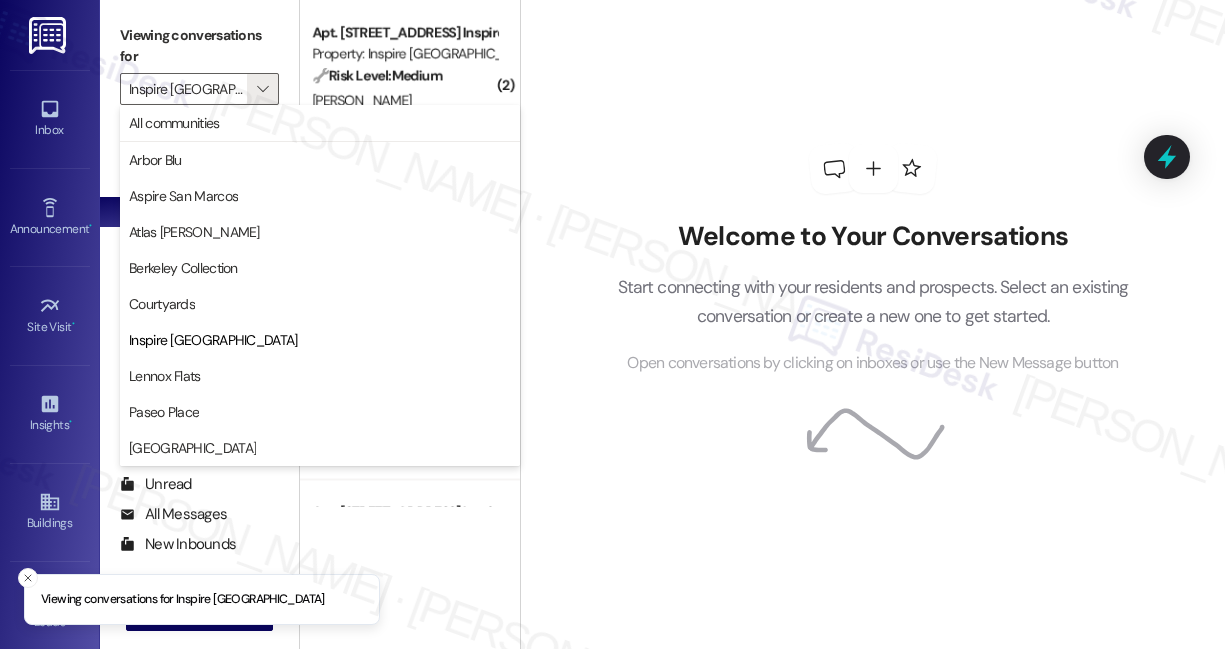 scroll, scrollTop: 0, scrollLeft: 0, axis: both 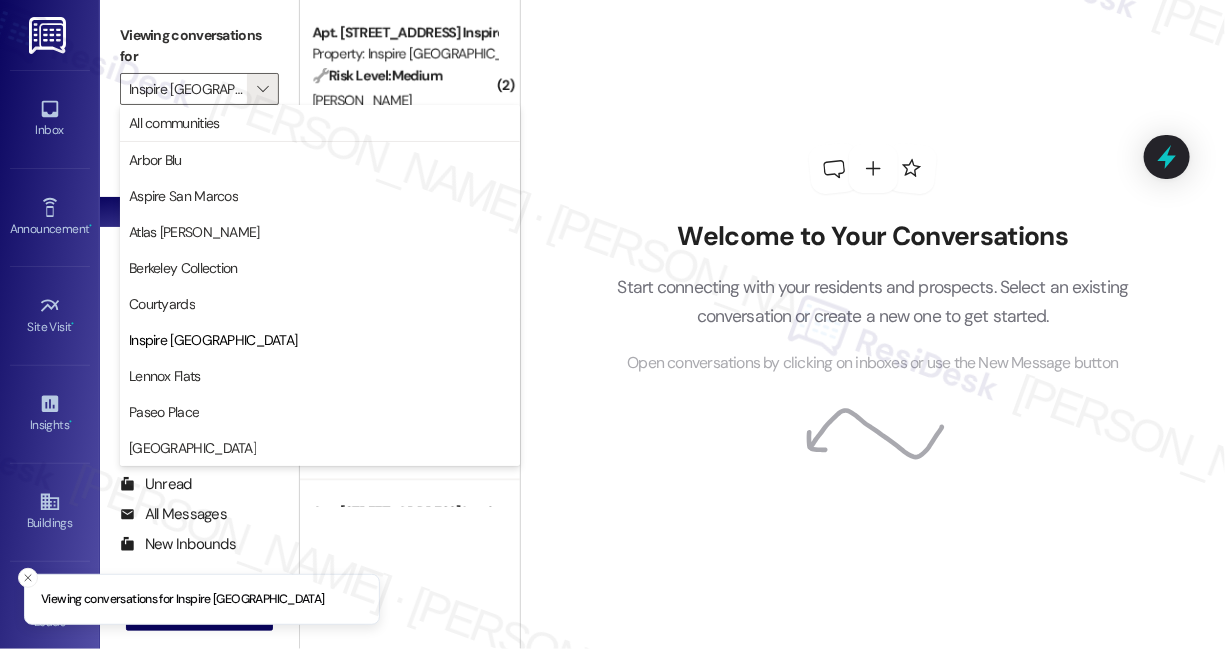 click on "Welcome to Your Conversations Start connecting with your residents and prospects. Select an existing conversation or create a new one to get started. Open conversations by clicking on inboxes or use the New Message button" at bounding box center [873, 259] 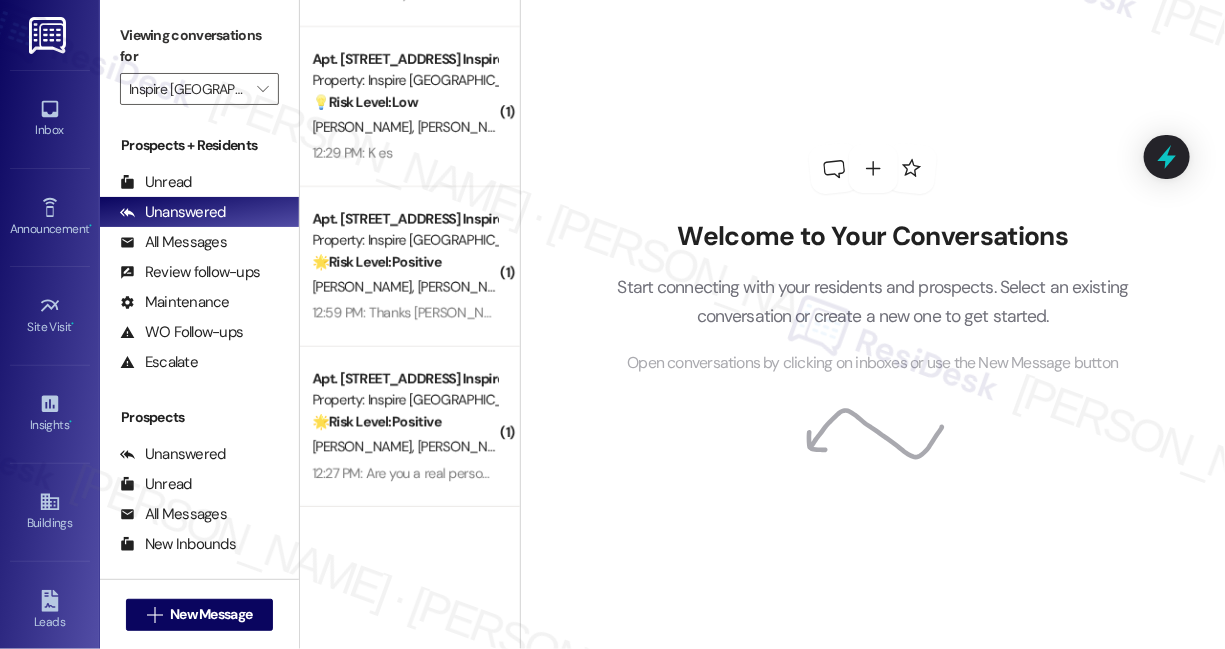 scroll, scrollTop: 0, scrollLeft: 0, axis: both 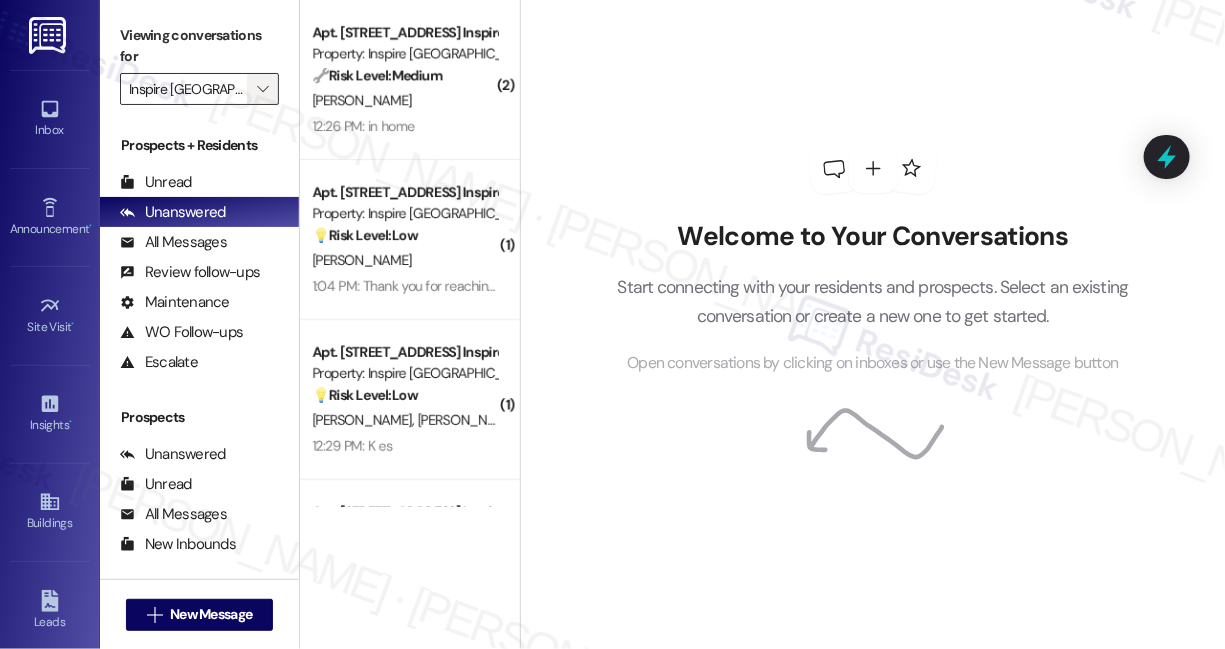 click on "" at bounding box center (262, 89) 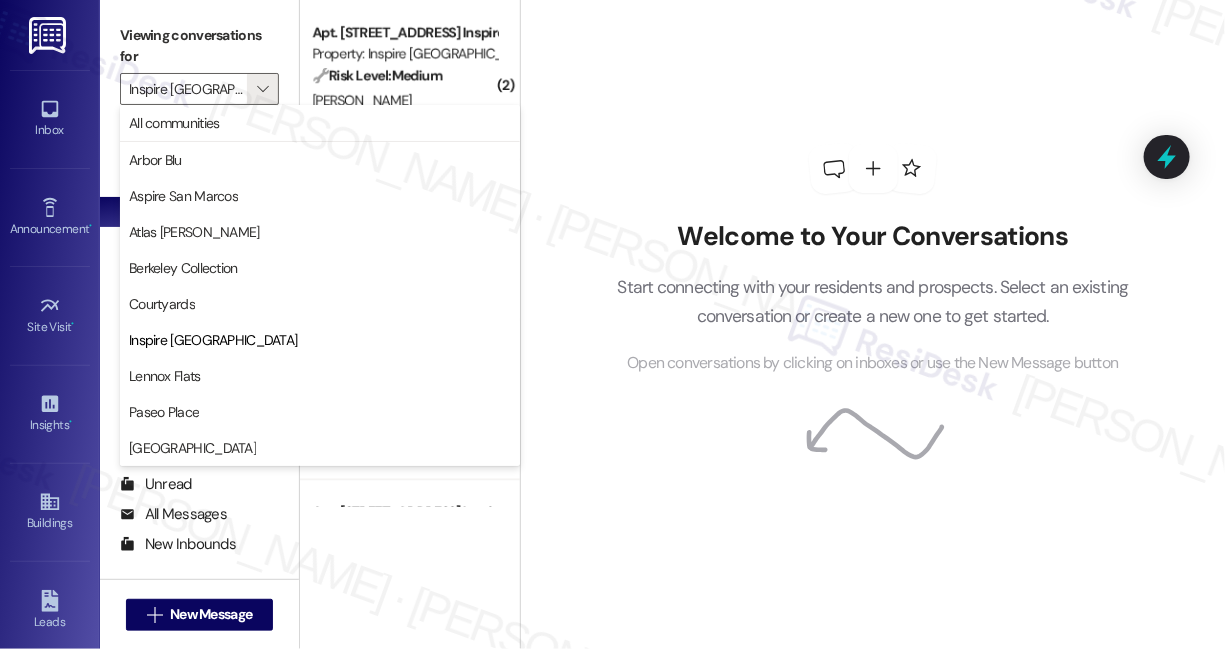 click on "Welcome to Your Conversations Start connecting with your residents and prospects. Select an existing conversation or create a new one to get started. Open conversations by clicking on inboxes or use the New Message button" at bounding box center (873, 259) 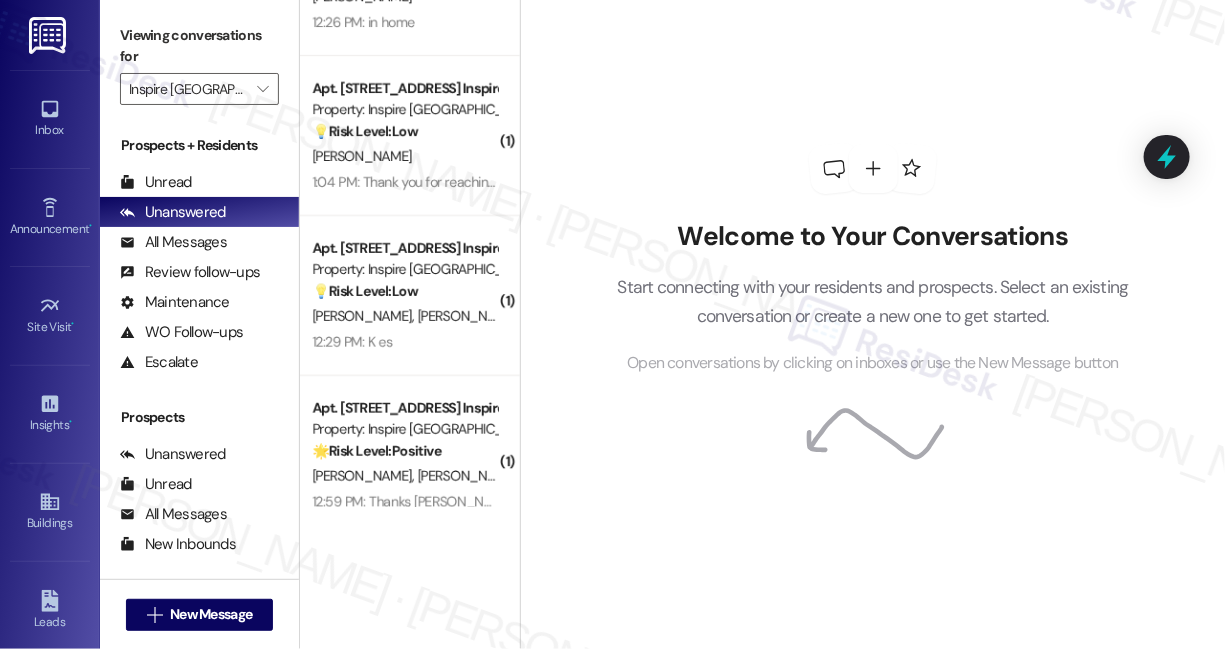 scroll, scrollTop: 0, scrollLeft: 0, axis: both 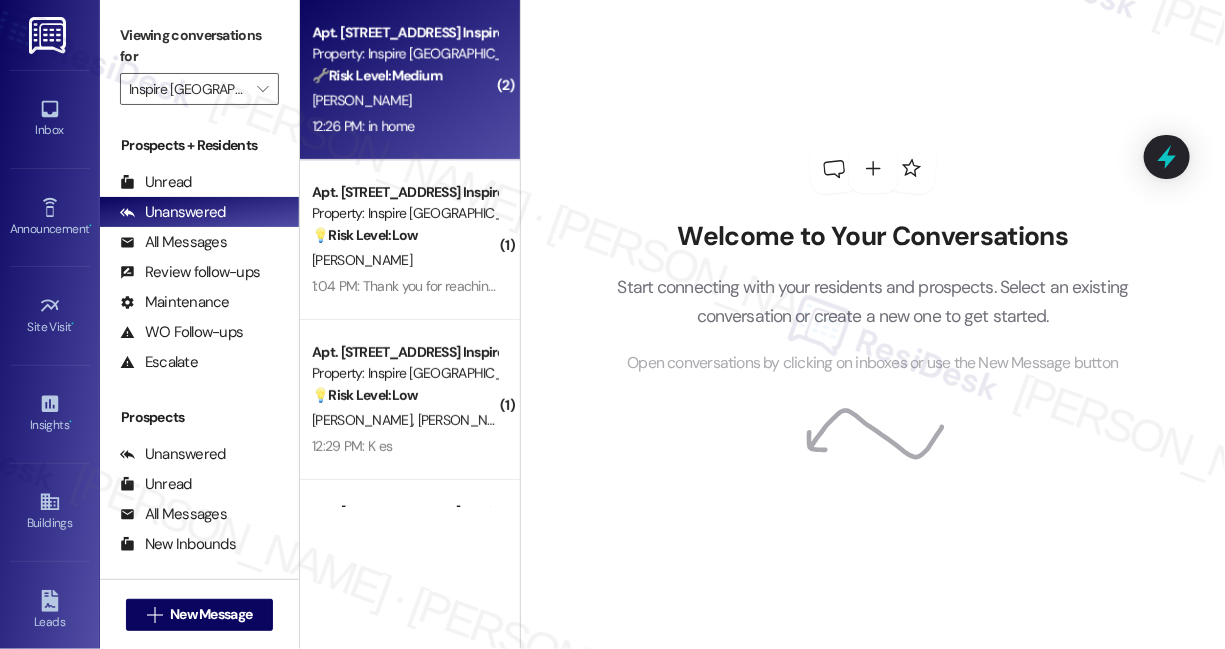 click on "12:26 PM: in home  12:26 PM: in home" at bounding box center (404, 126) 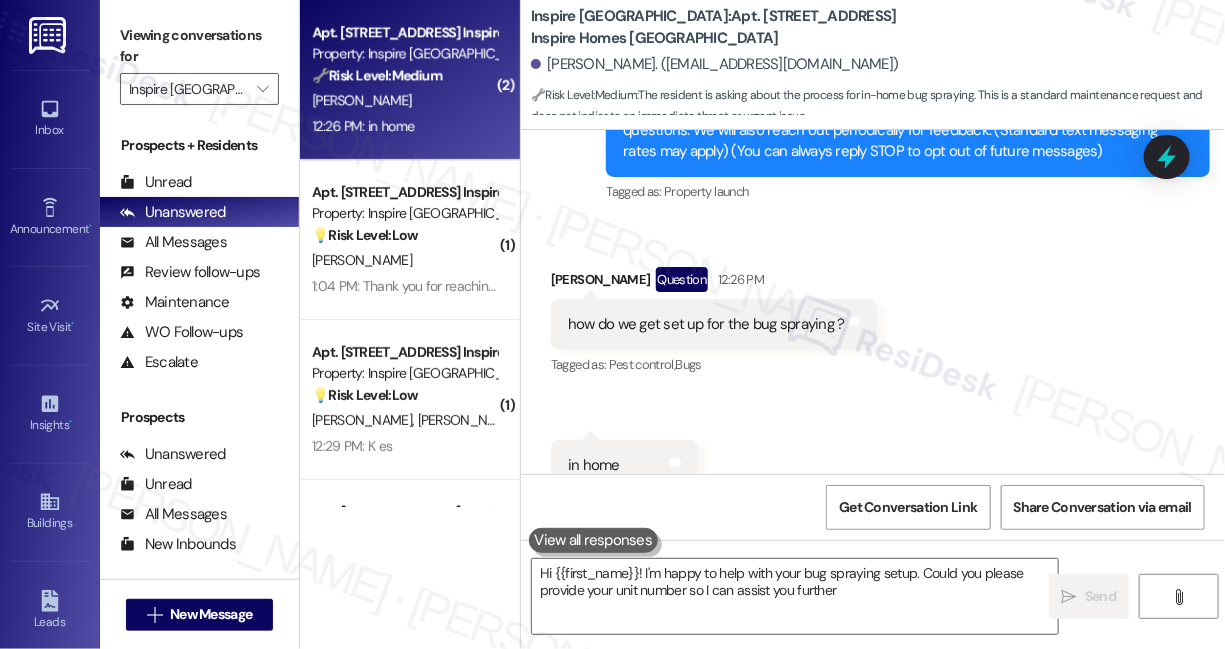 type on "Hi {{first_name}}! I'm happy to help with your bug spraying setup. Could you please provide your unit number so I can assist you further?" 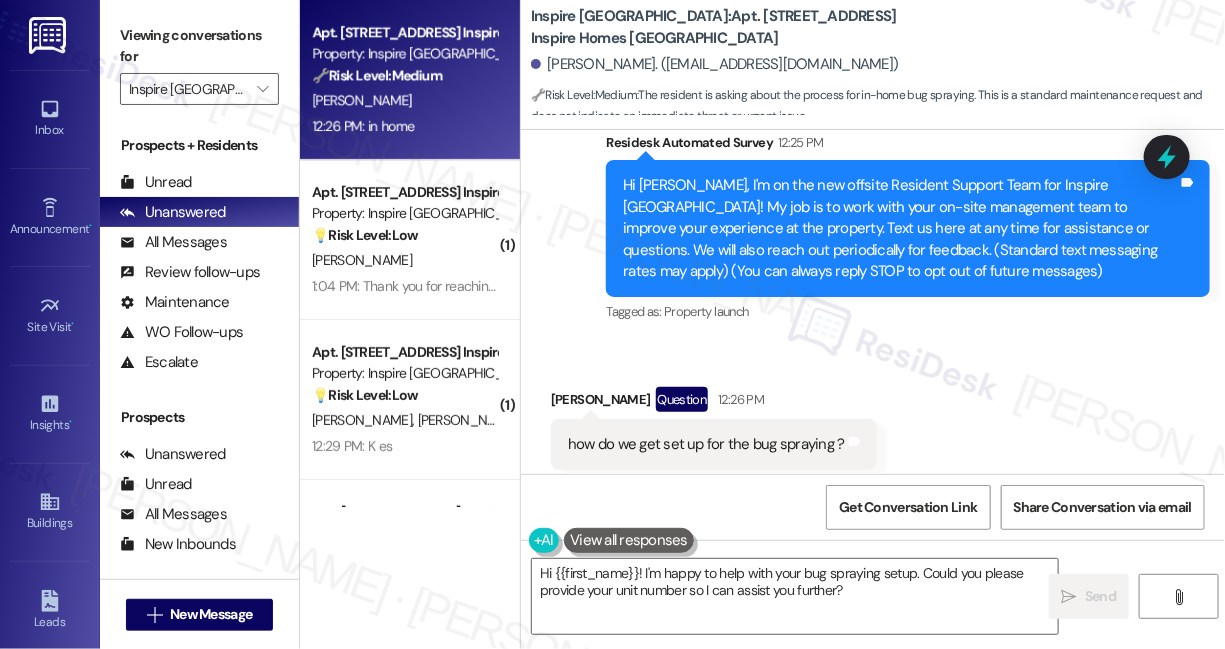 scroll, scrollTop: 125, scrollLeft: 0, axis: vertical 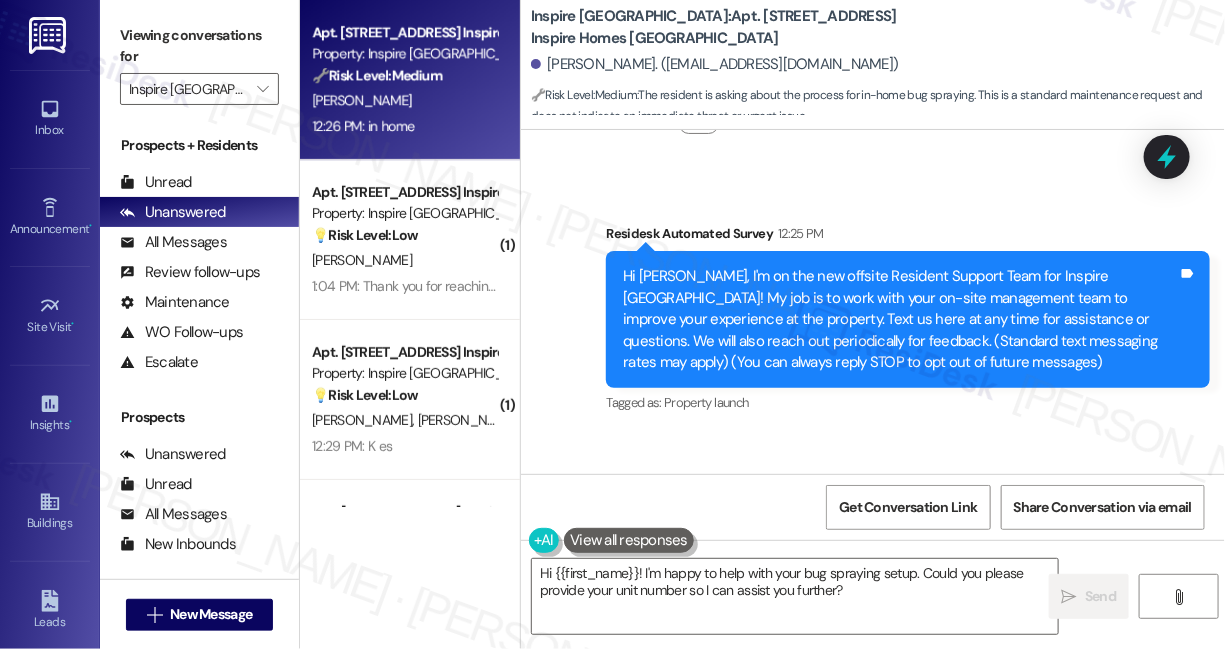 click on "Hi [PERSON_NAME], I'm on the new offsite Resident Support Team for Inspire [GEOGRAPHIC_DATA]! My job is to work with your on-site management team to improve your experience at the property. Text us here at any time for assistance or questions. We will also reach out periodically for feedback. (Standard text messaging rates may apply) (You can always reply STOP to opt out of future messages)" at bounding box center [900, 319] 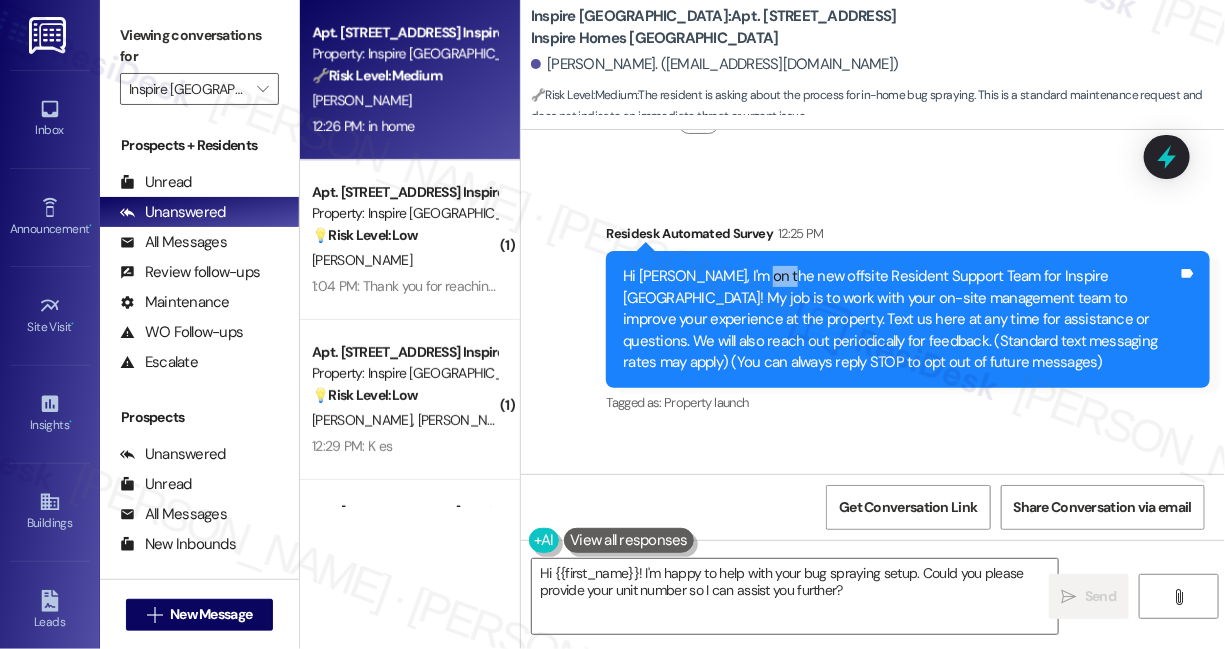 click on "Hi [PERSON_NAME], I'm on the new offsite Resident Support Team for Inspire [GEOGRAPHIC_DATA]! My job is to work with your on-site management team to improve your experience at the property. Text us here at any time for assistance or questions. We will also reach out periodically for feedback. (Standard text messaging rates may apply) (You can always reply STOP to opt out of future messages)" at bounding box center [900, 319] 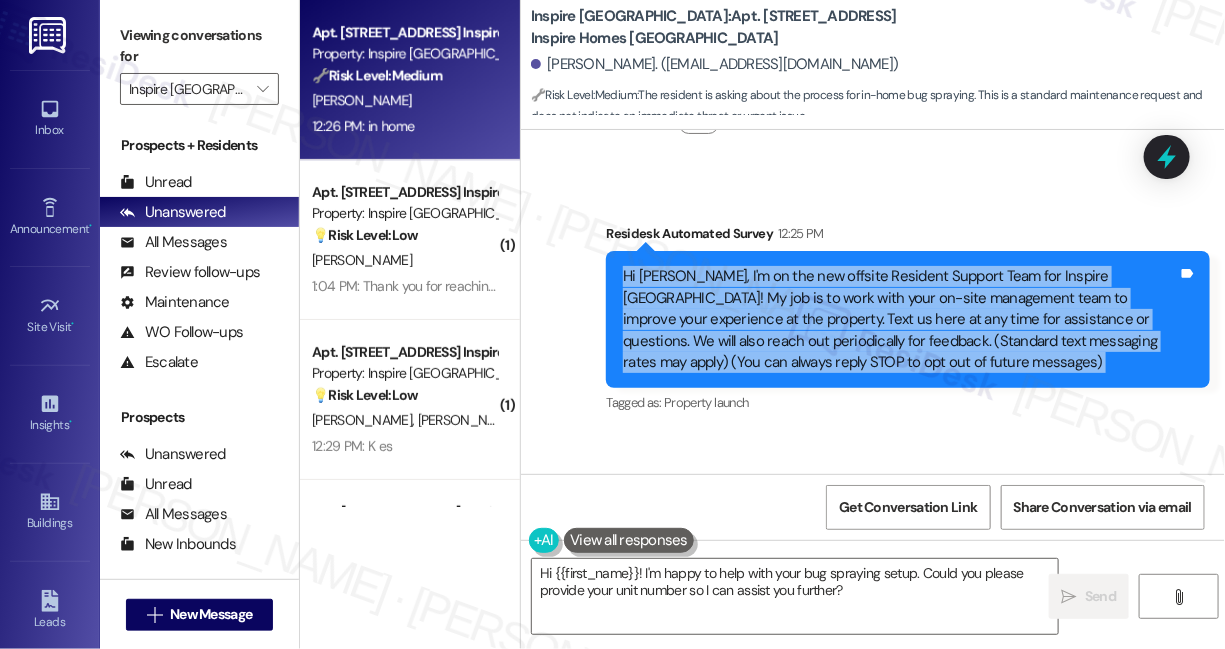 click on "Hi [PERSON_NAME], I'm on the new offsite Resident Support Team for Inspire [GEOGRAPHIC_DATA]! My job is to work with your on-site management team to improve your experience at the property. Text us here at any time for assistance or questions. We will also reach out periodically for feedback. (Standard text messaging rates may apply) (You can always reply STOP to opt out of future messages)" at bounding box center [900, 319] 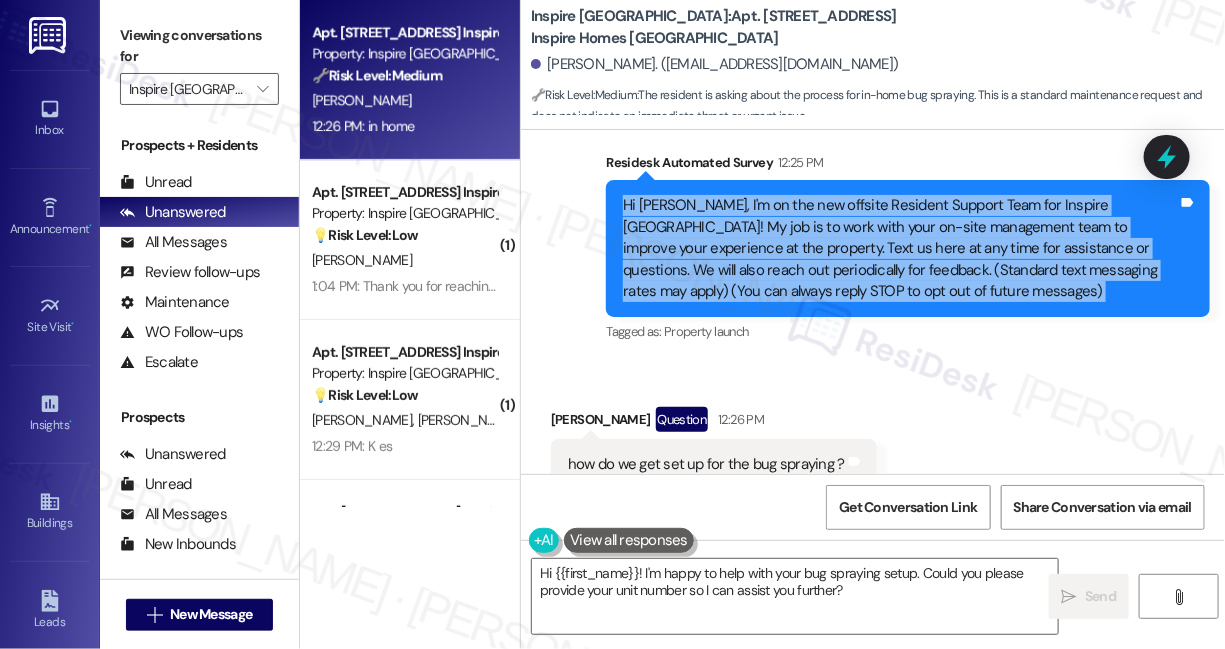 scroll, scrollTop: 90, scrollLeft: 0, axis: vertical 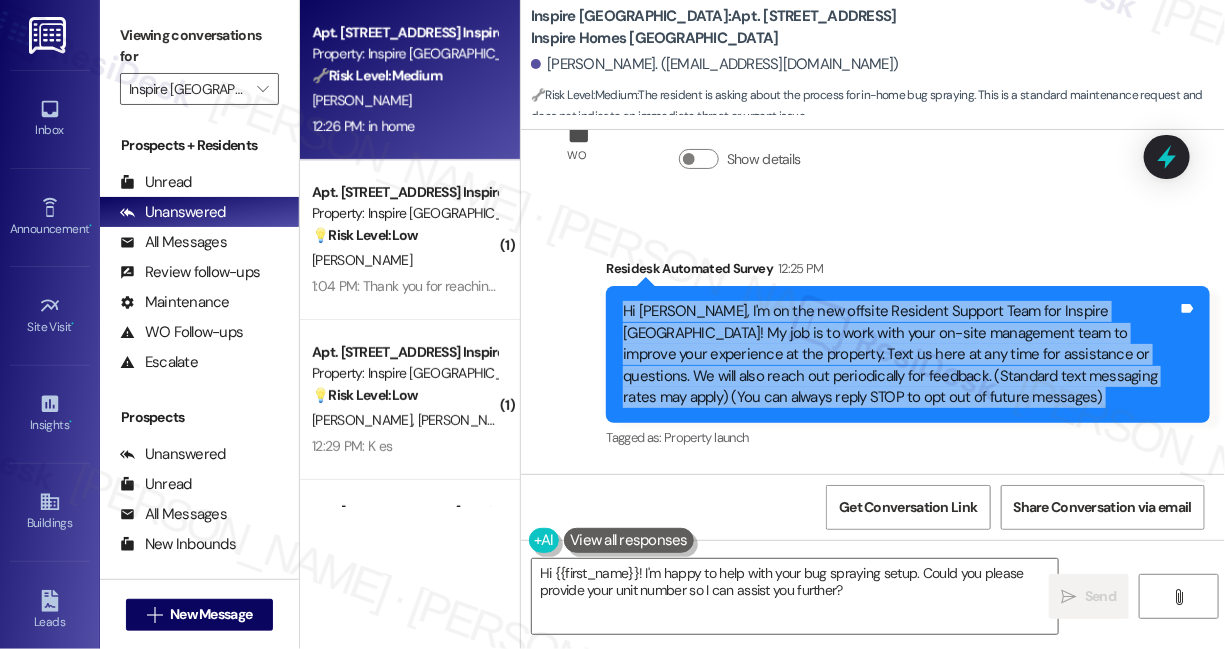 click on "Hi [PERSON_NAME], I'm on the new offsite Resident Support Team for Inspire [GEOGRAPHIC_DATA]! My job is to work with your on-site management team to improve your experience at the property. Text us here at any time for assistance or questions. We will also reach out periodically for feedback. (Standard text messaging rates may apply) (You can always reply STOP to opt out of future messages)" at bounding box center [900, 354] 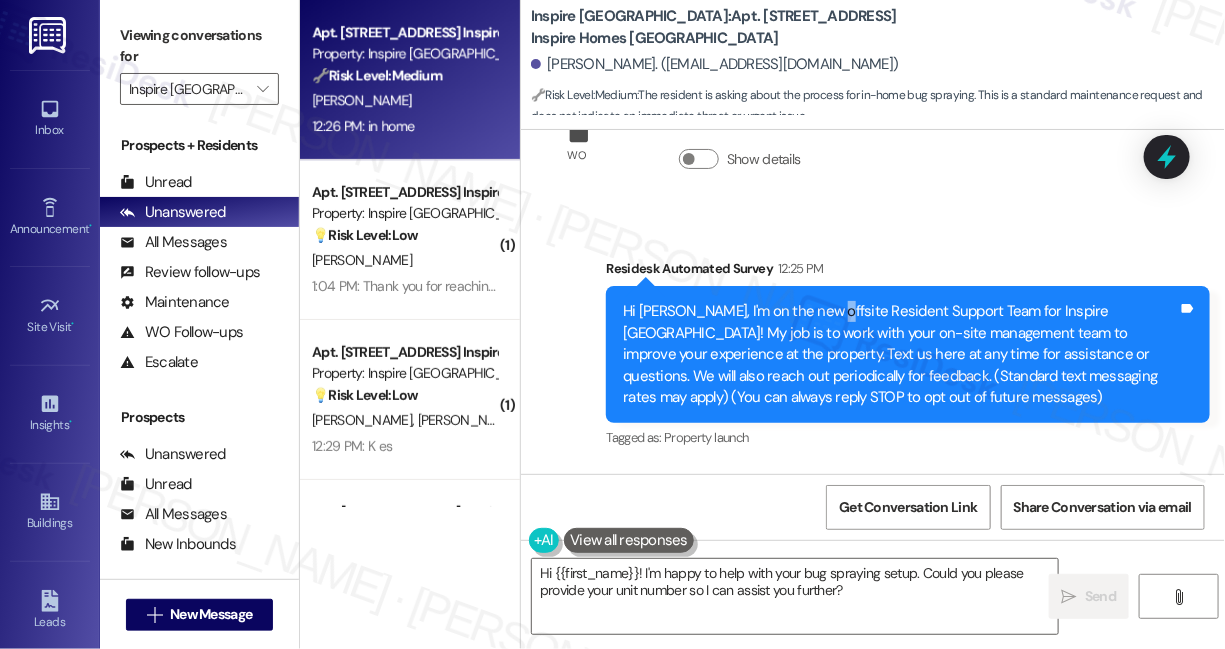 click on "Hi [PERSON_NAME], I'm on the new offsite Resident Support Team for Inspire [GEOGRAPHIC_DATA]! My job is to work with your on-site management team to improve your experience at the property. Text us here at any time for assistance or questions. We will also reach out periodically for feedback. (Standard text messaging rates may apply) (You can always reply STOP to opt out of future messages)" at bounding box center (900, 354) 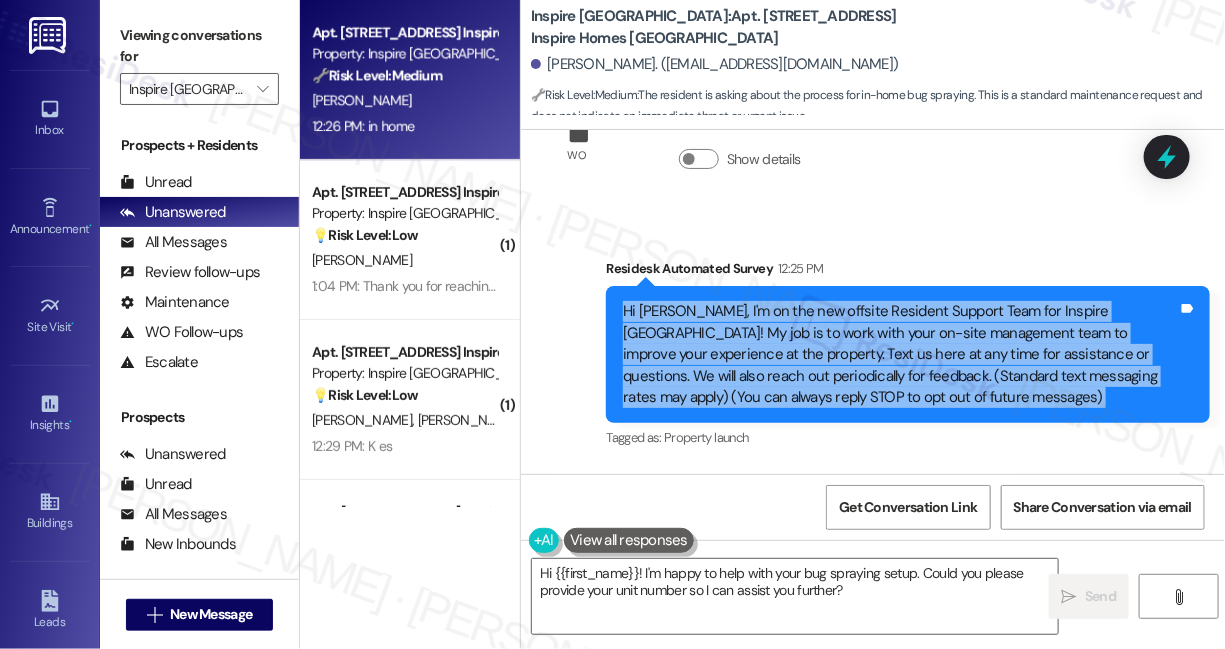 click on "Hi [PERSON_NAME], I'm on the new offsite Resident Support Team for Inspire [GEOGRAPHIC_DATA]! My job is to work with your on-site management team to improve your experience at the property. Text us here at any time for assistance or questions. We will also reach out periodically for feedback. (Standard text messaging rates may apply) (You can always reply STOP to opt out of future messages)" at bounding box center [900, 354] 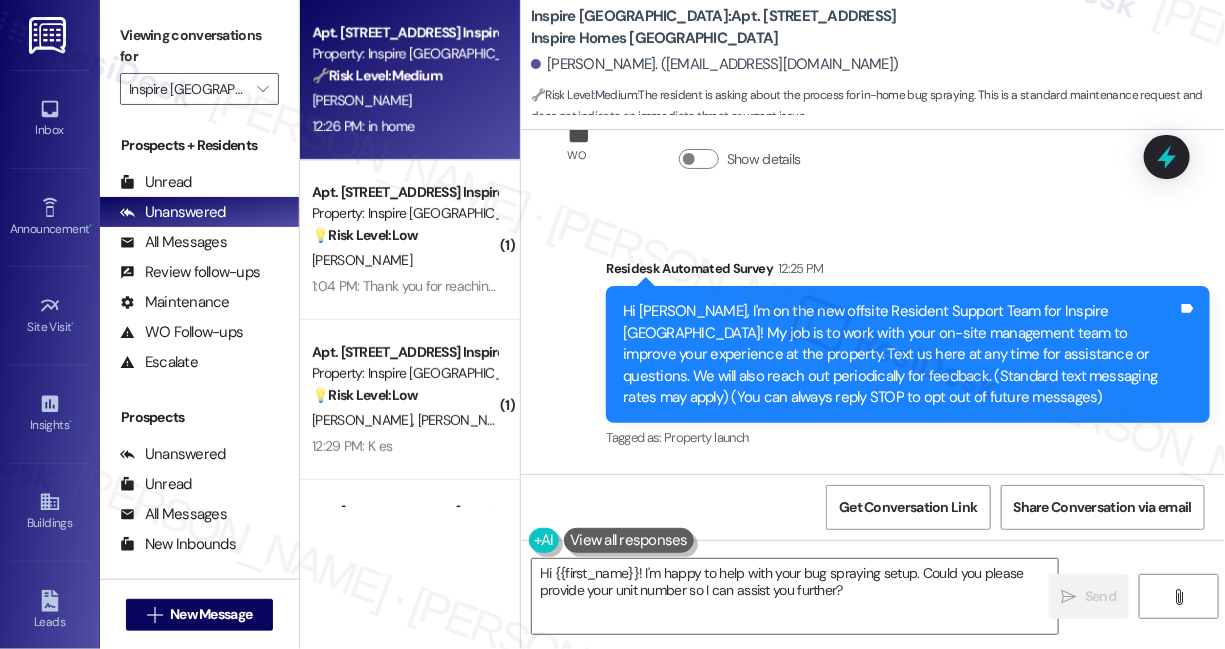 click on "Survey, sent via SMS Residesk Automated Survey 12:25 PM Hi Aeryal, I'm on the new offsite Resident Support Team for Inspire Bond Ranch! My job is to work with your on-site management team to improve your experience at the property. Text us here at any time for assistance or questions. We will also reach out periodically for feedback. (Standard text messaging rates may apply) (You can always reply STOP to opt out of future messages) Tags and notes Tagged as:   Property launch Click to highlight conversations about Property launch" at bounding box center (873, 340) 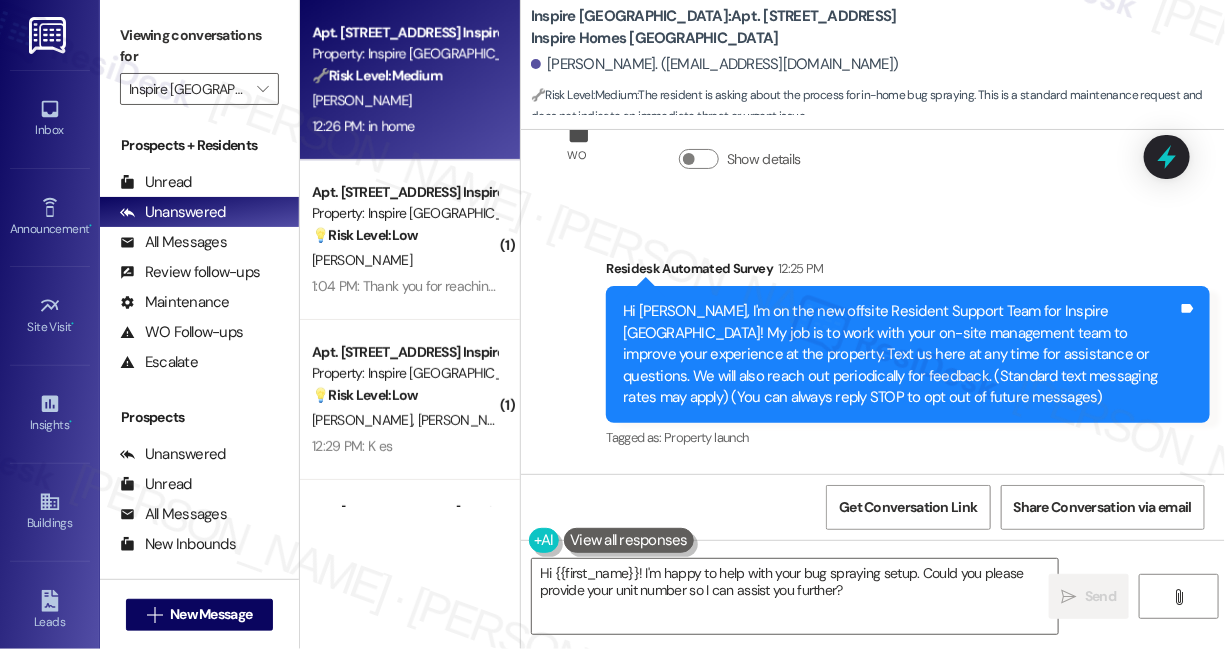 click on "Viewing conversations for" at bounding box center [199, 46] 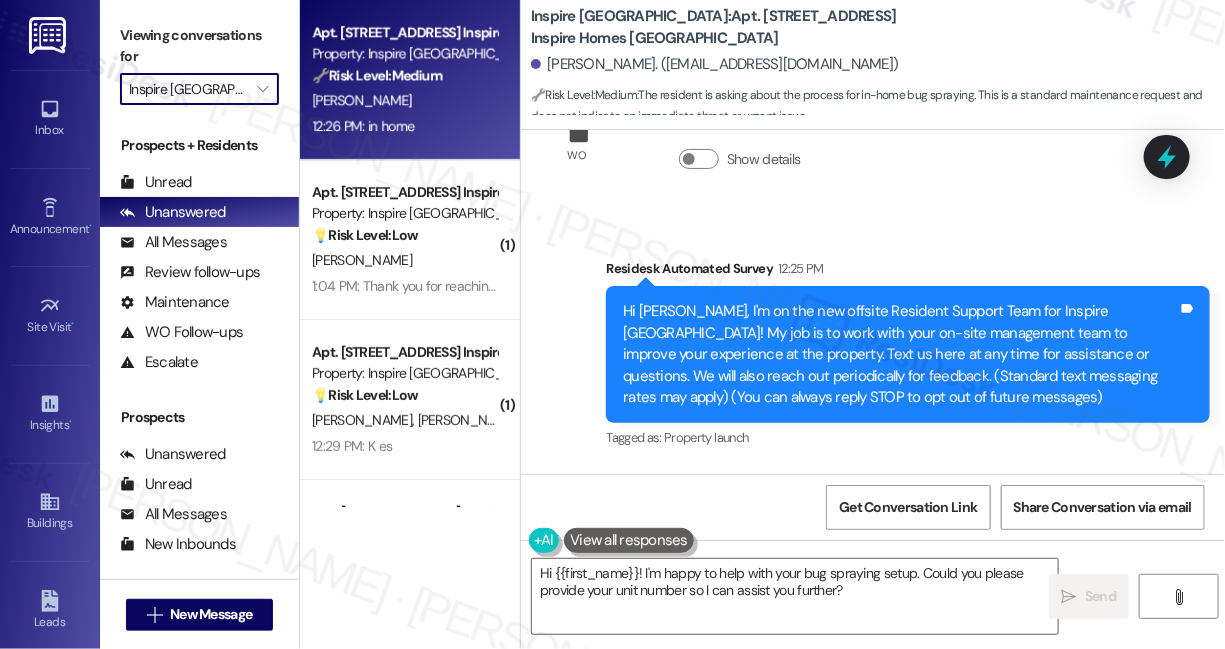 click on "Inspire Bond Ranch" at bounding box center [188, 89] 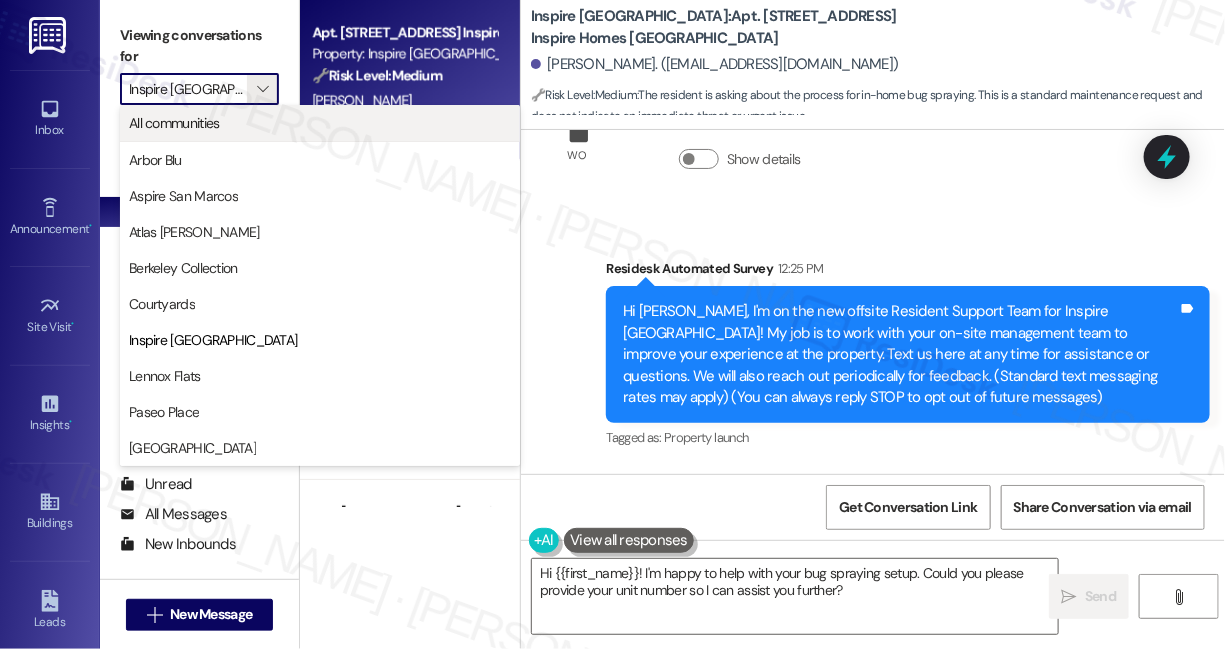 click on "All communities" at bounding box center (174, 123) 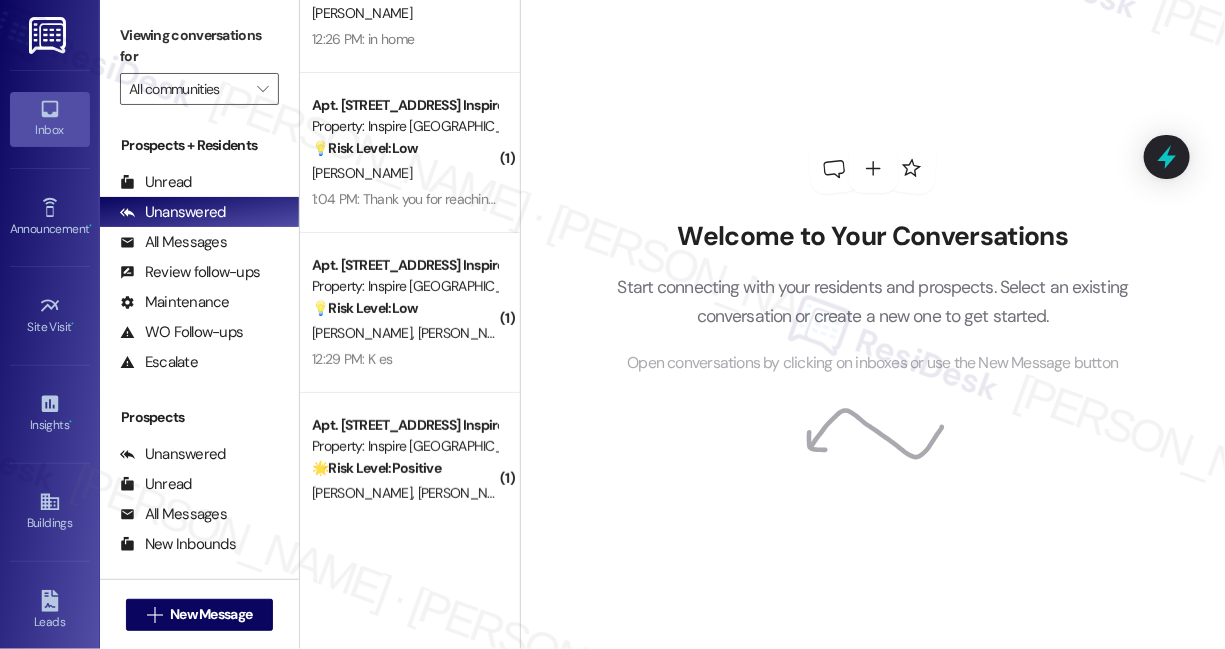 scroll, scrollTop: 0, scrollLeft: 0, axis: both 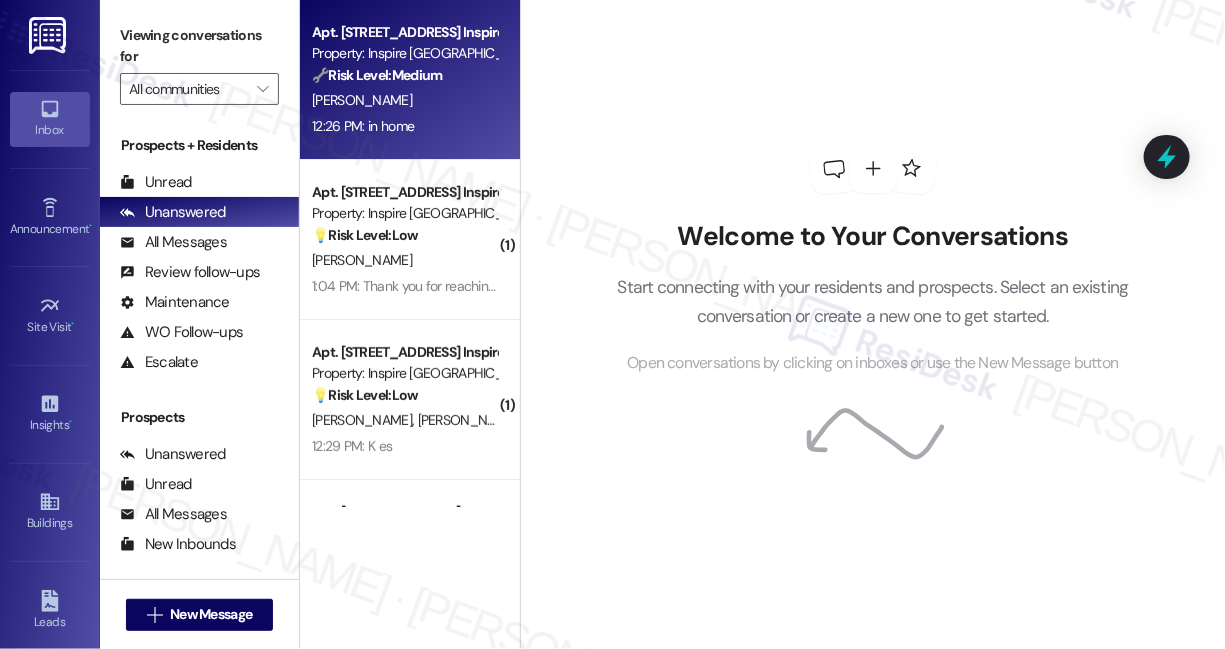 click on "12:26 PM: in home  12:26 PM: in home" at bounding box center (404, 126) 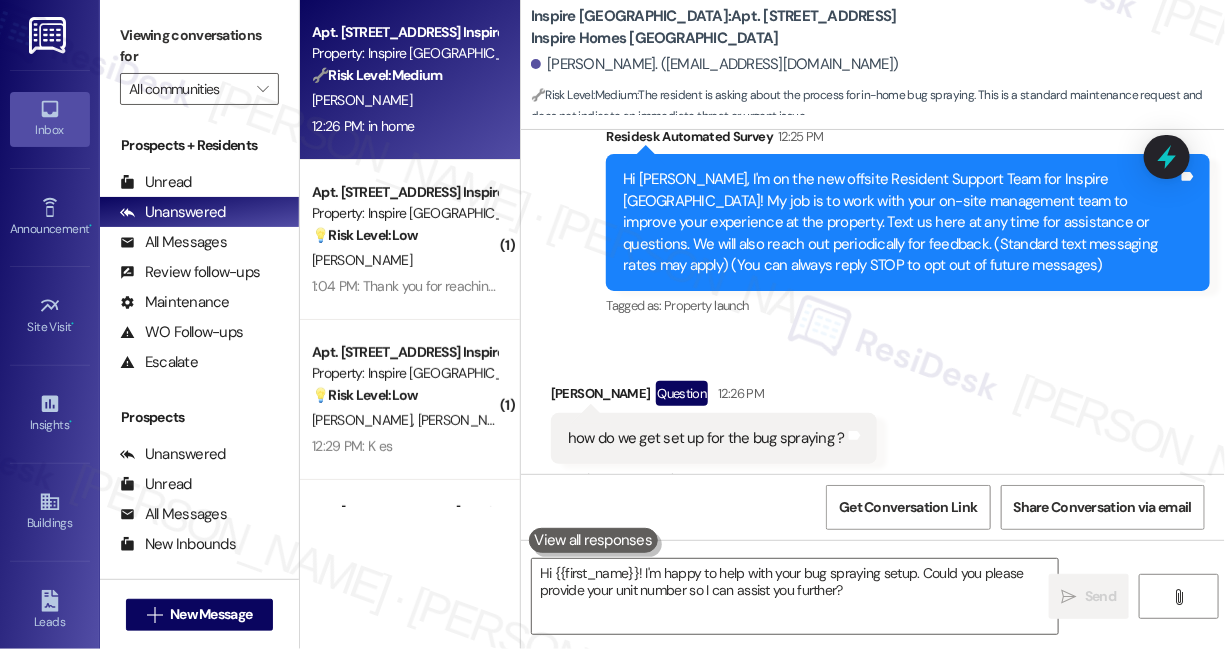 scroll, scrollTop: 125, scrollLeft: 0, axis: vertical 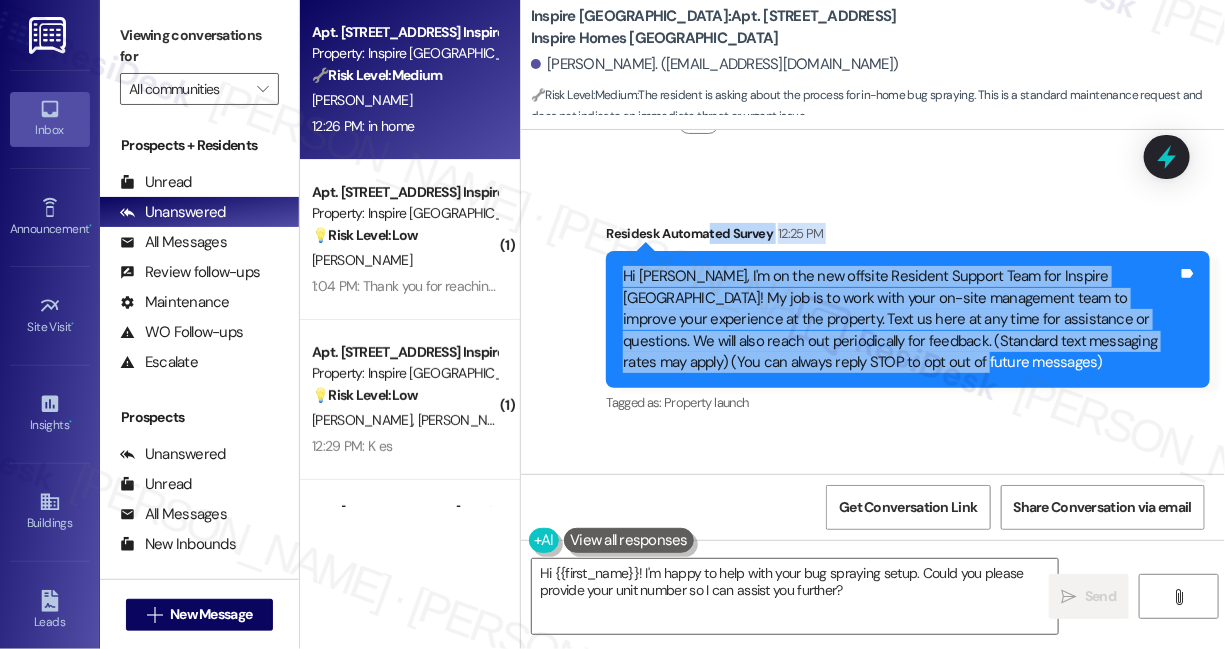 drag, startPoint x: 706, startPoint y: 224, endPoint x: 872, endPoint y: 359, distance: 213.96495 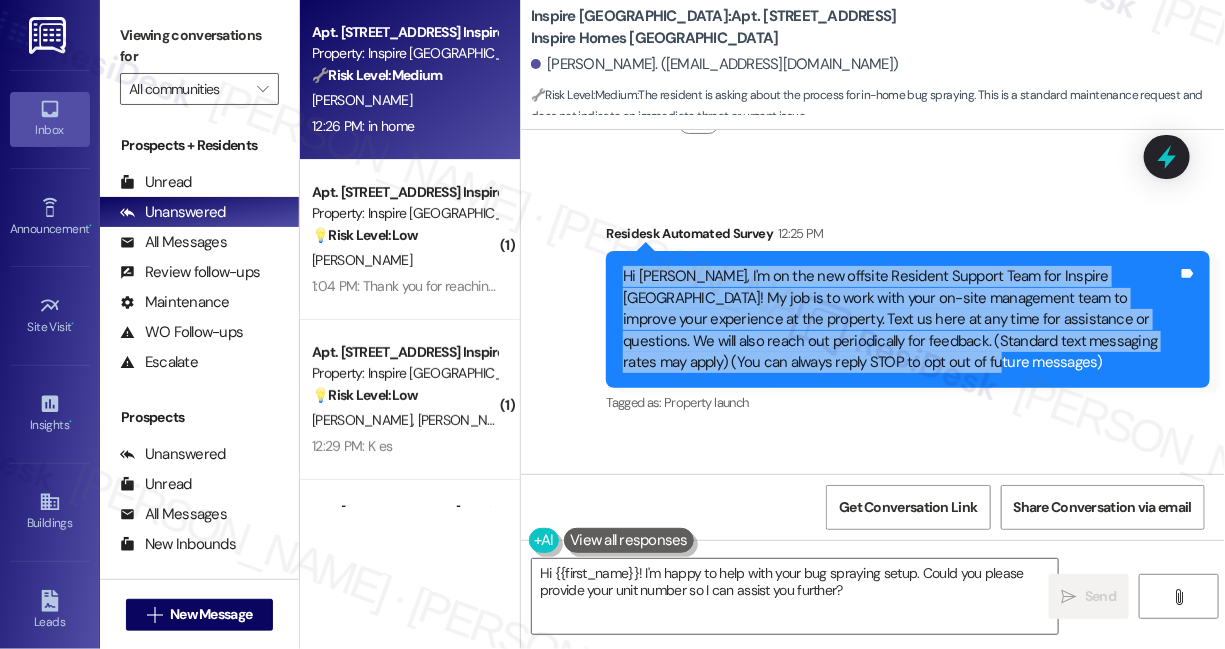 drag, startPoint x: 943, startPoint y: 372, endPoint x: 602, endPoint y: 254, distance: 360.8393 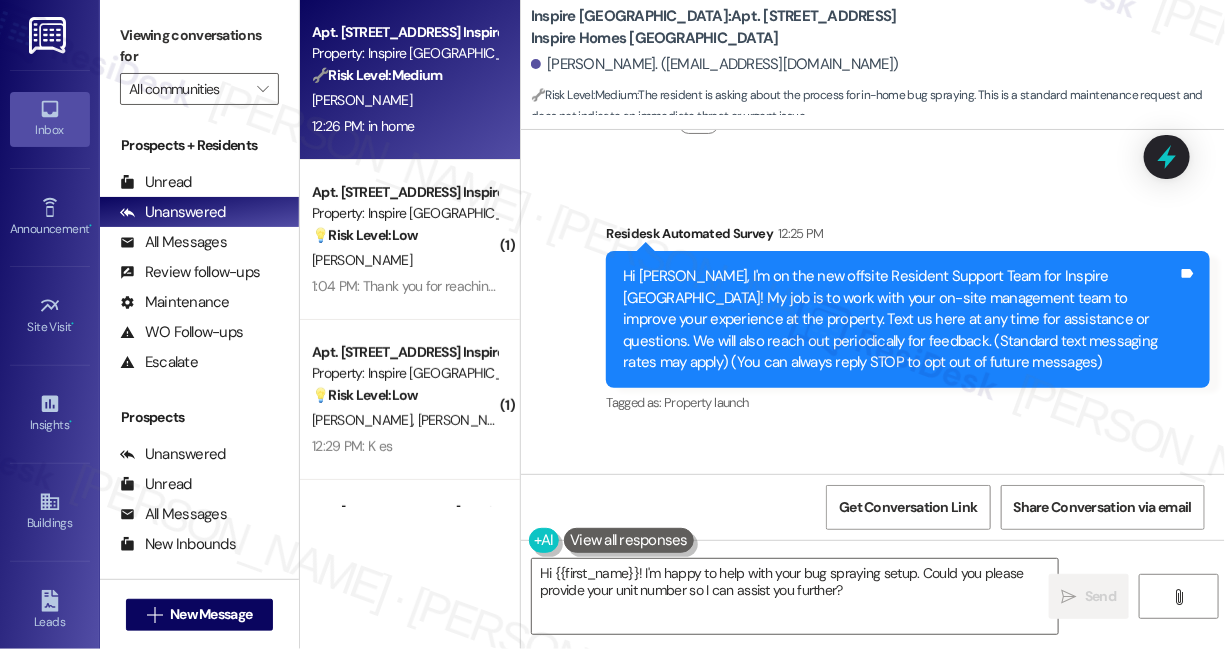 click on "Survey, sent via SMS Residesk Automated Survey 12:25 PM Hi Aeryal, I'm on the new offsite Resident Support Team for Inspire Bond Ranch! My job is to work with your on-site management team to improve your experience at the property. Text us here at any time for assistance or questions. We will also reach out periodically for feedback. (Standard text messaging rates may apply) (You can always reply STOP to opt out of future messages) Tags and notes Tagged as:   Property launch Click to highlight conversations about Property launch" at bounding box center (873, 305) 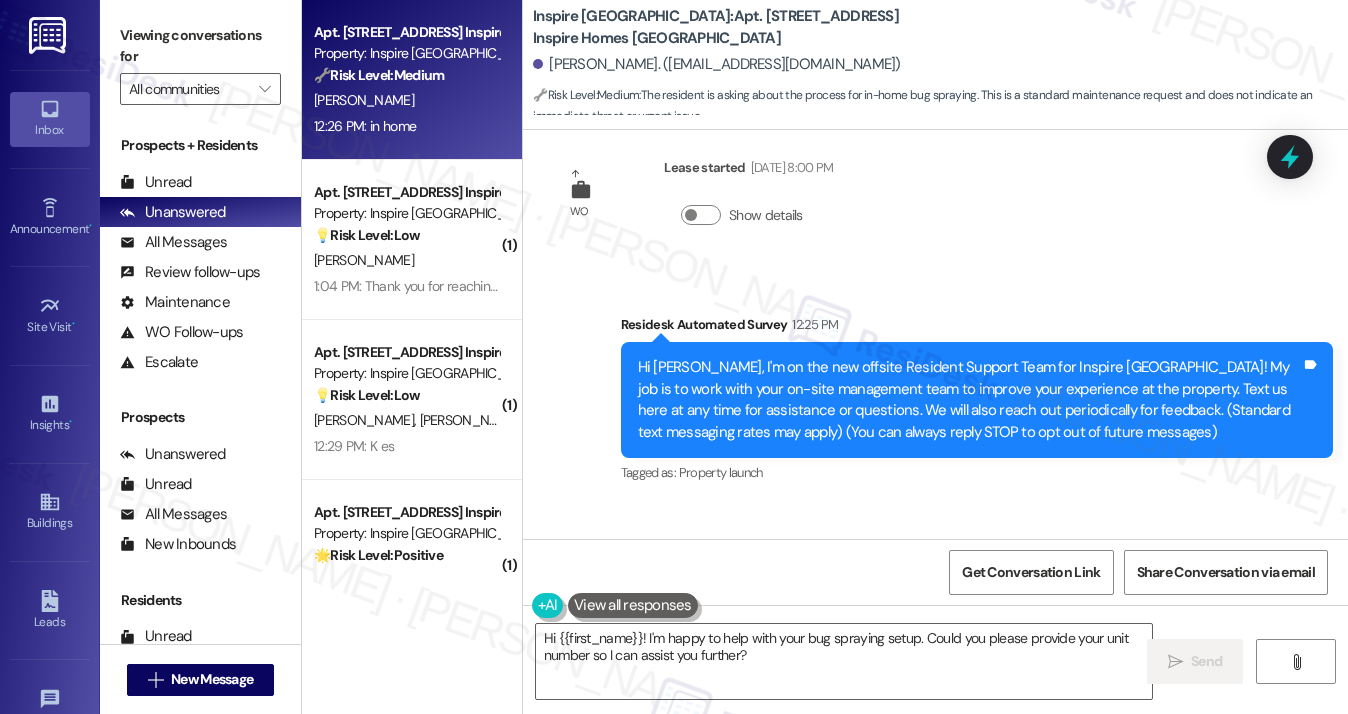 scroll, scrollTop: 34, scrollLeft: 0, axis: vertical 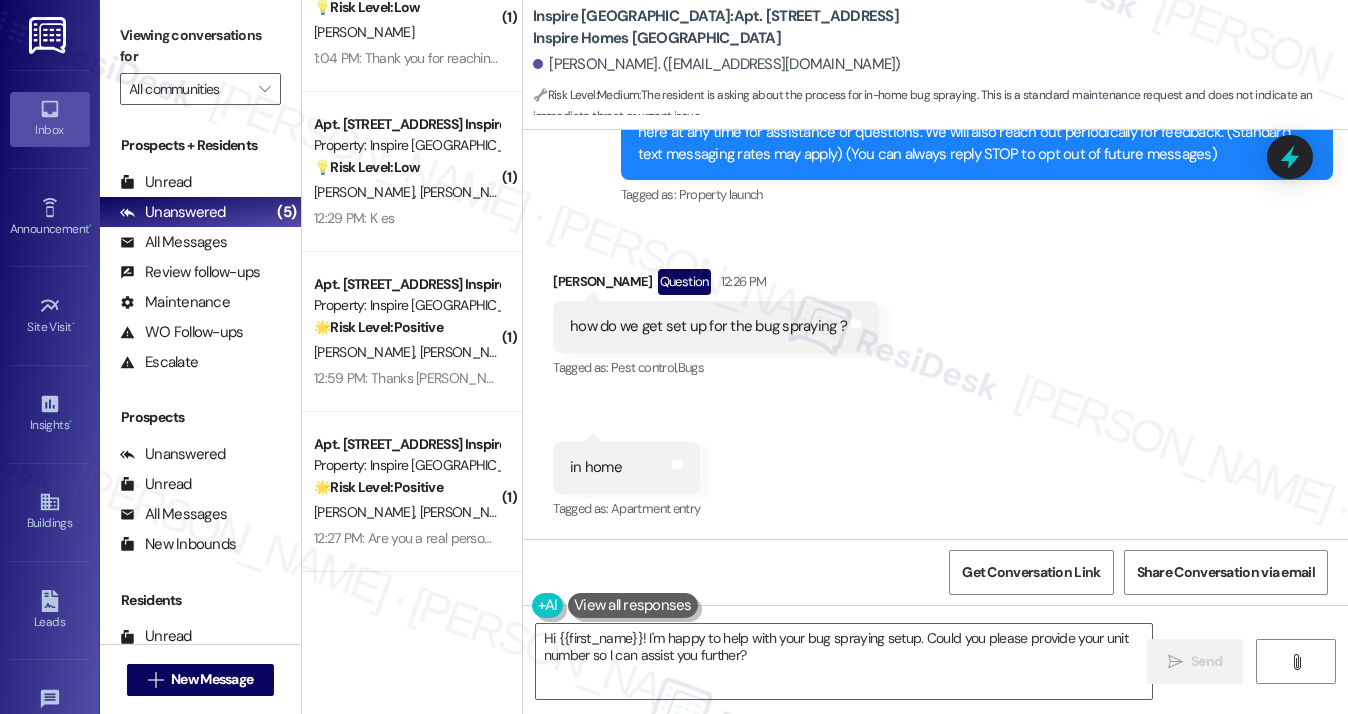 click on "how do we get set up for the bug spraying ?" at bounding box center (708, 326) 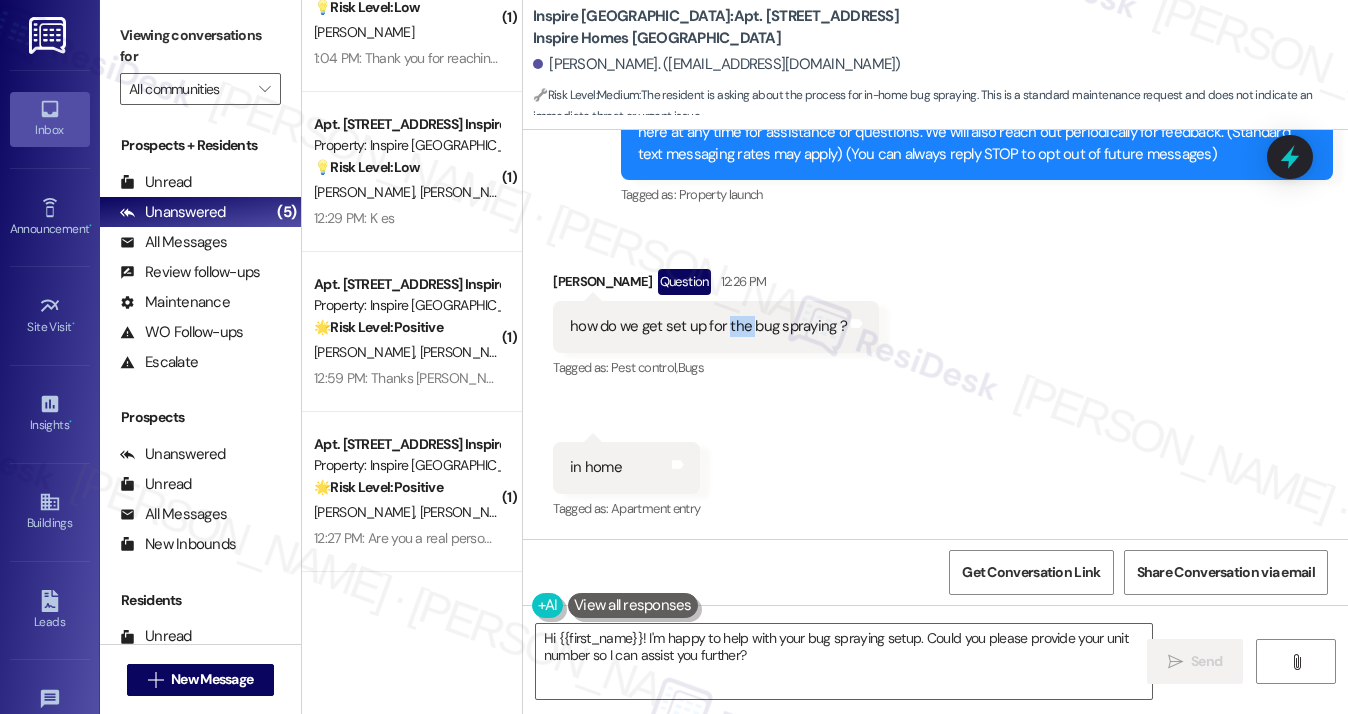 click on "how do we get set up for the bug spraying ?" at bounding box center (708, 326) 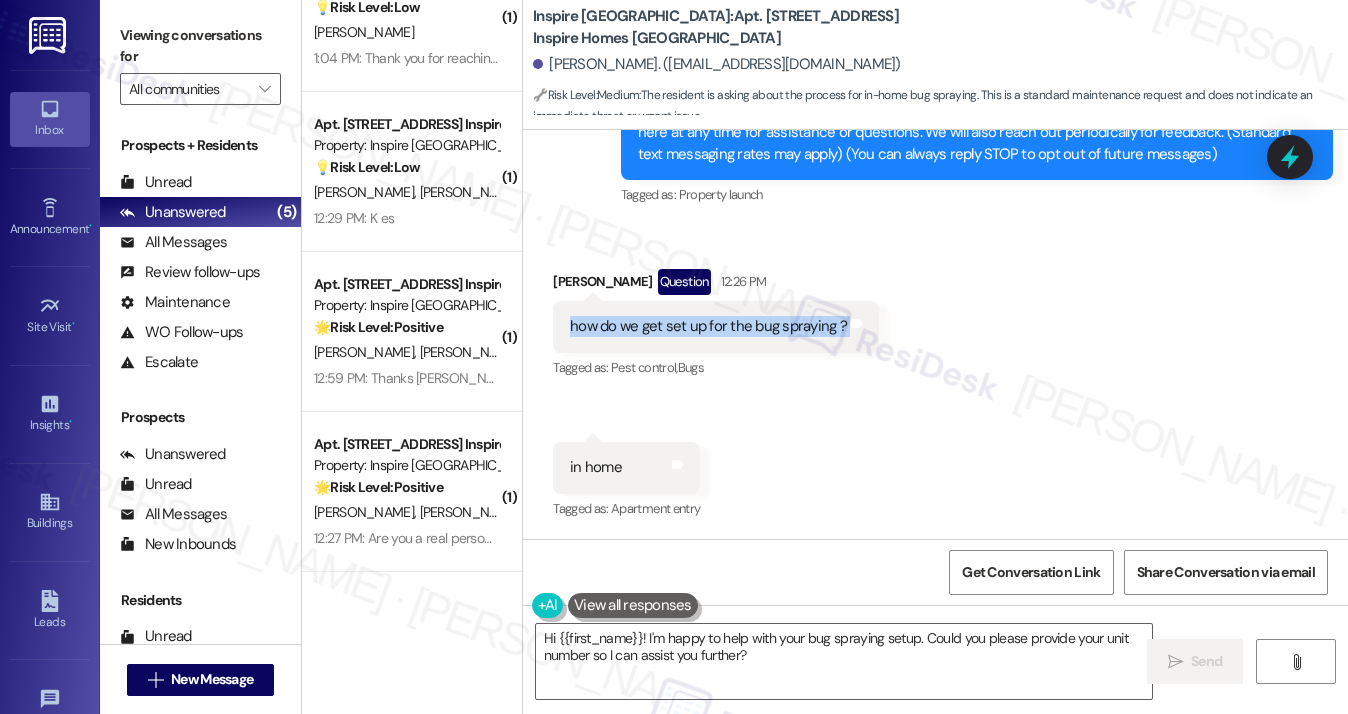 click on "how do we get set up for the bug spraying ?" at bounding box center (708, 326) 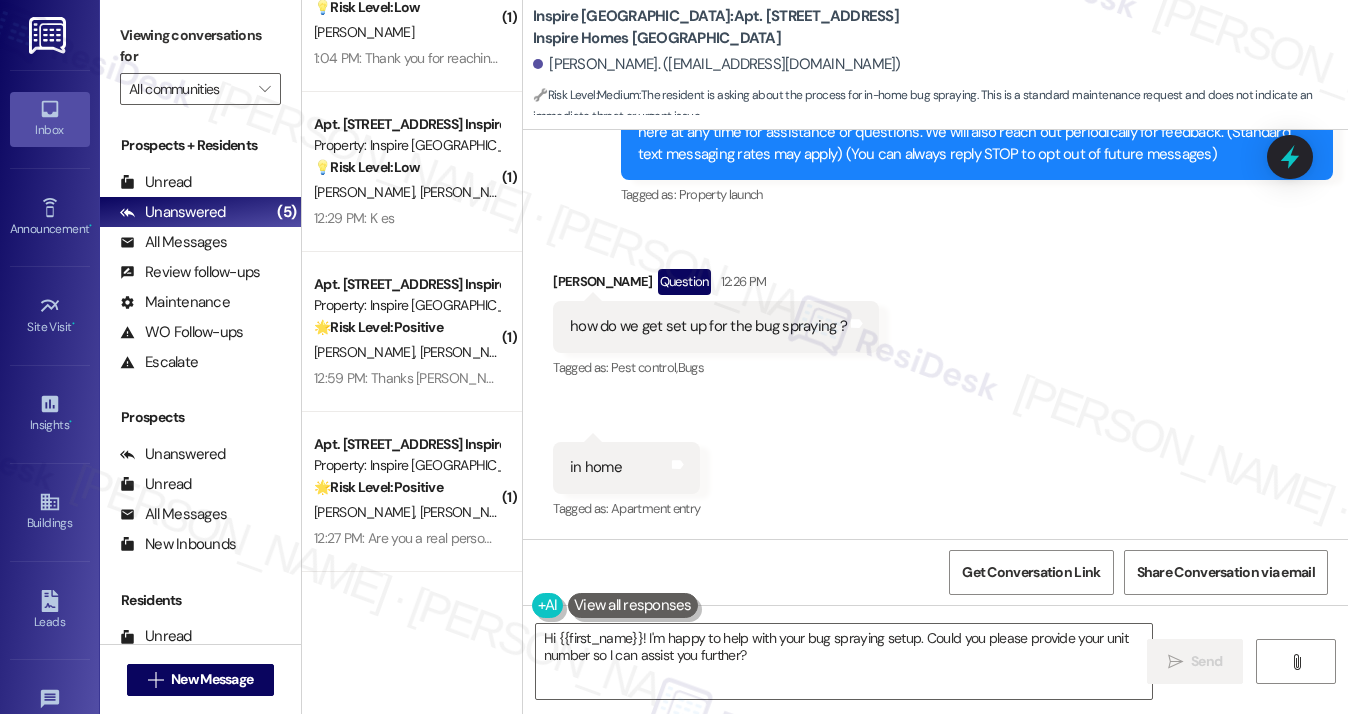 click on "Viewing conversations for" at bounding box center (200, 46) 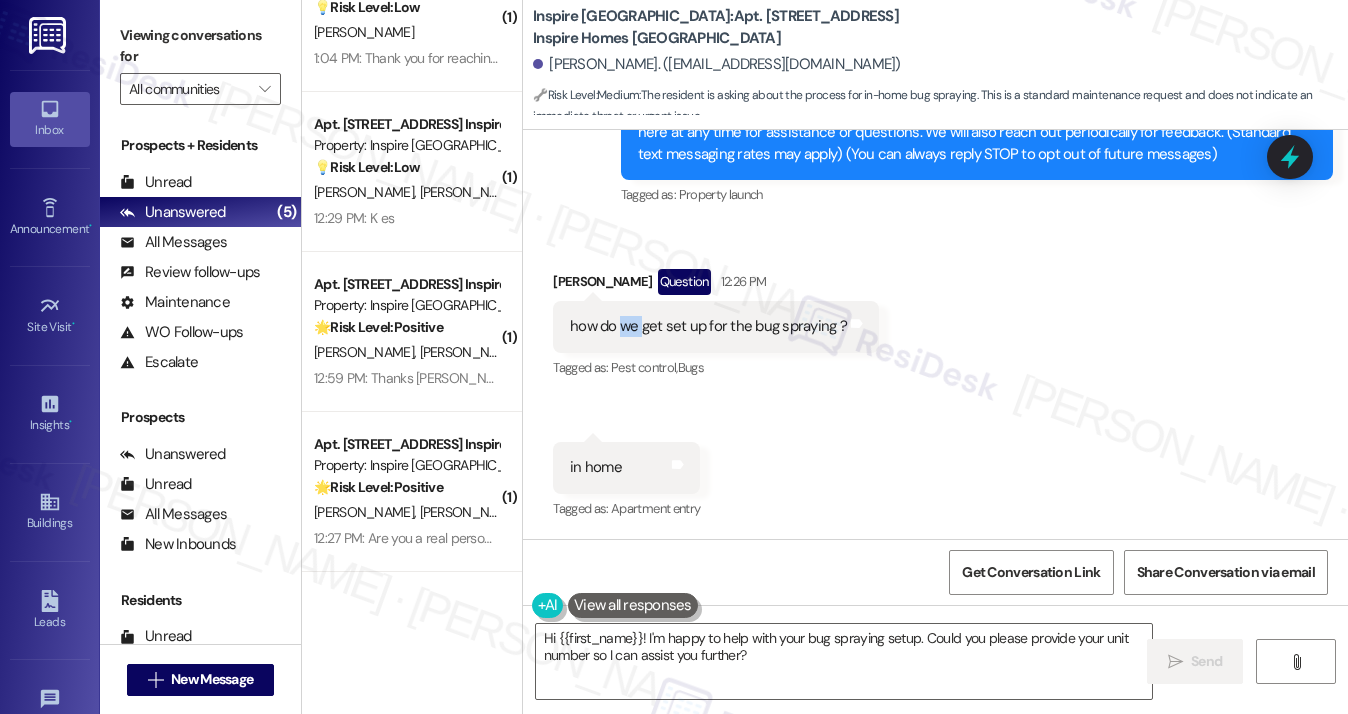 click on "how do we get set up for the bug spraying ?" at bounding box center [708, 326] 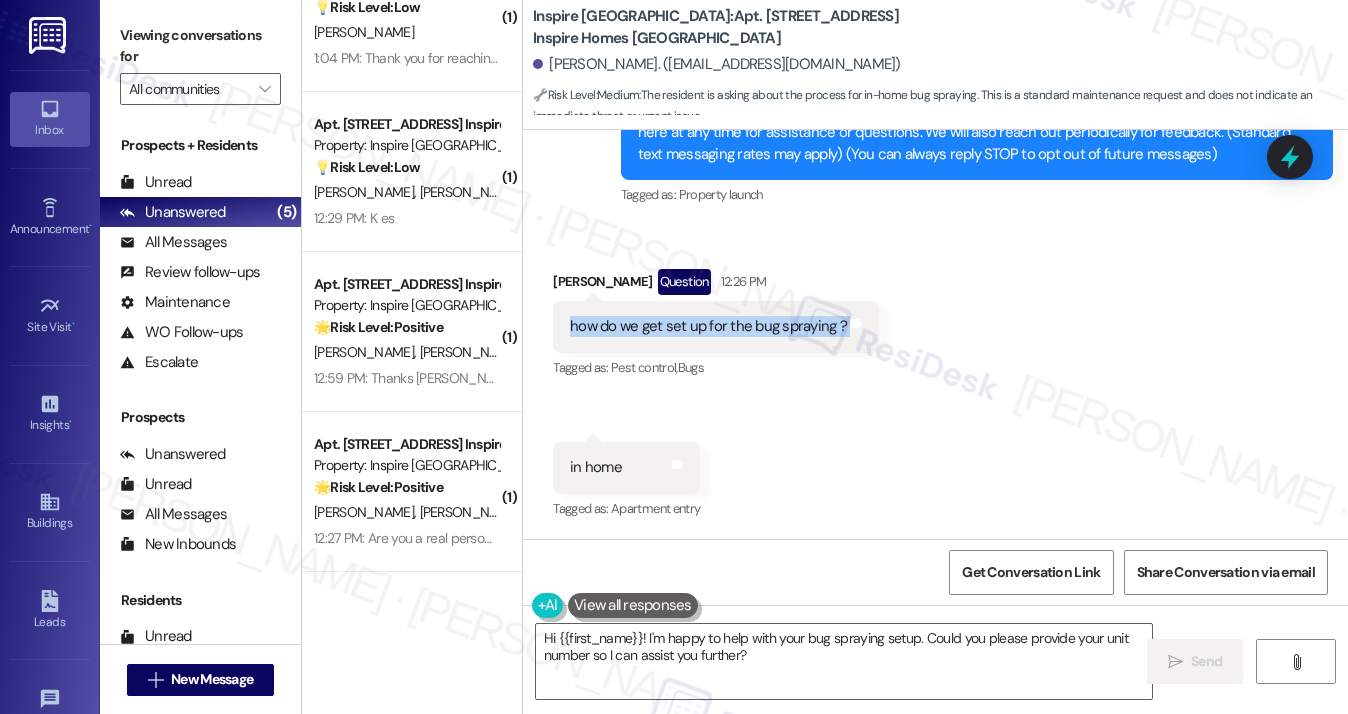 click on "how do we get set up for the bug spraying ?" at bounding box center [708, 326] 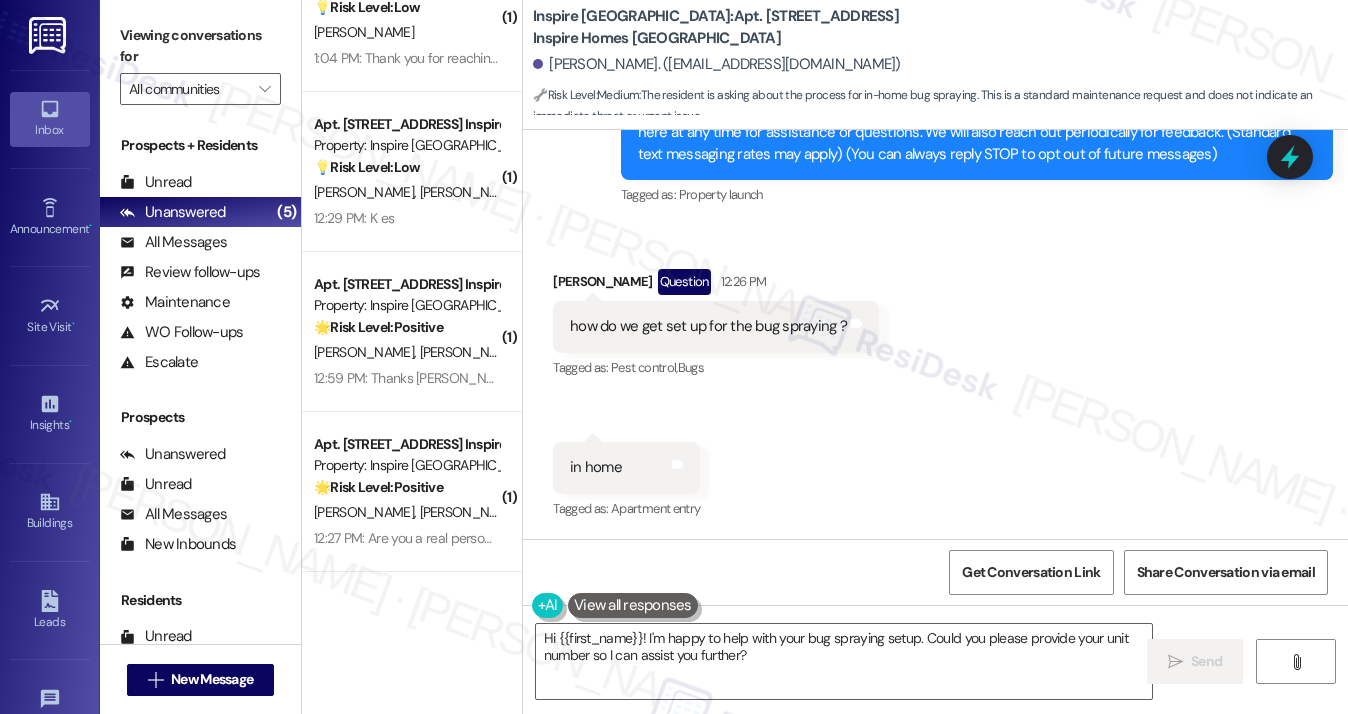 click on "Viewing conversations for" at bounding box center (200, 46) 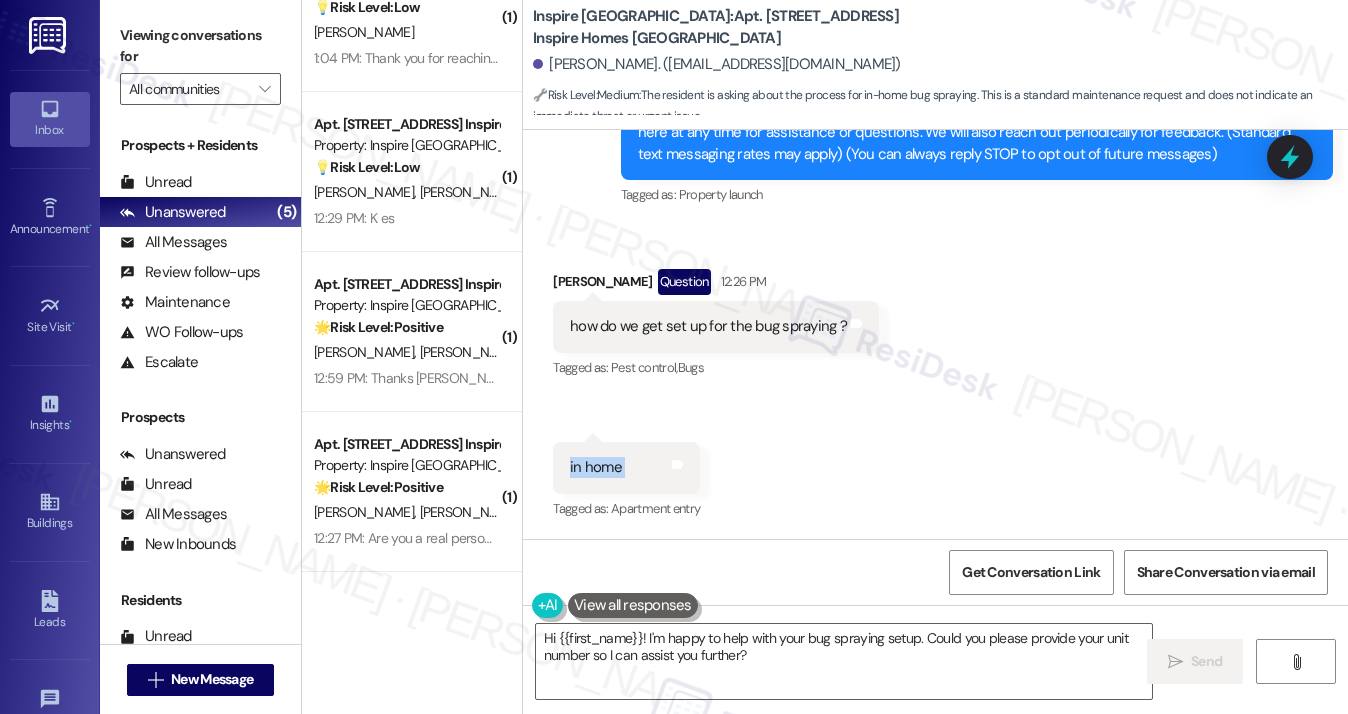 click on "in home" at bounding box center [596, 467] 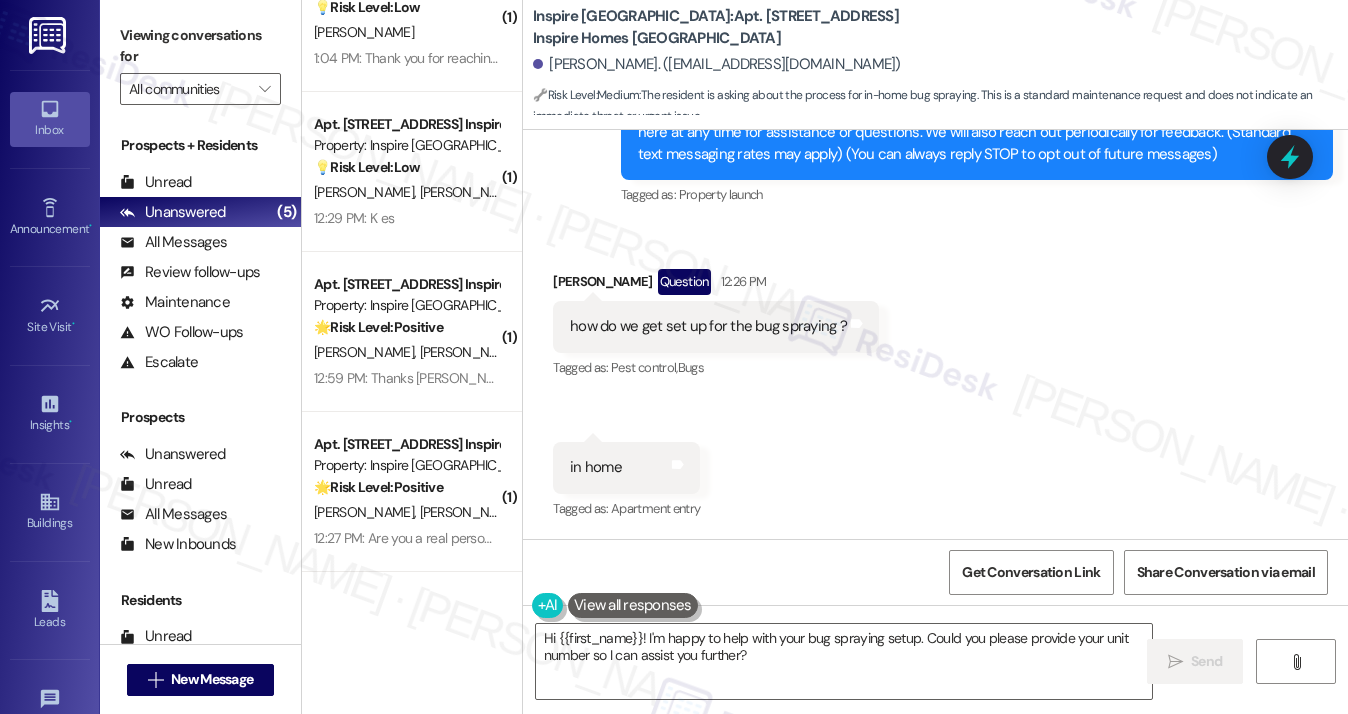 click on "Viewing conversations for" at bounding box center (200, 46) 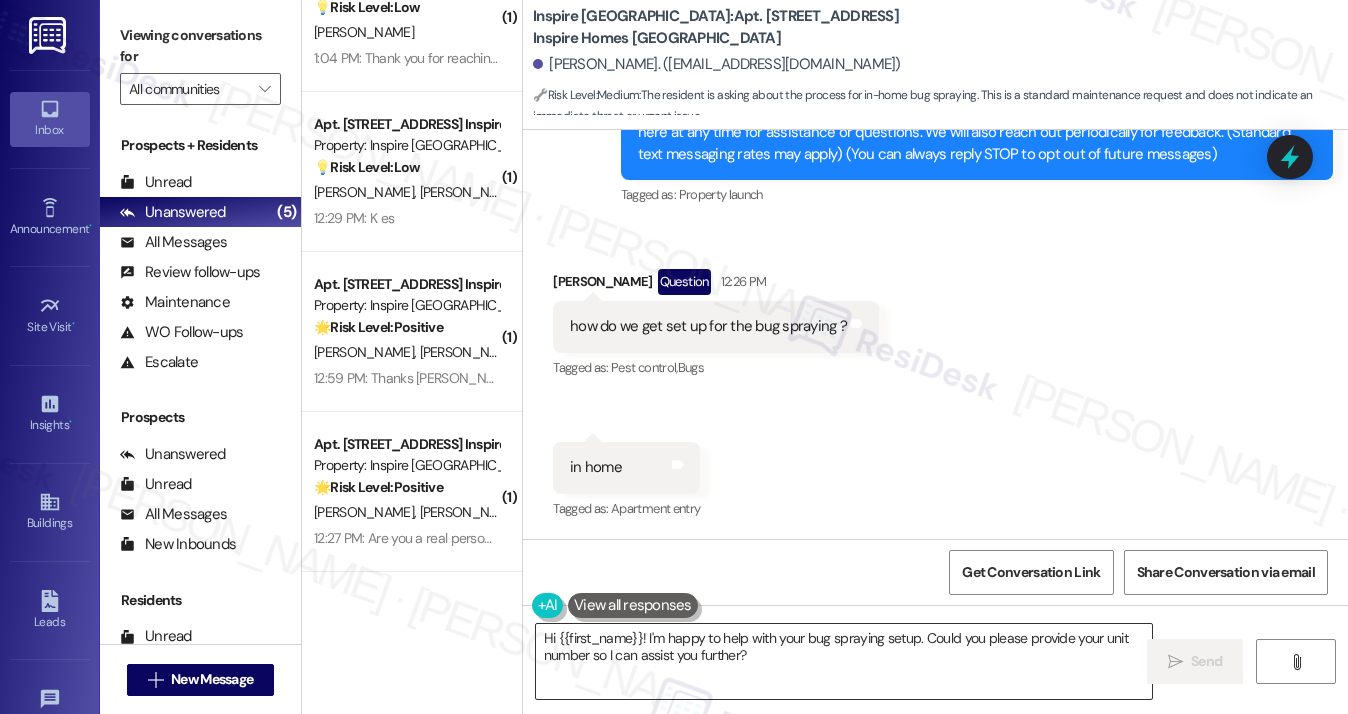 click on "Hi {{first_name}}! I'm happy to help with your bug spraying setup. Could you please provide your unit number so I can assist you further?" at bounding box center [844, 661] 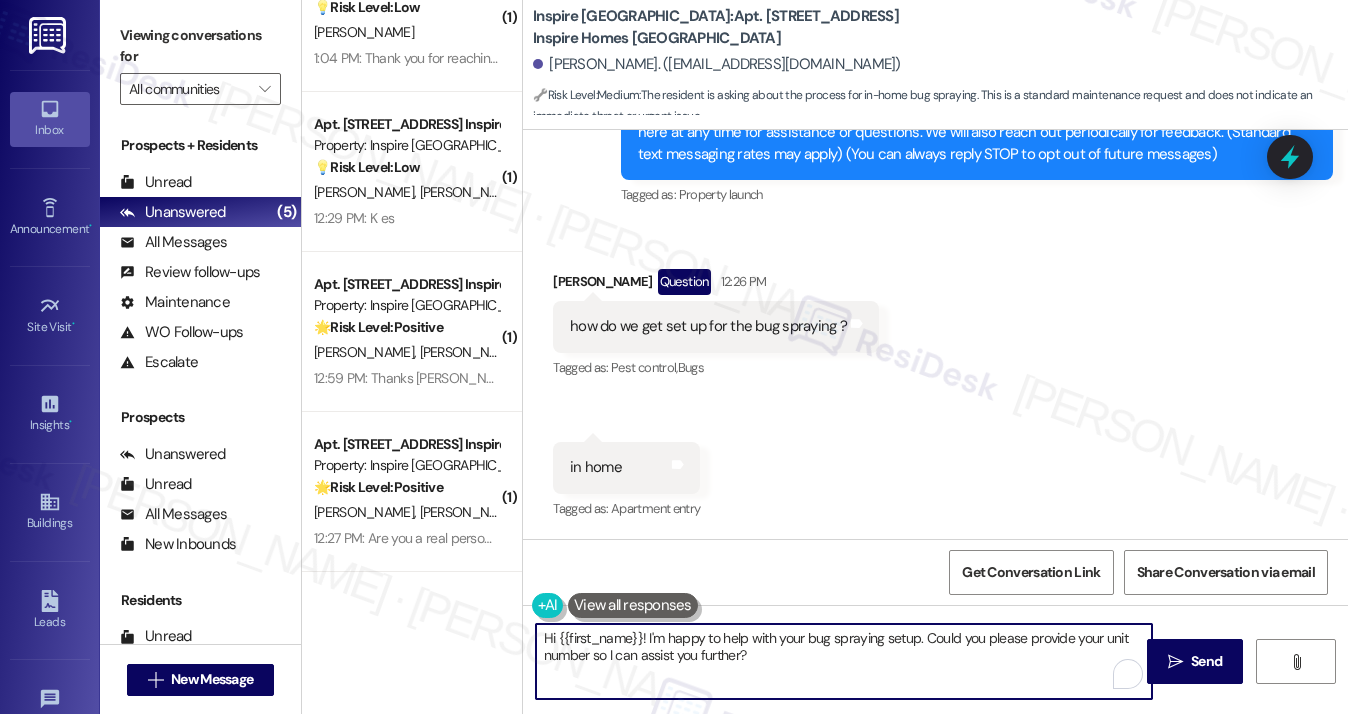 click on "Hi {{first_name}}! I'm happy to help with your bug spraying setup. Could you please provide your unit number so I can assist you further?" at bounding box center [844, 661] 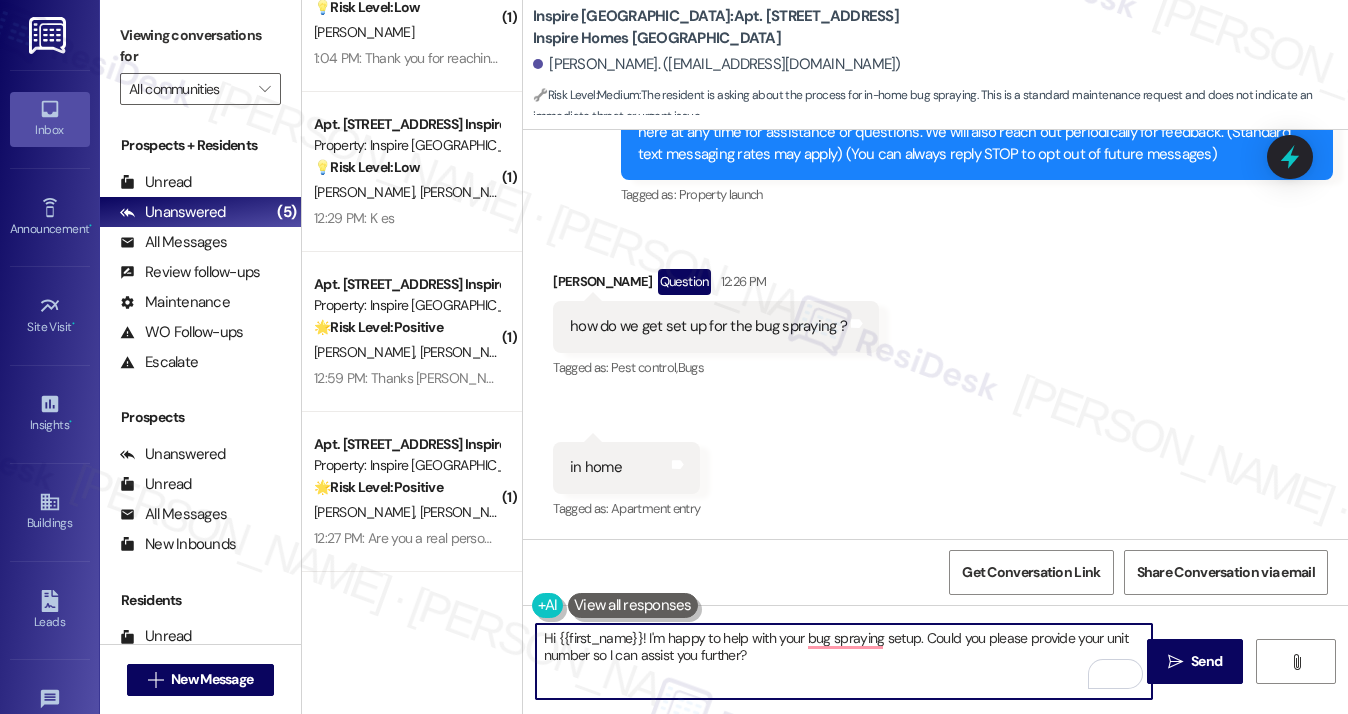 click on "Hi {{first_name}}! I'm happy to help with your bug spraying setup. Could you please provide your unit number so I can assist you further?" at bounding box center [844, 661] 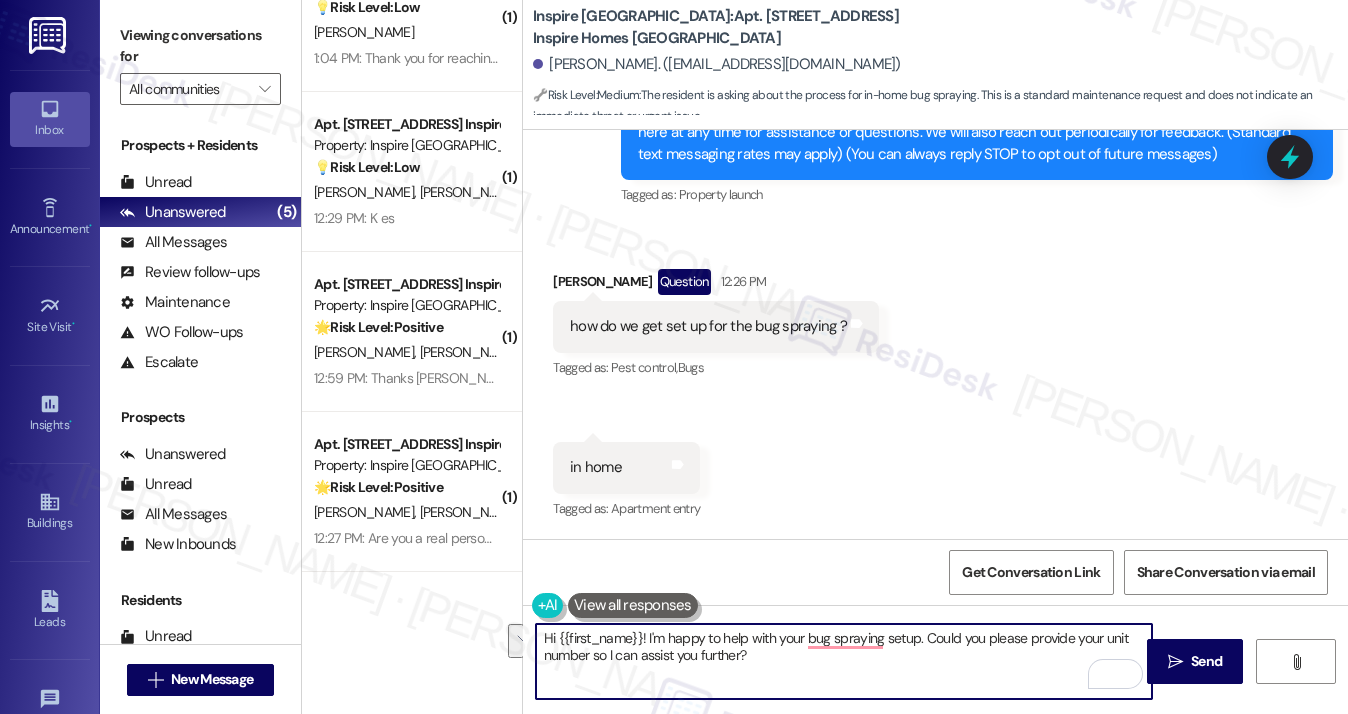 drag, startPoint x: 766, startPoint y: 657, endPoint x: 645, endPoint y: 635, distance: 122.98374 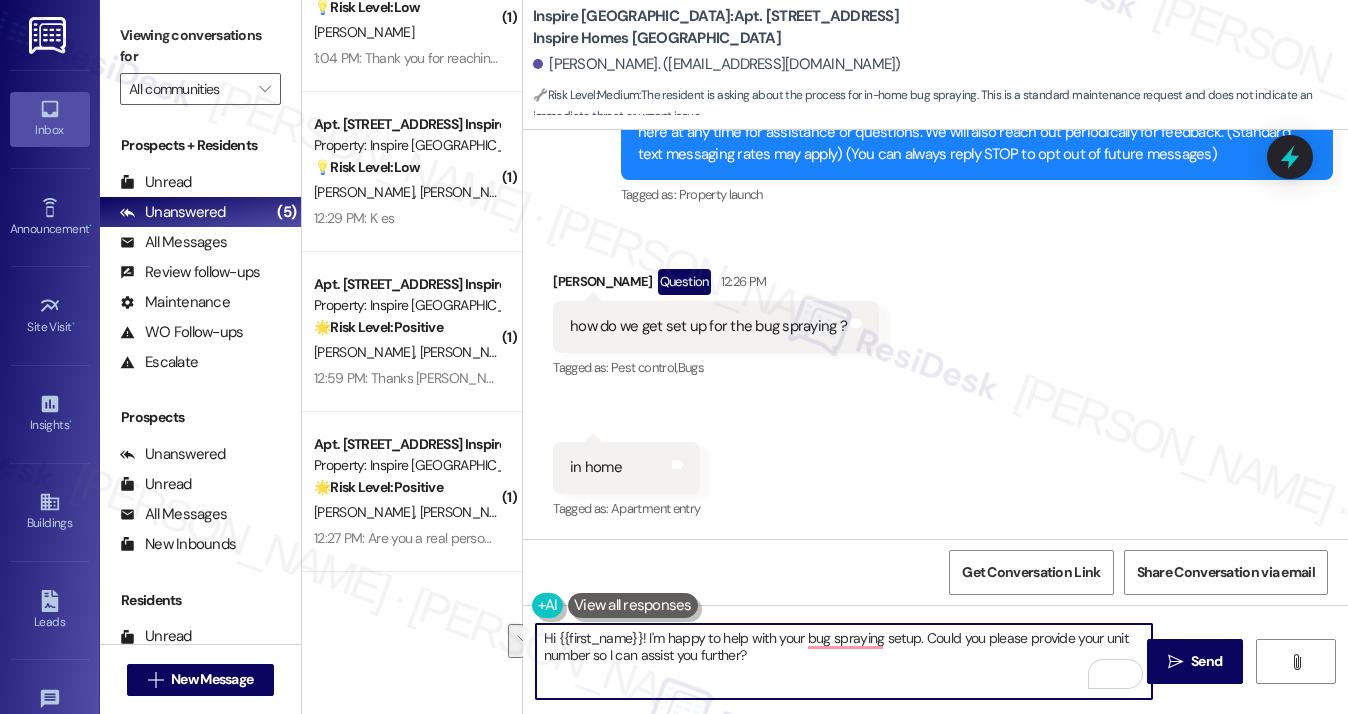 click on "Hi {{first_name}}! I'm happy to help with your bug spraying setup. Could you please provide your unit number so I can assist you further?" at bounding box center [844, 661] 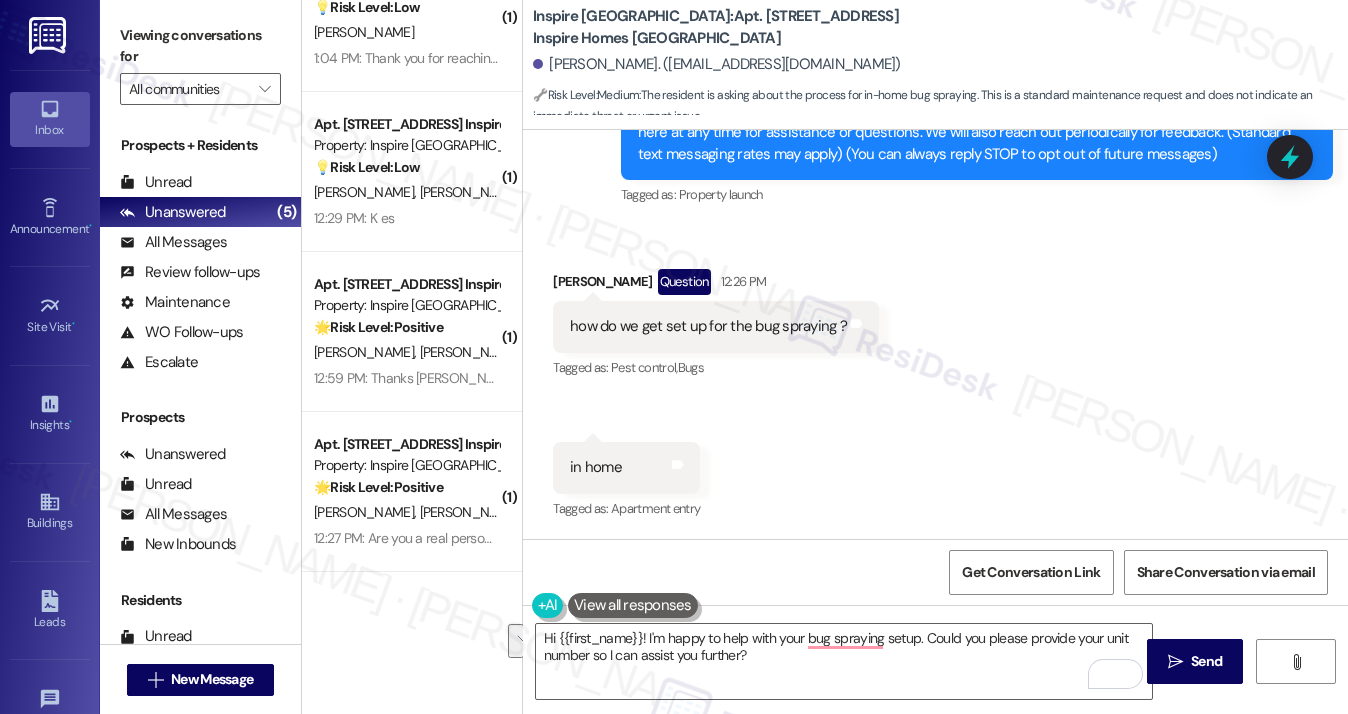 click on "Viewing conversations for" at bounding box center [200, 46] 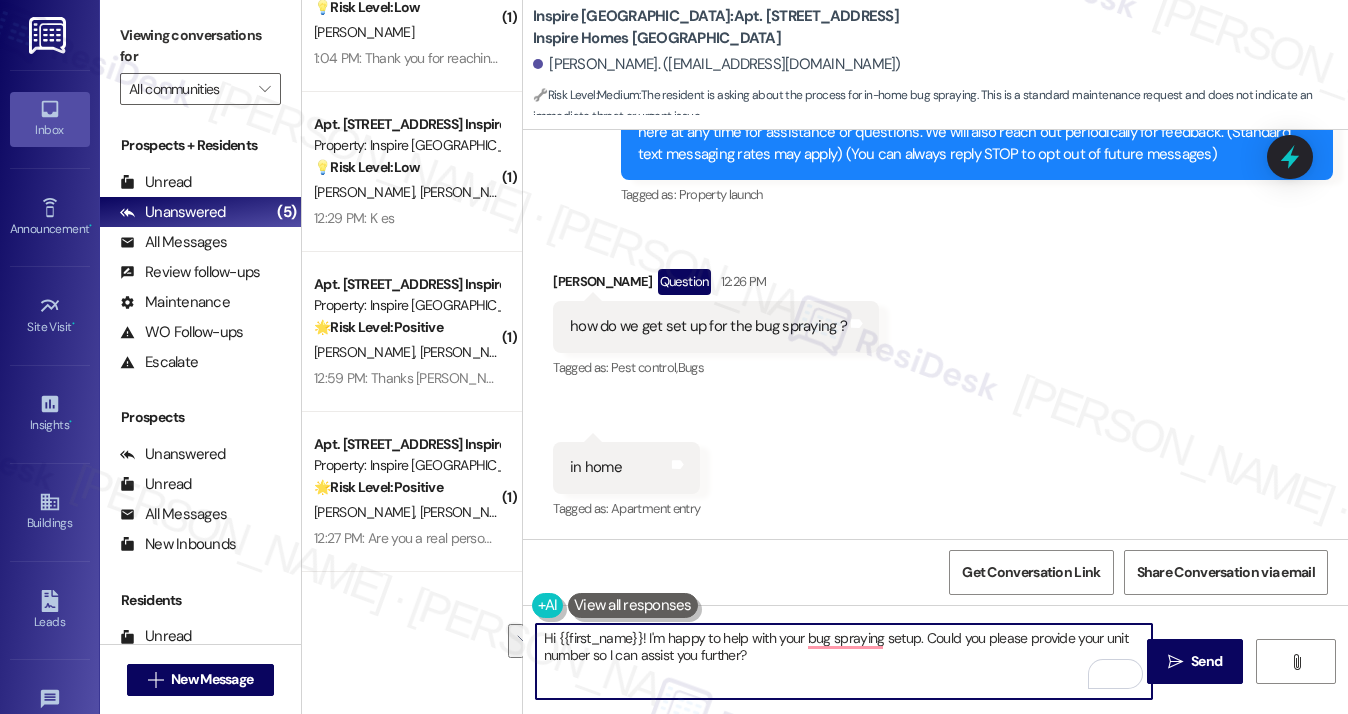 drag, startPoint x: 821, startPoint y: 658, endPoint x: 746, endPoint y: 645, distance: 76.11833 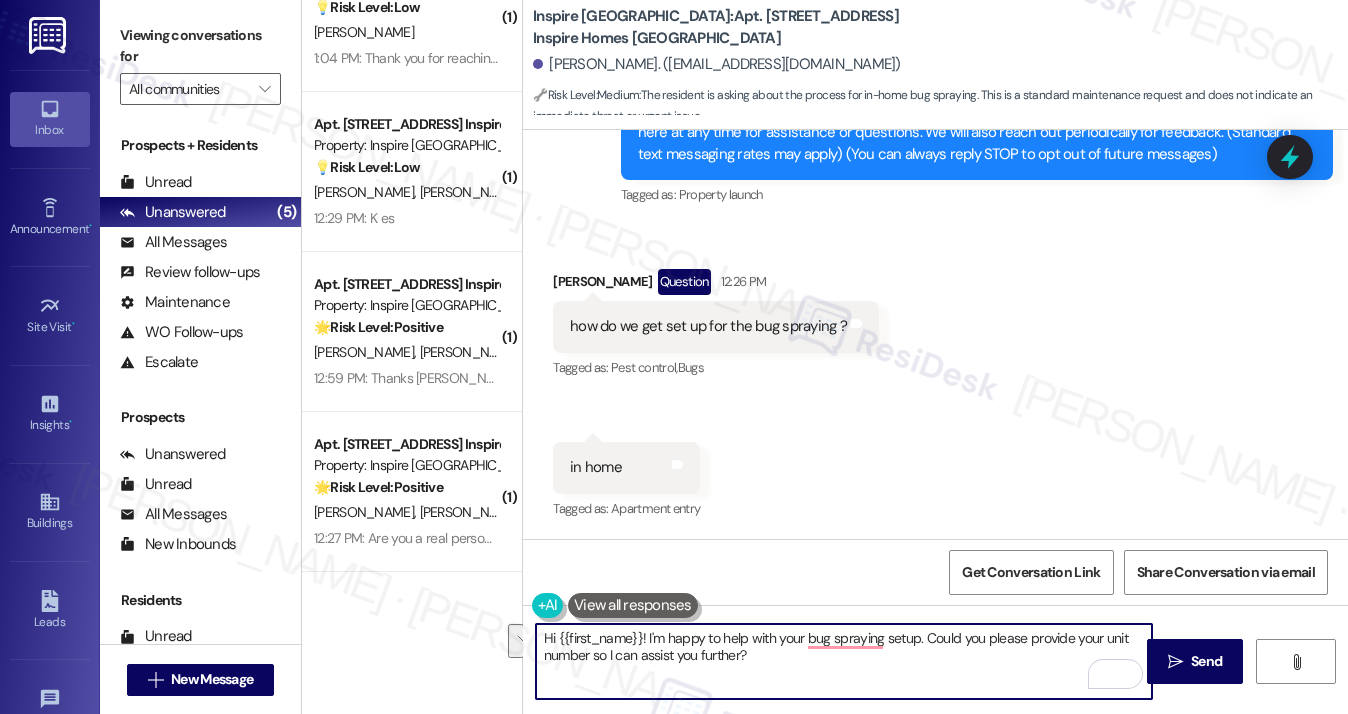 click on "Hi {{first_name}}! I'm happy to help with your bug spraying setup. Could you please provide your unit number so I can assist you further?" at bounding box center [844, 661] 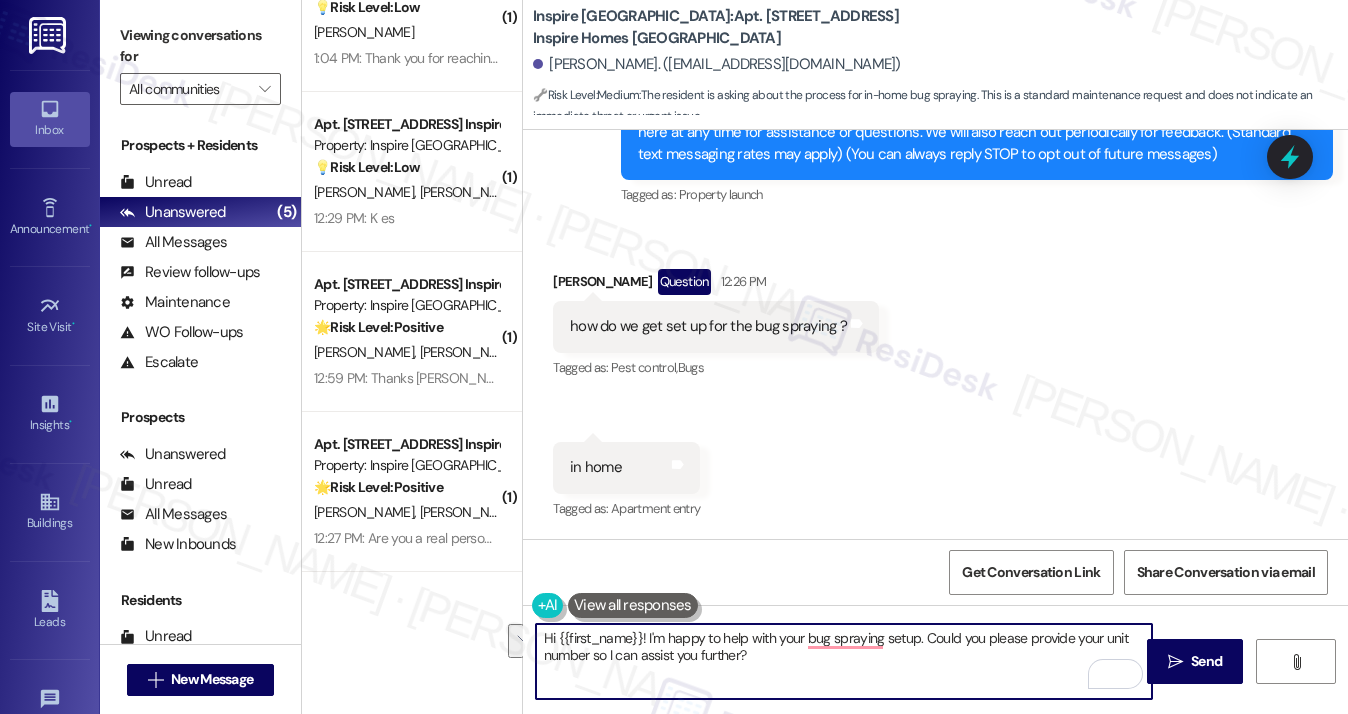 drag, startPoint x: 751, startPoint y: 653, endPoint x: 648, endPoint y: 633, distance: 104.92378 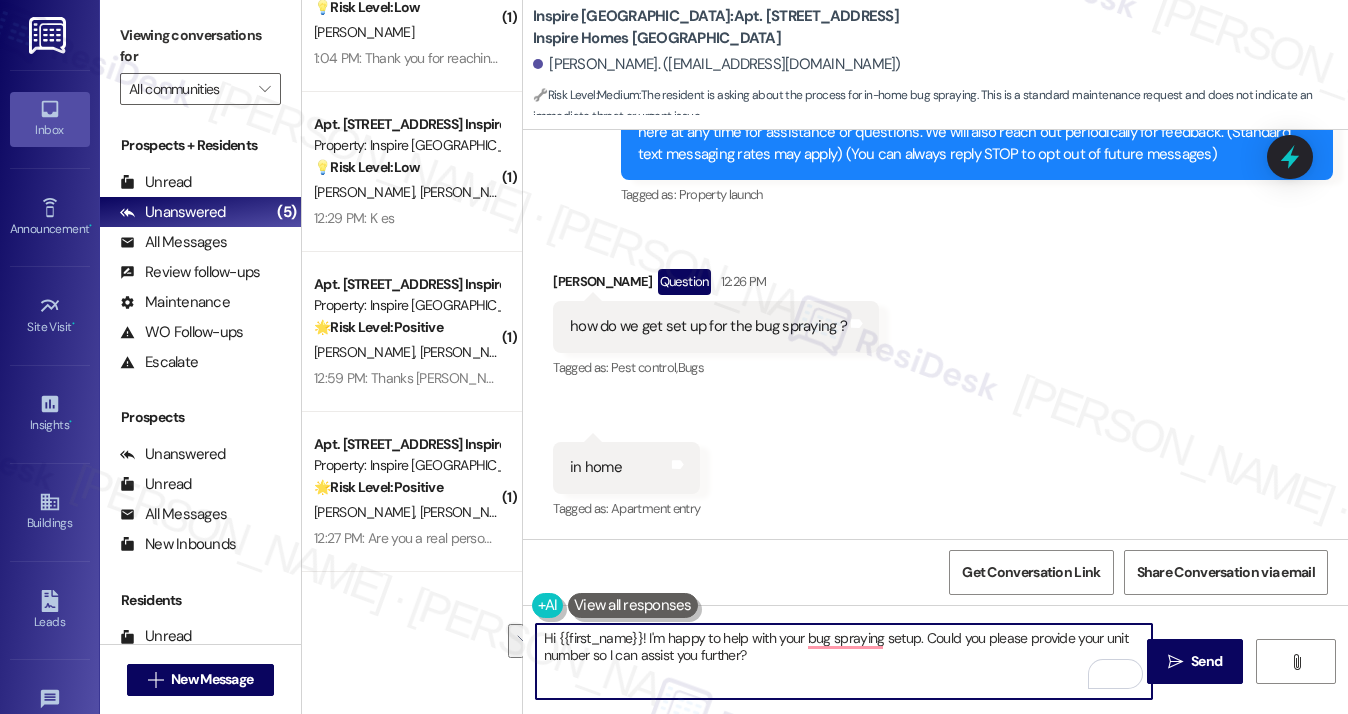 click on "Hi {{first_name}}! I'm happy to help with your bug spraying setup. Could you please provide your unit number so I can assist you further?" at bounding box center [844, 661] 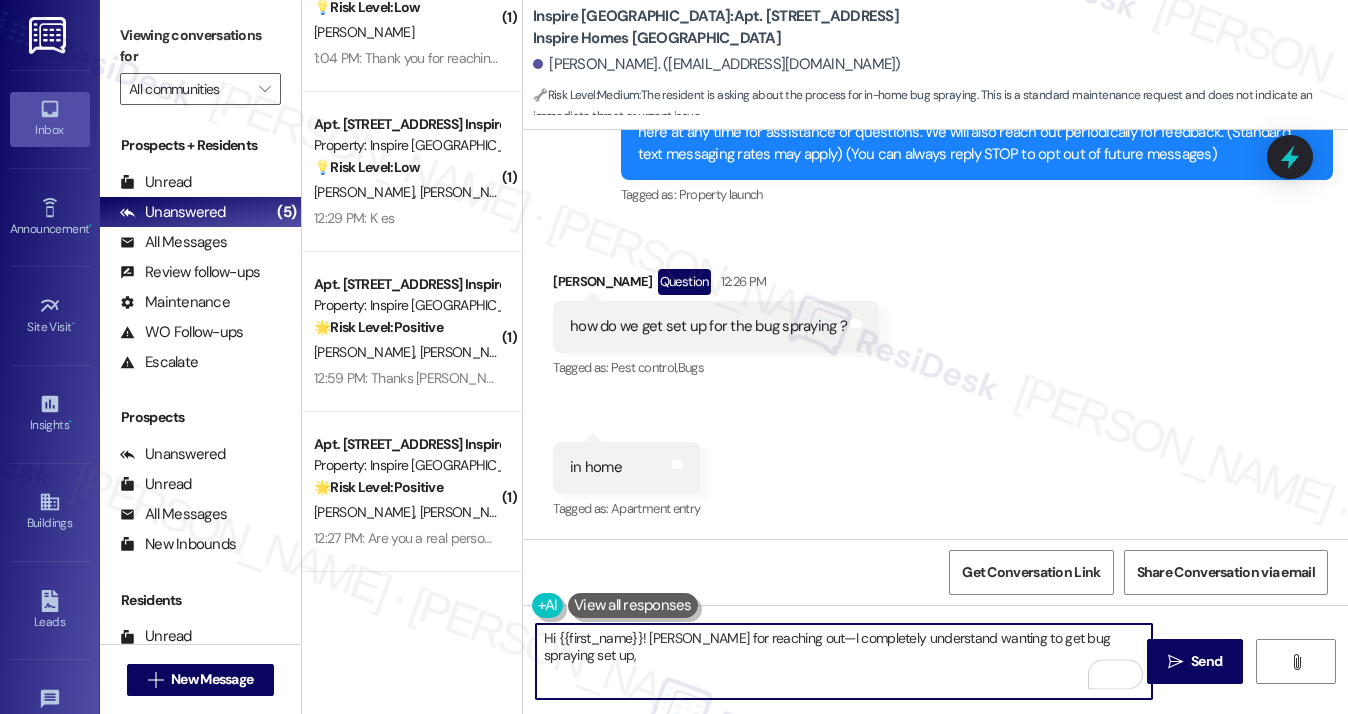 click on "Hi {{first_name}}! Ihanks for reaching out—I completely understand wanting to get bug spraying set up," at bounding box center [844, 661] 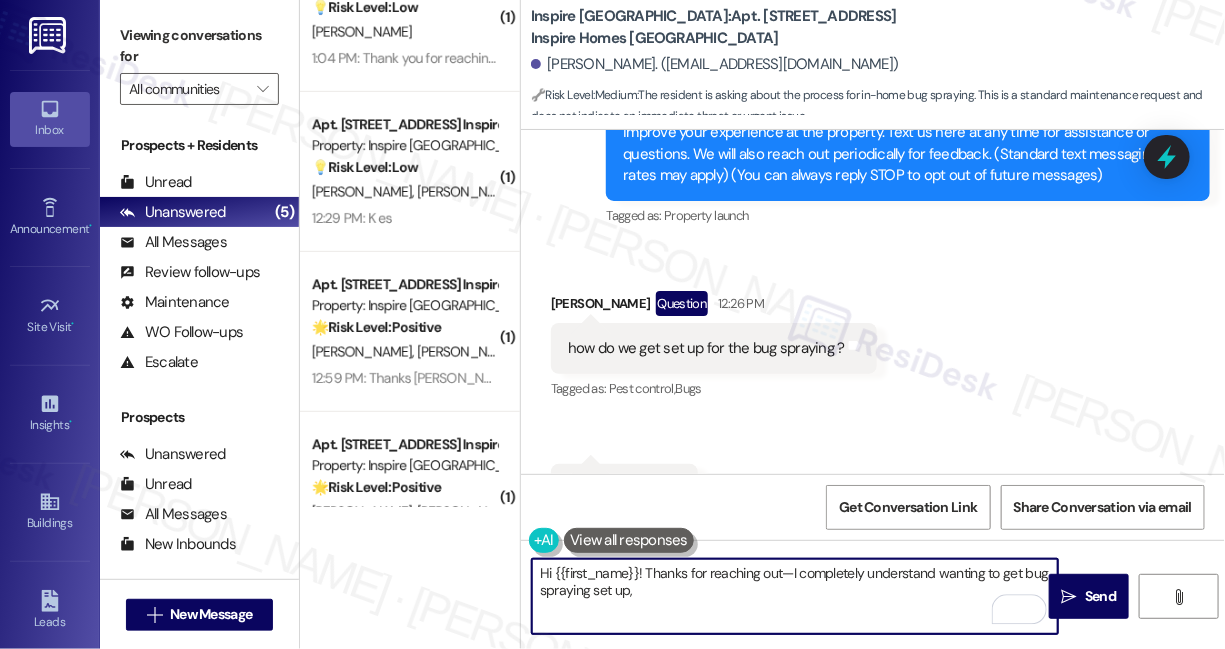 scroll, scrollTop: 227, scrollLeft: 0, axis: vertical 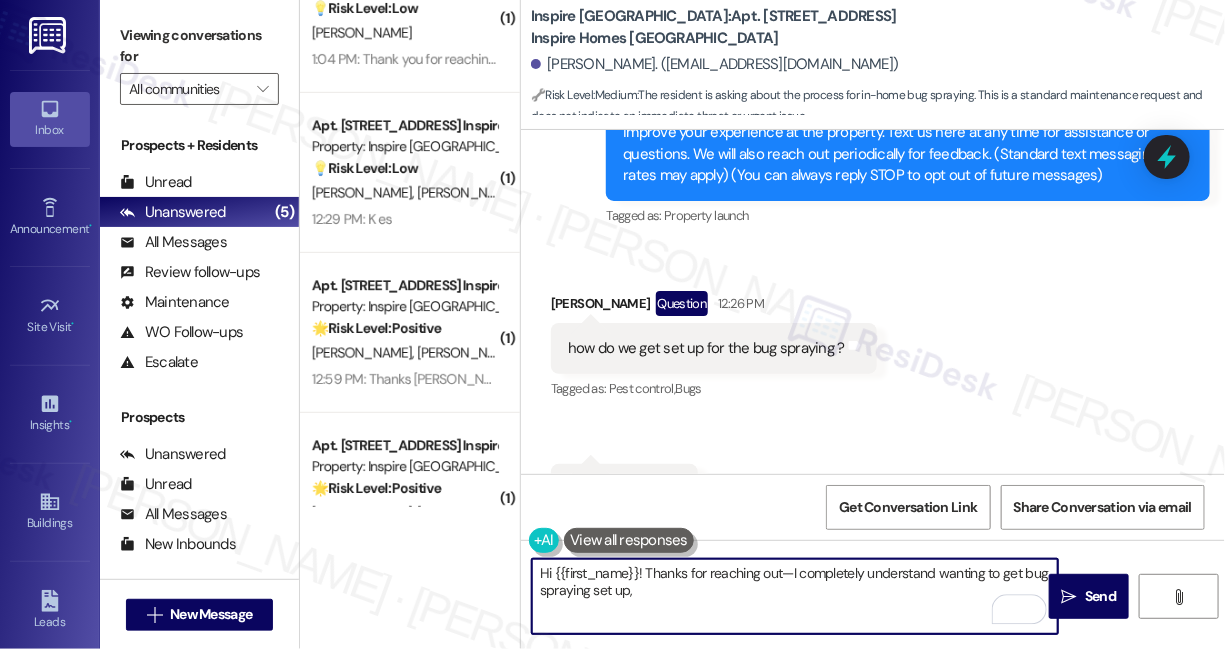 click on "Hi {{first_name}}! Thanks for reaching out—I completely understand wanting to get bug spraying set up," at bounding box center [795, 596] 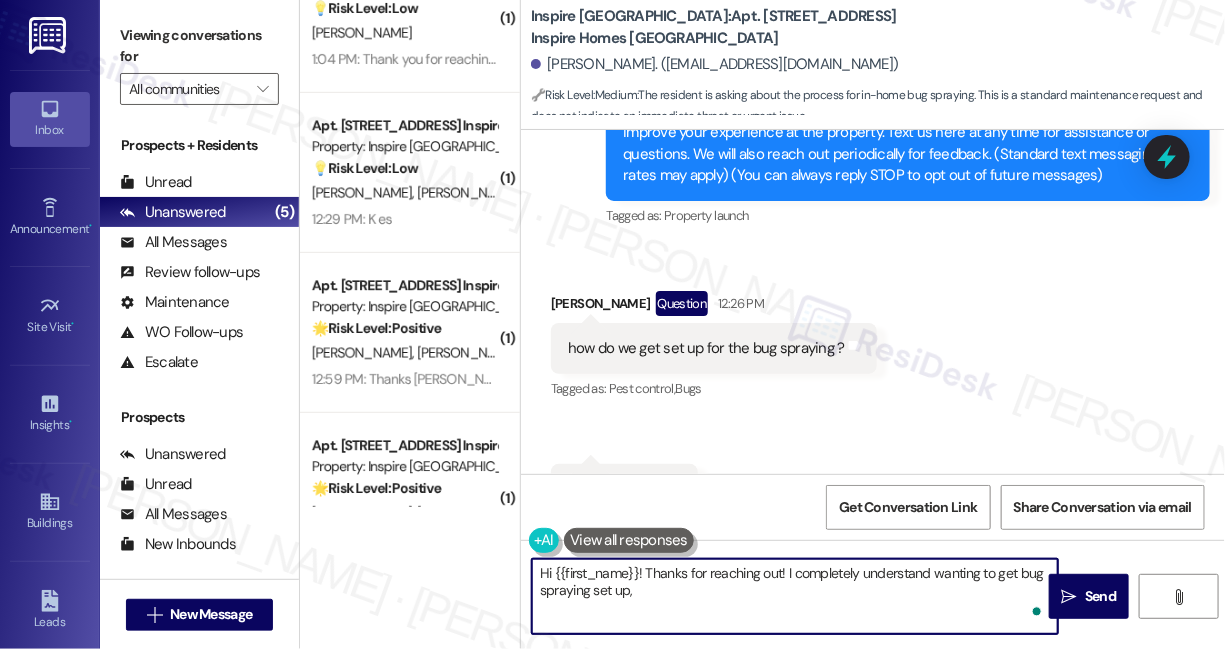 click on "Hi {{first_name}}! Thanks for reaching out! I completely understand wanting to get bug spraying set up," at bounding box center (795, 596) 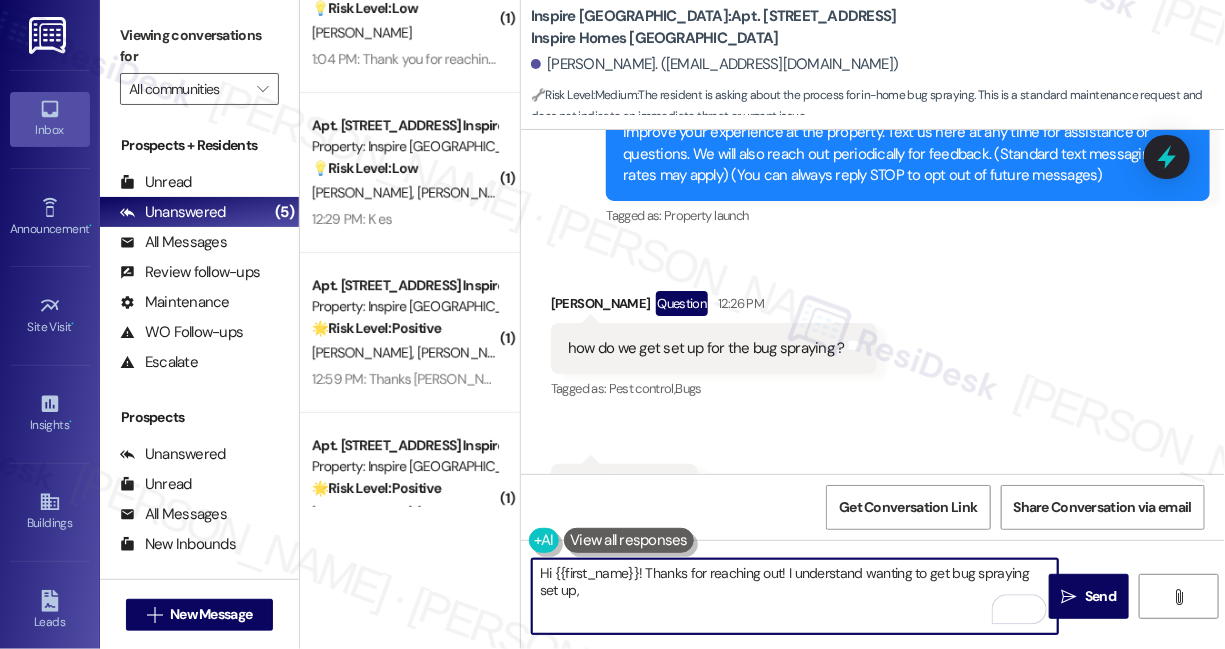 click on "Hi {{first_name}}! Thanks for reaching out! I understand wanting to get bug spraying set up," at bounding box center (795, 596) 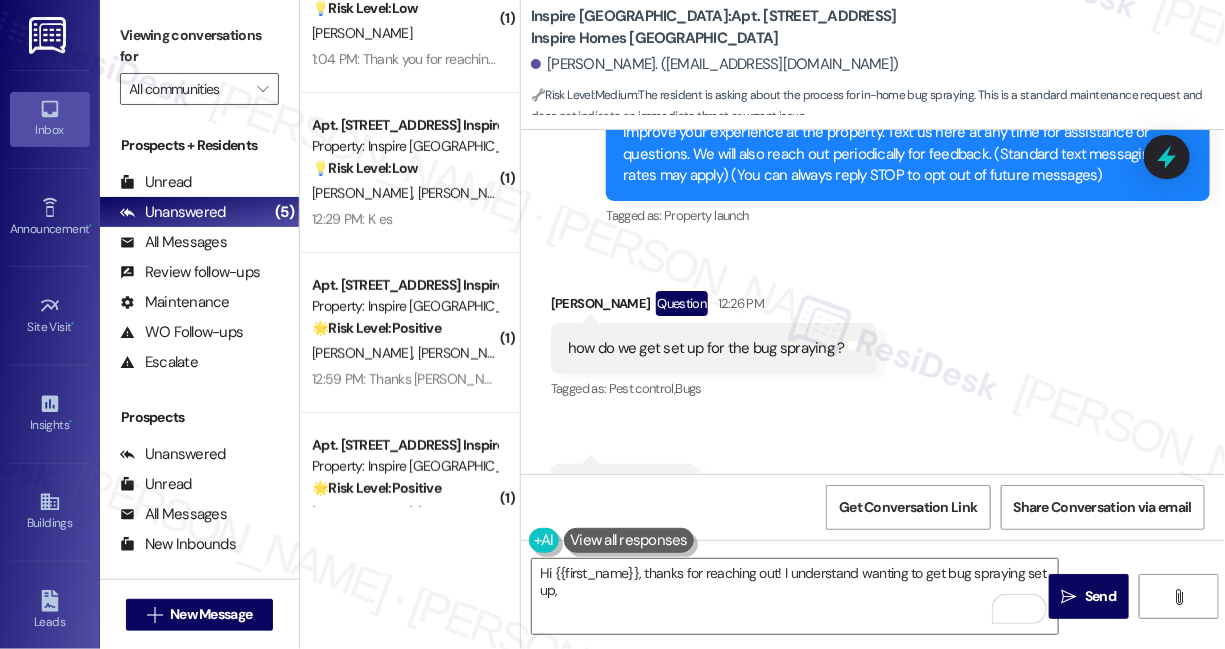 click on "Viewing conversations for" at bounding box center [199, 46] 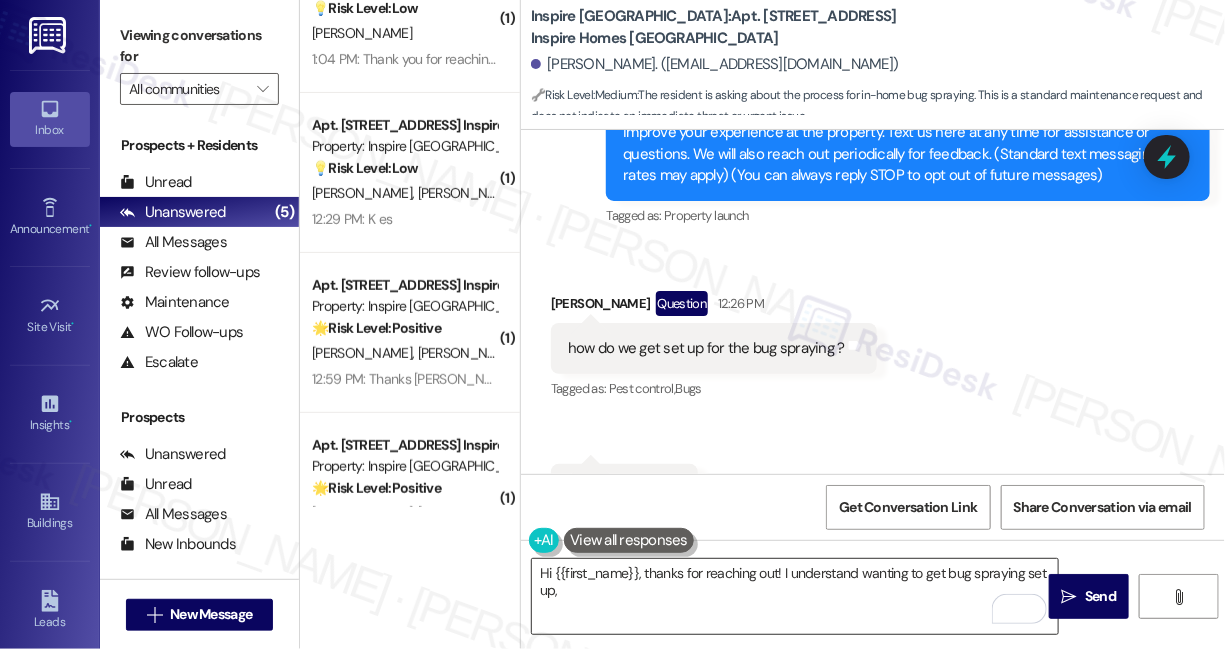 click on "Hi {{first_name}}, thanks for reaching out! I understand wanting to get bug spraying set up," at bounding box center (795, 596) 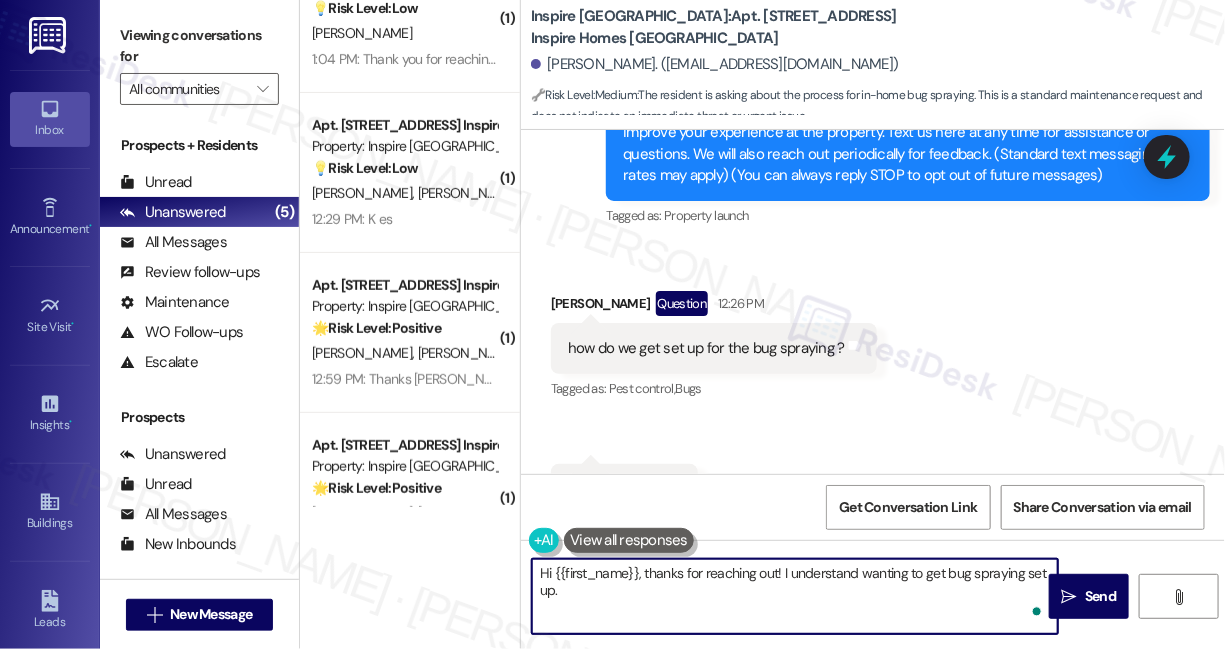 paste on "ould you let me know if you’re dealing with a specific type of pest or if this is more for general prevention? That way I can give the team a clearer picture." 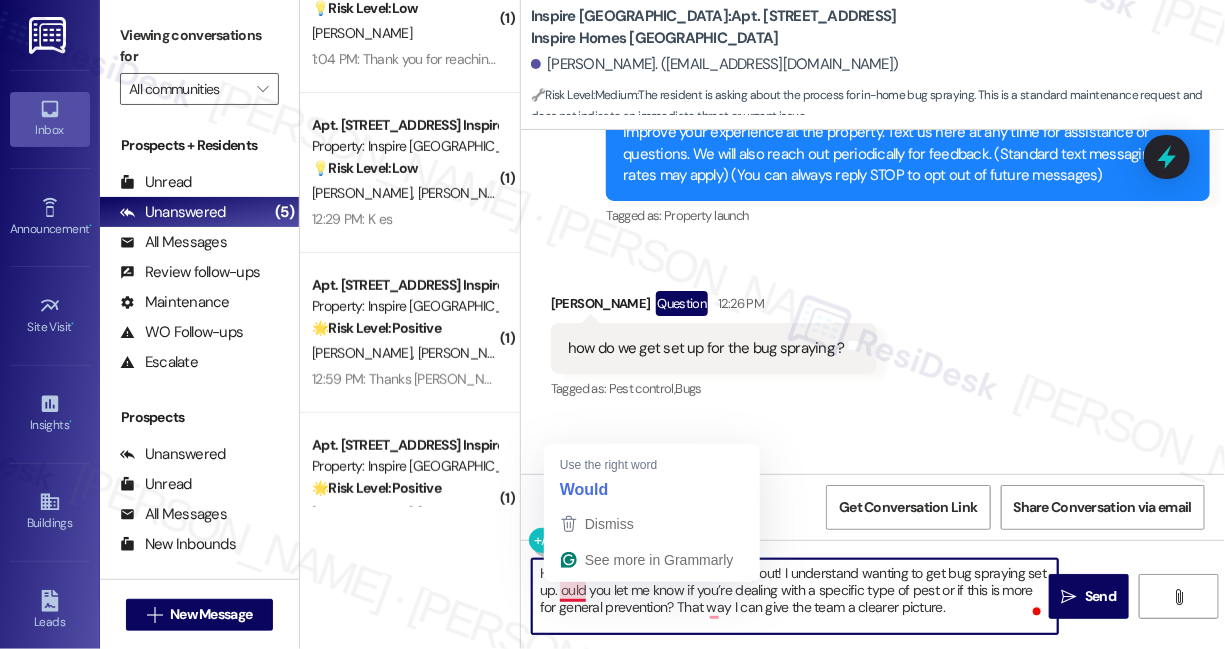 click on "Hi {{first_name}}, thanks for reaching out! I understand wanting to get bug spraying set up. ould you let me know if you’re dealing with a specific type of pest or if this is more for general prevention? That way I can give the team a clearer picture." at bounding box center (795, 596) 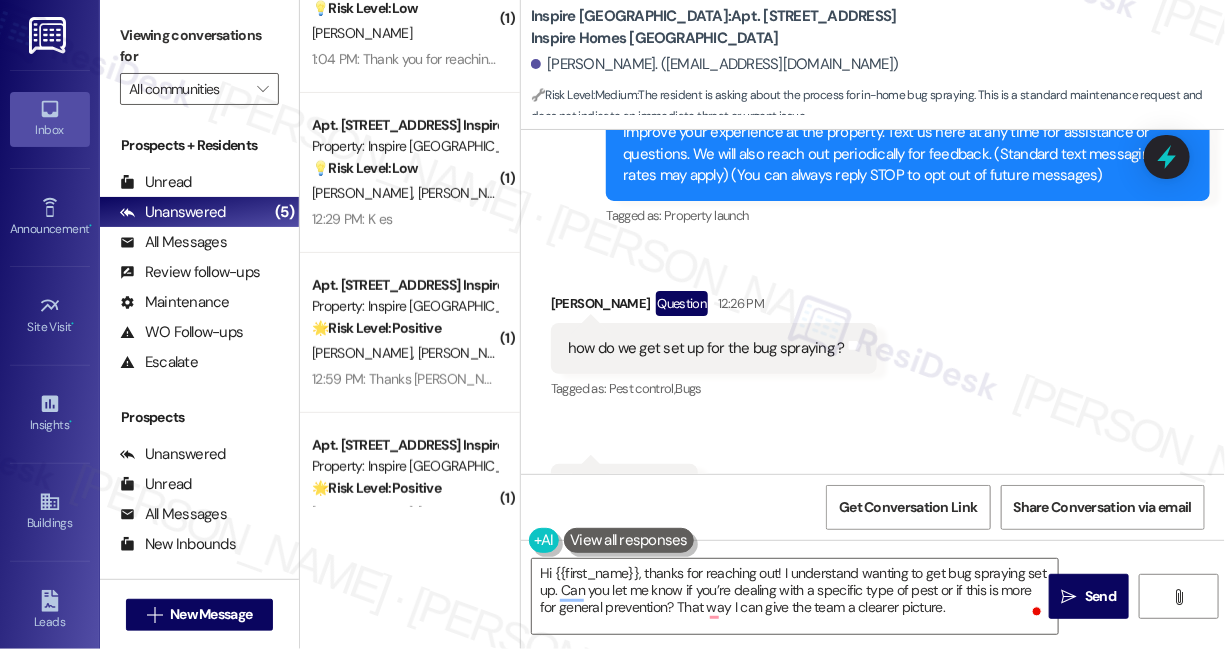 click on "Viewing conversations for" at bounding box center [199, 46] 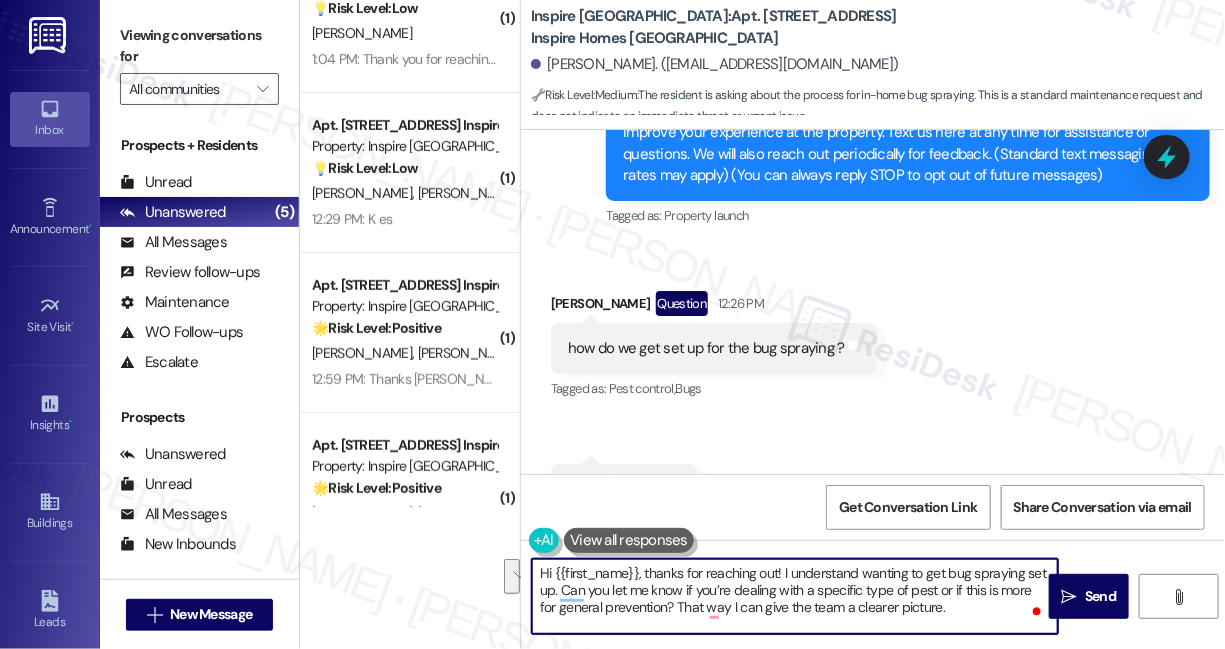 drag, startPoint x: 960, startPoint y: 616, endPoint x: 559, endPoint y: 588, distance: 401.97638 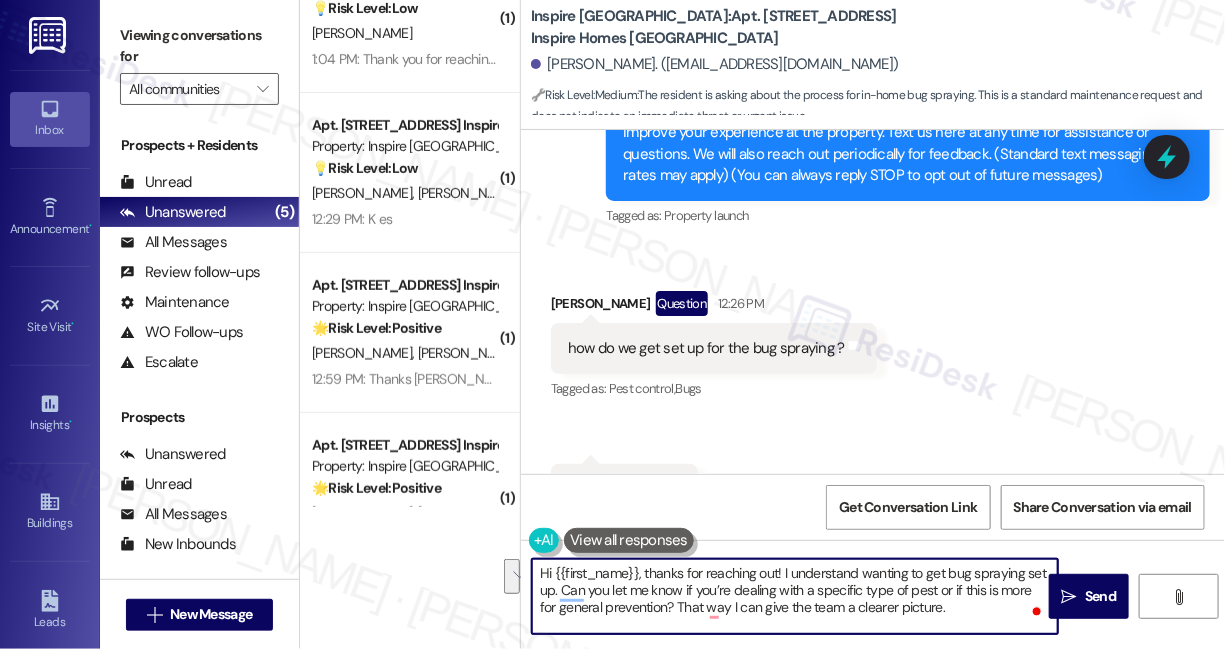 click on "Hi {{first_name}}, thanks for reaching out! I understand wanting to get bug spraying set up. Can you let me know if you’re dealing with a specific type of pest or if this is more for general prevention? That way I can give the team a clearer picture." at bounding box center (795, 596) 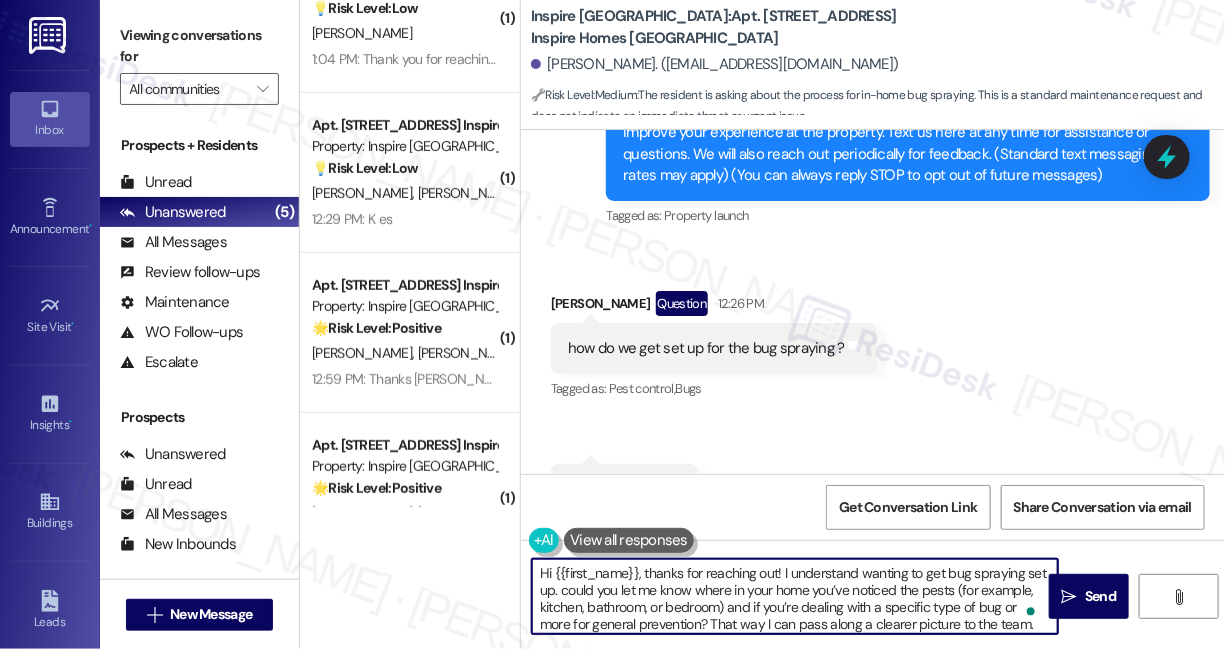 click on "Hi {{first_name}}, thanks for reaching out! I understand wanting to get bug spraying set up. could you let me know where in your home you’ve noticed the pests (for example, kitchen, bathroom, or bedroom) and if you’re dealing with a specific type of bug or more for general prevention? That way I can pass along a clearer picture to the team." at bounding box center [795, 596] 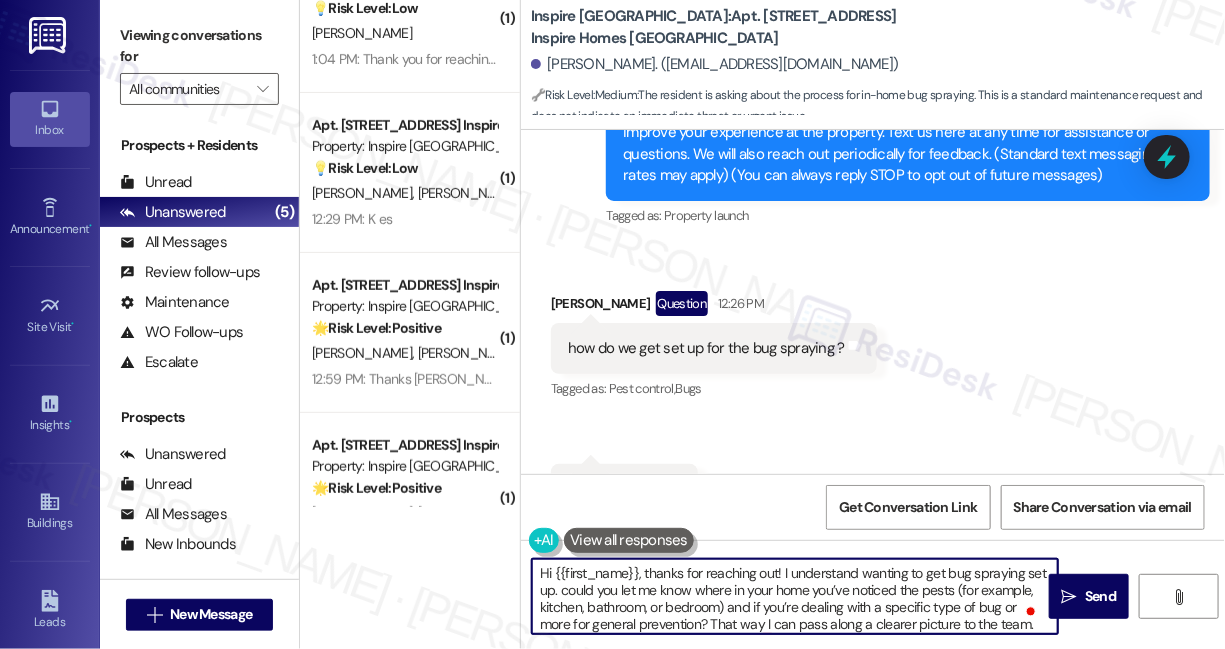 click on "Hi {{first_name}}, thanks for reaching out! I understand wanting to get bug spraying set up. could you let me know where in your home you’ve noticed the pests (for example, kitchen, bathroom, or bedroom) and if you’re dealing with a specific type of bug or more for general prevention? That way I can pass along a clearer picture to the team." at bounding box center [795, 596] 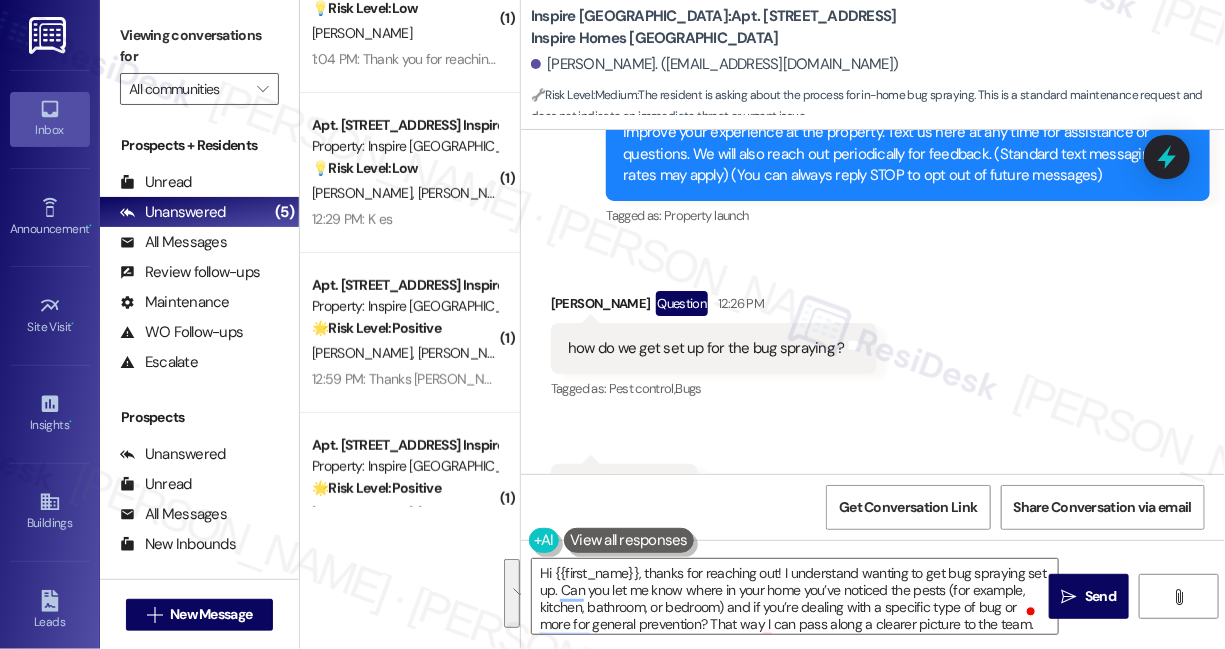 click on "Viewing conversations for All communities " at bounding box center [199, 62] 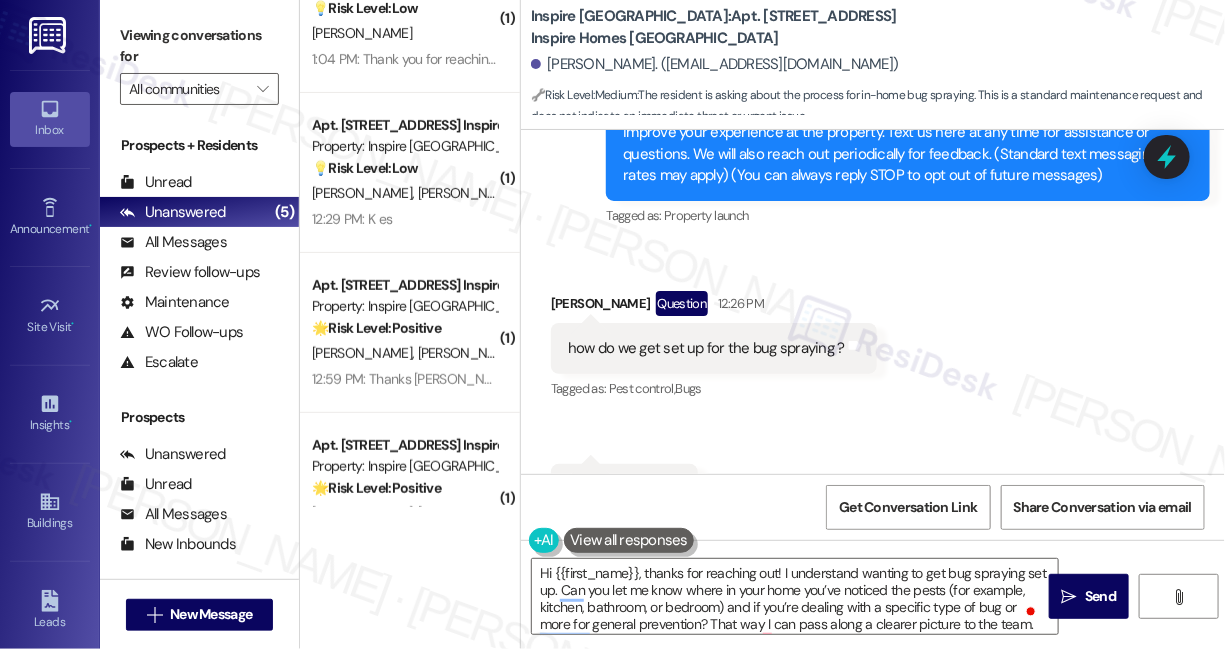 click on "Viewing conversations for" at bounding box center (199, 46) 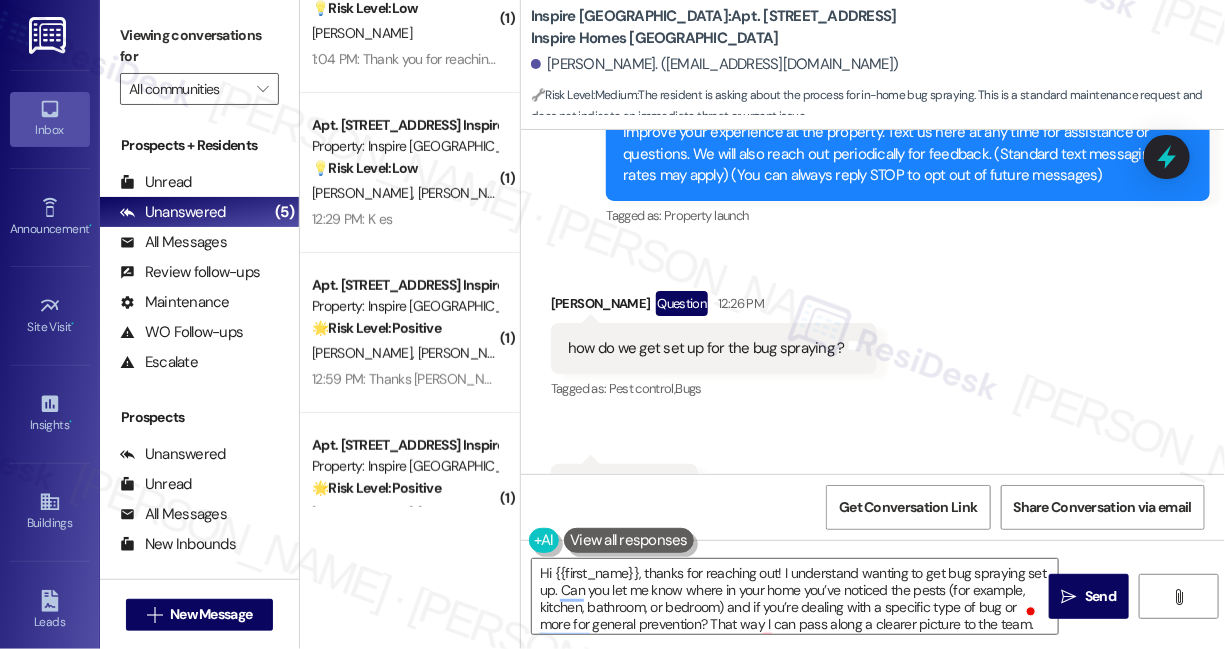 click on "Viewing conversations for" at bounding box center [199, 46] 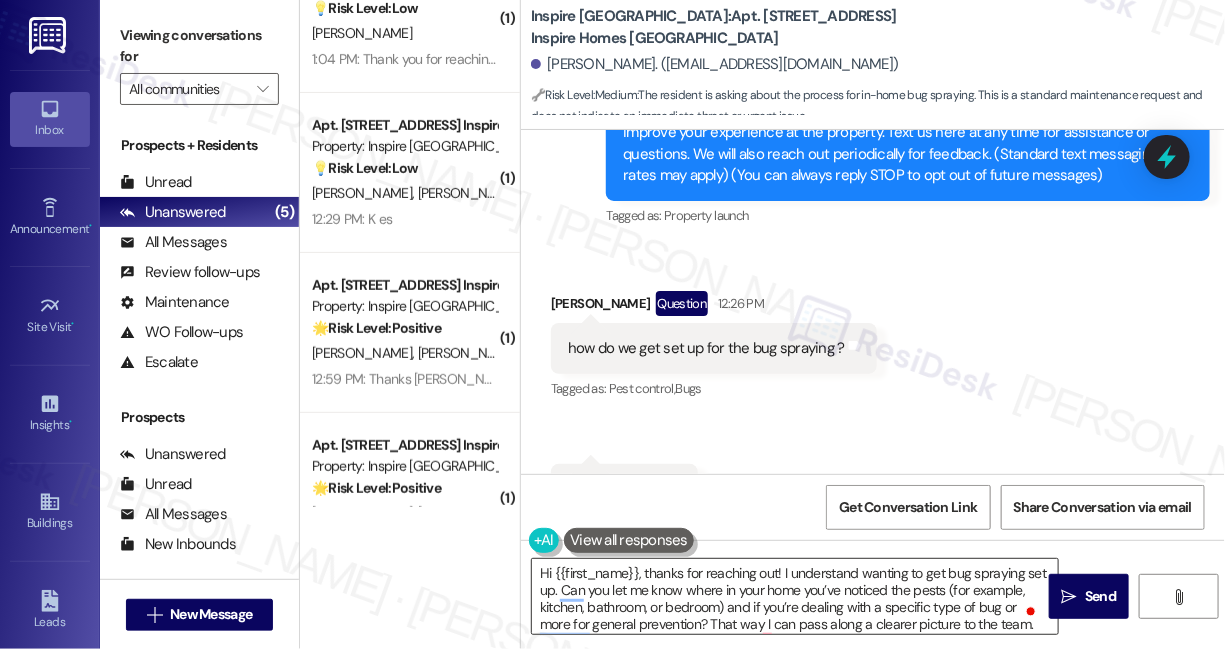 click on "Hi {{first_name}}, thanks for reaching out! I understand wanting to get bug spraying set up. Can you let me know where in your home you’ve noticed the pests (for example, kitchen, bathroom, or bedroom) and if you’re dealing with a specific type of bug or more for general prevention? That way I can pass along a clearer picture to the team." at bounding box center [795, 596] 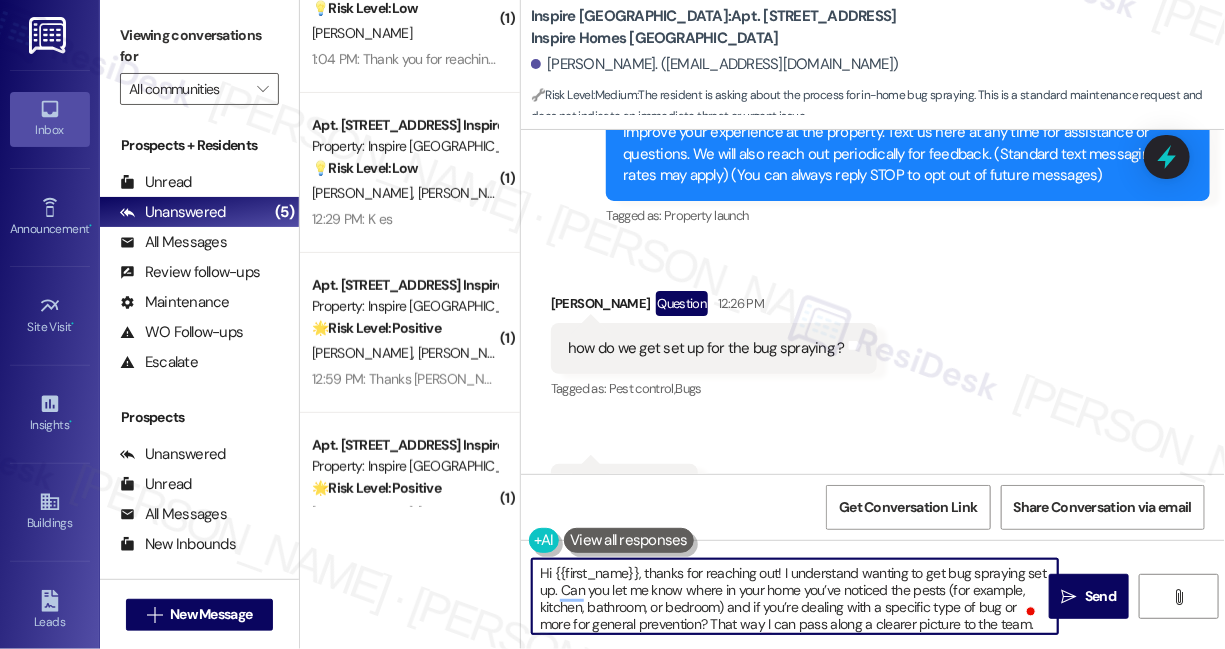 click on "Hi {{first_name}}, thanks for reaching out! I understand wanting to get bug spraying set up. Can you let me know where in your home you’ve noticed the pests (for example, kitchen, bathroom, or bedroom) and if you’re dealing with a specific type of bug or more for general prevention? That way I can pass along a clearer picture to the team." at bounding box center (795, 596) 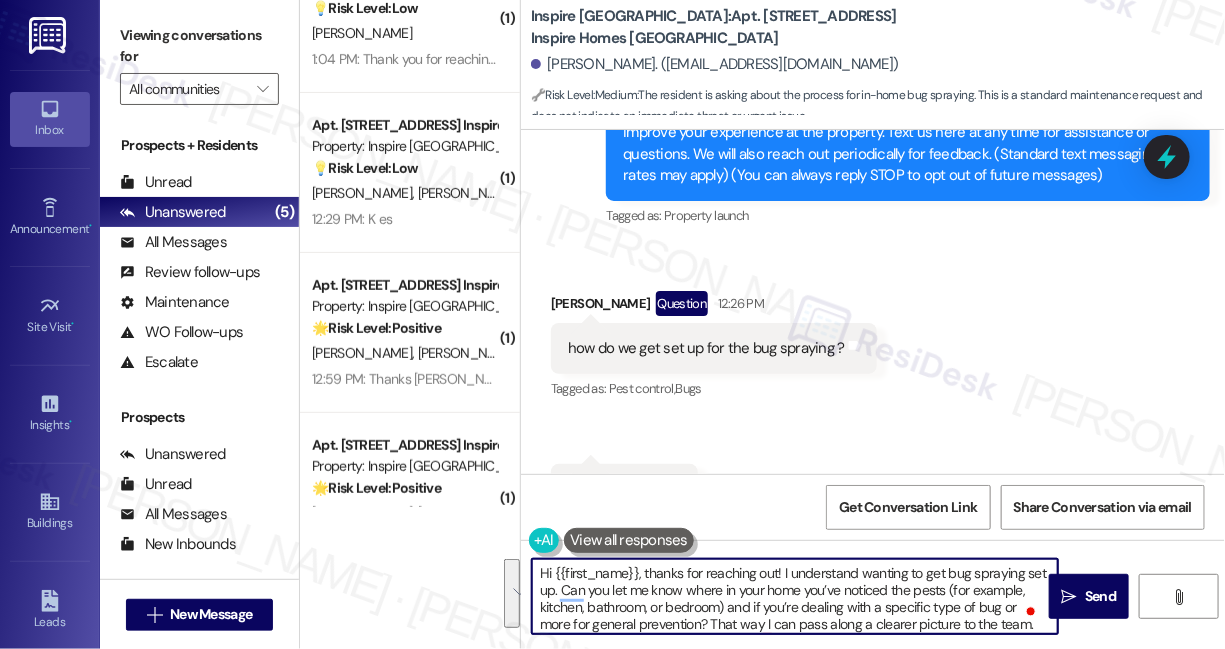 paste on "totally get wanting to set up bug spraying. Could you let me know where in your home you’ve been seeing them (like the kitchen, bathroom, or bedroom) and if it’s a specific type of bug or just for general prevention? That’ll help me give the team a clearer picture.
Ask ChatGPT" 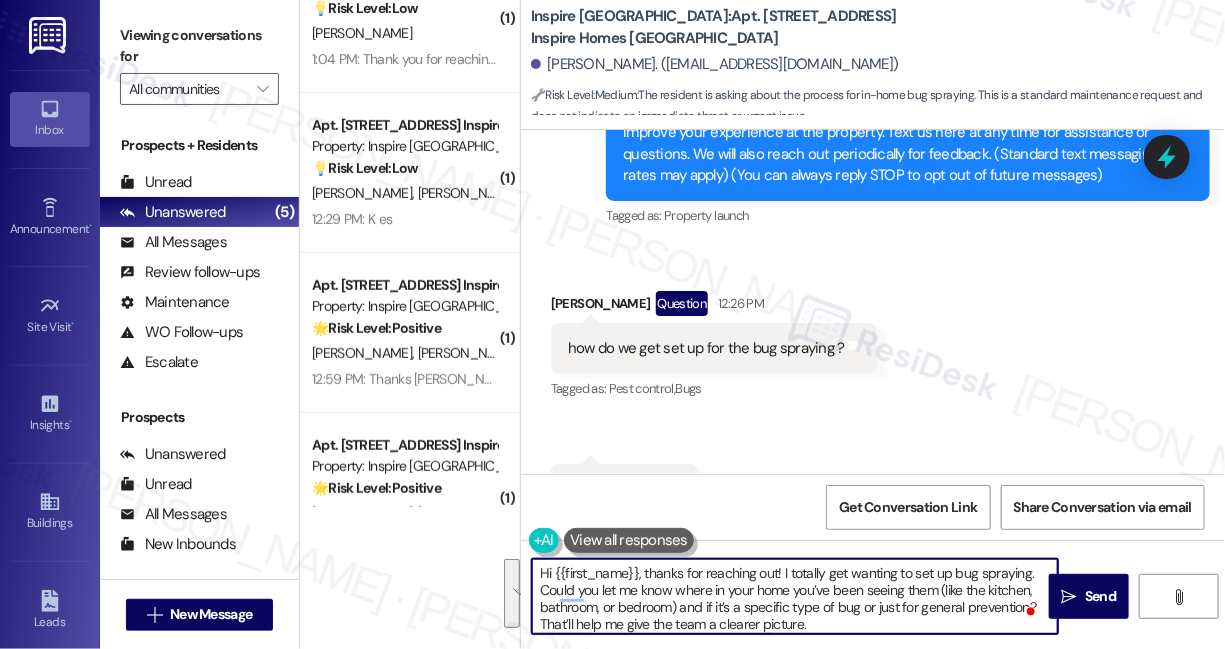 scroll, scrollTop: 152, scrollLeft: 0, axis: vertical 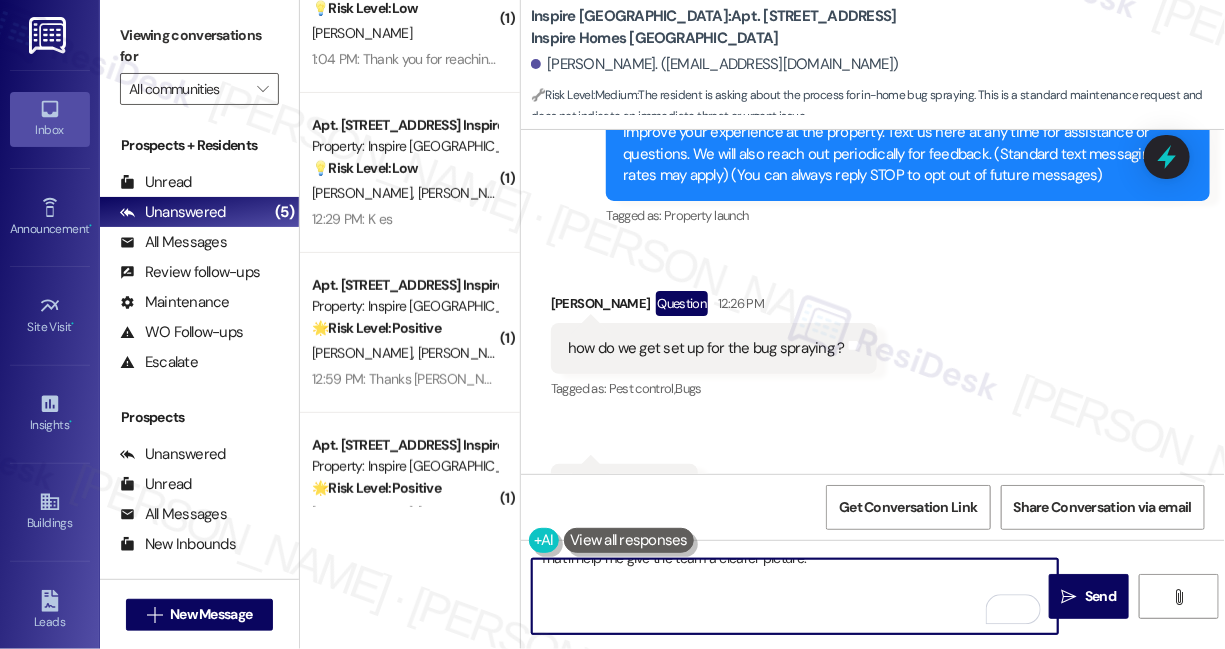 drag, startPoint x: 586, startPoint y: 627, endPoint x: 549, endPoint y: 582, distance: 58.258045 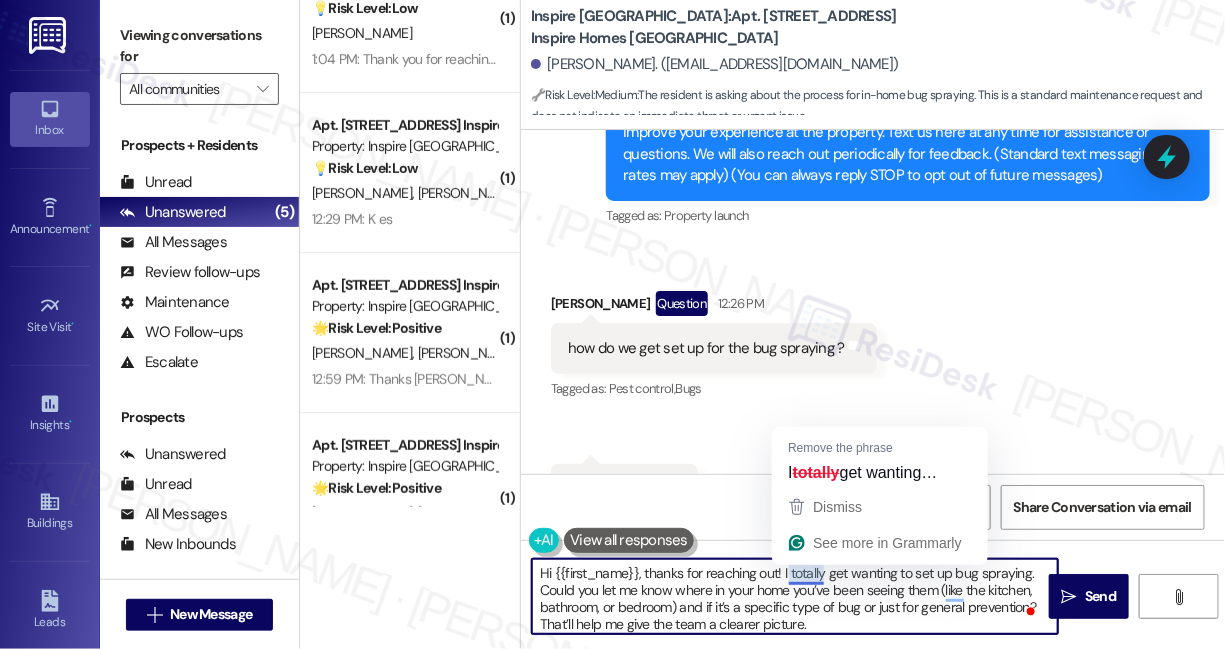click on "Hi {{first_name}}, thanks for reaching out! I totally get wanting to set up bug spraying. Could you let me know where in your home you’ve been seeing them (like the kitchen, bathroom, or bedroom) and if it’s a specific type of bug or just for general prevention? That’ll help me give the team a clearer picture." at bounding box center (795, 596) 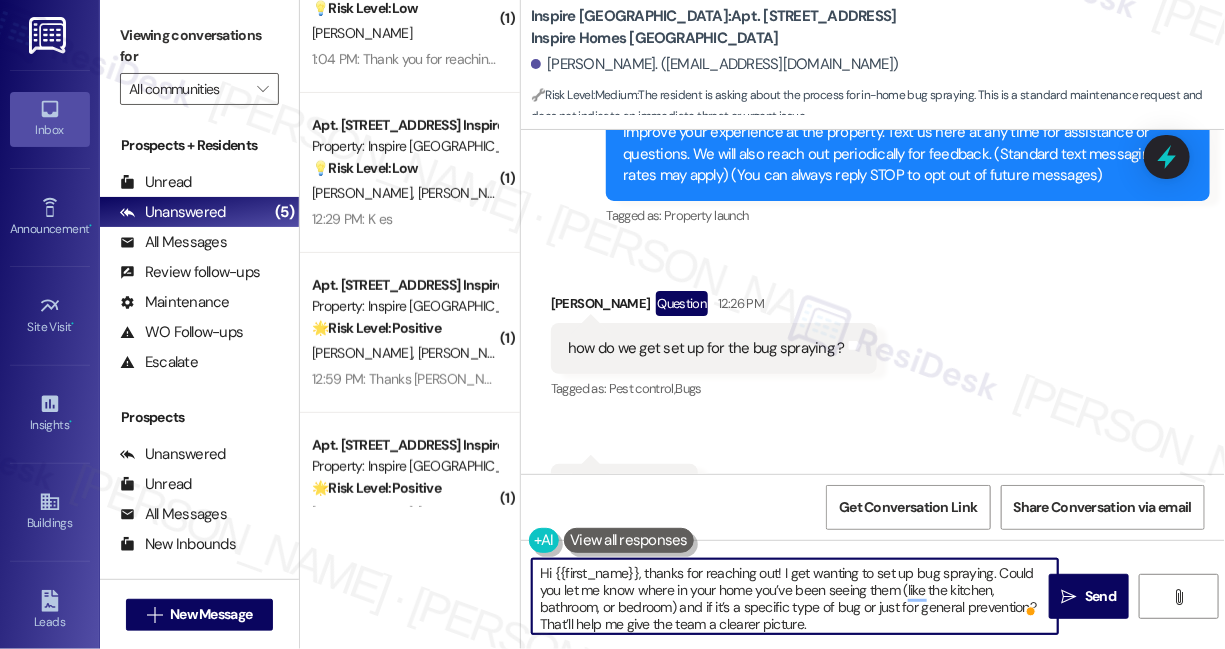click on "Hi {{first_name}}, thanks for reaching out! I get wanting to set up bug spraying. Could you let me know where in your home you’ve been seeing them (like the kitchen, bathroom, or bedroom) and if it’s a specific type of bug or just for general prevention? That’ll help me give the team a clearer picture." at bounding box center [795, 596] 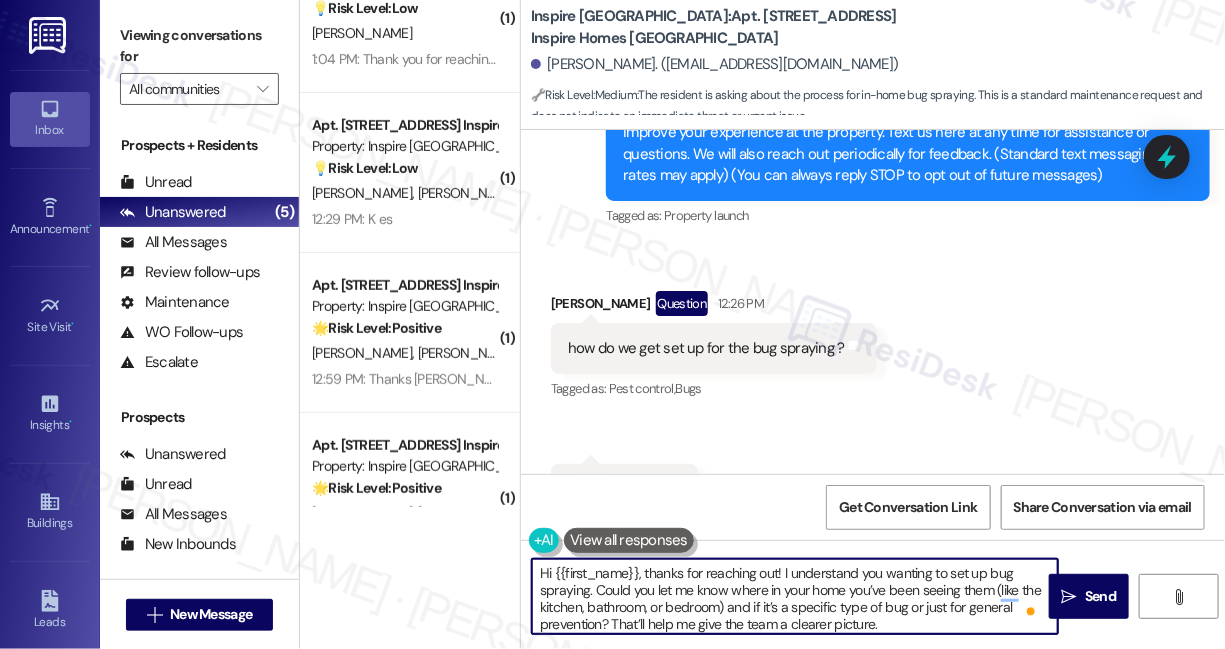 click on "Hi {{first_name}}, thanks for reaching out! I understand you wanting to set up bug spraying. Could you let me know where in your home you’ve been seeing them (like the kitchen, bathroom, or bedroom) and if it’s a specific type of bug or just for general prevention? That’ll help me give the team a clearer picture." at bounding box center [795, 596] 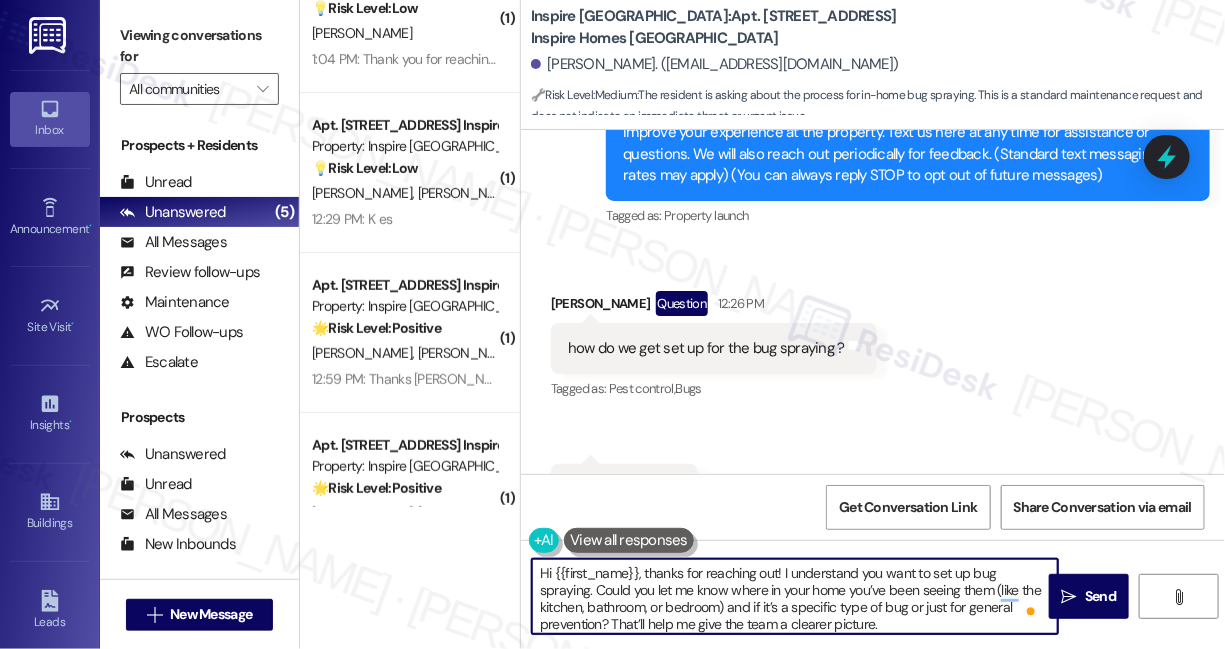 click on "Hi {{first_name}}, thanks for reaching out! I understand you want to set up bug spraying. Could you let me know where in your home you’ve been seeing them (like the kitchen, bathroom, or bedroom) and if it’s a specific type of bug or just for general prevention? That’ll help me give the team a clearer picture." at bounding box center (795, 596) 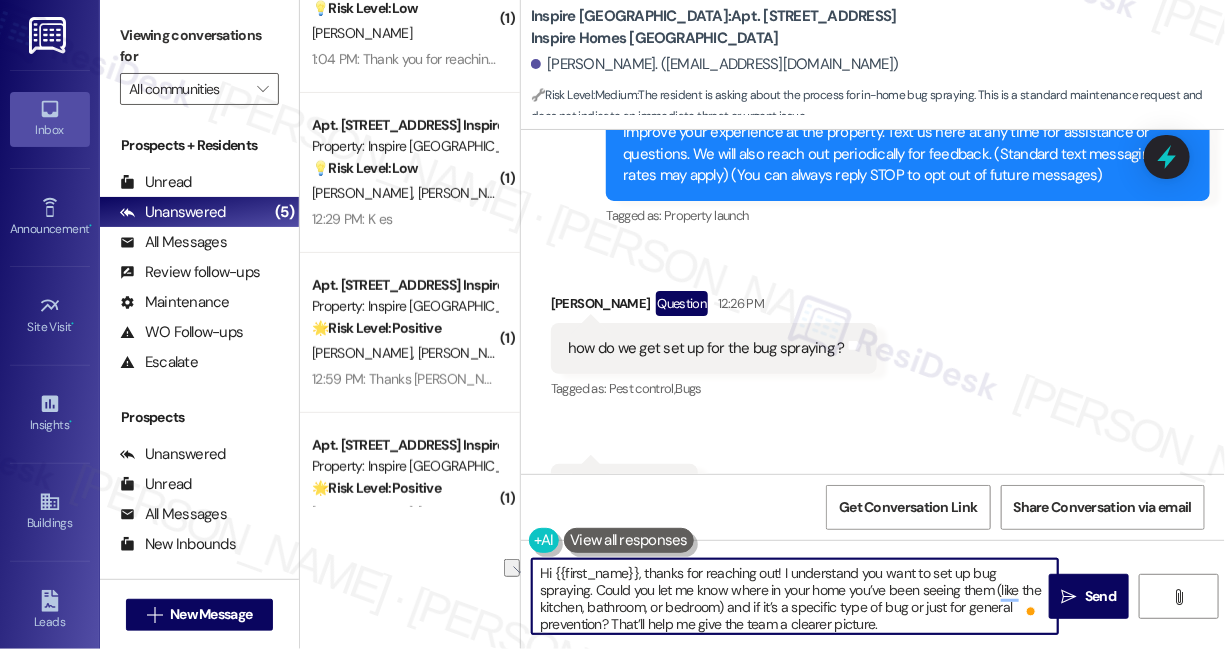 drag, startPoint x: 691, startPoint y: 592, endPoint x: 600, endPoint y: 587, distance: 91.13726 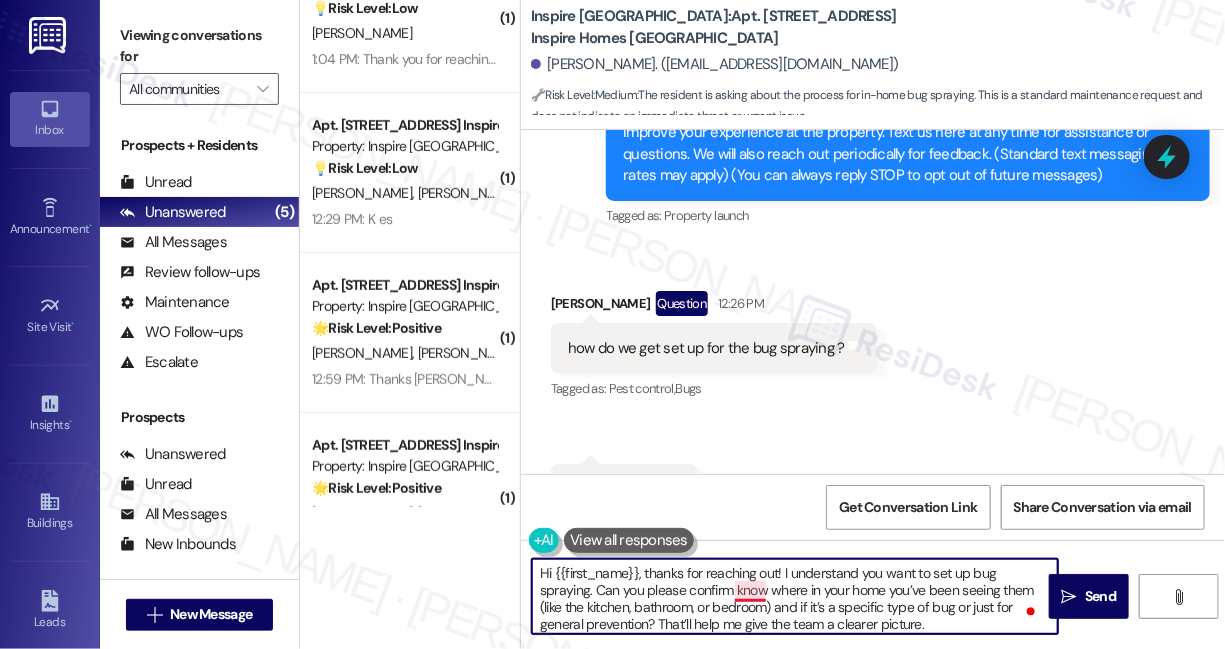 click on "Hi {{first_name}}, thanks for reaching out! I understand you want to set up bug spraying. Can you please confirm know where in your home you’ve been seeing them (like the kitchen, bathroom, or bedroom) and if it’s a specific type of bug or just for general prevention? That’ll help me give the team a clearer picture." at bounding box center (795, 596) 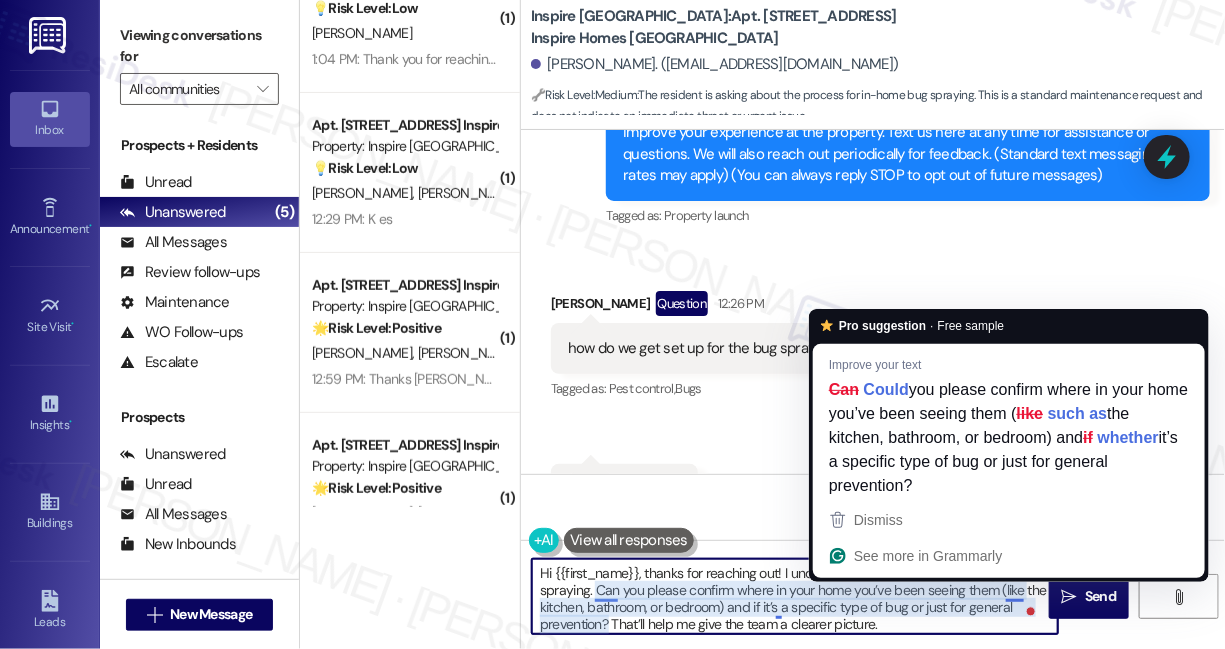 click on "Hi {{first_name}}, thanks for reaching out! I understand you want to set up bug spraying. Can you please confirm where in your home you’ve been seeing them (like the kitchen, bathroom, or bedroom) and if it’s a specific type of bug or just for general prevention? That’ll help me give the team a clearer picture." at bounding box center (795, 596) 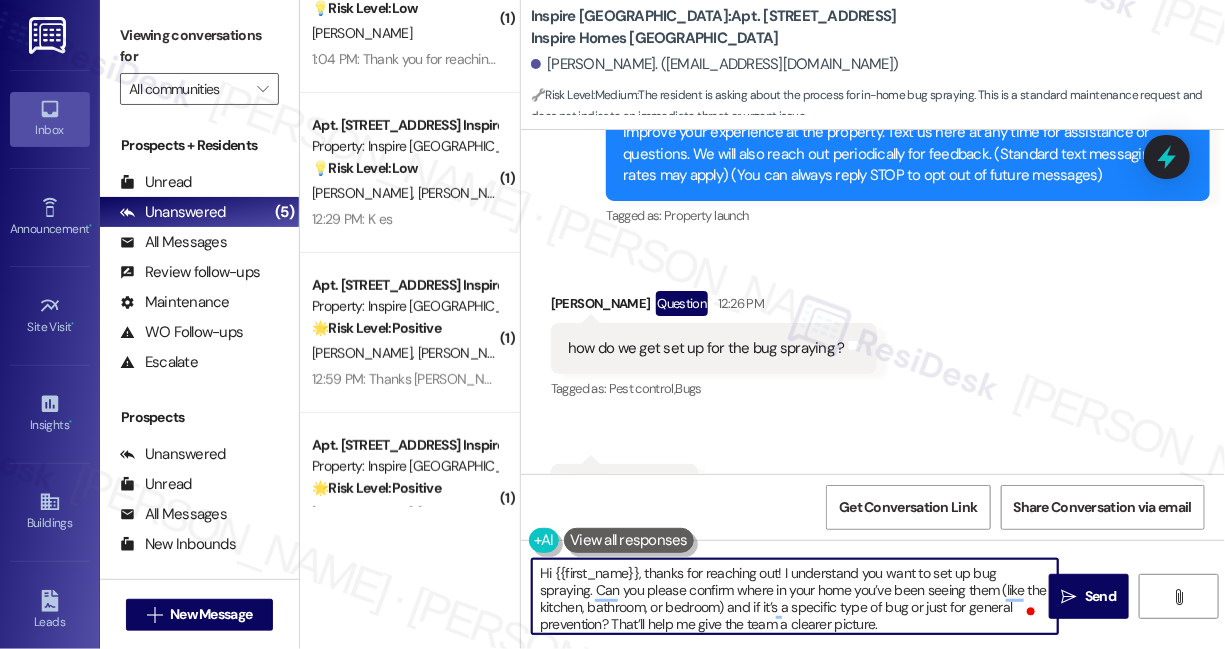 drag, startPoint x: 750, startPoint y: 606, endPoint x: 936, endPoint y: 603, distance: 186.02419 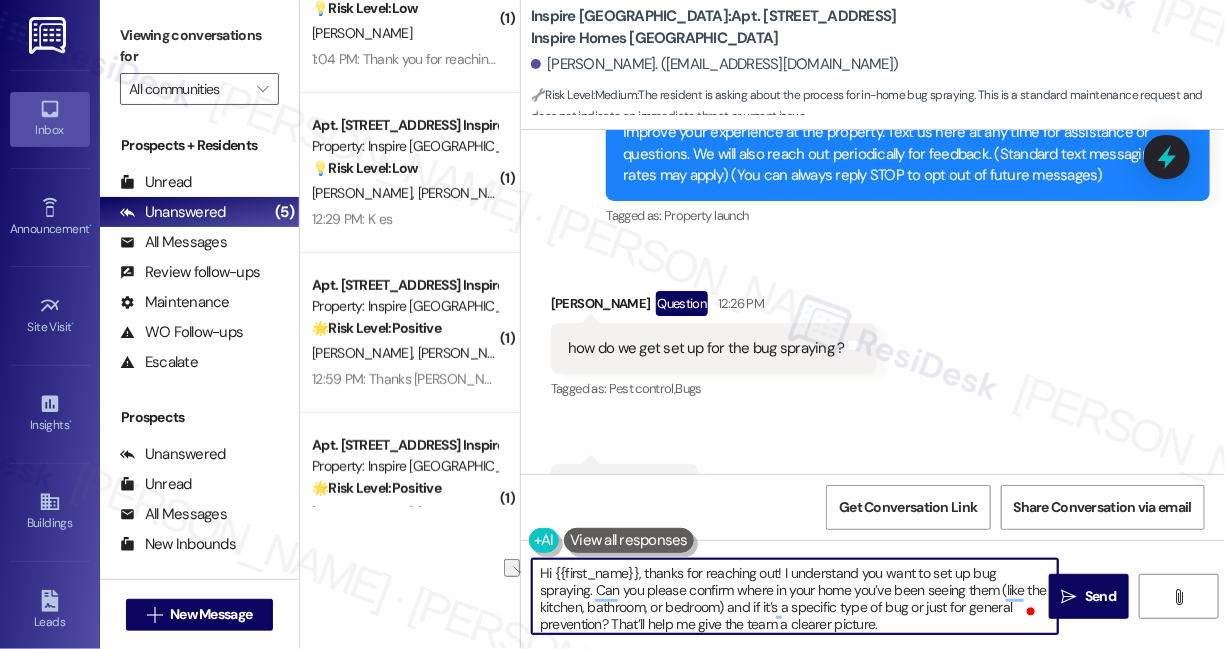 click on "Hi {{first_name}}, thanks for reaching out! I understand you want to set up bug spraying. Can you please confirm where in your home you’ve been seeing them (like the kitchen, bathroom, or bedroom) and if it’s a specific type of bug or just for general prevention? That’ll help me give the team a clearer picture." at bounding box center (795, 596) 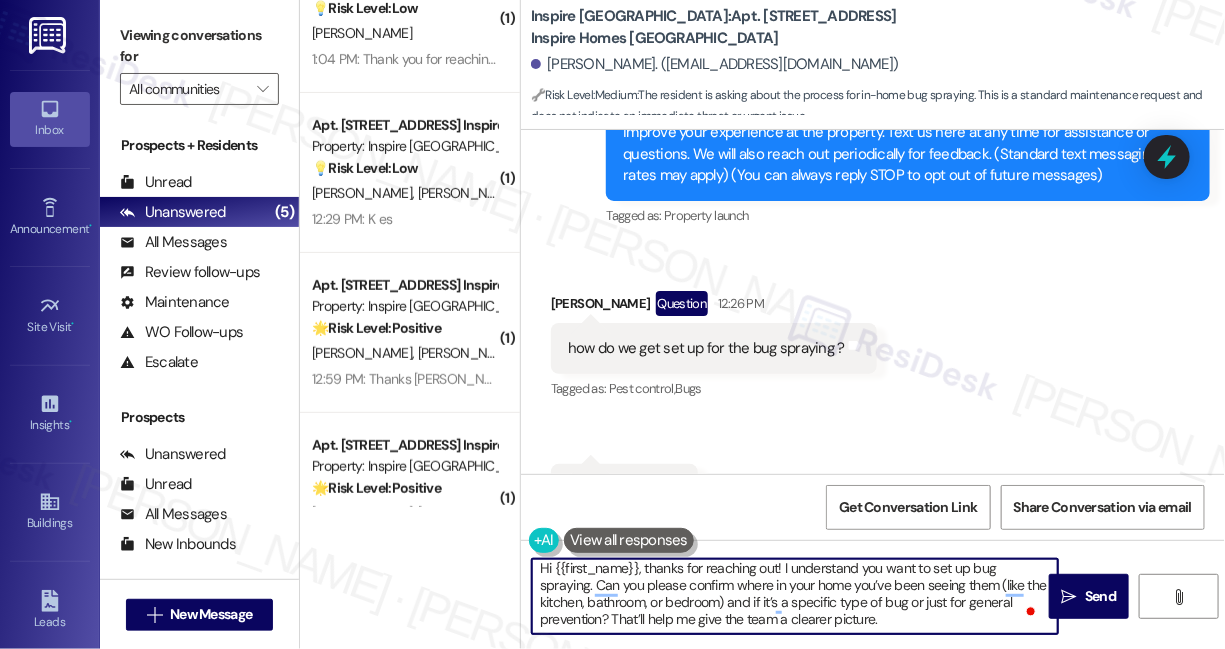 click on "Hi {{first_name}}, thanks for reaching out! I understand you want to set up bug spraying. Can you please confirm where in your home you’ve been seeing them (like the kitchen, bathroom, or bedroom) and if it’s a specific type of bug or just for general prevention? That’ll help me give the team a clearer picture." at bounding box center (795, 596) 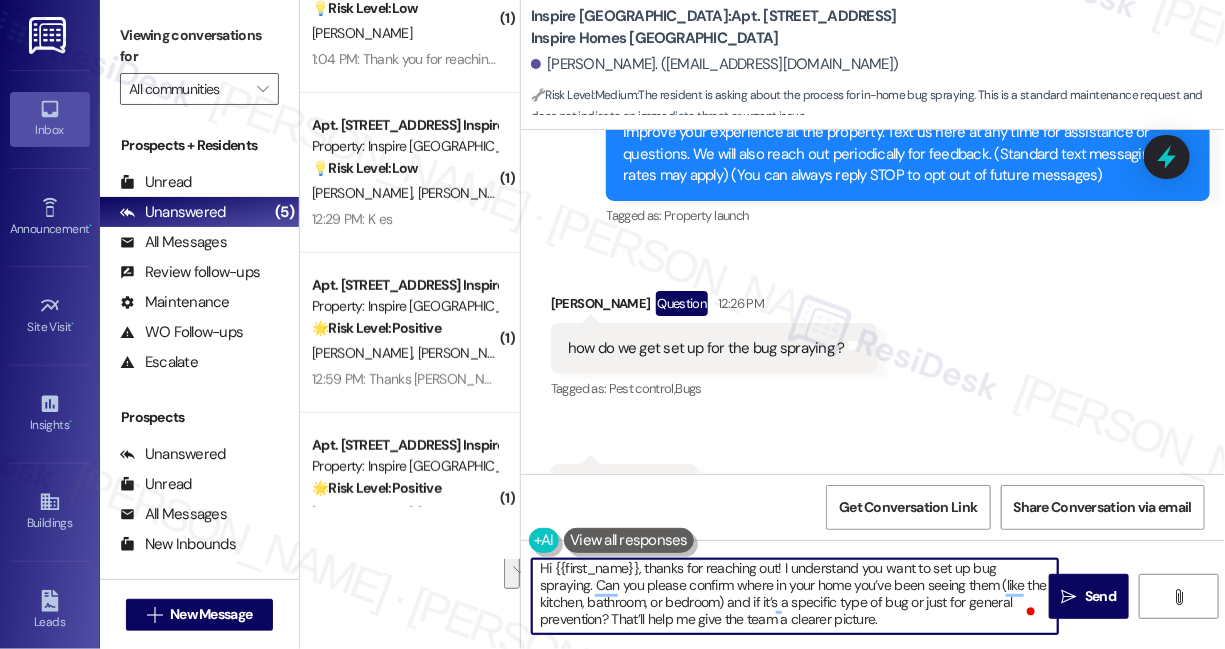drag, startPoint x: 745, startPoint y: 601, endPoint x: 997, endPoint y: 587, distance: 252.3886 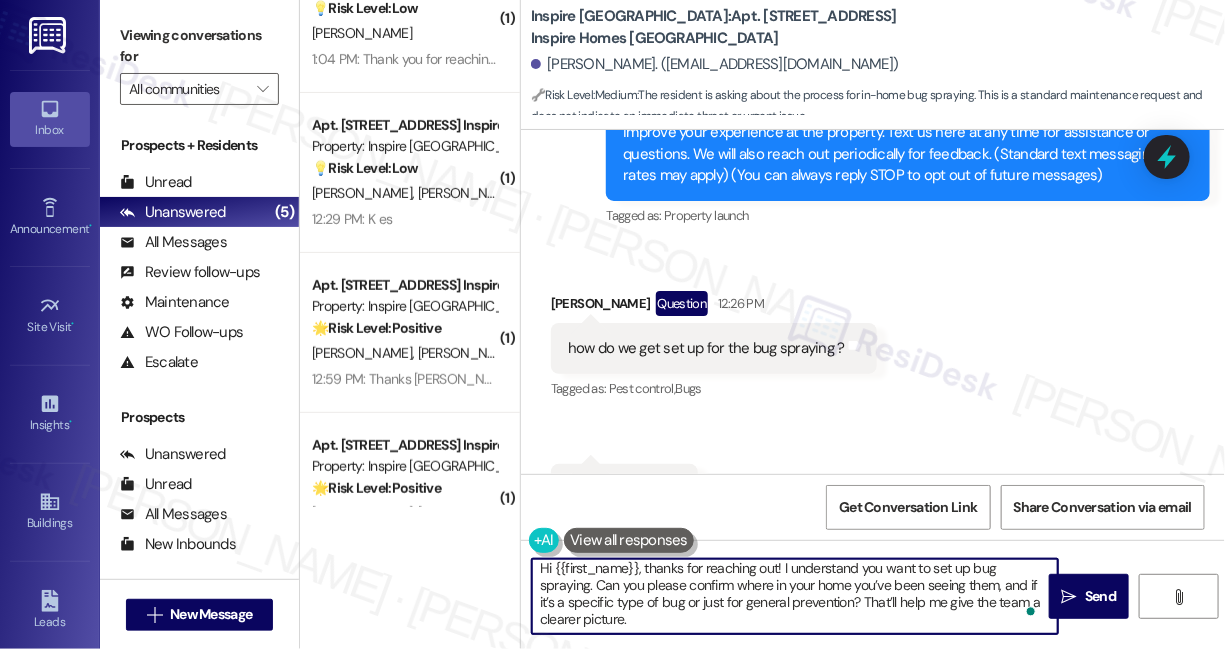 click on "Hi {{first_name}}, thanks for reaching out! I understand you want to set up bug spraying. Can you please confirm where in your home you’ve been seeing them, and if it’s a specific type of bug or just for general prevention? That’ll help me give the team a clearer picture." at bounding box center [795, 596] 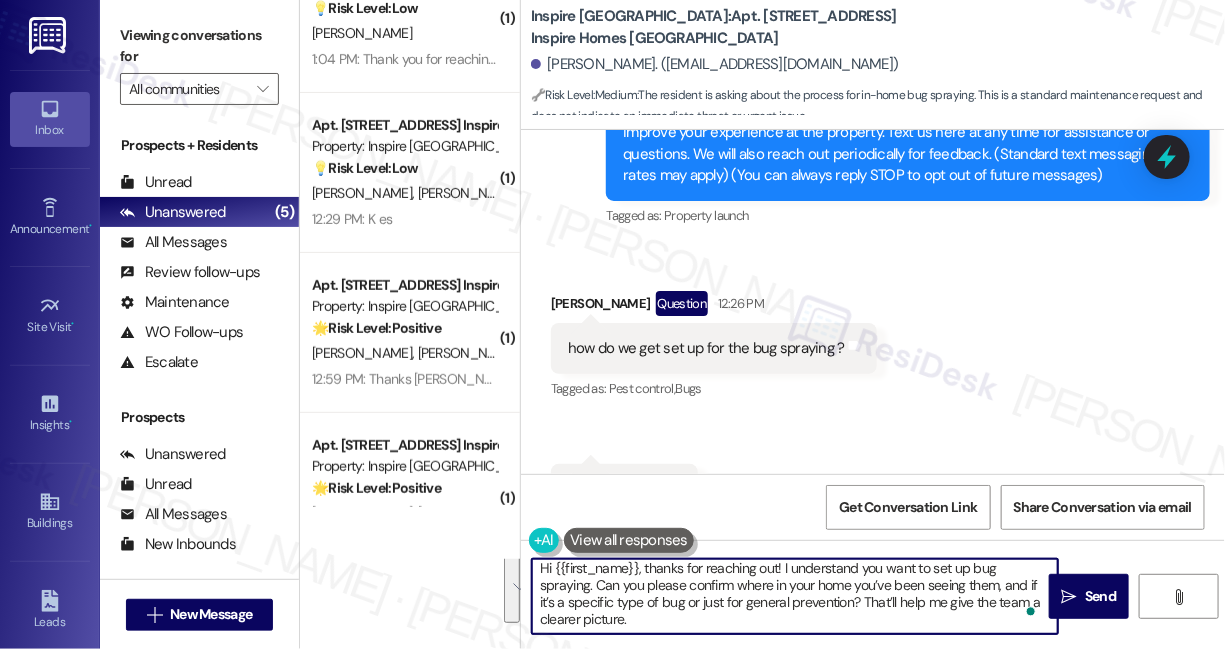 click on "Hi {{first_name}}, thanks for reaching out! I understand you want to set up bug spraying. Can you please confirm where in your home you’ve been seeing them, and if it’s a specific type of bug or just for general prevention? That’ll help me give the team a clearer picture." at bounding box center [795, 596] 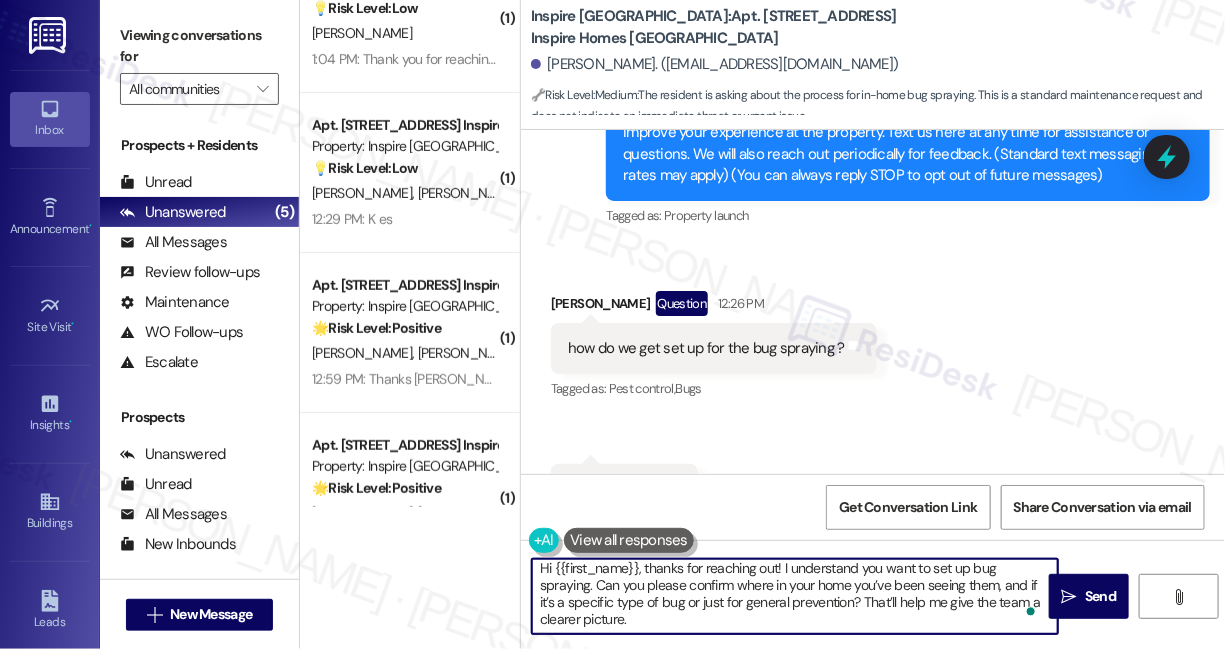 scroll, scrollTop: 0, scrollLeft: 0, axis: both 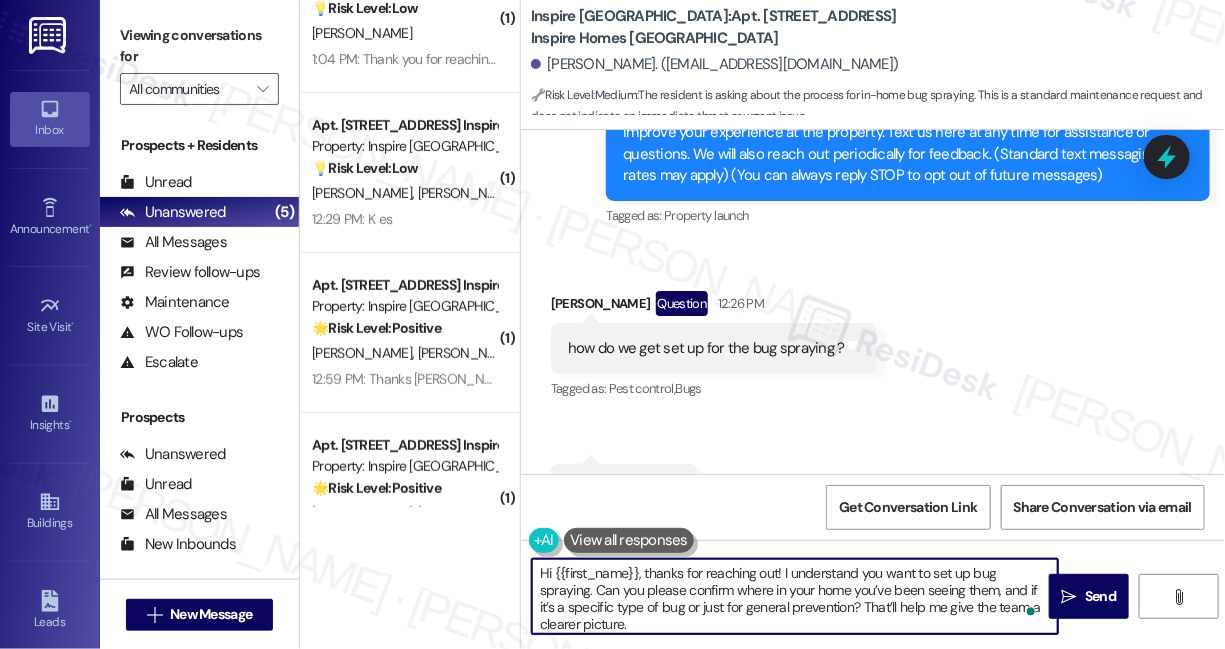 click on "Hi {{first_name}}, thanks for reaching out! I understand you want to set up bug spraying. Can you please confirm where in your home you’ve been seeing them, and if it’s a specific type of bug or just for general prevention? That’ll help me give the team a clearer picture." at bounding box center (795, 596) 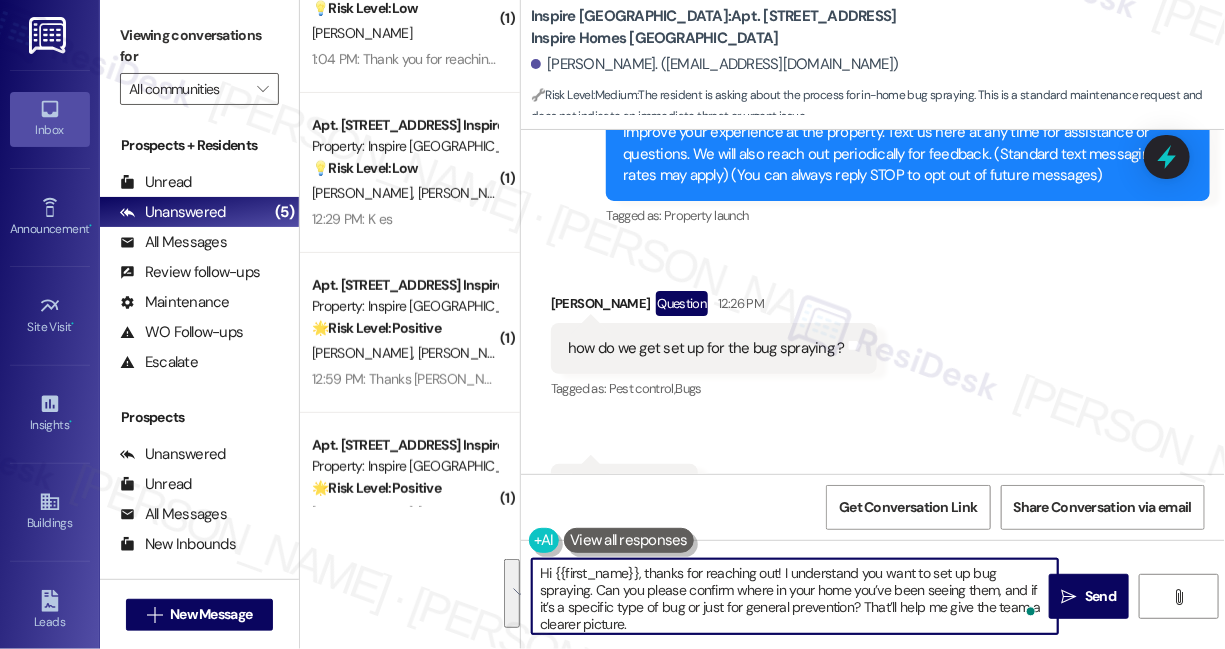 click on "Hi {{first_name}}, thanks for reaching out! I understand you want to set up bug spraying. Can you please confirm where in your home you’ve been seeing them, and if it’s a specific type of bug or just for general prevention? That’ll help me give the team a clearer picture." at bounding box center [795, 596] 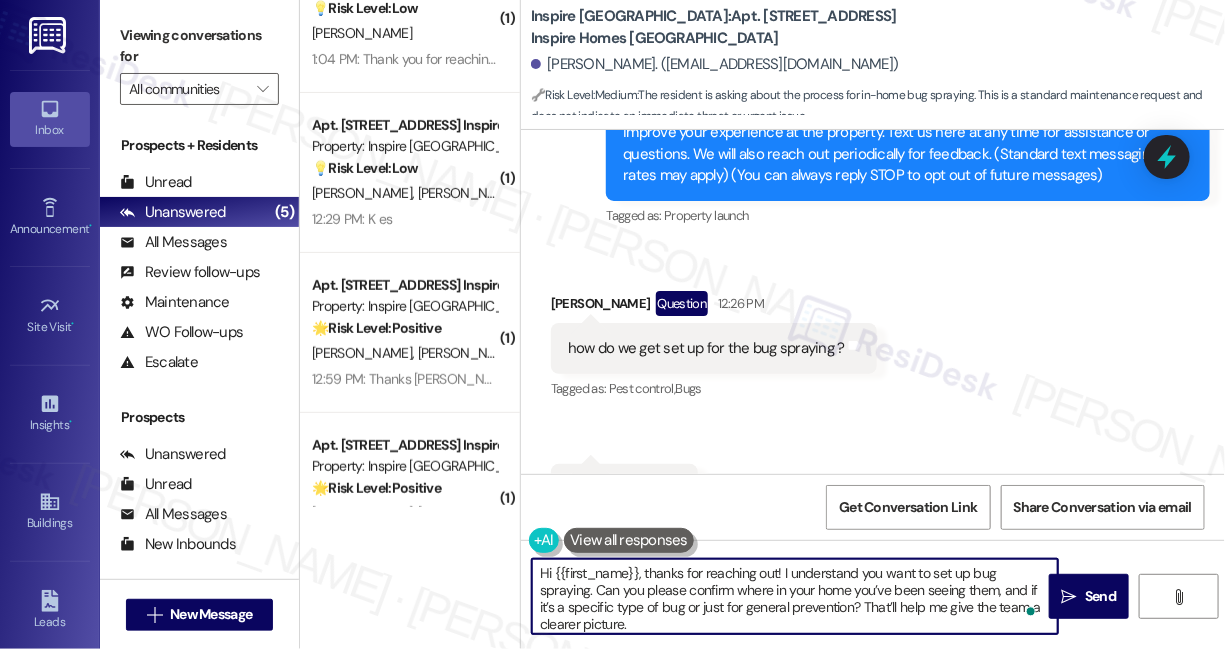 drag, startPoint x: 994, startPoint y: 606, endPoint x: 1006, endPoint y: 605, distance: 12.0415945 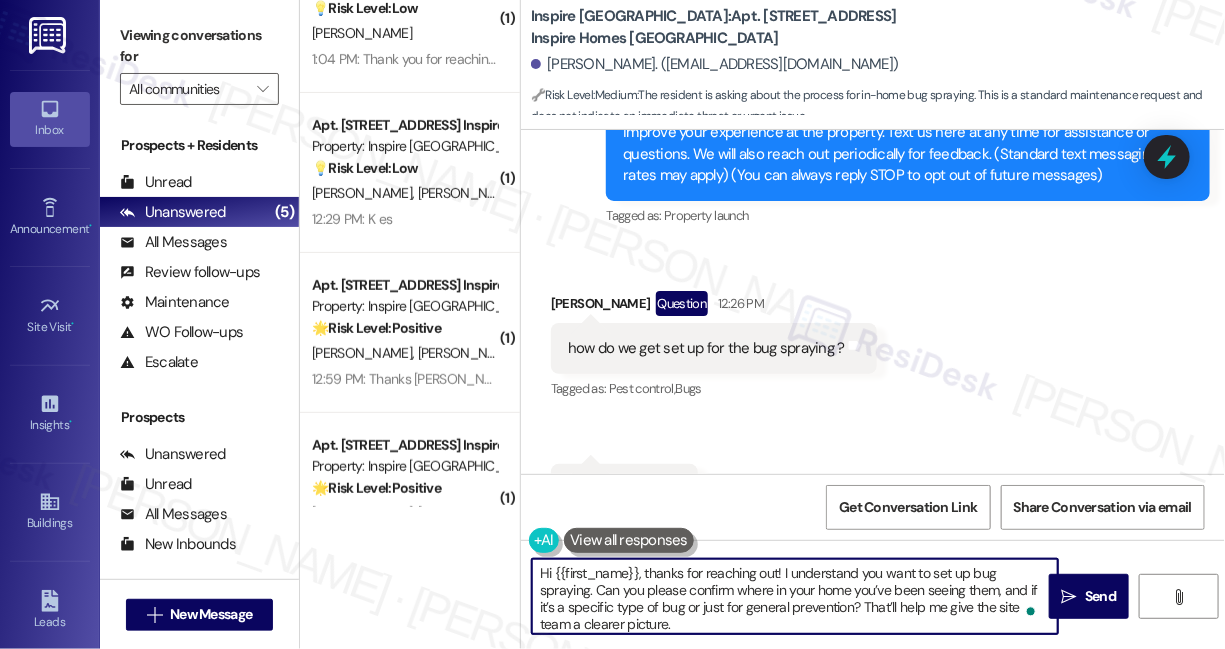 click on "Hi {{first_name}}, thanks for reaching out! I understand you want to set up bug spraying. Can you please confirm where in your home you’ve been seeing them, and if it’s a specific type of bug or just for general prevention? That’ll help me give the site team a clearer picture." at bounding box center [795, 596] 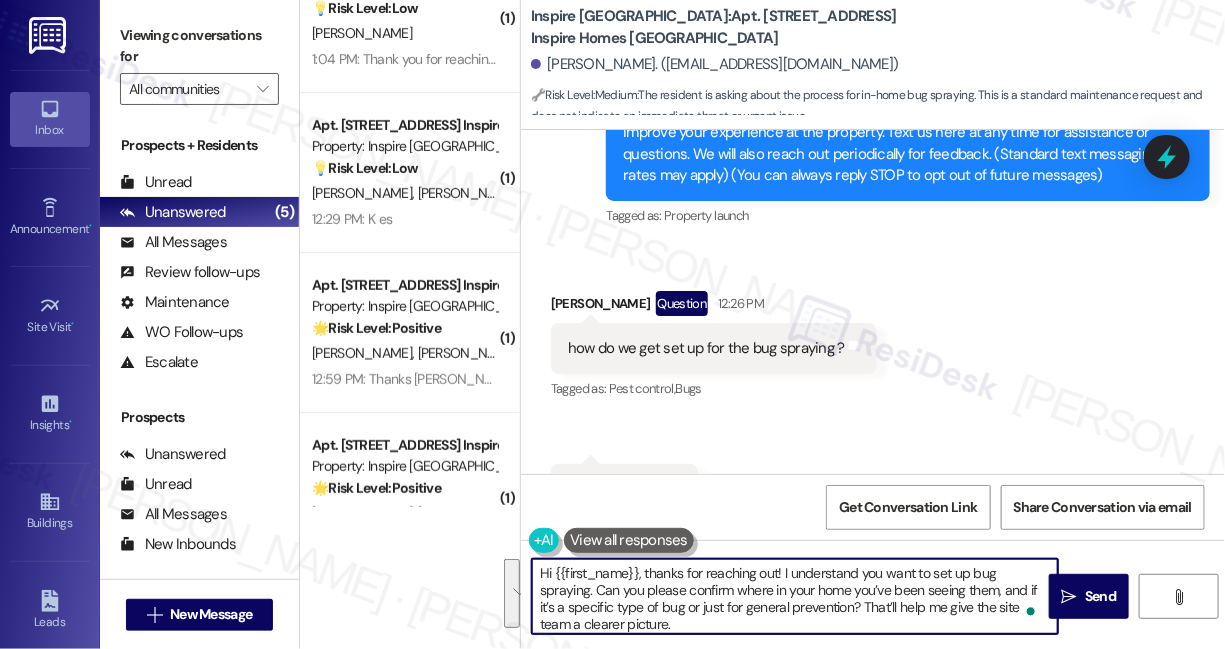 click on "Hi {{first_name}}, thanks for reaching out! I understand you want to set up bug spraying. Can you please confirm where in your home you’ve been seeing them, and if it’s a specific type of bug or just for general prevention? That’ll help me give the site team a clearer picture." at bounding box center [795, 596] 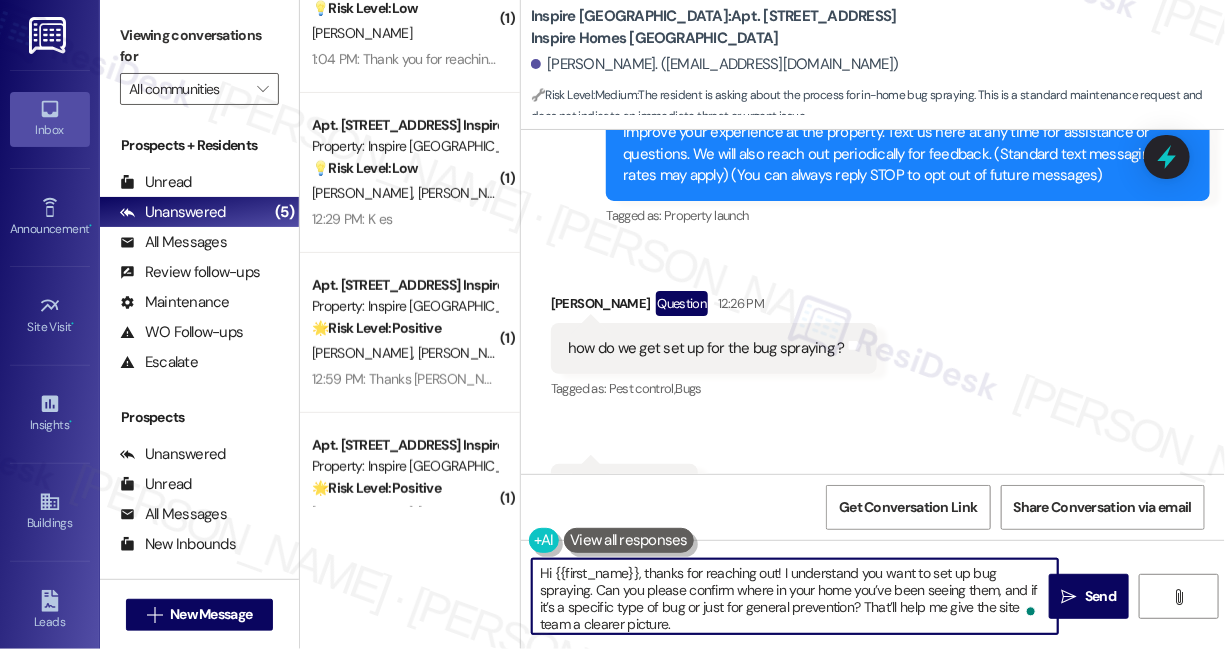 click on "Hi {{first_name}}, thanks for reaching out! I understand you want to set up bug spraying. Can you please confirm where in your home you’ve been seeing them, and if it’s a specific type of bug or just for general prevention? That’ll help me give the site team a clearer picture." at bounding box center (795, 596) 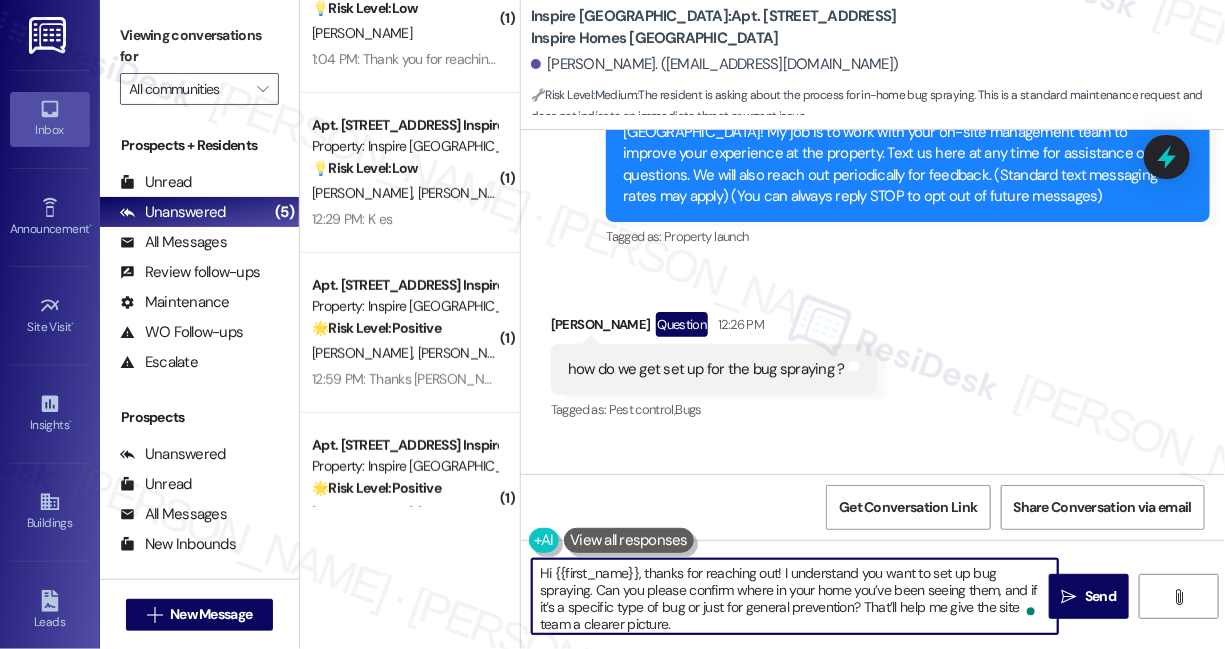 scroll, scrollTop: 398, scrollLeft: 0, axis: vertical 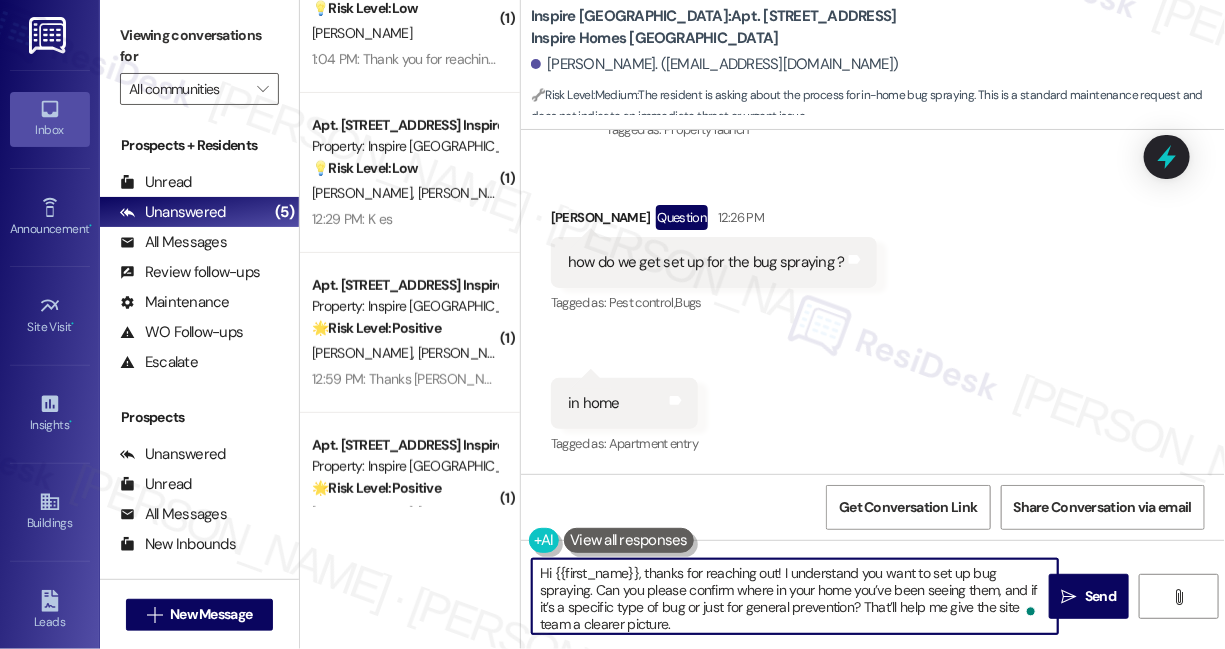 click on "Hi {{first_name}}, thanks for reaching out! I understand you want to set up bug spraying. Can you please confirm where in your home you’ve been seeing them, and if it’s a specific type of bug or just for general prevention? That’ll help me give the site team a clearer picture." at bounding box center (795, 596) 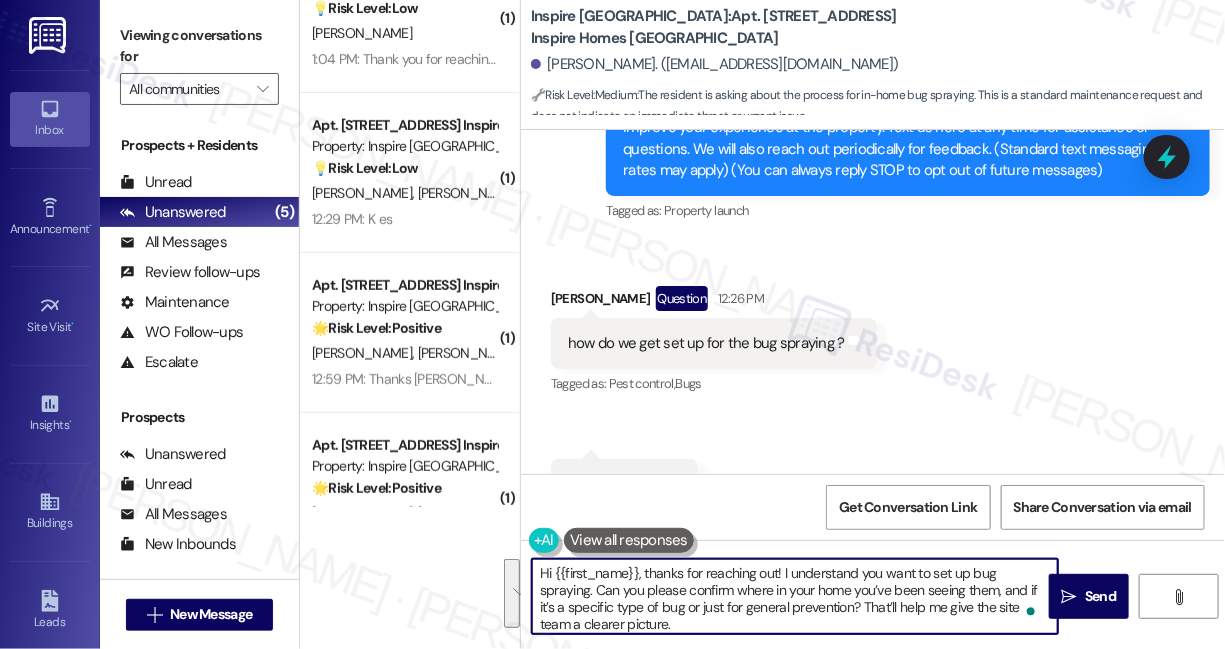 scroll, scrollTop: 398, scrollLeft: 0, axis: vertical 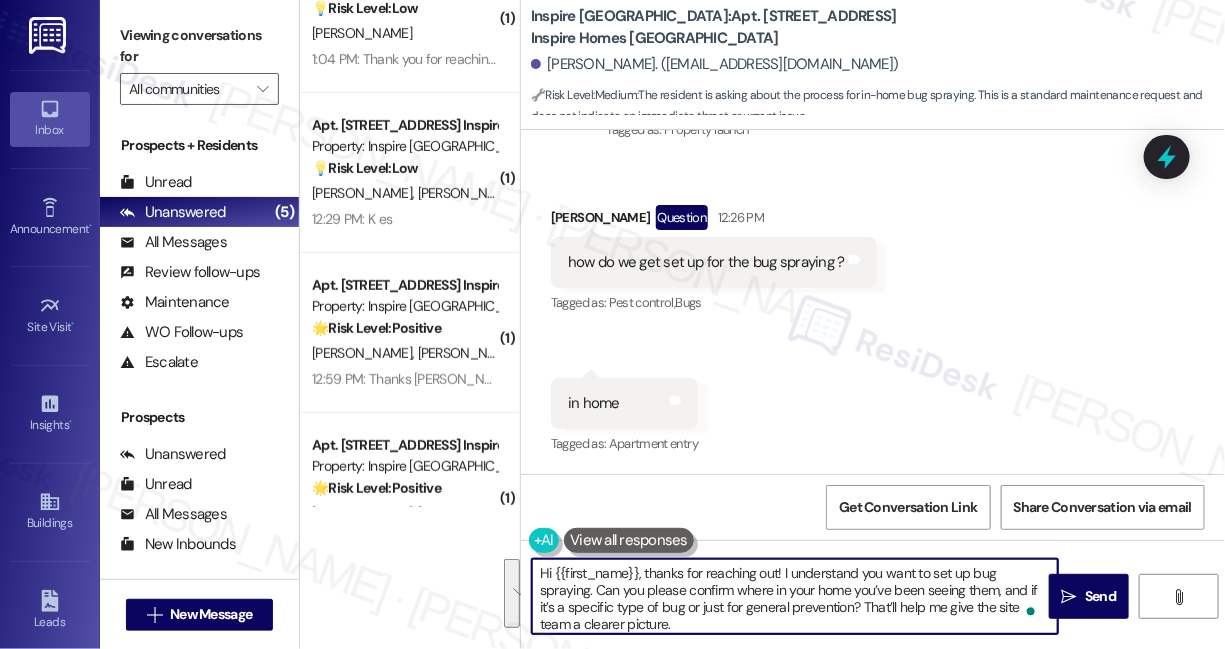 click on "Hi {{first_name}}, thanks for reaching out! I understand you want to set up bug spraying. Can you please confirm where in your home you’ve been seeing them, and if it’s a specific type of bug or just for general prevention? That’ll help me give the site team a clearer picture." at bounding box center (795, 596) 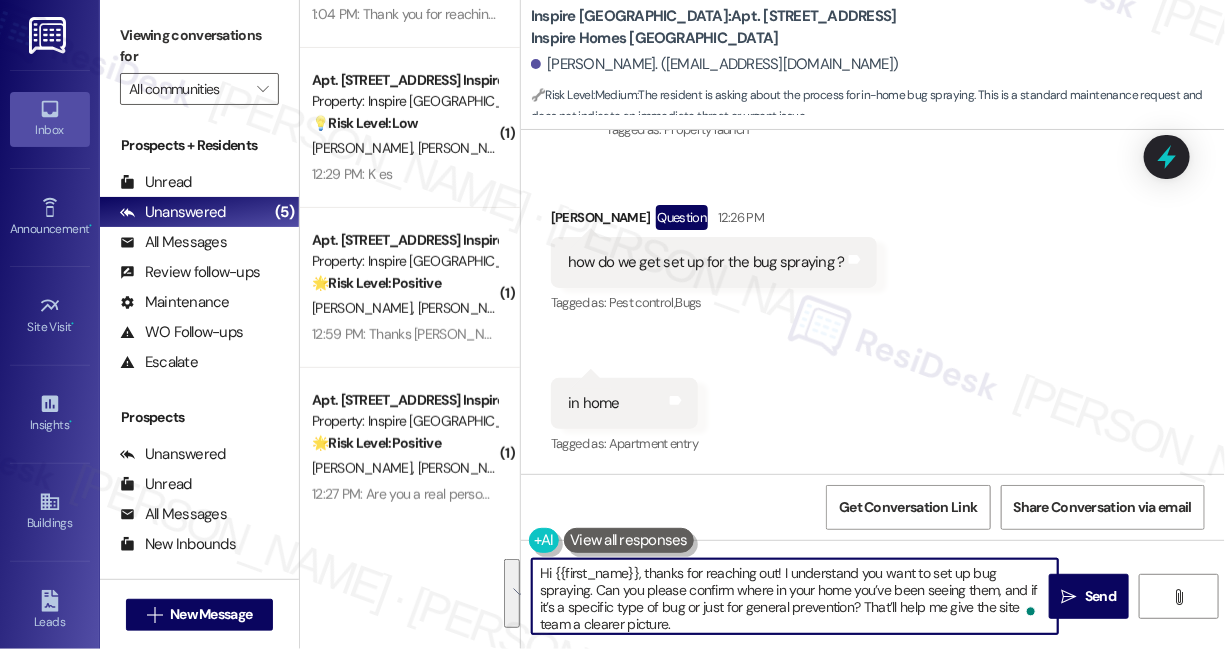 scroll, scrollTop: 293, scrollLeft: 0, axis: vertical 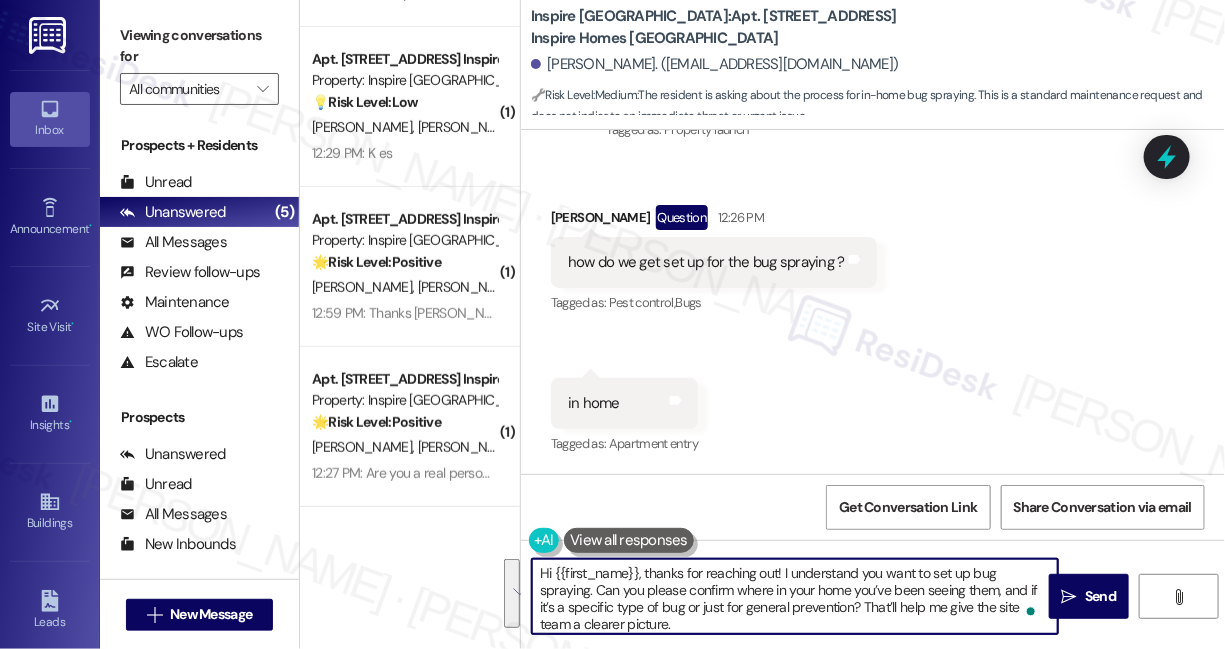 click on "Hi {{first_name}}, thanks for reaching out! I understand you want to set up bug spraying. Can you please confirm where in your home you’ve been seeing them, and if it’s a specific type of bug or just for general prevention? That’ll help me give the site team a clearer picture." at bounding box center [795, 596] 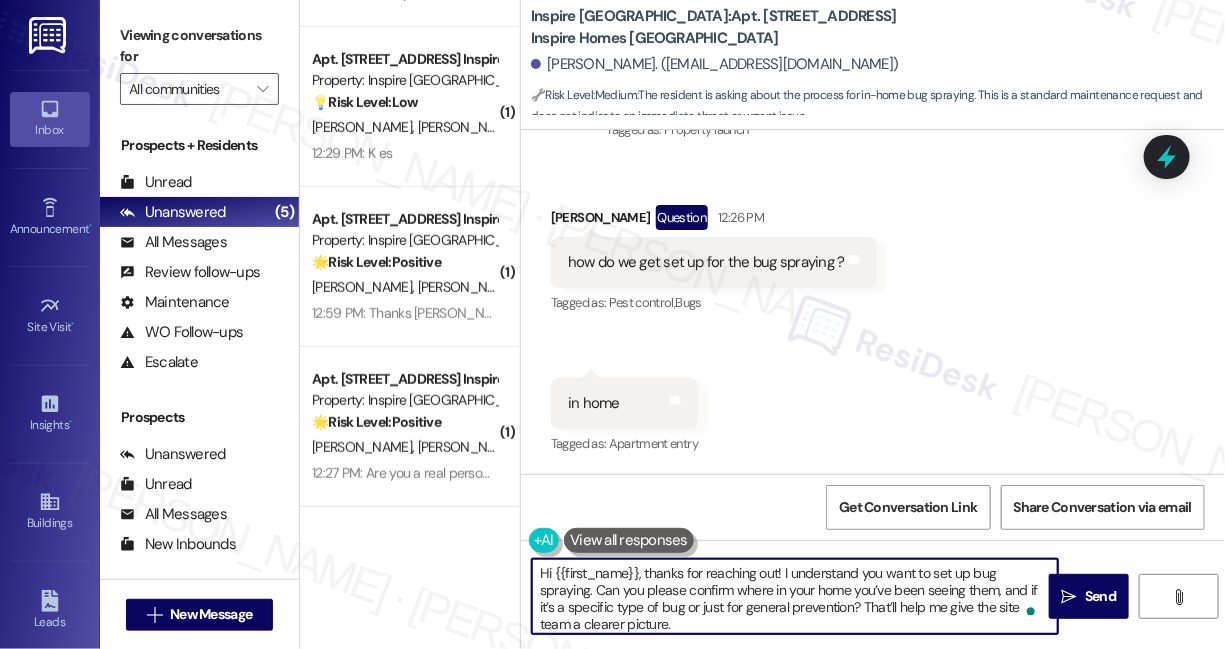 click on "Hi {{first_name}}, thanks for reaching out! I understand you want to set up bug spraying. Can you please confirm where in your home you’ve been seeing them, and if it’s a specific type of bug or just for general prevention? That’ll help me give the site team a clearer picture." at bounding box center (795, 596) 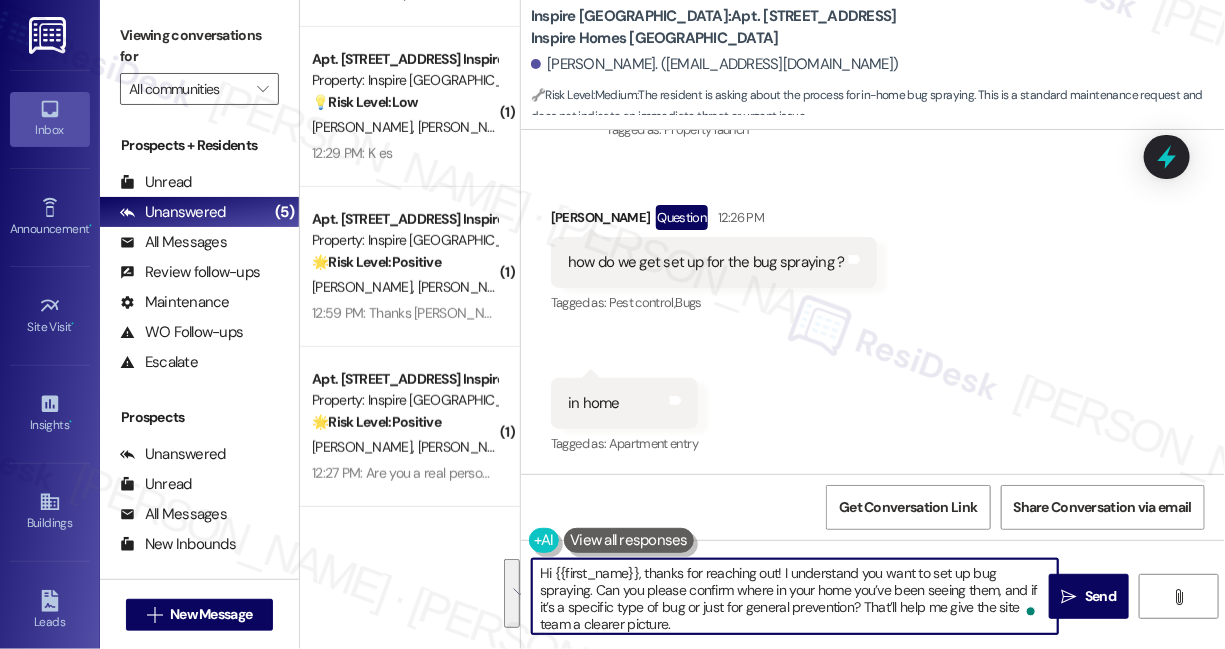 click on "Hi {{first_name}}, thanks for reaching out! I understand you want to set up bug spraying. Can you please confirm where in your home you’ve been seeing them, and if it’s a specific type of bug or just for general prevention? That’ll help me give the site team a clearer picture." at bounding box center [795, 596] 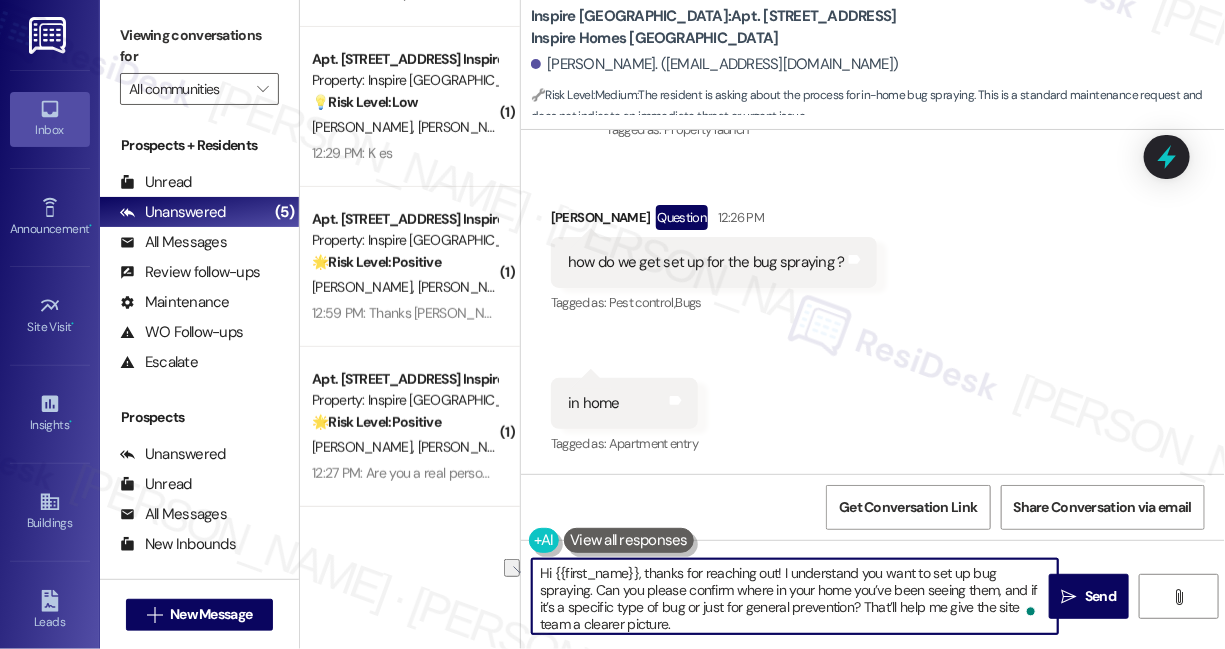 drag, startPoint x: 851, startPoint y: 610, endPoint x: 726, endPoint y: 611, distance: 125.004 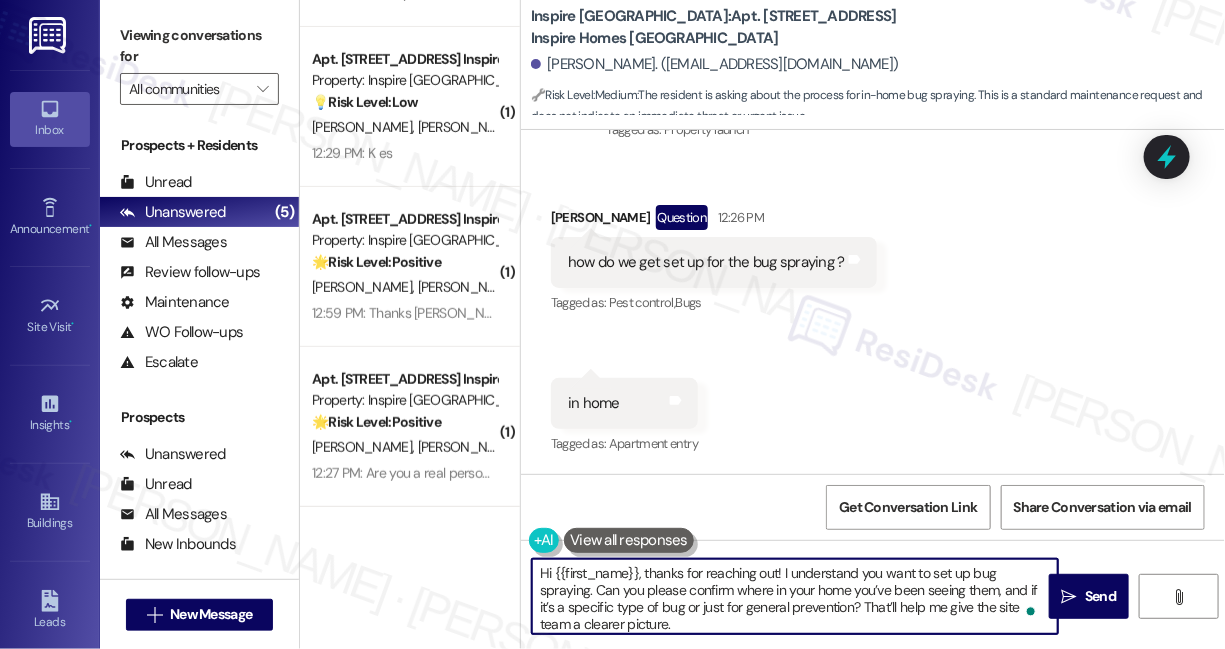 click on "Hi {{first_name}}, thanks for reaching out! I understand you want to set up bug spraying. Can you please confirm where in your home you’ve been seeing them, and if it’s a specific type of bug or just for general prevention? That’ll help me give the site team a clearer picture." at bounding box center [795, 596] 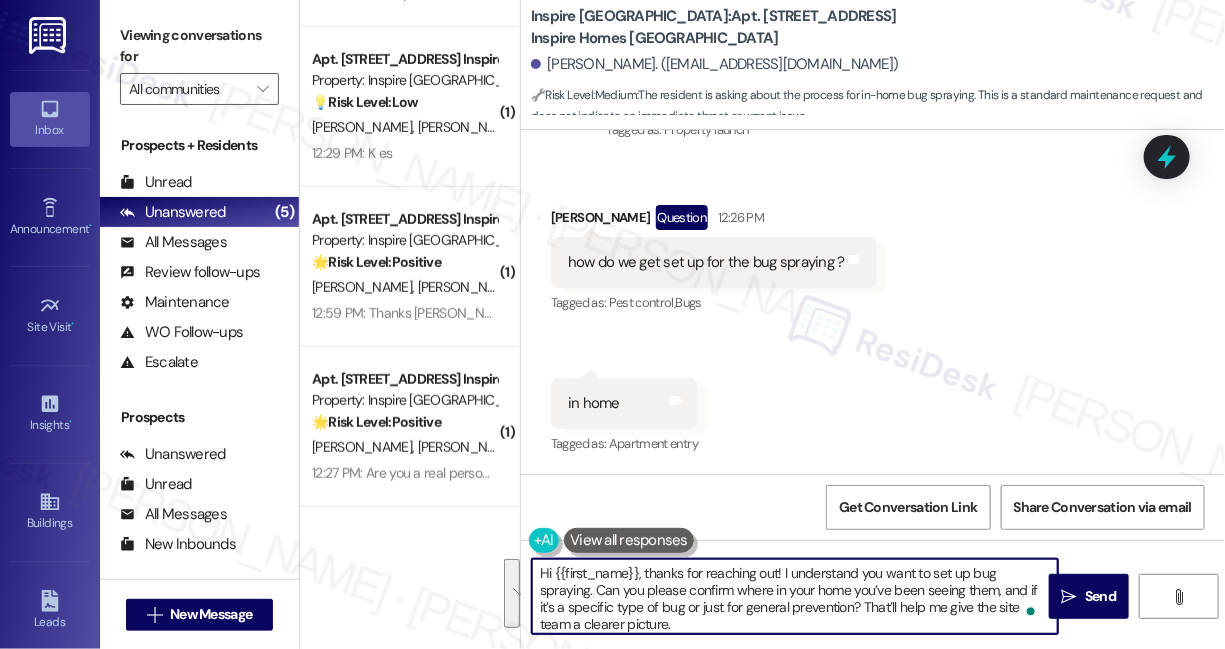 click on "Hi {{first_name}}, thanks for reaching out! I understand you want to set up bug spraying. Can you please confirm where in your home you’ve been seeing them, and if it’s a specific type of bug or just for general prevention? That’ll help me give the site team a clearer picture." at bounding box center (795, 596) 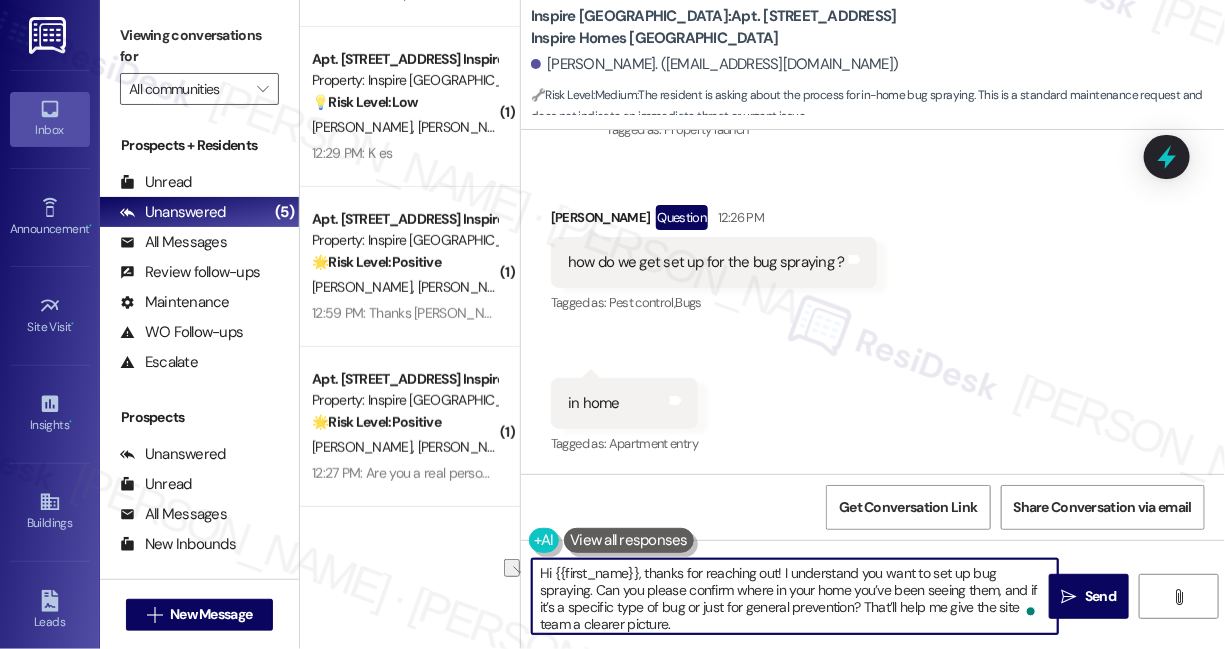 drag, startPoint x: 853, startPoint y: 606, endPoint x: 712, endPoint y: 609, distance: 141.0319 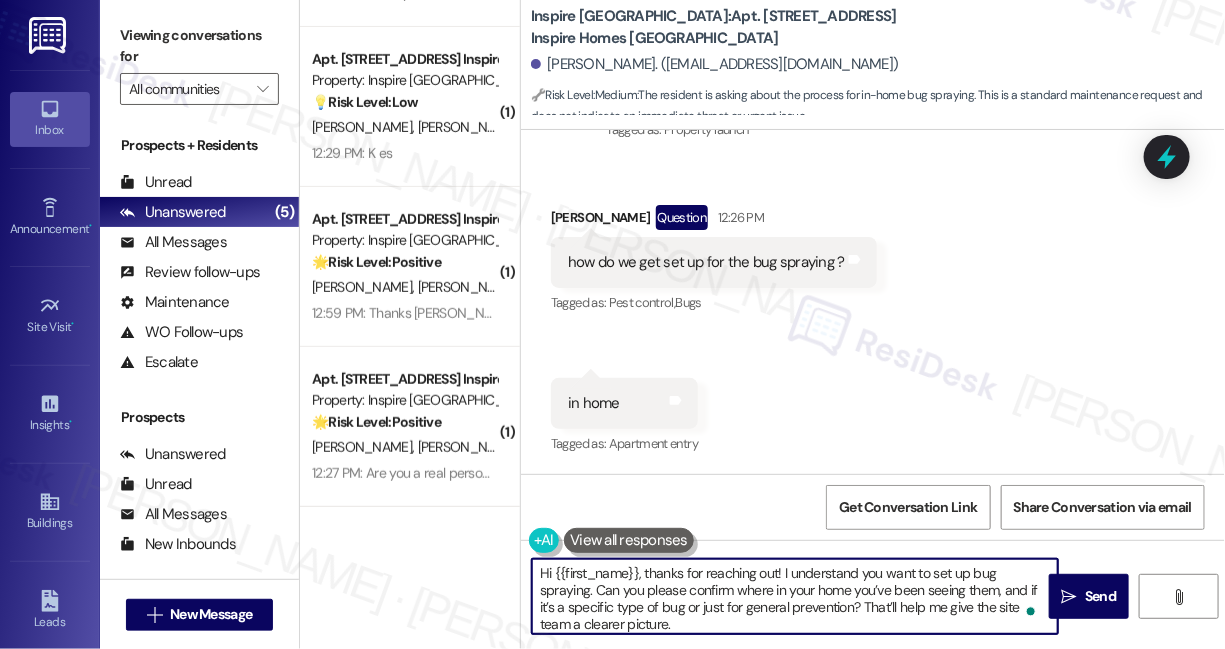 click on "Hi {{first_name}}, thanks for reaching out! I understand you want to set up bug spraying. Can you please confirm where in your home you’ve been seeing them, and if it’s a specific type of bug or just for general prevention? That’ll help me give the site team a clearer picture." at bounding box center (795, 596) 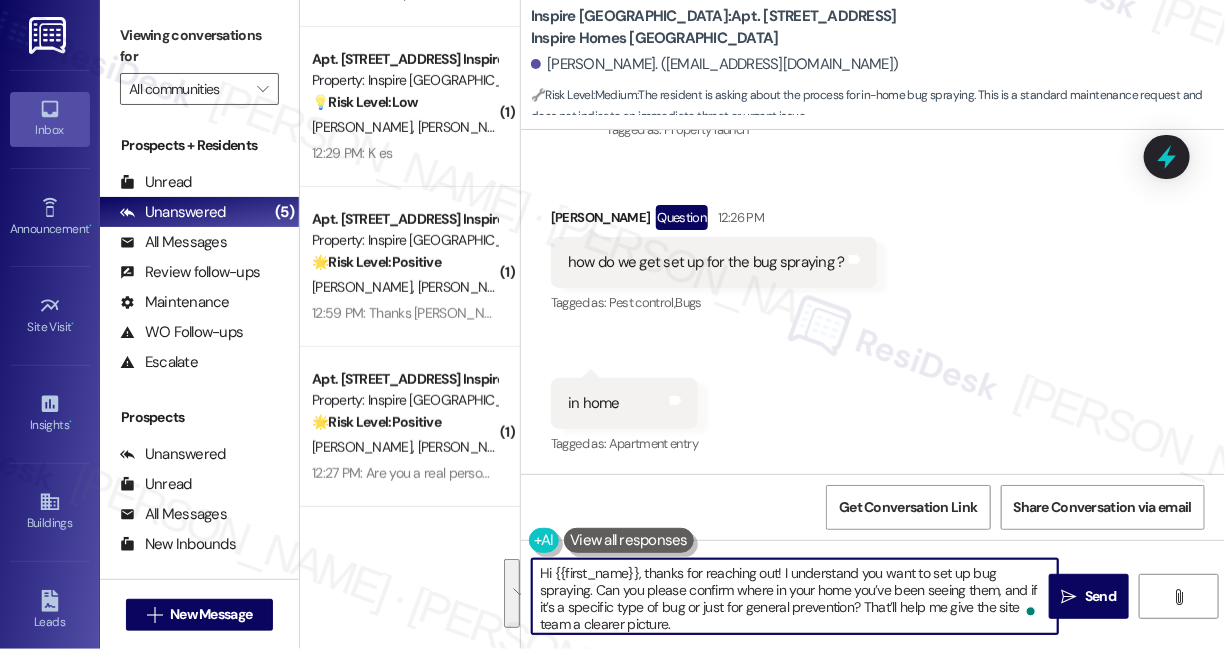 click on "Hi {{first_name}}, thanks for reaching out! I understand you want to set up bug spraying. Can you please confirm where in your home you’ve been seeing them, and if it’s a specific type of bug or just for general prevention? That’ll help me give the site team a clearer picture." at bounding box center [795, 596] 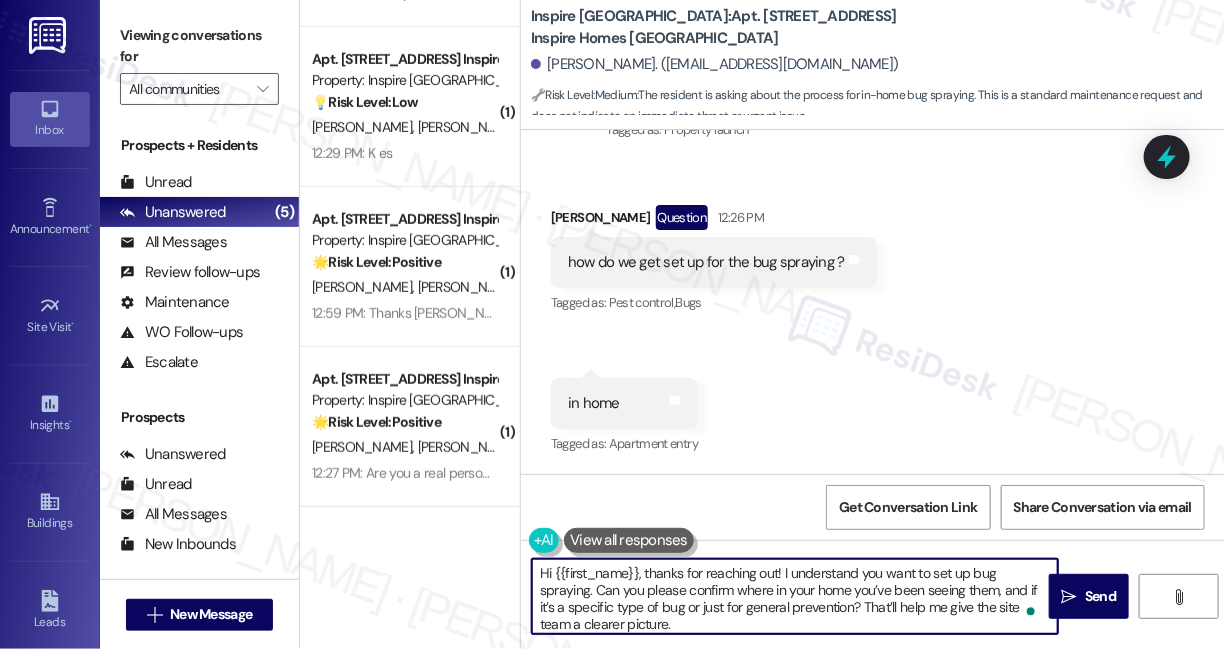 click on "Hi {{first_name}}, thanks for reaching out! I understand you want to set up bug spraying. Can you please confirm where in your home you’ve been seeing them, and if it’s a specific type of bug or just for general prevention? That’ll help me give the site team a clearer picture." at bounding box center (795, 596) 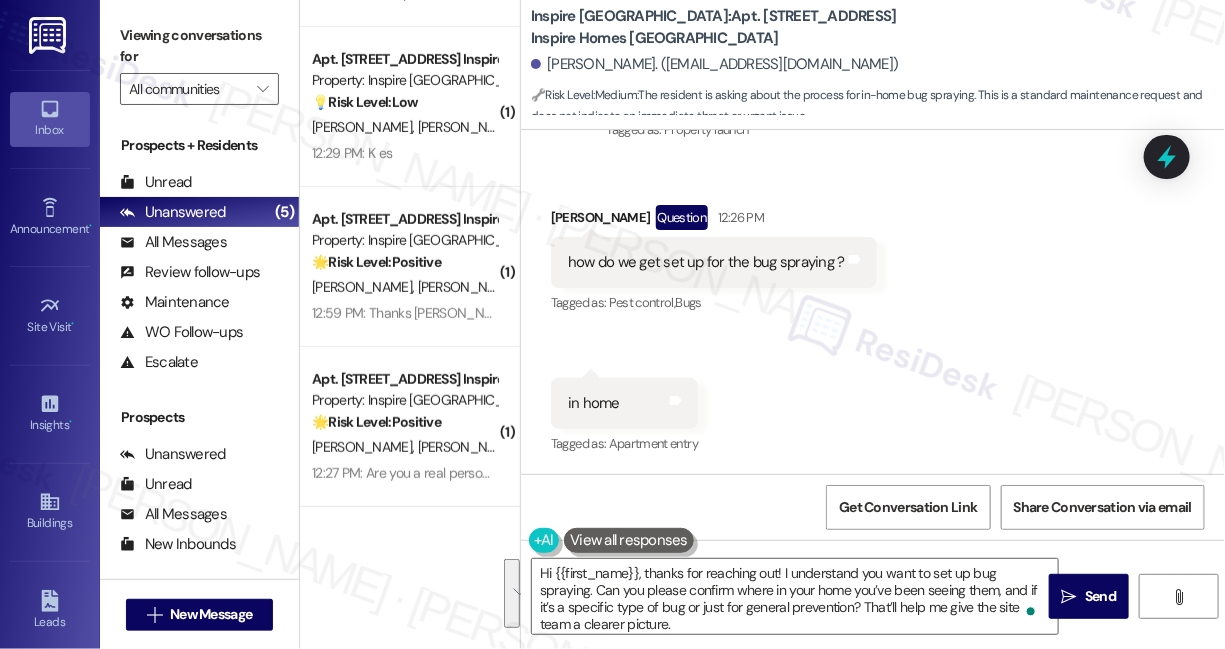 click on "Received via SMS Aeryal Johnson Question 12:26 PM how do we get set up for the bug spraying ?  Tags and notes Tagged as:   Pest control ,  Click to highlight conversations about Pest control Bugs Click to highlight conversations about Bugs Received via SMS 12:26 PM Aeryal Johnson 12:26 PM in home  Tags and notes Tagged as:   Apartment entry Click to highlight conversations about Apartment entry" at bounding box center [873, 317] 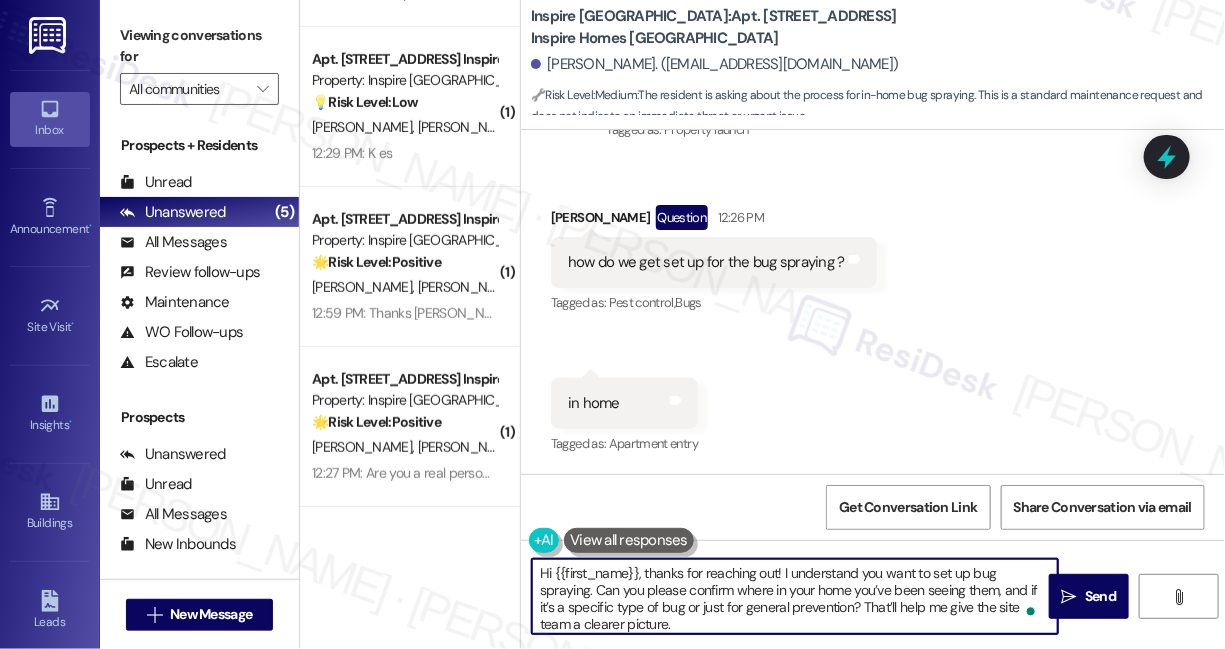 click on "Hi {{first_name}}, thanks for reaching out! I understand you want to set up bug spraying. Can you please confirm where in your home you’ve been seeing them, and if it’s a specific type of bug or just for general prevention? That’ll help me give the site team a clearer picture." at bounding box center [795, 596] 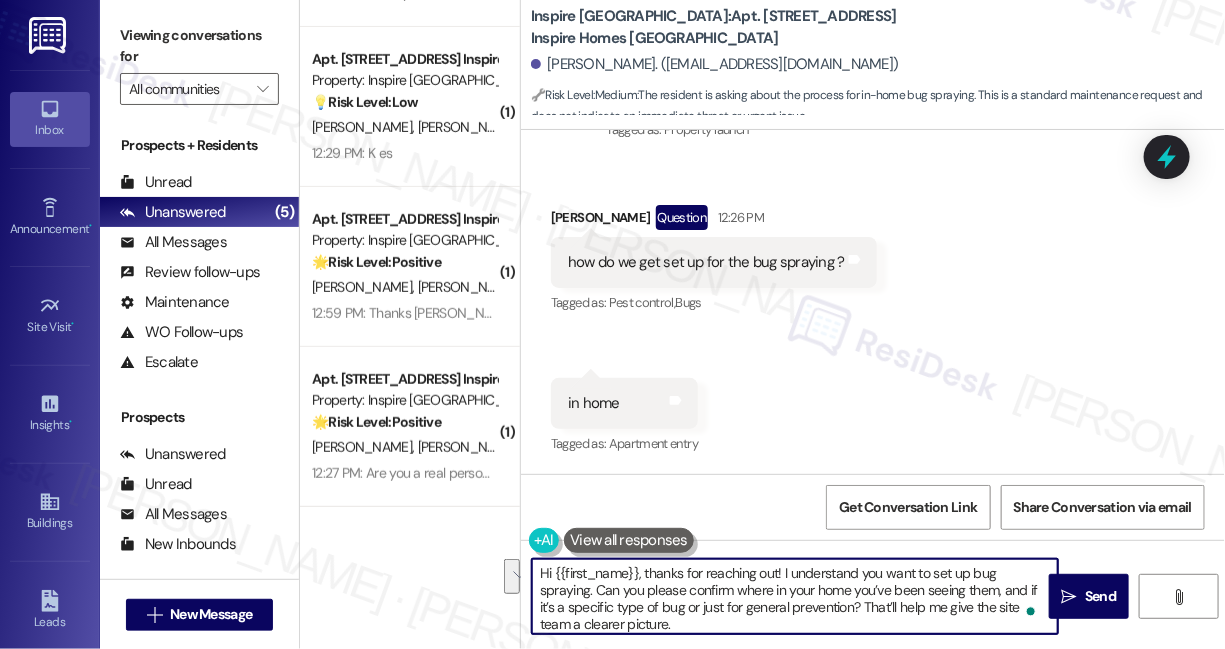 drag, startPoint x: 850, startPoint y: 608, endPoint x: 998, endPoint y: 586, distance: 149.6262 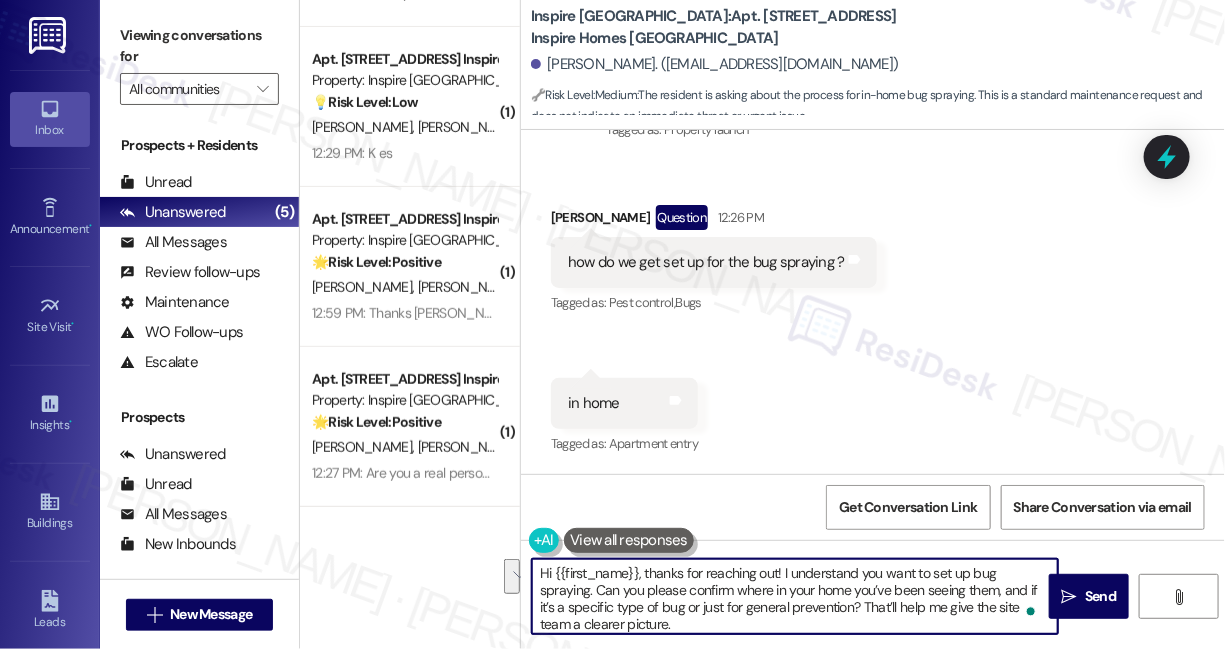 click on "Hi {{first_name}}, thanks for reaching out! I understand you want to set up bug spraying. Can you please confirm where in your home you’ve been seeing them, and if it’s a specific type of bug or just for general prevention? That’ll help me give the site team a clearer picture." at bounding box center [795, 596] 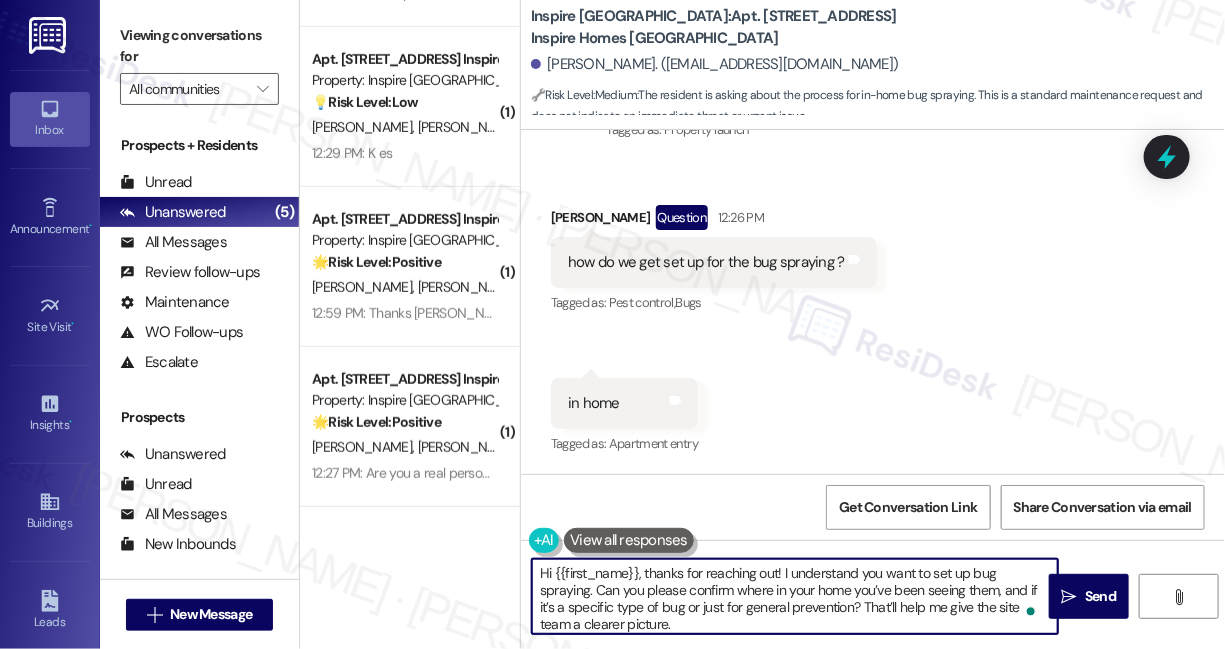 drag, startPoint x: 856, startPoint y: 603, endPoint x: 810, endPoint y: 605, distance: 46.043457 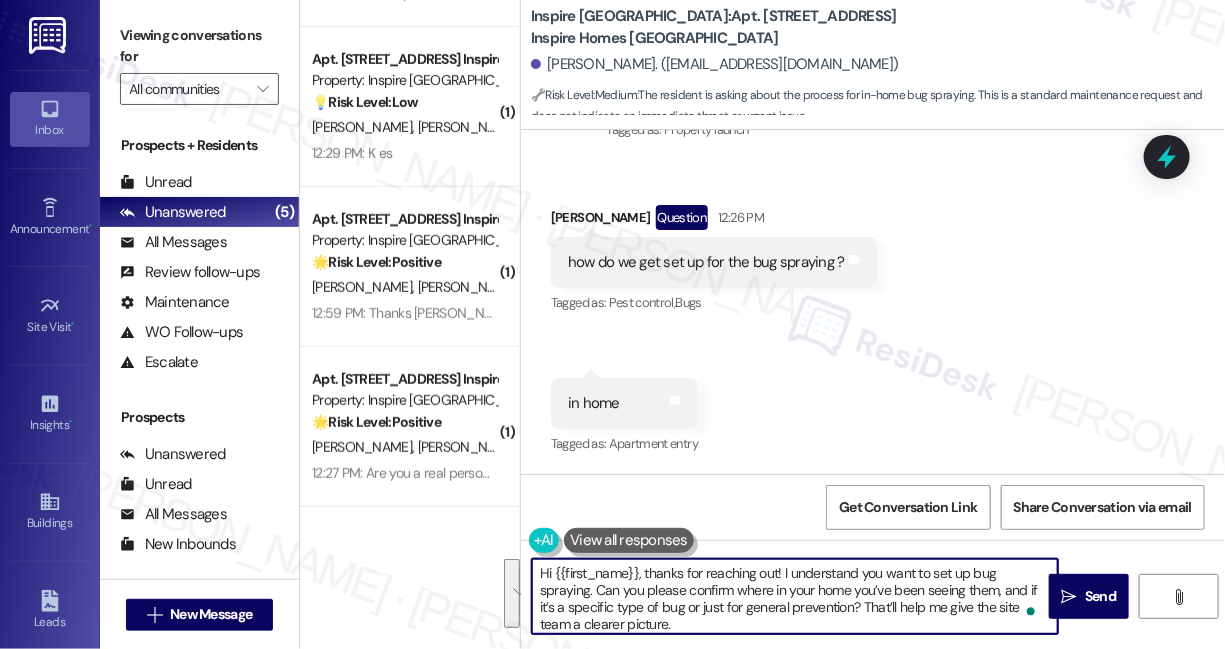 click on "Hi {{first_name}}, thanks for reaching out! I understand you want to set up bug spraying. Can you please confirm where in your home you’ve been seeing them, and if it’s a specific type of bug or just for general prevention? That’ll help me give the site team a clearer picture." at bounding box center [795, 596] 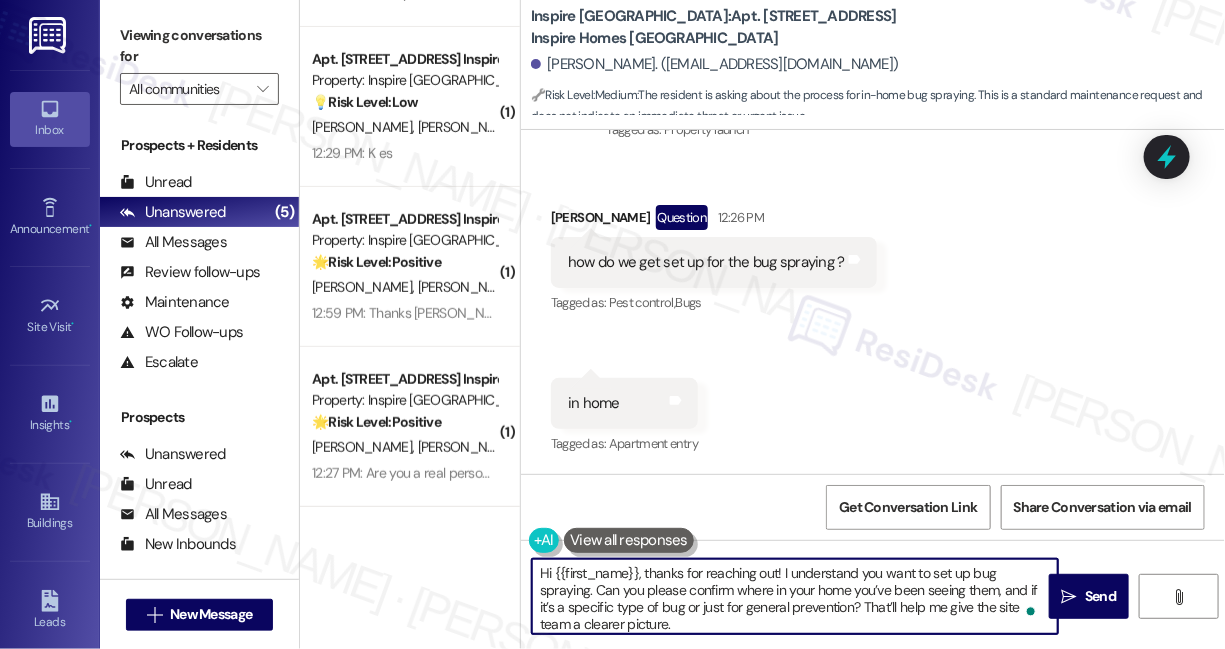 click on "Hi {{first_name}}, thanks for reaching out! I understand you want to set up bug spraying. Can you please confirm where in your home you’ve been seeing them, and if it’s a specific type of bug or just for general prevention? That’ll help me give the site team a clearer picture." at bounding box center (795, 596) 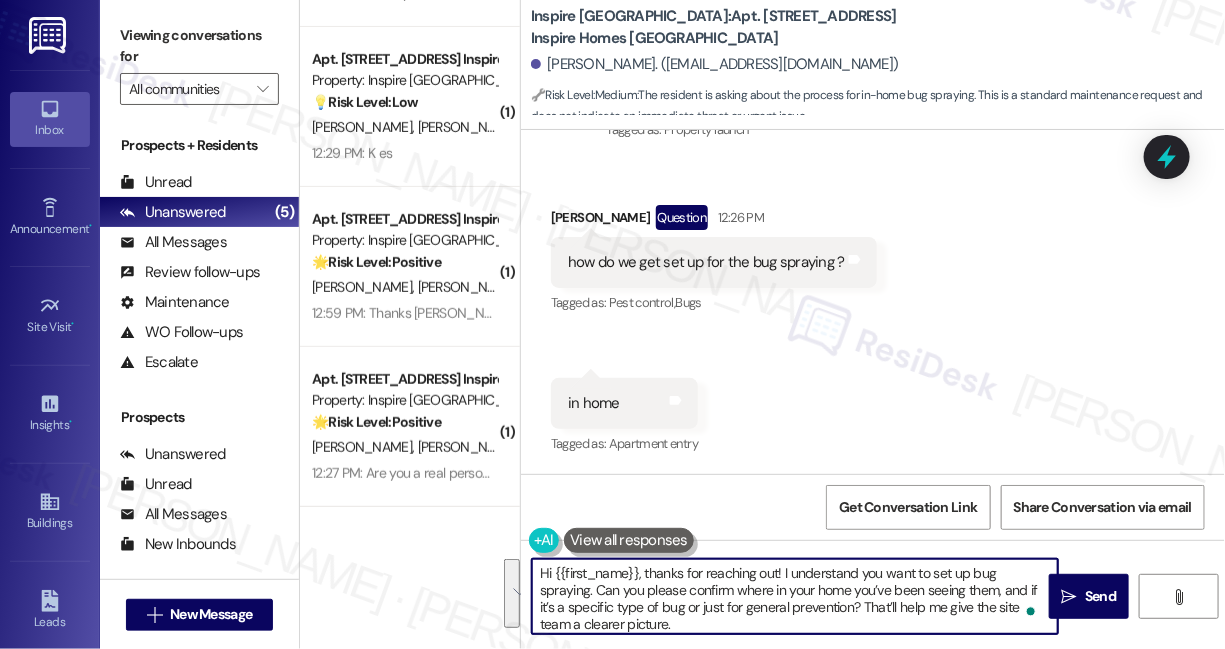 click on "Hi {{first_name}}, thanks for reaching out! I understand you want to set up bug spraying. Can you please confirm where in your home you’ve been seeing them, and if it’s a specific type of bug or just for general prevention? That’ll help me give the site team a clearer picture." at bounding box center (795, 596) 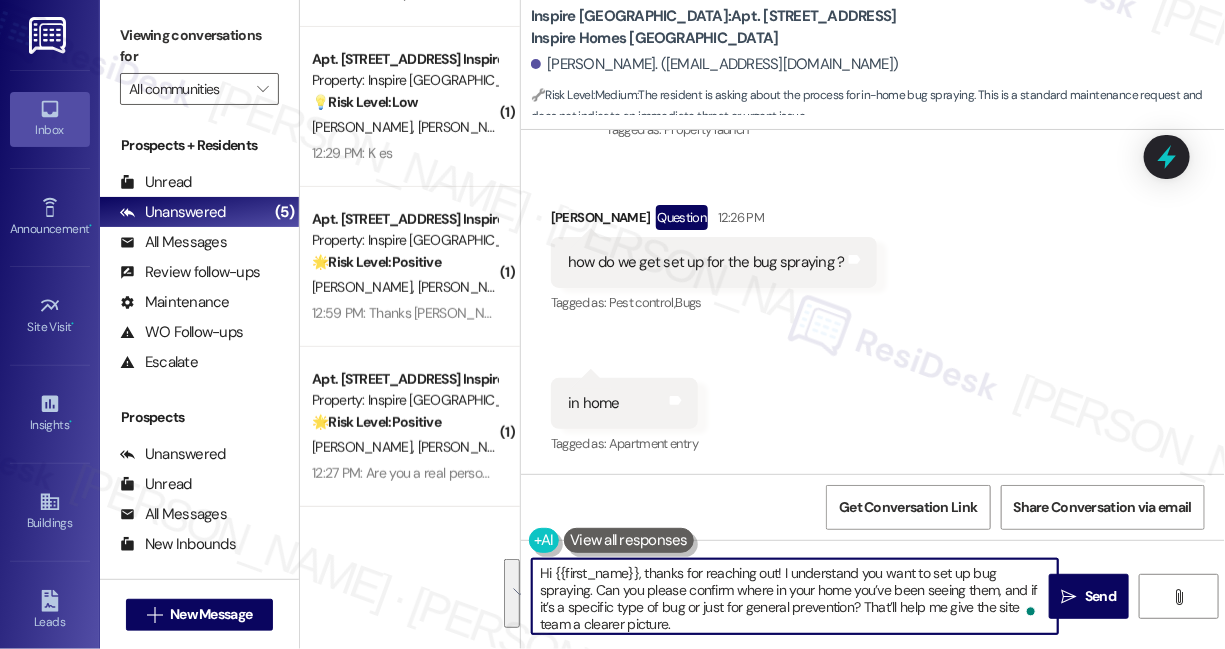 click on "Hi {{first_name}}, thanks for reaching out! I understand you want to set up bug spraying. Can you please confirm where in your home you’ve been seeing them, and if it’s a specific type of bug or just for general prevention? That’ll help me give the site team a clearer picture." at bounding box center (795, 596) 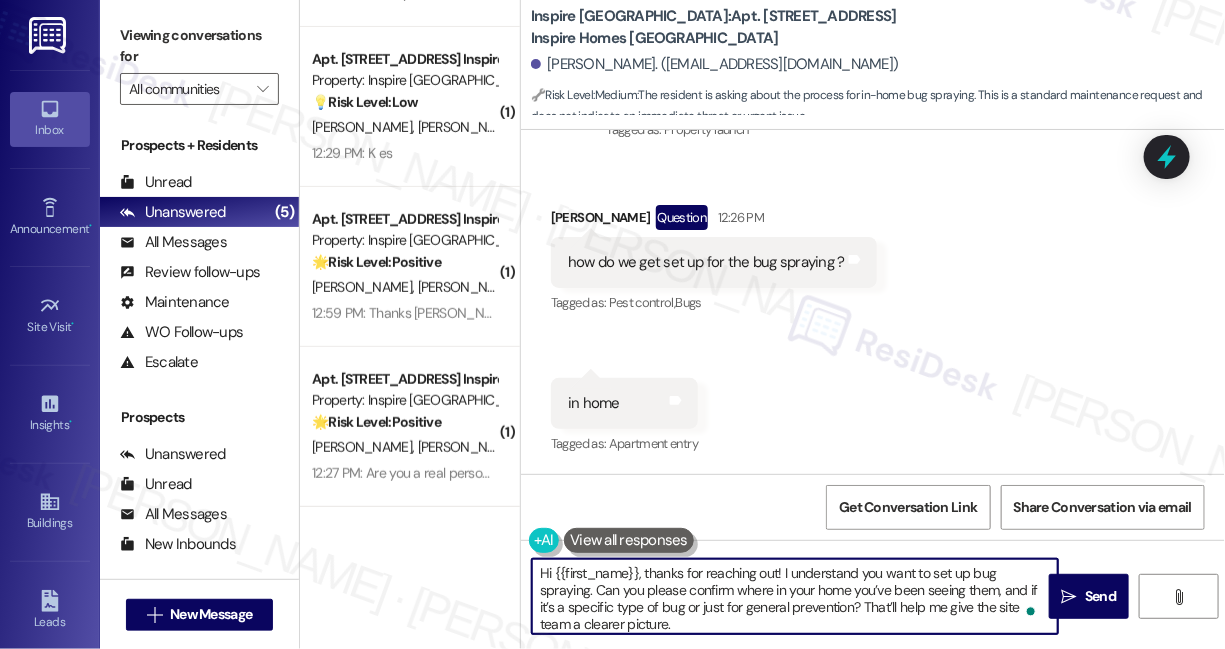 click on "Hi {{first_name}}, thanks for reaching out! I understand you want to set up bug spraying. Can you please confirm where in your home you’ve been seeing them, and if it’s a specific type of bug or just for general prevention? That’ll help me give the site team a clearer picture." at bounding box center (795, 596) 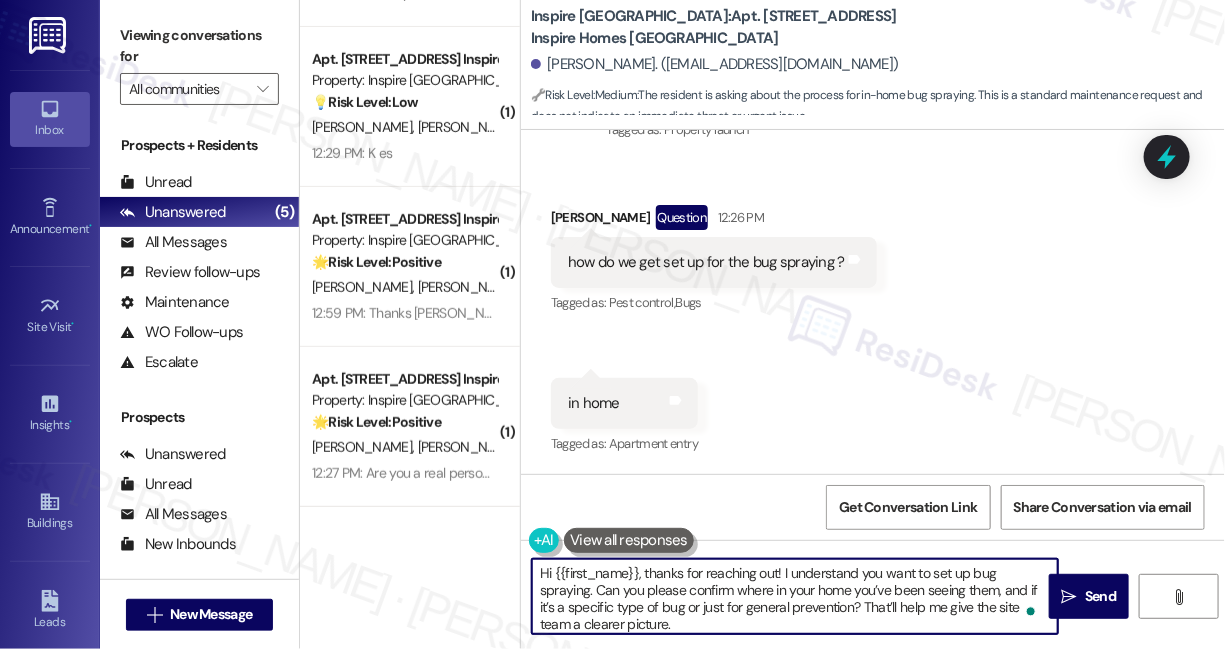 click on "Hi {{first_name}}, thanks for reaching out! I understand you want to set up bug spraying. Can you please confirm where in your home you’ve been seeing them, and if it’s a specific type of bug or just for general prevention? That’ll help me give the site team a clearer picture." at bounding box center [795, 596] 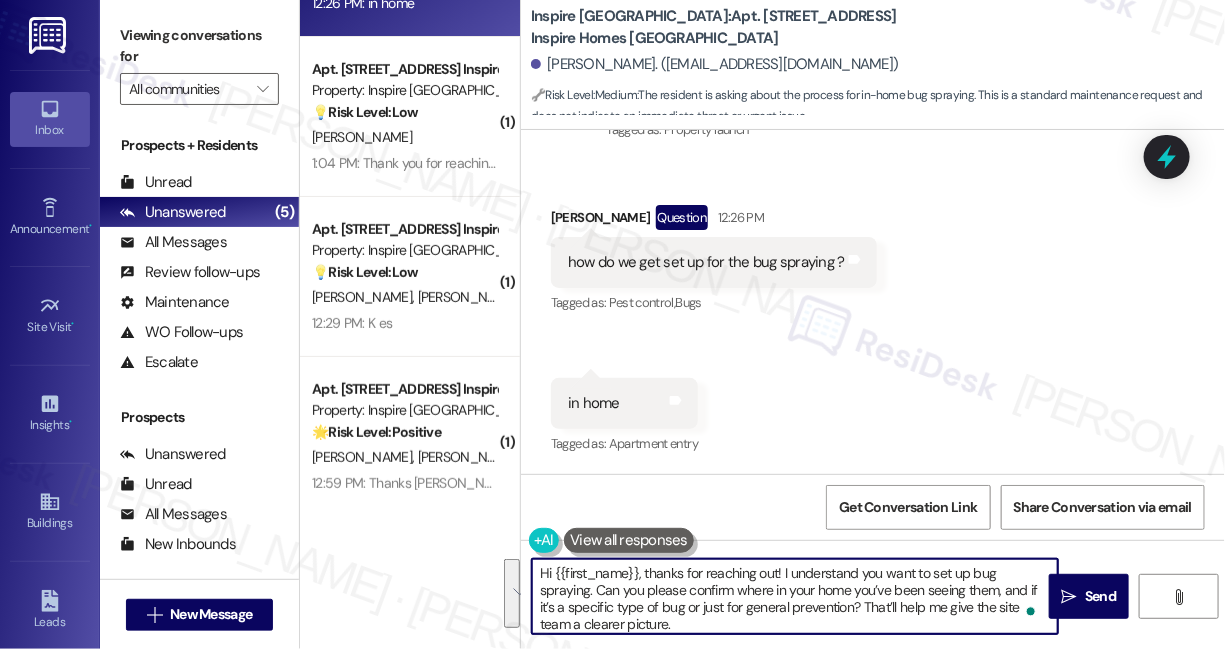 scroll, scrollTop: 293, scrollLeft: 0, axis: vertical 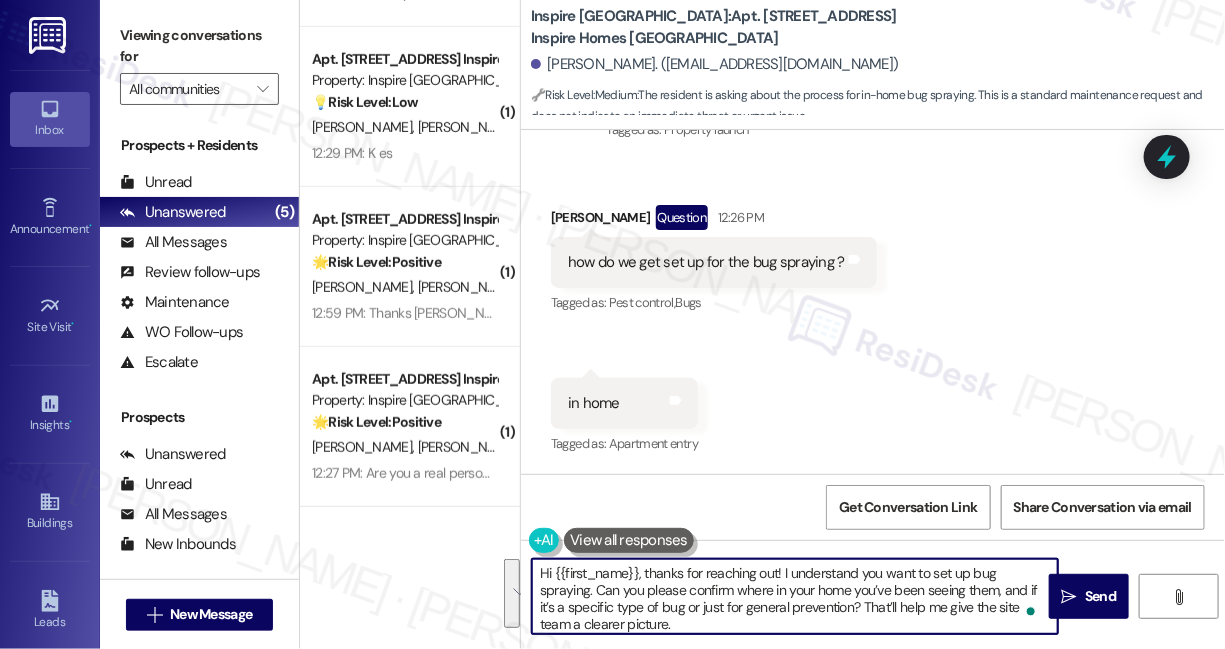 click on "Hi {{first_name}}, thanks for reaching out! I understand you want to set up bug spraying. Can you please confirm where in your home you’ve been seeing them, and if it’s a specific type of bug or just for general prevention? That’ll help me give the site team a clearer picture." at bounding box center (795, 596) 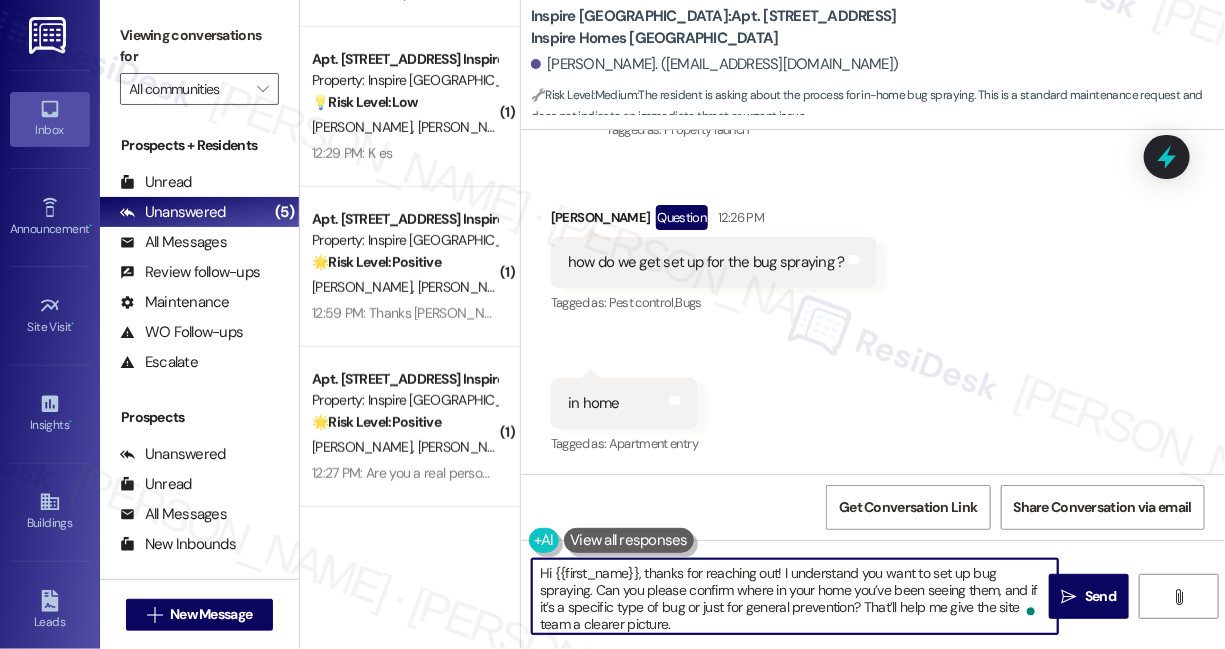 click on "Hi {{first_name}}, thanks for reaching out! I understand you want to set up bug spraying. Can you please confirm where in your home you’ve been seeing them, and if it’s a specific type of bug or just for general prevention? That’ll help me give the site team a clearer picture." at bounding box center (795, 596) 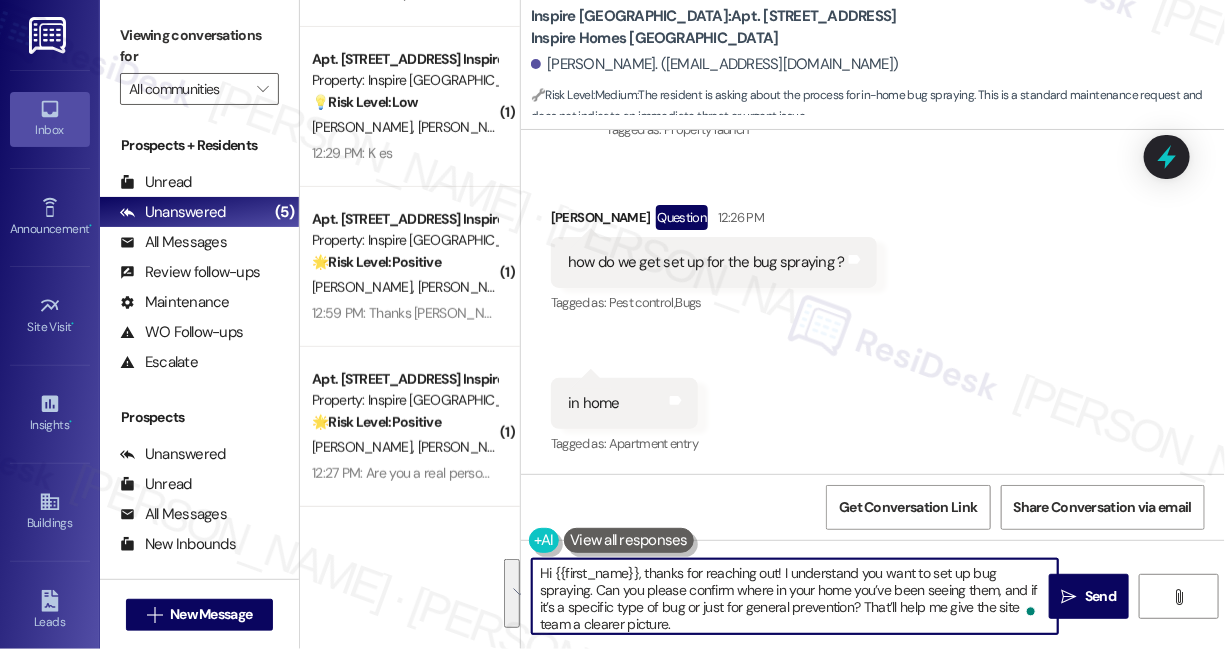 click on "Hi {{first_name}}, thanks for reaching out! I understand you want to set up bug spraying. Can you please confirm where in your home you’ve been seeing them, and if it’s a specific type of bug or just for general prevention? That’ll help me give the site team a clearer picture." at bounding box center (795, 596) 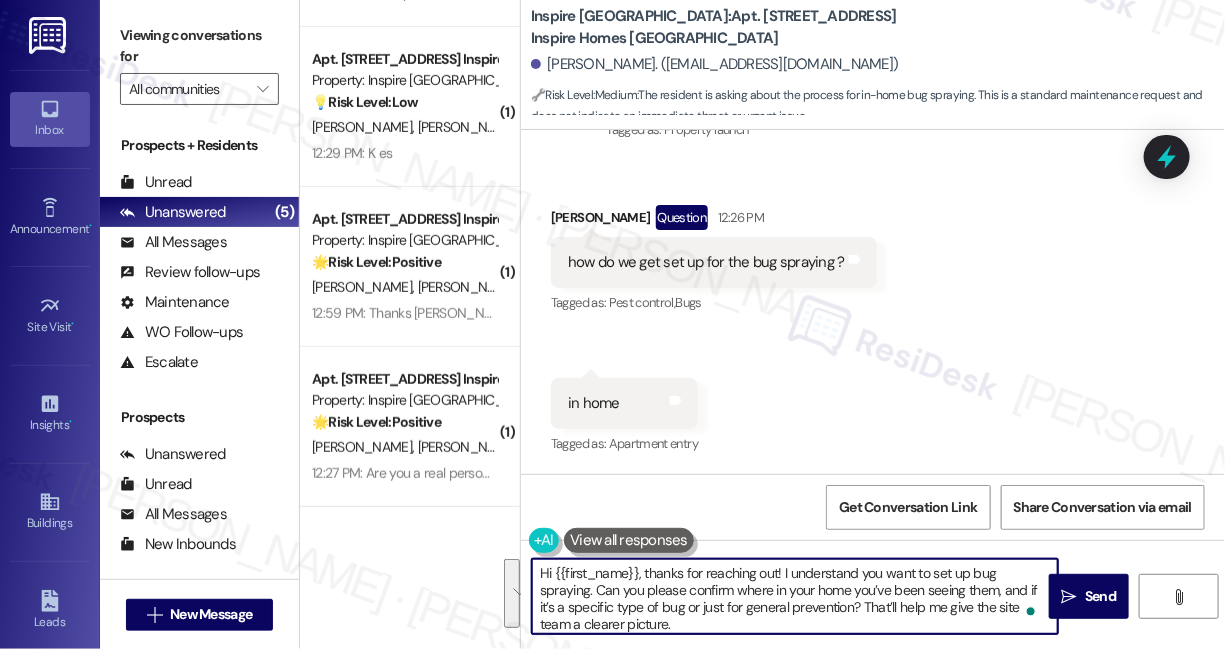 click on "Hi {{first_name}}, thanks for reaching out! I understand you want to set up bug spraying. Can you please confirm where in your home you’ve been seeing them, and if it’s a specific type of bug or just for general prevention? That’ll help me give the site team a clearer picture." at bounding box center (795, 596) 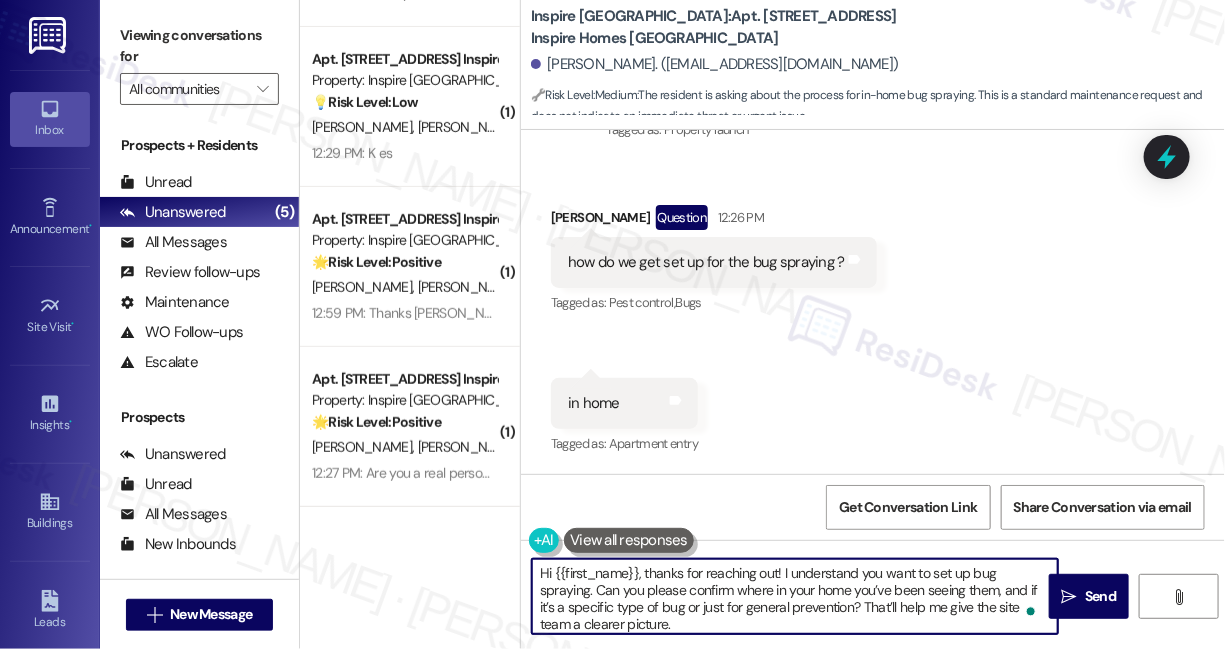 click on "Hi {{first_name}}, thanks for reaching out! I understand you want to set up bug spraying. Can you please confirm where in your home you’ve been seeing them, and if it’s a specific type of bug or just for general prevention? That’ll help me give the site team a clearer picture." at bounding box center [795, 596] 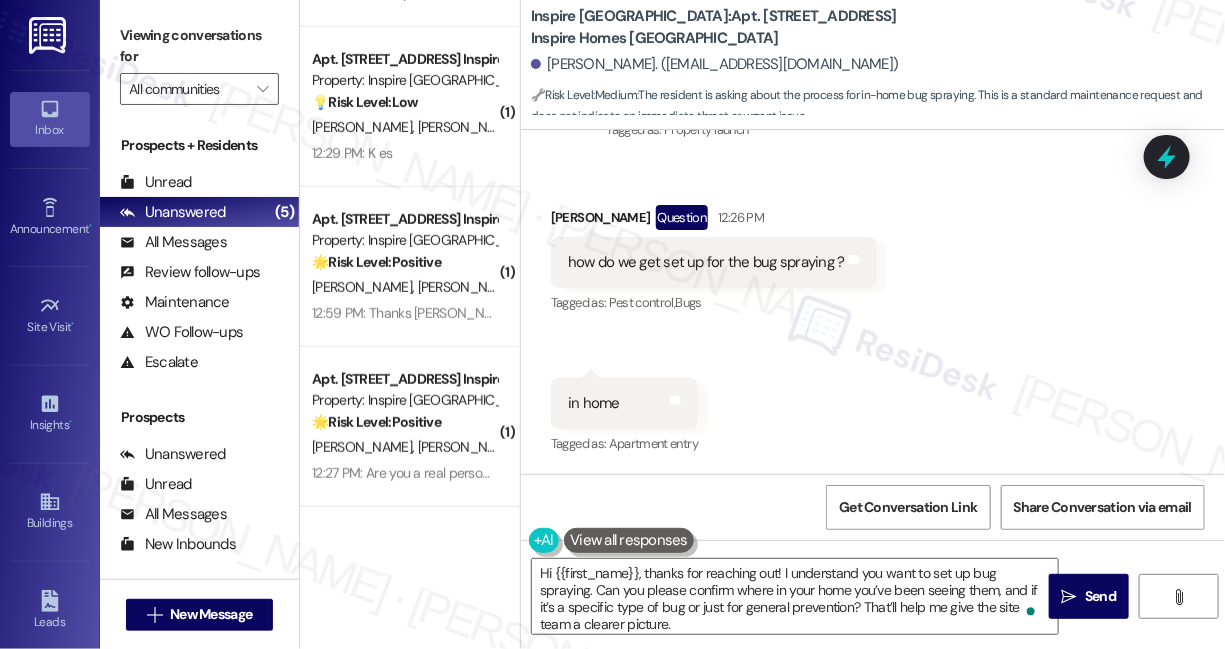 click on "Viewing conversations for" at bounding box center [199, 46] 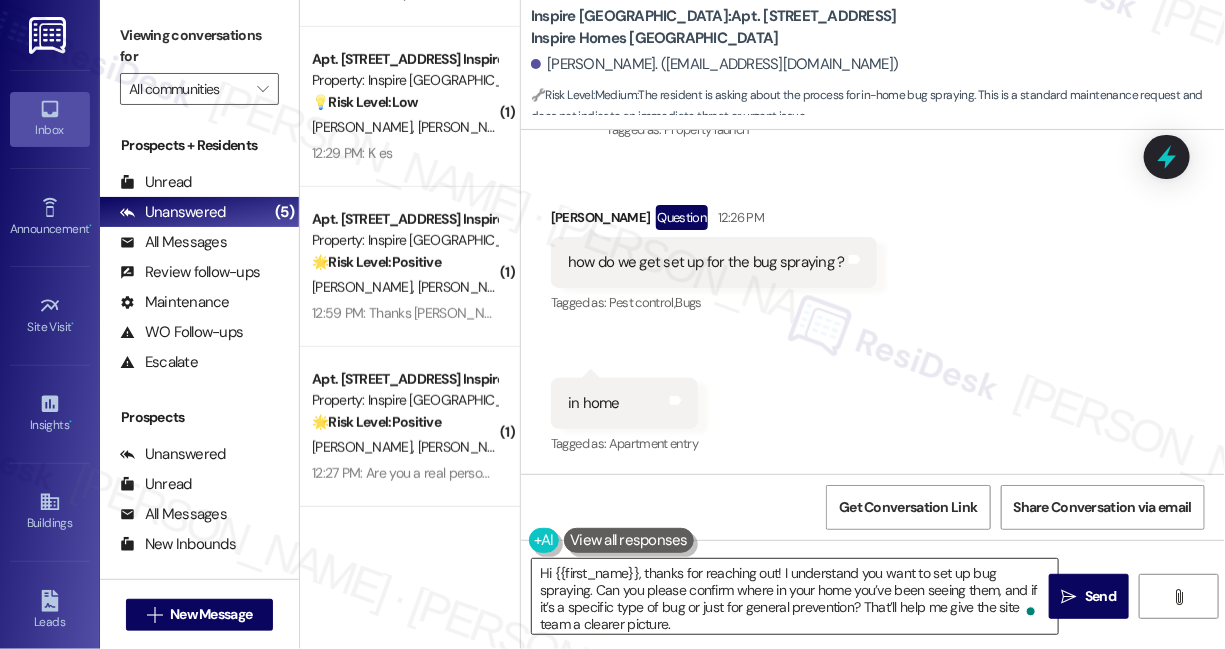 click on "Hi {{first_name}}, thanks for reaching out! I understand you want to set up bug spraying. Can you please confirm where in your home you’ve been seeing them, and if it’s a specific type of bug or just for general prevention? That’ll help me give the site team a clearer picture." at bounding box center (795, 596) 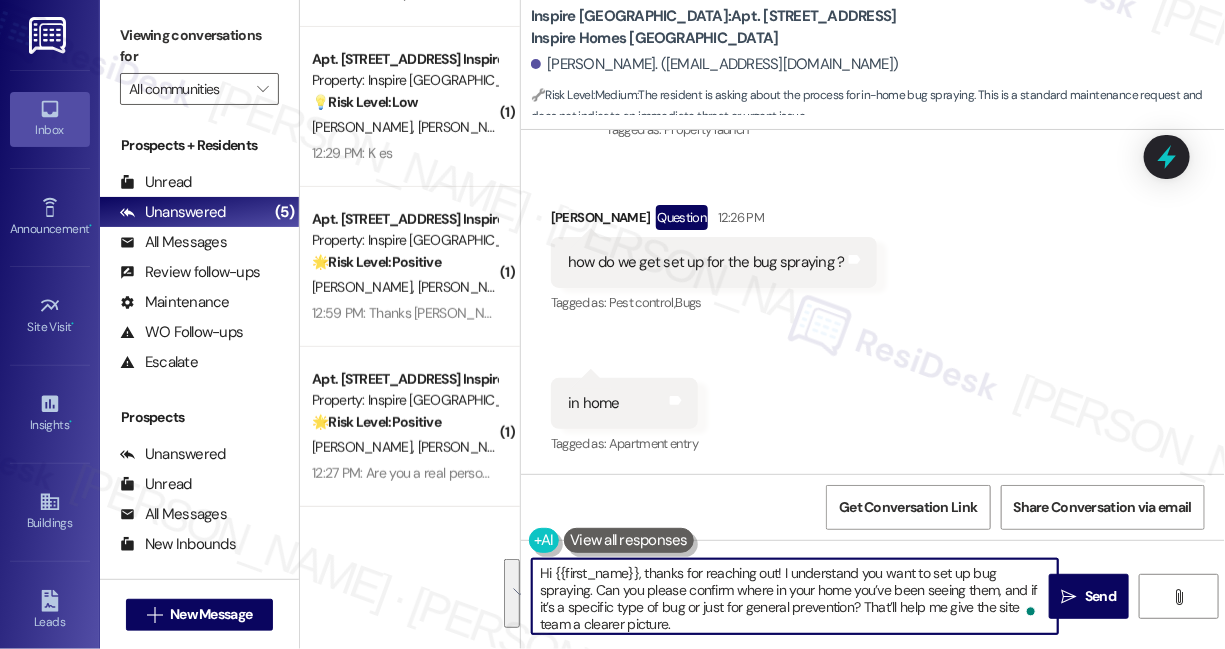 paste on "completely understand wanting to set up bug spraying. Could you let me know what type of bugs you’ve been noticing, and where in your home you’ve seen them (like the kitchen, bathroom, or bedroom)? That way I can give th" 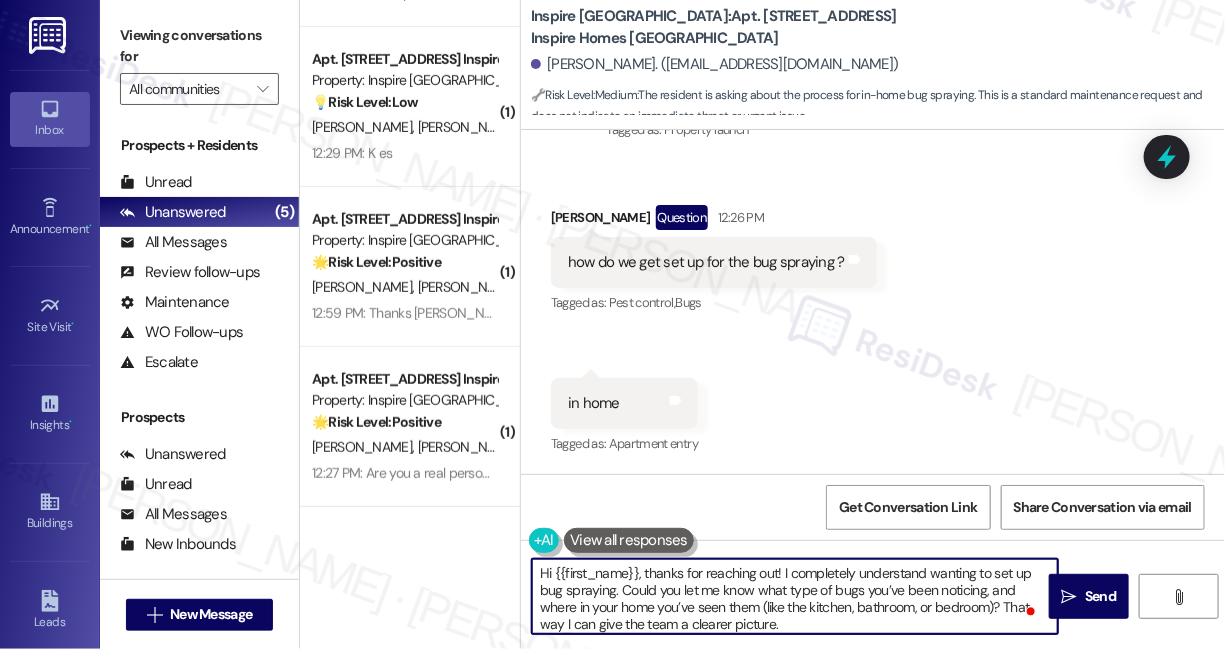 click on "Hi {{first_name}}, thanks for reaching out! I completely understand wanting to set up bug spraying. Could you let me know what type of bugs you’ve been noticing, and where in your home you’ve seen them (like the kitchen, bathroom, or bedroom)? That way I can give the team a clearer picture." at bounding box center [795, 596] 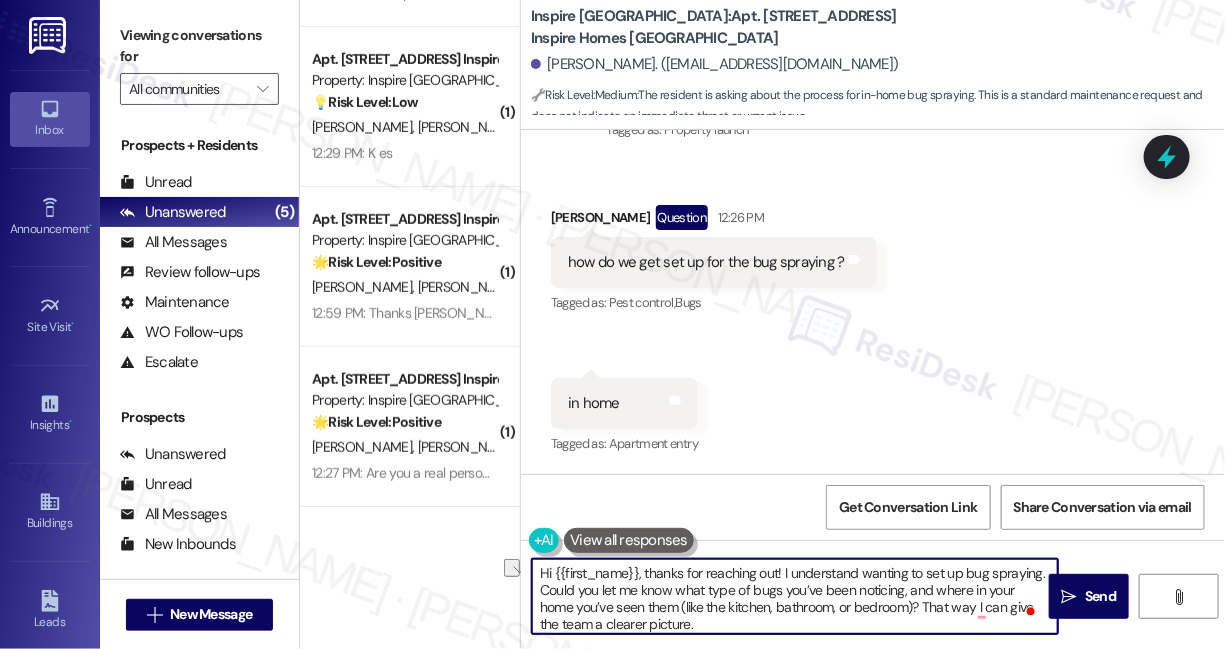 drag, startPoint x: 675, startPoint y: 611, endPoint x: 915, endPoint y: 605, distance: 240.07498 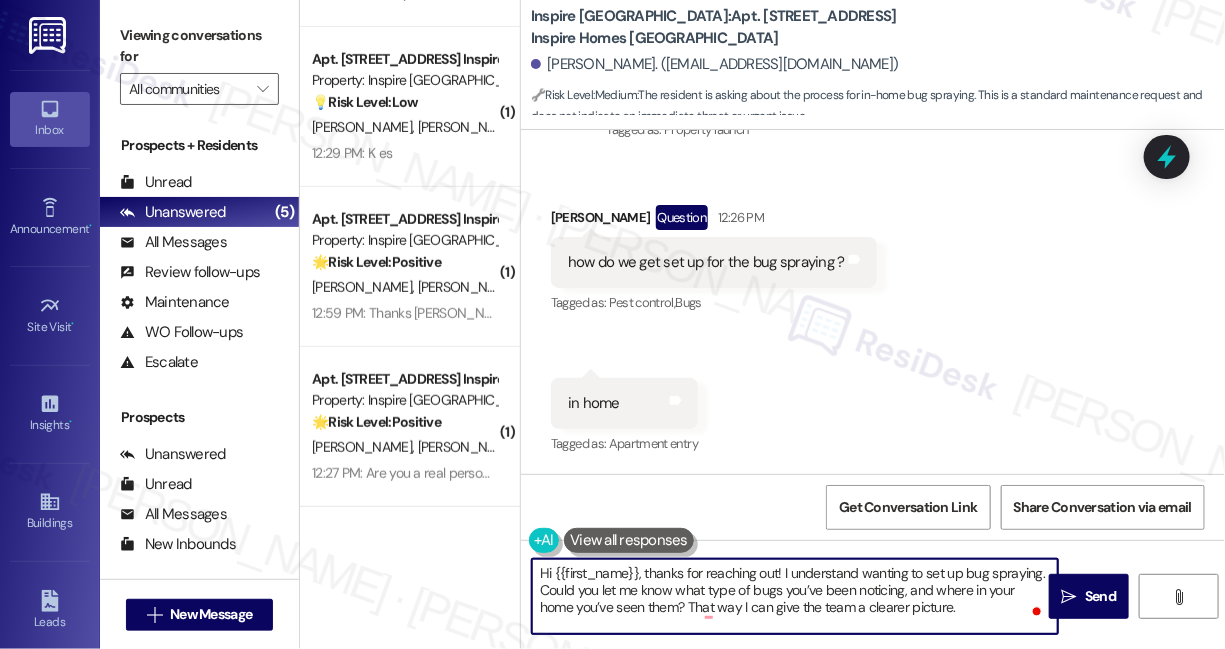 click on "Hi {{first_name}}, thanks for reaching out! I understand wanting to set up bug spraying. Could you let me know what type of bugs you’ve been noticing, and where in your home you’ve seen them? That way I can give the team a clearer picture." at bounding box center [795, 596] 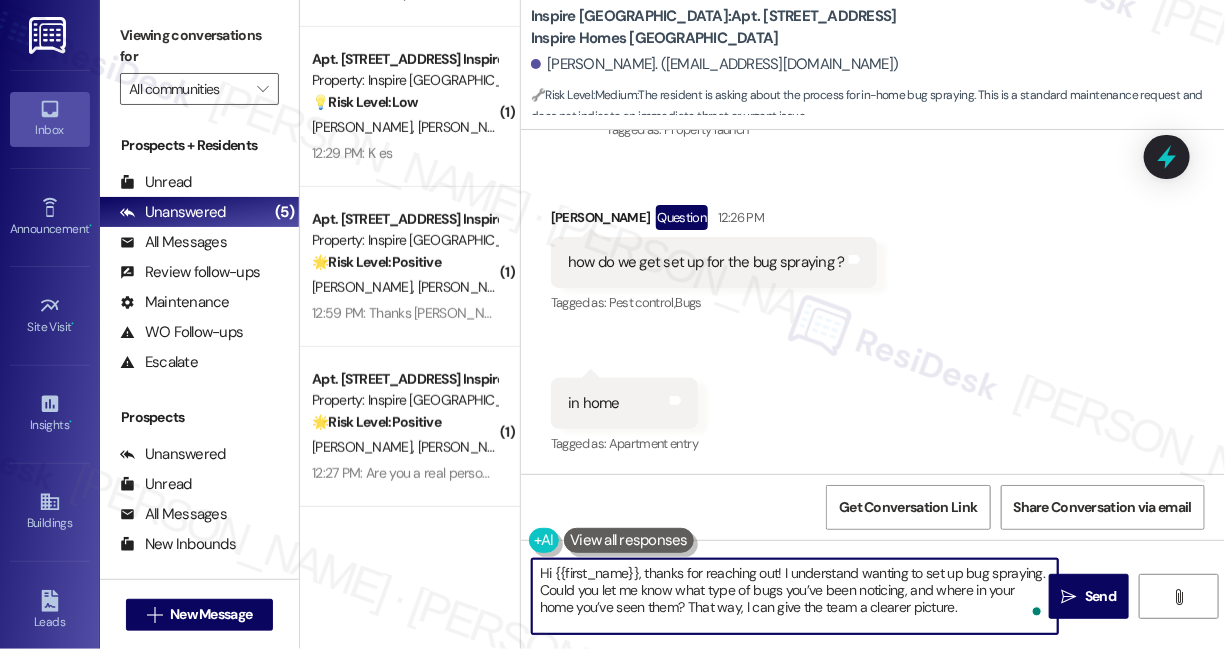 click on "Hi {{first_name}}, thanks for reaching out! I understand wanting to set up bug spraying. Could you let me know what type of bugs you’ve been noticing, and where in your home you’ve seen them? That way, I can give the team a clearer picture." at bounding box center [795, 596] 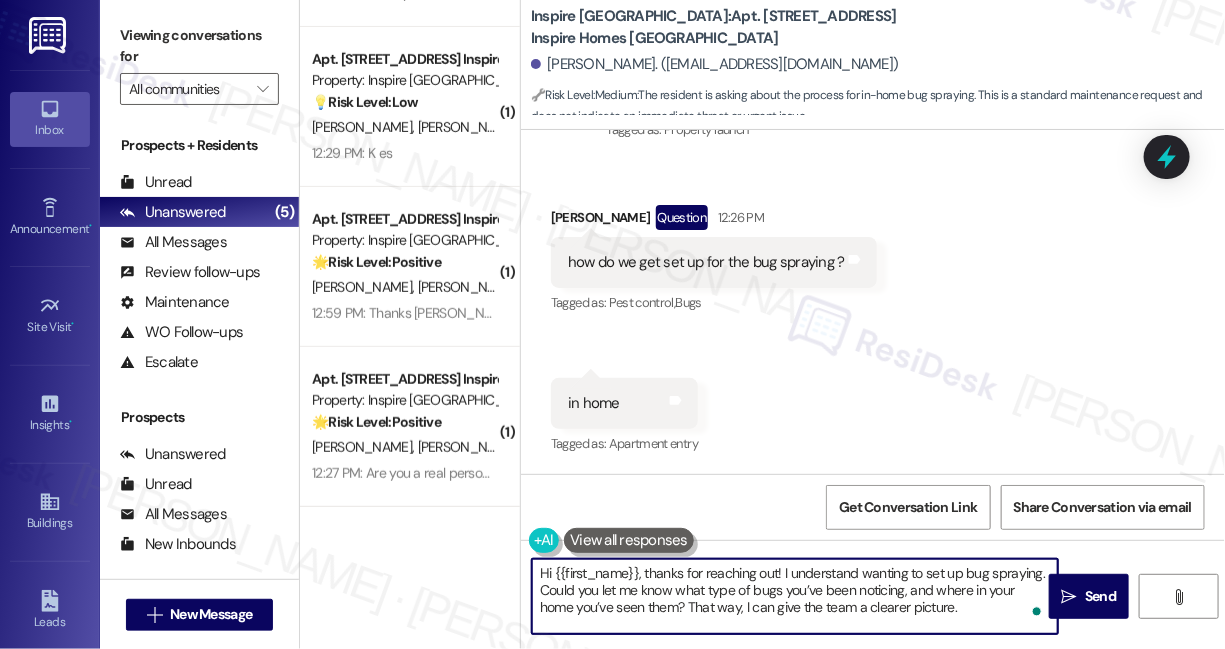 click on "Hi {{first_name}}, thanks for reaching out! I understand wanting to set up bug spraying. Could you let me know what type of bugs you’ve been noticing, and where in your home you’ve seen them? That way, I can give the team a clearer picture." at bounding box center [795, 596] 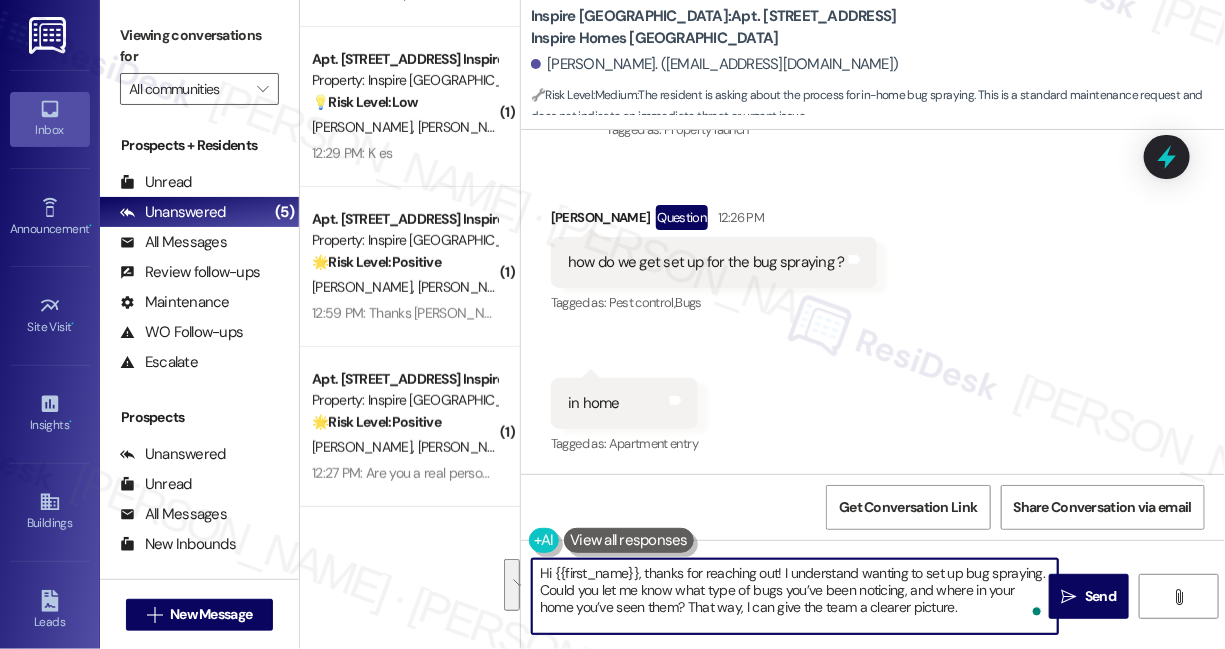 type on "Hi {{first_name}}, thanks for reaching out! I understand wanting to set up bug spraying. Could you let me know what type of bugs you’ve been noticing, and where in your home you’ve seen them? That way, I can give the team a clearer picture." 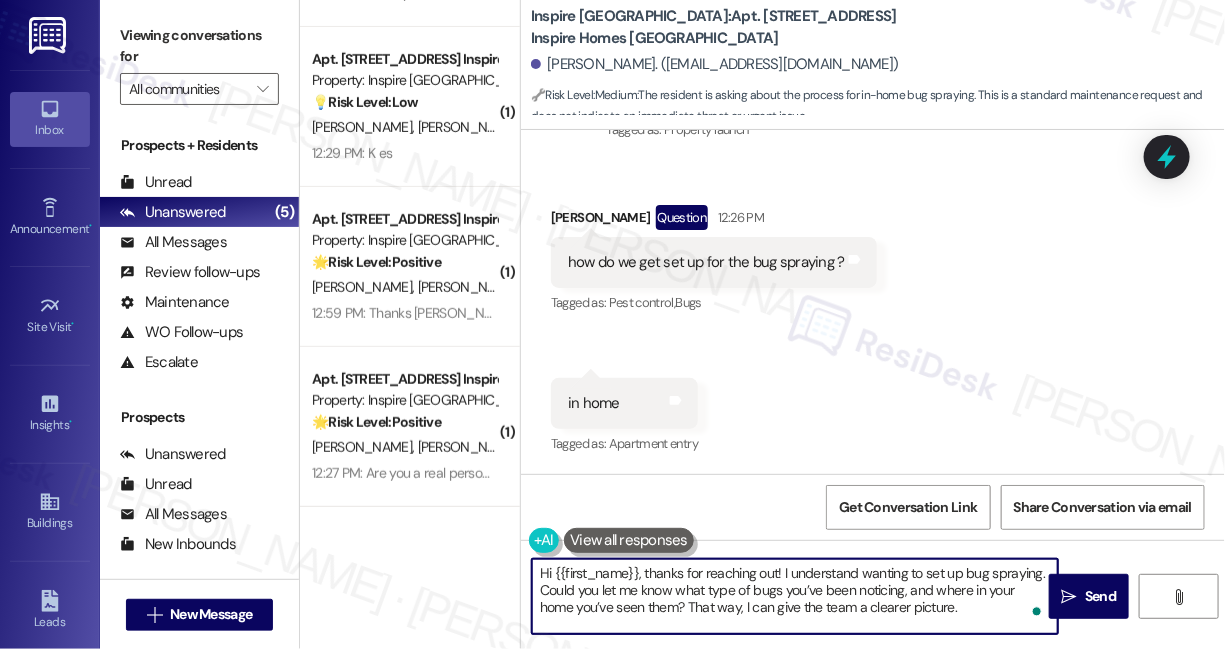 click on "Hi {{first_name}}, thanks for reaching out! I understand wanting to set up bug spraying. Could you let me know what type of bugs you’ve been noticing, and where in your home you’ve seen them? That way, I can give the team a clearer picture." at bounding box center (795, 596) 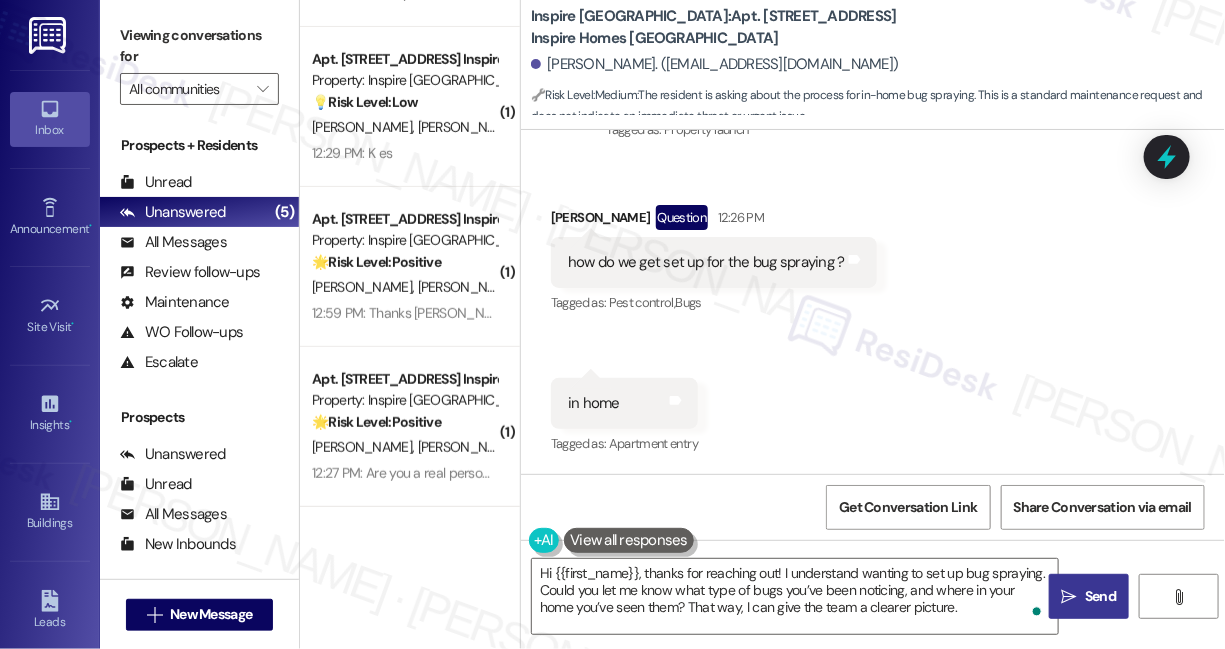 click on "Send" at bounding box center [1100, 596] 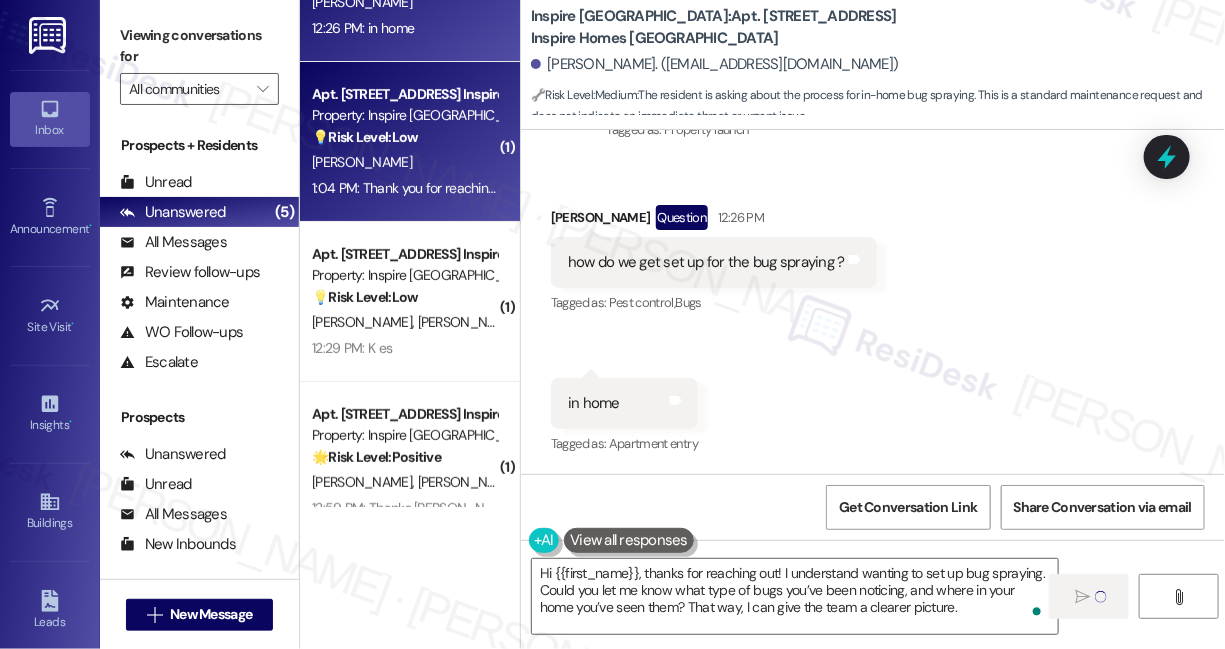 scroll, scrollTop: 0, scrollLeft: 0, axis: both 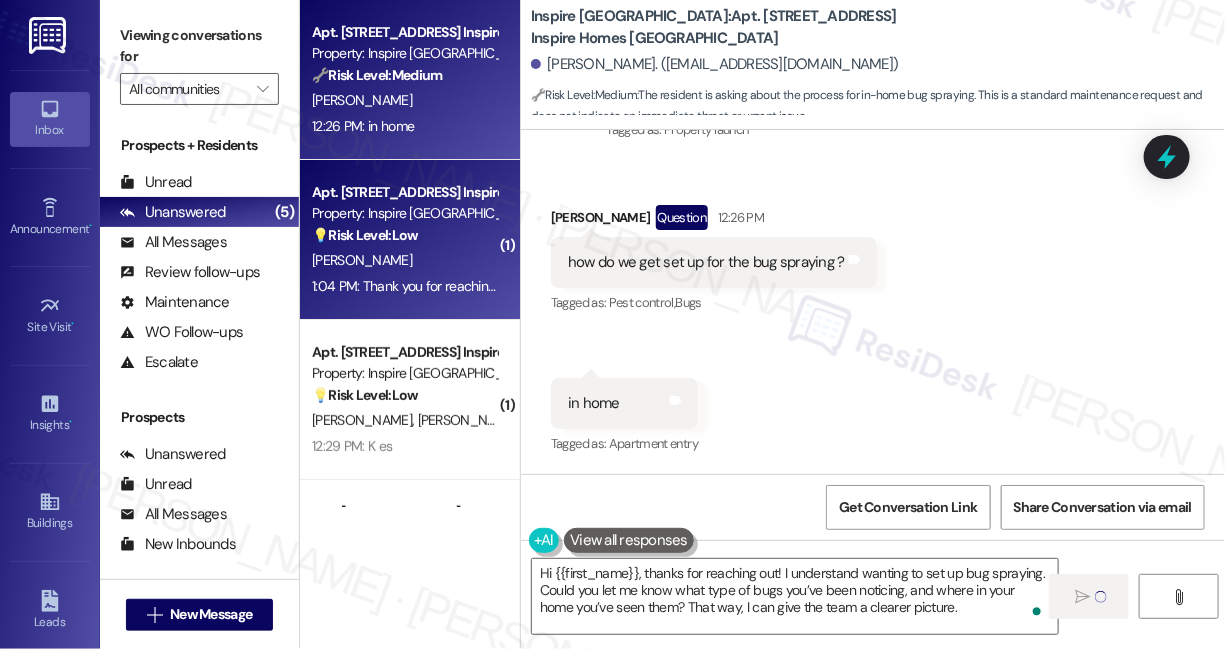 click on "D. Smith" at bounding box center (404, 260) 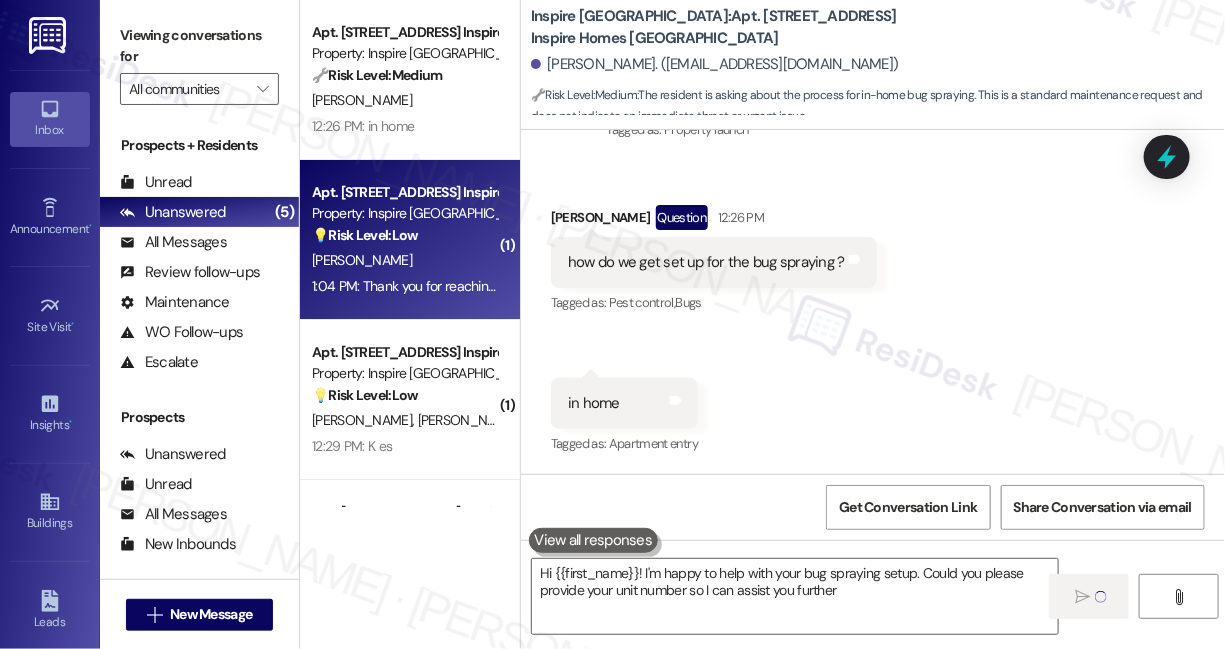 type on "Hi {{first_name}}! I'm happy to help with your bug spraying setup. Could you please provide your unit number so I can assist you further?" 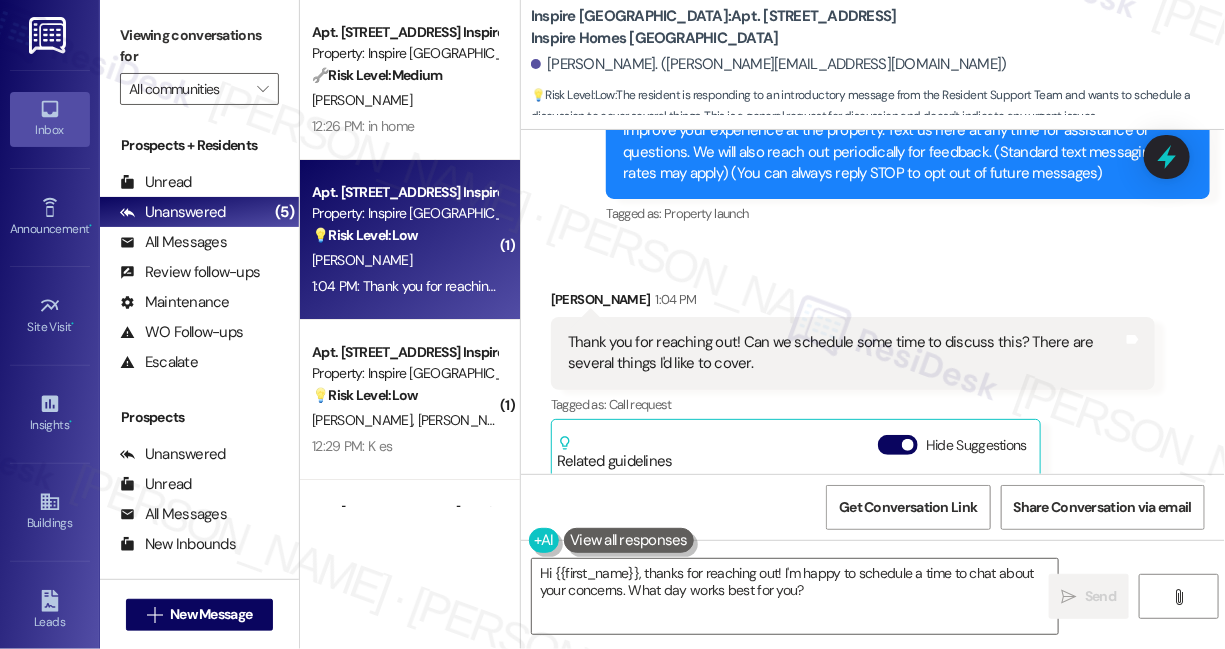 scroll, scrollTop: 229, scrollLeft: 0, axis: vertical 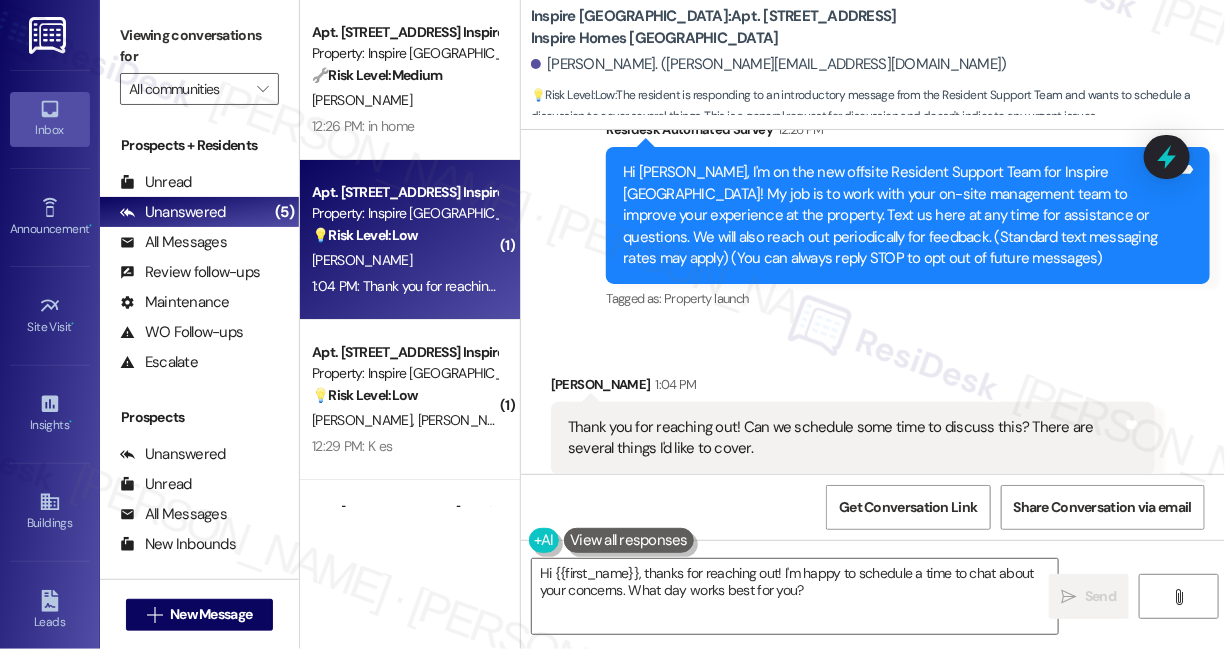 click on "Thank you for reaching out! Can we schedule some time to discuss this? There are several things I'd like to cover." at bounding box center (845, 438) 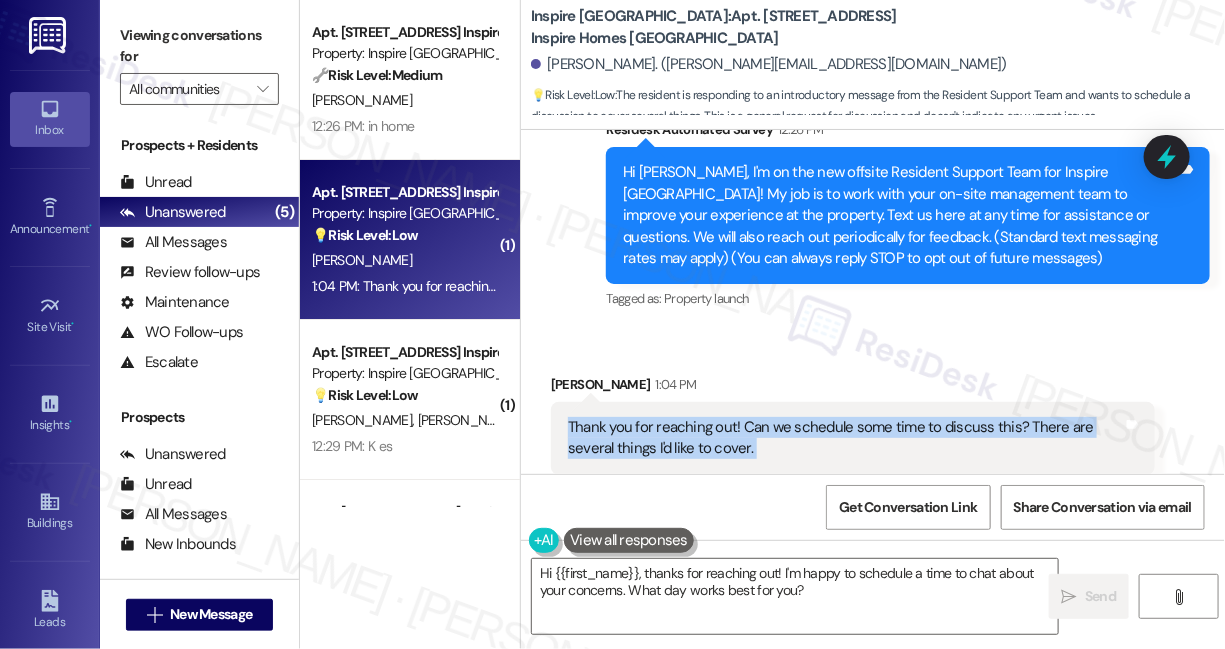 click on "Thank you for reaching out! Can we schedule some time to discuss this? There are several things I'd like to cover." at bounding box center (845, 438) 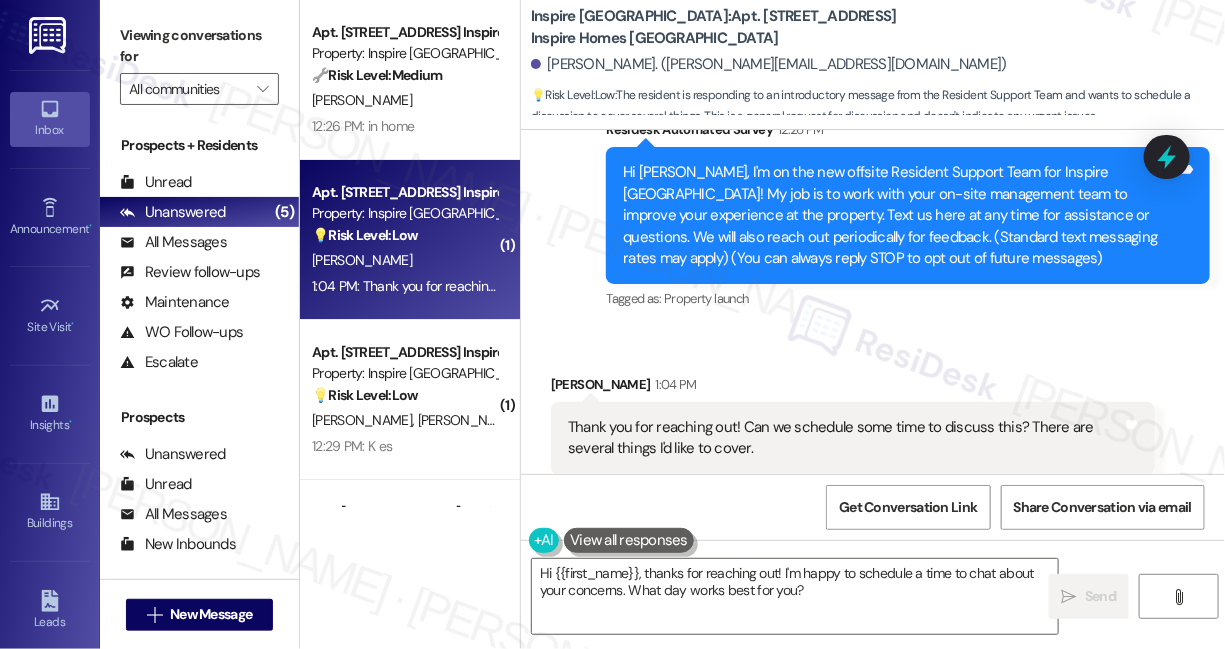 click on "Denise Smith 1:04 PM" at bounding box center (853, 388) 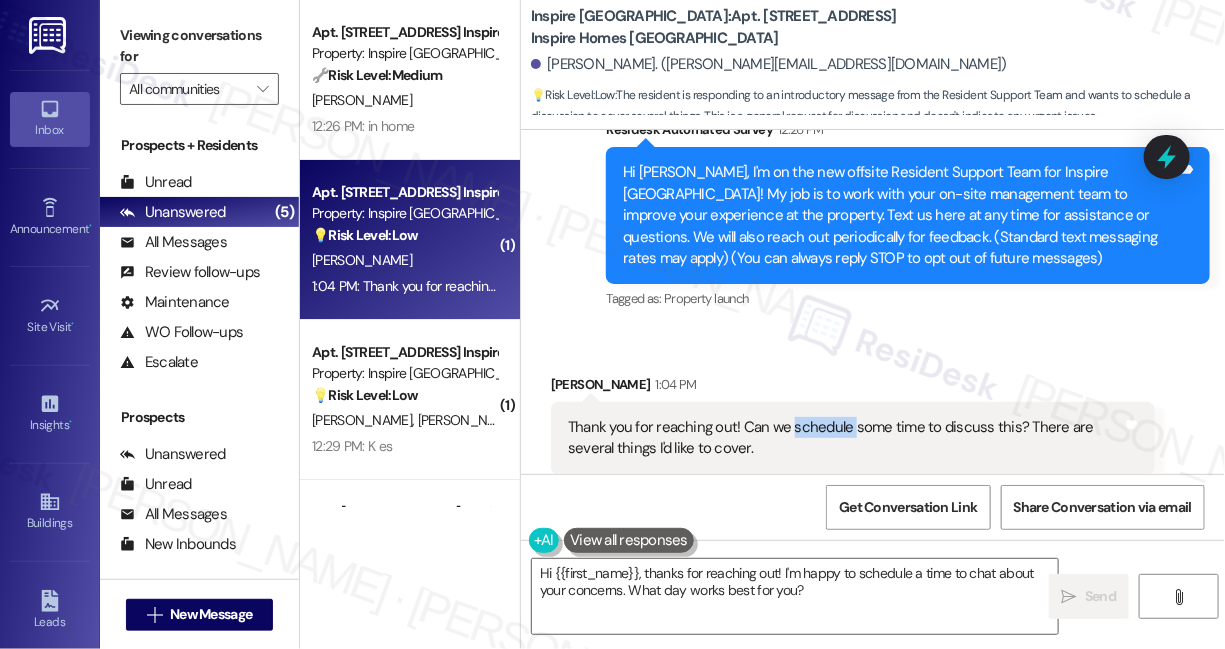 click on "Thank you for reaching out! Can we schedule some time to discuss this? There are several things I'd like to cover." at bounding box center (845, 438) 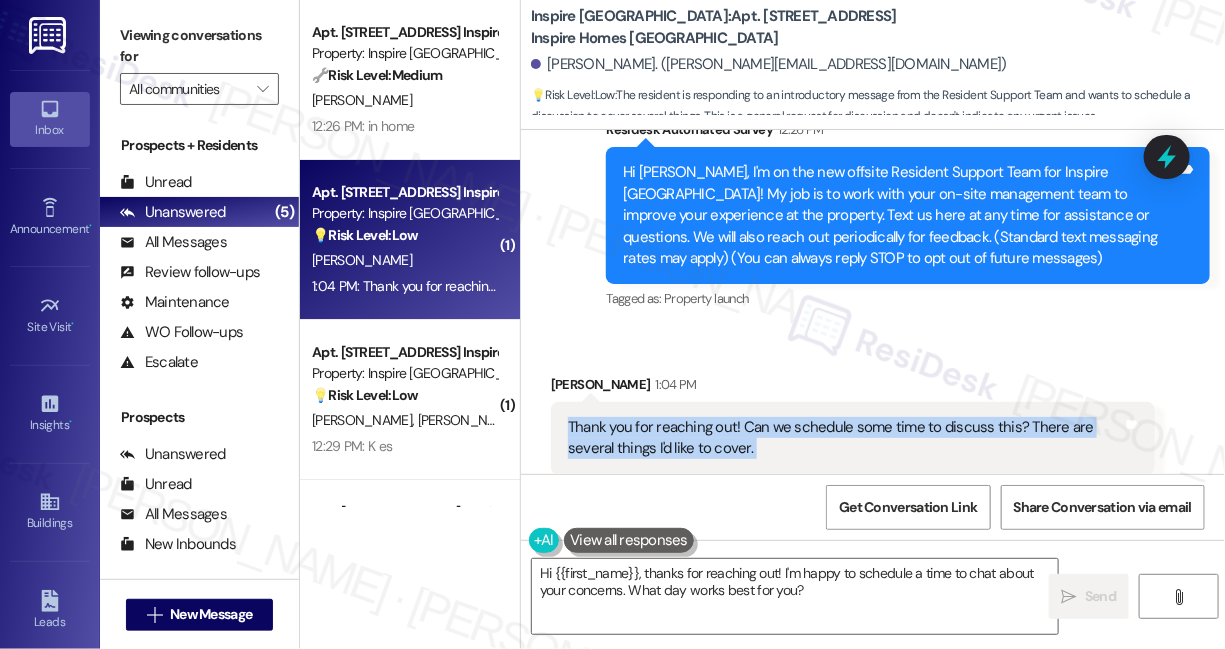 click on "Thank you for reaching out! Can we schedule some time to discuss this? There are several things I'd like to cover." at bounding box center [845, 438] 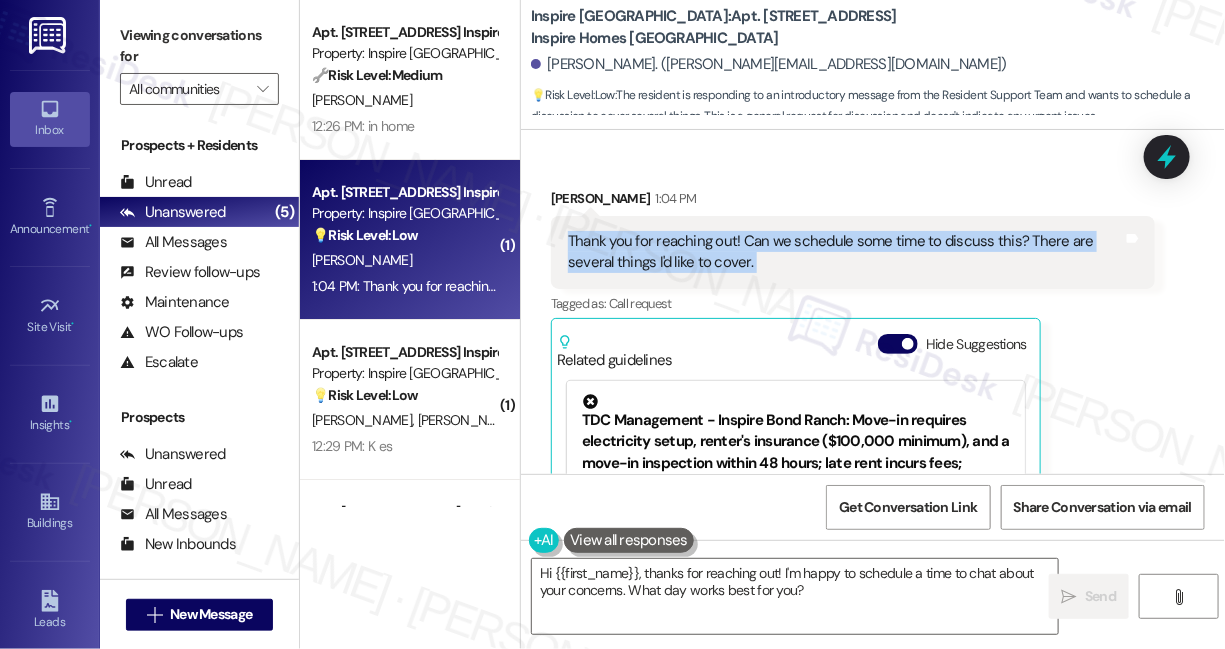 scroll, scrollTop: 411, scrollLeft: 0, axis: vertical 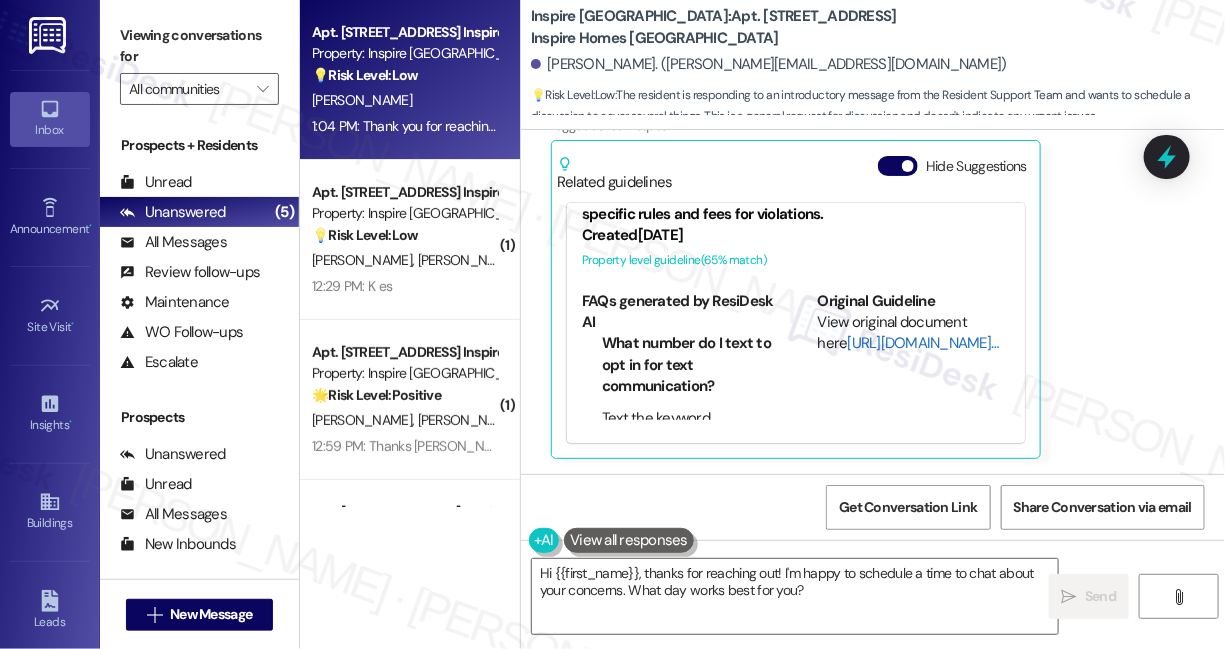 click on "http://res.cl…" at bounding box center [922, 343] 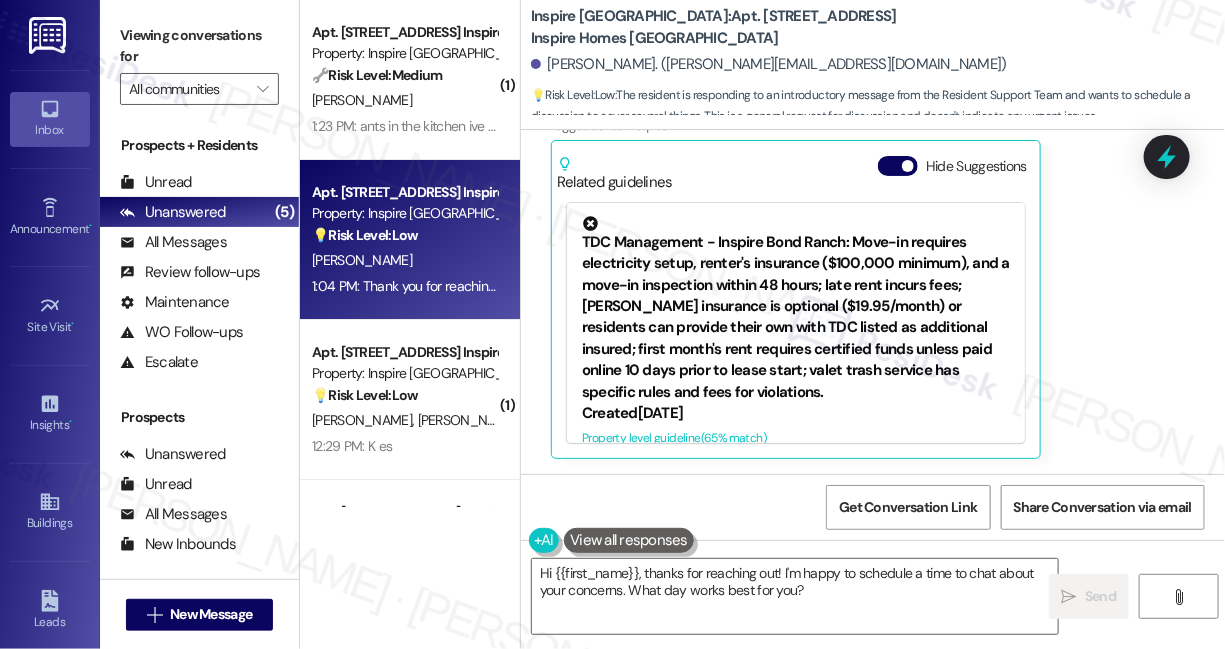 scroll, scrollTop: 178, scrollLeft: 0, axis: vertical 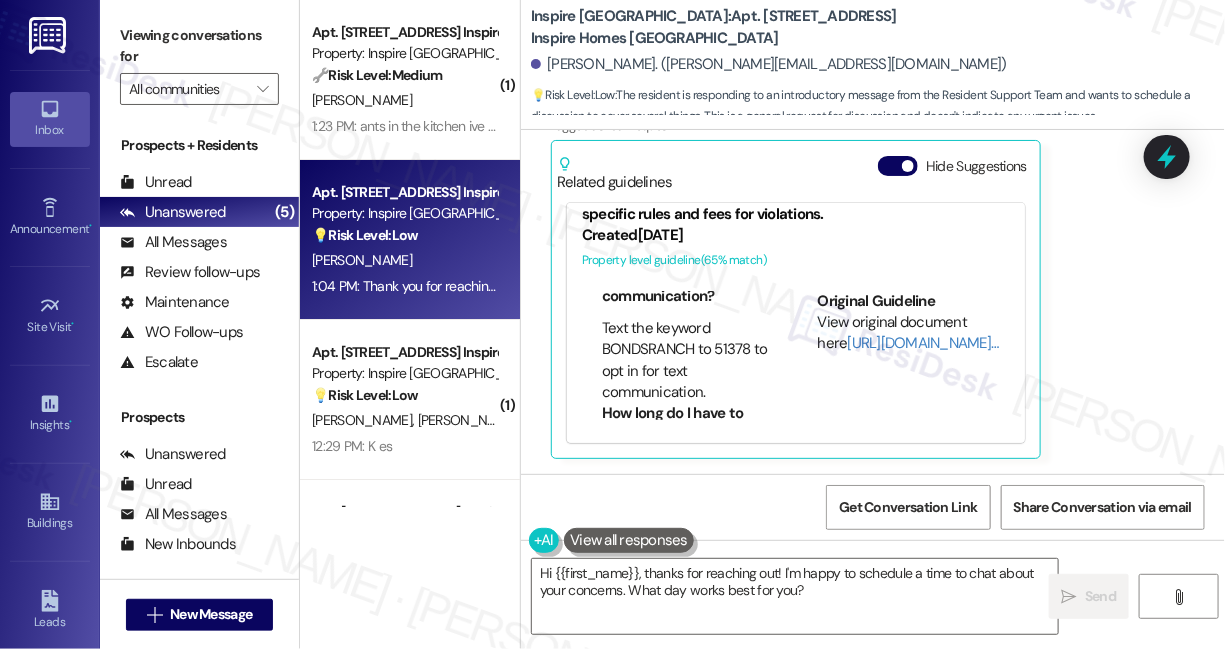 click on "Text the keyword BONDSRANCH to 51378 to opt in for text communication." at bounding box center [688, 361] 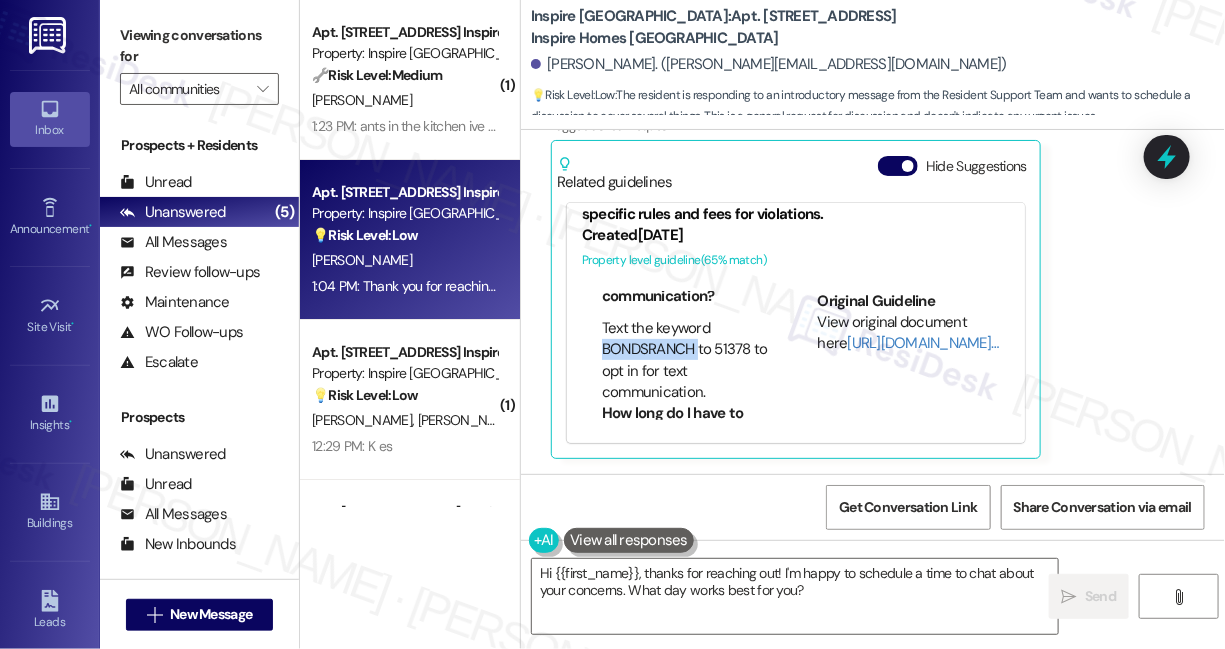 click on "Text the keyword BONDSRANCH to 51378 to opt in for text communication." at bounding box center (688, 361) 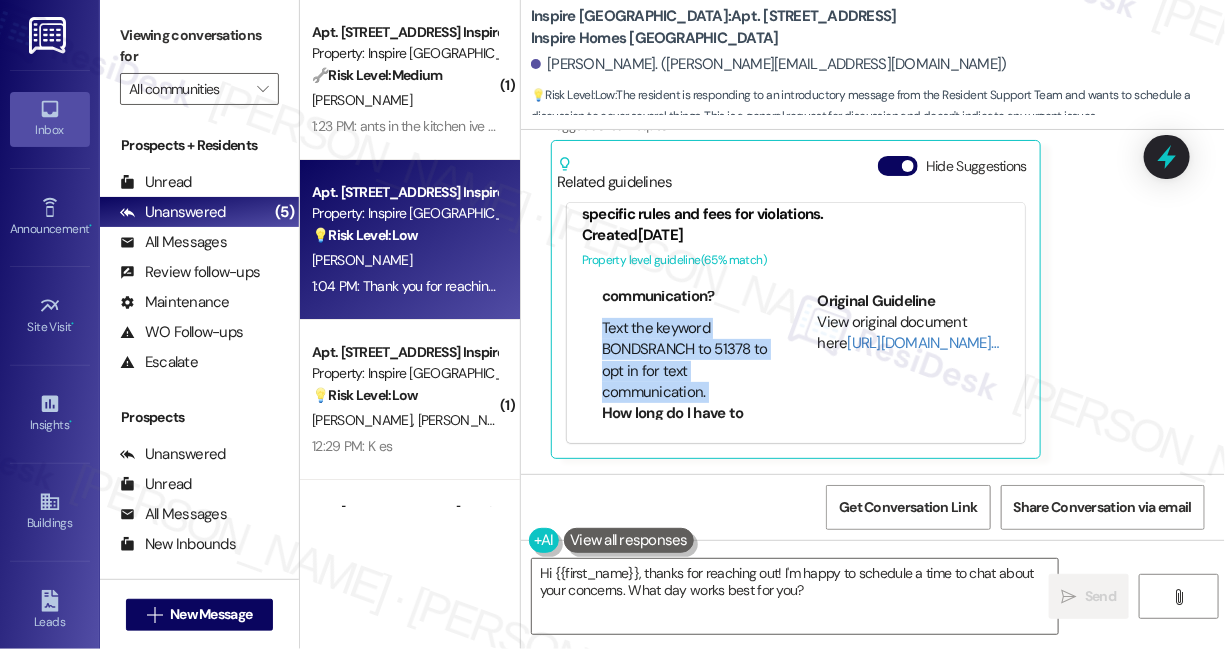 click on "Text the keyword BONDSRANCH to 51378 to opt in for text communication." at bounding box center (688, 361) 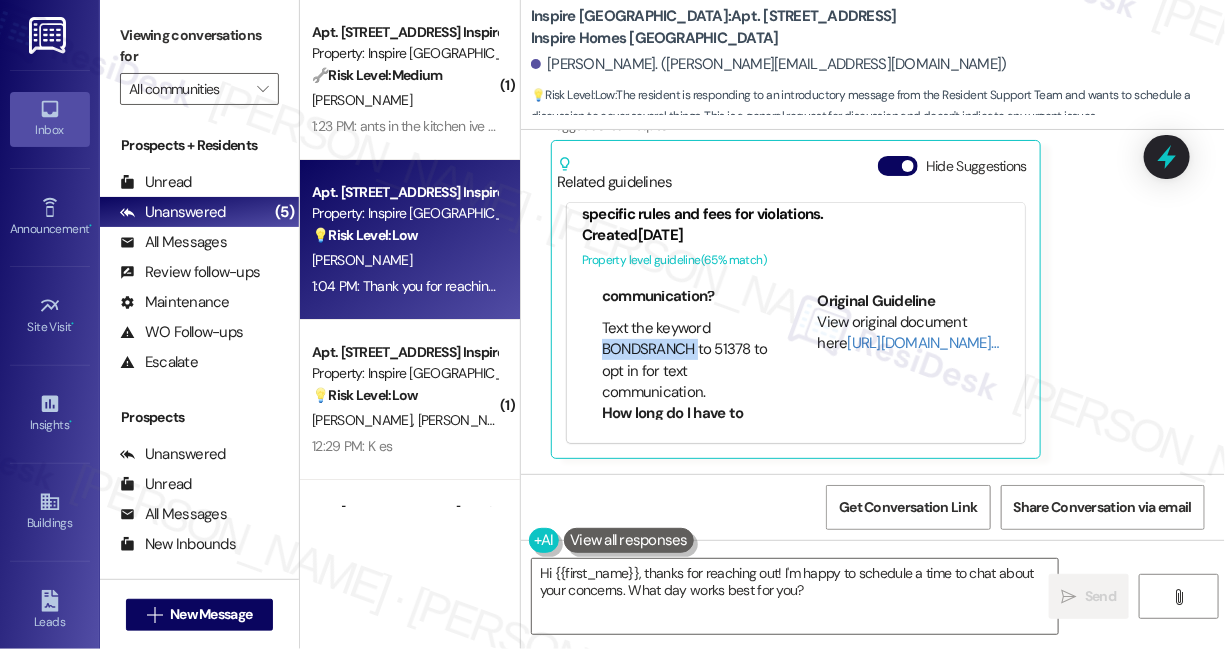 click on "Text the keyword BONDSRANCH to 51378 to opt in for text communication." at bounding box center [688, 361] 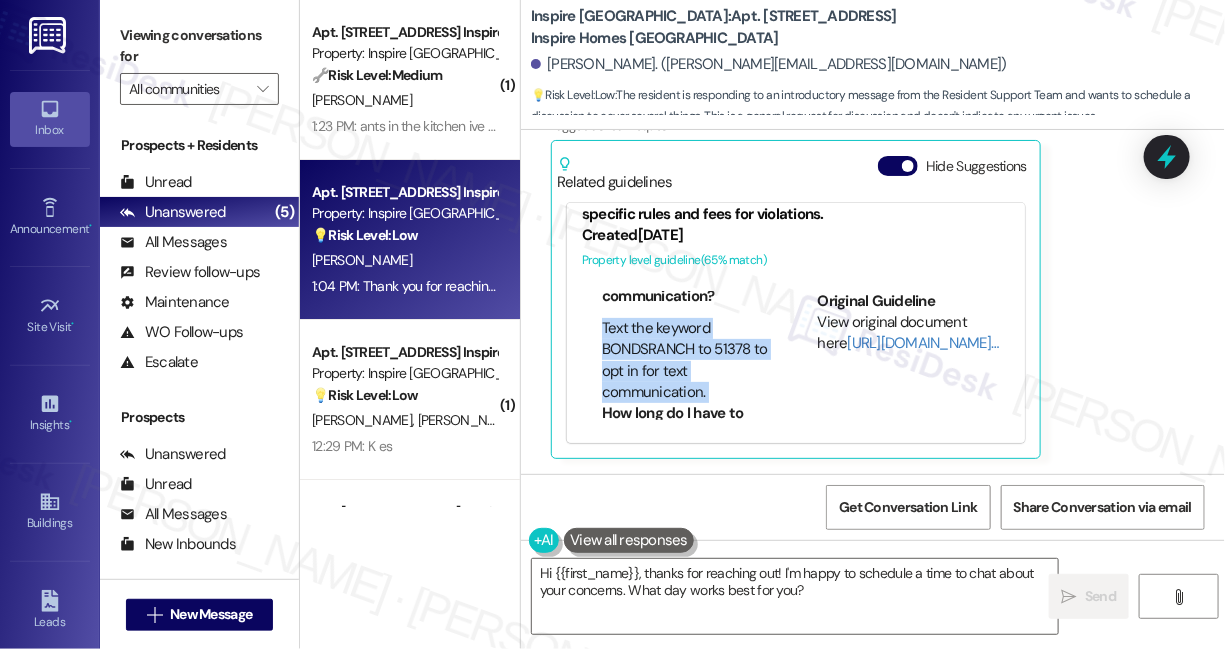 click on "Text the keyword BONDSRANCH to 51378 to opt in for text communication." at bounding box center [688, 361] 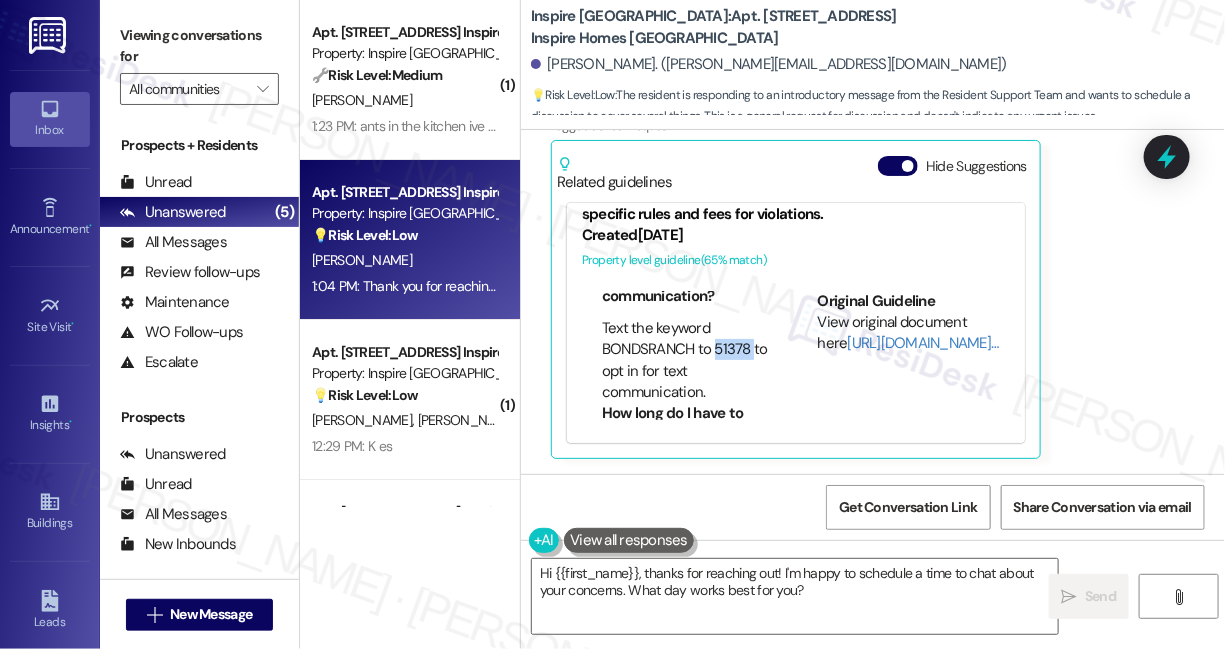 click on "Text the keyword BONDSRANCH to 51378 to opt in for text communication." at bounding box center (688, 361) 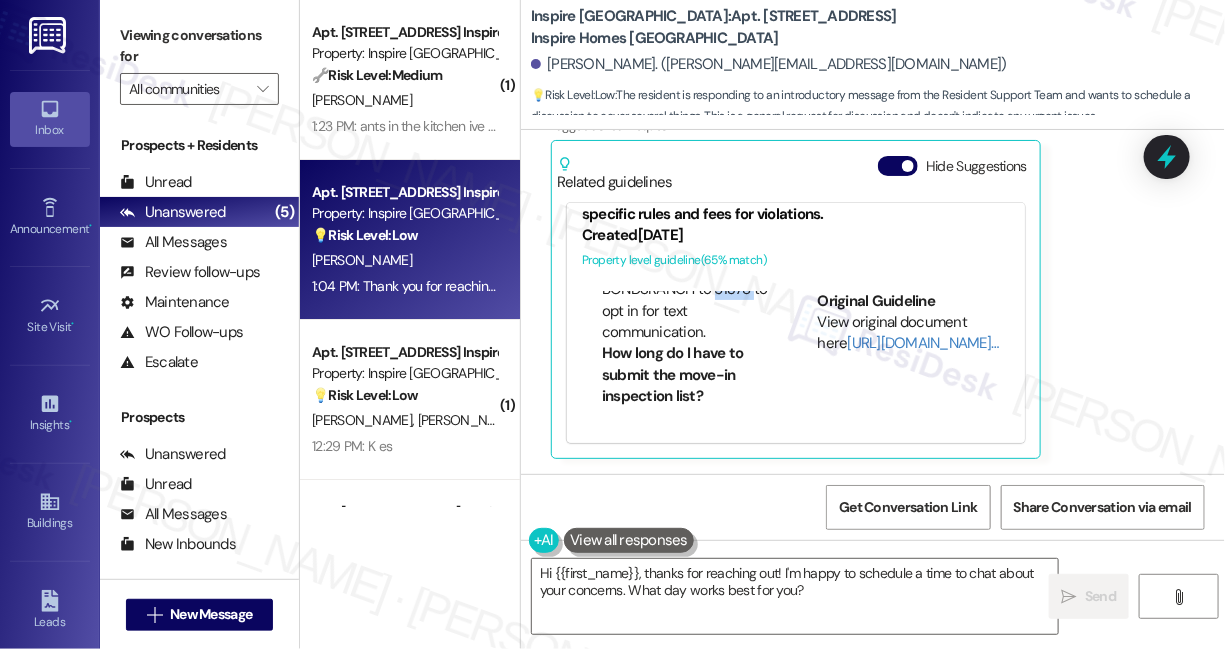 scroll, scrollTop: 181, scrollLeft: 0, axis: vertical 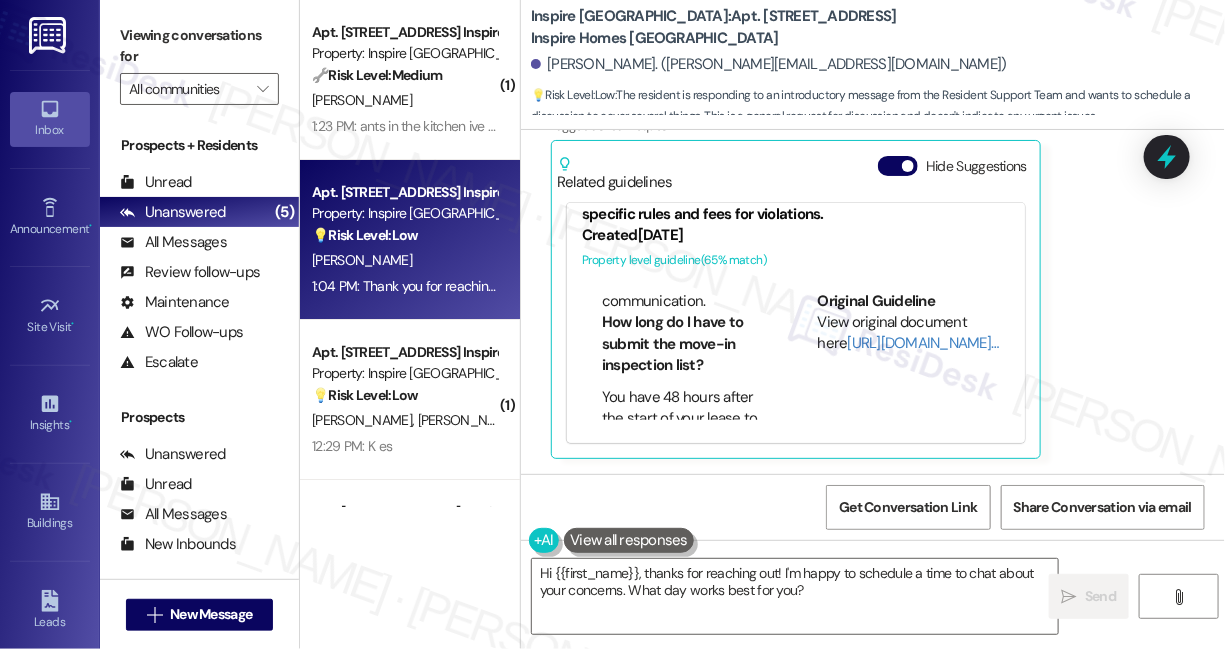 click on "How long do I have to submit the move-in inspection list?" at bounding box center [688, 344] 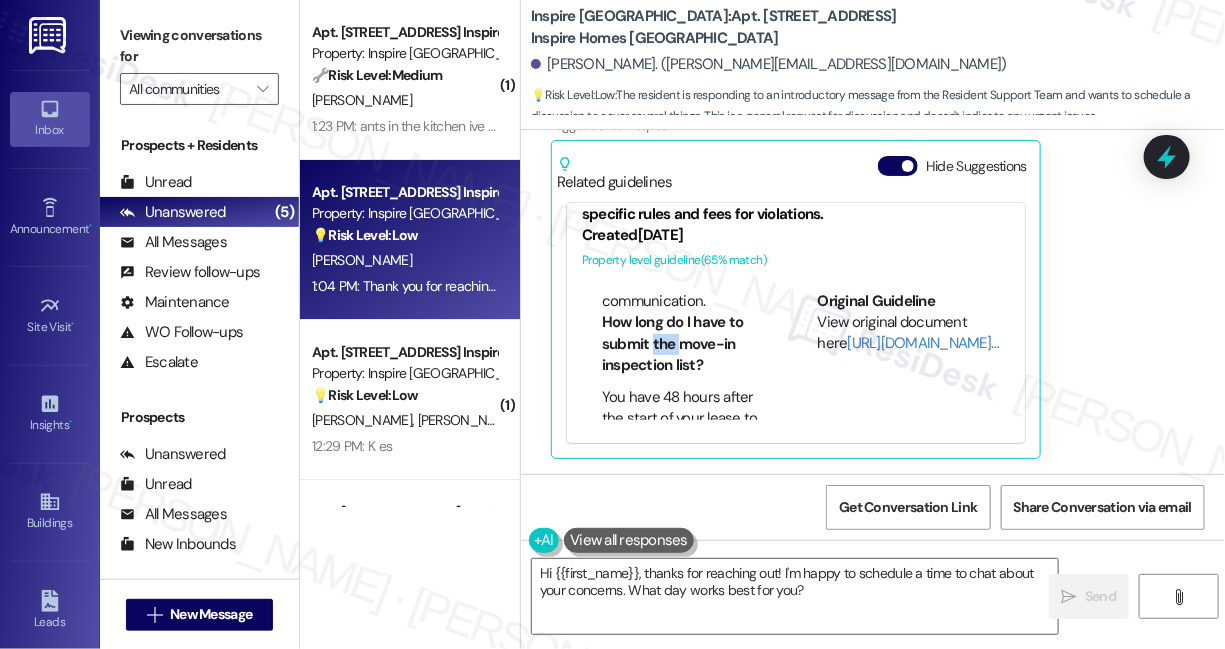 click on "How long do I have to submit the move-in inspection list?" at bounding box center (688, 344) 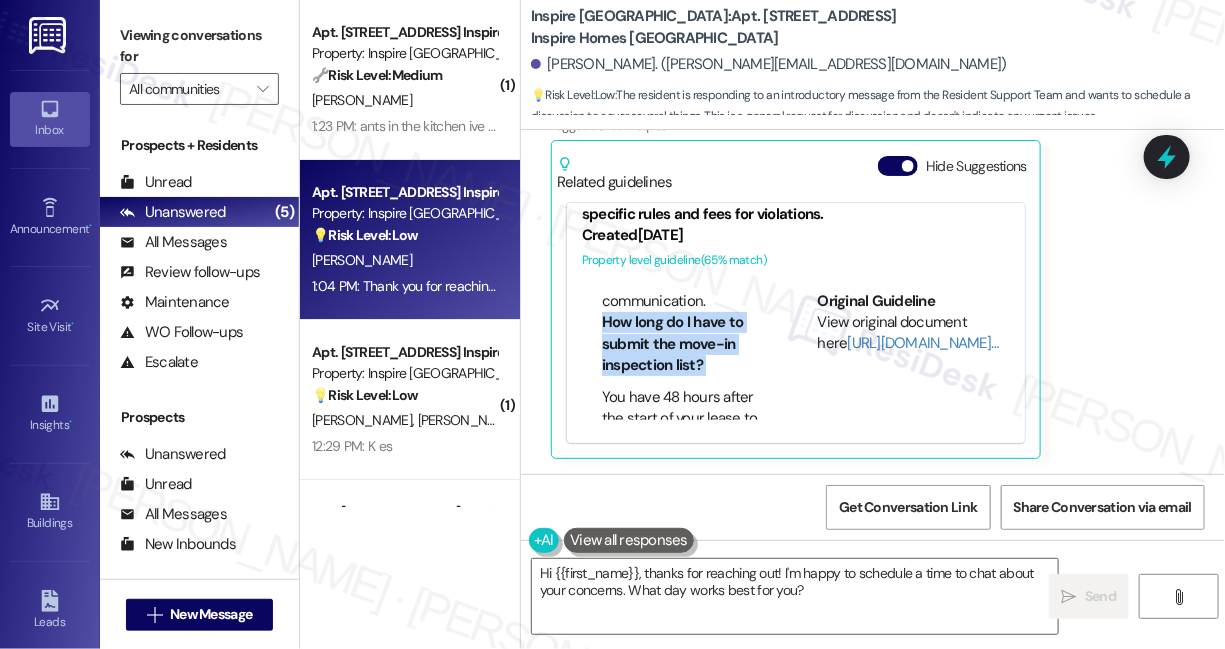 click on "How long do I have to submit the move-in inspection list?" at bounding box center [688, 344] 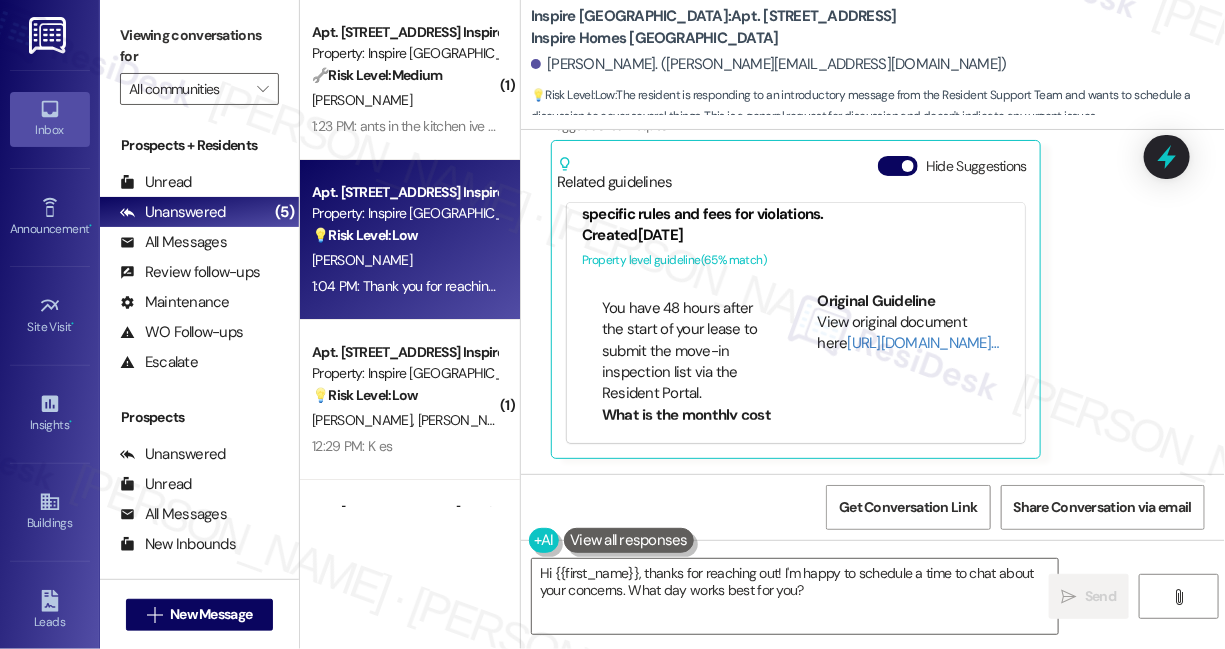 scroll, scrollTop: 272, scrollLeft: 0, axis: vertical 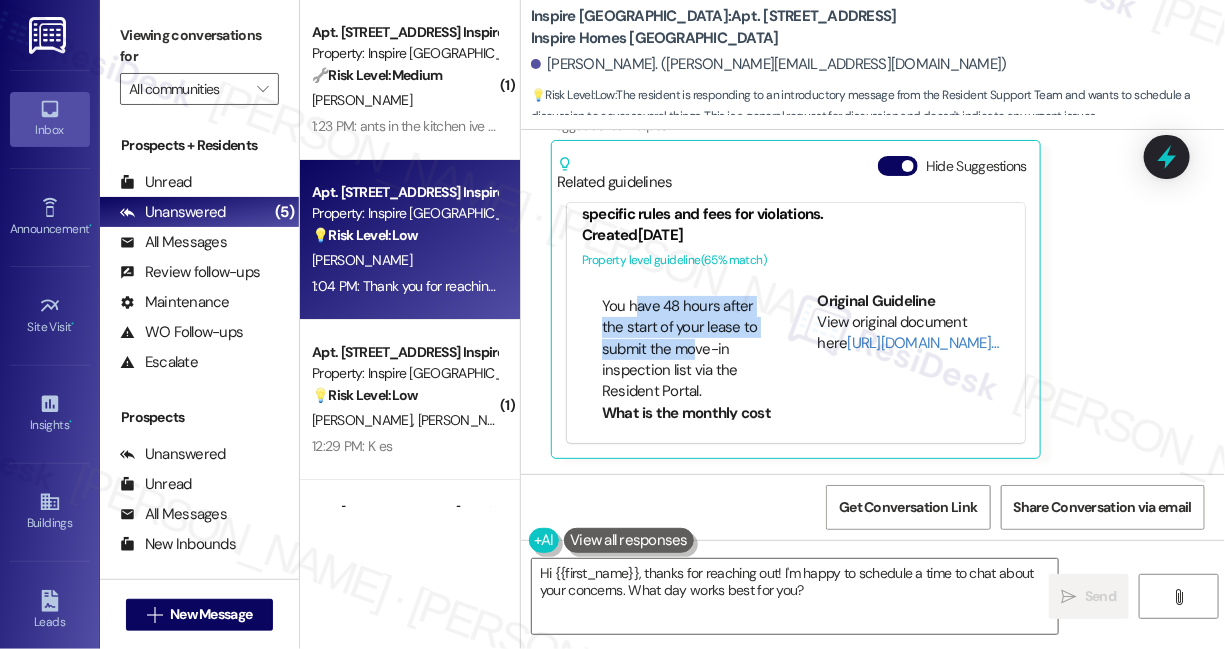 drag, startPoint x: 634, startPoint y: 301, endPoint x: 690, endPoint y: 355, distance: 77.7946 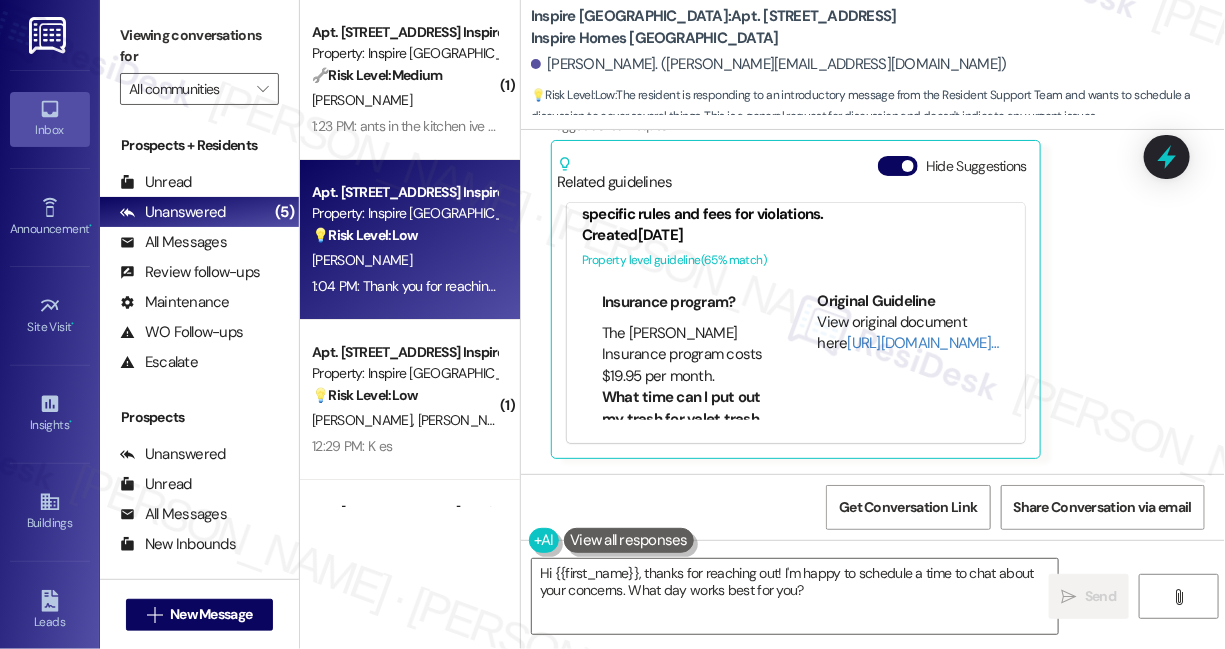 scroll, scrollTop: 454, scrollLeft: 0, axis: vertical 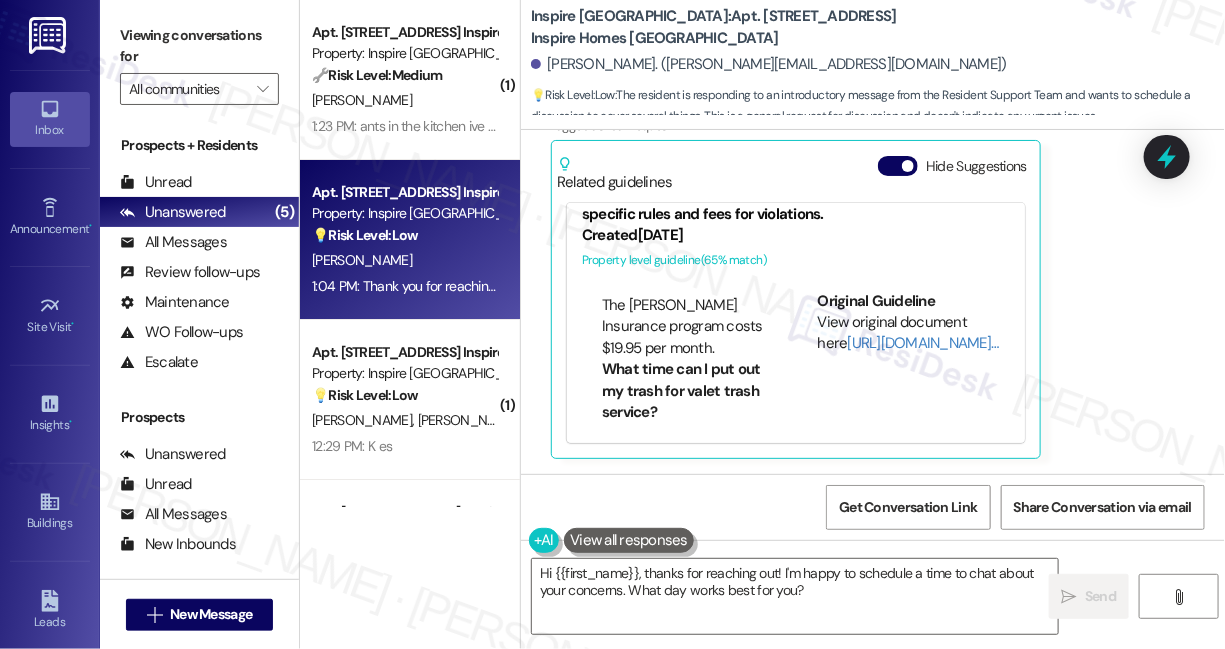 click on "The Foxen Insurance program costs $19.95 per month." at bounding box center (688, 327) 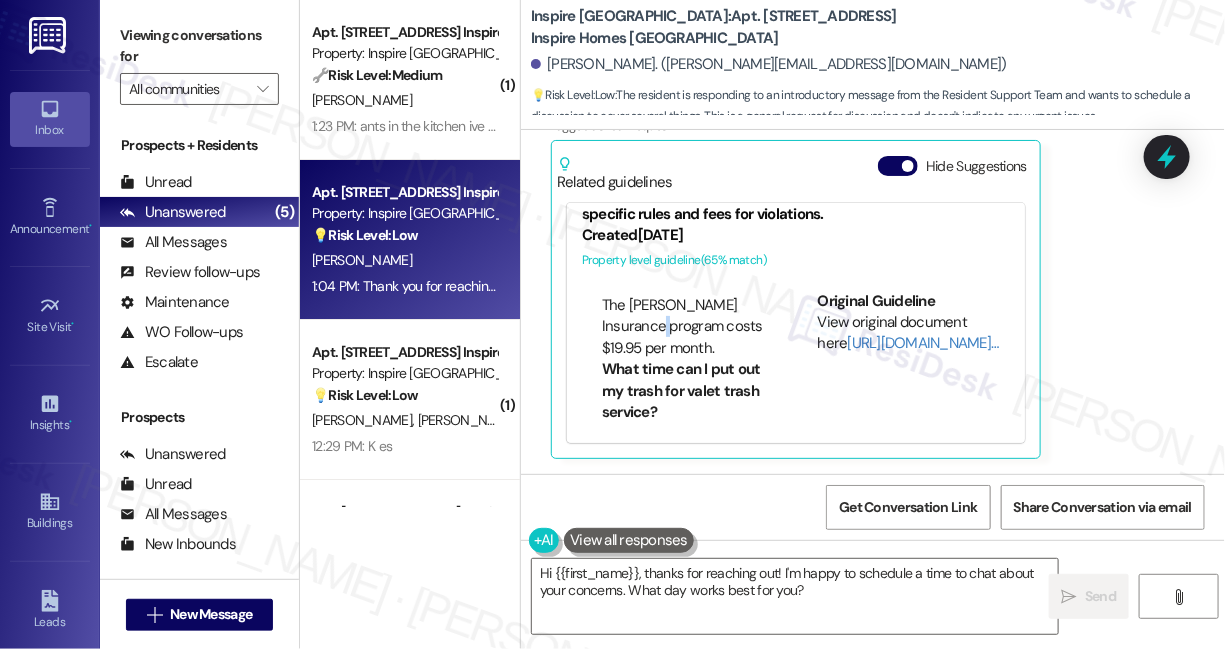 click on "The Foxen Insurance program costs $19.95 per month." at bounding box center (688, 327) 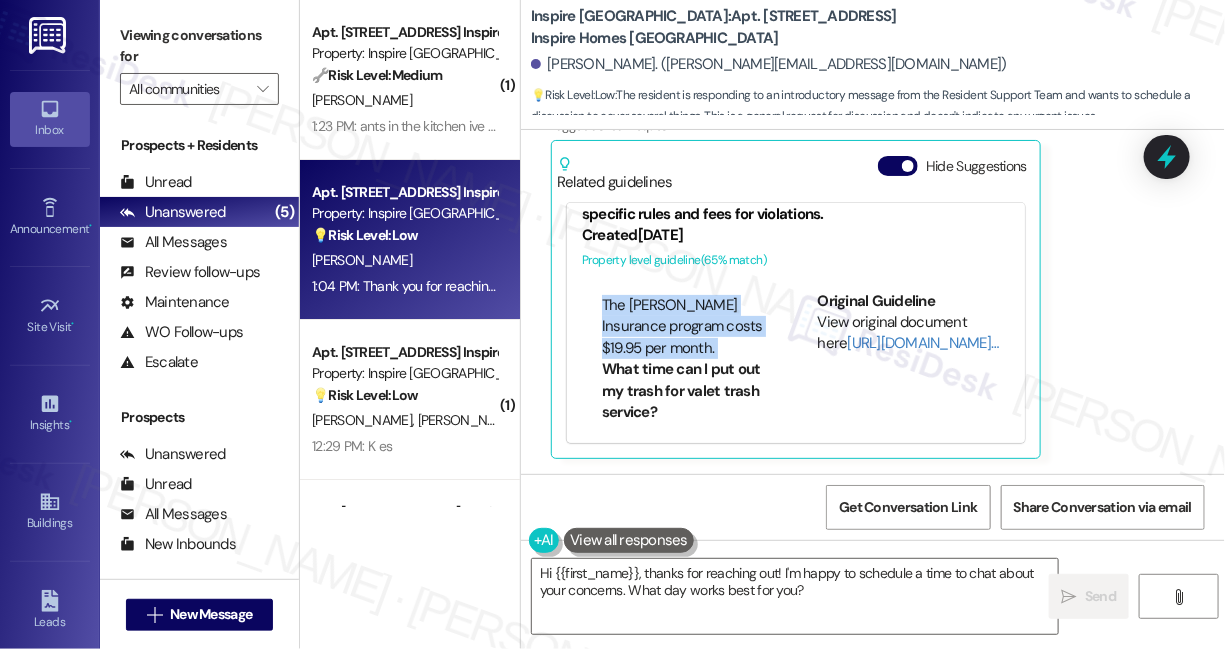 click on "The Foxen Insurance program costs $19.95 per month." at bounding box center (688, 327) 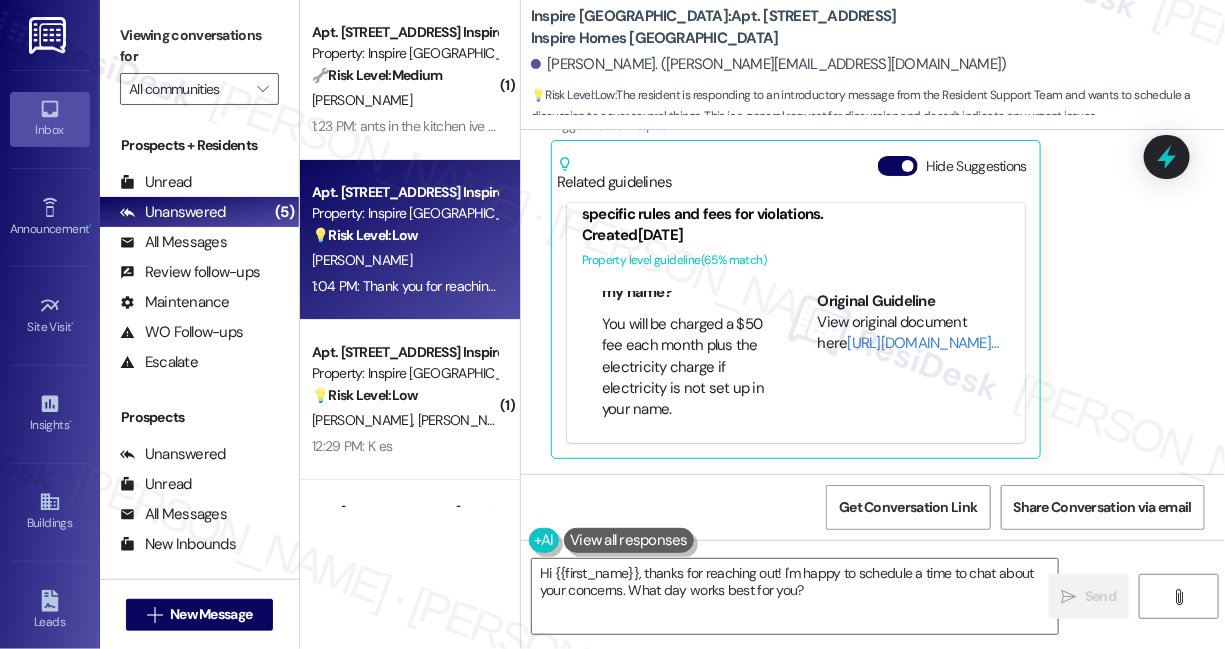 scroll, scrollTop: 1458, scrollLeft: 0, axis: vertical 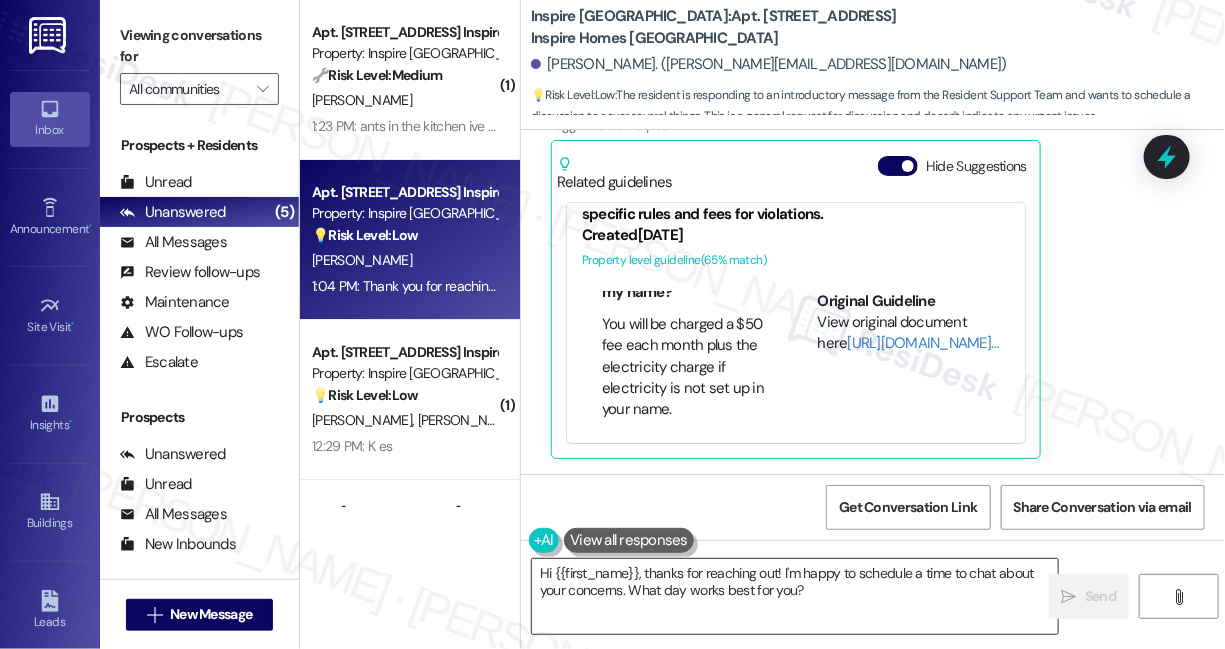 click on "Hi {{first_name}}, thanks for reaching out! I'm happy to schedule a time to chat about your concerns. What day works best for you?" at bounding box center (795, 596) 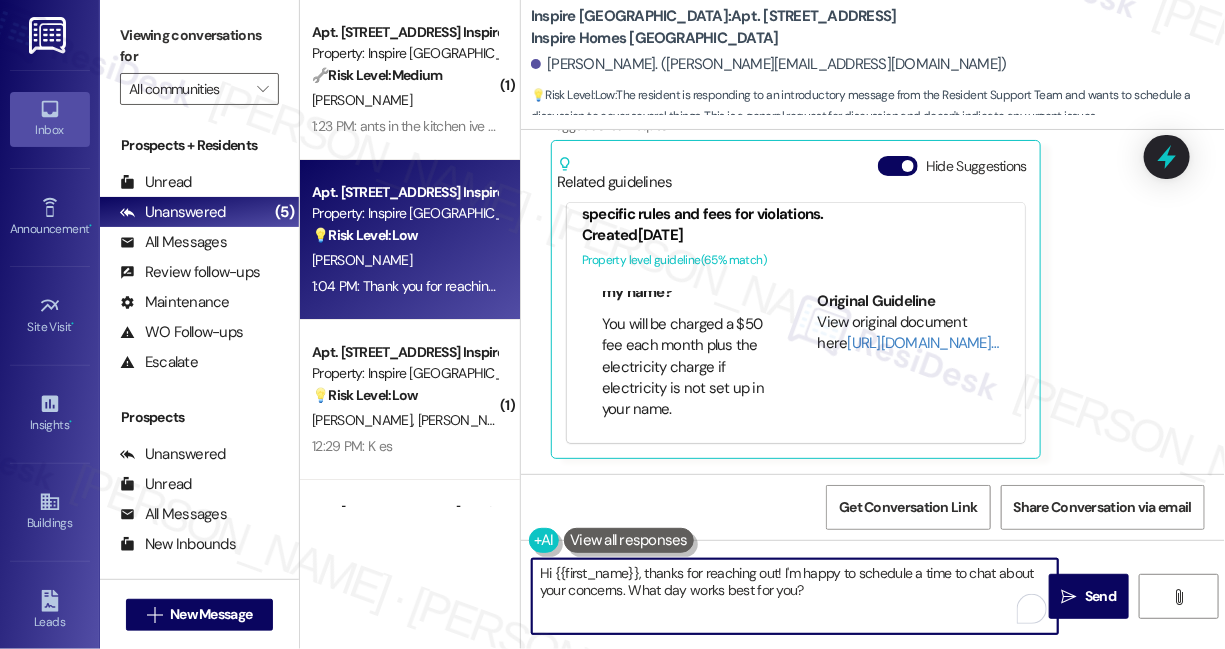 click on "Hi {{first_name}}, thanks for reaching out! I'm happy to schedule a time to chat about your concerns. What day works best for you?" at bounding box center (795, 596) 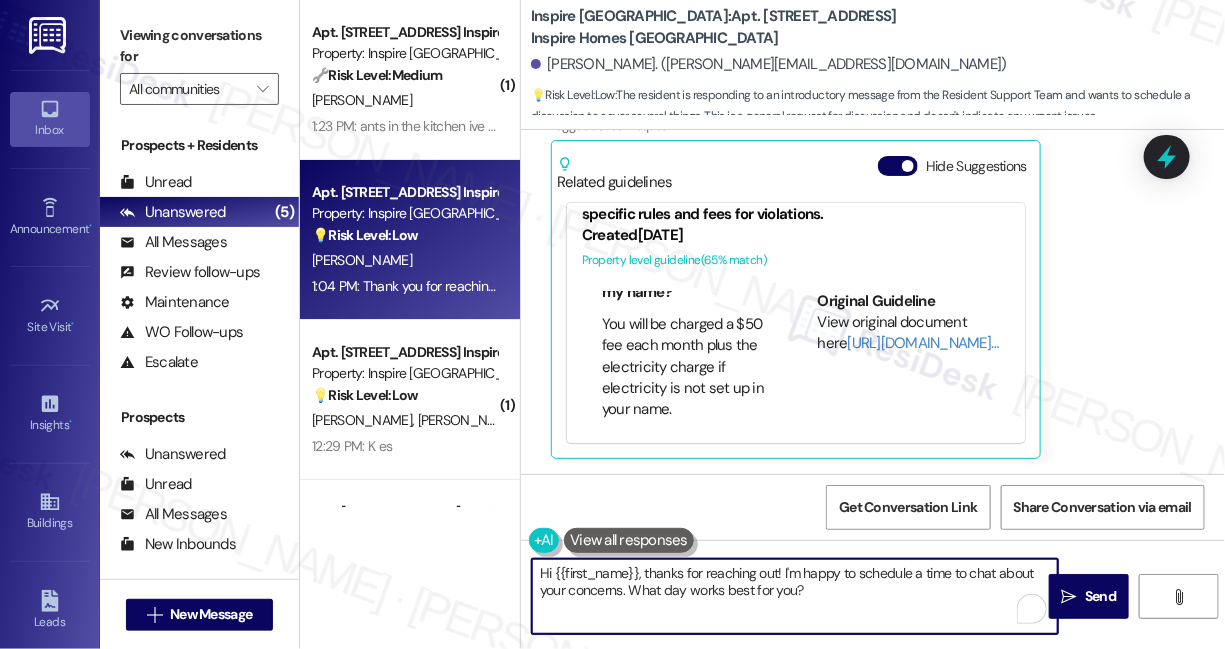 click on "Hi {{first_name}}, thanks for reaching out! I'm happy to schedule a time to chat about your concerns. What day works best for you?" at bounding box center [795, 596] 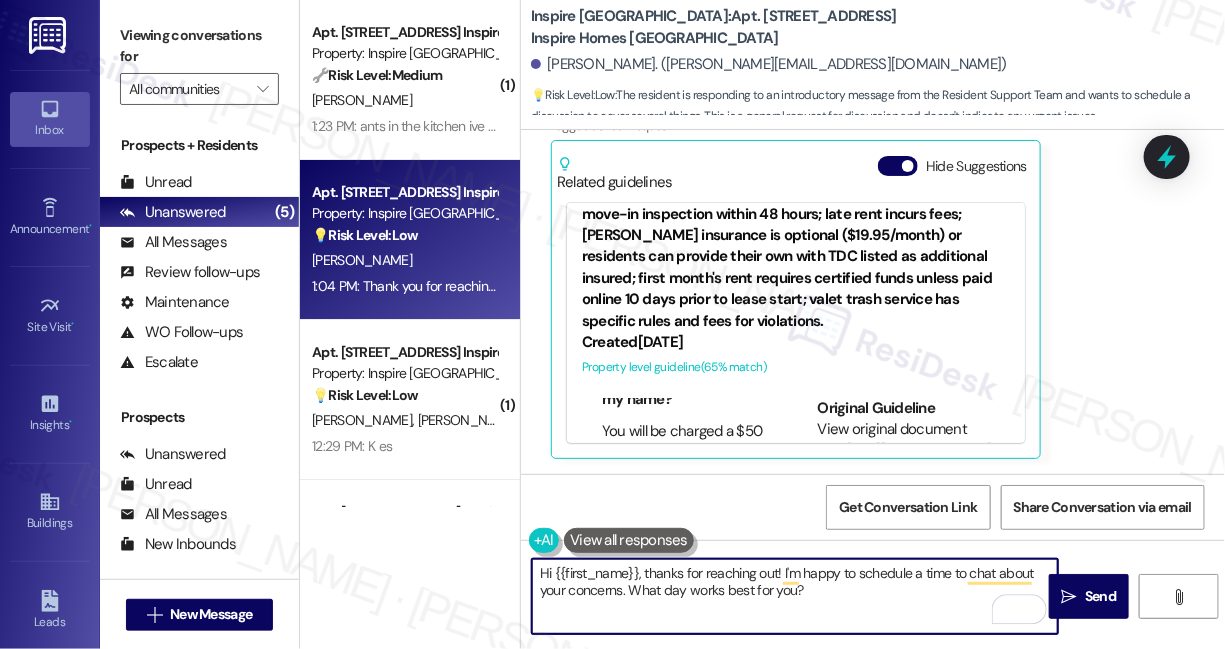 scroll, scrollTop: 0, scrollLeft: 0, axis: both 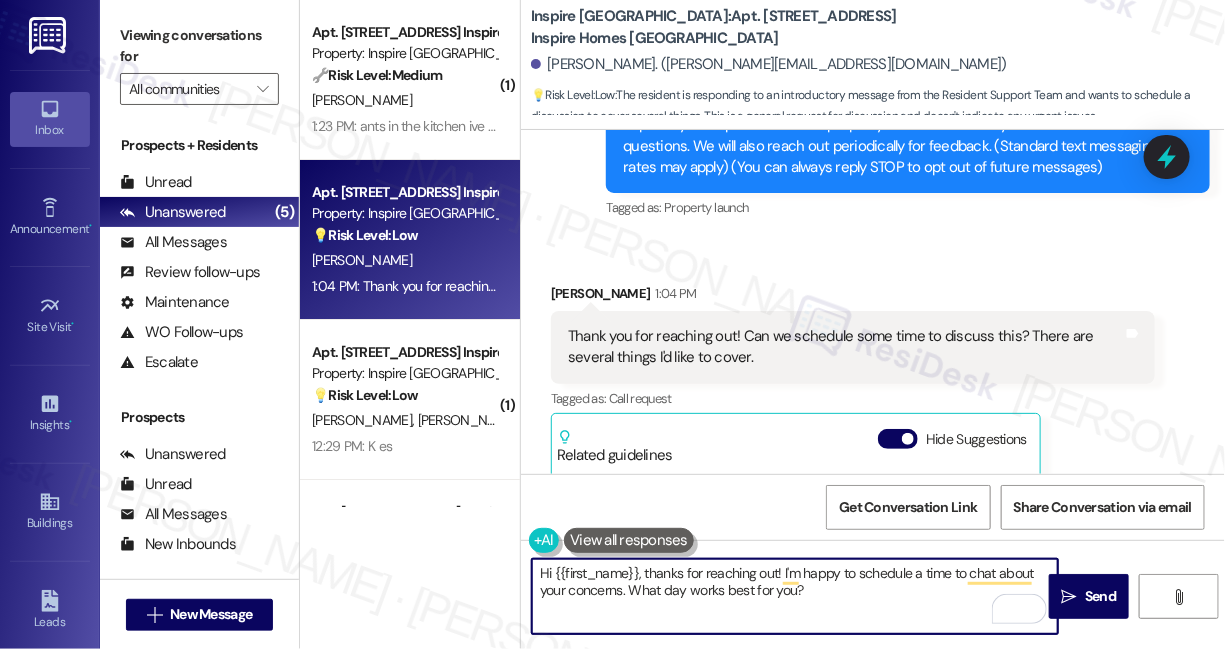 click on "Thank you for reaching out! Can we schedule some time to discuss this? There are several things I'd like to cover." at bounding box center (845, 347) 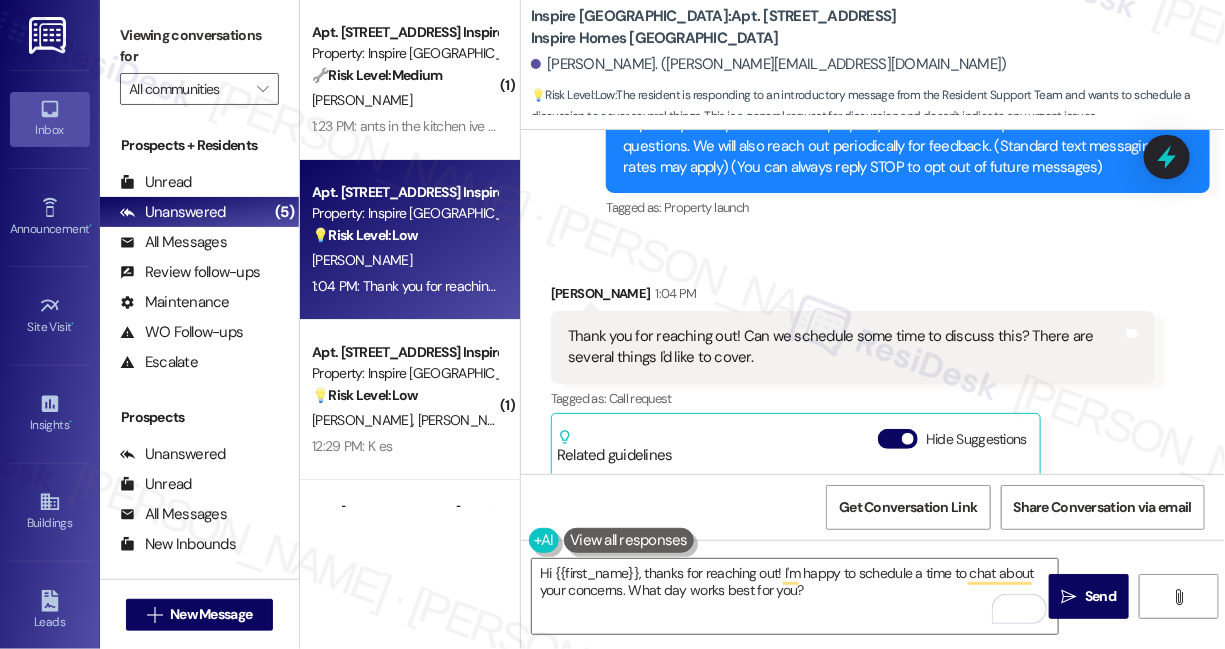 click on "Thank you for reaching out! Can we schedule some time to discuss this? There are several things I'd like to cover." at bounding box center [845, 347] 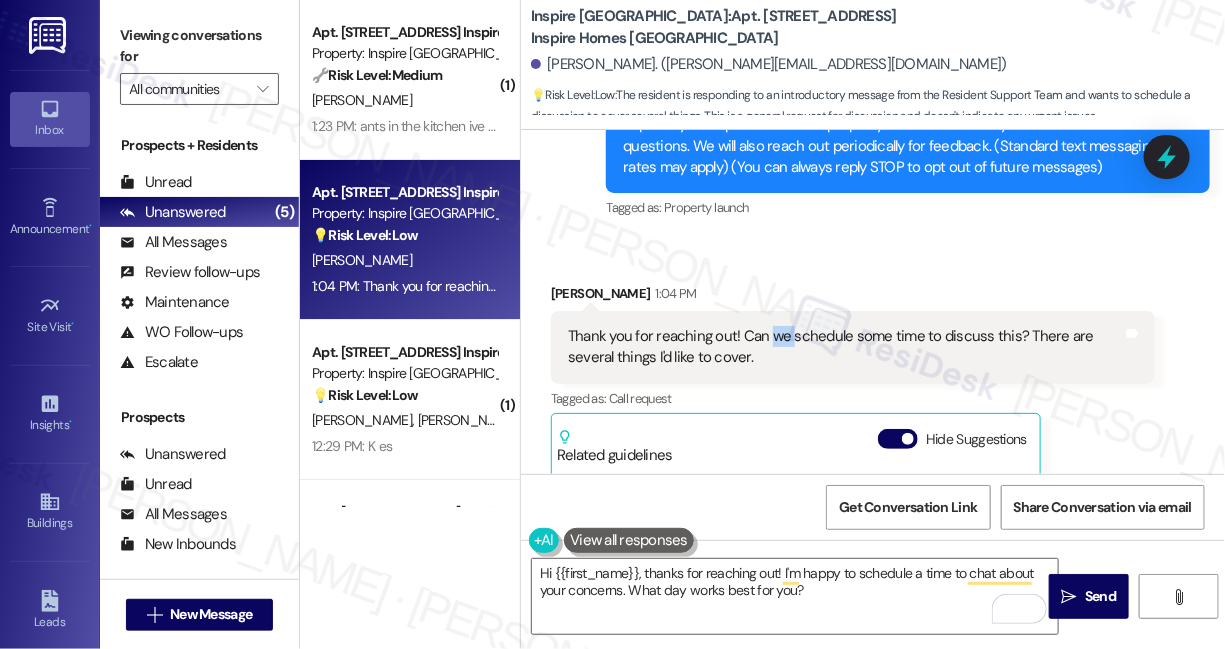 click on "Thank you for reaching out! Can we schedule some time to discuss this? There are several things I'd like to cover." at bounding box center (845, 347) 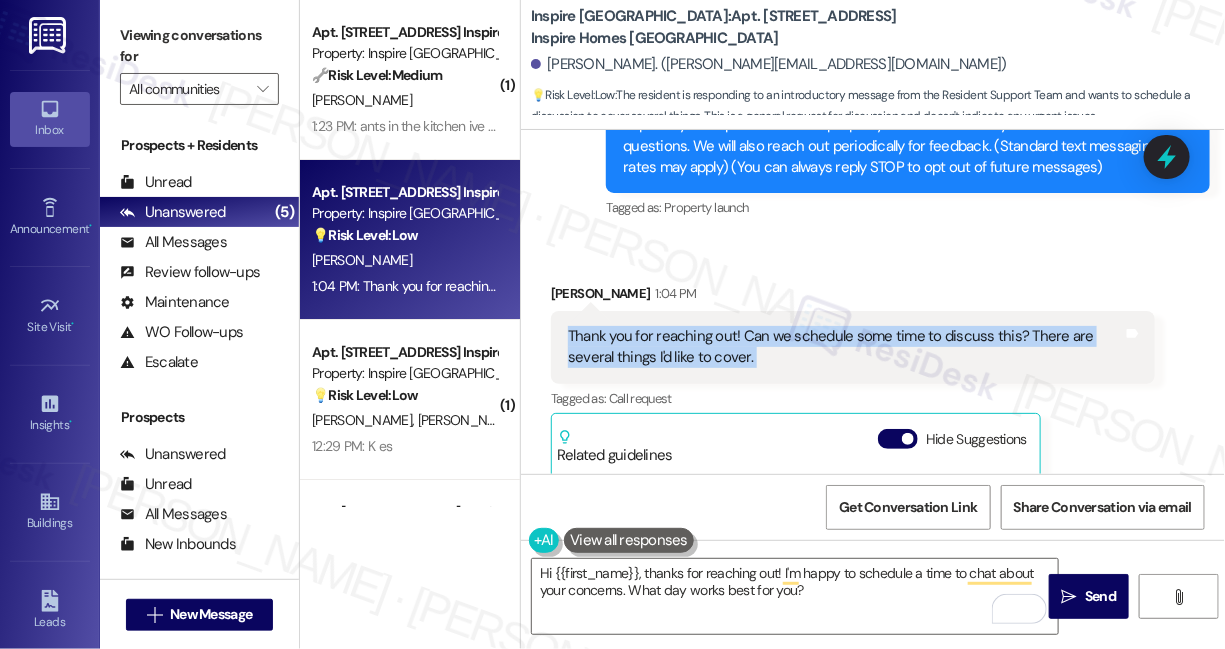 click on "Thank you for reaching out! Can we schedule some time to discuss this? There are several things I'd like to cover." at bounding box center [845, 347] 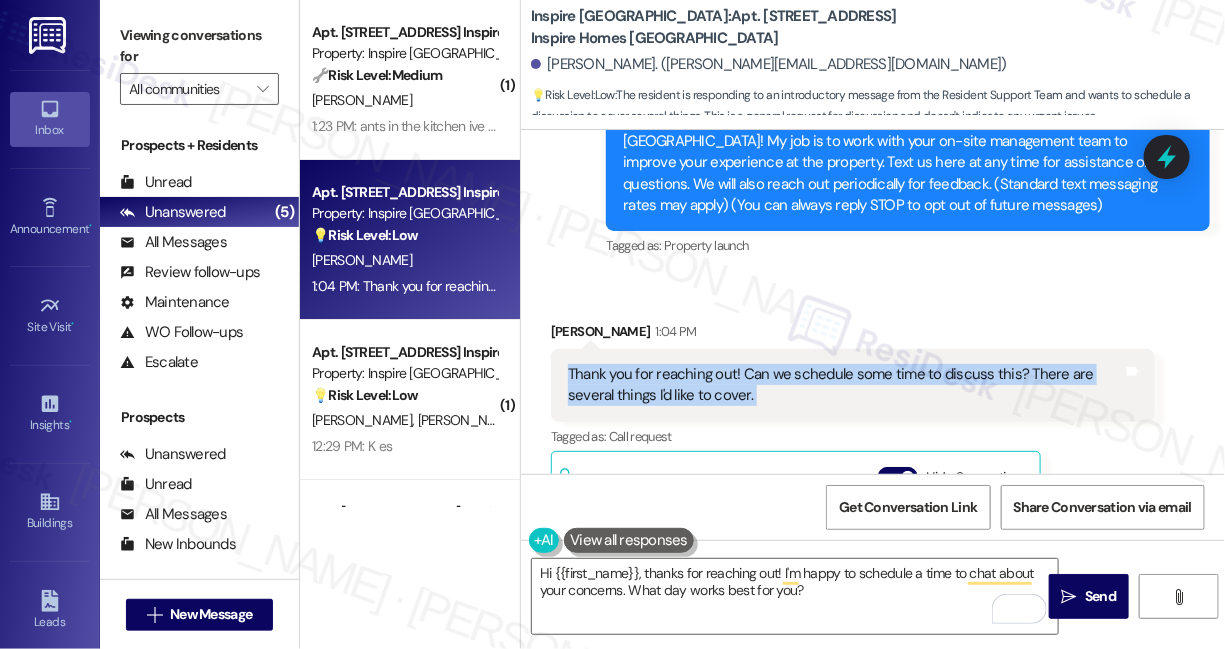 scroll, scrollTop: 411, scrollLeft: 0, axis: vertical 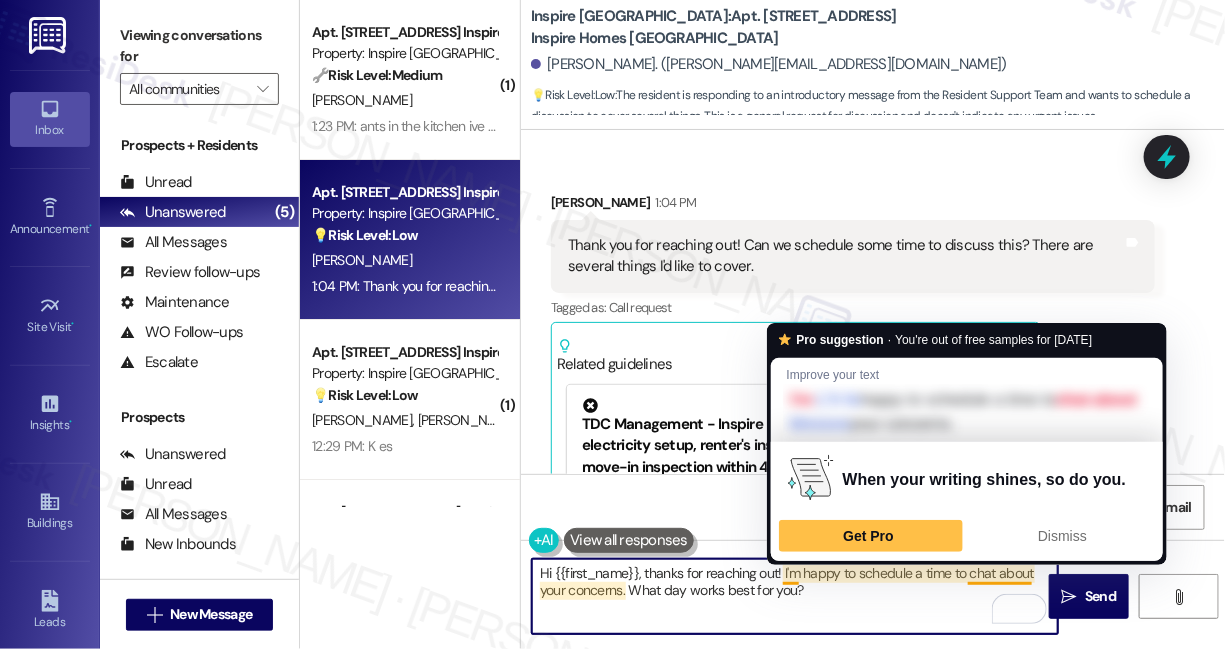 click on "Hi {{first_name}}, thanks for reaching out! I'm happy to schedule a time to chat about your concerns. What day works best for you?" at bounding box center (795, 596) 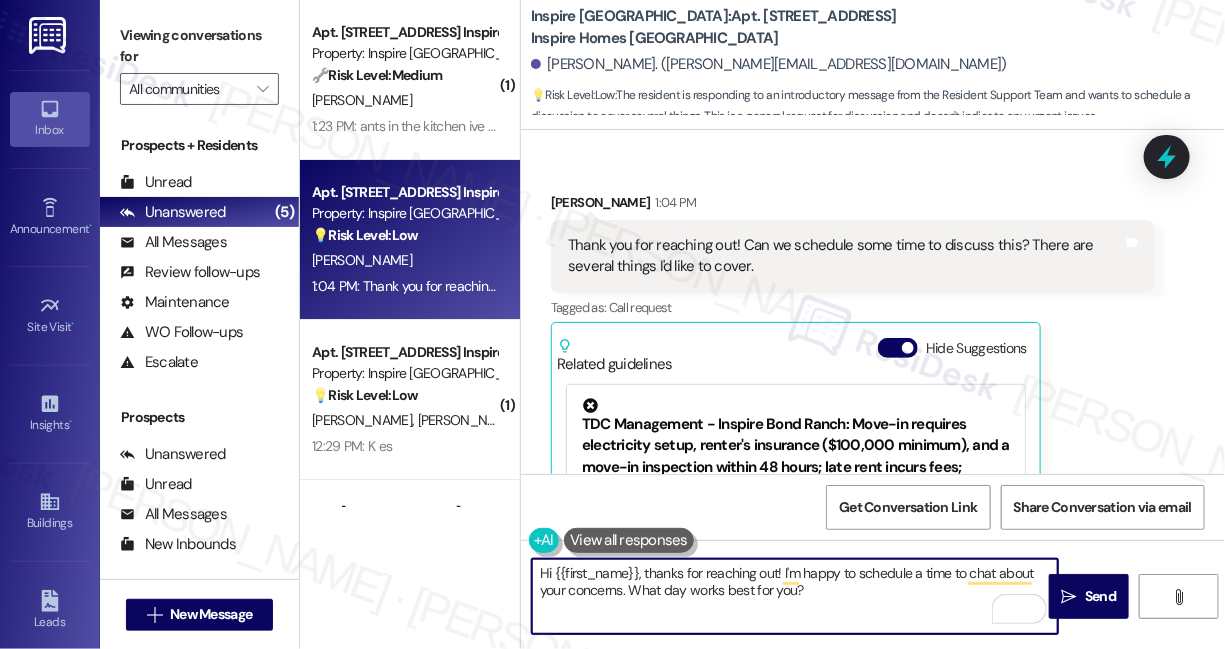 click on "Hi {{first_name}}, thanks for reaching out! I'm happy to schedule a time to chat about your concerns. What day works best for you?" at bounding box center [795, 596] 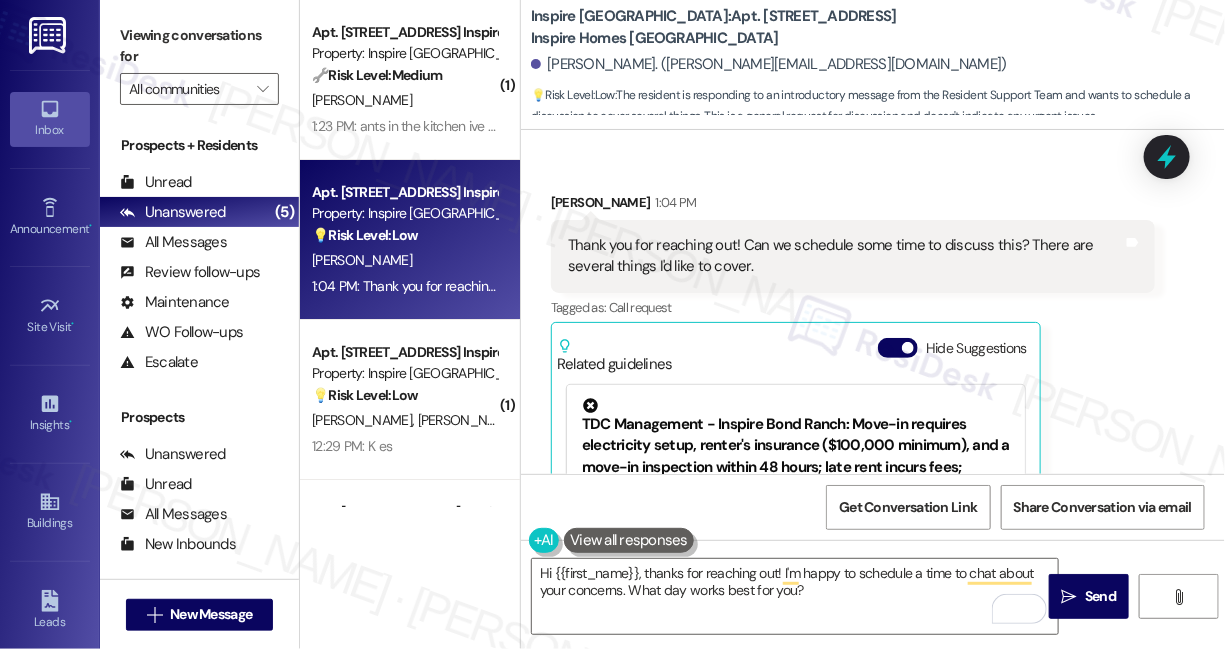 click on "Viewing conversations for" at bounding box center [199, 46] 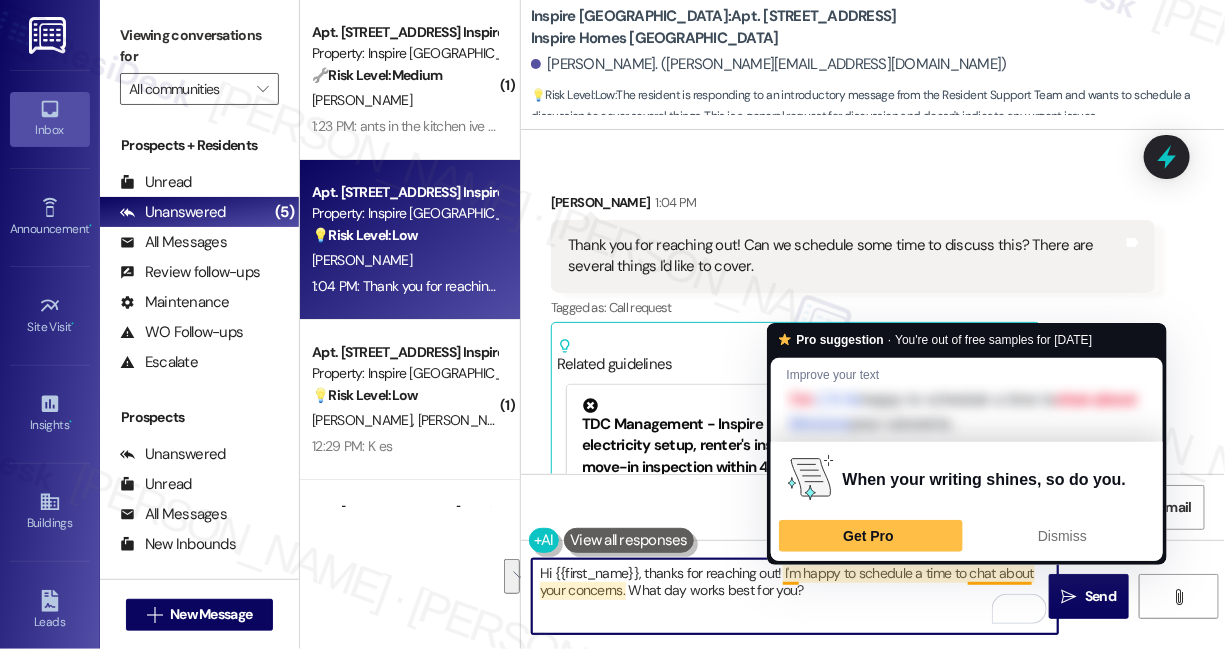 drag, startPoint x: 828, startPoint y: 590, endPoint x: 783, endPoint y: 569, distance: 49.658836 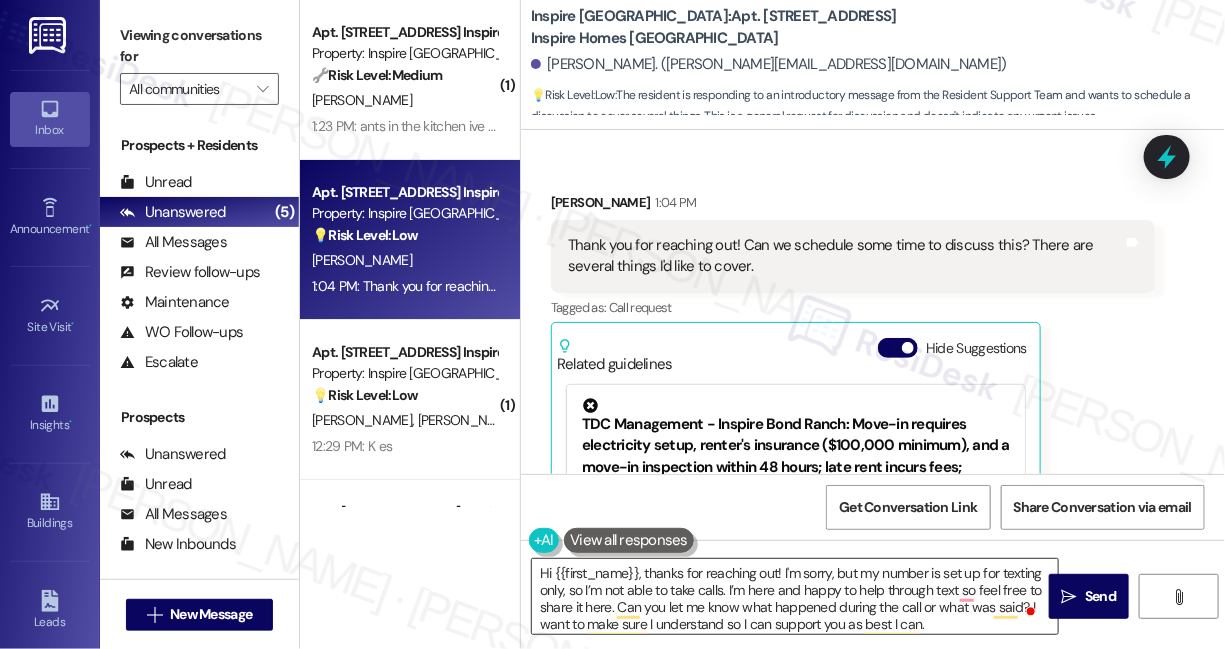 click on "Hi {{first_name}}, thanks for reaching out! I'm sorry, but my number is set up for texting only, so I’m not able to take calls. I’m here and happy to help through text so feel free to share it here. Can you let me know what happened during the call or what was said? I want to make sure I understand so I can support you as best I can." at bounding box center [795, 596] 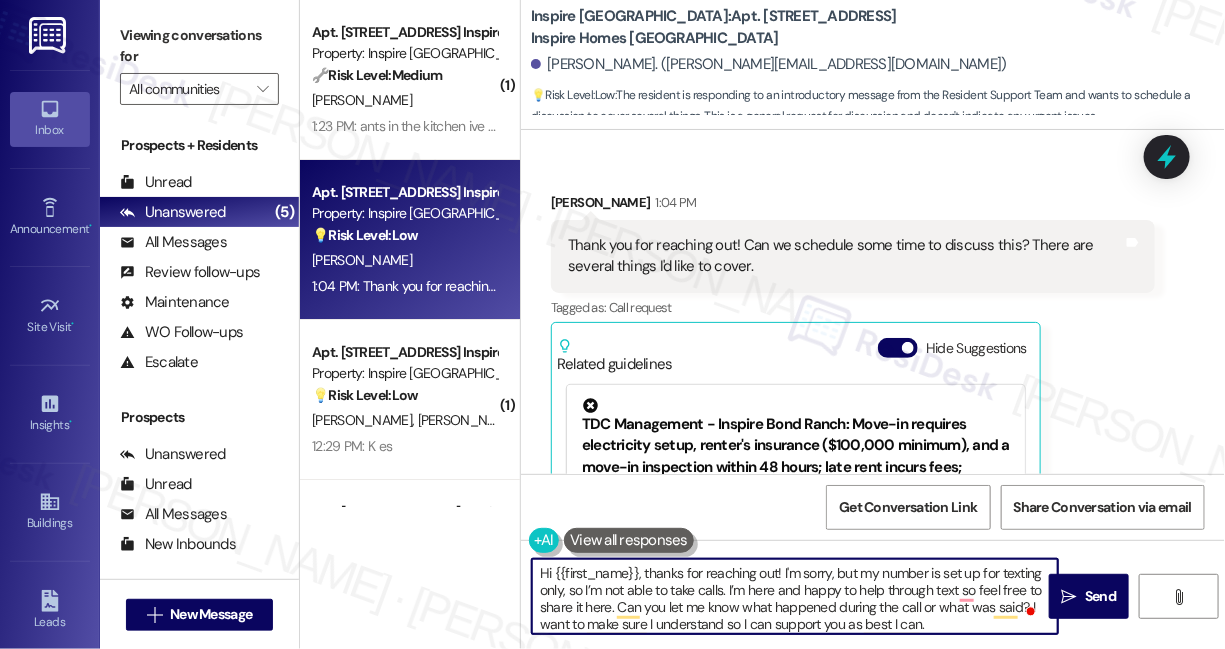 click on "Hi {{first_name}}, thanks for reaching out! I'm sorry, but my number is set up for texting only, so I’m not able to take calls. I’m here and happy to help through text so feel free to share it here. Can you let me know what happened during the call or what was said? I want to make sure I understand so I can support you as best I can." at bounding box center (795, 596) 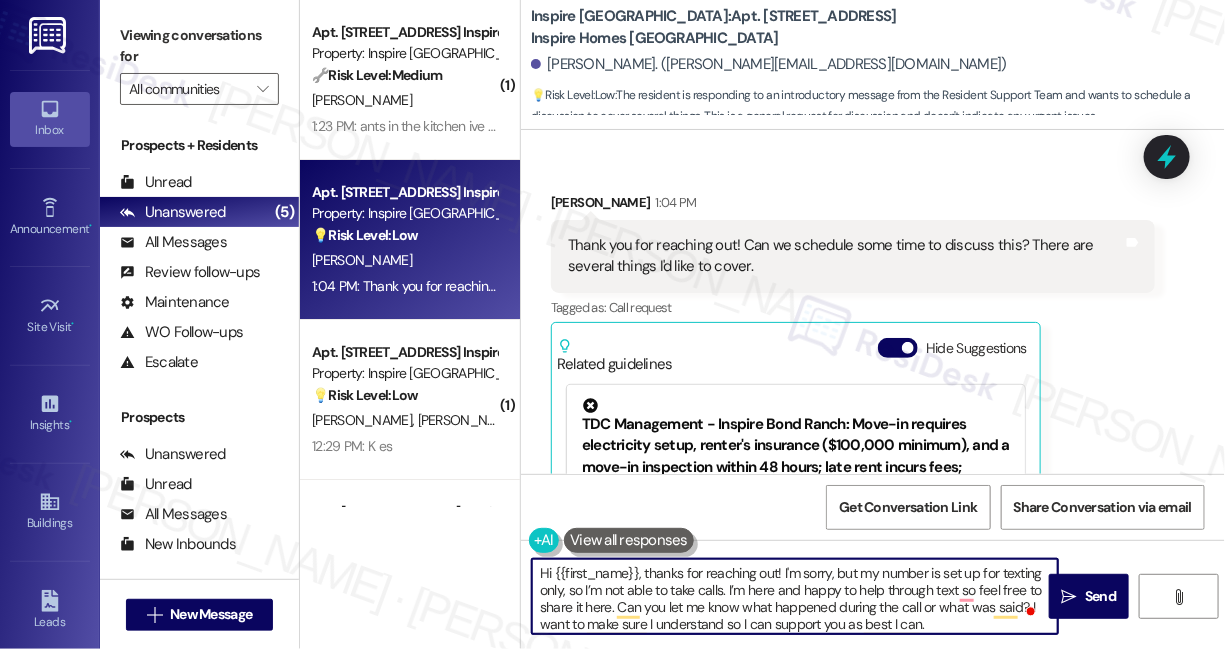 click on "Hi {{first_name}}, thanks for reaching out! I'm sorry, but my number is set up for texting only, so I’m not able to take calls. I’m here and happy to help through text so feel free to share it here. Can you let me know what happened during the call or what was said? I want to make sure I understand so I can support you as best I can." at bounding box center [795, 596] 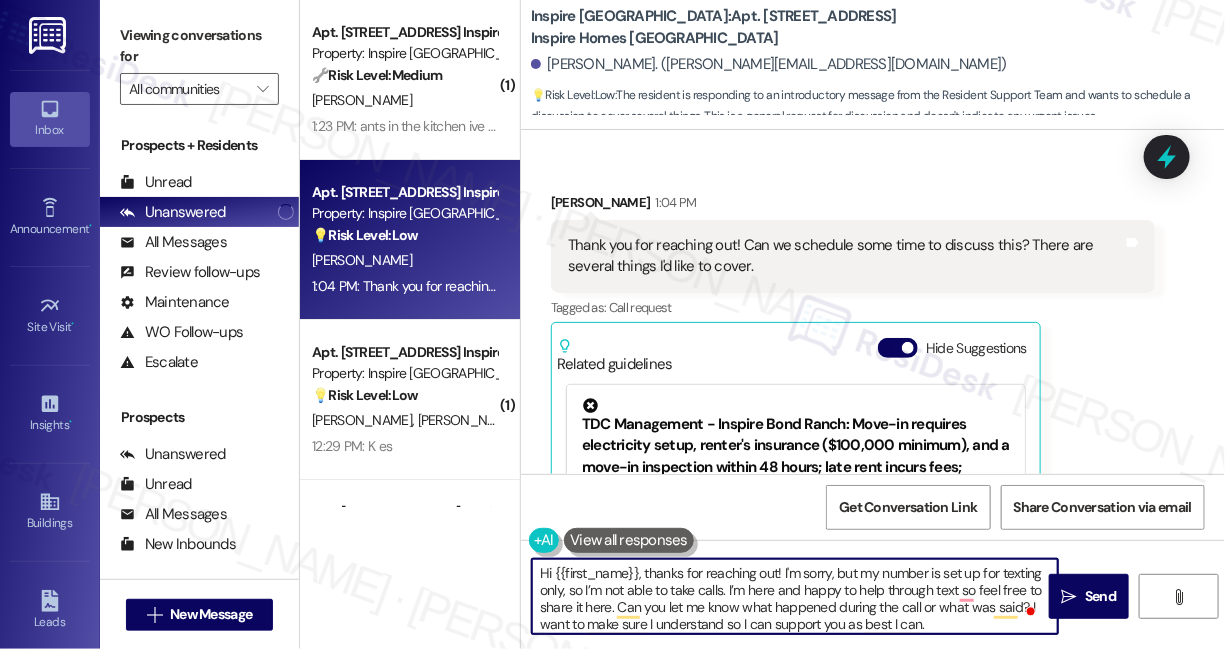 click on "Hi {{first_name}}, thanks for reaching out! I'm sorry, but my number is set up for texting only, so I’m not able to take calls. I’m here and happy to help through text so feel free to share it here. Can you let me know what happened during the call or what was said? I want to make sure I understand so I can support you as best I can." at bounding box center [795, 596] 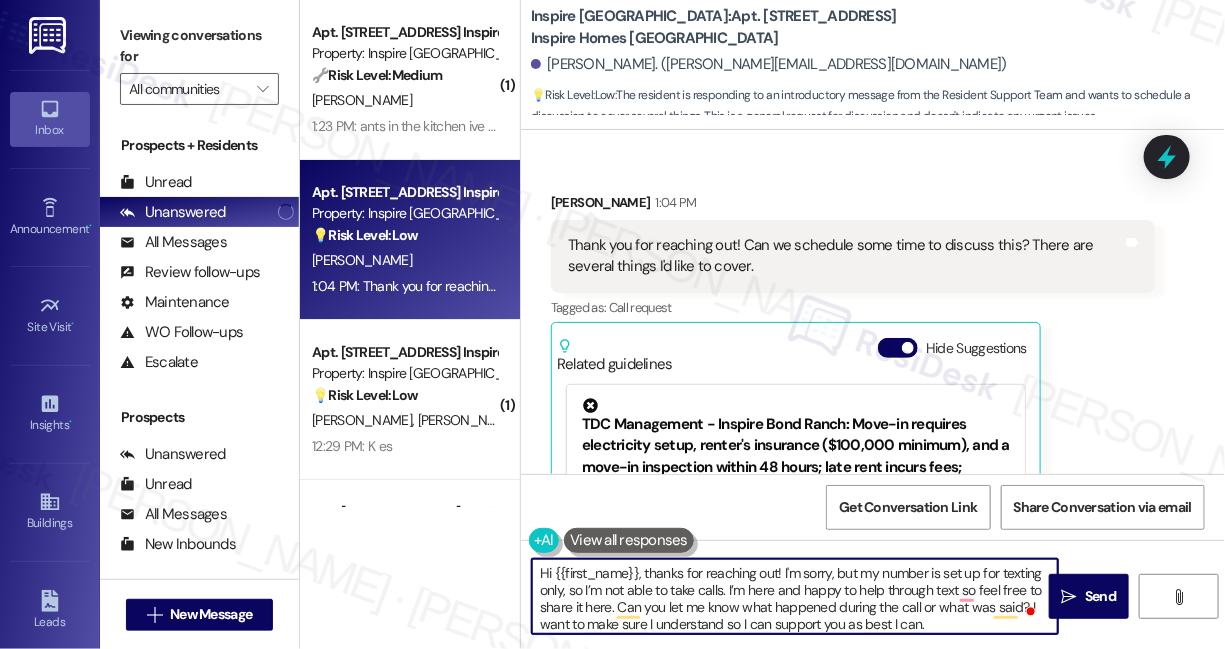 click on "Hi {{first_name}}, thanks for reaching out! I'm sorry, but my number is set up for texting only, so I’m not able to take calls. I’m here and happy to help through text so feel free to share it here. Can you let me know what happened during the call or what was said? I want to make sure I understand so I can support you as best I can." at bounding box center [795, 596] 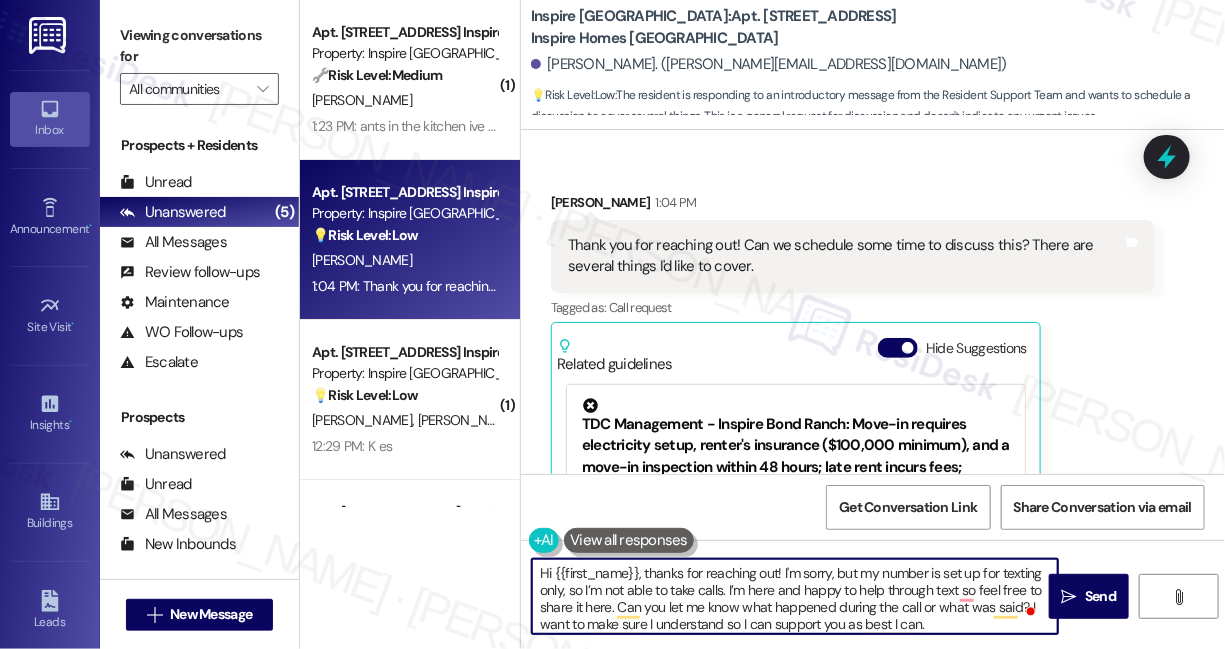 click on "Hi {{first_name}}, thanks for reaching out! I'm sorry, but my number is set up for texting only, so I’m not able to take calls. I’m here and happy to help through text so feel free to share it here. Can you let me know what happened during the call or what was said? I want to make sure I understand so I can support you as best I can." at bounding box center (795, 596) 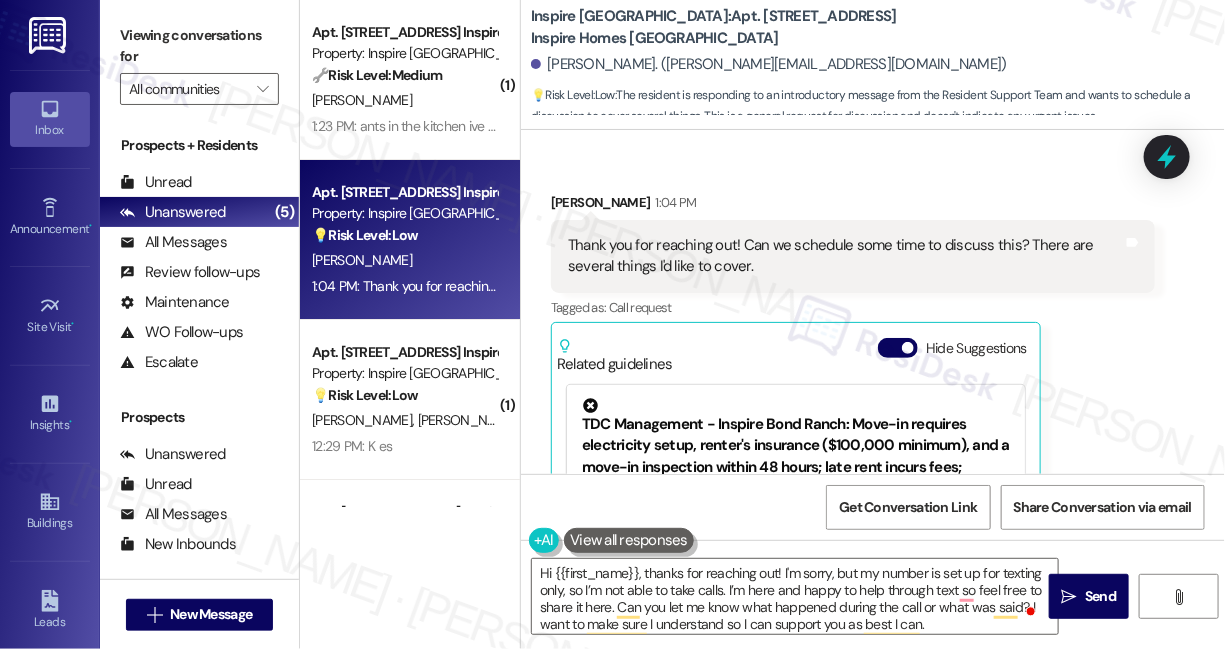 click on "Thank you for reaching out! Can we schedule some time to discuss this? There are several things I'd like to cover." at bounding box center (845, 256) 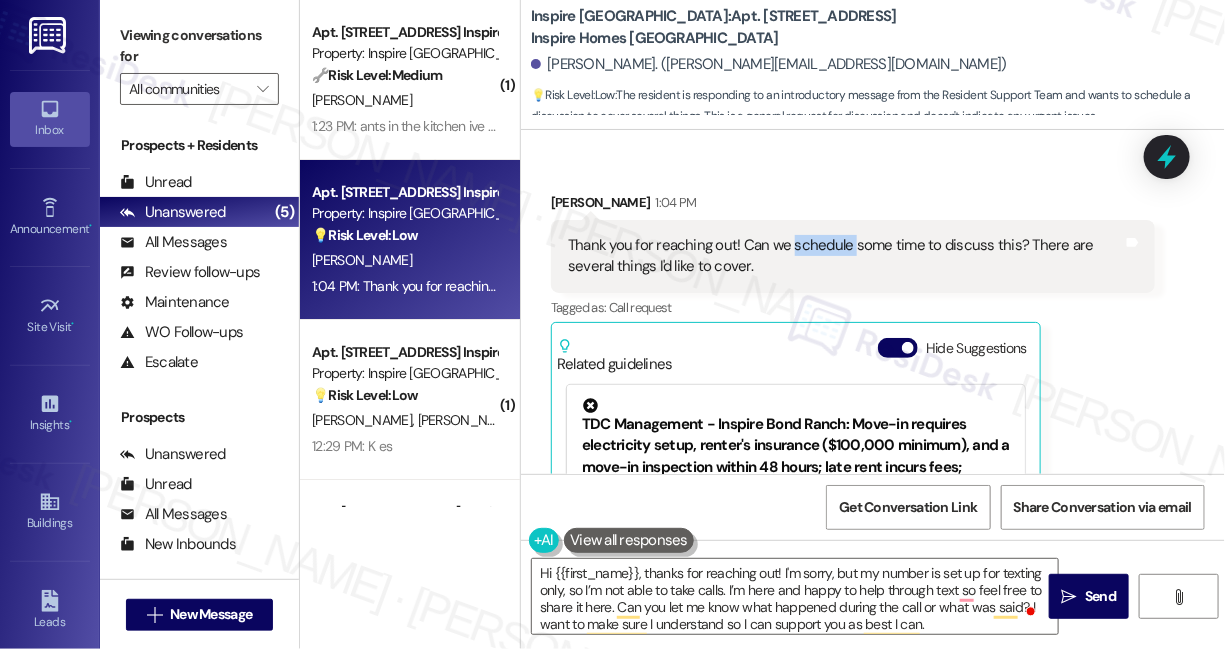 click on "Thank you for reaching out! Can we schedule some time to discuss this? There are several things I'd like to cover." at bounding box center (845, 256) 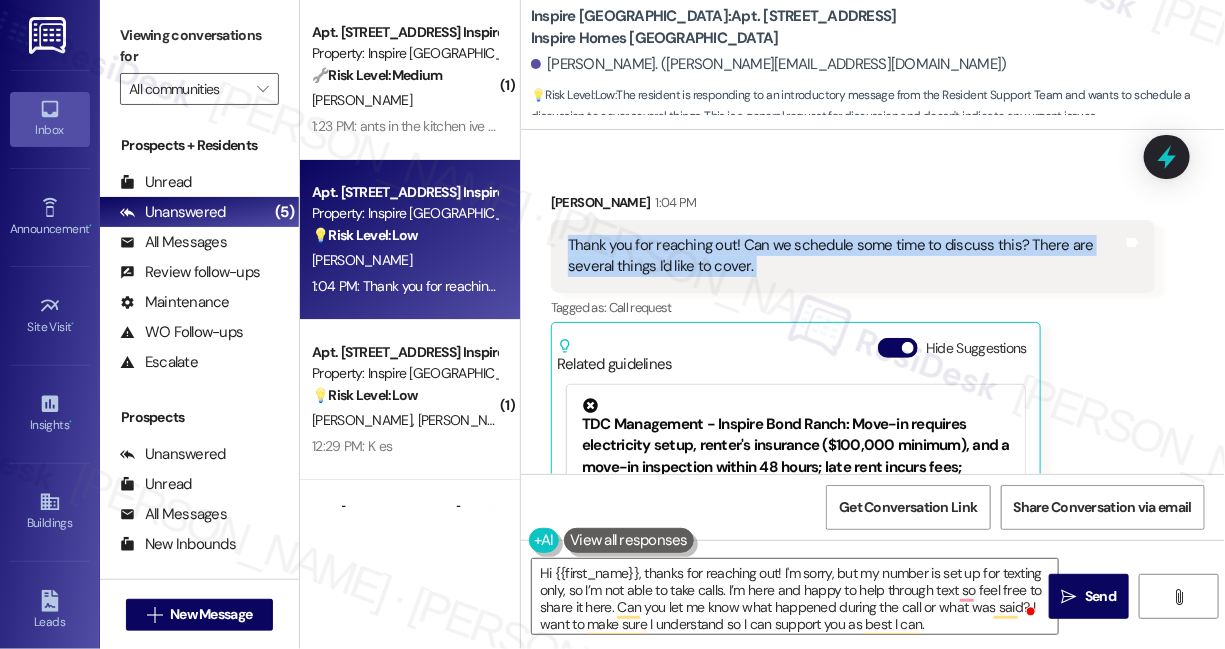 click on "Thank you for reaching out! Can we schedule some time to discuss this? There are several things I'd like to cover." at bounding box center (845, 256) 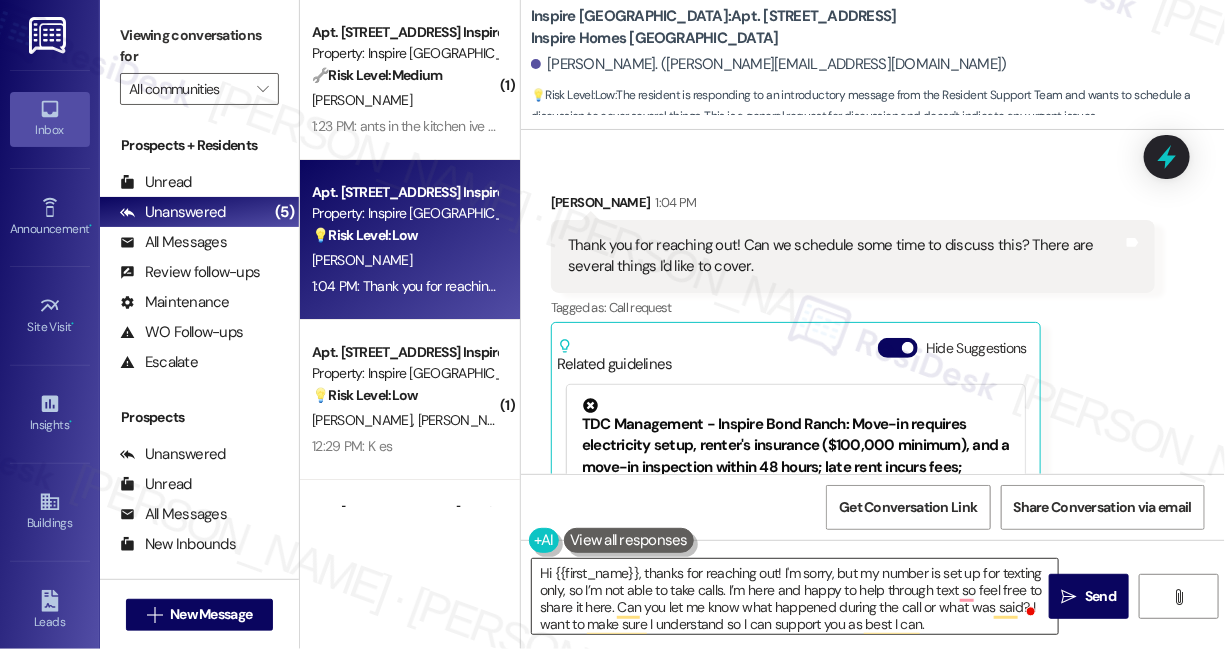 click on "Hi {{first_name}}, thanks for reaching out! I'm sorry, but my number is set up for texting only, so I’m not able to take calls. I’m here and happy to help through text so feel free to share it here. Can you let me know what happened during the call or what was said? I want to make sure I understand so I can support you as best I can." at bounding box center [795, 596] 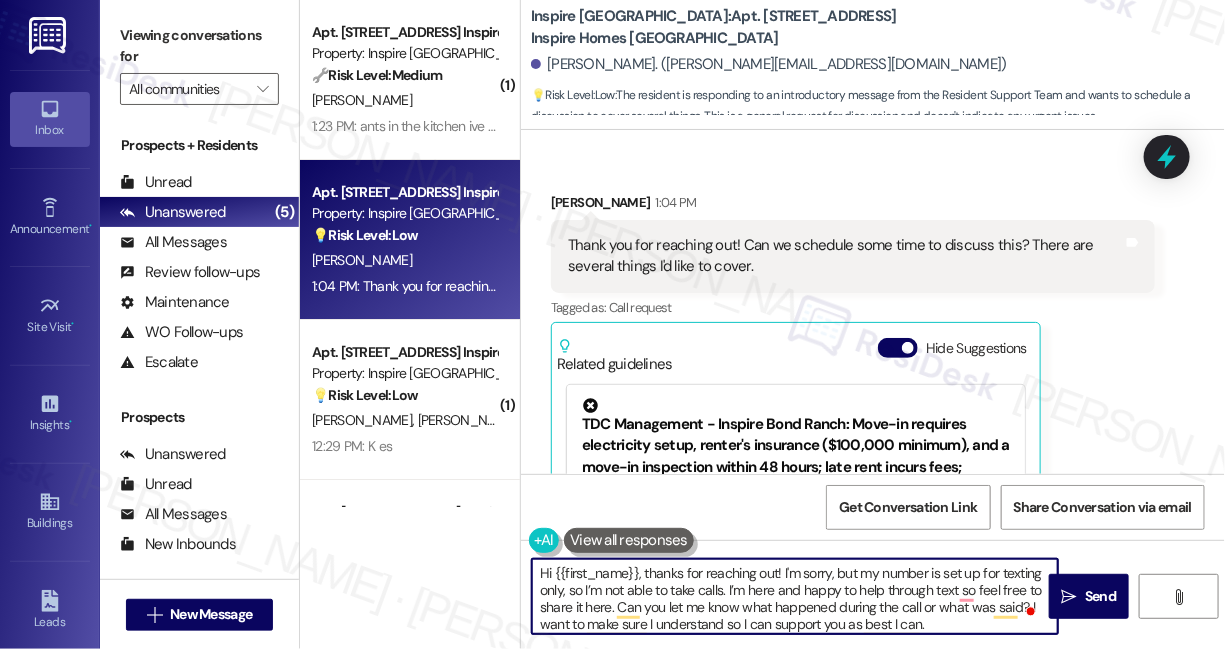 scroll, scrollTop: 5, scrollLeft: 0, axis: vertical 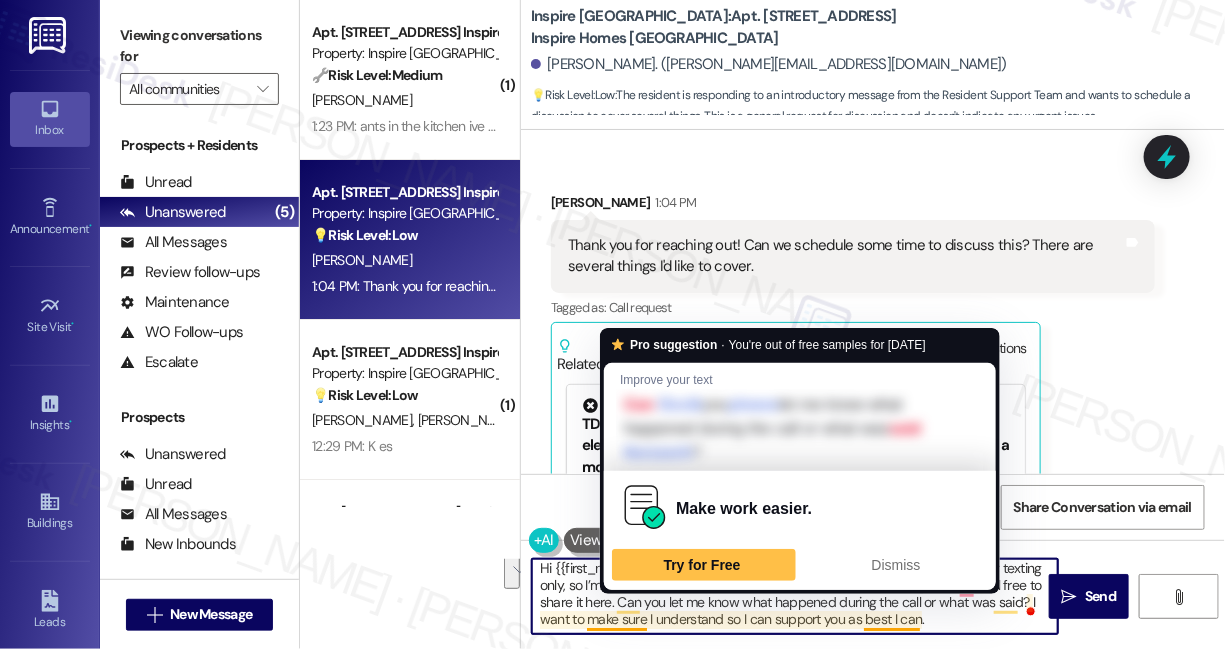 drag, startPoint x: 938, startPoint y: 624, endPoint x: 619, endPoint y: 610, distance: 319.30707 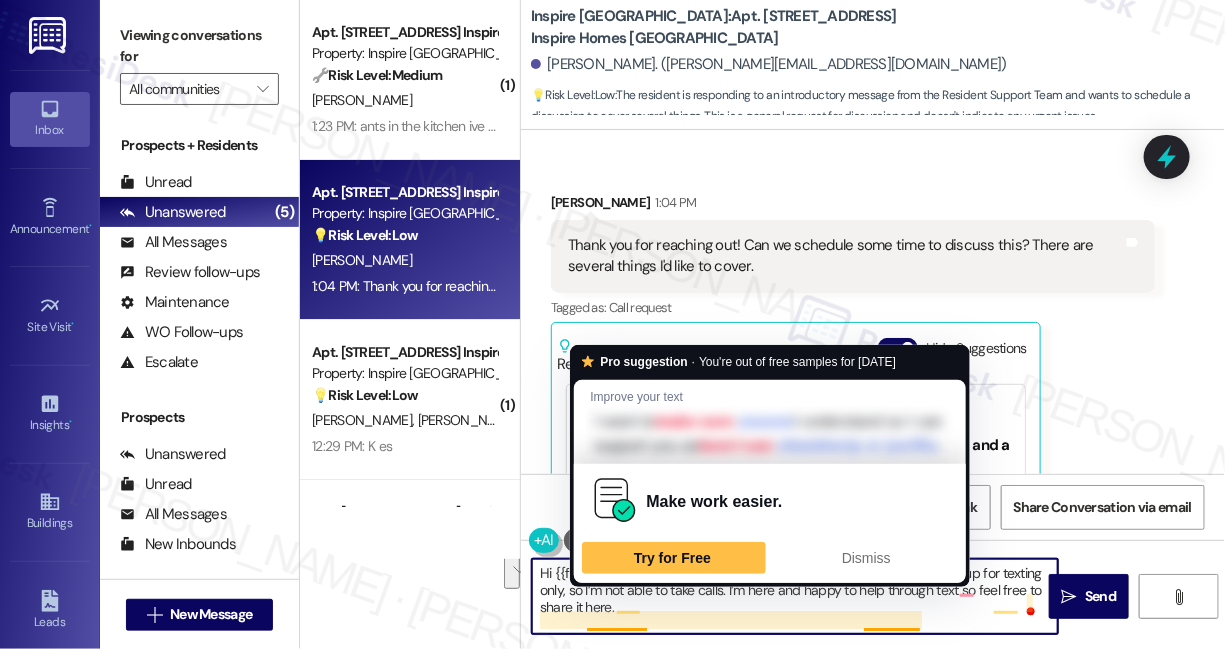 scroll, scrollTop: 0, scrollLeft: 0, axis: both 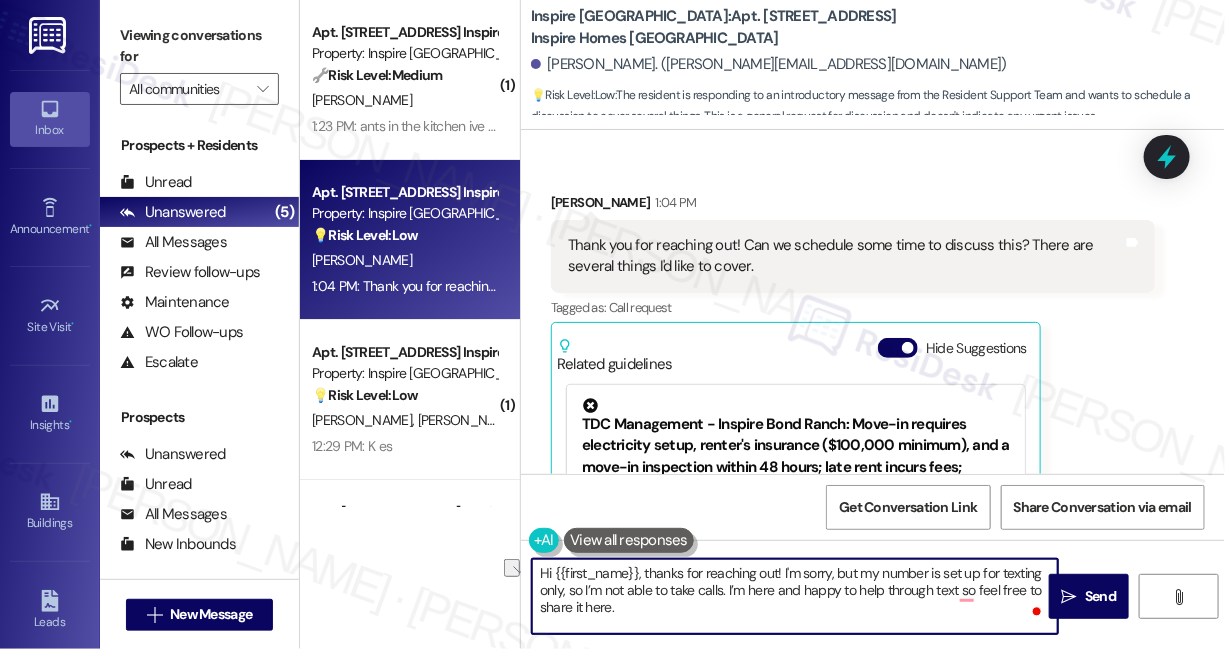drag, startPoint x: 723, startPoint y: 587, endPoint x: 560, endPoint y: 593, distance: 163.1104 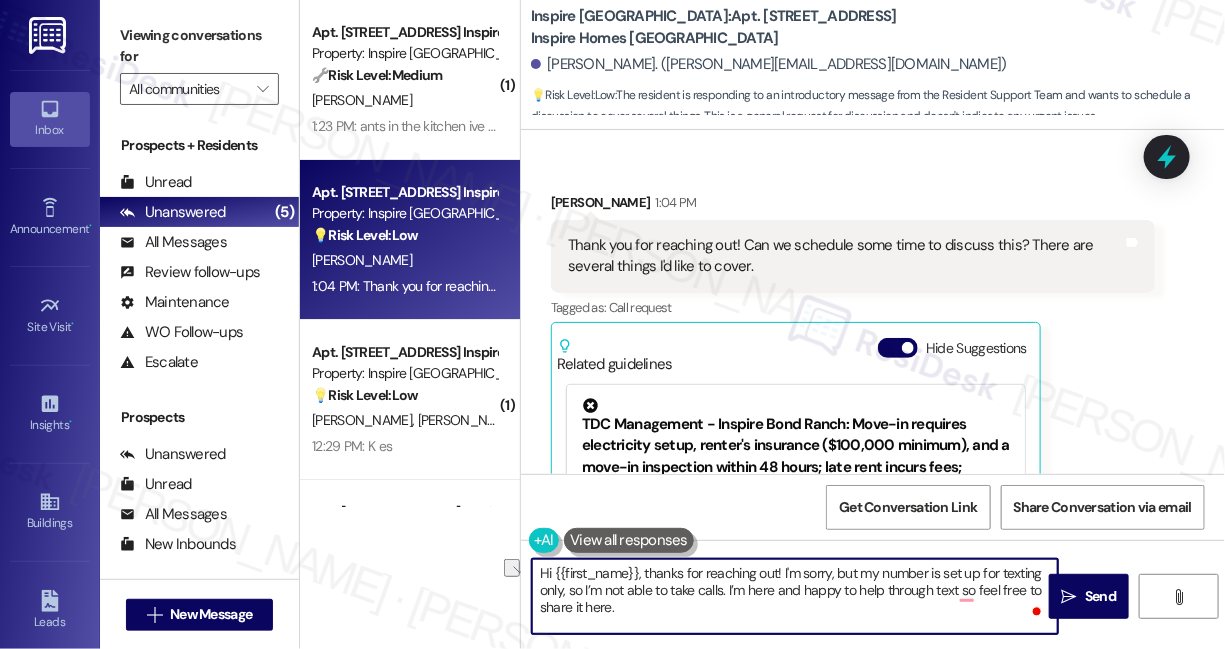 drag, startPoint x: 870, startPoint y: 571, endPoint x: 784, endPoint y: 571, distance: 86 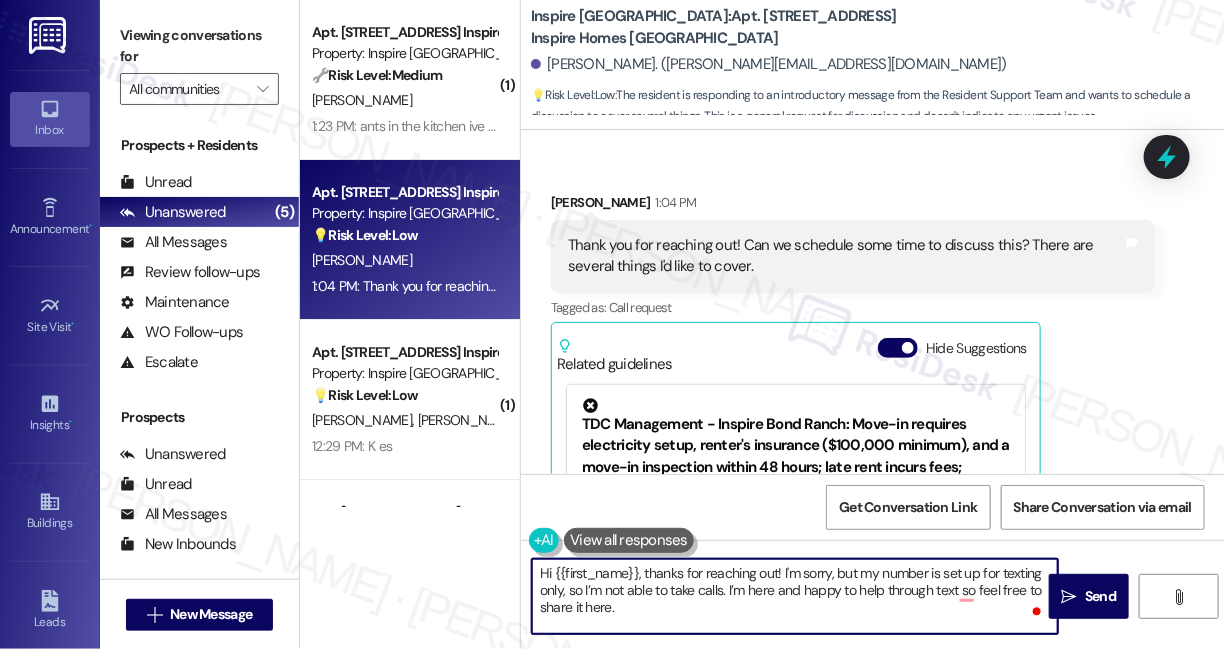drag, startPoint x: 781, startPoint y: 571, endPoint x: 815, endPoint y: 571, distance: 34 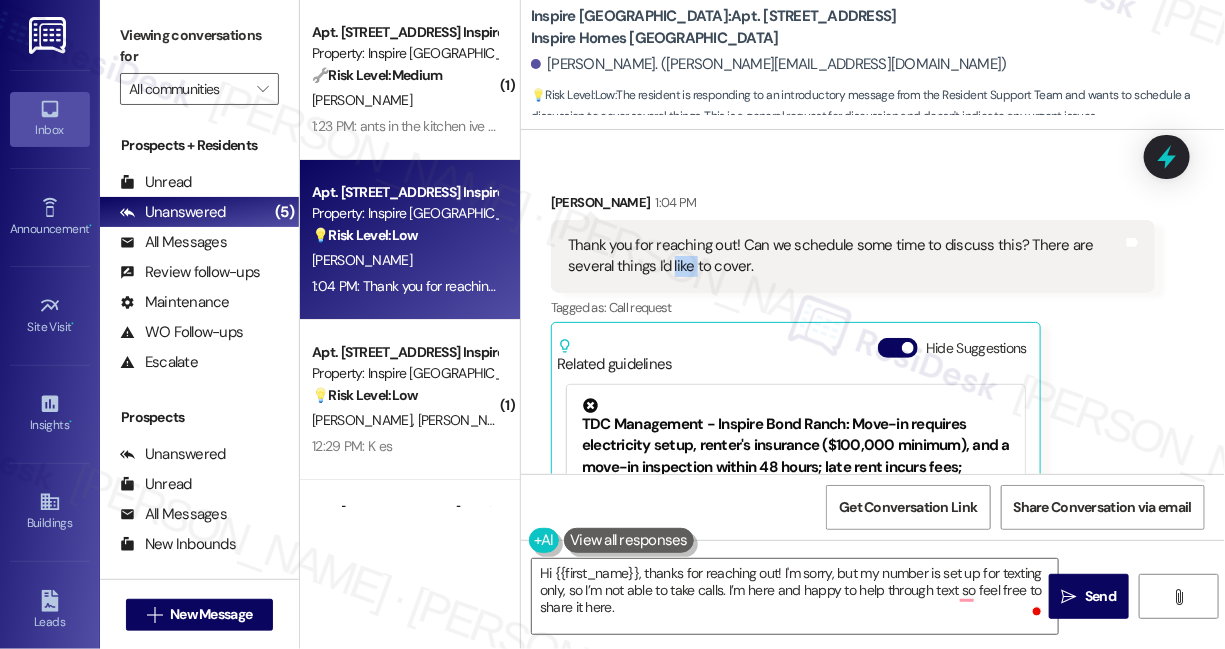 click on "Thank you for reaching out! Can we schedule some time to discuss this? There are several things I'd like to cover." at bounding box center [845, 256] 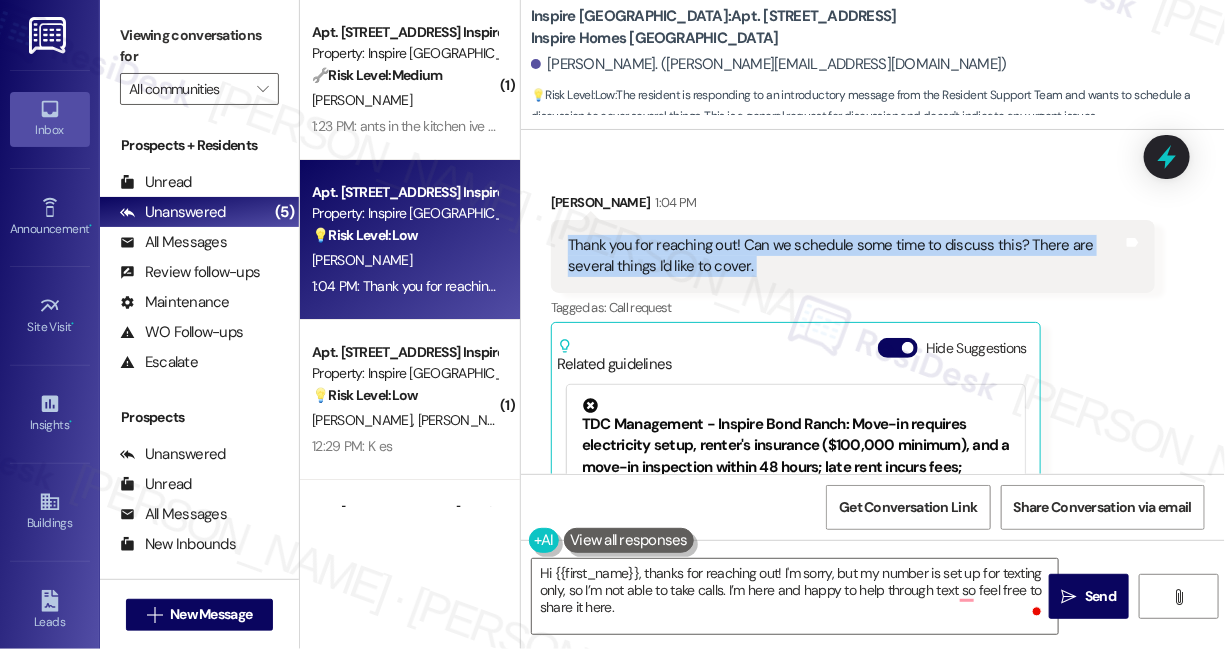 click on "Thank you for reaching out! Can we schedule some time to discuss this? There are several things I'd like to cover." at bounding box center [845, 256] 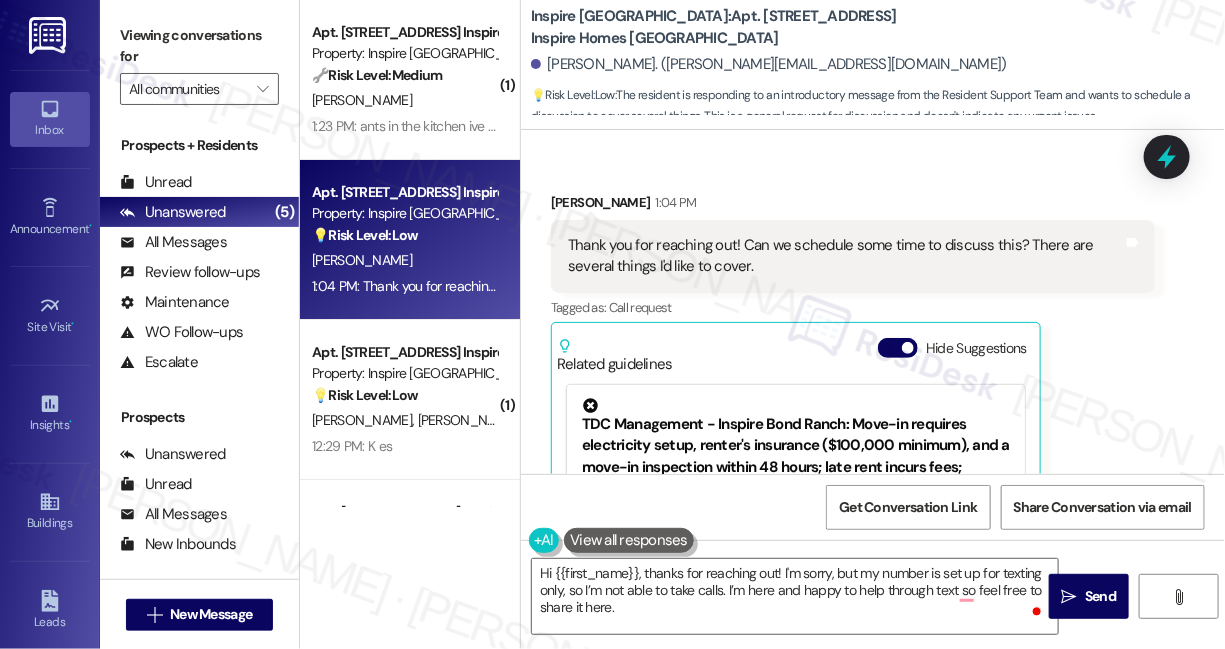 click on "Viewing conversations for" at bounding box center [199, 46] 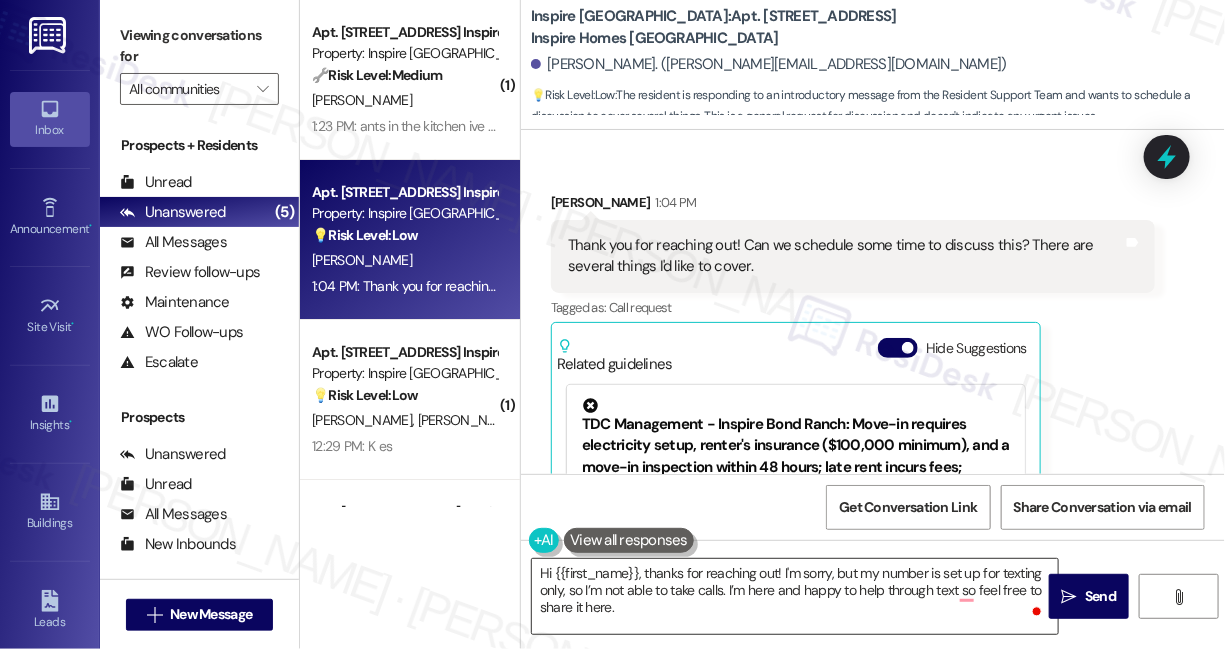 click on "Hi {{first_name}}, thanks for reaching out! I'm sorry, but my number is set up for texting only, so I’m not able to take calls. I’m here and happy to help through text so feel free to share it here." at bounding box center (795, 596) 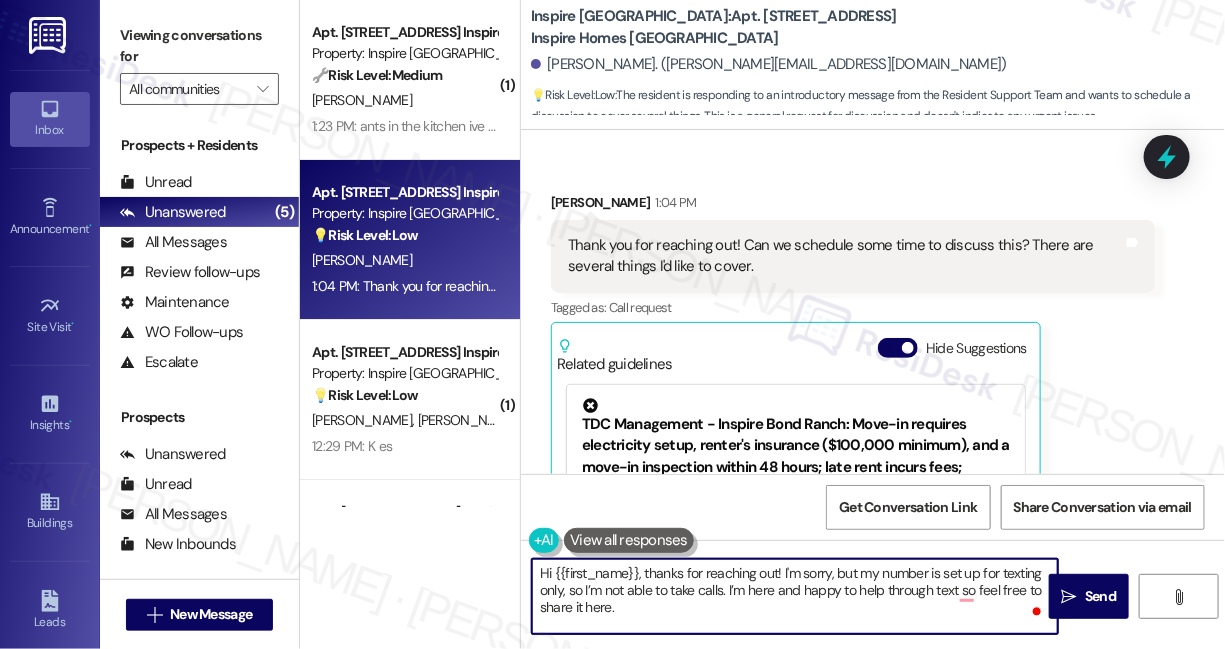 click on "Hi {{first_name}}, thanks for reaching out! I'm sorry, but my number is set up for texting only, so I’m not able to take calls. I’m here and happy to help through text so feel free to share it here." at bounding box center (795, 596) 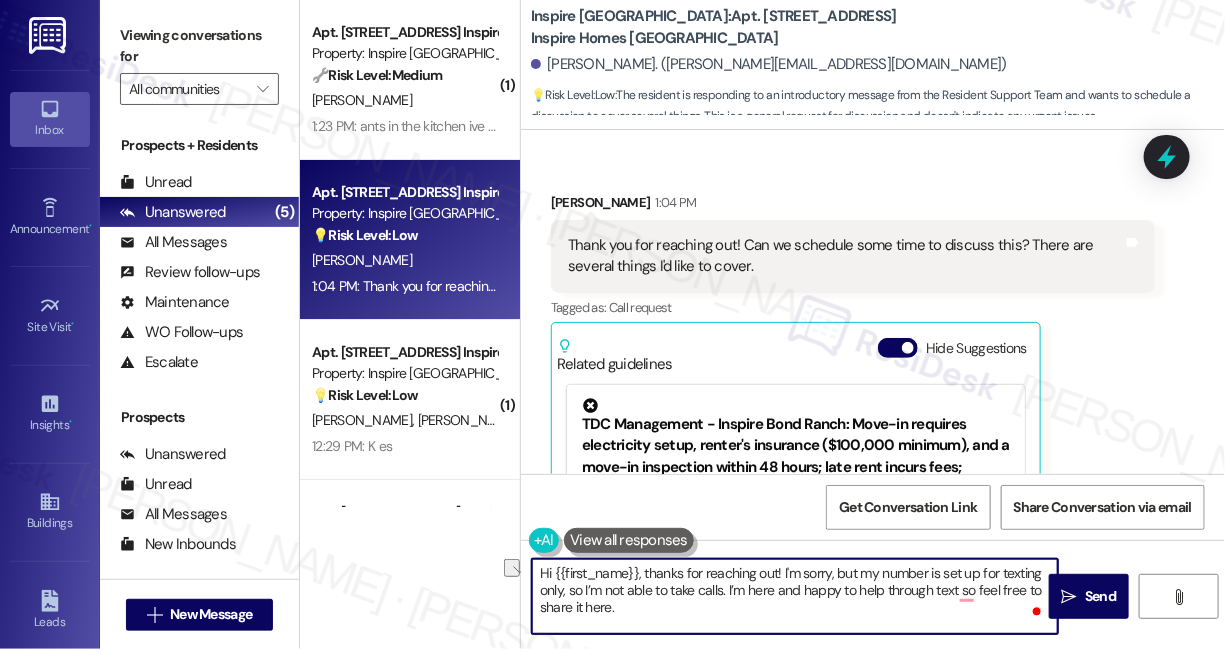 drag, startPoint x: 876, startPoint y: 571, endPoint x: 780, endPoint y: 574, distance: 96.04687 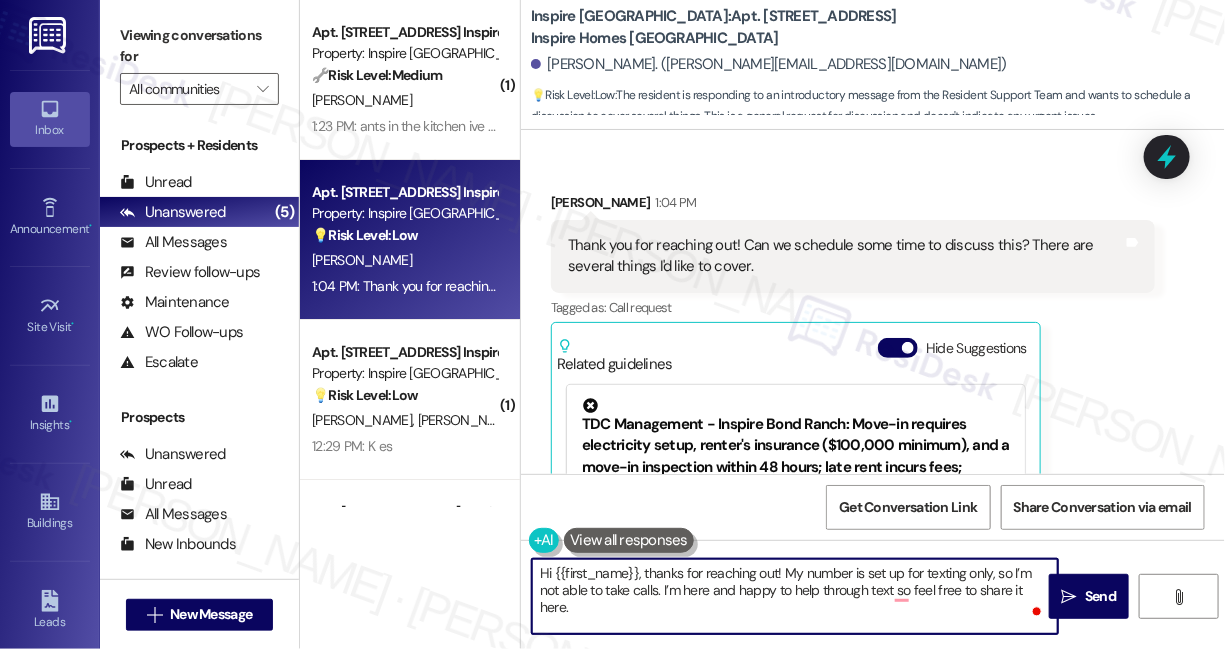 click on "Thank you for reaching out! Can we schedule some time to discuss this? There are several things I'd like to cover.  Tags and notes" at bounding box center (853, 256) 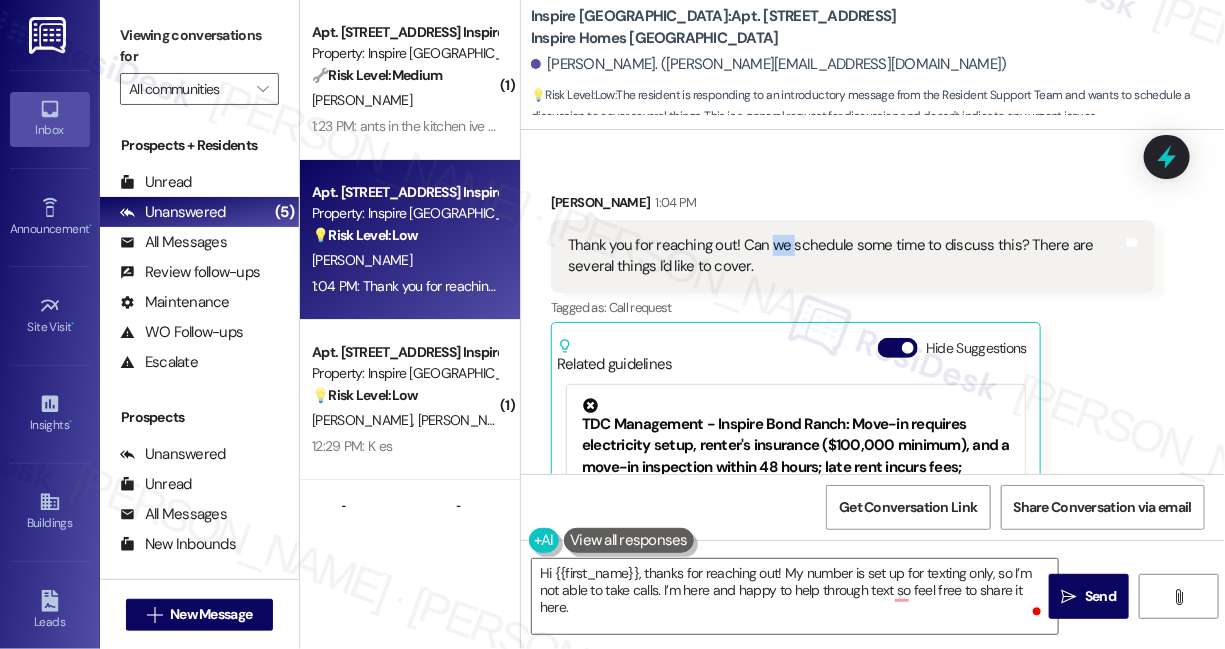 click on "Thank you for reaching out! Can we schedule some time to discuss this? There are several things I'd like to cover.  Tags and notes" at bounding box center (853, 256) 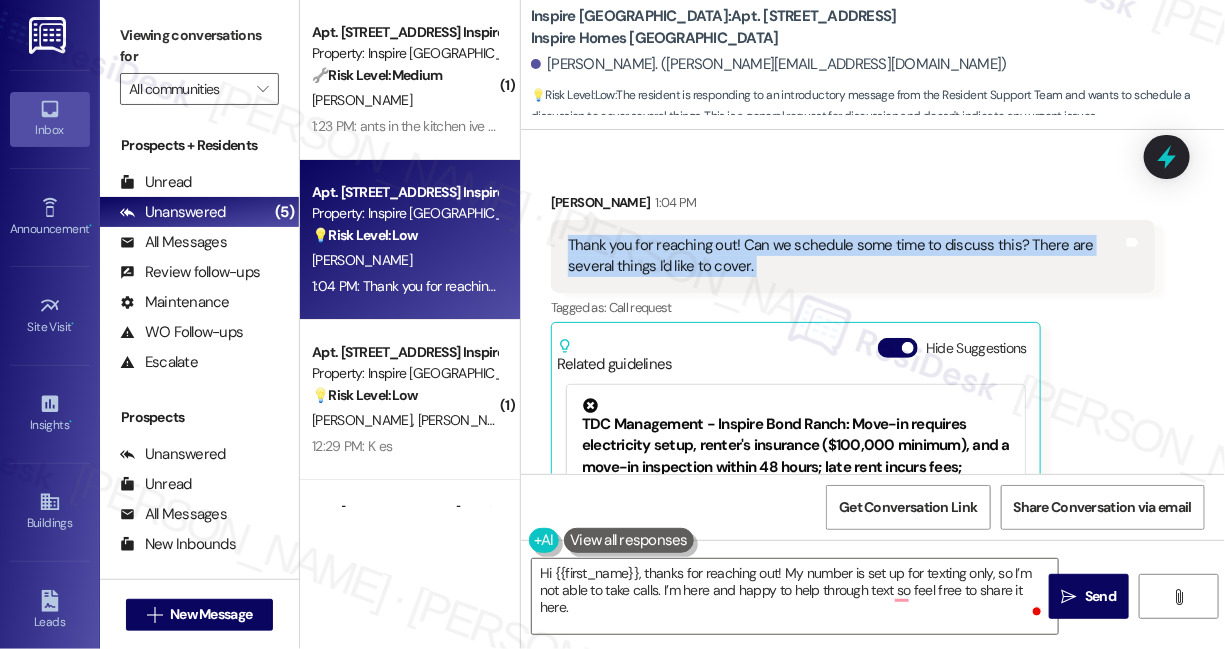 click on "Thank you for reaching out! Can we schedule some time to discuss this? There are several things I'd like to cover.  Tags and notes" at bounding box center (853, 256) 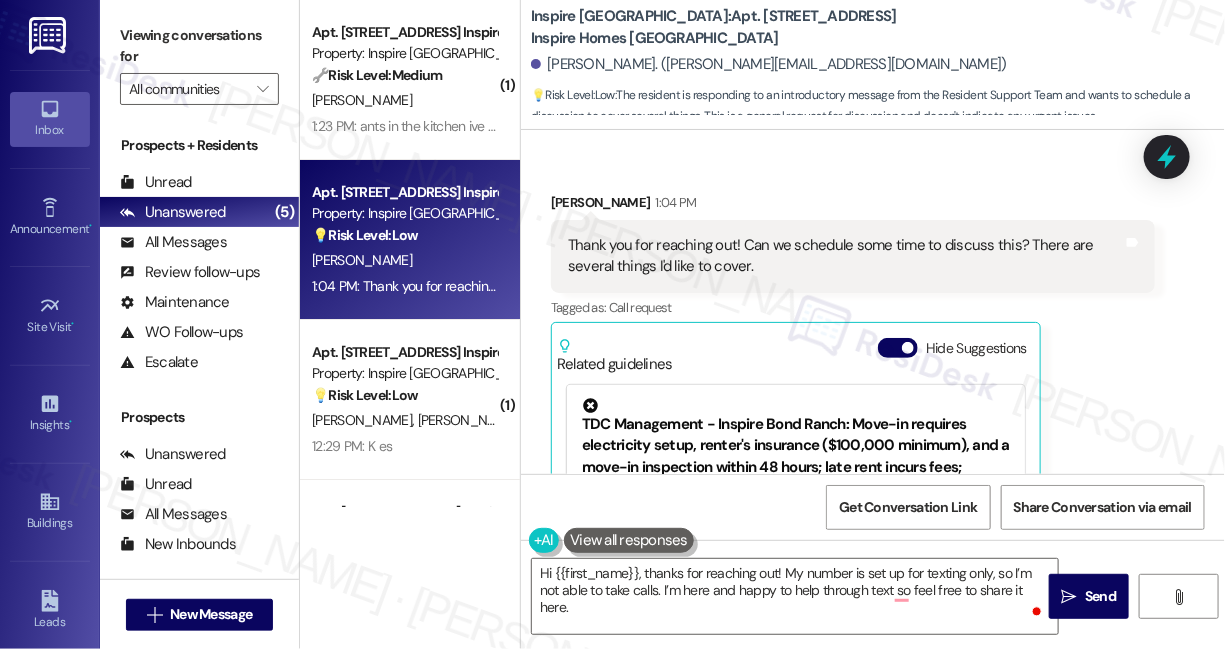 click on "Viewing conversations for" at bounding box center (199, 46) 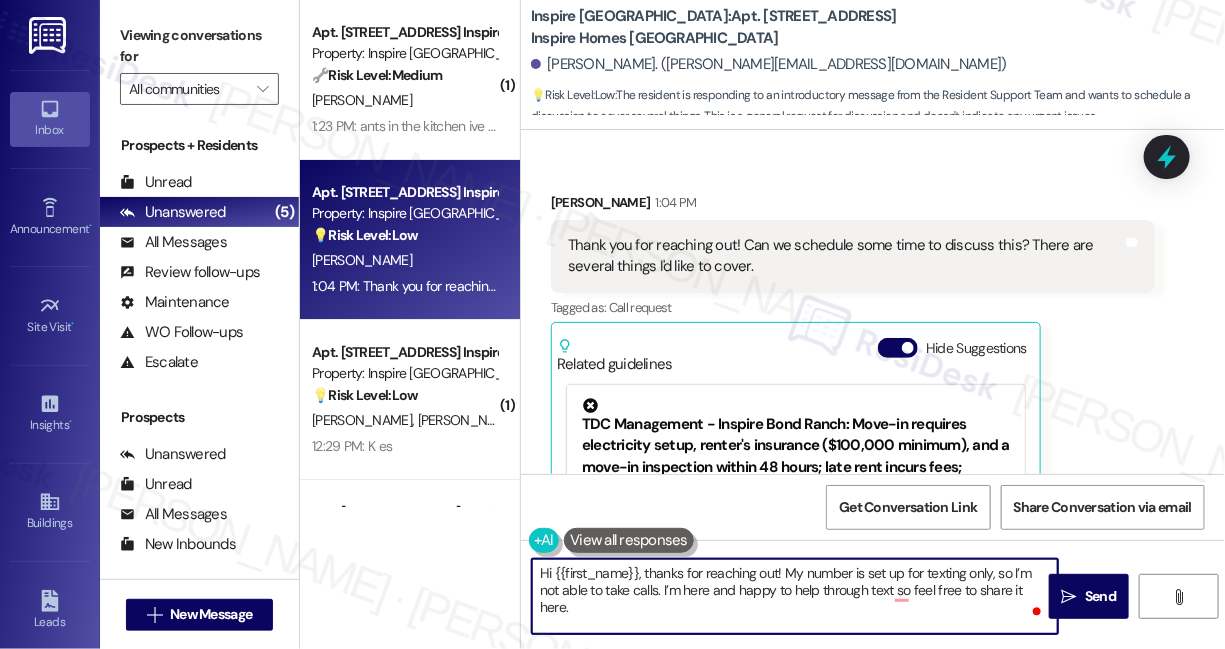 click on "Hi {{first_name}}, thanks for reaching out! My number is set up for texting only, so I’m not able to take calls. I’m here and happy to help through text so feel free to share it here." at bounding box center (795, 596) 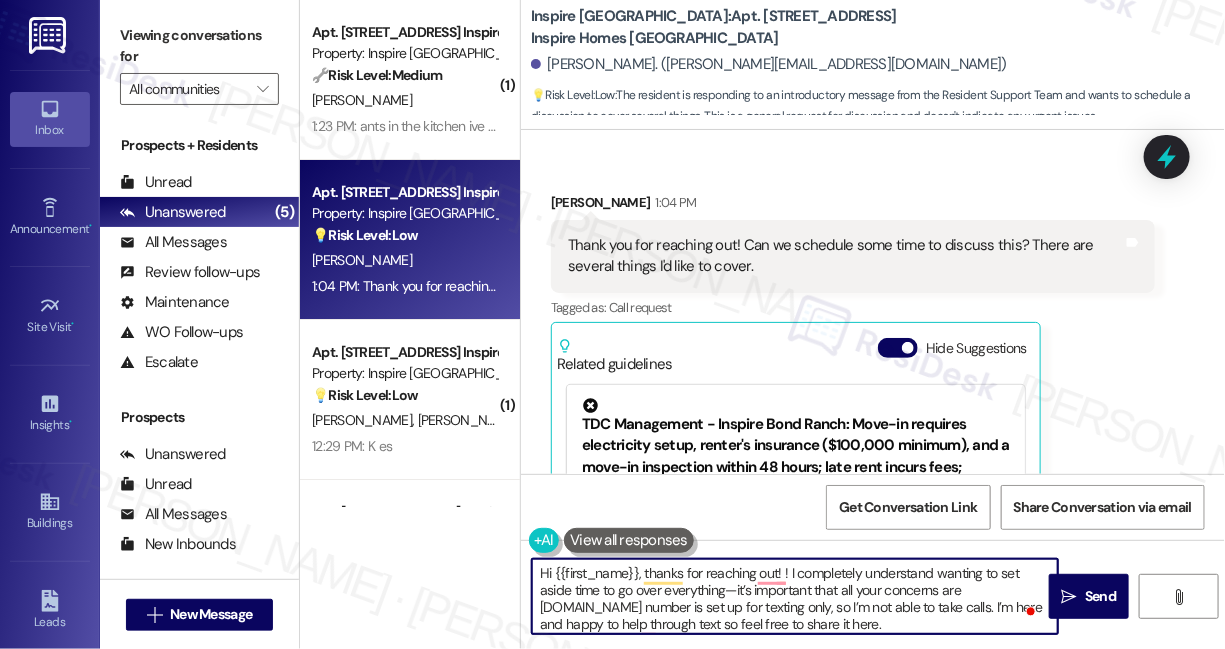 click on "Hi {{first_name}}, thanks for reaching out! ! I completely understand wanting to set aside time to go over everything—it’s important that all your concerns are heard.My number is set up for texting only, so I’m not able to take calls. I’m here and happy to help through text so feel free to share it here." at bounding box center (795, 596) 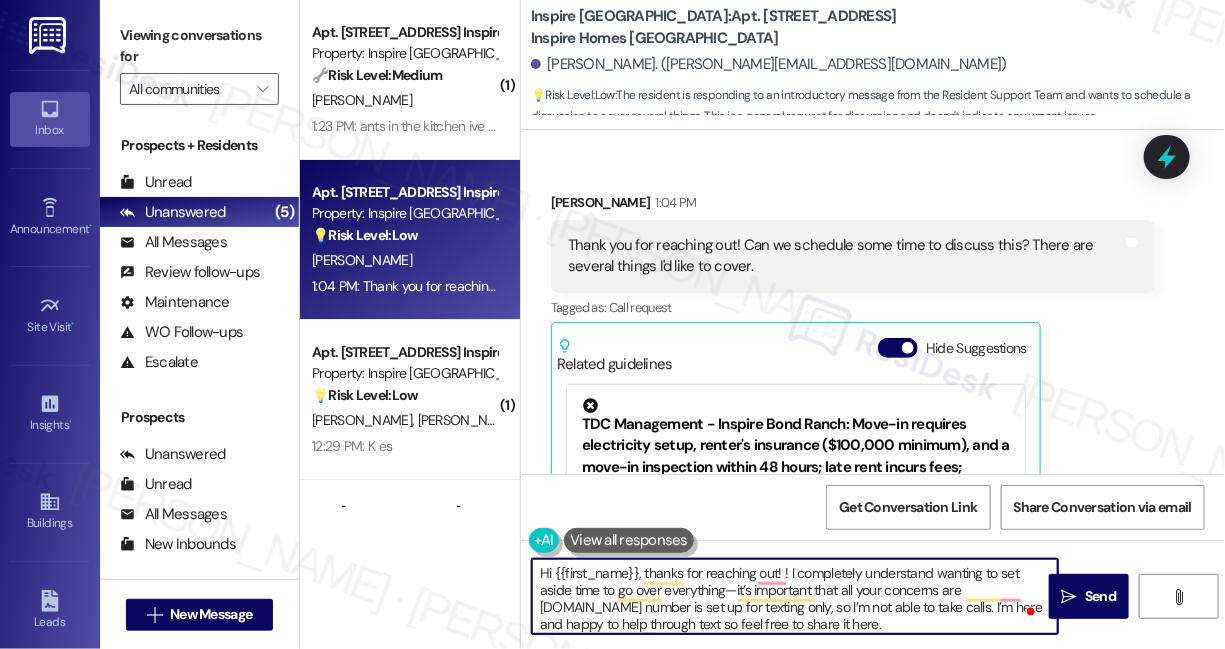 click on "Hi {{first_name}}, thanks for reaching out! ! I completely understand wanting to set aside time to go over everything—it’s important that all your concerns are heard.My number is set up for texting only, so I’m not able to take calls. I’m here and happy to help through text so feel free to share it here." at bounding box center [795, 596] 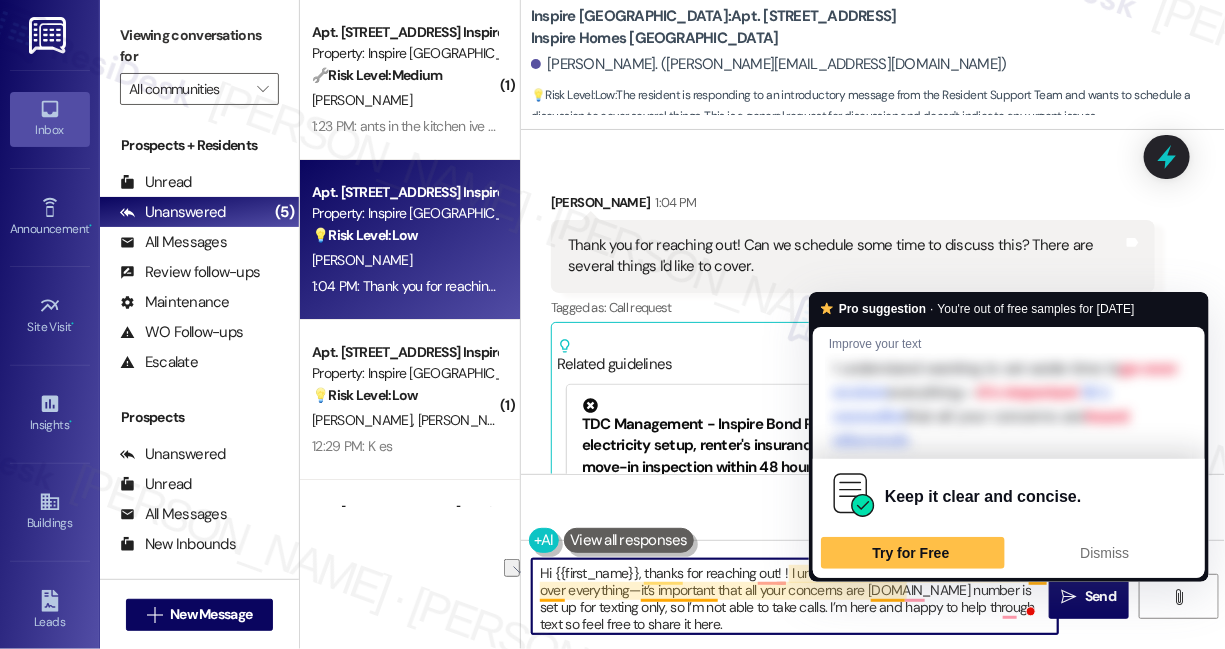 drag, startPoint x: 629, startPoint y: 590, endPoint x: 902, endPoint y: 587, distance: 273.01648 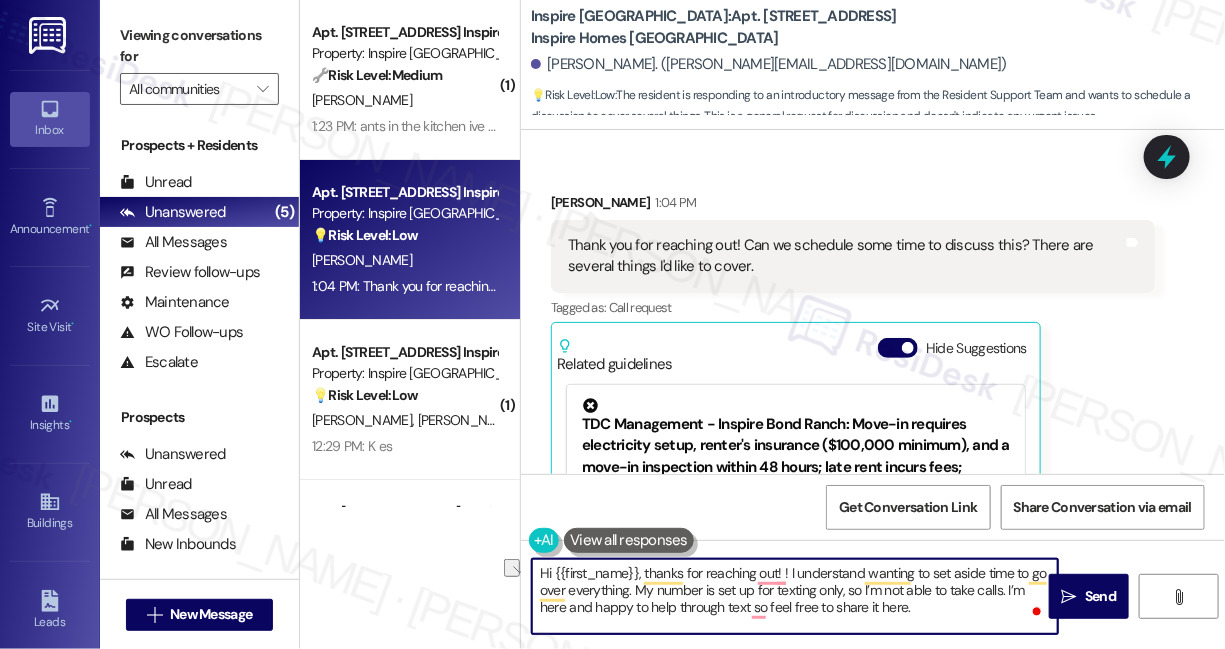 drag, startPoint x: 1001, startPoint y: 590, endPoint x: 864, endPoint y: 587, distance: 137.03284 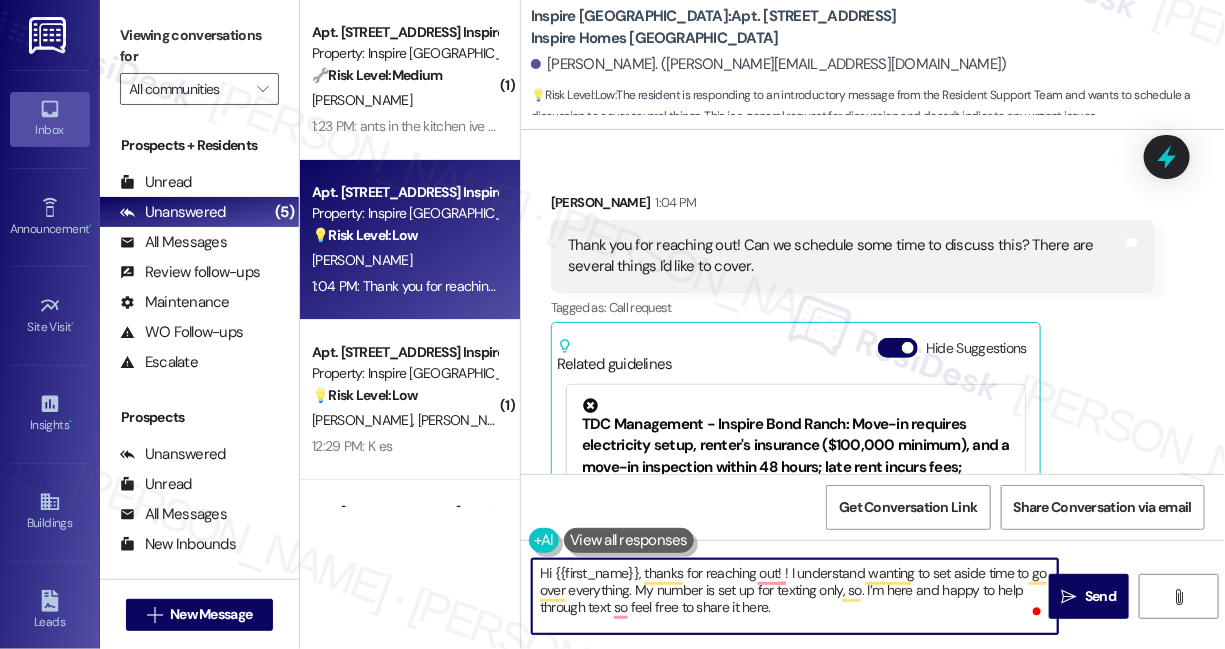 click on "Hi {{first_name}}, thanks for reaching out! ! I understand wanting to set aside time to go over everything. My number is set up for texting only, so. I’m here and happy to help through text so feel free to share it here." at bounding box center [795, 596] 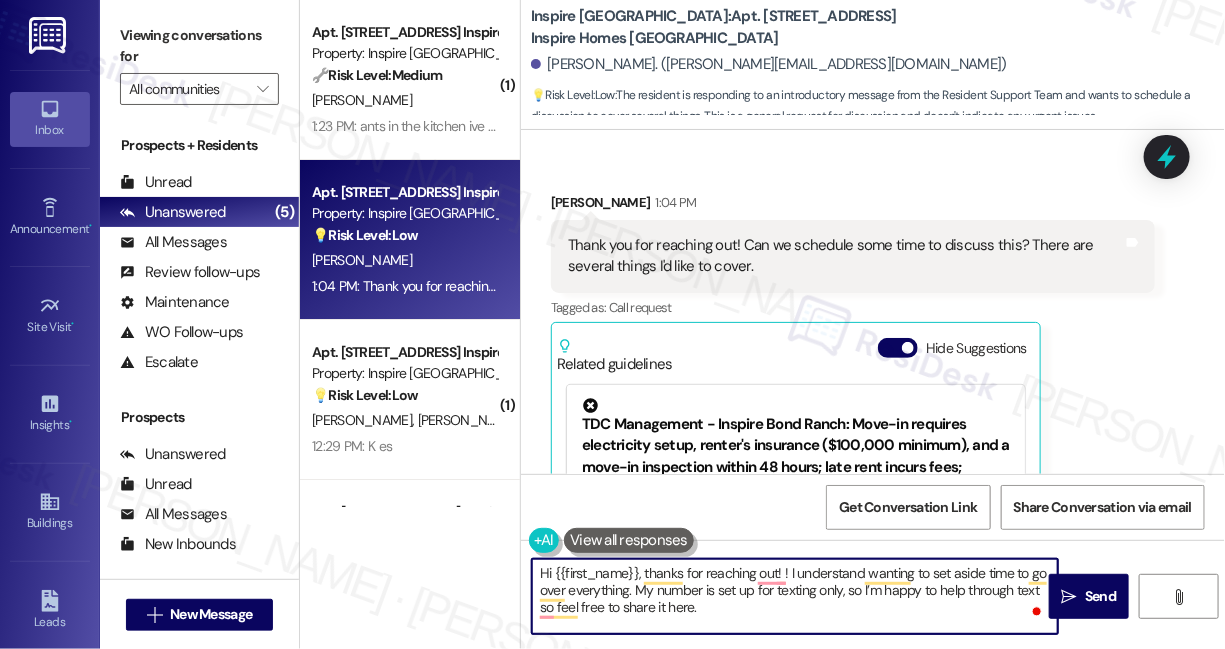 click on "Hi {{first_name}}, thanks for reaching out! ! I understand wanting to set aside time to go over everything. My number is set up for texting only, so I’m happy to help through text so feel free to share it here." at bounding box center [795, 596] 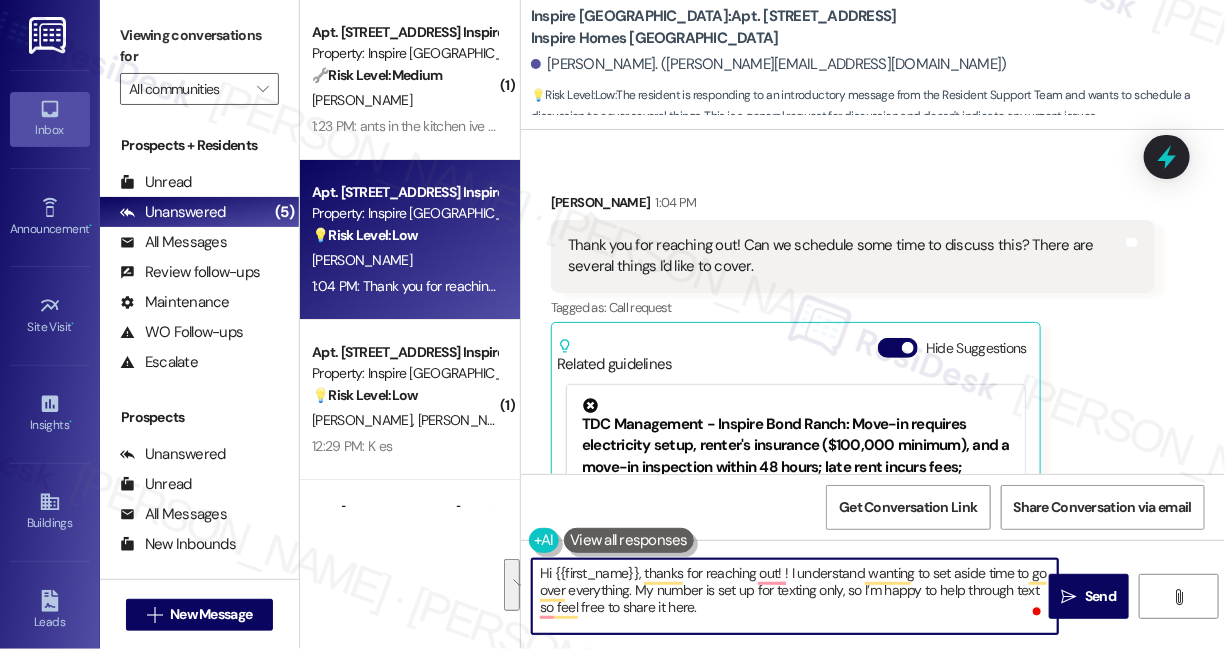 click on "Hi {{first_name}}, thanks for reaching out! ! I understand wanting to set aside time to go over everything. My number is set up for texting only, so I’m happy to help through text so feel free to share it here." at bounding box center (795, 596) 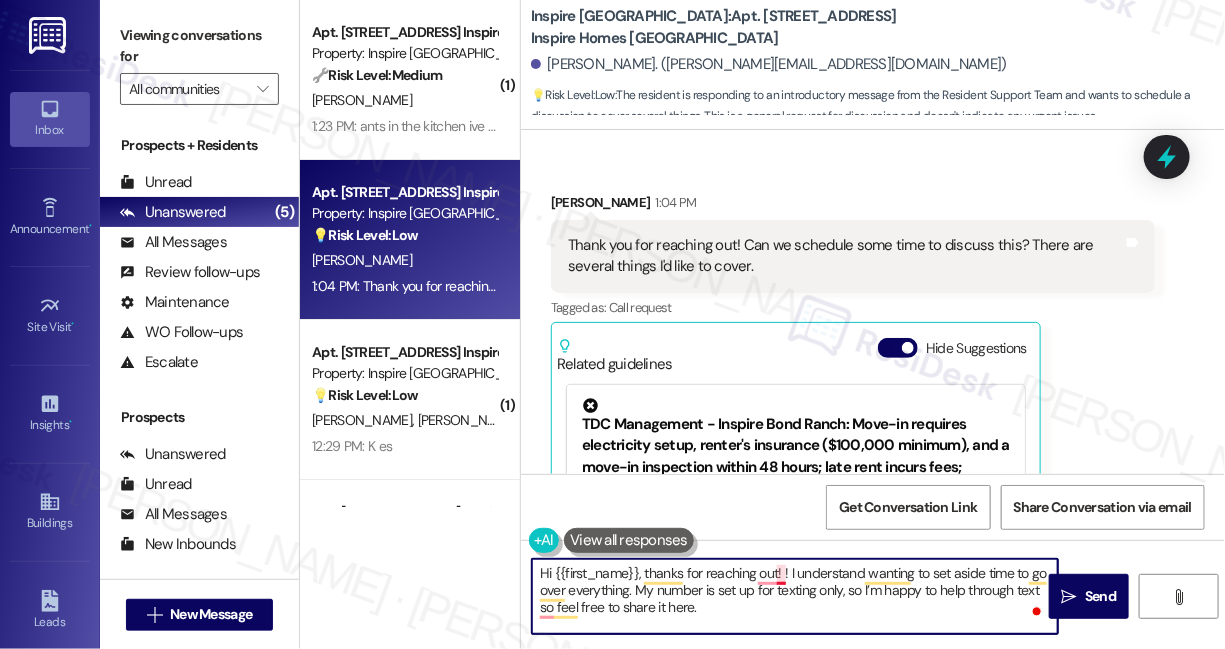 click on "Hi {{first_name}}, thanks for reaching out! ! I understand wanting to set aside time to go over everything. My number is set up for texting only, so I’m happy to help through text so feel free to share it here." at bounding box center [795, 596] 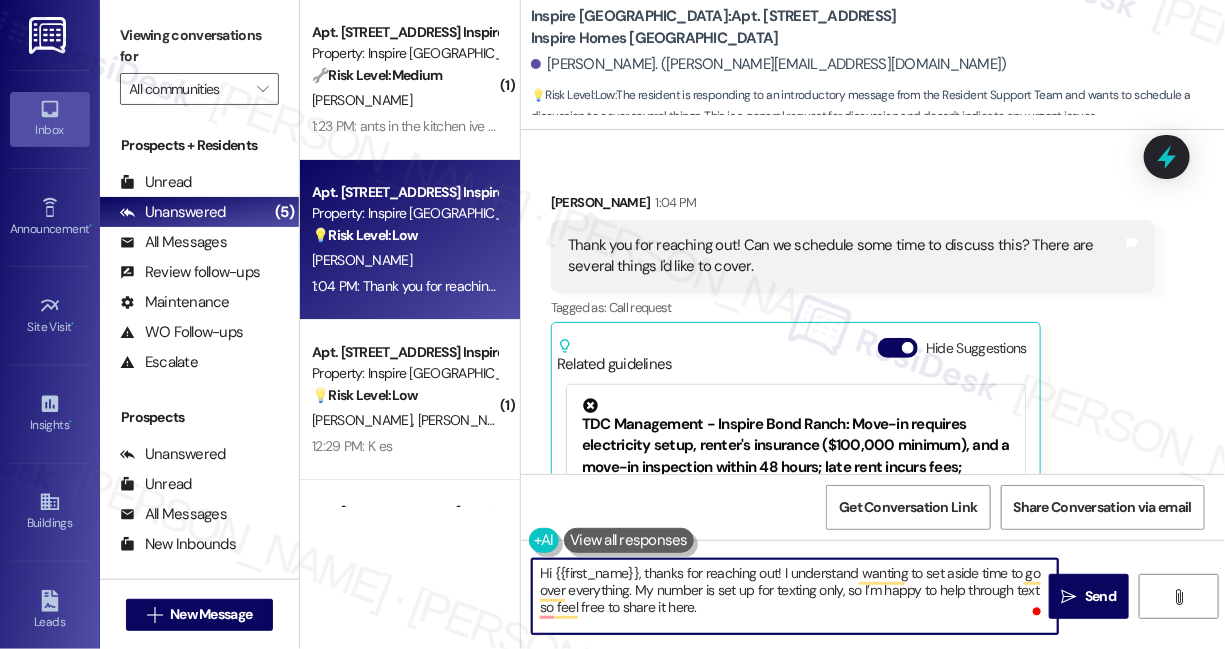 click on "Hi {{first_name}}, thanks for reaching out! I understand wanting to set aside time to go over everything. My number is set up for texting only, so I’m happy to help through text so feel free to share it here." at bounding box center (795, 596) 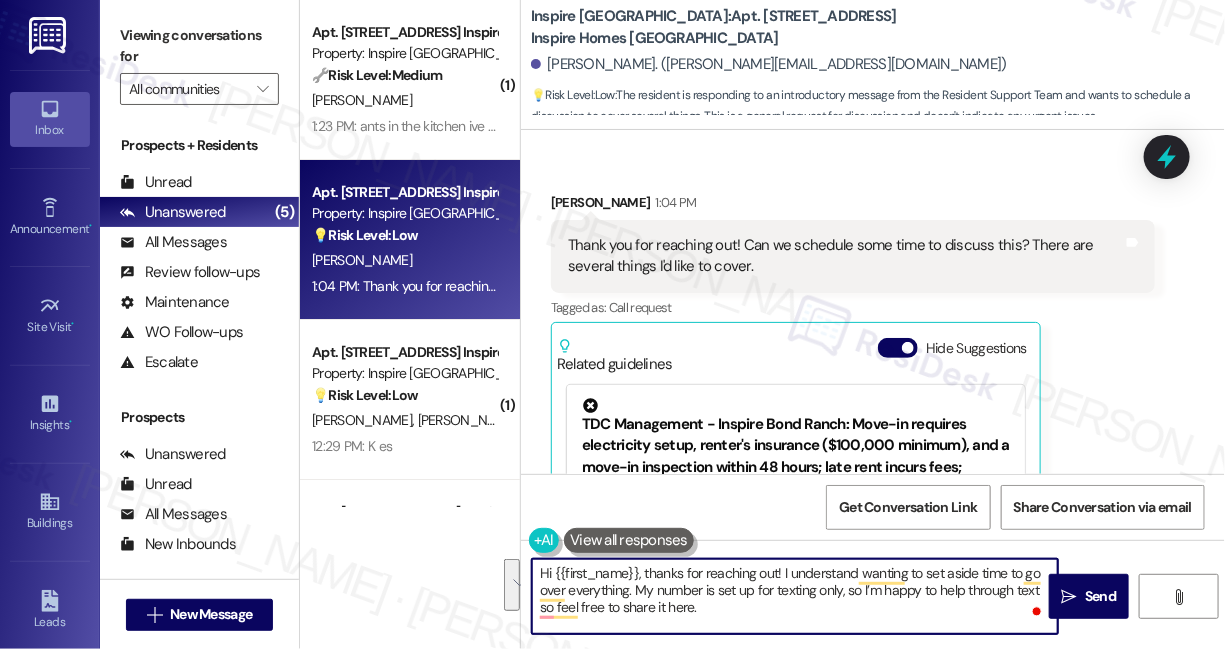 click on "Hi {{first_name}}, thanks for reaching out! I understand wanting to set aside time to go over everything. My number is set up for texting only, so I’m happy to help through text so feel free to share it here." at bounding box center [795, 596] 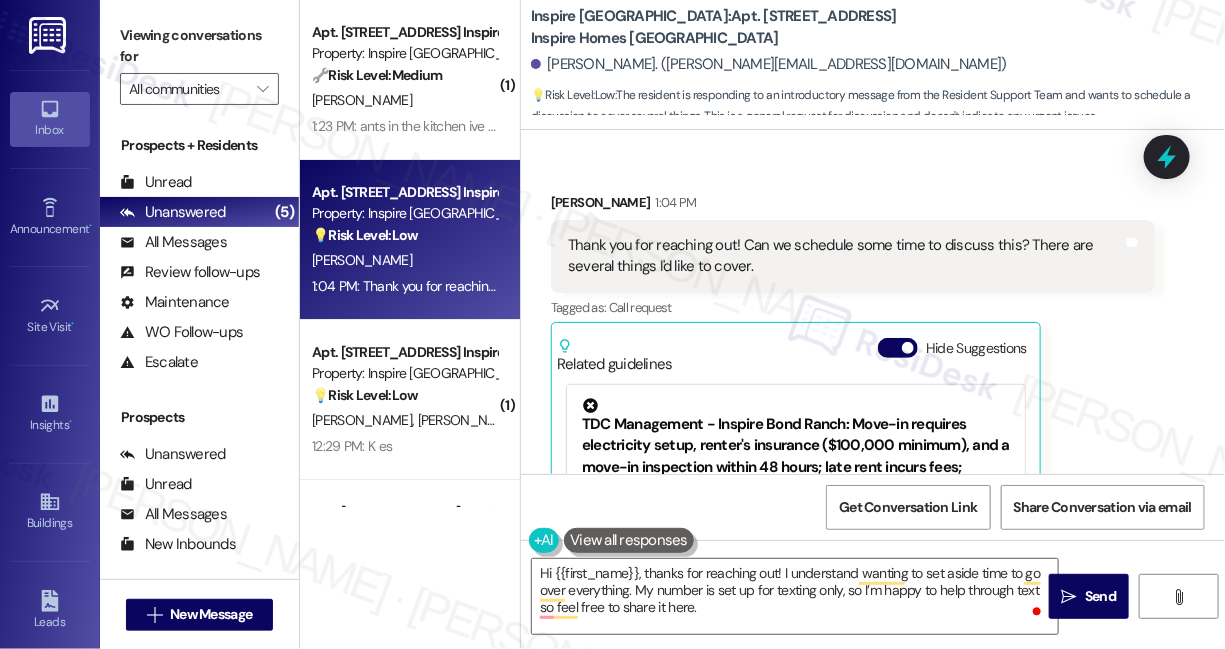 click on "Viewing conversations for" at bounding box center (199, 46) 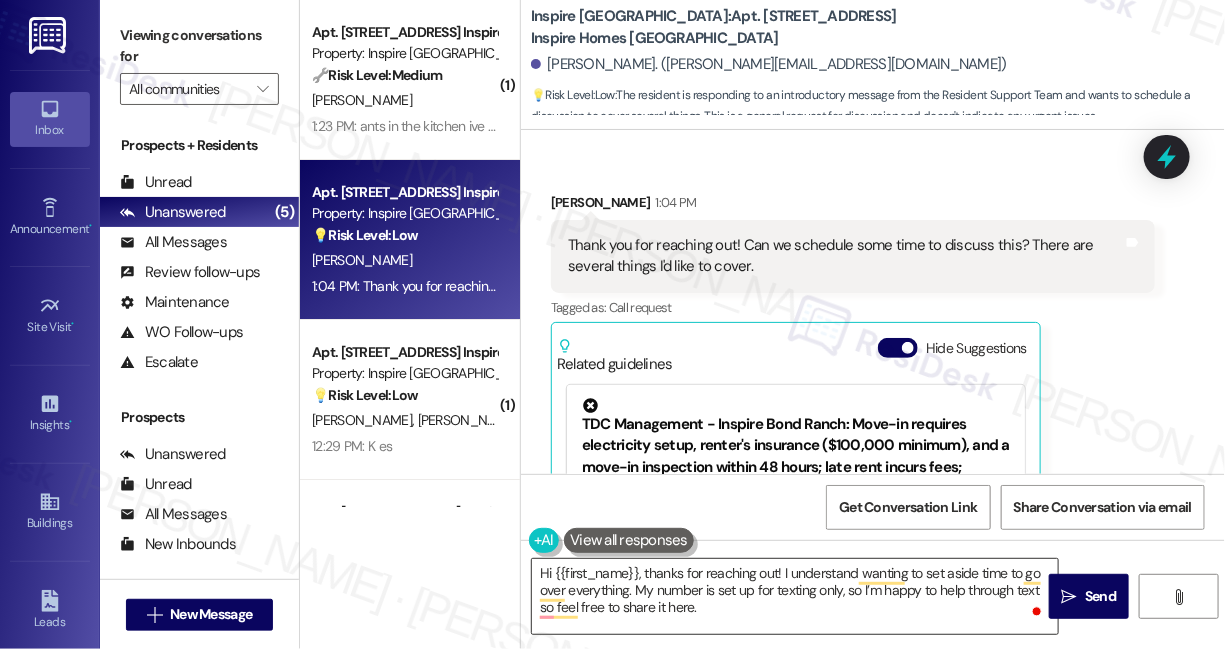 click on "Hi {{first_name}}, thanks for reaching out! I understand wanting to set aside time to go over everything. My number is set up for texting only, so I’m happy to help through text so feel free to share it here." at bounding box center (795, 596) 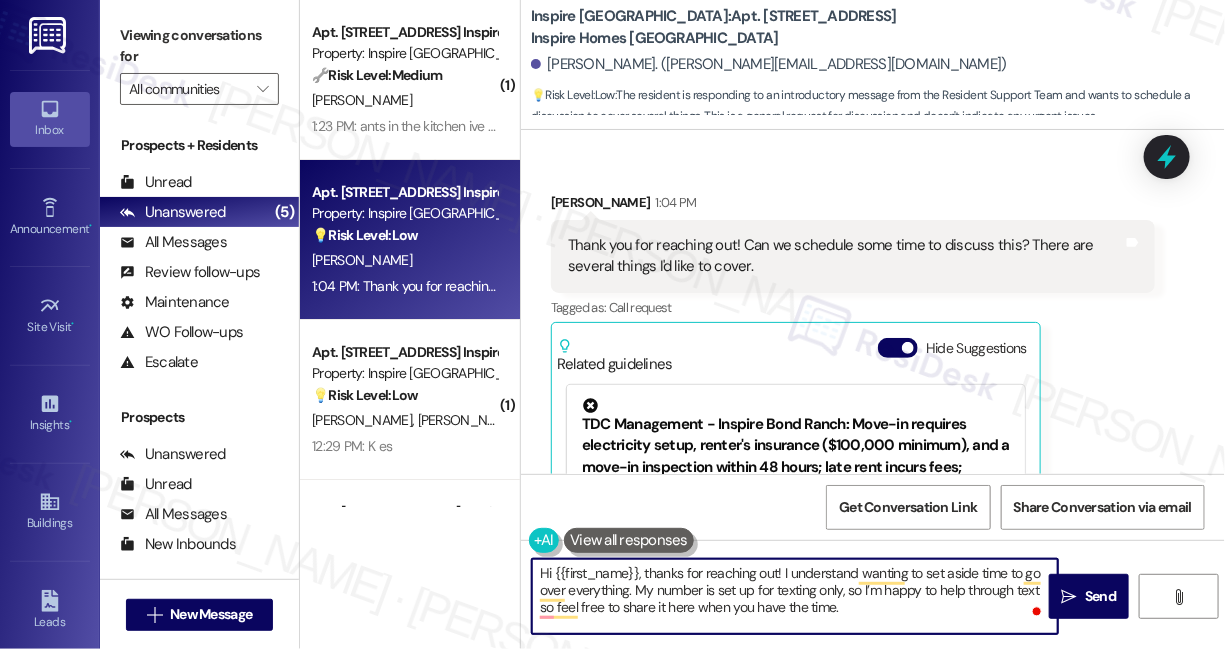 type on "Hi {{first_name}}, thanks for reaching out! I understand wanting to set aside time to go over everything. My number is set up for texting only, so I’m happy to help through text so feel free to share it here when you have the time." 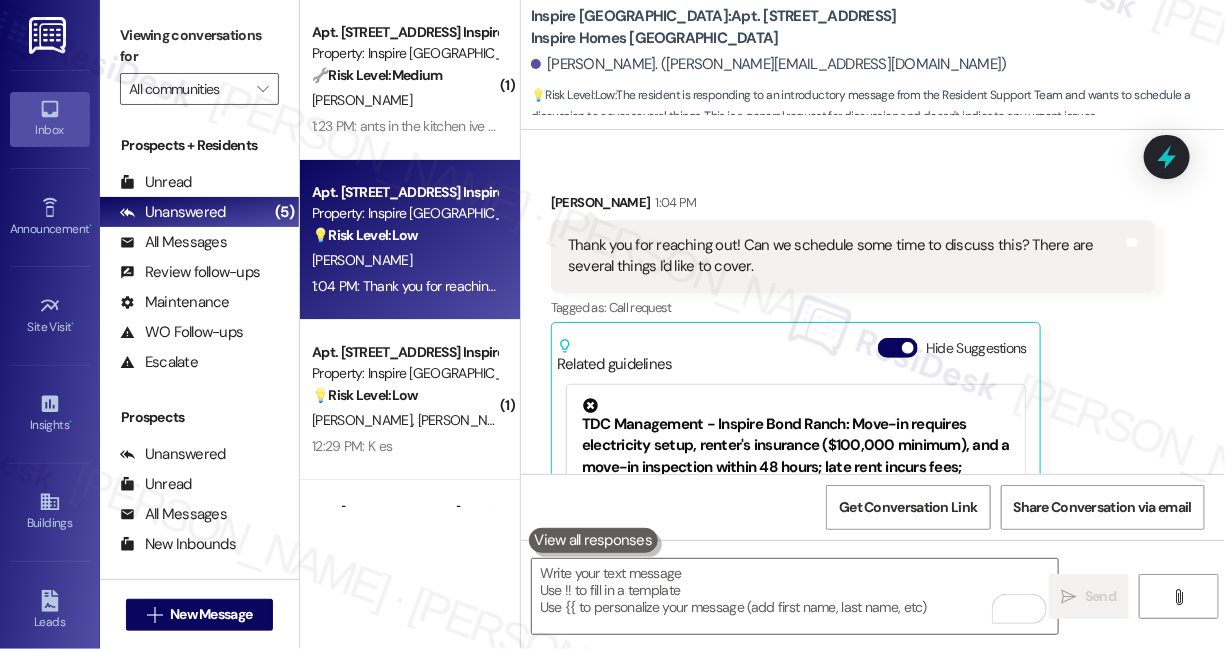 click on "Viewing conversations for" at bounding box center (199, 46) 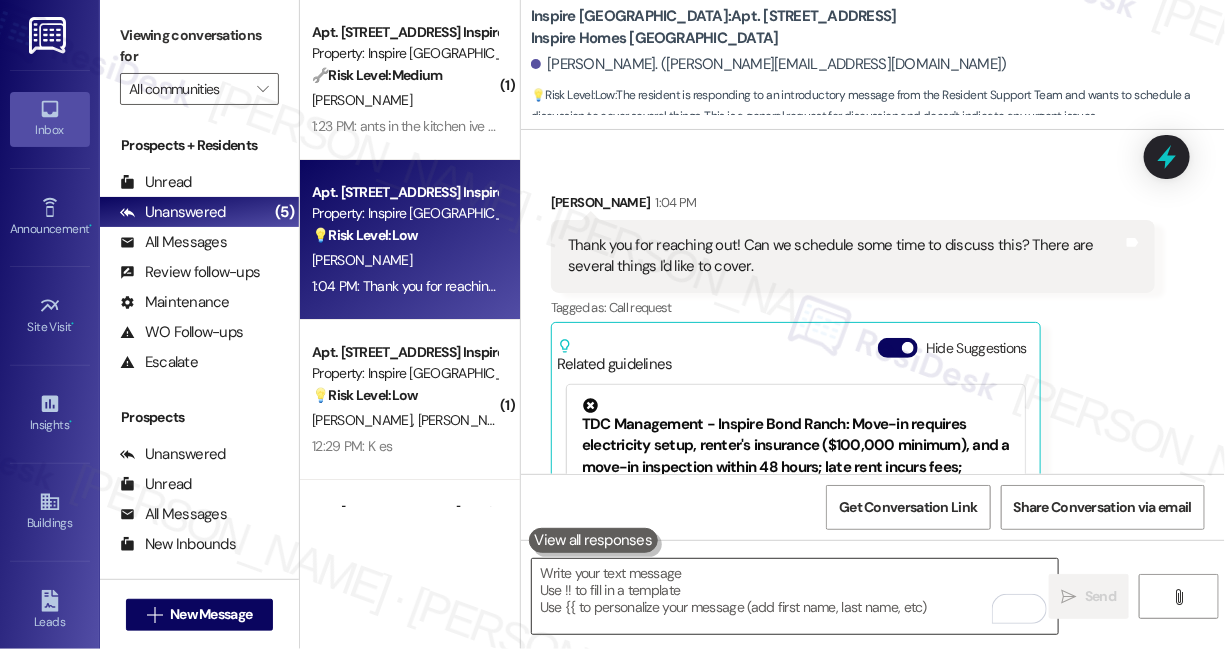 click at bounding box center (795, 596) 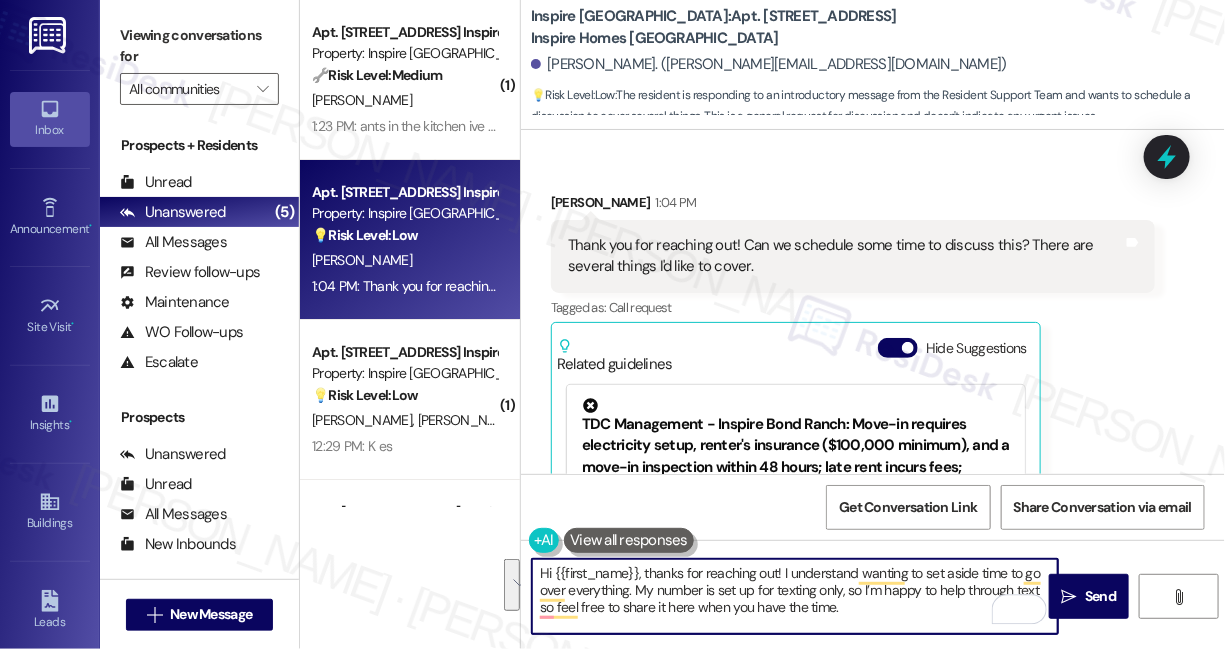 click on "Hi {{first_name}}, thanks for reaching out! I understand wanting to set aside time to go over everything. My number is set up for texting only, so I’m happy to help through text so feel free to share it here when you have the time." at bounding box center [795, 596] 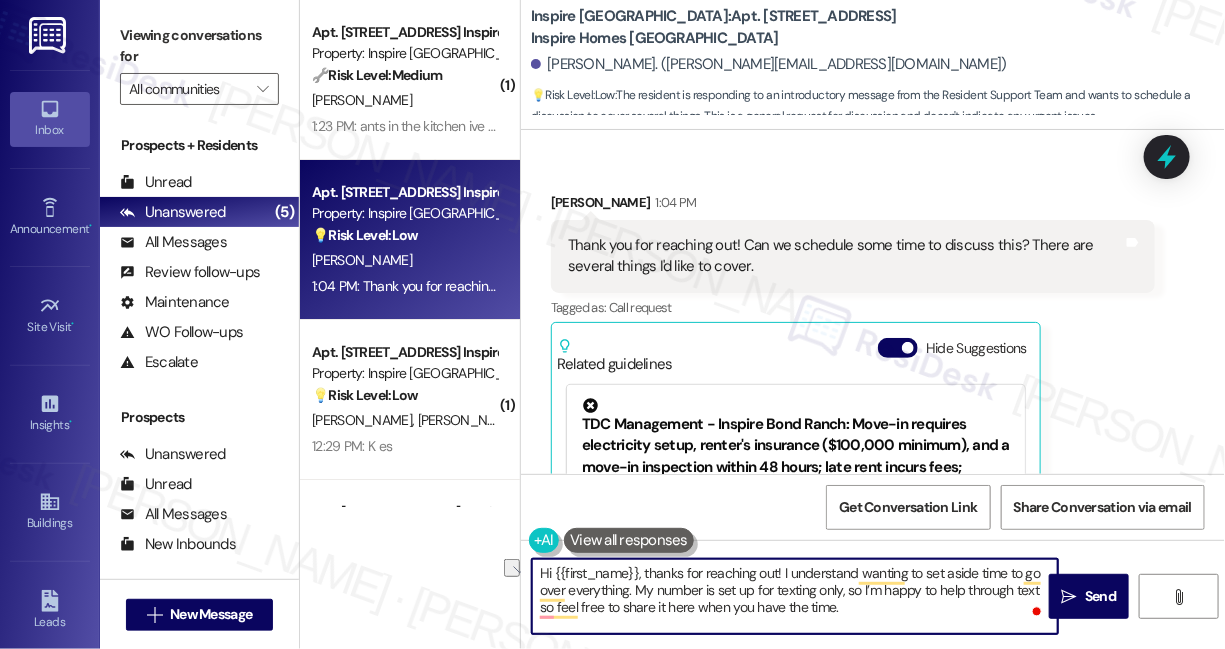 drag, startPoint x: 837, startPoint y: 612, endPoint x: 720, endPoint y: 612, distance: 117 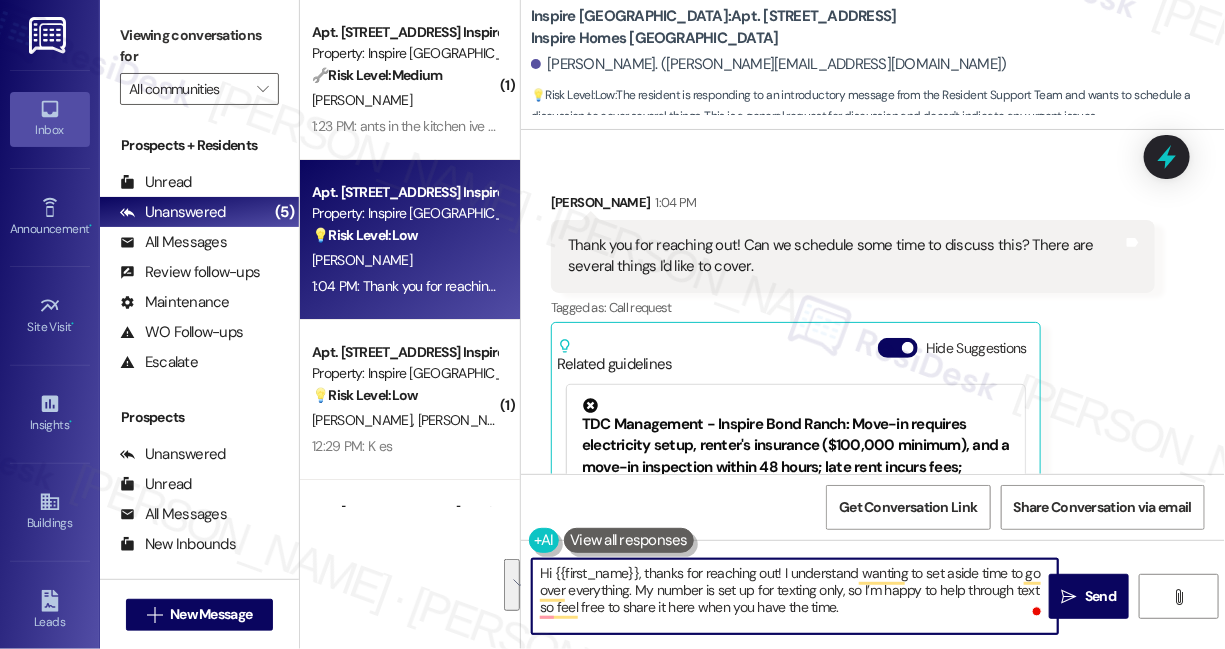 click on "Hi {{first_name}}, thanks for reaching out! I understand wanting to set aside time to go over everything. My number is set up for texting only, so I’m happy to help through text so feel free to share it here when you have the time." at bounding box center [795, 596] 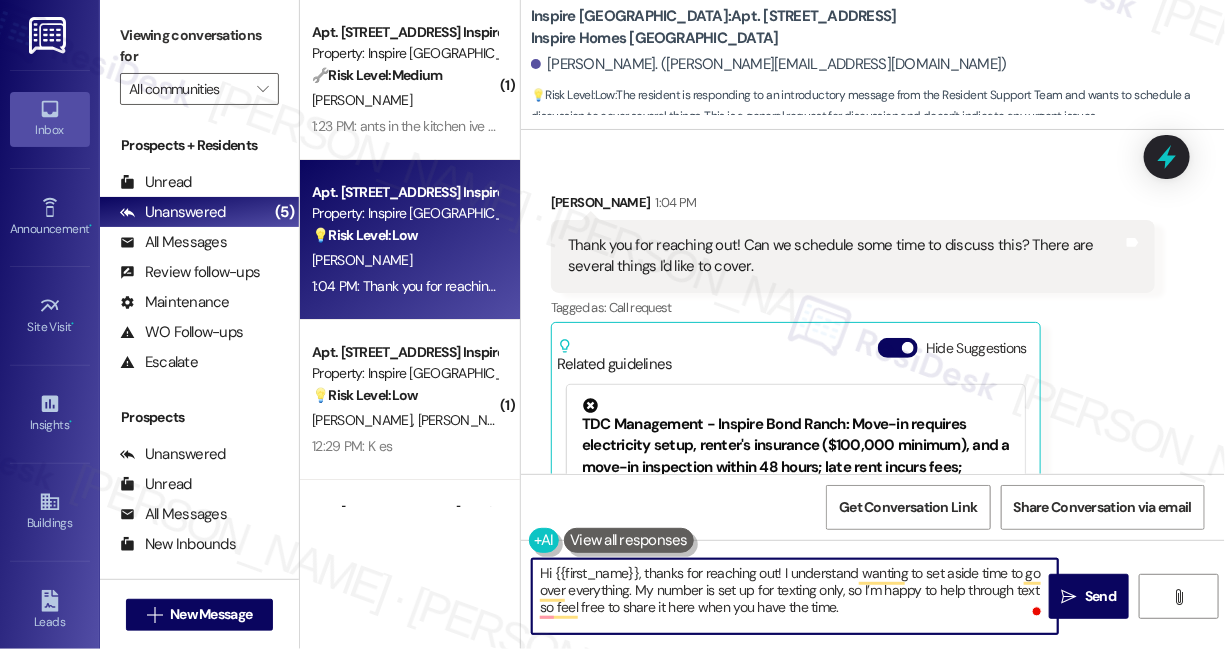 click on "Hi {{first_name}}, thanks for reaching out! I understand wanting to set aside time to go over everything. My number is set up for texting only, so I’m happy to help through text so feel free to share it here when you have the time." at bounding box center (795, 596) 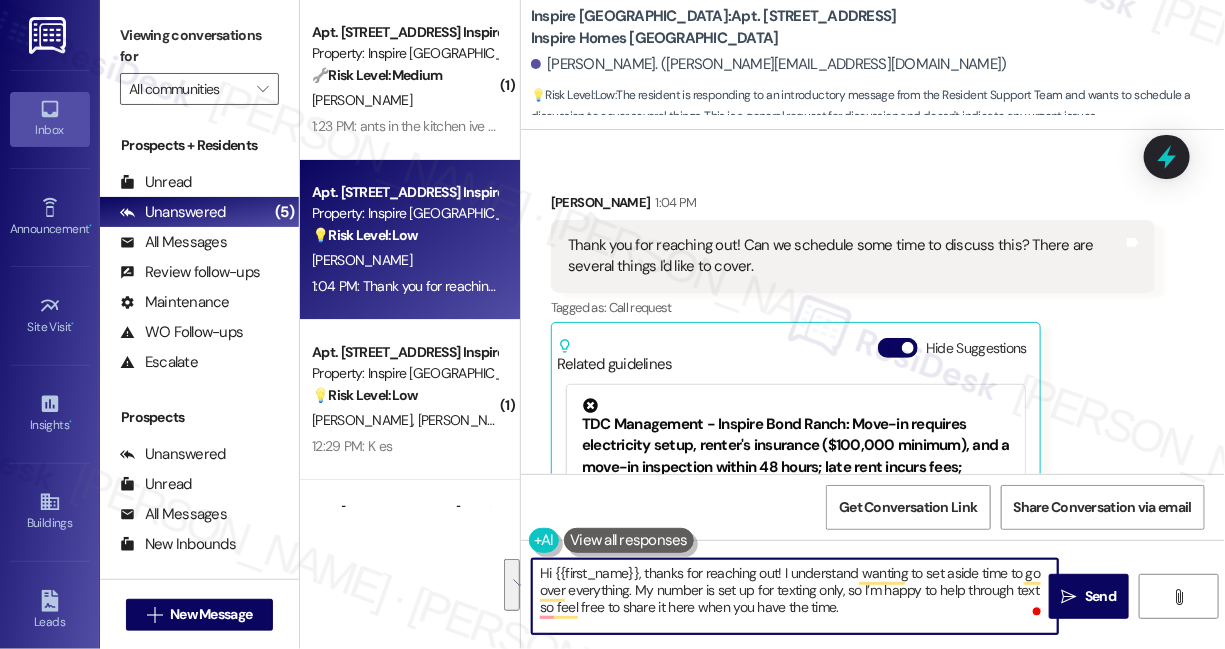 click on "Hi {{first_name}}, thanks for reaching out! I understand wanting to set aside time to go over everything. My number is set up for texting only, so I’m happy to help through text so feel free to share it here when you have the time." at bounding box center (795, 596) 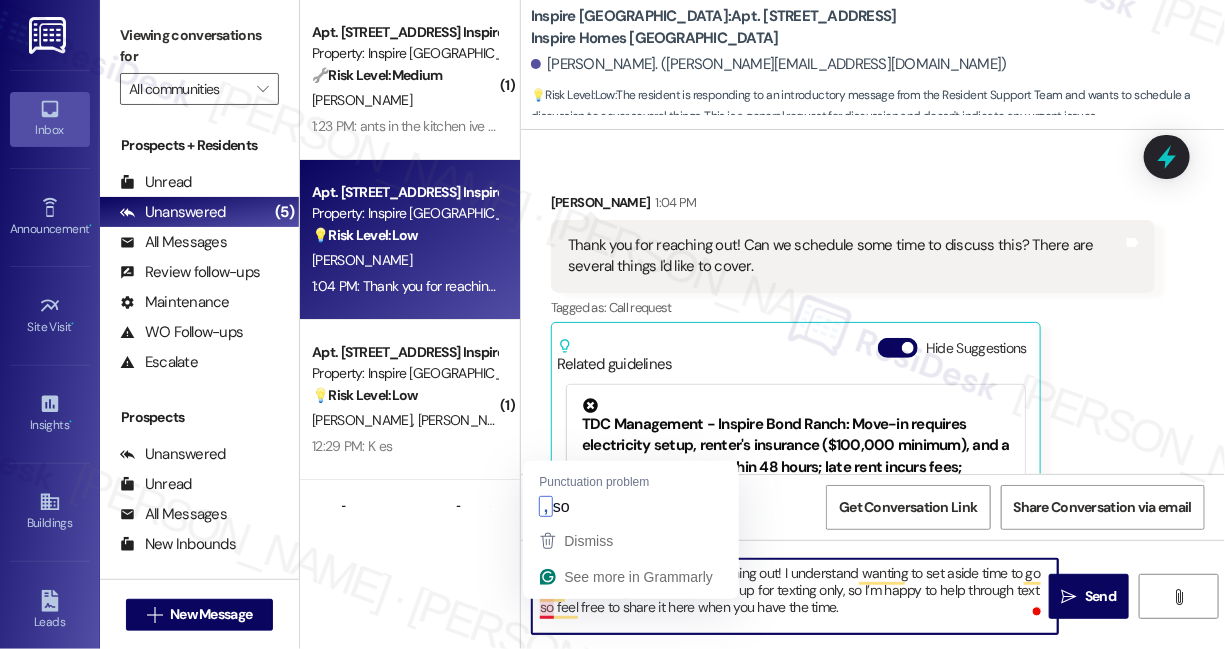 click on "Hi {{first_name}}, thanks for reaching out! I understand wanting to set aside time to go over everything. My number is set up for texting only, so I’m happy to help through text so feel free to share it here when you have the time." at bounding box center [795, 596] 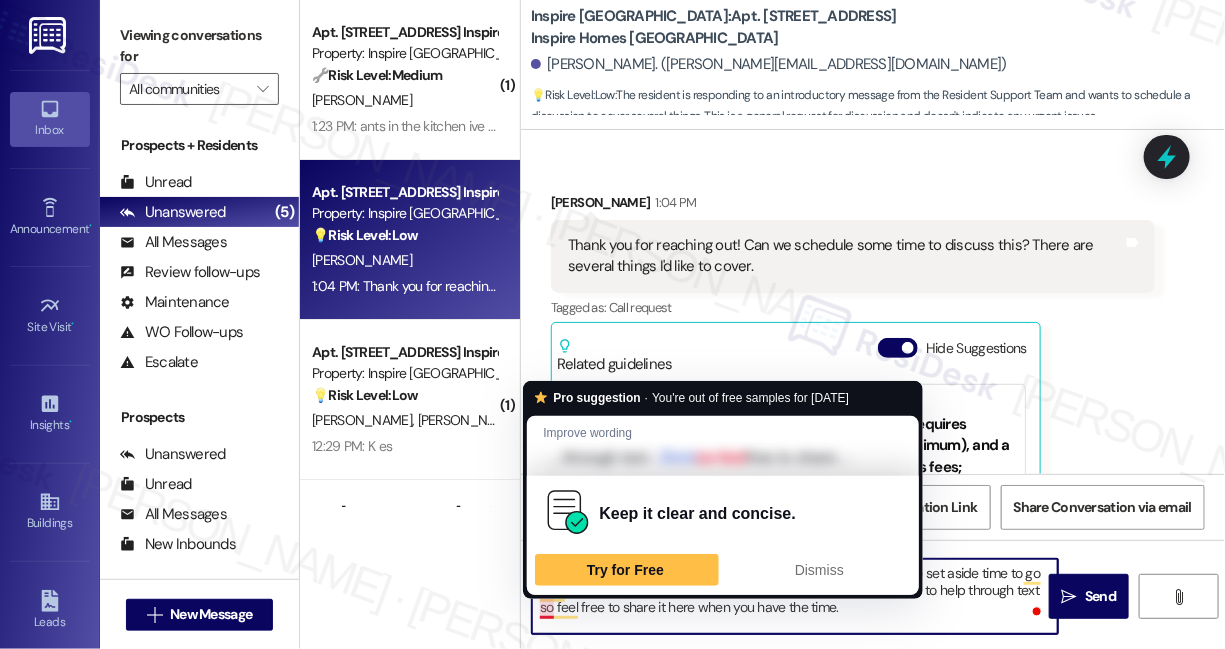 click on "Hi {{first_name}}, thanks for reaching out! I understand wanting to set aside time to go over everything. My number is set up for texting only, so I’m happy to help through text so feel free to share it here when you have the time." at bounding box center (795, 596) 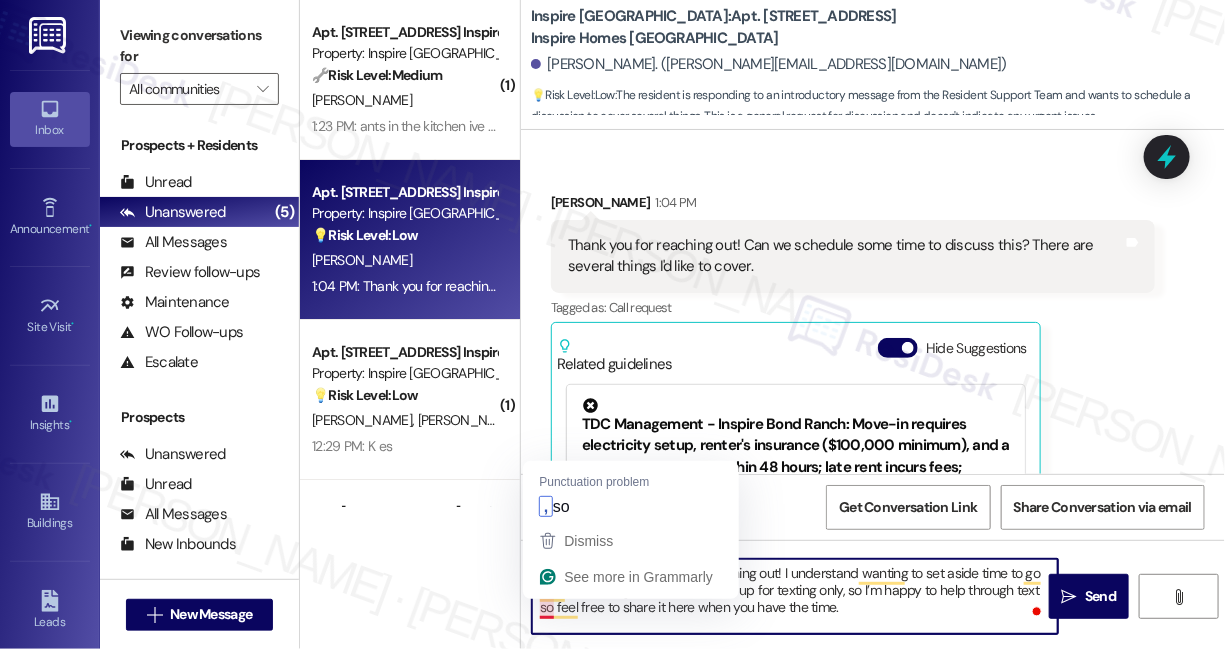 click on "Hi {{first_name}}, thanks for reaching out! I understand wanting to set aside time to go over everything. My number is set up for texting only, so I’m happy to help through text so feel free to share it here when you have the time." at bounding box center [795, 596] 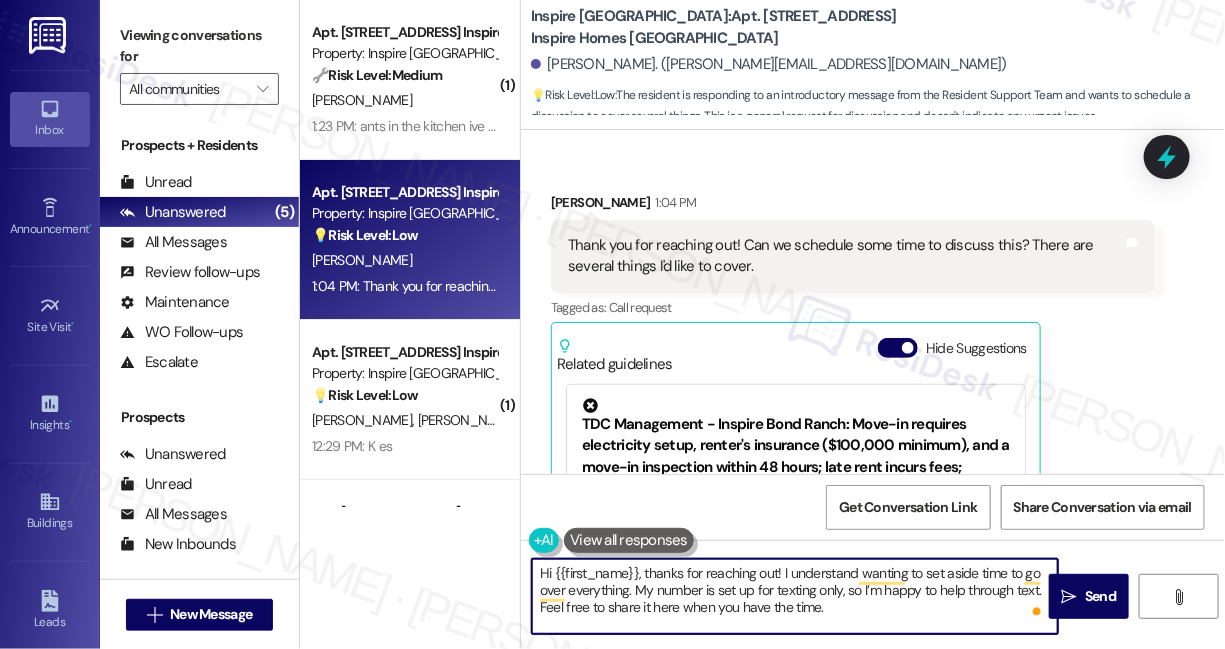 click on "Hi {{first_name}}, thanks for reaching out! I understand wanting to set aside time to go over everything. My number is set up for texting only, so I’m happy to help through text. Feel free to share it here when you have the time." at bounding box center [795, 596] 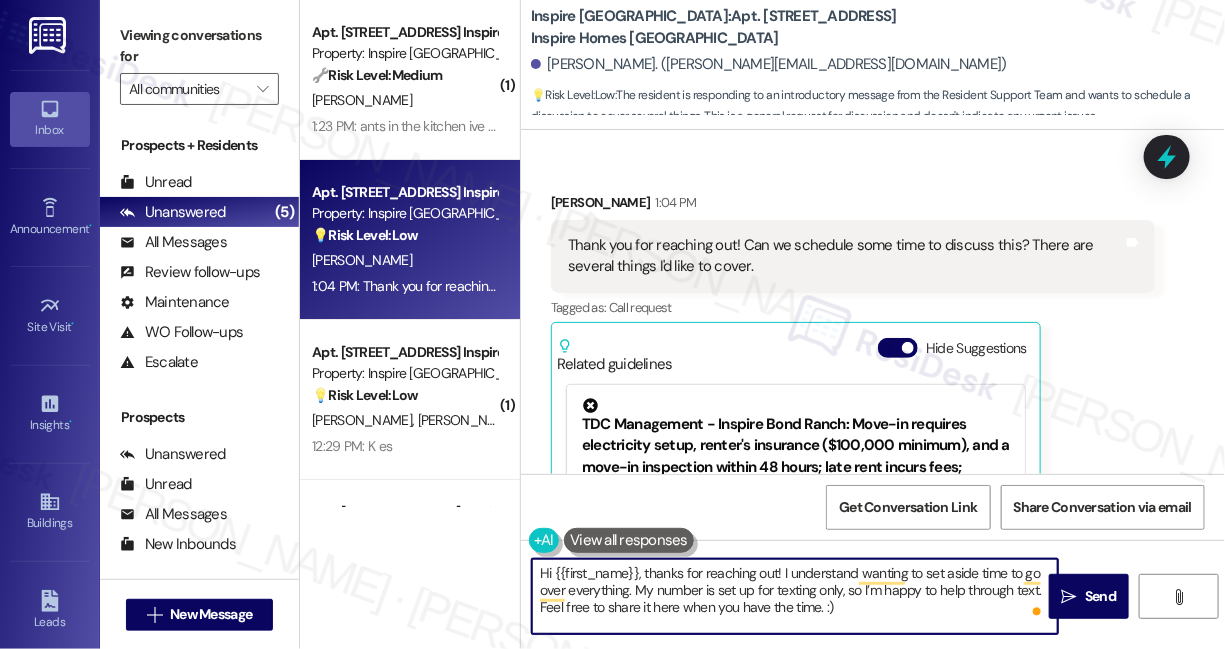 type on "Hi {{first_name}}, thanks for reaching out! I understand wanting to set aside time to go over everything. My number is set up for texting only, so I’m happy to help through text. Feel free to share it here when you have the time :)" 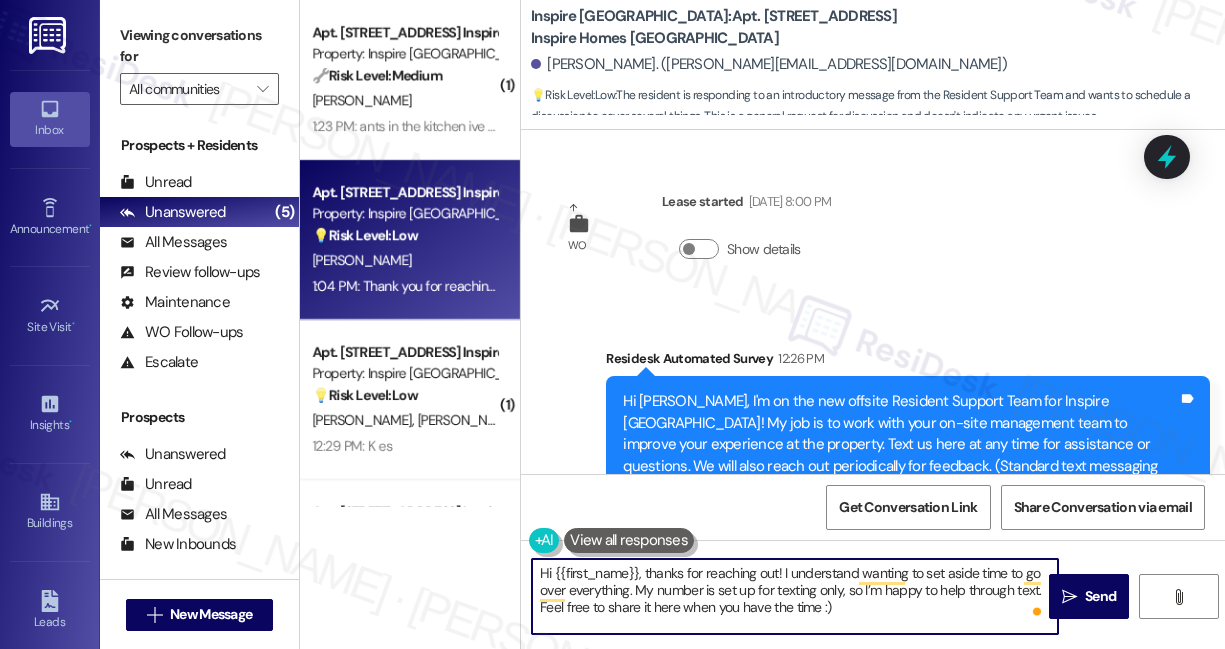 scroll, scrollTop: 0, scrollLeft: 0, axis: both 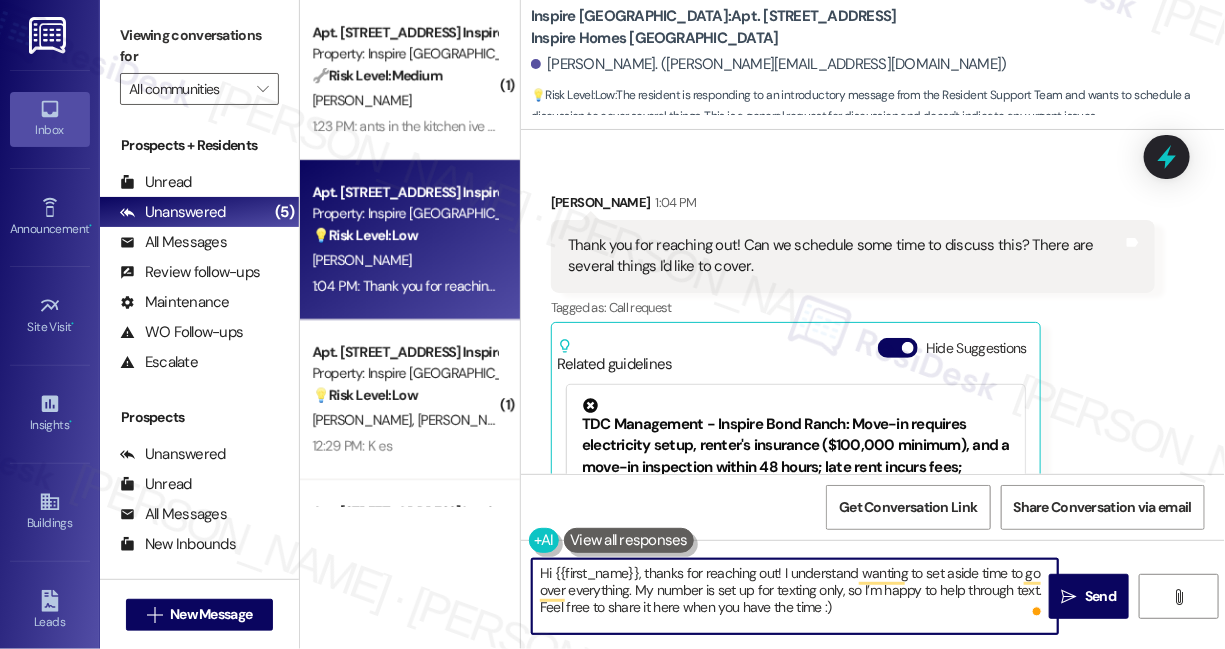 click on "Hi {{first_name}}, thanks for reaching out! I understand wanting to set aside time to go over everything. My number is set up for texting only, so I’m happy to help through text. Feel free to share it here when you have the time :)" at bounding box center (795, 596) 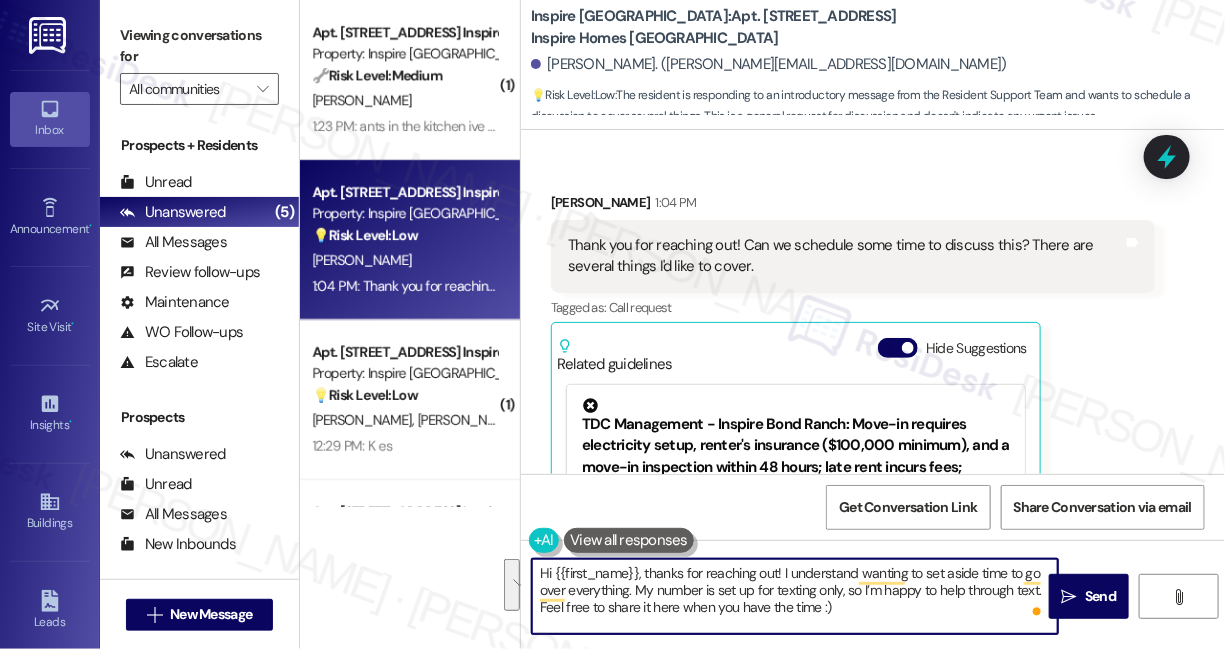 click on "Hi {{first_name}}, thanks for reaching out! I understand wanting to set aside time to go over everything. My number is set up for texting only, so I’m happy to help through text. Feel free to share it here when you have the time :)" at bounding box center (795, 596) 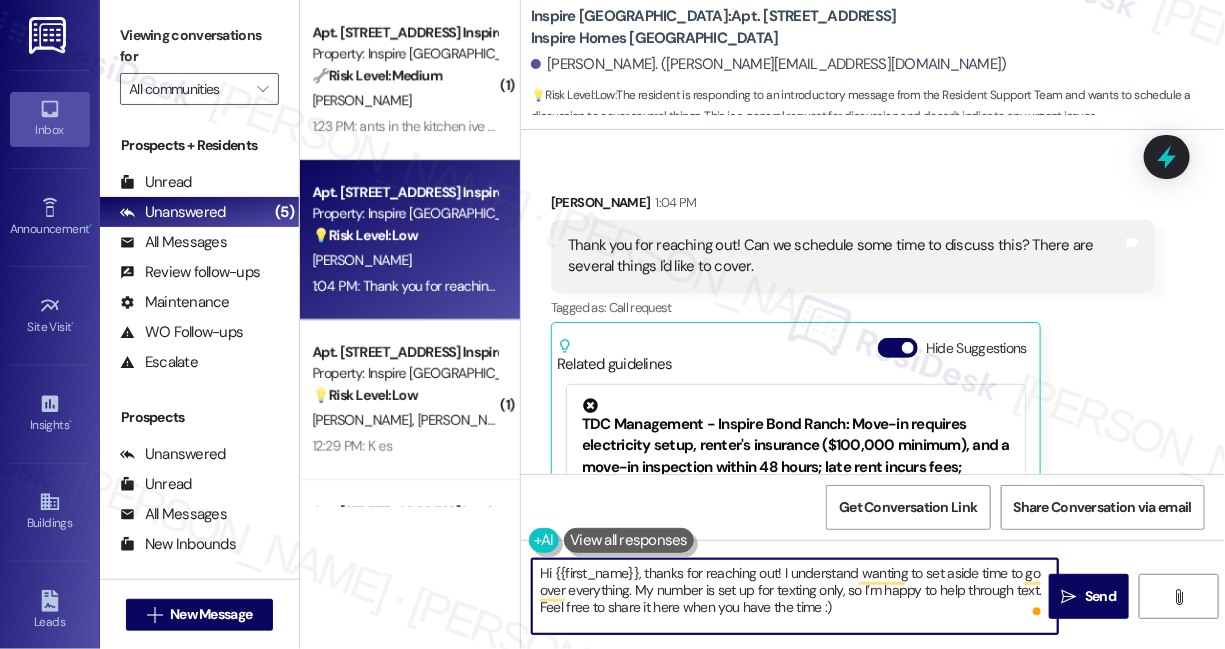click on "Hi {{first_name}}, thanks for reaching out! I understand wanting to set aside time to go over everything. My number is set up for texting only, so I’m happy to help through text. Feel free to share it here when you have the time :)" at bounding box center (795, 596) 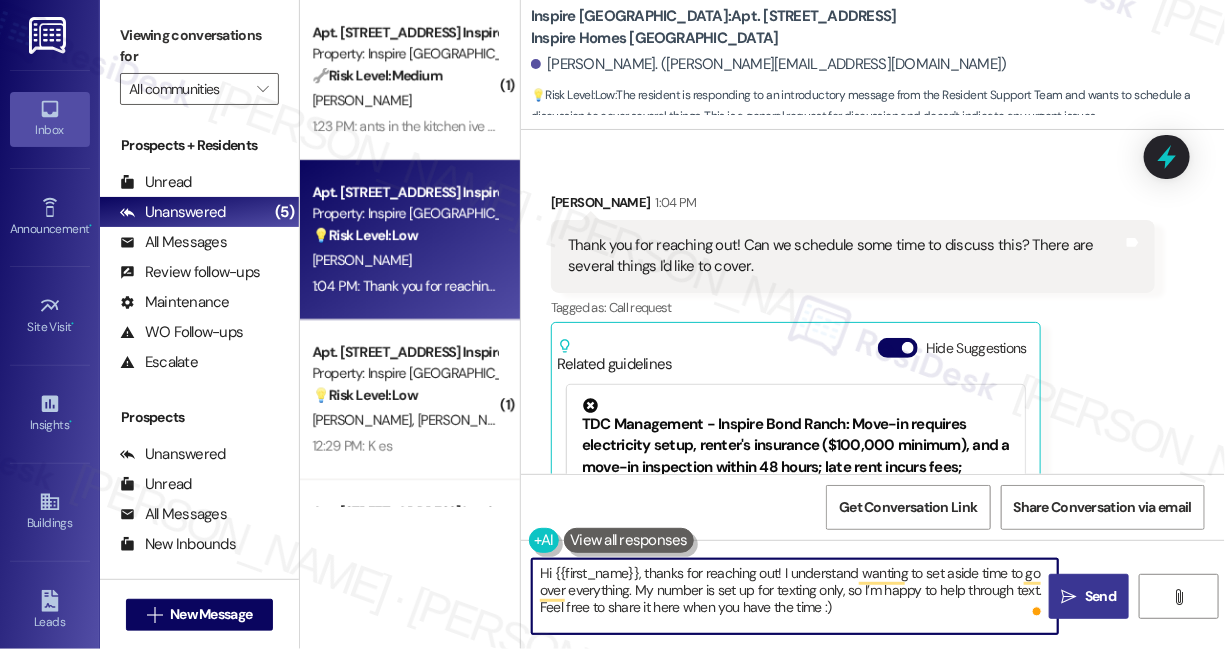 type on "Hi {{first_name}}, thanks for reaching out! I understand wanting to set aside time to go over everything. My number is set up for texting only, so I’m happy to help through text. Feel free to share it here when you have the time :)" 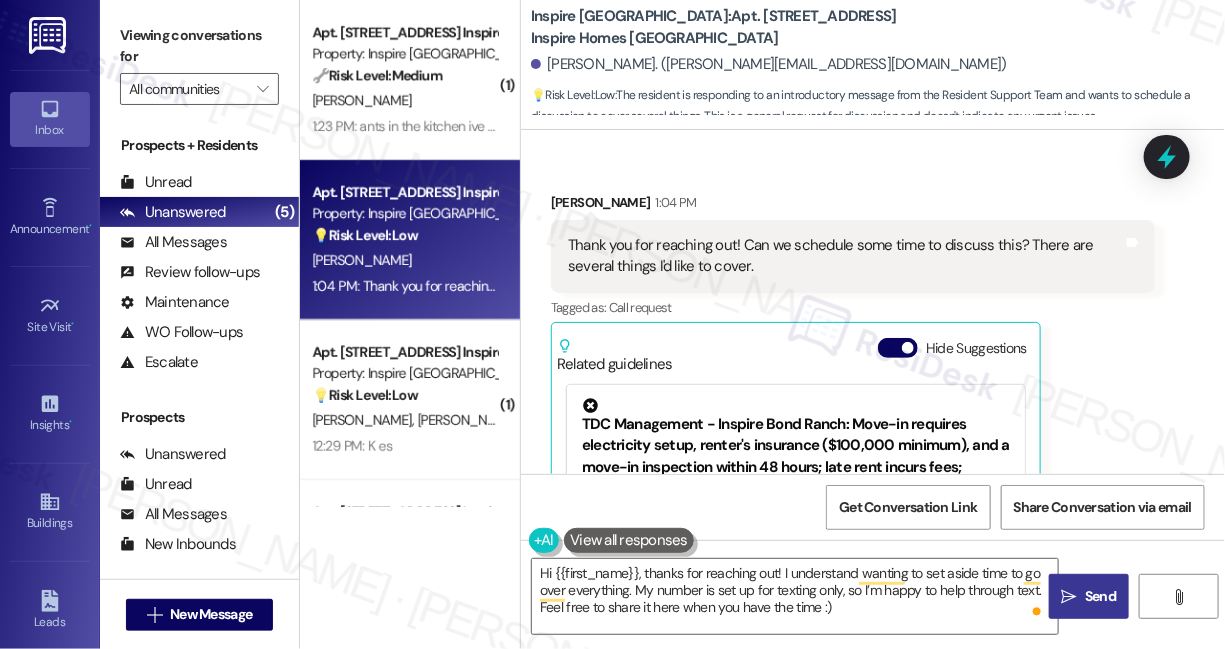 click on "" at bounding box center [1069, 597] 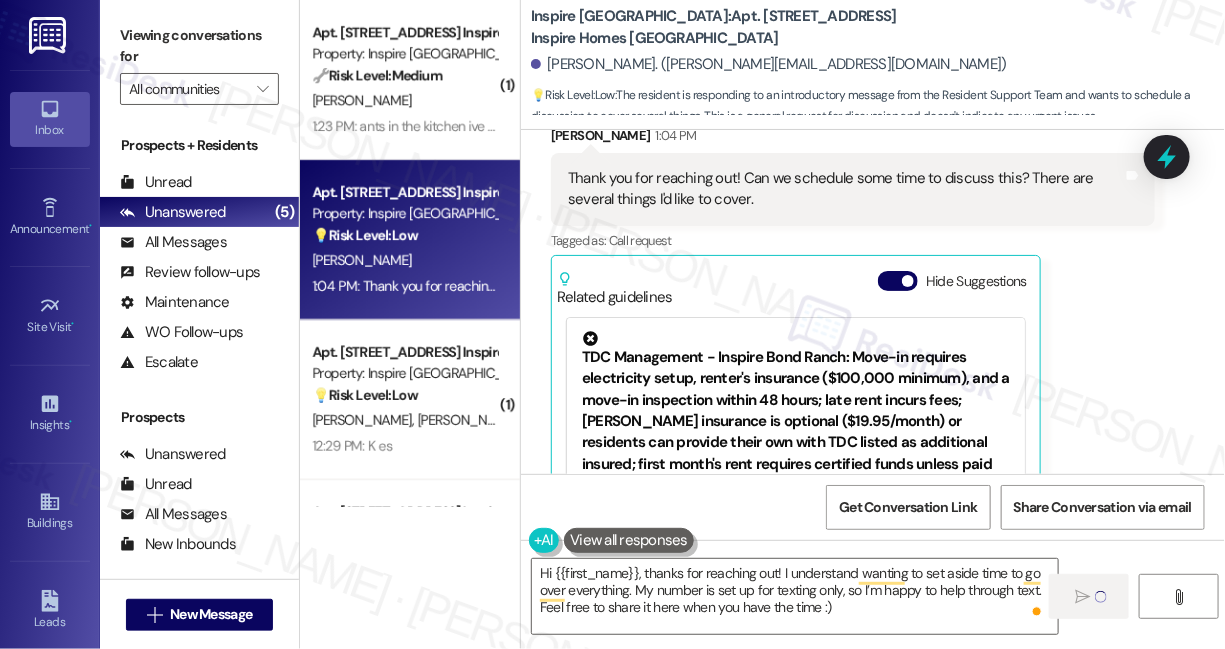 scroll, scrollTop: 593, scrollLeft: 0, axis: vertical 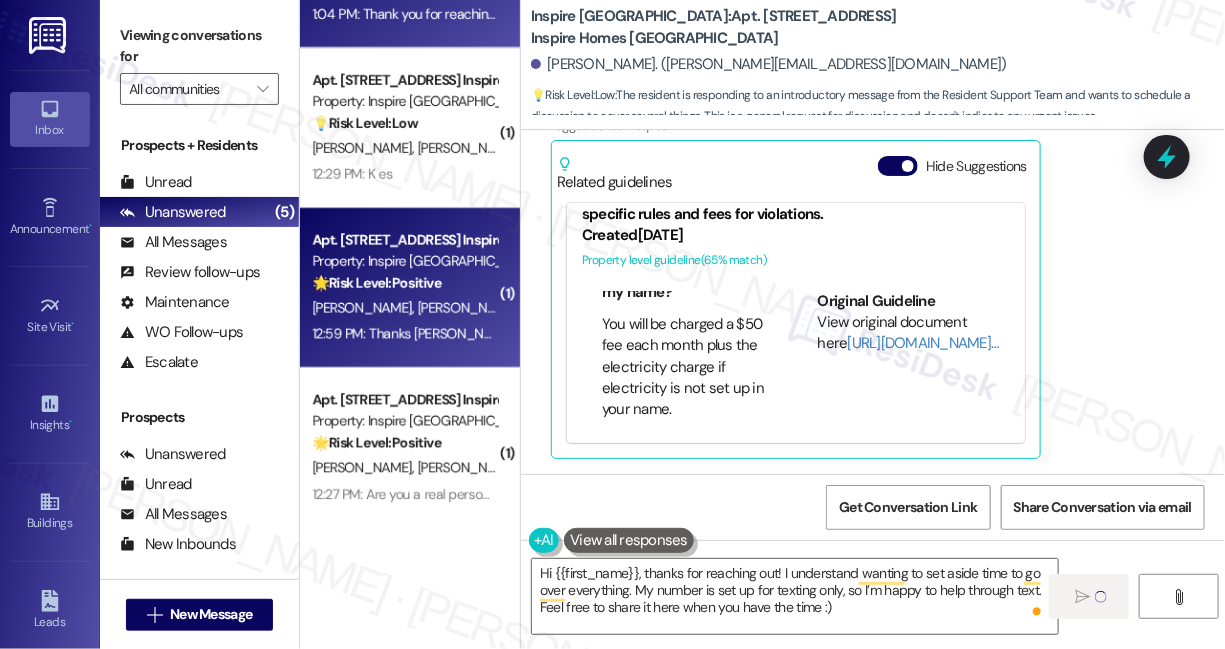 click on "🌟  Risk Level:  Positive" at bounding box center [376, 283] 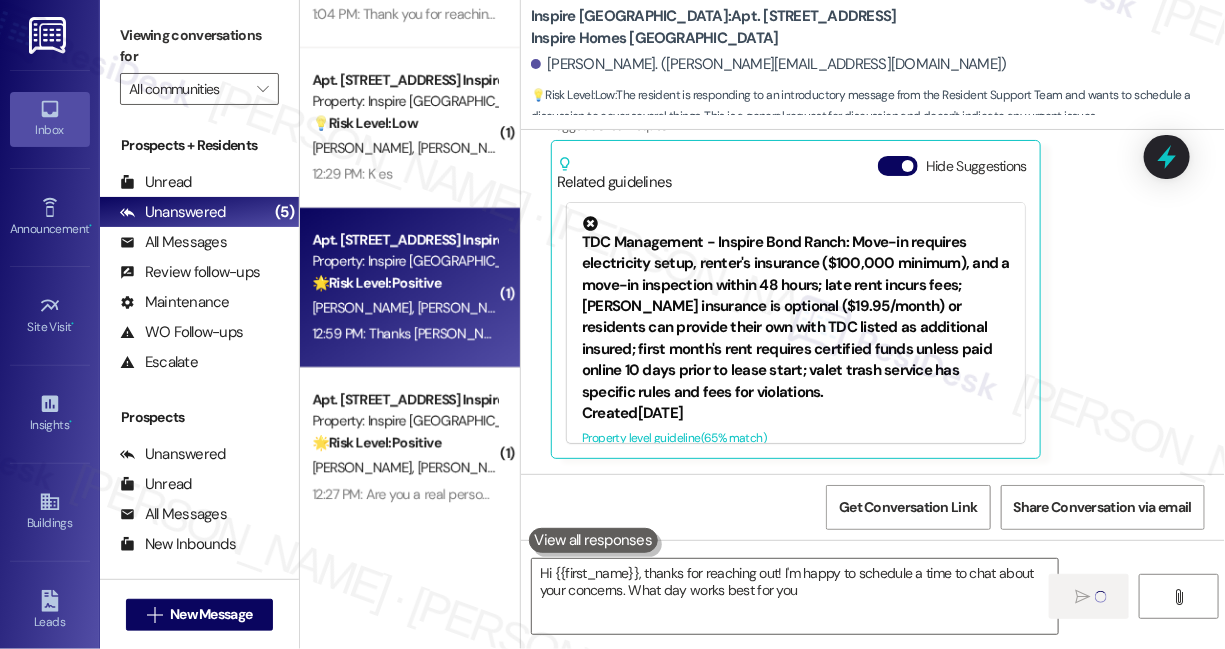 type on "Hi {{first_name}}, thanks for reaching out! I'm happy to schedule a time to chat about your concerns. What day works best for you?" 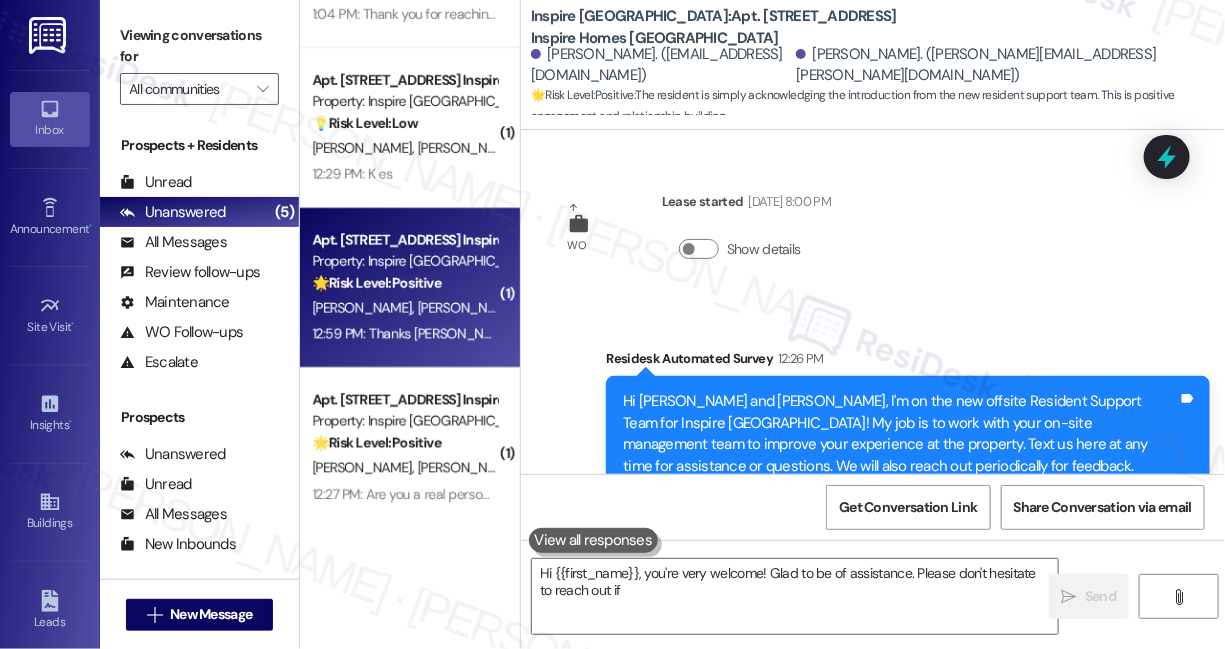 scroll, scrollTop: 253, scrollLeft: 0, axis: vertical 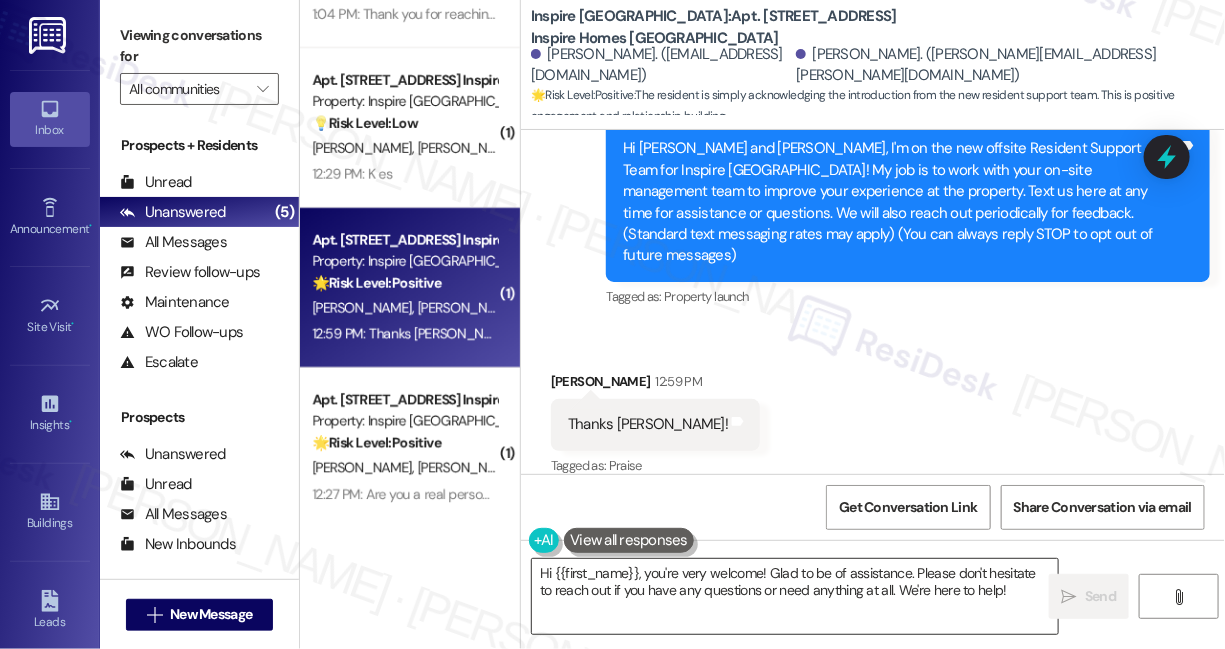 click on "Hi {{first_name}}, you're very welcome! Glad to be of assistance. Please don't hesitate to reach out if you have any questions or need anything at all. We're here to help!" at bounding box center (795, 596) 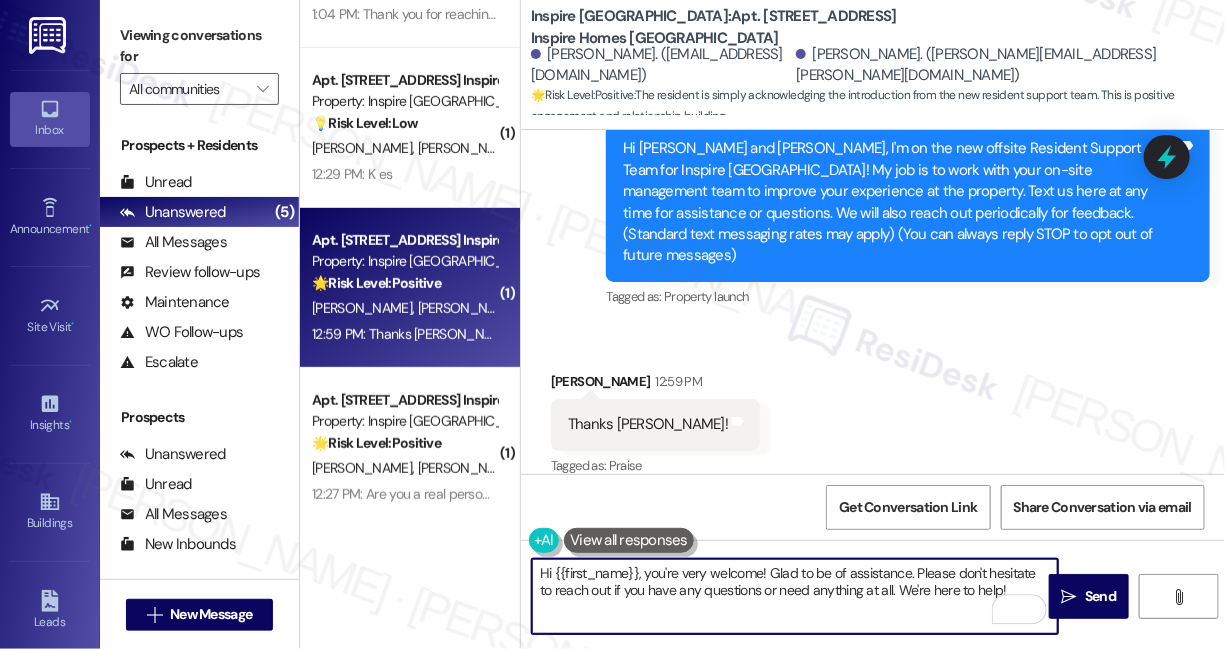 drag, startPoint x: 651, startPoint y: 573, endPoint x: 466, endPoint y: 540, distance: 187.9202 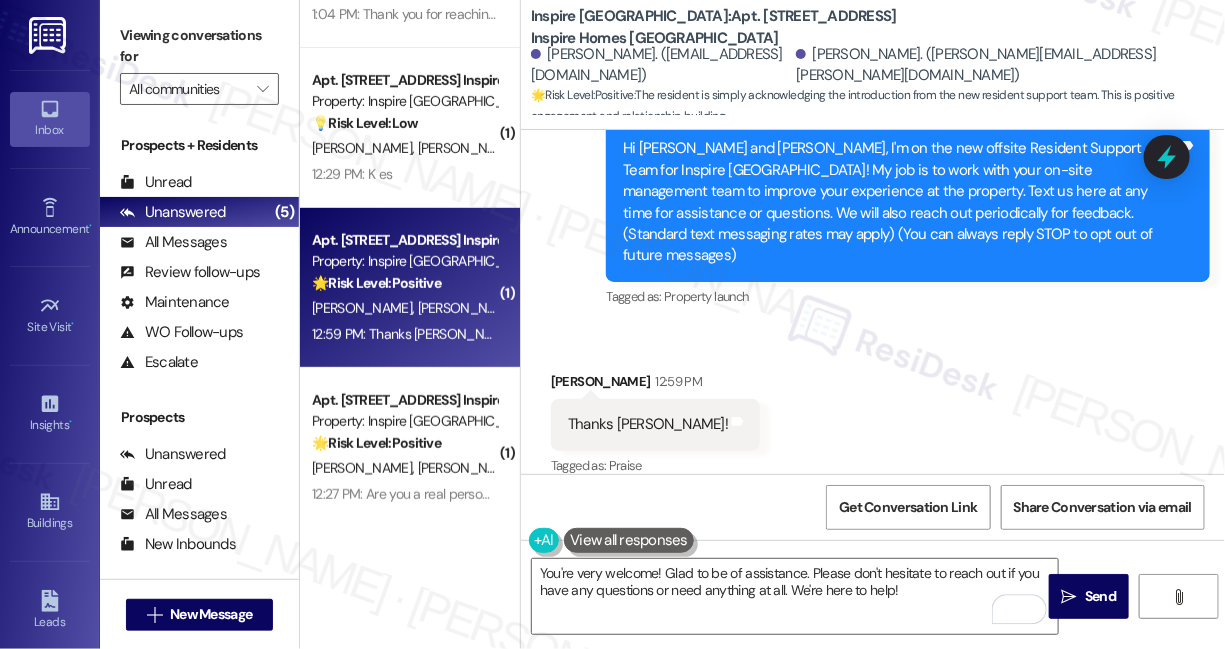 click on "[PERSON_NAME] 12:59 PM" at bounding box center [655, 385] 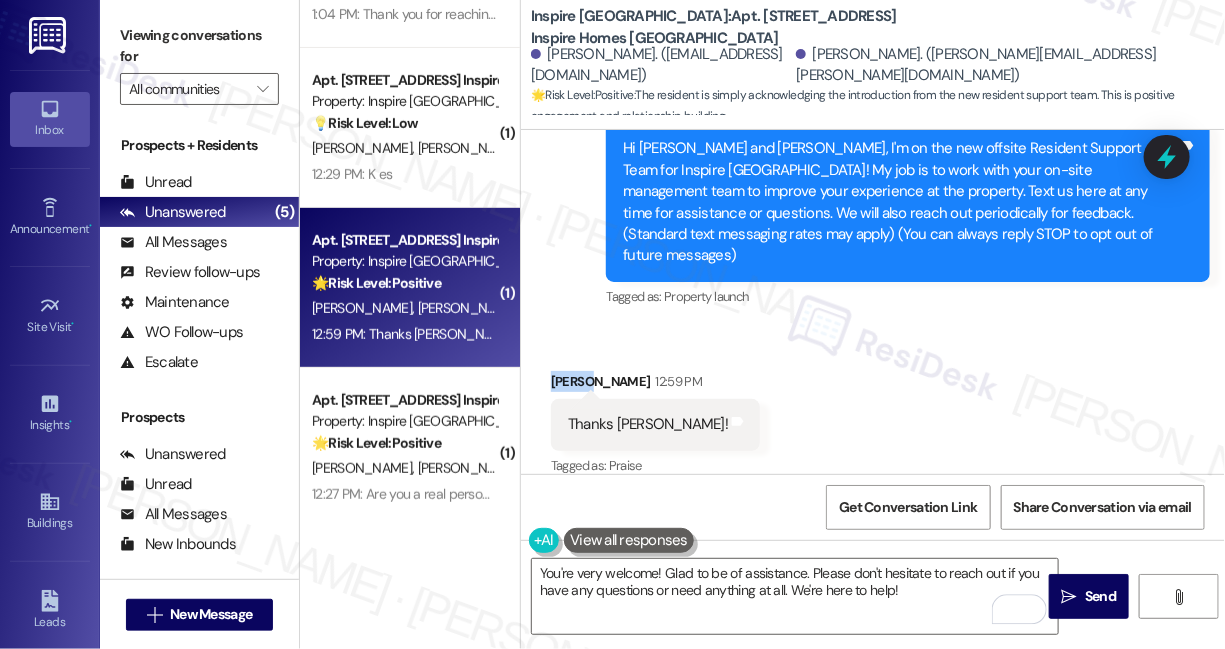 click on "[PERSON_NAME] 12:59 PM" at bounding box center (655, 385) 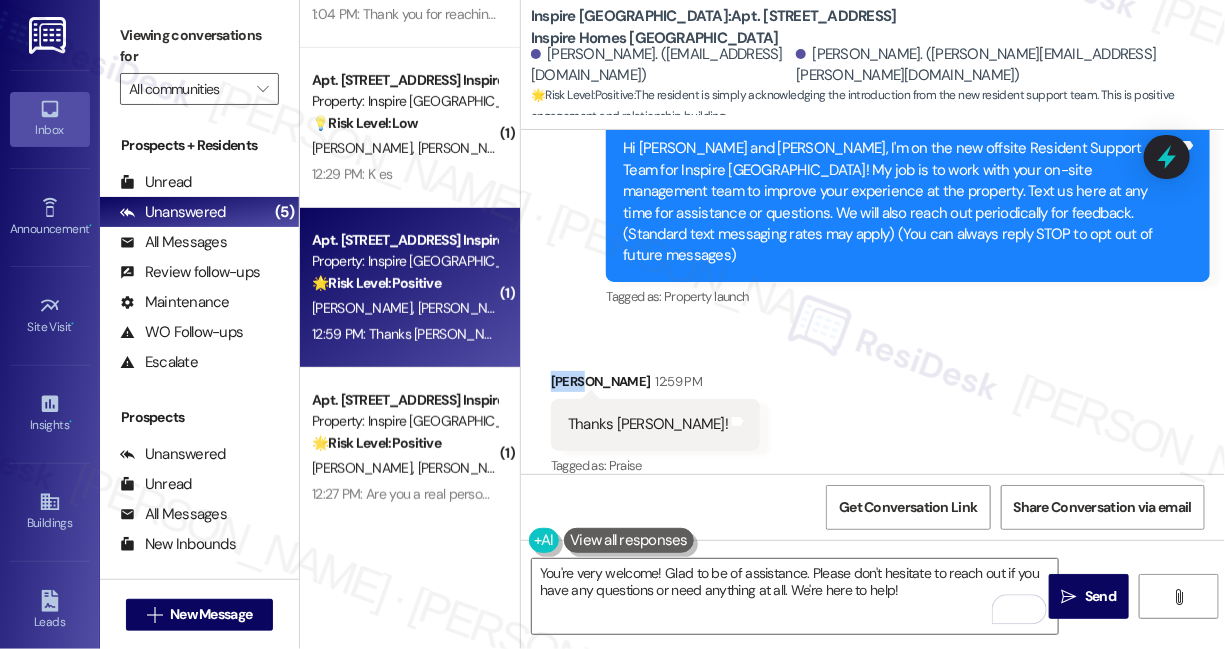 copy on "[PERSON_NAME]" 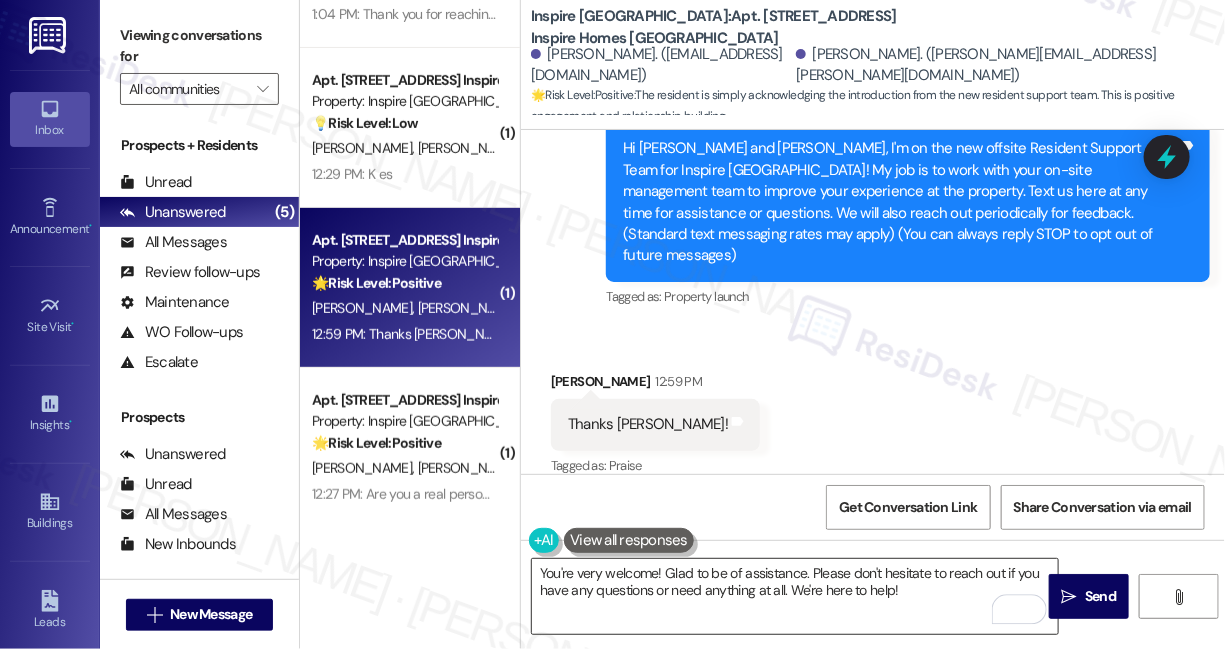 click on "You're very welcome! Glad to be of assistance. Please don't hesitate to reach out if you have any questions or need anything at all. We're here to help!" at bounding box center (795, 596) 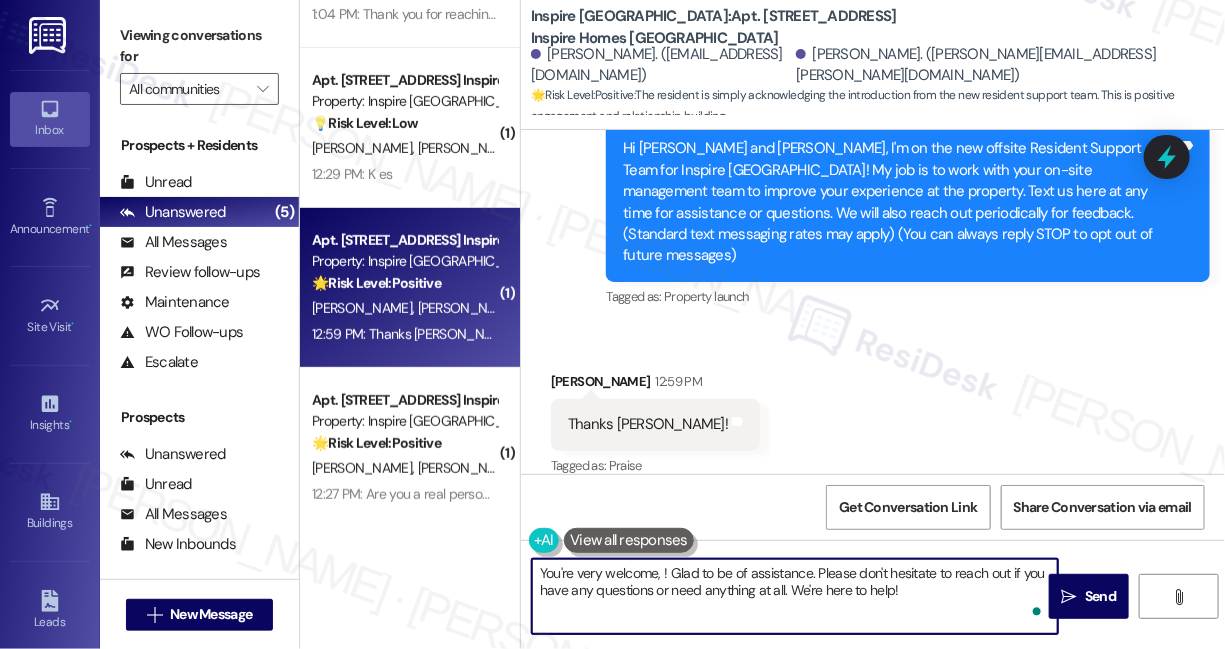 paste on "[PERSON_NAME]" 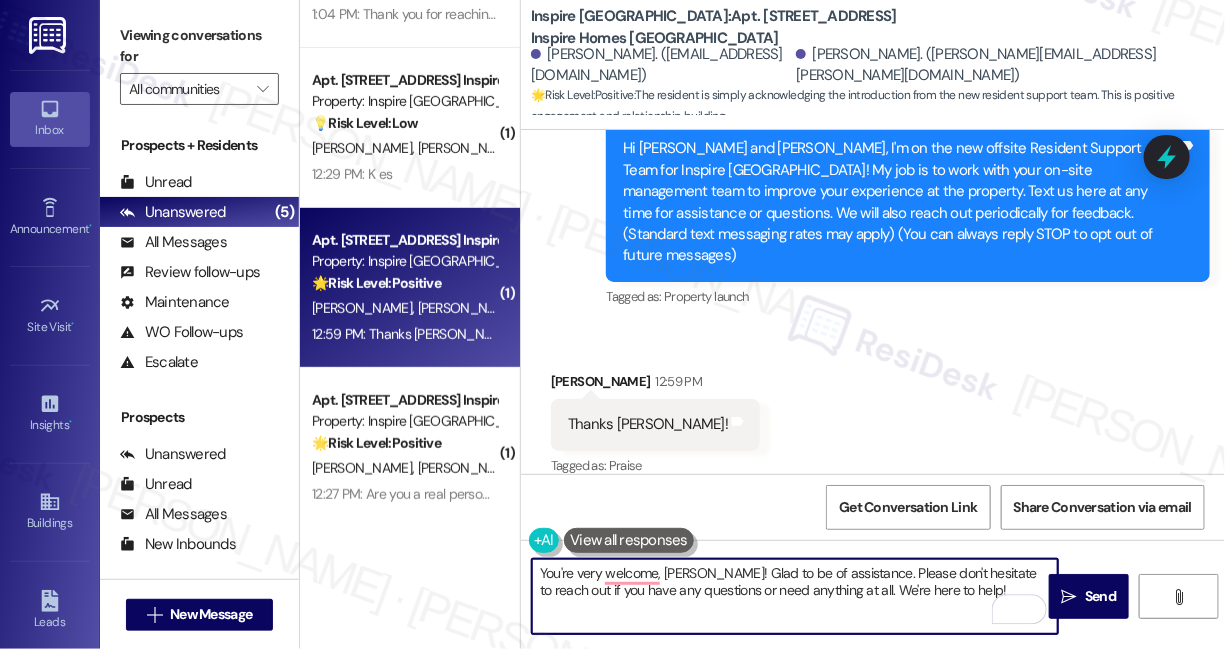 click on "You're very welcome, [PERSON_NAME]! Glad to be of assistance. Please don't hesitate to reach out if you have any questions or need anything at all. We're here to help!" at bounding box center [795, 596] 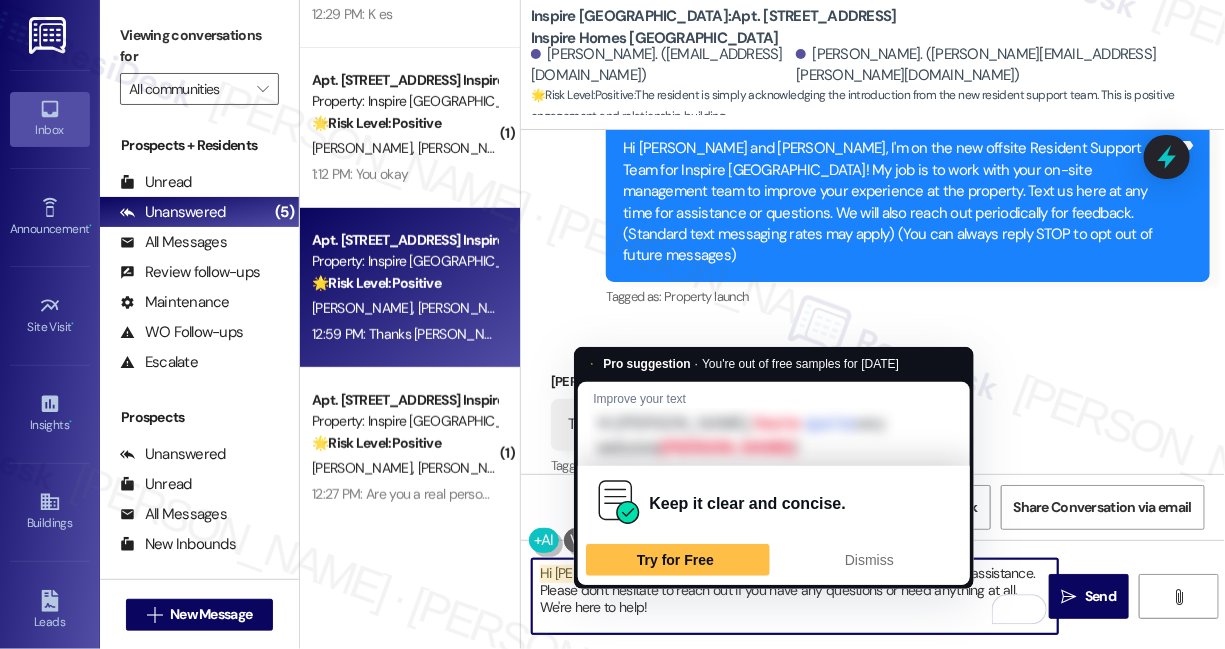 click on "Hi [PERSON_NAME], You're very welcome, [PERSON_NAME]! Glad to be of assistance. Please don't hesitate to reach out if you have any questions or need anything at all. We're here to help!" at bounding box center [795, 596] 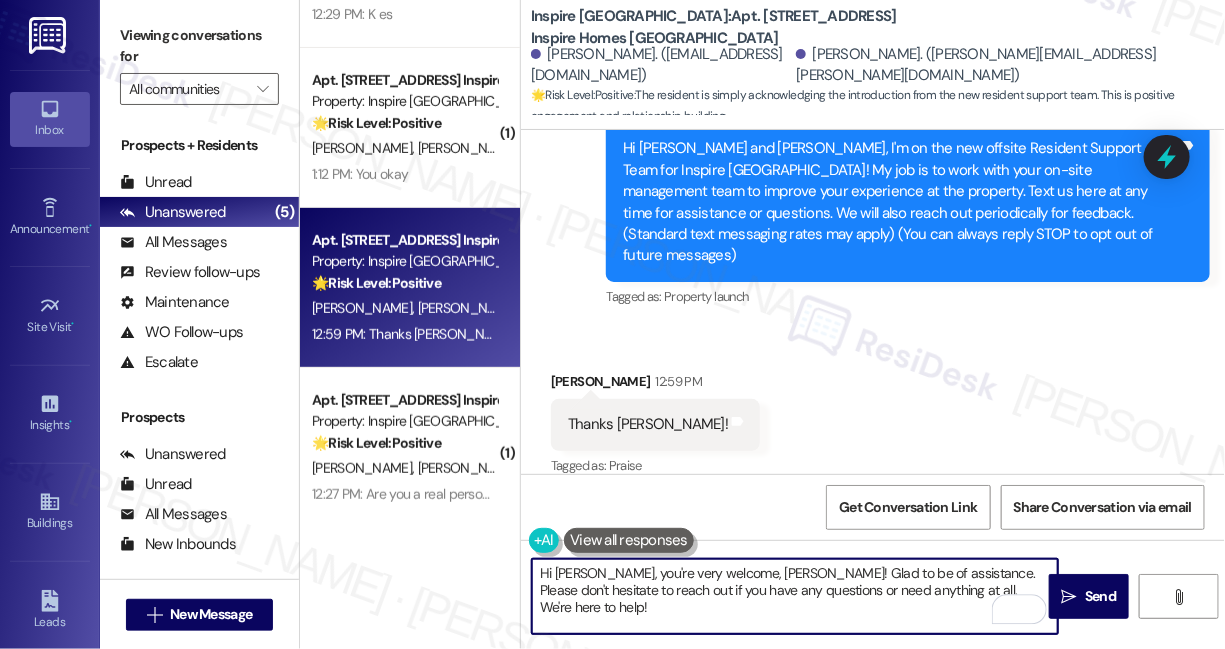 click on "Hi [PERSON_NAME], you're very welcome, [PERSON_NAME]! Glad to be of assistance. Please don't hesitate to reach out if you have any questions or need anything at all. We're here to help!" at bounding box center [795, 596] 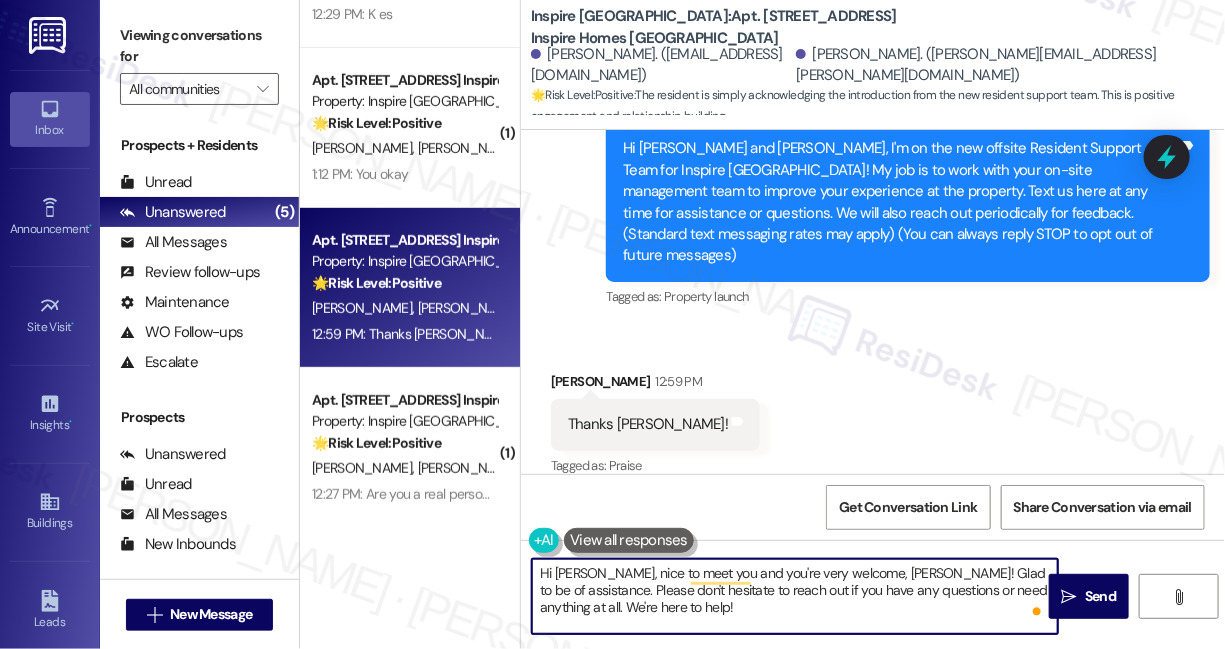 click on "Hi [PERSON_NAME], nice to meet you and you're very welcome, [PERSON_NAME]! Glad to be of assistance. Please don't hesitate to reach out if you have any questions or need anything at all. We're here to help!" at bounding box center [795, 596] 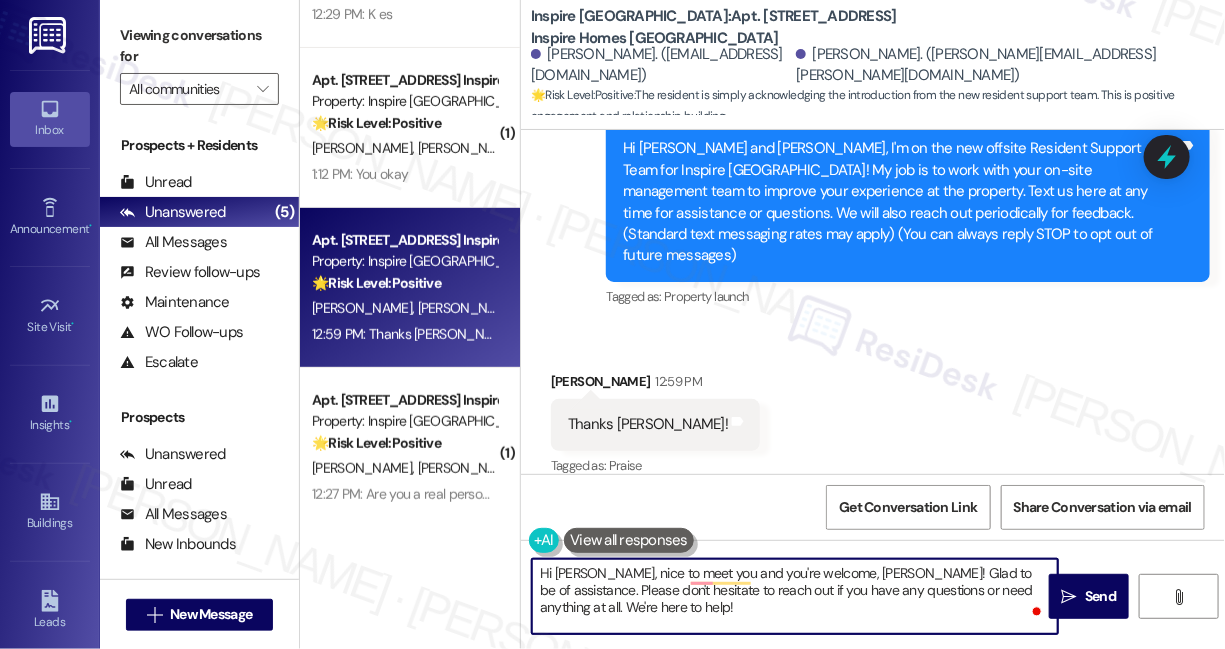 click on "Hi [PERSON_NAME], nice to meet you and you're welcome, [PERSON_NAME]! Glad to be of assistance. Please don't hesitate to reach out if you have any questions or need anything at all. We're here to help!" at bounding box center [795, 596] 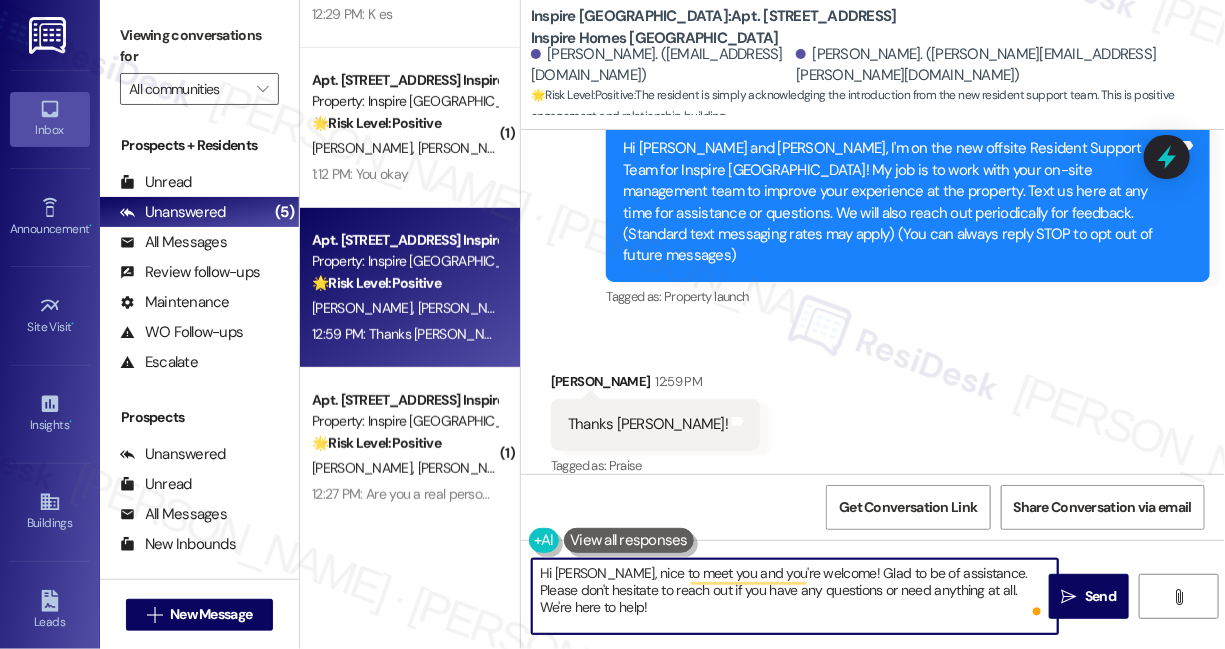 click on "Hi [PERSON_NAME], nice to meet you and you're welcome! Glad to be of assistance. Please don't hesitate to reach out if you have any questions or need anything at all. We're here to help!" at bounding box center [795, 596] 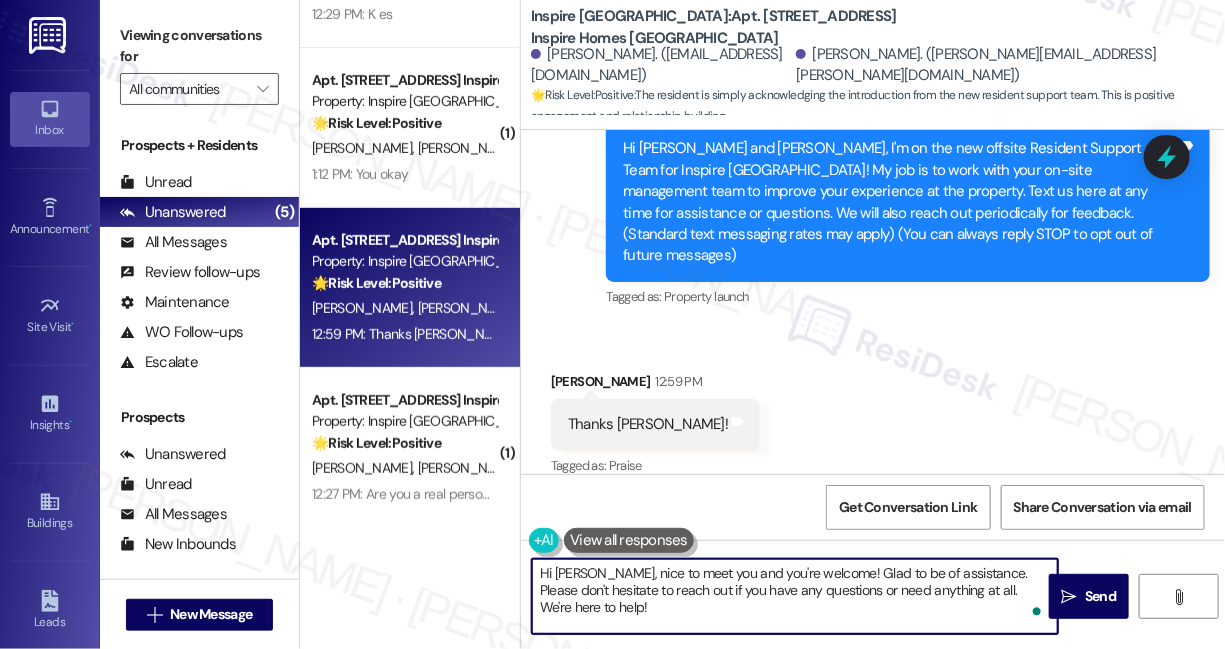 click on "Hi [PERSON_NAME], nice to meet you and you're welcome! Glad to be of assistance. Please don't hesitate to reach out if you have any questions or need anything at all. We're here to help!" at bounding box center (795, 596) 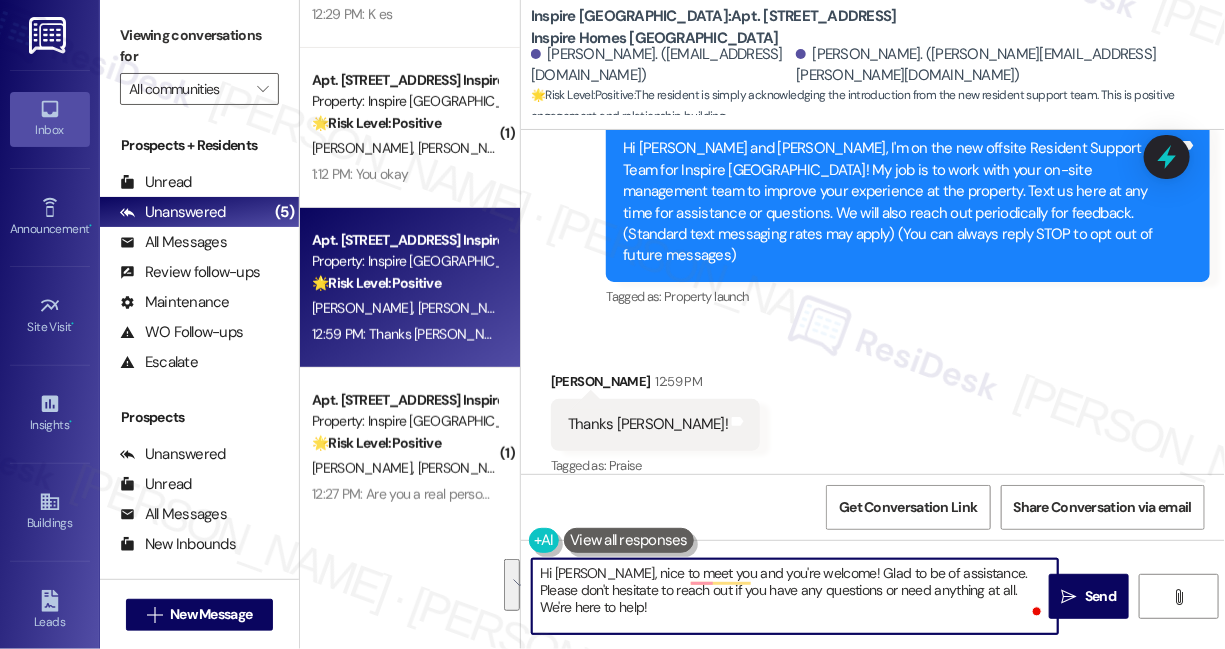 click on "Hi [PERSON_NAME], nice to meet you and you're welcome! Glad to be of assistance. Please don't hesitate to reach out if you have any questions or need anything at all. We're here to help!" at bounding box center (795, 596) 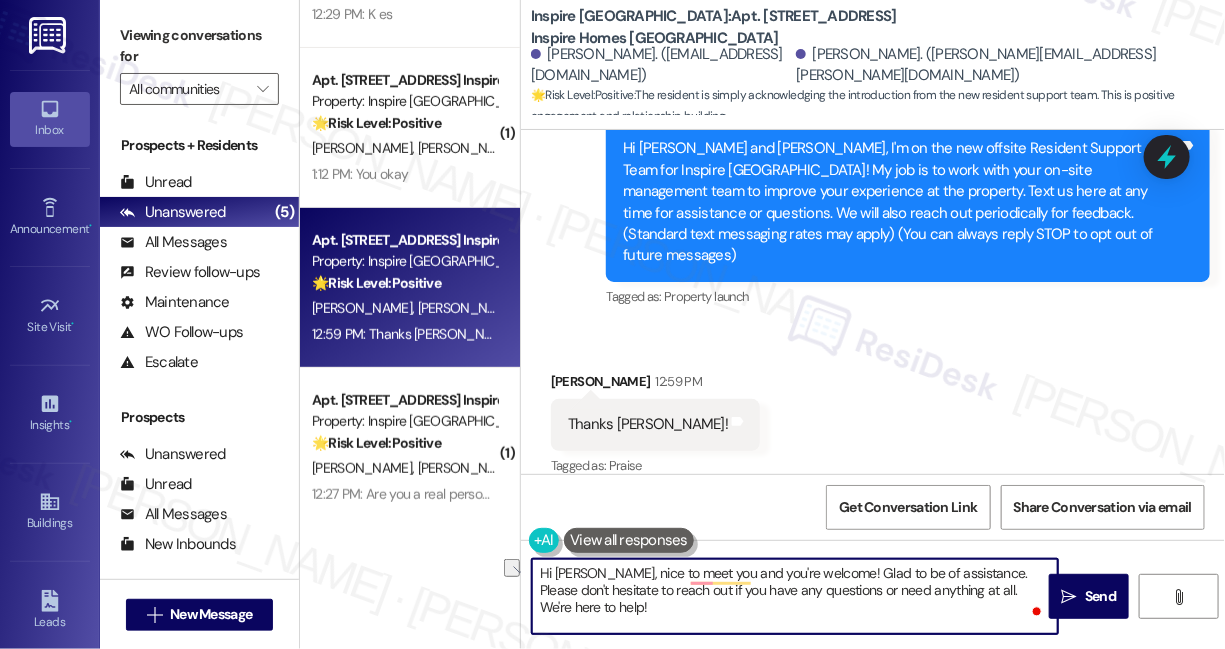 drag, startPoint x: 954, startPoint y: 571, endPoint x: 813, endPoint y: 571, distance: 141 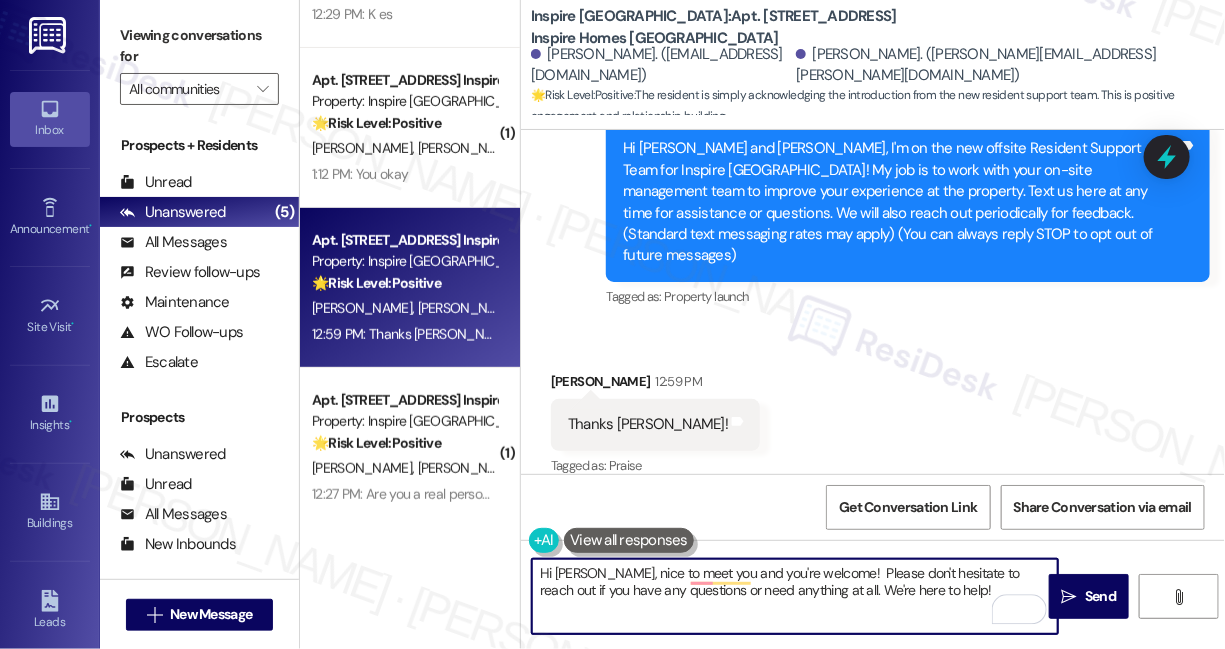 click on "Hi [PERSON_NAME], nice to meet you and you're welcome!  Please don't hesitate to reach out if you have any questions or need anything at all. We're here to help!" at bounding box center [795, 596] 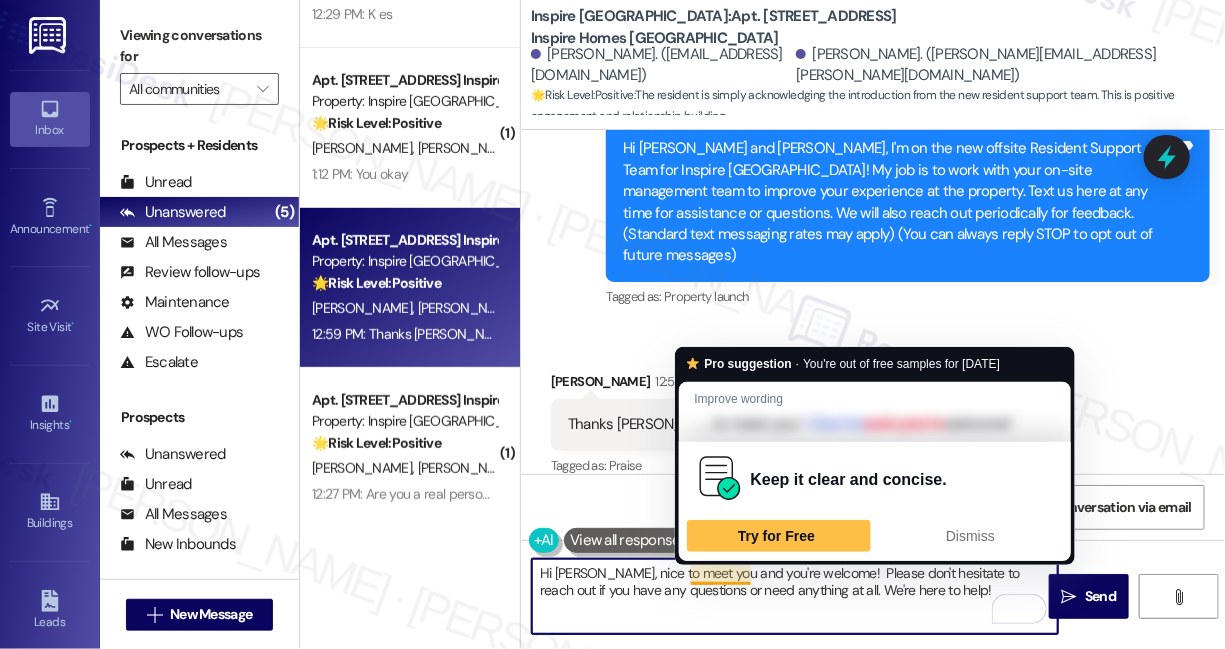 click on "Hi [PERSON_NAME], nice to meet you and you're welcome!  Please don't hesitate to reach out if you have any questions or need anything at all. We're here to help!" at bounding box center [795, 596] 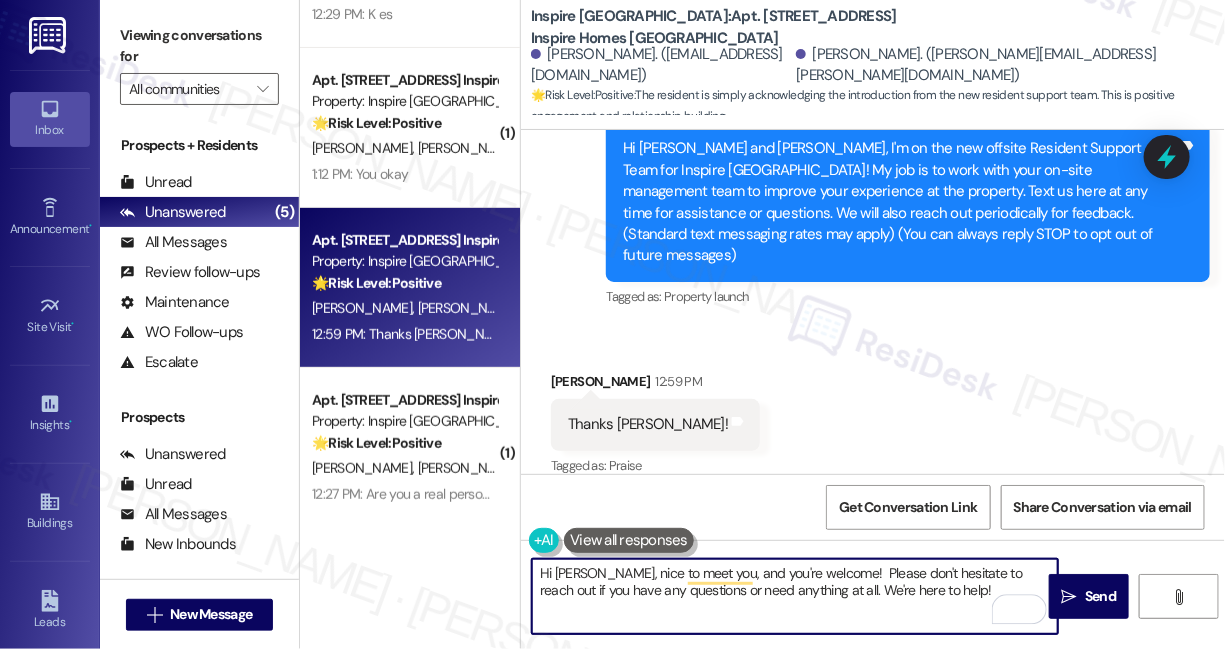 click on "Hi [PERSON_NAME], nice to meet you, and you're welcome!  Please don't hesitate to reach out if you have any questions or need anything at all. We're here to help!" at bounding box center [795, 596] 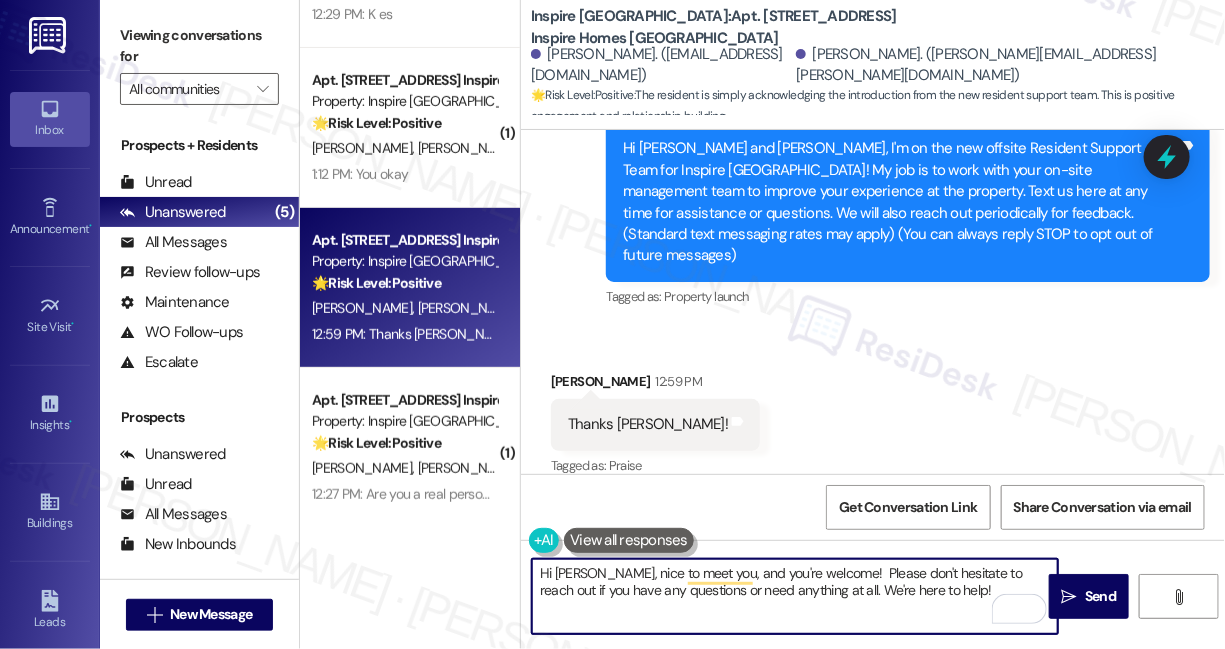 click on "Hi [PERSON_NAME], nice to meet you, and you're welcome!  Please don't hesitate to reach out if you have any questions or need anything at all. We're here to help!" at bounding box center [795, 596] 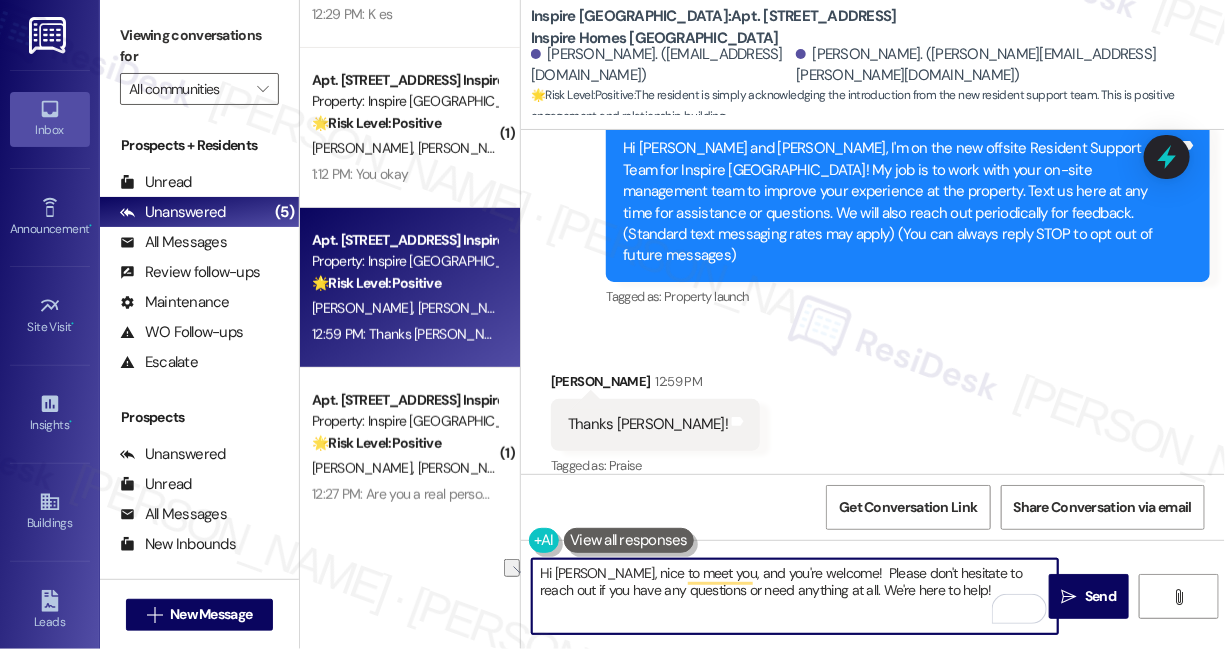 drag, startPoint x: 717, startPoint y: 570, endPoint x: 590, endPoint y: 569, distance: 127.00394 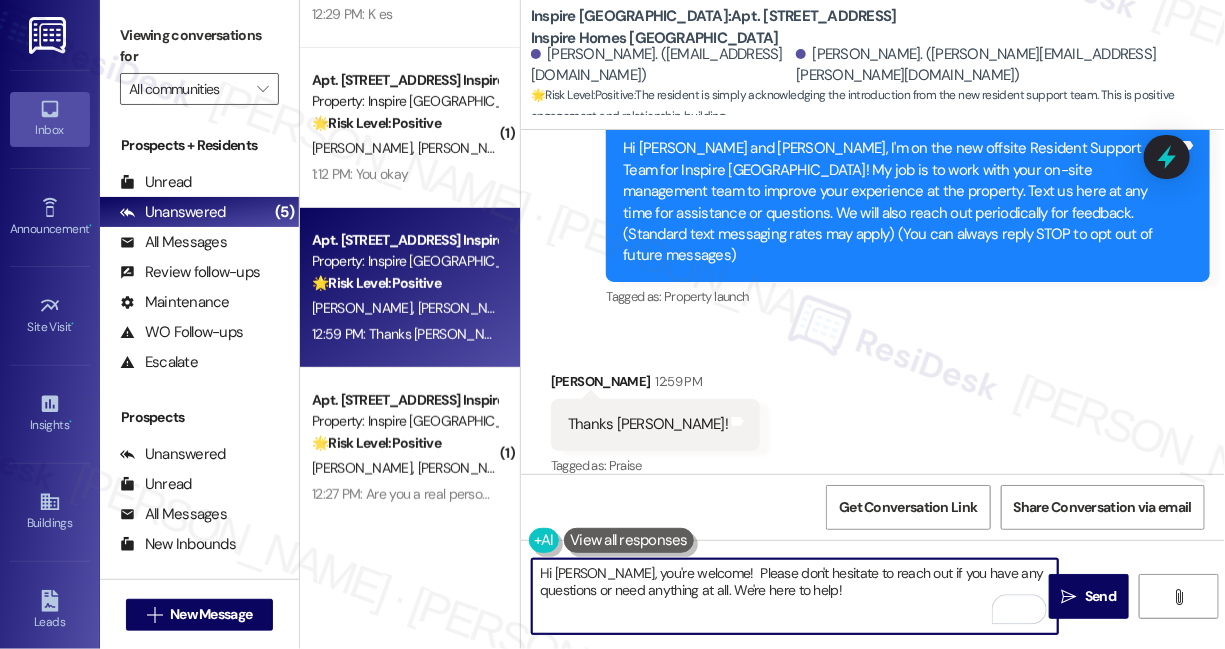 click on "Received via SMS [PERSON_NAME] 12:59 PM Thanks [PERSON_NAME]! Tags and notes Tagged as:   Praise Click to highlight conversations about Praise" at bounding box center (873, 410) 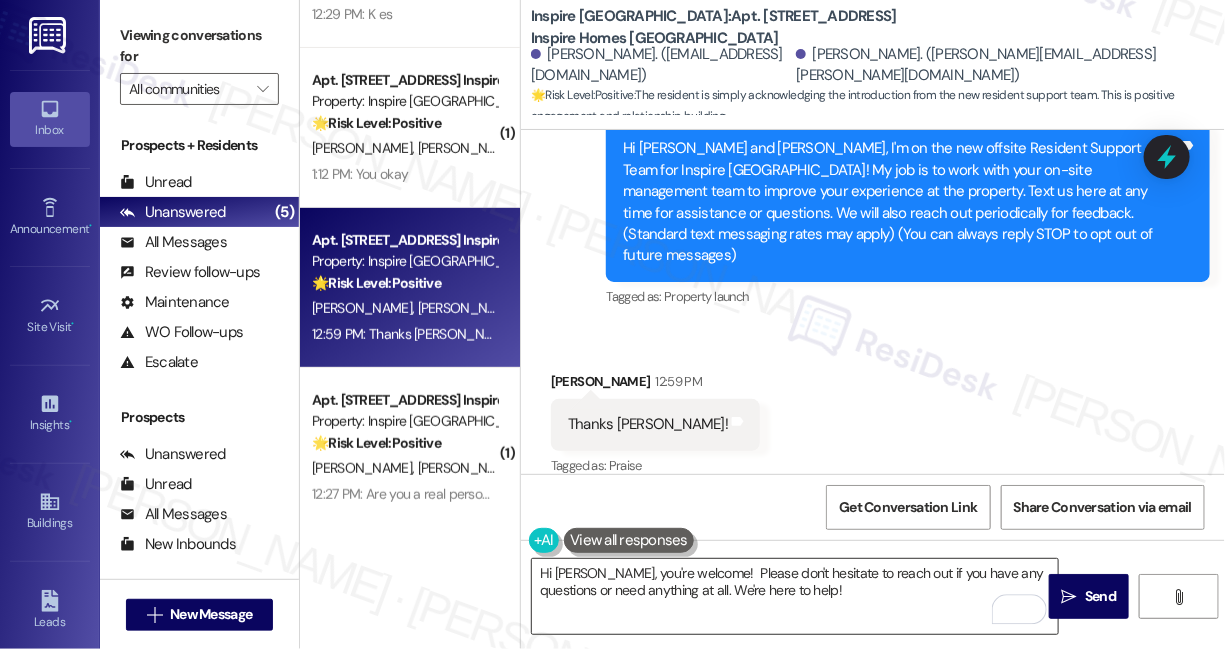 click on "Hi [PERSON_NAME], you're welcome!  Please don't hesitate to reach out if you have any questions or need anything at all. We're here to help!" at bounding box center [795, 596] 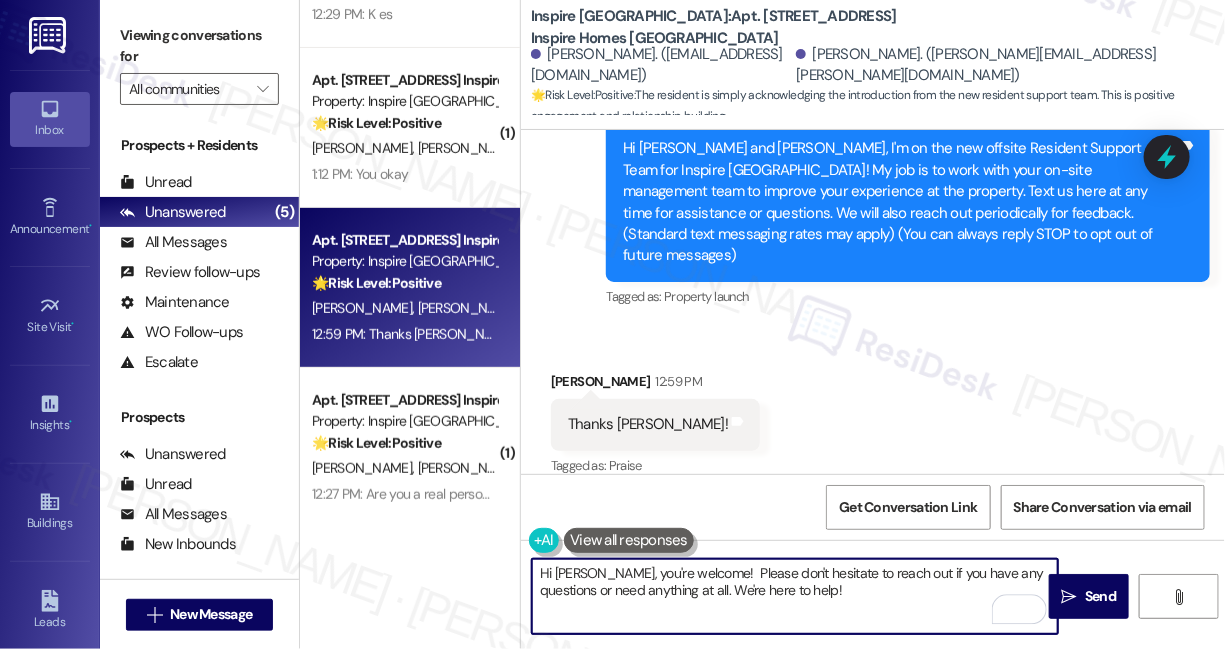 click on "Hi [PERSON_NAME], you're welcome!  Please don't hesitate to reach out if you have any questions or need anything at all. We're here to help!" at bounding box center [795, 596] 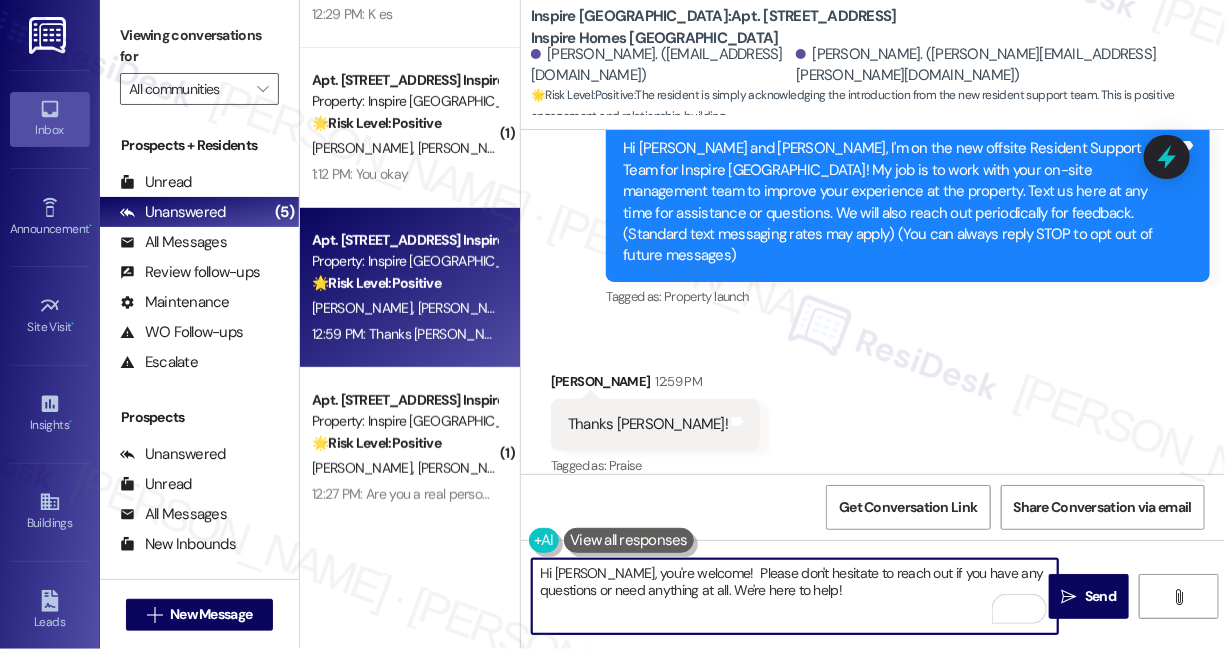 click on "Hi [PERSON_NAME], you're welcome!  Please don't hesitate to reach out if you have any questions or need anything at all. We're here to help!" at bounding box center (795, 596) 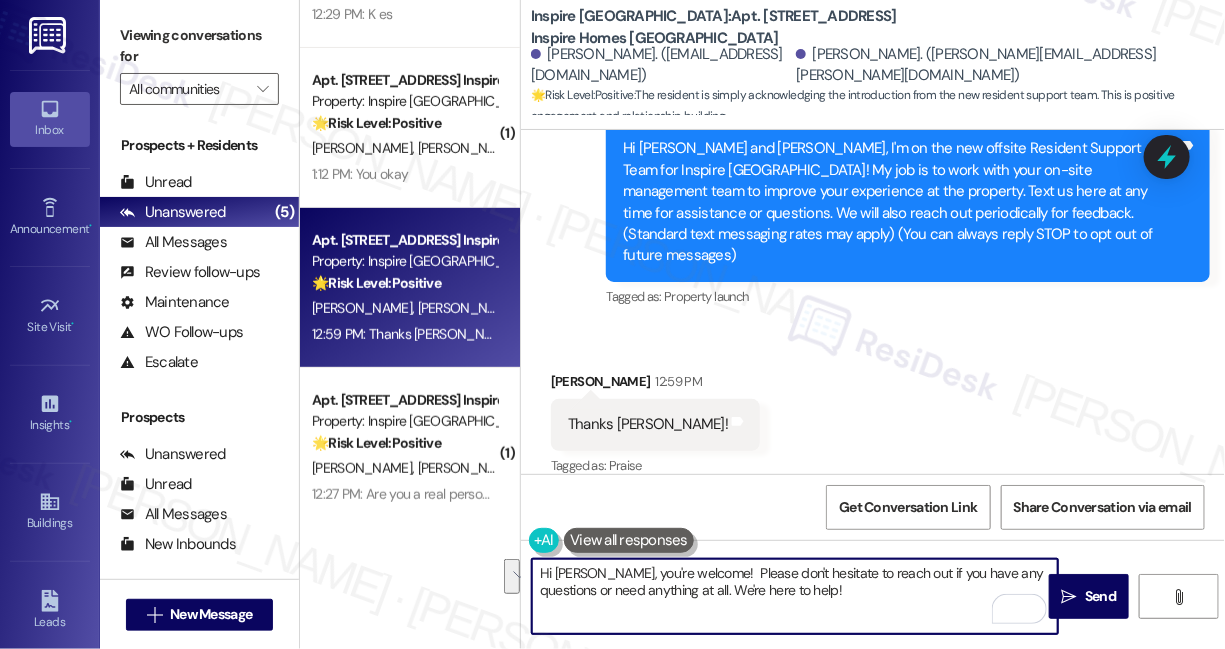 click on "Hi [PERSON_NAME], you're welcome!  Please don't hesitate to reach out if you have any questions or need anything at all. We're here to help!" at bounding box center [795, 596] 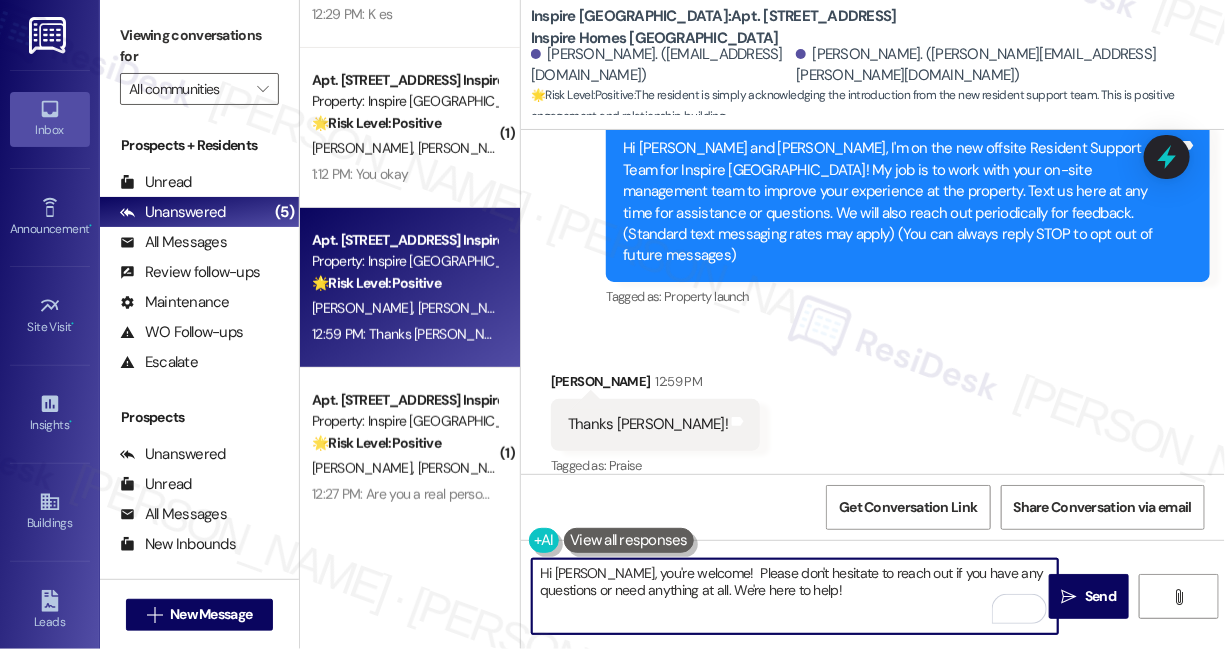 click on "Hi [PERSON_NAME], you're welcome!  Please don't hesitate to reach out if you have any questions or need anything at all. We're here to help!" at bounding box center (795, 596) 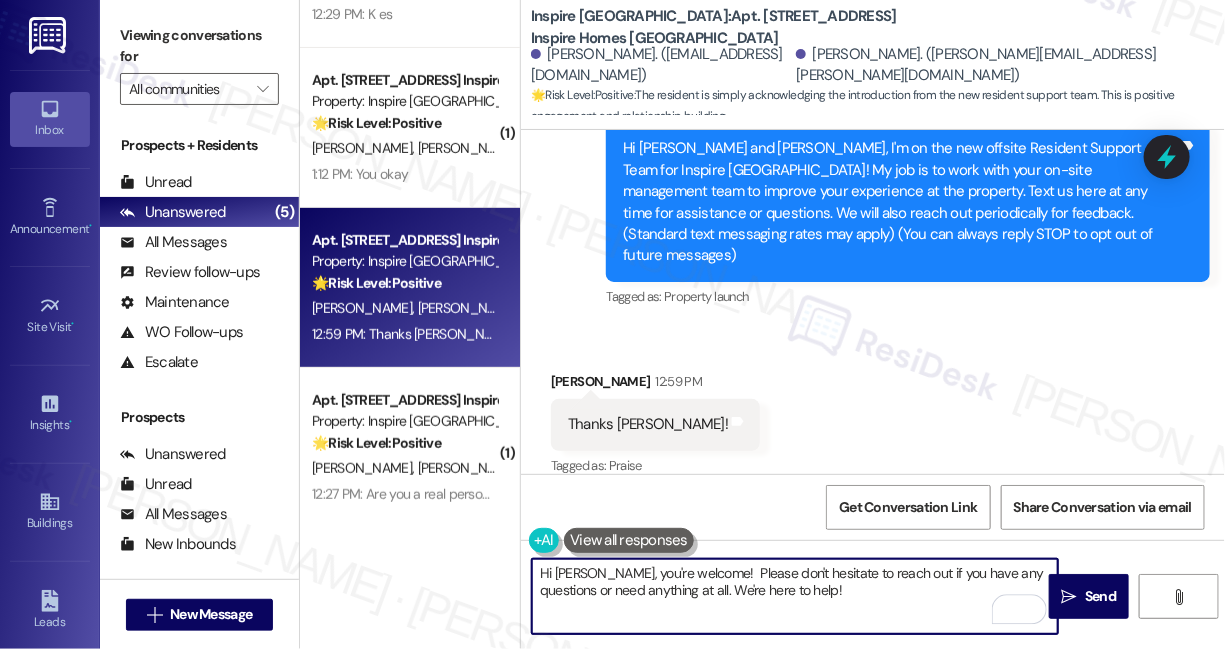 scroll, scrollTop: 71, scrollLeft: 0, axis: vertical 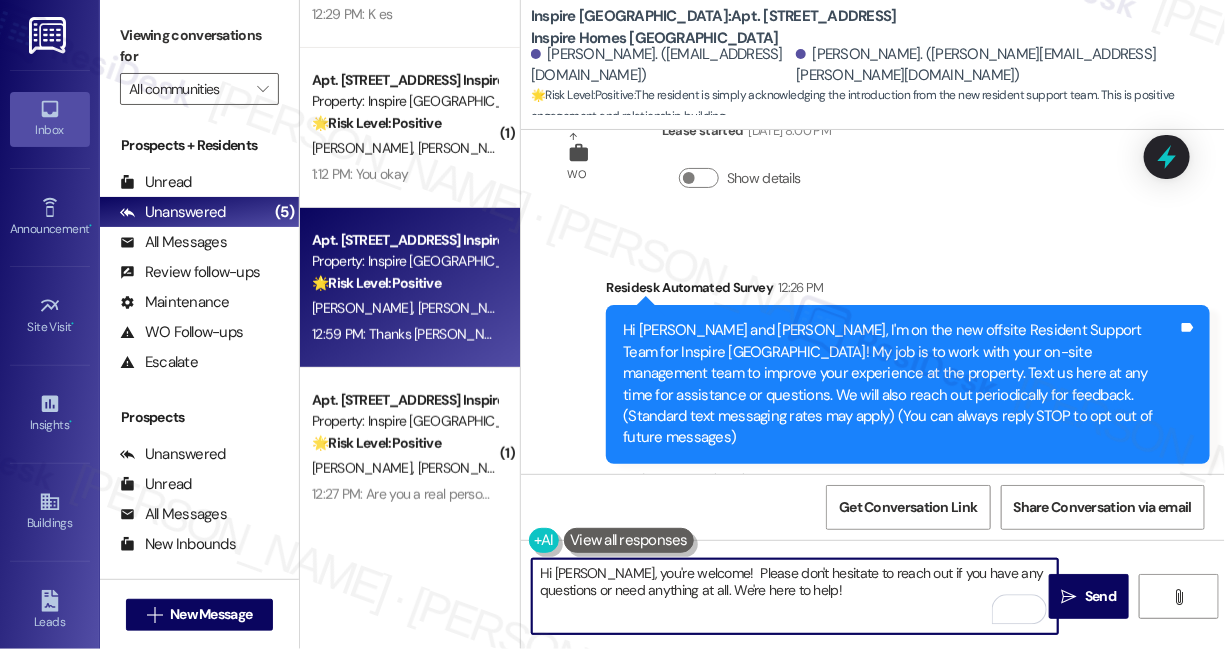 click on "Hi [PERSON_NAME] and [PERSON_NAME], I'm on the new offsite Resident Support Team for Inspire [GEOGRAPHIC_DATA]! My job is to work with your on-site management team to improve your experience at the property. Text us here at any time for assistance or questions. We will also reach out periodically for feedback. (Standard text messaging rates may apply) (You can always reply STOP to opt out of future messages)" at bounding box center [900, 384] 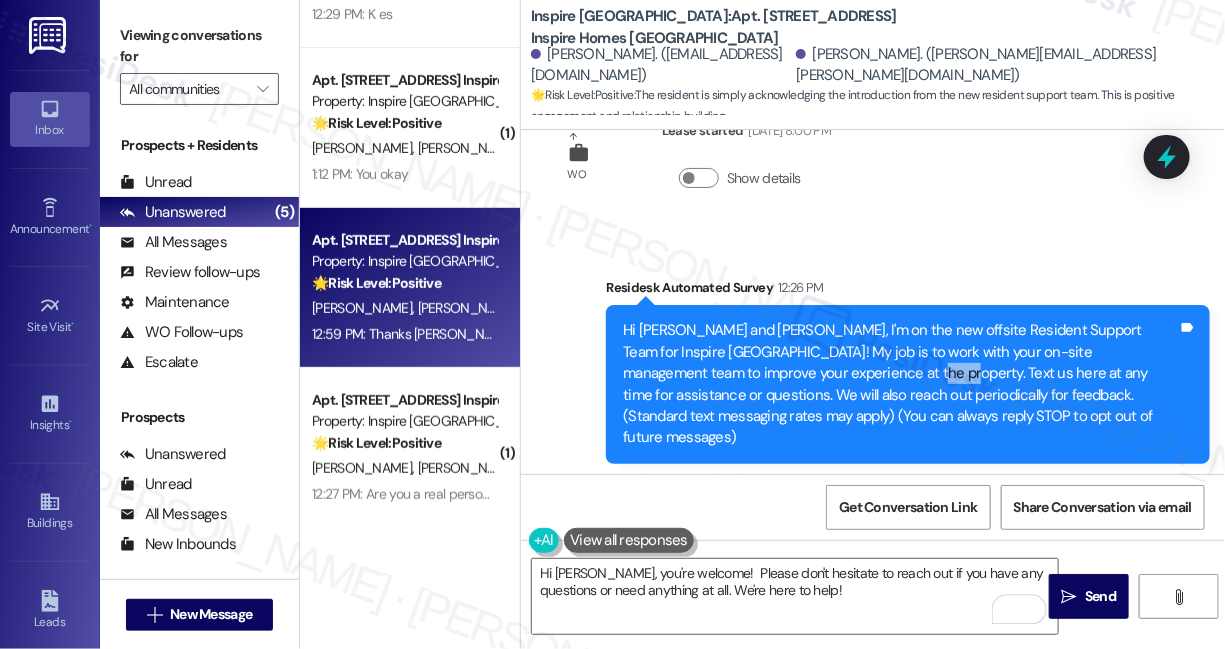 click on "Hi [PERSON_NAME] and [PERSON_NAME], I'm on the new offsite Resident Support Team for Inspire [GEOGRAPHIC_DATA]! My job is to work with your on-site management team to improve your experience at the property. Text us here at any time for assistance or questions. We will also reach out periodically for feedback. (Standard text messaging rates may apply) (You can always reply STOP to opt out of future messages)" at bounding box center (900, 384) 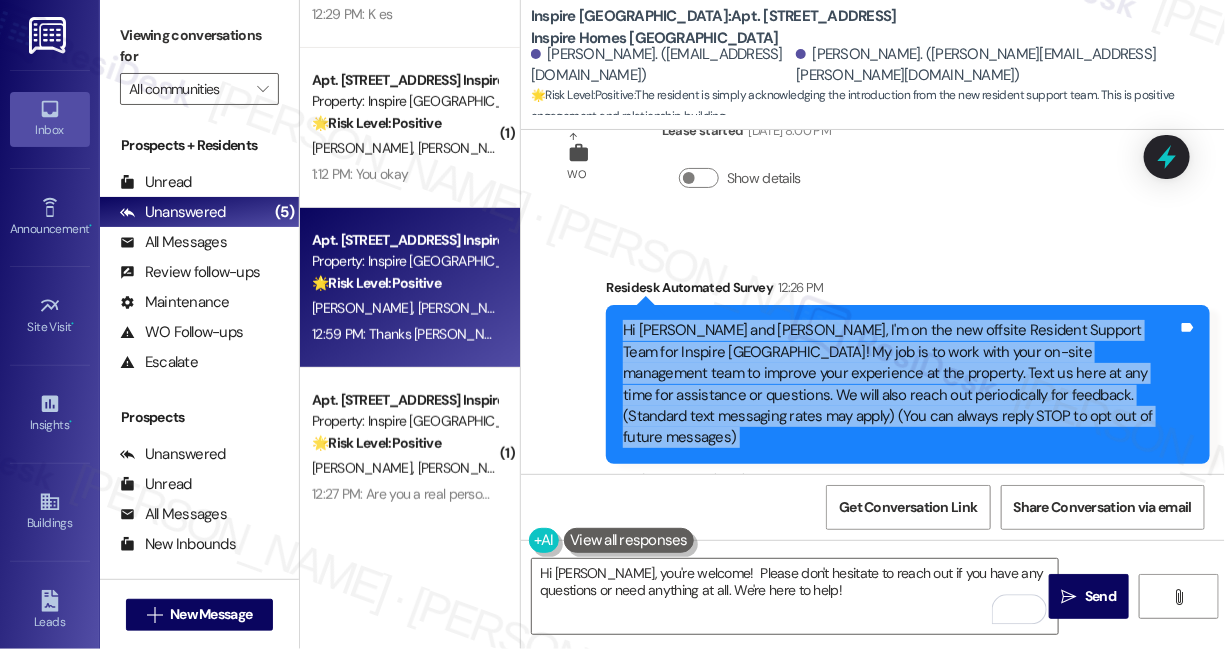 click on "Hi [PERSON_NAME] and [PERSON_NAME], I'm on the new offsite Resident Support Team for Inspire [GEOGRAPHIC_DATA]! My job is to work with your on-site management team to improve your experience at the property. Text us here at any time for assistance or questions. We will also reach out periodically for feedback. (Standard text messaging rates may apply) (You can always reply STOP to opt out of future messages)" at bounding box center [900, 384] 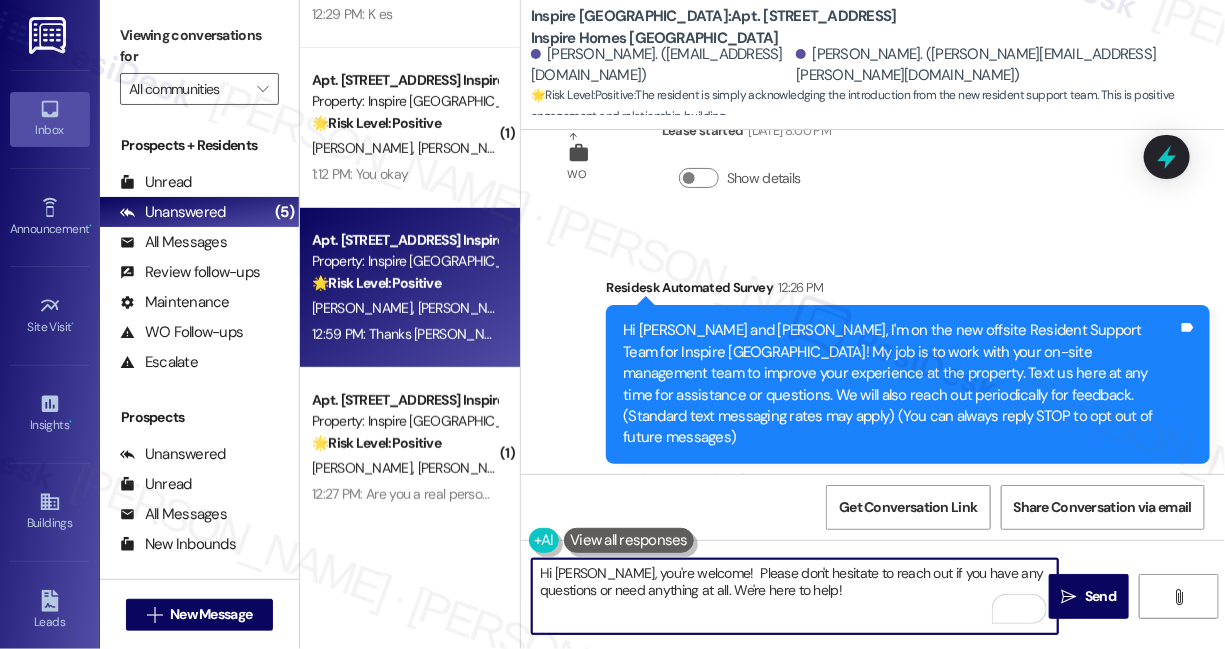 click on "Hi [PERSON_NAME], you're welcome!  Please don't hesitate to reach out if you have any questions or need anything at all. We're here to help!" at bounding box center [795, 596] 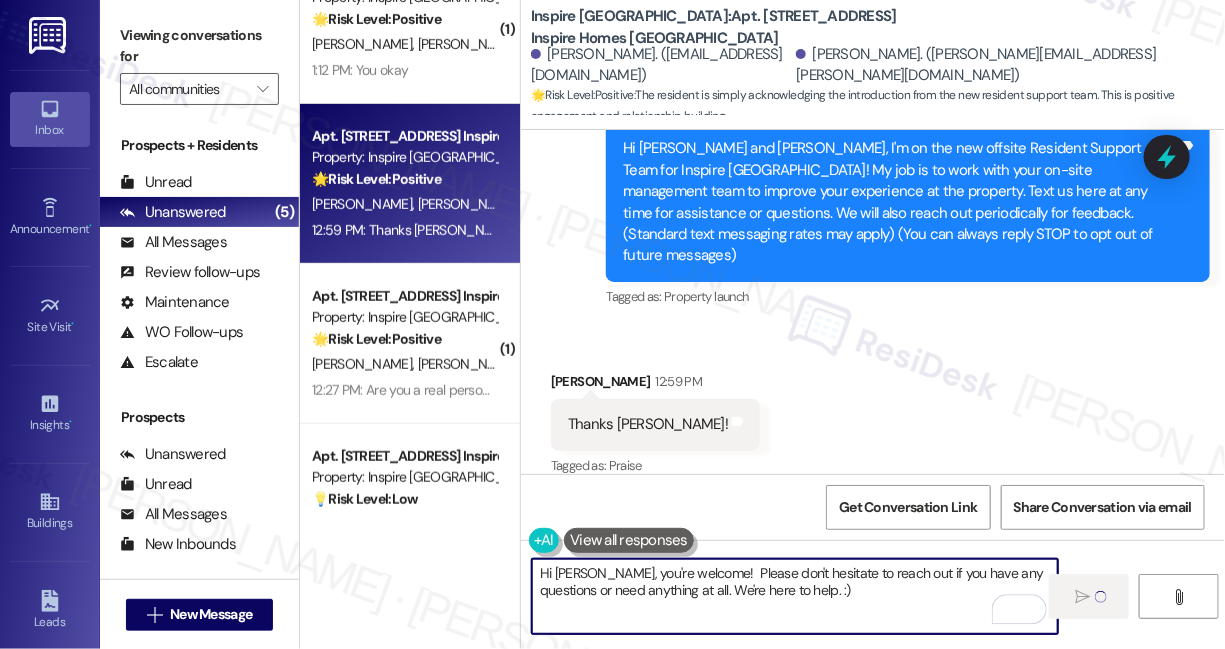 scroll, scrollTop: 453, scrollLeft: 0, axis: vertical 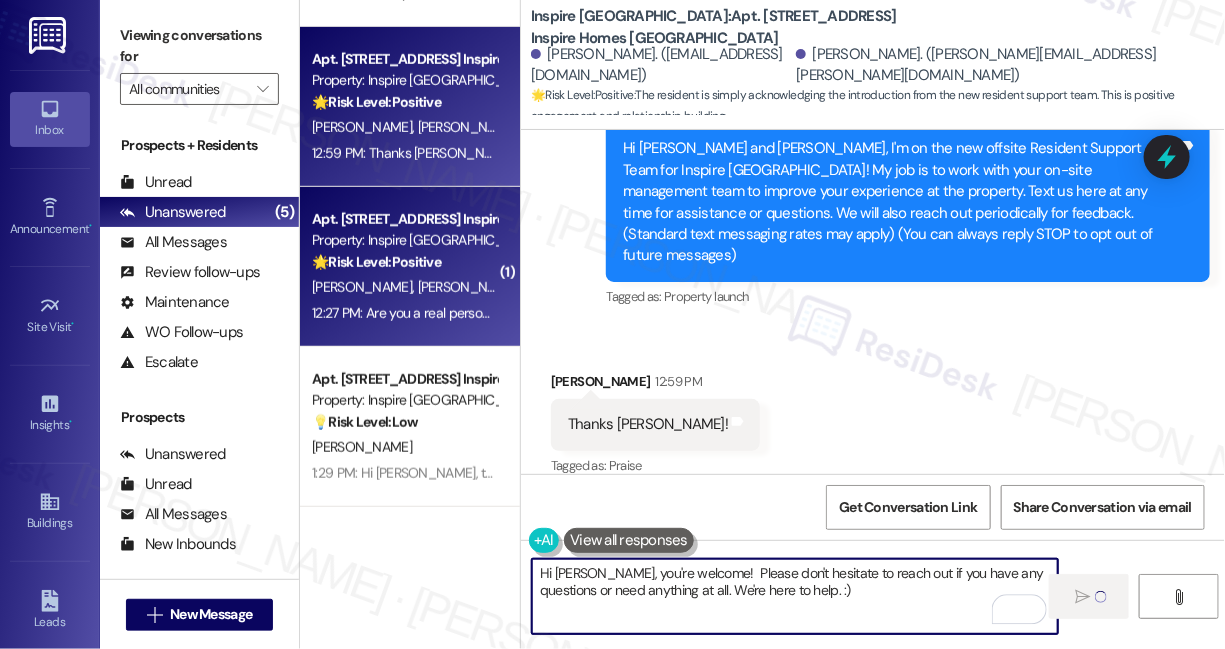 type on "Hi [PERSON_NAME], you're welcome!  Please don't hesitate to reach out if you have any questions or need anything at all. We're here to help. :)" 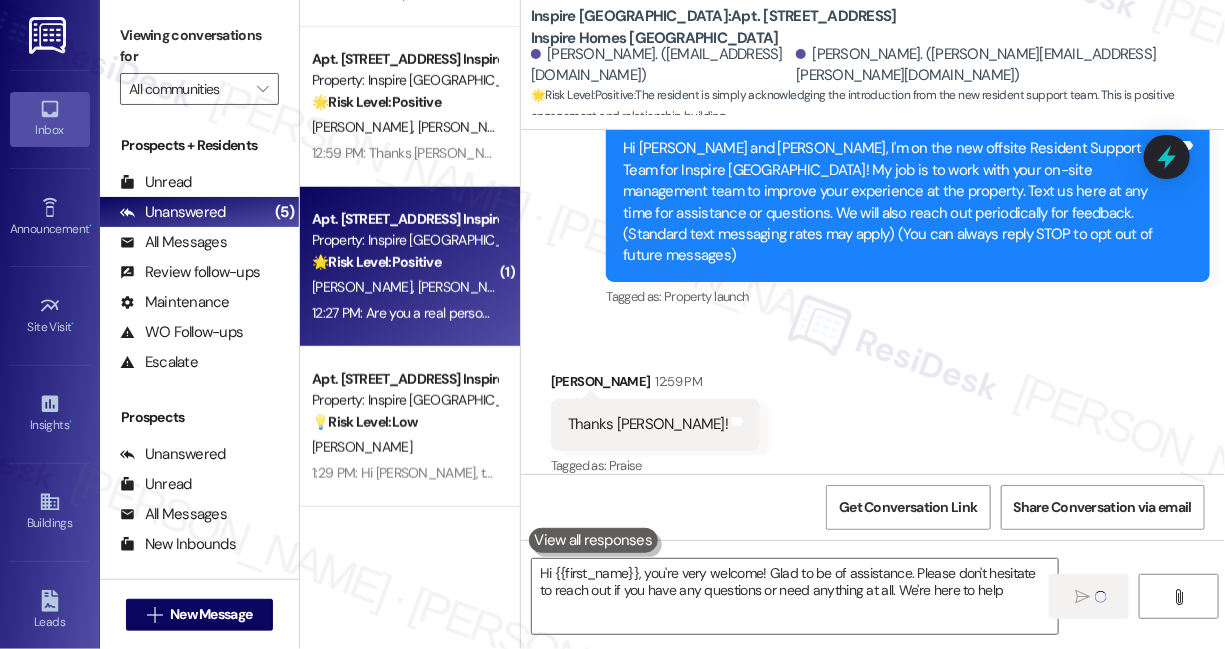 type on "Hi {{first_name}}, you're very welcome! Glad to be of assistance. Please don't hesitate to reach out if you have any questions or need anything at all. We're here to help!" 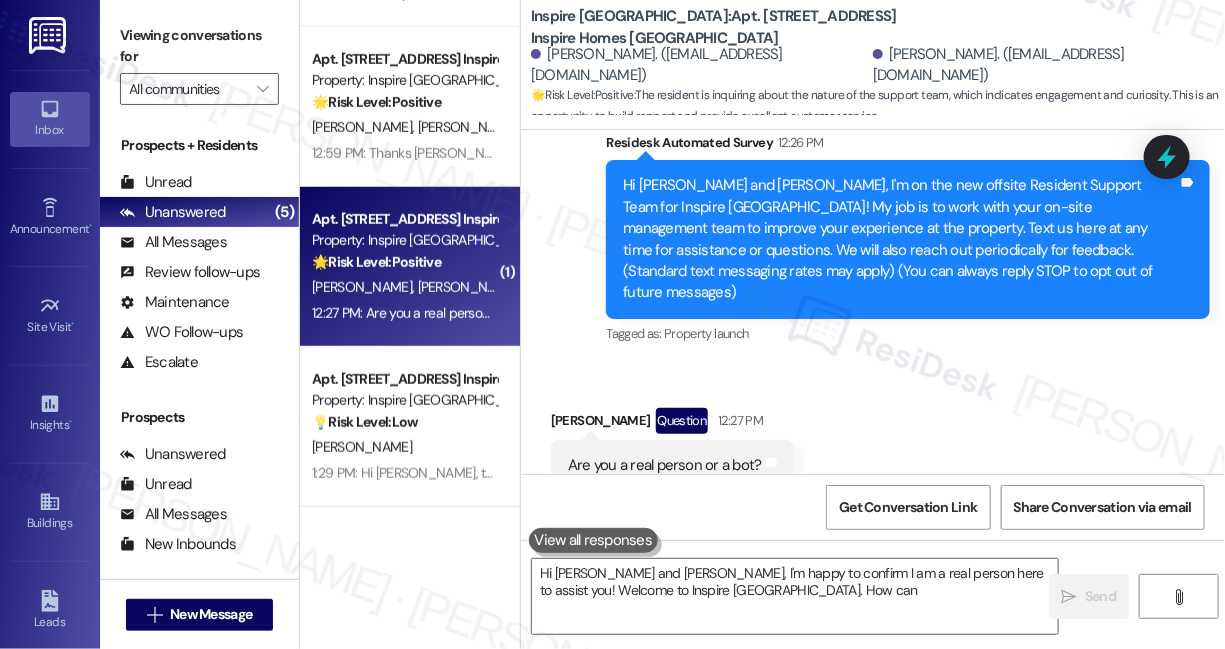 scroll, scrollTop: 227, scrollLeft: 0, axis: vertical 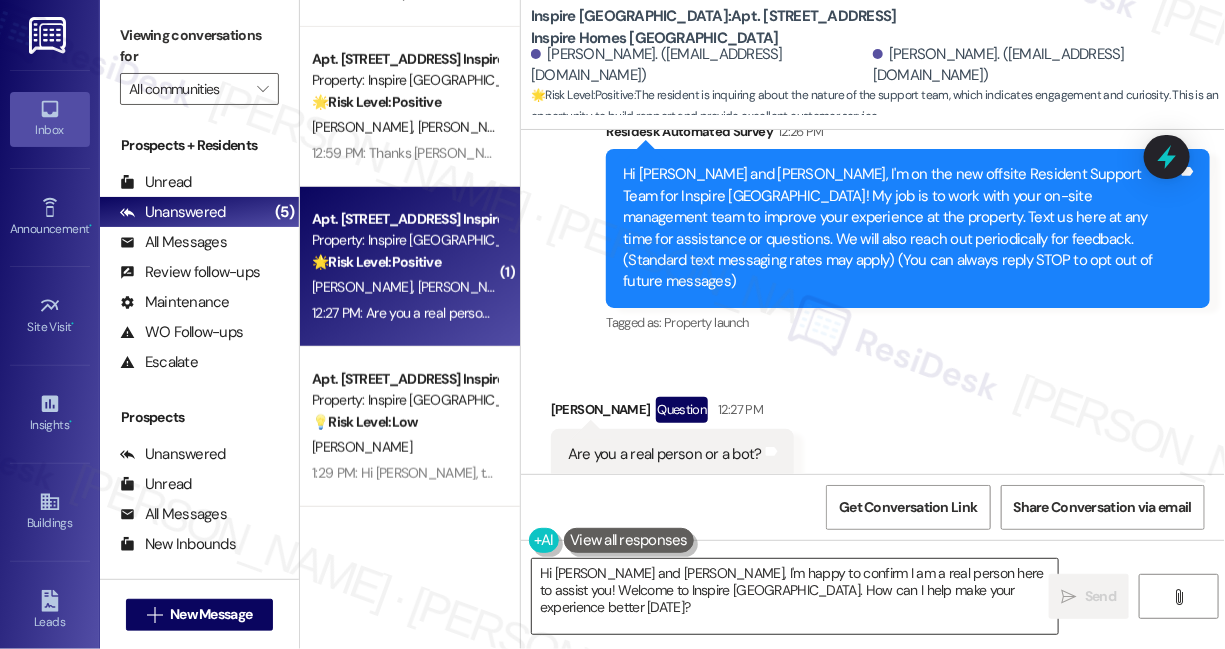 click on "Hi [PERSON_NAME] and [PERSON_NAME], I'm happy to confirm I am a real person here to assist you! Welcome to Inspire [GEOGRAPHIC_DATA]. How can I help make your experience better [DATE]?" at bounding box center (795, 596) 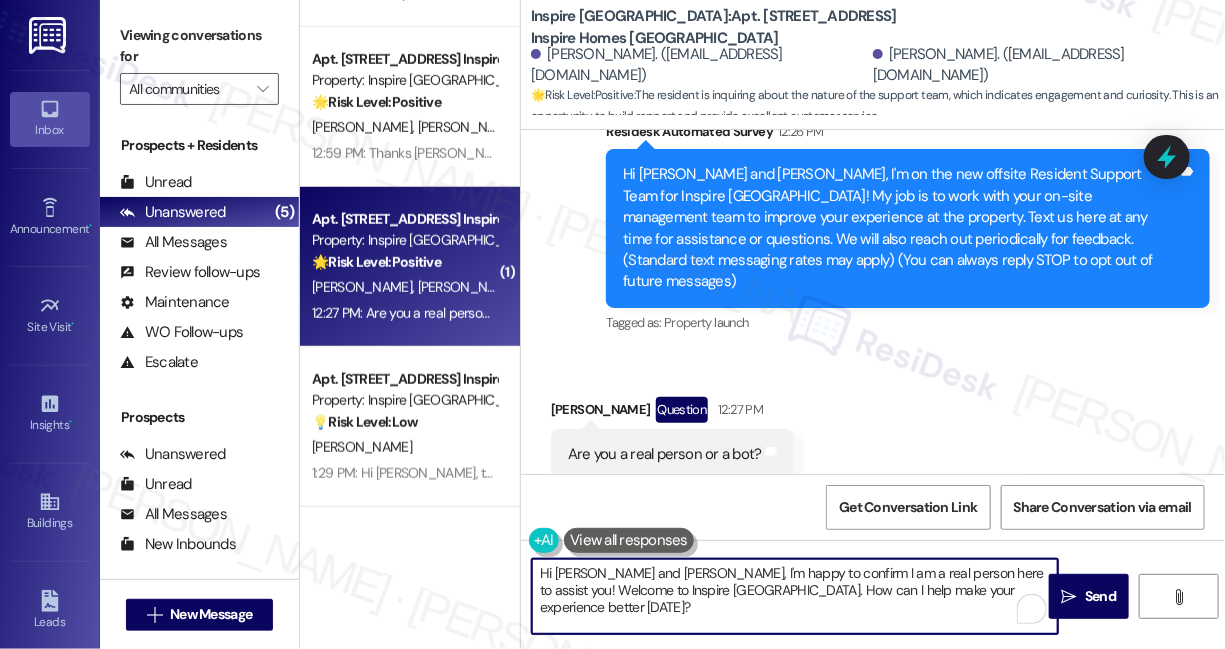 click on "Hi [PERSON_NAME] and [PERSON_NAME], I'm happy to confirm I am a real person here to assist you! Welcome to Inspire [GEOGRAPHIC_DATA]. How can I help make your experience better [DATE]?" at bounding box center (795, 596) 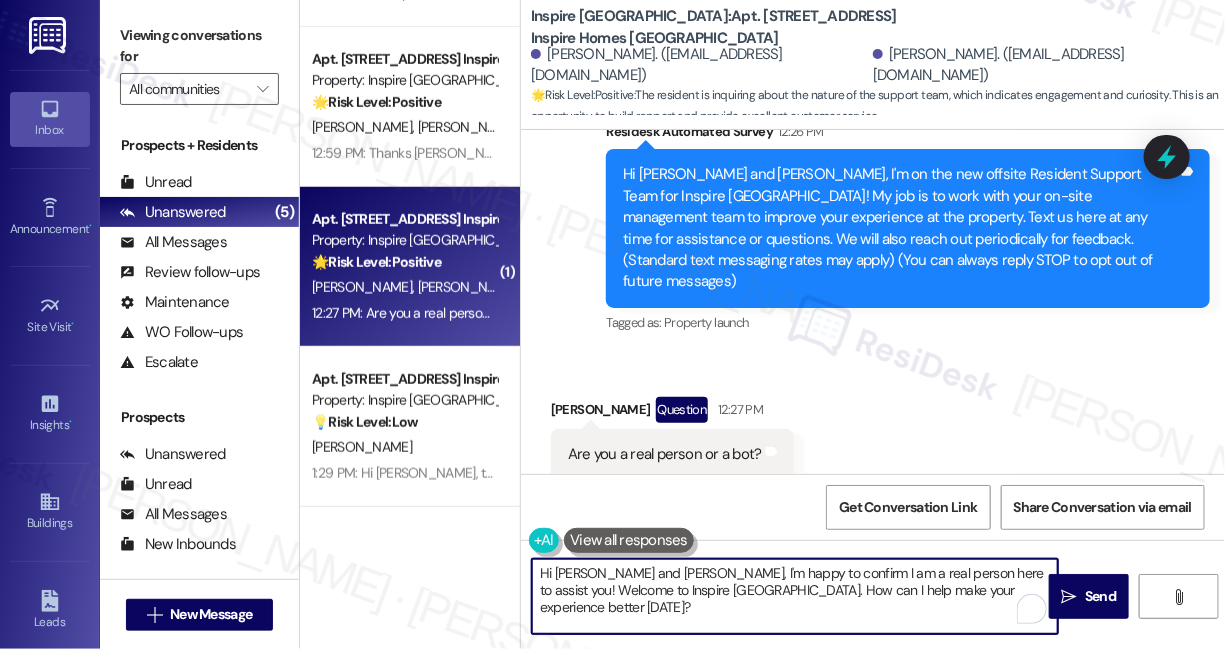 click on "Hi [PERSON_NAME] and [PERSON_NAME], I'm happy to confirm I am a real person here to assist you! Welcome to Inspire [GEOGRAPHIC_DATA]. How can I help make your experience better [DATE]?" at bounding box center [795, 596] 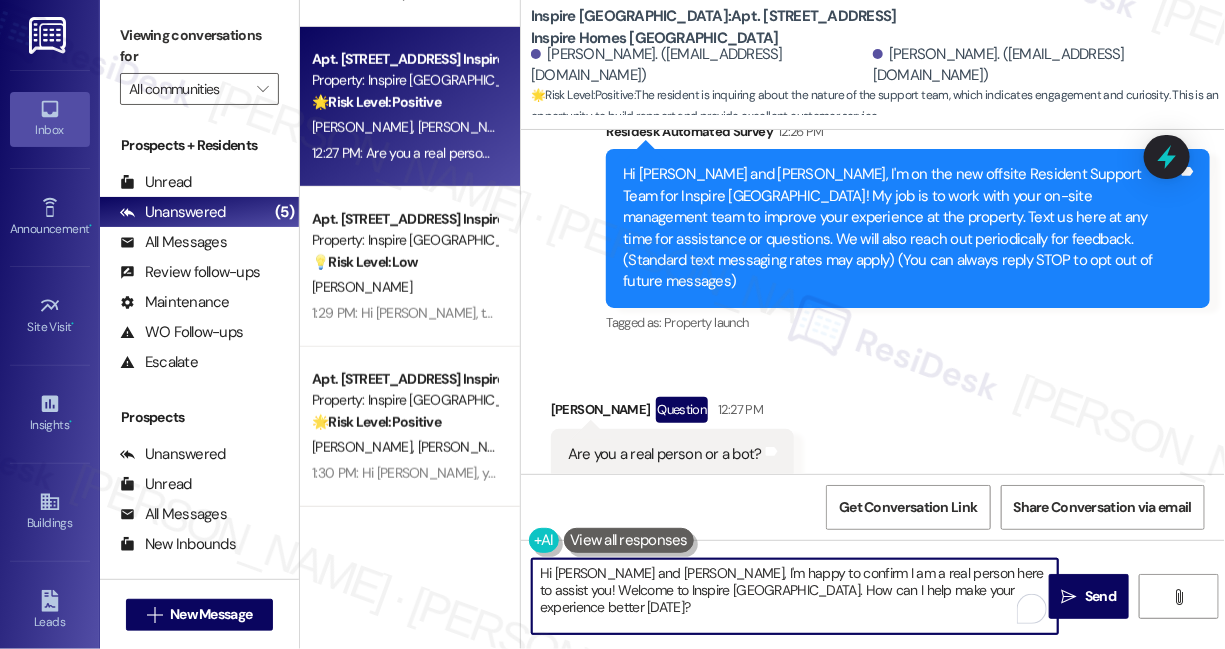 click on "Hi [PERSON_NAME] and [PERSON_NAME], I'm happy to confirm I am a real person here to assist you! Welcome to Inspire [GEOGRAPHIC_DATA]. How can I help make your experience better [DATE]?" at bounding box center [795, 596] 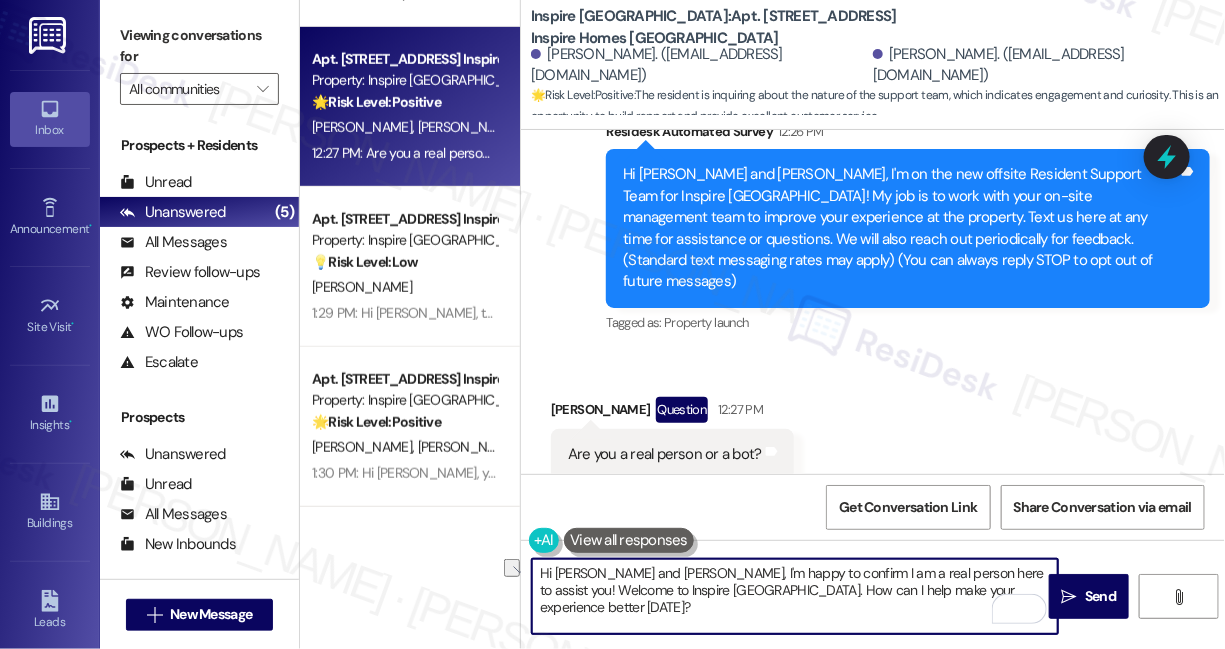 drag, startPoint x: 590, startPoint y: 571, endPoint x: 652, endPoint y: 572, distance: 62.008064 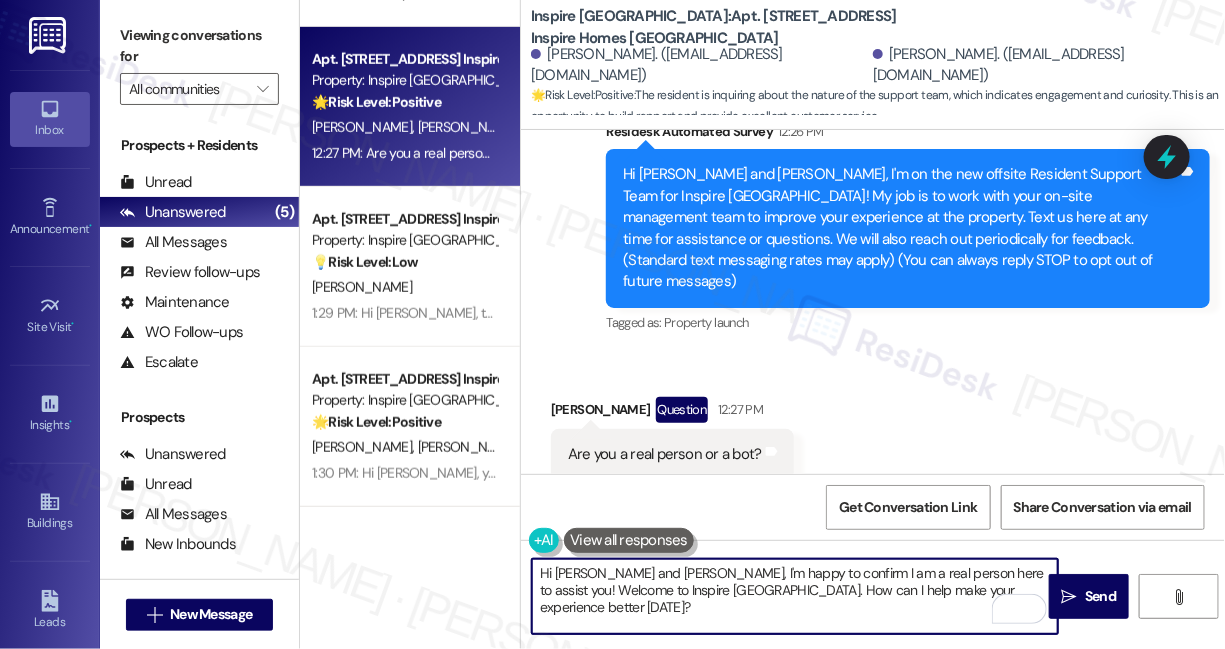 click on "Hi [PERSON_NAME] and [PERSON_NAME], I'm happy to confirm I am a real person here to assist you! Welcome to Inspire [GEOGRAPHIC_DATA]. How can I help make your experience better [DATE]?" at bounding box center [795, 596] 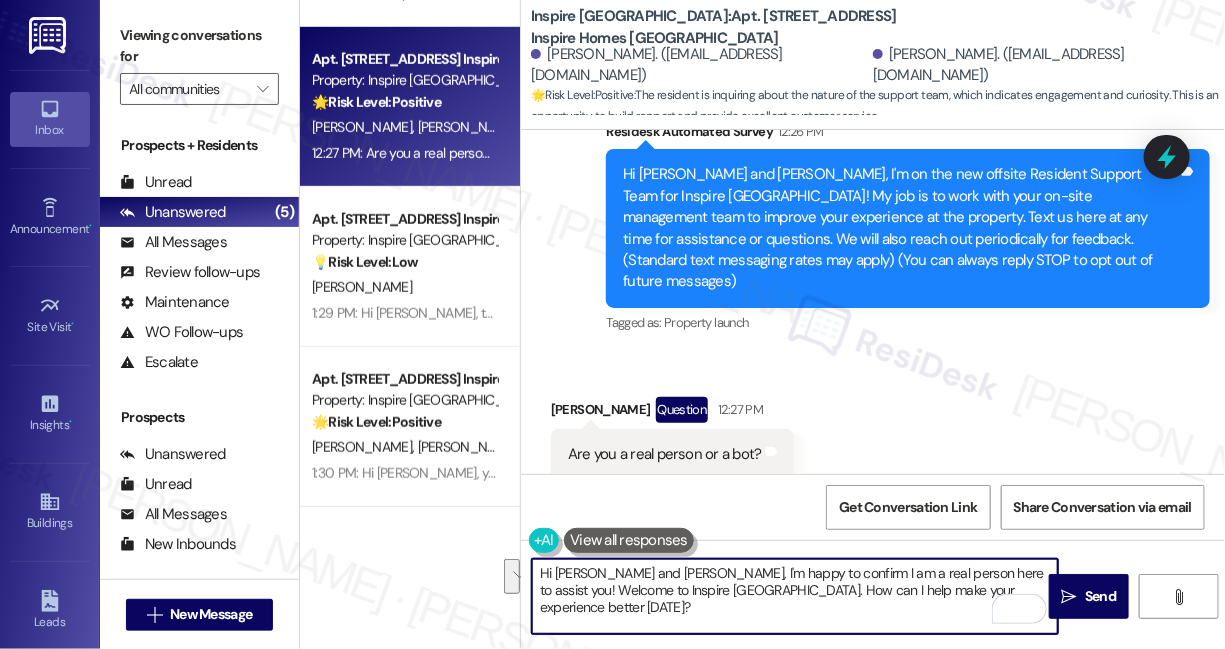 click on "Hi [PERSON_NAME] and [PERSON_NAME], I'm happy to confirm I am a real person here to assist you! Welcome to Inspire [GEOGRAPHIC_DATA]. How can I help make your experience better [DATE]?" at bounding box center (795, 596) 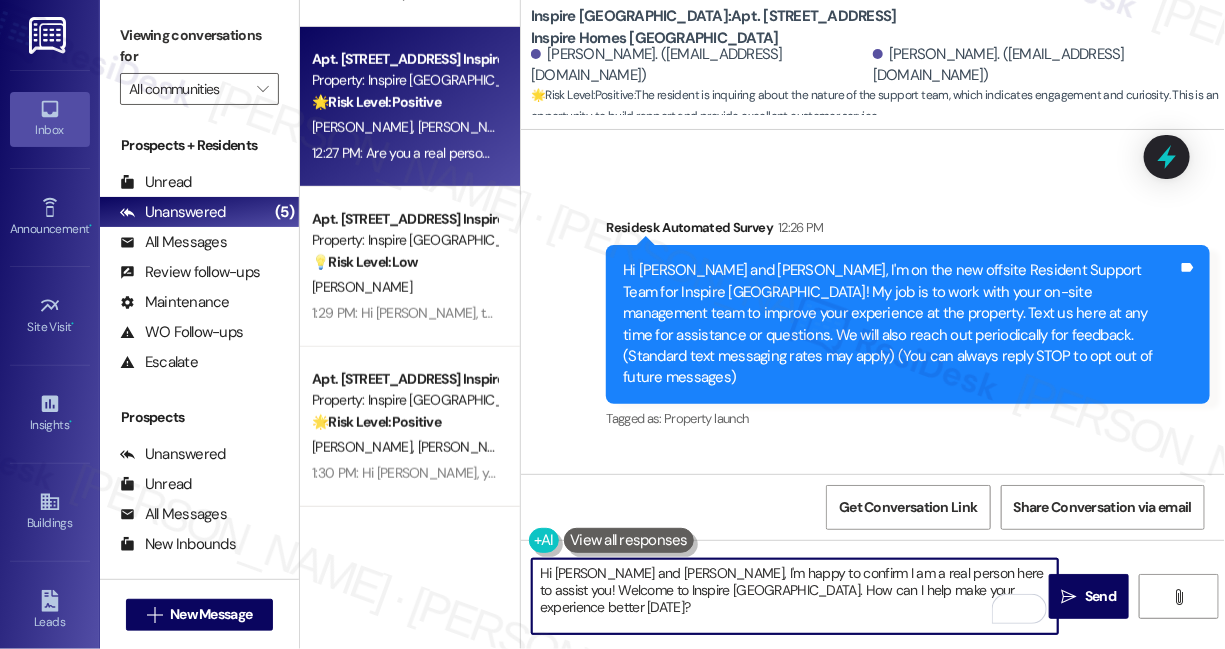 scroll, scrollTop: 228, scrollLeft: 0, axis: vertical 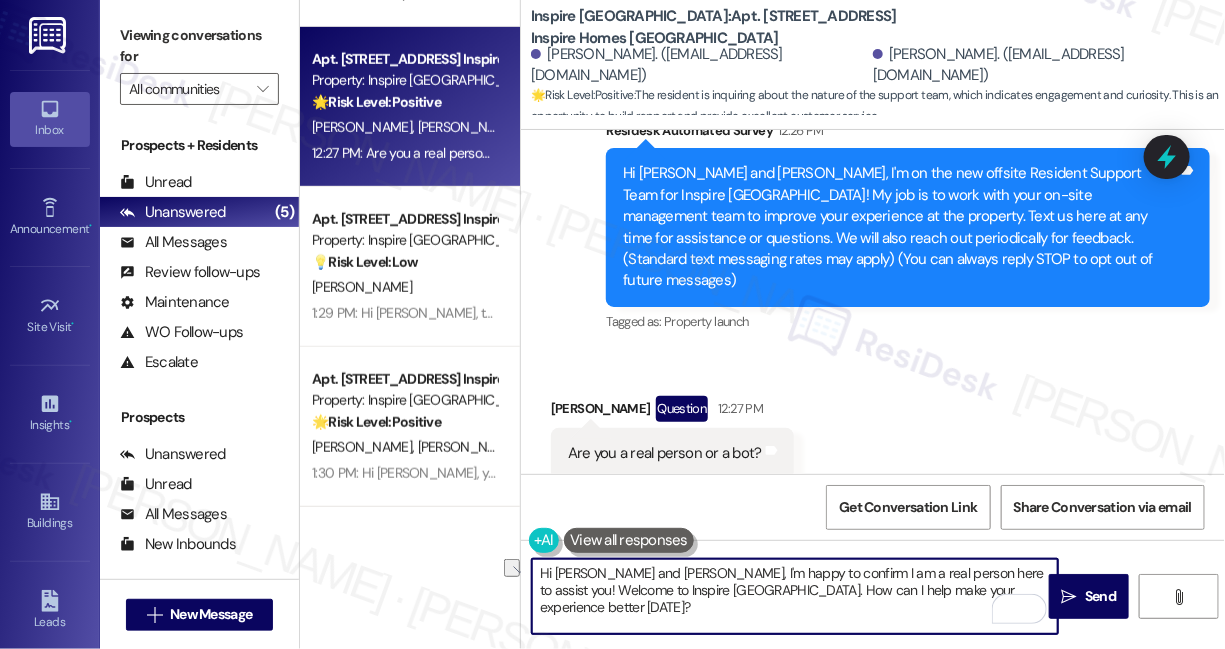 drag, startPoint x: 588, startPoint y: 569, endPoint x: 647, endPoint y: 562, distance: 59.413803 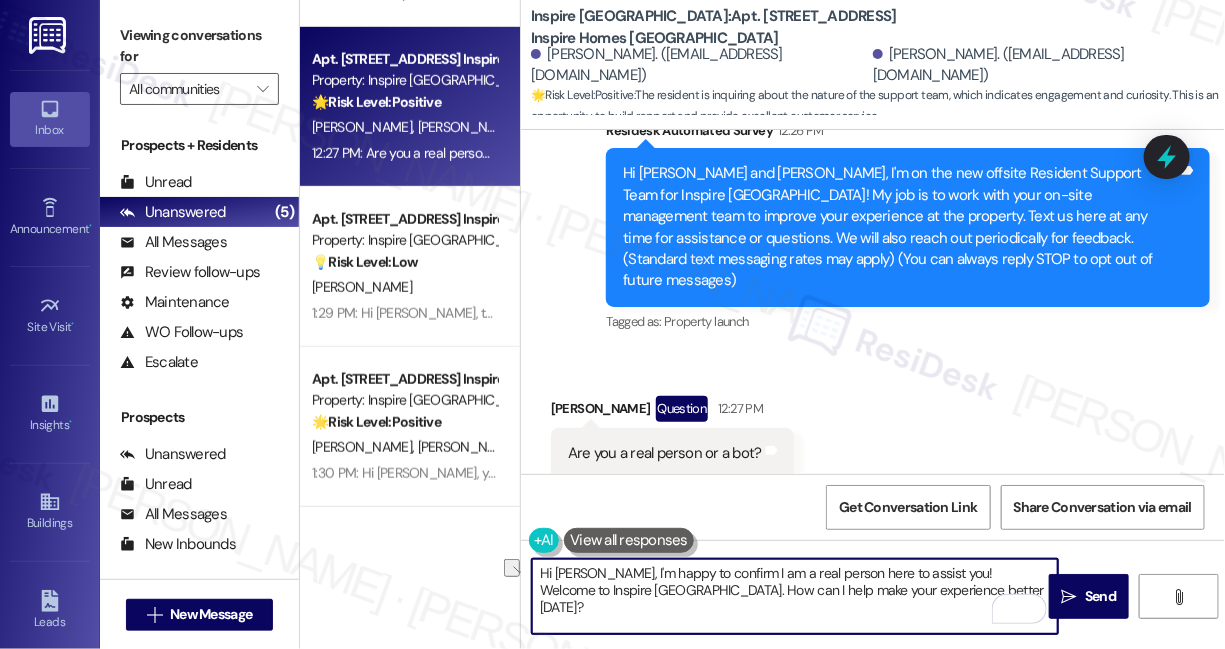 drag, startPoint x: 851, startPoint y: 572, endPoint x: 911, endPoint y: 571, distance: 60.00833 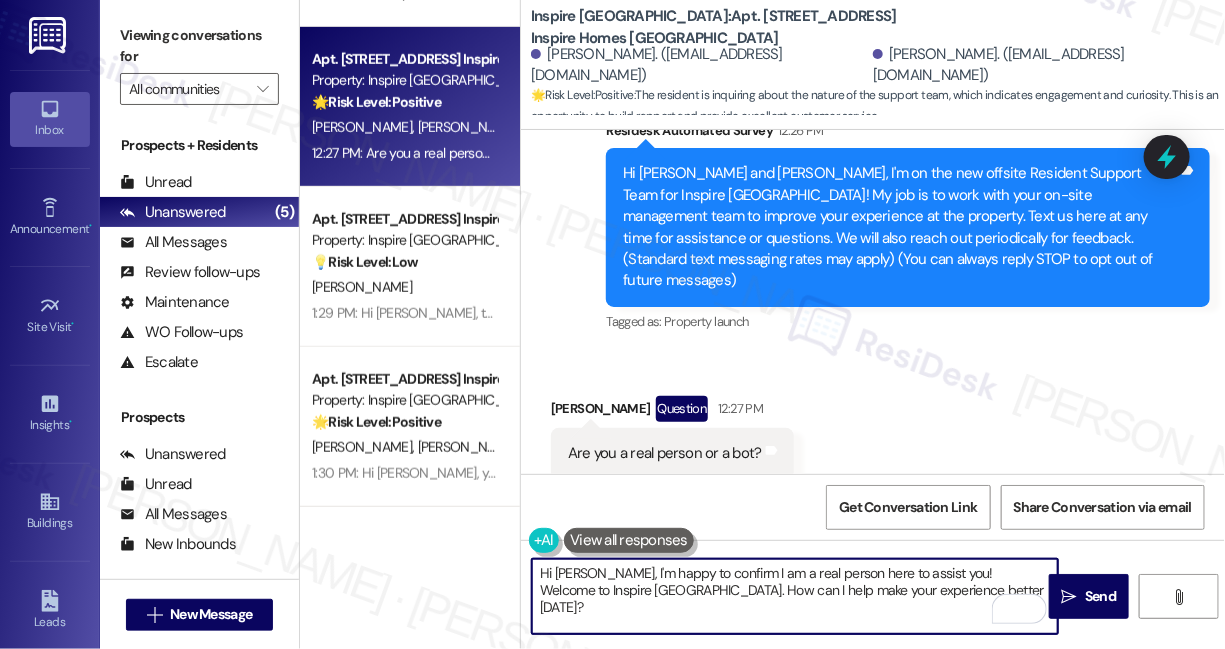 click on "Hi [PERSON_NAME], I'm happy to confirm I am a real person here to assist you! Welcome to Inspire [GEOGRAPHIC_DATA]. How can I help make your experience better [DATE]?" at bounding box center (795, 596) 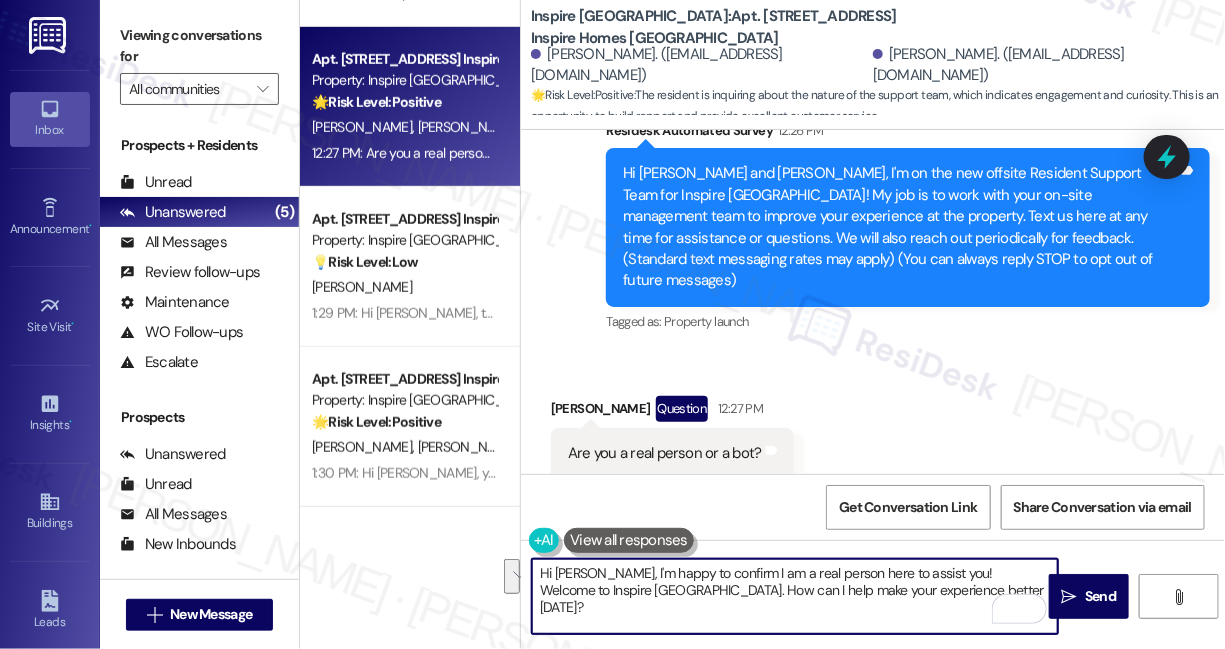 drag, startPoint x: 925, startPoint y: 571, endPoint x: 962, endPoint y: 593, distance: 43.046486 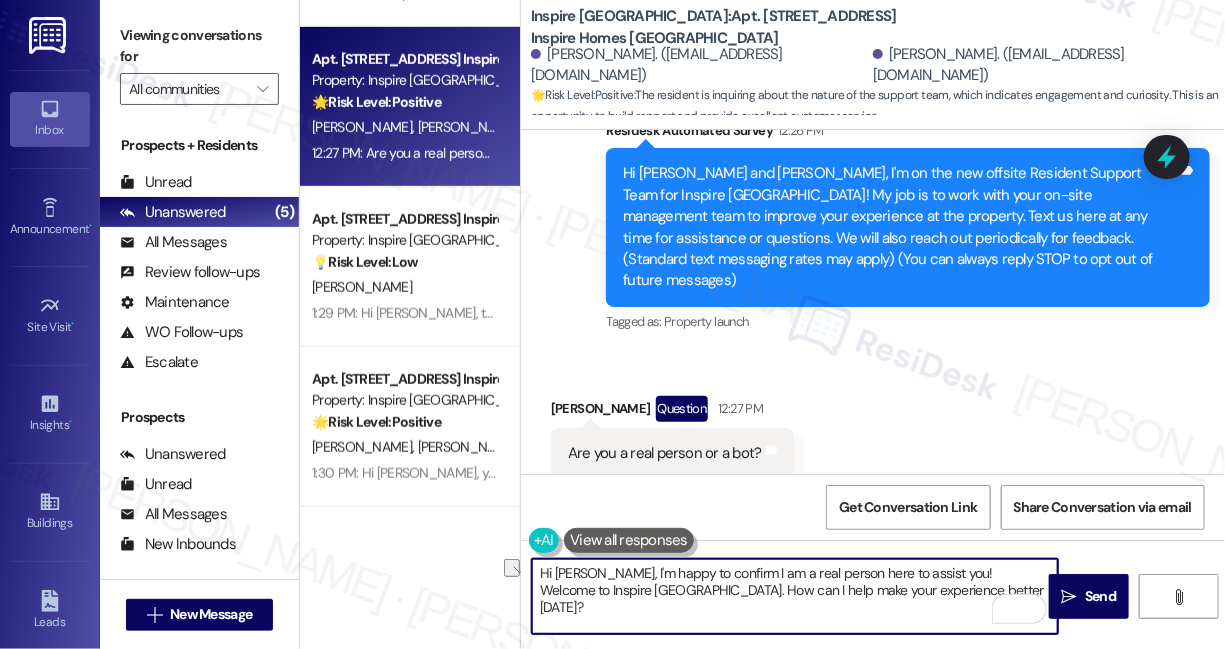 drag, startPoint x: 847, startPoint y: 567, endPoint x: 925, endPoint y: 571, distance: 78.10249 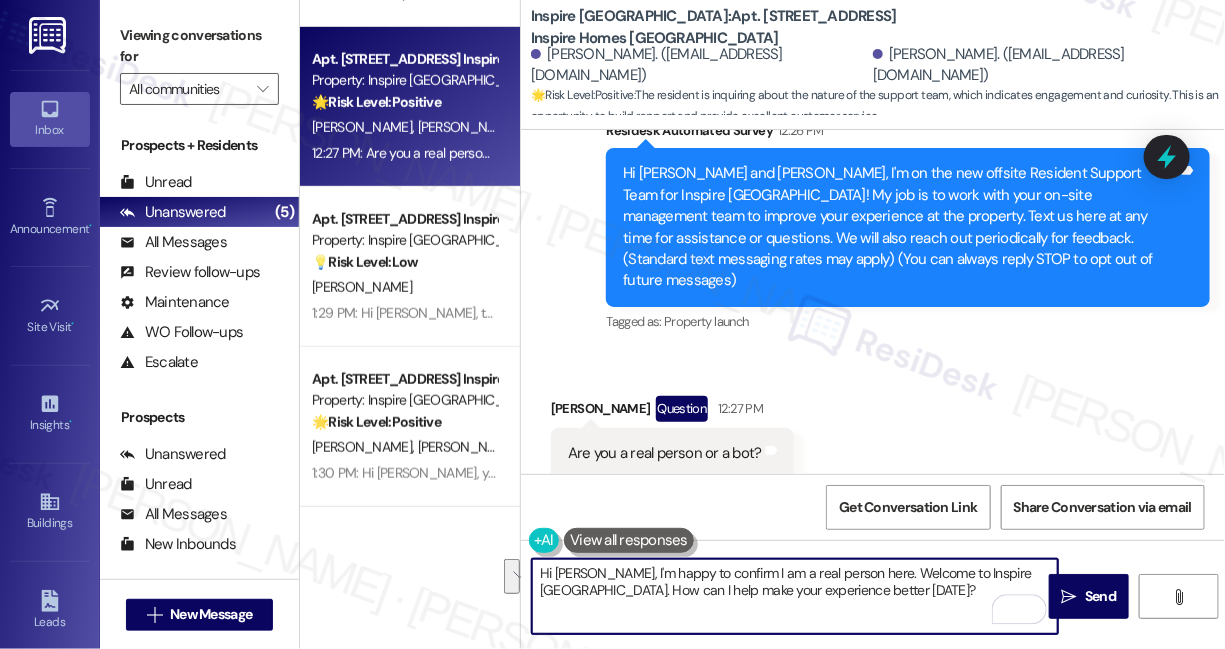 drag, startPoint x: 920, startPoint y: 585, endPoint x: 853, endPoint y: 564, distance: 70.21396 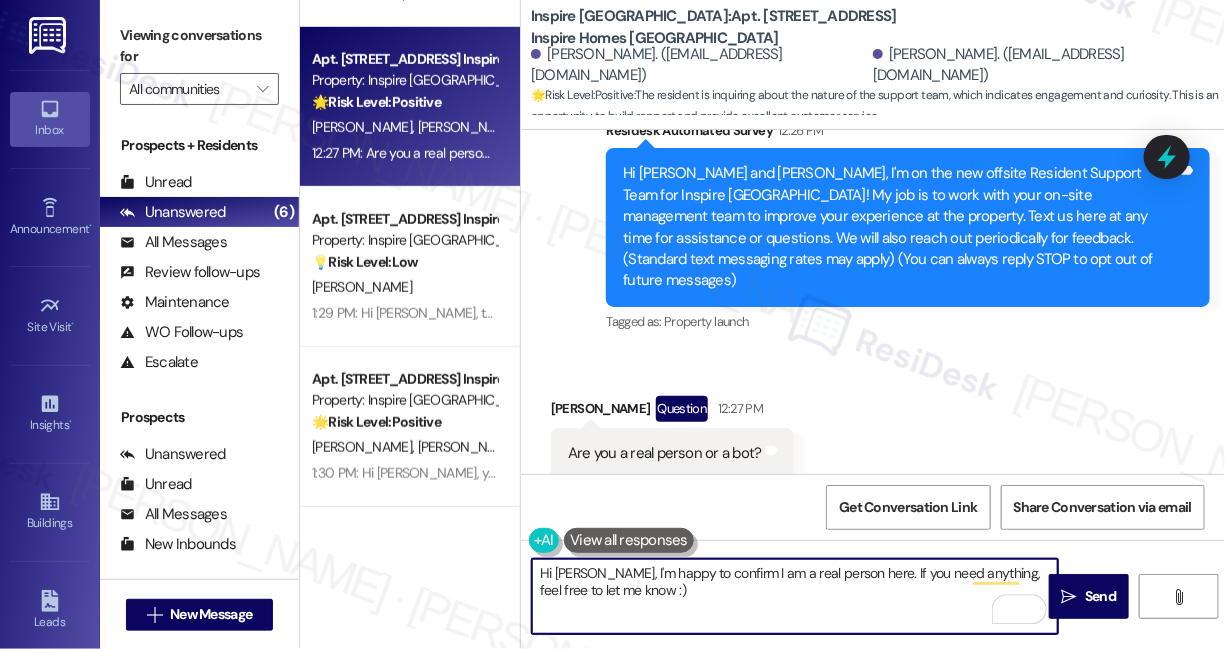 click on "Hi [PERSON_NAME], I'm happy to confirm I am a real person here. If you need anything, feel free to let me know :)" at bounding box center [795, 596] 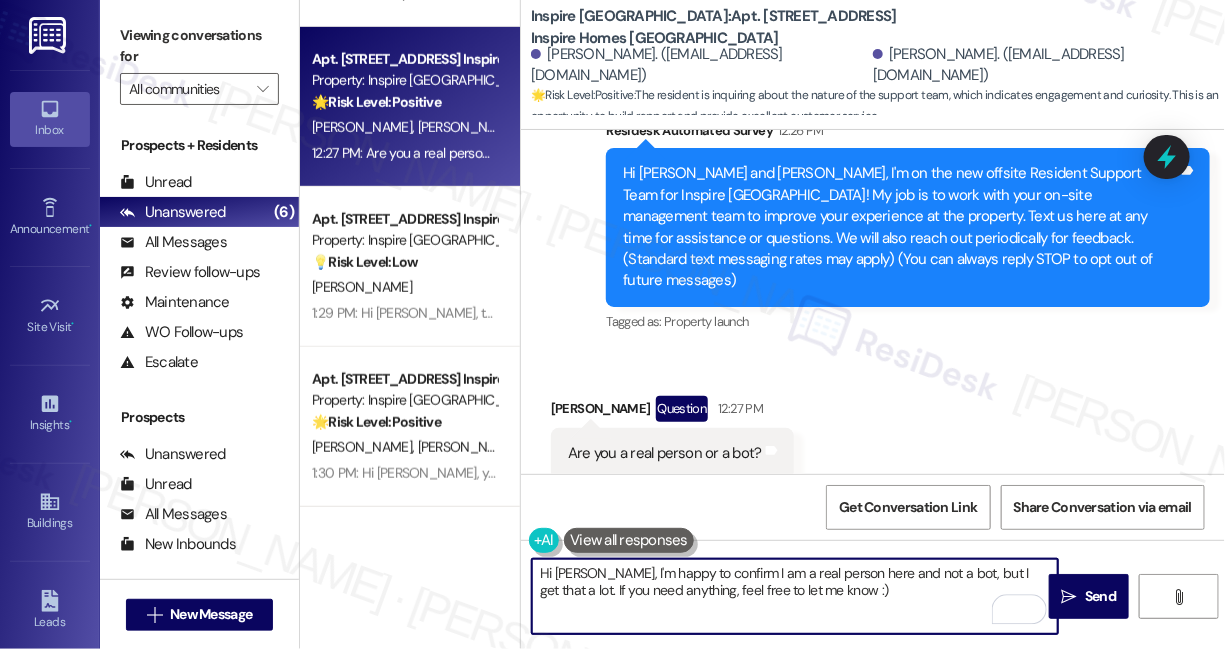 click on "Hi [PERSON_NAME], I'm happy to confirm I am a real person here and not a bot, but I get that a lot. If you need anything, feel free to let me know :)" at bounding box center (795, 596) 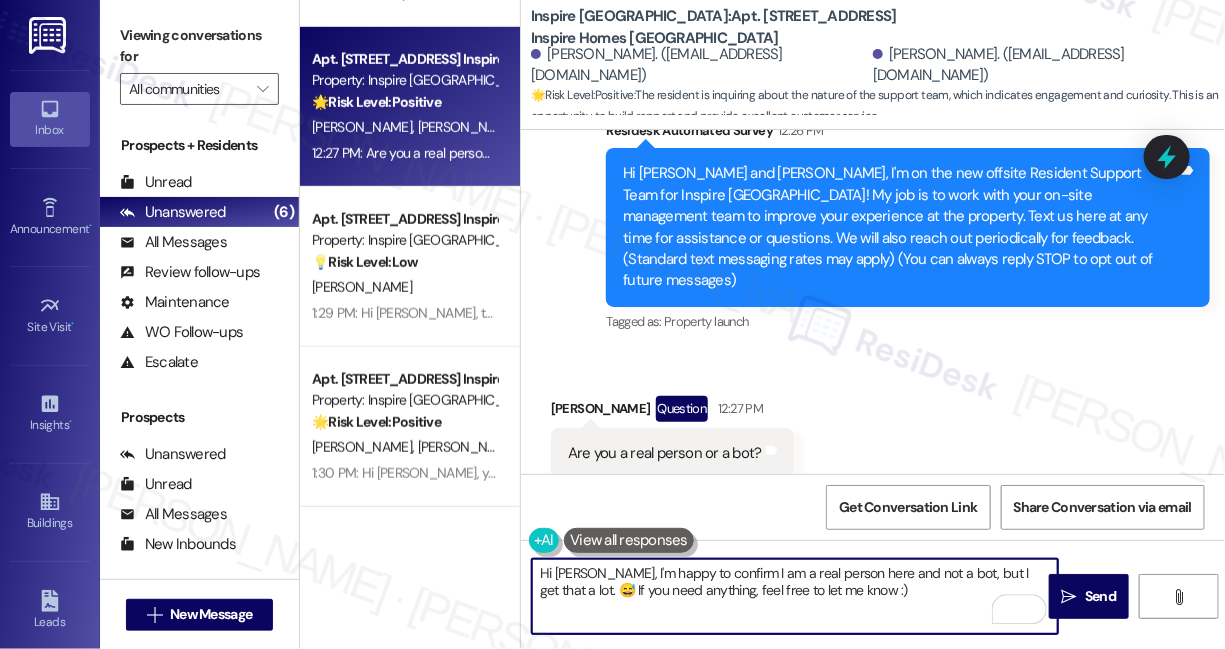 drag, startPoint x: 740, startPoint y: 579, endPoint x: 906, endPoint y: 574, distance: 166.07529 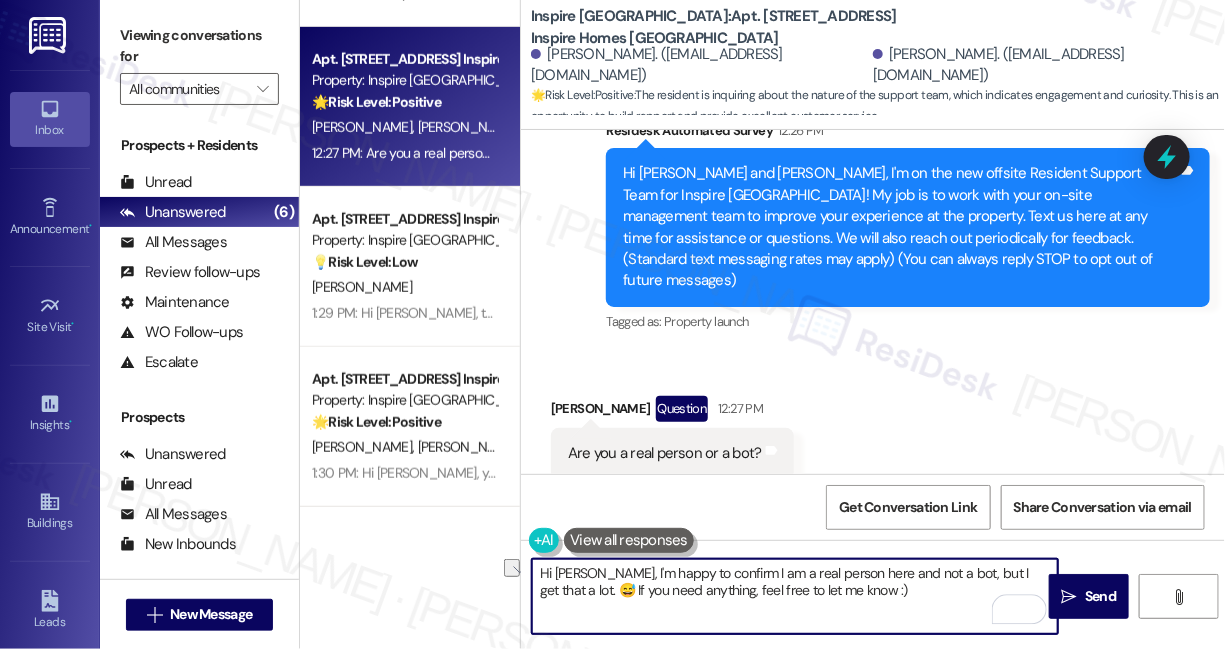 click on "Hi [PERSON_NAME], I'm happy to confirm I am a real person here and not a bot, but I get that a lot. 😅 If you need anything, feel free to let me know :)" at bounding box center (795, 596) 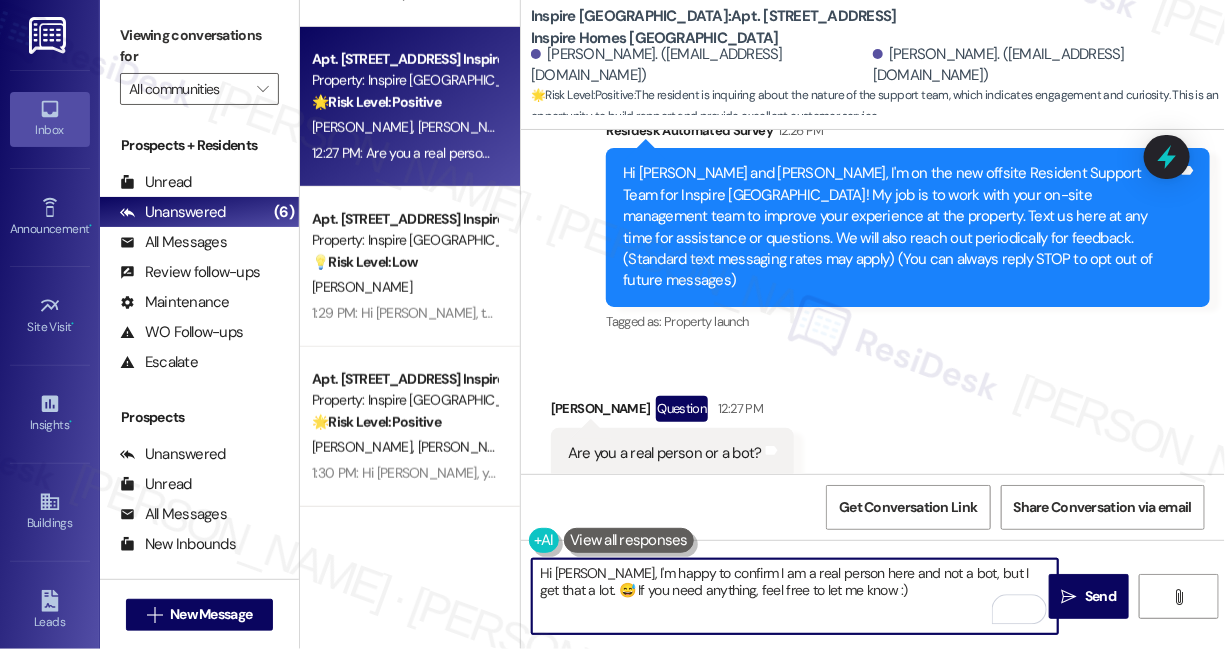 click on "Hi [PERSON_NAME], I'm happy to confirm I am a real person here and not a bot, but I get that a lot. 😅 If you need anything, feel free to let me know :)" at bounding box center [795, 596] 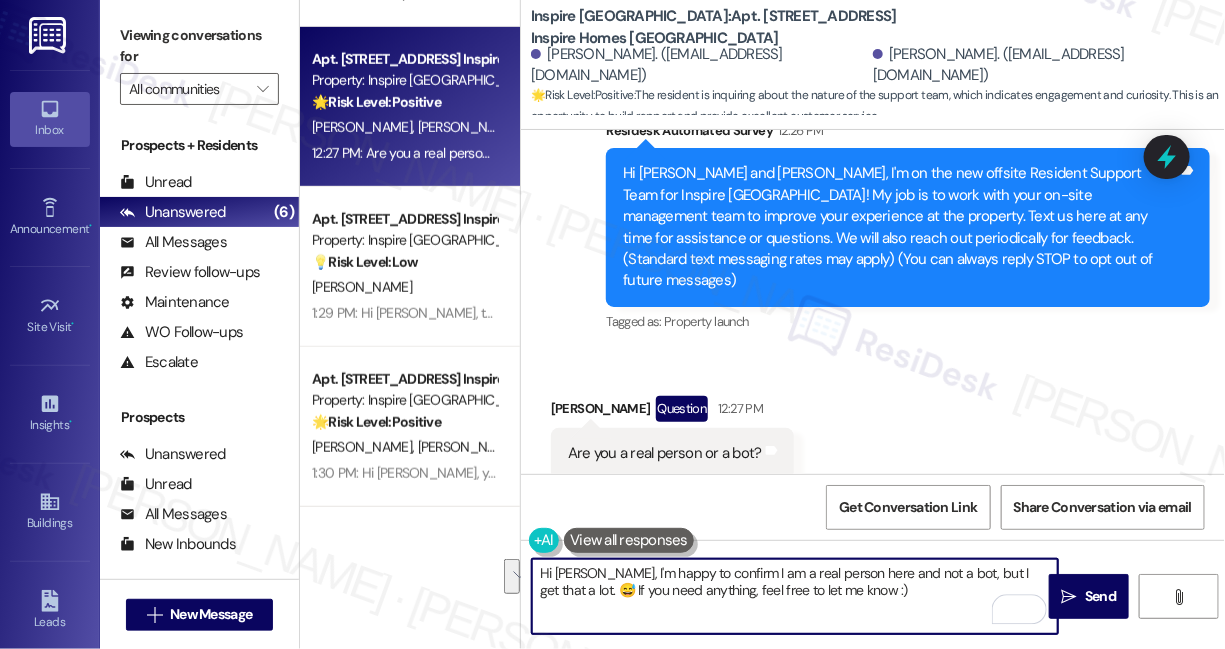 click on "Hi [PERSON_NAME], I'm happy to confirm I am a real person here and not a bot, but I get that a lot. 😅 If you need anything, feel free to let me know :)" at bounding box center [795, 596] 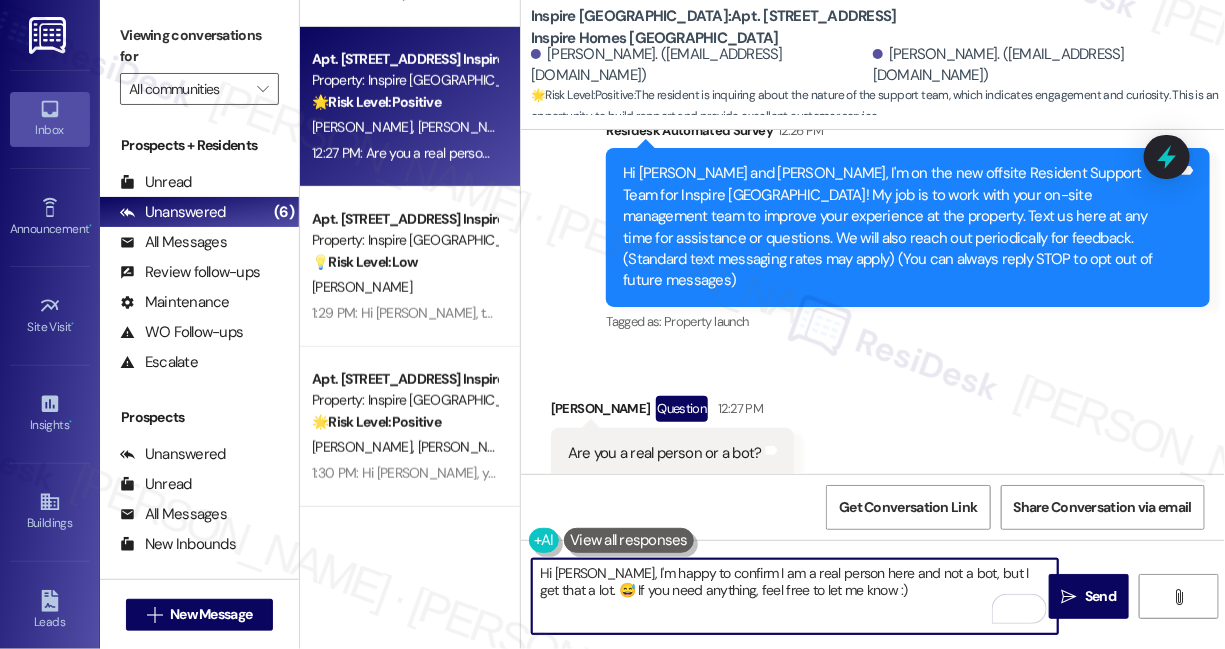 click on "Hi [PERSON_NAME], I'm happy to confirm I am a real person here and not a bot, but I get that a lot. 😅 If you need anything, feel free to let me know :)" at bounding box center (795, 596) 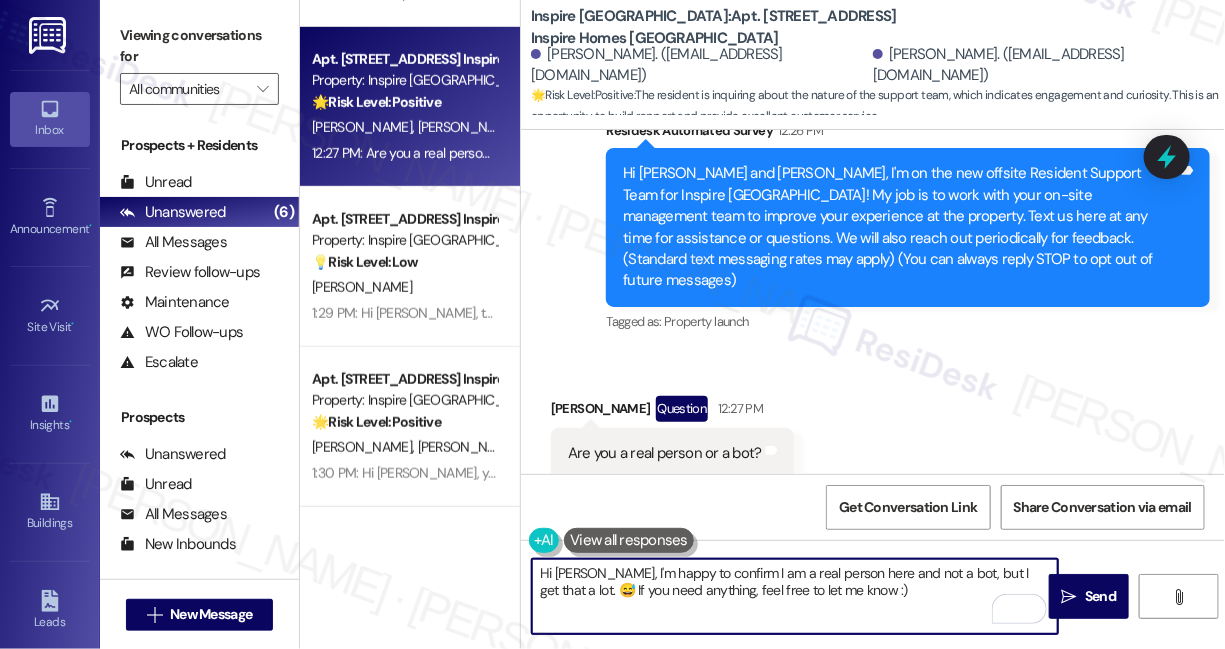 click on "Hi [PERSON_NAME], I'm happy to confirm I am a real person here and not a bot, but I get that a lot. 😅 If you need anything, feel free to let me know :)" at bounding box center (795, 596) 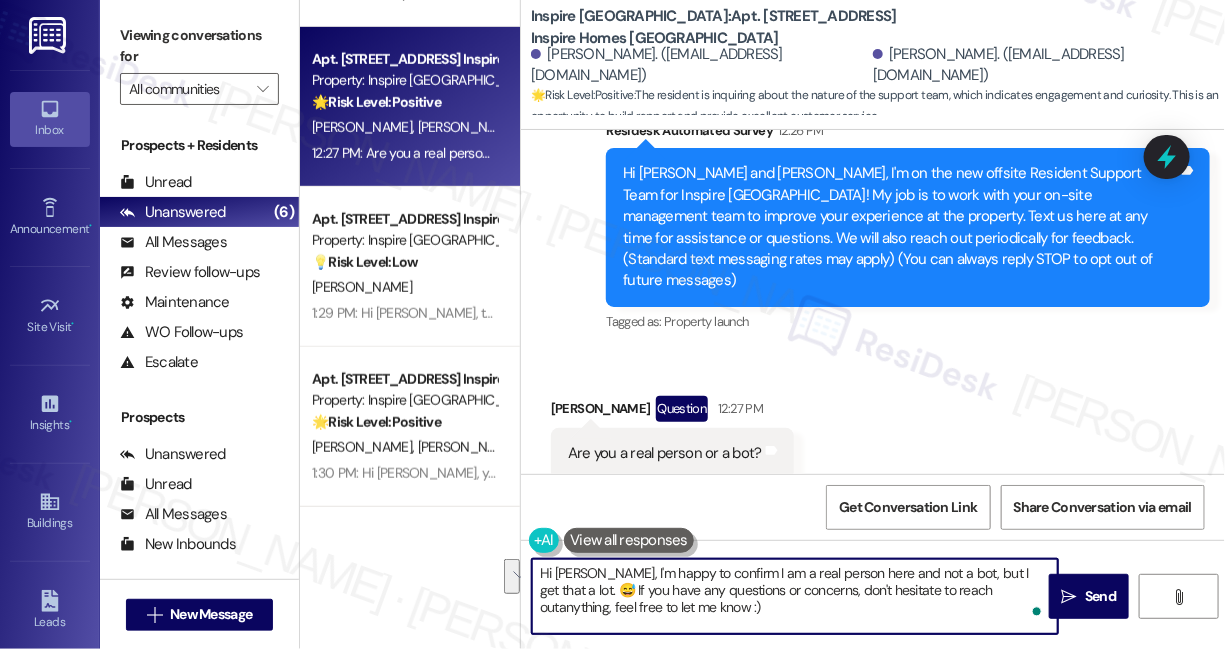 drag, startPoint x: 708, startPoint y: 611, endPoint x: 565, endPoint y: 592, distance: 144.25671 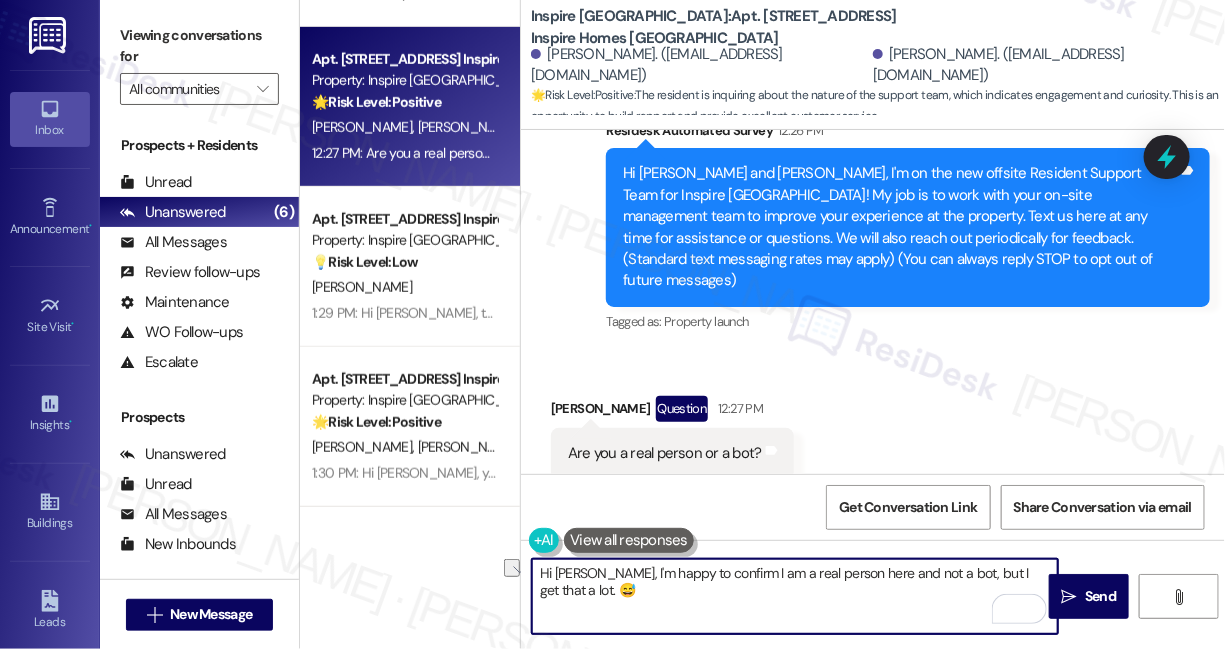 drag, startPoint x: 926, startPoint y: 574, endPoint x: 1037, endPoint y: 570, distance: 111.07205 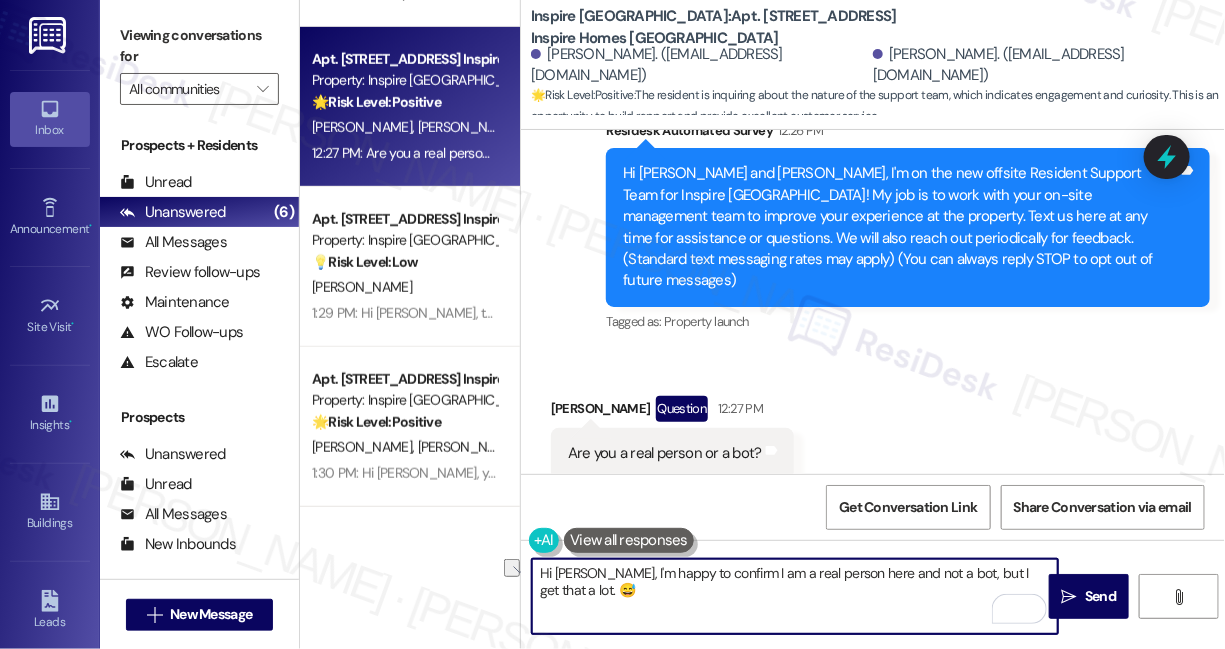 drag, startPoint x: 926, startPoint y: 572, endPoint x: 1034, endPoint y: 568, distance: 108.07405 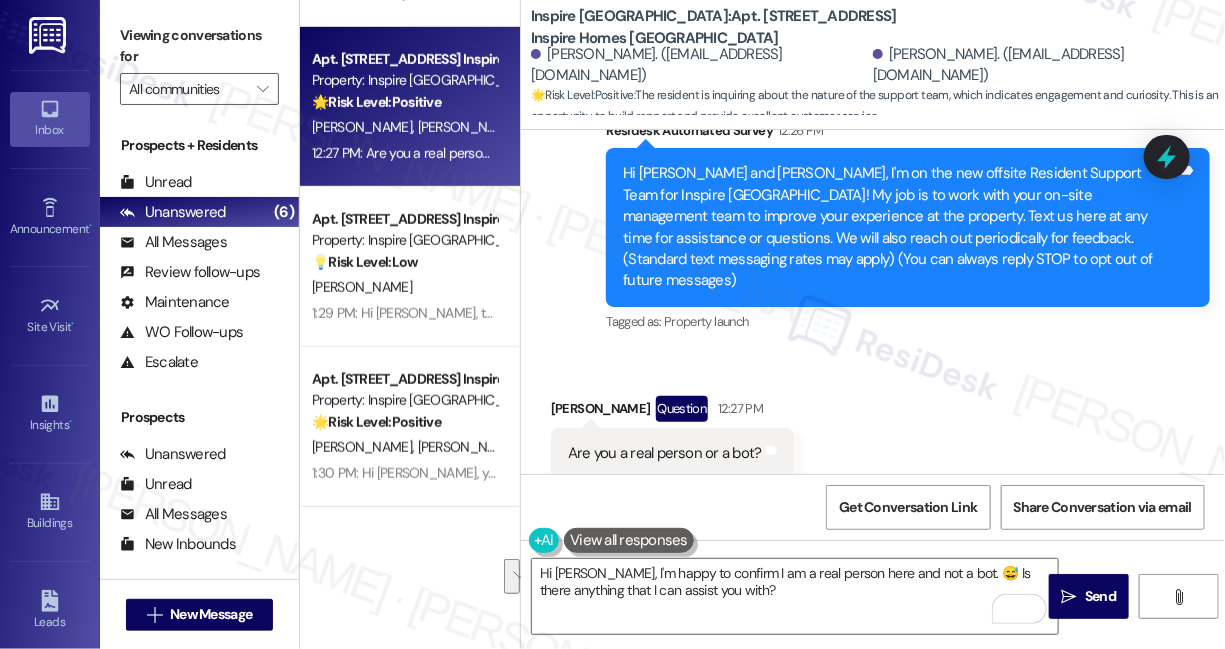 click on "Viewing conversations for" at bounding box center (199, 46) 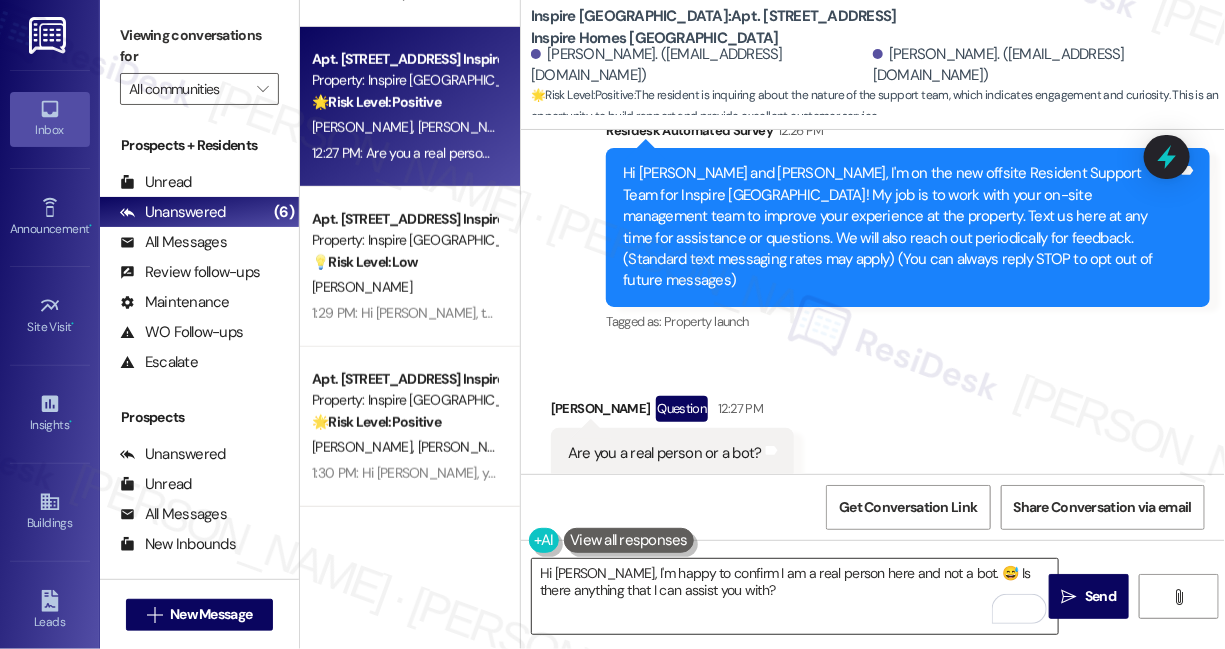 click on "Hi [PERSON_NAME], I'm happy to confirm I am a real person here and not a bot. 😅 Is there anything that I can assist you with?" at bounding box center (795, 596) 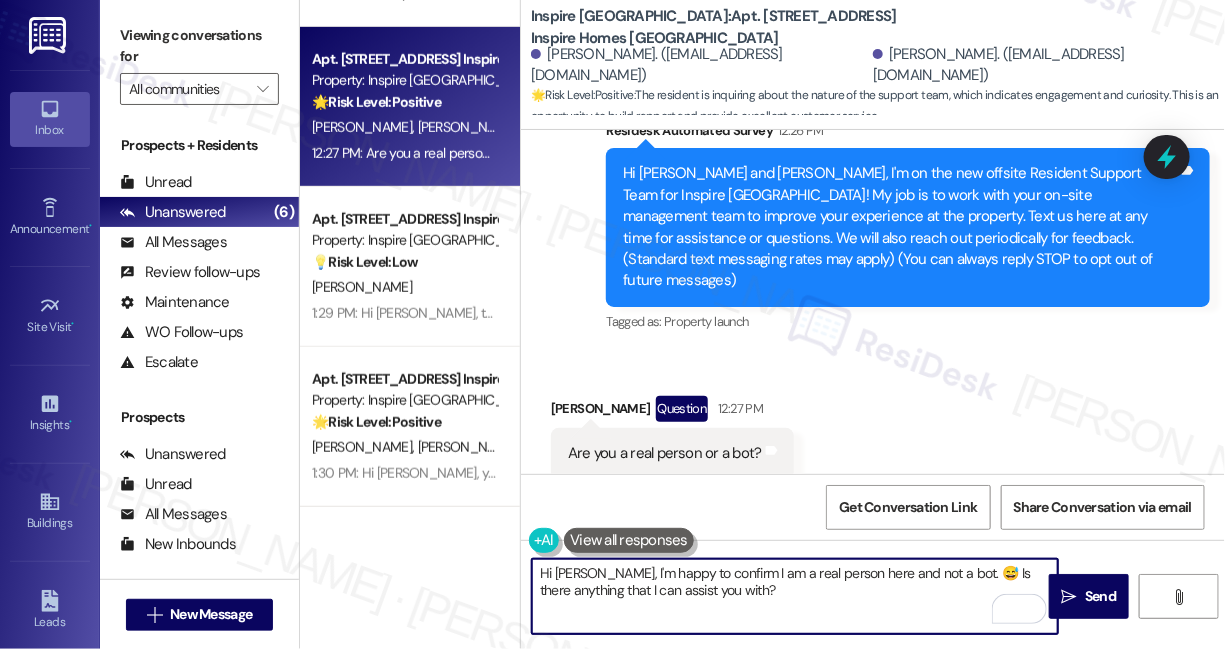 click on "Hi [PERSON_NAME], I'm happy to confirm I am a real person here and not a bot. 😅 Is there anything that I can assist you with?" at bounding box center (795, 596) 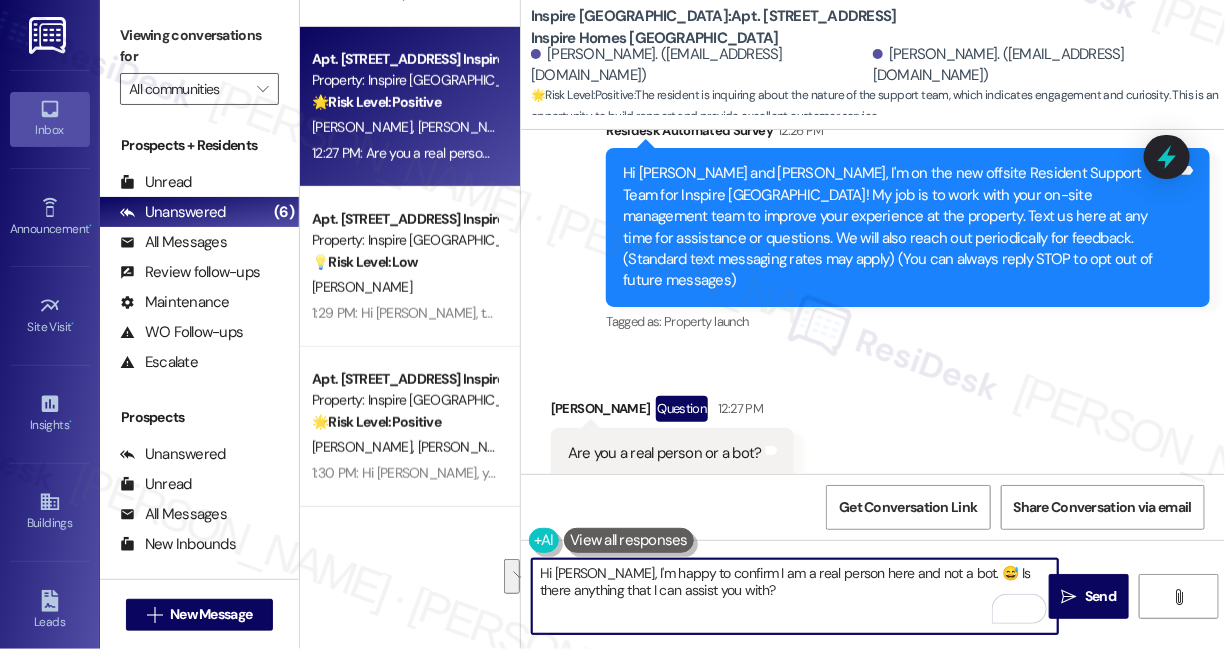 click on "Hi [PERSON_NAME], I'm happy to confirm I am a real person here and not a bot. 😅 Is there anything that I can assist you with?" at bounding box center (795, 596) 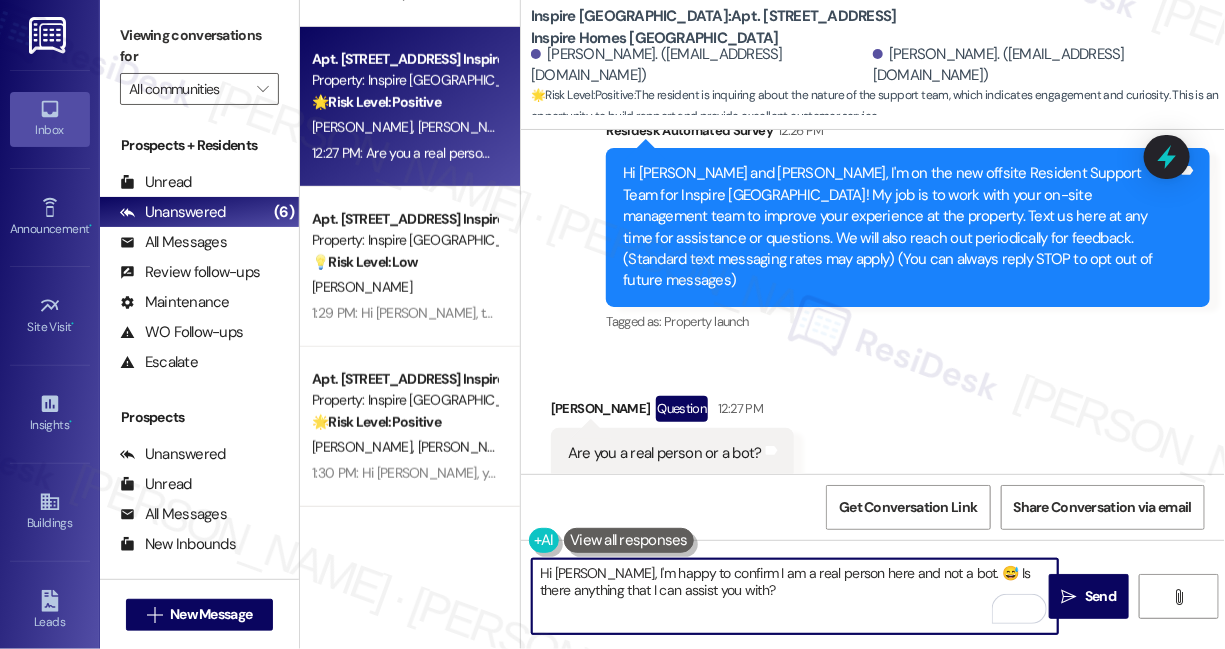click on "Hi [PERSON_NAME], I'm happy to confirm I am a real person here and not a bot. 😅 Is there anything that I can assist you with?" at bounding box center [795, 596] 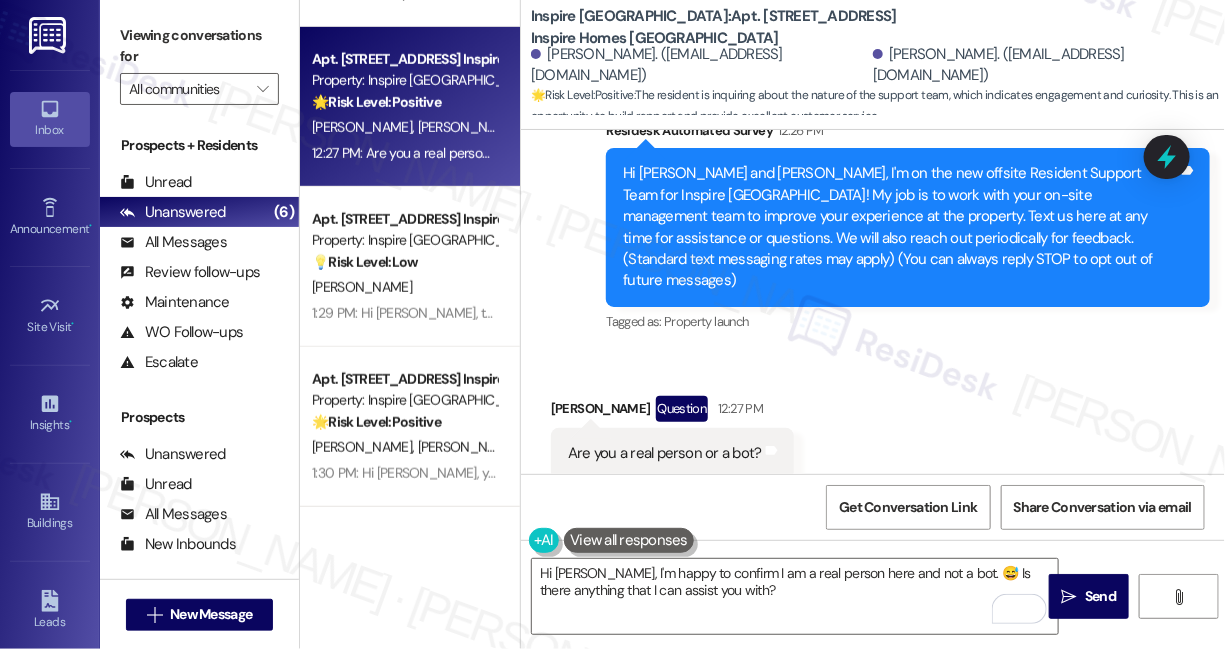 click on "Viewing conversations for" at bounding box center (199, 46) 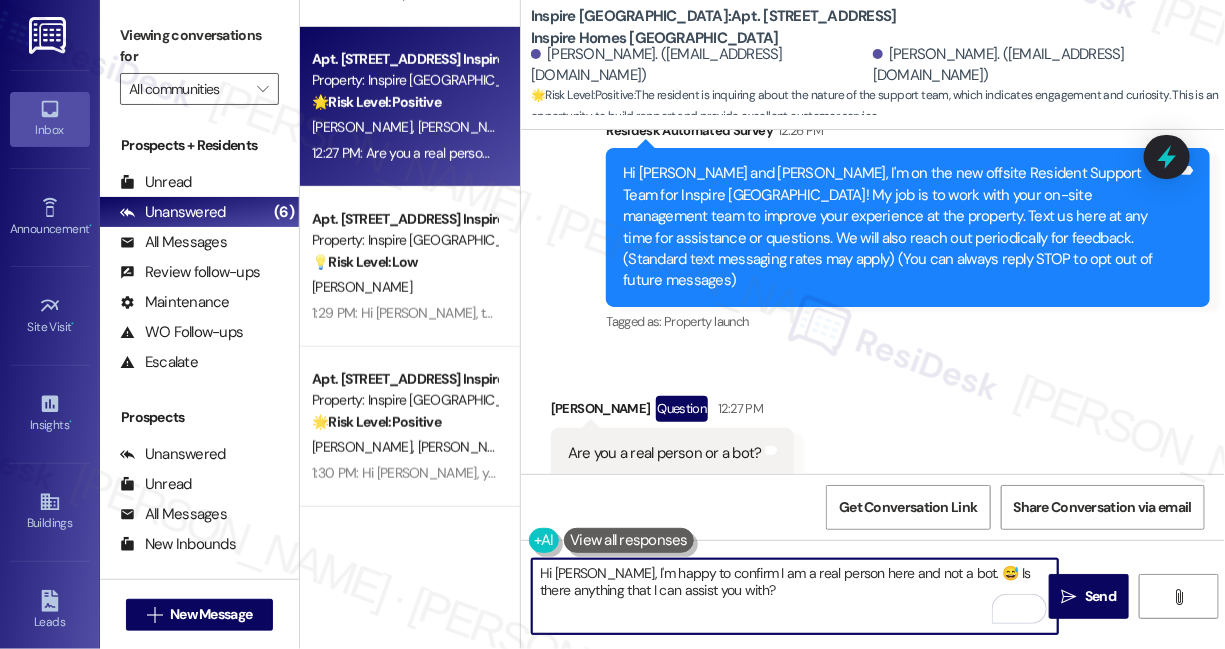 click on "Hi [PERSON_NAME], I'm happy to confirm I am a real person here and not a bot. 😅 Is there anything that I can assist you with?" at bounding box center (795, 596) 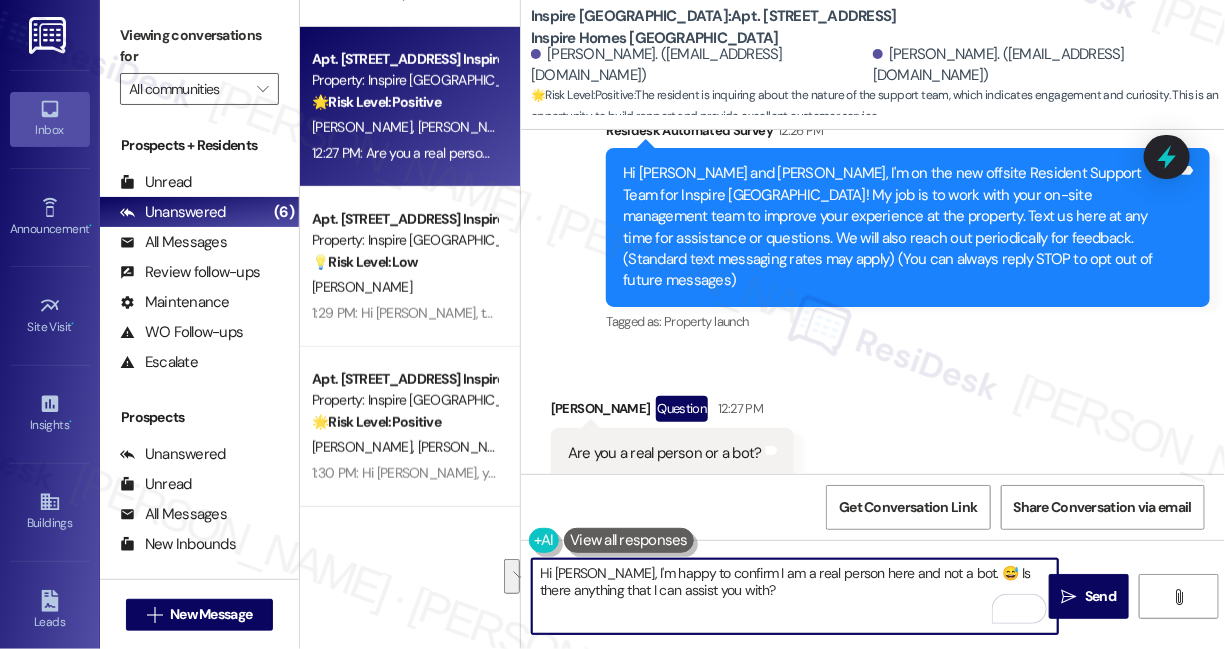 paste on "! I promise I’m a real person, not a bot 😅. Is there anything I can help you with [DATE]" 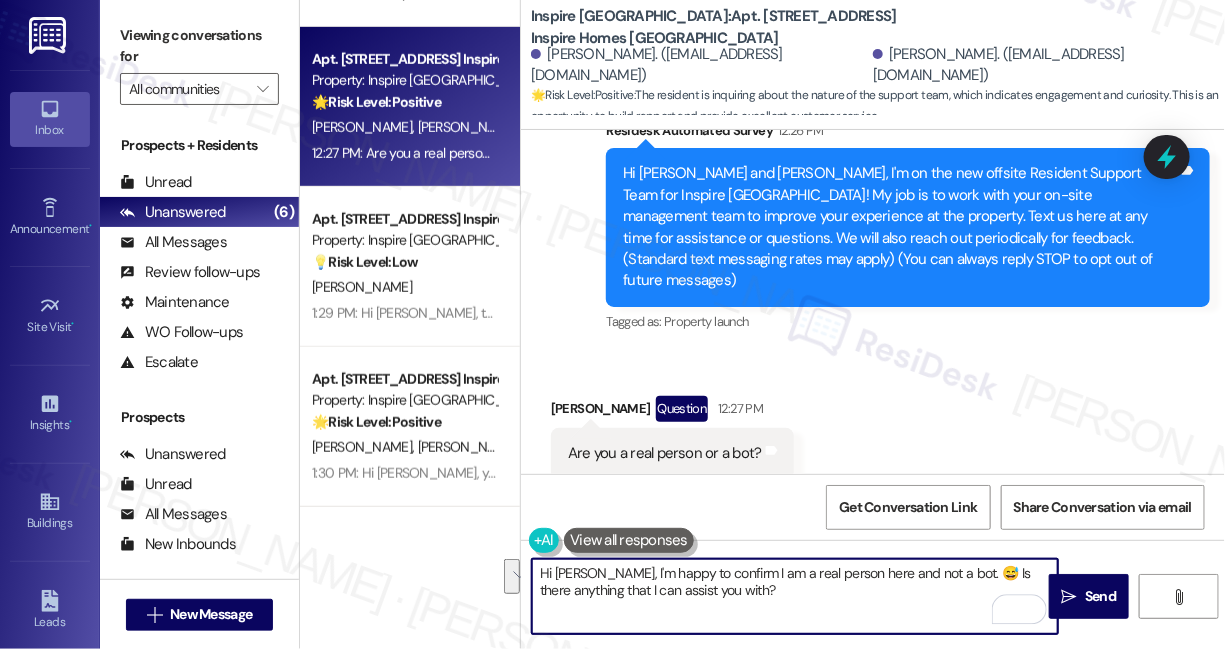click on "Hi [PERSON_NAME], I'm happy to confirm I am a real person here and not a bot. 😅 Is there anything that I can assist you with?" at bounding box center (795, 596) 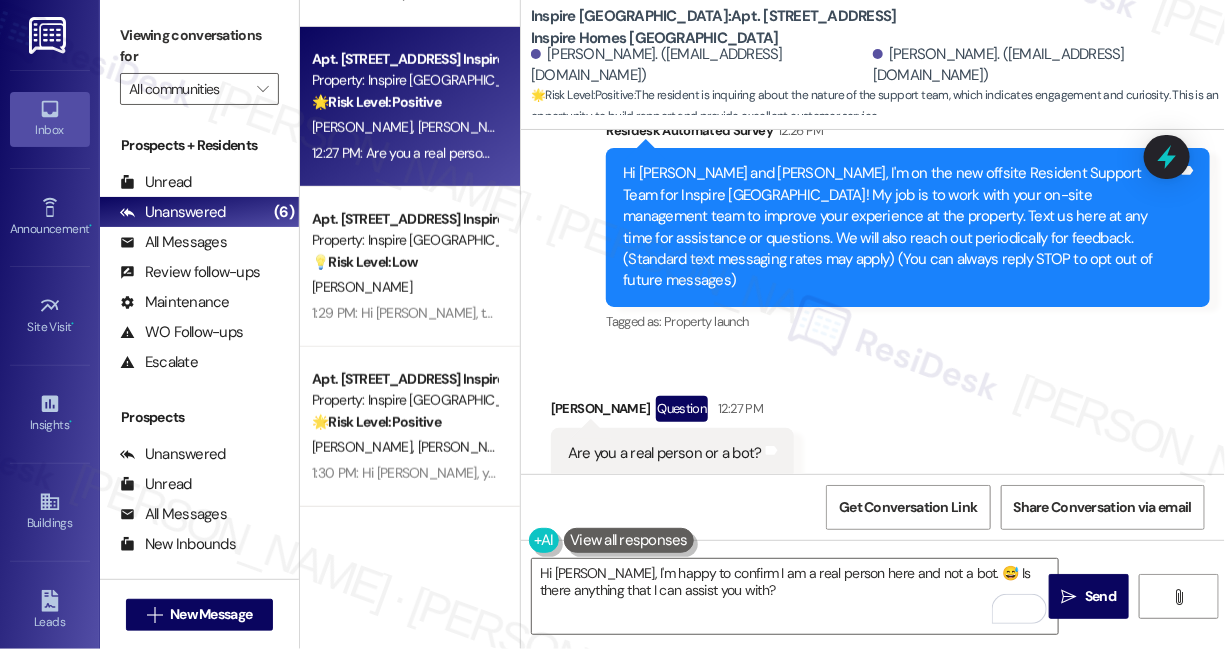 drag, startPoint x: 149, startPoint y: 38, endPoint x: 253, endPoint y: 140, distance: 145.67087 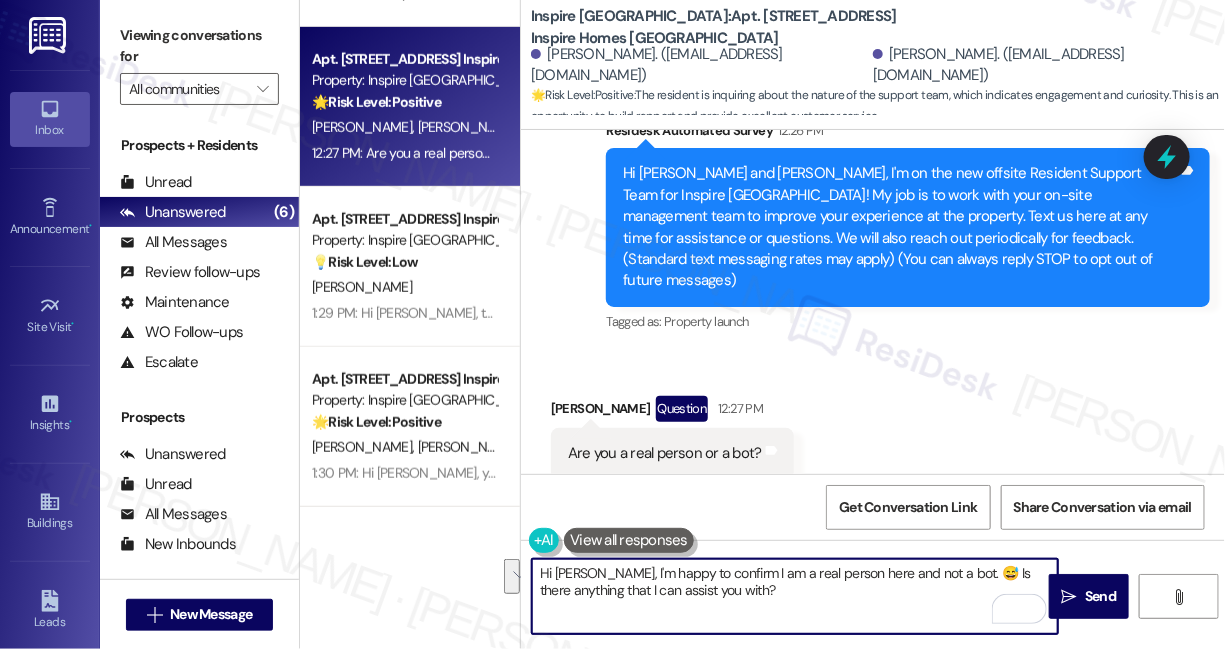 drag, startPoint x: 732, startPoint y: 600, endPoint x: 952, endPoint y: 557, distance: 224.16289 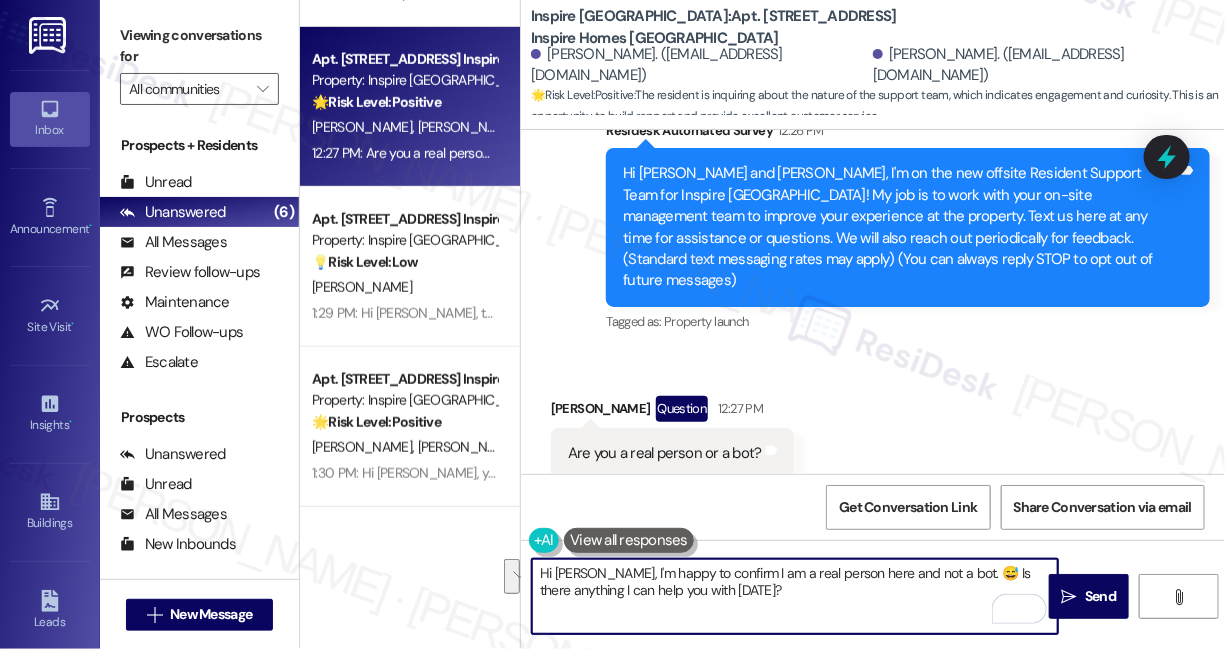 drag, startPoint x: 784, startPoint y: 589, endPoint x: 955, endPoint y: 568, distance: 172.28465 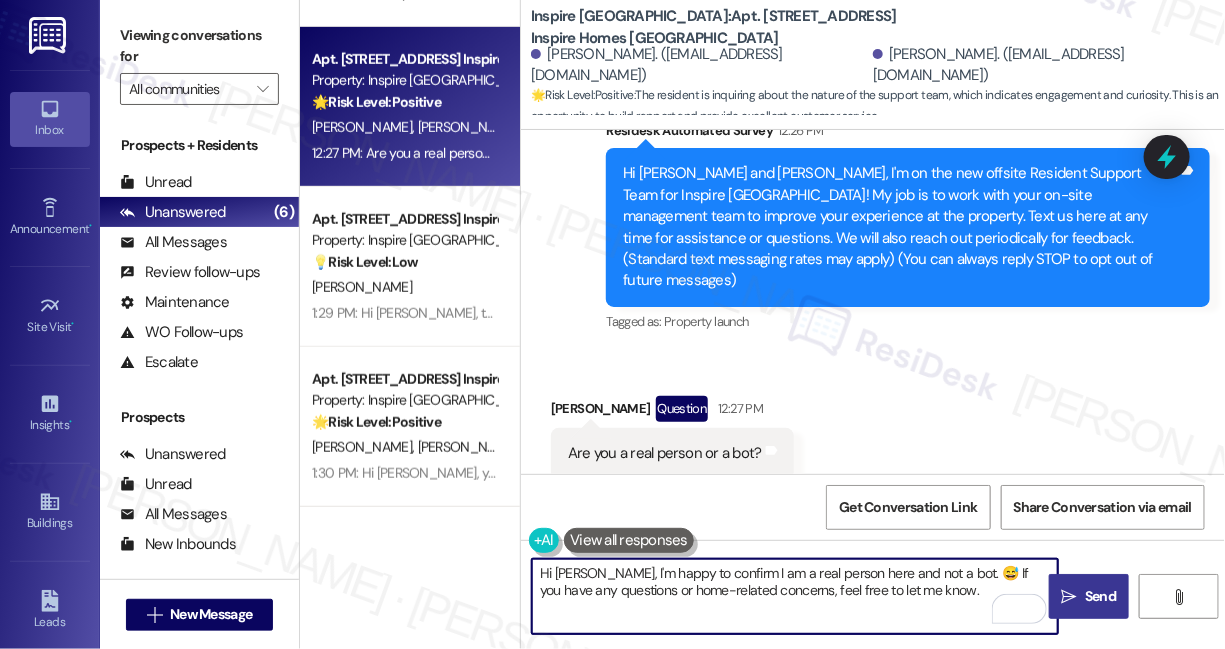 click on "Send" at bounding box center (1100, 596) 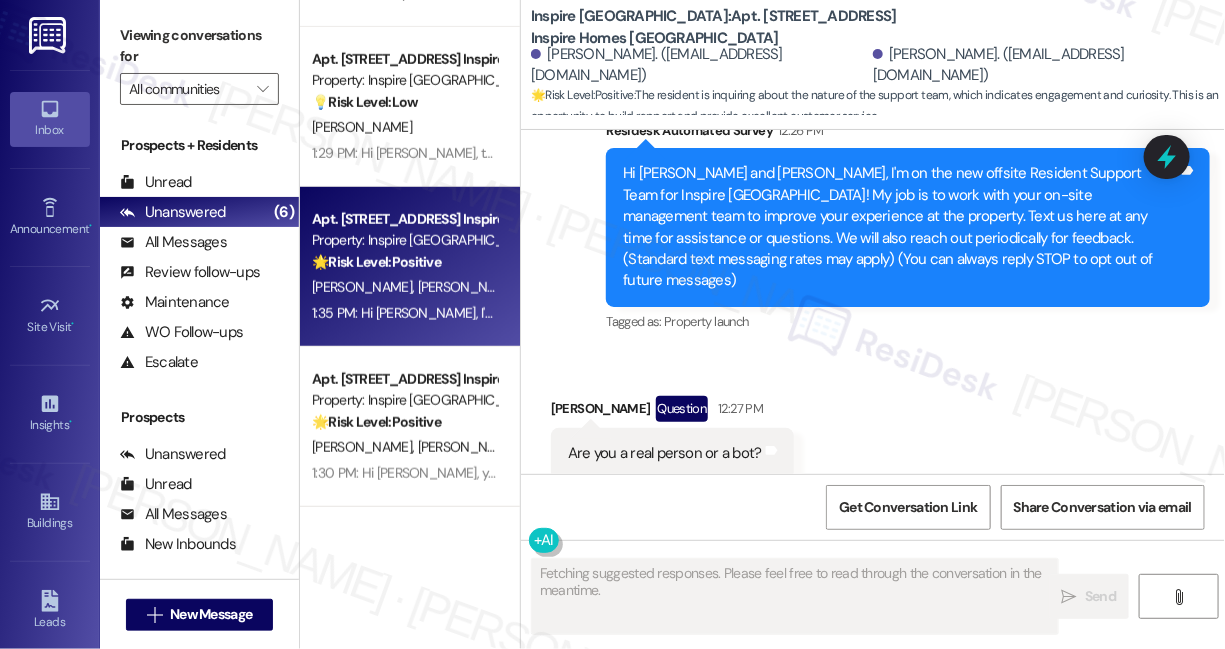 scroll, scrollTop: 227, scrollLeft: 0, axis: vertical 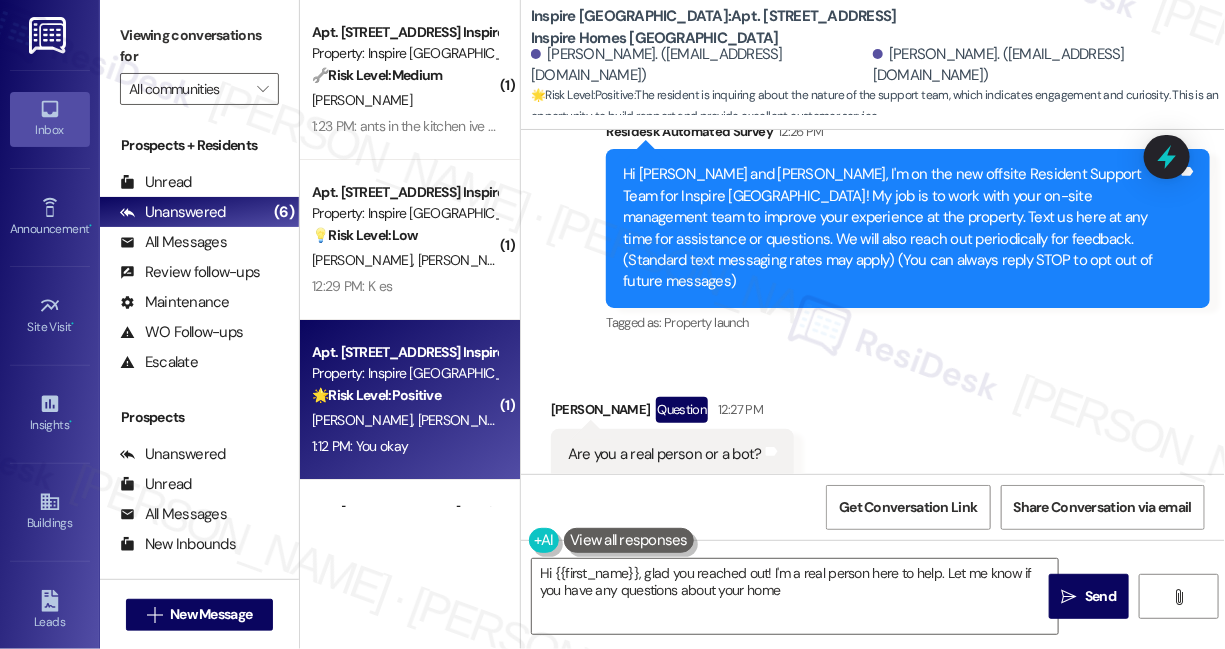 type on "Hi {{first_name}}, glad you reached out! I'm a real person here to help. Let me know if you have any questions about your home" 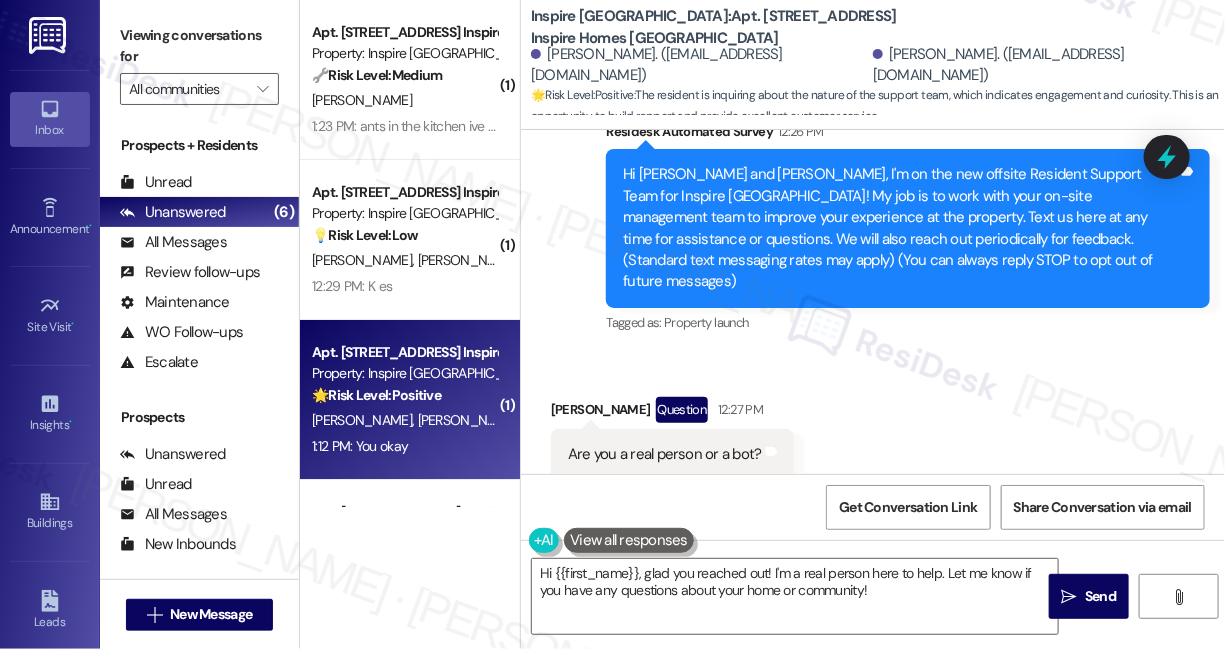 click on "1:12 PM: You okay  1:12 PM: You okay" at bounding box center (404, 446) 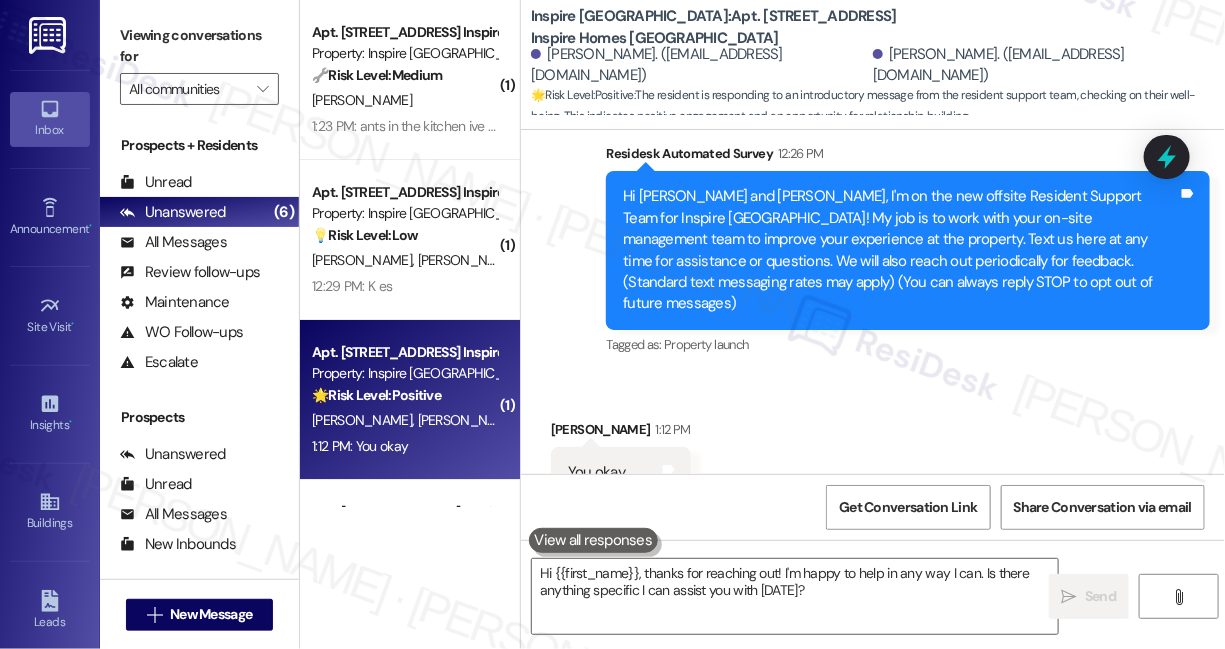 scroll, scrollTop: 223, scrollLeft: 0, axis: vertical 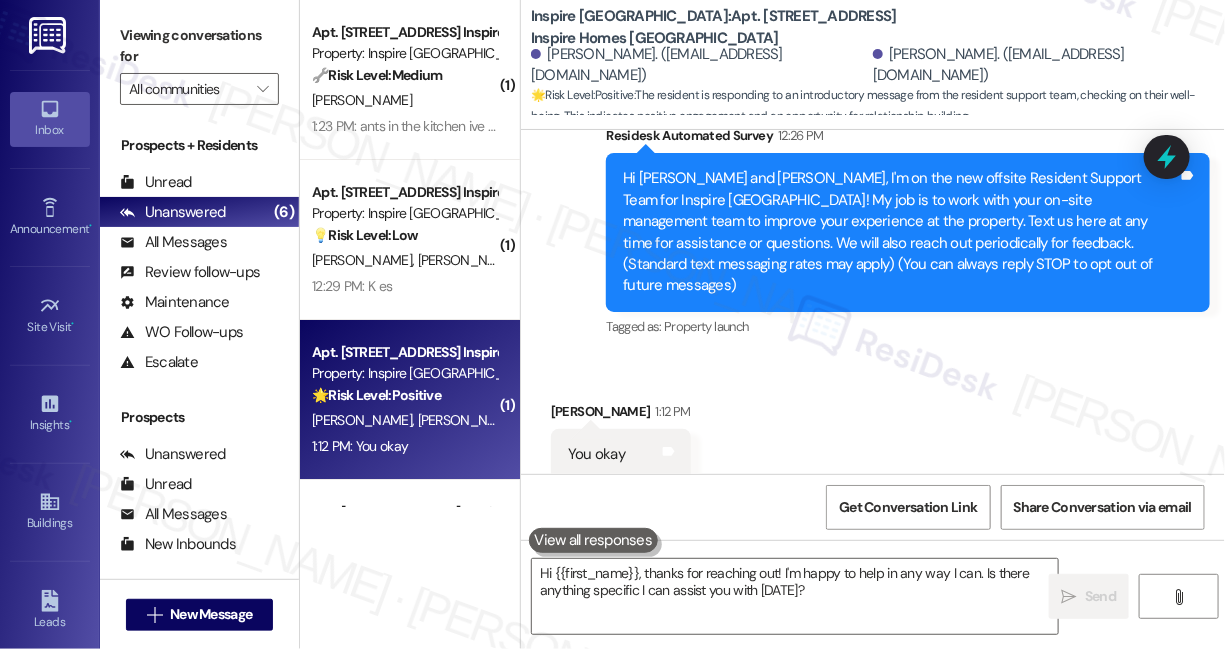 click on "Hi [PERSON_NAME] and [PERSON_NAME], I'm on the new offsite Resident Support Team for Inspire [GEOGRAPHIC_DATA]! My job is to work with your on-site management team to improve your experience at the property. Text us here at any time for assistance or questions. We will also reach out periodically for feedback. (Standard text messaging rates may apply) (You can always reply STOP to opt out of future messages)" at bounding box center (900, 232) 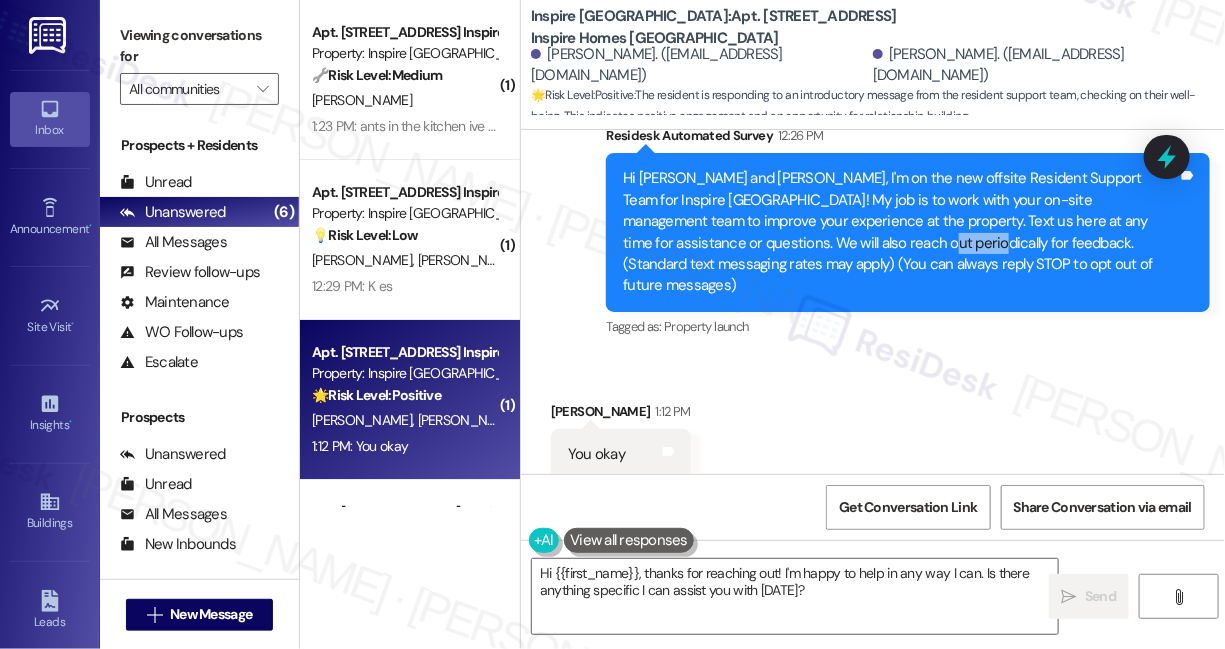 click on "Hi [PERSON_NAME] and [PERSON_NAME], I'm on the new offsite Resident Support Team for Inspire [GEOGRAPHIC_DATA]! My job is to work with your on-site management team to improve your experience at the property. Text us here at any time for assistance or questions. We will also reach out periodically for feedback. (Standard text messaging rates may apply) (You can always reply STOP to opt out of future messages)" at bounding box center (900, 232) 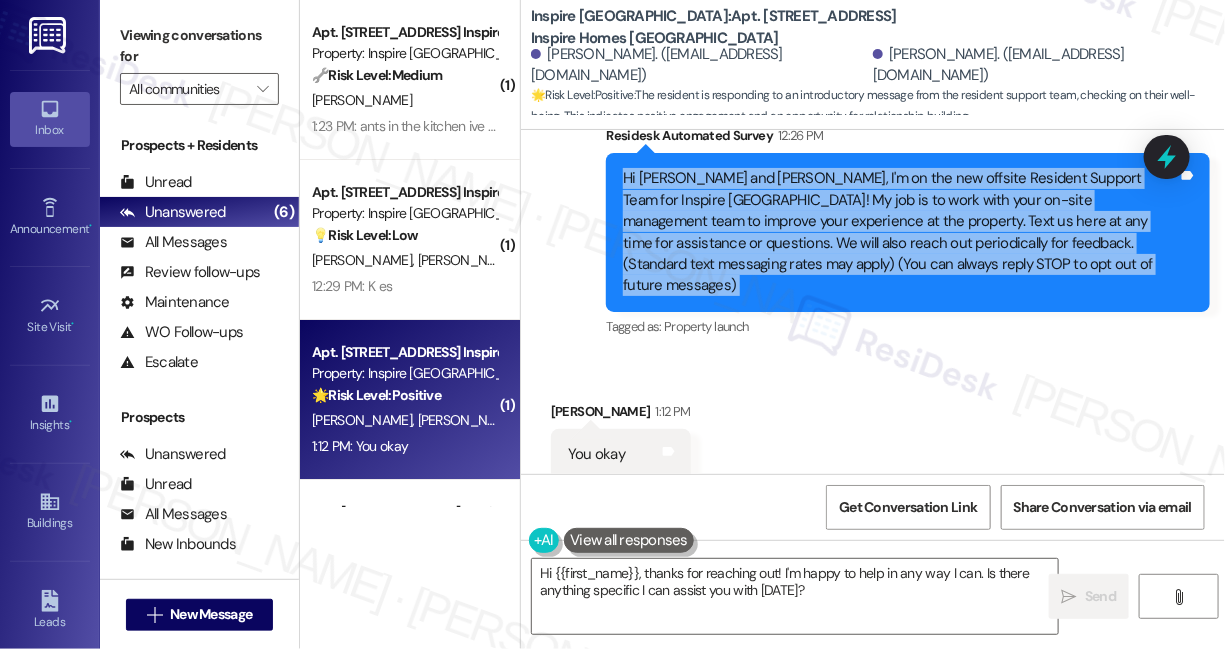 click on "Hi [PERSON_NAME] and [PERSON_NAME], I'm on the new offsite Resident Support Team for Inspire [GEOGRAPHIC_DATA]! My job is to work with your on-site management team to improve your experience at the property. Text us here at any time for assistance or questions. We will also reach out periodically for feedback. (Standard text messaging rates may apply) (You can always reply STOP to opt out of future messages)" at bounding box center (900, 232) 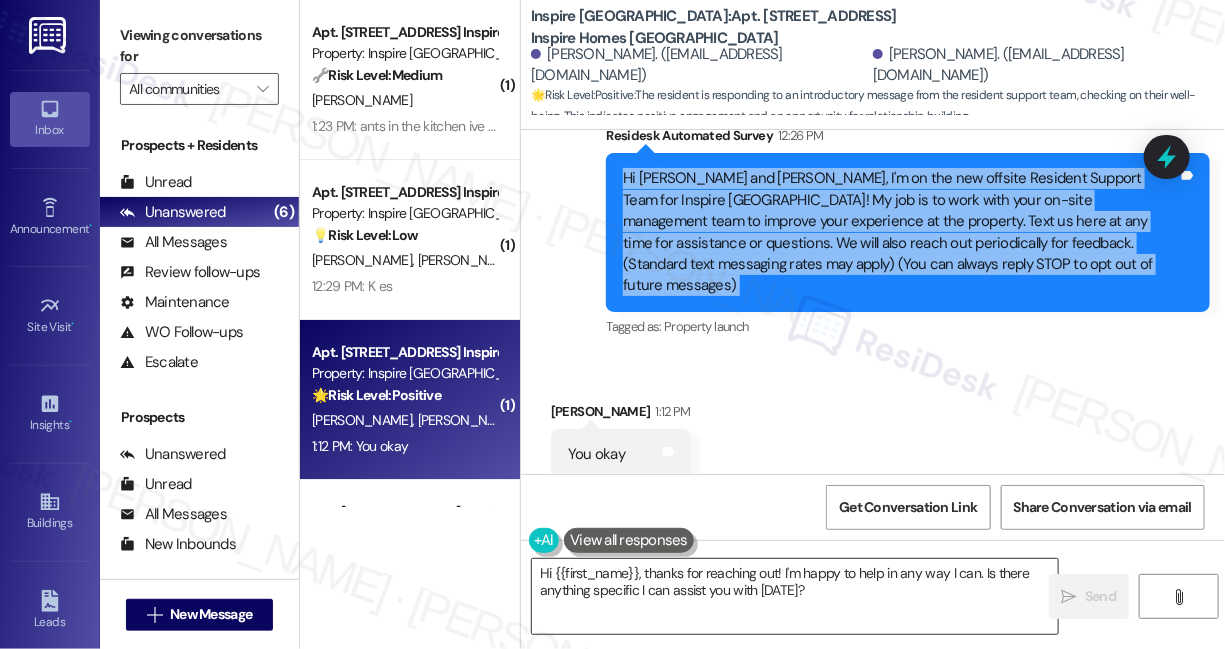 click on "Hi {{first_name}}, thanks for reaching out! I'm happy to help in any way I can. Is there anything specific I can assist you with [DATE]?" at bounding box center [795, 596] 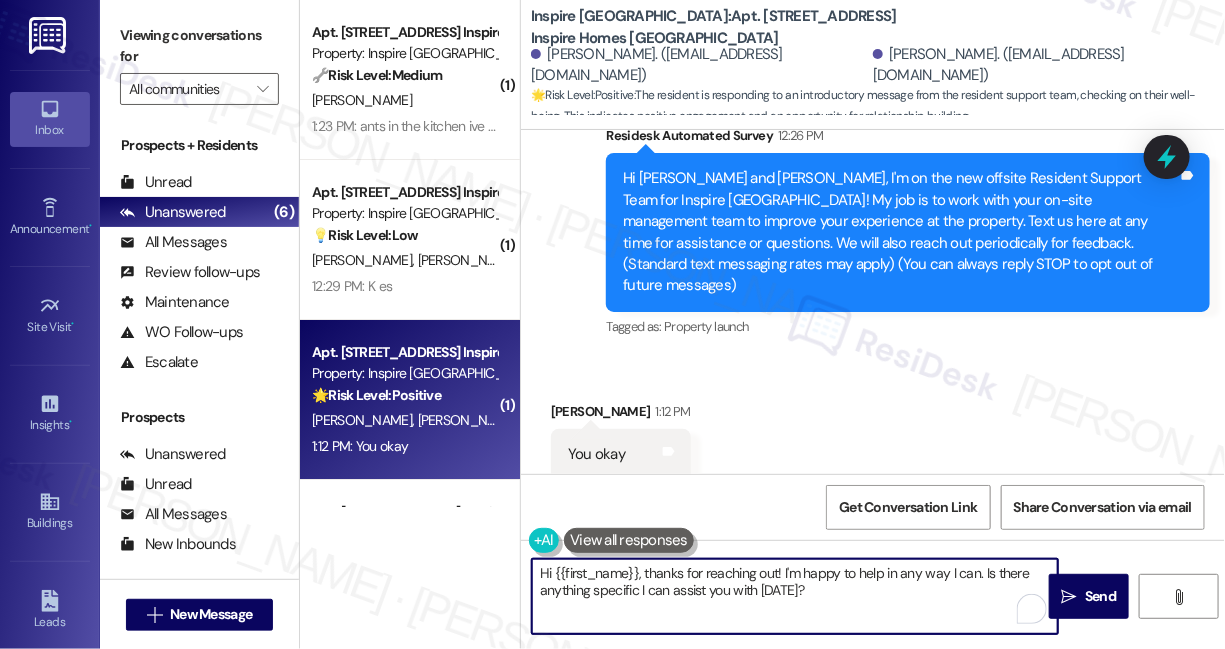 click on "Hi {{first_name}}, thanks for reaching out! I'm happy to help in any way I can. Is there anything specific I can assist you with today?" at bounding box center (795, 596) 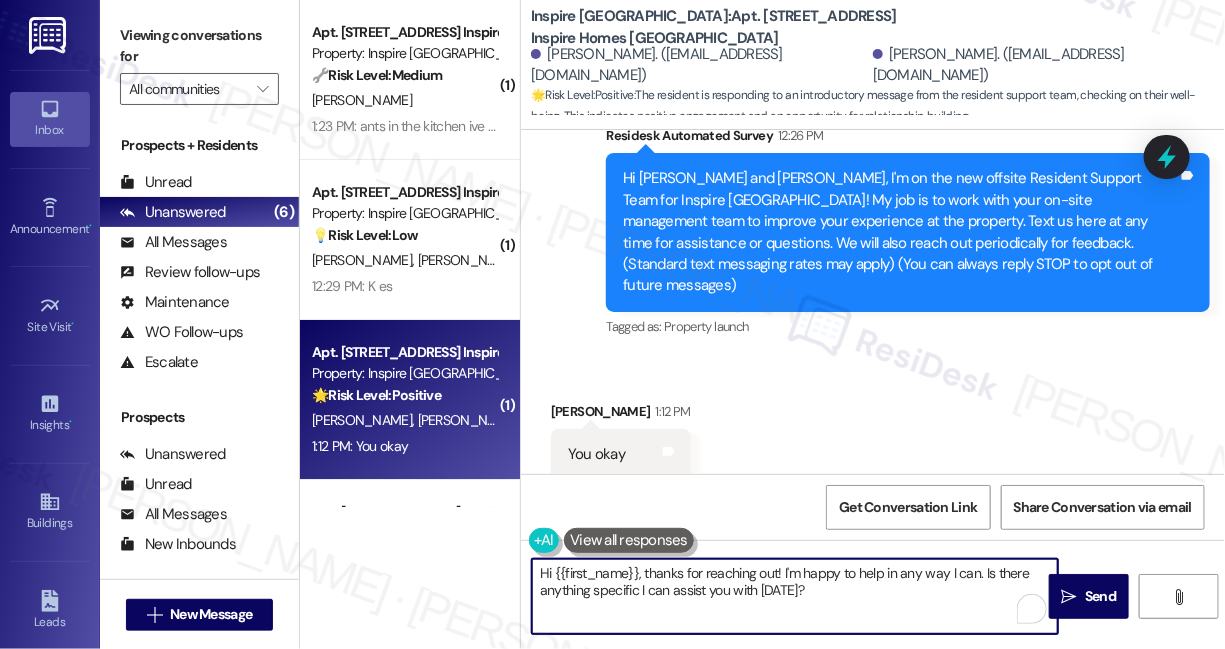 click on "Hi {{first_name}}, thanks for reaching out! I'm happy to help in any way I can. Is there anything specific I can assist you with today?" at bounding box center [795, 596] 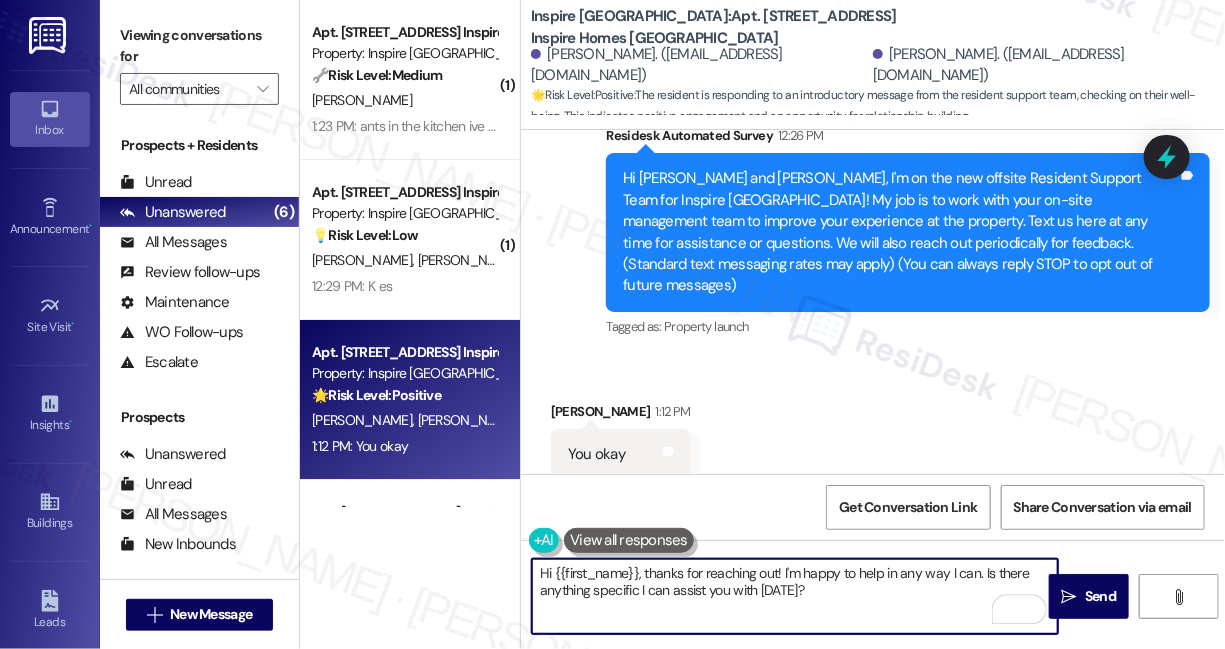 click on "You okay" at bounding box center (596, 454) 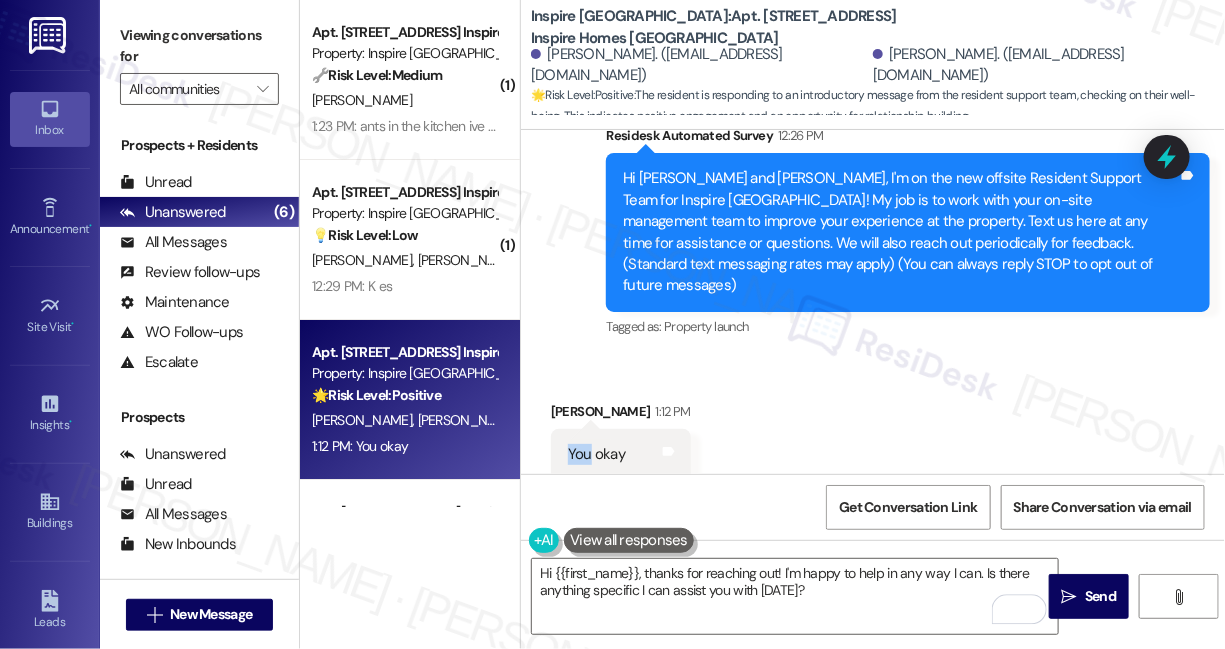 click on "You okay" at bounding box center (596, 454) 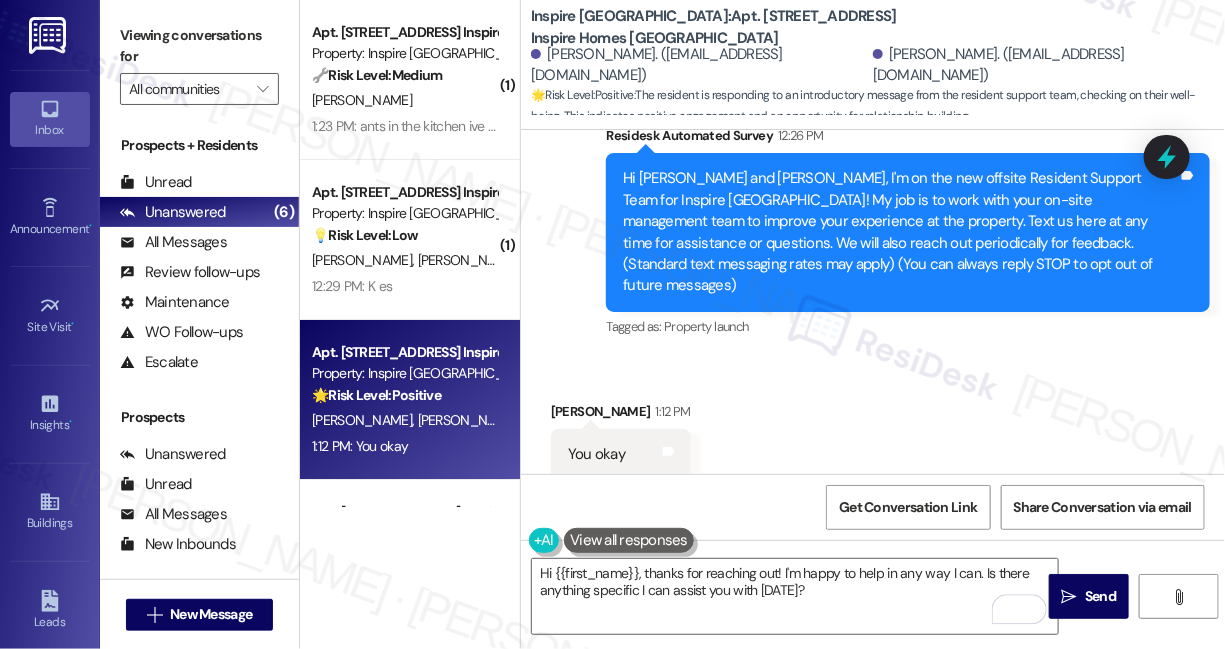 click on "Hi Angela and Gregory, I'm on the new offsite Resident Support Team for Inspire Bond Ranch! My job is to work with your on-site management team to improve your experience at the property. Text us here at any time for assistance or questions. We will also reach out periodically for feedback. (Standard text messaging rates may apply) (You can always reply STOP to opt out of future messages)" at bounding box center [900, 232] 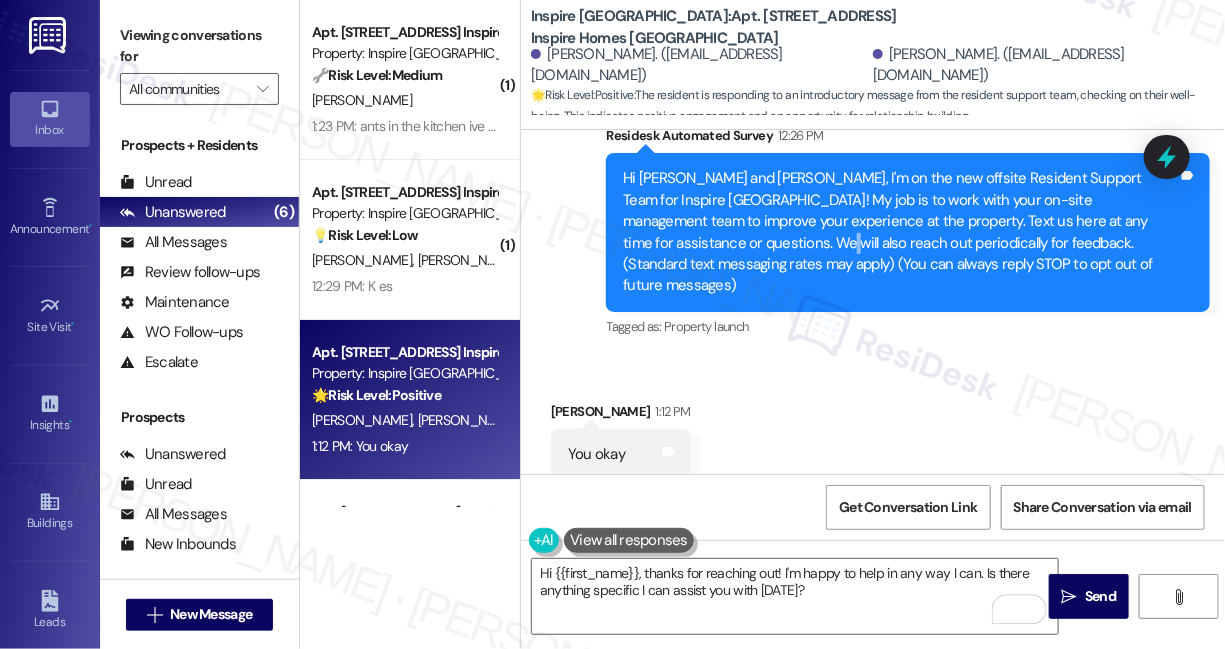 click on "Hi Angela and Gregory, I'm on the new offsite Resident Support Team for Inspire Bond Ranch! My job is to work with your on-site management team to improve your experience at the property. Text us here at any time for assistance or questions. We will also reach out periodically for feedback. (Standard text messaging rates may apply) (You can always reply STOP to opt out of future messages)" at bounding box center [900, 232] 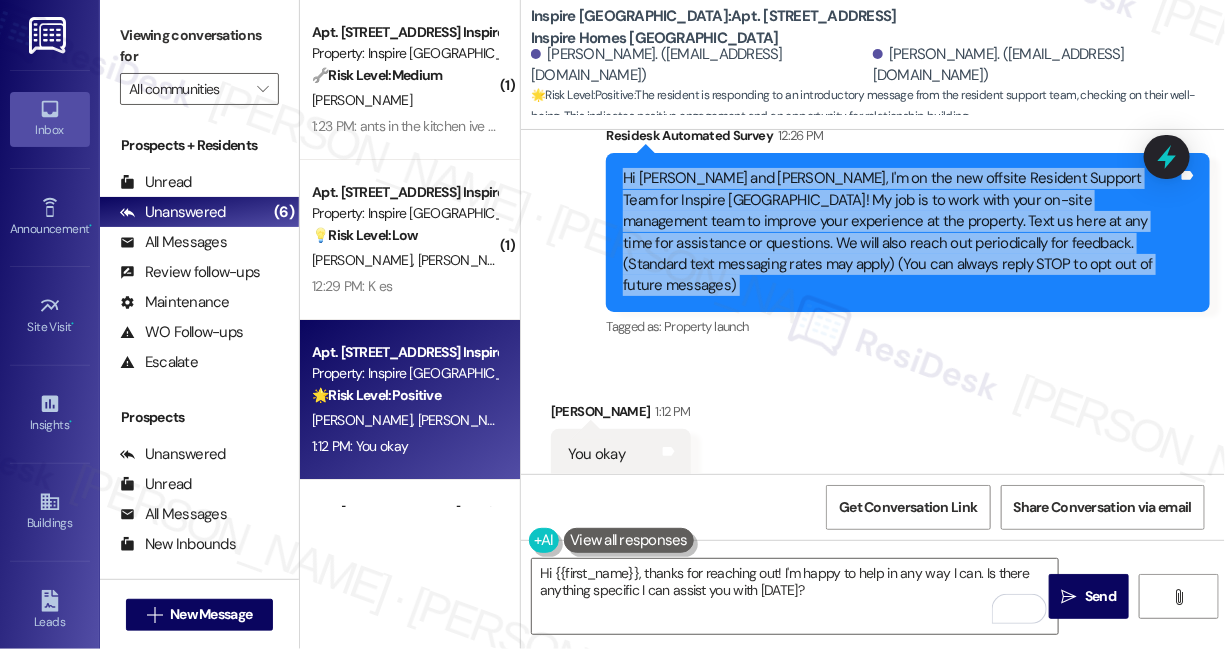 click on "Hi Angela and Gregory, I'm on the new offsite Resident Support Team for Inspire Bond Ranch! My job is to work with your on-site management team to improve your experience at the property. Text us here at any time for assistance or questions. We will also reach out periodically for feedback. (Standard text messaging rates may apply) (You can always reply STOP to opt out of future messages)" at bounding box center (900, 232) 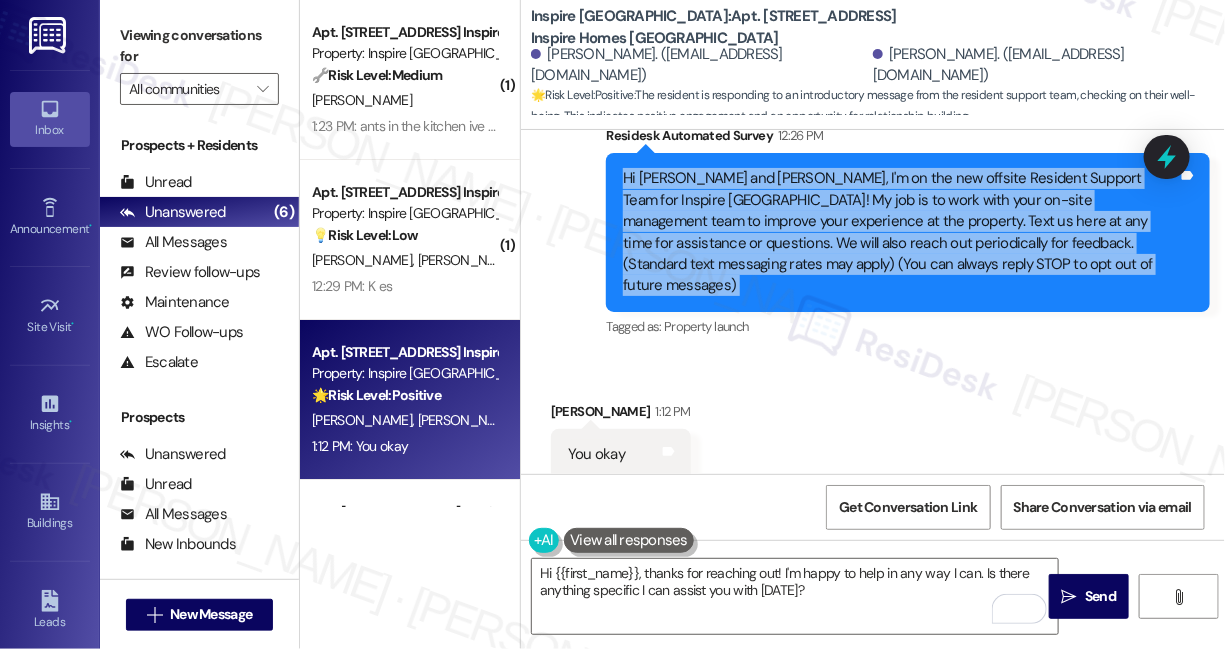 copy on "Hi Angela and Gregory, I'm on the new offsite Resident Support Team for Inspire Bond Ranch! My job is to work with your on-site management team to improve your experience at the property. Text us here at any time for assistance or questions. We will also reach out periodically for feedback. (Standard text messaging rates may apply) (You can always reply STOP to opt out of future messages) Tags and notes" 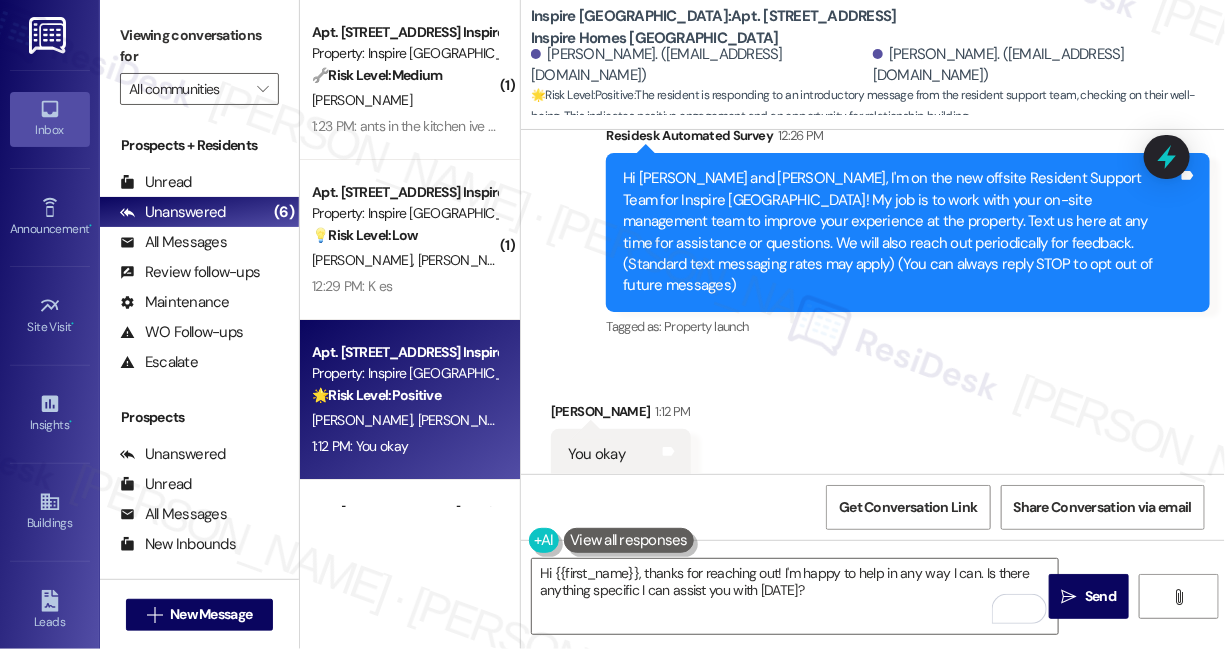 click on "Viewing conversations for All communities " at bounding box center (199, 62) 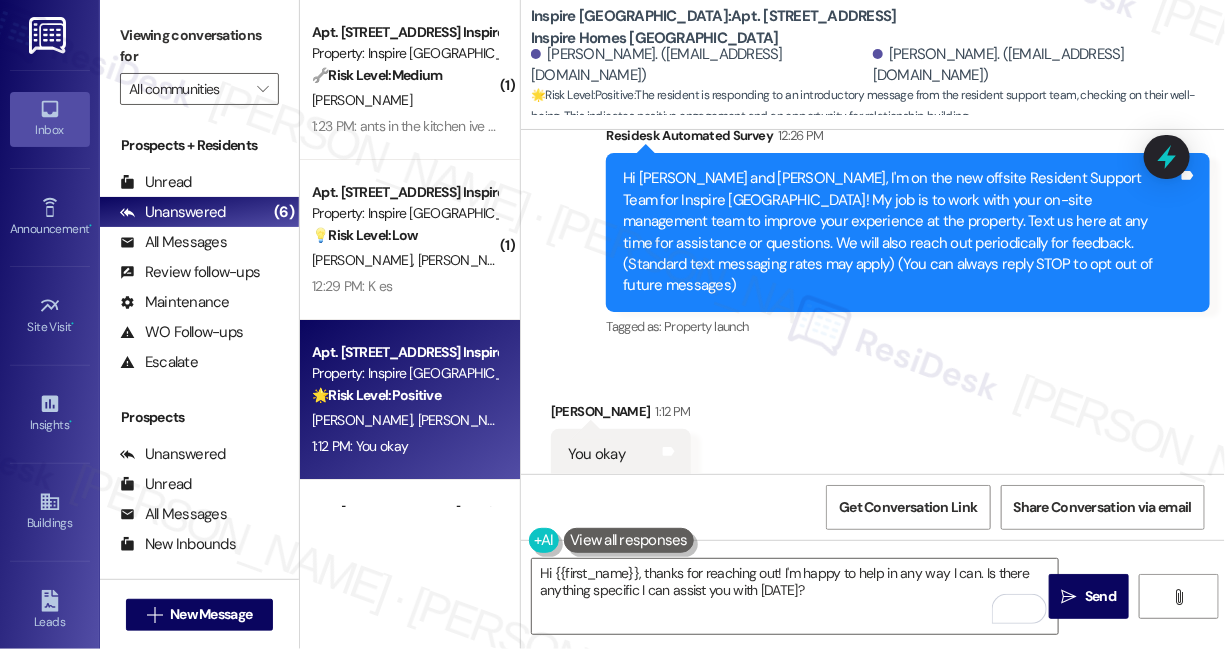 click on "Gregory Smith 1:12 PM" at bounding box center [621, 415] 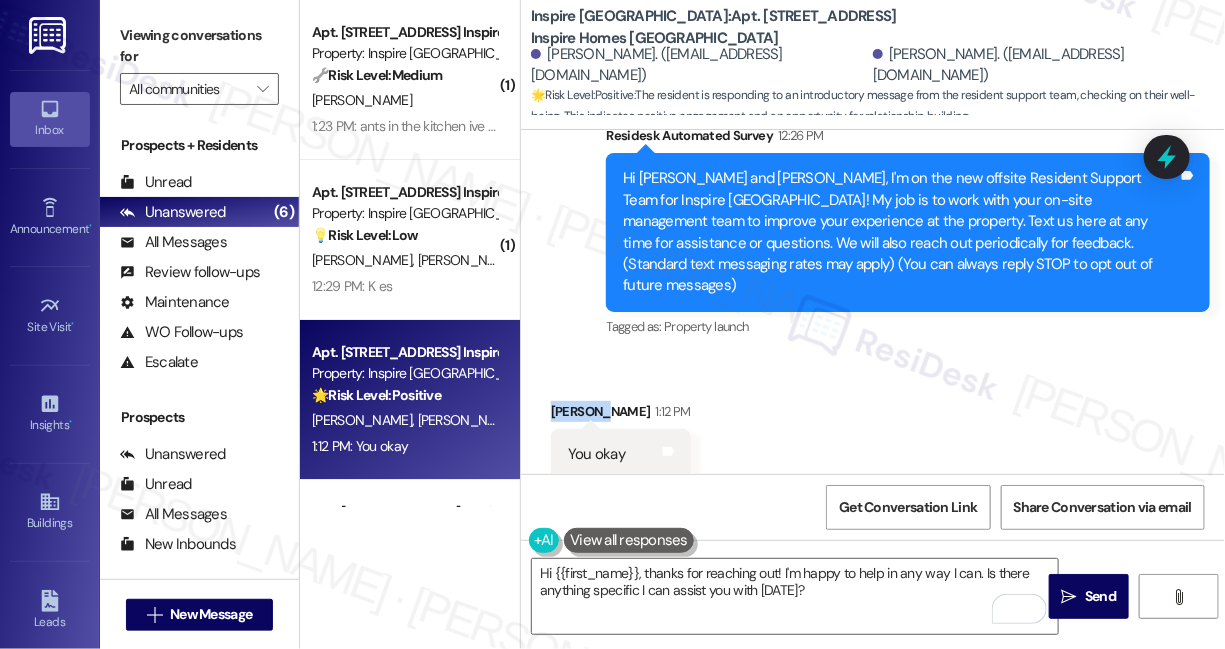 click on "Gregory Smith 1:12 PM" at bounding box center (621, 415) 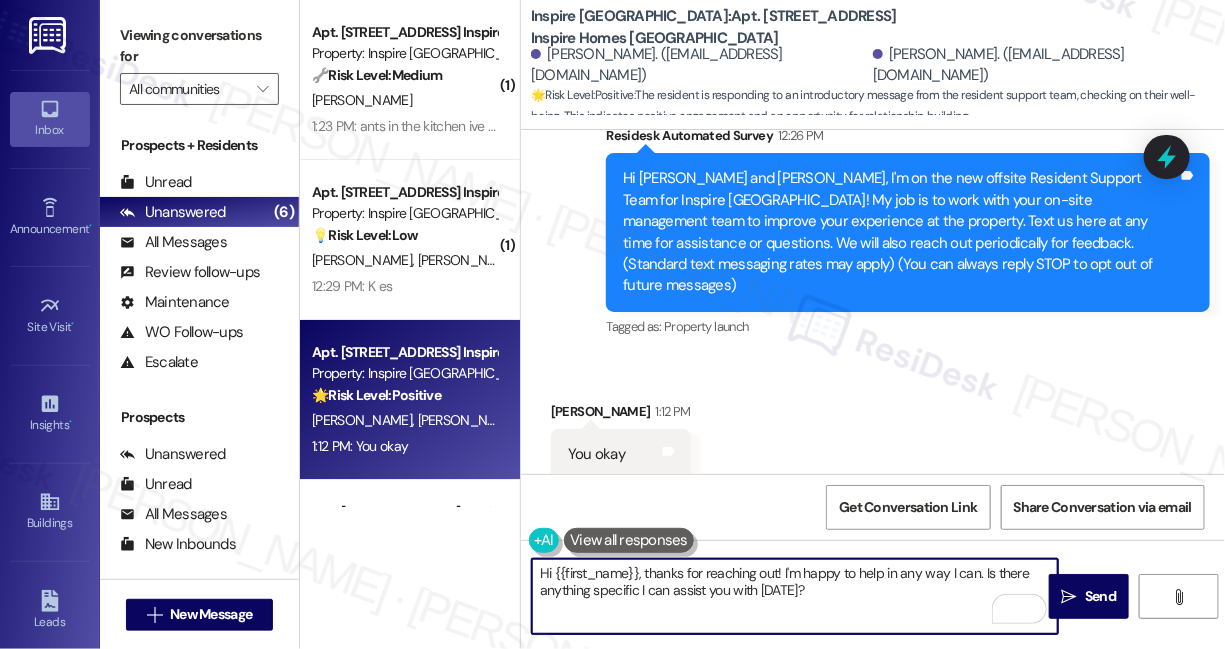 drag, startPoint x: 553, startPoint y: 571, endPoint x: 640, endPoint y: 565, distance: 87.20665 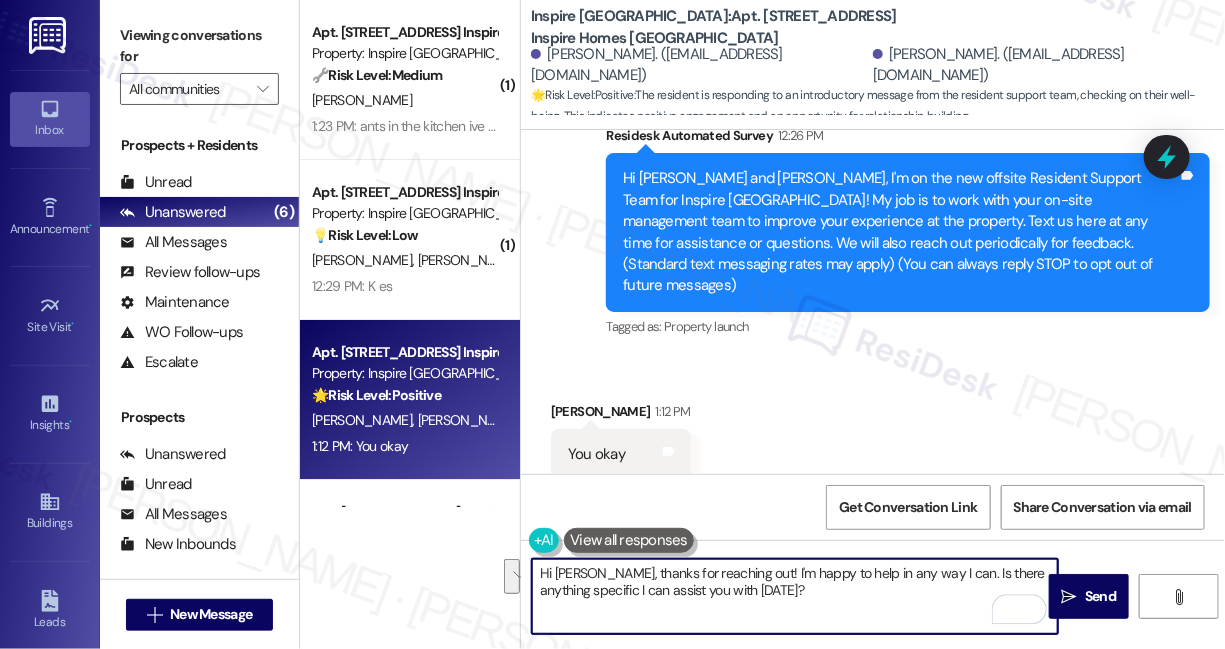 drag, startPoint x: 765, startPoint y: 569, endPoint x: 819, endPoint y: 595, distance: 59.933296 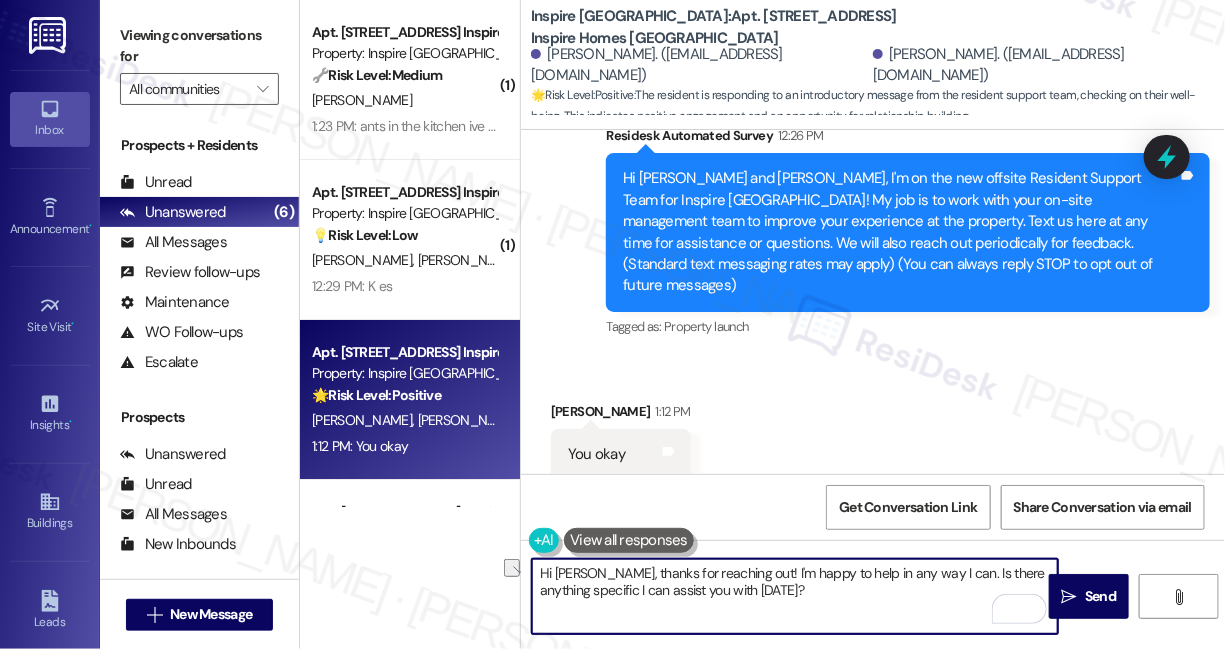 drag, startPoint x: 936, startPoint y: 571, endPoint x: 762, endPoint y: 571, distance: 174 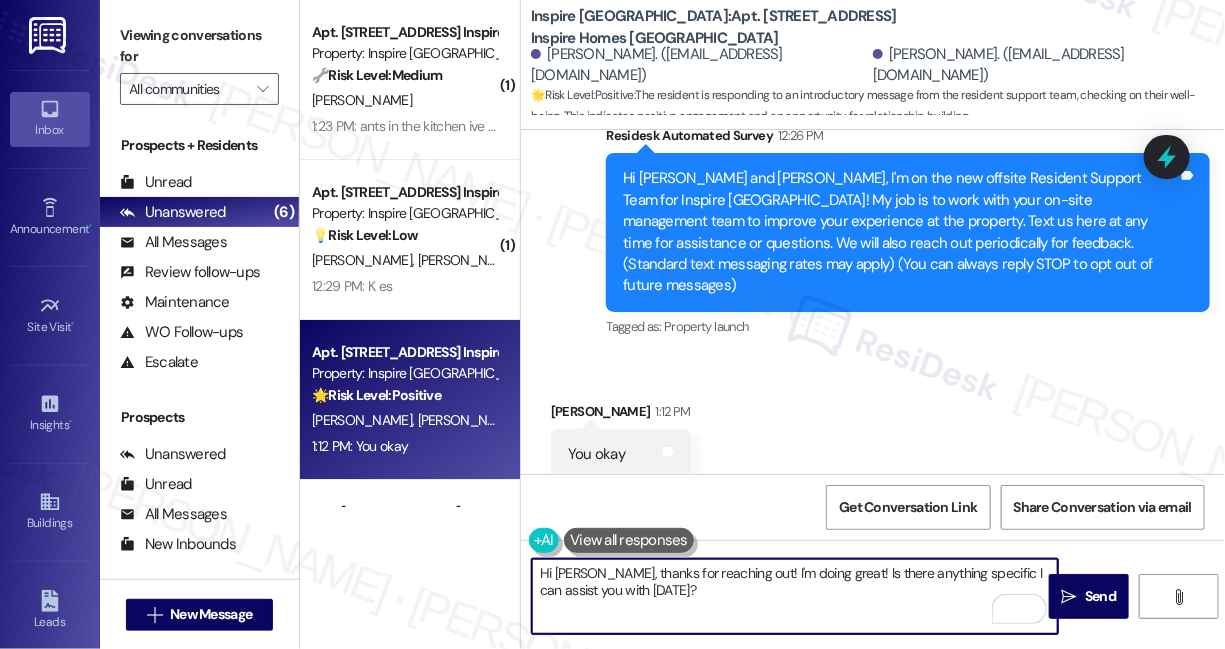 click on "Hi Gregory, thanks for reaching out! I'm doing great! Is there anything specific I can assist you with today?" at bounding box center (795, 596) 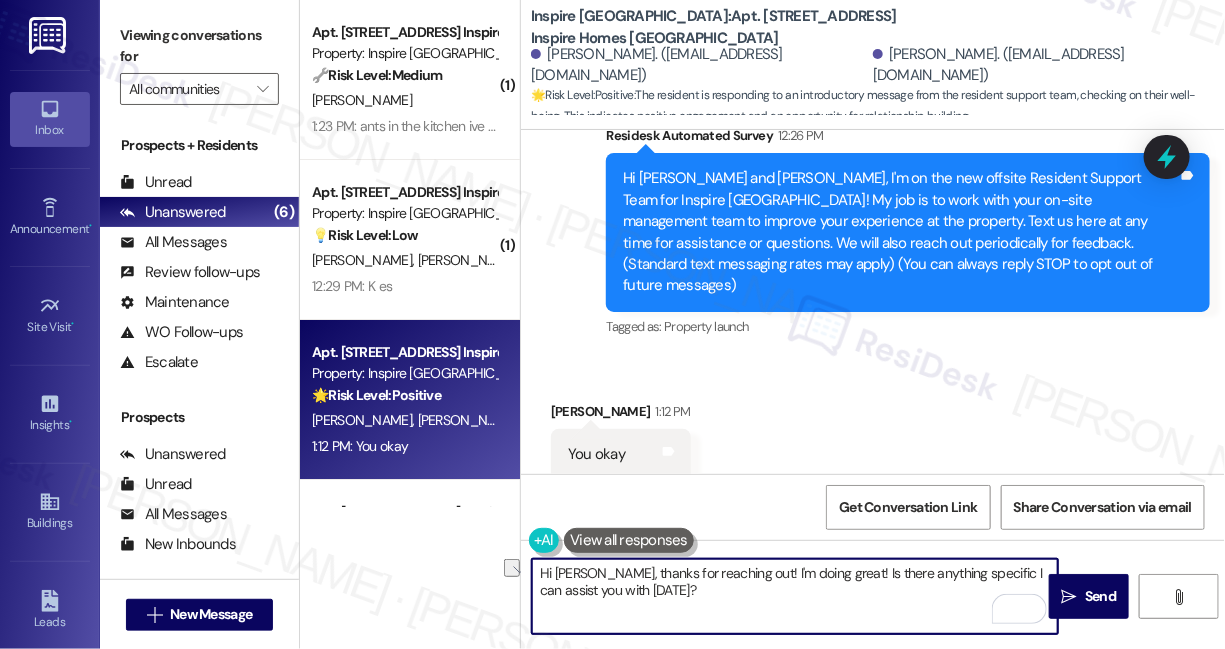 drag, startPoint x: 743, startPoint y: 571, endPoint x: 605, endPoint y: 576, distance: 138.09055 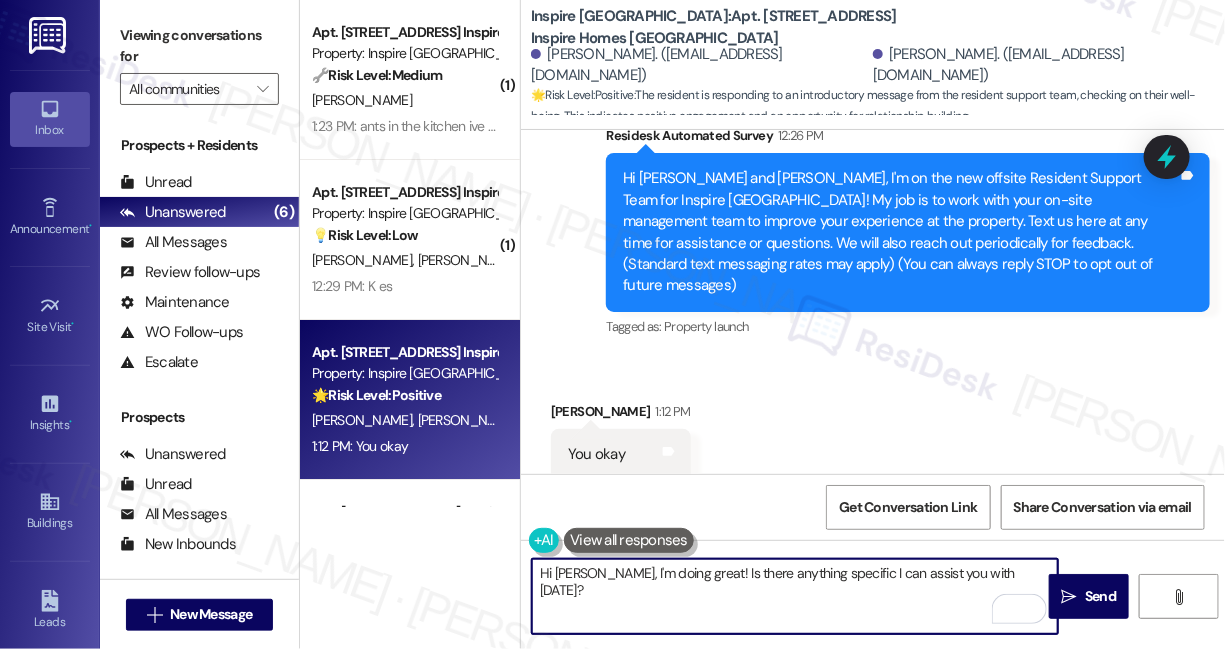 click on "Hi Angela and Gregory, I'm on the new offsite Resident Support Team for Inspire Bond Ranch! My job is to work with your on-site management team to improve your experience at the property. Text us here at any time for assistance or questions. We will also reach out periodically for feedback. (Standard text messaging rates may apply) (You can always reply STOP to opt out of future messages)" at bounding box center [900, 232] 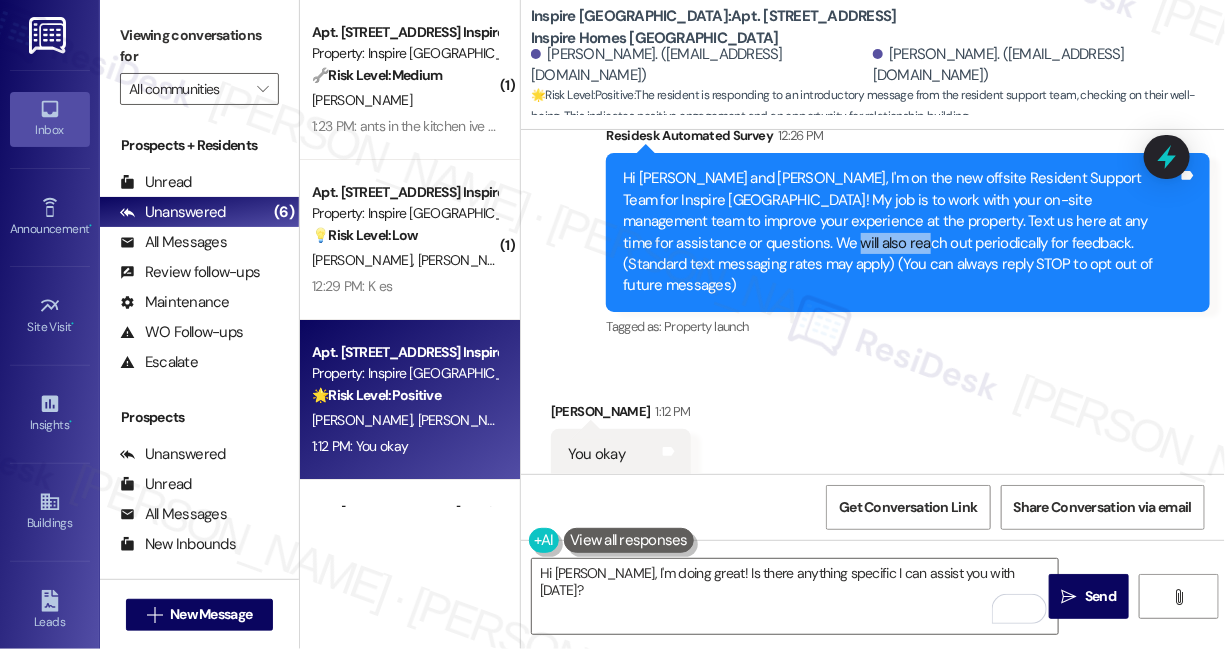 click on "Hi Angela and Gregory, I'm on the new offsite Resident Support Team for Inspire Bond Ranch! My job is to work with your on-site management team to improve your experience at the property. Text us here at any time for assistance or questions. We will also reach out periodically for feedback. (Standard text messaging rates may apply) (You can always reply STOP to opt out of future messages)" at bounding box center [900, 232] 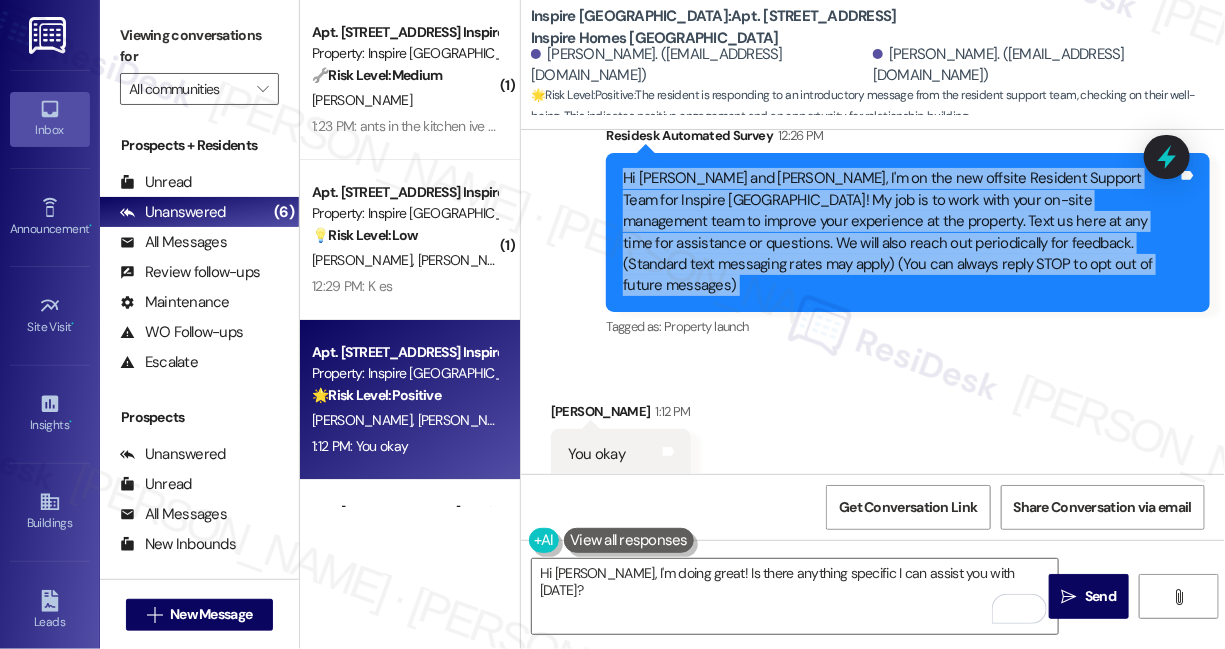 click on "Hi Angela and Gregory, I'm on the new offsite Resident Support Team for Inspire Bond Ranch! My job is to work with your on-site management team to improve your experience at the property. Text us here at any time for assistance or questions. We will also reach out periodically for feedback. (Standard text messaging rates may apply) (You can always reply STOP to opt out of future messages)" at bounding box center [900, 232] 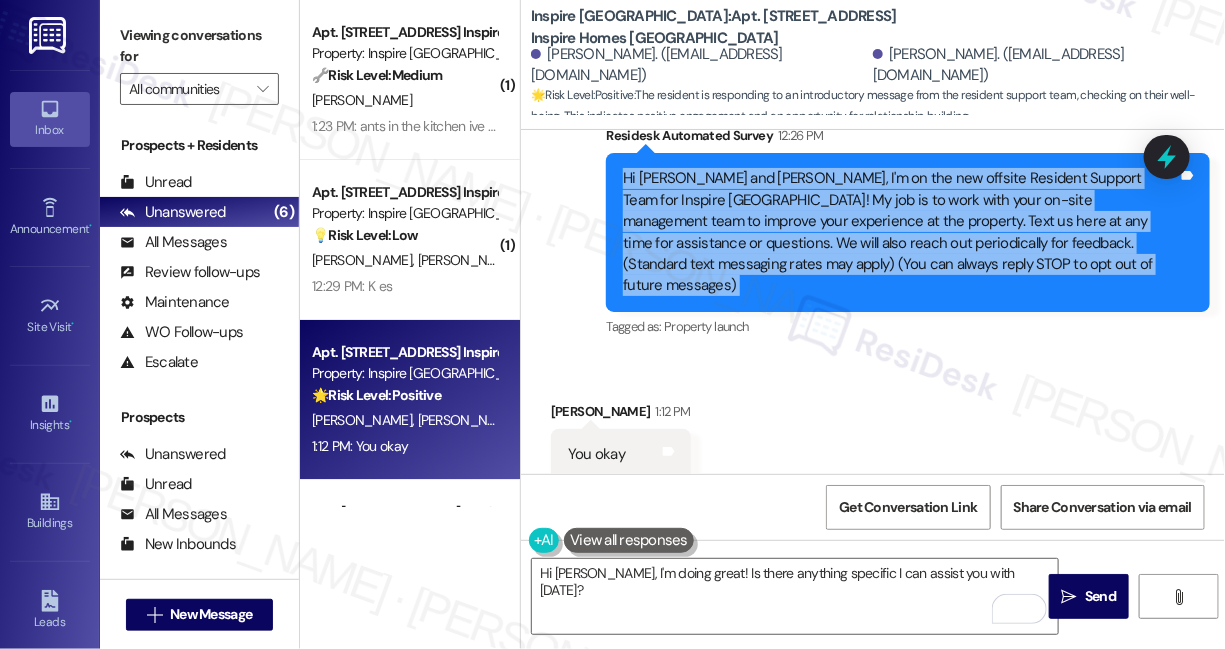 click on "You okay" at bounding box center [596, 454] 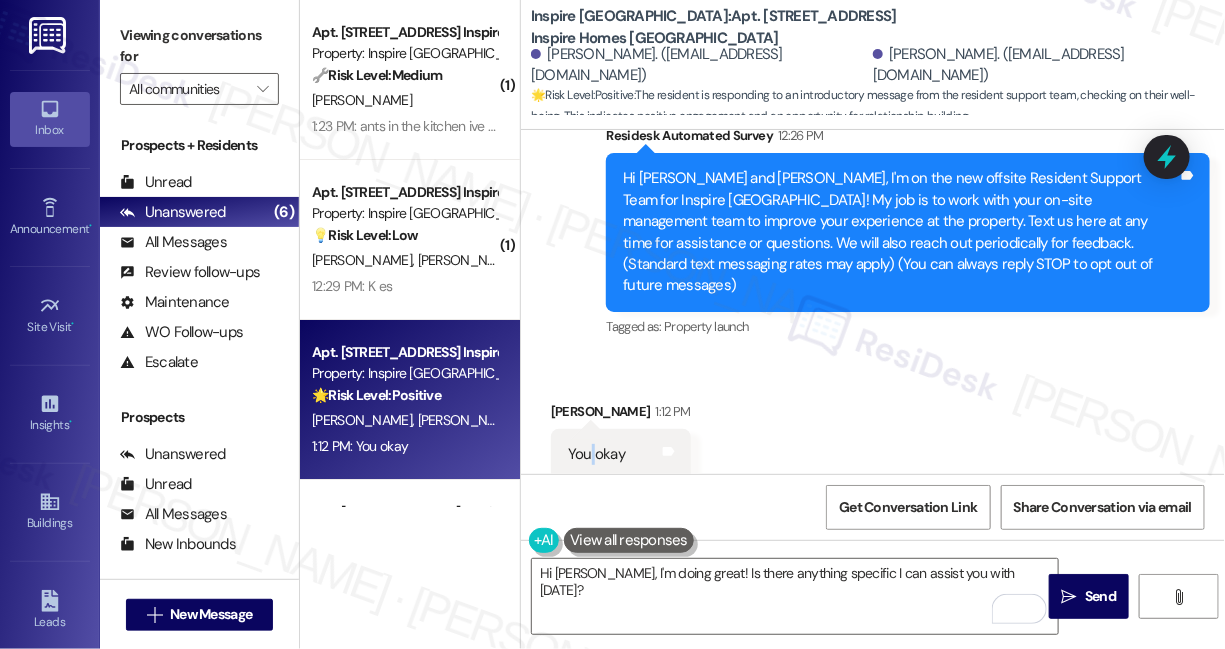 click on "You okay" at bounding box center [596, 454] 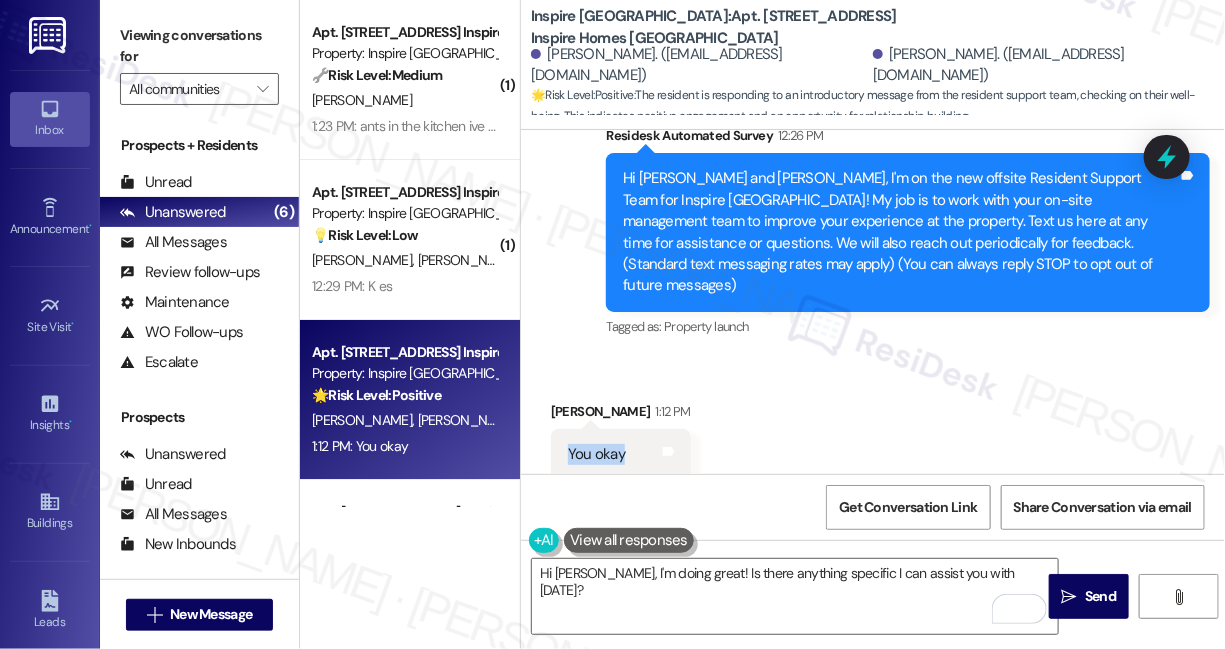 click on "You okay" at bounding box center (596, 454) 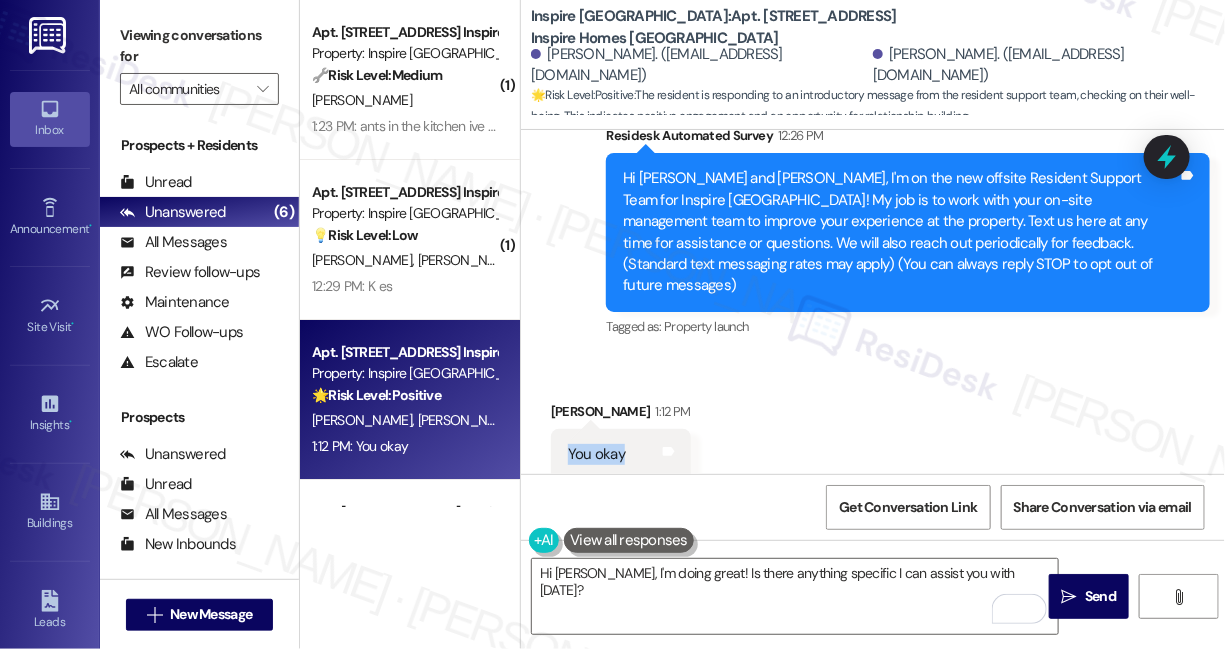 copy on "You okay  Tags and notes" 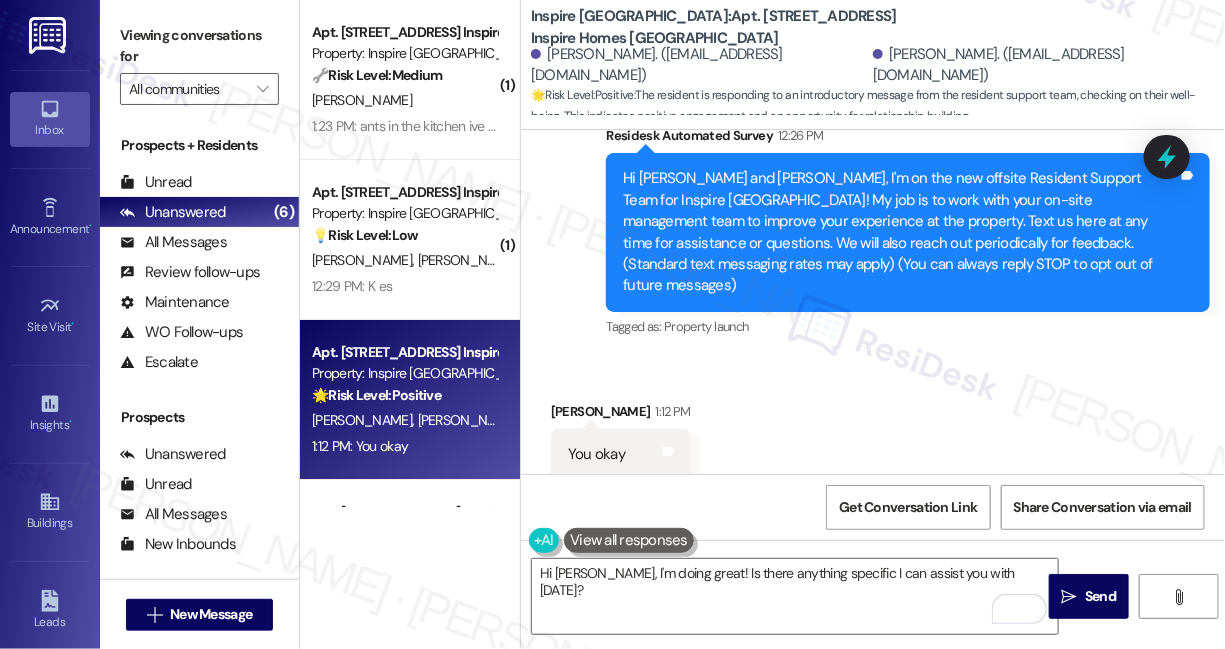 click on "Viewing conversations for" at bounding box center [199, 46] 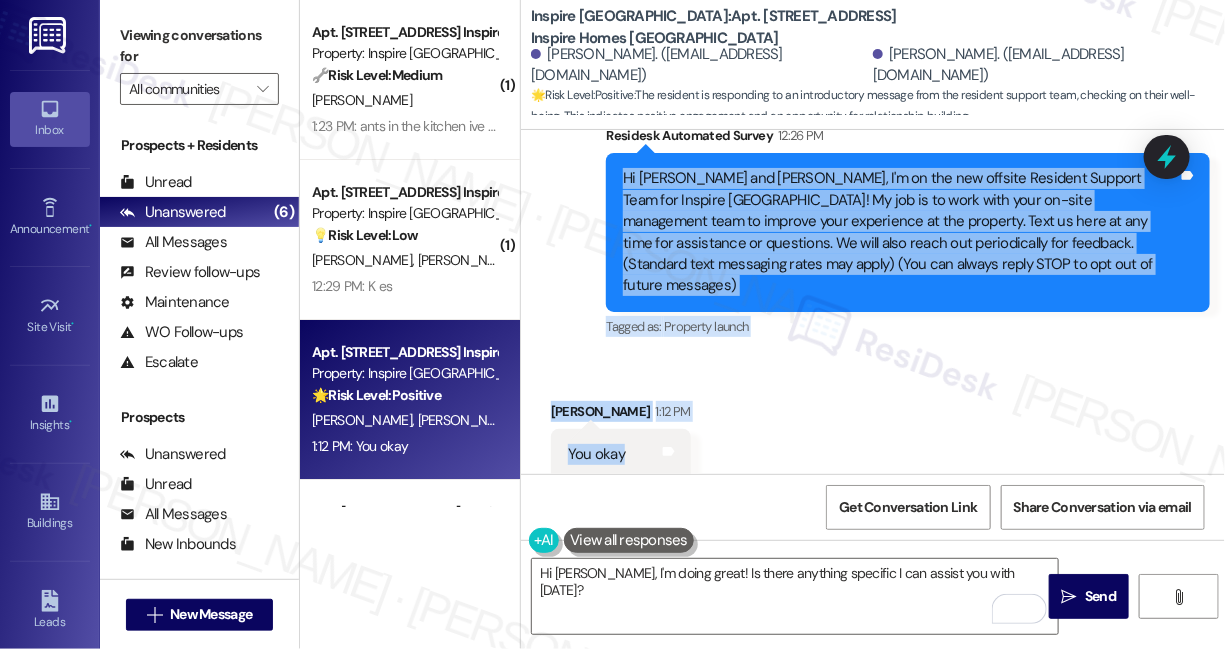 drag, startPoint x: 623, startPoint y: 169, endPoint x: 862, endPoint y: 413, distance: 341.55087 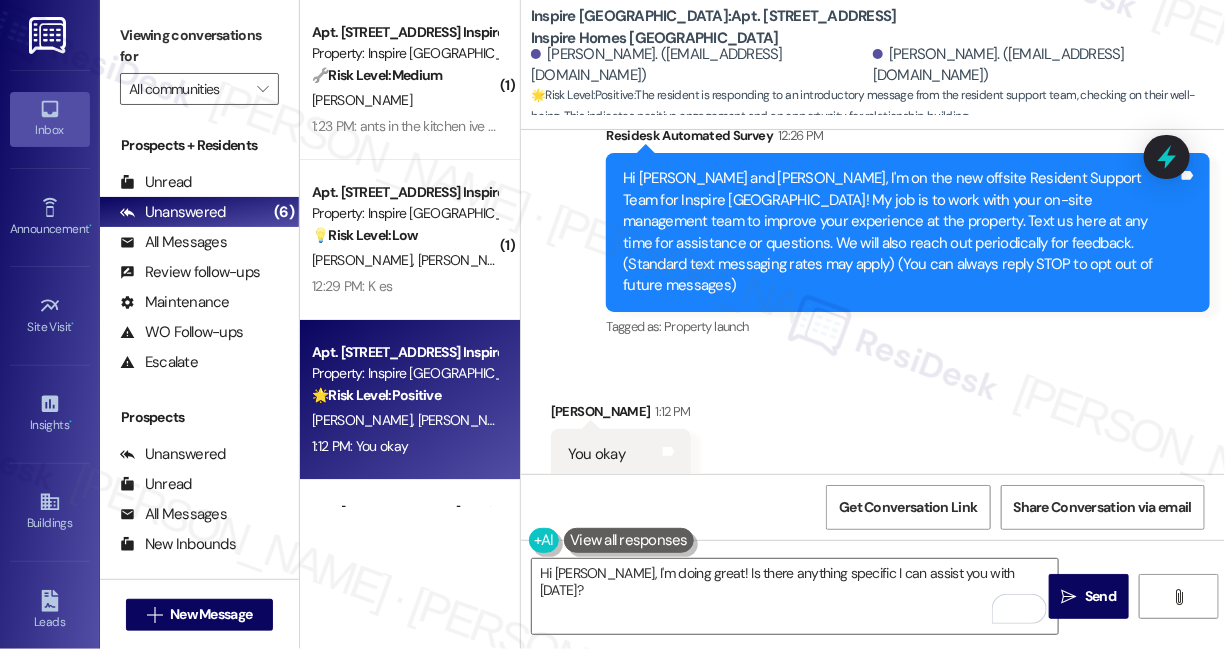 drag, startPoint x: 165, startPoint y: 33, endPoint x: 200, endPoint y: 49, distance: 38.483765 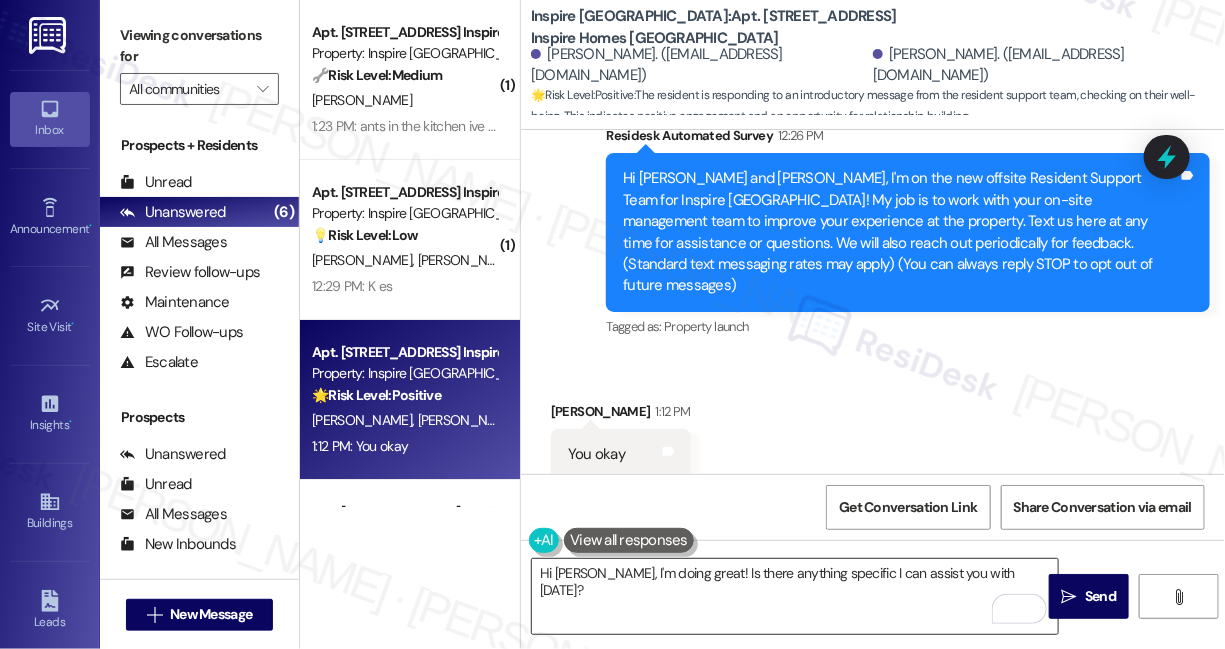 click on "Hi Gregory, I'm doing great! Is there anything specific I can assist you with today?" at bounding box center [795, 596] 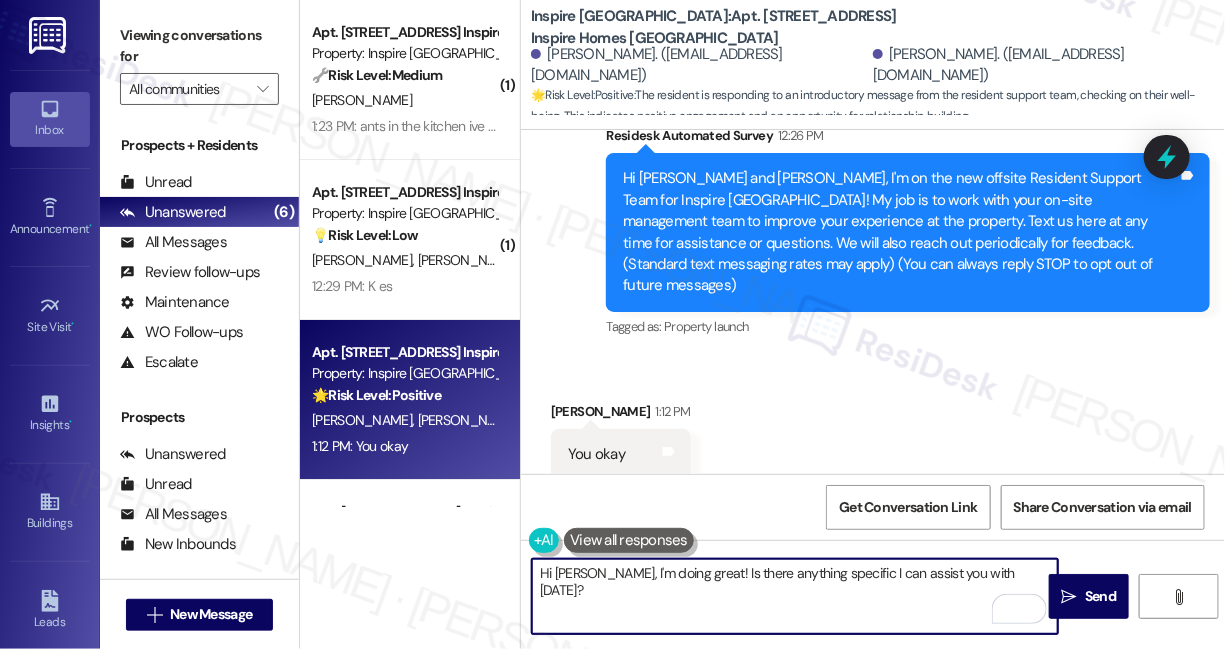click on "Hi Gregory, I'm doing great! Is there anything specific I can assist you with today?" at bounding box center (795, 596) 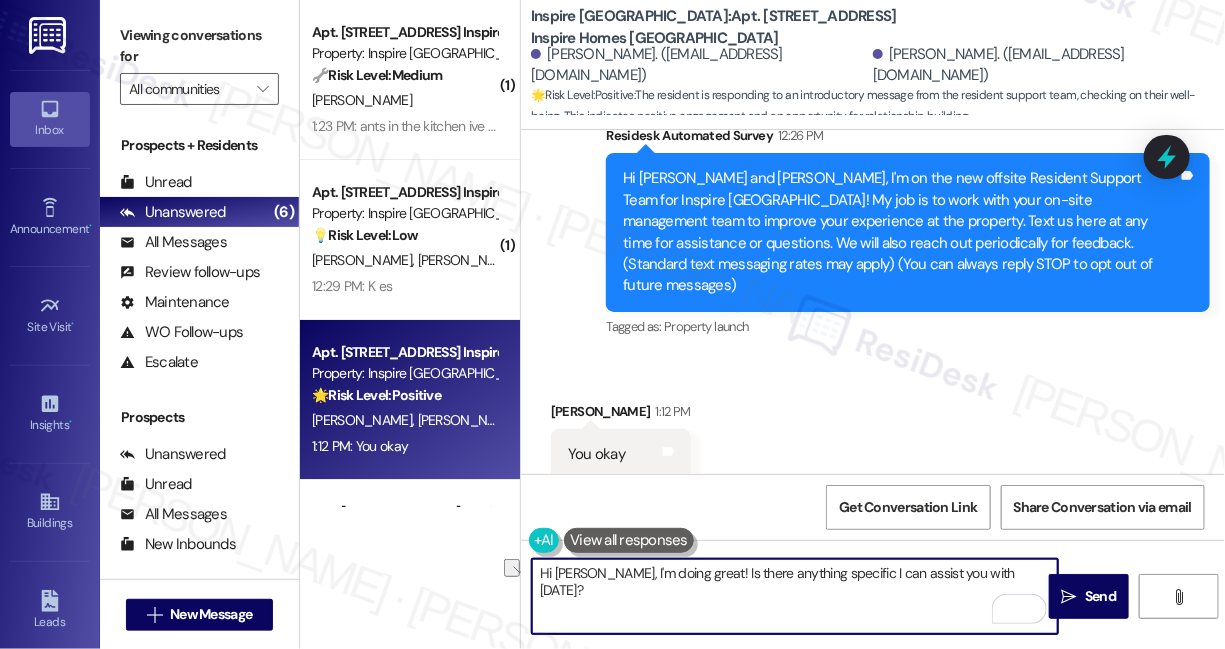 paste on "! Yes, I’m doing okay—thanks for checking in. 😊 How are you doing today?
Ask ChatGPT" 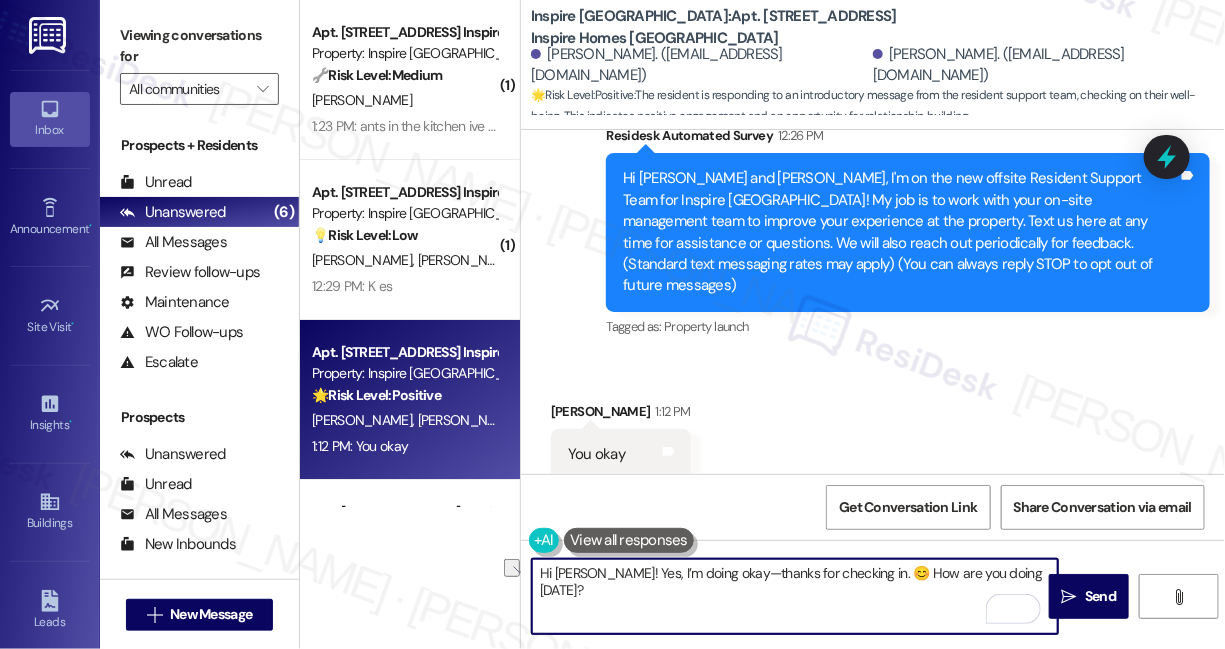 scroll, scrollTop: 101, scrollLeft: 0, axis: vertical 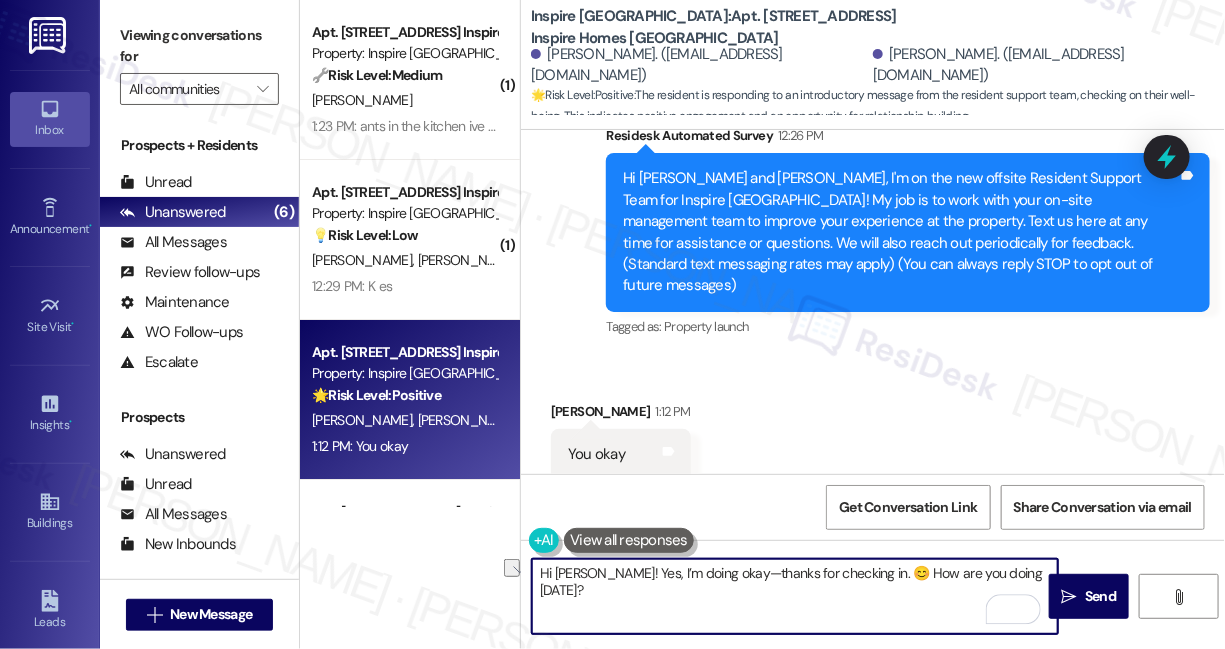 drag, startPoint x: 629, startPoint y: 615, endPoint x: 552, endPoint y: 592, distance: 80.36168 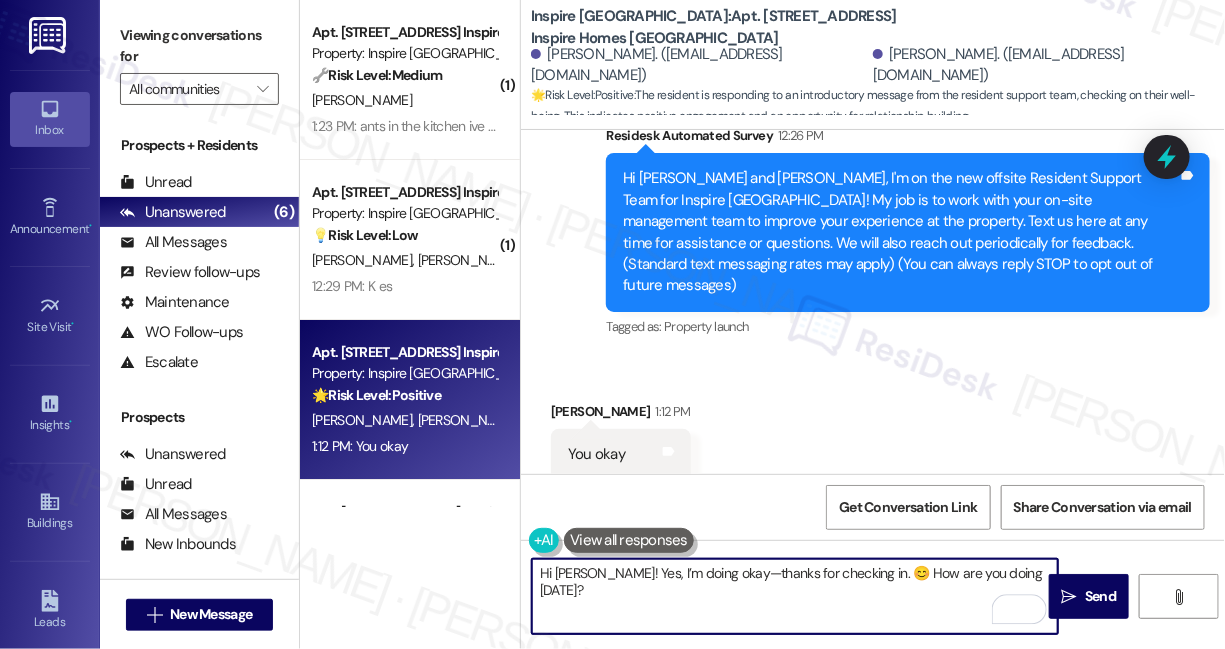 click on "Hi Gregory! Yes, I’m doing okay—thanks for checking in. 😊 How are you doing today?" at bounding box center [795, 596] 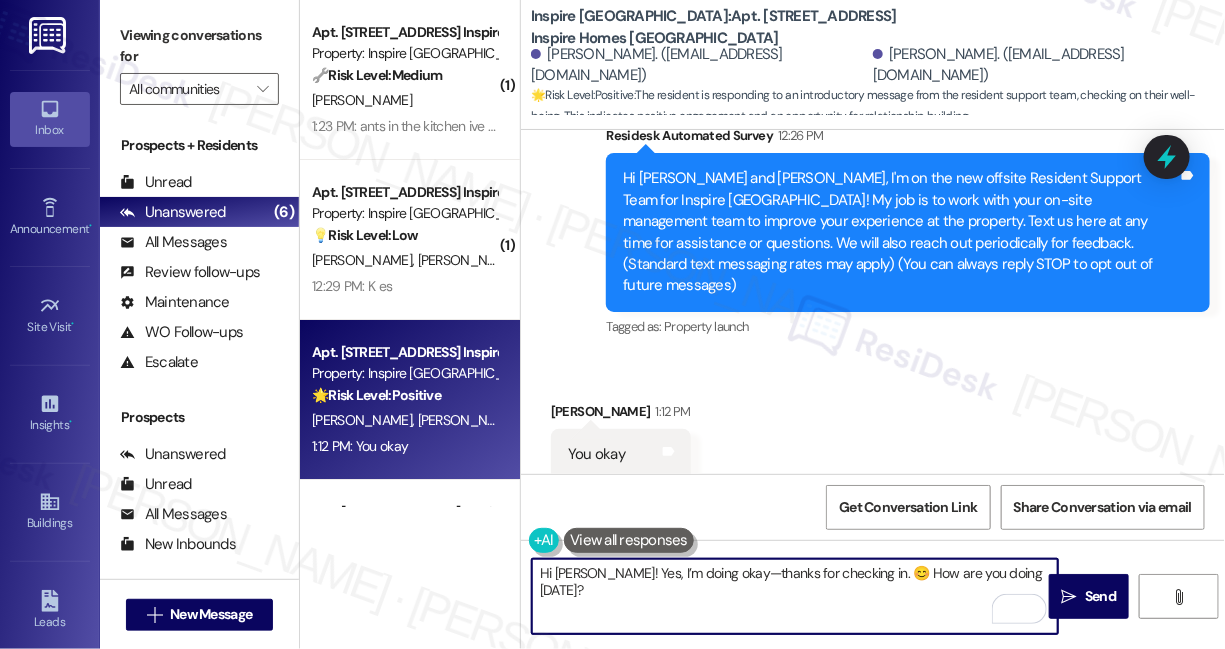 click on "Hi Gregory! Yes, I’m doing okay—thanks for checking in. 😊 How are you doing today?" at bounding box center [795, 596] 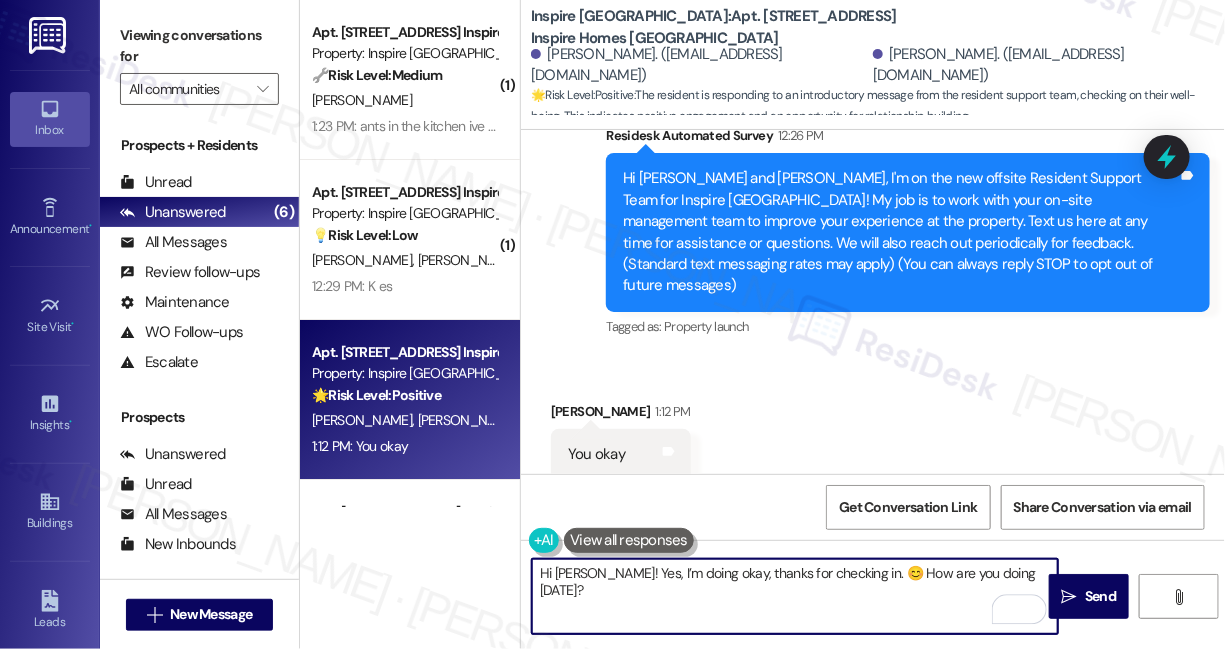 drag, startPoint x: 869, startPoint y: 576, endPoint x: 851, endPoint y: 573, distance: 18.248287 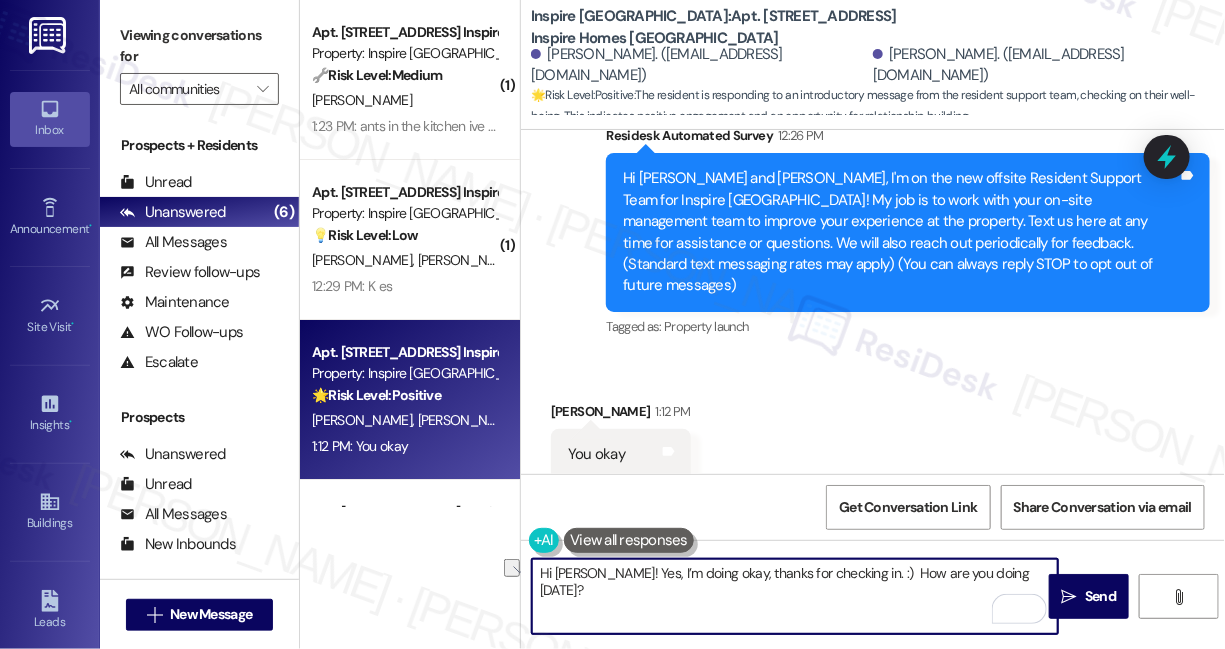 drag, startPoint x: 1026, startPoint y: 571, endPoint x: 861, endPoint y: 571, distance: 165 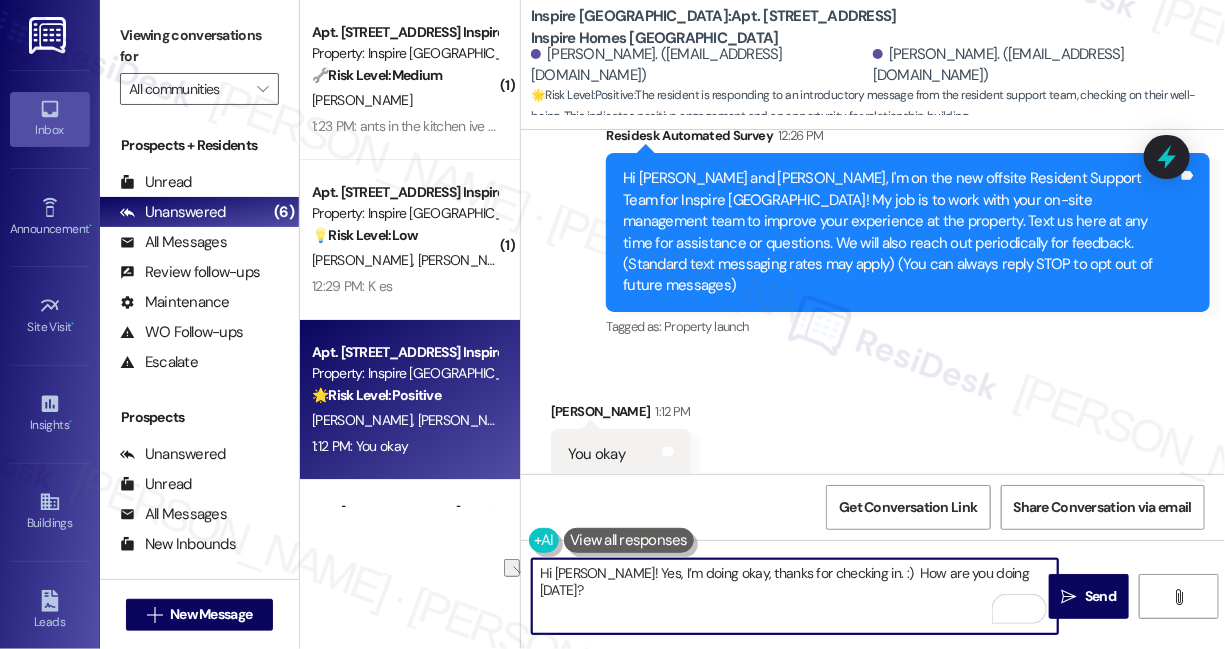 click on "Hi Gregory! Yes, I’m doing okay, thanks for checking in. :)  How are you doing today?" at bounding box center [795, 596] 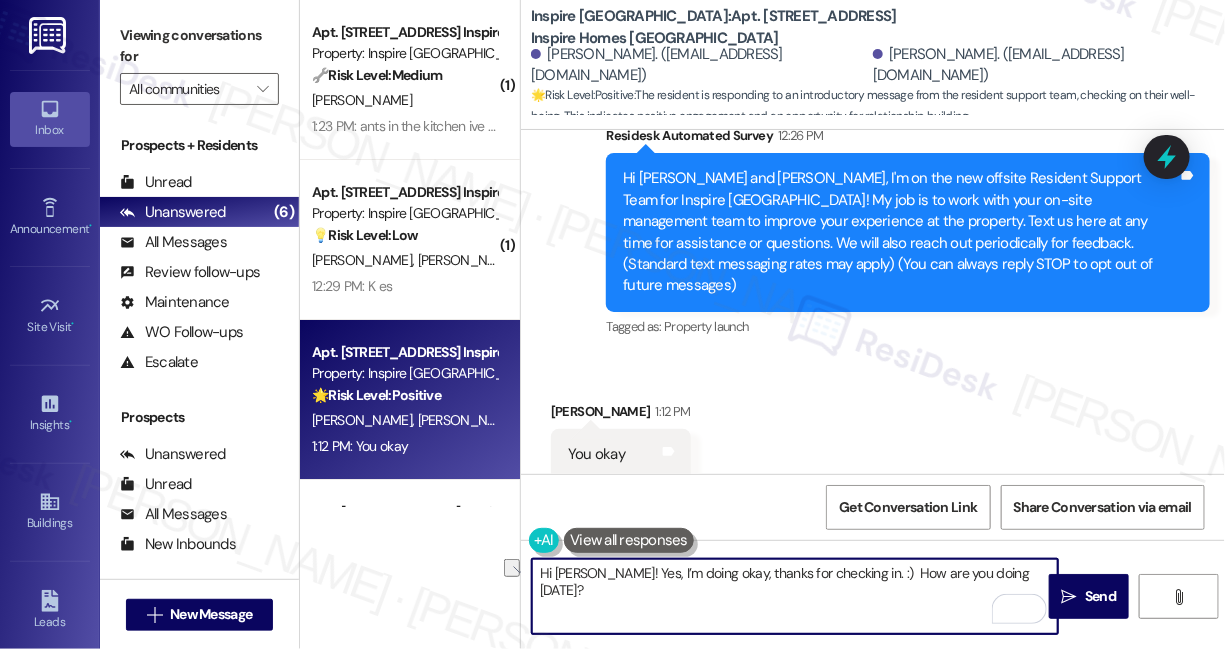 drag, startPoint x: 1022, startPoint y: 569, endPoint x: 866, endPoint y: 574, distance: 156.08011 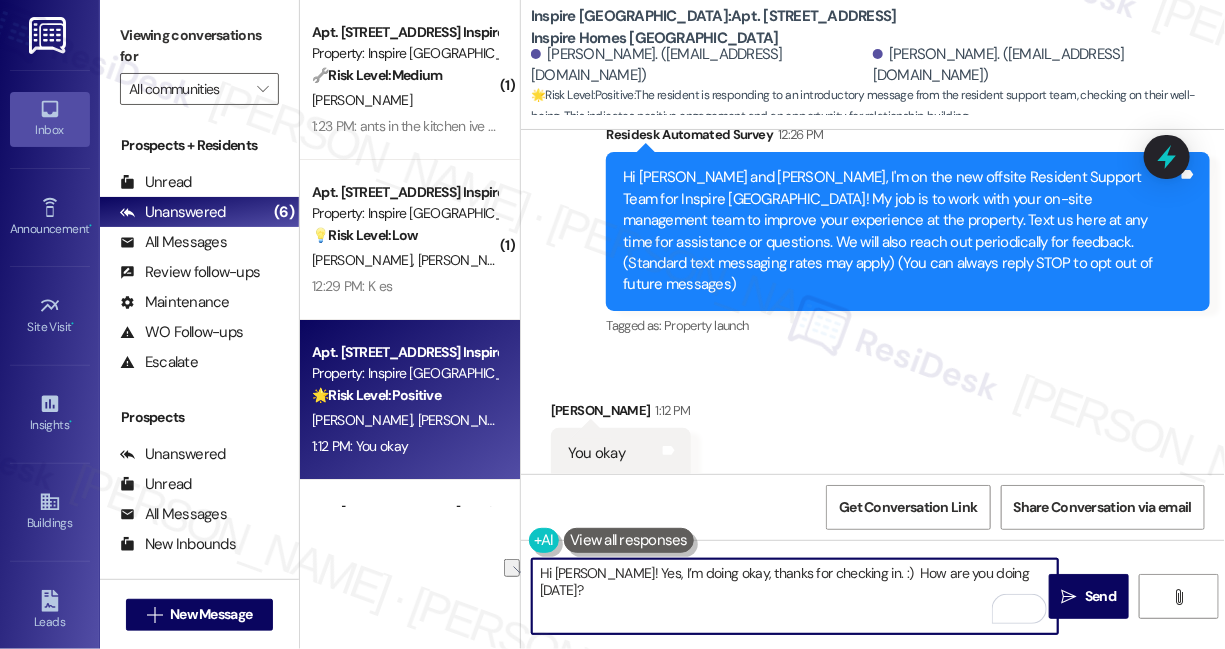 click on "Hi Gregory! Yes, I’m doing okay, thanks for checking in. :)  How are you doing today?" at bounding box center [795, 596] 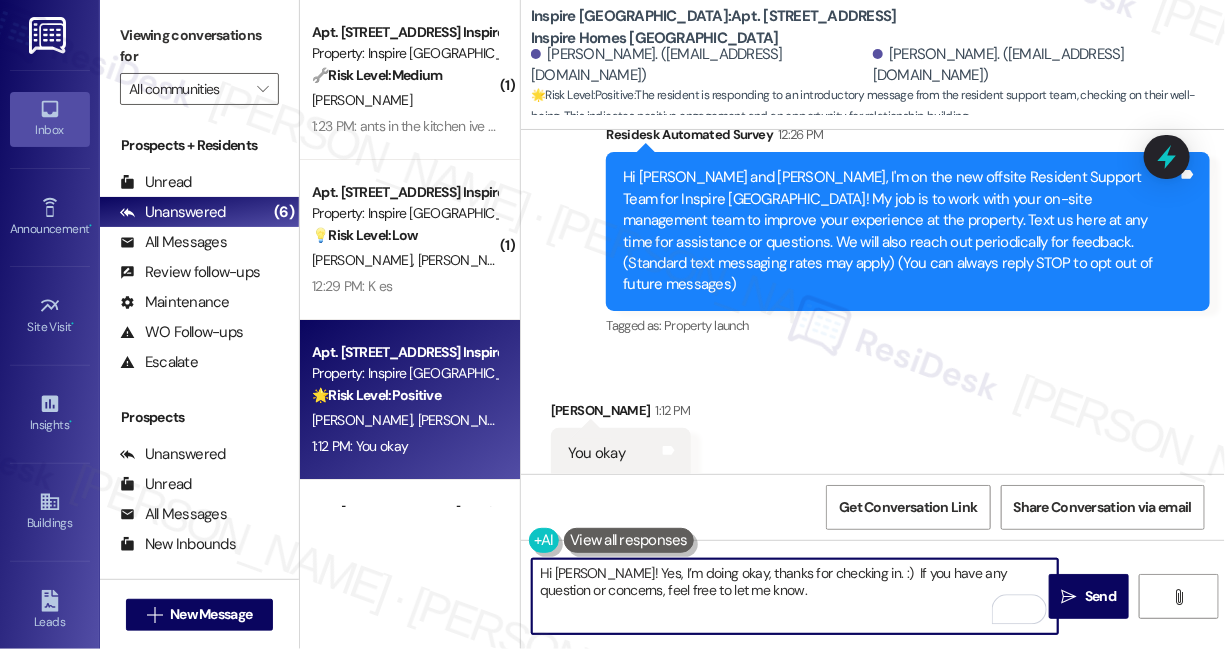 click on "Hi Gregory! Yes, I’m doing okay, thanks for checking in. :)  If you have any question or concerns, feel free to let me know." at bounding box center [795, 596] 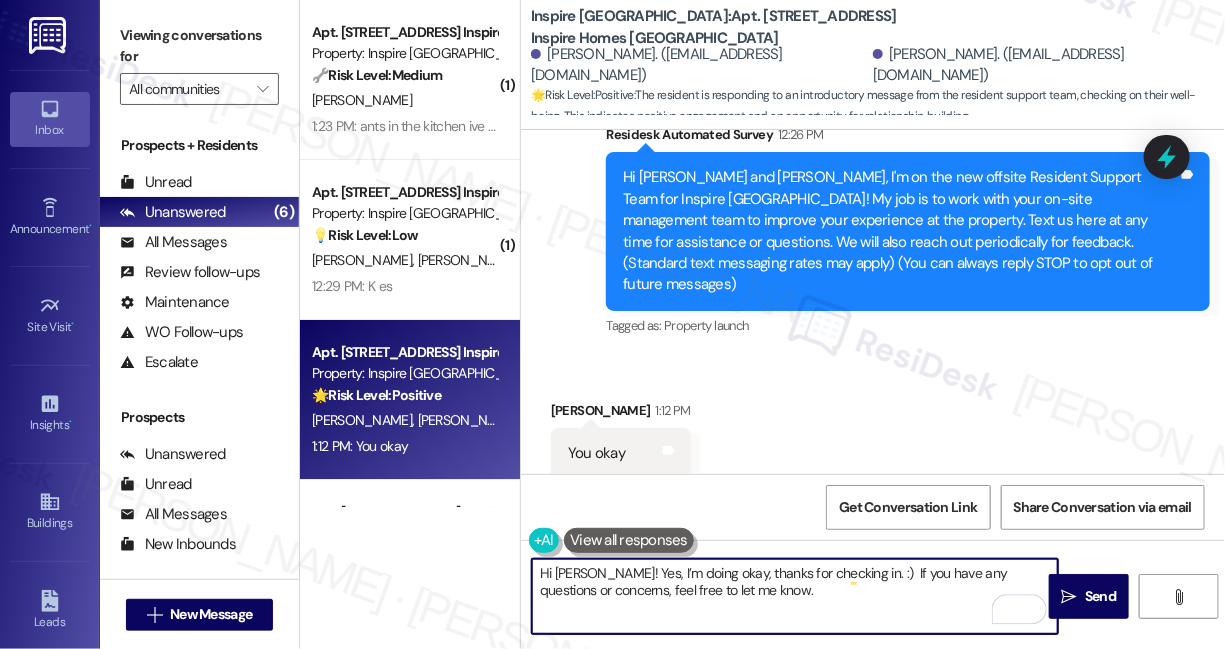 click on "Hi Gregory! Yes, I’m doing okay, thanks for checking in. :)  If you have any questions or concerns, feel free to let me know." at bounding box center (795, 596) 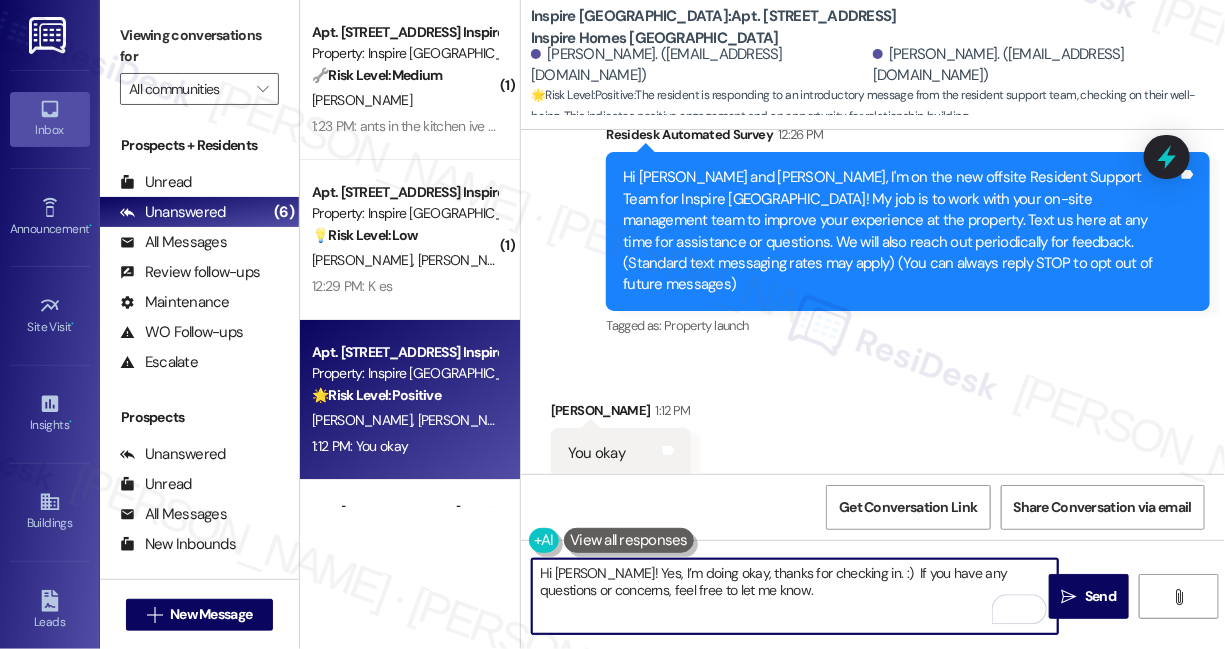 click on "Hi Gregory! Yes, I’m doing okay, thanks for checking in. :)  If you have any questions or concerns, feel free to let me know." at bounding box center (795, 596) 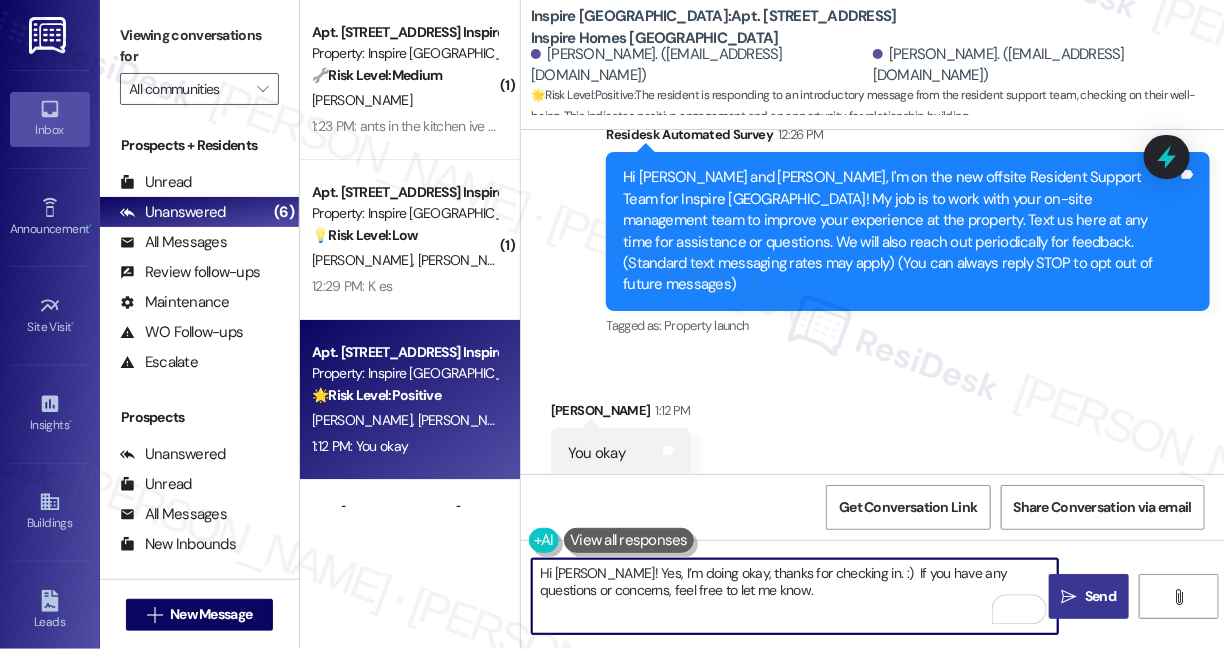 type on "Hi Gregory! Yes, I’m doing okay, thanks for checking in. :)  If you have any questions or concerns, feel free to let me know." 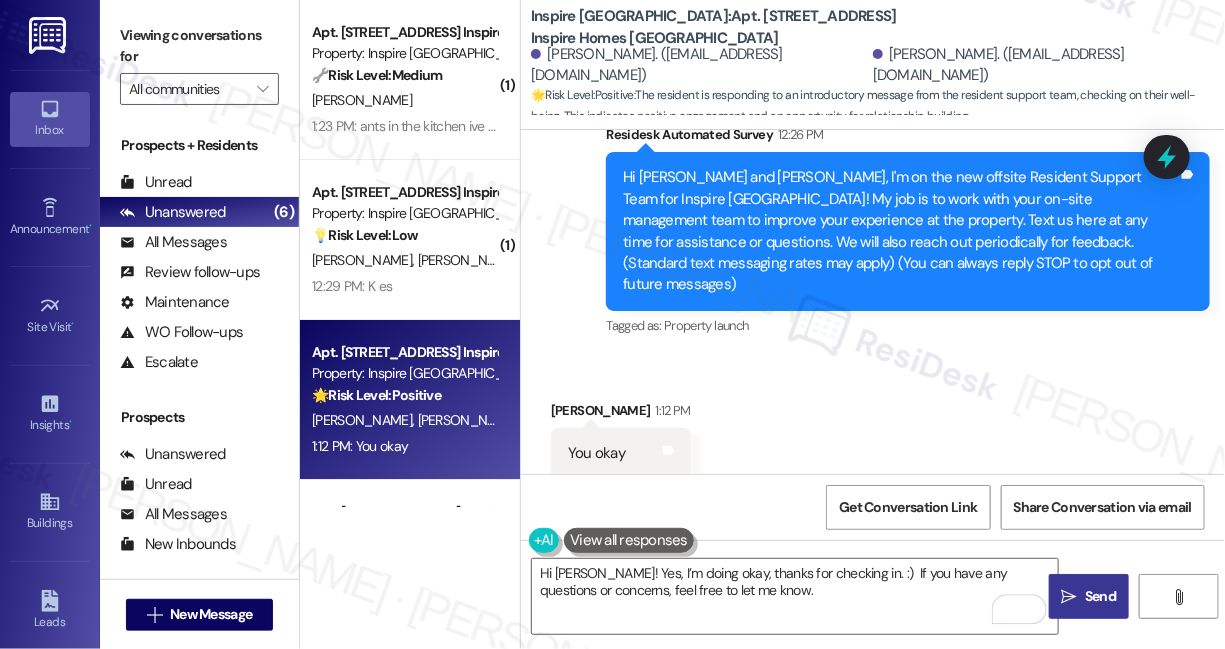 click on "Send" at bounding box center [1100, 596] 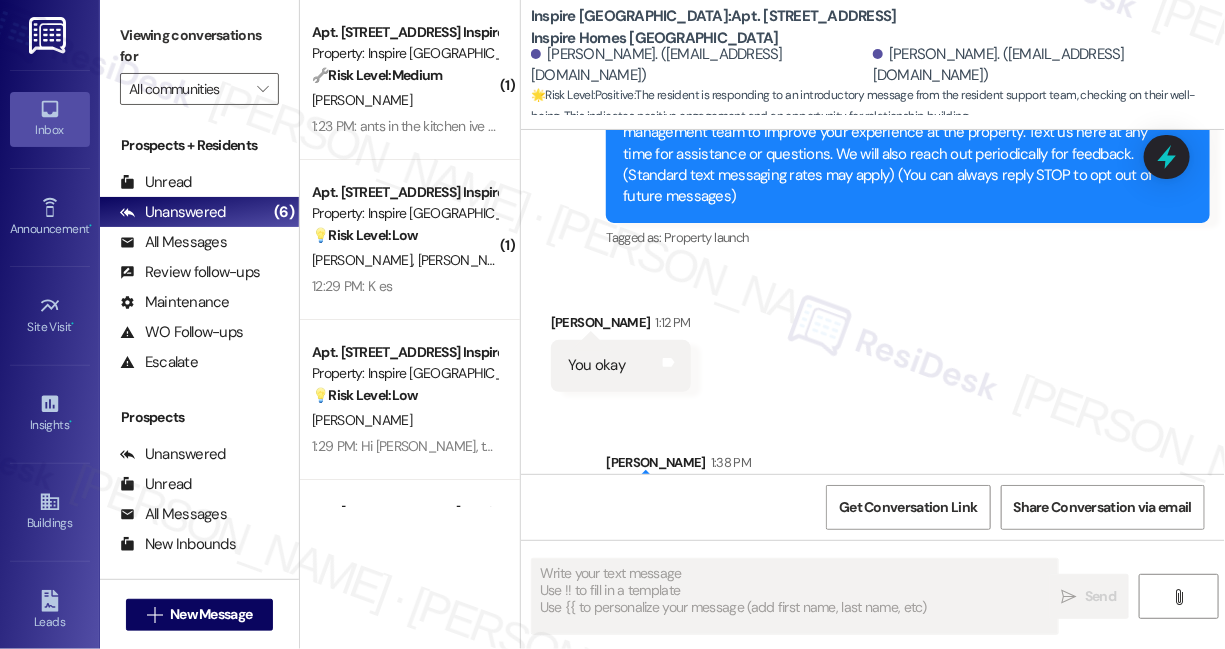 scroll, scrollTop: 384, scrollLeft: 0, axis: vertical 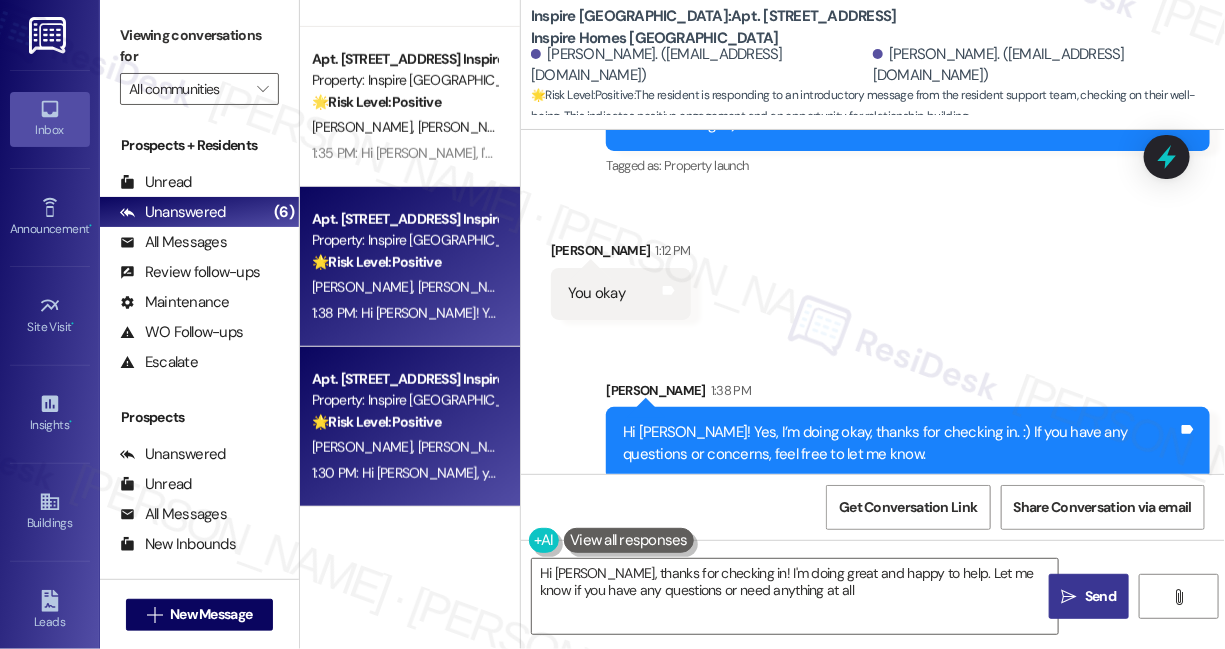 type on "Hi Gregory, thanks for checking in! I'm doing great and happy to help. Let me know if you have any questions or need anything at all!" 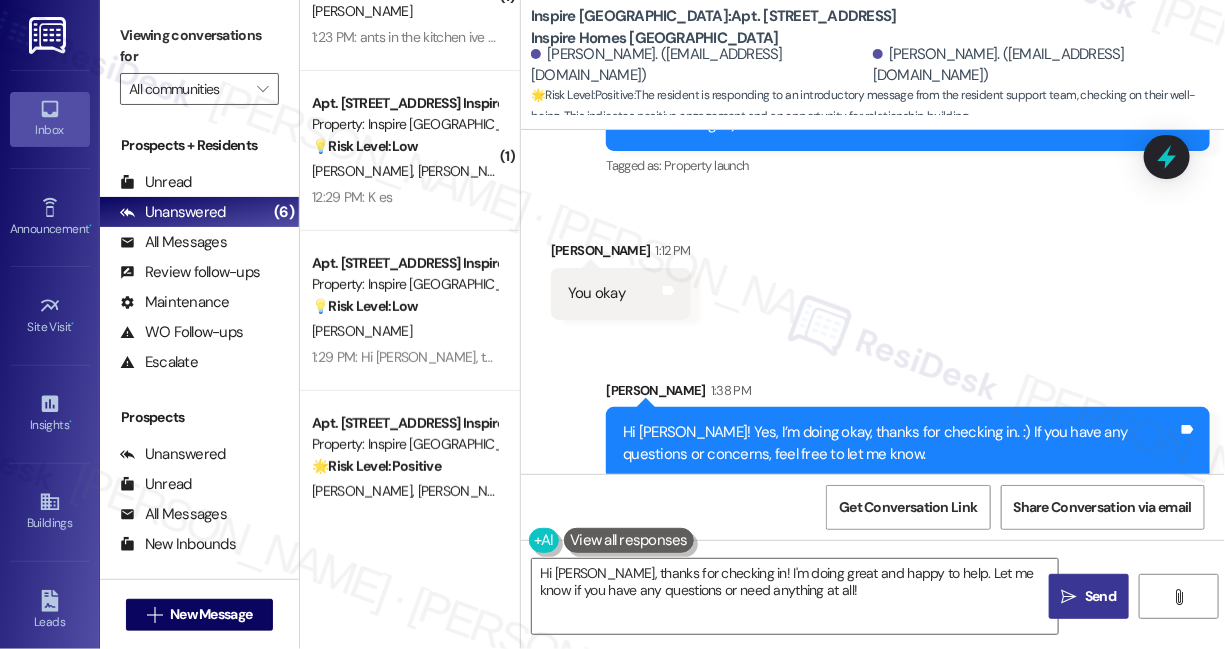 scroll, scrollTop: 0, scrollLeft: 0, axis: both 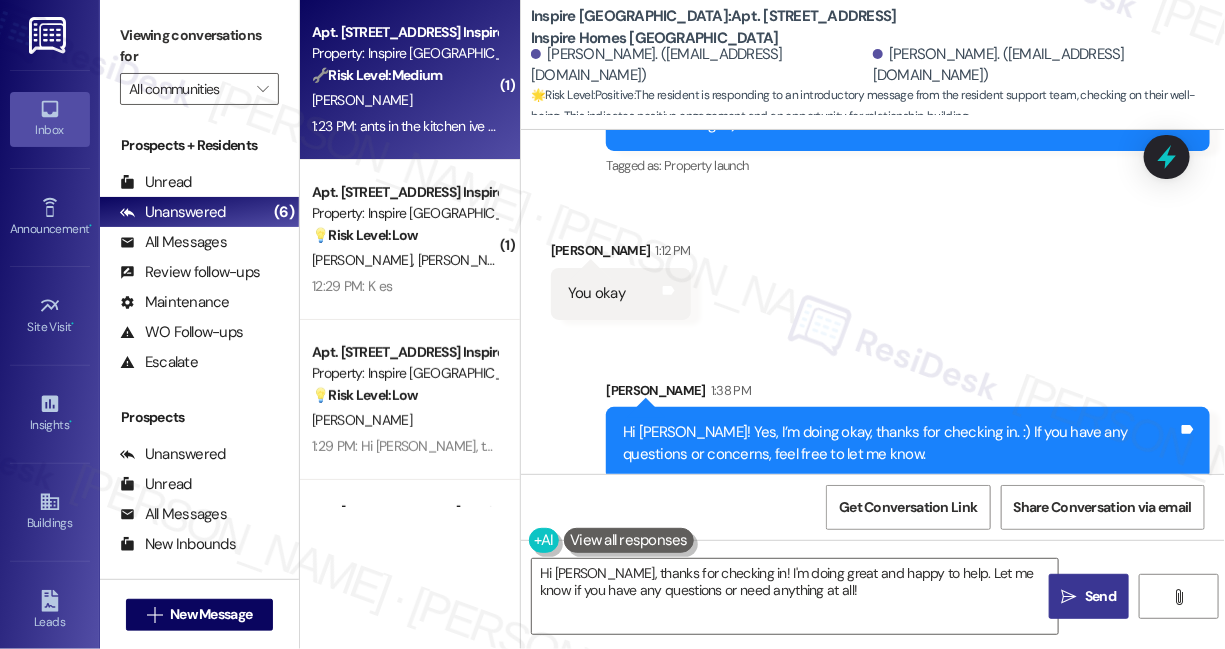 click on "Apt. 10033 Magnolia Bend Way, 1 Inspire Homes Bonds Ranch Property: Inspire Bond Ranch 🔧  Risk Level:  Medium The resident is requesting pest control for ants and spiders. This is a standard maintenance request and does not indicate an immediate threat or health hazard. It falls under preventative maintenance and asset preservation. A. Johnson 1:23 PM: ants in the kitchen ive also seen a few spiders just want to get rid of them before it spread  1:23 PM: ants in the kitchen ive also seen a few spiders just want to get rid of them before it spread" at bounding box center [410, 80] 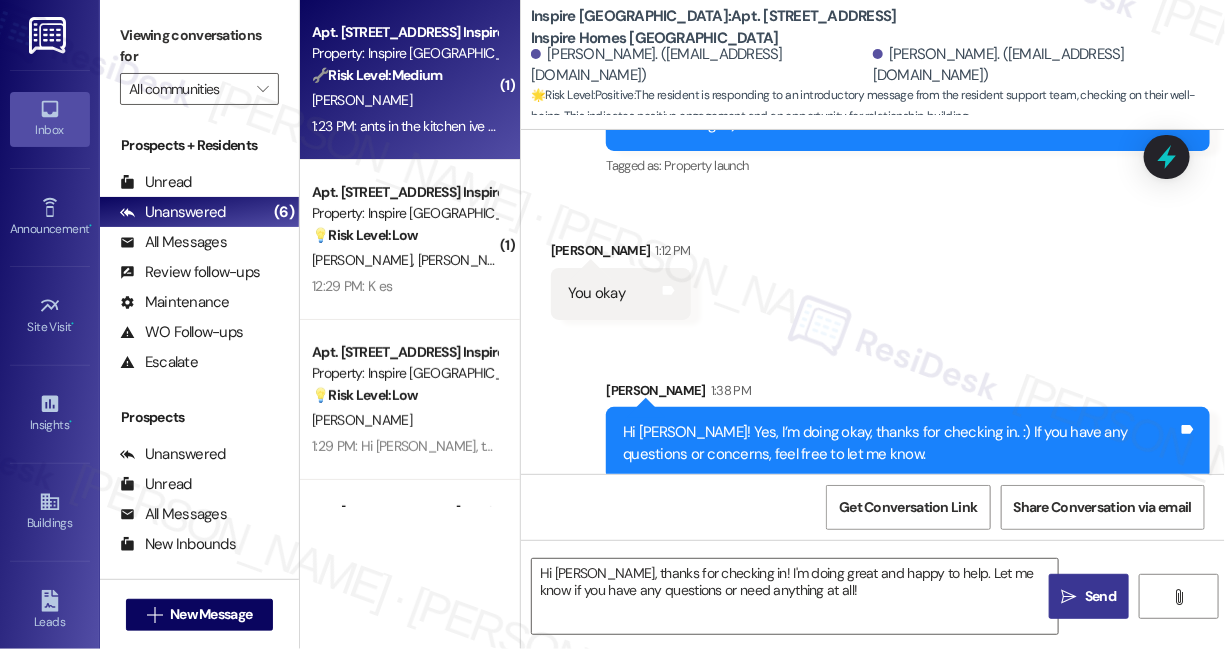 type on "Fetching suggested responses. Please feel free to read through the conversation in the meantime." 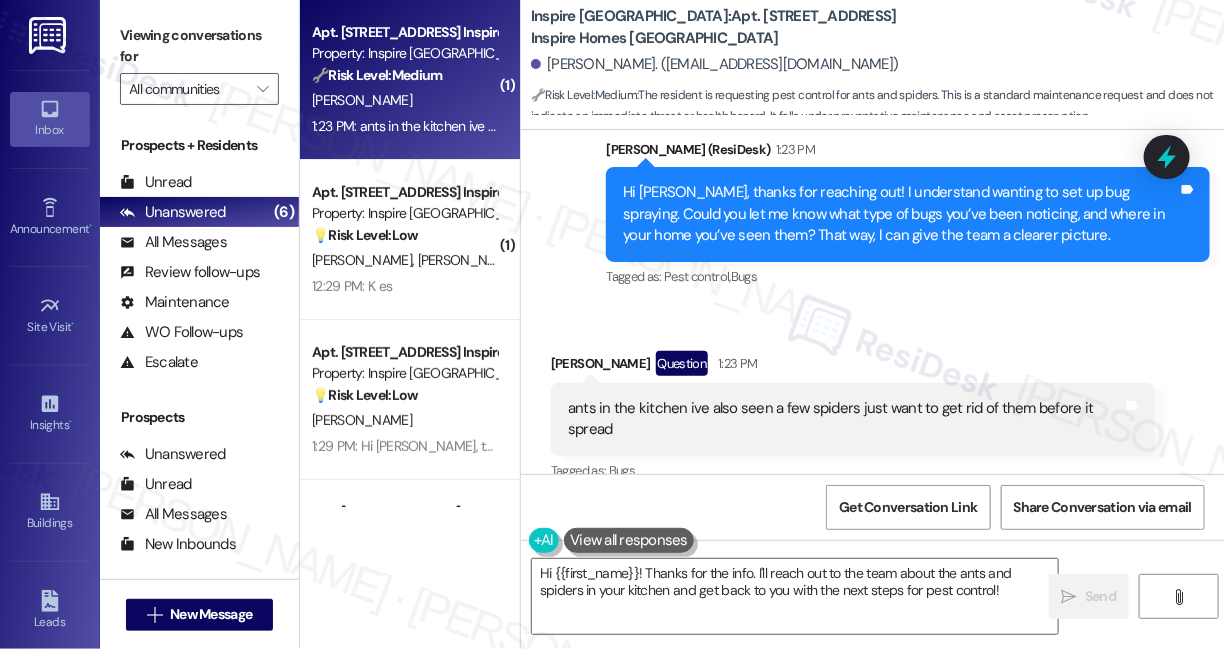 scroll, scrollTop: 803, scrollLeft: 0, axis: vertical 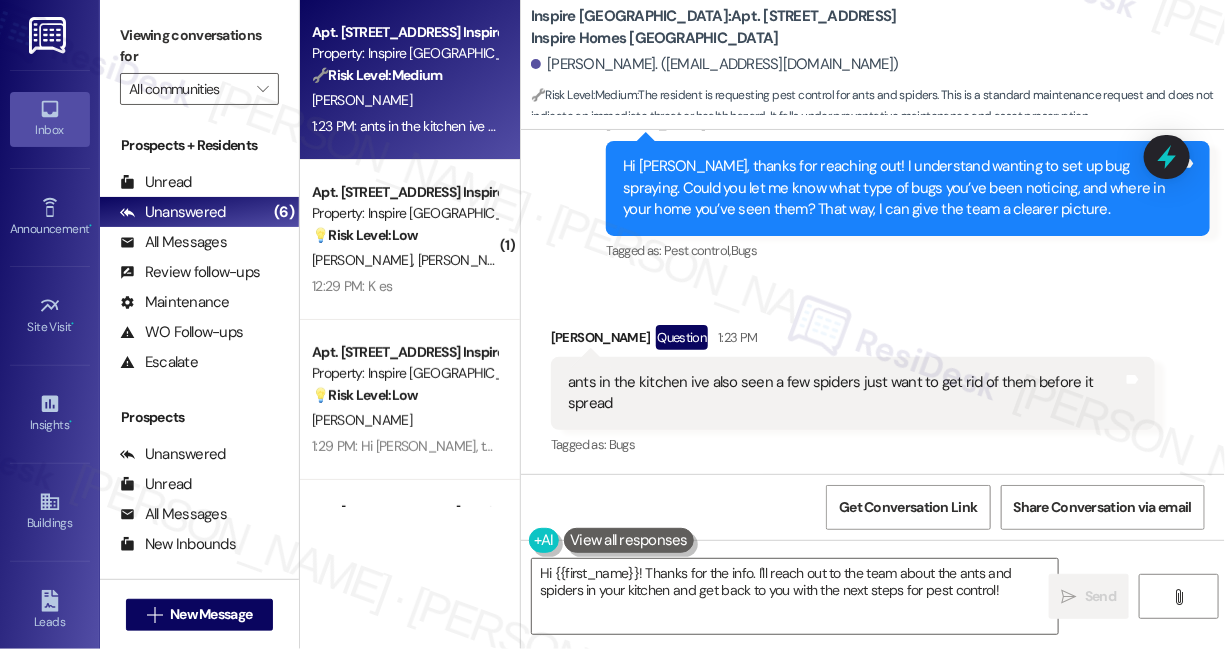 click on "ants in the kitchen ive also seen a few spiders just want to get rid of them before it spread" at bounding box center [845, 393] 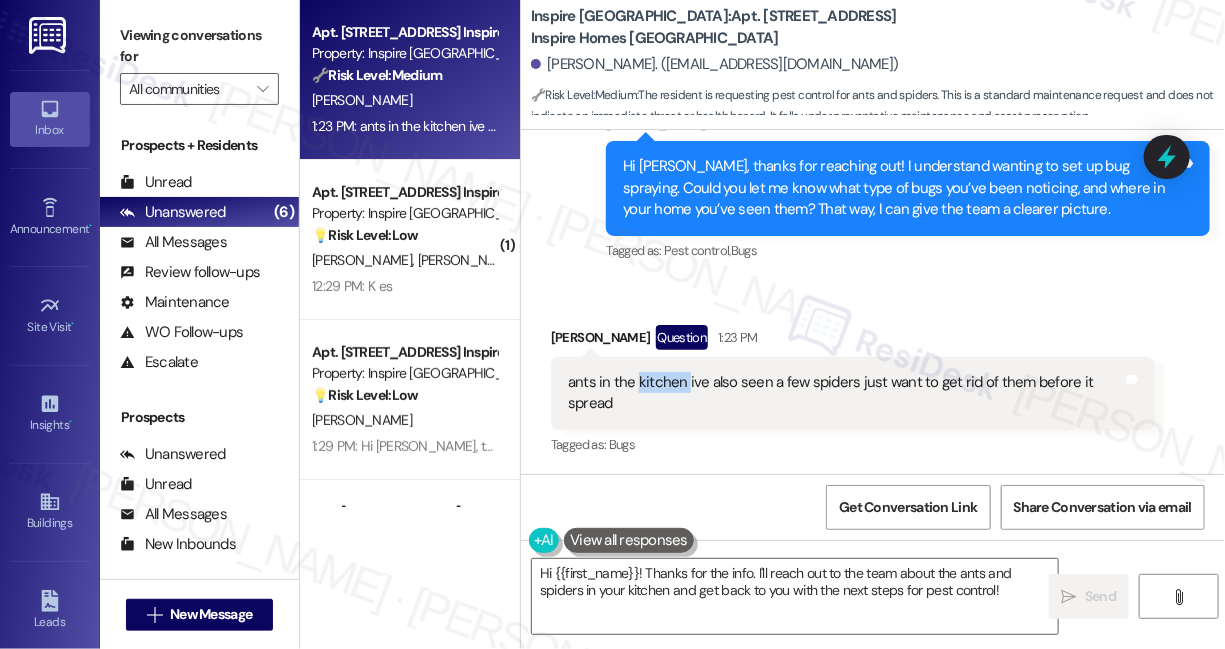 click on "ants in the kitchen ive also seen a few spiders just want to get rid of them before it spread" at bounding box center (845, 393) 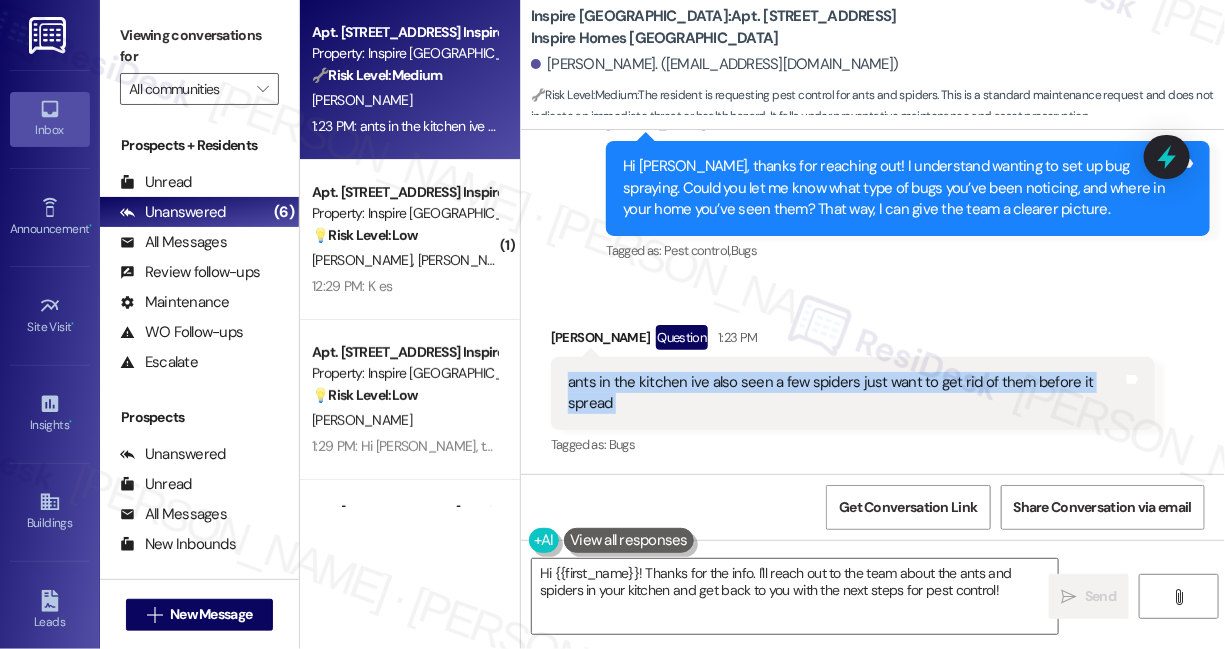 click on "ants in the kitchen ive also seen a few spiders just want to get rid of them before it spread" at bounding box center [845, 393] 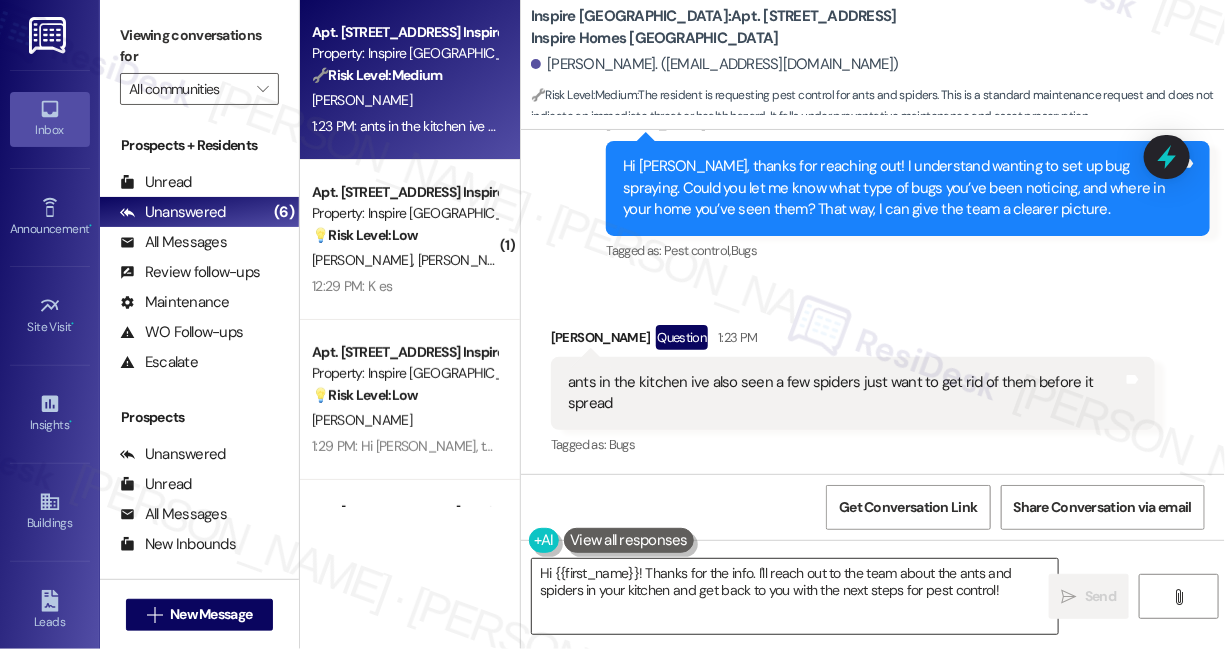 click on "Hi {{first_name}}! Thanks for the info. I'll reach out to the team about the ants and spiders in your kitchen and get back to you with the next steps for pest control!" at bounding box center [795, 596] 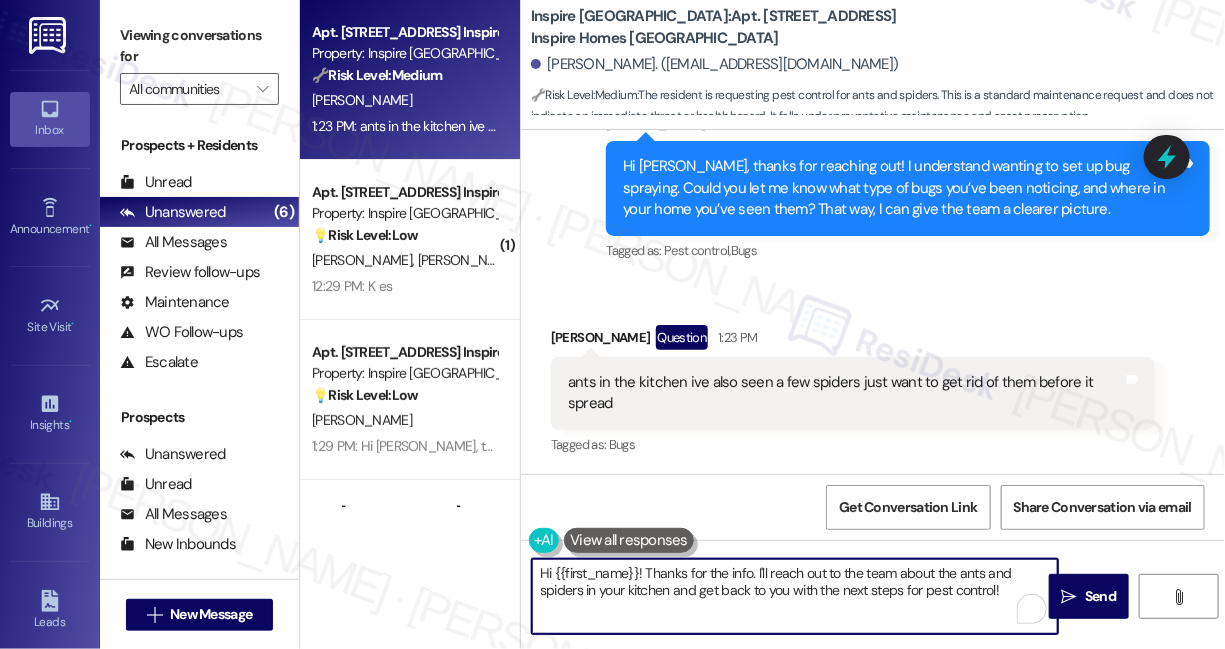 click on "Hi {{first_name}}! Thanks for the info. I'll reach out to the team about the ants and spiders in your kitchen and get back to you with the next steps for pest control!" at bounding box center [795, 596] 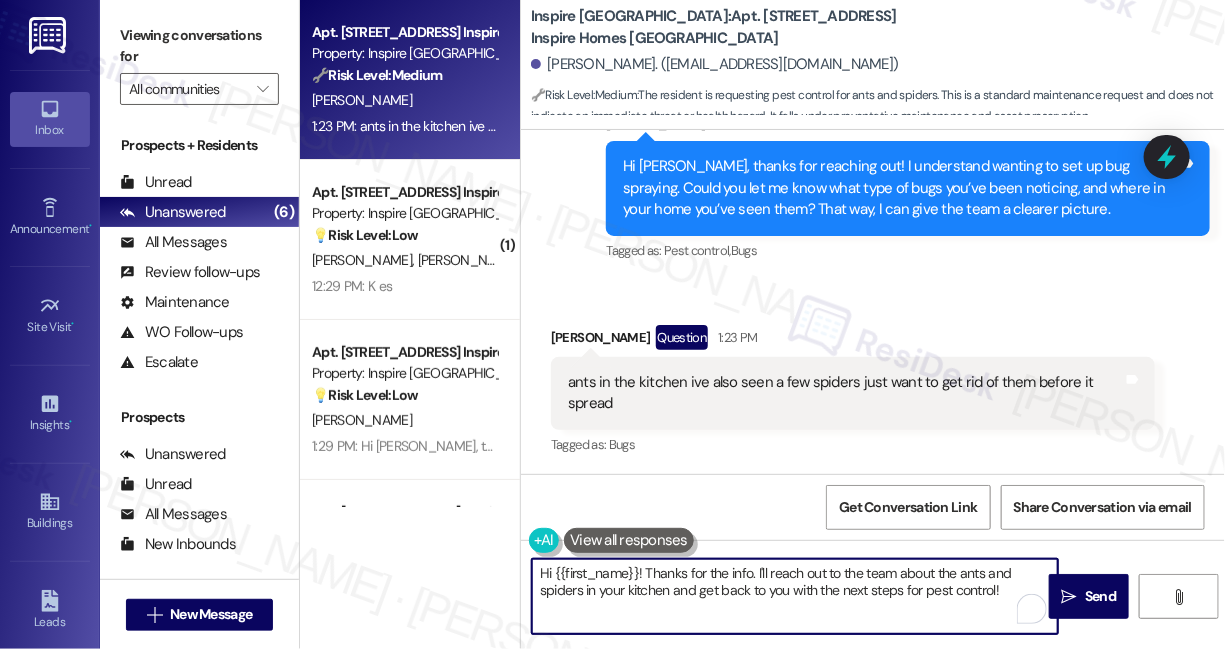 click on "Hi {{first_name}}! Thanks for the info. I'll reach out to the team about the ants and spiders in your kitchen and get back to you with the next steps for pest control!" at bounding box center [795, 596] 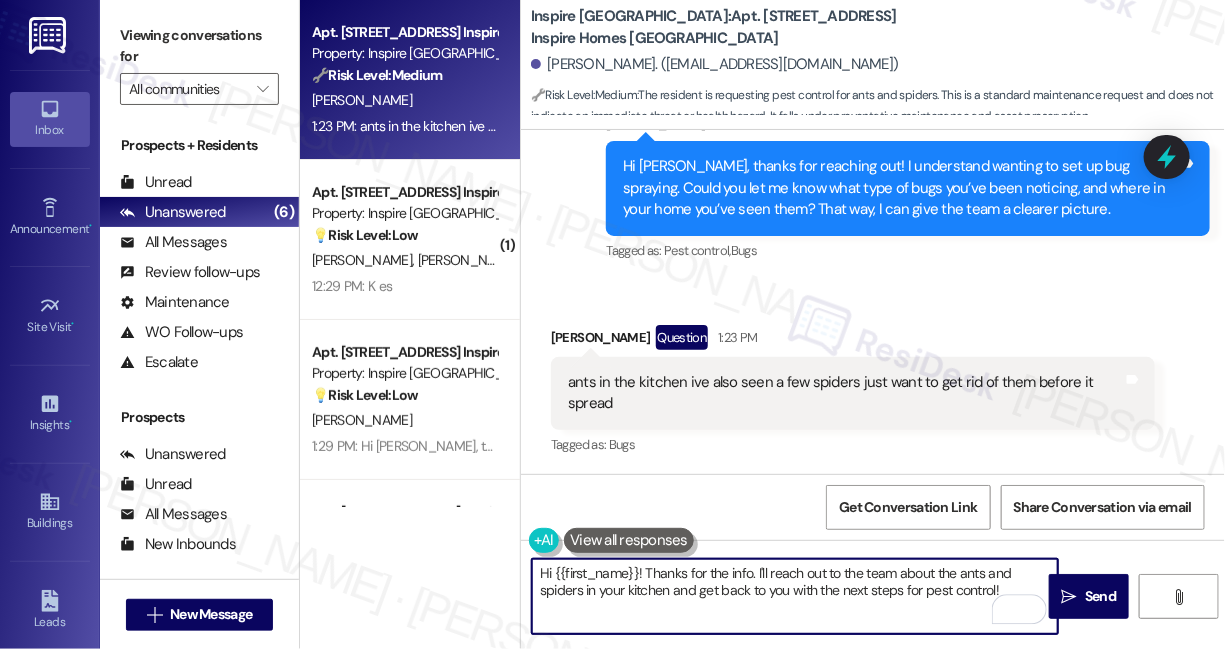 click on "Hi {{first_name}}! Thanks for the info. I'll reach out to the team about the ants and spiders in your kitchen and get back to you with the next steps for pest control!" at bounding box center [795, 596] 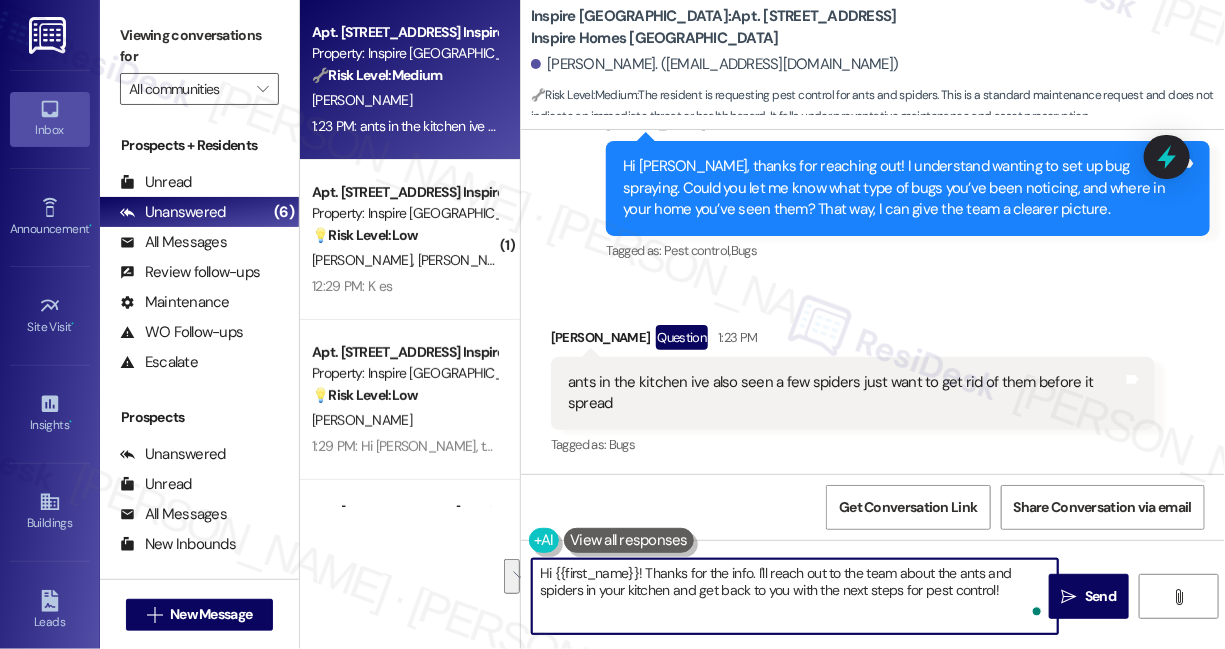 click on "ants in the kitchen ive also seen a few spiders just want to get rid of them before it spread" at bounding box center (845, 393) 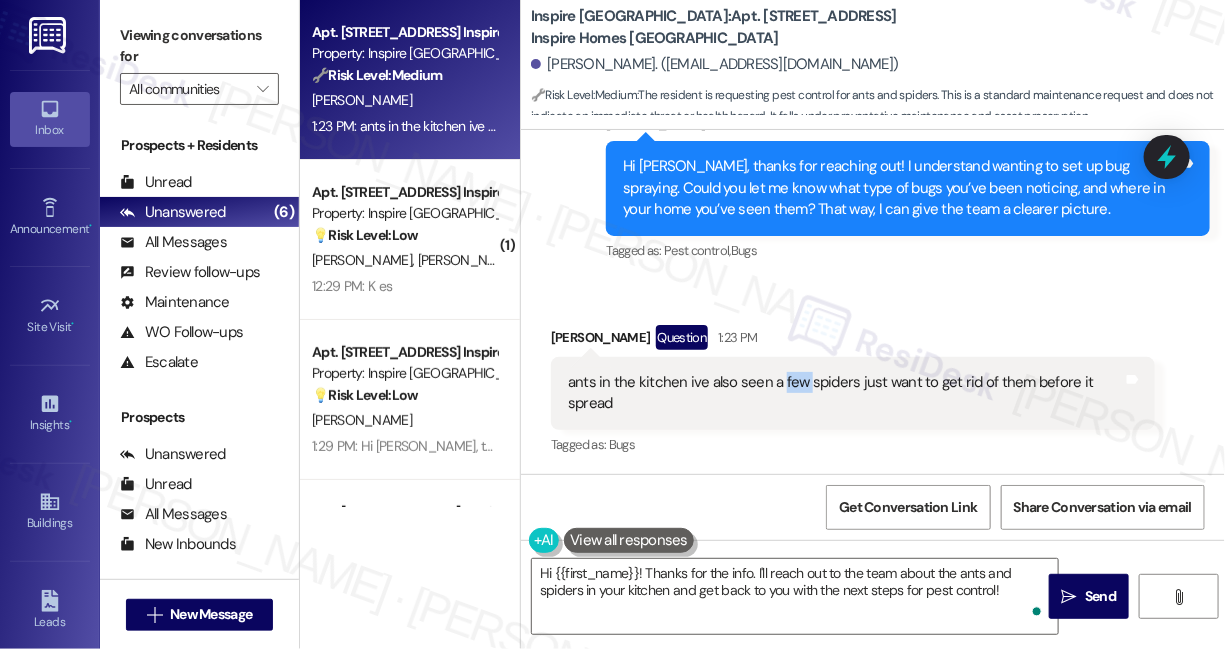 click on "ants in the kitchen ive also seen a few spiders just want to get rid of them before it spread" at bounding box center [845, 393] 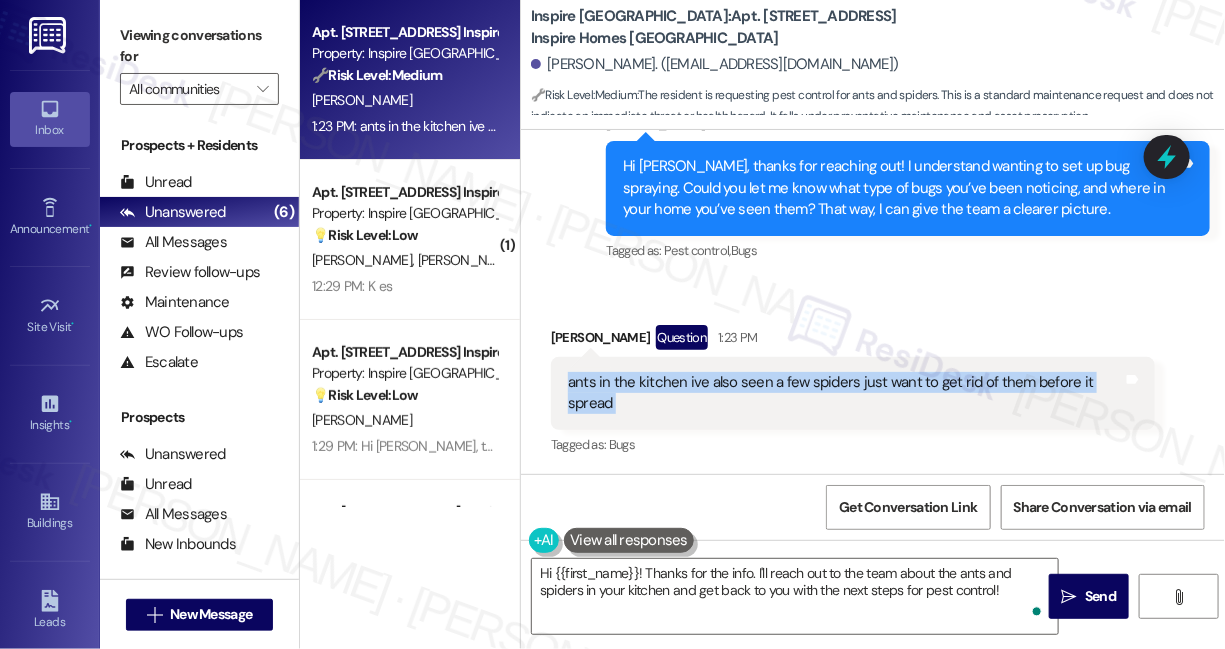 click on "ants in the kitchen ive also seen a few spiders just want to get rid of them before it spread" at bounding box center [845, 393] 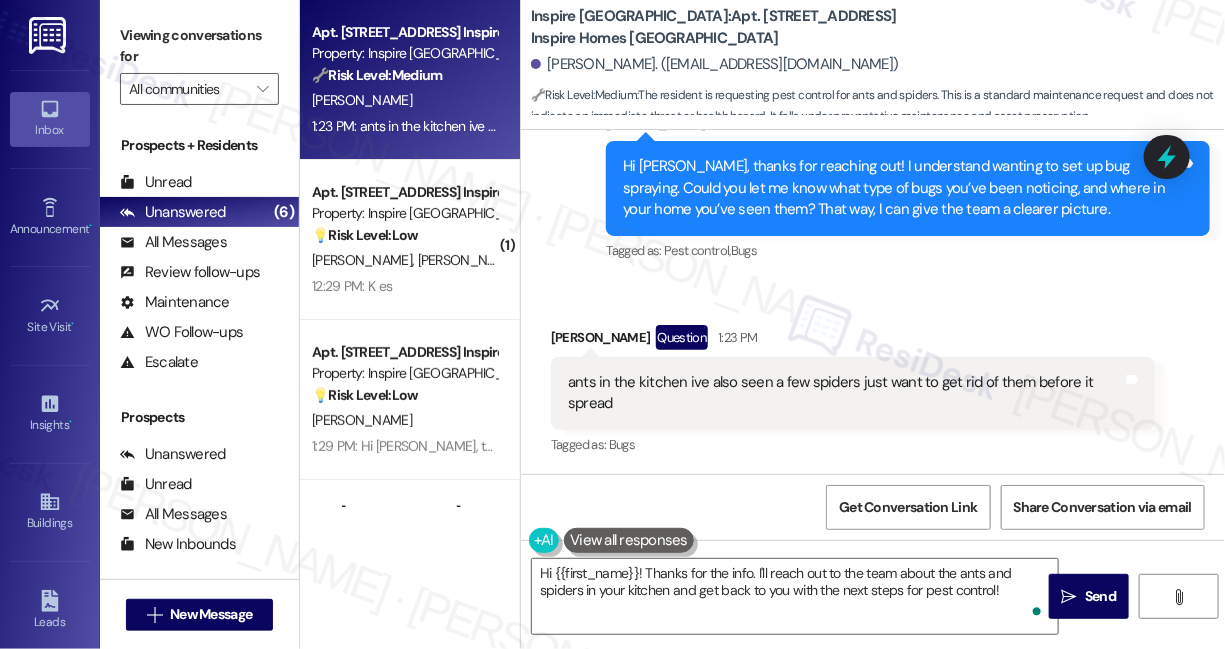 click on "Hi [PERSON_NAME], thanks for reaching out! I understand wanting to set up bug spraying. Could you let me know what type of bugs you’ve been noticing, and where in your home you’ve seen them? That way, I can give the team a clearer picture." at bounding box center [900, 188] 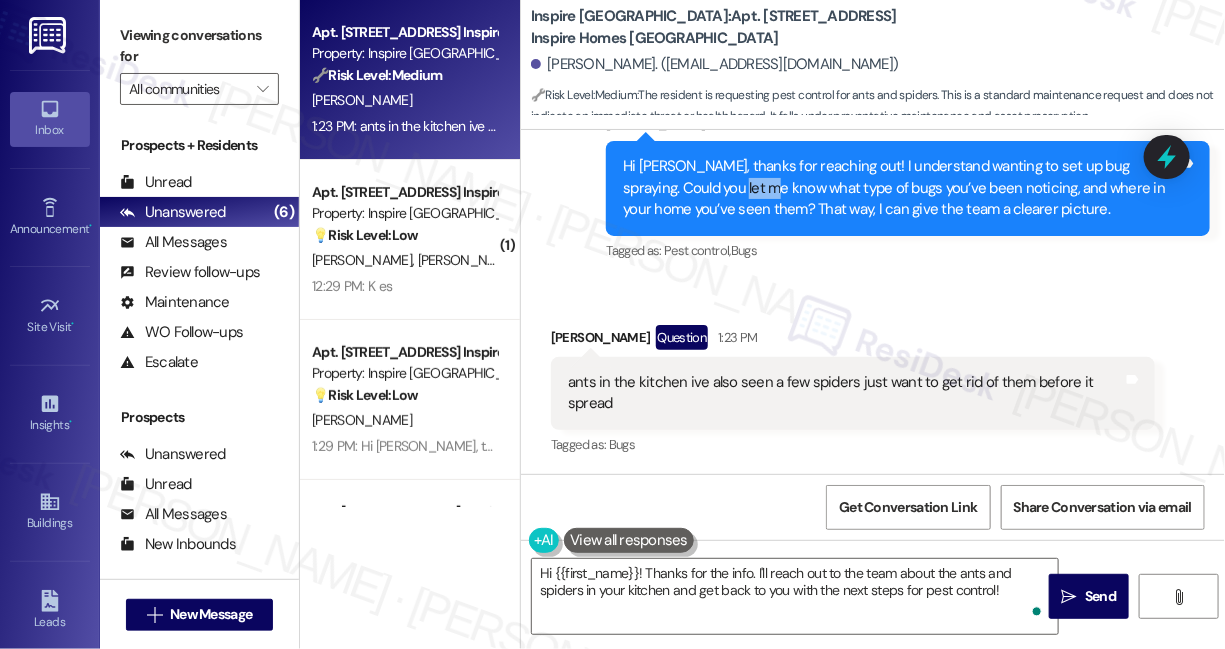 click on "Hi [PERSON_NAME], thanks for reaching out! I understand wanting to set up bug spraying. Could you let me know what type of bugs you’ve been noticing, and where in your home you’ve seen them? That way, I can give the team a clearer picture." at bounding box center [900, 188] 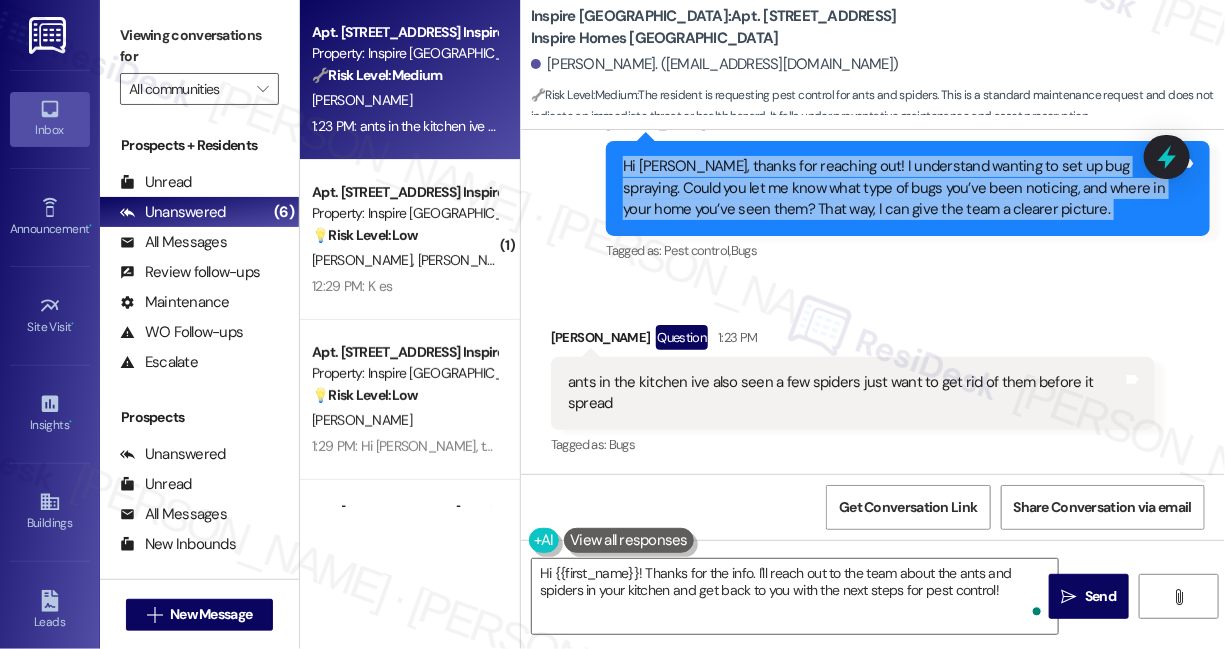 click on "Hi [PERSON_NAME], thanks for reaching out! I understand wanting to set up bug spraying. Could you let me know what type of bugs you’ve been noticing, and where in your home you’ve seen them? That way, I can give the team a clearer picture." at bounding box center [900, 188] 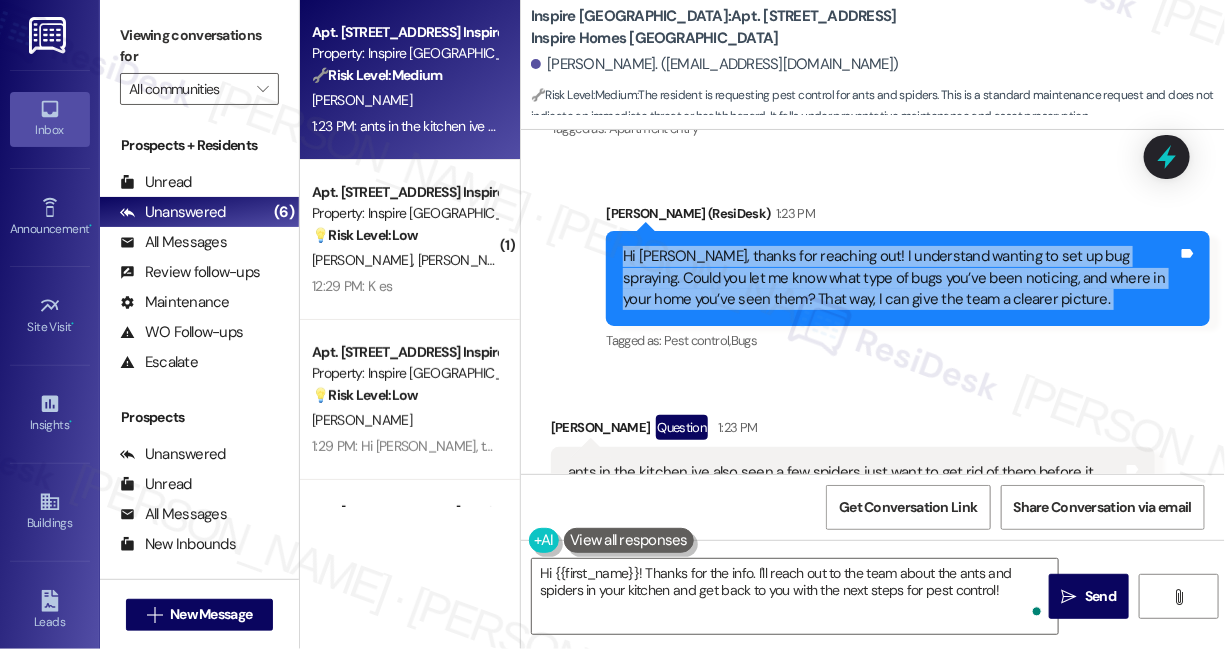 scroll, scrollTop: 712, scrollLeft: 0, axis: vertical 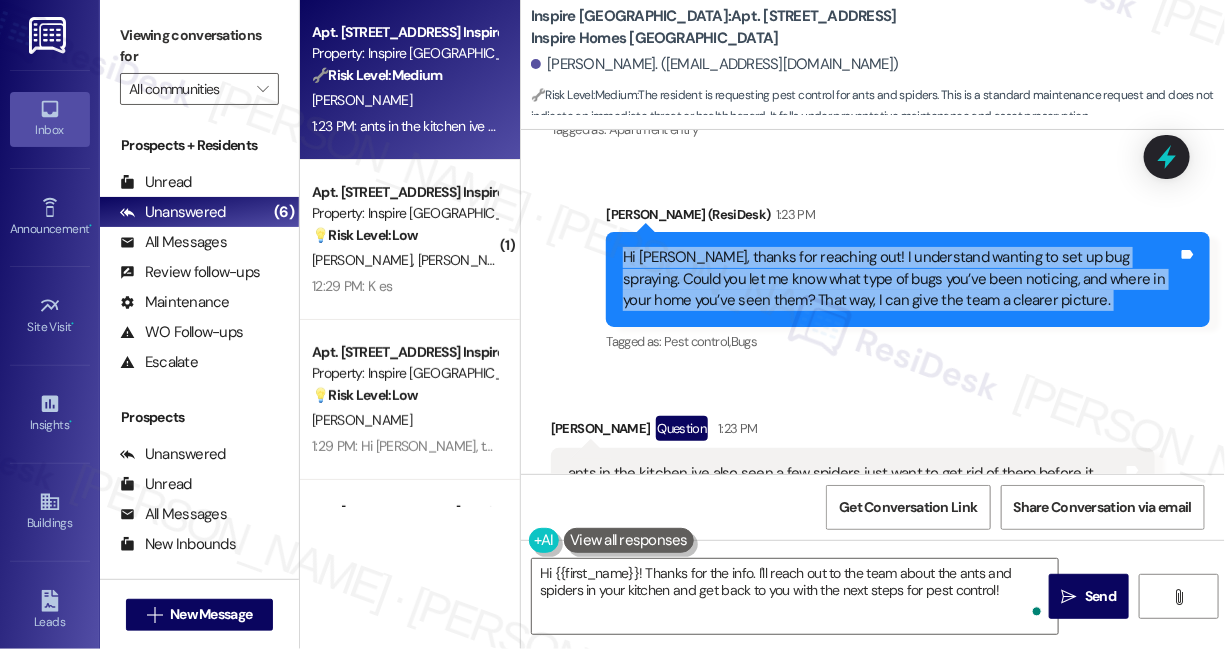 click on "Hi [PERSON_NAME], thanks for reaching out! I understand wanting to set up bug spraying. Could you let me know what type of bugs you’ve been noticing, and where in your home you’ve seen them? That way, I can give the team a clearer picture." at bounding box center [900, 279] 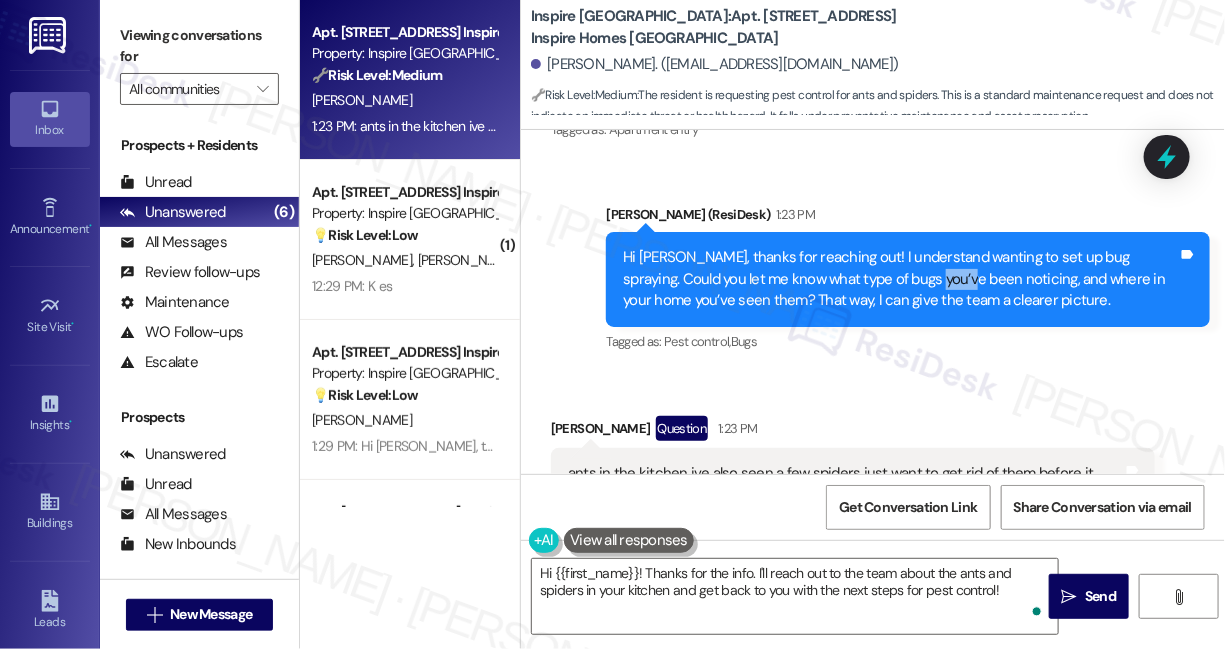 click on "Hi [PERSON_NAME], thanks for reaching out! I understand wanting to set up bug spraying. Could you let me know what type of bugs you’ve been noticing, and where in your home you’ve seen them? That way, I can give the team a clearer picture." at bounding box center [900, 279] 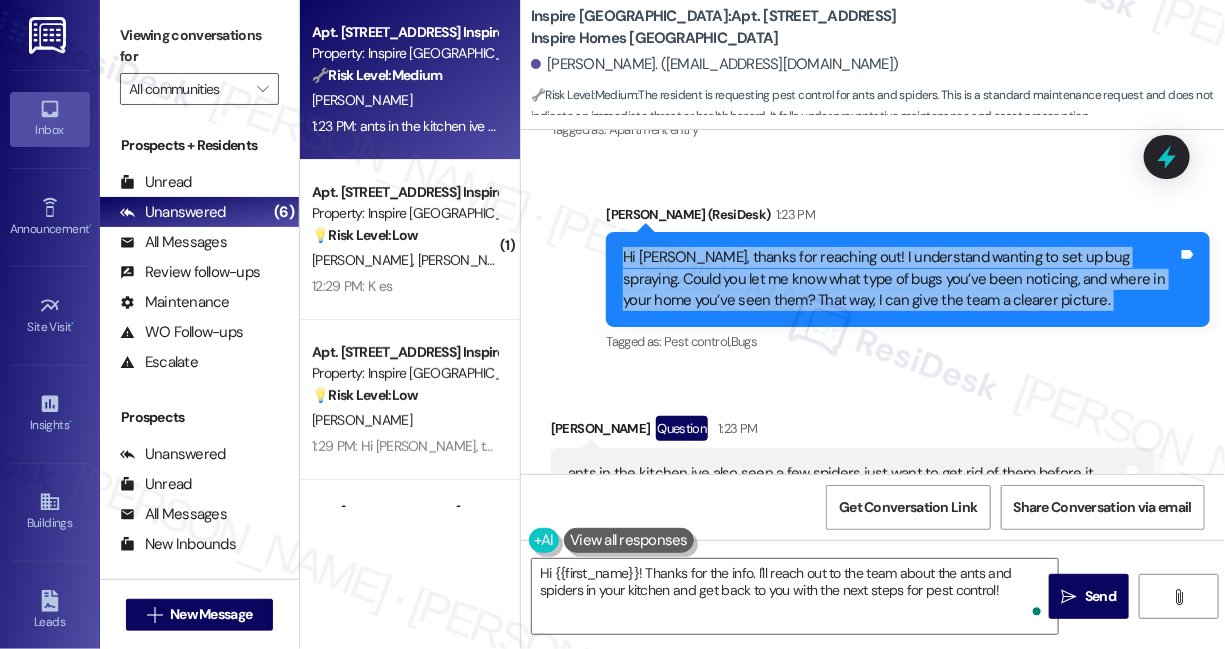 click on "Hi [PERSON_NAME], thanks for reaching out! I understand wanting to set up bug spraying. Could you let me know what type of bugs you’ve been noticing, and where in your home you’ve seen them? That way, I can give the team a clearer picture." at bounding box center (900, 279) 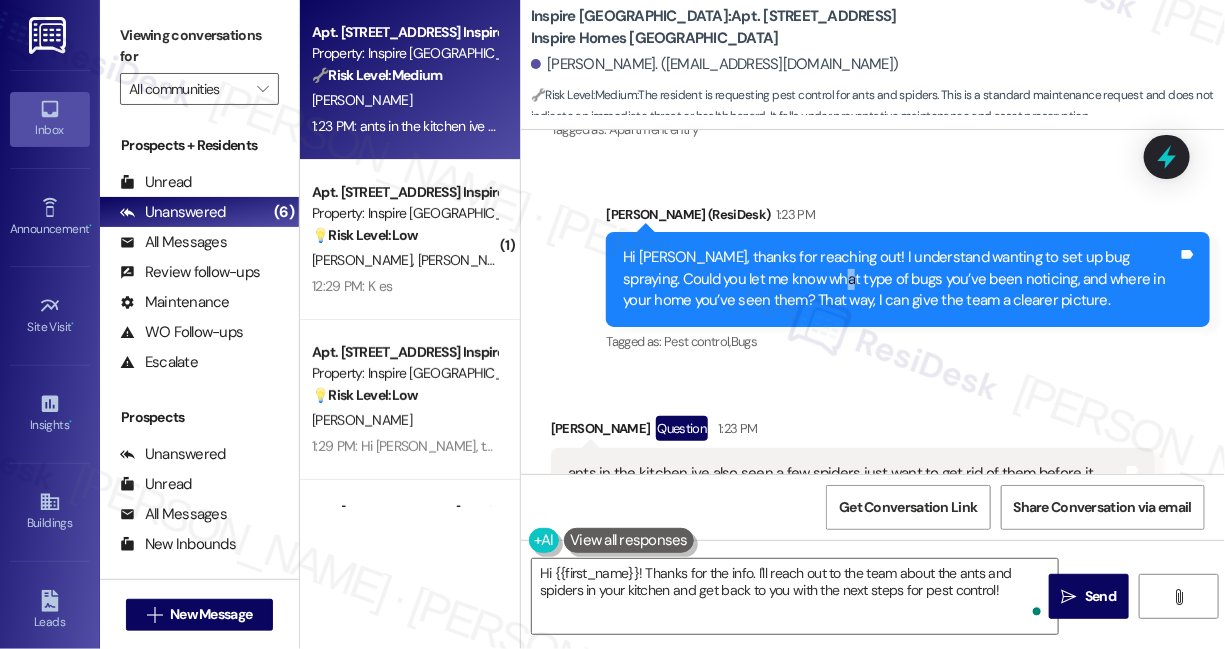 click on "Hi [PERSON_NAME], thanks for reaching out! I understand wanting to set up bug spraying. Could you let me know what type of bugs you’ve been noticing, and where in your home you’ve seen them? That way, I can give the team a clearer picture." at bounding box center (900, 279) 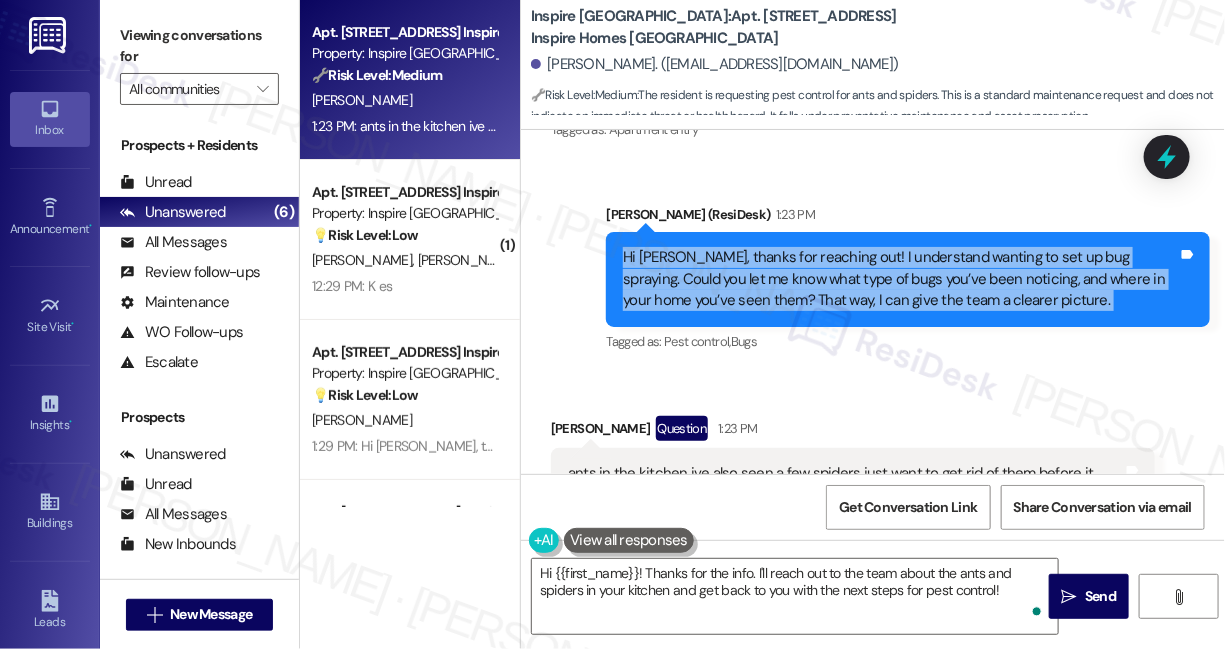 click on "Hi [PERSON_NAME], thanks for reaching out! I understand wanting to set up bug spraying. Could you let me know what type of bugs you’ve been noticing, and where in your home you’ve seen them? That way, I can give the team a clearer picture." at bounding box center (900, 279) 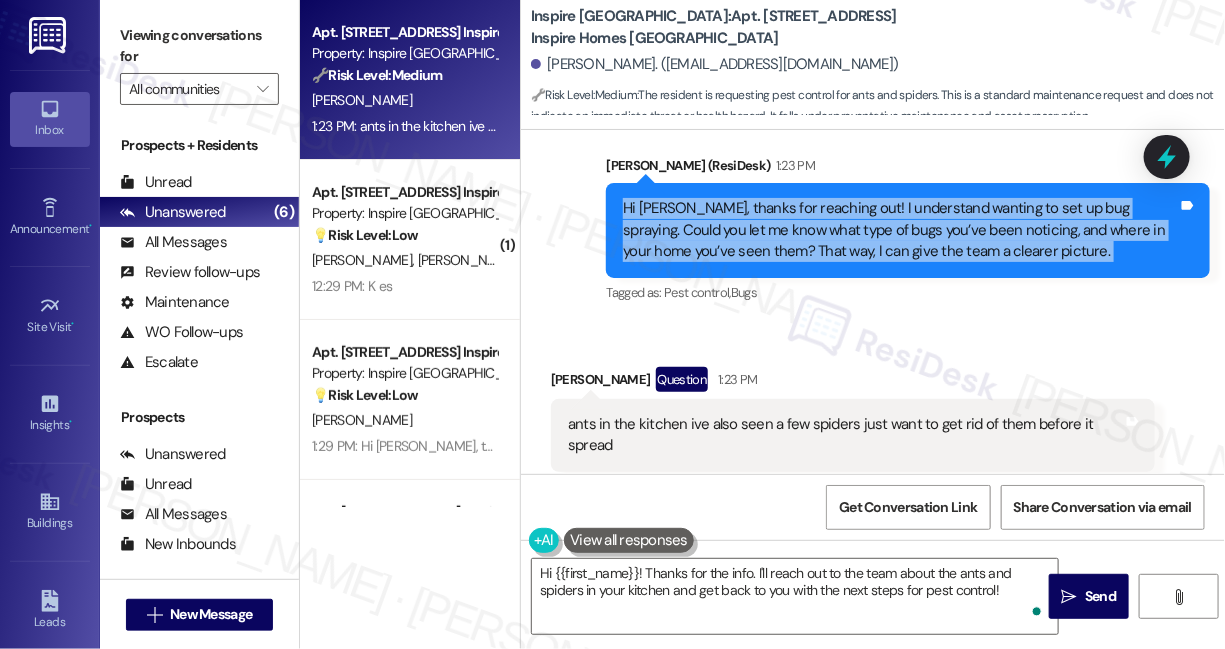 scroll, scrollTop: 804, scrollLeft: 0, axis: vertical 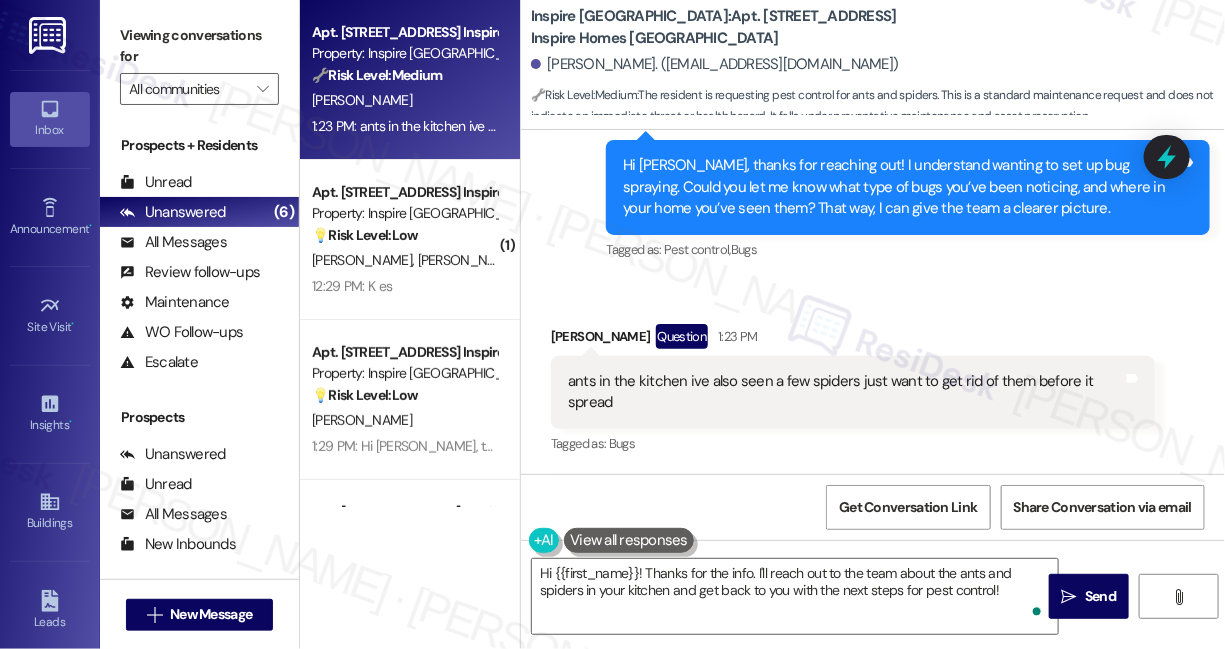click on "ants in the kitchen ive also seen a few spiders just want to get rid of them before it spread" at bounding box center (845, 392) 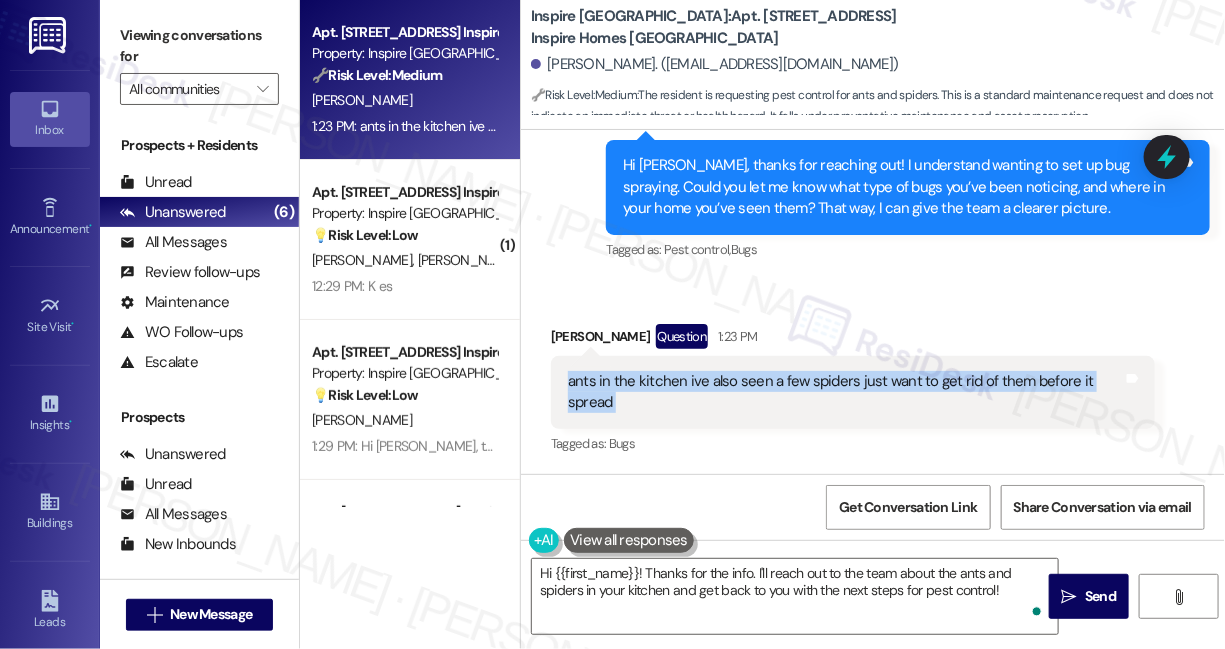 click on "ants in the kitchen ive also seen a few spiders just want to get rid of them before it spread" at bounding box center [845, 392] 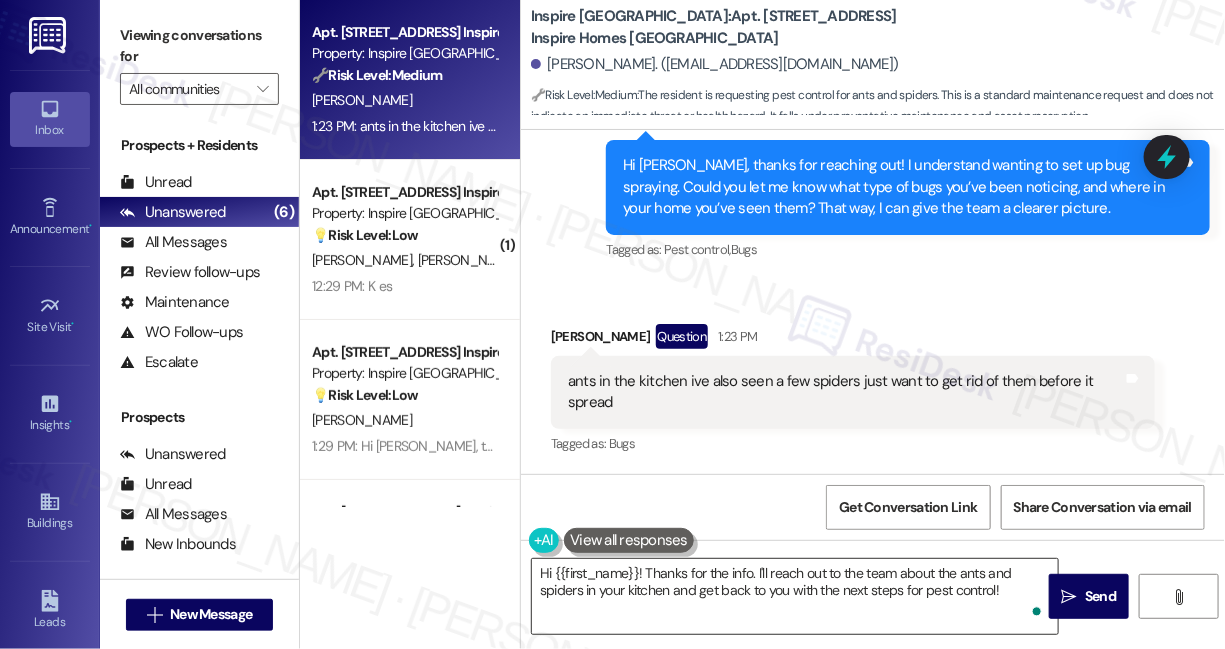 click on "Hi {{first_name}}! Thanks for the info. I'll reach out to the team about the ants and spiders in your kitchen and get back to you with the next steps for pest control!" at bounding box center [795, 596] 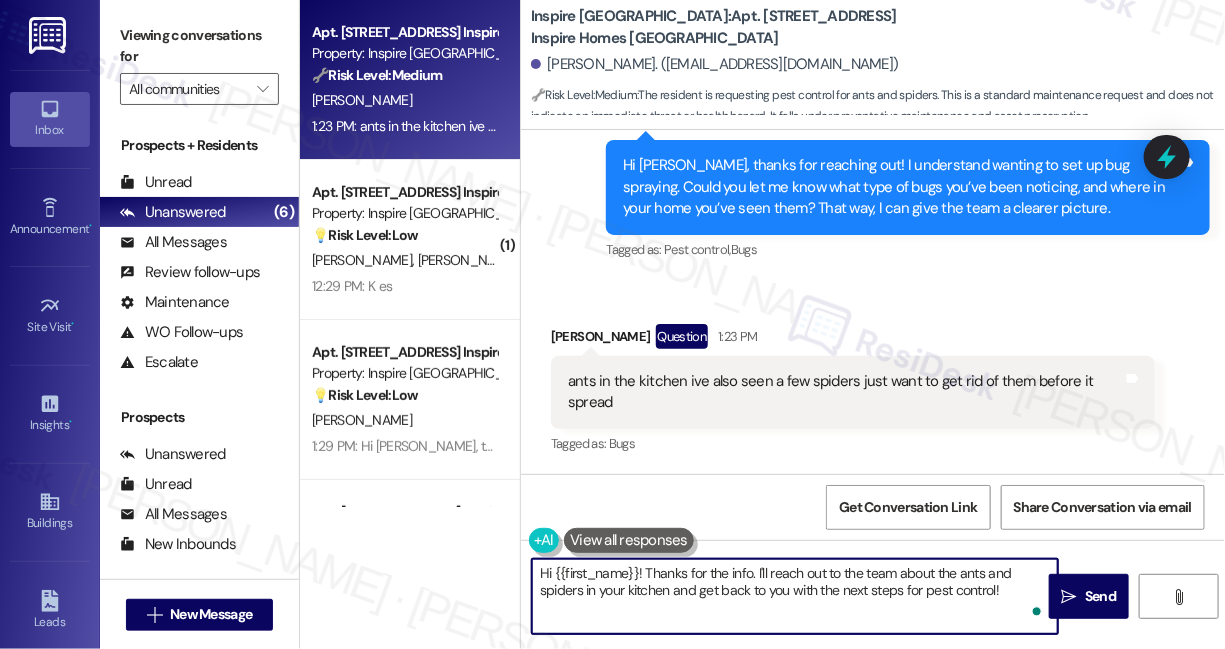 click on "Hi {{first_name}}! Thanks for the info. I'll reach out to the team about the ants and spiders in your kitchen and get back to you with the next steps for pest control!" at bounding box center (795, 596) 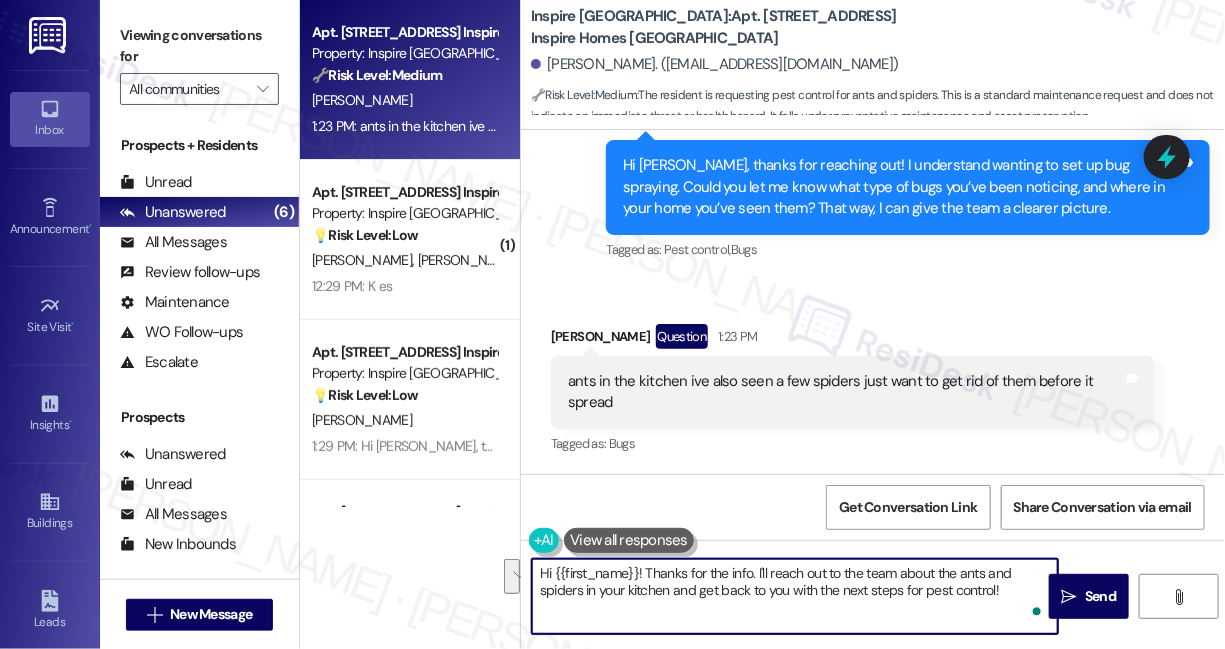 click on "Hi {{first_name}}! Thanks for the info. I'll reach out to the team about the ants and spiders in your kitchen and get back to you with the next steps for pest control!" at bounding box center [795, 596] 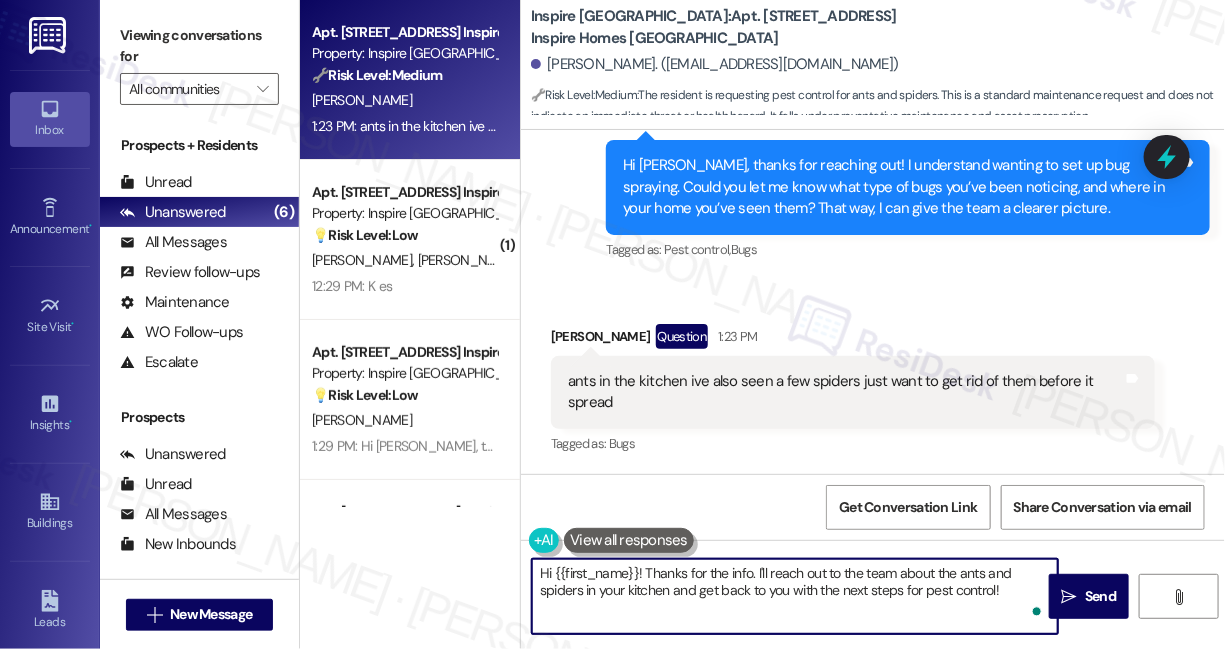 click on "Hi {{first_name}}! Thanks for the info. I'll reach out to the team about the ants and spiders in your kitchen and get back to you with the next steps for pest control!" at bounding box center [795, 596] 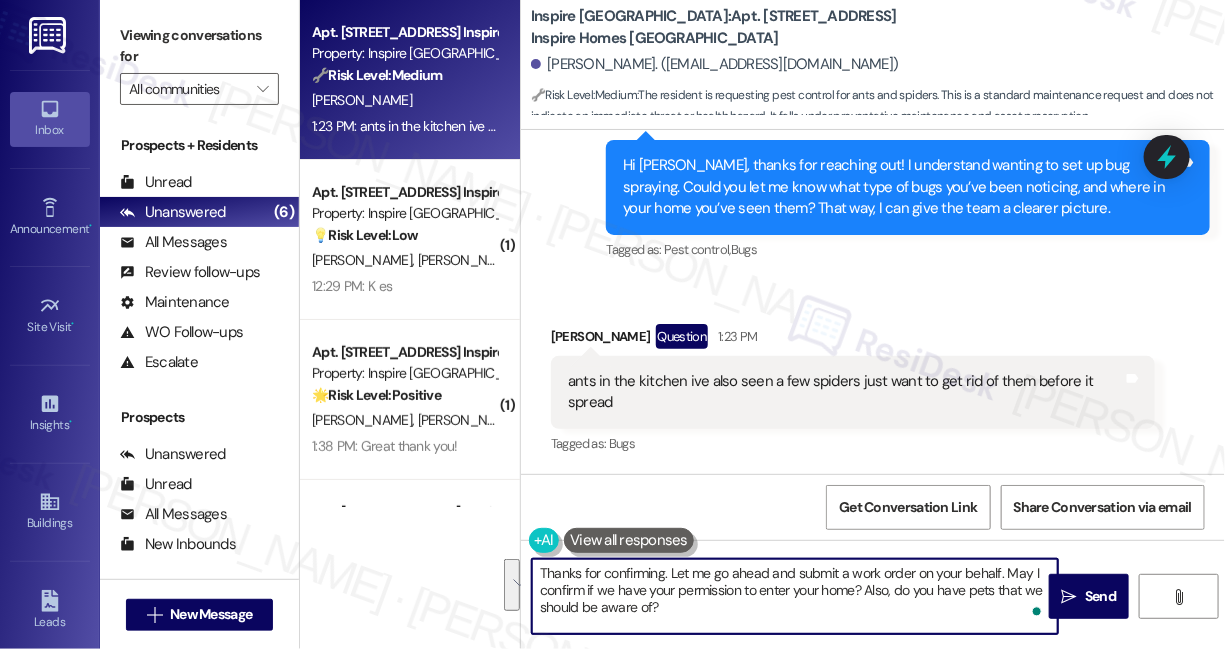 click on "ants in the kitchen ive also seen a few spiders just want to get rid of them before it spread" at bounding box center (845, 392) 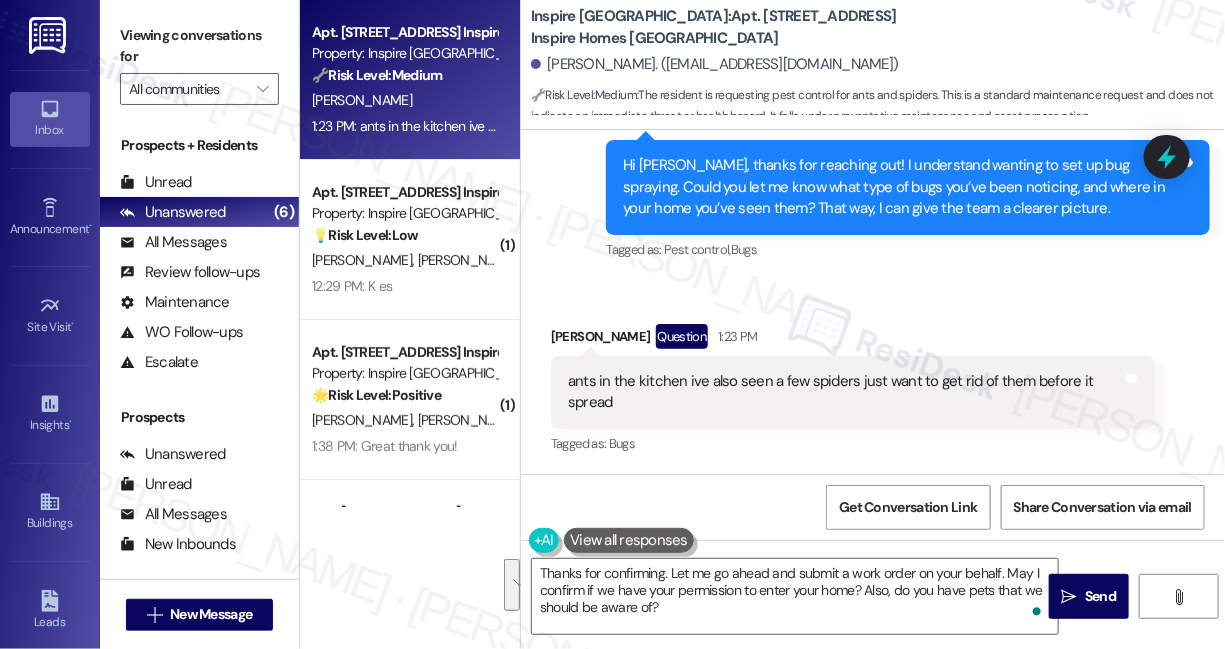 click on "ants in the kitchen ive also seen a few spiders just want to get rid of them before it spread" at bounding box center (845, 392) 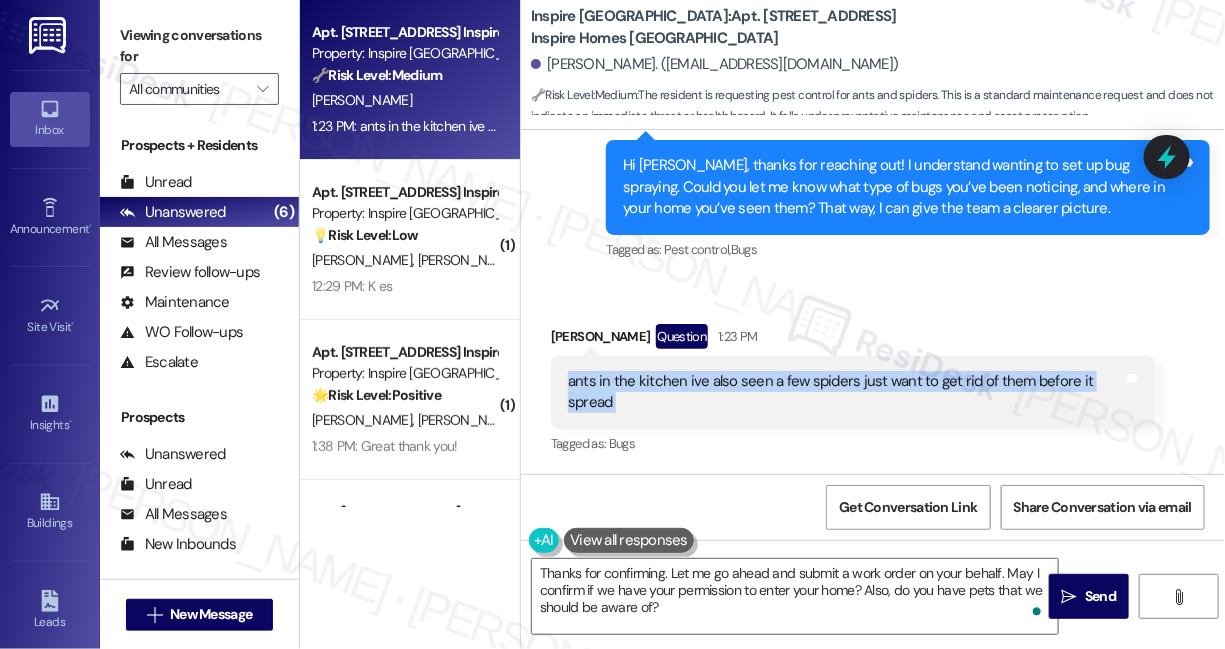 drag, startPoint x: 867, startPoint y: 401, endPoint x: 798, endPoint y: 471, distance: 98.29038 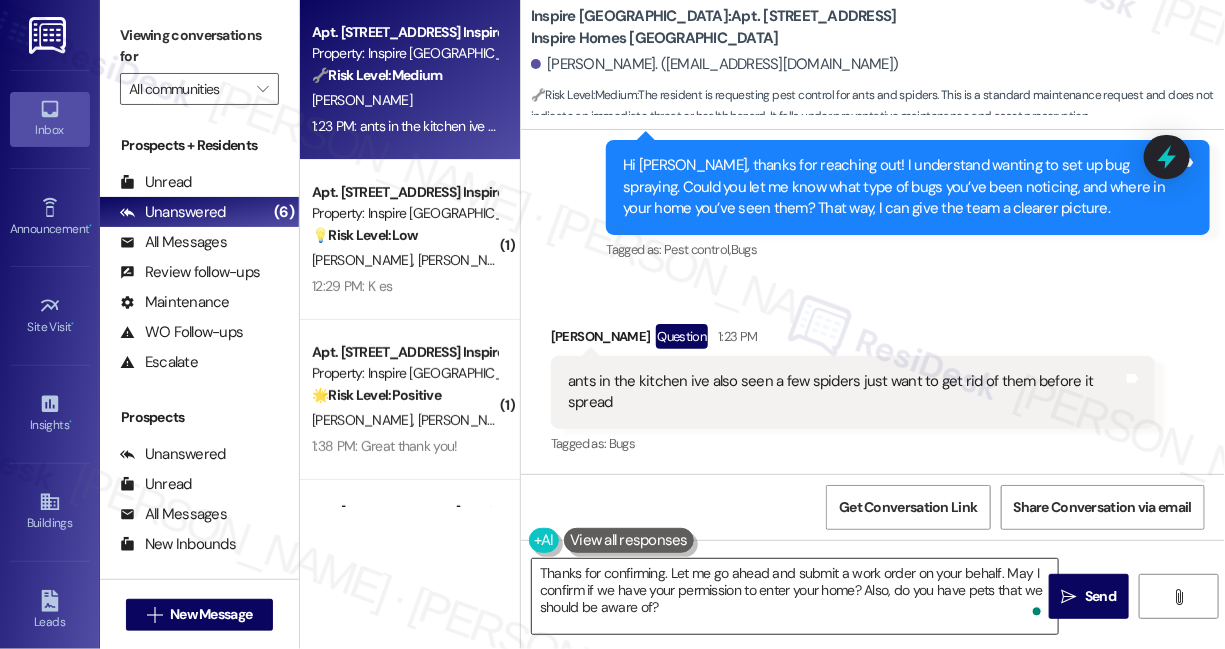 click on "Thanks for confirming. Let me go ahead and submit a work order on your behalf. May I confirm if we have your permission to enter your home? Also, do you have pets that we should be aware of?" at bounding box center (795, 596) 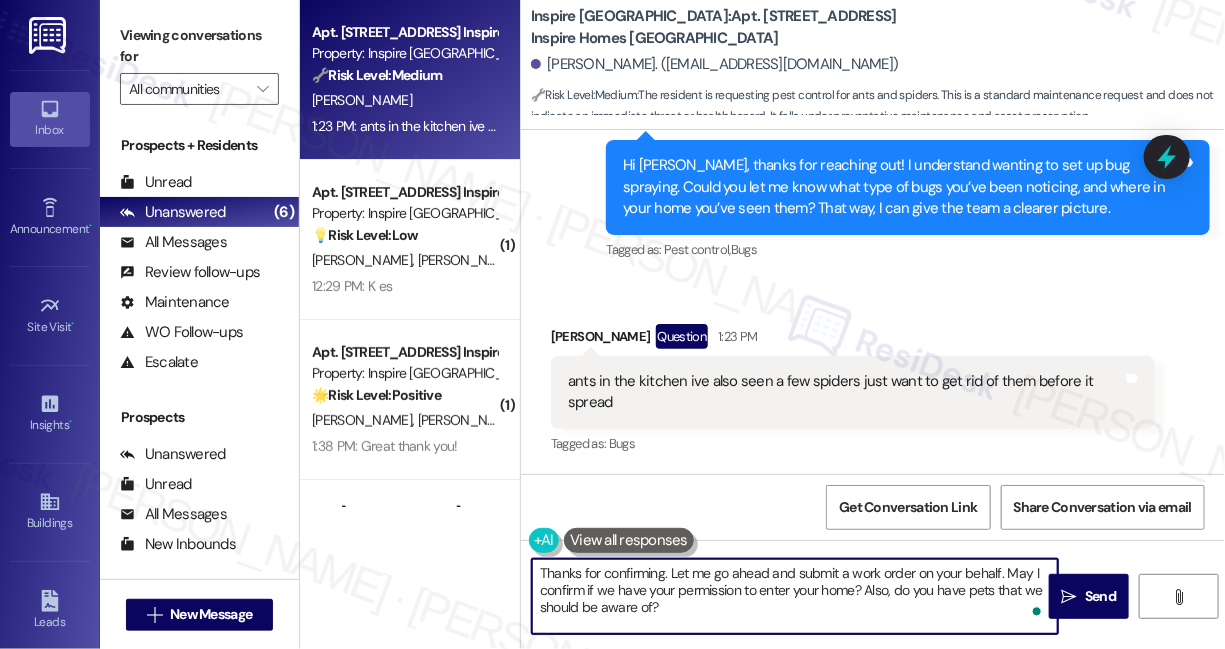 click on "Thanks for confirming. Let me go ahead and submit a work order on your behalf. May I confirm if we have your permission to enter your home? Also, do you have pets that we should be aware of?" at bounding box center (795, 596) 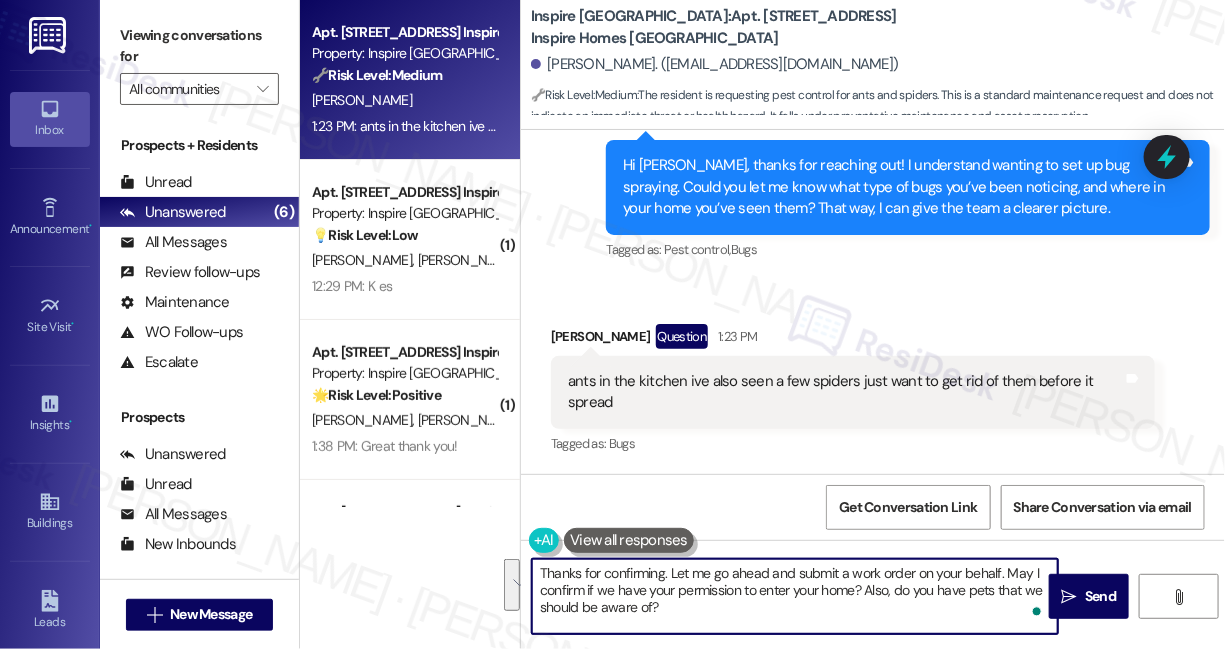 click on "ants in the kitchen ive also seen a few spiders just want to get rid of them before it spread" at bounding box center [845, 392] 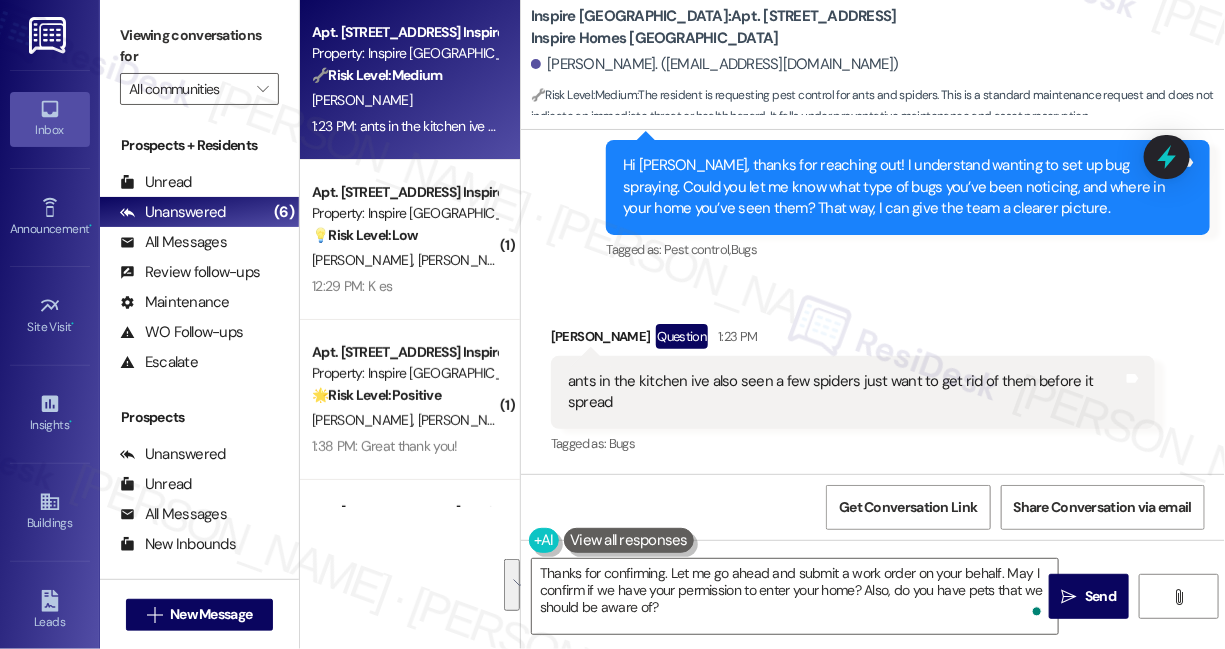 click on "ants in the kitchen ive also seen a few spiders just want to get rid of them before it spread" at bounding box center [845, 392] 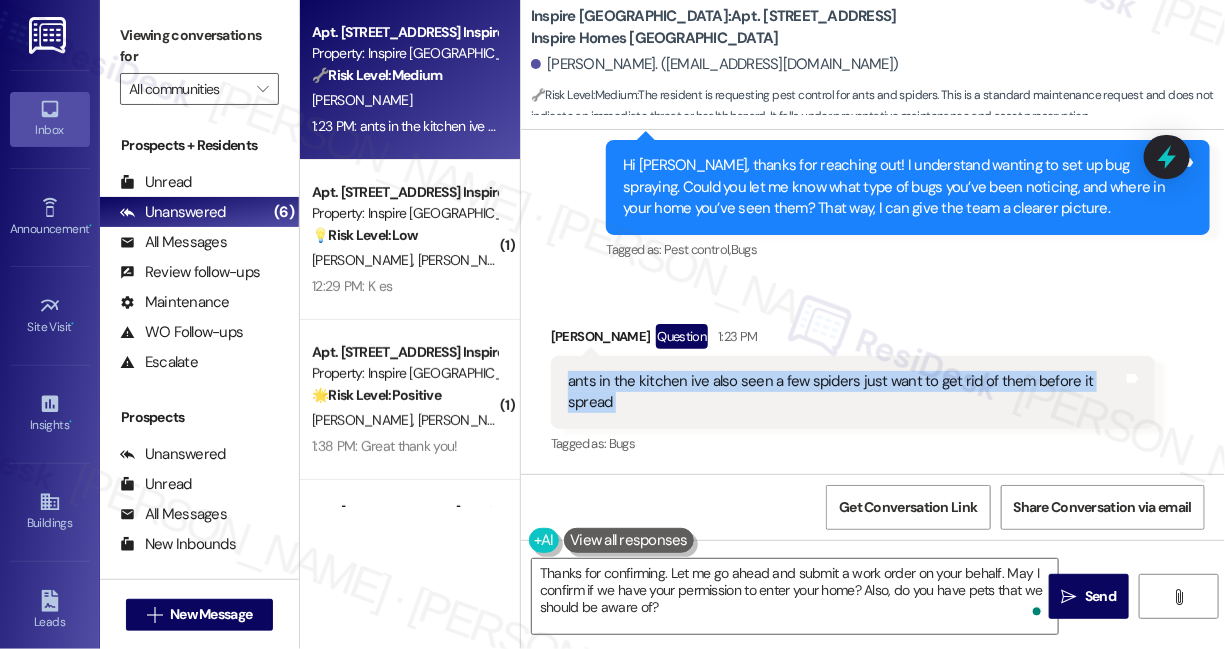 click on "ants in the kitchen ive also seen a few spiders just want to get rid of them before it spread" at bounding box center (845, 392) 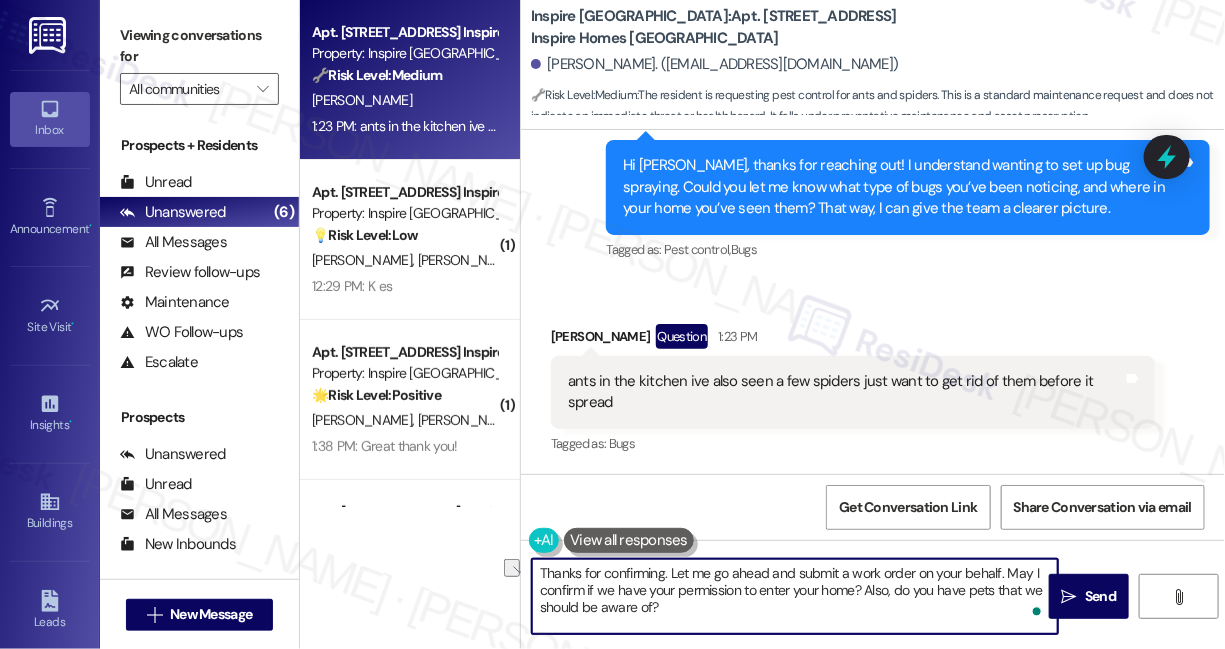 drag, startPoint x: 666, startPoint y: 574, endPoint x: 487, endPoint y: 573, distance: 179.00279 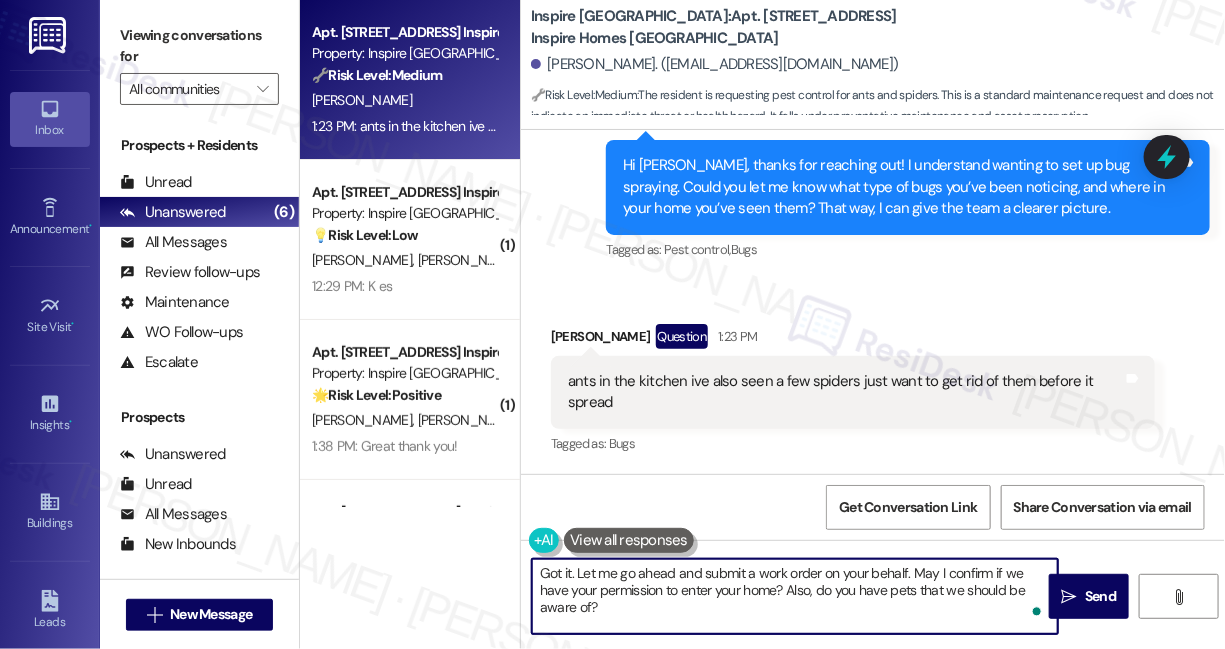 type on "Got it. Let me go ahead and submit a work order on your behalf. May I confirm if we have your permission to enter your home? Also, do you have pets that we should be aware of?" 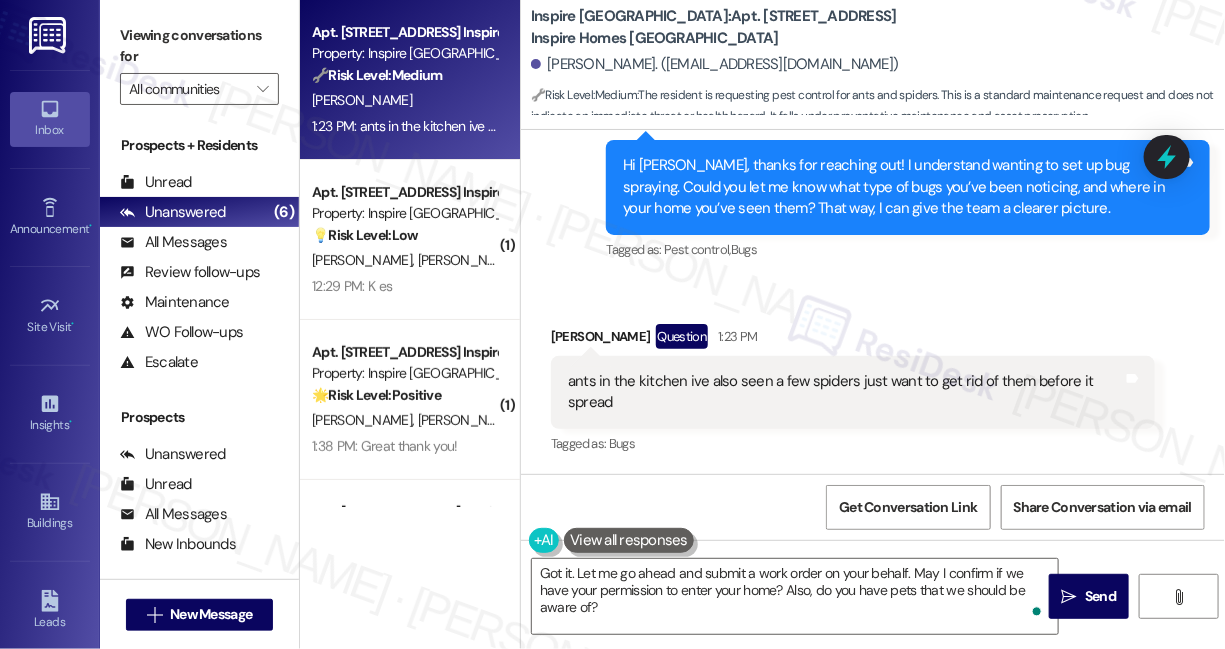 click on "Aeryal Johnson Question 1:23 PM" at bounding box center [853, 340] 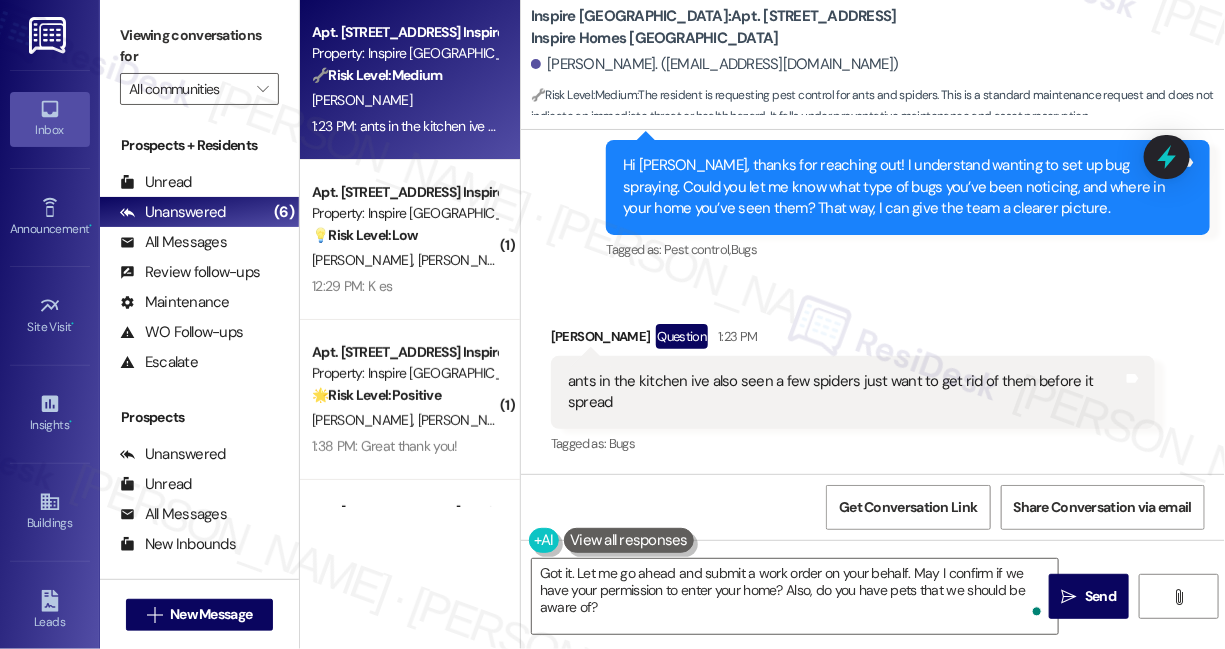 click on "ants in the kitchen ive also seen a few spiders just want to get rid of them before it spread" at bounding box center [845, 392] 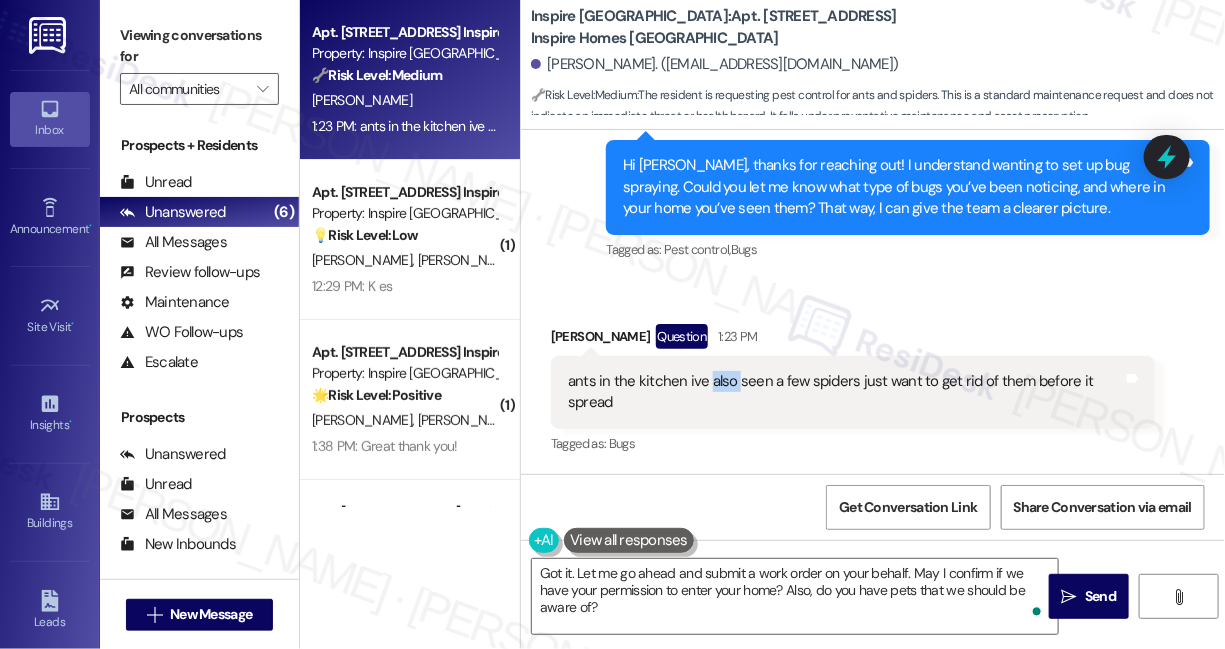 click on "ants in the kitchen ive also seen a few spiders just want to get rid of them before it spread" at bounding box center (845, 392) 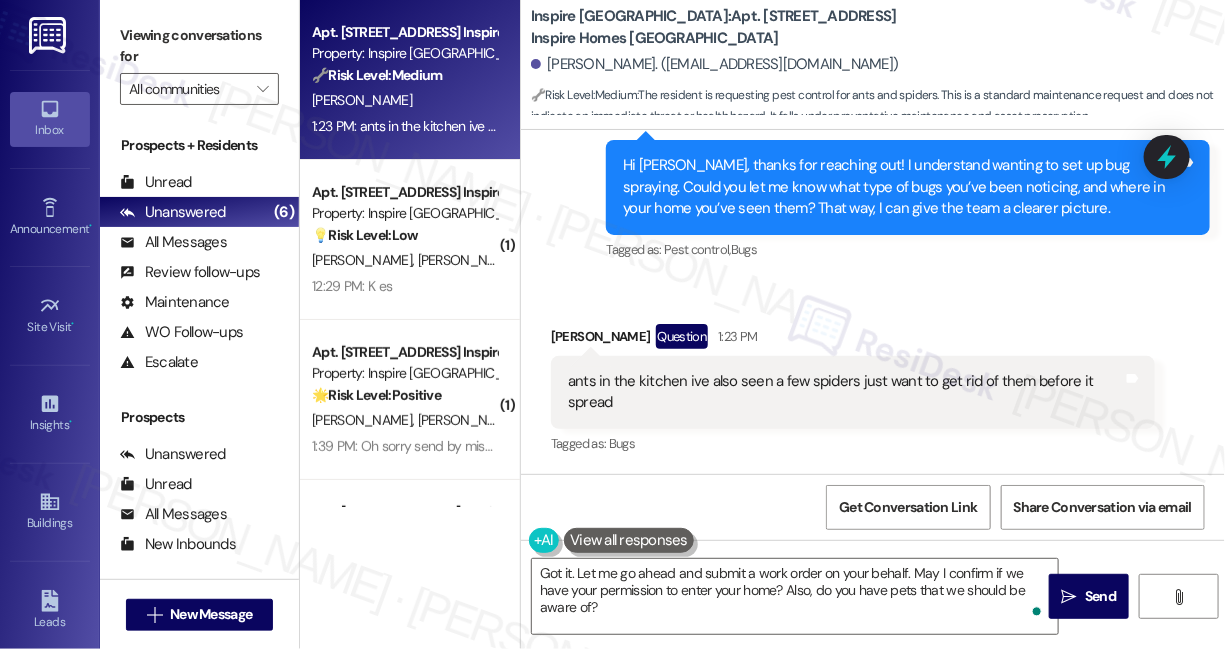 click on "Sent via SMS Sarah   (ResiDesk) 1:23 PM Hi Aeryal, thanks for reaching out! I understand wanting to set up bug spraying. Could you let me know what type of bugs you’ve been noticing, and where in your home you’ve seen them? That way, I can give the team a clearer picture. Tags and notes Tagged as:   Pest control ,  Click to highlight conversations about Pest control Bugs Click to highlight conversations about Bugs" at bounding box center (908, 188) 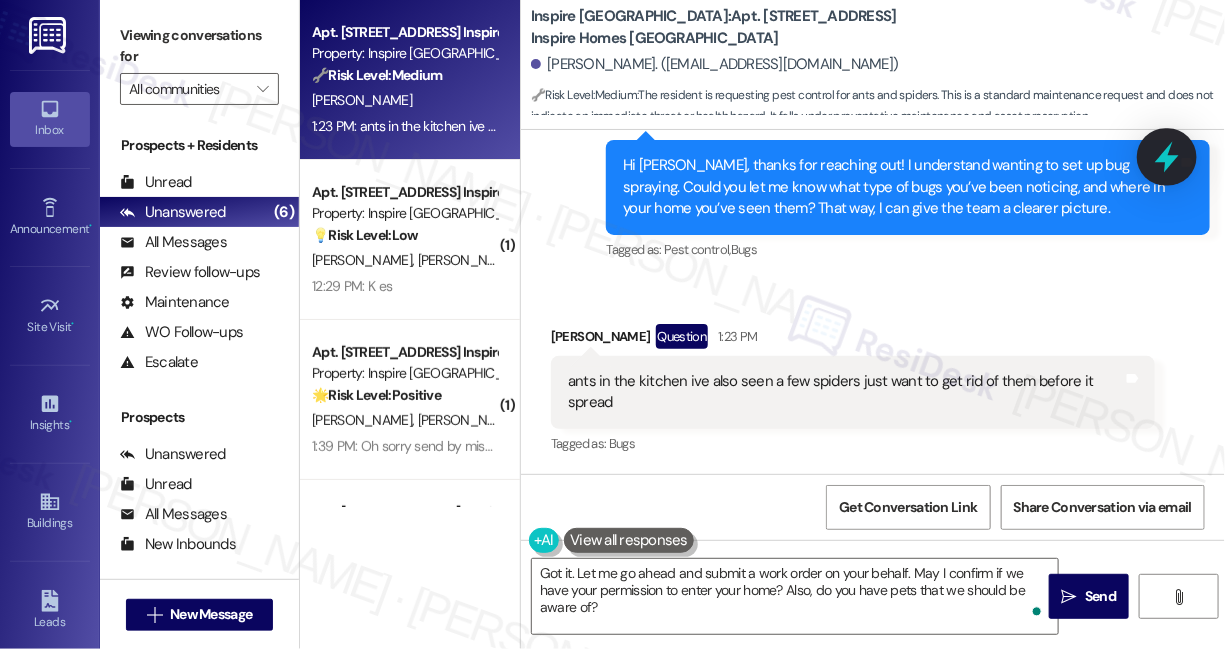 click 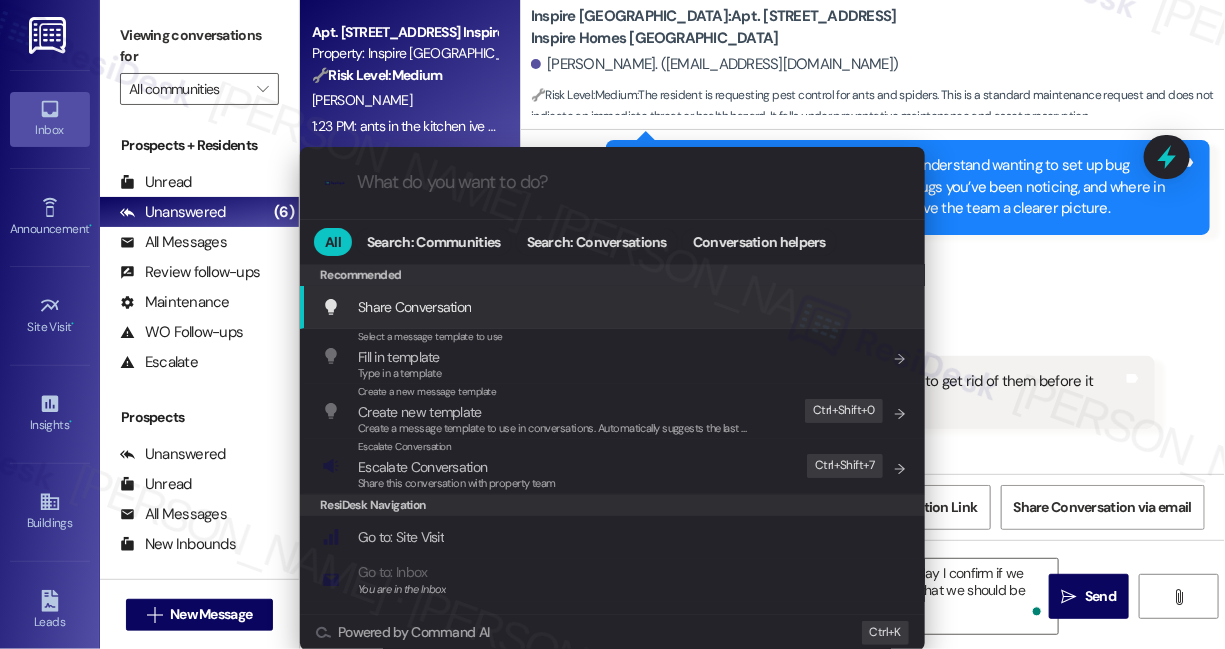 type on "o" 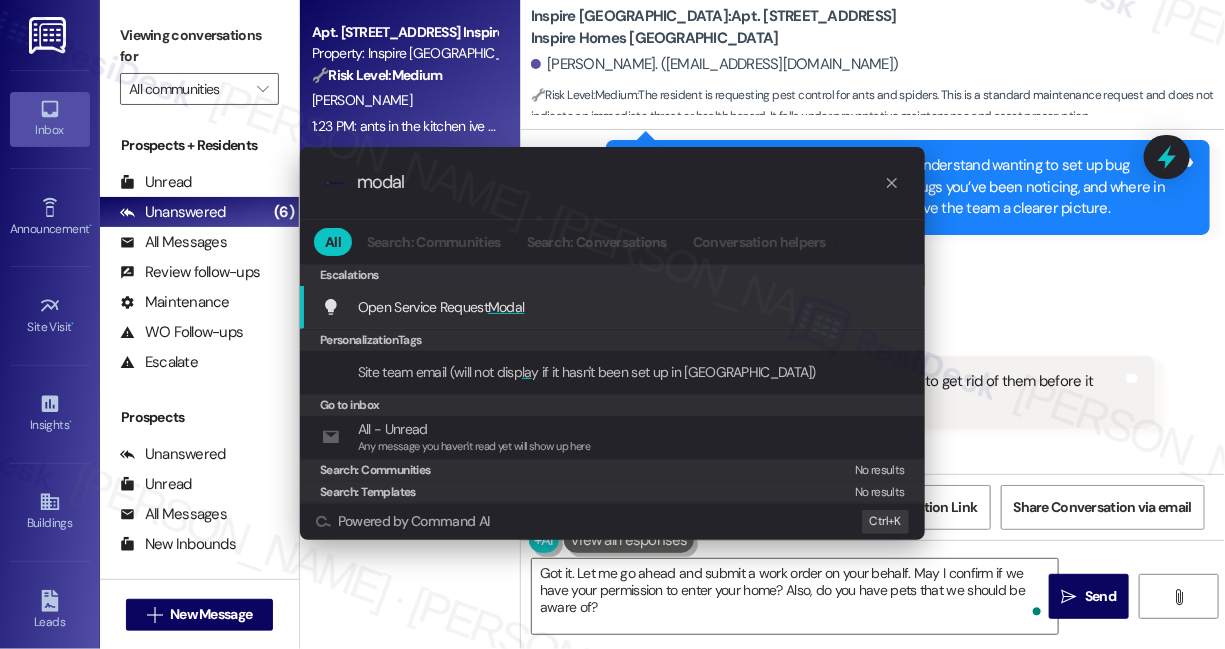 click on "Modal" at bounding box center (506, 307) 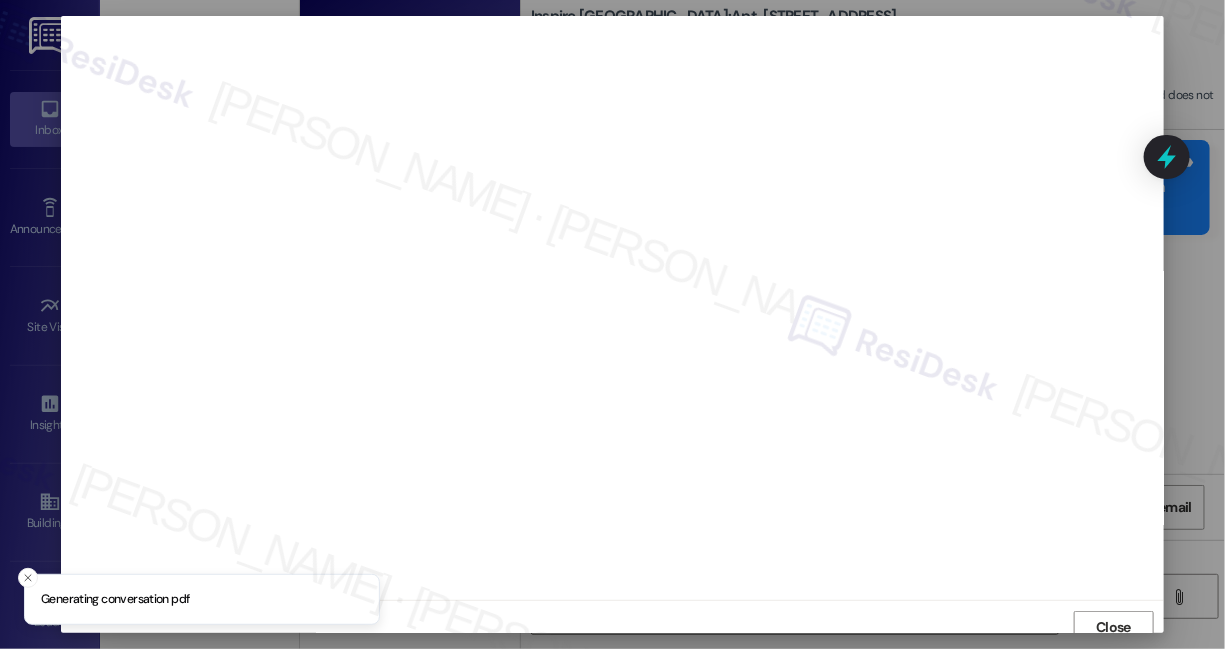 scroll, scrollTop: 10, scrollLeft: 0, axis: vertical 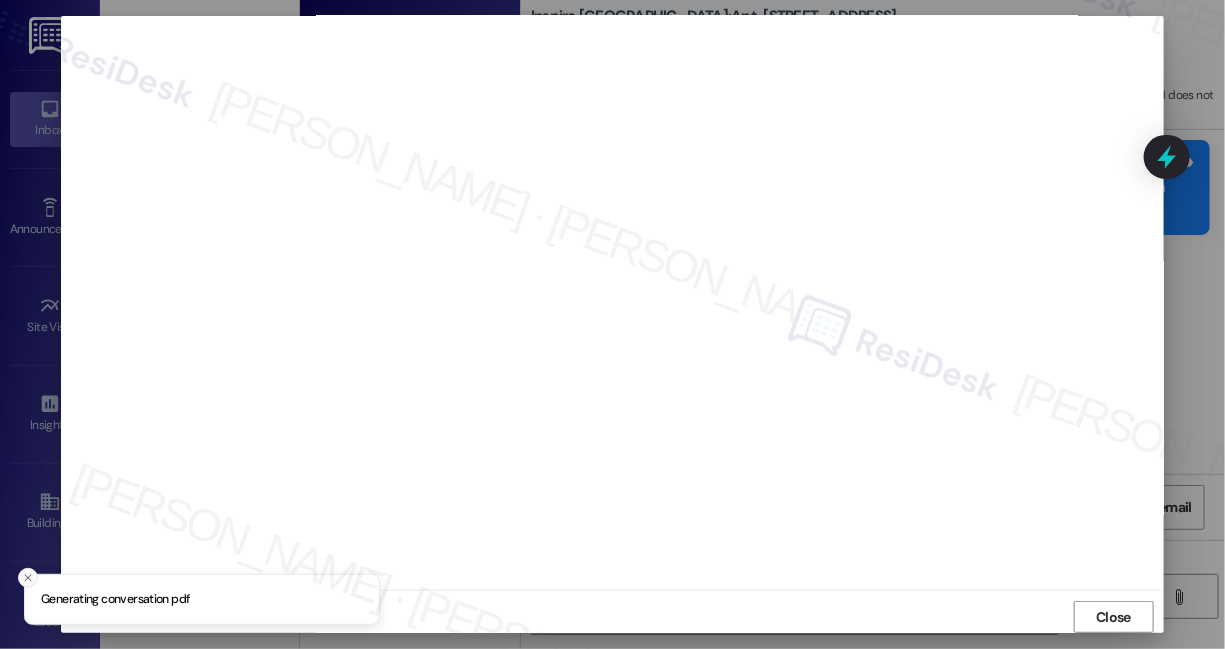 click 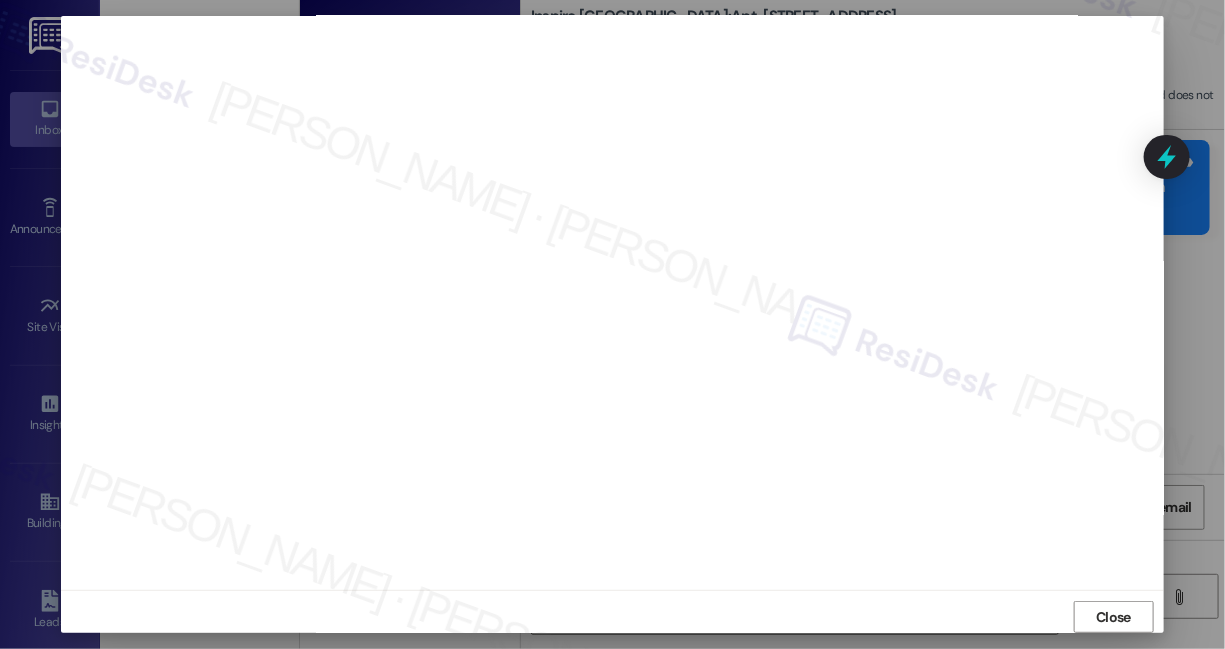 scroll, scrollTop: 19, scrollLeft: 0, axis: vertical 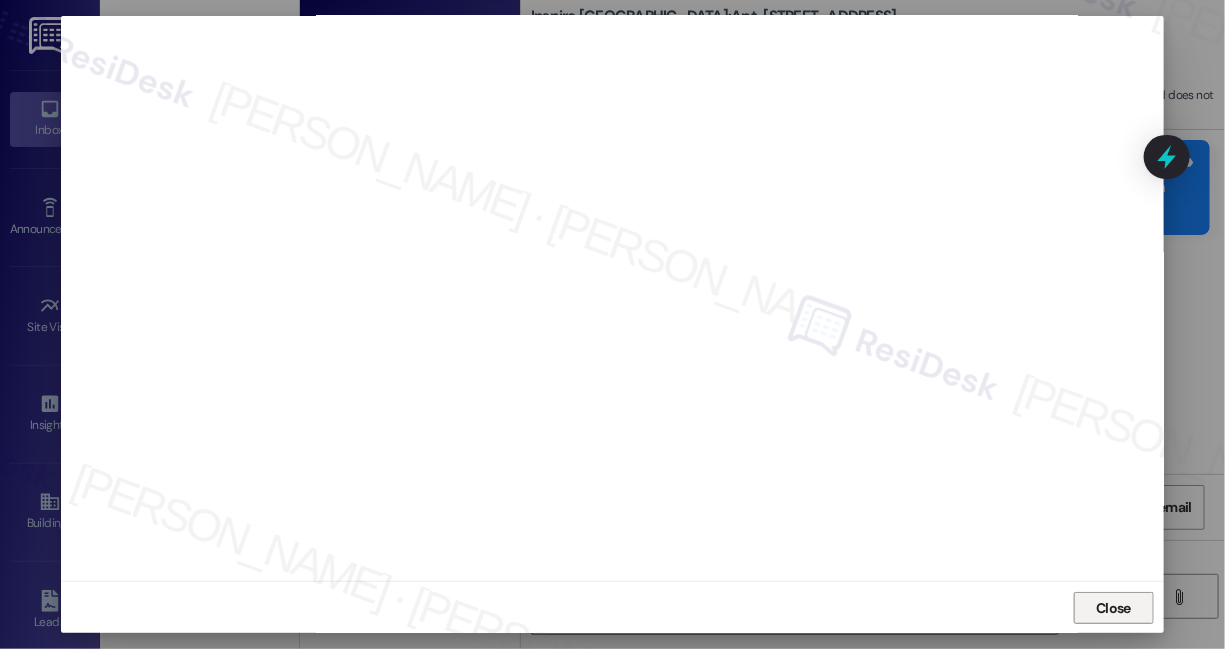 click on "Close" at bounding box center [1113, 608] 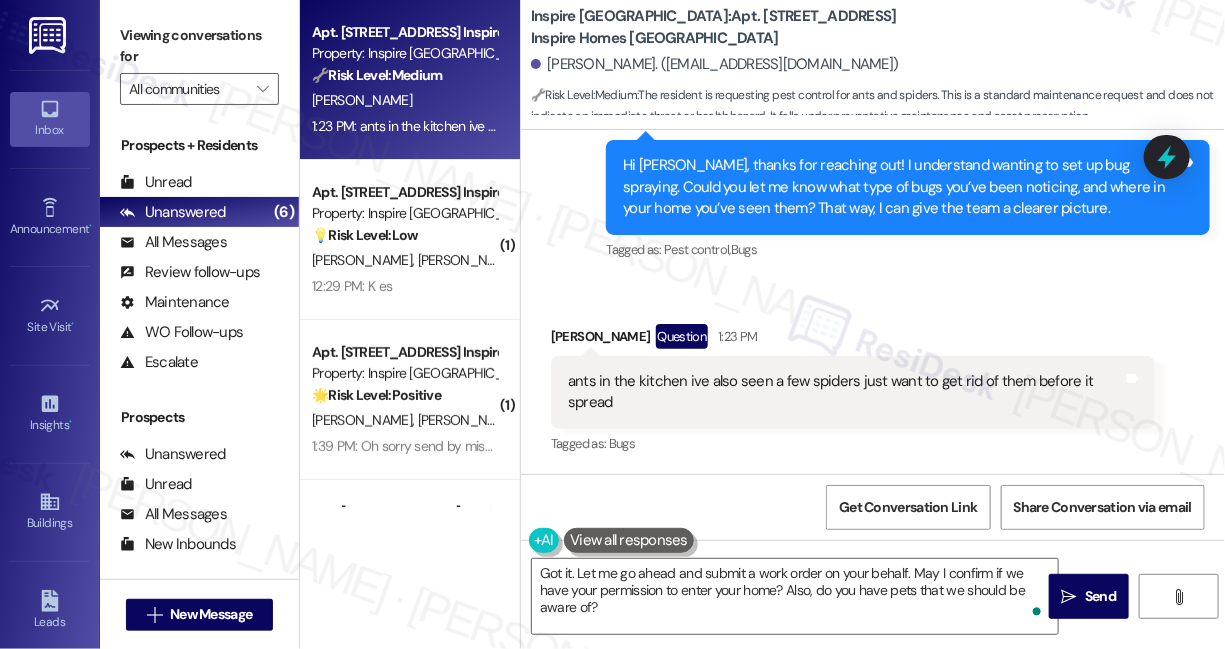 click on "ants in the kitchen ive also seen a few spiders just want to get rid of them before it spread" at bounding box center [845, 392] 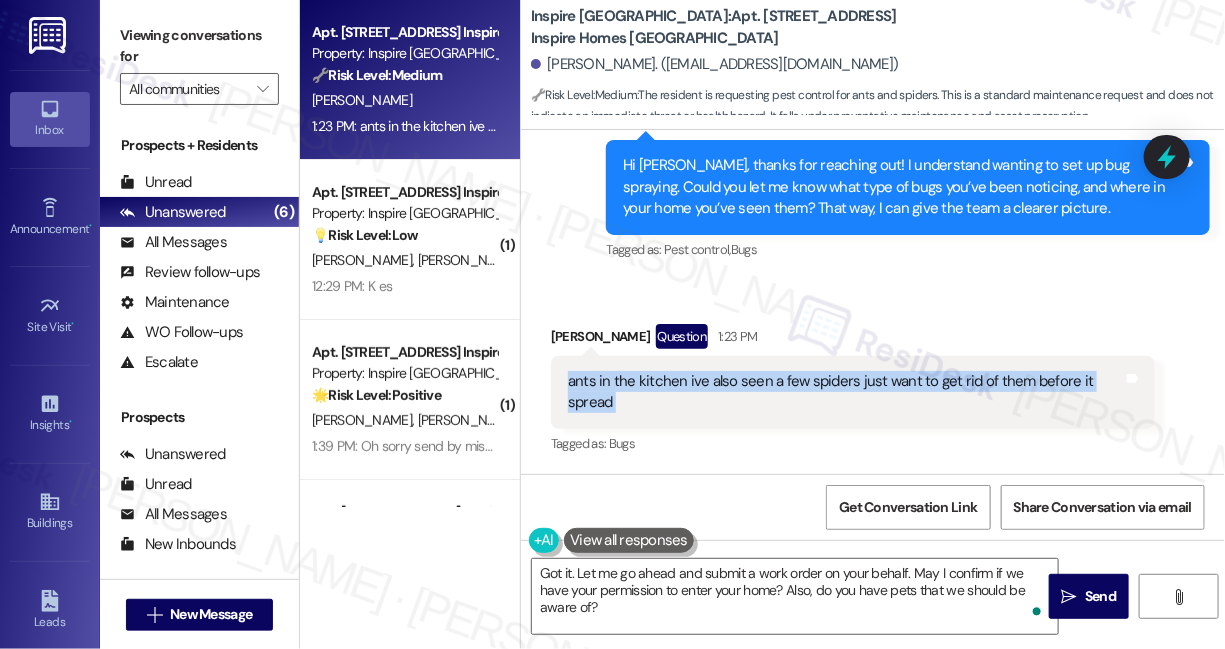 click on "ants in the kitchen ive also seen a few spiders just want to get rid of them before it spread" at bounding box center [845, 392] 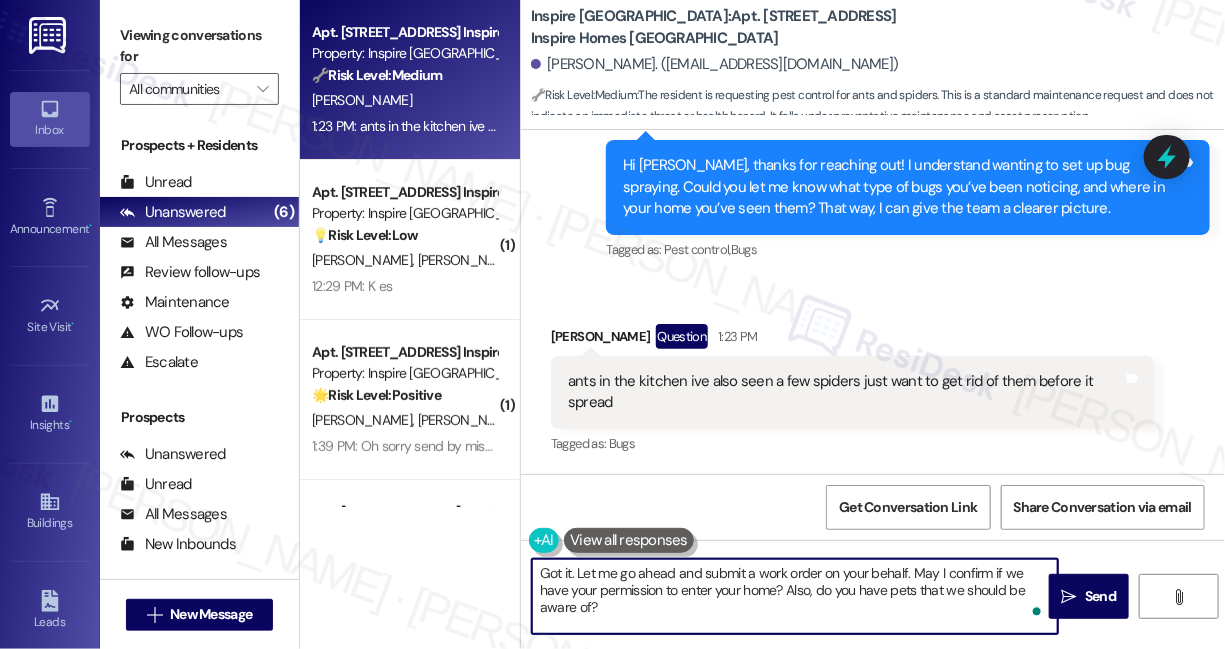 click on "Got it. Let me go ahead and submit a work order on your behalf. May I confirm if we have your permission to enter your home? Also, do you have pets that we should be aware of?" at bounding box center [795, 596] 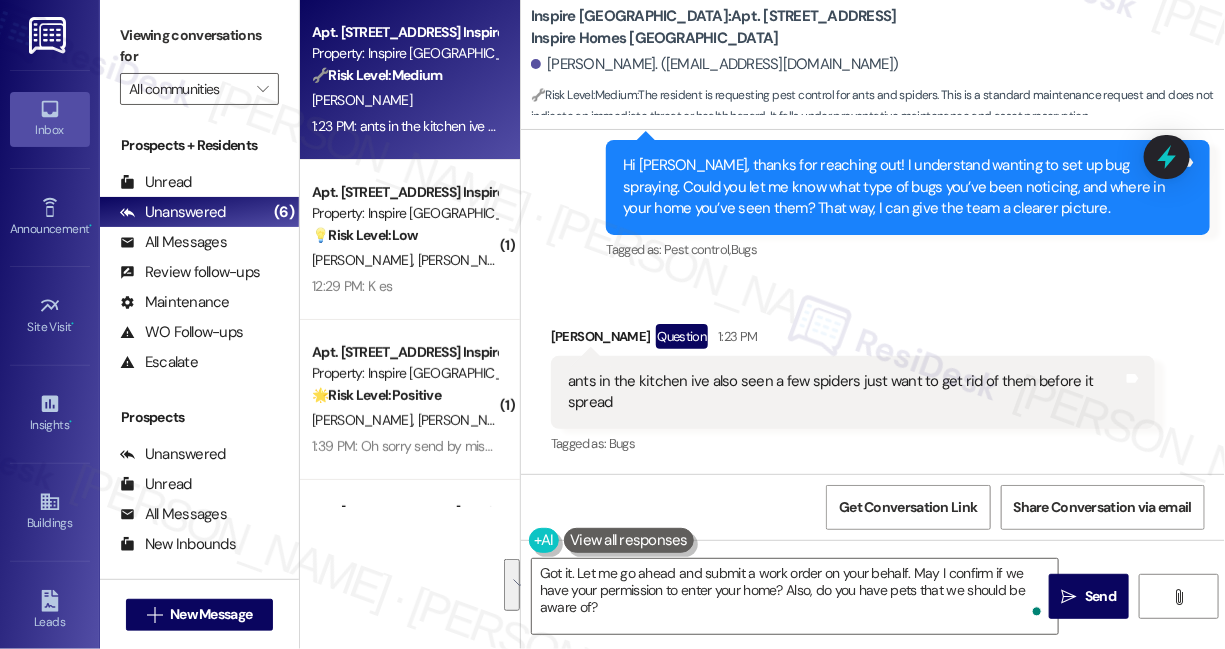 click on "ants in the kitchen ive also seen a few spiders just want to get rid of them before it spread  Tags and notes" at bounding box center [853, 392] 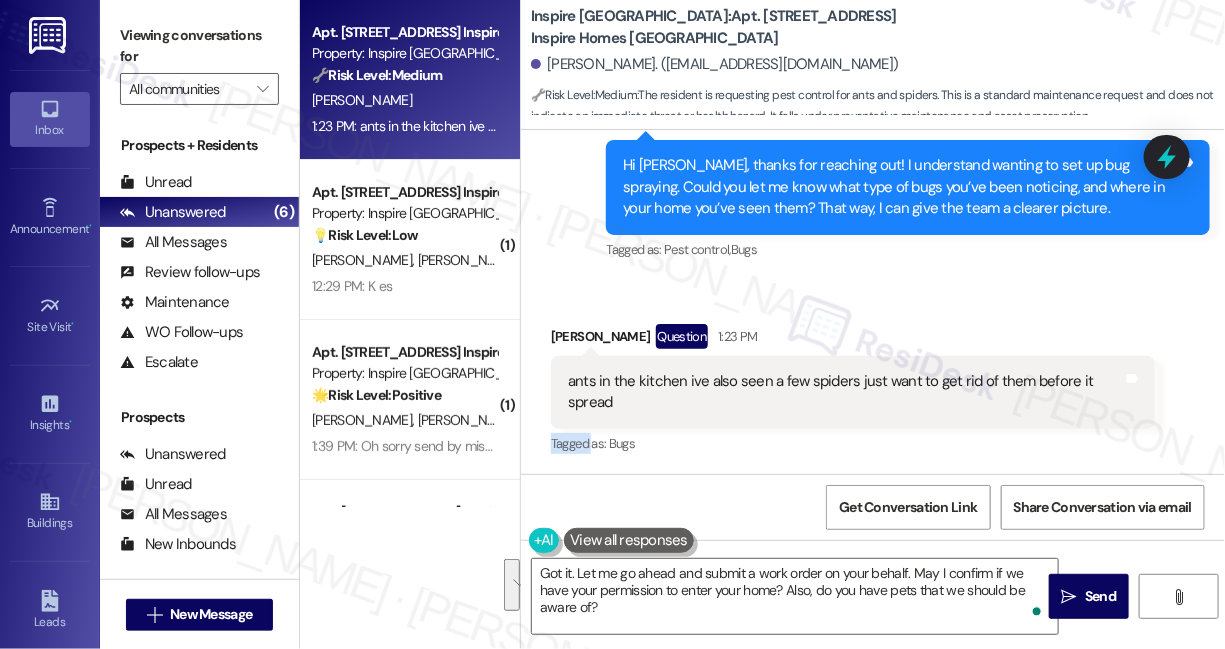 click on "ants in the kitchen ive also seen a few spiders just want to get rid of them before it spread  Tags and notes" at bounding box center [853, 392] 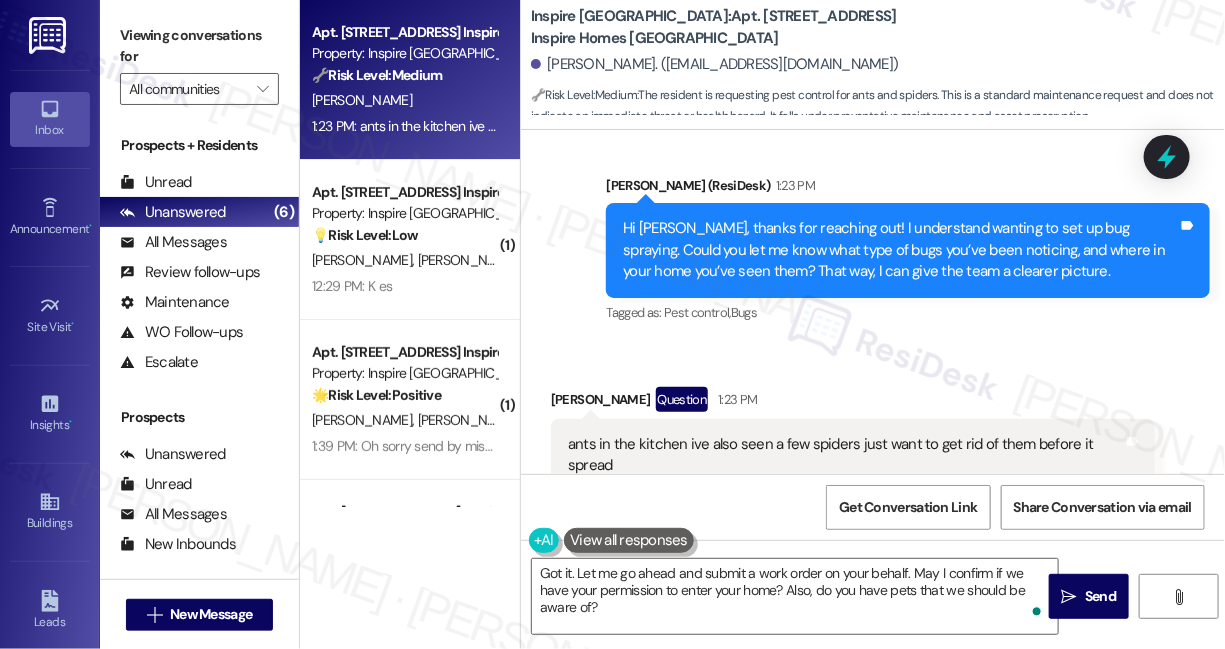 scroll, scrollTop: 804, scrollLeft: 0, axis: vertical 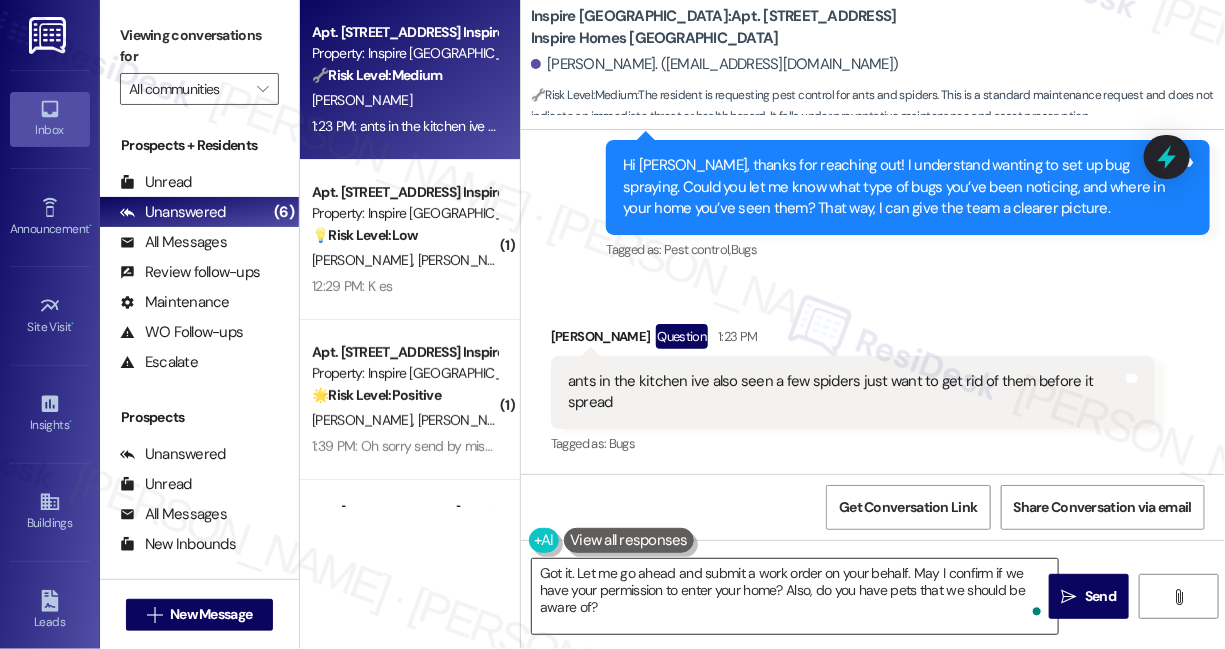 click on "Got it. Let me go ahead and submit a work order on your behalf. May I confirm if we have your permission to enter your home? Also, do you have pets that we should be aware of?" at bounding box center [795, 596] 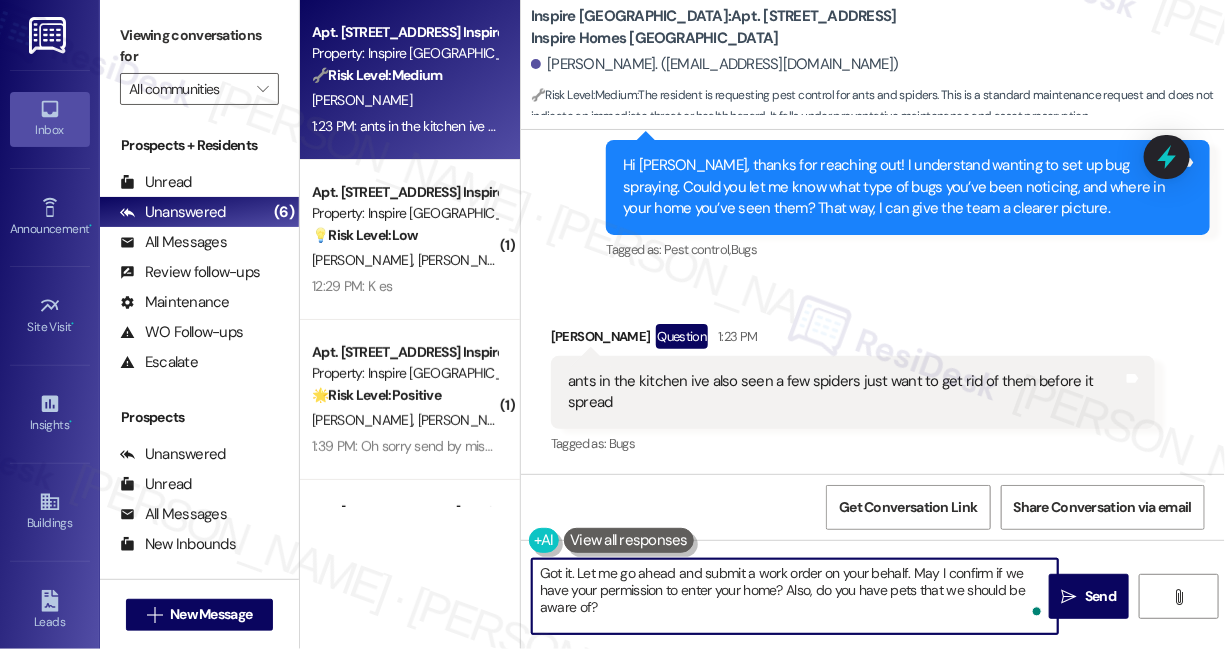 click on "Got it. Let me go ahead and submit a work order on your behalf. May I confirm if we have your permission to enter your home? Also, do you have pets that we should be aware of?" at bounding box center (795, 596) 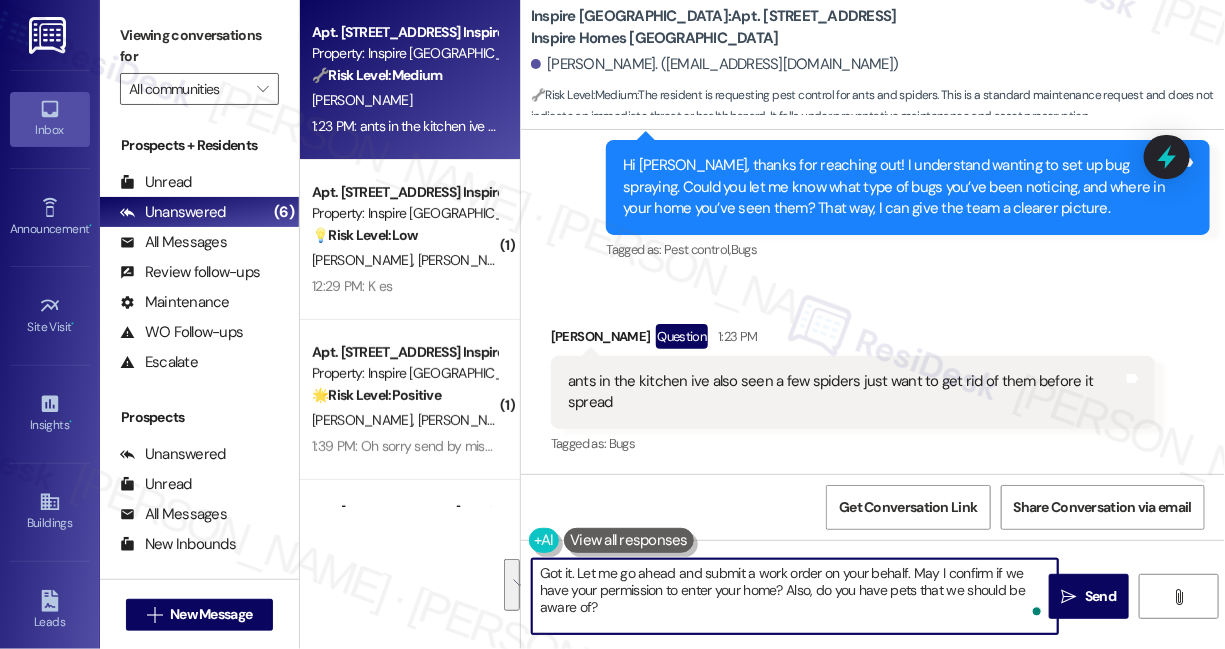 click on "Hi [PERSON_NAME], thanks for reaching out! I understand wanting to set up bug spraying. Could you let me know what type of bugs you’ve been noticing, and where in your home you’ve seen them? That way, I can give the team a clearer picture." at bounding box center [900, 187] 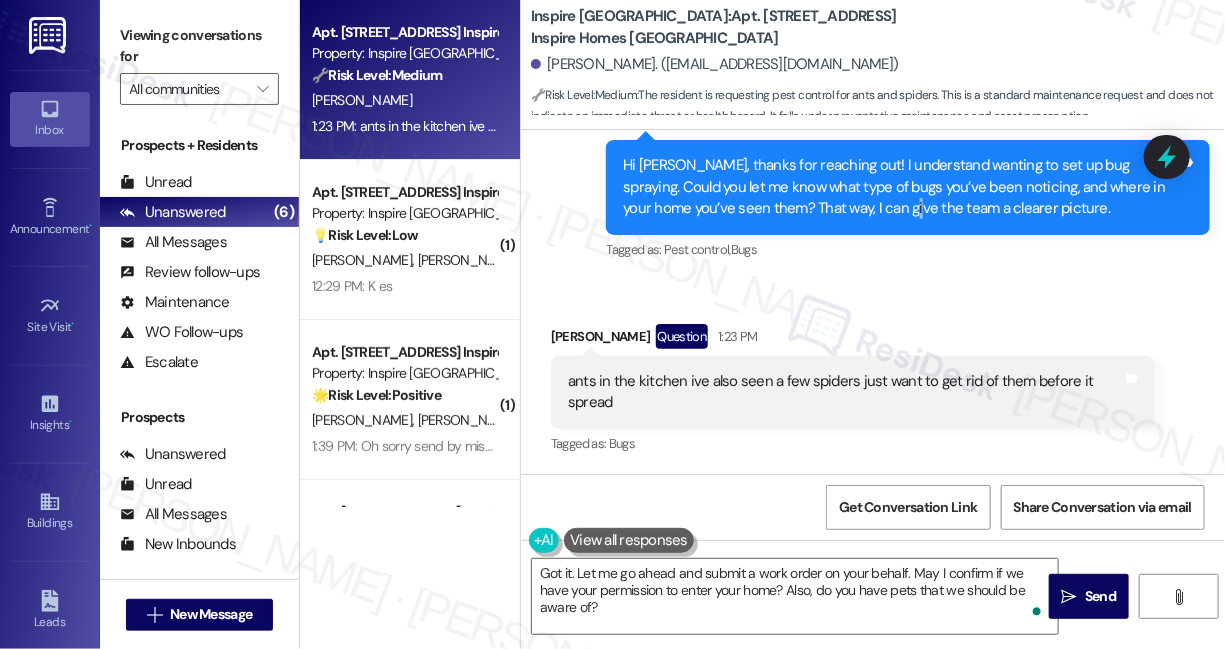 click on "Hi [PERSON_NAME], thanks for reaching out! I understand wanting to set up bug spraying. Could you let me know what type of bugs you’ve been noticing, and where in your home you’ve seen them? That way, I can give the team a clearer picture." at bounding box center (900, 187) 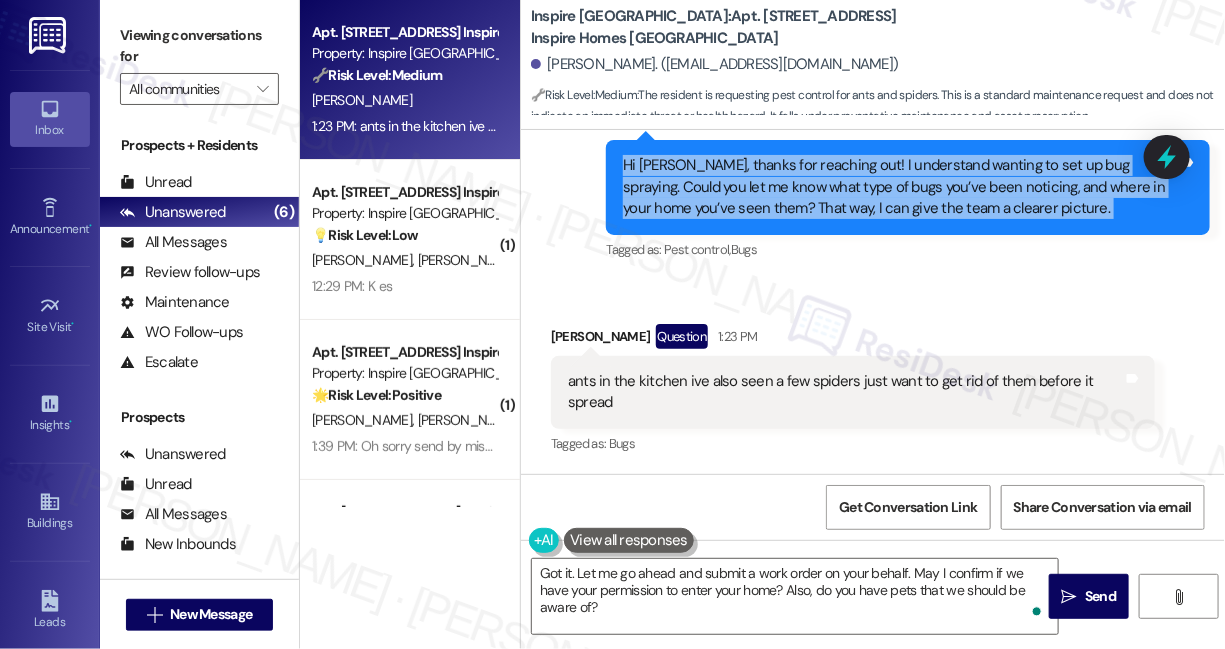 click on "Hi [PERSON_NAME], thanks for reaching out! I understand wanting to set up bug spraying. Could you let me know what type of bugs you’ve been noticing, and where in your home you’ve seen them? That way, I can give the team a clearer picture." at bounding box center [900, 187] 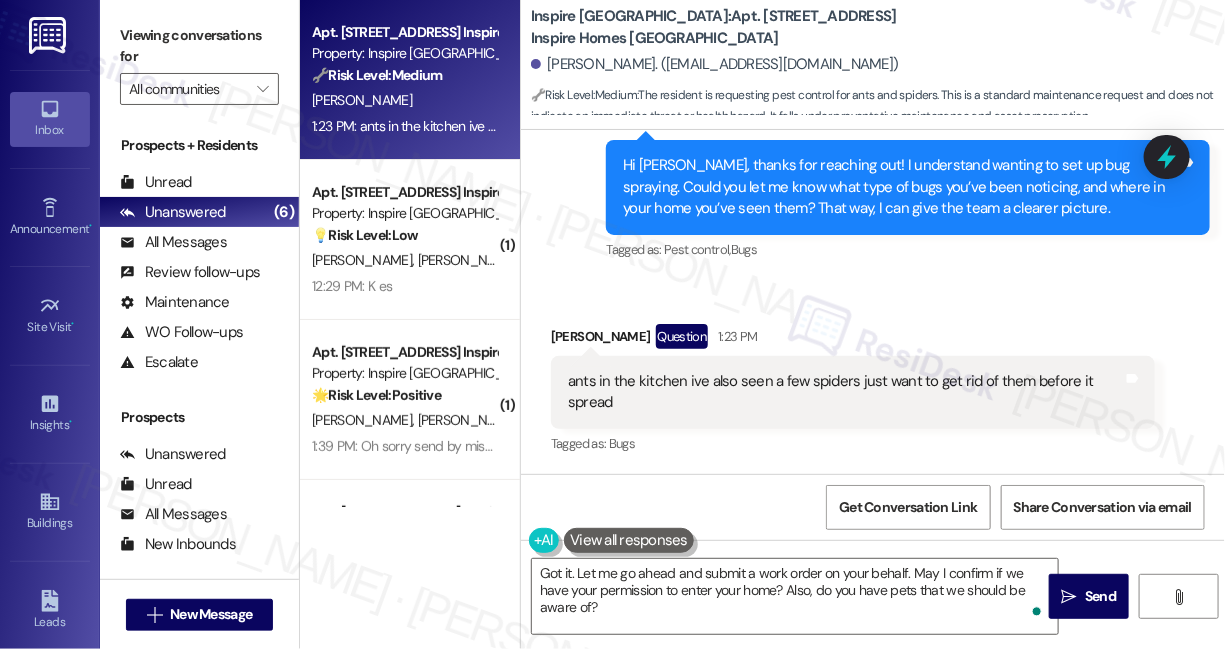 click on "ants in the kitchen ive also seen a few spiders just want to get rid of them before it spread" at bounding box center (845, 392) 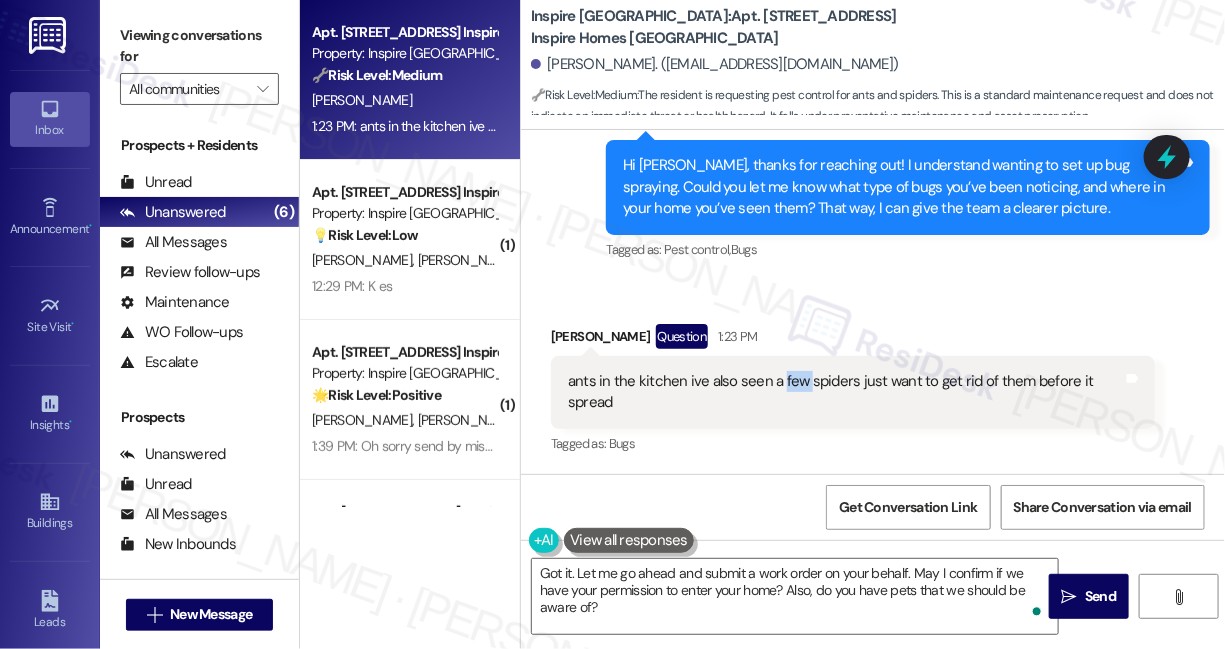 click on "ants in the kitchen ive also seen a few spiders just want to get rid of them before it spread" at bounding box center (845, 392) 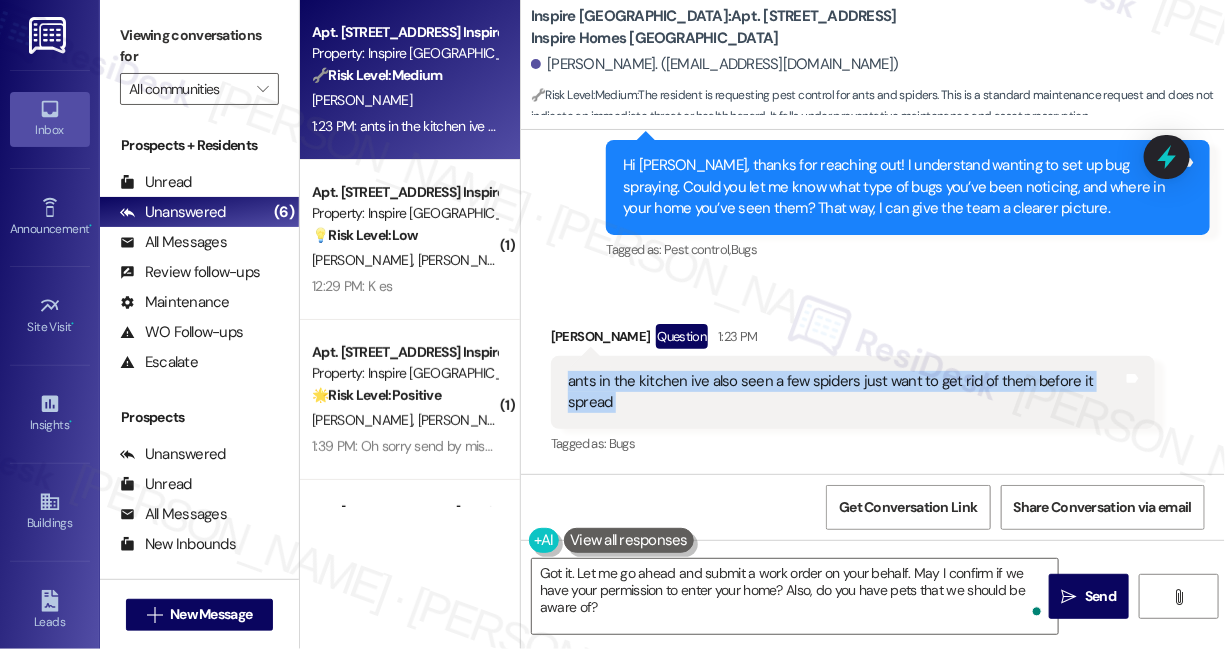 click on "ants in the kitchen ive also seen a few spiders just want to get rid of them before it spread" at bounding box center [845, 392] 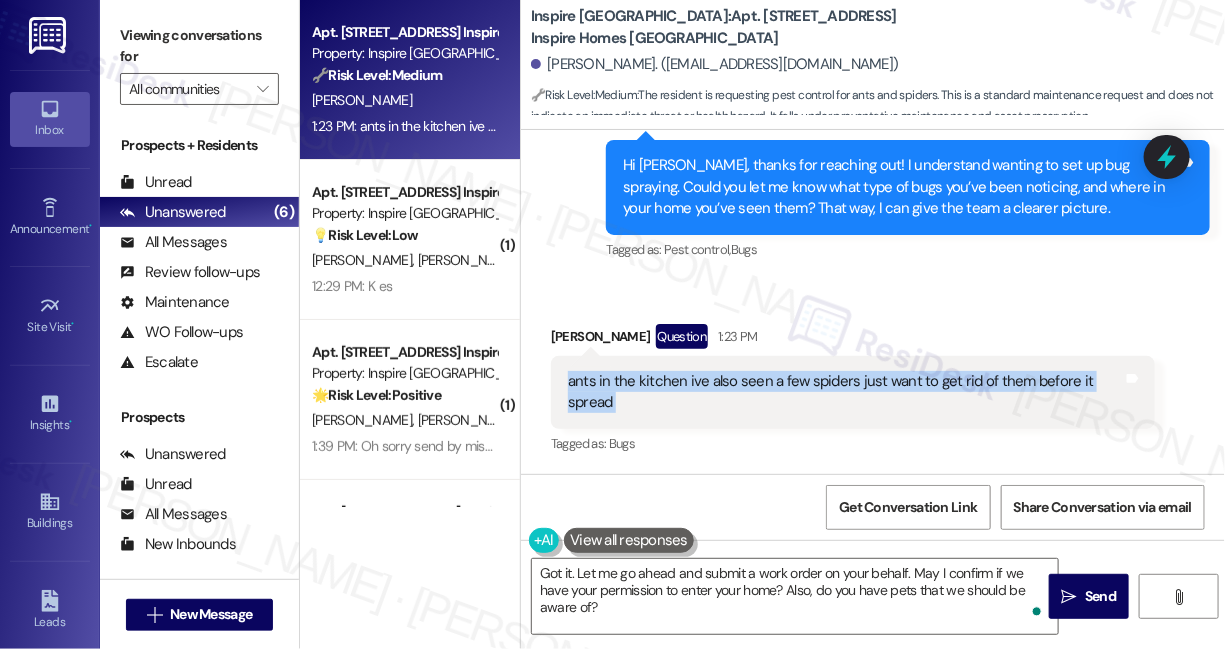 click on "ants in the kitchen ive also seen a few spiders just want to get rid of them before it spread" at bounding box center (845, 392) 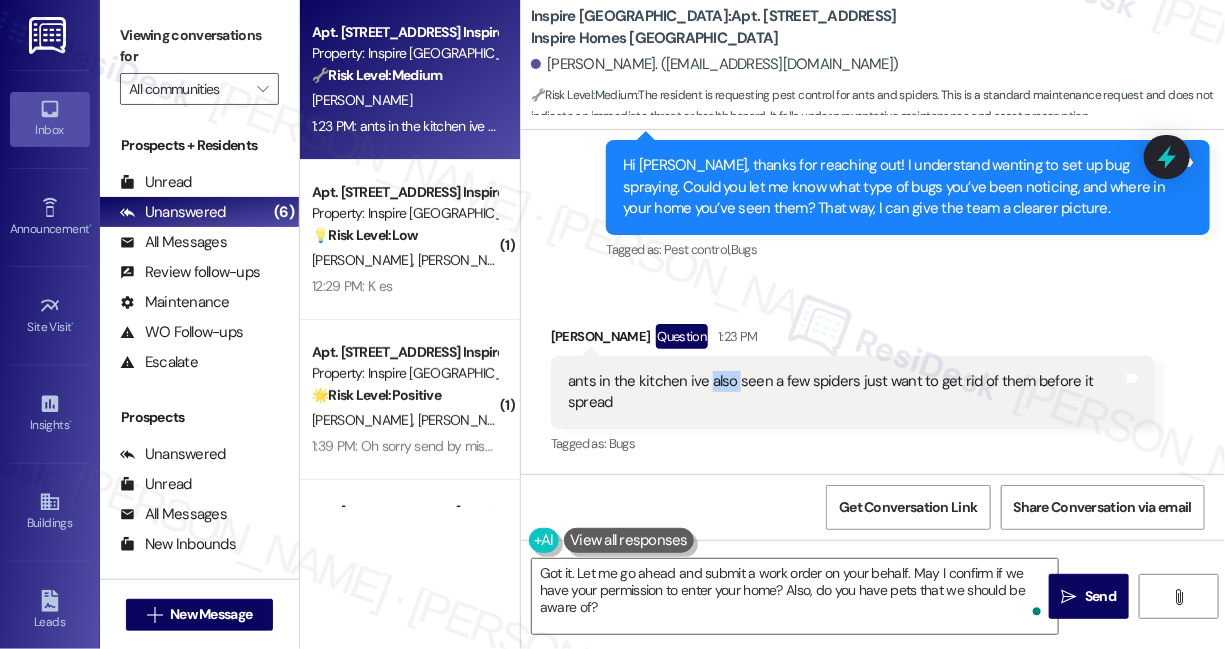 click on "ants in the kitchen ive also seen a few spiders just want to get rid of them before it spread" at bounding box center (845, 392) 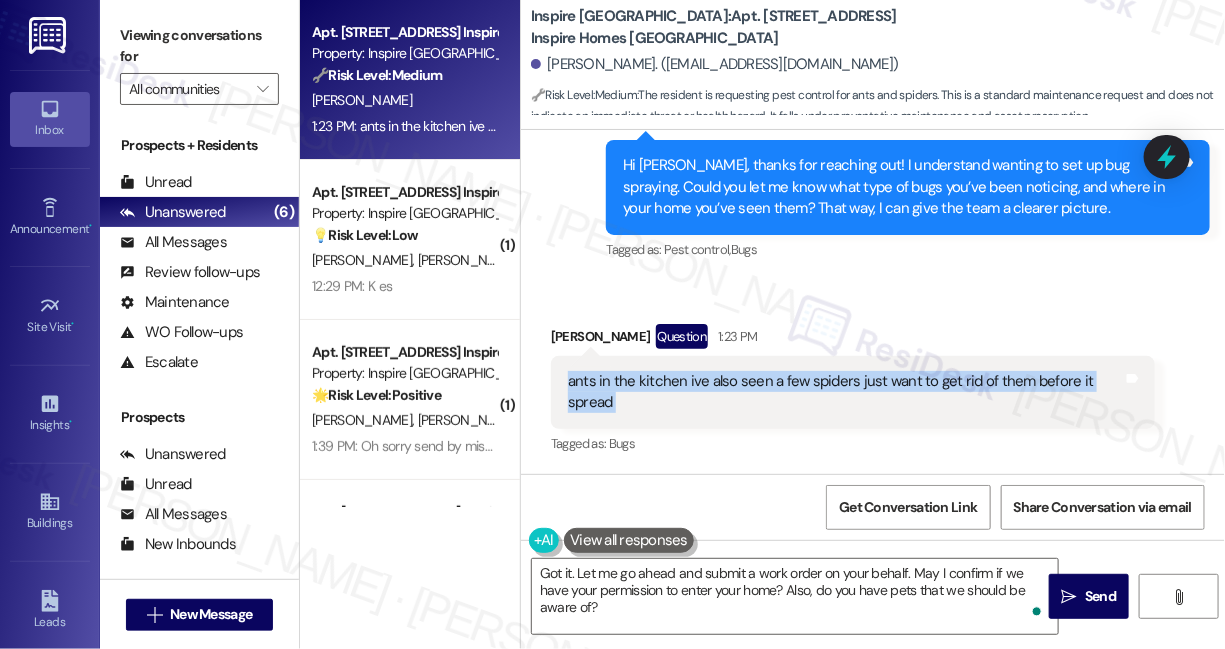 click on "ants in the kitchen ive also seen a few spiders just want to get rid of them before it spread" at bounding box center [845, 392] 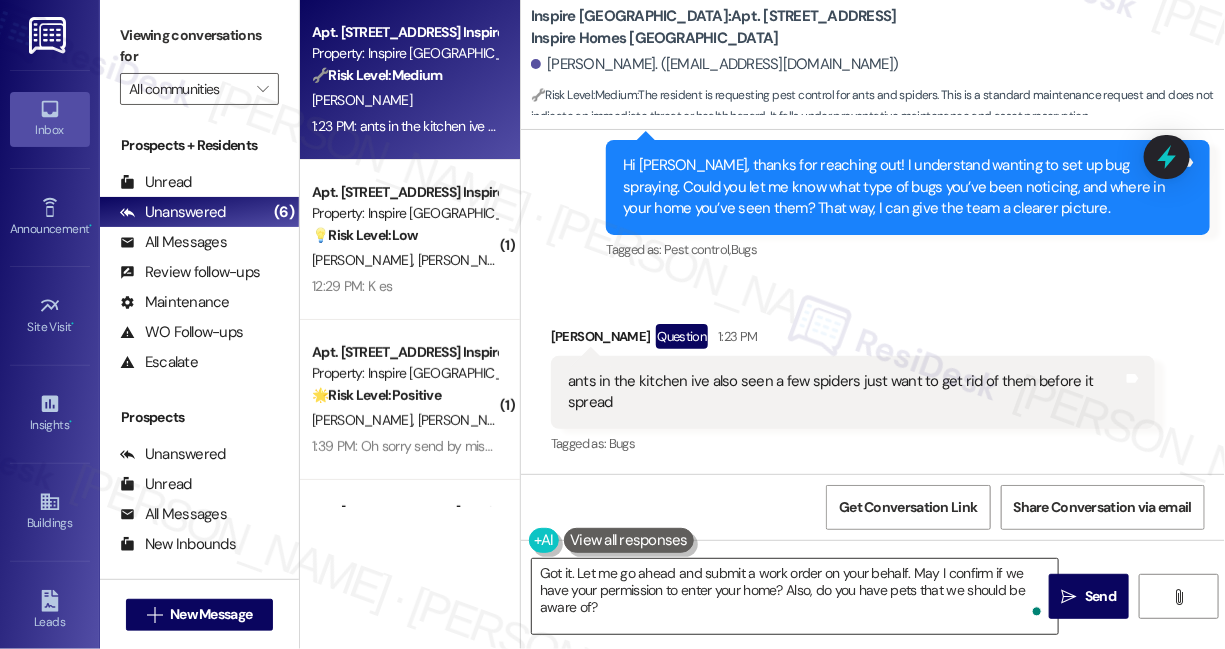 click on "Got it. Let me go ahead and submit a work order on your behalf. May I confirm if we have your permission to enter your home? Also, do you have pets that we should be aware of?" at bounding box center (795, 596) 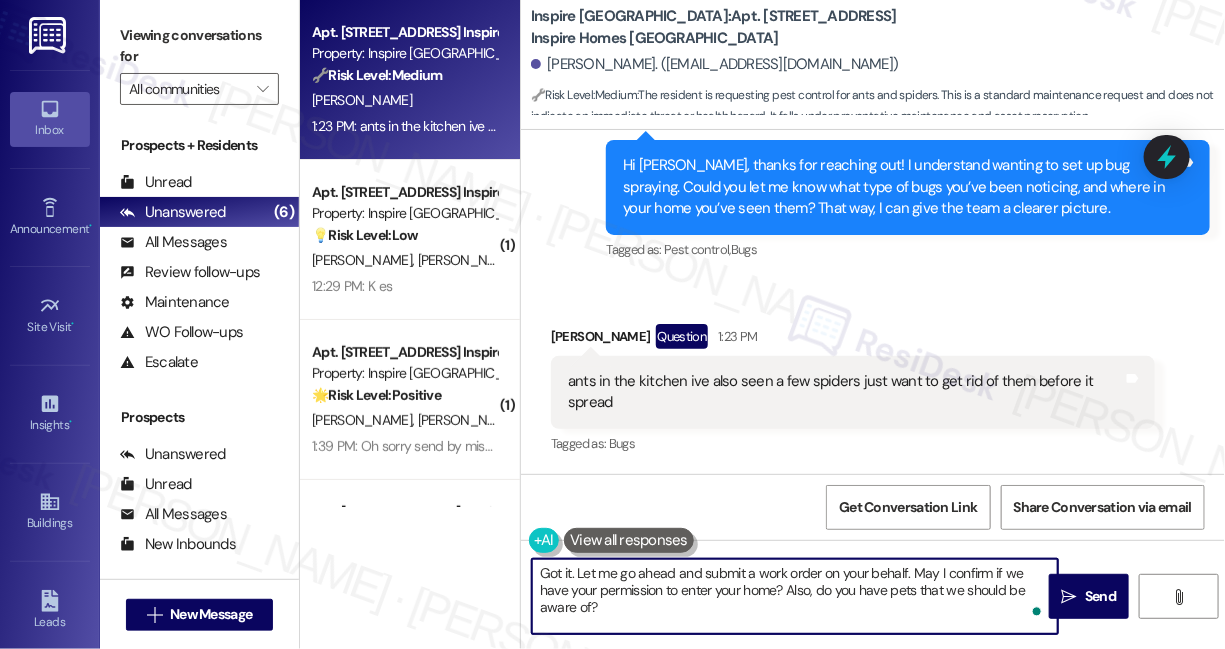 click on "Got it. Let me go ahead and submit a work order on your behalf. May I confirm if we have your permission to enter your home? Also, do you have pets that we should be aware of?" at bounding box center (795, 596) 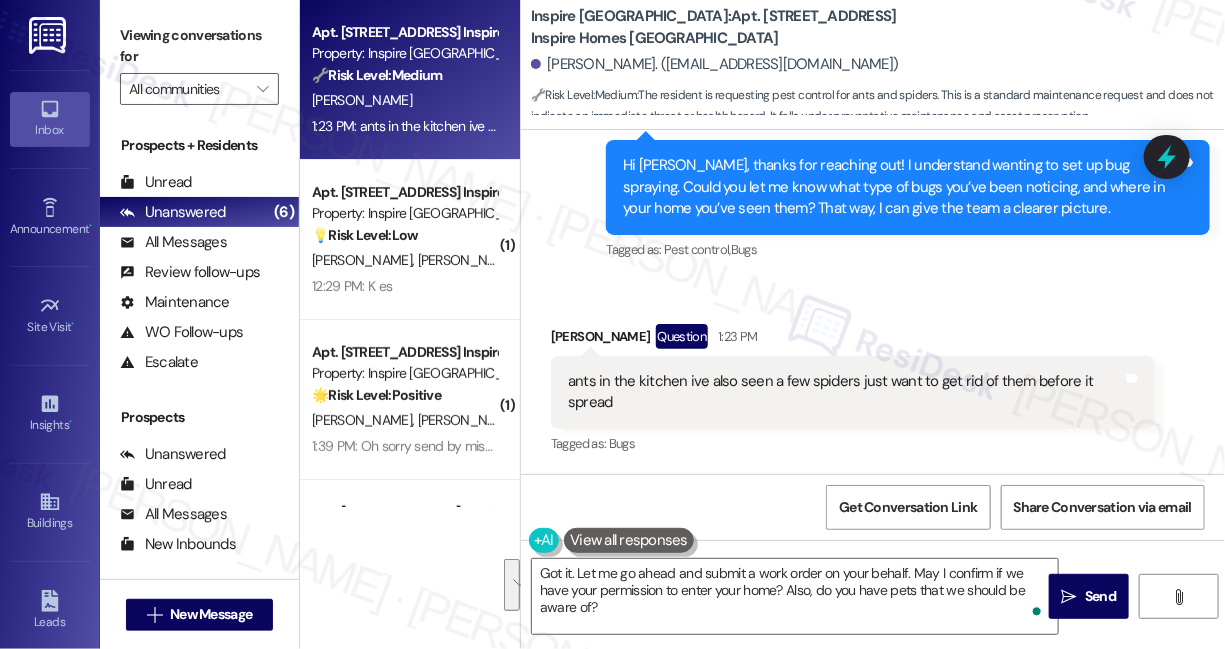 click on "ants in the kitchen ive also seen a few spiders just want to get rid of them before it spread" at bounding box center [845, 392] 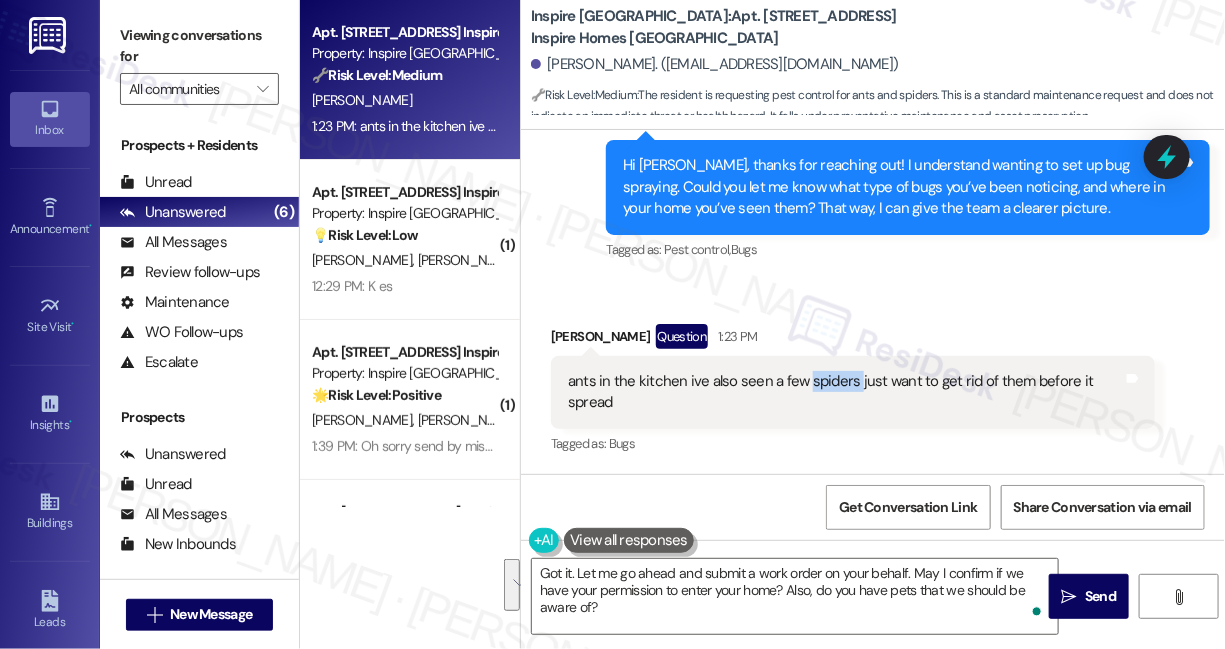 click on "ants in the kitchen ive also seen a few spiders just want to get rid of them before it spread" at bounding box center (845, 392) 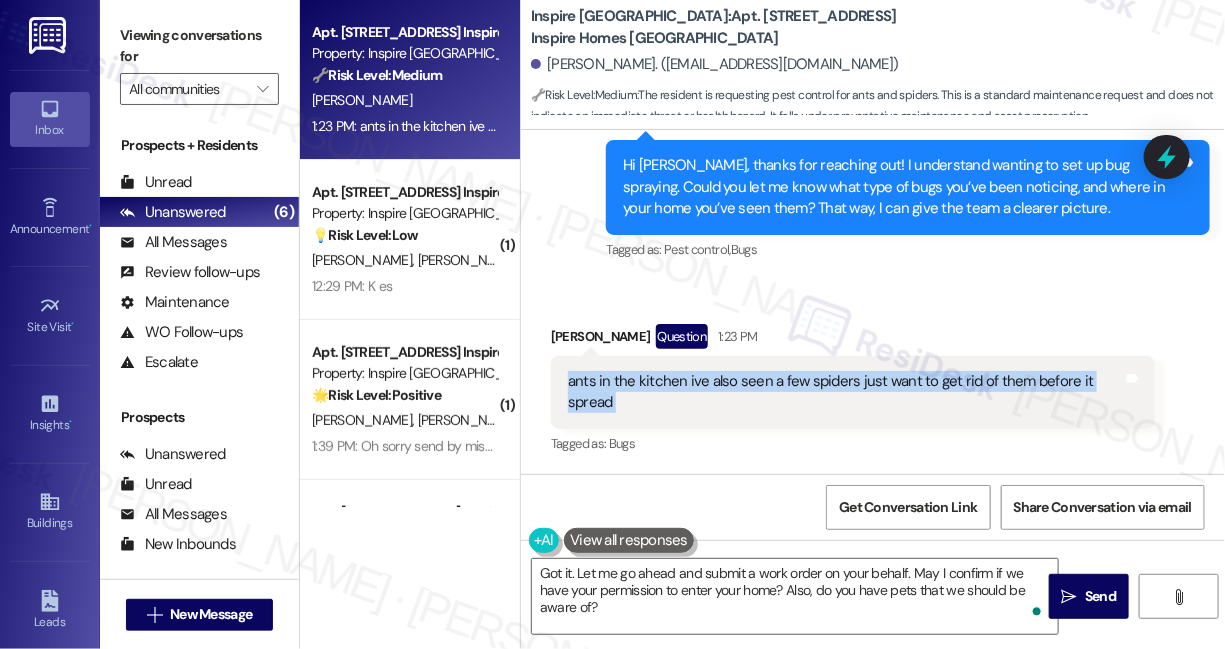 click on "ants in the kitchen ive also seen a few spiders just want to get rid of them before it spread" at bounding box center [845, 392] 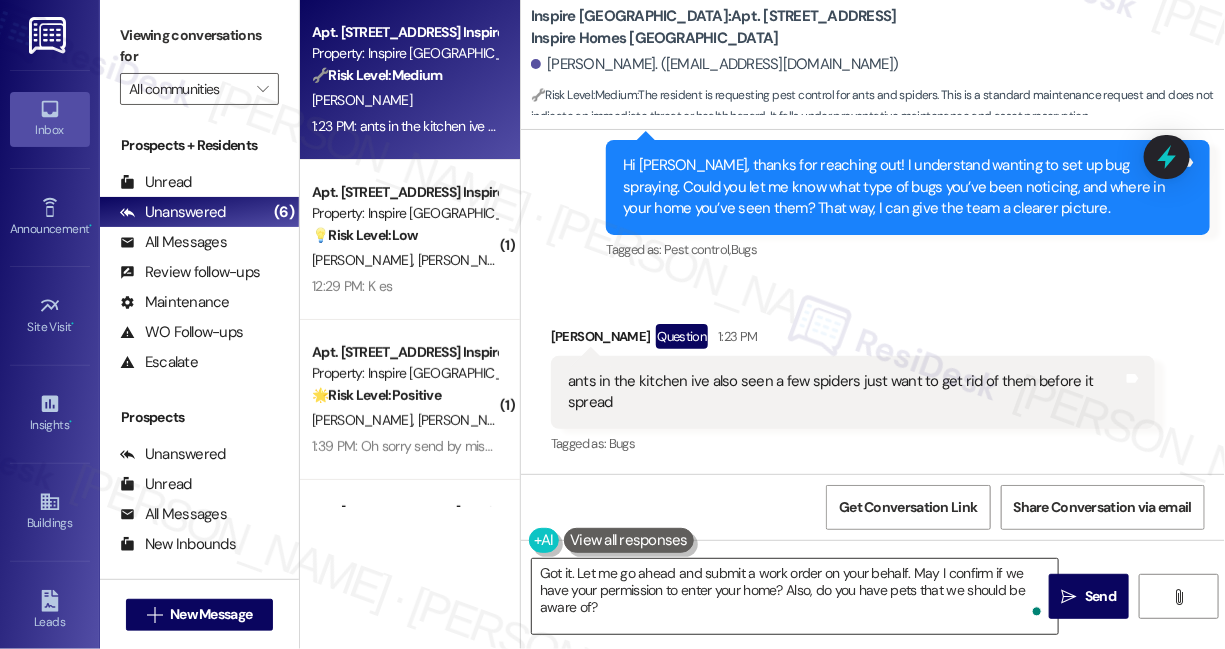 click on "Got it. Let me go ahead and submit a work order on your behalf. May I confirm if we have your permission to enter your home? Also, do you have pets that we should be aware of?" at bounding box center (795, 596) 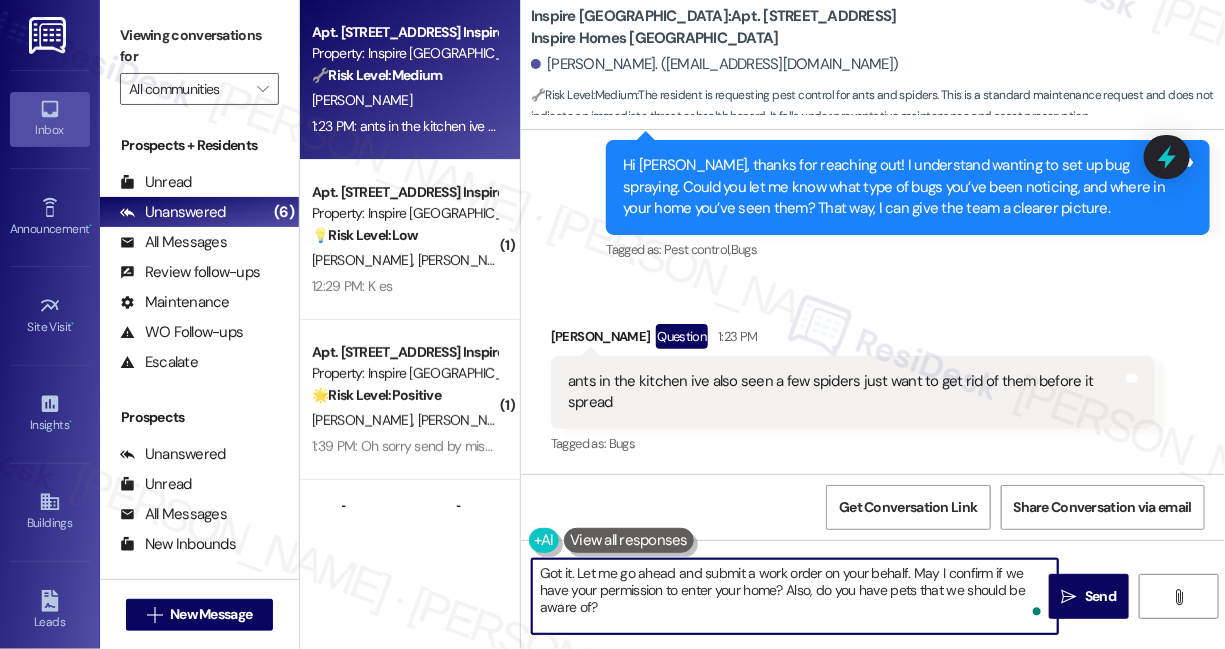 click on "Got it. Let me go ahead and submit a work order on your behalf. May I confirm if we have your permission to enter your home? Also, do you have pets that we should be aware of?" at bounding box center (795, 596) 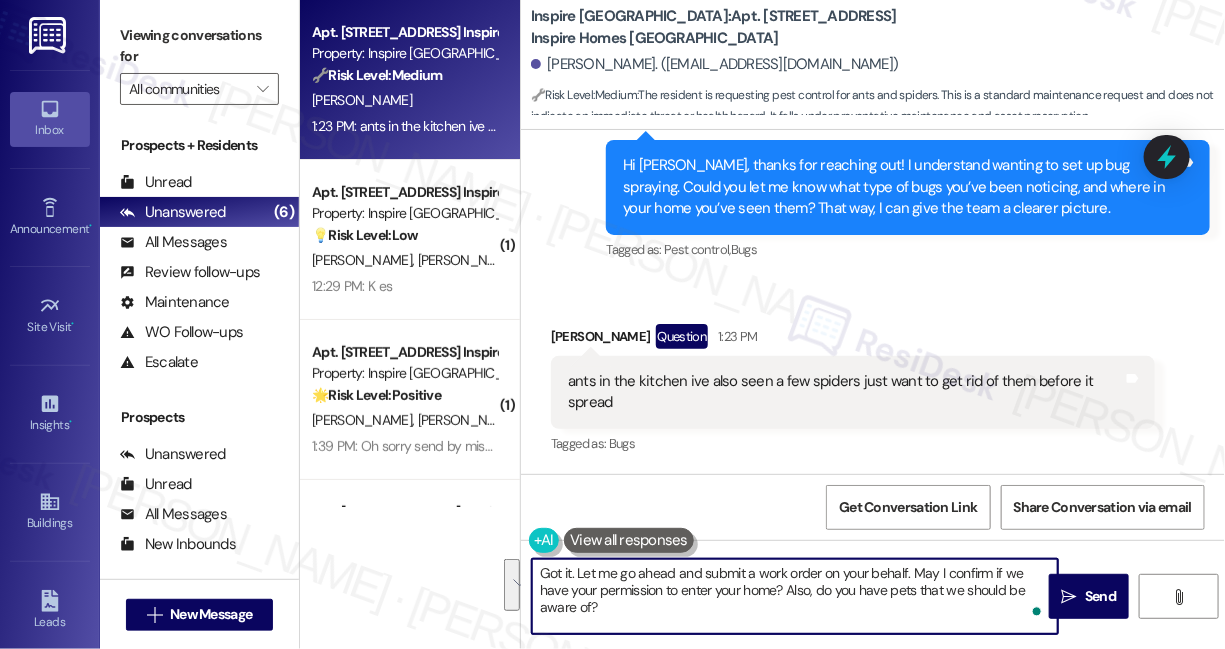 click on "Got it. Let me go ahead and submit a work order on your behalf. May I confirm if we have your permission to enter your home? Also, do you have pets that we should be aware of?" at bounding box center [795, 596] 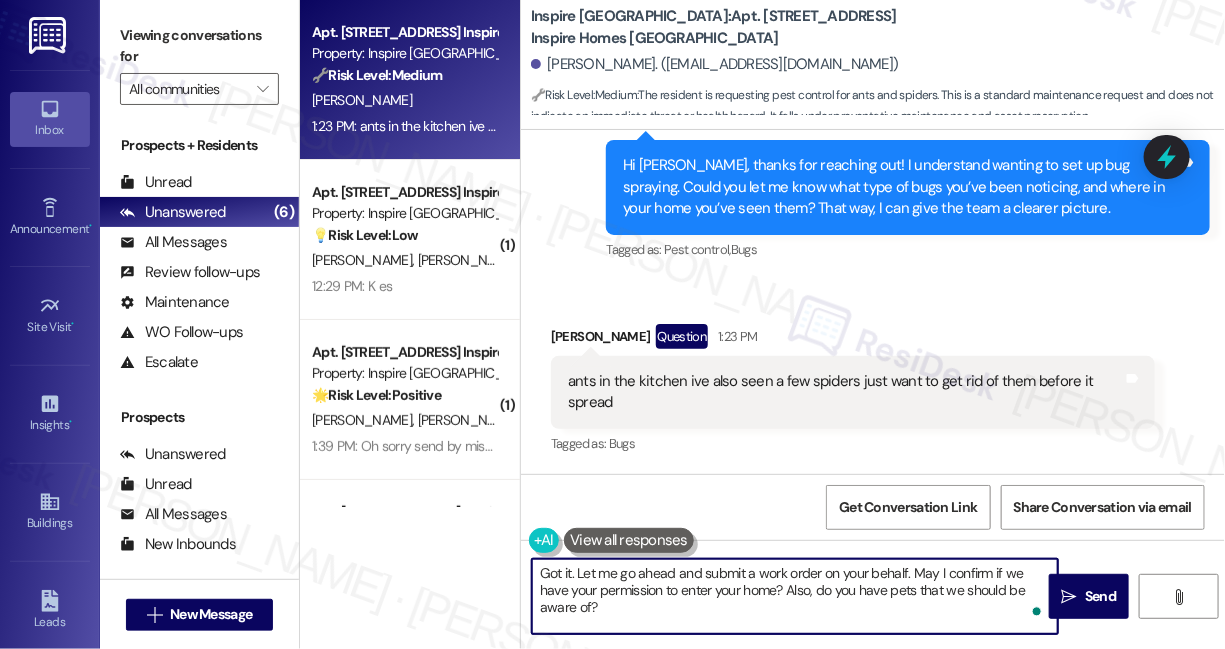 click on "Got it. Let me go ahead and submit a work order on your behalf. May I confirm if we have your permission to enter your home? Also, do you have pets that we should be aware of?" at bounding box center [795, 596] 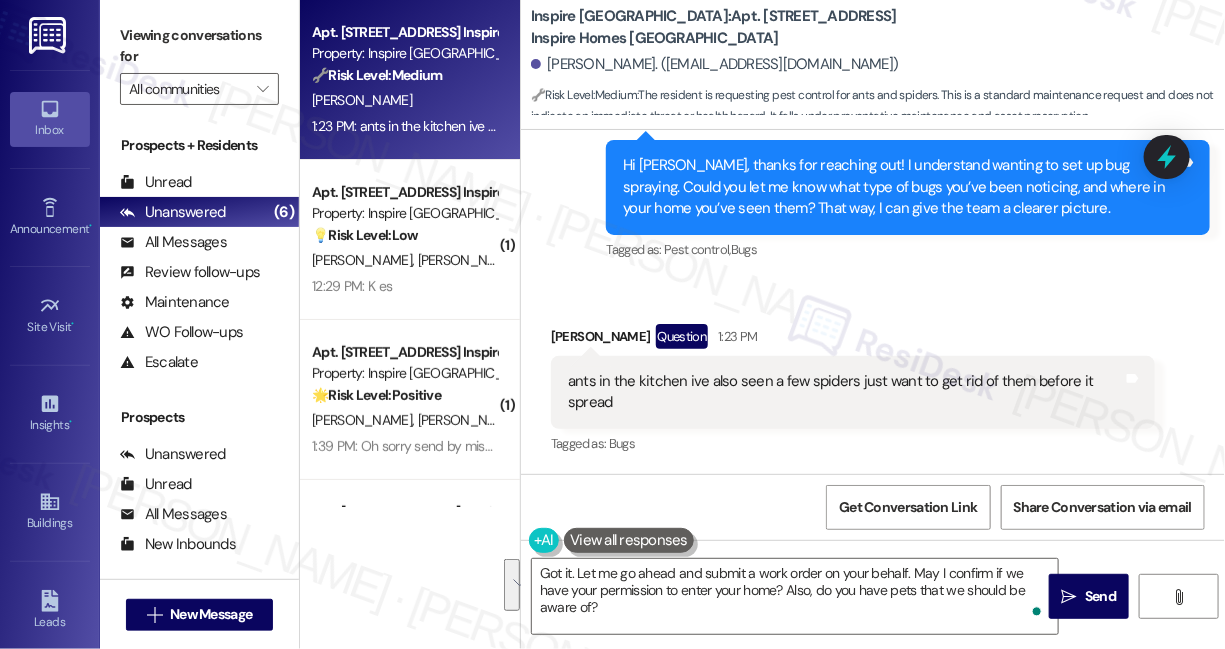 click on "Viewing conversations for" at bounding box center (199, 46) 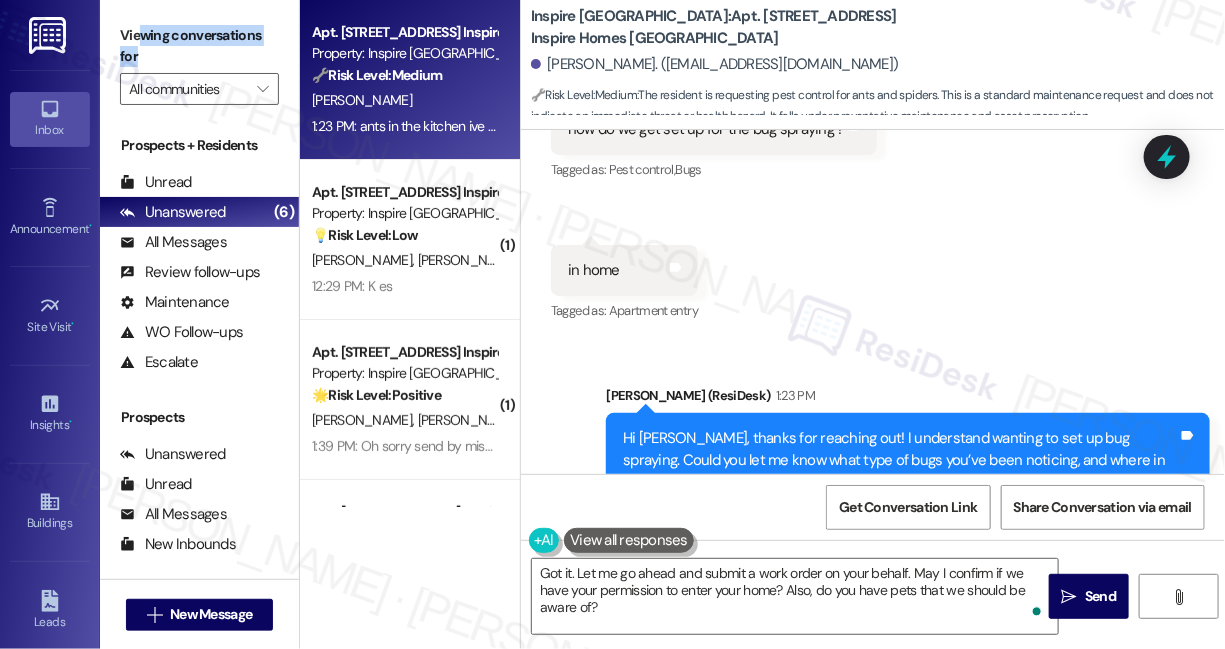 scroll, scrollTop: 258, scrollLeft: 0, axis: vertical 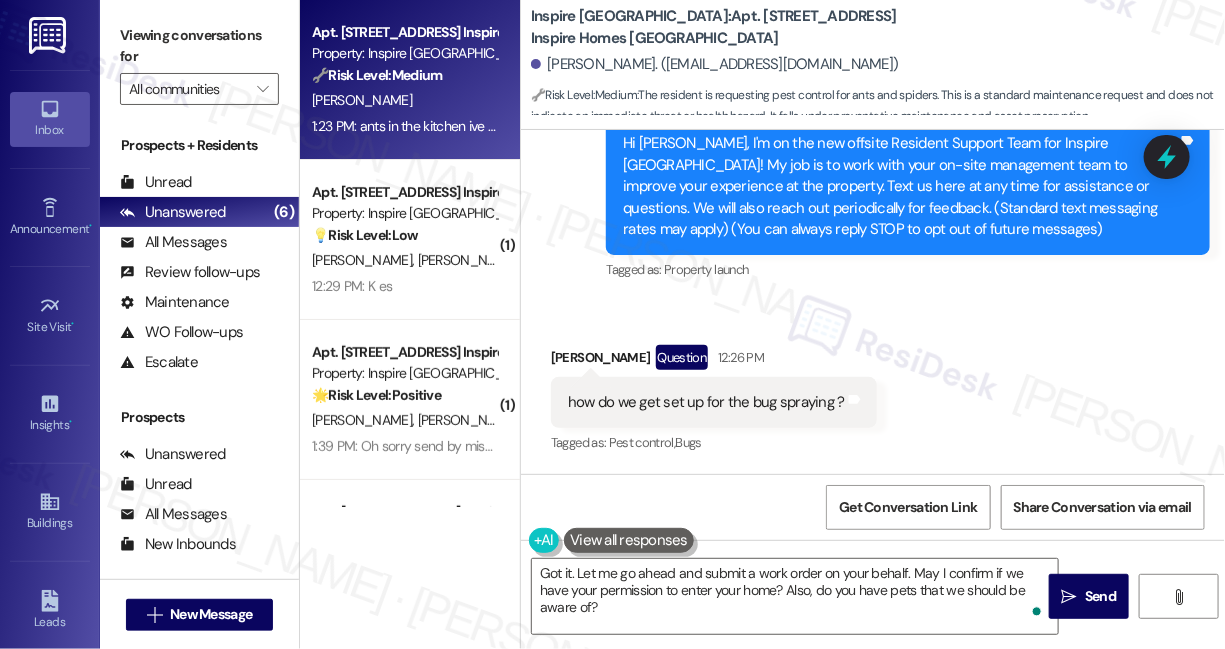 click on "how do we get set up for the bug spraying ?  Tags and notes" at bounding box center (714, 402) 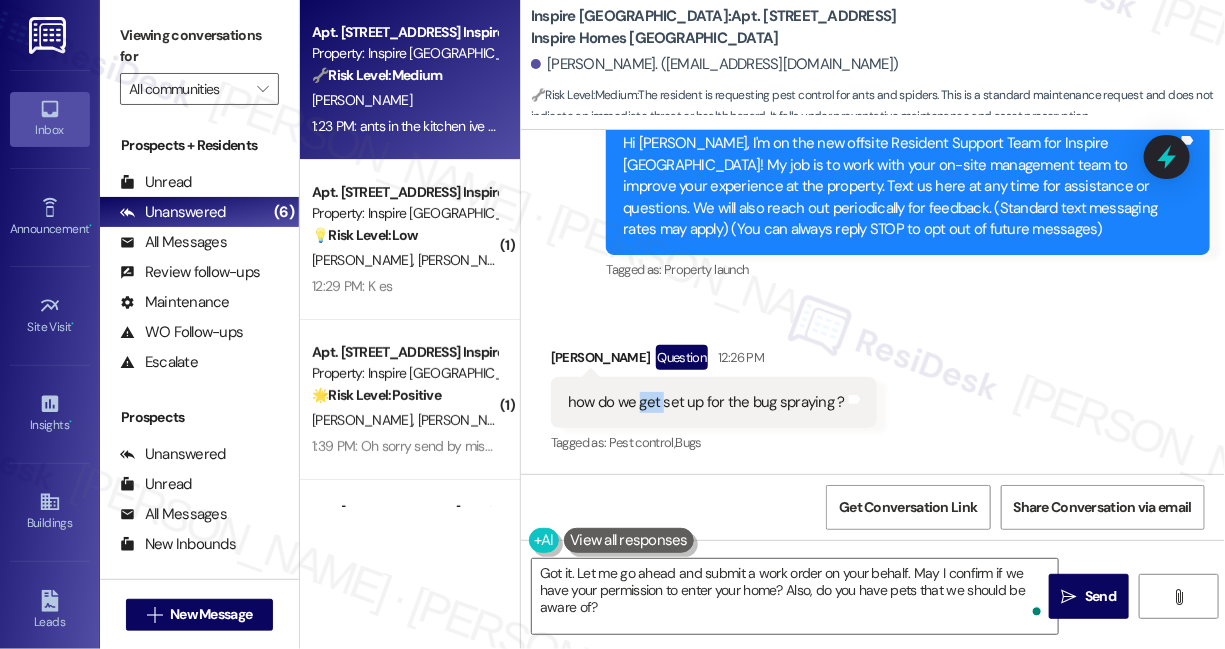 click on "how do we get set up for the bug spraying ?  Tags and notes" at bounding box center (714, 402) 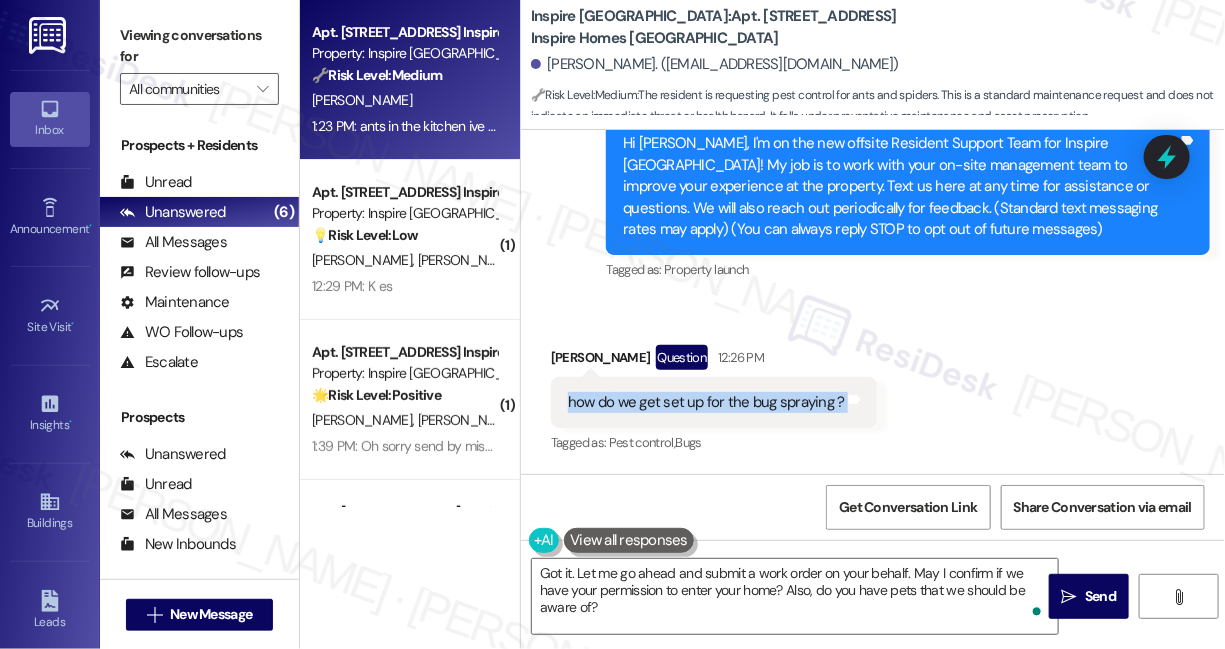 click on "how do we get set up for the bug spraying ?  Tags and notes" at bounding box center (714, 402) 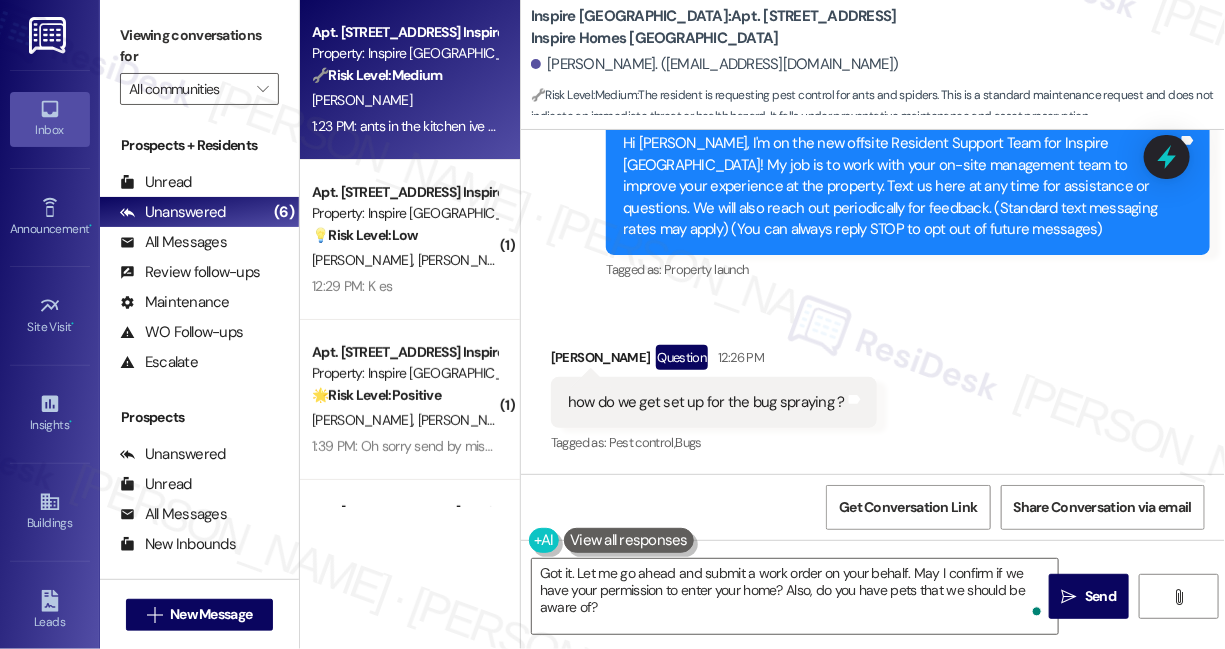 click on "Viewing conversations for" at bounding box center (199, 46) 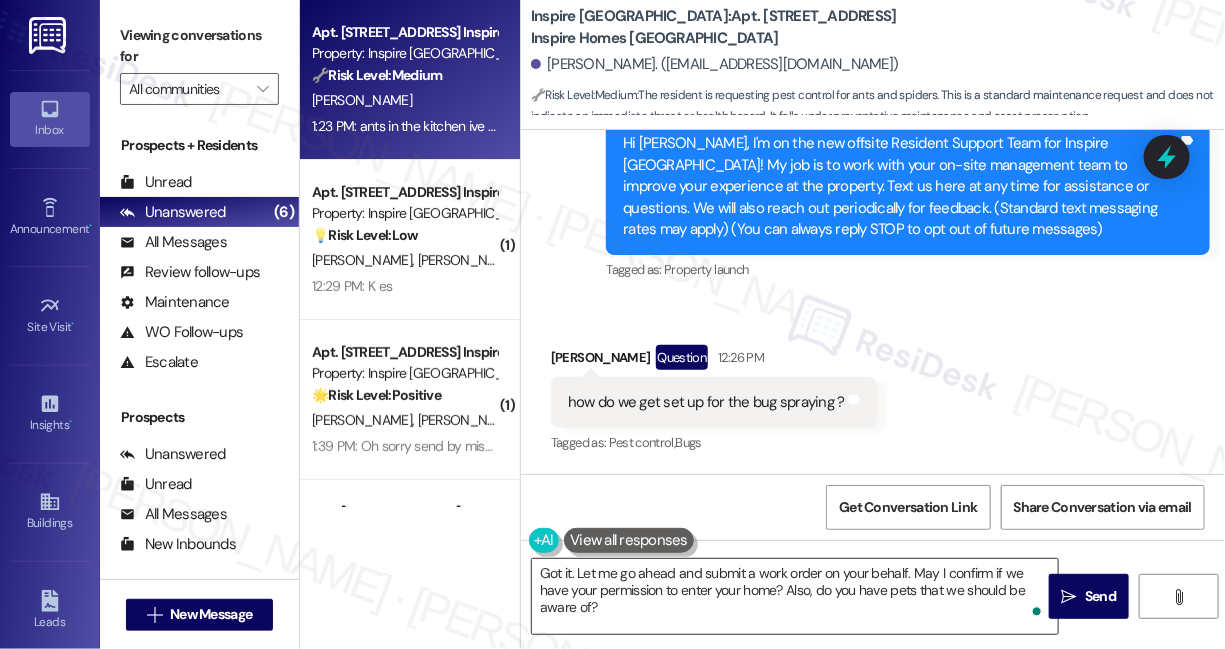 click on "Got it. Let me go ahead and submit a work order on your behalf. May I confirm if we have your permission to enter your home? Also, do you have pets that we should be aware of?" at bounding box center (795, 596) 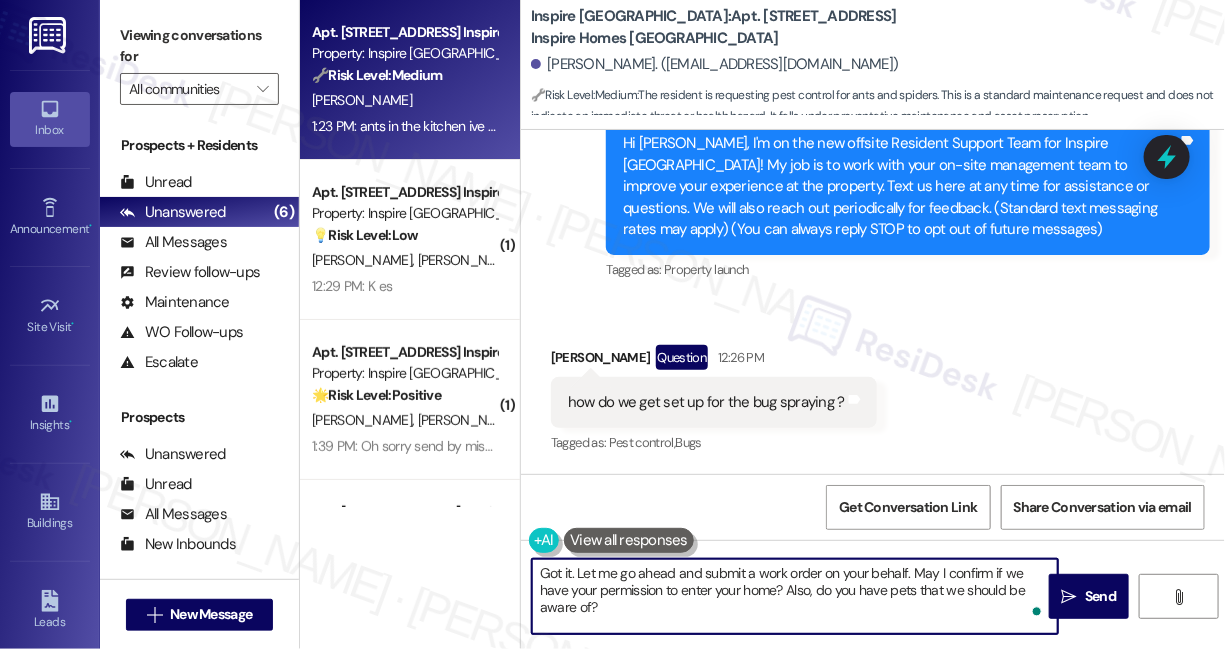 click on "Got it. Let me go ahead and submit a work order on your behalf. May I confirm if we have your permission to enter your home? Also, do you have pets that we should be aware of?" at bounding box center [795, 596] 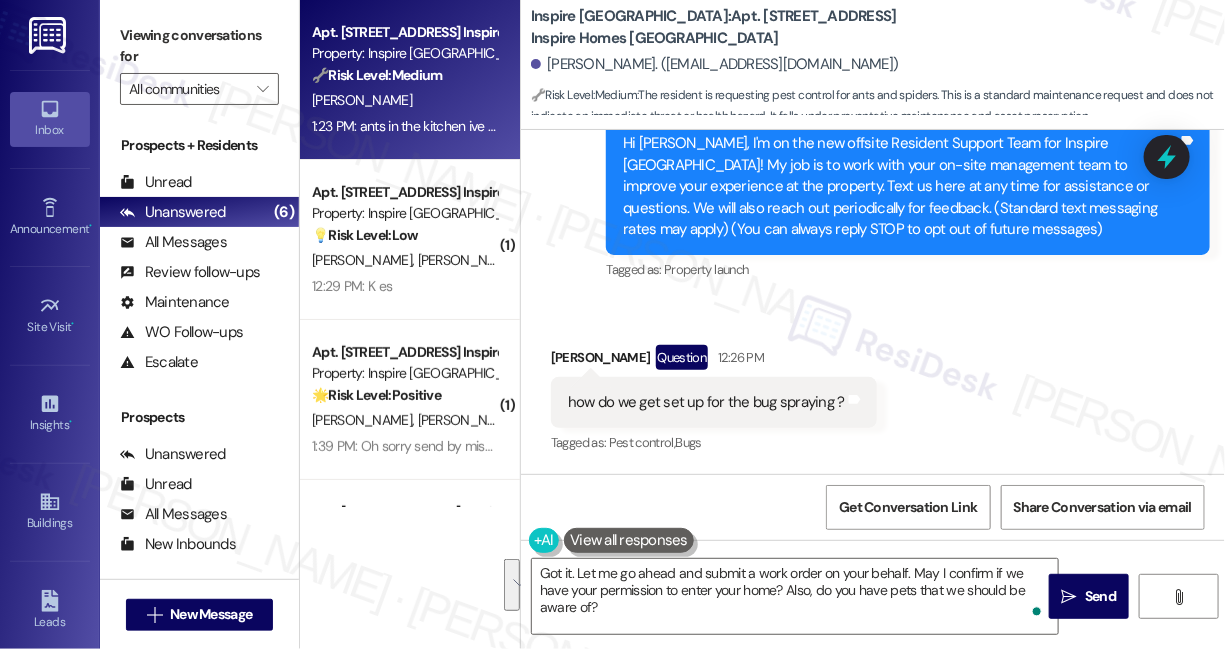 click on "Received via SMS Aeryal Johnson Question 12:26 PM how do we get set up for the bug spraying ?  Tags and notes Tagged as:   Pest control ,  Click to highlight conversations about Pest control Bugs Click to highlight conversations about Bugs Received via SMS 12:26 PM Aeryal Johnson 12:26 PM in home  Tags and notes Tagged as:   Apartment entry Click to highlight conversations about Apartment entry" at bounding box center (873, 457) 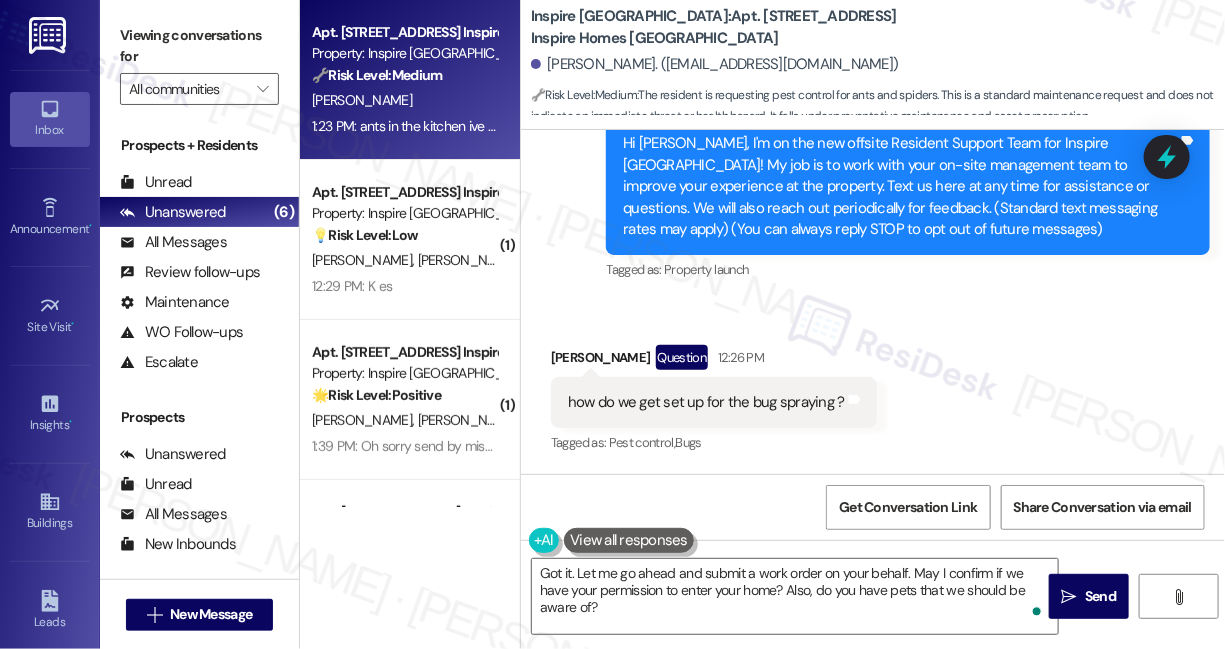 click on "Received via SMS Aeryal Johnson Question 12:26 PM how do we get set up for the bug spraying ?  Tags and notes Tagged as:   Pest control ,  Click to highlight conversations about Pest control Bugs Click to highlight conversations about Bugs Received via SMS 12:26 PM Aeryal Johnson 12:26 PM in home  Tags and notes Tagged as:   Apartment entry Click to highlight conversations about Apartment entry" at bounding box center (873, 457) 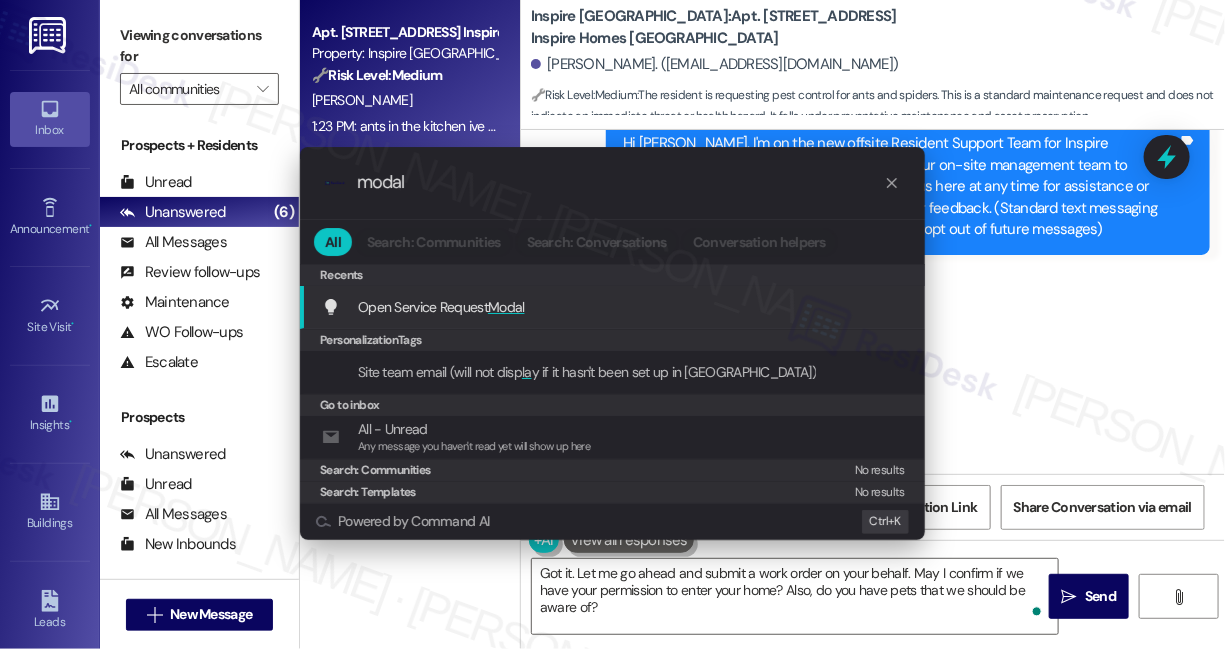 type on "modal" 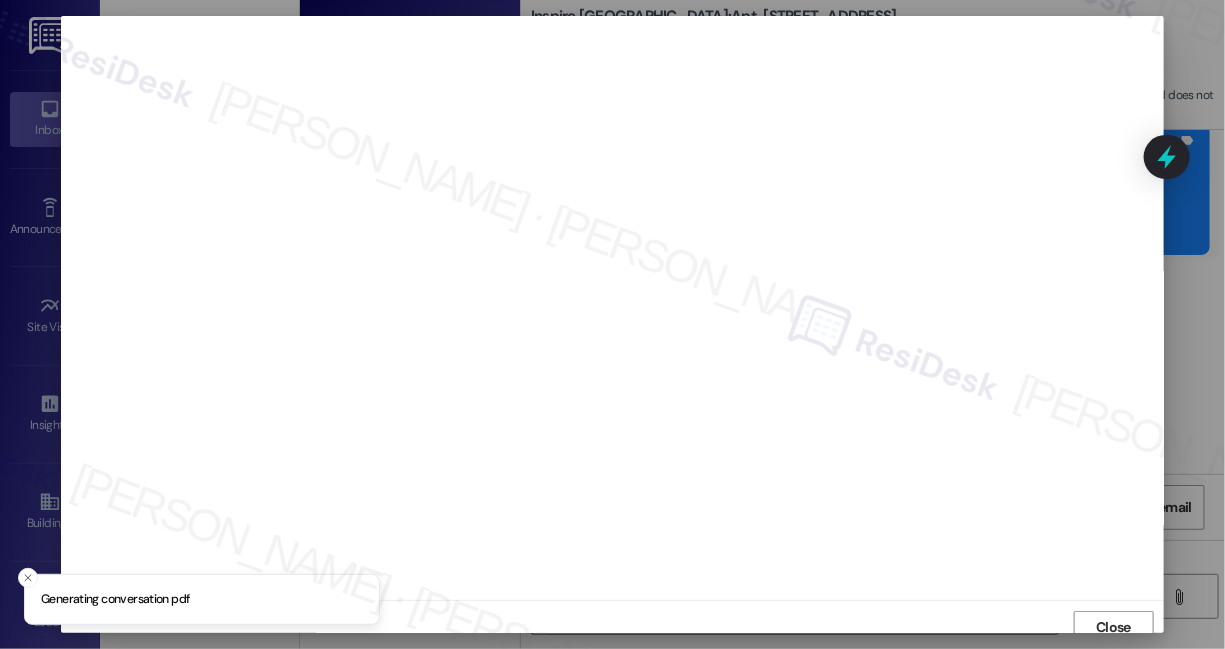 scroll, scrollTop: 10, scrollLeft: 0, axis: vertical 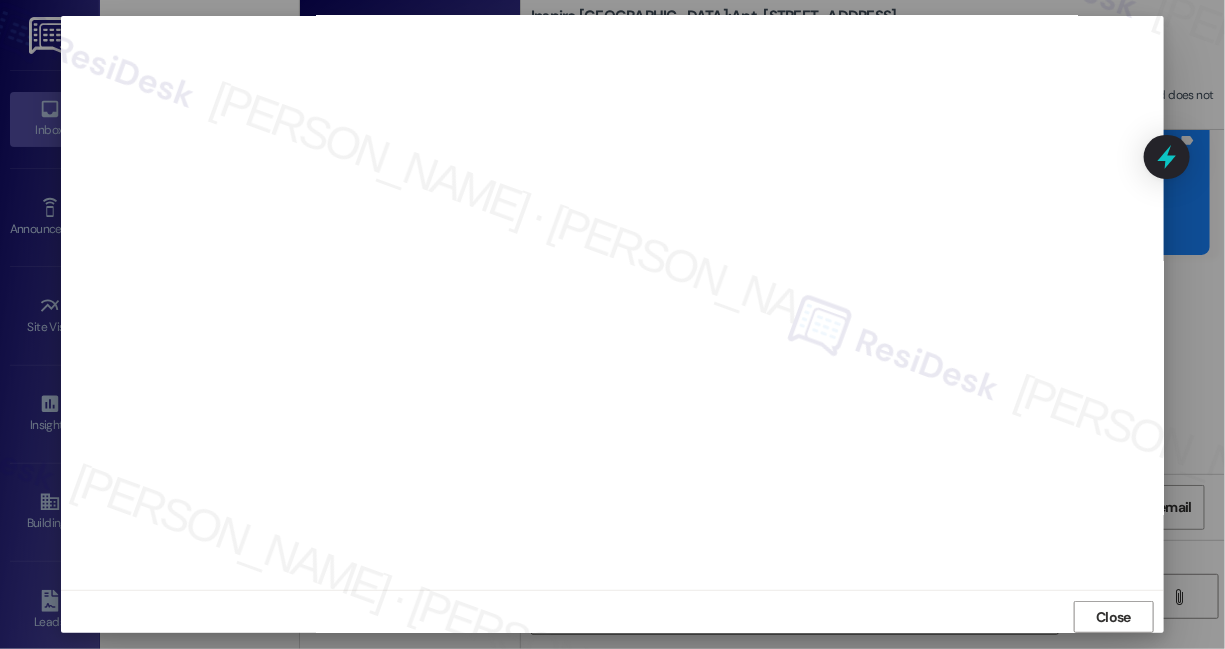 click on "Close" at bounding box center [612, 616] 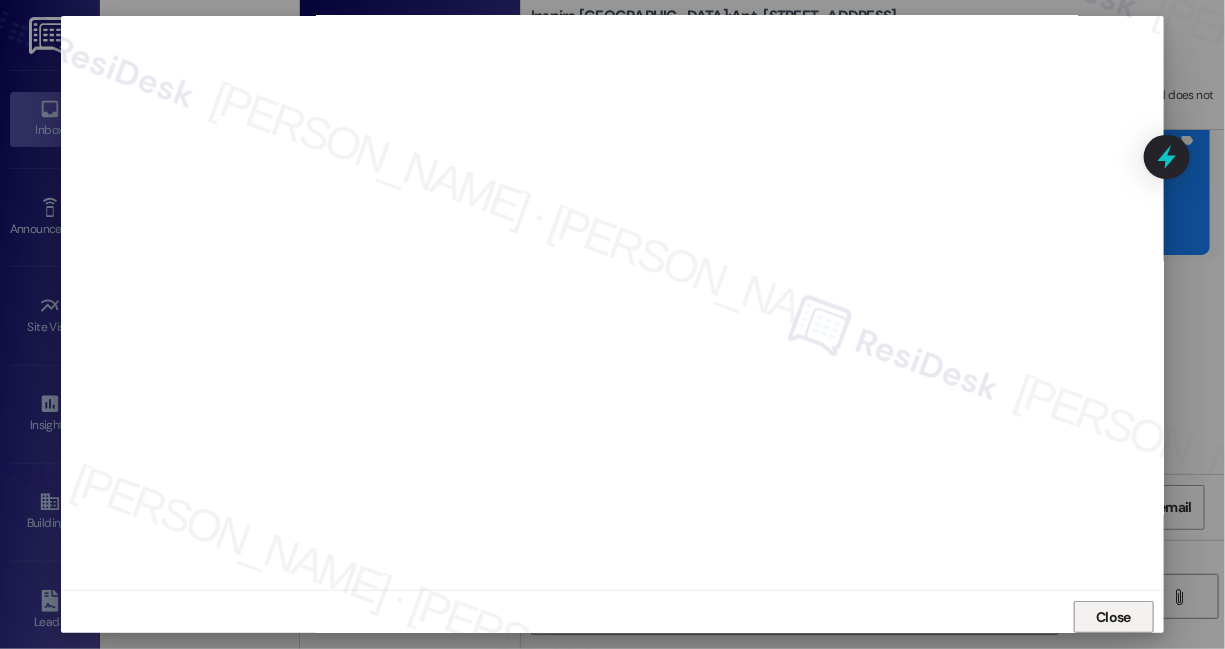 click on "Close" at bounding box center (1113, 617) 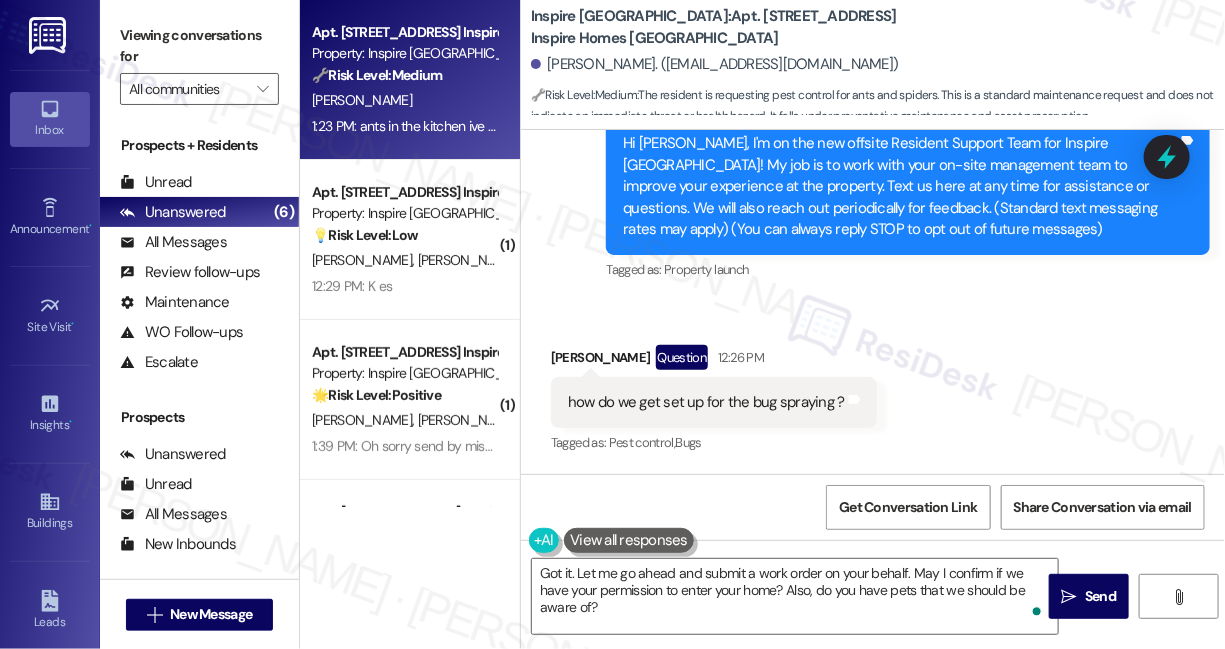 click on "how do we get set up for the bug spraying ?" at bounding box center (706, 402) 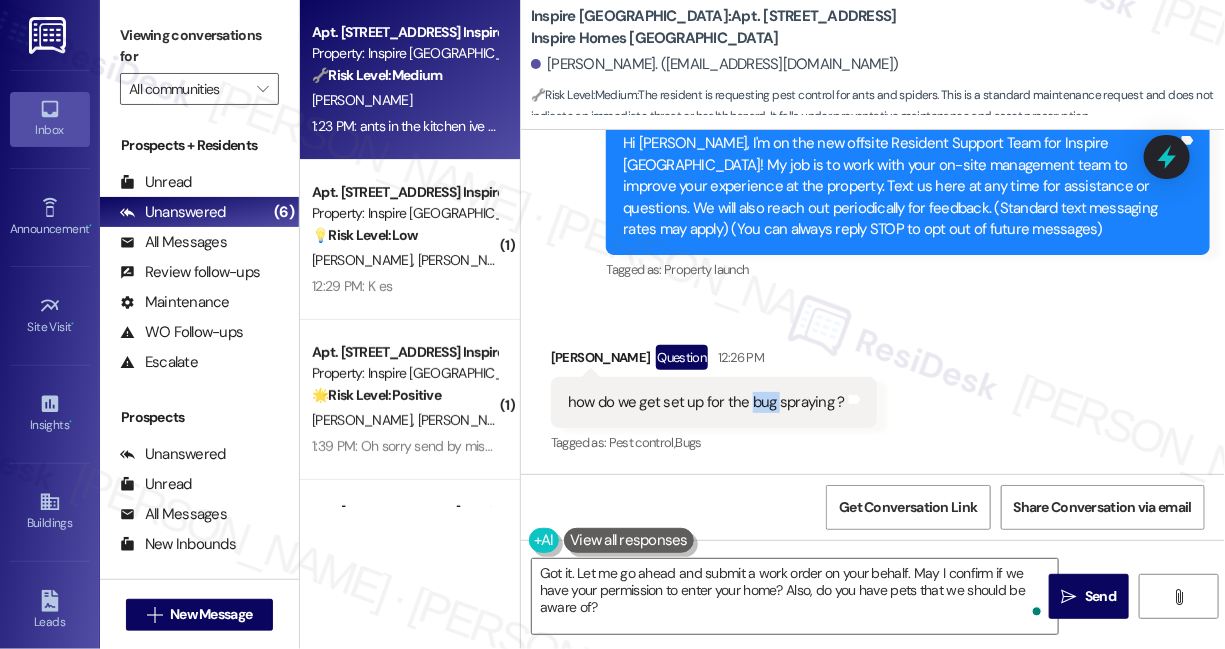 click on "how do we get set up for the bug spraying ?" at bounding box center [706, 402] 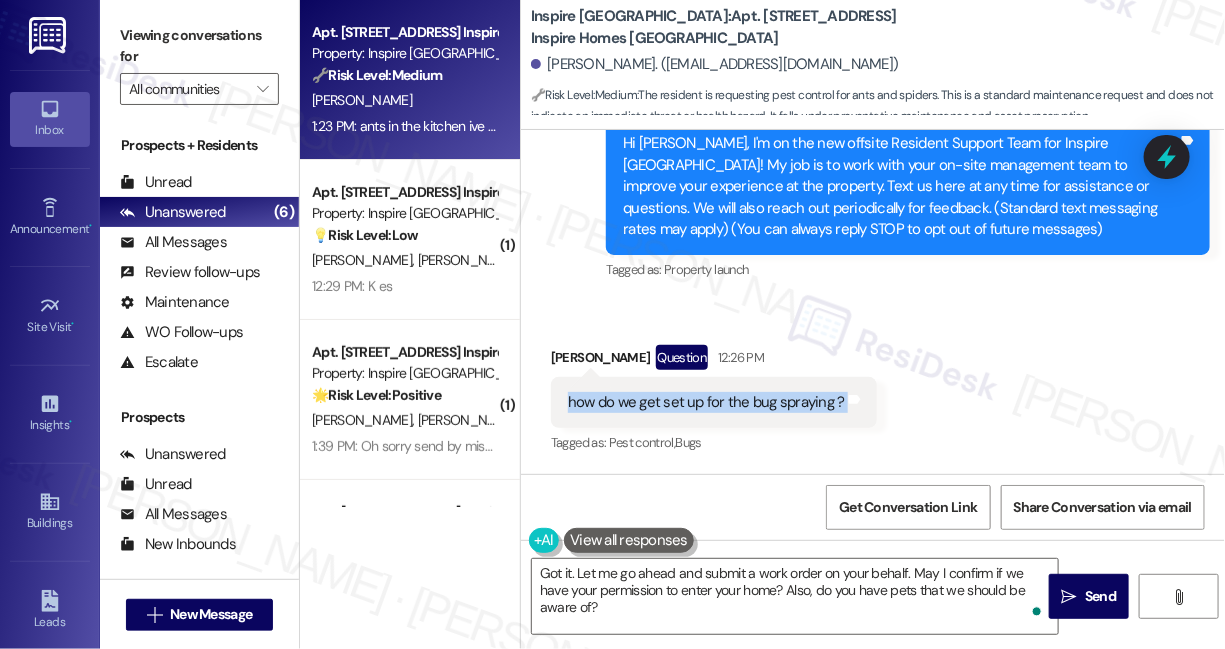 click on "how do we get set up for the bug spraying ?" at bounding box center (706, 402) 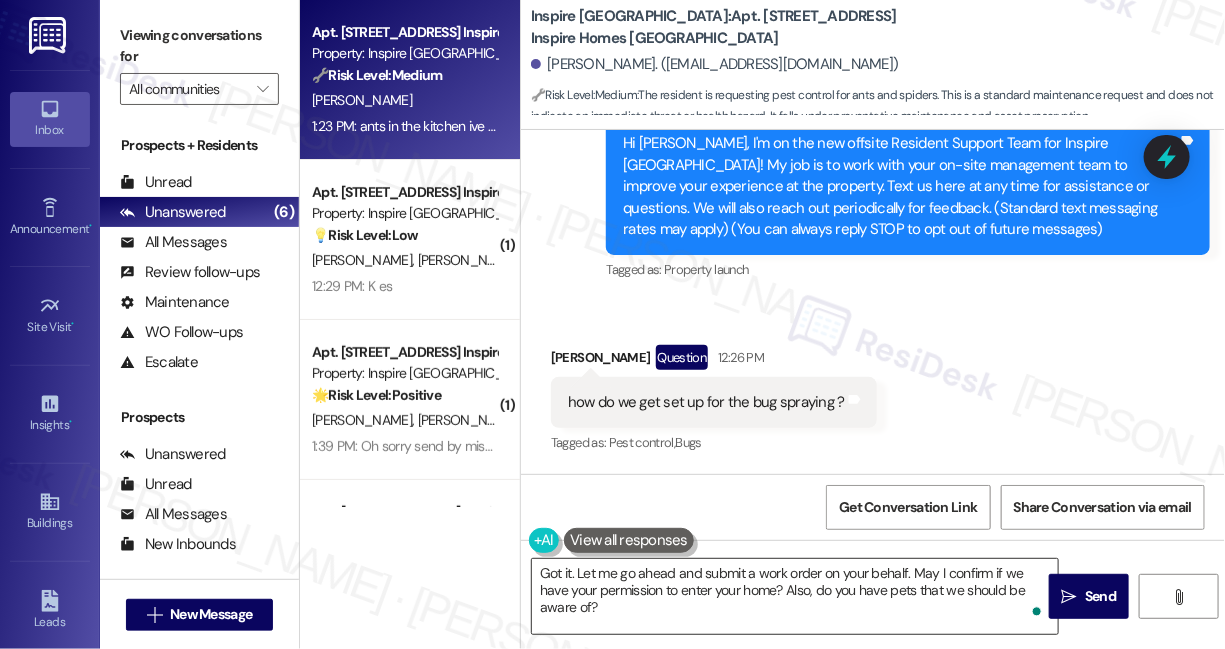 click on "Got it. Let me go ahead and submit a work order on your behalf. May I confirm if we have your permission to enter your home? Also, do you have pets that we should be aware of?" at bounding box center [795, 596] 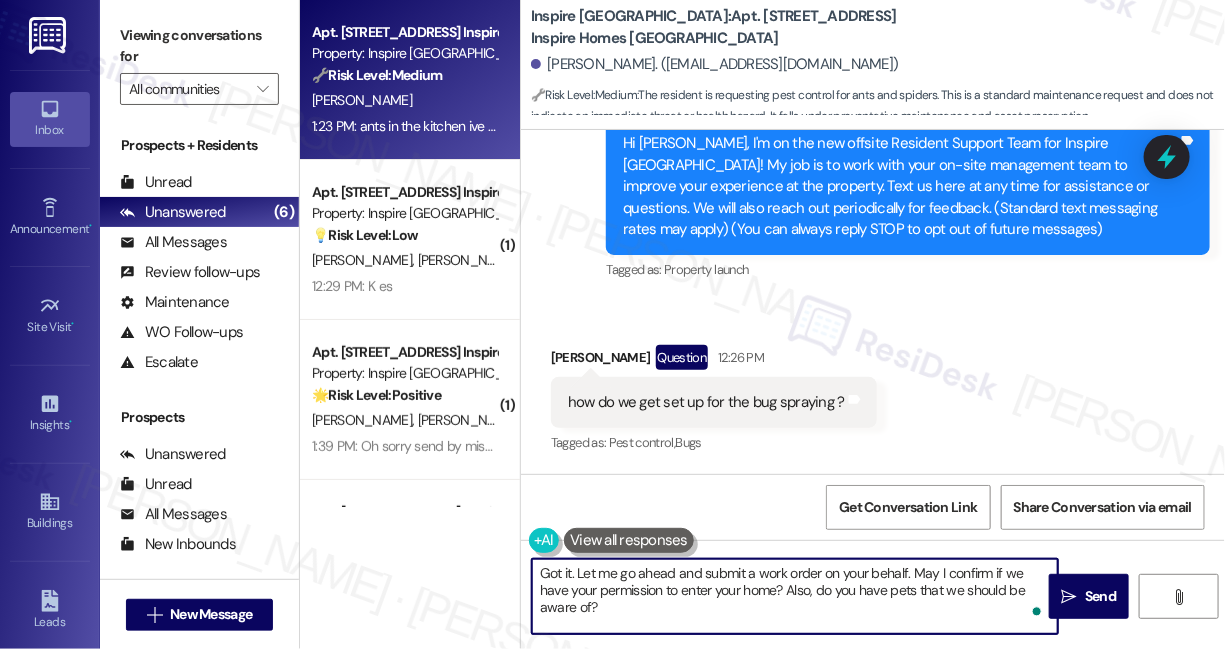 click on "Got it. Let me go ahead and submit a work order on your behalf. May I confirm if we have your permission to enter your home? Also, do you have pets that we should be aware of?" at bounding box center [795, 596] 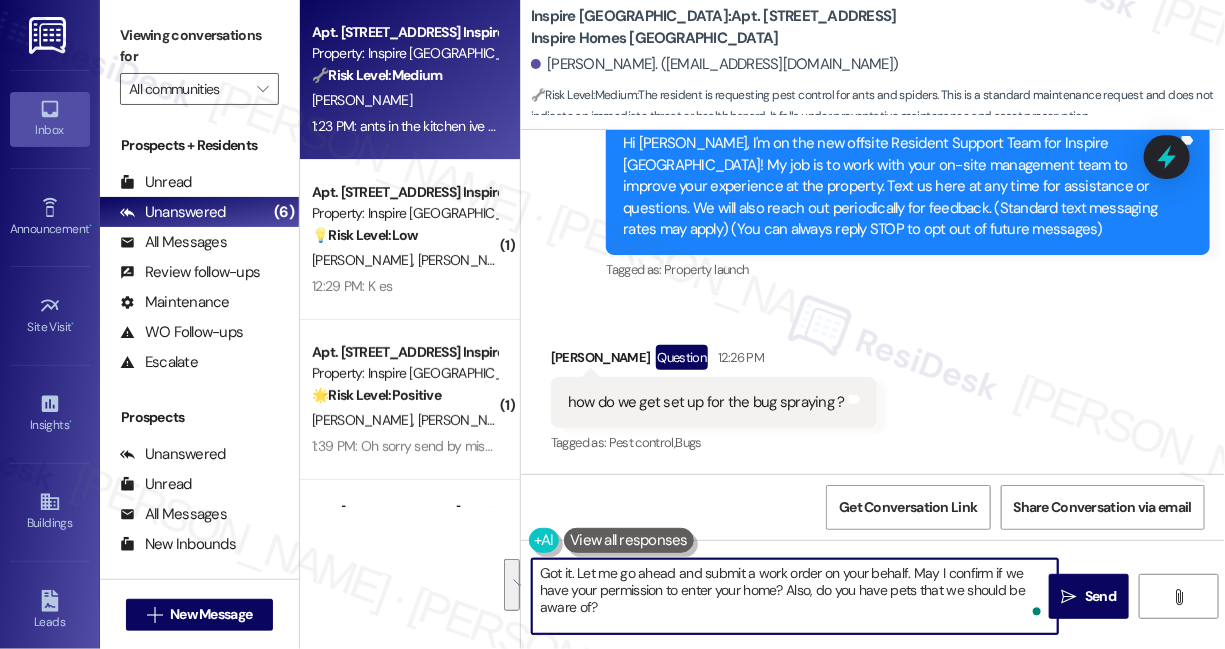click on "Got it. Let me go ahead and submit a work order on your behalf. May I confirm if we have your permission to enter your home? Also, do you have pets that we should be aware of?" at bounding box center [795, 596] 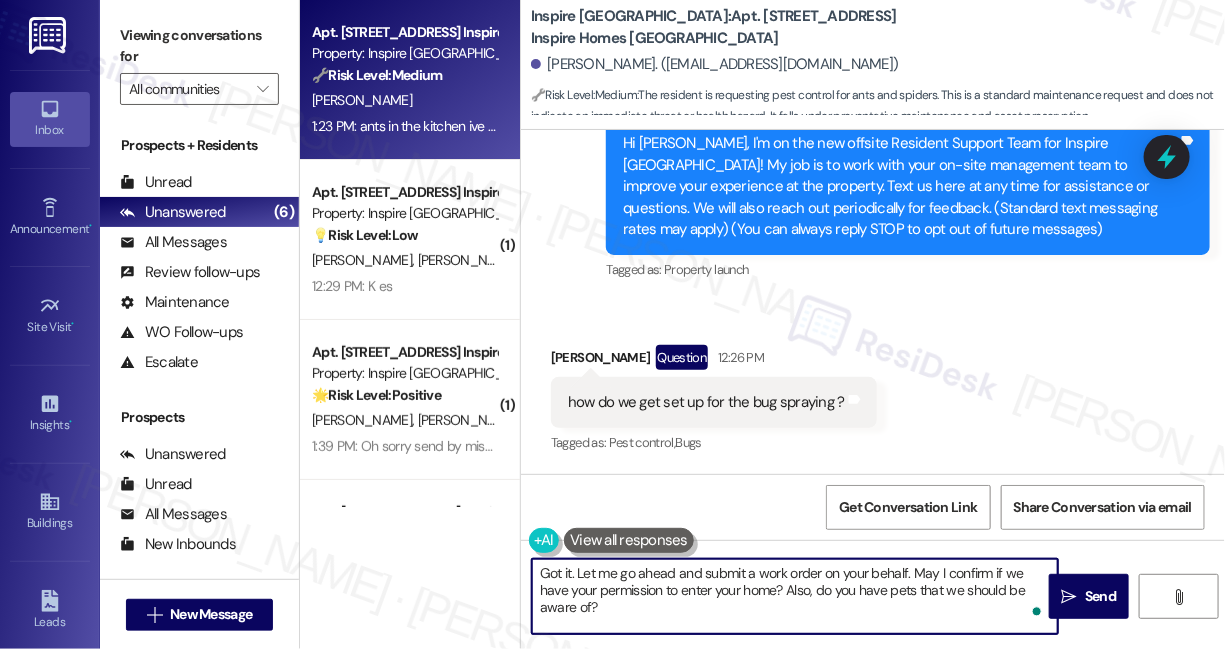 click on "Got it. Let me go ahead and submit a work order on your behalf. May I confirm if we have your permission to enter your home? Also, do you have pets that we should be aware of?" at bounding box center (795, 596) 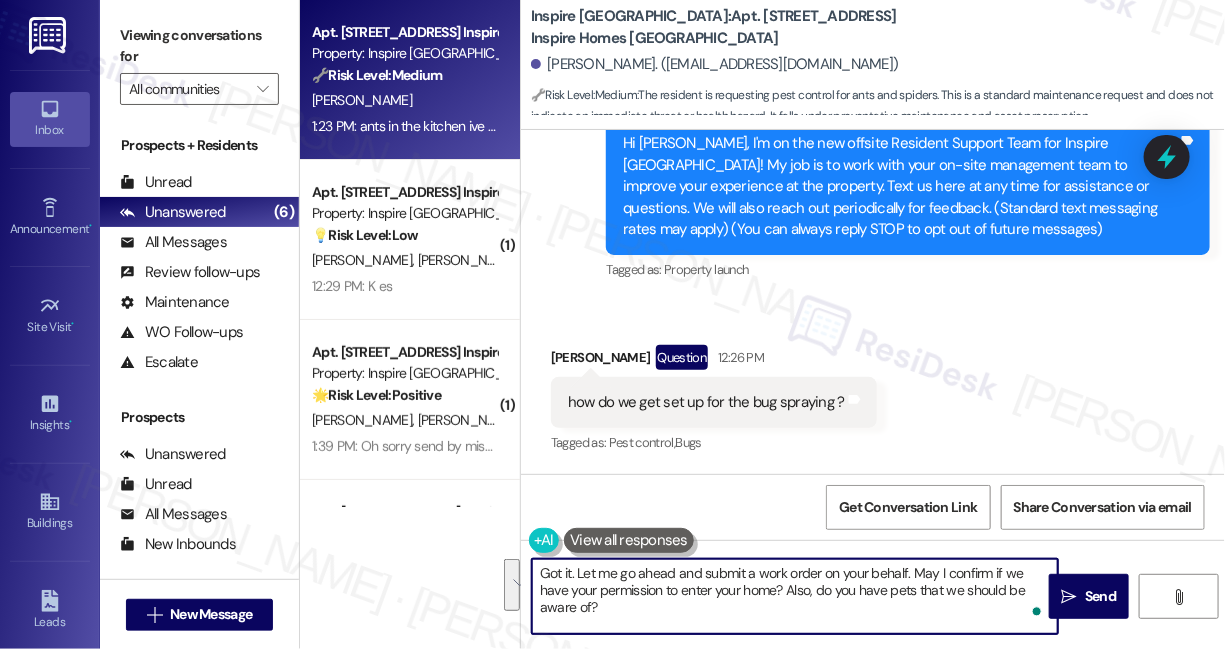 click on "Got it. Let me go ahead and submit a work order on your behalf. May I confirm if we have your permission to enter your home? Also, do you have pets that we should be aware of?" at bounding box center (795, 596) 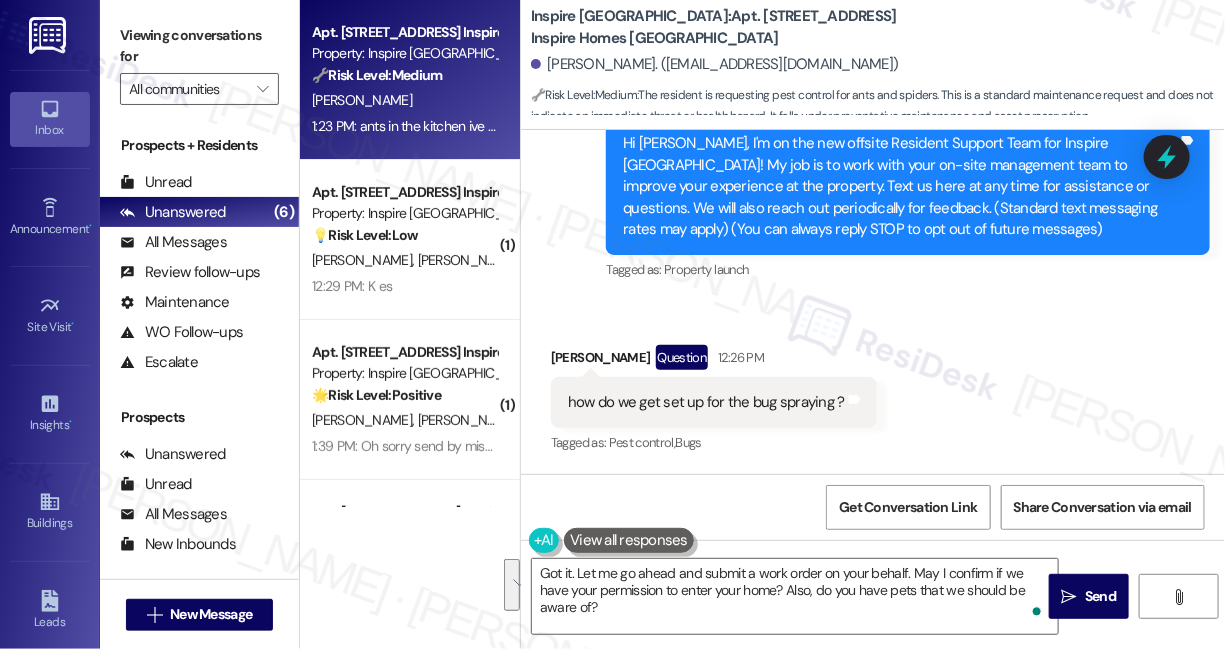 click on "Received via SMS Aeryal Johnson Question 12:26 PM how do we get set up for the bug spraying ?  Tags and notes Tagged as:   Pest control ,  Click to highlight conversations about Pest control Bugs Click to highlight conversations about Bugs Received via SMS 12:26 PM Aeryal Johnson 12:26 PM in home  Tags and notes Tagged as:   Apartment entry Click to highlight conversations about Apartment entry" at bounding box center [873, 457] 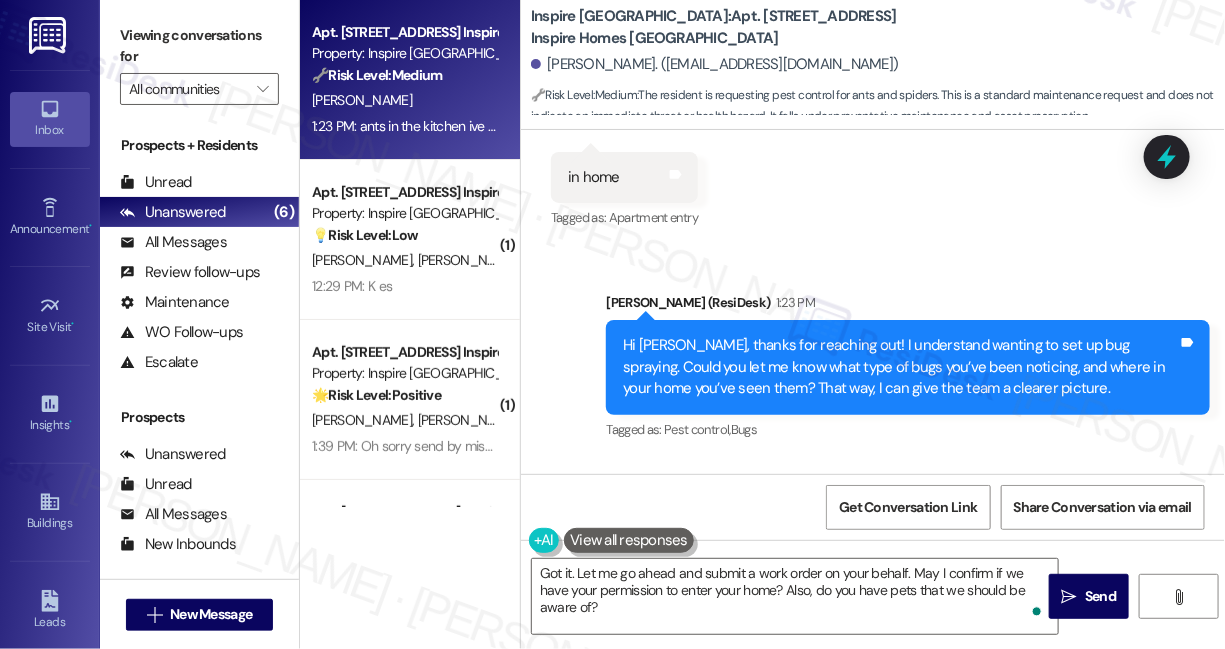 scroll, scrollTop: 804, scrollLeft: 0, axis: vertical 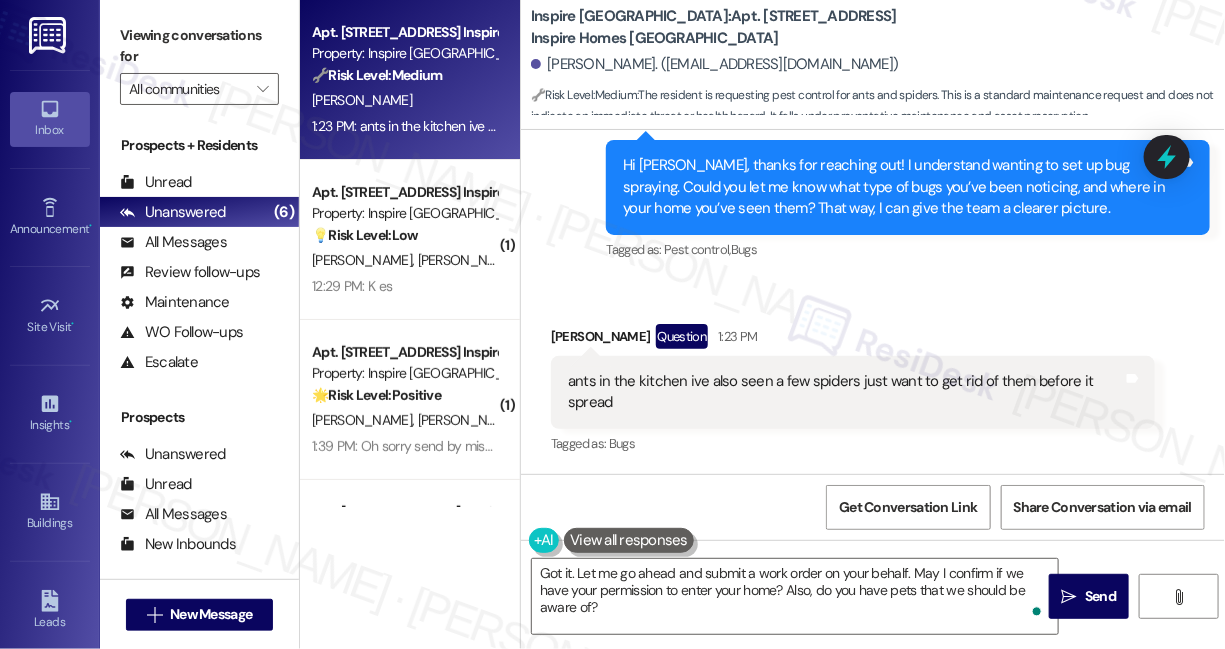 click on "ants in the kitchen ive also seen a few spiders just want to get rid of them before it spread" at bounding box center (845, 392) 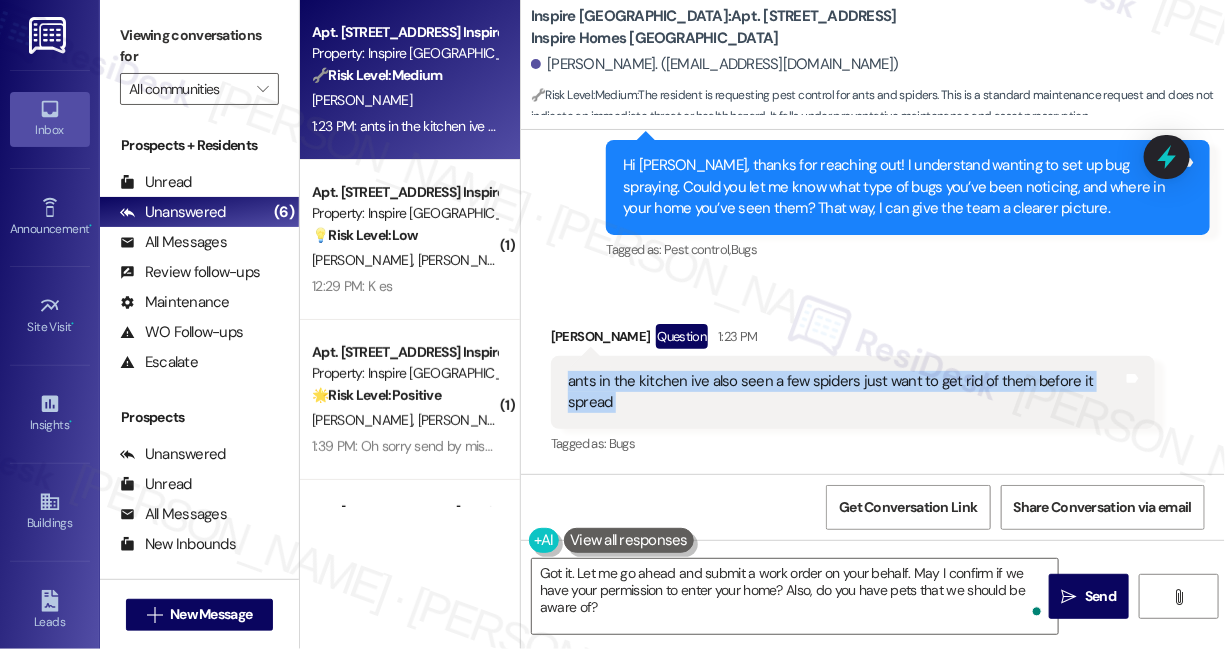 click on "ants in the kitchen ive also seen a few spiders just want to get rid of them before it spread" at bounding box center (845, 392) 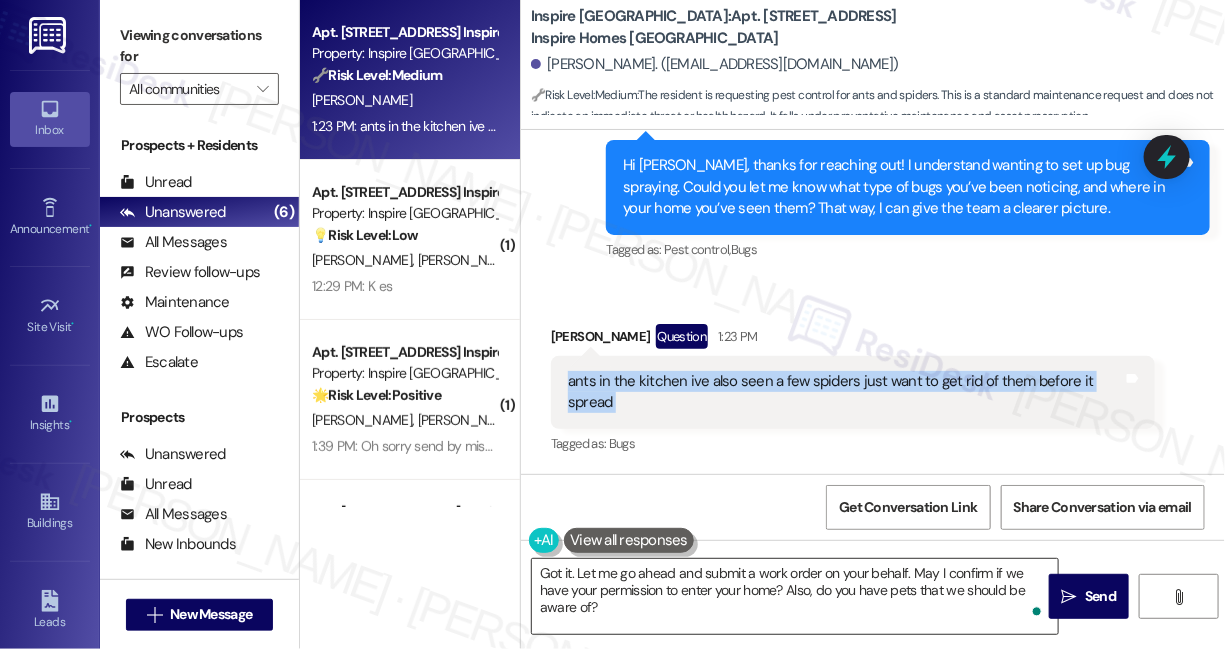 click on "Got it. Let me go ahead and submit a work order on your behalf. May I confirm if we have your permission to enter your home? Also, do you have pets that we should be aware of?" at bounding box center (795, 596) 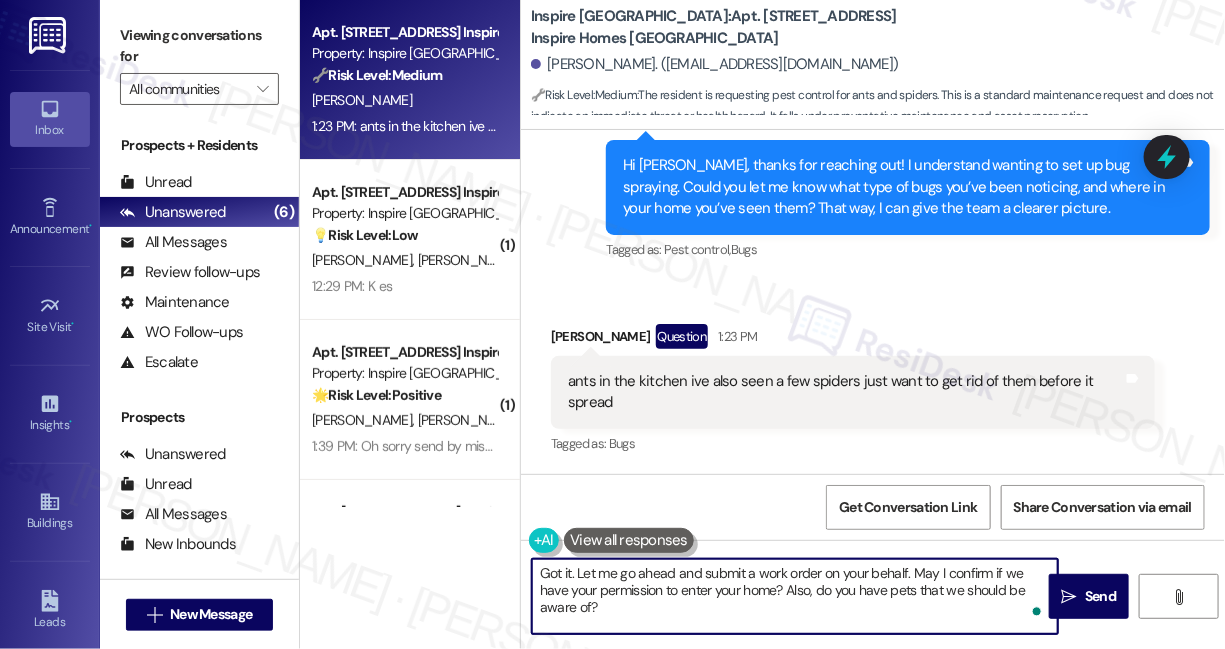 click on "Got it. Let me go ahead and submit a work order on your behalf. May I confirm if we have your permission to enter your home? Also, do you have pets that we should be aware of?" at bounding box center (795, 596) 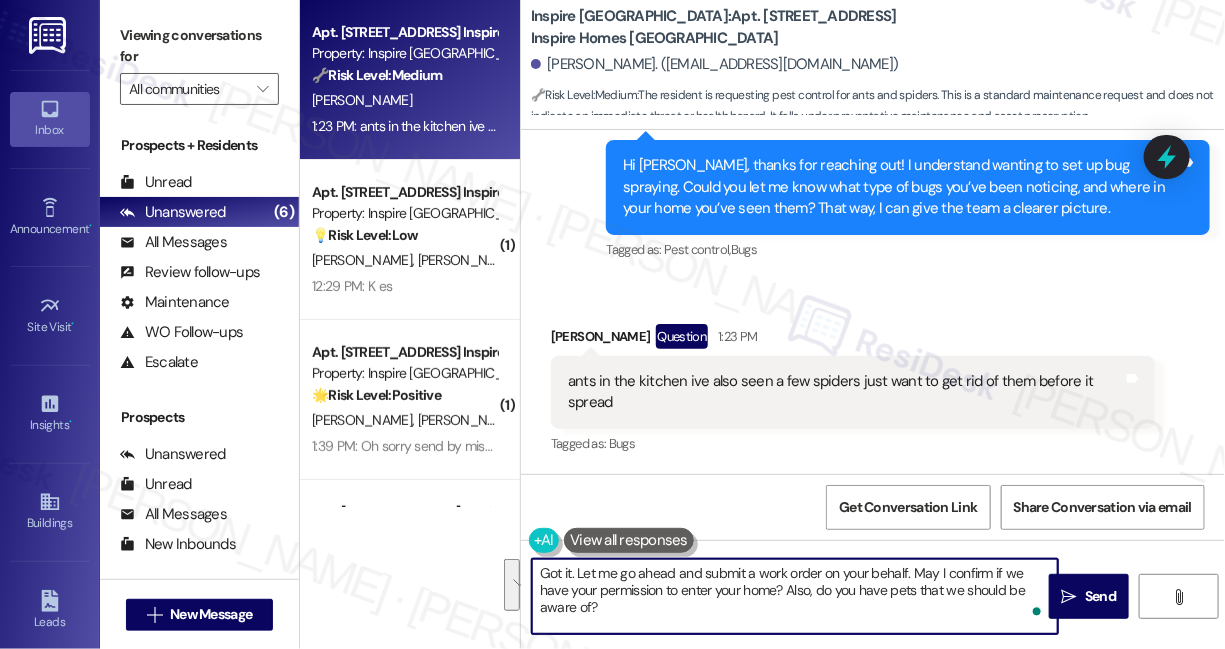 click on "ants in the kitchen ive also seen a few spiders just want to get rid of them before it spread" at bounding box center [845, 392] 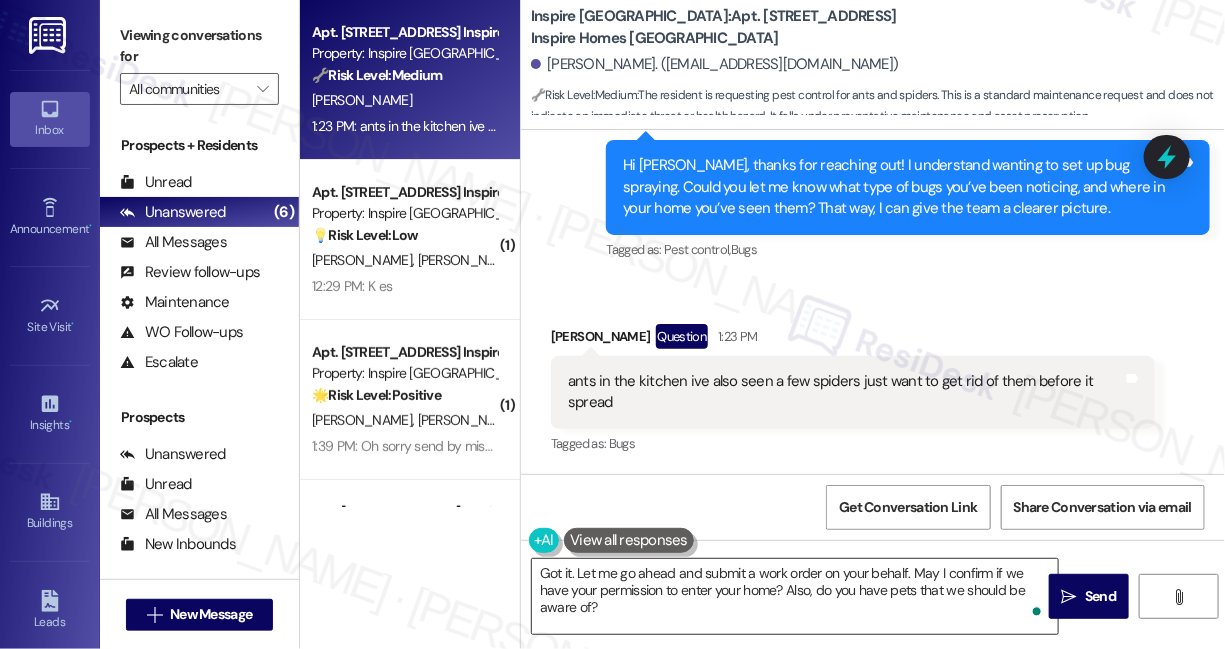 click on "Got it. Let me go ahead and submit a work order on your behalf. May I confirm if we have your permission to enter your home? Also, do you have pets that we should be aware of?" at bounding box center (795, 596) 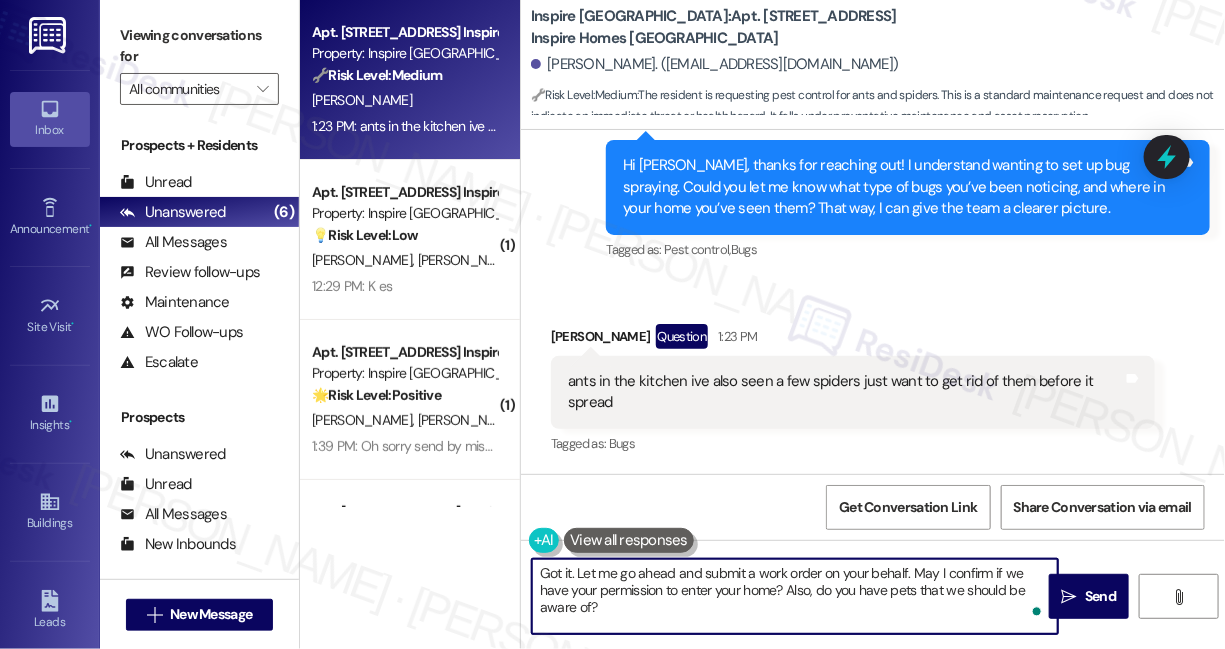 click on "Got it. Let me go ahead and submit a work order on your behalf. May I confirm if we have your permission to enter your home? Also, do you have pets that we should be aware of?" at bounding box center [795, 596] 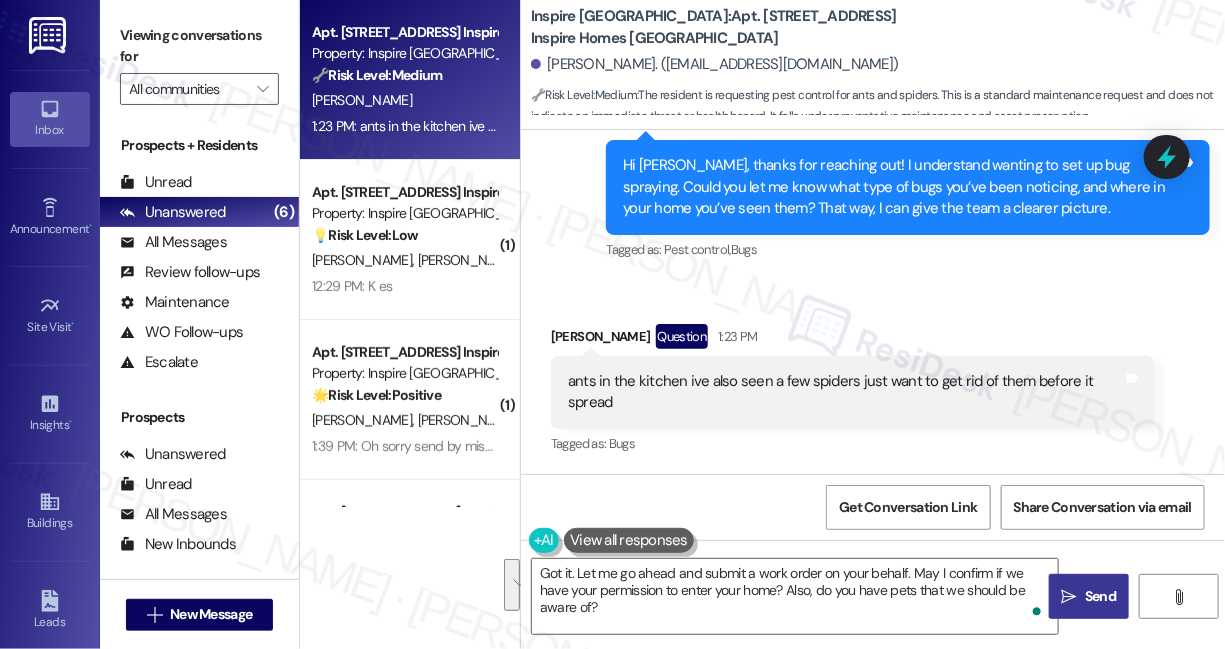 click on " Send" at bounding box center [1089, 596] 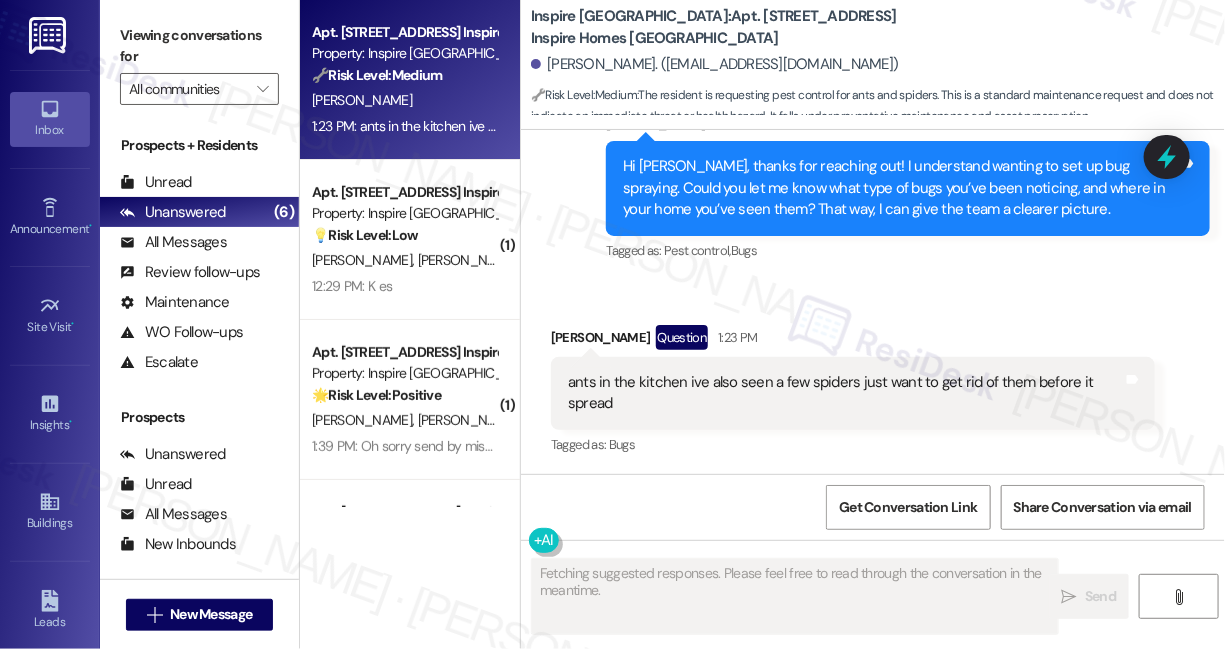 scroll, scrollTop: 986, scrollLeft: 0, axis: vertical 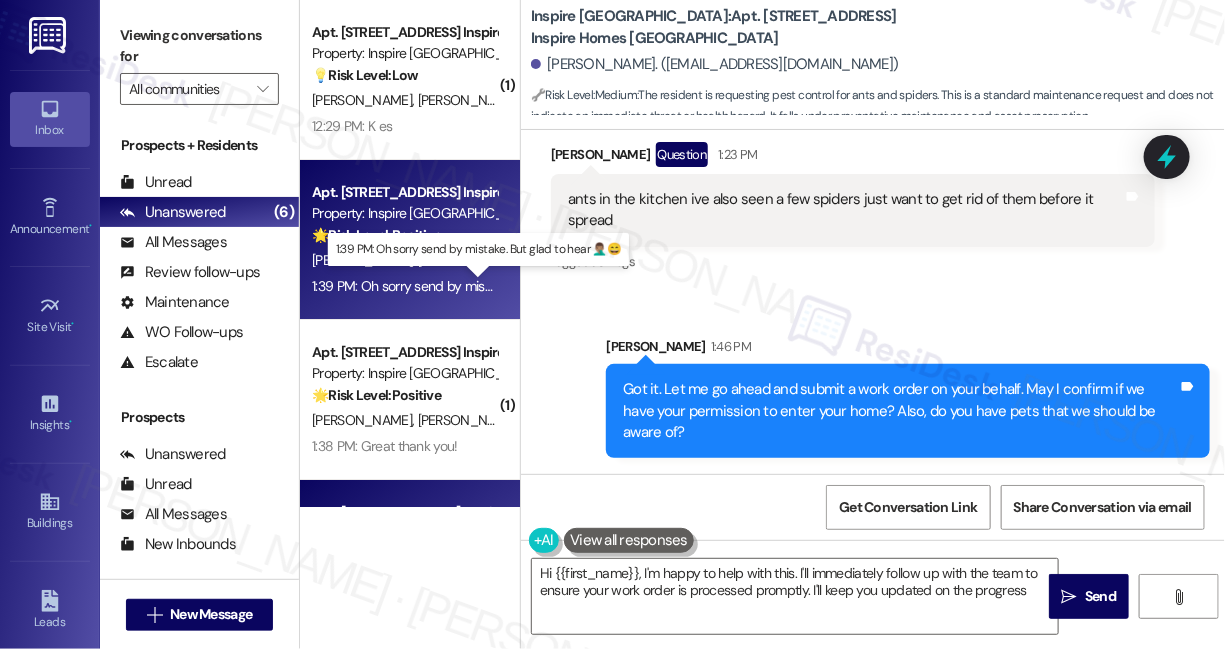 type on "Hi {{first_name}}, I'm happy to help with this. I'll immediately follow up with the team to ensure your work order is processed promptly. I'll keep you updated on the progress!" 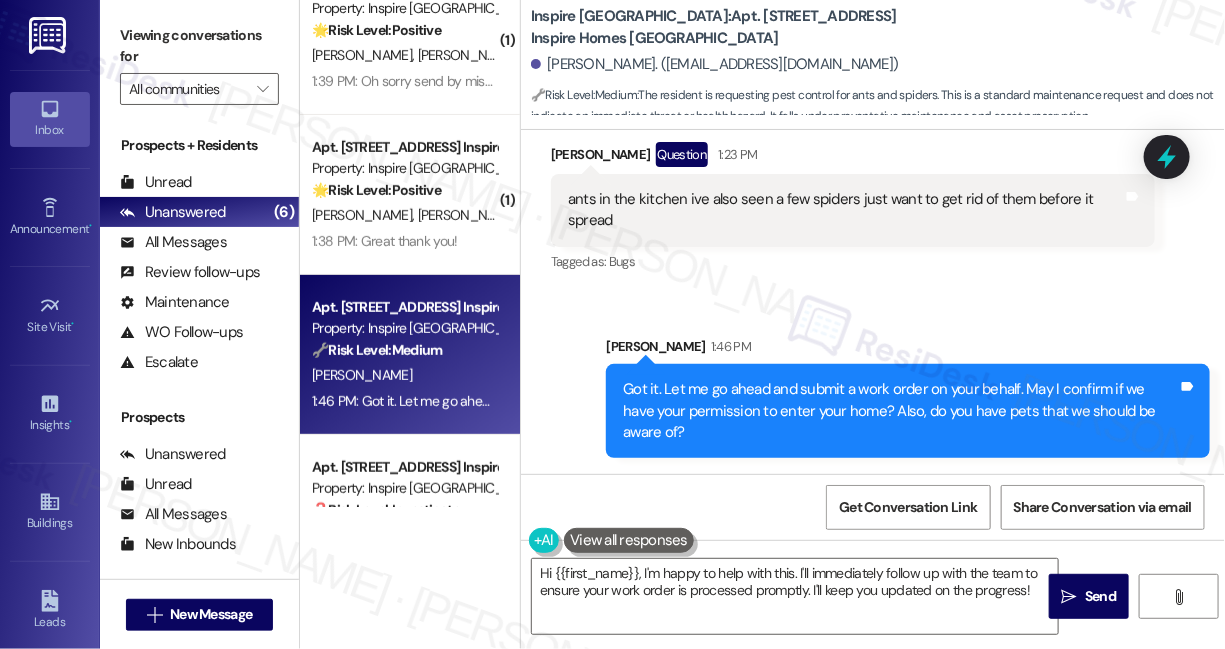 scroll, scrollTop: 272, scrollLeft: 0, axis: vertical 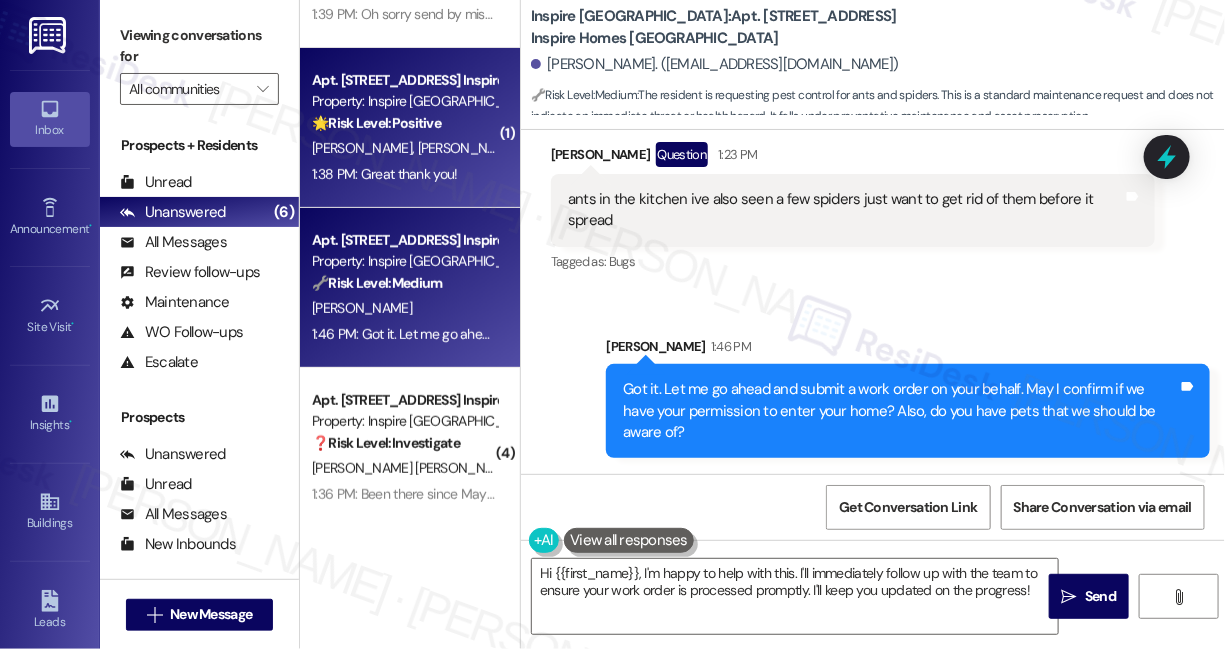 click on "1:38 PM: Great thank you! 1:38 PM: Great thank you!" at bounding box center (404, 174) 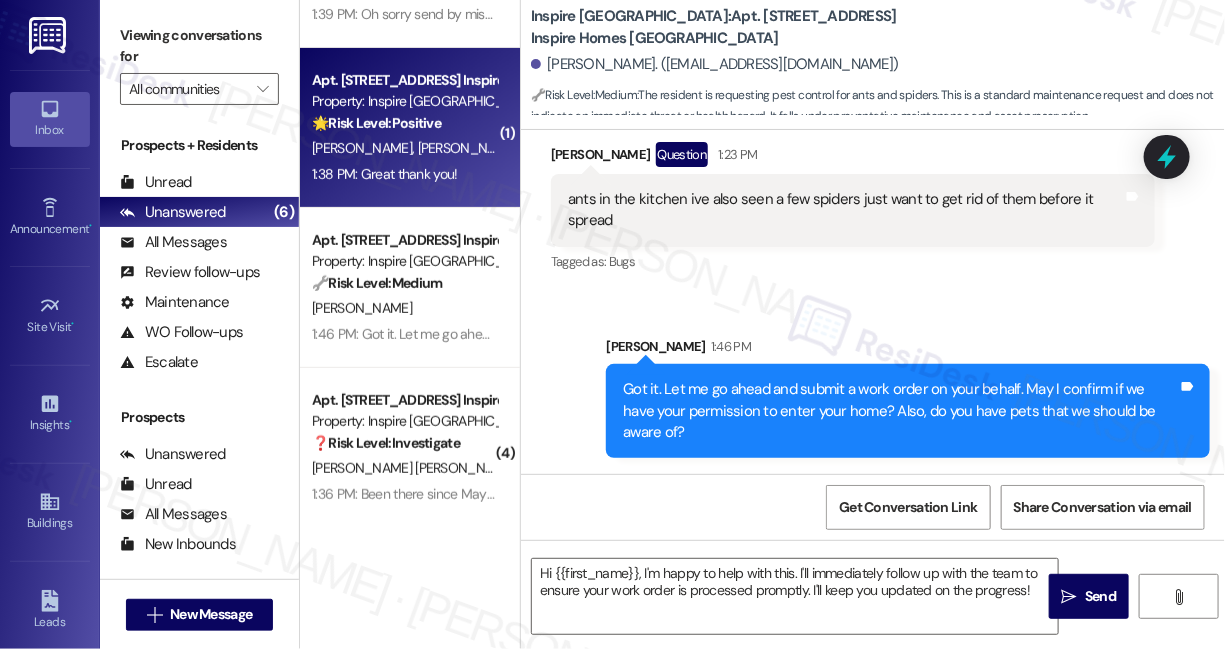 type on "Fetching suggested responses. Please feel free to read through the conversation in the meantime." 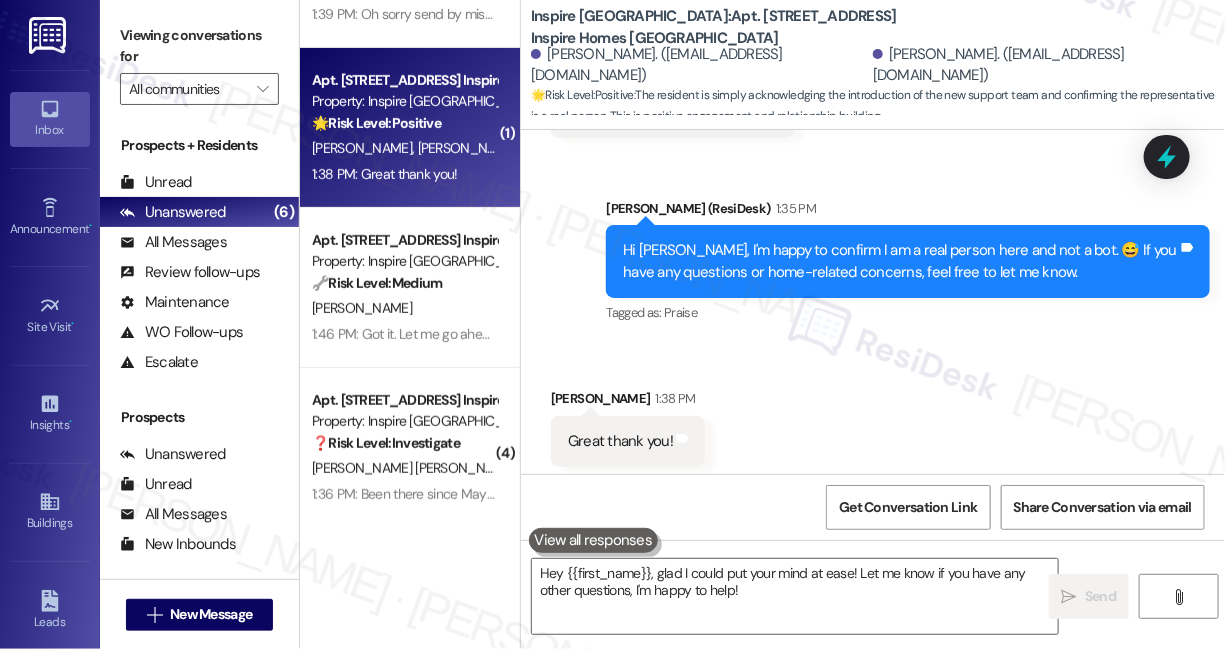 scroll, scrollTop: 586, scrollLeft: 0, axis: vertical 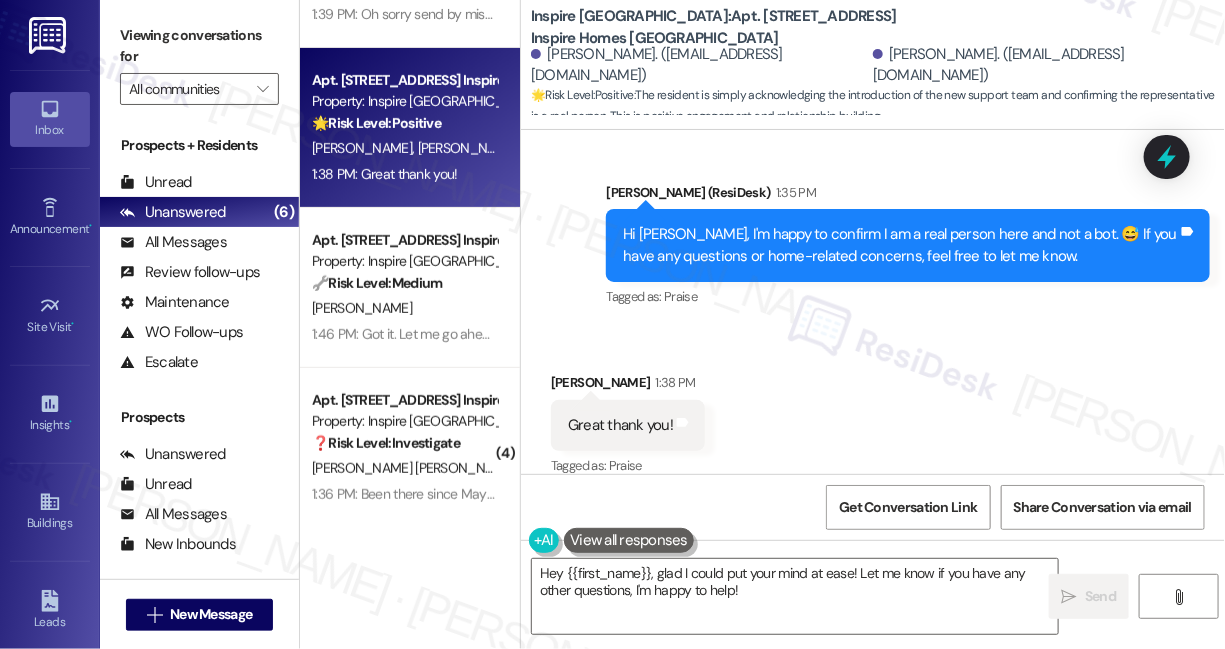 click on "Hi [PERSON_NAME], I'm happy to confirm I am a real person here and not a bot. 😅 If you have any questions or home-related concerns, feel free to let me know." at bounding box center [900, 245] 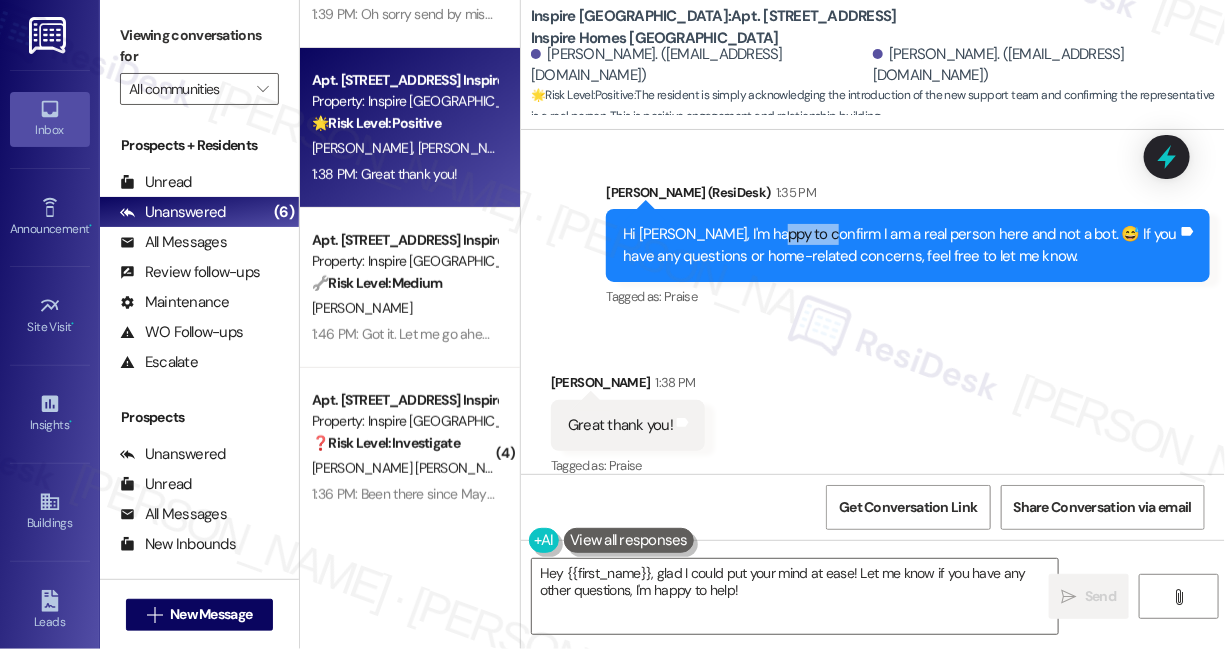 click on "Hi [PERSON_NAME], I'm happy to confirm I am a real person here and not a bot. 😅 If you have any questions or home-related concerns, feel free to let me know." at bounding box center (900, 245) 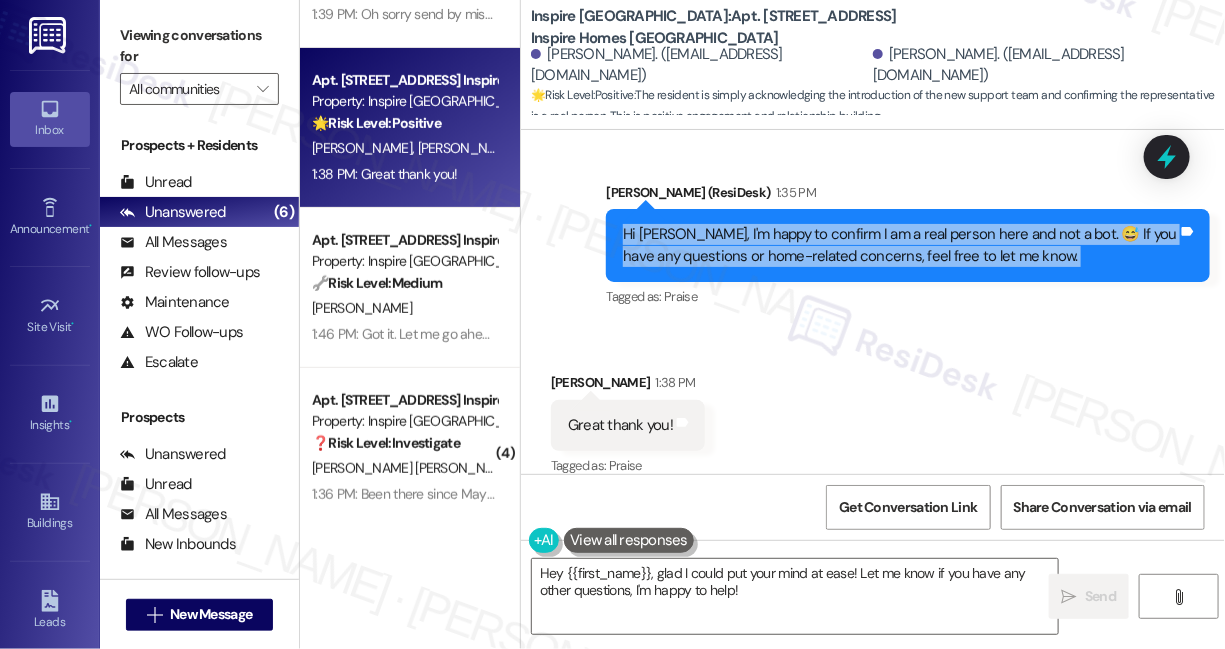 click on "Hi [PERSON_NAME], I'm happy to confirm I am a real person here and not a bot. 😅 If you have any questions or home-related concerns, feel free to let me know." at bounding box center [900, 245] 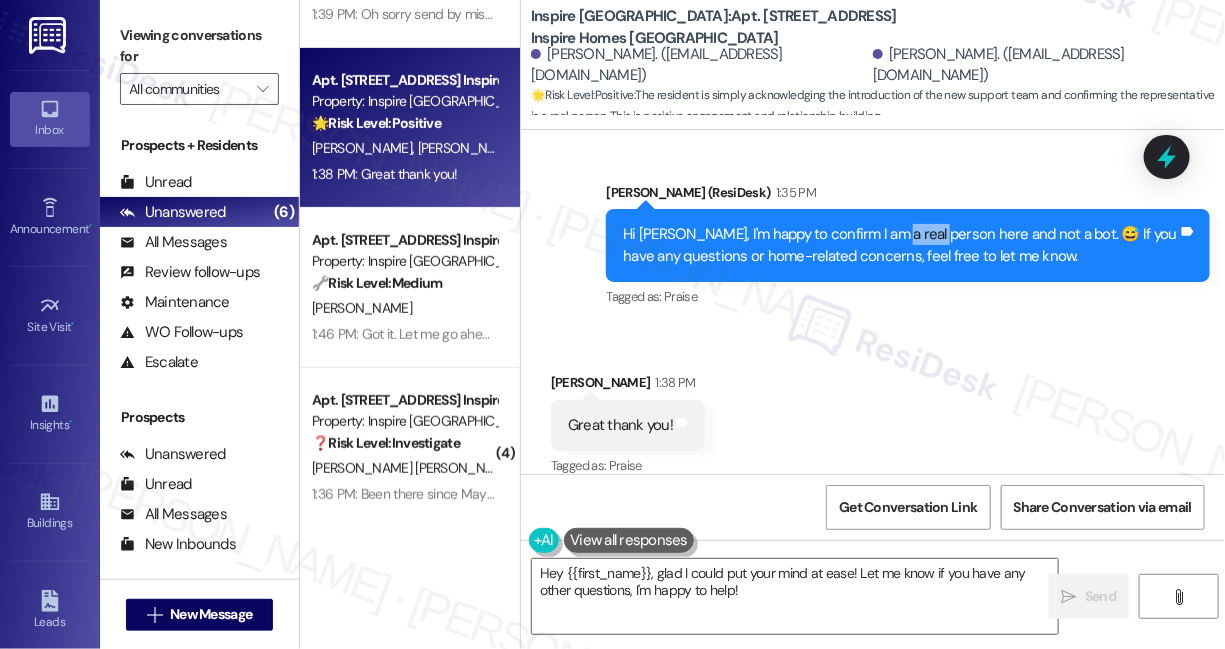 click on "Hi [PERSON_NAME], I'm happy to confirm I am a real person here and not a bot. 😅 If you have any questions or home-related concerns, feel free to let me know." at bounding box center (900, 245) 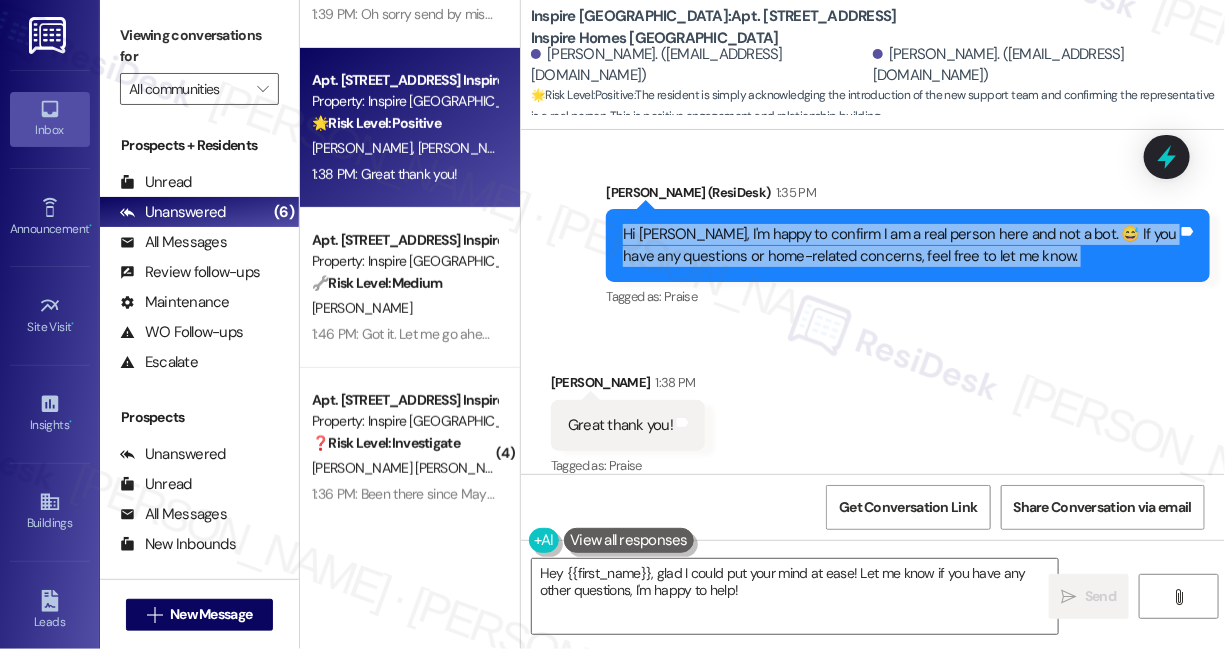 click on "Hi [PERSON_NAME], I'm happy to confirm I am a real person here and not a bot. 😅 If you have any questions or home-related concerns, feel free to let me know." at bounding box center [900, 245] 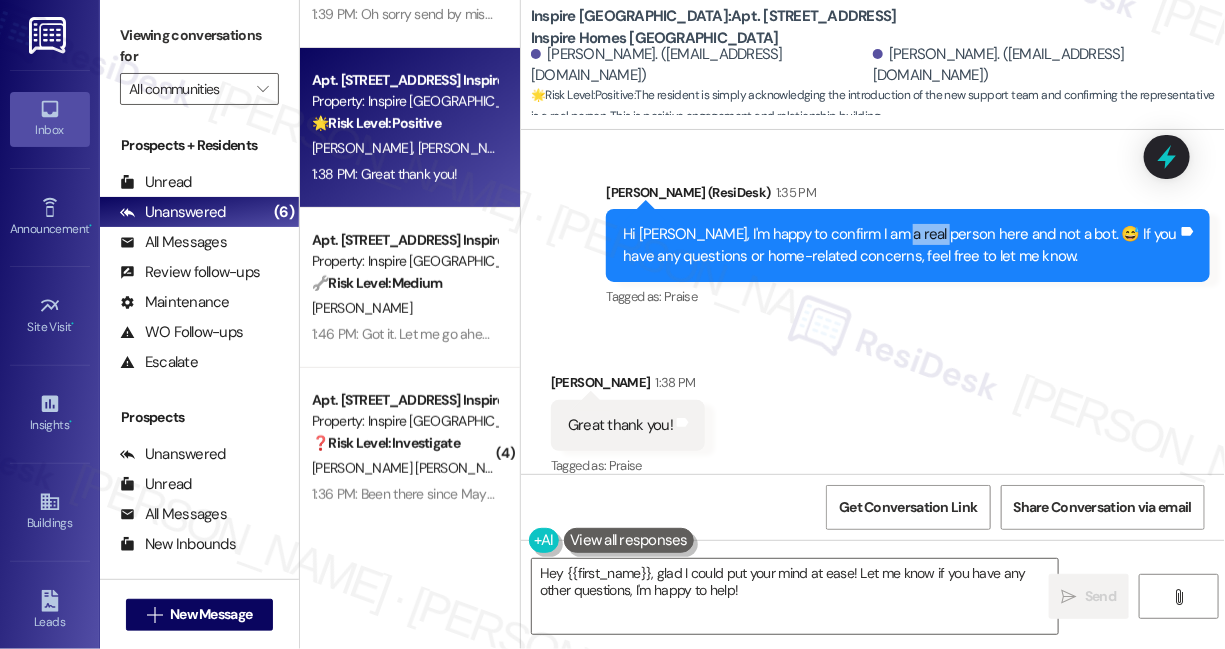 click on "Hi [PERSON_NAME], I'm happy to confirm I am a real person here and not a bot. 😅 If you have any questions or home-related concerns, feel free to let me know." at bounding box center [900, 245] 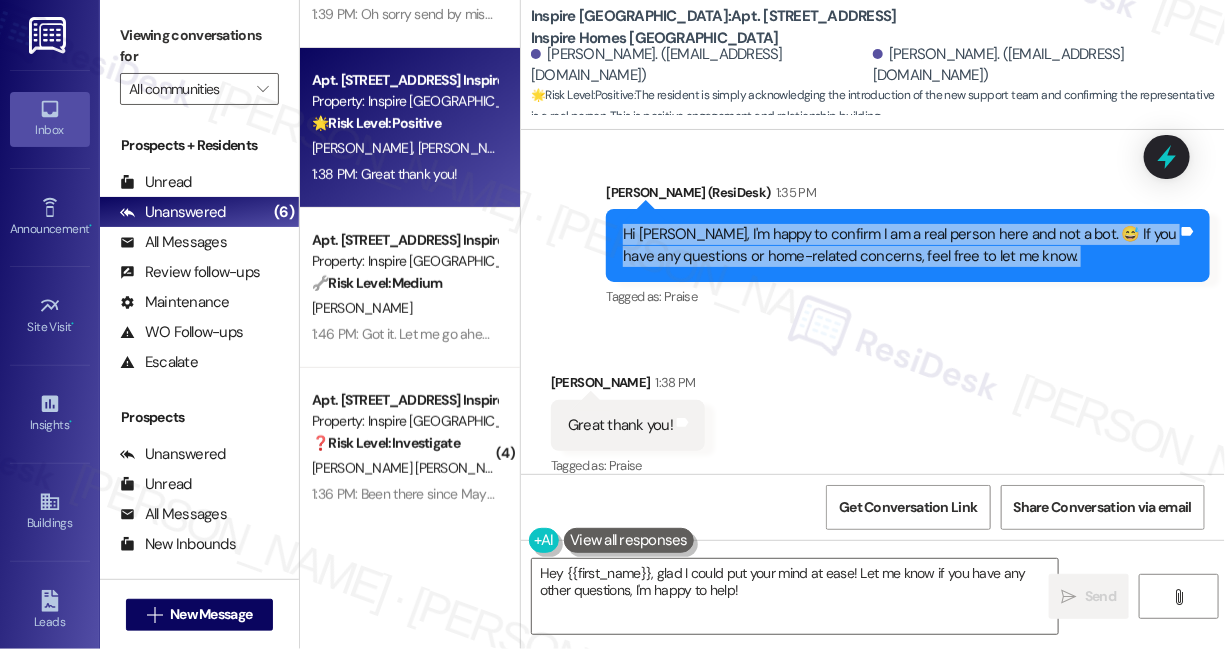 click on "Hi [PERSON_NAME], I'm happy to confirm I am a real person here and not a bot. 😅 If you have any questions or home-related concerns, feel free to let me know." at bounding box center [900, 245] 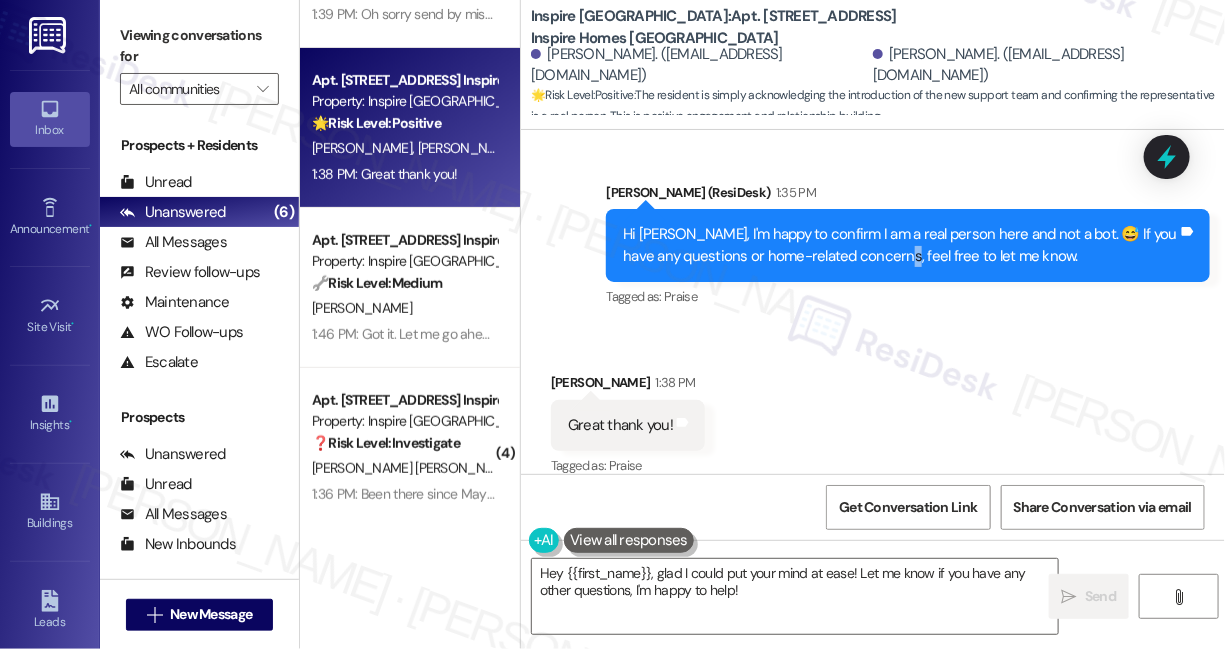 click on "Hi [PERSON_NAME], I'm happy to confirm I am a real person here and not a bot. 😅 If you have any questions or home-related concerns, feel free to let me know." at bounding box center [900, 245] 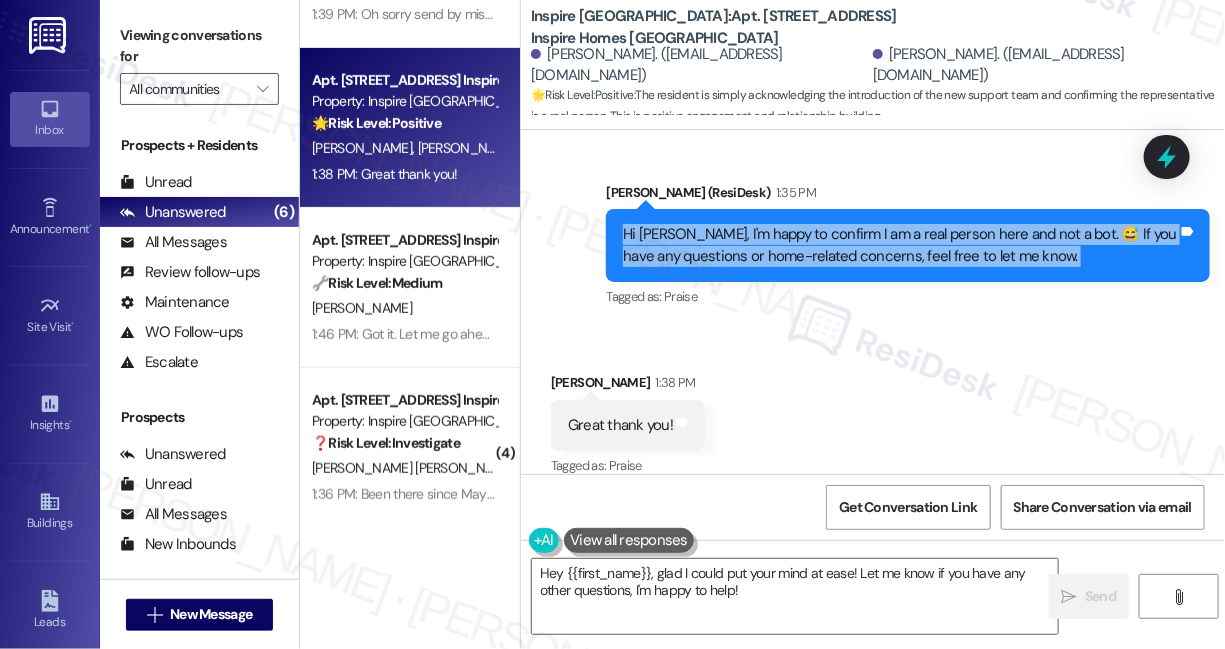 click on "Hi [PERSON_NAME], I'm happy to confirm I am a real person here and not a bot. 😅 If you have any questions or home-related concerns, feel free to let me know." at bounding box center [900, 245] 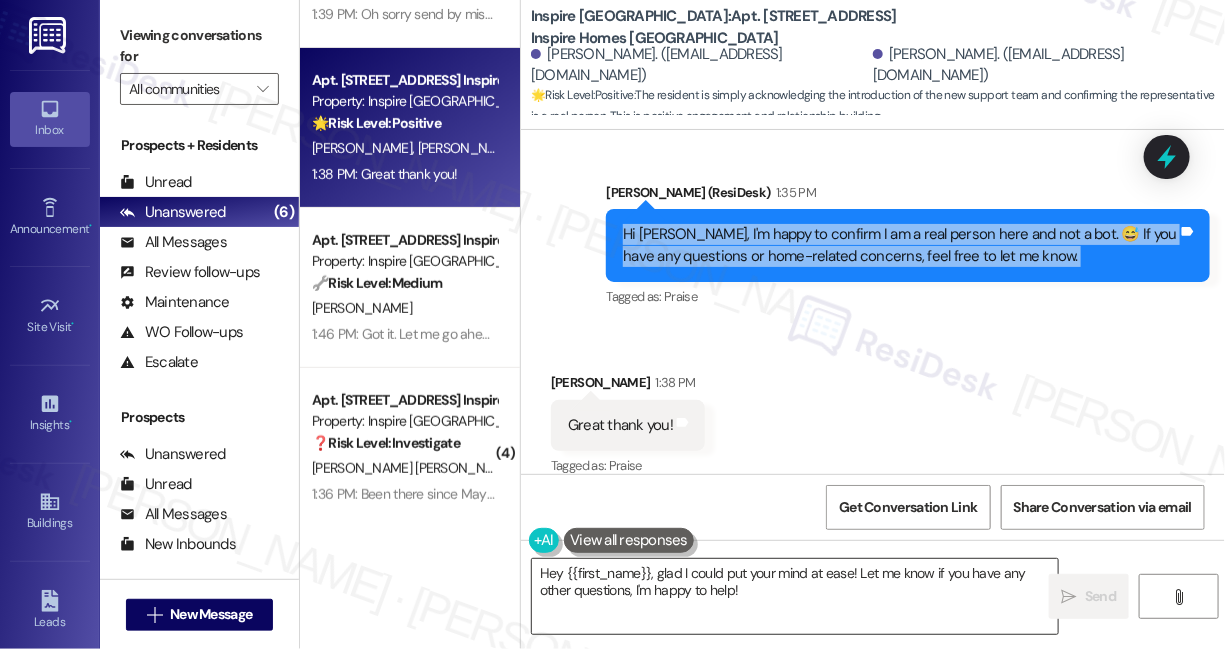 click on "Hey {{first_name}}, glad I could put your mind at ease! Let me know if you have any other questions, I'm happy to help!" at bounding box center [795, 596] 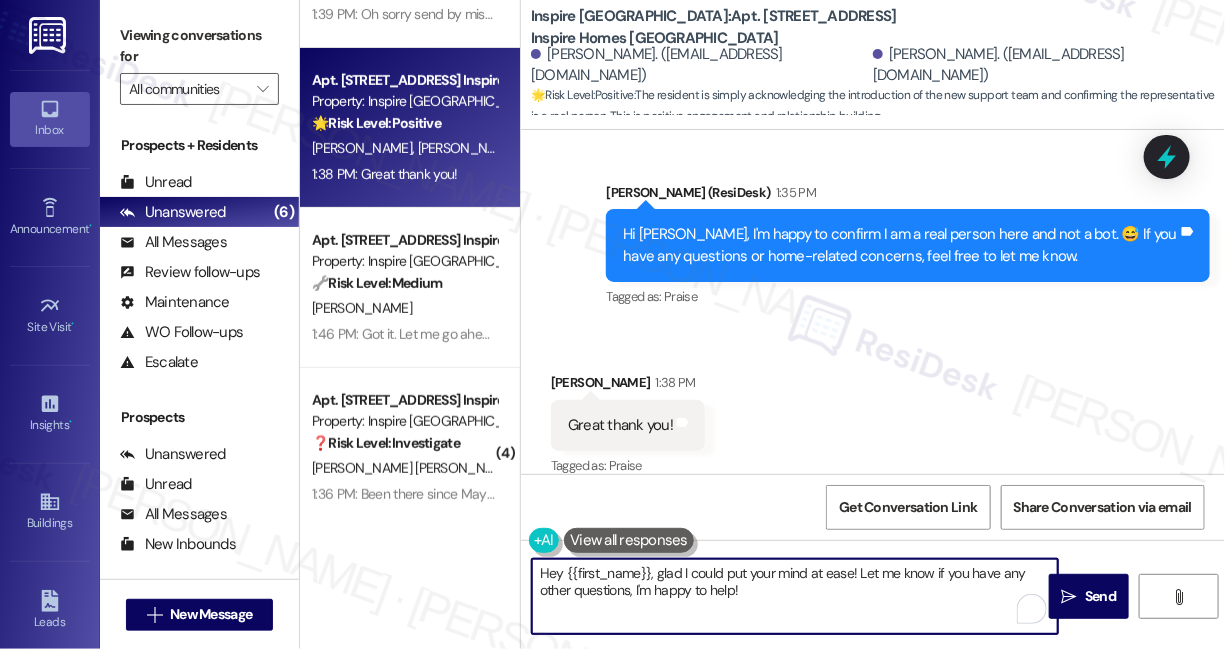 click on "Hey {{first_name}}, glad I could put your mind at ease! Let me know if you have any other questions, I'm happy to help!" at bounding box center [795, 596] 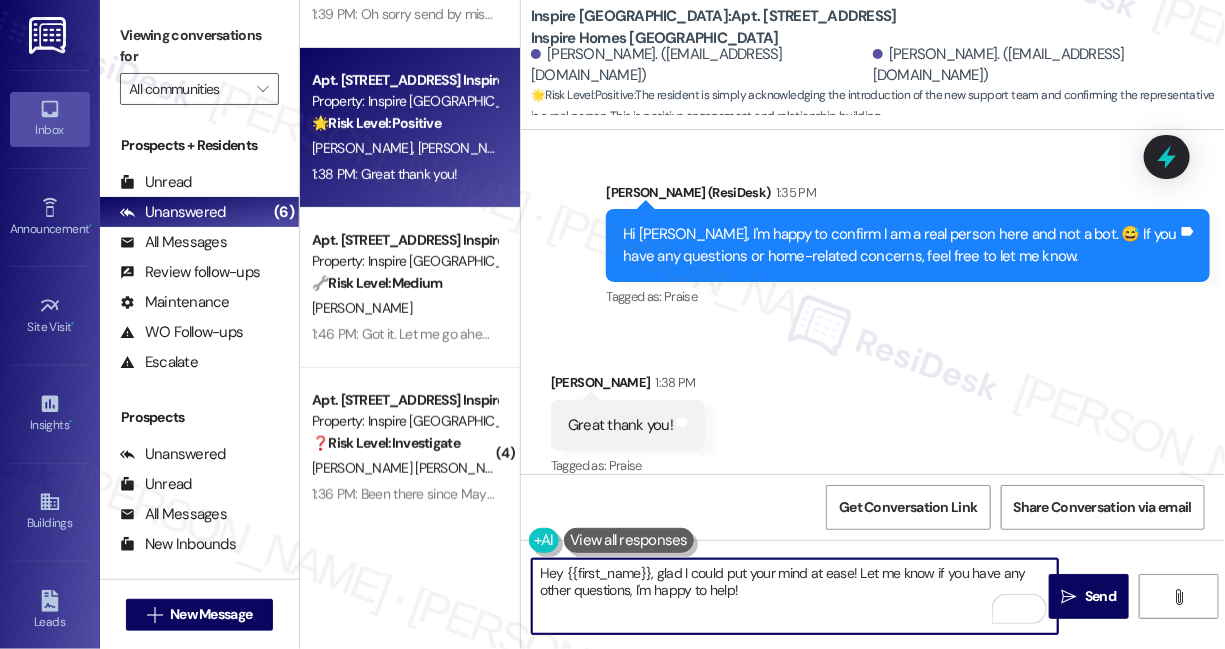 click on "Hey {{first_name}}, glad I could put your mind at ease! Let me know if you have any other questions, I'm happy to help!" at bounding box center [795, 596] 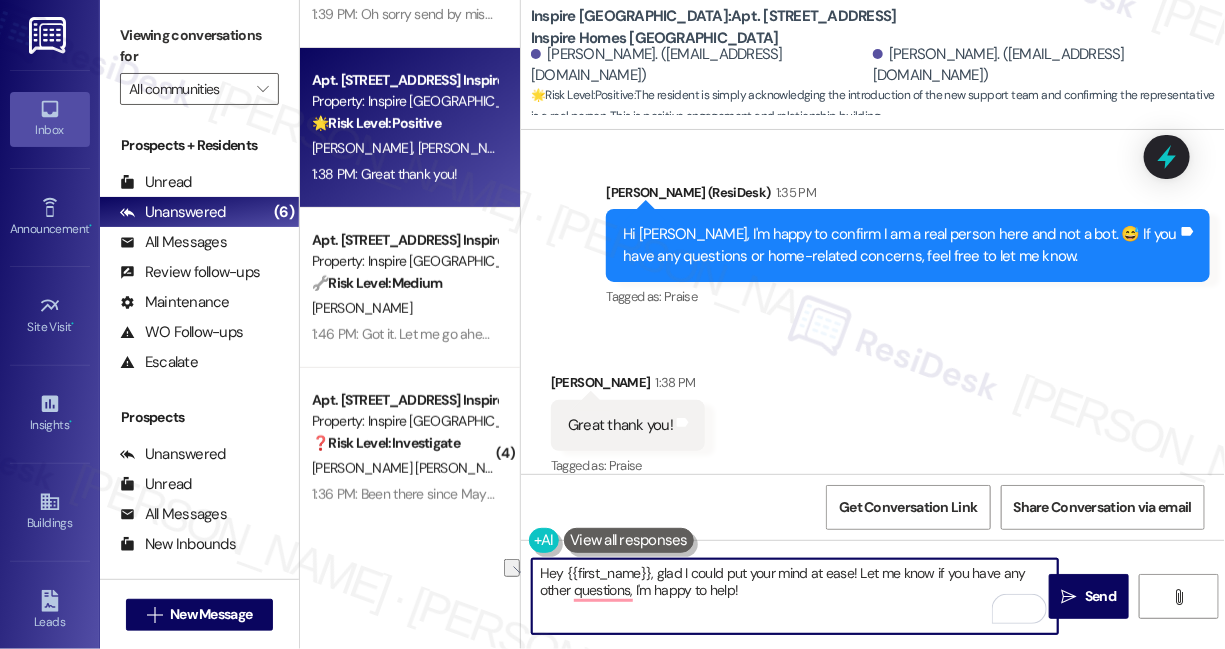 drag, startPoint x: 658, startPoint y: 574, endPoint x: 530, endPoint y: 574, distance: 128 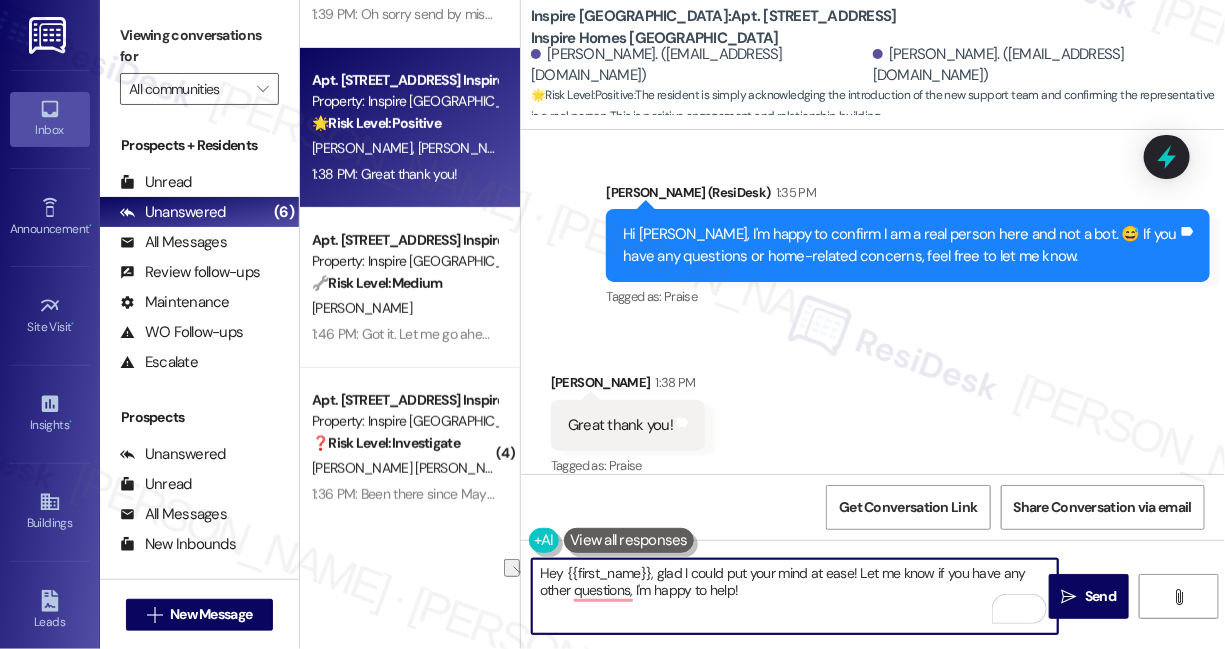 click on "Hey {{first_name}}, glad I could put your mind at ease! Let me know if you have any other questions, I'm happy to help!" at bounding box center [795, 596] 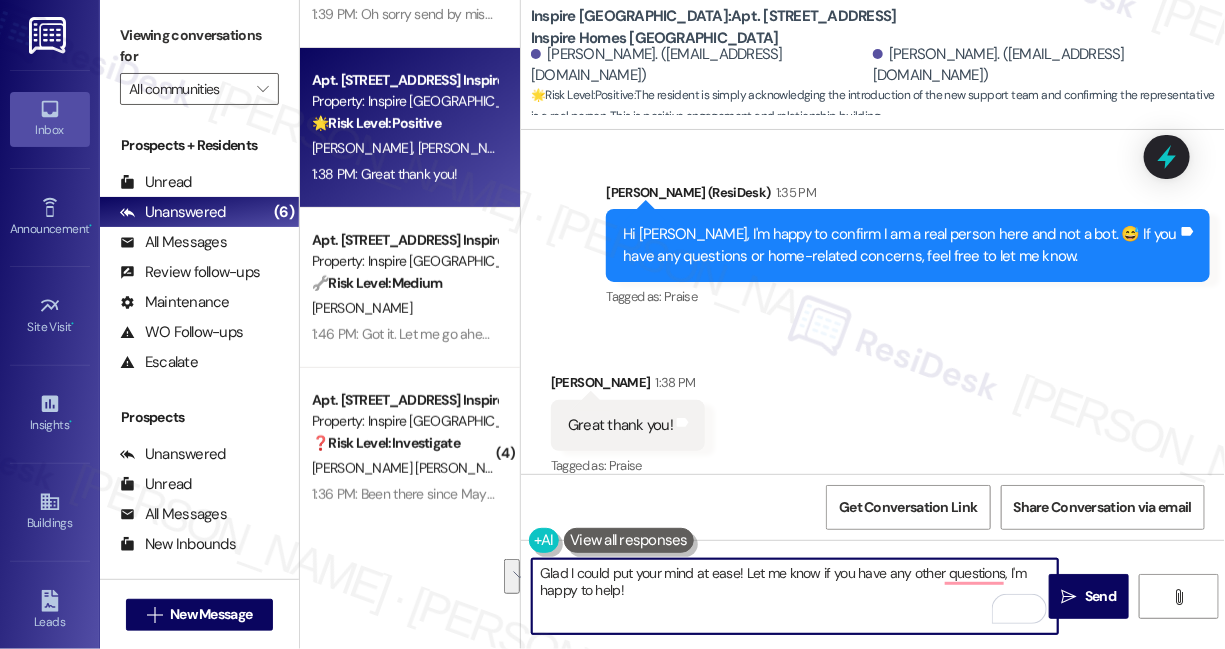 drag, startPoint x: 732, startPoint y: 603, endPoint x: 738, endPoint y: 574, distance: 29.614185 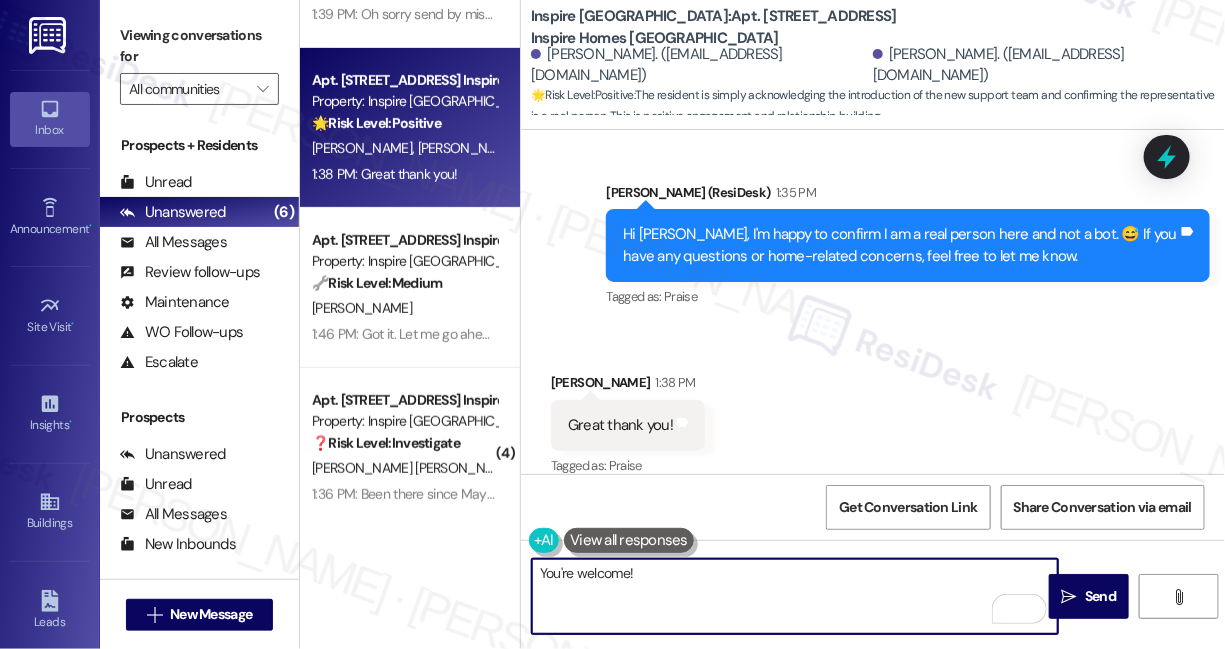 click on "You're welcome!" at bounding box center (795, 596) 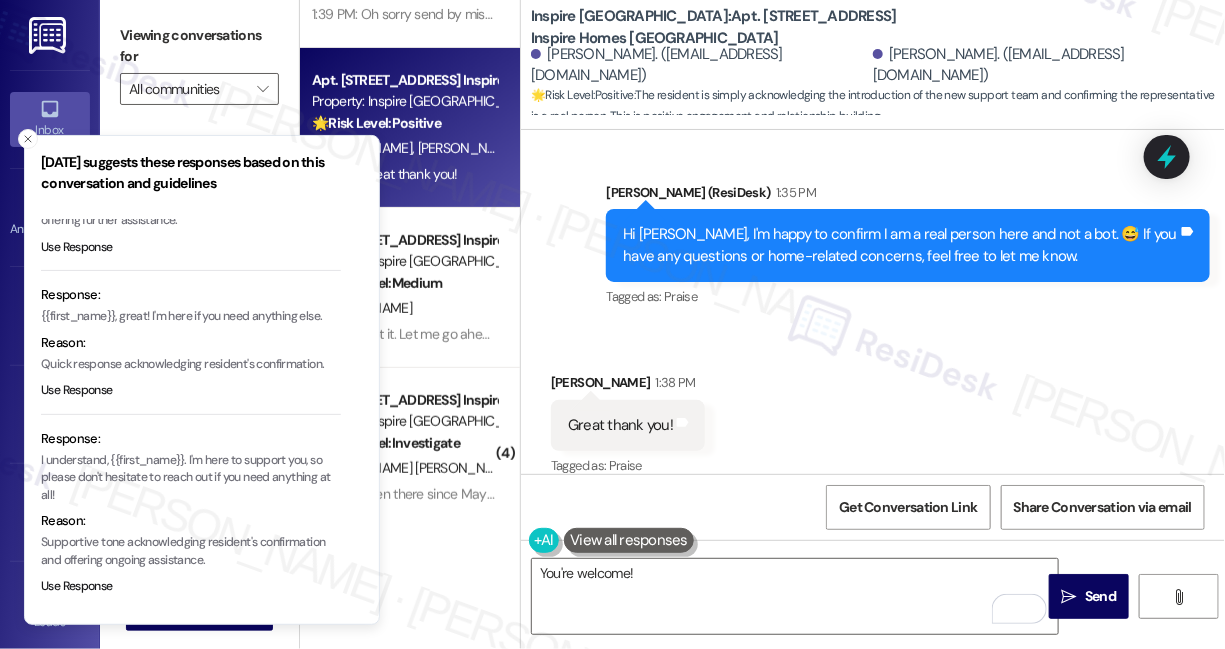 scroll, scrollTop: 0, scrollLeft: 0, axis: both 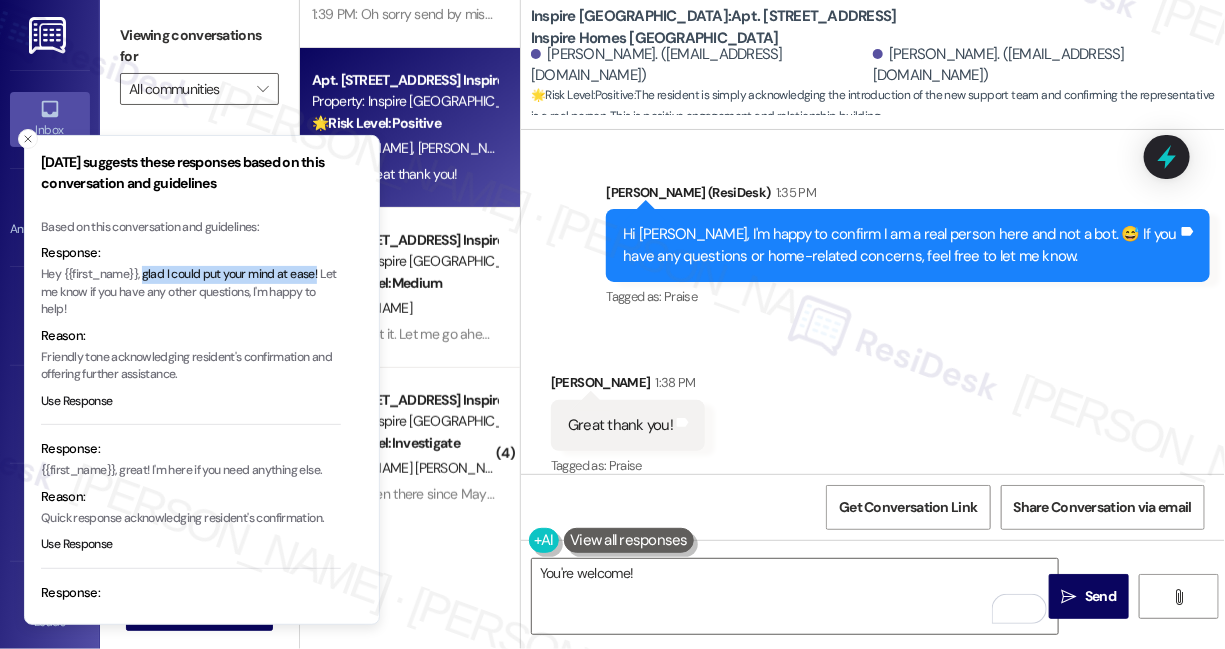 drag, startPoint x: 144, startPoint y: 278, endPoint x: 325, endPoint y: 277, distance: 181.00276 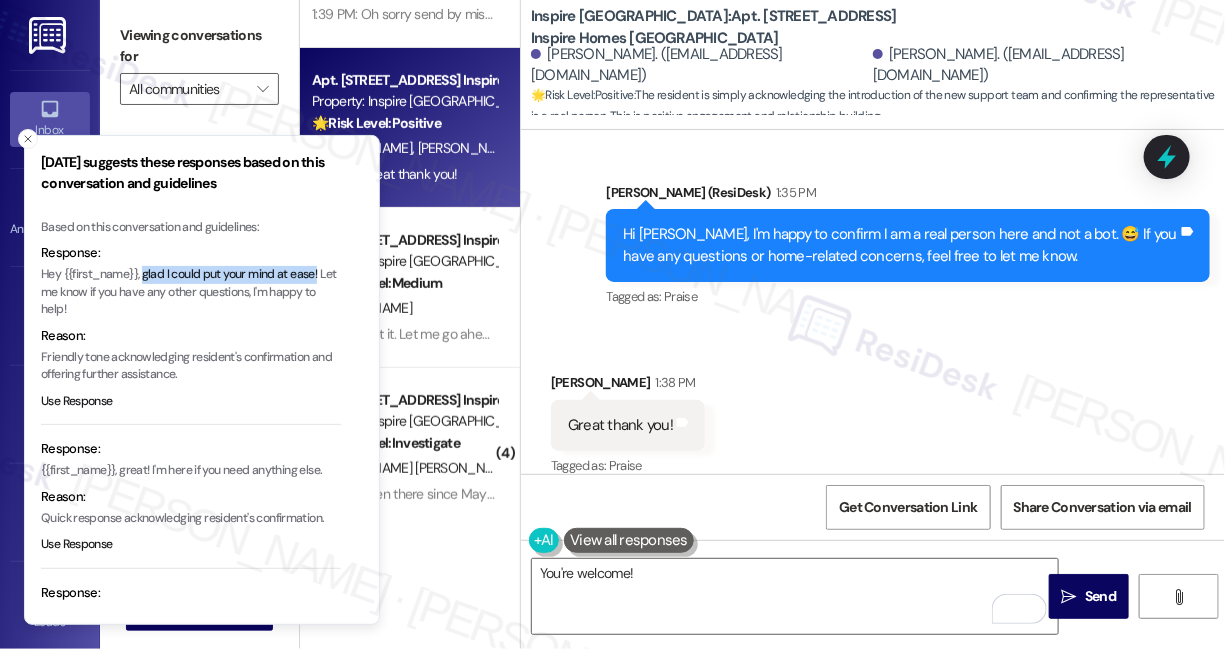 type 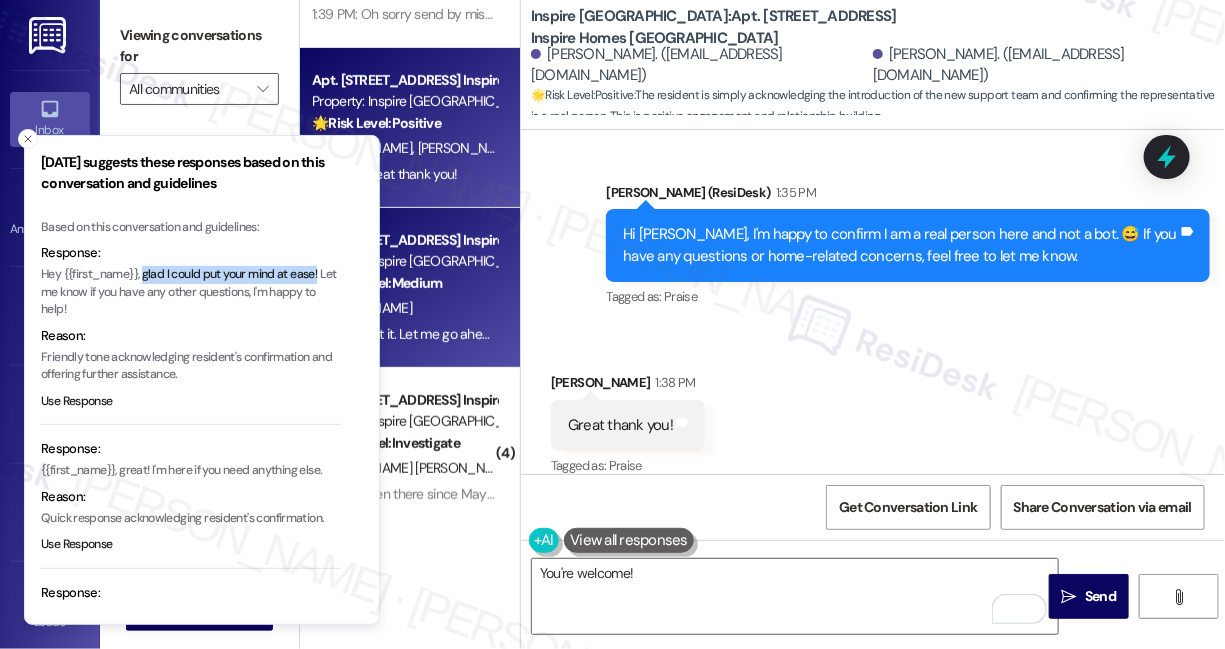 copy on "glad I could put your mind at ease!" 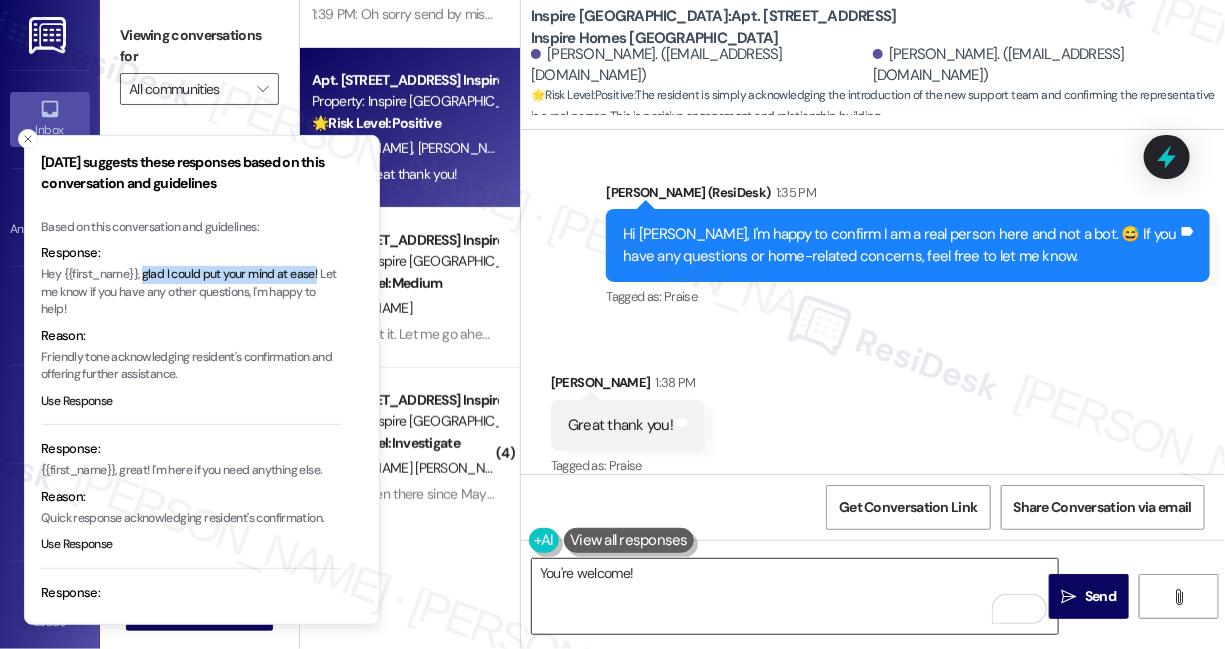 click on "You're welcome!" at bounding box center (795, 596) 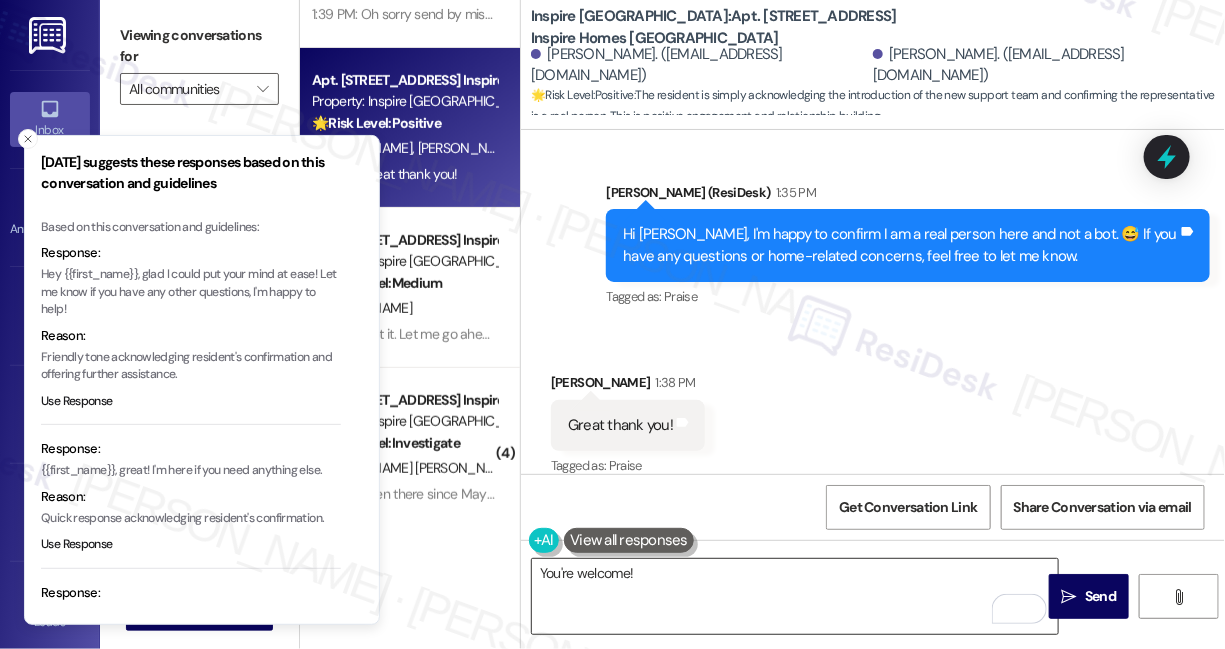 click on "You're welcome!" at bounding box center [795, 596] 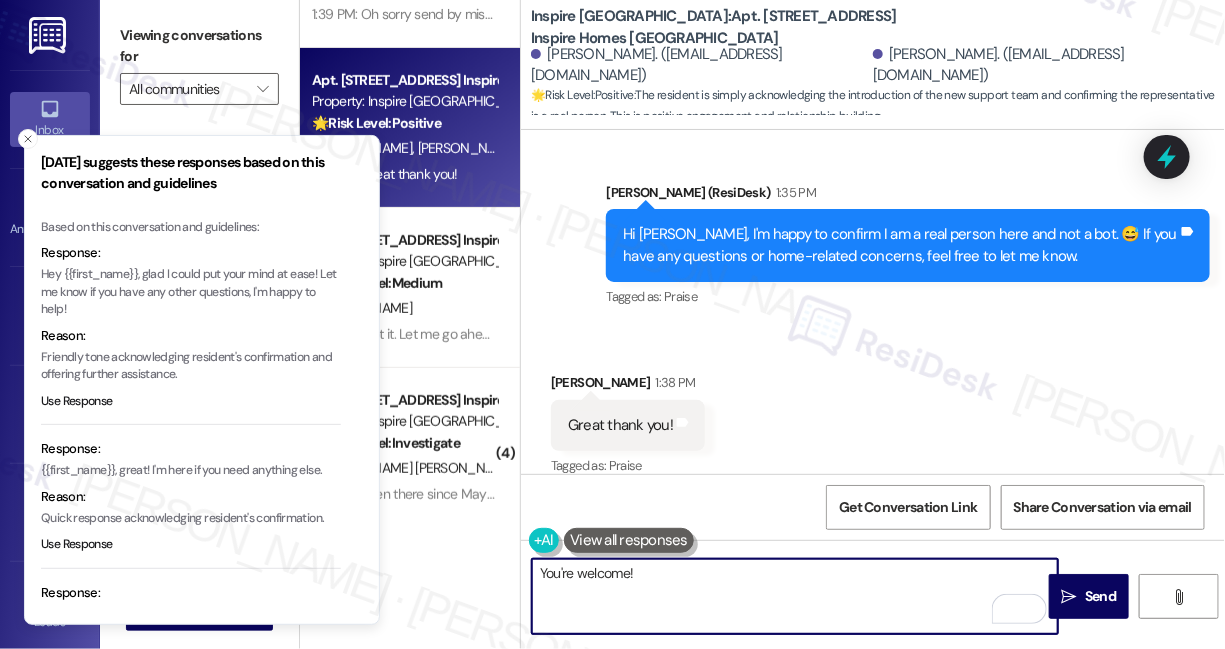 paste on "glad I could put your mind at ease!" 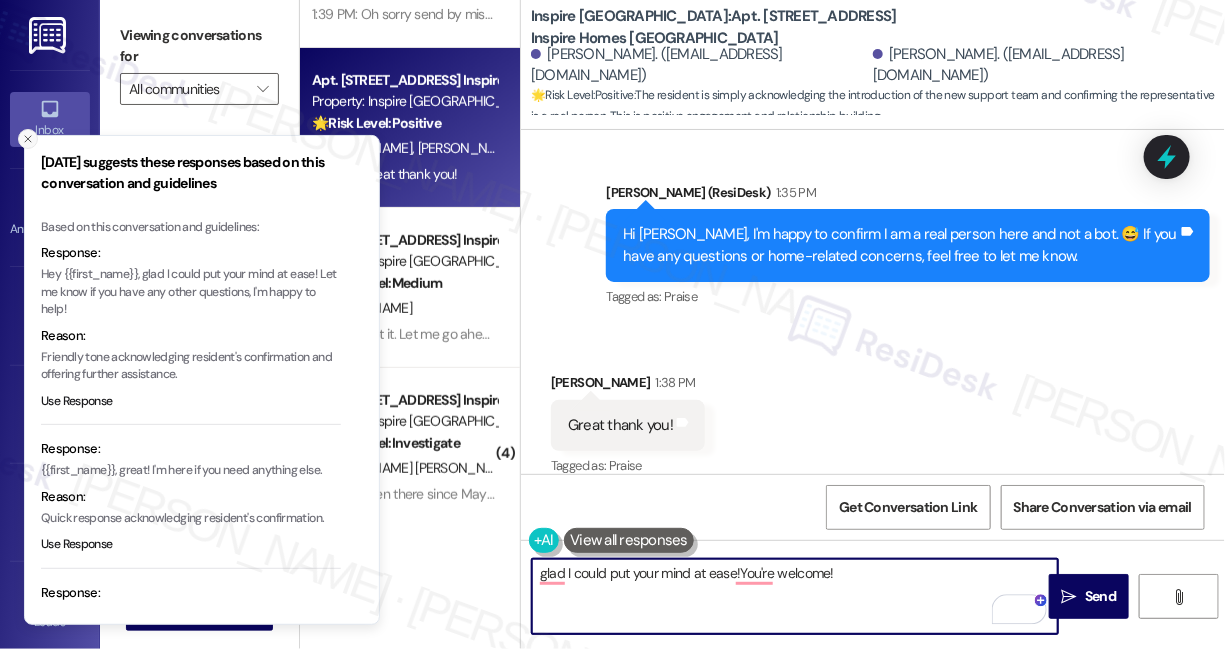 click 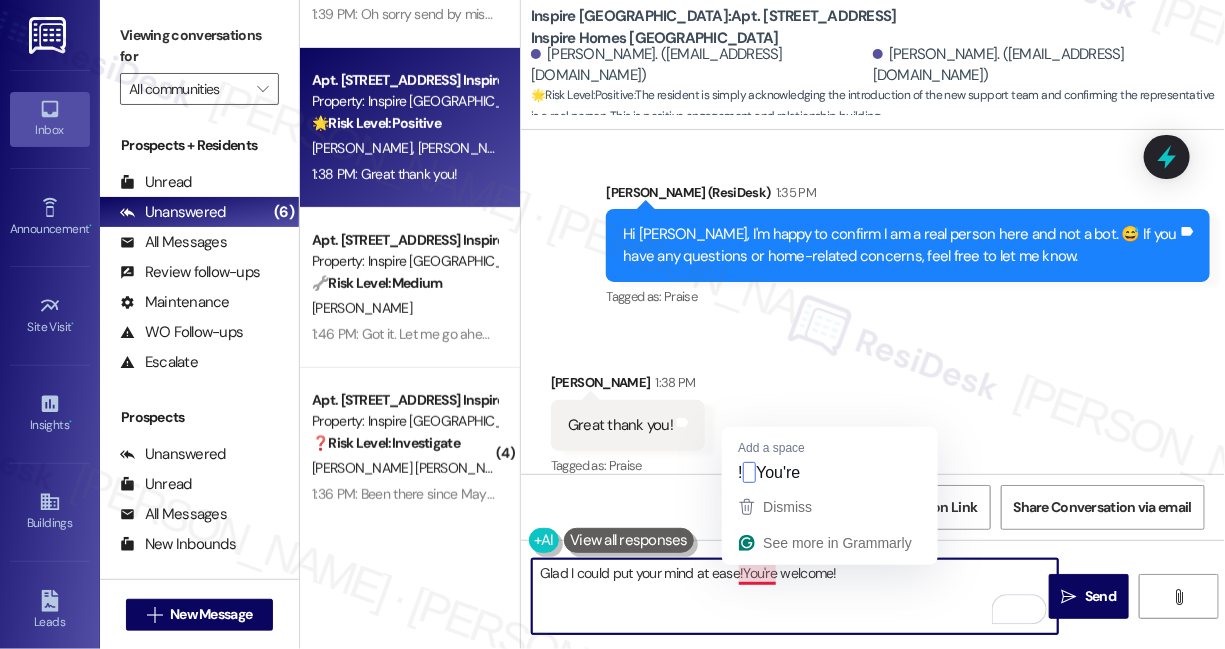 click on "Glad I could put your mind at ease!You're welcome!" at bounding box center (795, 596) 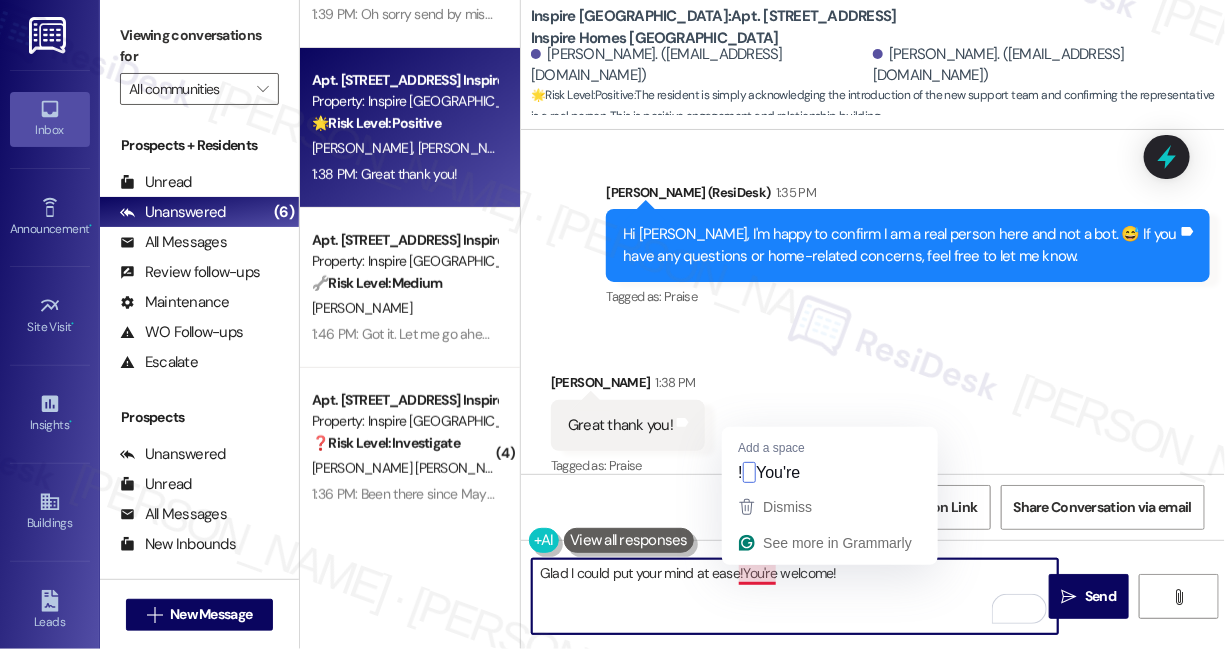 click on "Glad I could put your mind at ease!You're welcome!" at bounding box center [795, 596] 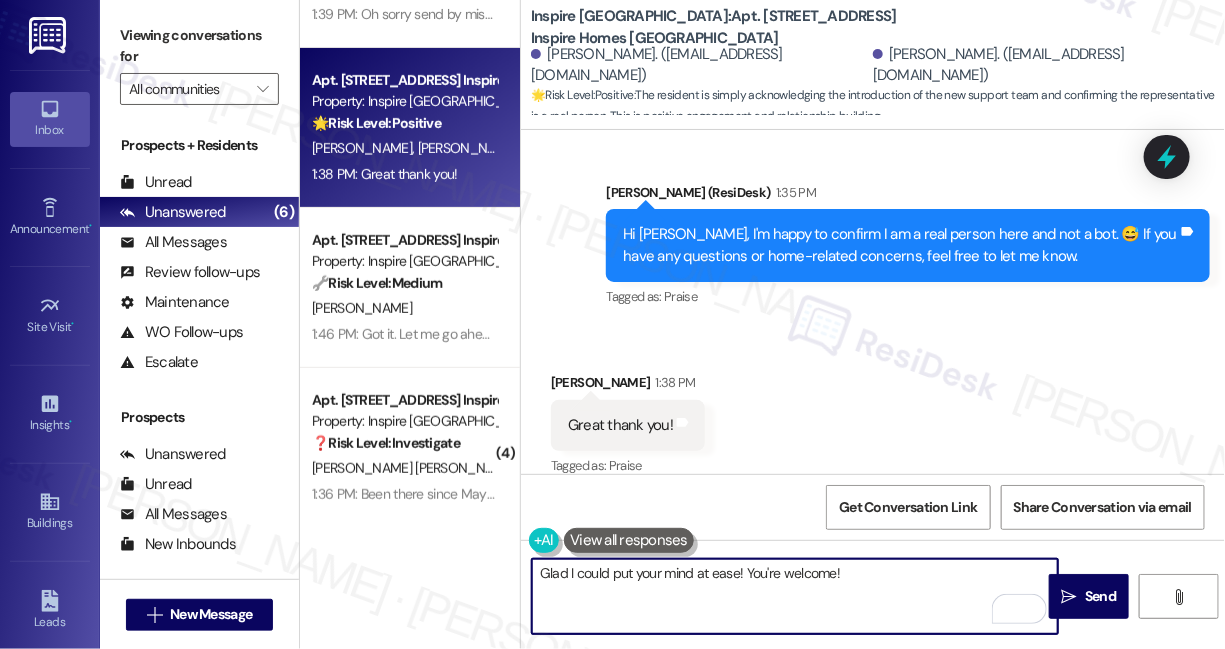 click on "Glad I could put your mind at ease! You're welcome!" at bounding box center [795, 596] 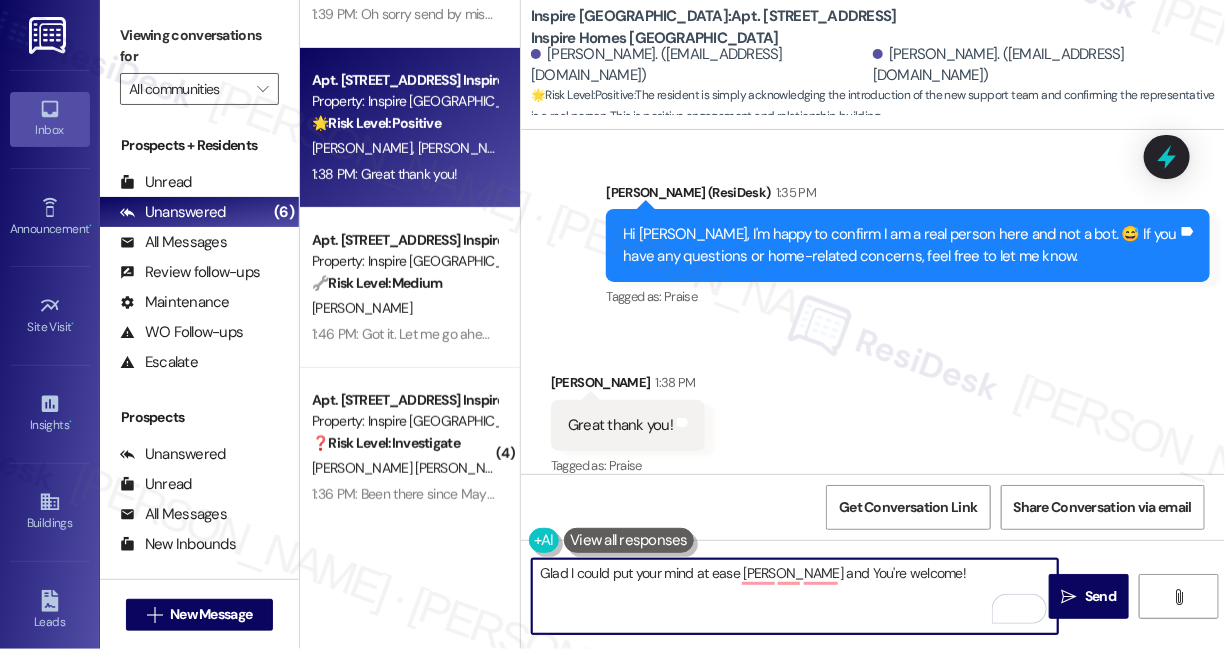 click on "Received via SMS Alexis Anaya 1:38 PM Great thank you! Tags and notes Tagged as:   Praise Click to highlight conversations about Praise" at bounding box center (873, 411) 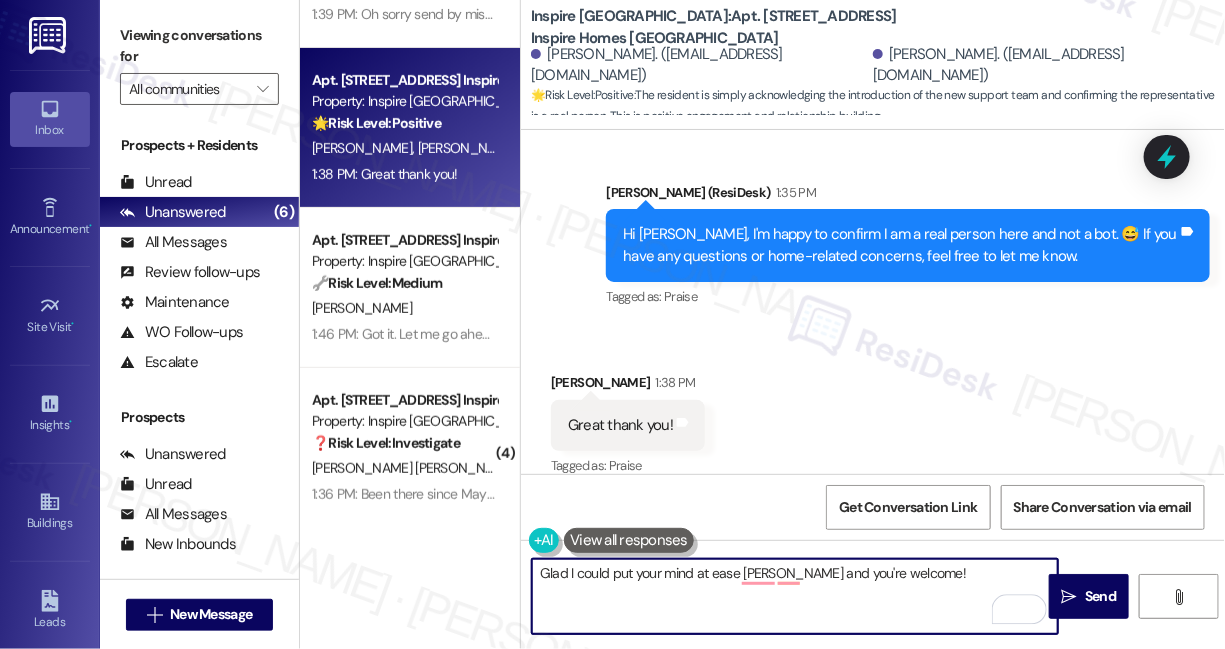 click on "Glad I could put your mind at ease Alexis and you're welcome!" at bounding box center (795, 596) 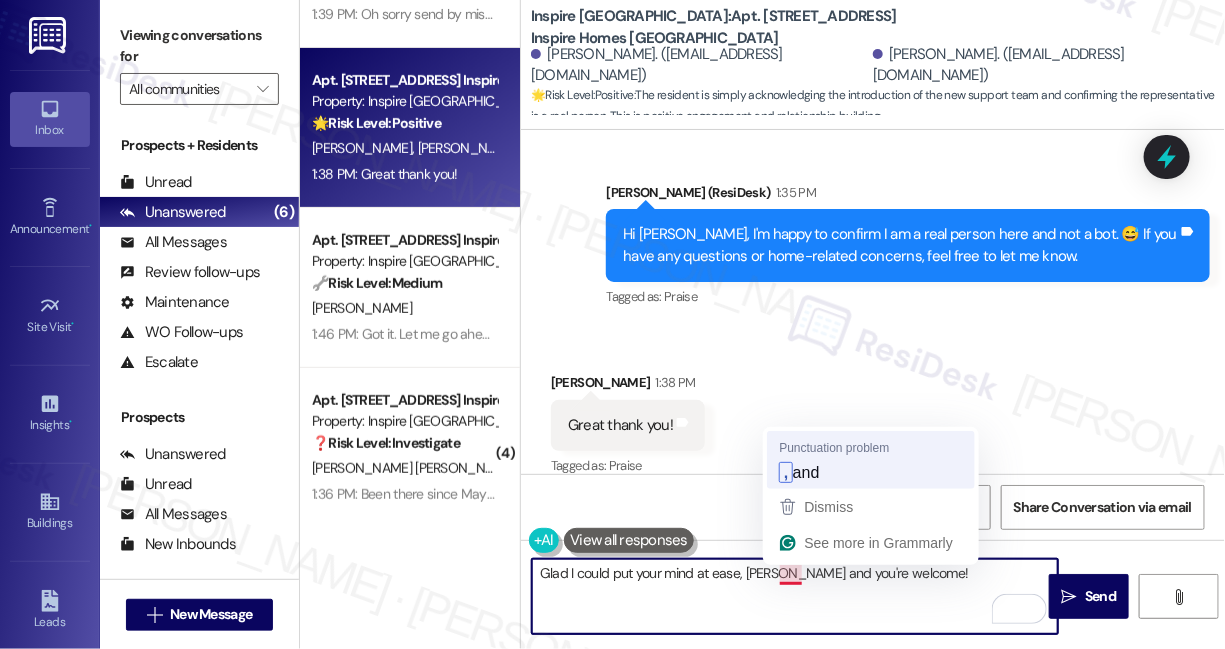 type on "Glad I could put your mind at ease, Alexis, and you're welcome!" 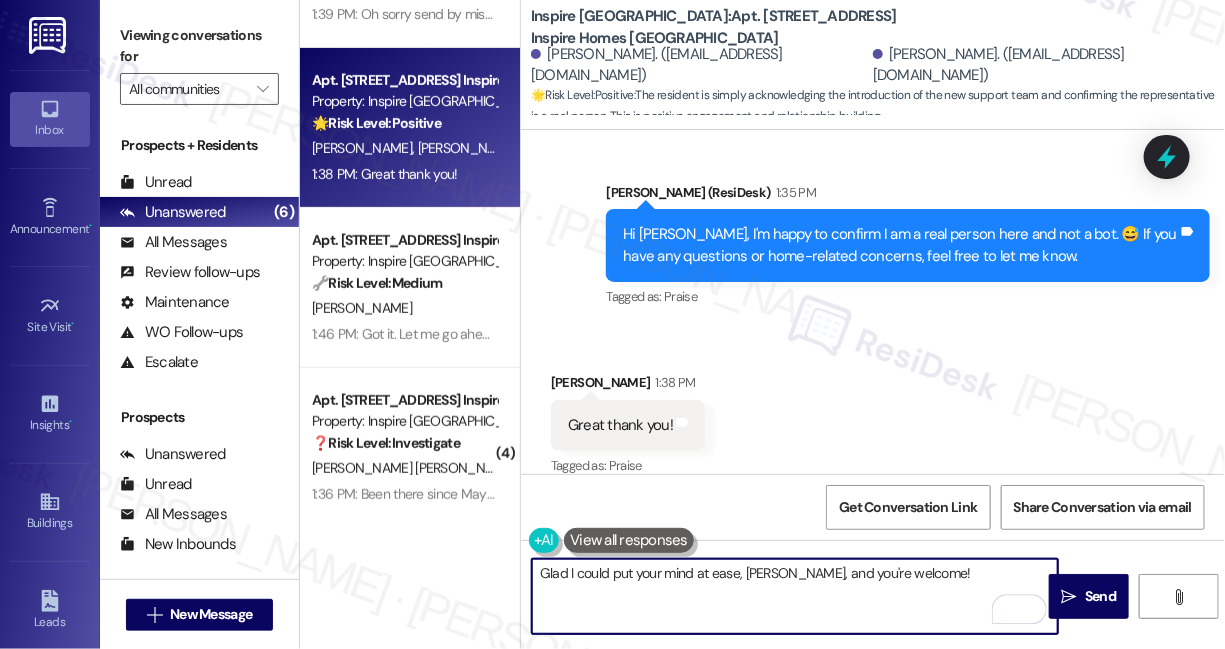 click on "Glad I could put your mind at ease, Alexis, and you're welcome!" at bounding box center [795, 596] 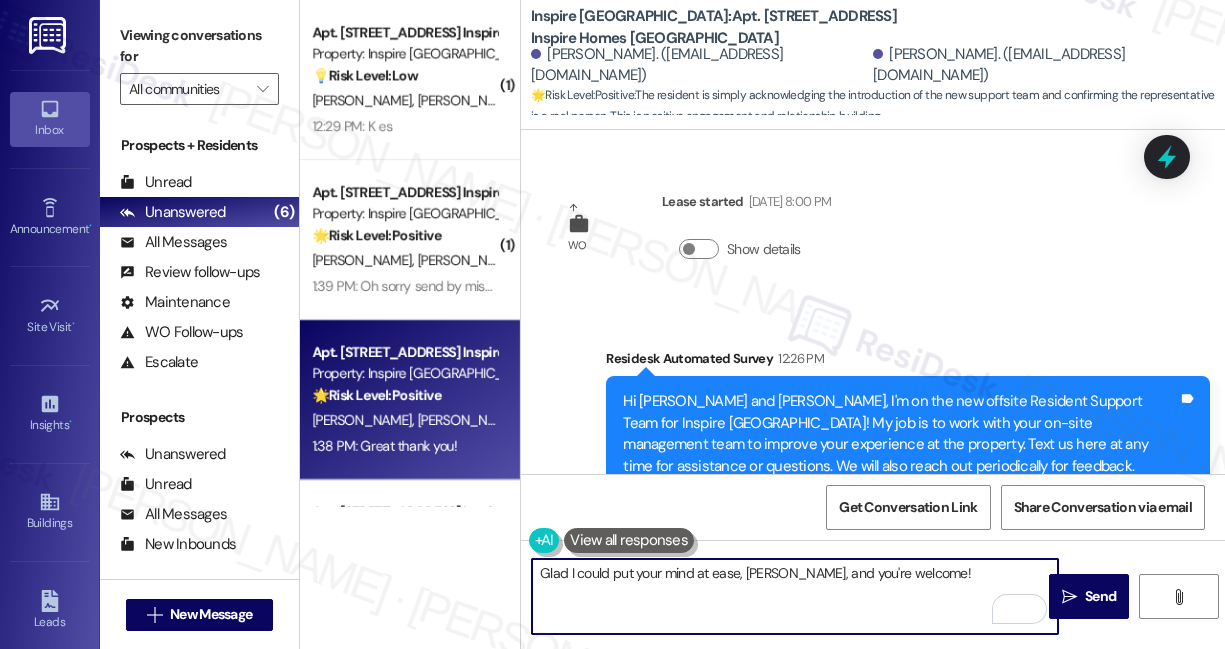 scroll, scrollTop: 0, scrollLeft: 0, axis: both 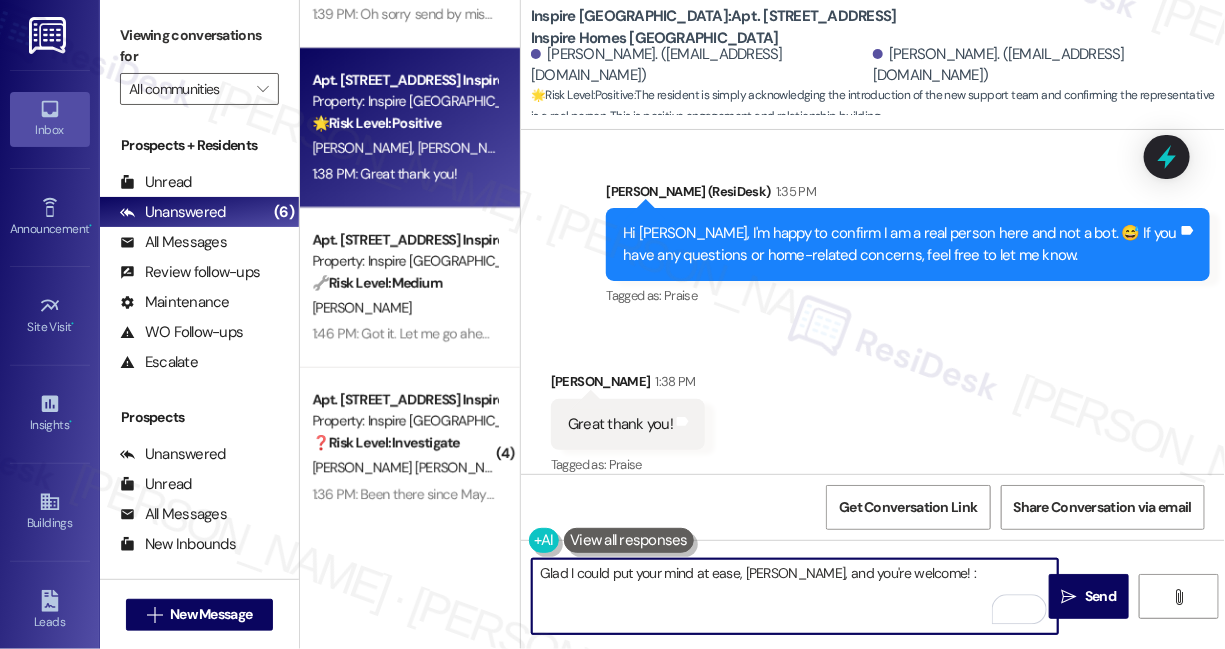 type on "Glad I could put your mind at ease, [PERSON_NAME], and you're welcome! :)" 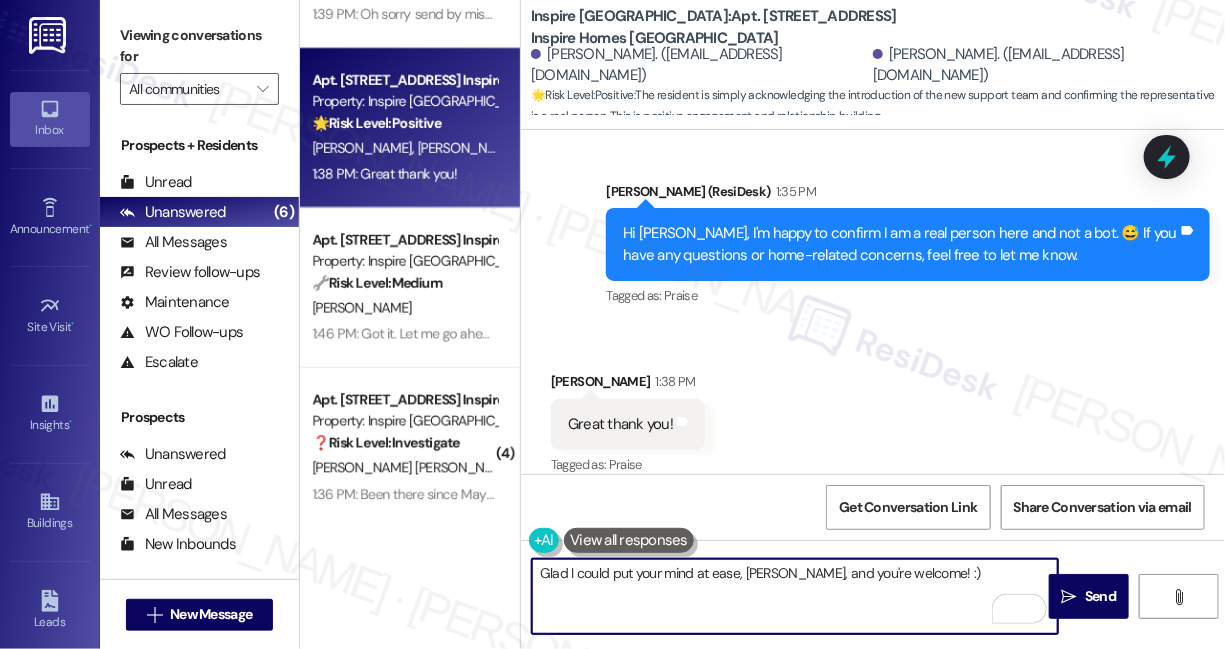 drag, startPoint x: 592, startPoint y: 571, endPoint x: 797, endPoint y: 571, distance: 205 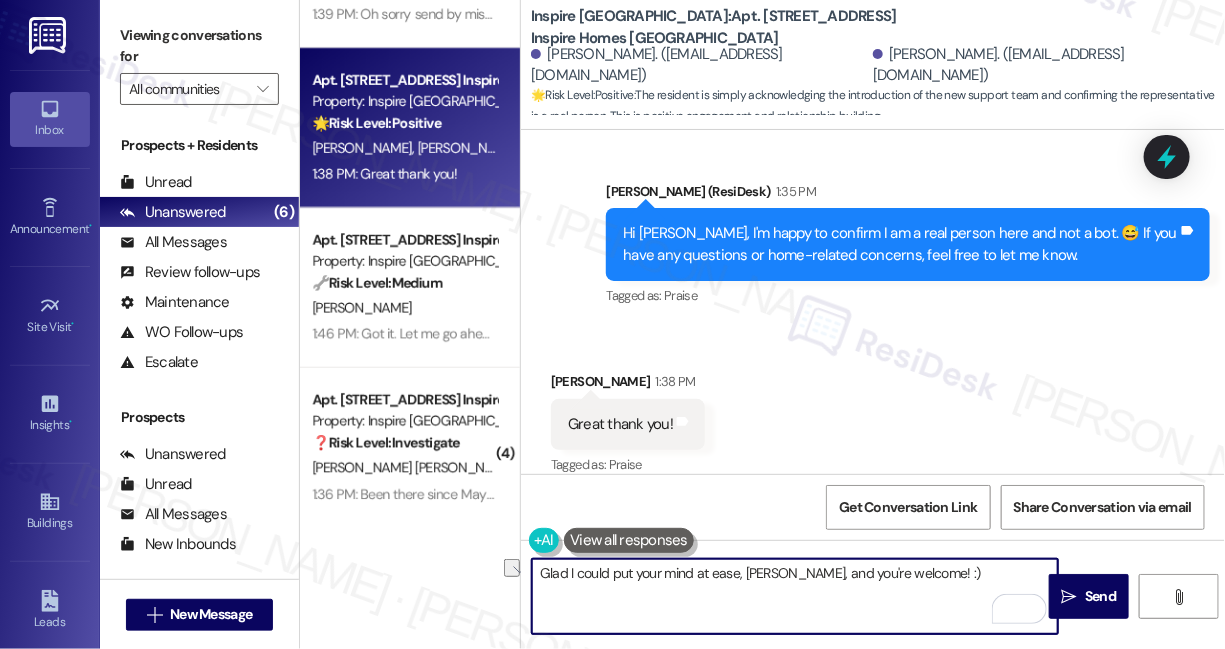 click on "Glad I could put your mind at ease, Alexis, and you're welcome! :)" at bounding box center [795, 596] 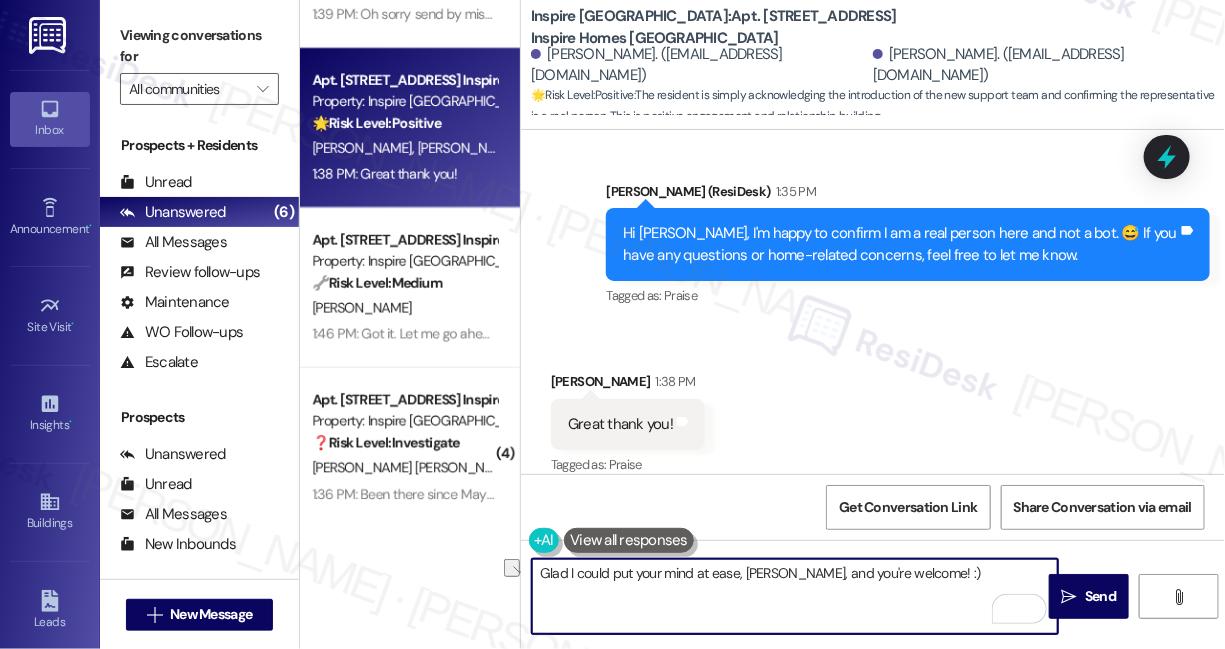 drag, startPoint x: 813, startPoint y: 571, endPoint x: 523, endPoint y: 548, distance: 290.91064 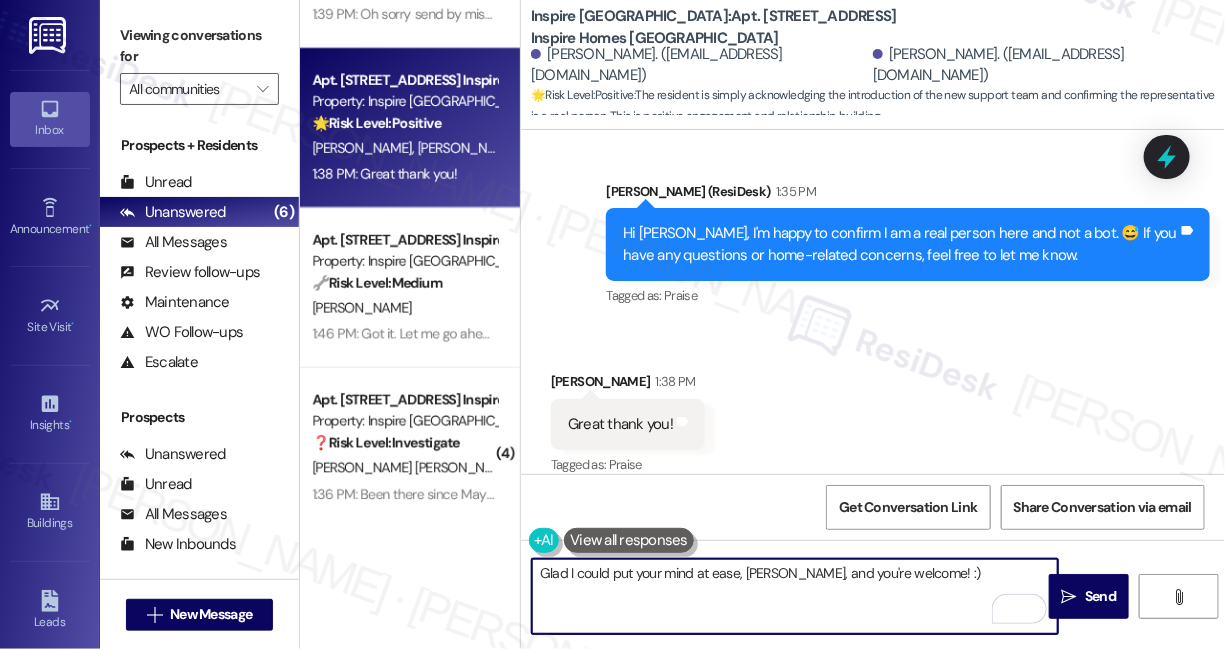 click on "Glad I could put your mind at ease, Alexis, and you're welcome! :)" at bounding box center (795, 596) 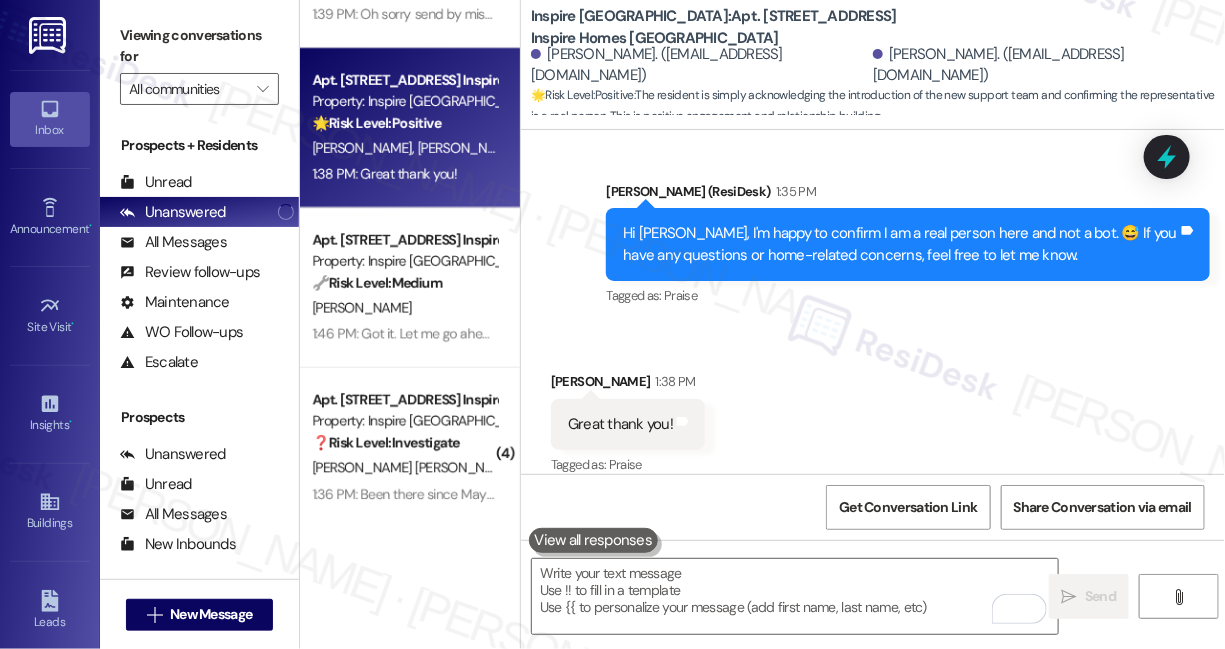 click on "Viewing conversations for" at bounding box center [199, 46] 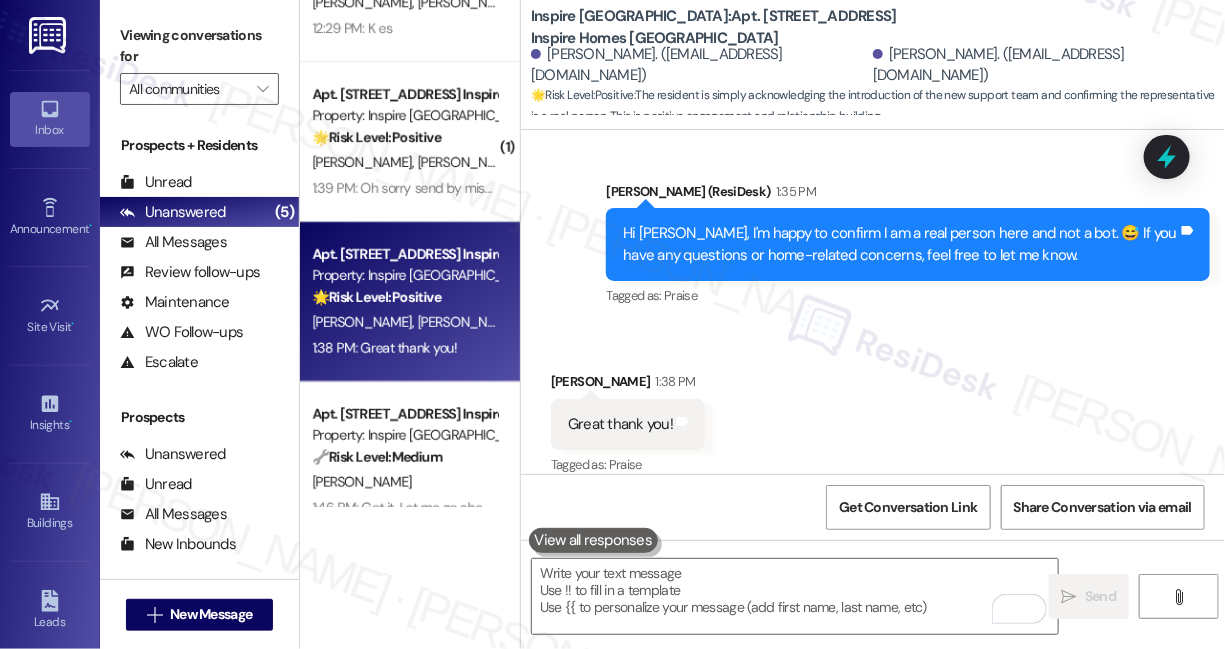 scroll, scrollTop: 293, scrollLeft: 0, axis: vertical 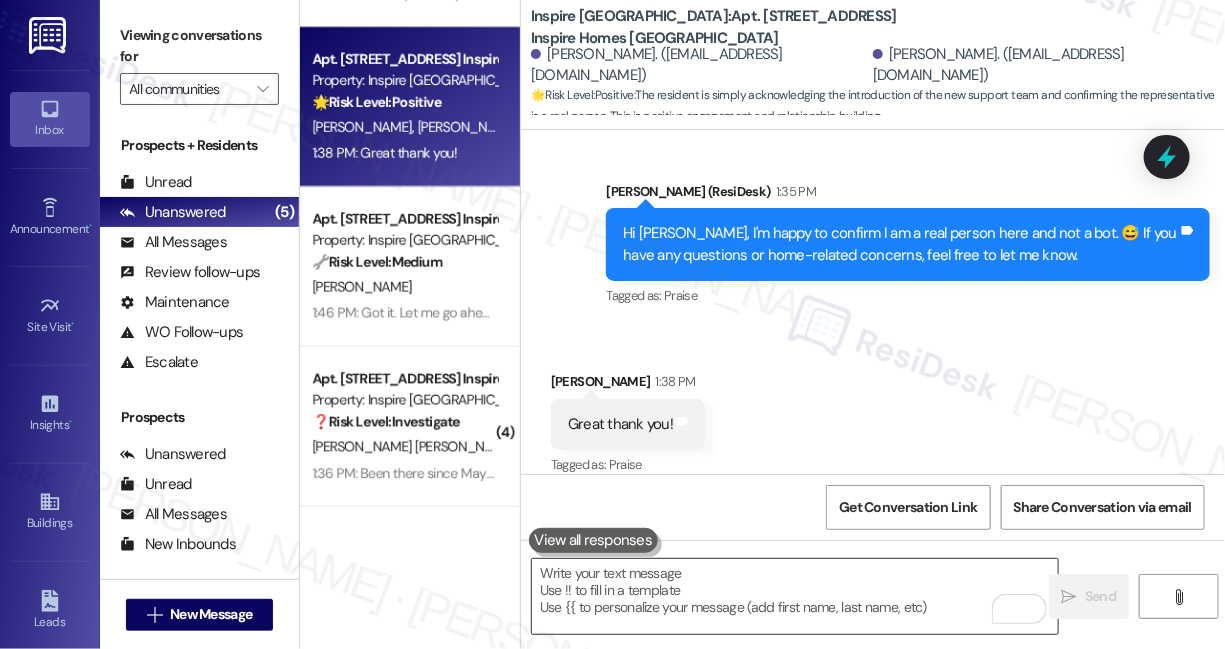 click at bounding box center [795, 596] 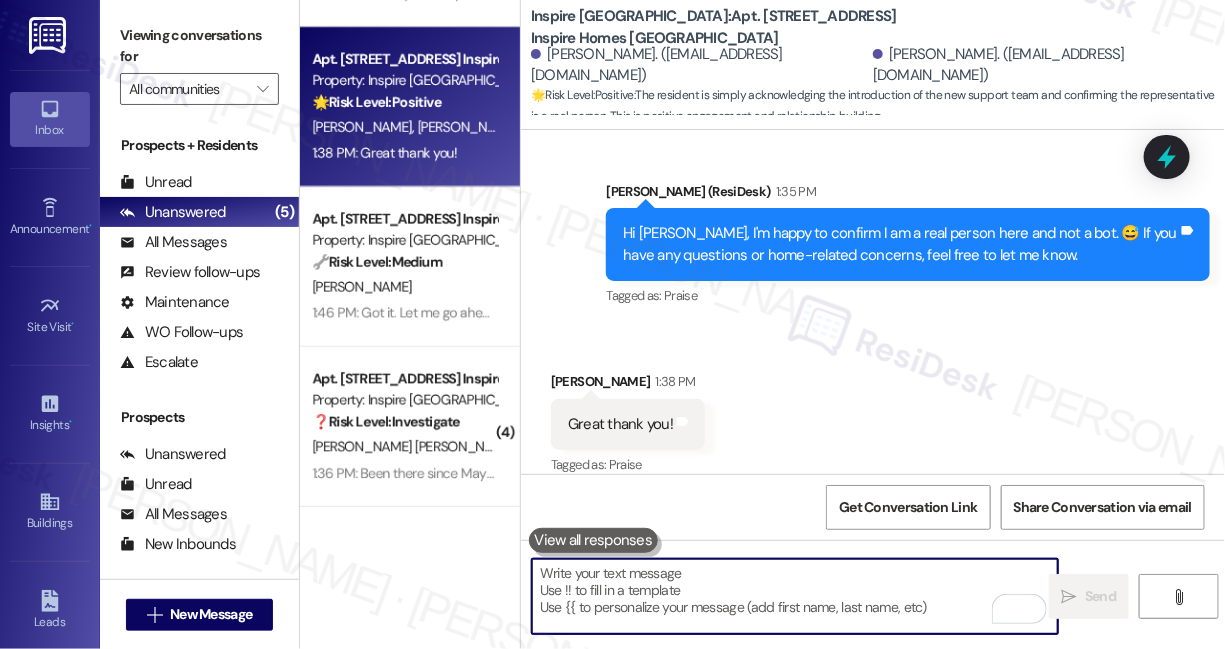 click at bounding box center [795, 596] 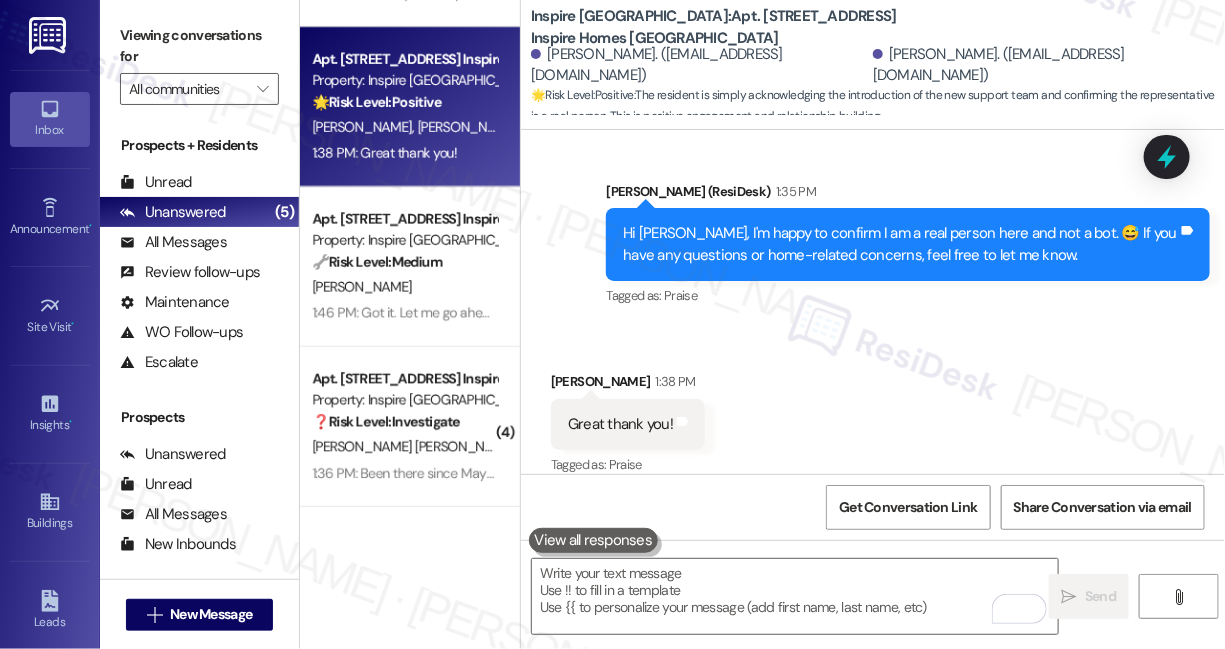 click on "Viewing conversations for" at bounding box center (199, 46) 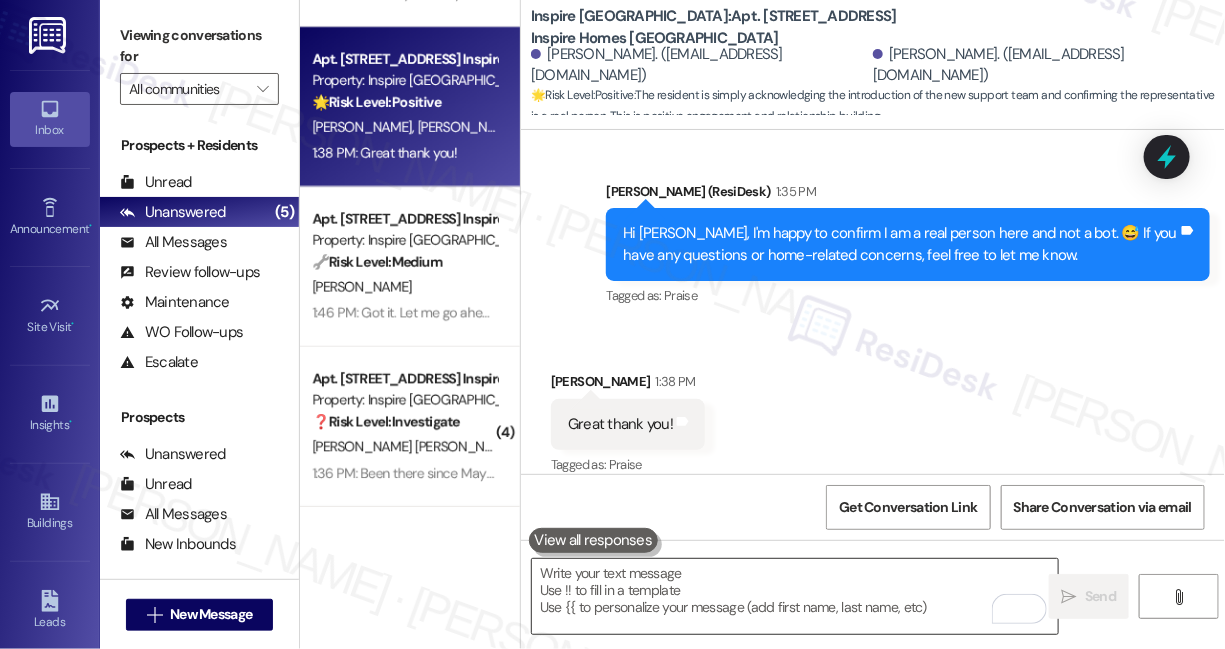 click at bounding box center [795, 596] 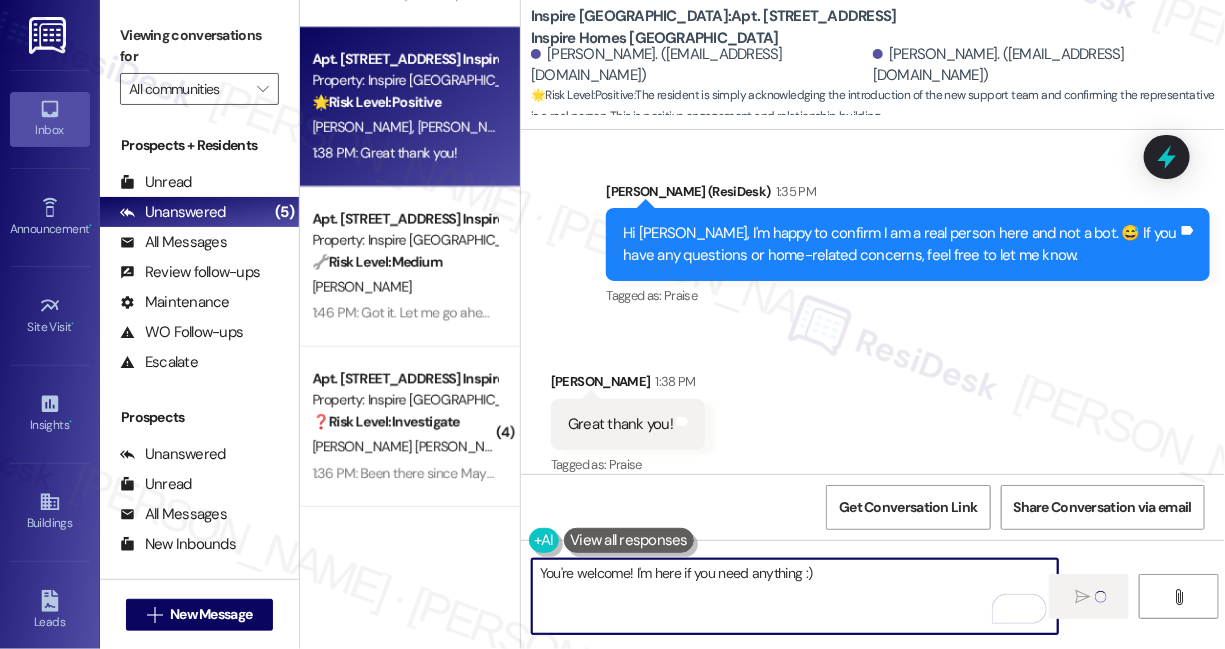 type on "You're welcome! I'm here if you need anything :)" 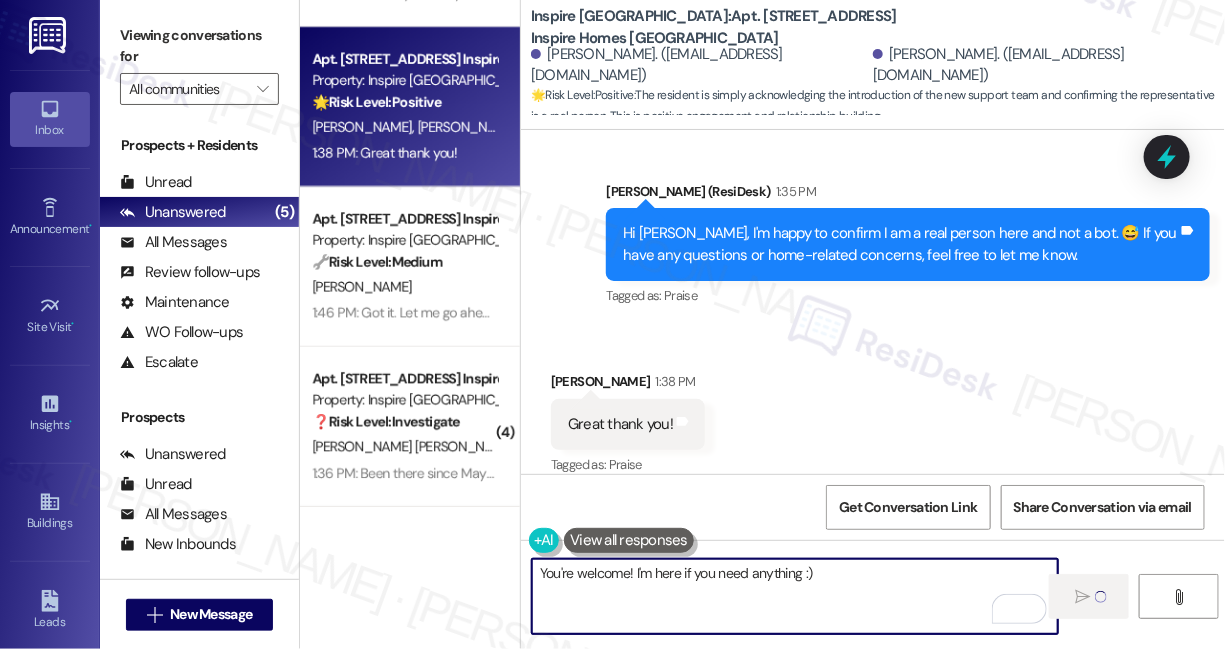 scroll, scrollTop: 586, scrollLeft: 0, axis: vertical 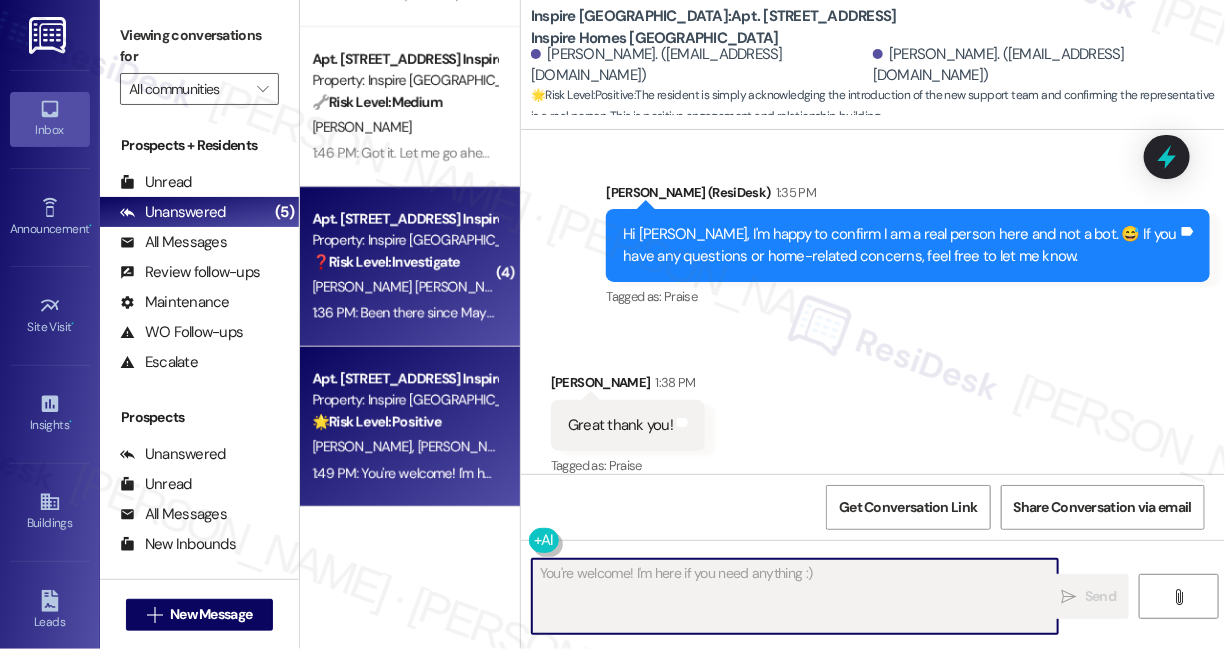 click on "D. Flores Zamarron I. Hernandez Lopez" at bounding box center [404, 287] 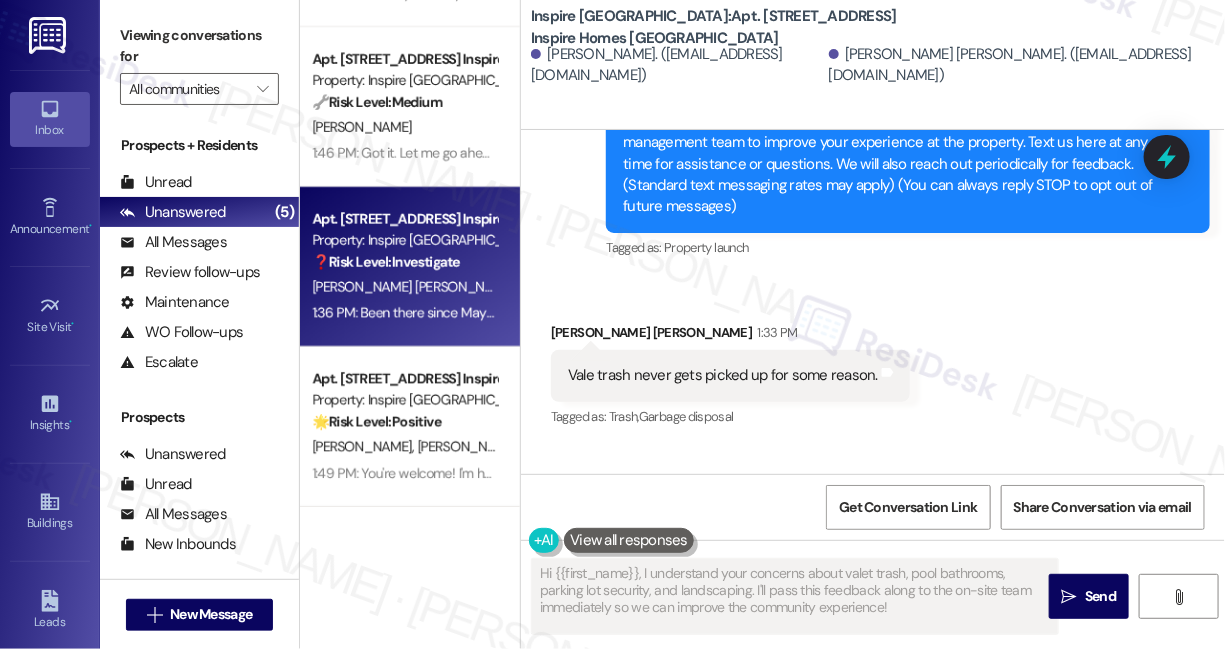 scroll, scrollTop: 132, scrollLeft: 0, axis: vertical 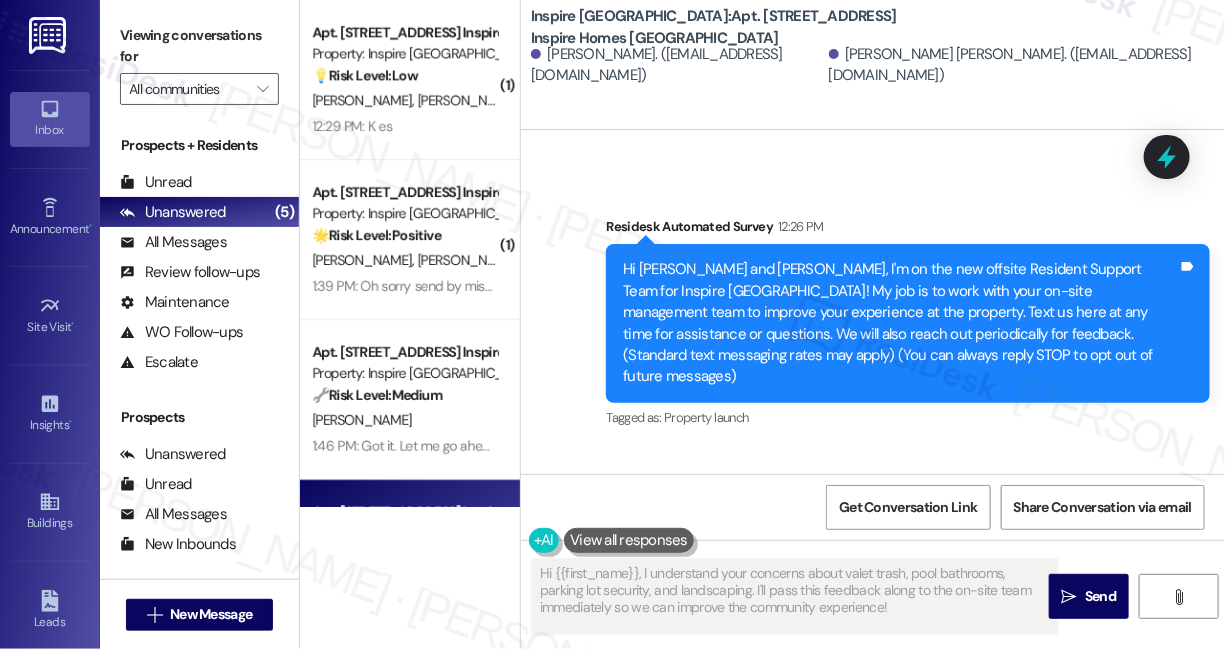 click on "Hi Dulce and Ivan, I'm on the new offsite Resident Support Team for Inspire Bond Ranch! My job is to work with your on-site management team to improve your experience at the property. Text us here at any time for assistance or questions. We will also reach out periodically for feedback. (Standard text messaging rates may apply) (You can always reply STOP to opt out of future messages)" at bounding box center [900, 323] 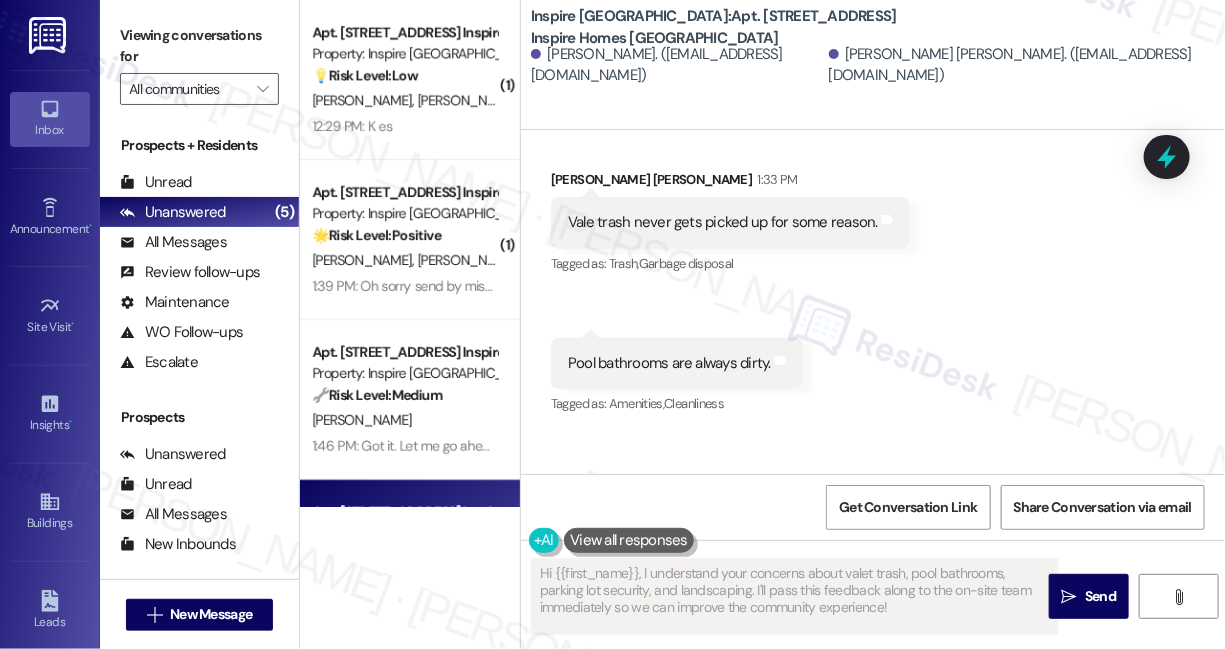 scroll, scrollTop: 586, scrollLeft: 0, axis: vertical 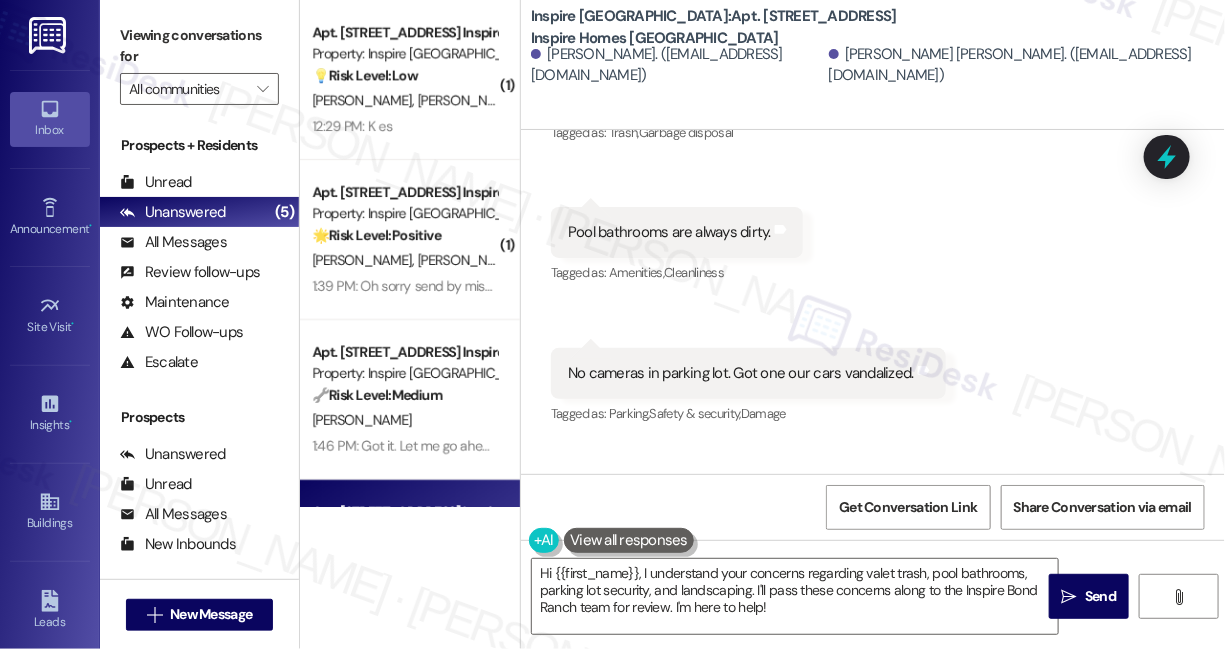 click on "Pool bathrooms are always dirty." at bounding box center [669, 232] 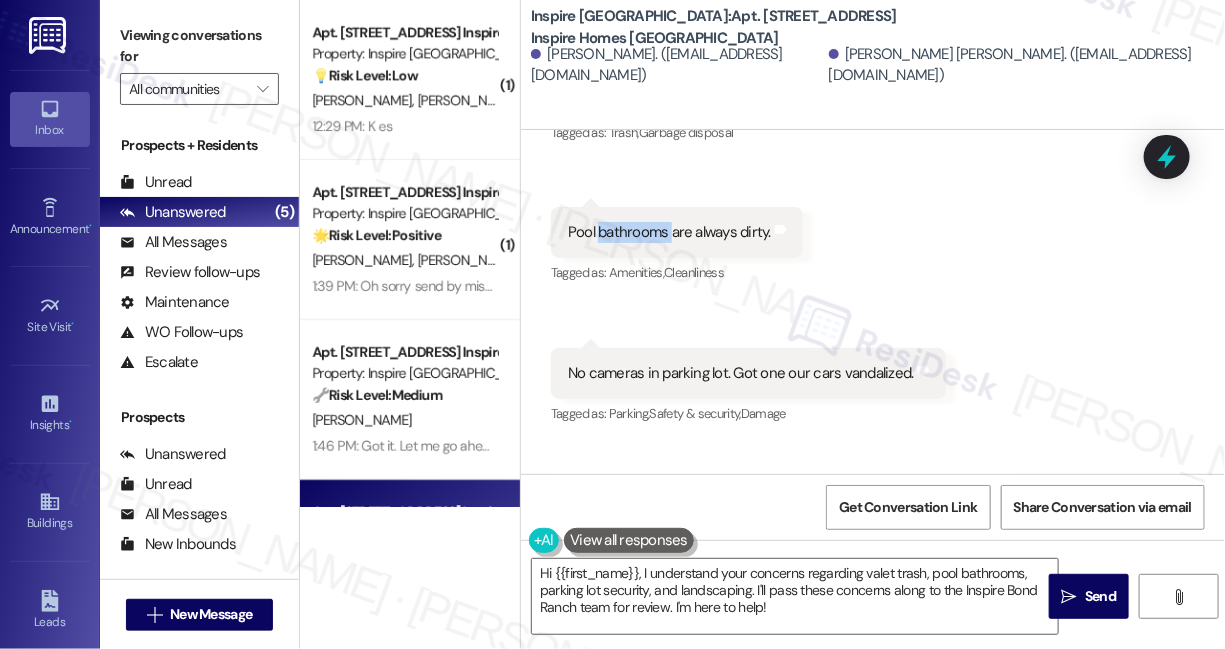 click on "Pool bathrooms are always dirty." at bounding box center [669, 232] 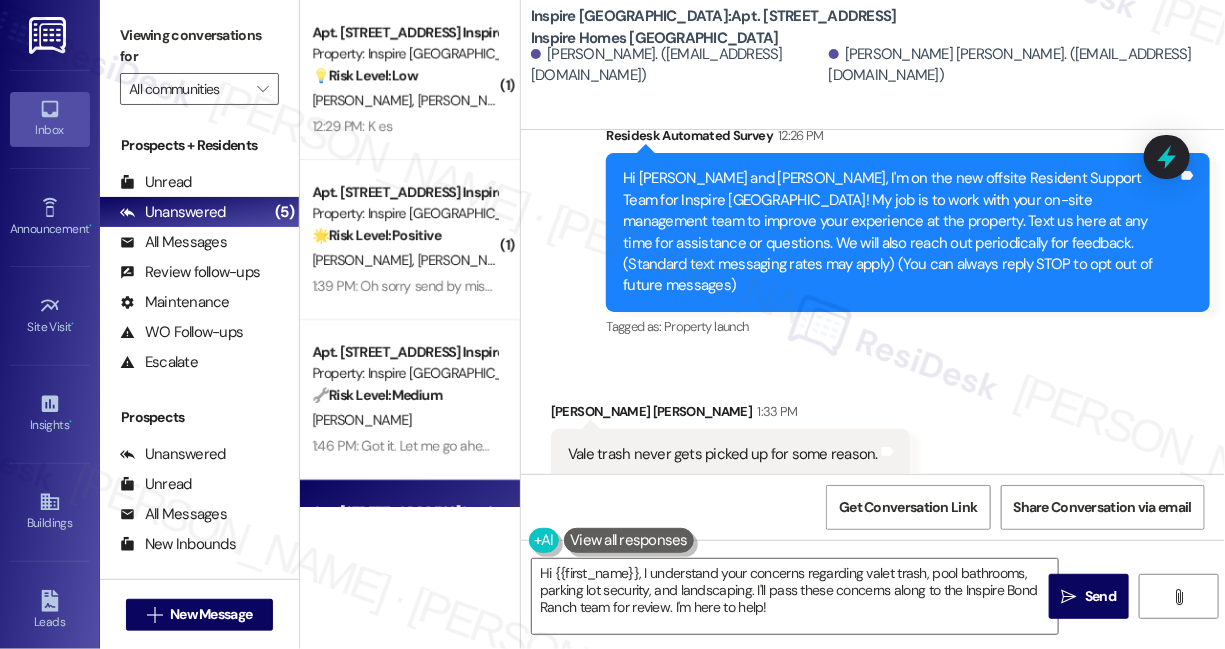 click on "Vale trash never gets picked up for some reason." at bounding box center (723, 454) 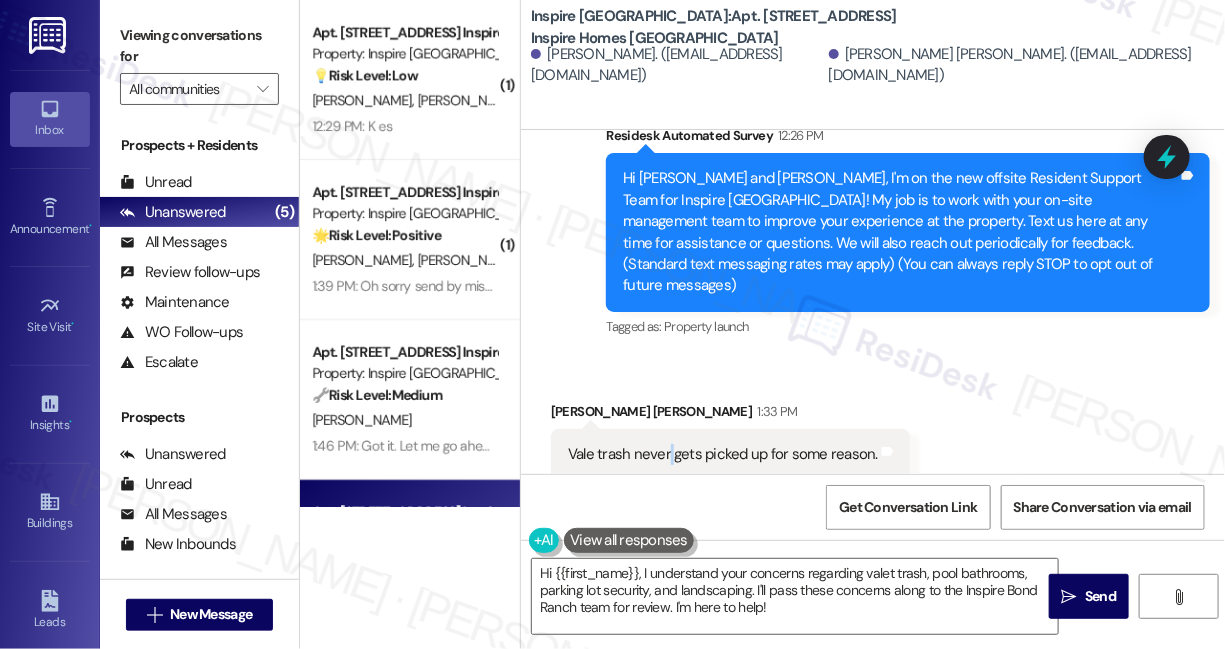 click on "Vale trash never gets picked up for some reason." at bounding box center (723, 454) 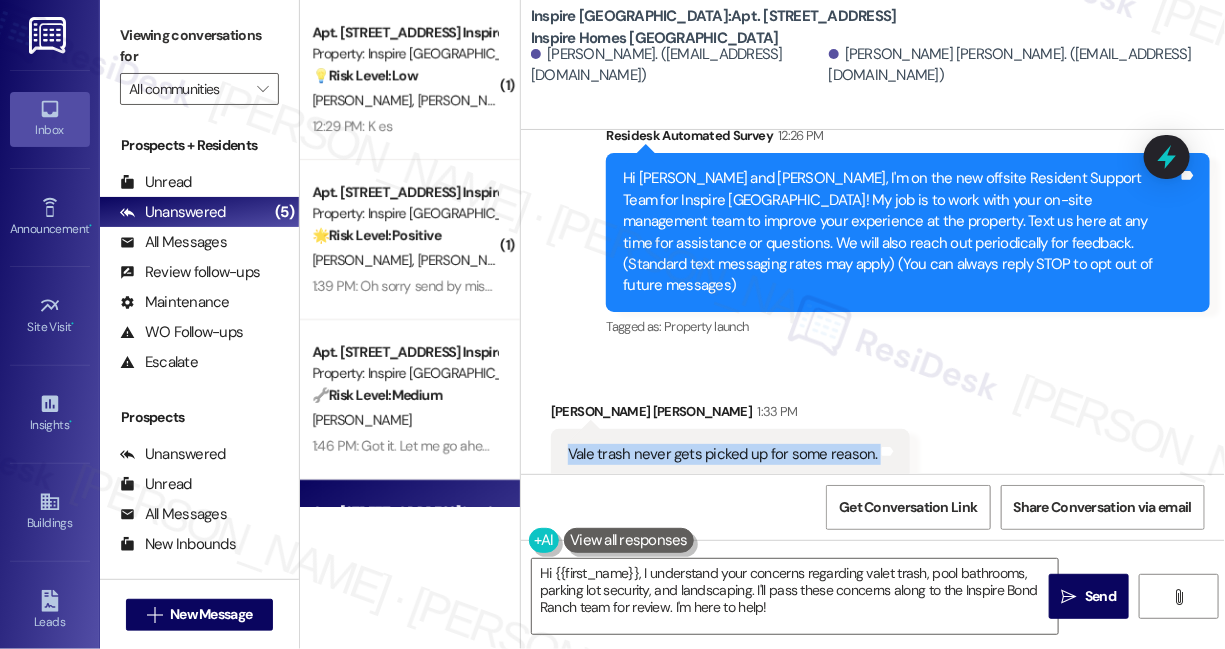 click on "Vale trash never gets picked up for some reason." at bounding box center [723, 454] 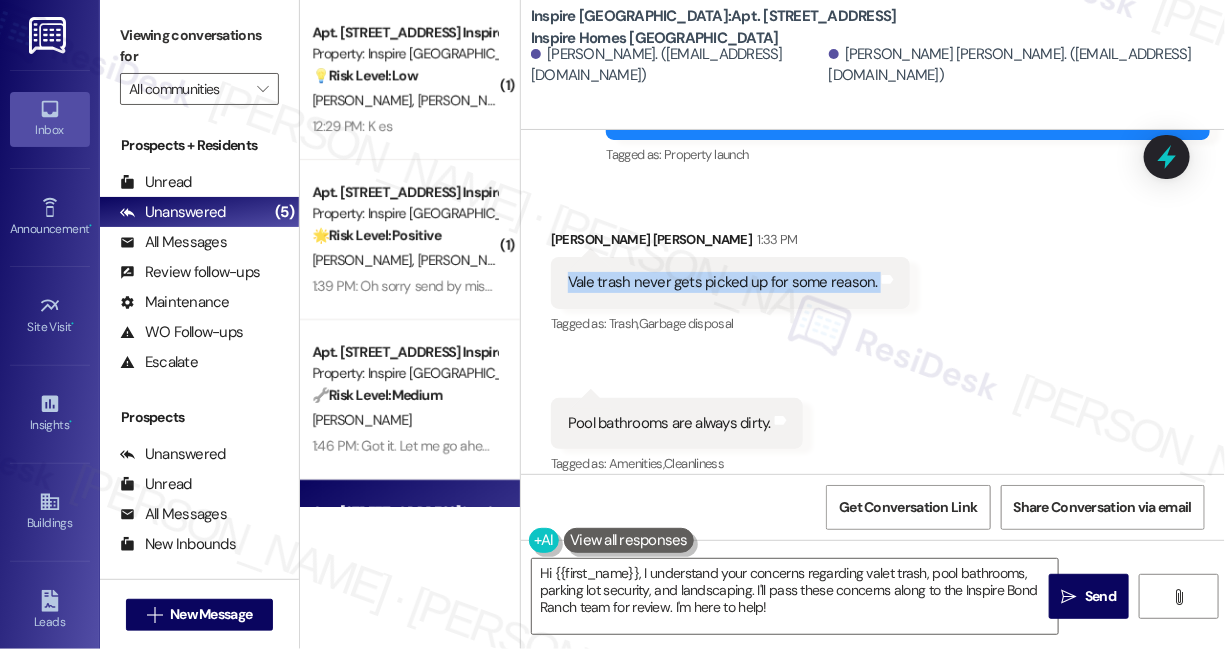 scroll, scrollTop: 405, scrollLeft: 0, axis: vertical 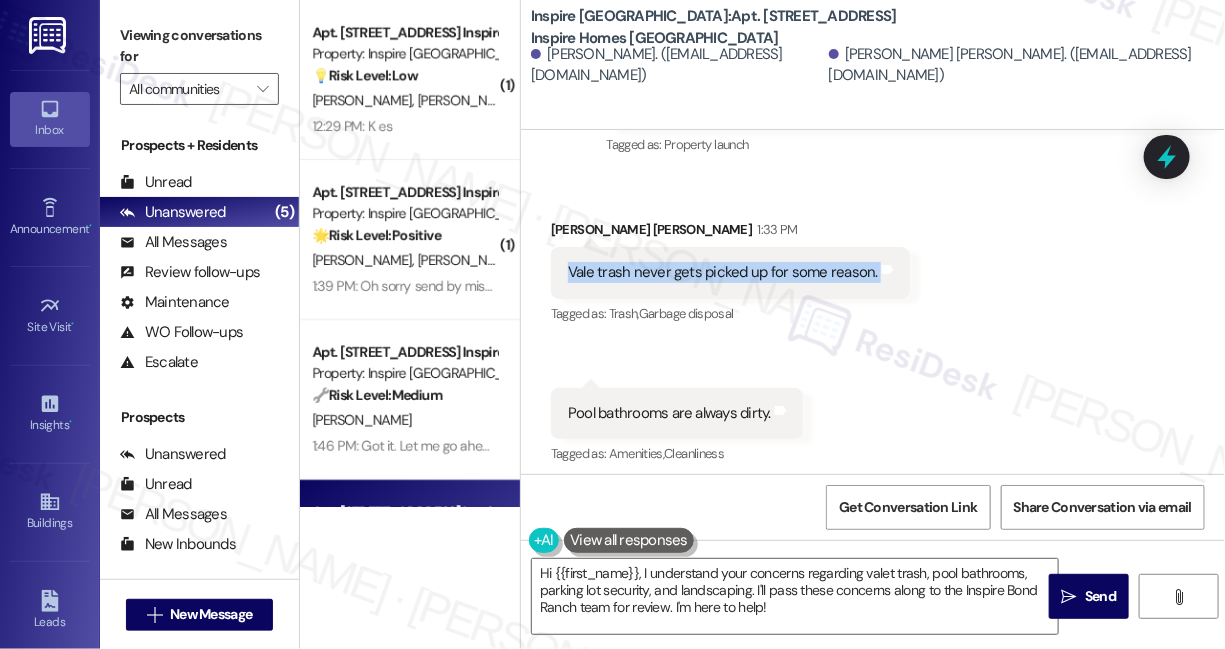 copy on "Vale trash never gets picked up for some reason. Tags and notes" 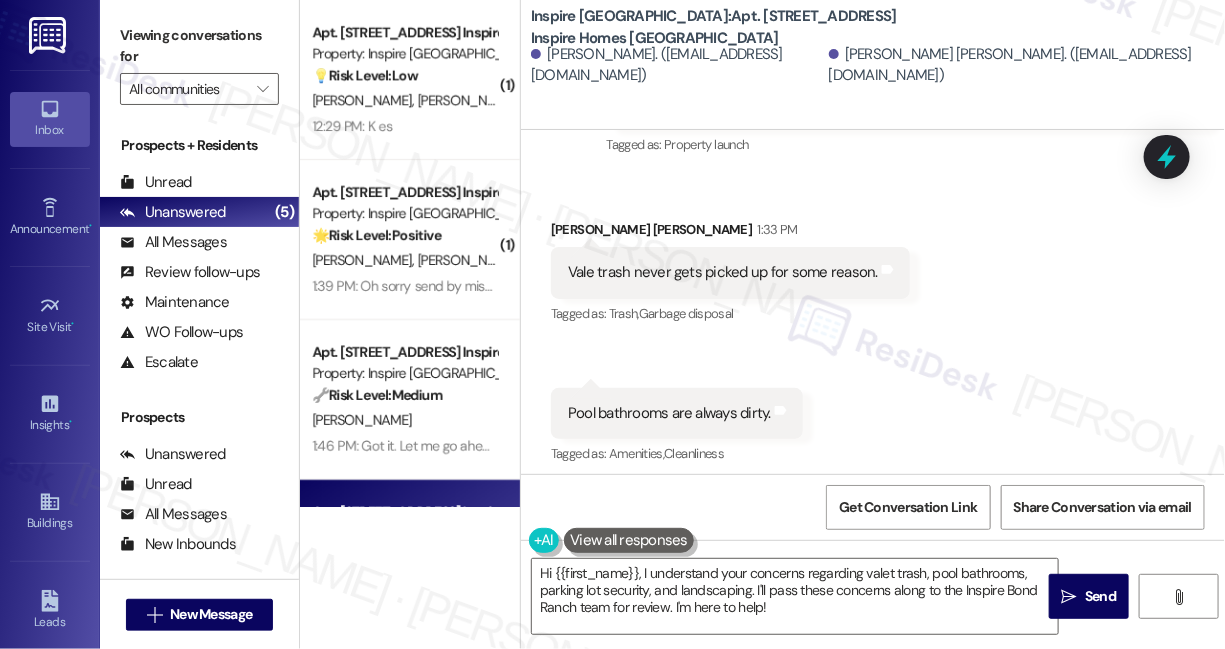 click on "Viewing conversations for" at bounding box center (199, 46) 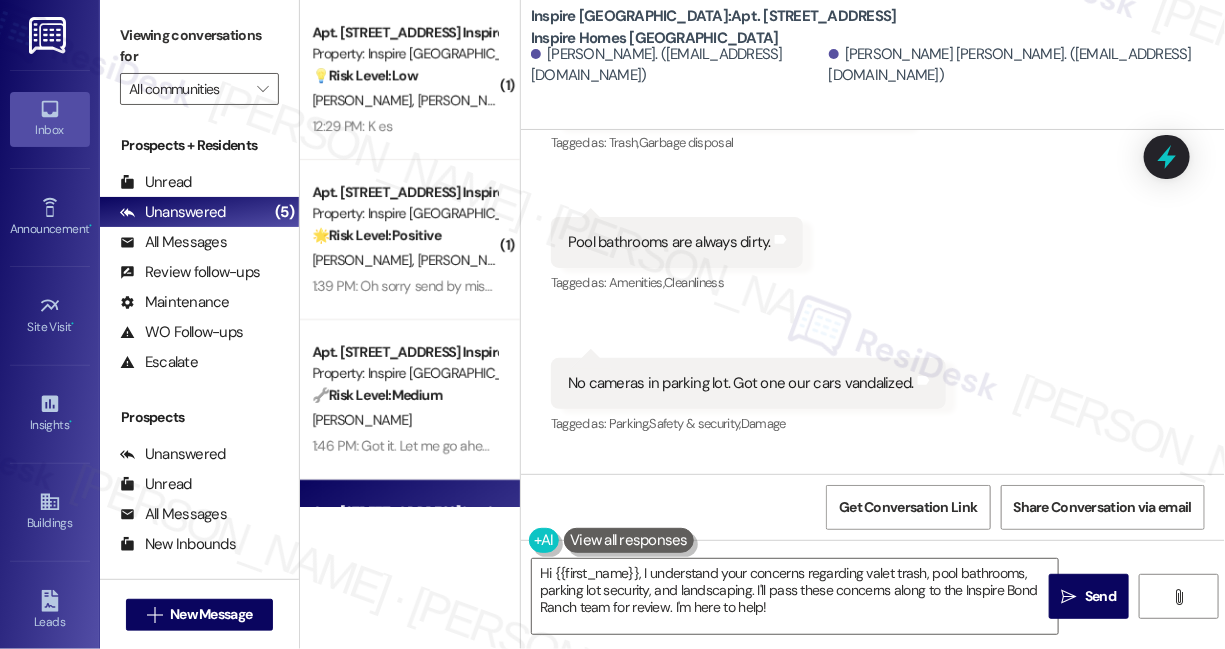 scroll, scrollTop: 483, scrollLeft: 0, axis: vertical 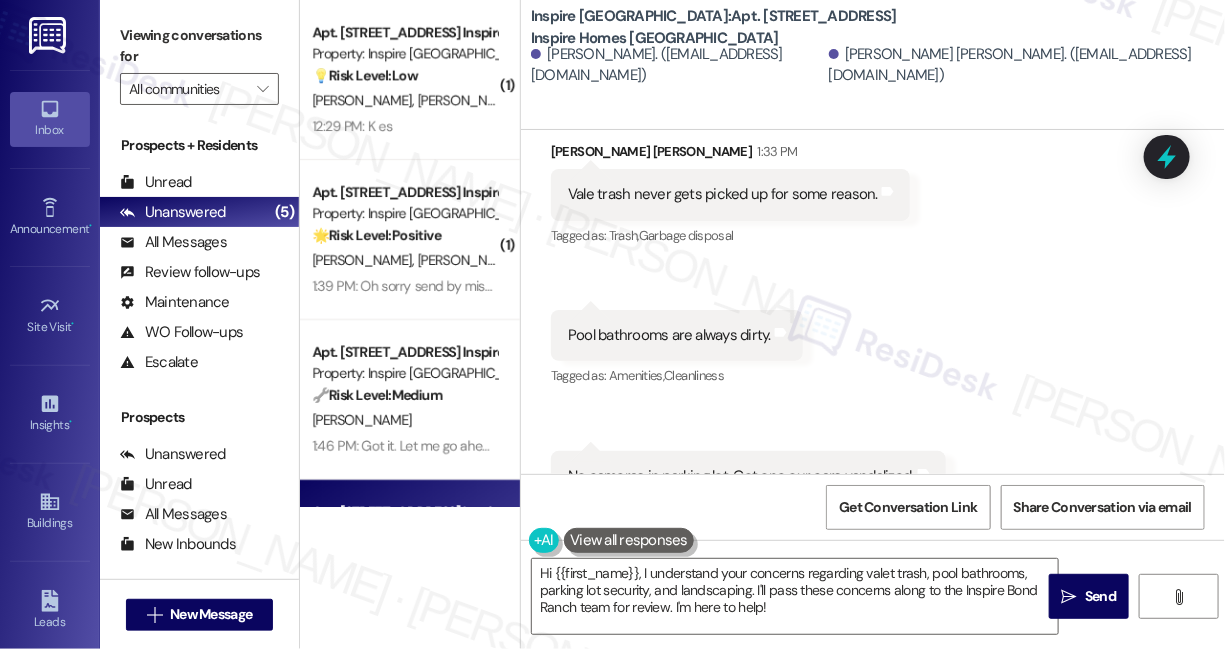 click on "Pool bathrooms are always dirty. Tags and notes" at bounding box center [677, 335] 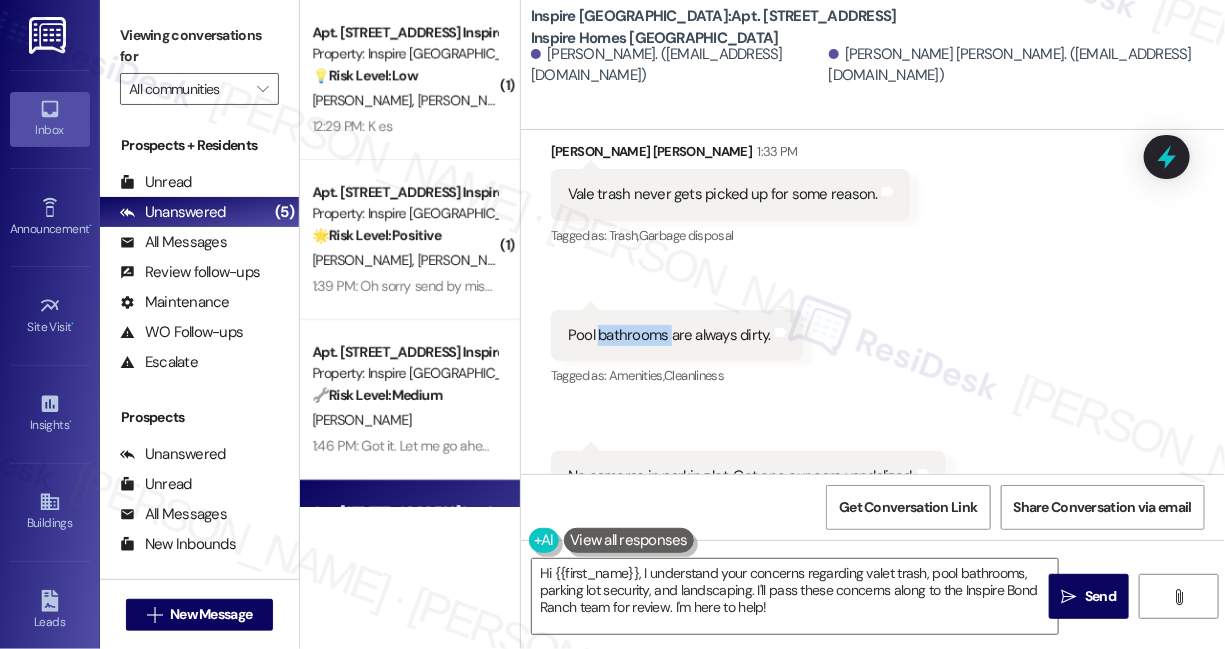 click on "Pool bathrooms are always dirty. Tags and notes" at bounding box center [677, 335] 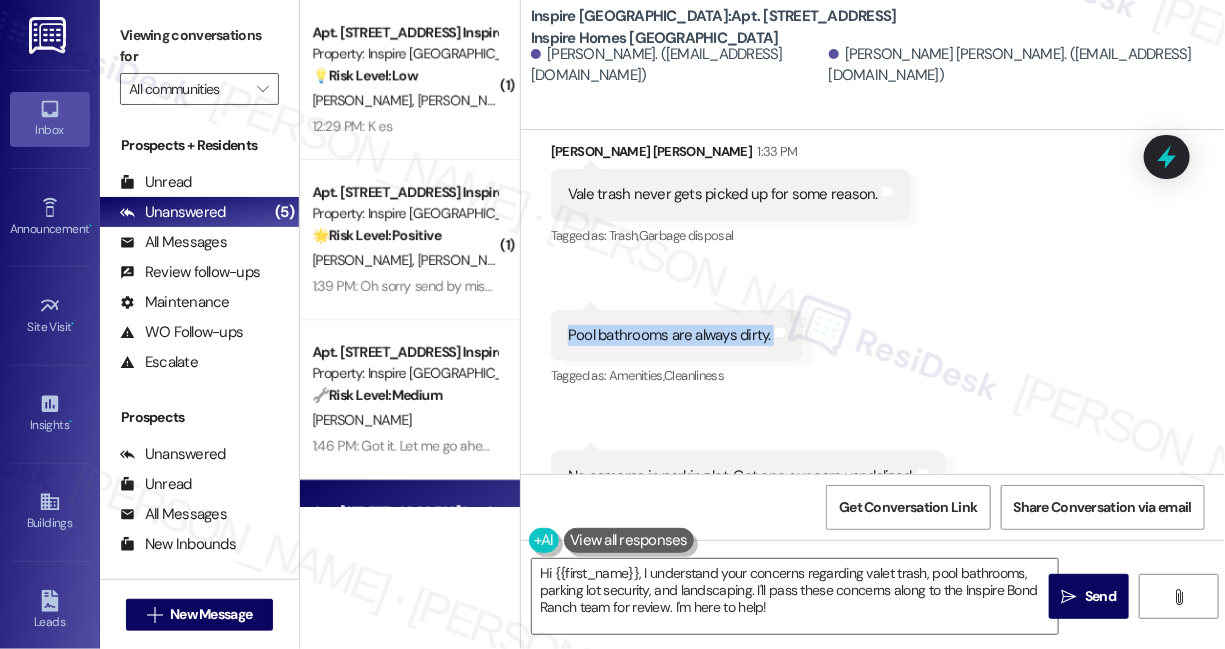 click on "Pool bathrooms are always dirty. Tags and notes" at bounding box center (677, 335) 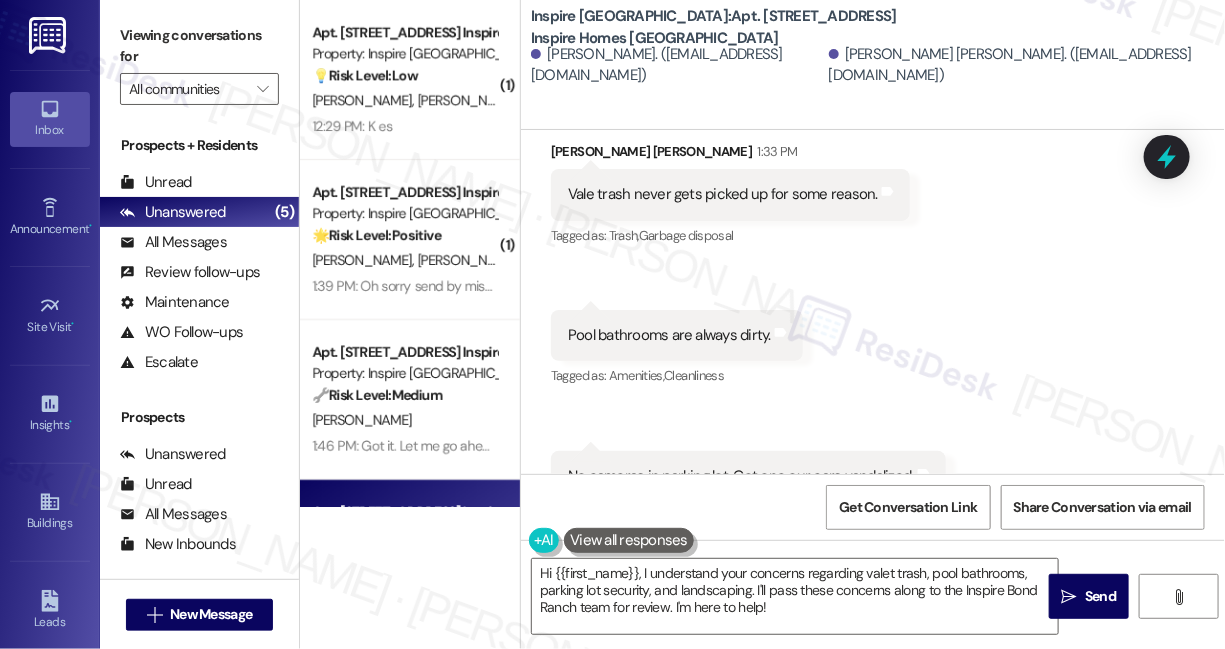 click on "Viewing conversations for All communities " at bounding box center (199, 62) 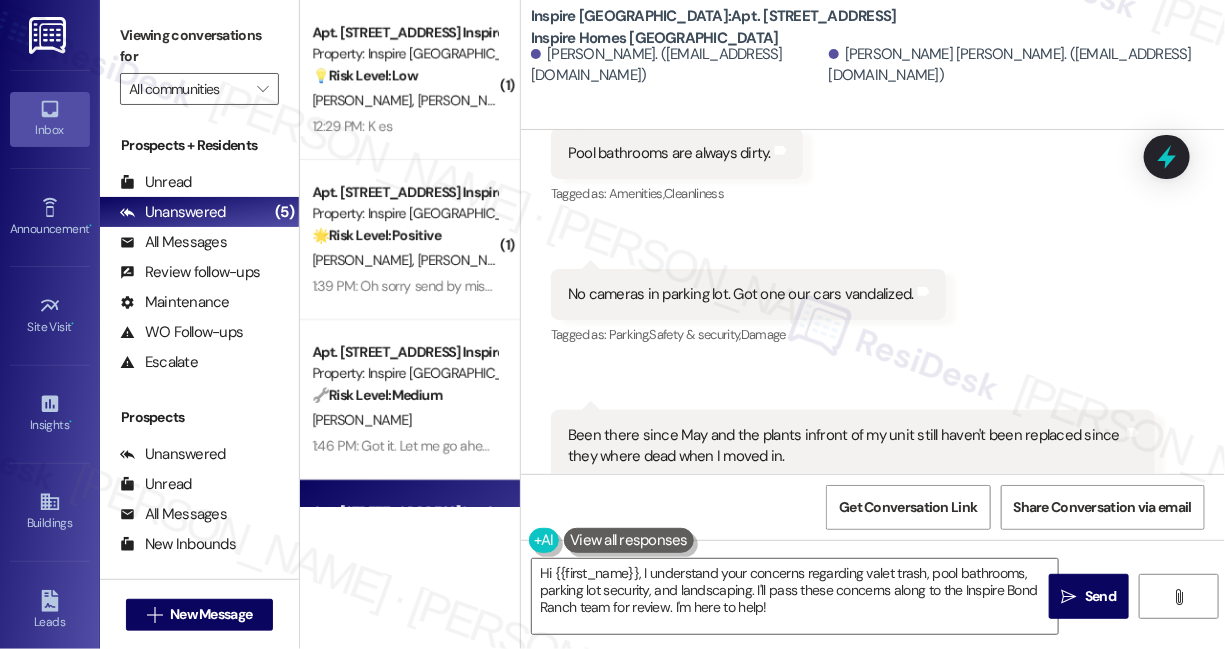 click on "No cameras in parking lot. Got one our cars vandalized." at bounding box center [741, 294] 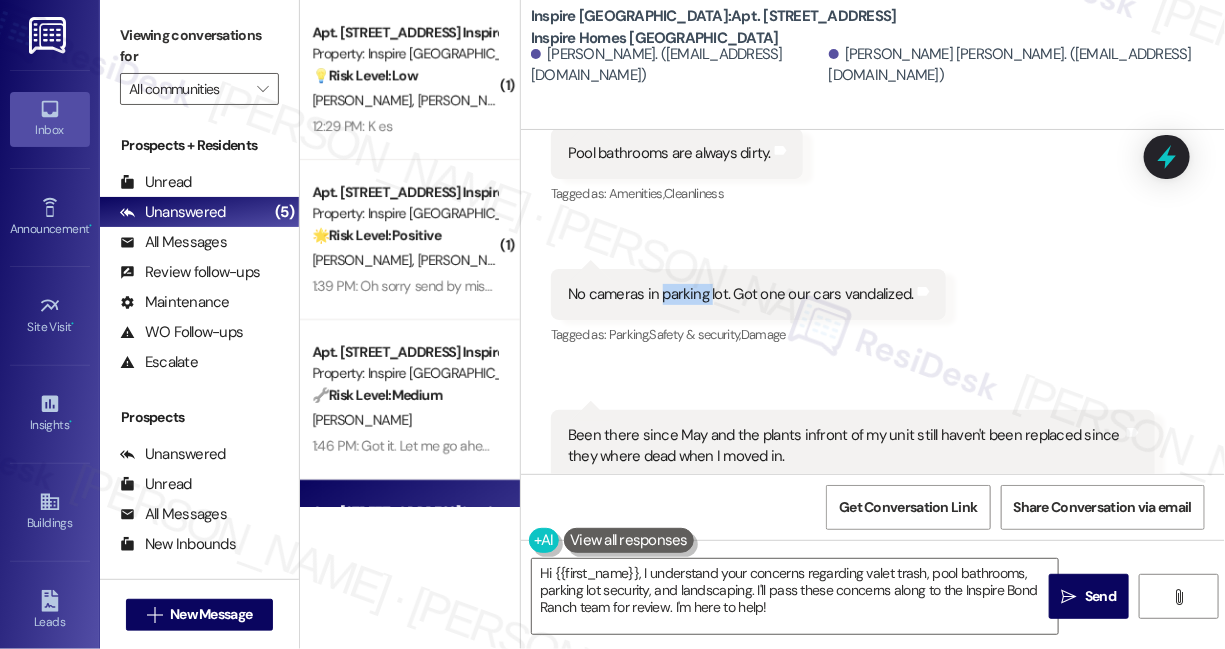 click on "No cameras in parking lot. Got one our cars vandalized." at bounding box center [741, 294] 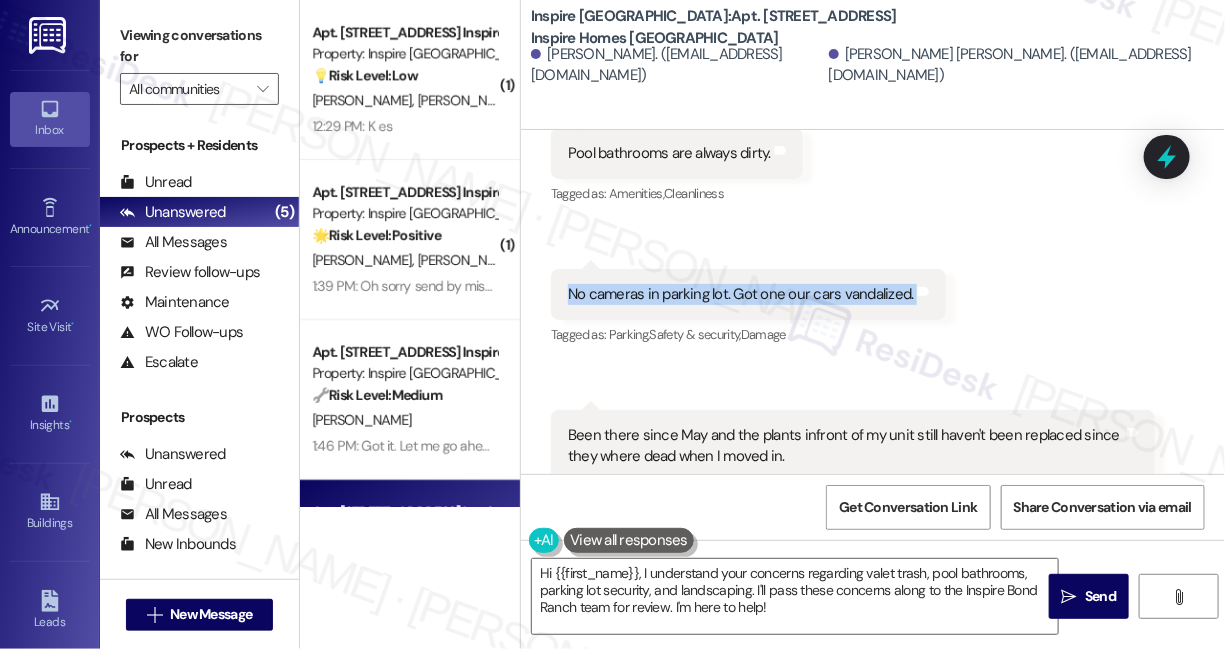 click on "No cameras in parking lot. Got one our cars vandalized." at bounding box center [741, 294] 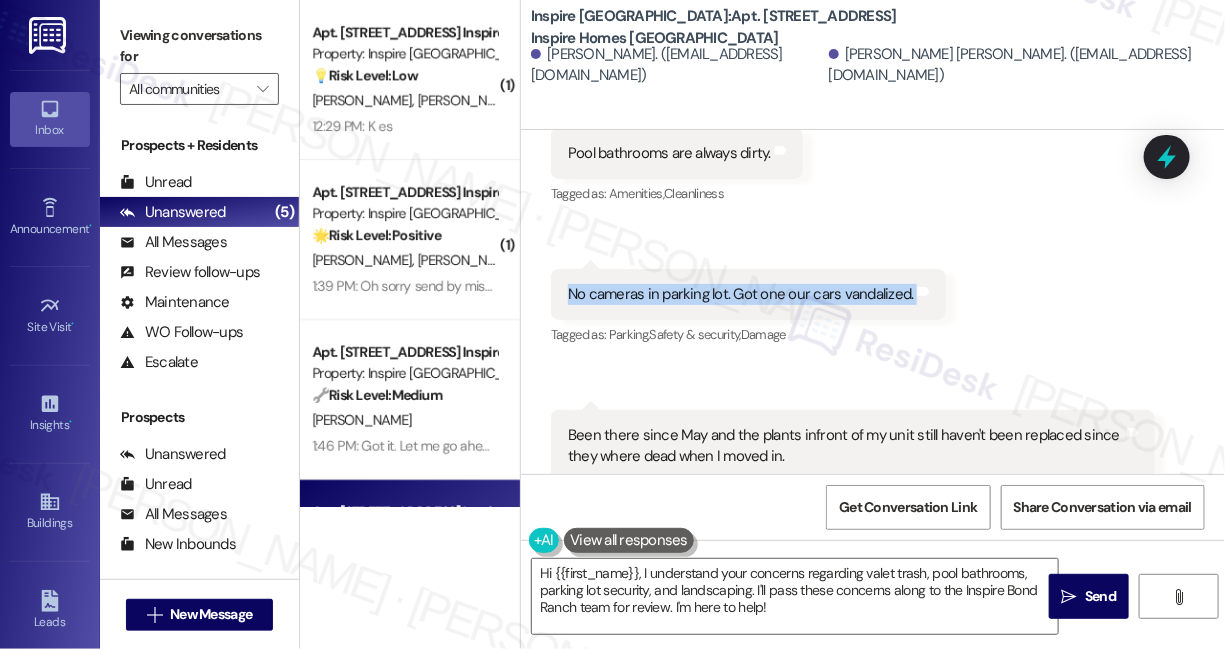 copy on "No cameras in parking lot. Got one our cars vandalized.  Tags and notes" 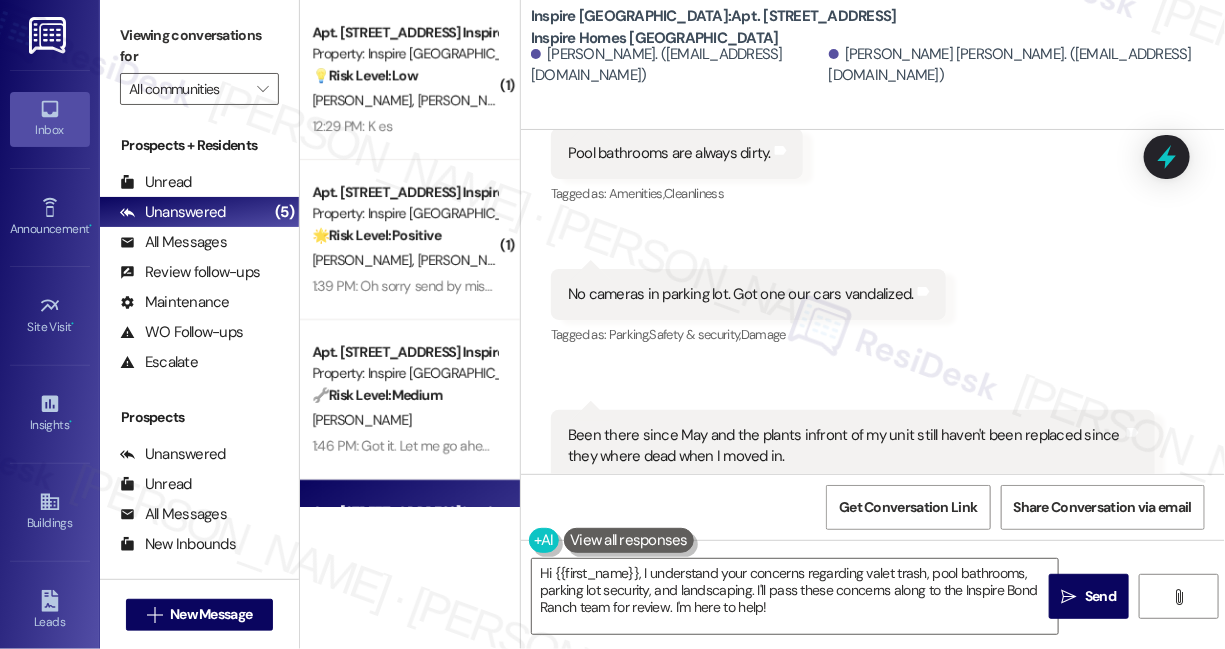 click on "Viewing conversations for" at bounding box center [199, 46] 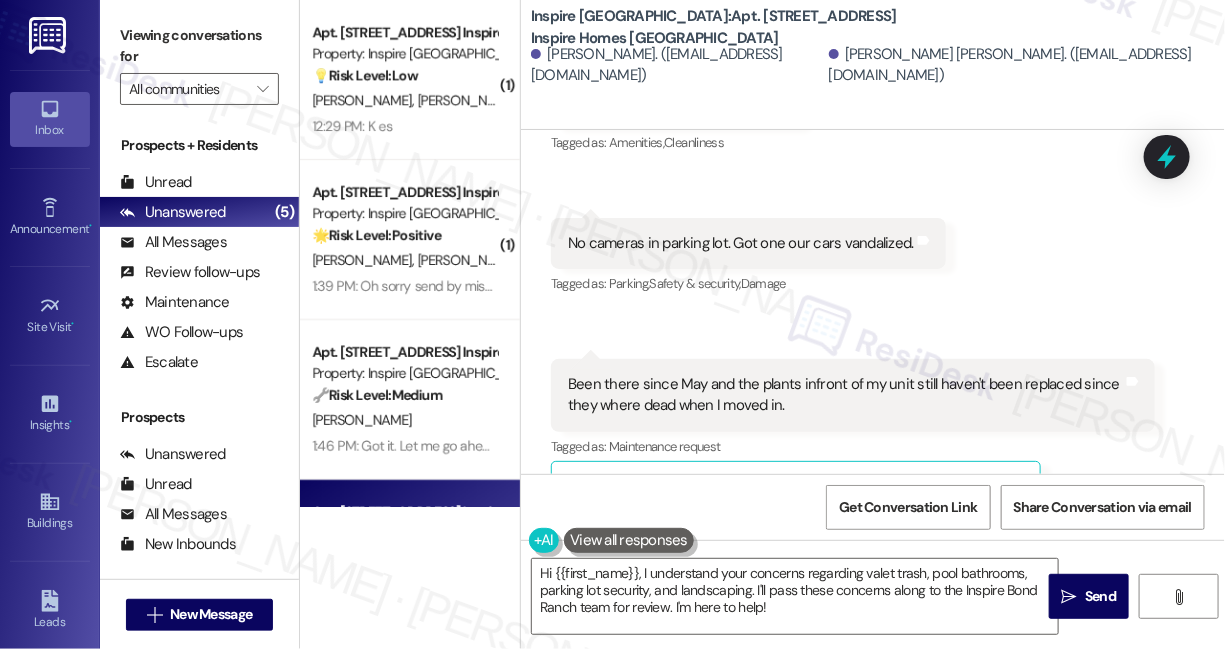 scroll, scrollTop: 756, scrollLeft: 0, axis: vertical 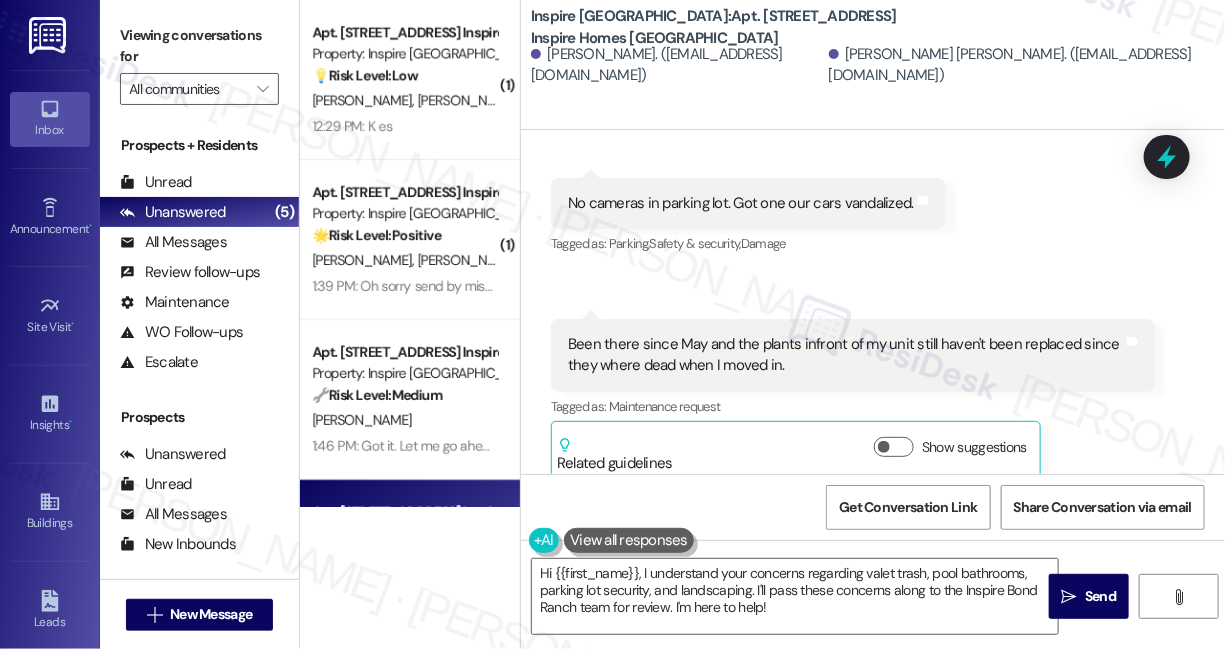 click on "Been there since May and the plants infront of my unit still haven't been replaced since they where dead when I moved in." at bounding box center (845, 355) 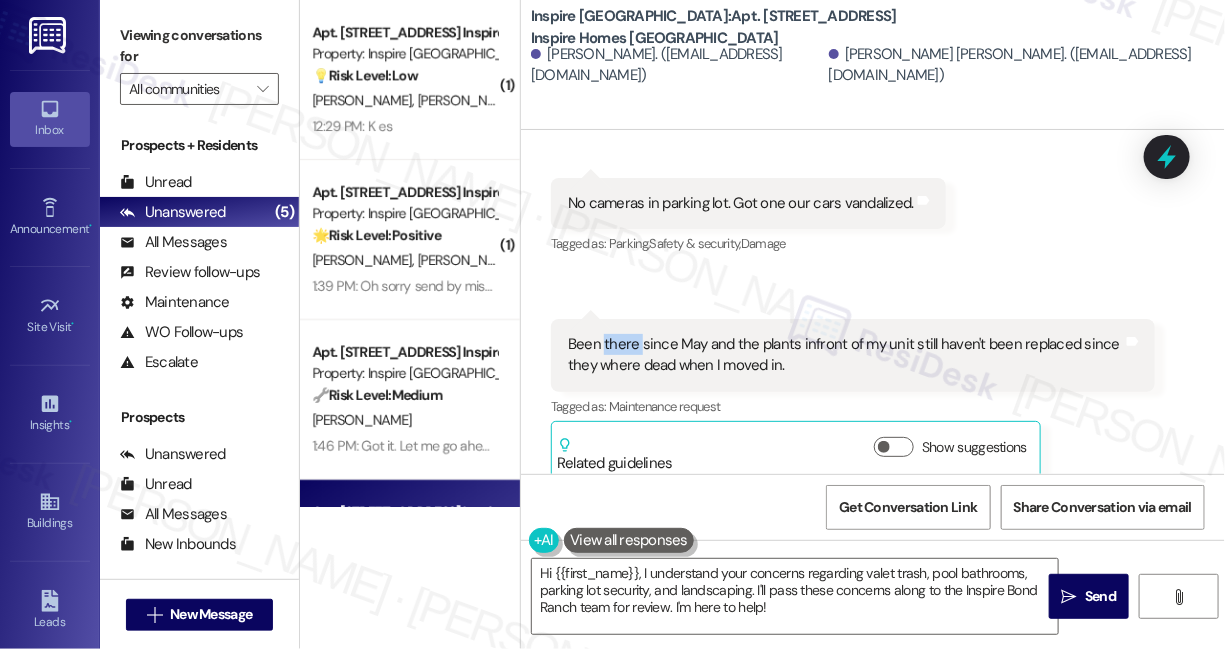 click on "Been there since May and the plants infront of my unit still haven't been replaced since they where dead when I moved in." at bounding box center [845, 355] 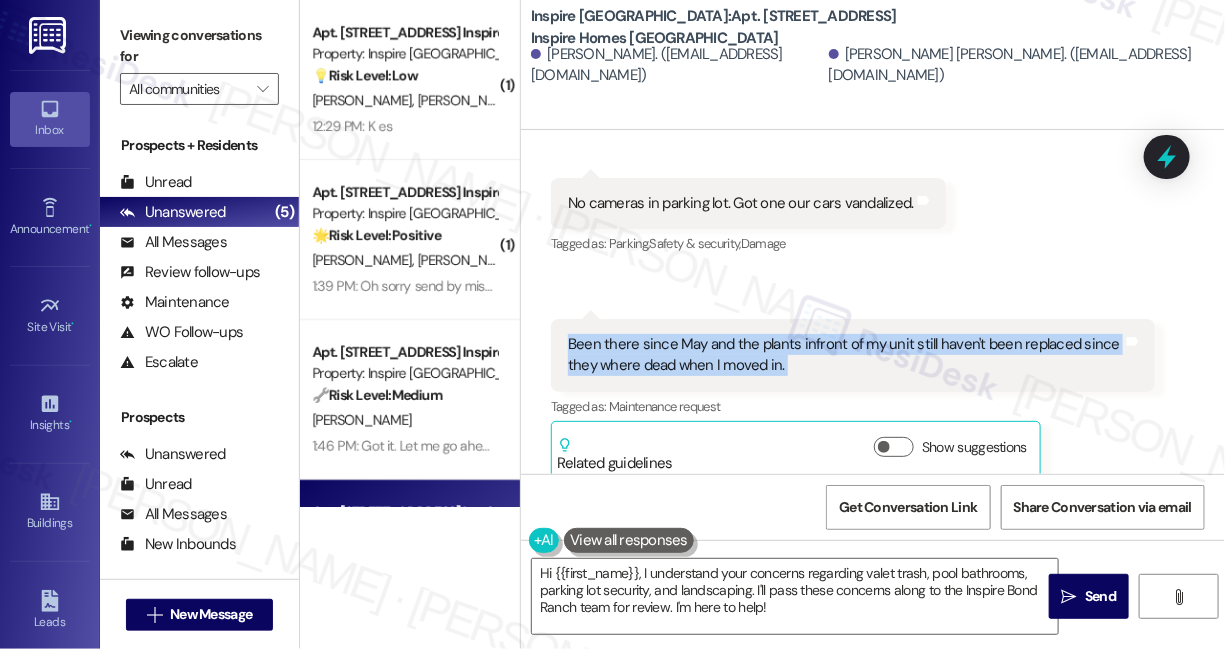 click on "Been there since May and the plants infront of my unit still haven't been replaced since they where dead when I moved in." at bounding box center [845, 355] 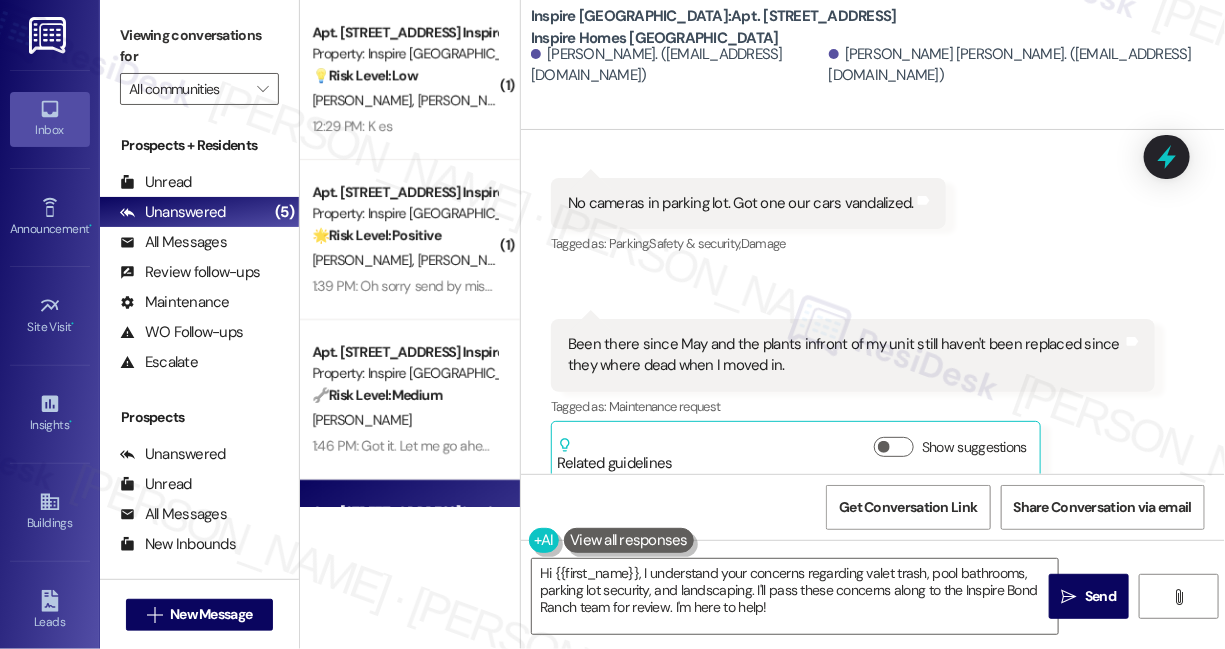 click on "Viewing conversations for" at bounding box center (199, 46) 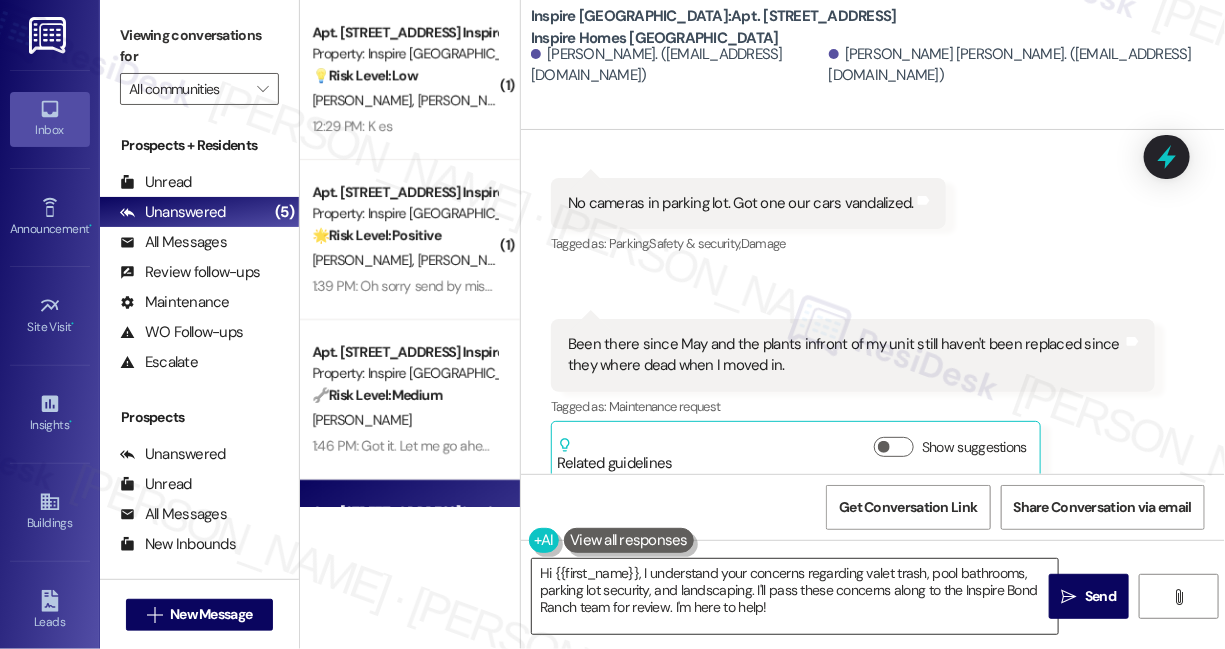 click on "Hi {{first_name}}, I understand your concerns regarding valet trash, pool bathrooms, parking lot security, and landscaping. I'll pass these concerns along to the Inspire Bond Ranch team for review. I'm here to help!" at bounding box center (795, 596) 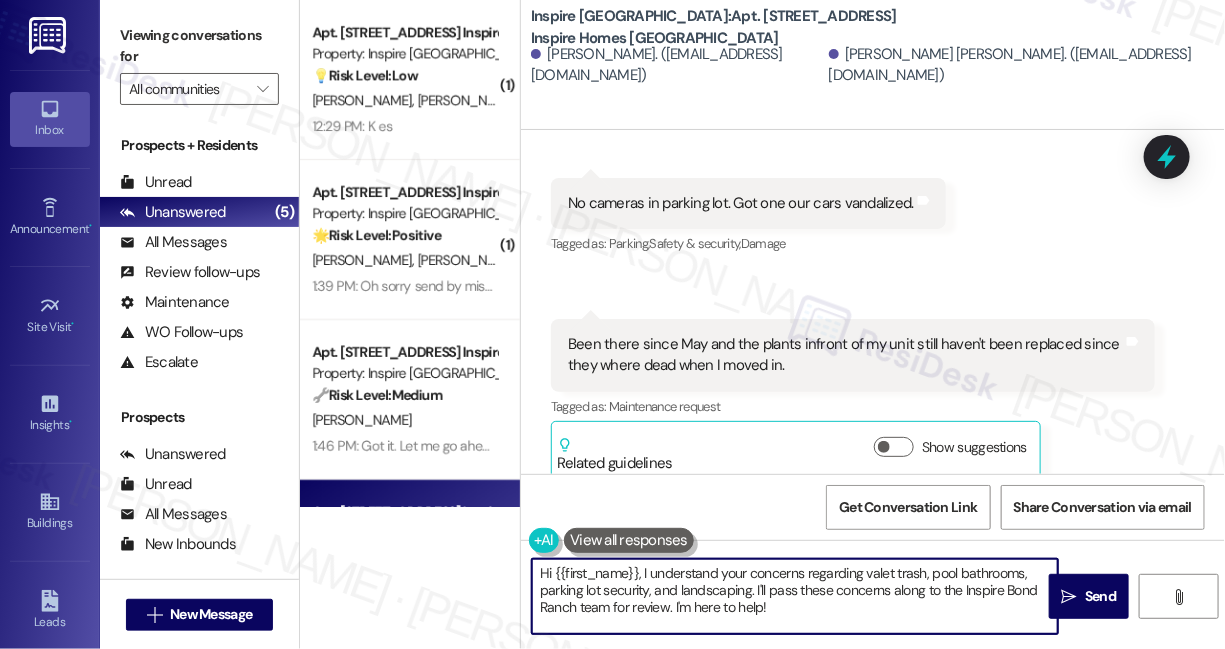 click on "Hi {{first_name}}, I understand your concerns regarding valet trash, pool bathrooms, parking lot security, and landscaping. I'll pass these concerns along to the Inspire Bond Ranch team for review. I'm here to help!" at bounding box center (795, 596) 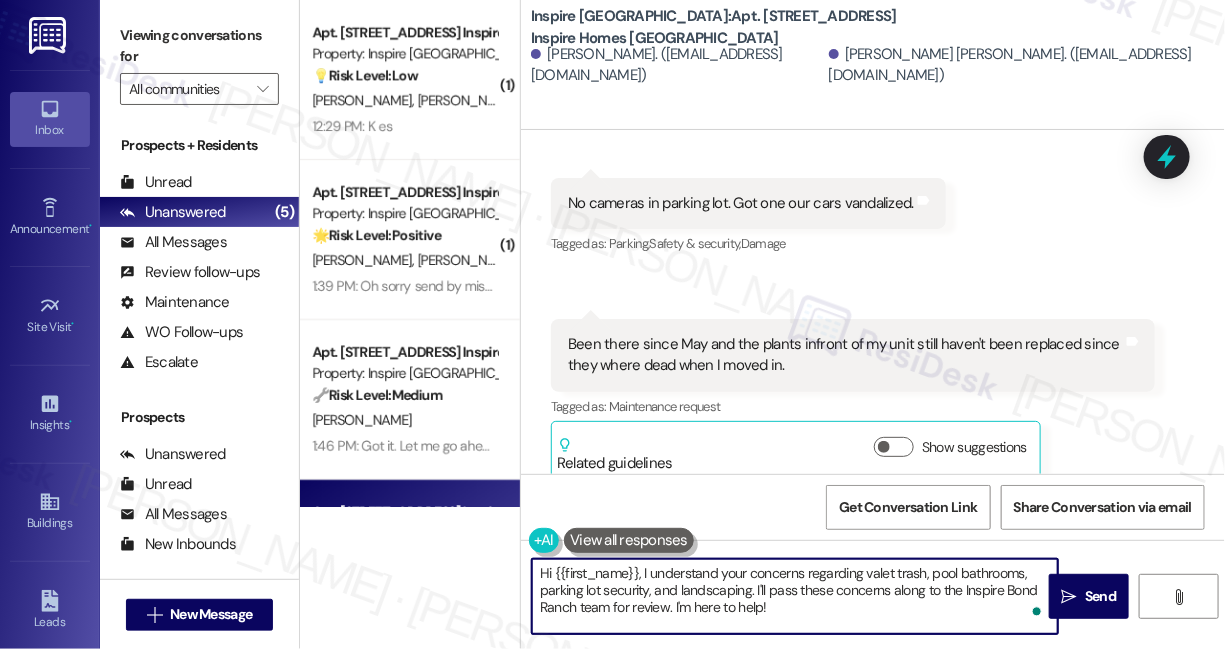click on "Hi {{first_name}}, I understand your concerns regarding valet trash, pool bathrooms, parking lot security, and landscaping. I'll pass these concerns along to the Inspire Bond Ranch team for review. I'm here to help!" at bounding box center [795, 596] 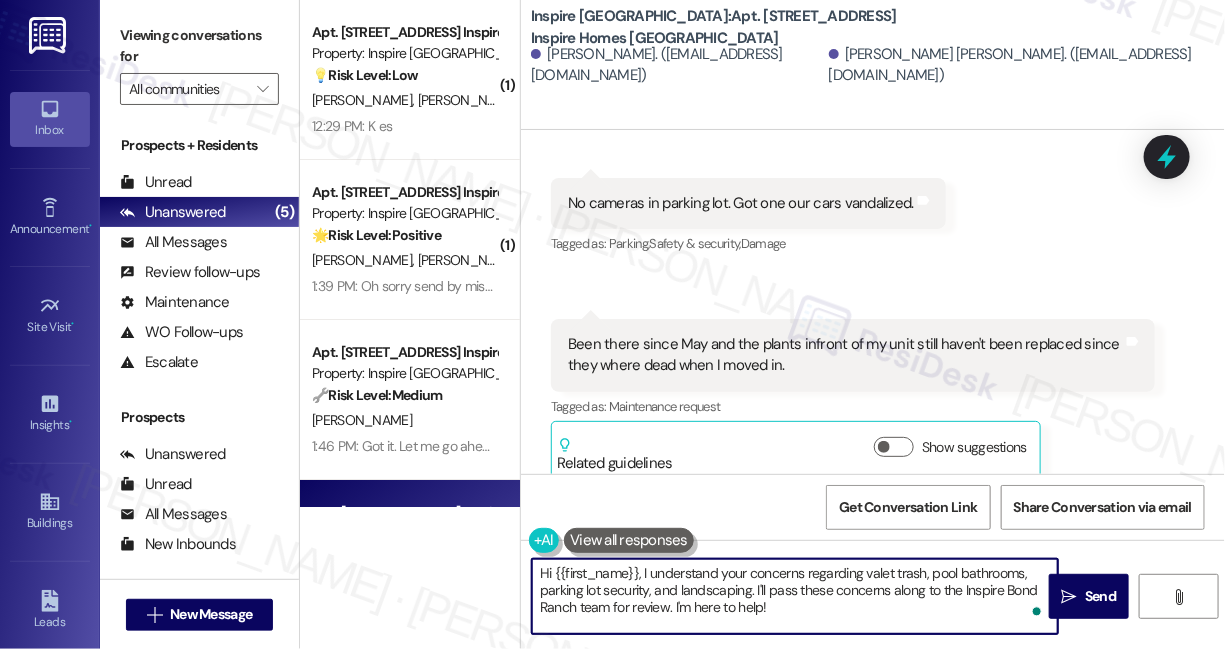 click on "Received via SMS Ivan Hernandez Lopez 1:33 PM Vale trash never gets picked up for some reason. Tags and notes Tagged as:   Trash ,  Click to highlight conversations about Trash Garbage disposal Click to highlight conversations about Garbage disposal Received via SMS 1:35 PM Ivan Hernandez Lopez   Neutral 1:35 PM Pool bathrooms are always dirty. Tags and notes Tagged as:   Amenities ,  Click to highlight conversations about Amenities Cleanliness Click to highlight conversations about Cleanliness Received via SMS 1:35 PM Ivan Hernandez Lopez 1:35 PM No cameras in parking lot. Got one our cars vandalized.  Tags and notes Tagged as:   Parking ,  Click to highlight conversations about Parking Safety & security ,  Click to highlight conversations about Safety & security Damage Click to highlight conversations about Damage Received via SMS 1:36 PM Ivan Hernandez Lopez 1:36 PM Been there since May and the plants infront of my unit still haven't been replaced since they where dead when I moved in. Tags and notes" at bounding box center (873, 159) 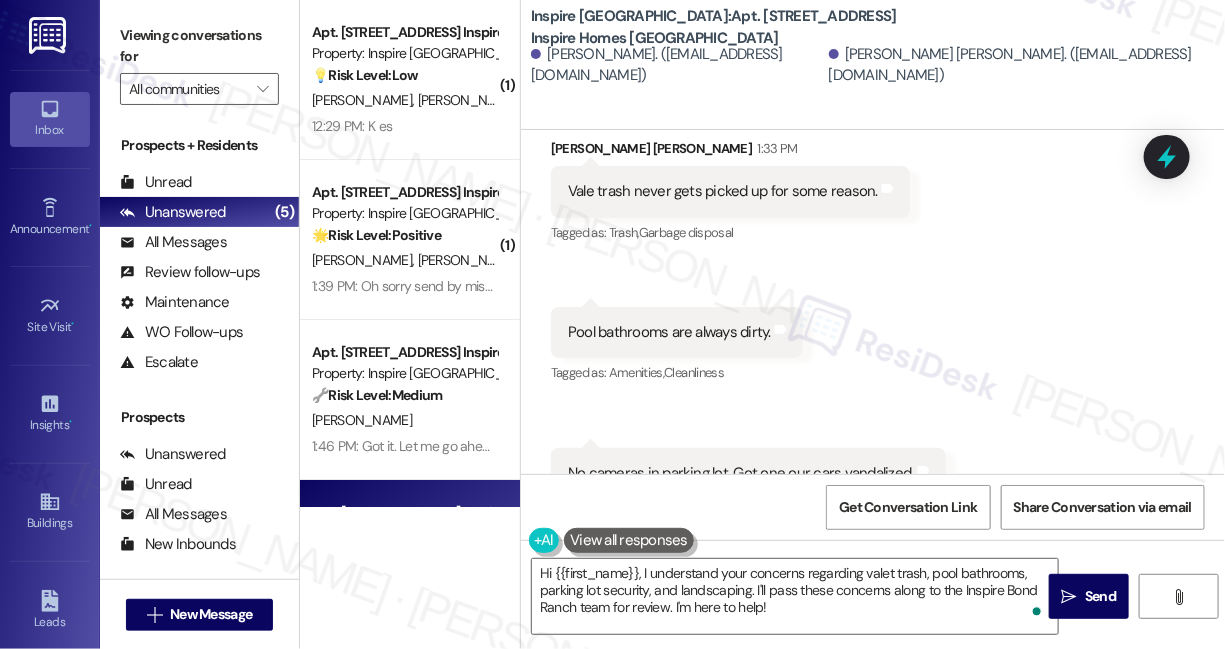 scroll, scrollTop: 301, scrollLeft: 0, axis: vertical 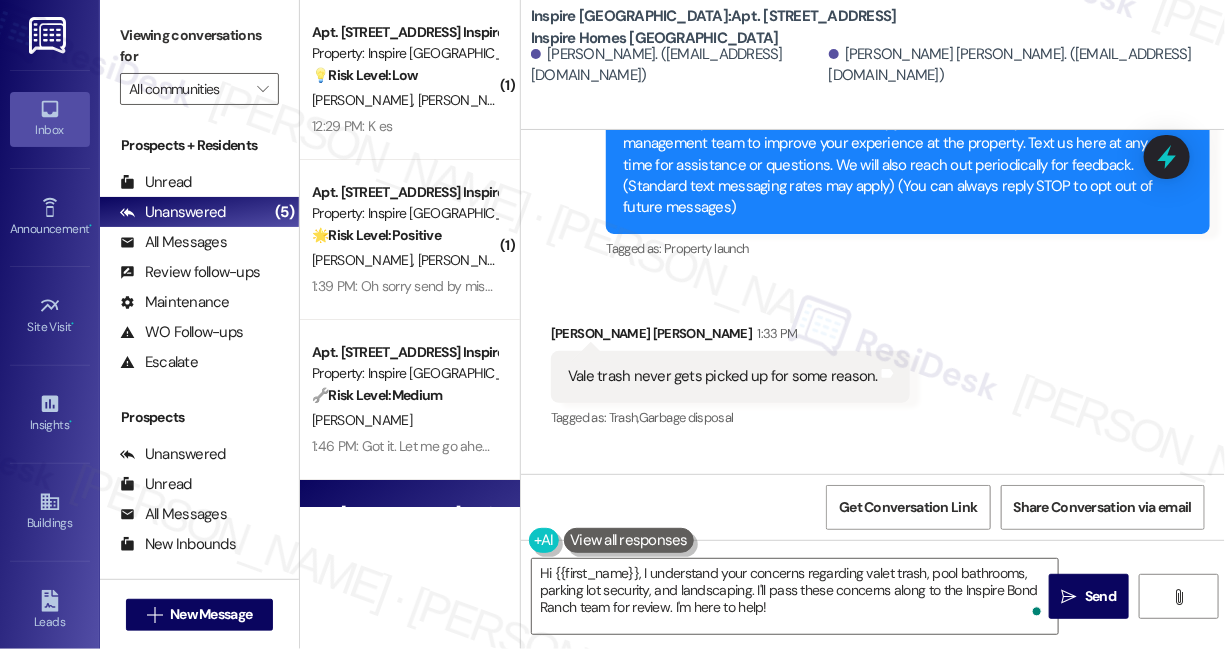 click on "Ivan Hernandez Lopez 1:33 PM" at bounding box center (730, 337) 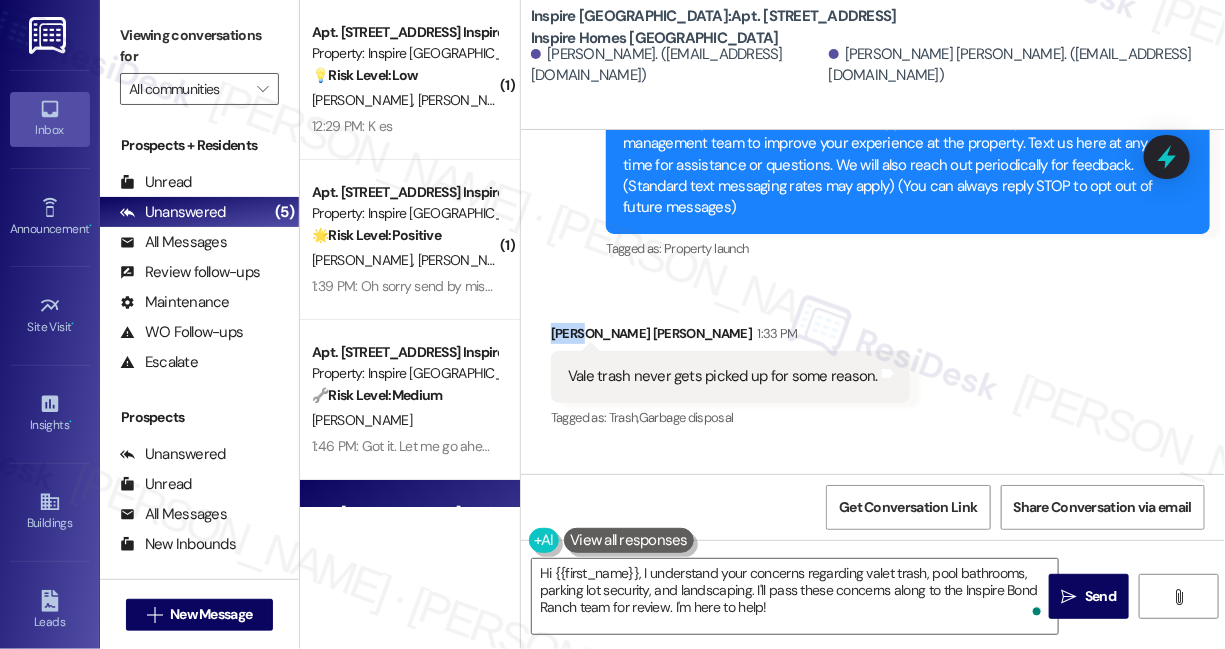click on "Ivan Hernandez Lopez 1:33 PM" at bounding box center [730, 337] 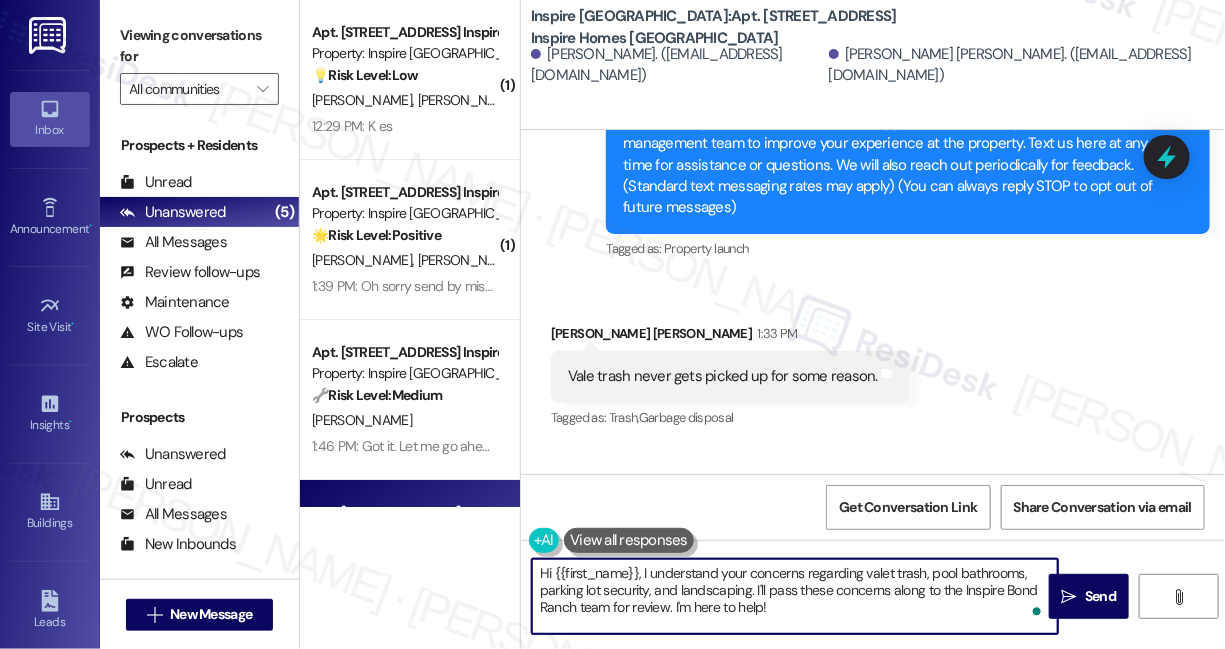 drag, startPoint x: 553, startPoint y: 573, endPoint x: 639, endPoint y: 558, distance: 87.29834 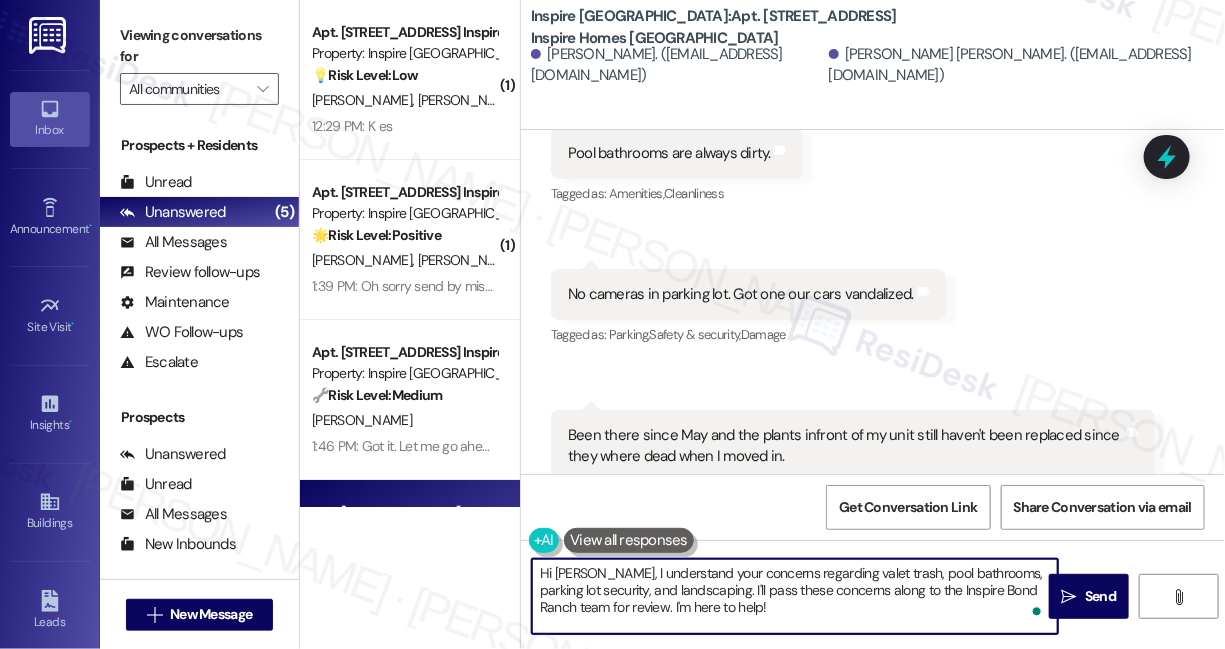 scroll, scrollTop: 756, scrollLeft: 0, axis: vertical 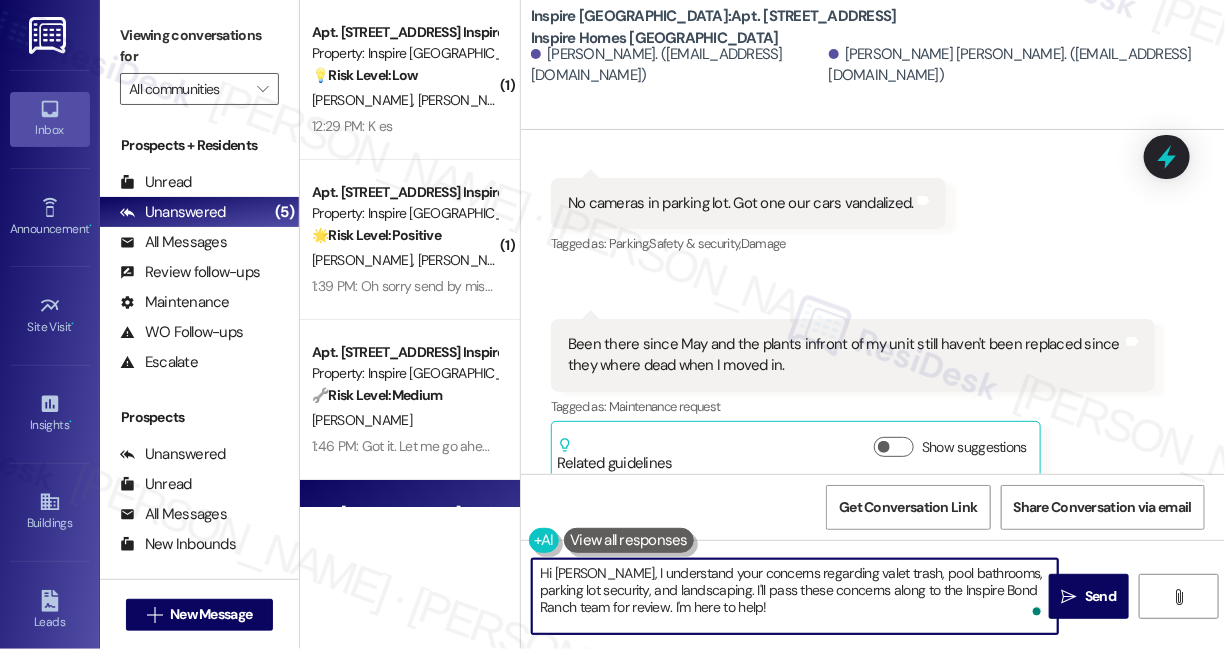 click on "Been there since May and the plants infront of my unit still haven't been replaced since they where dead when I moved in." at bounding box center (845, 355) 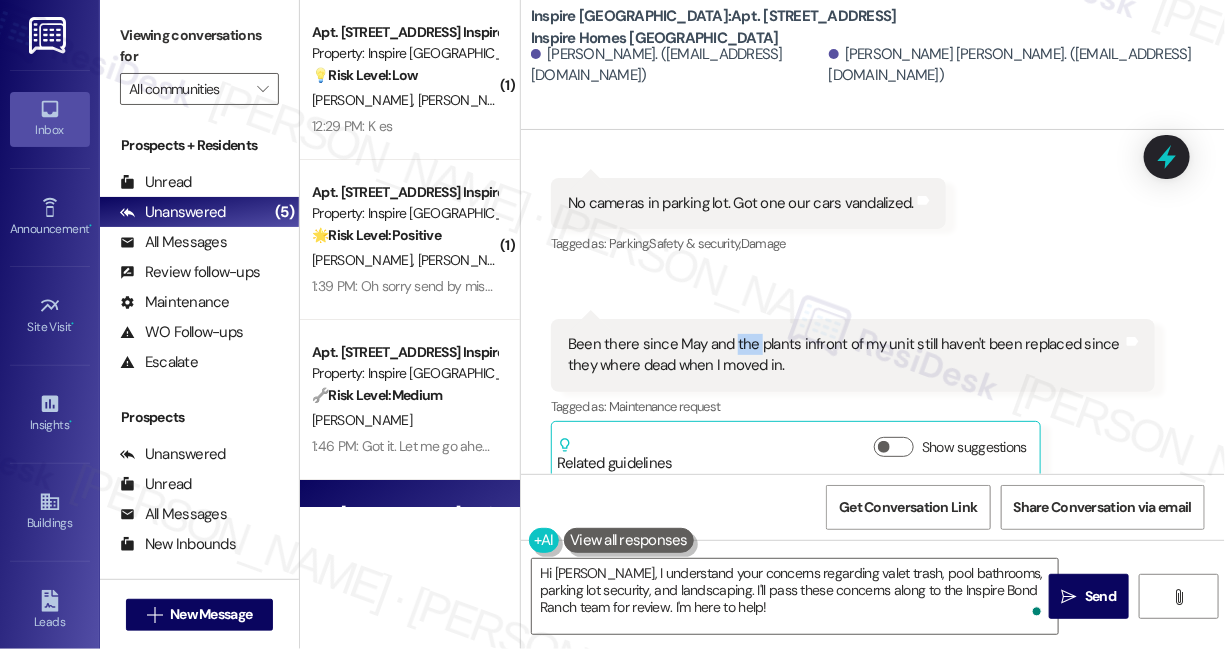 click on "Been there since May and the plants infront of my unit still haven't been replaced since they where dead when I moved in." at bounding box center (845, 355) 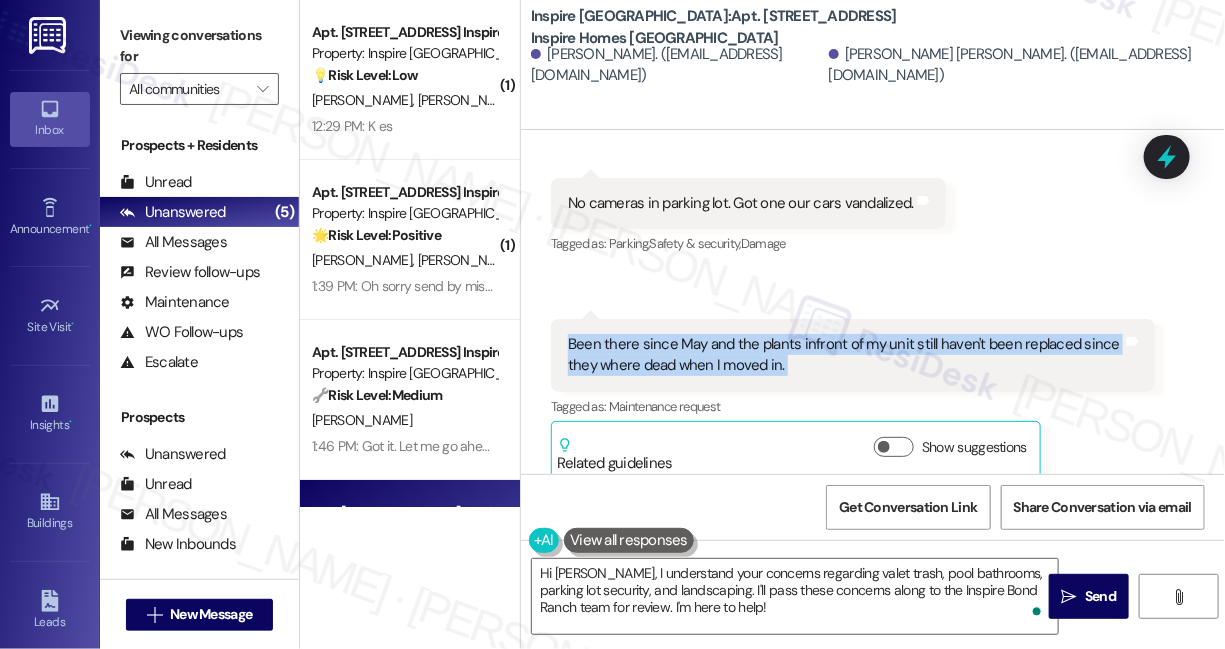 click on "Been there since May and the plants infront of my unit still haven't been replaced since they where dead when I moved in." at bounding box center [845, 355] 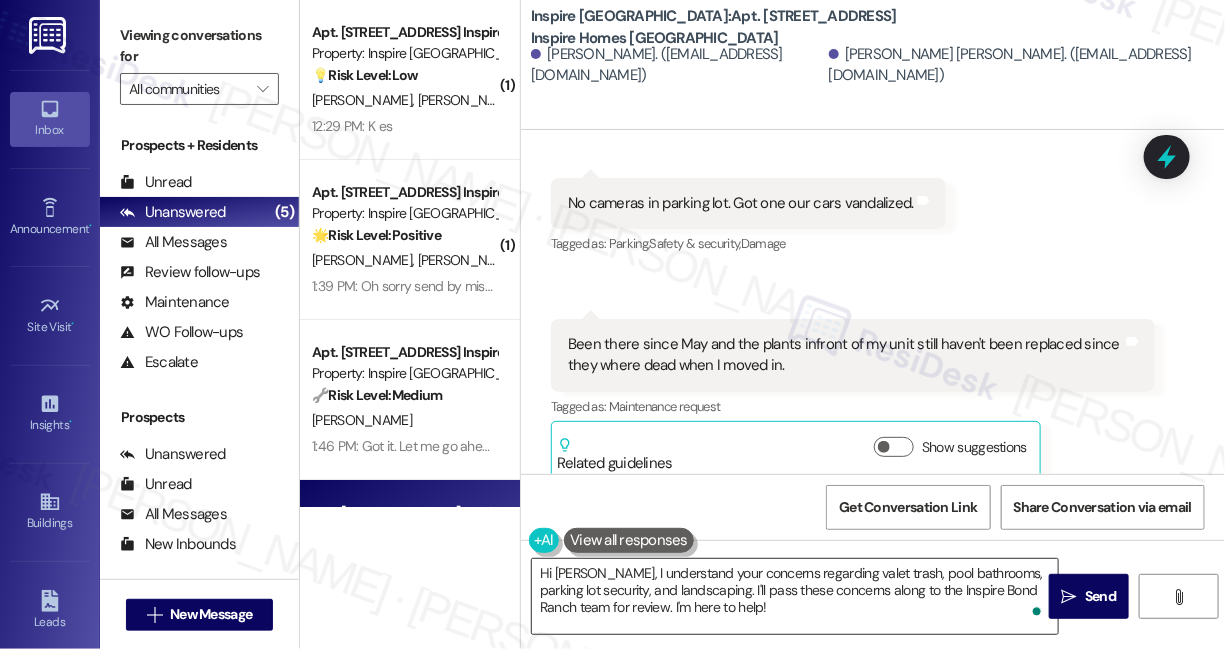 click on "Hi Ivan, I understand your concerns regarding valet trash, pool bathrooms, parking lot security, and landscaping. I'll pass these concerns along to the Inspire Bond Ranch team for review. I'm here to help!" at bounding box center [795, 596] 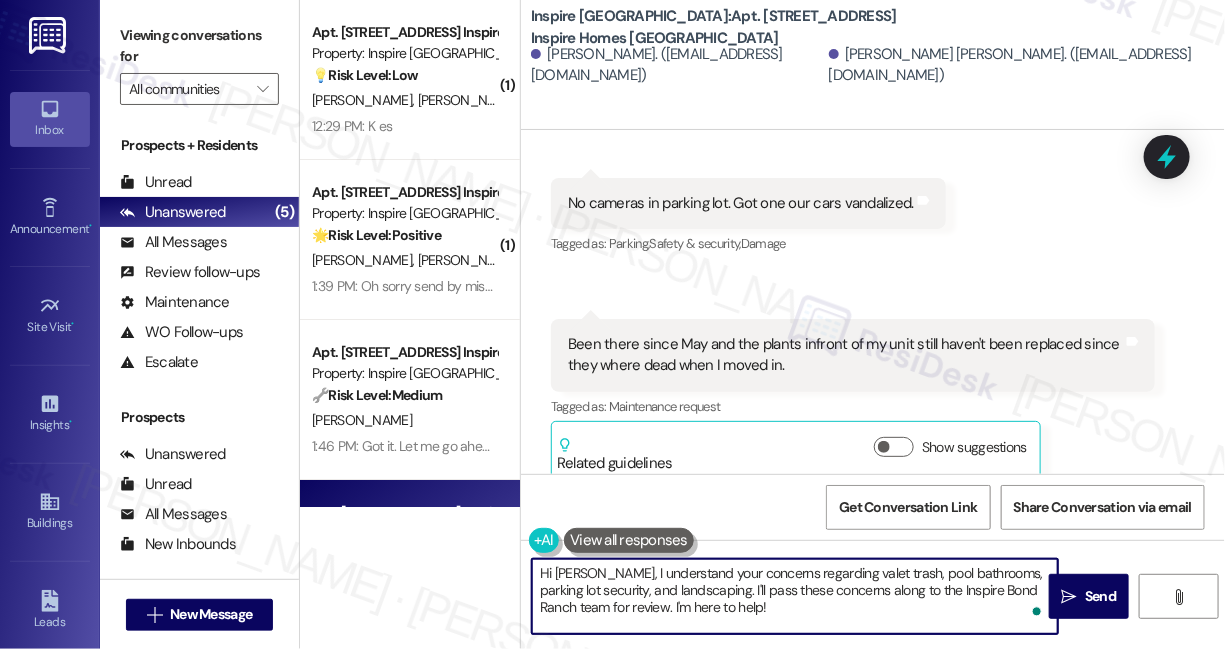 click on "Hi Ivan, I understand your concerns regarding valet trash, pool bathrooms, parking lot security, and landscaping. I'll pass these concerns along to the Inspire Bond Ranch team for review. I'm here to help!" at bounding box center (795, 596) 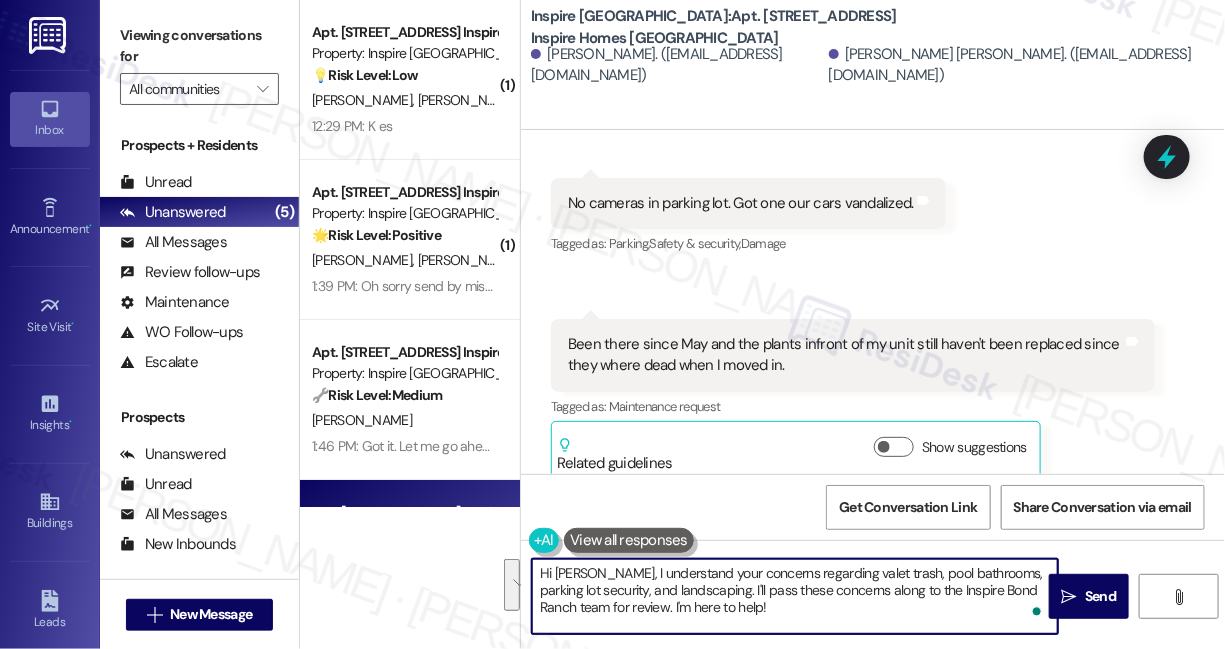click on "Hi Ivan, I understand your concerns regarding valet trash, pool bathrooms, parking lot security, and landscaping. I'll pass these concerns along to the Inspire Bond Ranch team for review. I'm here to help!" at bounding box center (795, 596) 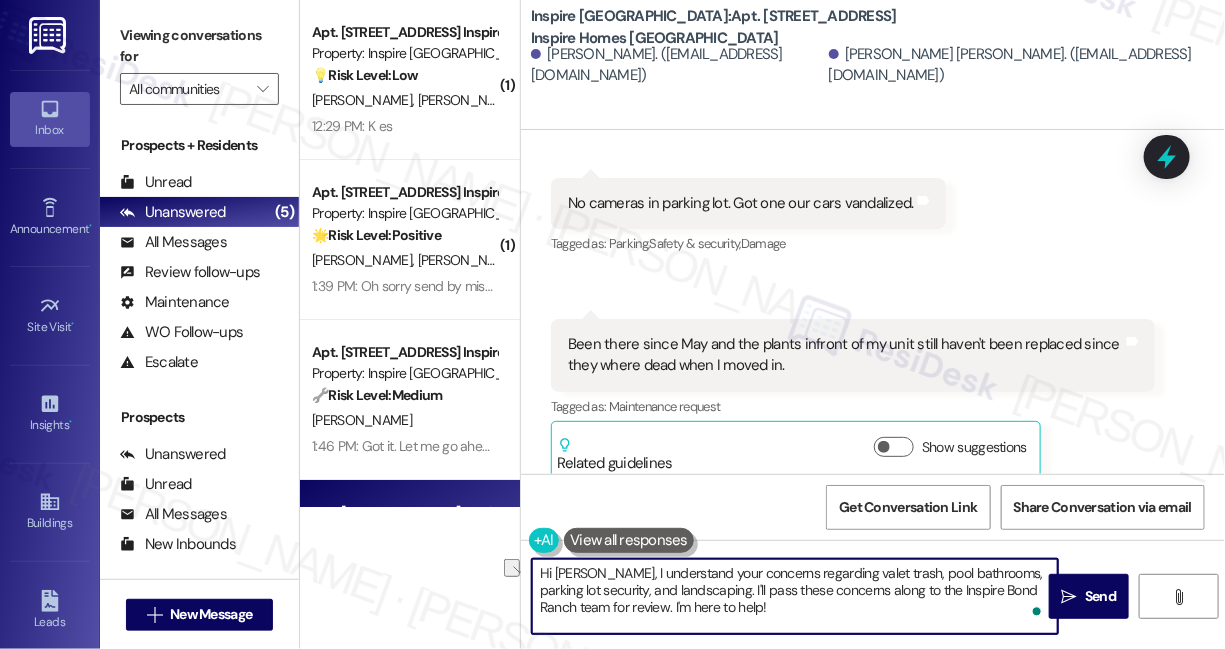 drag, startPoint x: 898, startPoint y: 589, endPoint x: 1008, endPoint y: 584, distance: 110.11358 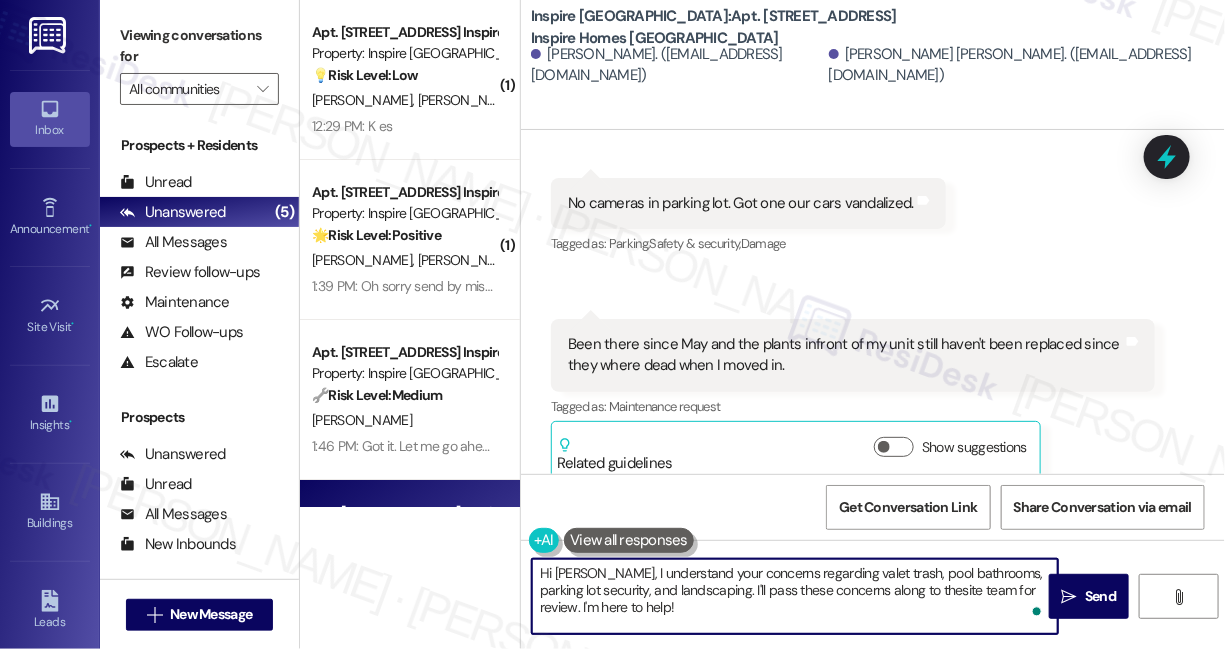 click on "Hi Ivan, I understand your concerns regarding valet trash, pool bathrooms, parking lot security, and landscaping. I'll pass these concerns along to thesite team for review. I'm here to help!" at bounding box center (795, 596) 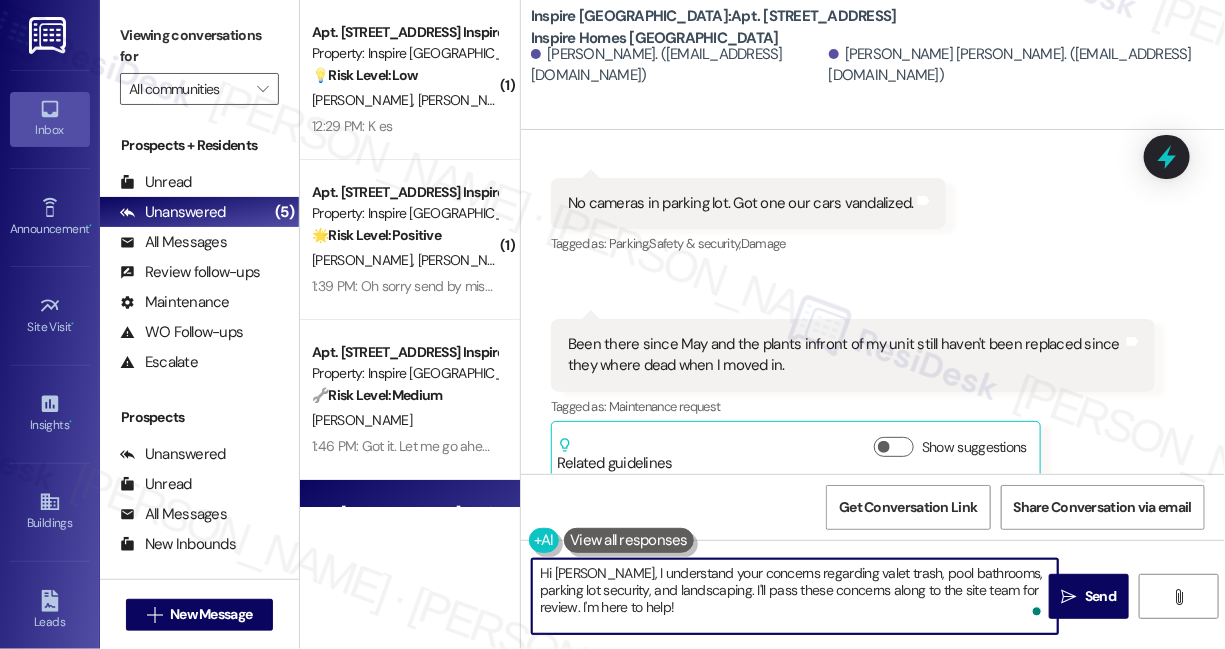 click on "Hi Ivan, I understand your concerns regarding valet trash, pool bathrooms, parking lot security, and landscaping. I'll pass these concerns along to the site team for review. I'm here to help!" at bounding box center [795, 596] 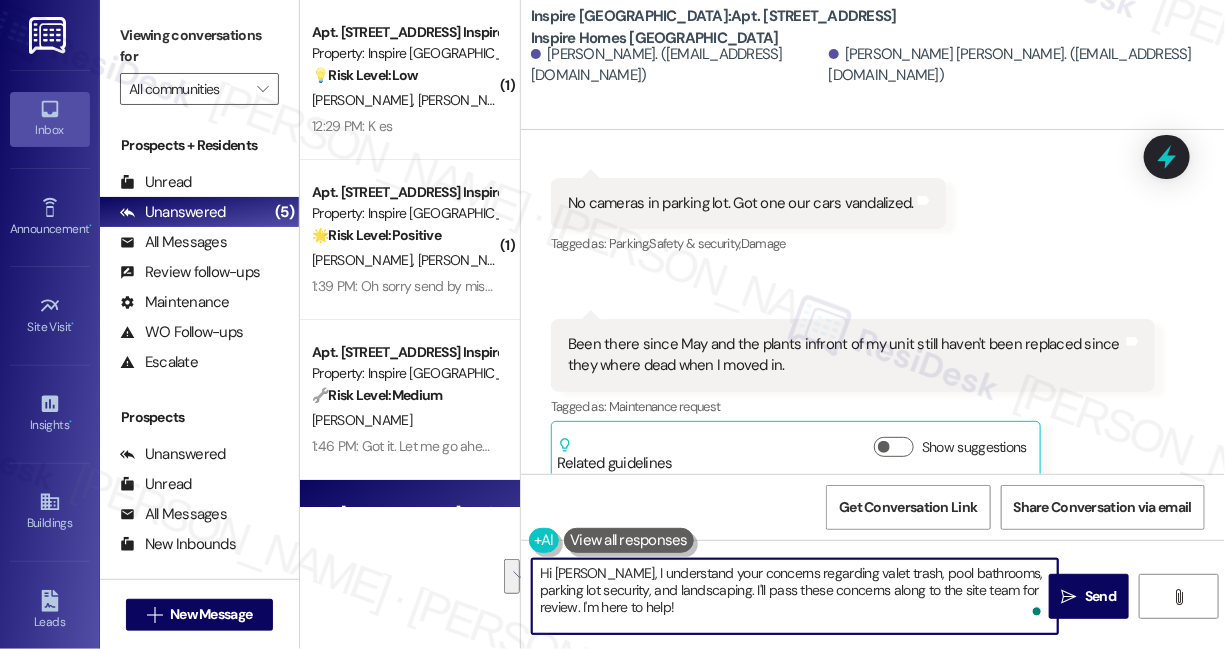 drag, startPoint x: 845, startPoint y: 608, endPoint x: 1019, endPoint y: 592, distance: 174.73409 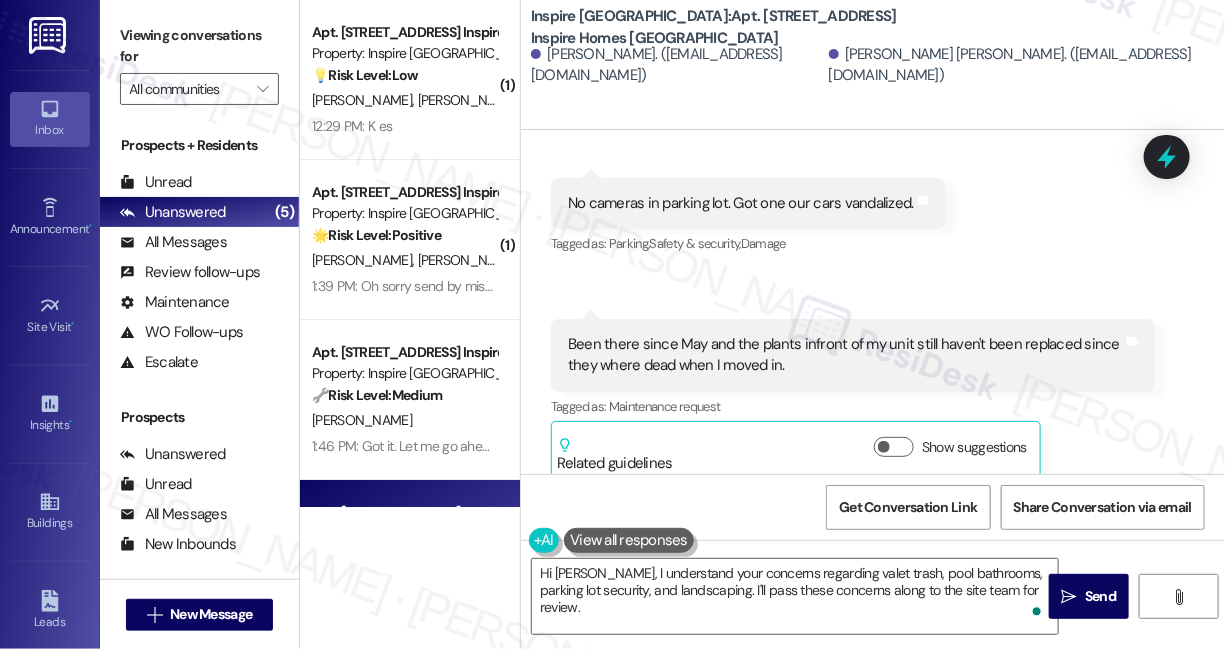 click on "Viewing conversations for" at bounding box center (199, 46) 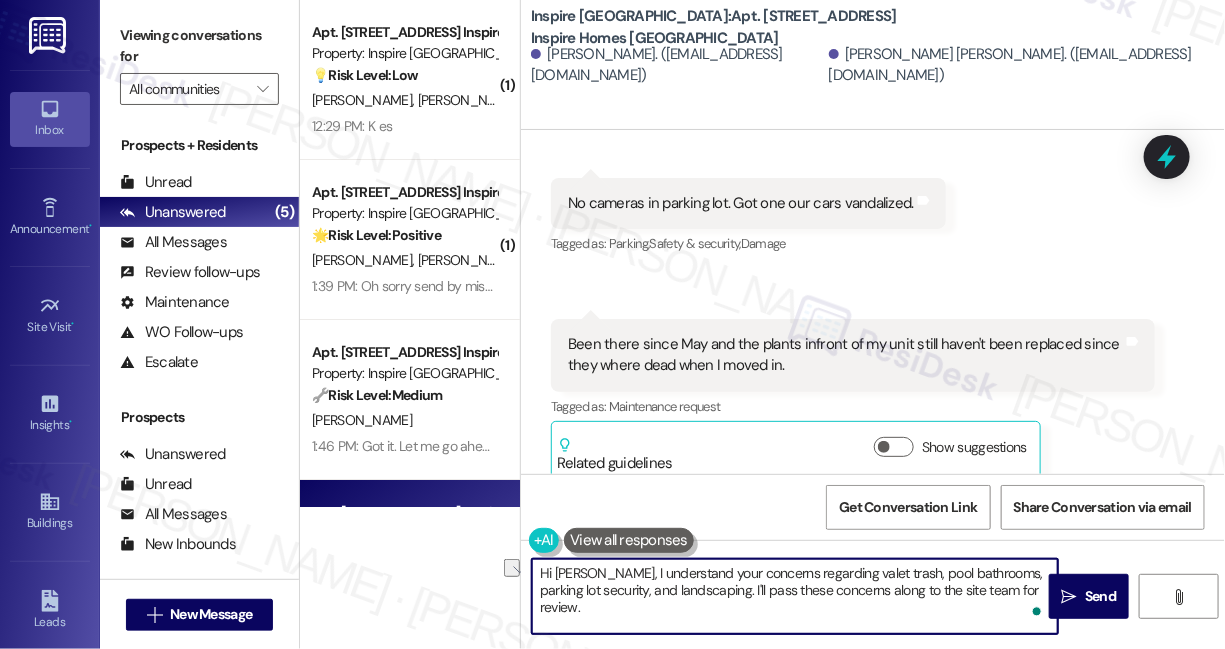 drag, startPoint x: 1018, startPoint y: 592, endPoint x: 974, endPoint y: 591, distance: 44.011364 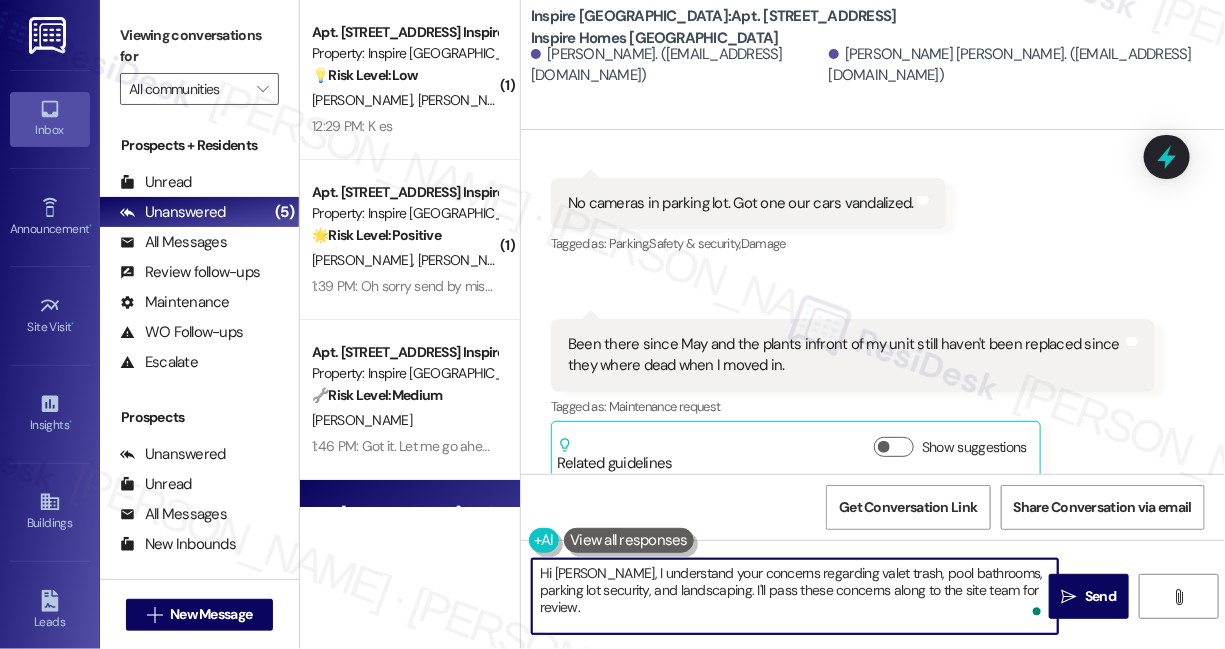 click on "Received via SMS Ivan Hernandez Lopez 1:33 PM Vale trash never gets picked up for some reason. Tags and notes Tagged as:   Trash ,  Click to highlight conversations about Trash Garbage disposal Click to highlight conversations about Garbage disposal Received via SMS 1:35 PM Ivan Hernandez Lopez   Neutral 1:35 PM Pool bathrooms are always dirty. Tags and notes Tagged as:   Amenities ,  Click to highlight conversations about Amenities Cleanliness Click to highlight conversations about Cleanliness Received via SMS 1:35 PM Ivan Hernandez Lopez 1:35 PM No cameras in parking lot. Got one our cars vandalized.  Tags and notes Tagged as:   Parking ,  Click to highlight conversations about Parking Safety & security ,  Click to highlight conversations about Safety & security Damage Click to highlight conversations about Damage Received via SMS 1:36 PM Ivan Hernandez Lopez 1:36 PM Been there since May and the plants infront of my unit still haven't been replaced since they where dead when I moved in. Tags and notes" at bounding box center [873, 159] 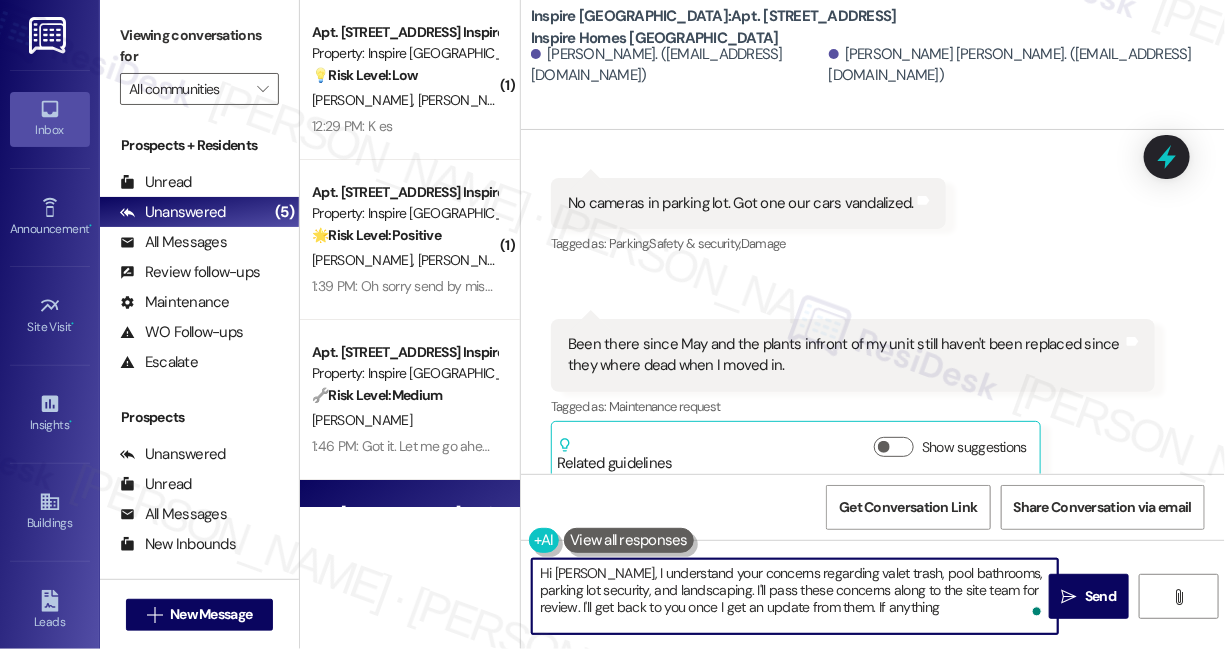scroll, scrollTop: 574, scrollLeft: 0, axis: vertical 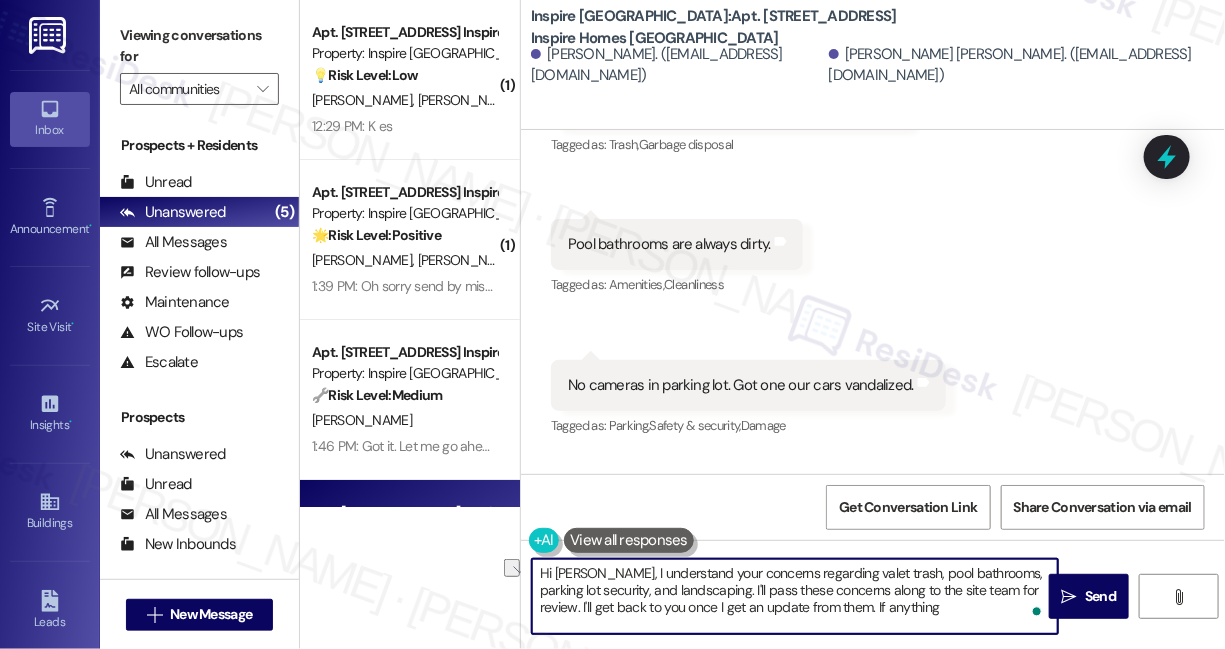 drag, startPoint x: 912, startPoint y: 627, endPoint x: 800, endPoint y: 626, distance: 112.00446 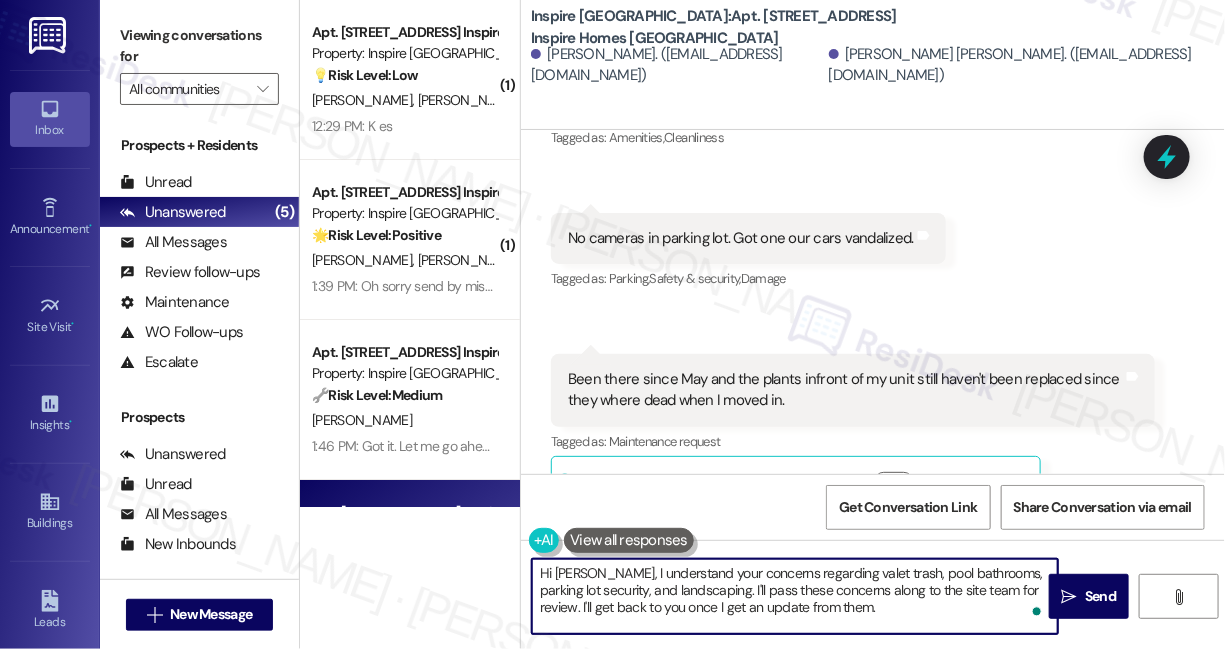 scroll, scrollTop: 756, scrollLeft: 0, axis: vertical 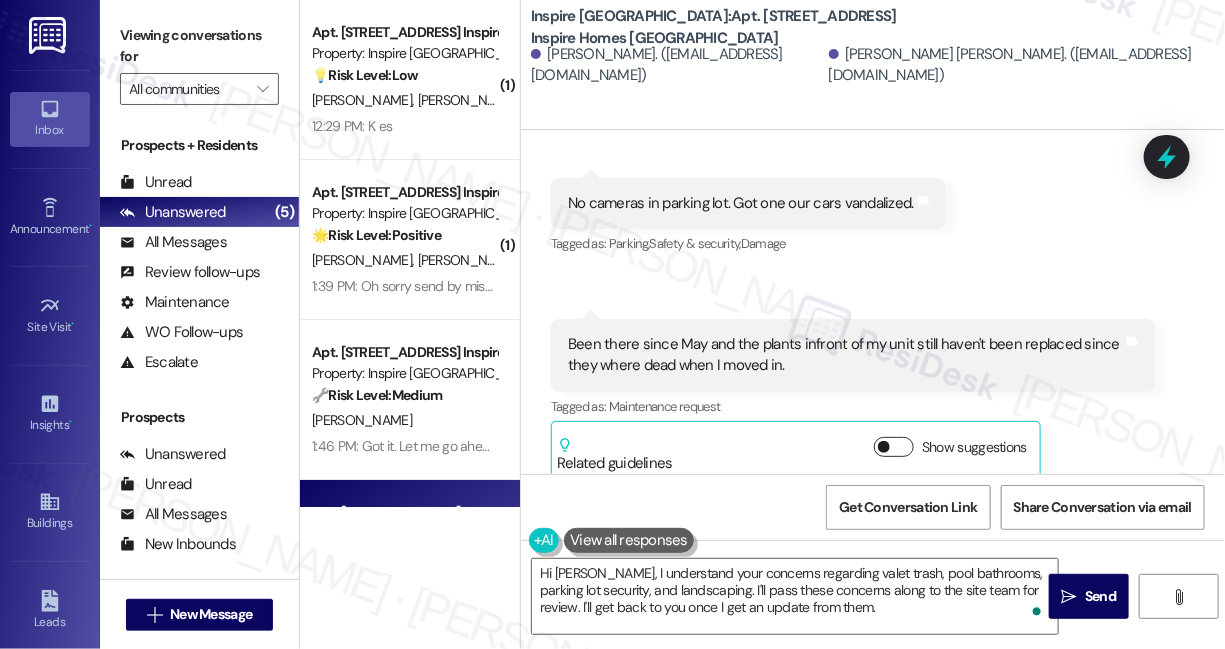click on "Show suggestions" at bounding box center [894, 447] 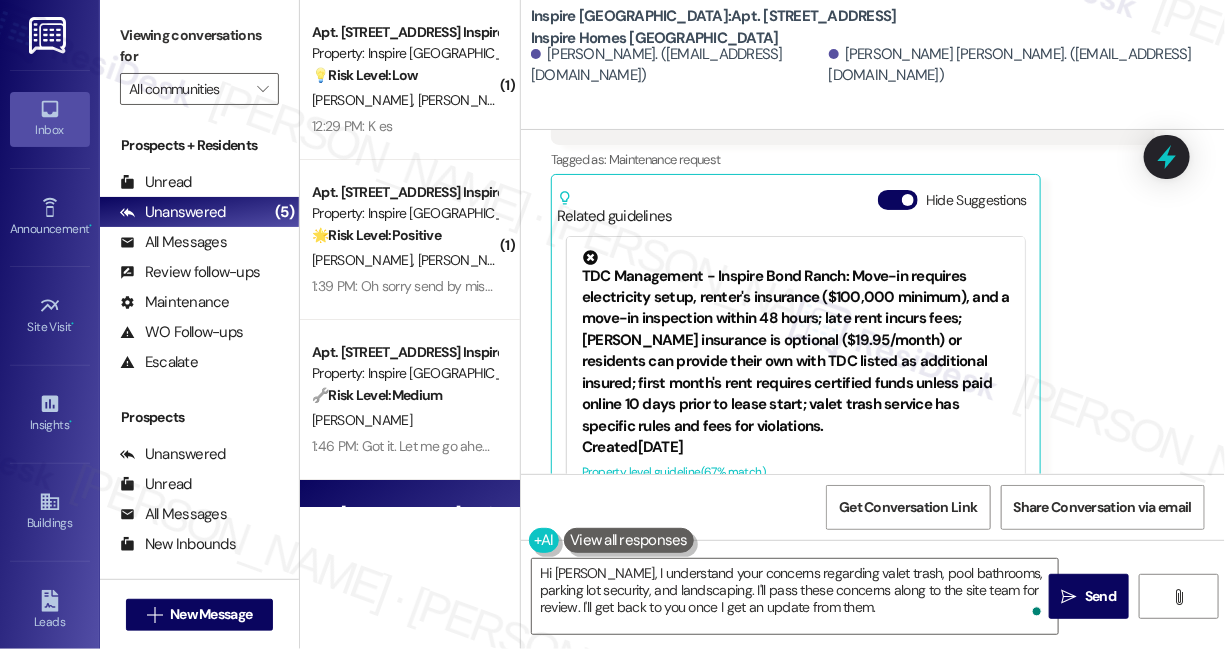 scroll, scrollTop: 1016, scrollLeft: 0, axis: vertical 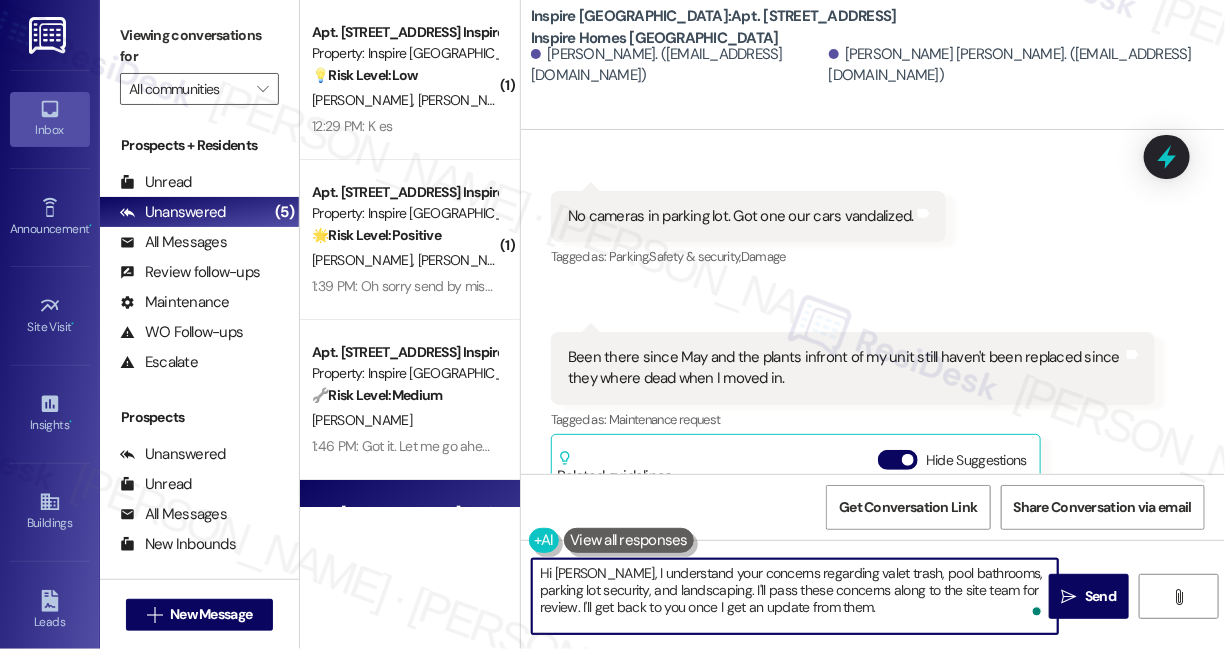 click on "Hi Ivan, I understand your concerns regarding valet trash, pool bathrooms, parking lot security, and landscaping. I'll pass these concerns along to the site team for review. I'll get back to you once I get an update from them." at bounding box center (795, 596) 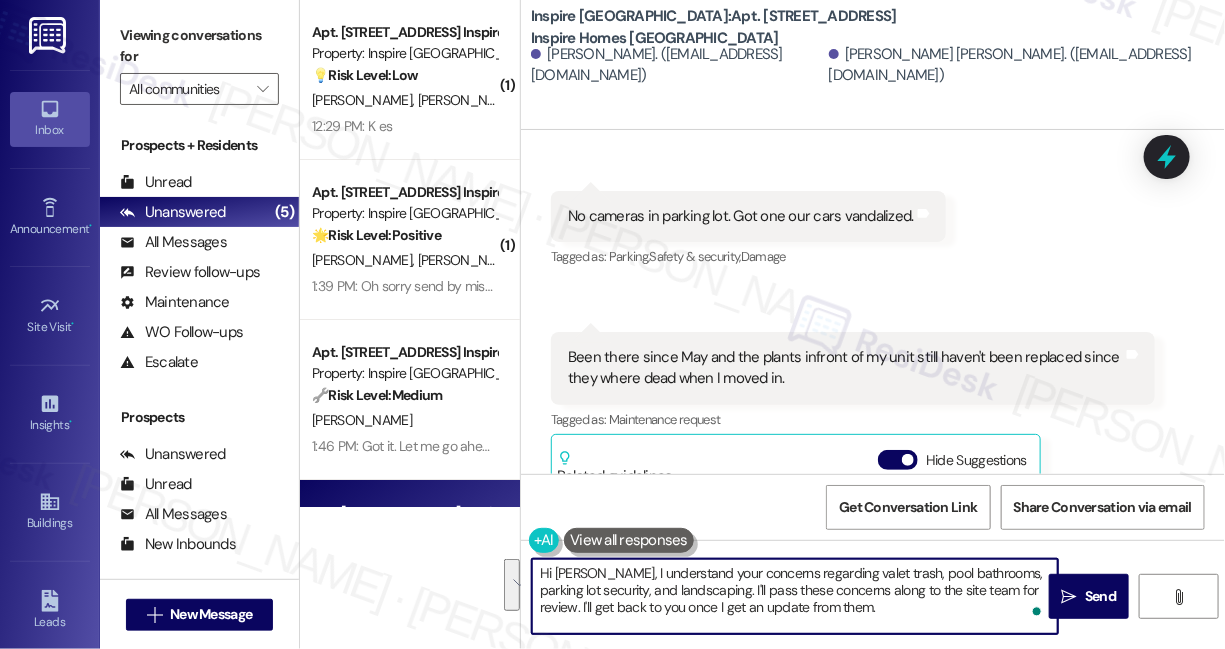 click on "Hi Ivan, I understand your concerns regarding valet trash, pool bathrooms, parking lot security, and landscaping. I'll pass these concerns along to the site team for review. I'll get back to you once I get an update from them." at bounding box center [795, 596] 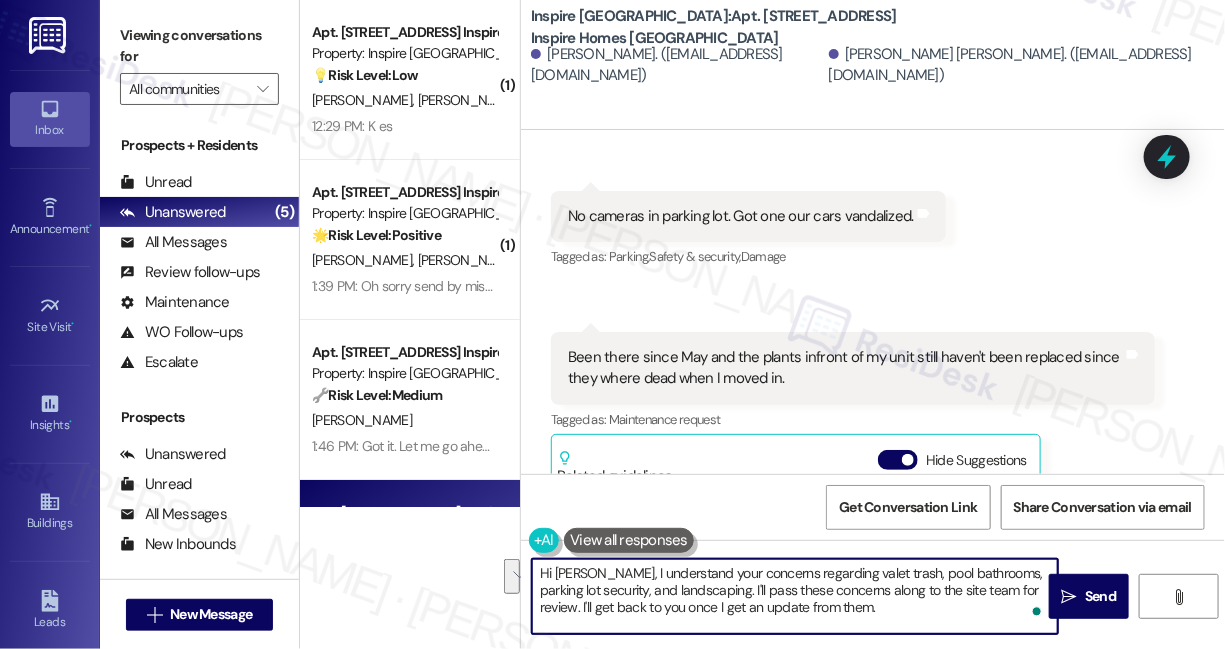 drag, startPoint x: 893, startPoint y: 609, endPoint x: 1021, endPoint y: 588, distance: 129.71121 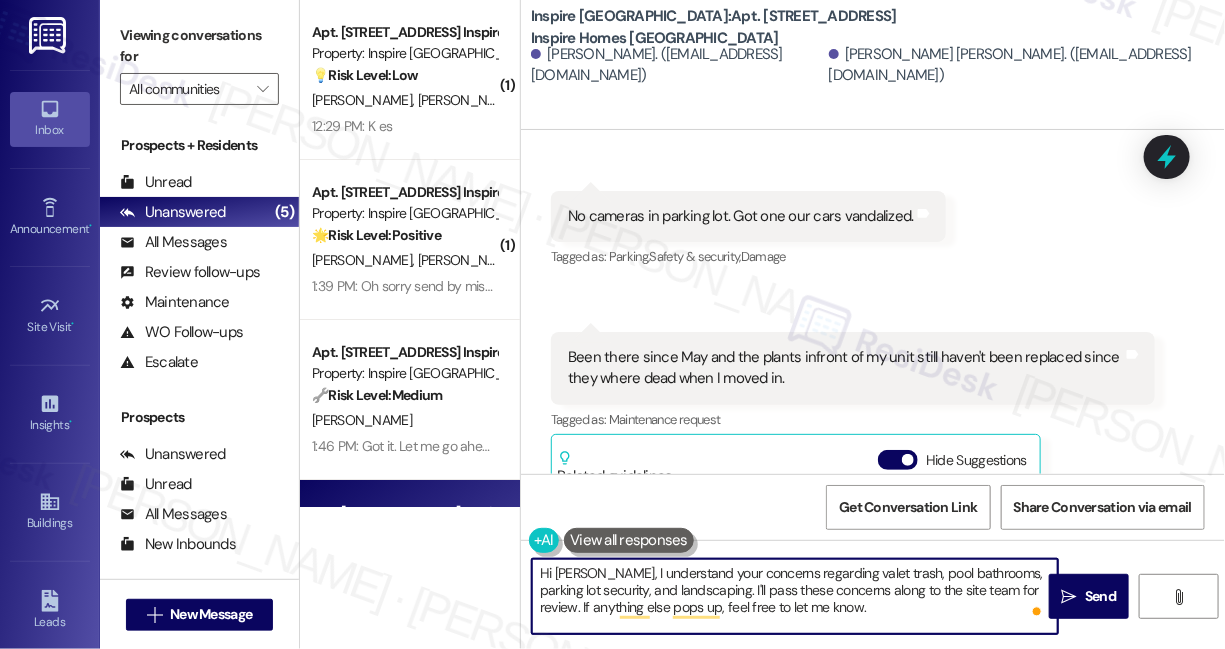 click on "No cameras in parking lot. Got one our cars vandalized." at bounding box center [741, 216] 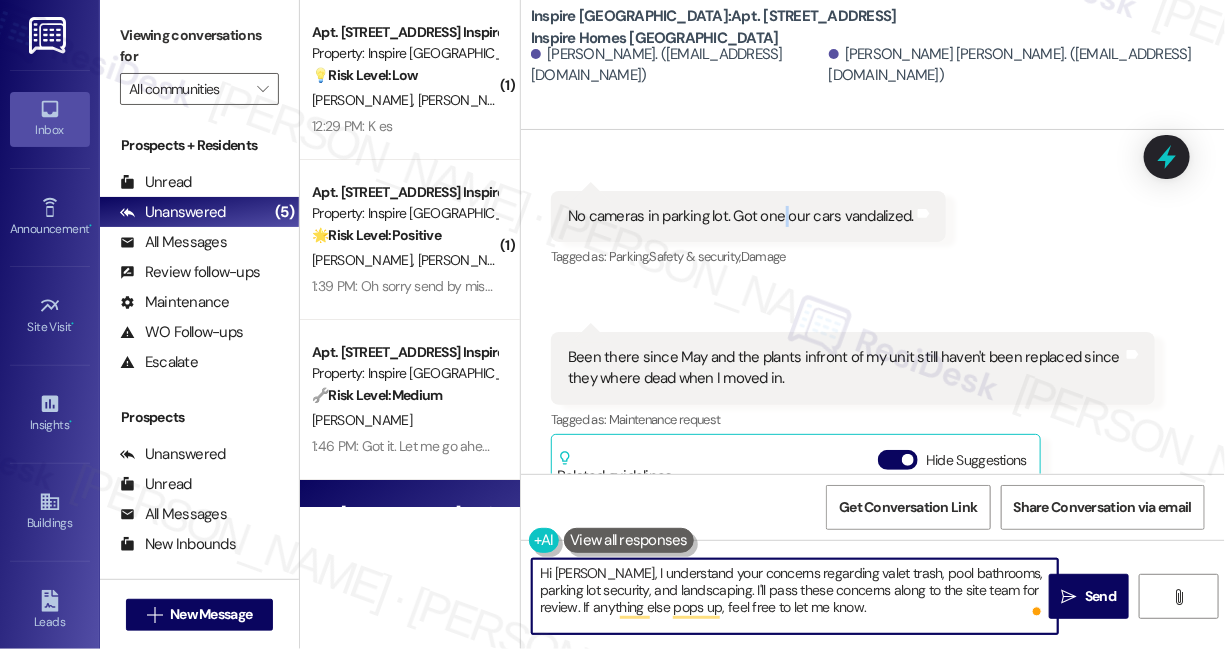 click on "No cameras in parking lot. Got one our cars vandalized." at bounding box center (741, 216) 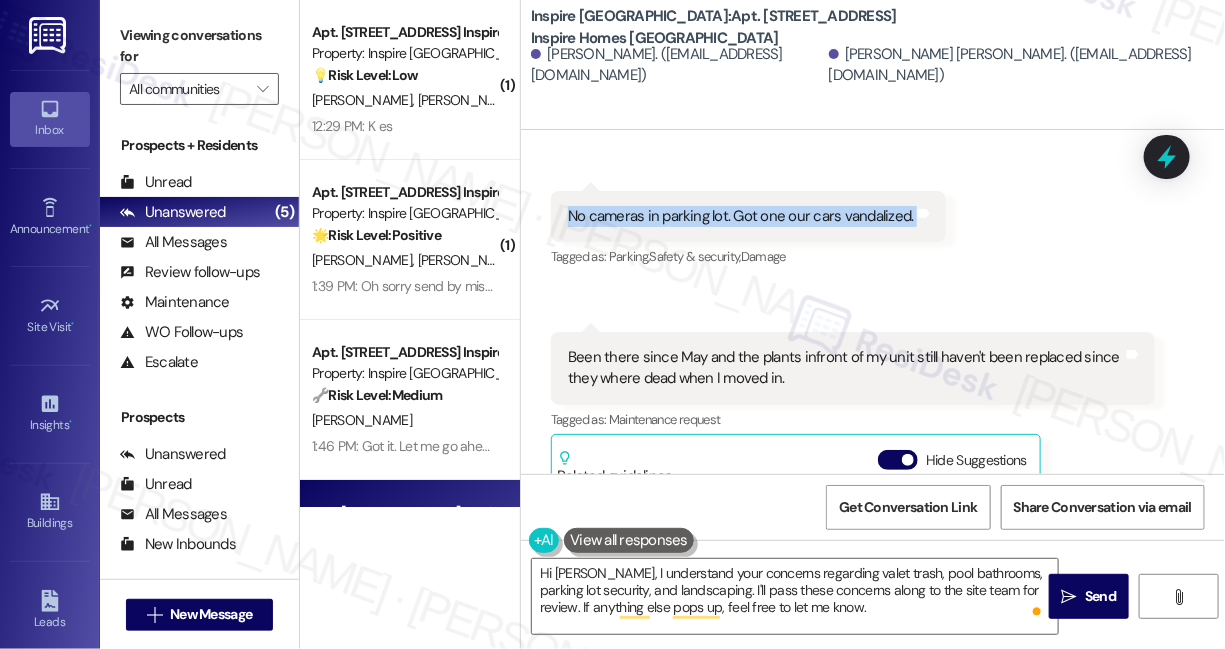 click on "No cameras in parking lot. Got one our cars vandalized." at bounding box center (741, 216) 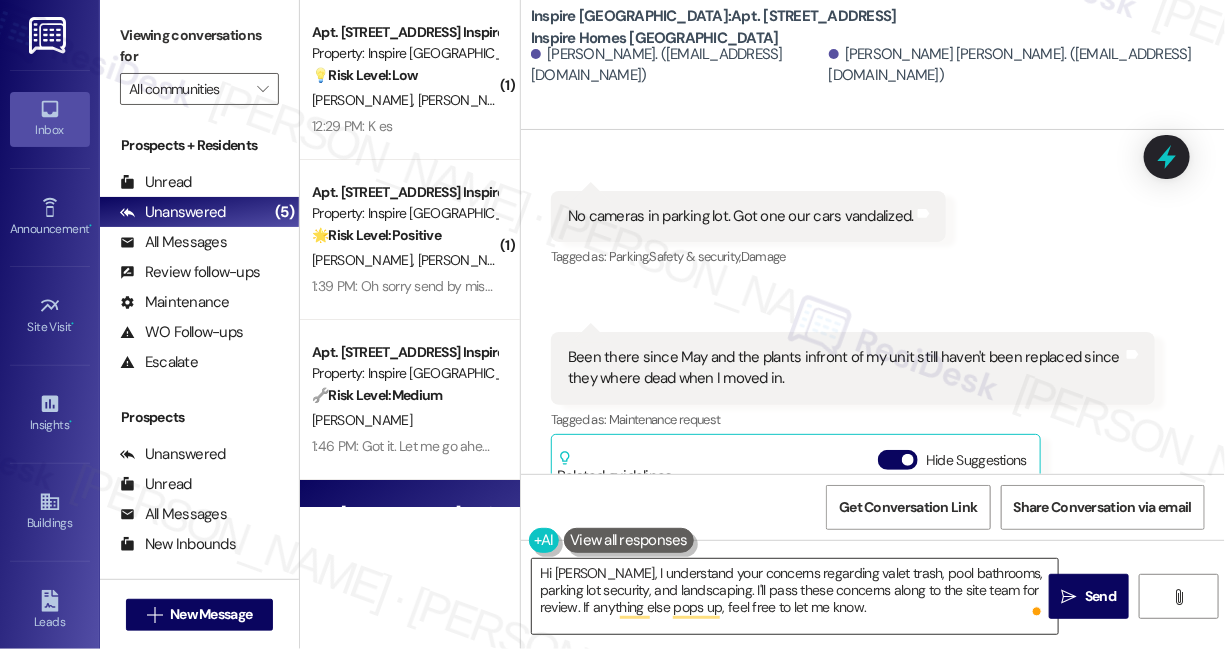 click on "Hi Ivan, I understand your concerns regarding valet trash, pool bathrooms, parking lot security, and landscaping. I'll pass these concerns along to the site team for review. If anything else pops up, feel free to let me know." at bounding box center (795, 596) 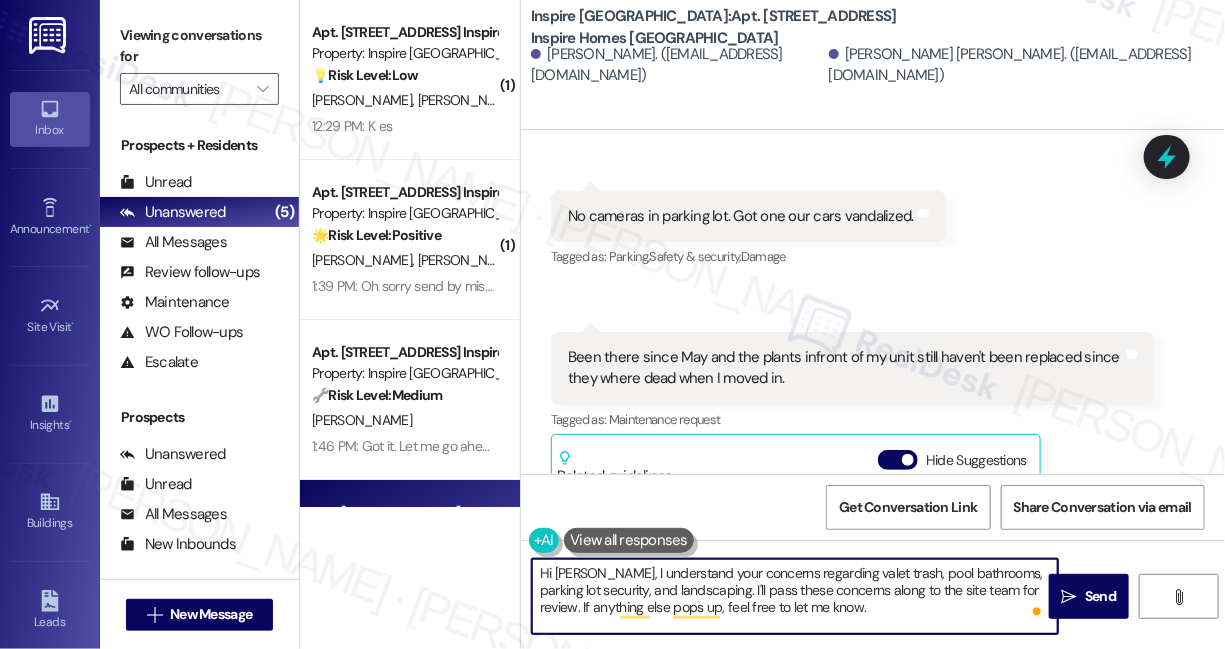 click on "Hi Ivan, I understand your concerns regarding valet trash, pool bathrooms, parking lot security, and landscaping. I'll pass these concerns along to the site team for review. If anything else pops up, feel free to let me know." at bounding box center (795, 596) 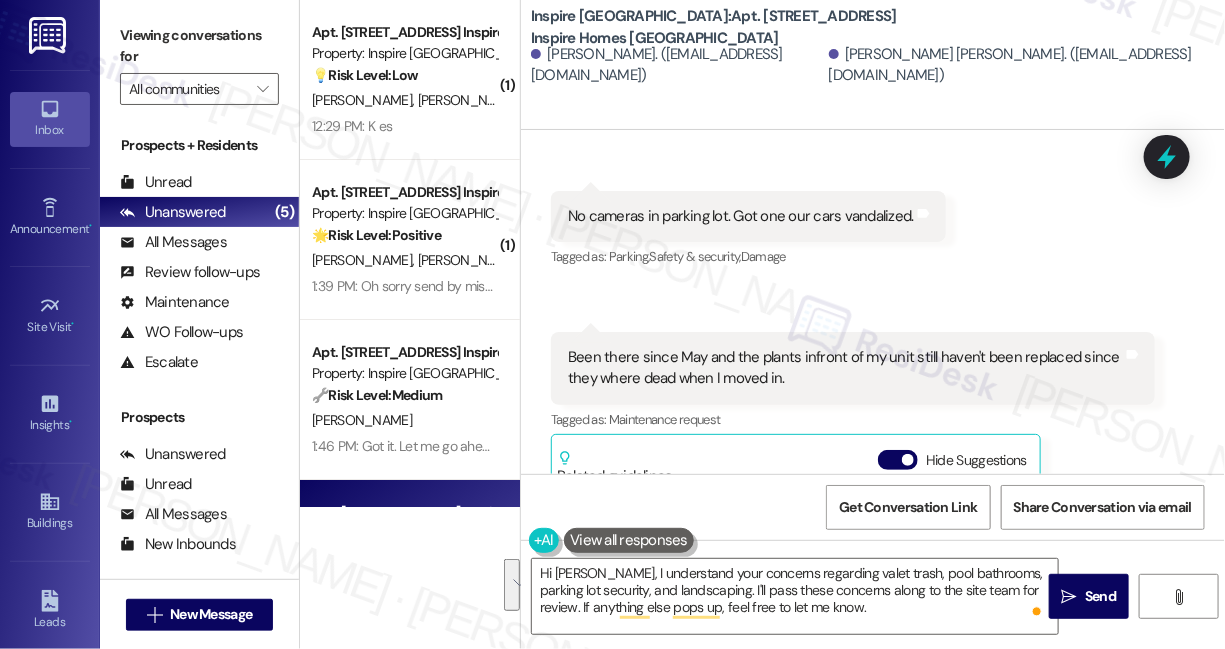 click on "Viewing conversations for" at bounding box center [199, 46] 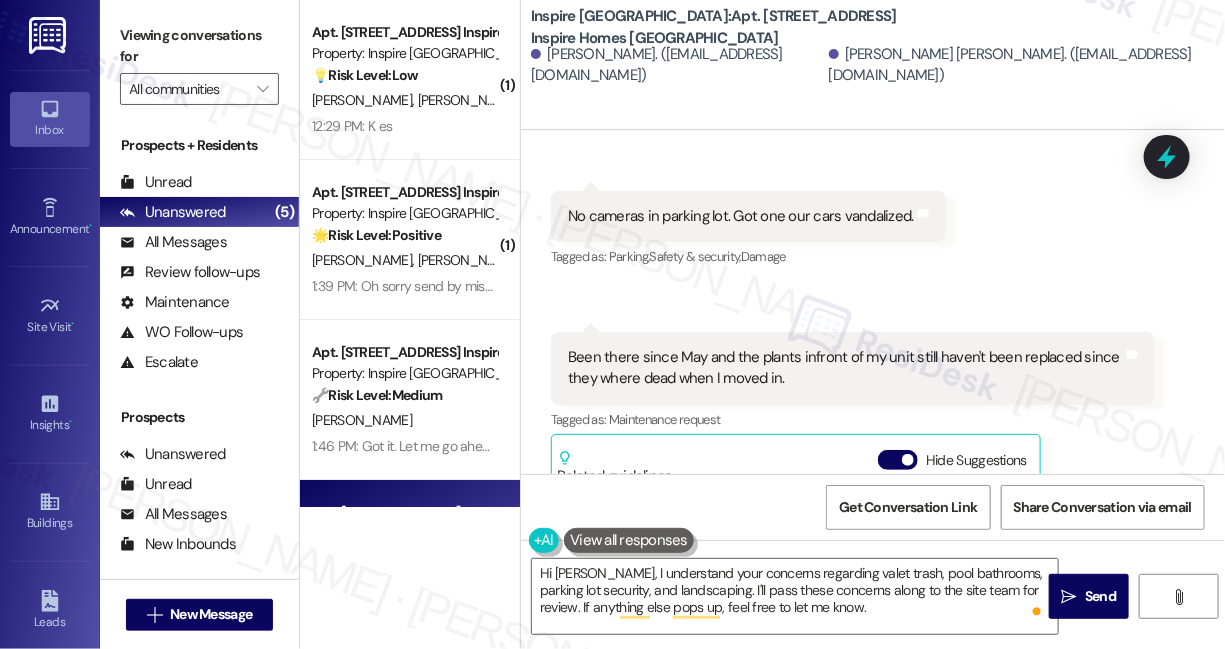 click on "Viewing conversations for" at bounding box center (199, 46) 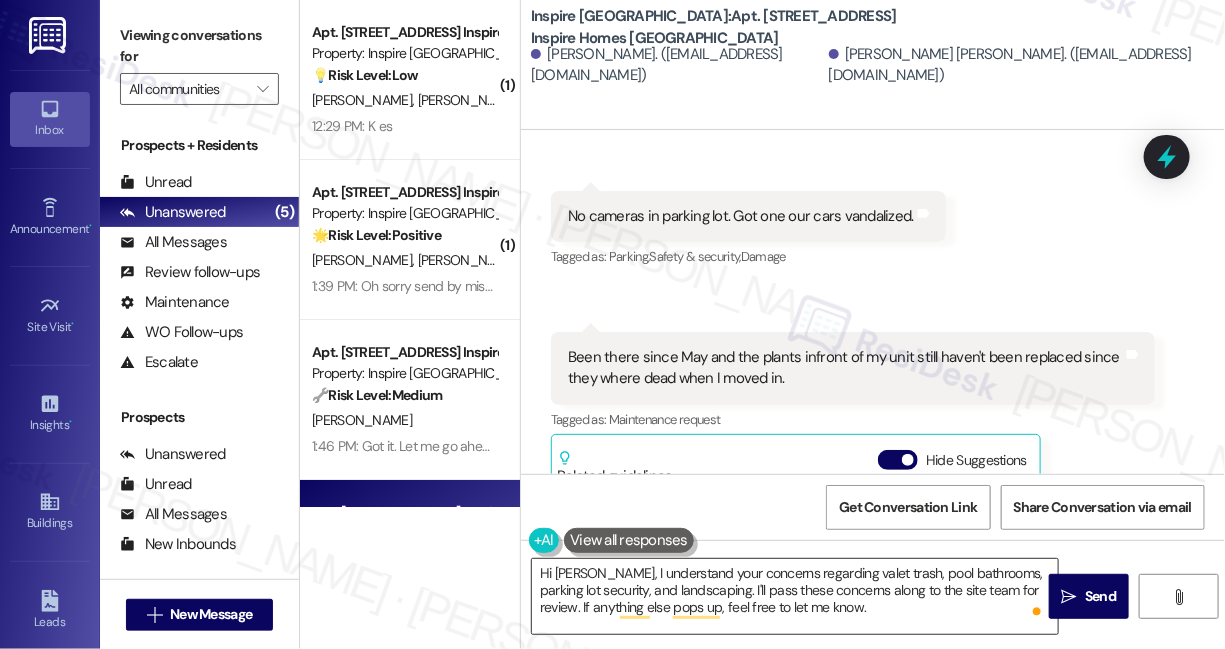 click on "Hi Ivan, I understand your concerns regarding valet trash, pool bathrooms, parking lot security, and landscaping. I'll pass these concerns along to the site team for review. If anything else pops up, feel free to let me know." at bounding box center (795, 596) 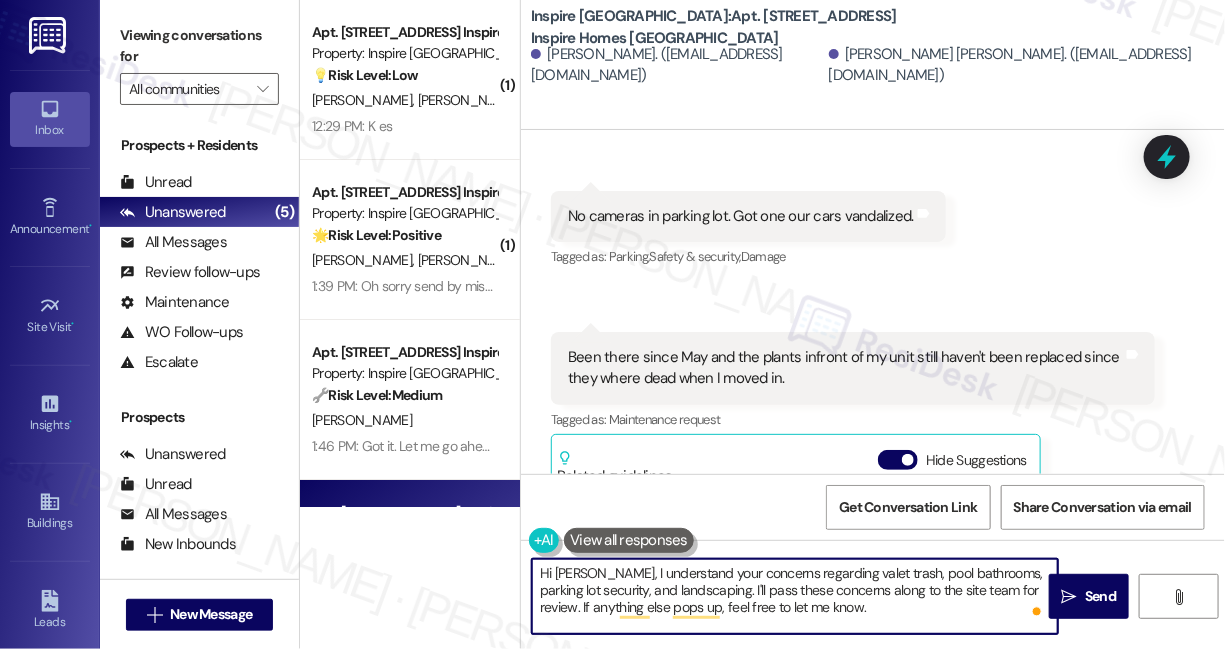 click on "Hi Ivan, I understand your concerns regarding valet trash, pool bathrooms, parking lot security, and landscaping. I'll pass these concerns along to the site team for review. If anything else pops up, feel free to let me know." at bounding box center [795, 596] 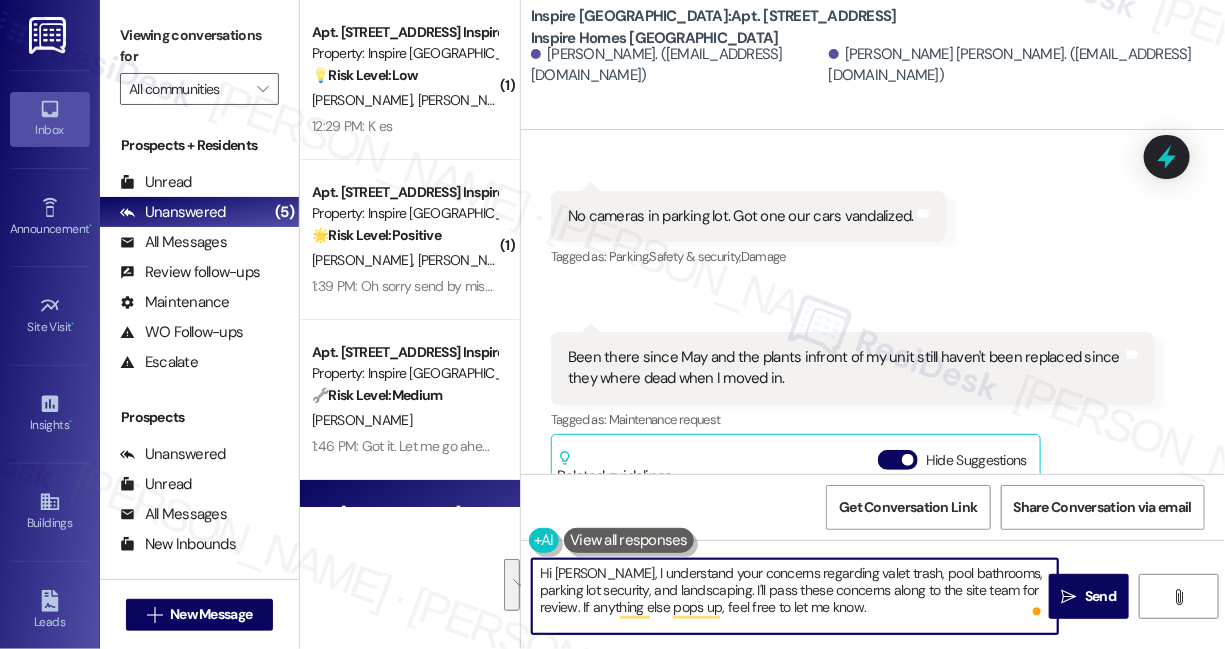 click on "Hi Ivan, I understand your concerns regarding valet trash, pool bathrooms, parking lot security, and landscaping. I'll pass these concerns along to the site team for review. If anything else pops up, feel free to let me know." at bounding box center [795, 596] 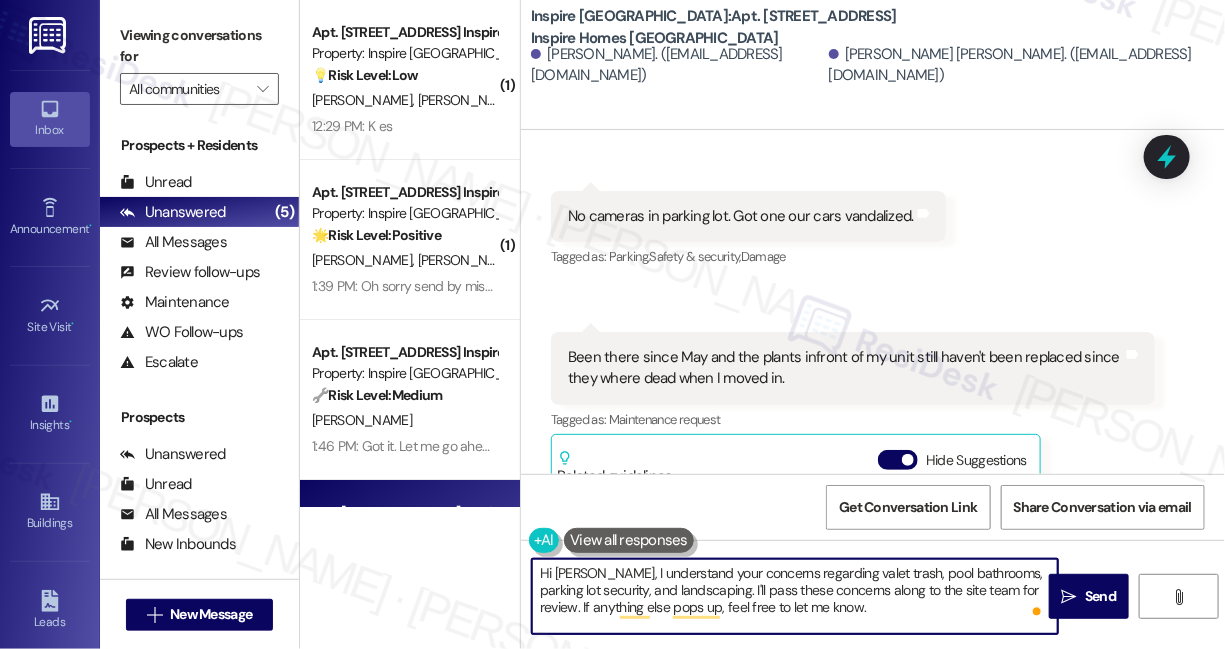click on "Hi Ivan, I understand your concerns regarding valet trash, pool bathrooms, parking lot security, and landscaping. I'll pass these concerns along to the site team for review. If anything else pops up, feel free to let me know." at bounding box center [795, 596] 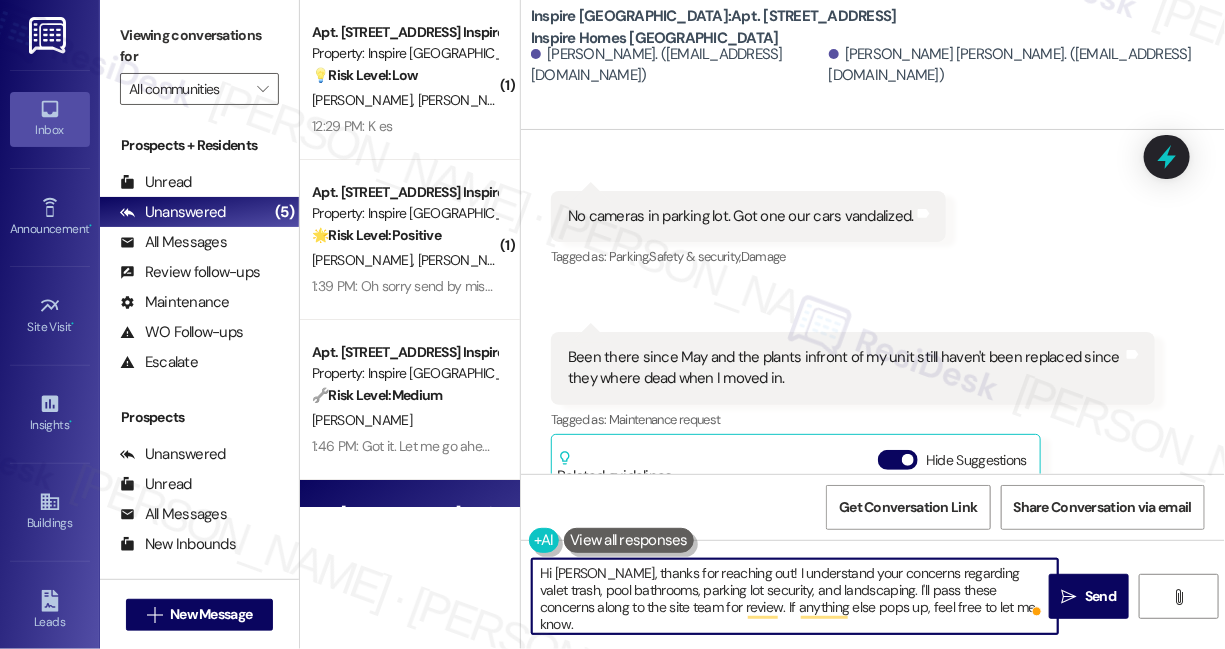 click on "Hi Ivan, thanks for reaching out! I understand your concerns regarding valet trash, pool bathrooms, parking lot security, and landscaping. I'll pass these concerns along to the site team for review. If anything else pops up, feel free to let me know." at bounding box center [795, 596] 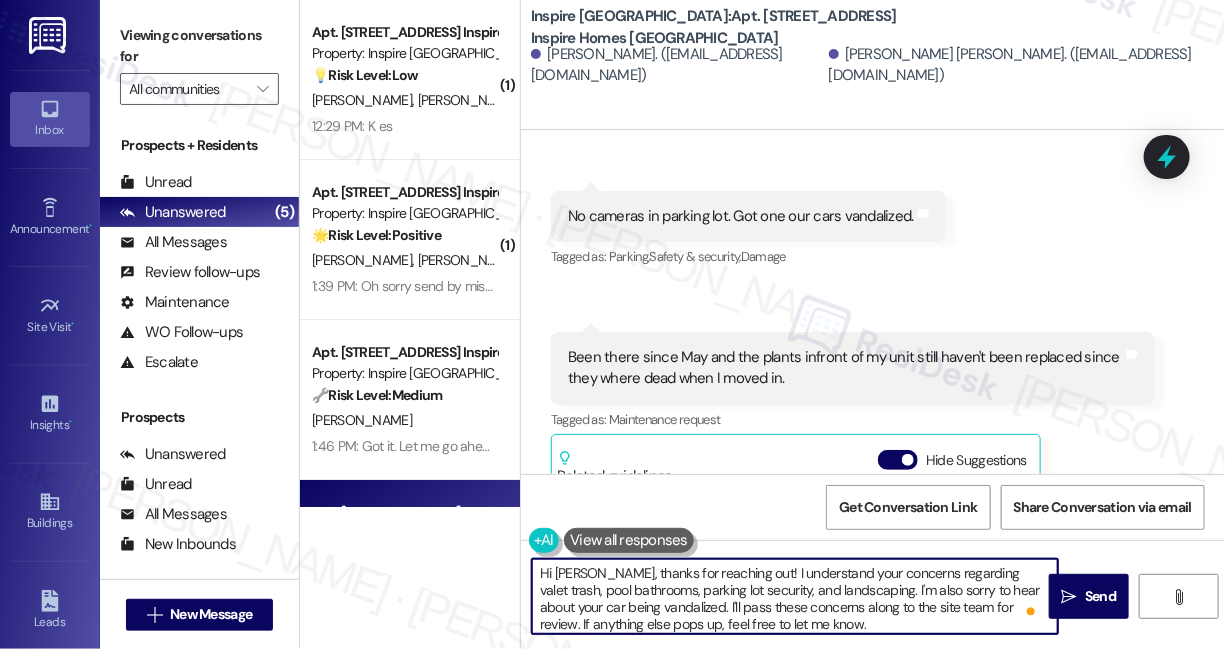 click on "Hi Ivan, thanks for reaching out! I understand your concerns regarding valet trash, pool bathrooms, parking lot security, and landscaping. I'm also sorry to hear about your car being vandalized. I'll pass these concerns along to the site team for review. If anything else pops up, feel free to let me know." at bounding box center (795, 596) 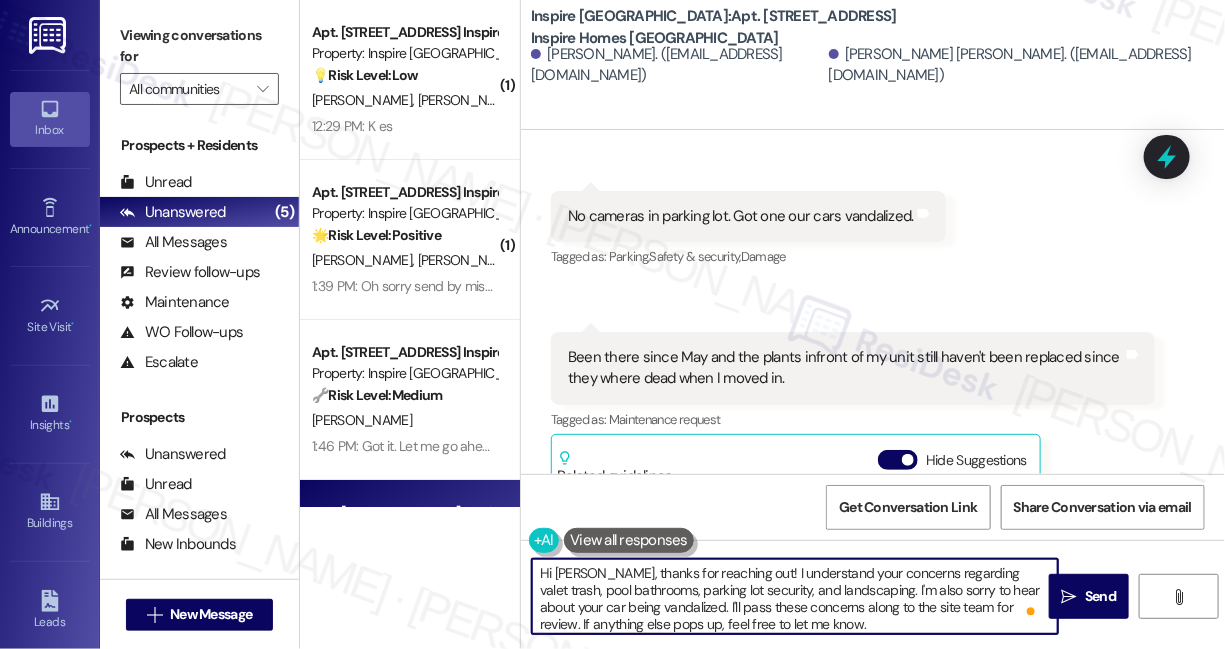 click on "Hi Ivan, thanks for reaching out! I understand your concerns regarding valet trash, pool bathrooms, parking lot security, and landscaping. I'm also sorry to hear about your car being vandalized. I'll pass these concerns along to the site team for review. If anything else pops up, feel free to let me know." at bounding box center [795, 596] 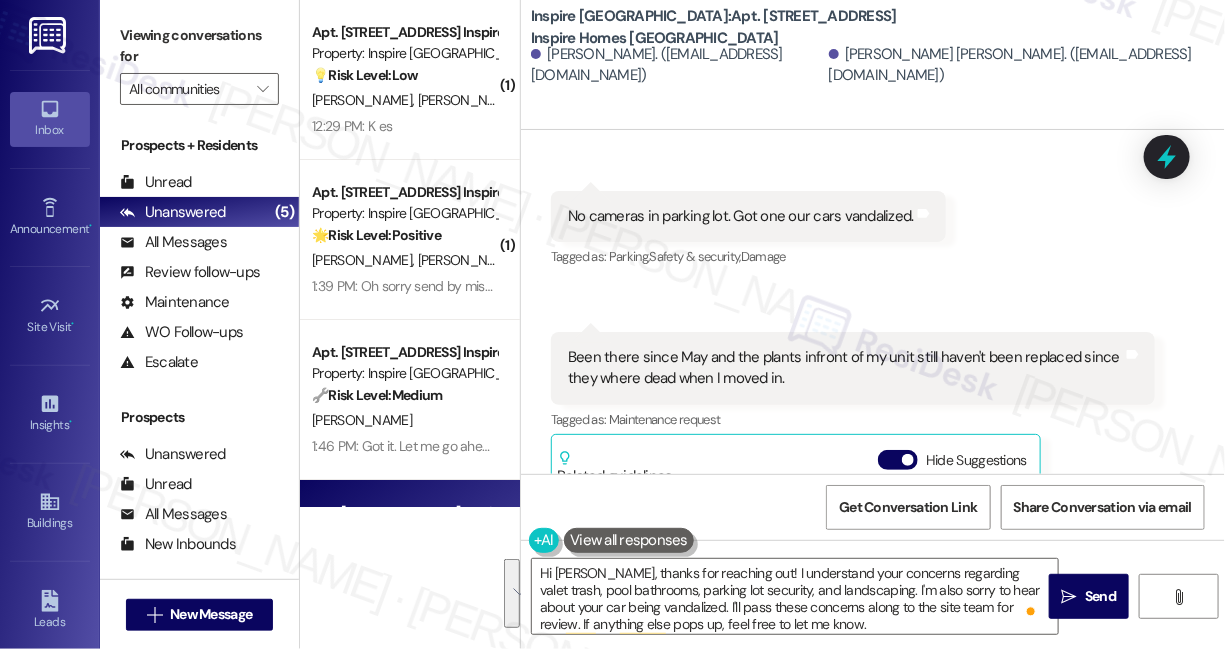 click on "Viewing conversations for" at bounding box center [199, 46] 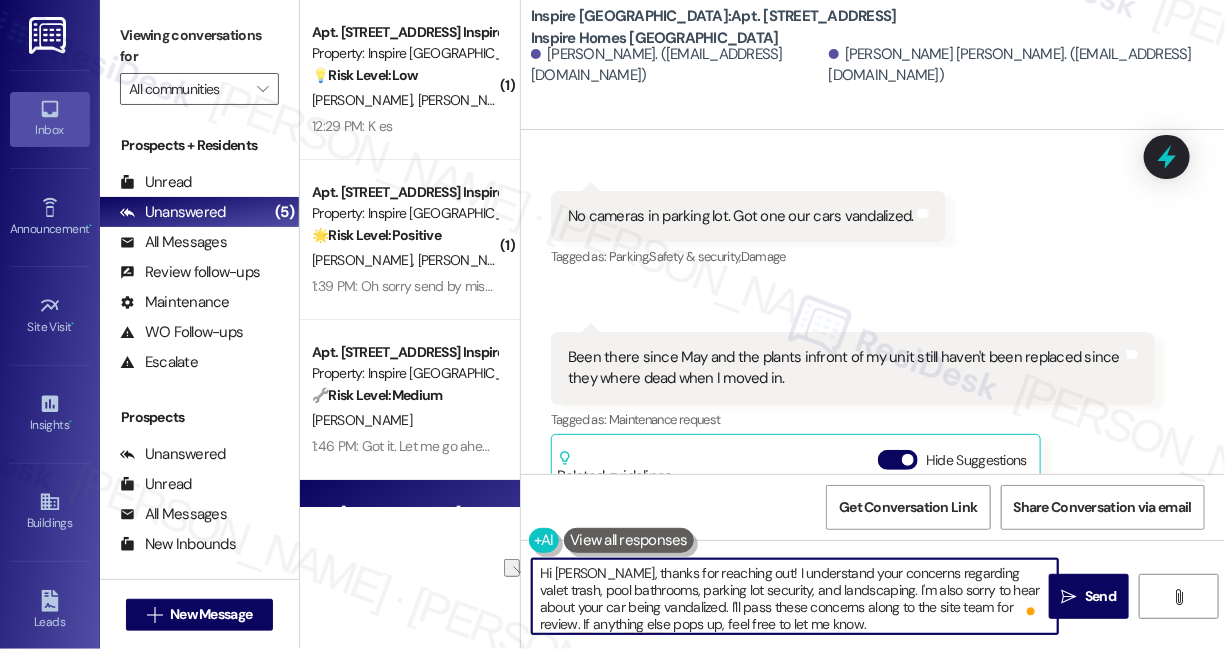 drag, startPoint x: 821, startPoint y: 588, endPoint x: 894, endPoint y: 603, distance: 74.52516 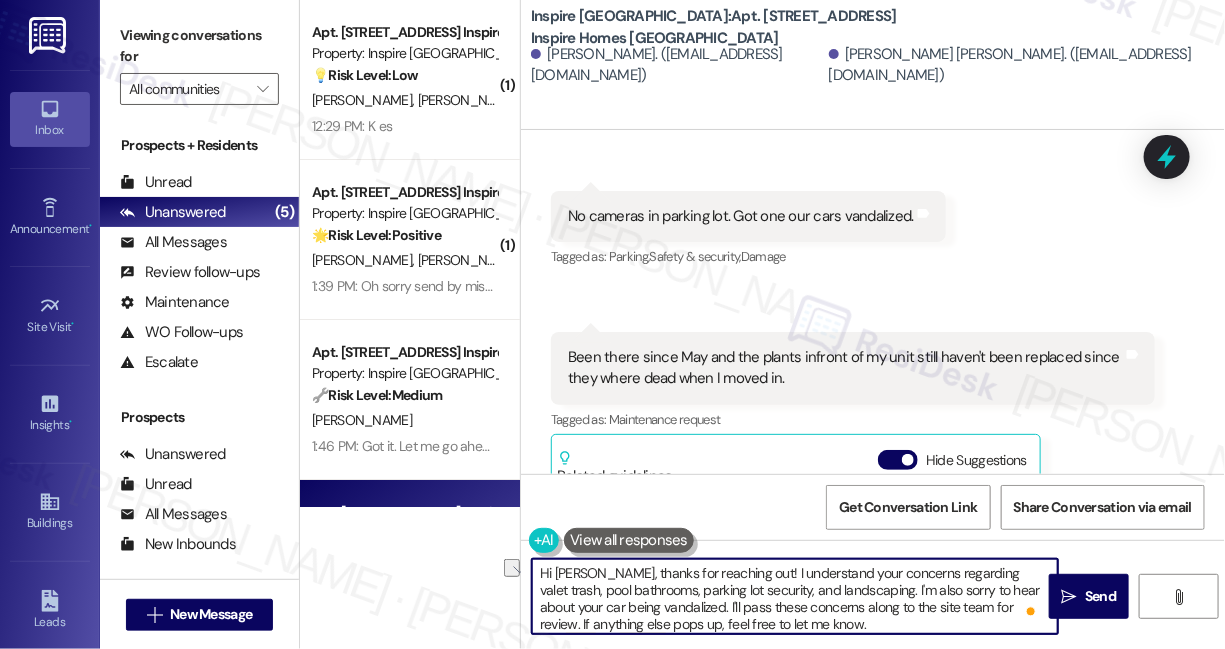 click on "Hi Ivan, thanks for reaching out! I understand your concerns regarding valet trash, pool bathrooms, parking lot security, and landscaping. I'm also sorry to hear about your car being vandalized. I'll pass these concerns along to the site team for review. If anything else pops up, feel free to let me know." at bounding box center (795, 596) 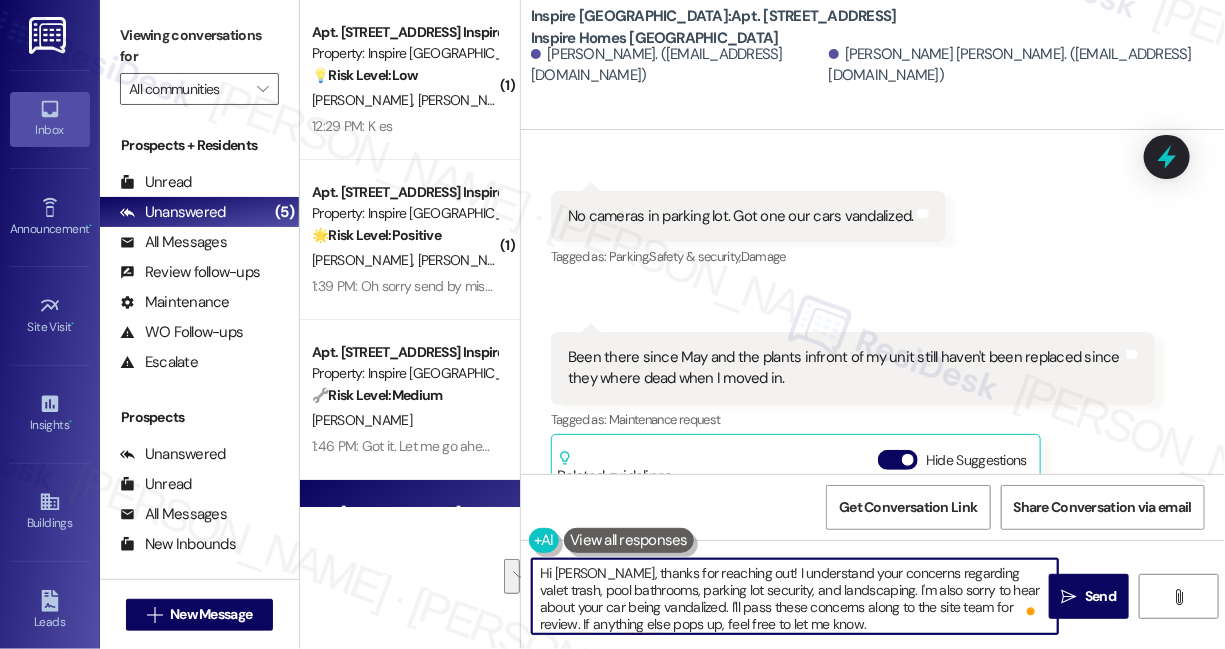 click on "Hi Ivan, thanks for reaching out! I understand your concerns regarding valet trash, pool bathrooms, parking lot security, and landscaping. I'm also sorry to hear about your car being vandalized. I'll pass these concerns along to the site team for review. If anything else pops up, feel free to let me know." at bounding box center [795, 596] 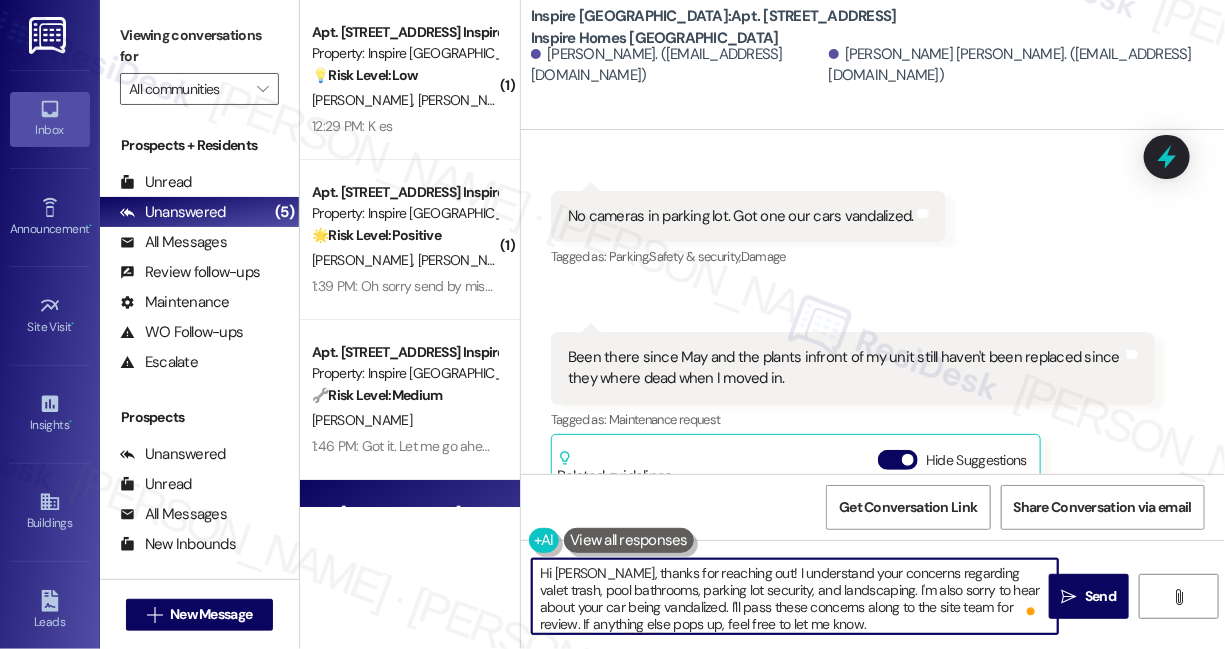 scroll, scrollTop: 5, scrollLeft: 0, axis: vertical 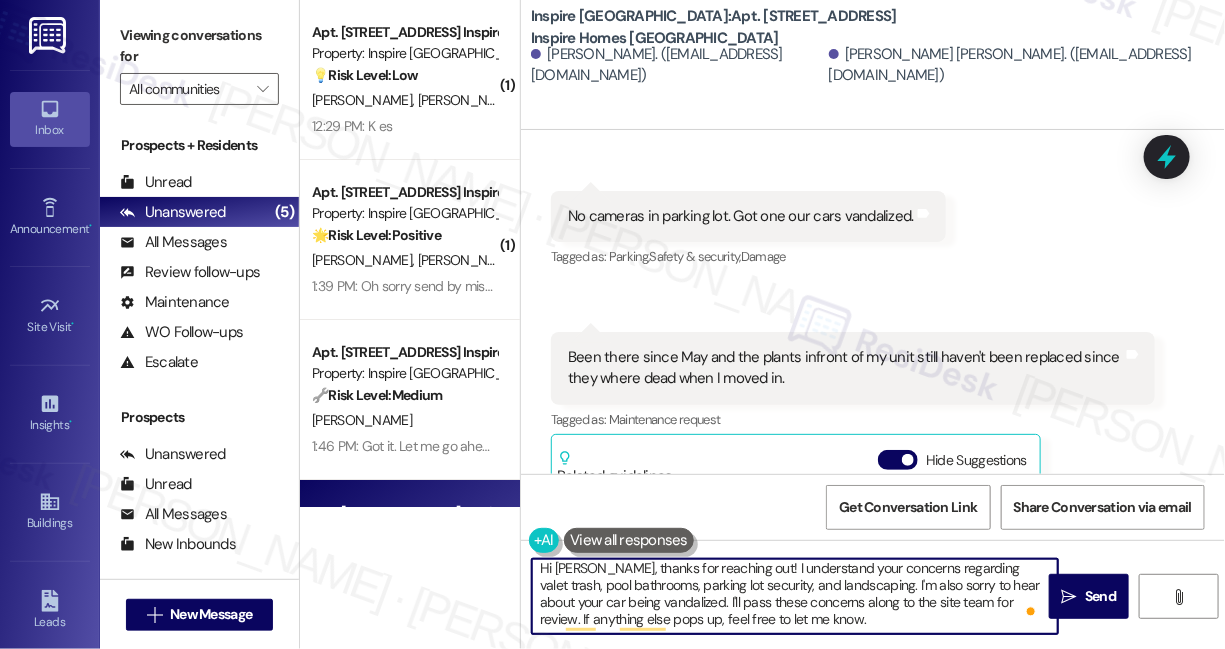 click on "Hi Ivan, thanks for reaching out! I understand your concerns regarding valet trash, pool bathrooms, parking lot security, and landscaping. I'm also sorry to hear about your car being vandalized. I'll pass these concerns along to the site team for review. If anything else pops up, feel free to let me know." at bounding box center (795, 596) 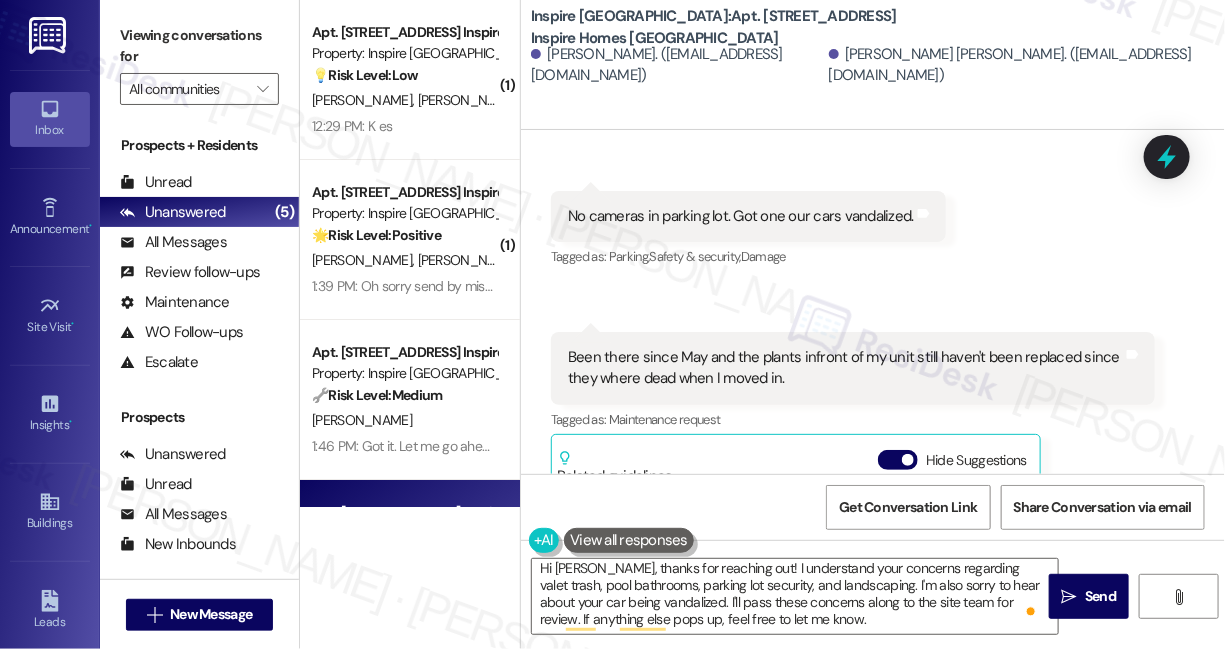 click on "Viewing conversations for" at bounding box center (199, 46) 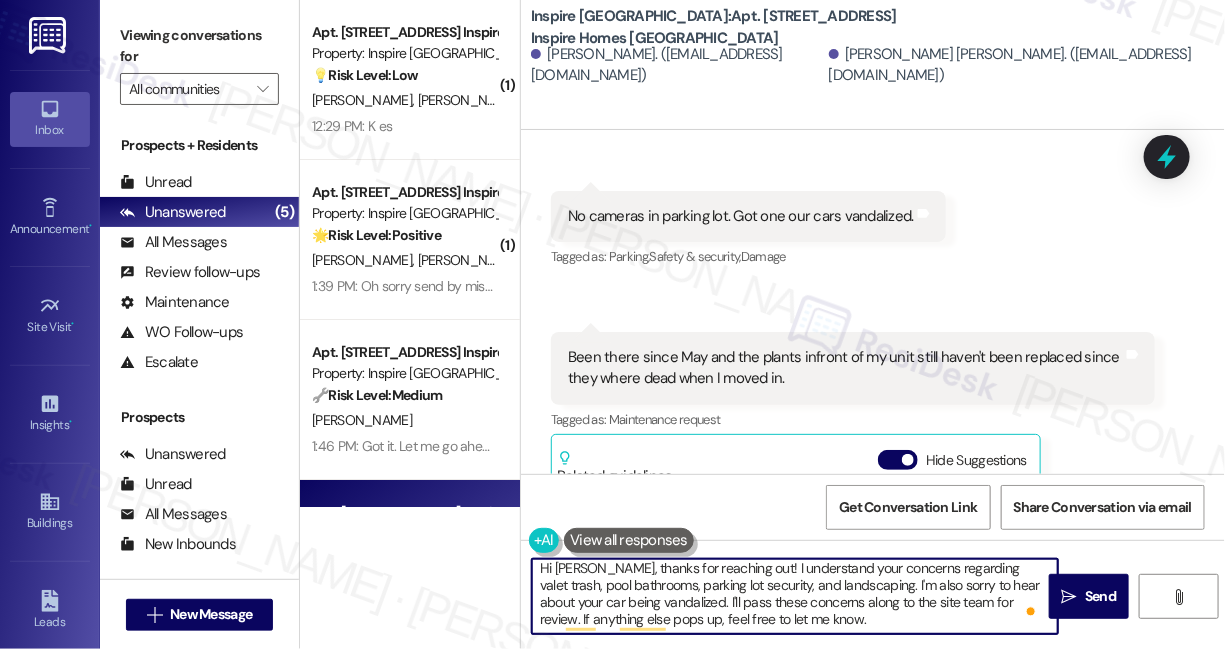 click on "Hi Ivan, thanks for reaching out! I understand your concerns regarding valet trash, pool bathrooms, parking lot security, and landscaping. I'm also sorry to hear about your car being vandalized. I'll pass these concerns along to the site team for review. If anything else pops up, feel free to let me know." at bounding box center (795, 596) 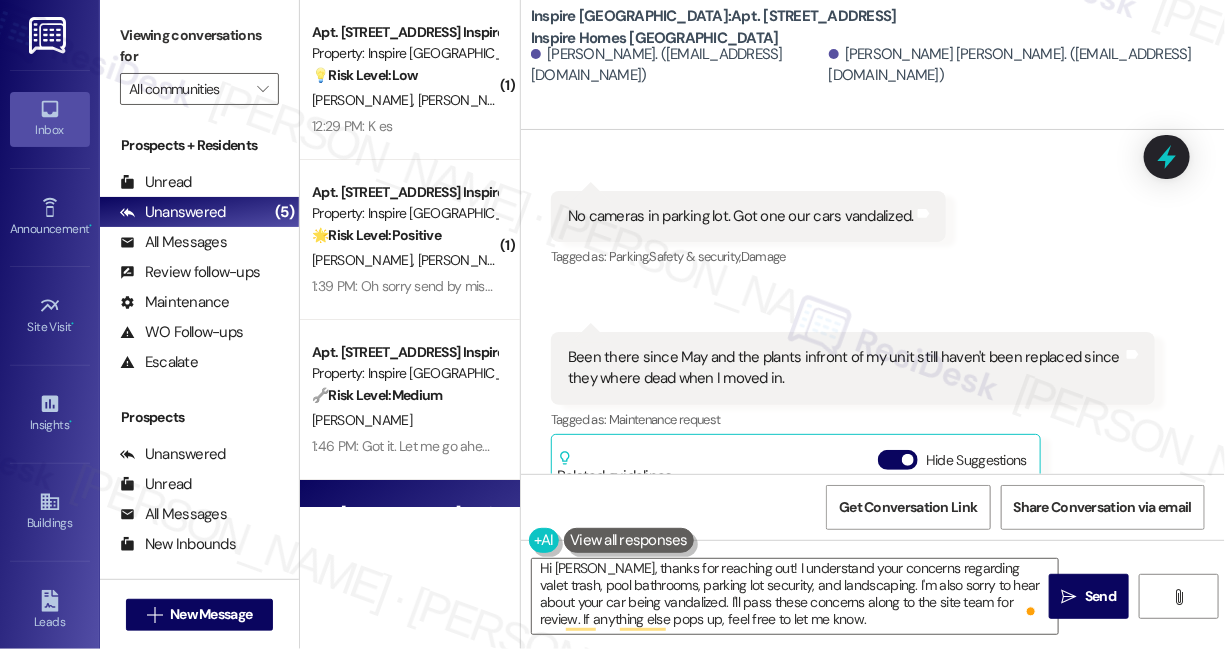 click on "Viewing conversations for" at bounding box center (199, 46) 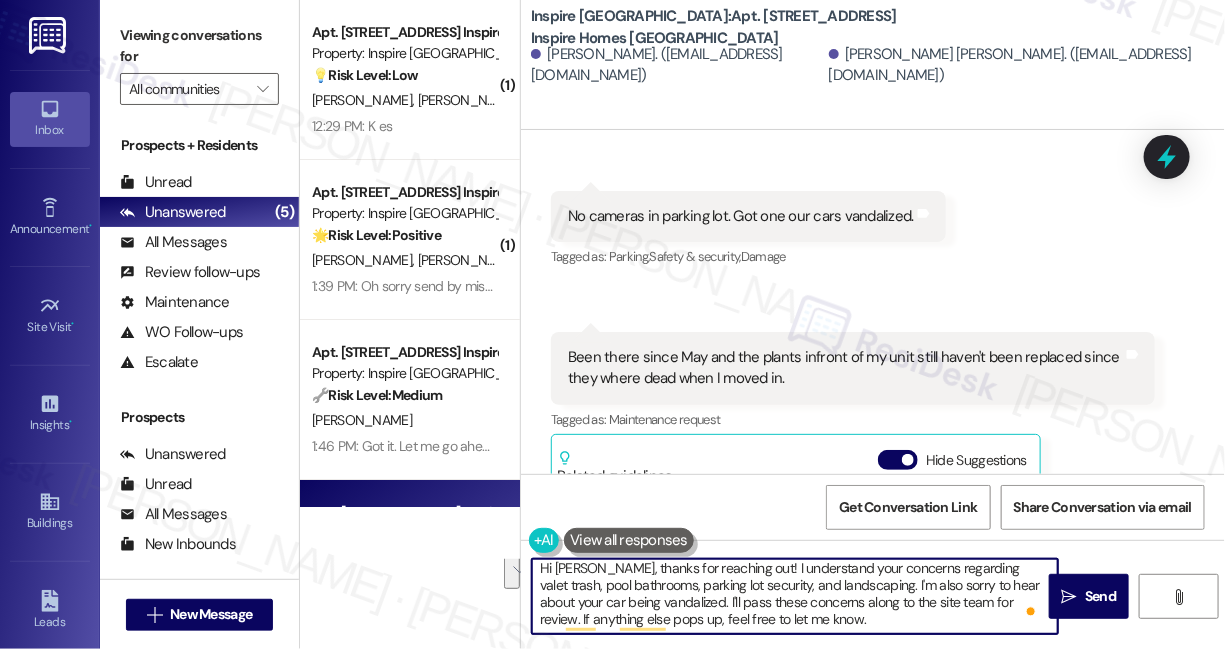 drag, startPoint x: 765, startPoint y: 614, endPoint x: 641, endPoint y: 597, distance: 125.1599 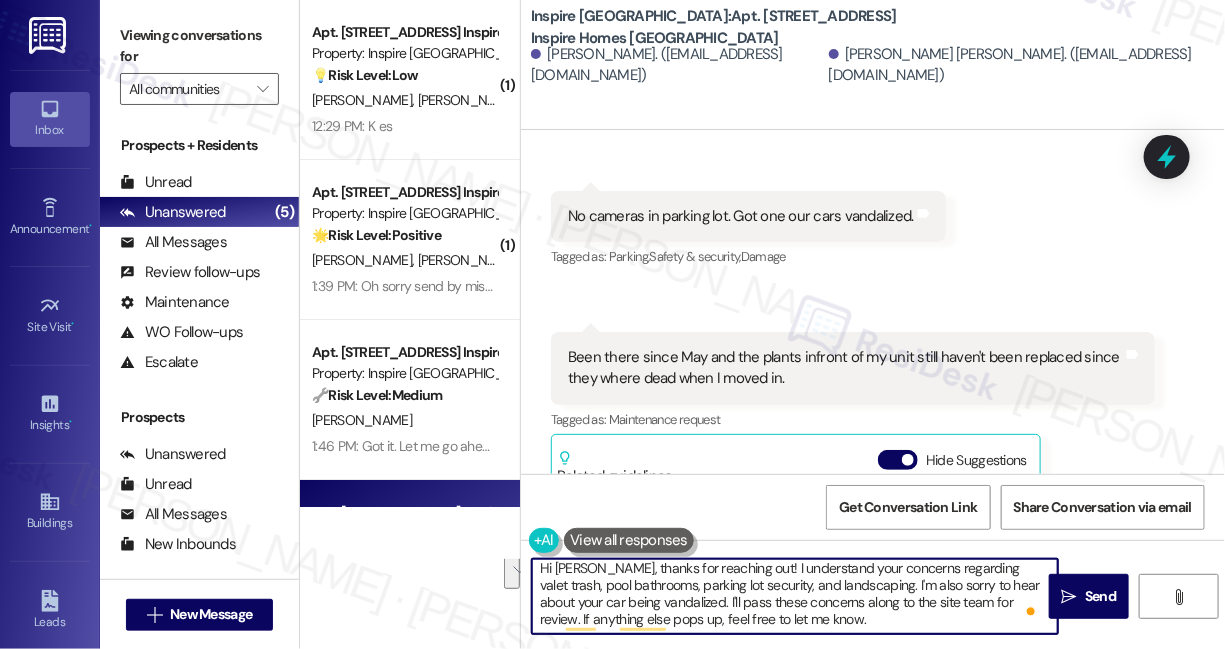 click on "Hi Ivan, thanks for reaching out! I understand your concerns regarding valet trash, pool bathrooms, parking lot security, and landscaping. I'm also sorry to hear about your car being vandalized. I'll pass these concerns along to the site team for review. If anything else pops up, feel free to let me know." at bounding box center [795, 596] 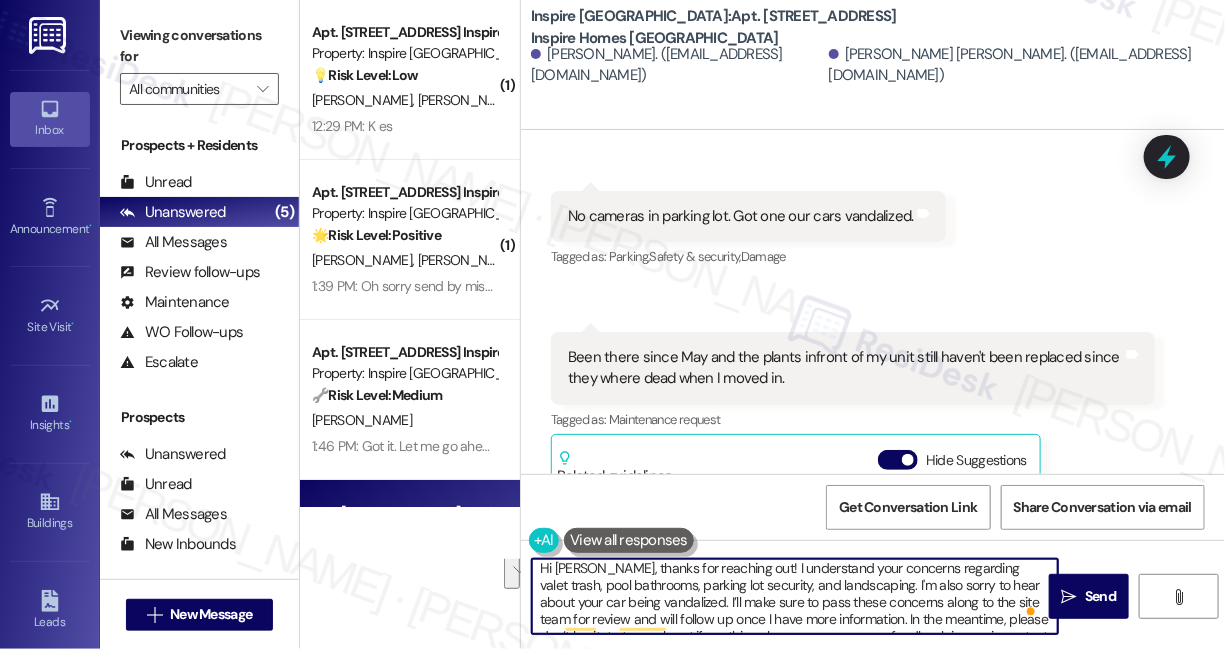 scroll, scrollTop: 16, scrollLeft: 0, axis: vertical 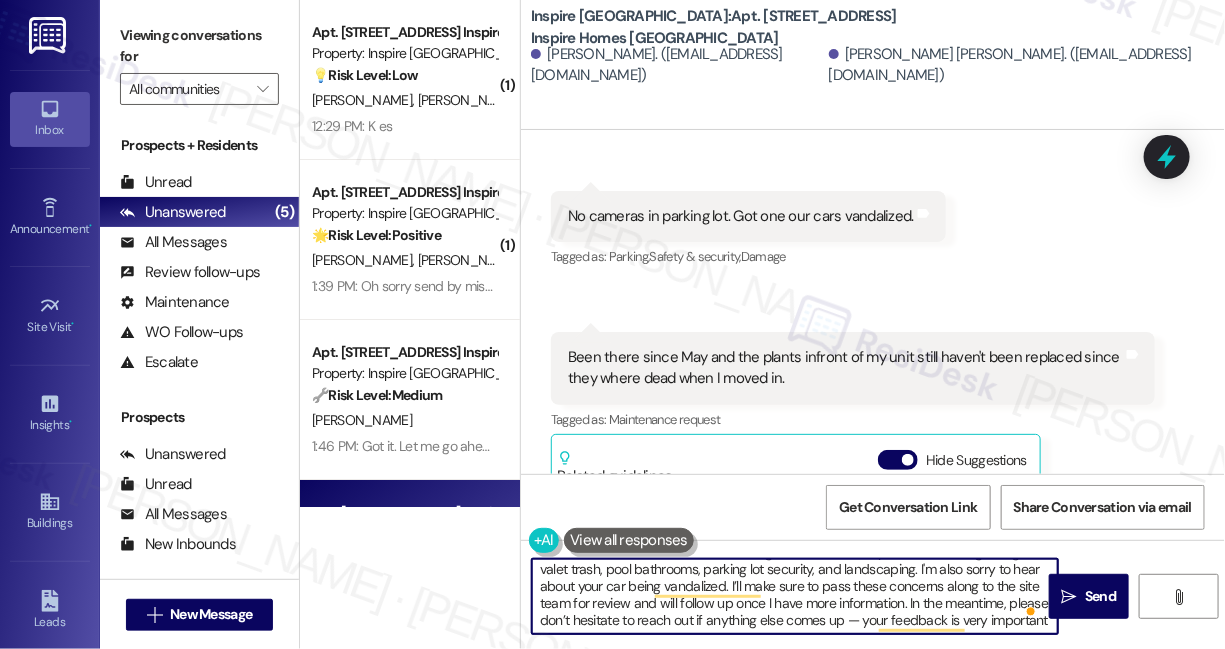 drag, startPoint x: 774, startPoint y: 623, endPoint x: 760, endPoint y: 620, distance: 14.3178215 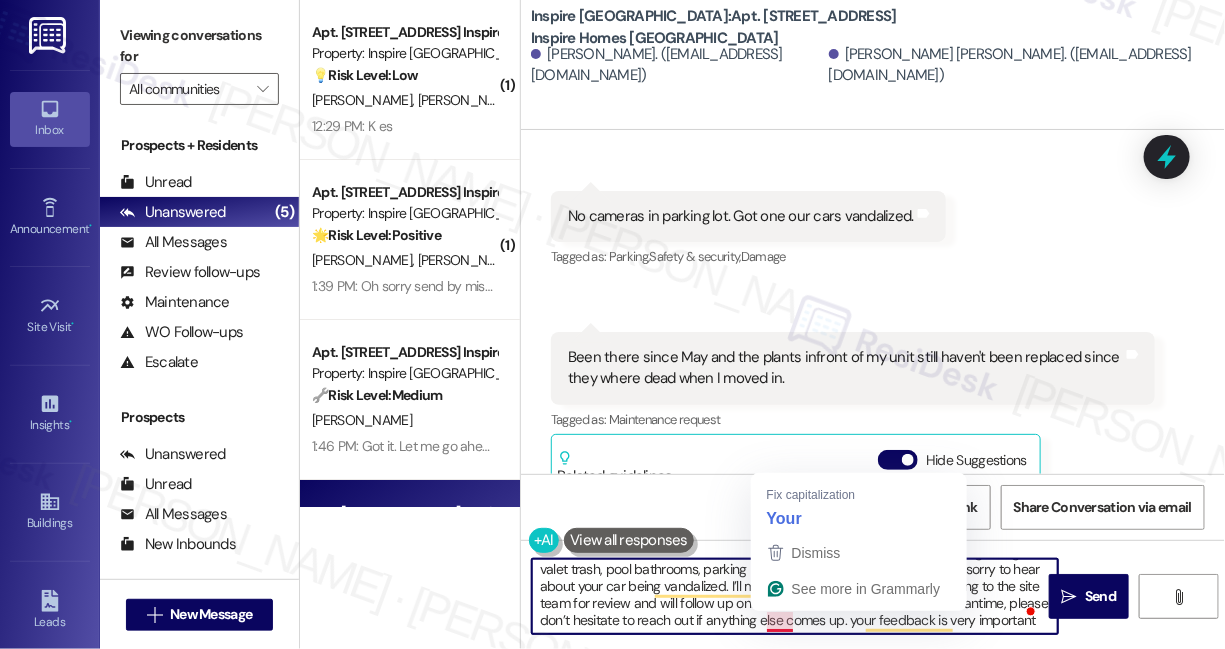 drag, startPoint x: 997, startPoint y: 624, endPoint x: 765, endPoint y: 624, distance: 232 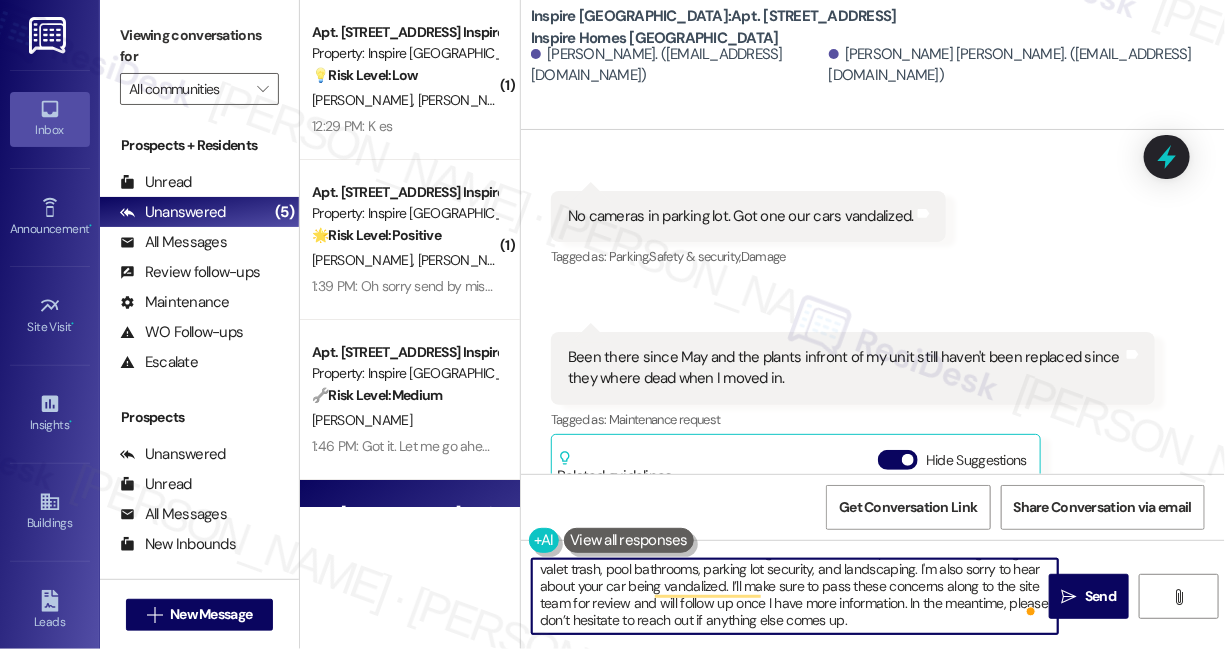 scroll, scrollTop: 0, scrollLeft: 0, axis: both 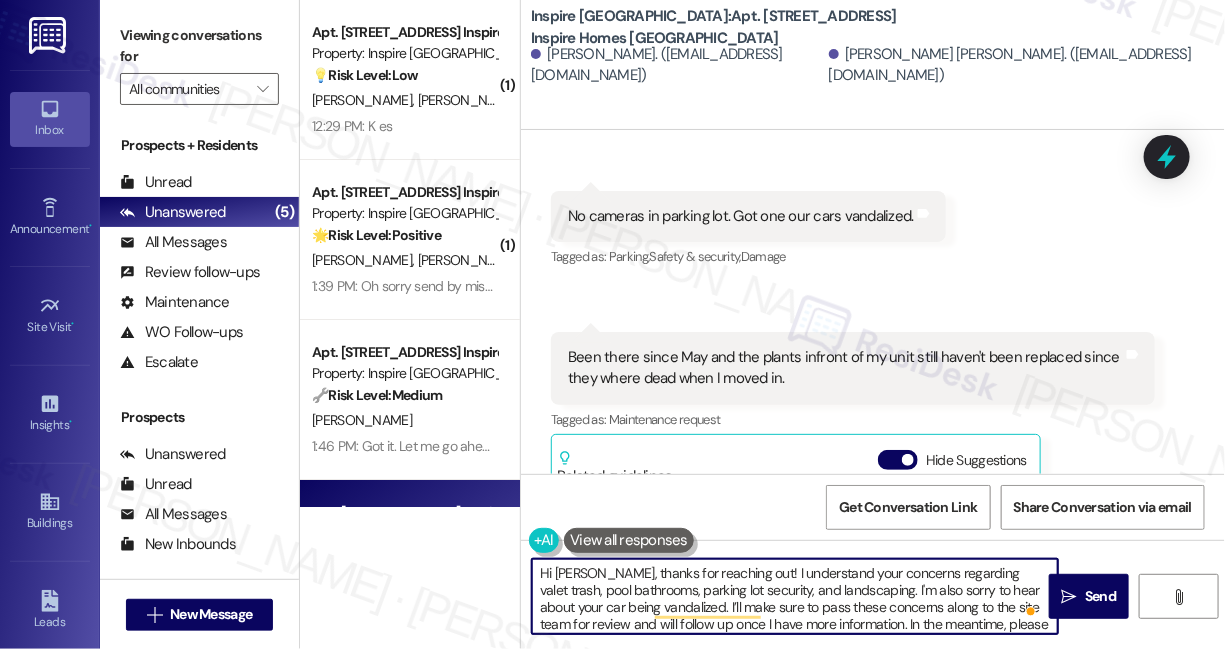 click on "Hi Ivan, thanks for reaching out! I understand your concerns regarding valet trash, pool bathrooms, parking lot security, and landscaping. I'm also sorry to hear about your car being vandalized. I’ll make sure to pass these concerns along to the site team for review and will follow up once I have more information. In the meantime, please don’t hesitate to reach out if anything else comes up." at bounding box center [795, 596] 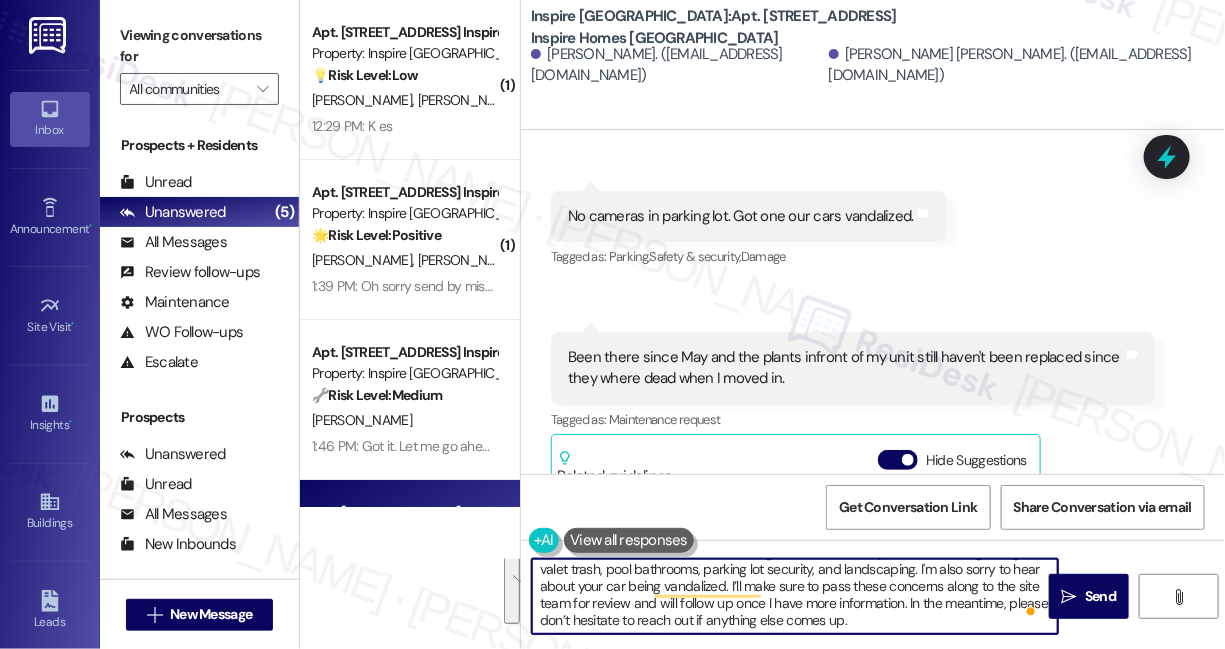 click on "Hi Ivan, thanks for reaching out! I understand your concerns regarding valet trash, pool bathrooms, parking lot security, and landscaping. I'm also sorry to hear about your car being vandalized. I’ll make sure to pass these concerns along to the site team for review and will follow up once I have more information. In the meantime, please don’t hesitate to reach out if anything else comes up." at bounding box center (795, 596) 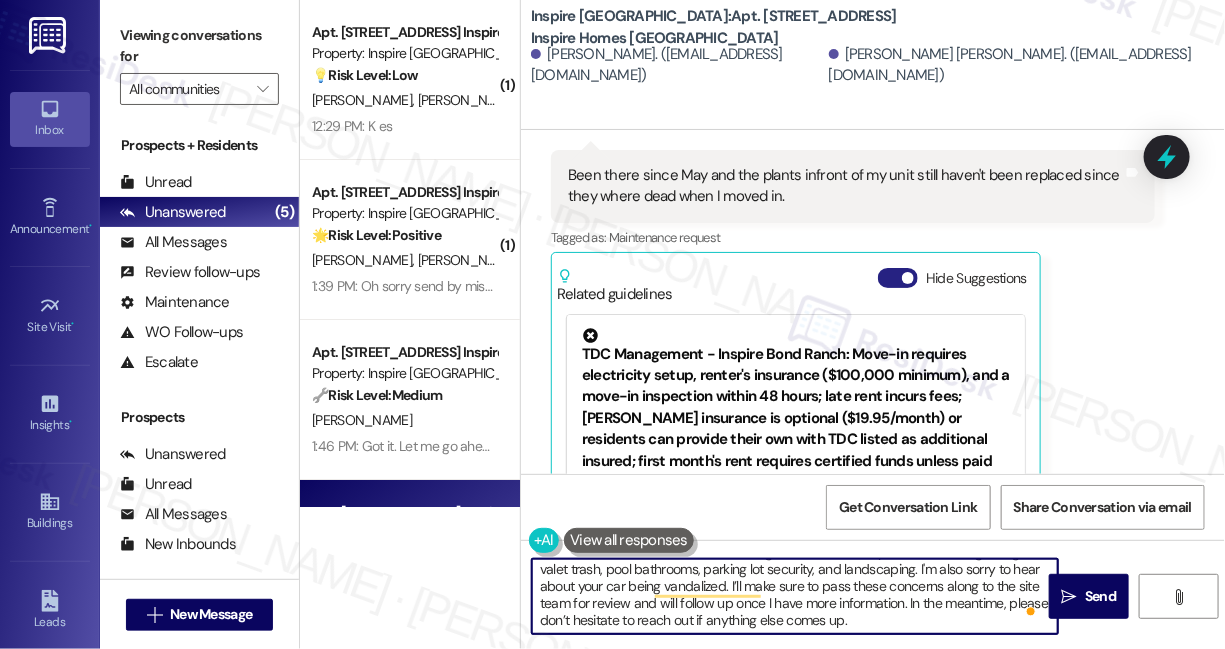 click on "Hide Suggestions" at bounding box center (898, 278) 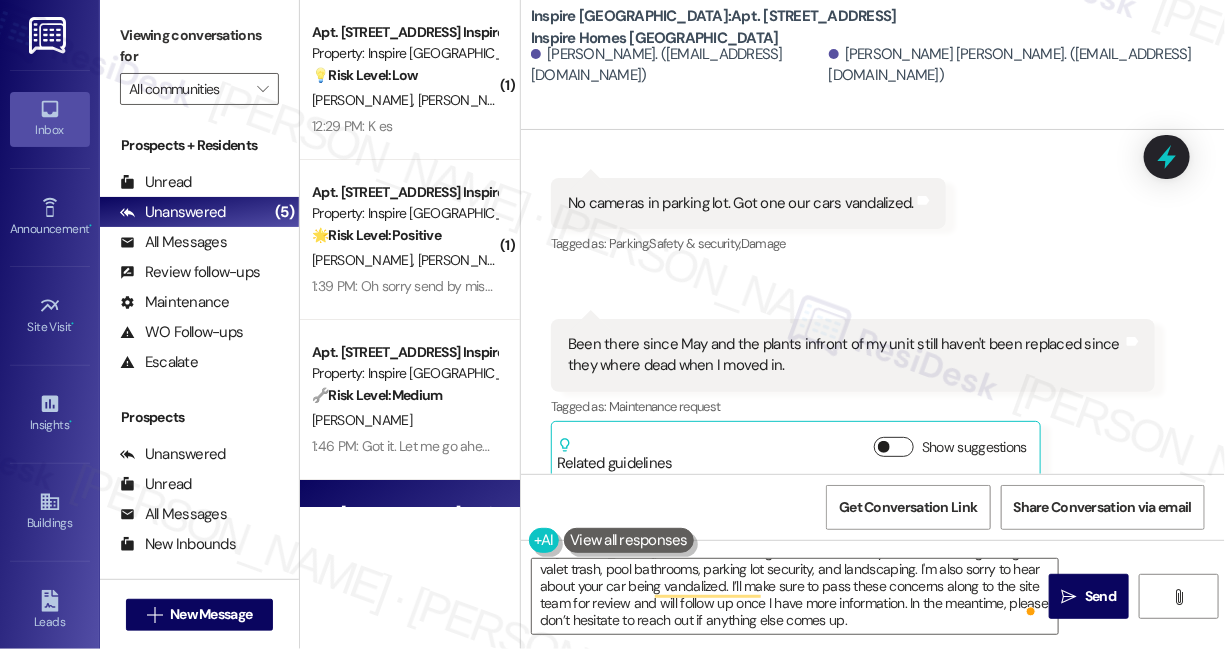 click on "Show suggestions" at bounding box center (894, 447) 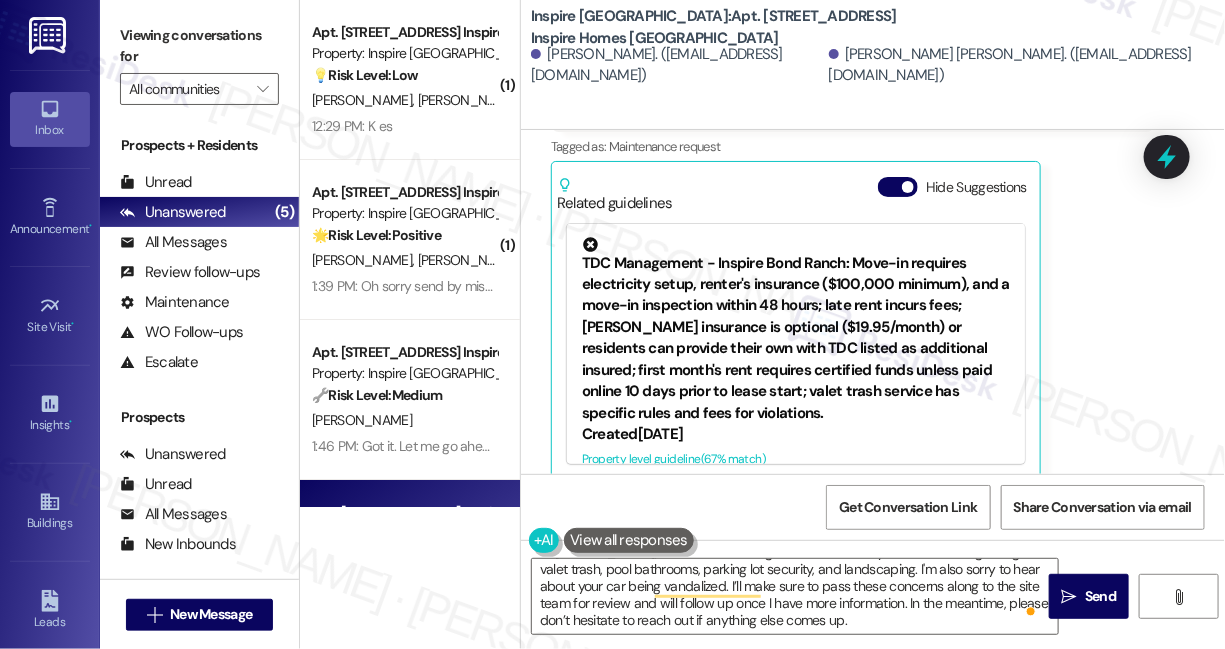 click on "Viewing conversations for" at bounding box center (199, 46) 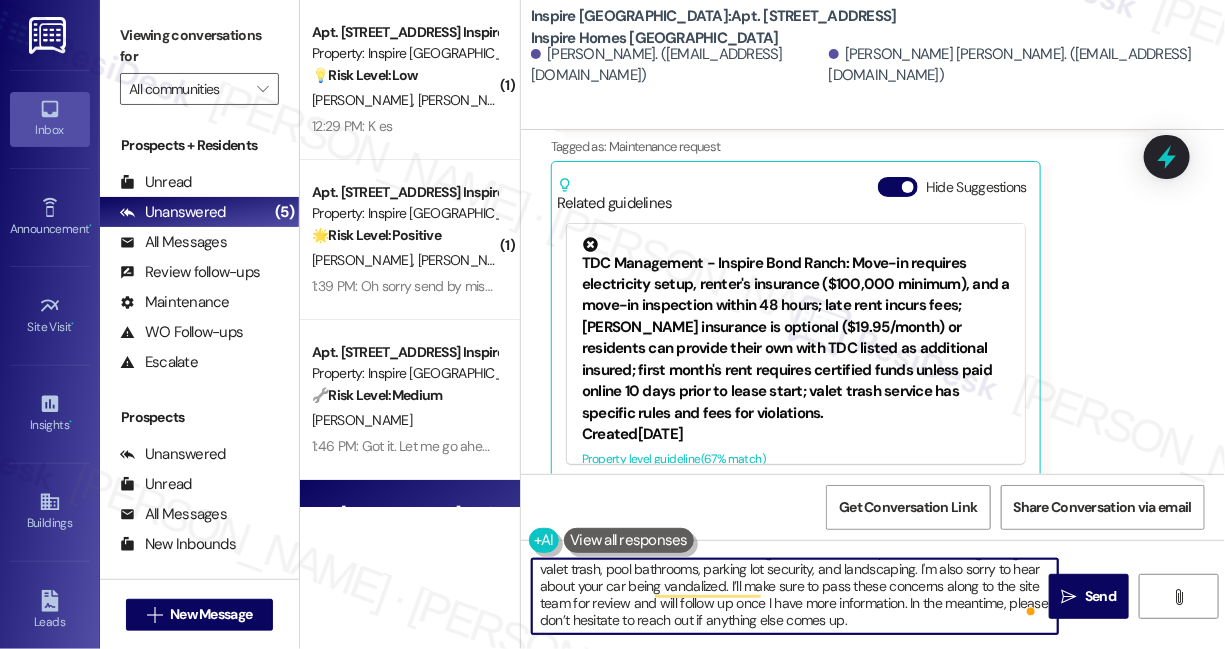 click on "Hi Ivan, thanks for reaching out! I understand your concerns regarding valet trash, pool bathrooms, parking lot security, and landscaping. I'm also sorry to hear about your car being vandalized. I’ll make sure to pass these concerns along to the site team for review and will follow up once I have more information. In the meantime, please don’t hesitate to reach out if anything else comes up." at bounding box center [795, 596] 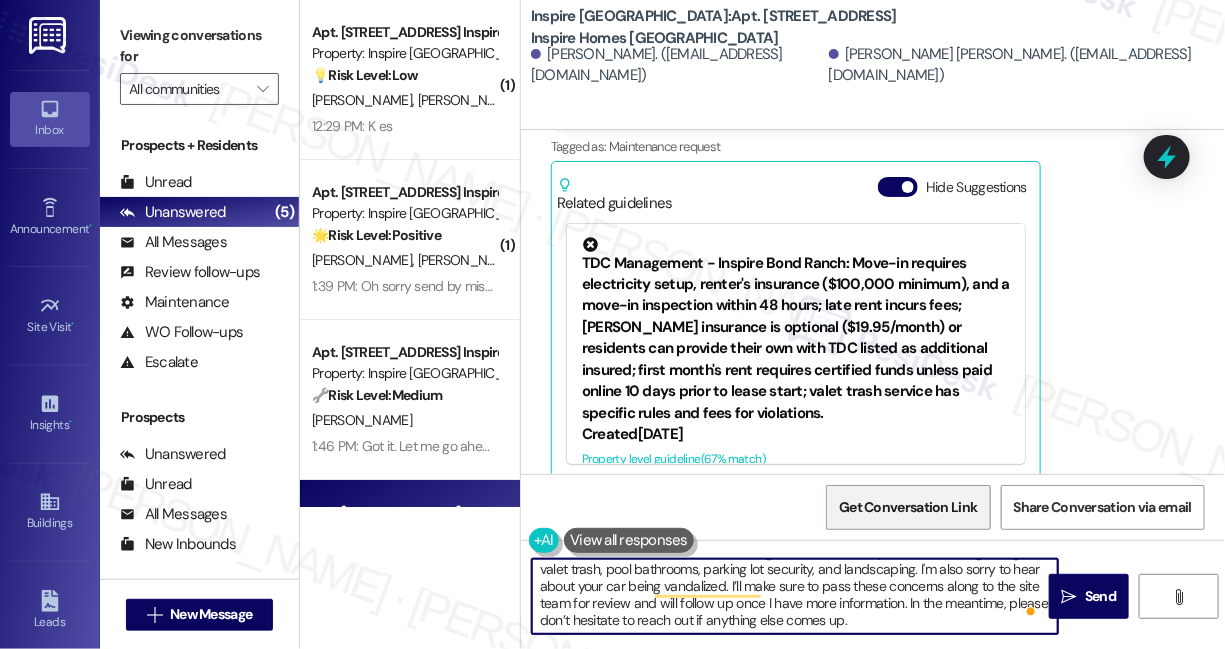 scroll, scrollTop: 3, scrollLeft: 0, axis: vertical 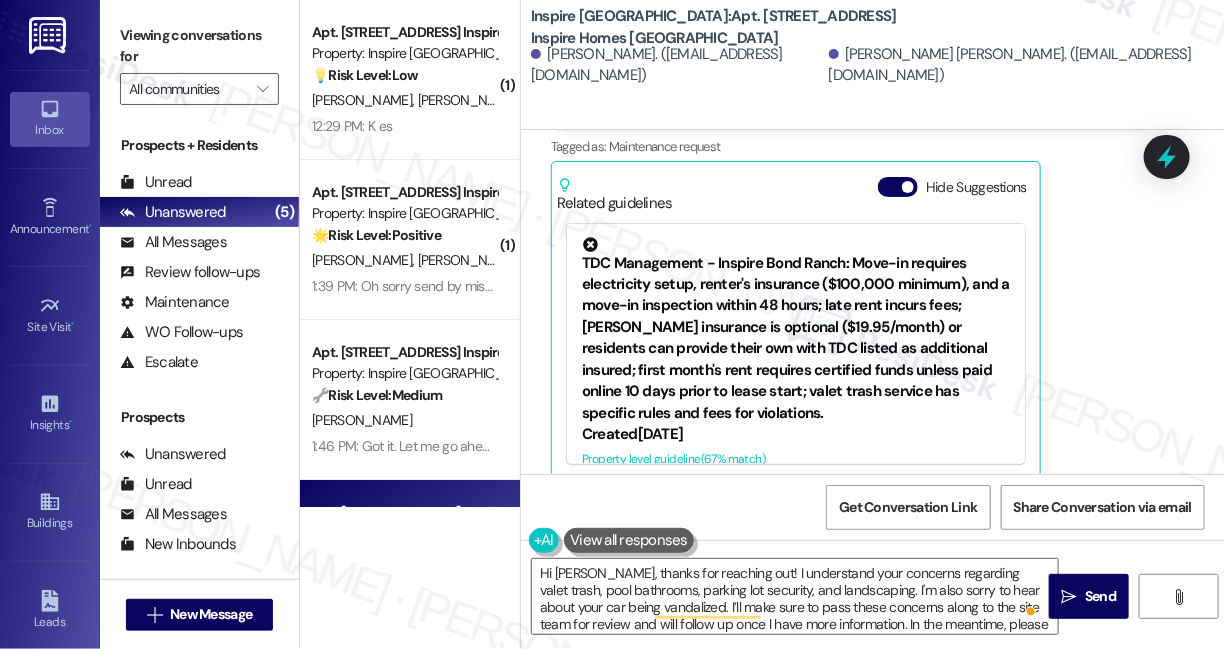 drag, startPoint x: 912, startPoint y: 160, endPoint x: 925, endPoint y: 160, distance: 13 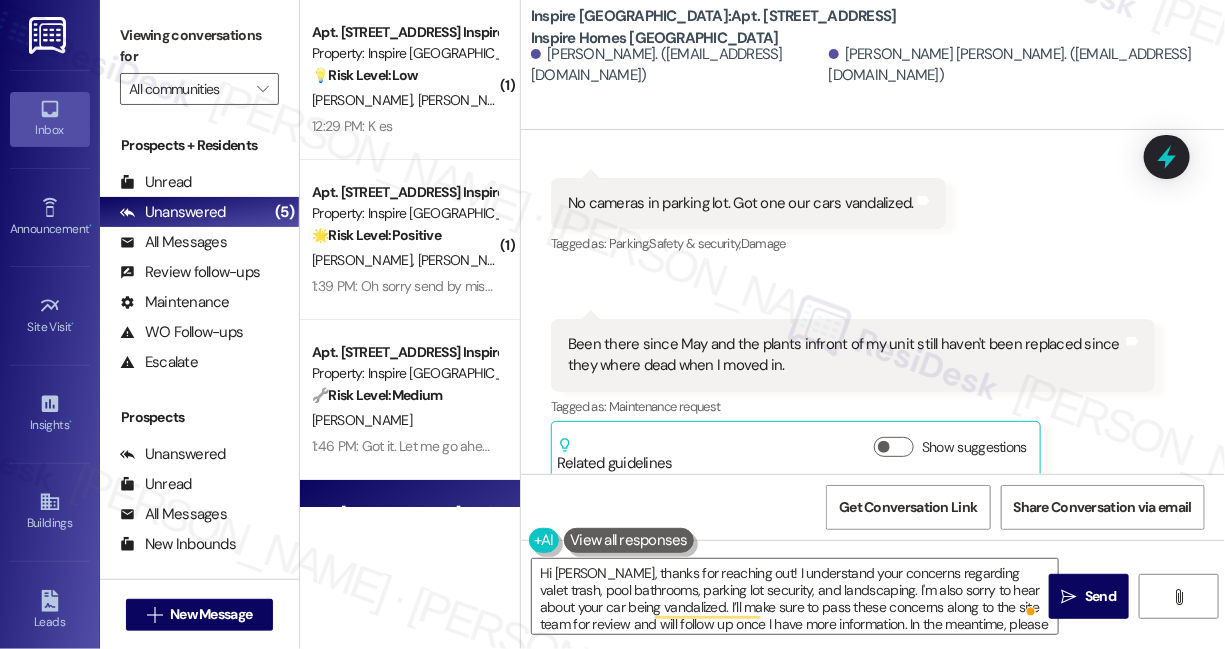 drag, startPoint x: 189, startPoint y: 14, endPoint x: 271, endPoint y: 59, distance: 93.53609 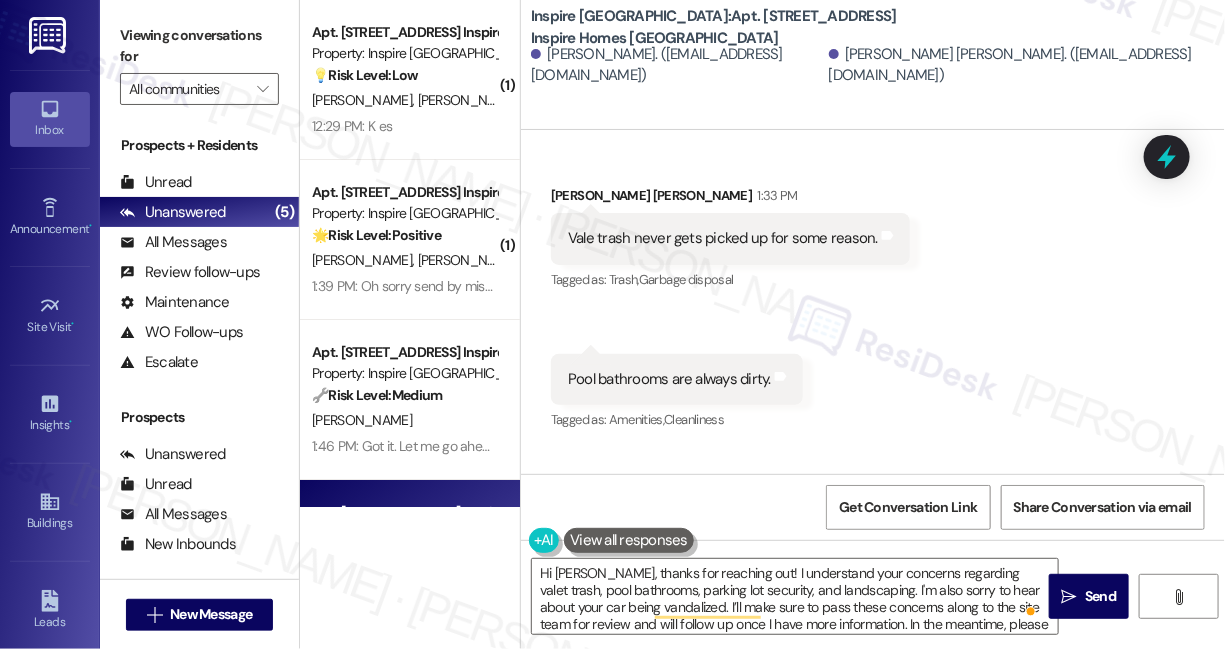 scroll, scrollTop: 483, scrollLeft: 0, axis: vertical 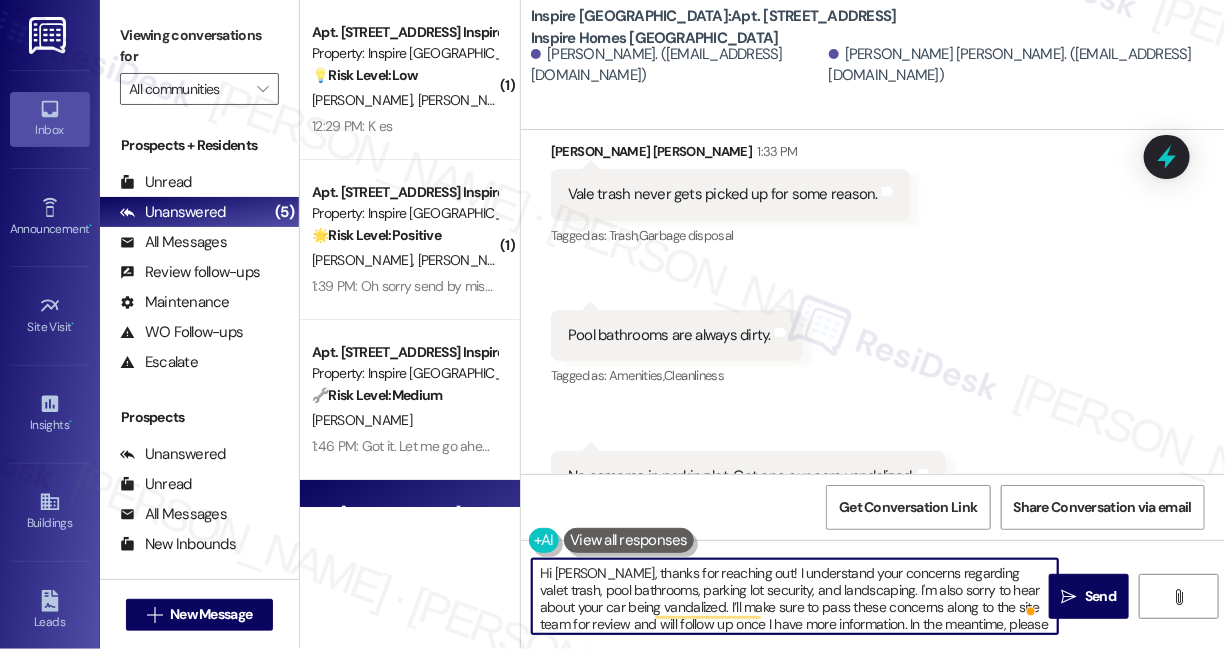 click on "Hi Ivan, thanks for reaching out! I understand your concerns regarding valet trash, pool bathrooms, parking lot security, and landscaping. I'm also sorry to hear about your car being vandalized. I’ll make sure to pass these concerns along to the site team for review and will follow up once I have more information. In the meantime, please don’t hesitate to reach out if anything else comes up." at bounding box center (795, 596) 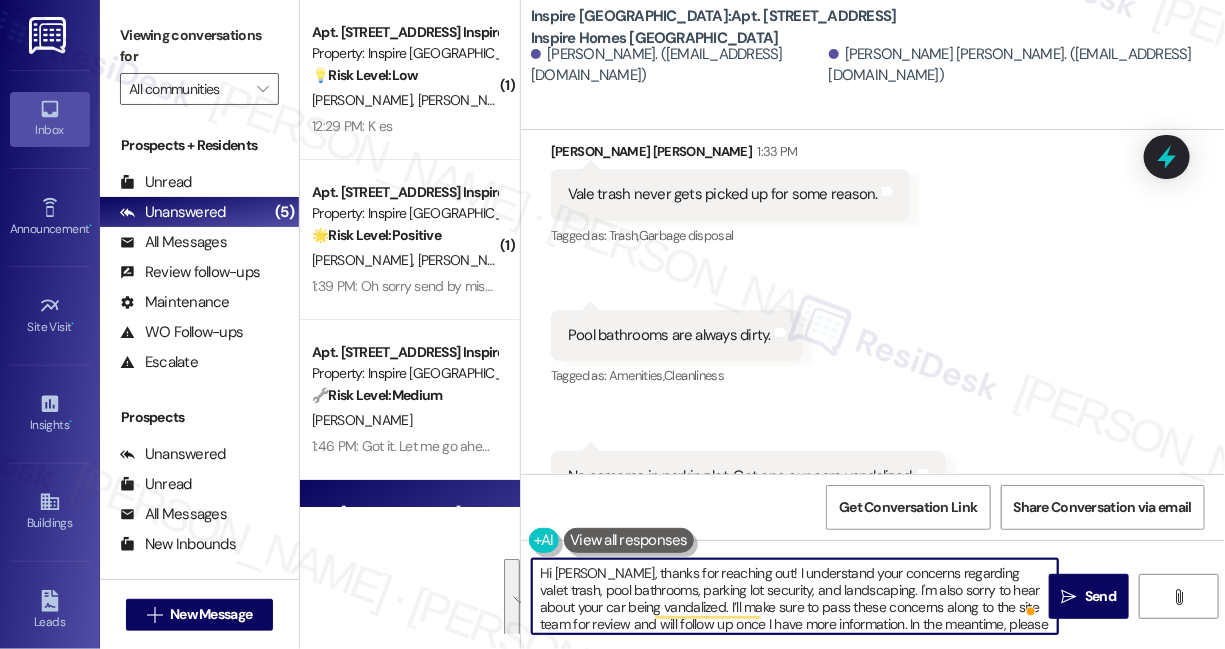 scroll, scrollTop: 18, scrollLeft: 0, axis: vertical 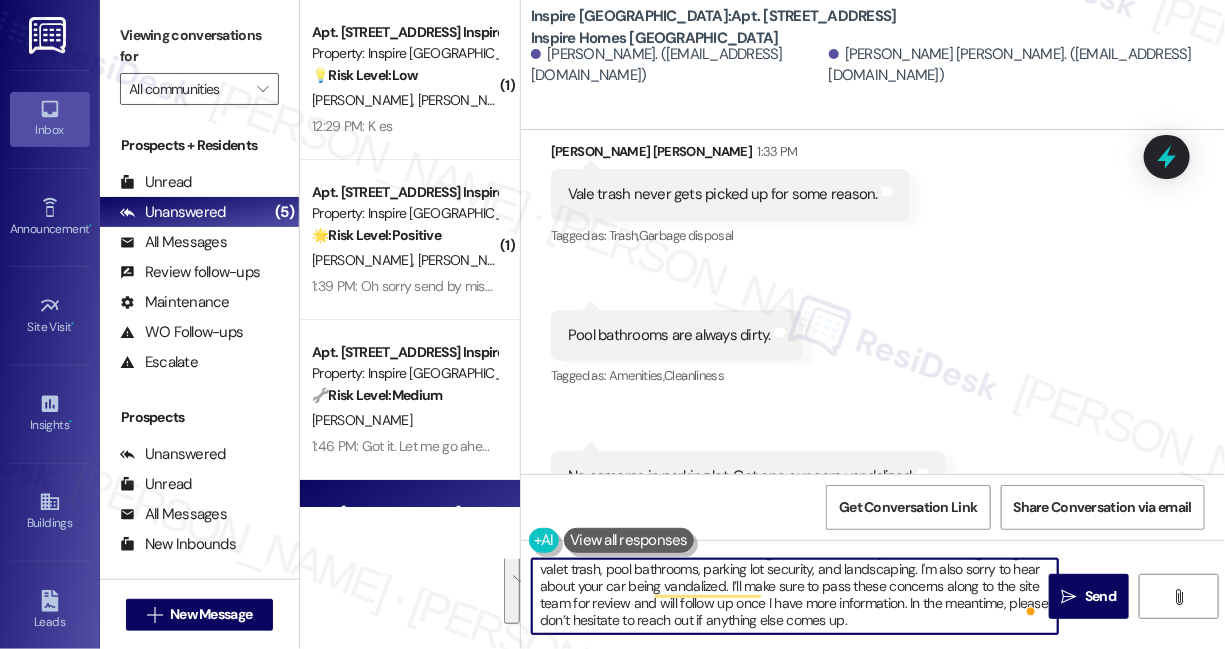 click on "Hi Ivan, thanks for reaching out! I understand your concerns regarding valet trash, pool bathrooms, parking lot security, and landscaping. I'm also sorry to hear about your car being vandalized. I’ll make sure to pass these concerns along to the site team for review and will follow up once I have more information. In the meantime, please don’t hesitate to reach out if anything else comes up." at bounding box center [795, 596] 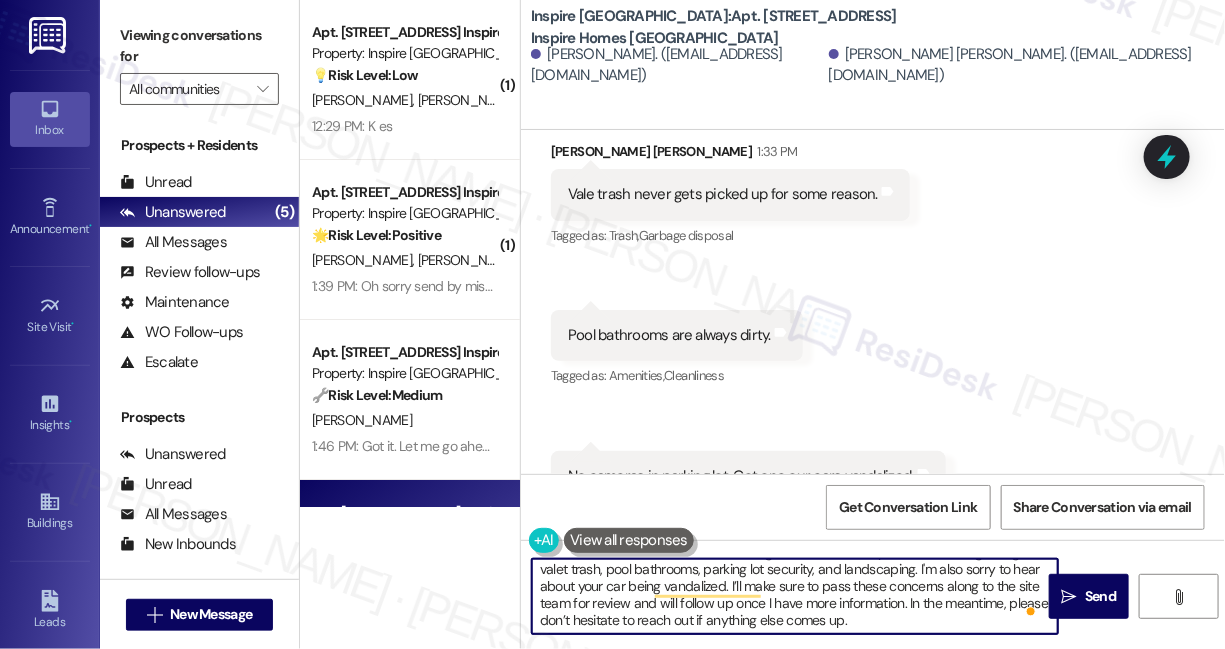 scroll, scrollTop: 6, scrollLeft: 0, axis: vertical 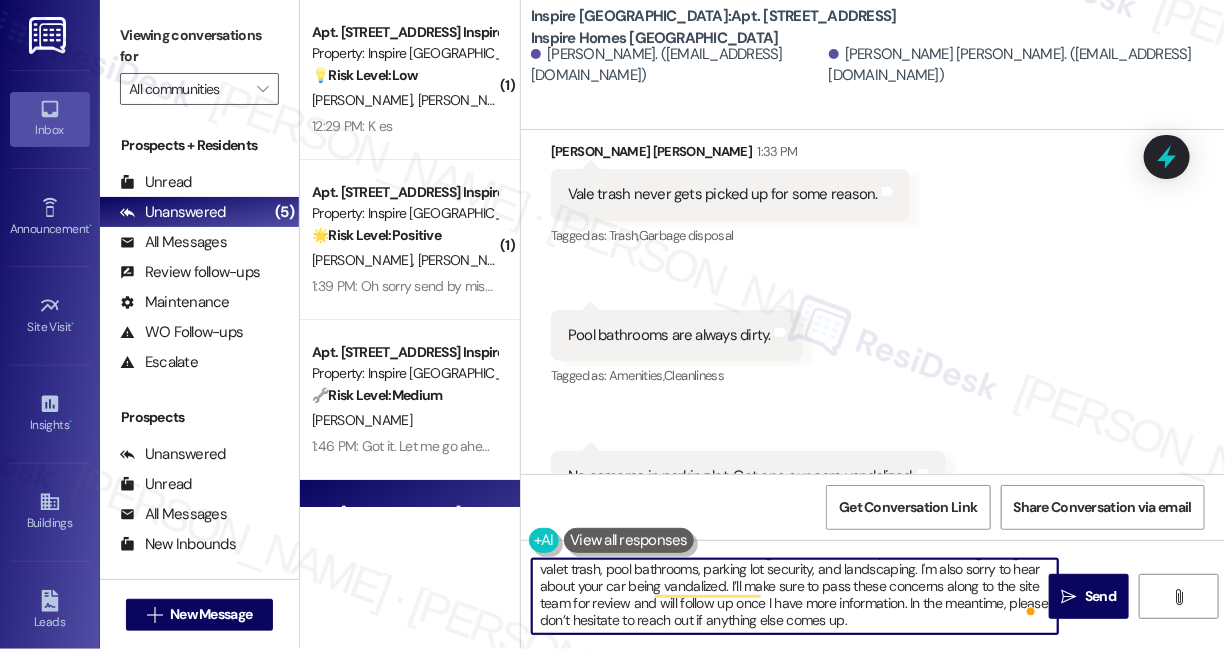 click on "Hi Ivan, thanks for reaching out! I understand your concerns regarding valet trash, pool bathrooms, parking lot security, and landscaping. I'm also sorry to hear about your car being vandalized. I’ll make sure to pass these concerns along to the site team for review and will follow up once I have more information. In the meantime, please don’t hesitate to reach out if anything else comes up." at bounding box center [795, 596] 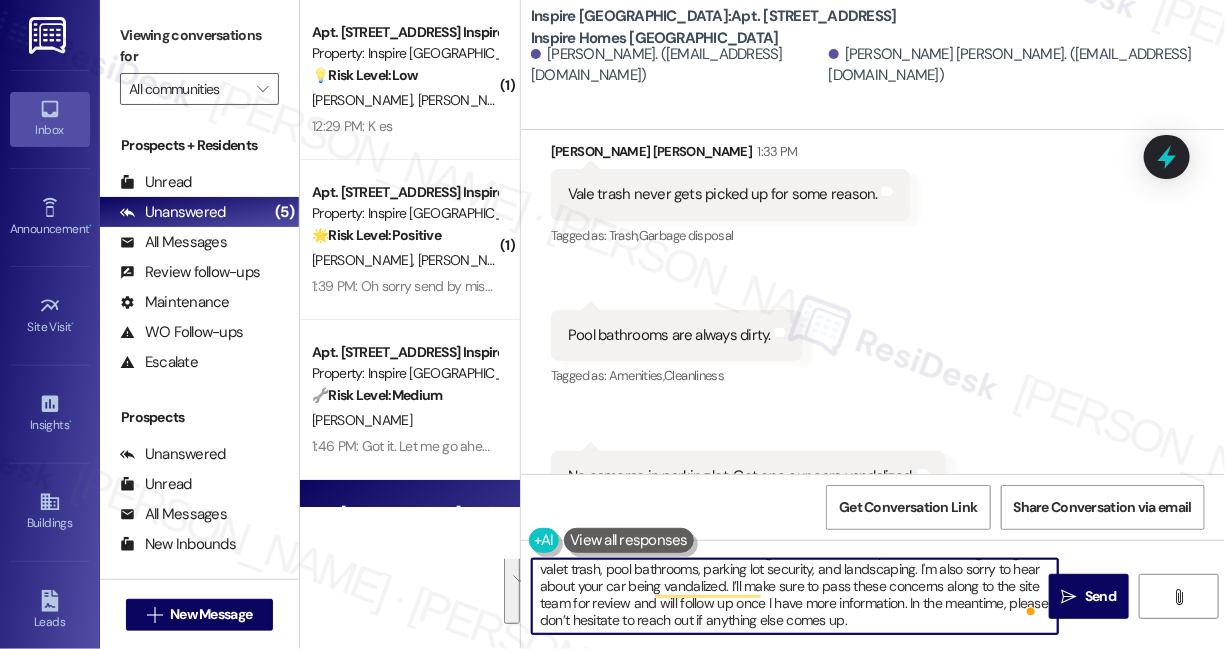 click on "Hi Ivan, thanks for reaching out! I understand your concerns regarding valet trash, pool bathrooms, parking lot security, and landscaping. I'm also sorry to hear about your car being vandalized. I’ll make sure to pass these concerns along to the site team for review and will follow up once I have more information. In the meantime, please don’t hesitate to reach out if anything else comes up." at bounding box center (795, 596) 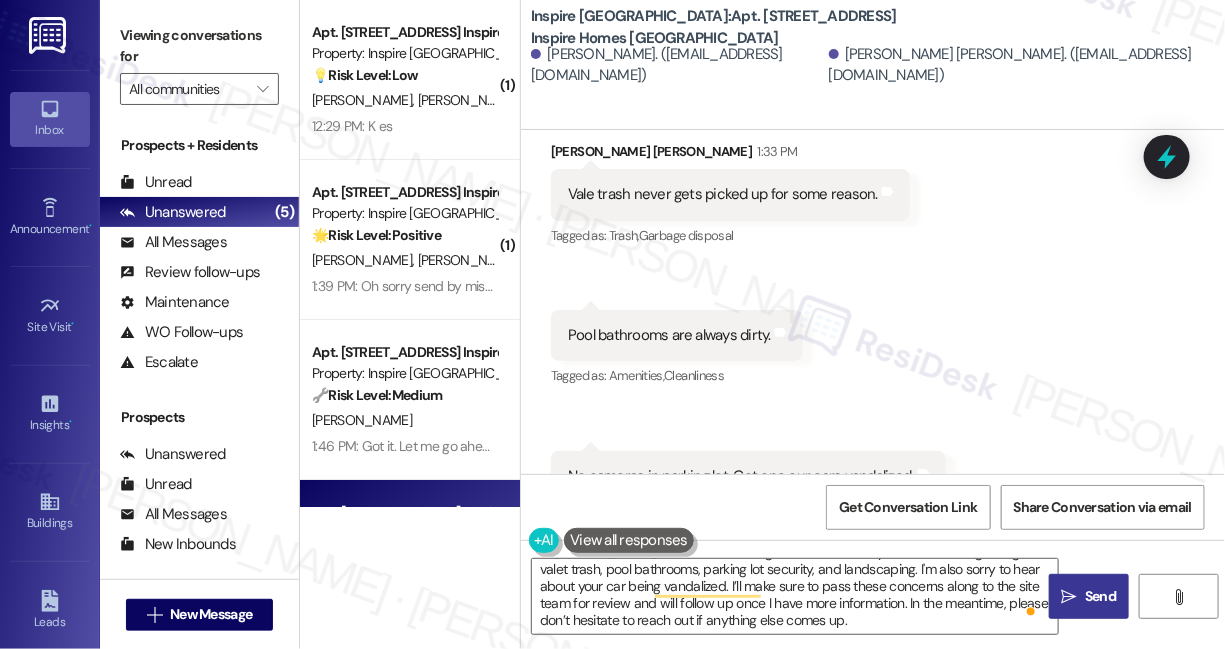 click on "" at bounding box center [1069, 597] 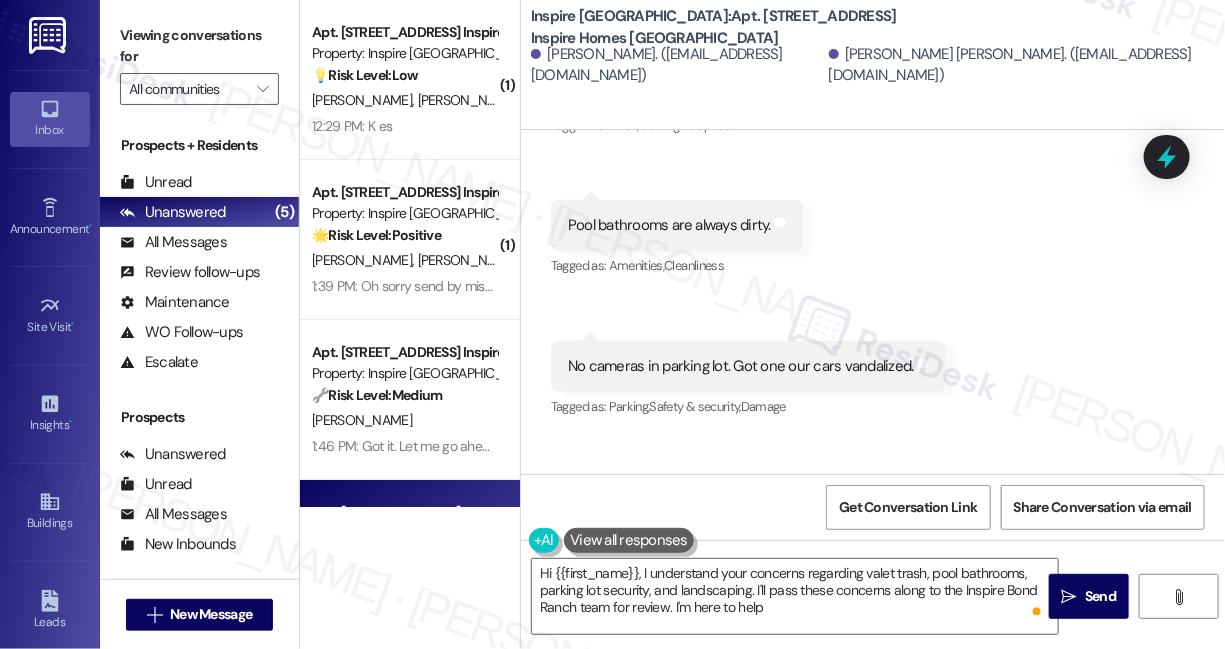 type on "Hi {{first_name}}, I understand your concerns regarding valet trash, pool bathrooms, parking lot security, and landscaping. I'll pass these concerns along to the Inspire Bond Ranch team for review. I'm here to help!" 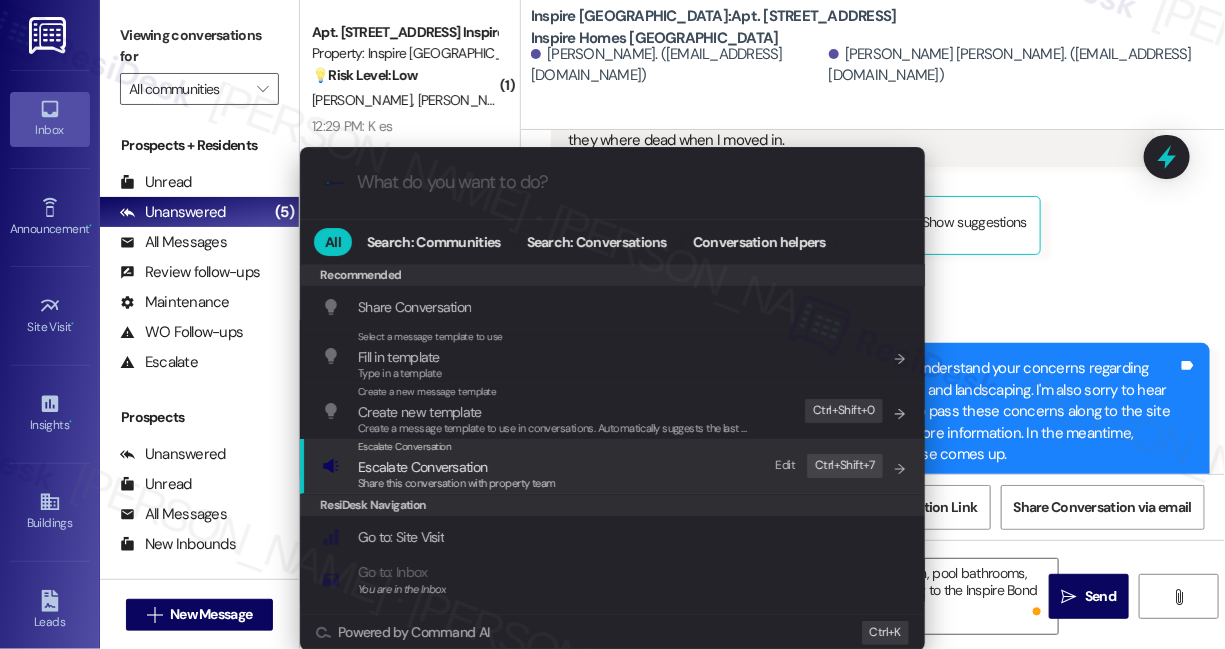 click on "ResiDesk Navigation" at bounding box center [612, 505] 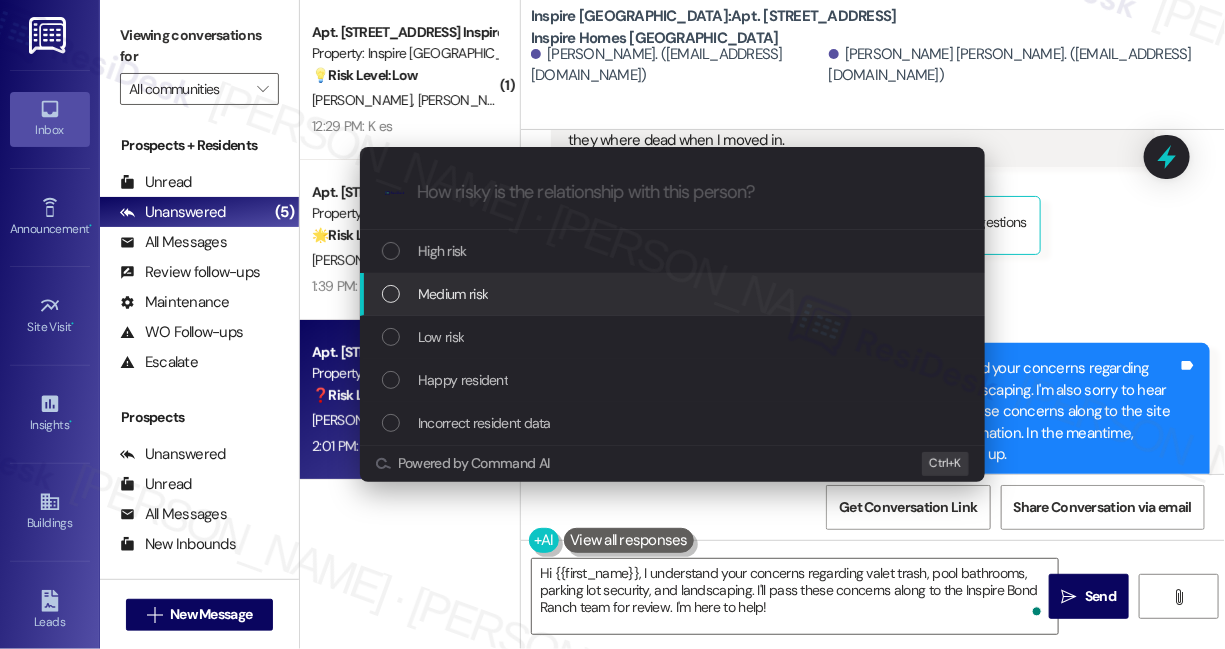 click on "Medium risk" at bounding box center [674, 294] 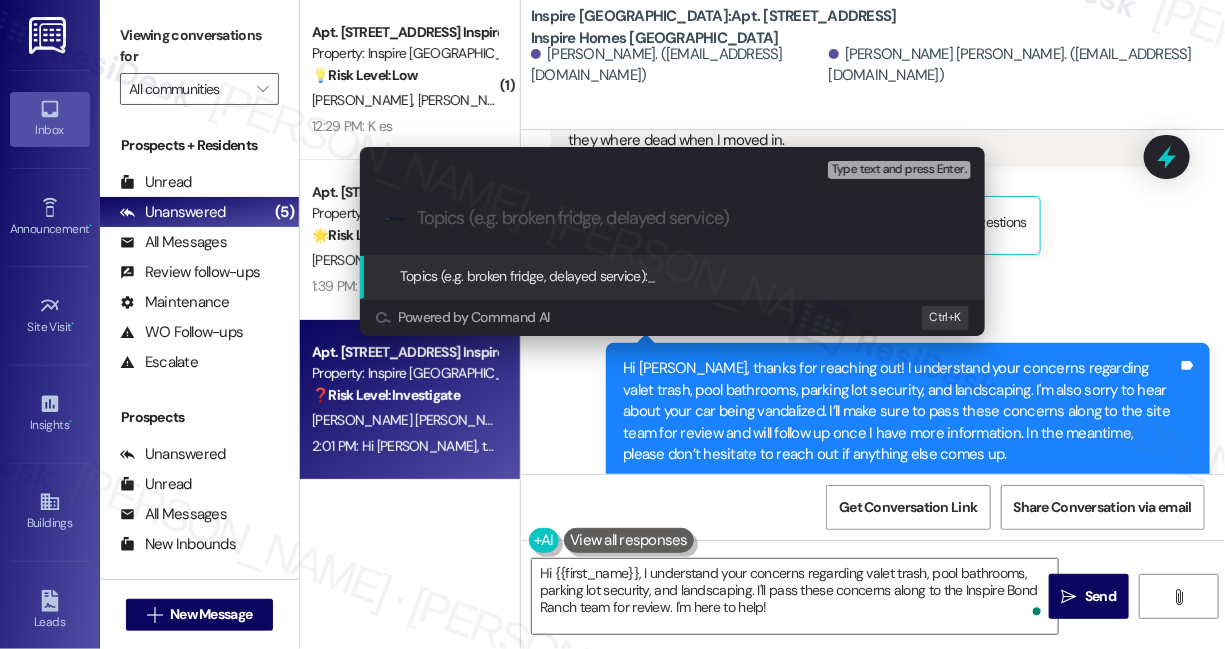 type on "F" 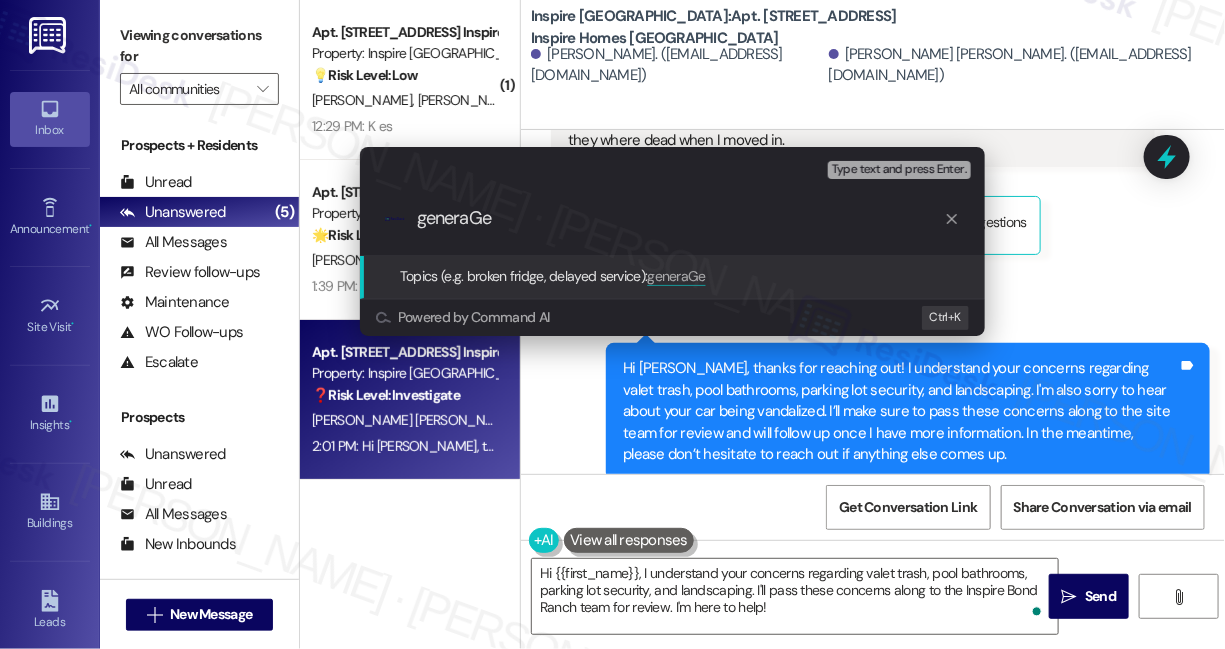 click on "generaGe" at bounding box center (680, 218) 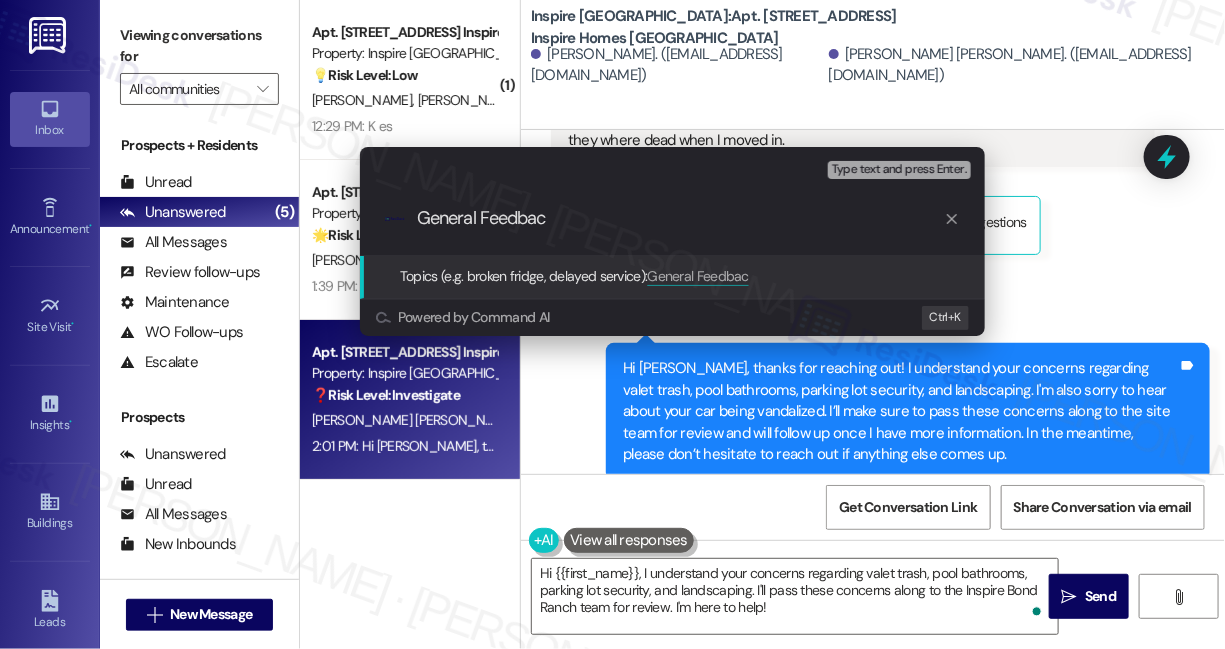 type on "General Feedback" 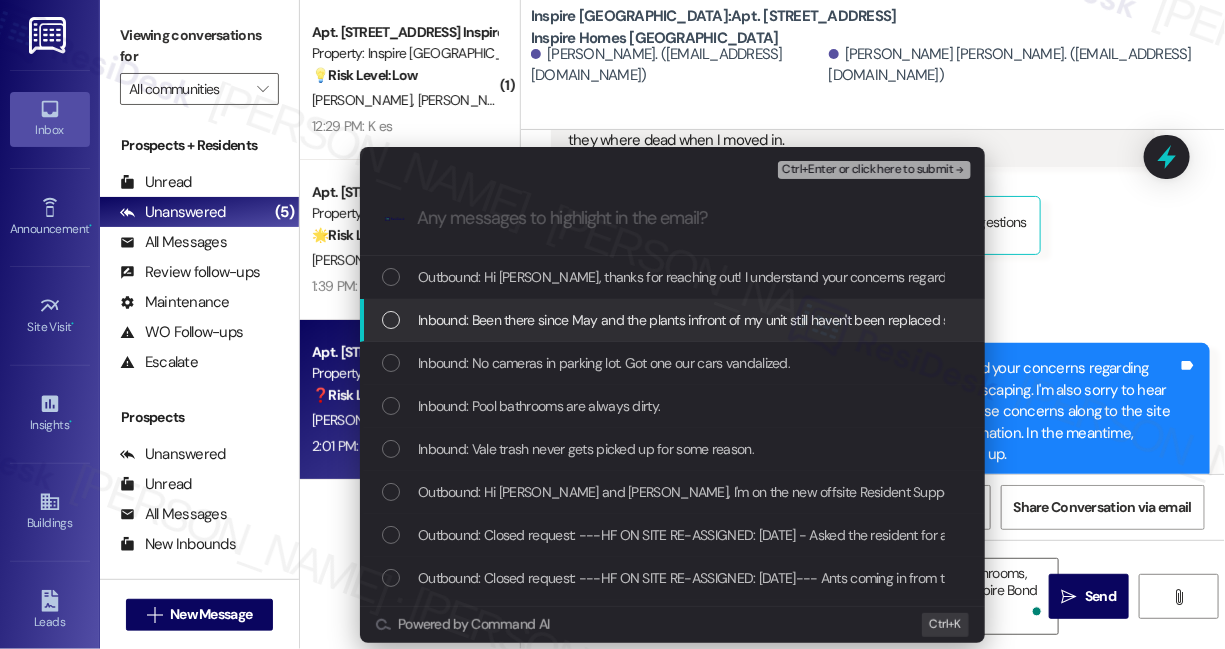 type 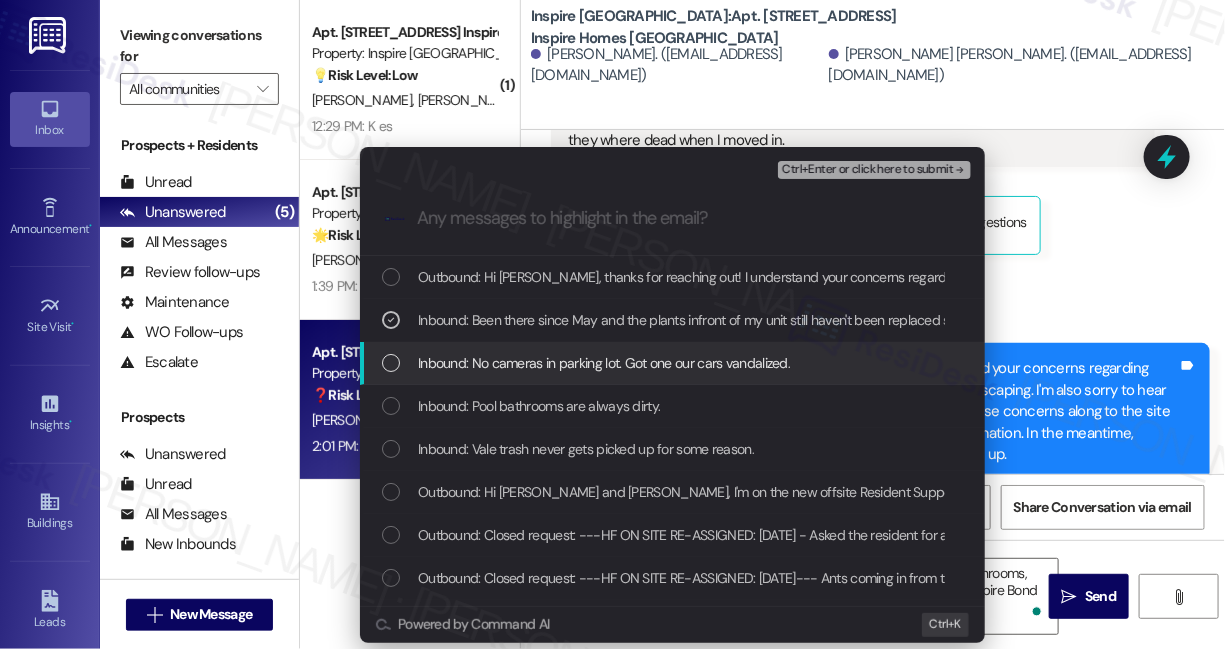 click on "Inbound: No cameras in parking lot. Got one our cars vandalized." at bounding box center (604, 363) 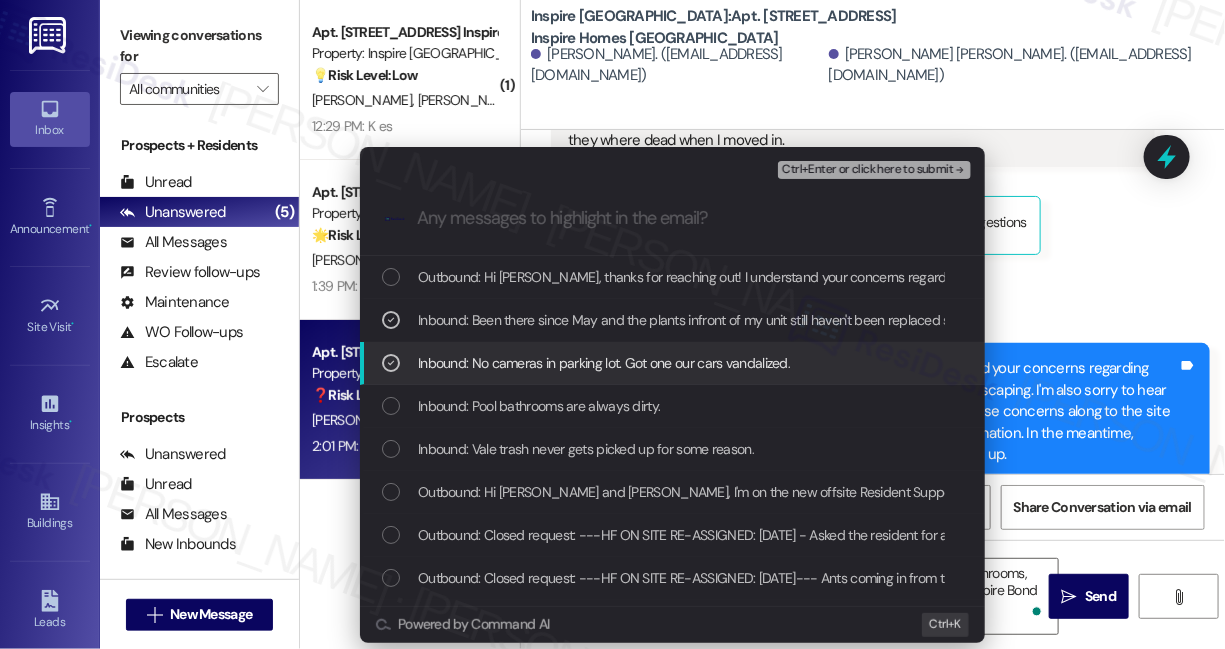 click on "Inbound: No cameras in parking lot. Got one our cars vandalized." at bounding box center (672, 363) 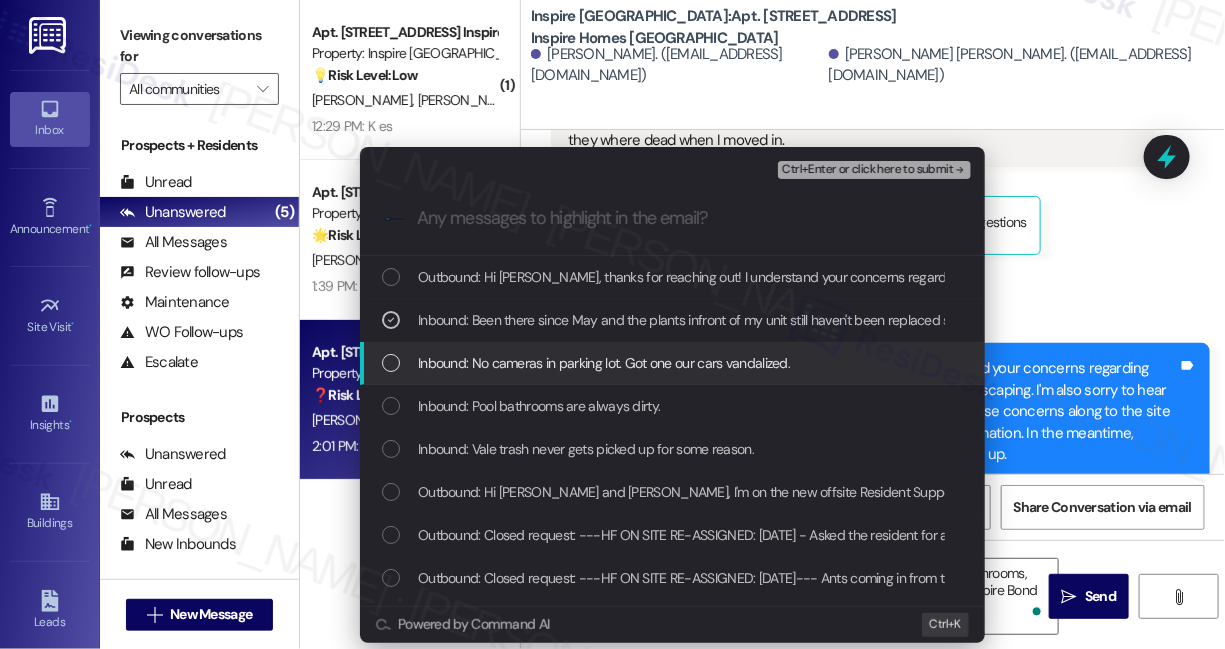 click on "Inbound: No cameras in parking lot. Got one our cars vandalized." at bounding box center (604, 363) 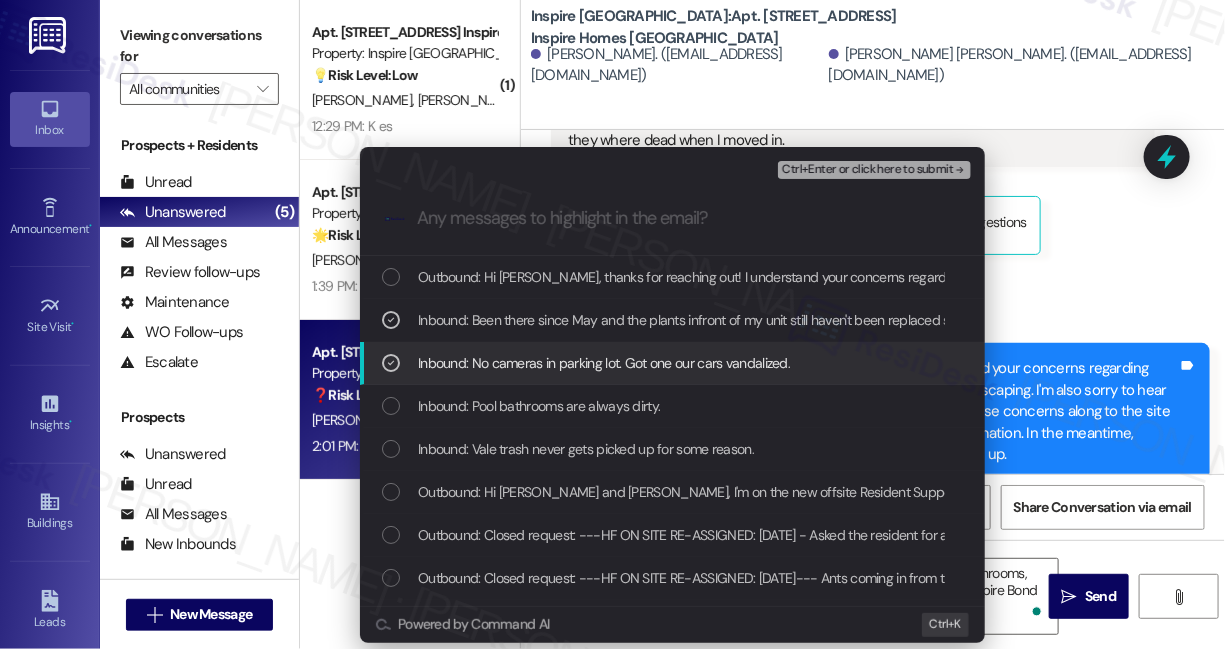 click on "Inbound: Pool bathrooms are always dirty." at bounding box center (672, 406) 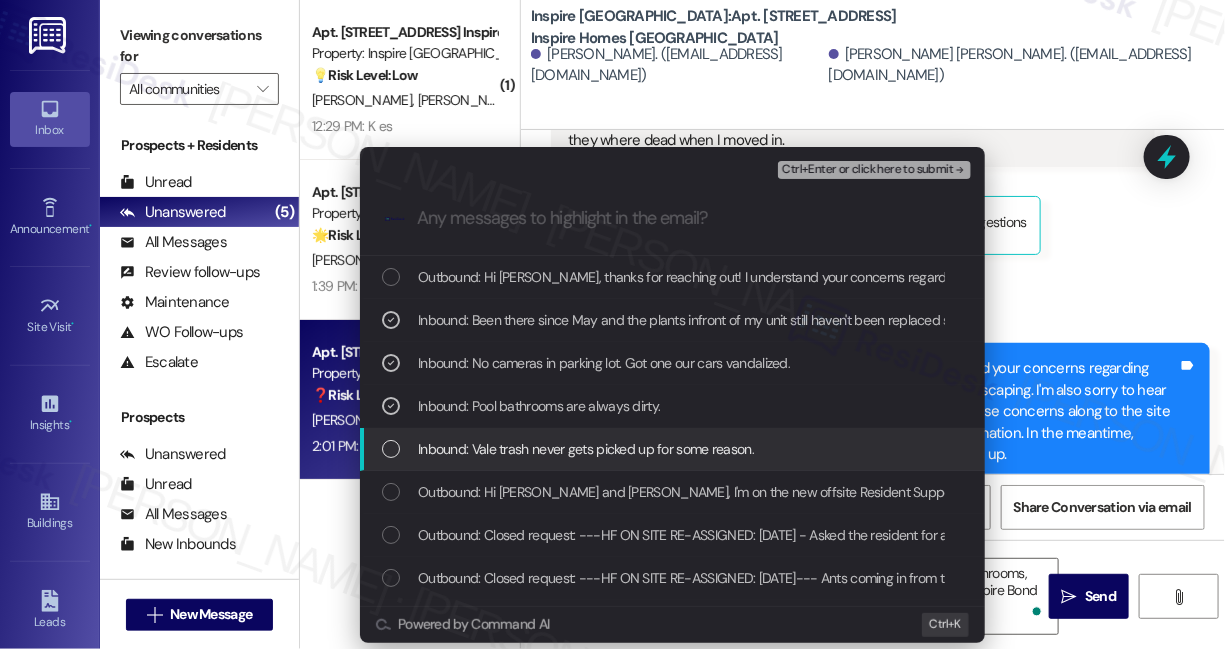 click on "Inbound: Vale trash never gets picked up for some reason." at bounding box center [586, 449] 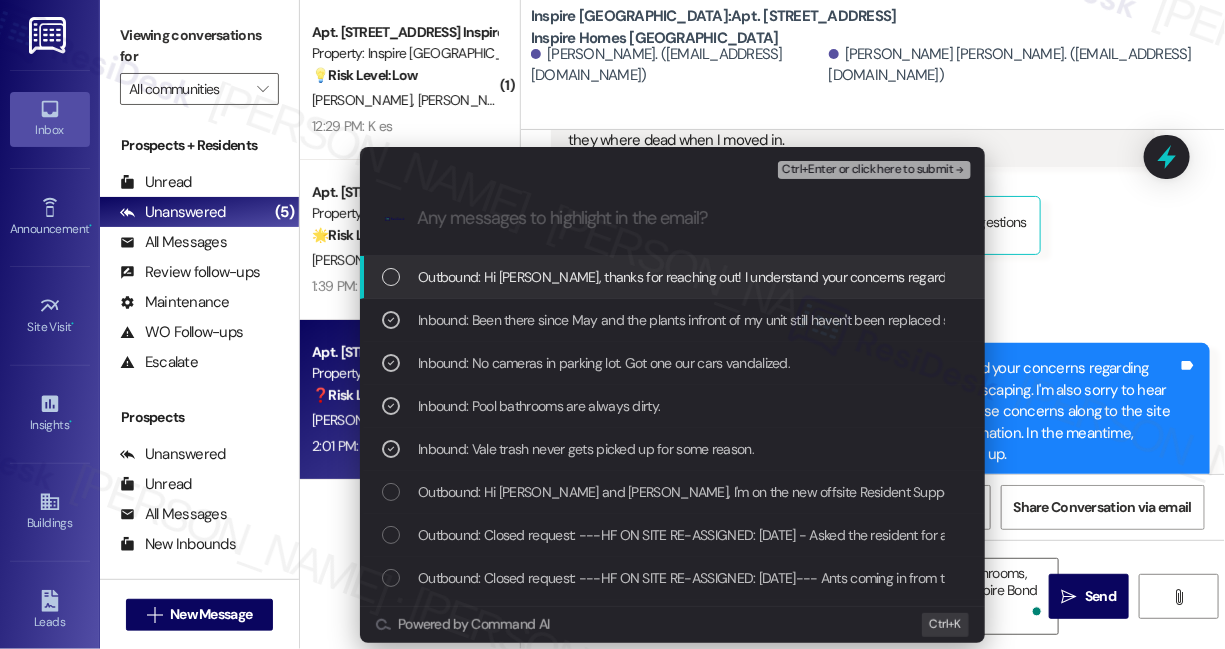 click on "Ctrl+Enter or click here to submit" at bounding box center [867, 170] 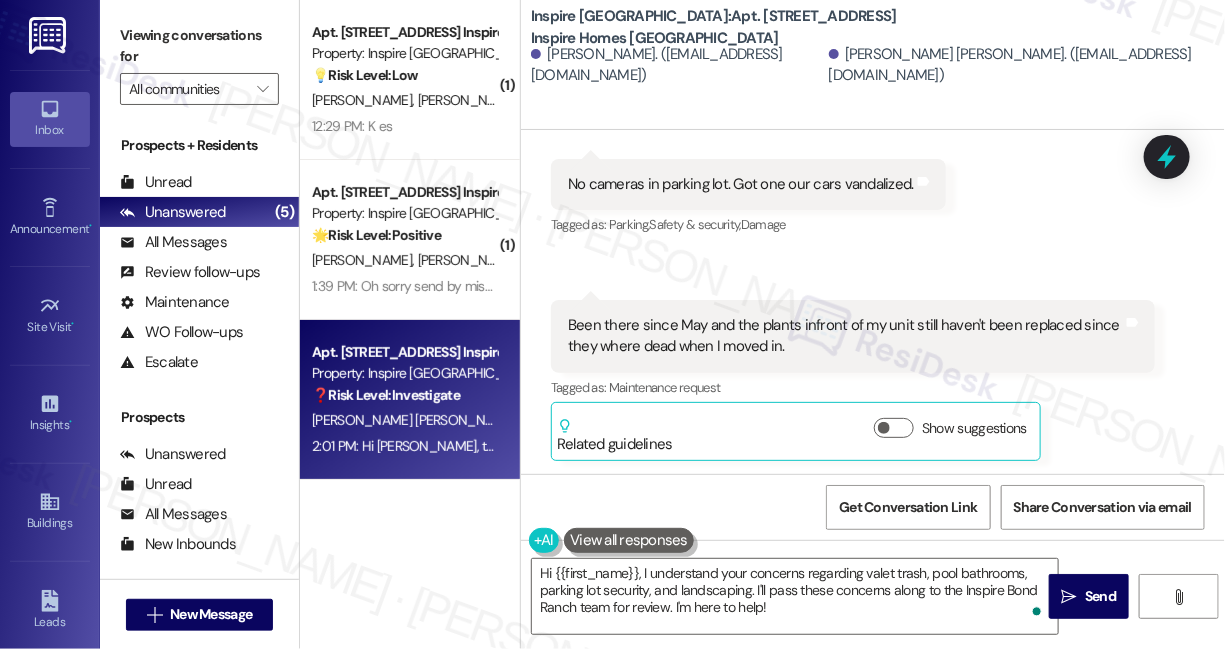 scroll, scrollTop: 755, scrollLeft: 0, axis: vertical 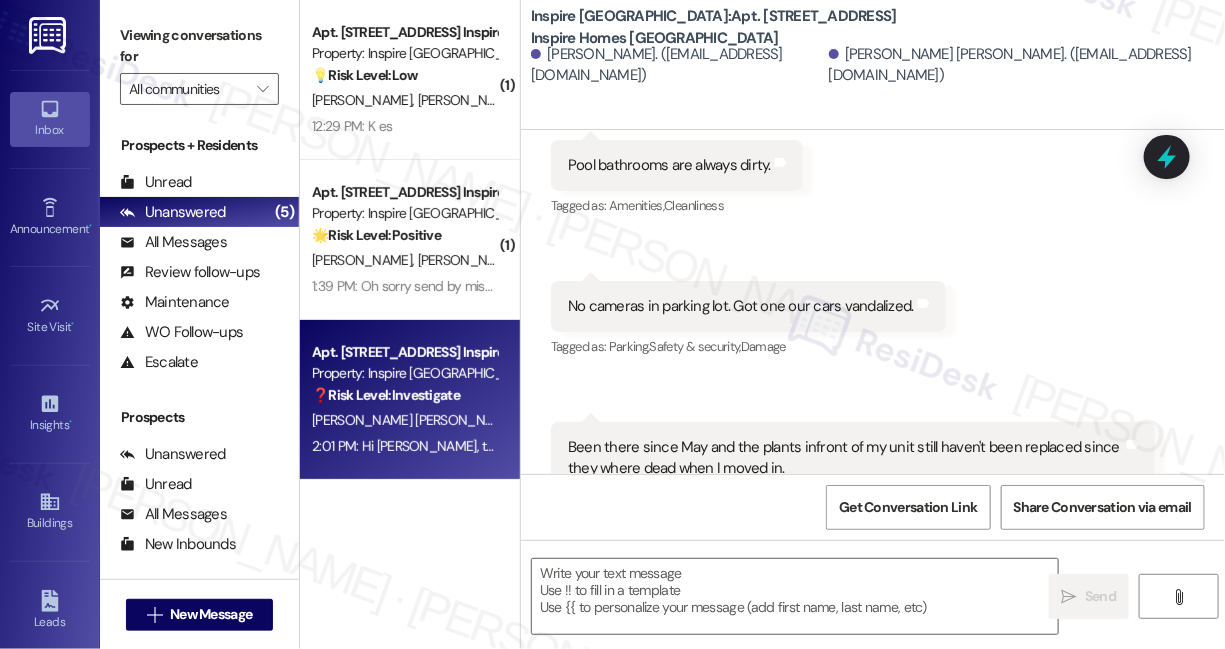 type on "Fetching suggested responses. Please feel free to read through the conversation in the meantime." 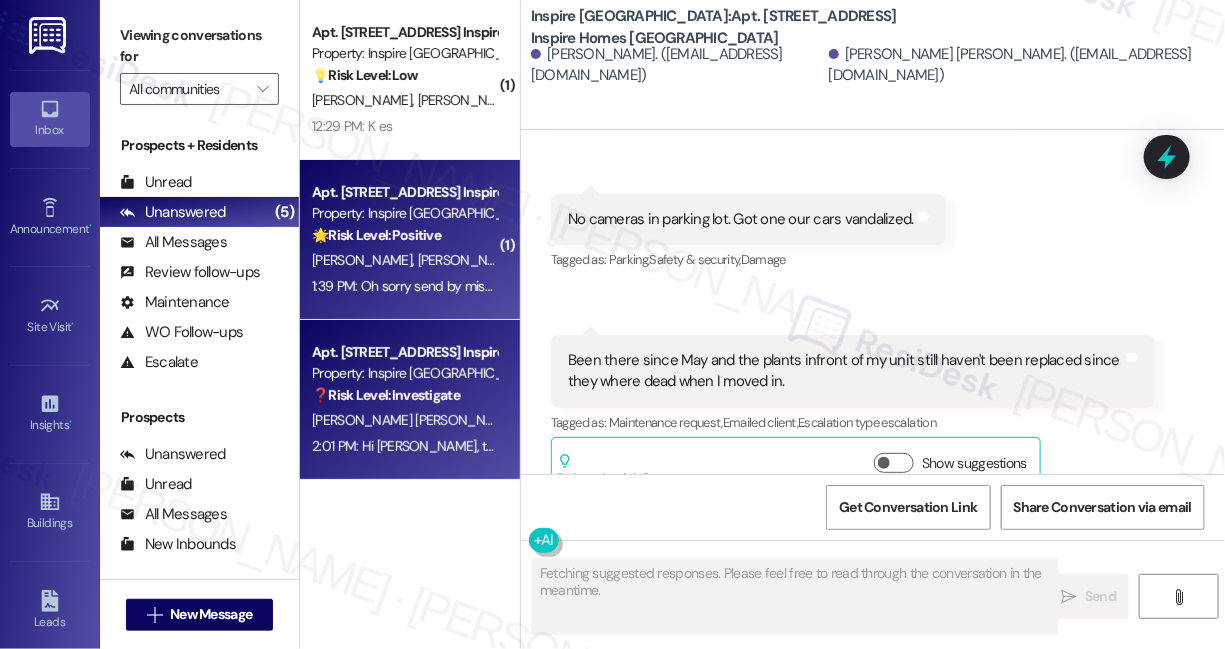 scroll, scrollTop: 755, scrollLeft: 0, axis: vertical 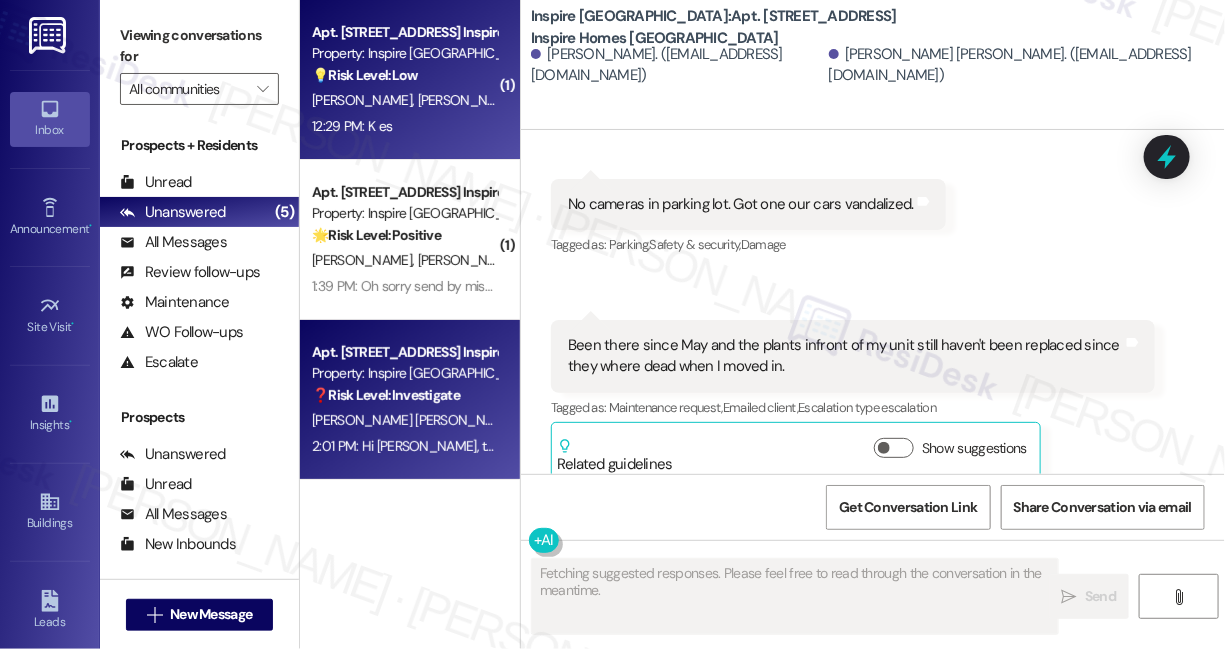click on "12:29 PM: K es 12:29 PM: K es" at bounding box center (404, 126) 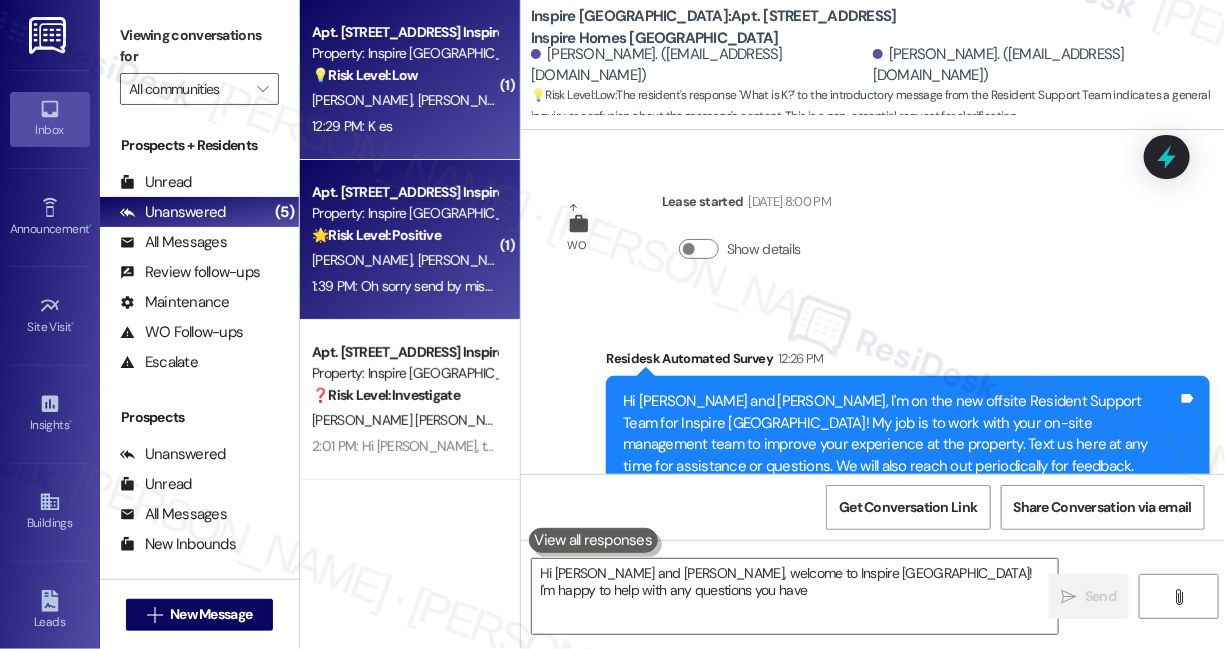 scroll, scrollTop: 245, scrollLeft: 0, axis: vertical 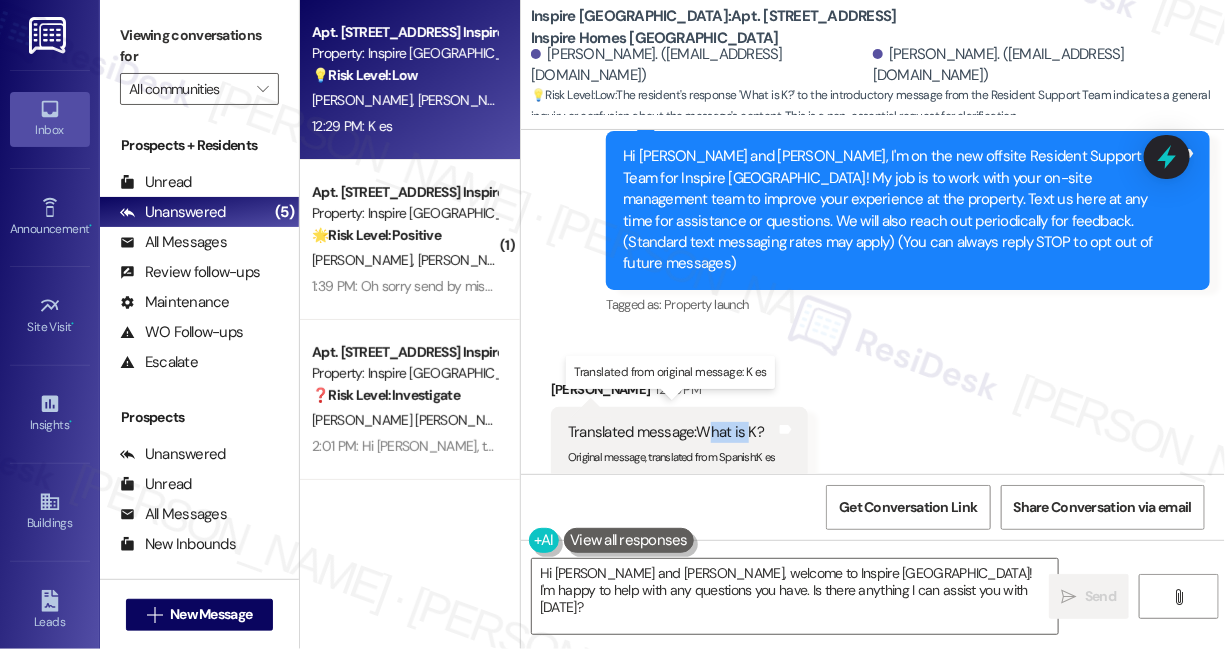 drag, startPoint x: 706, startPoint y: 411, endPoint x: 748, endPoint y: 409, distance: 42.047592 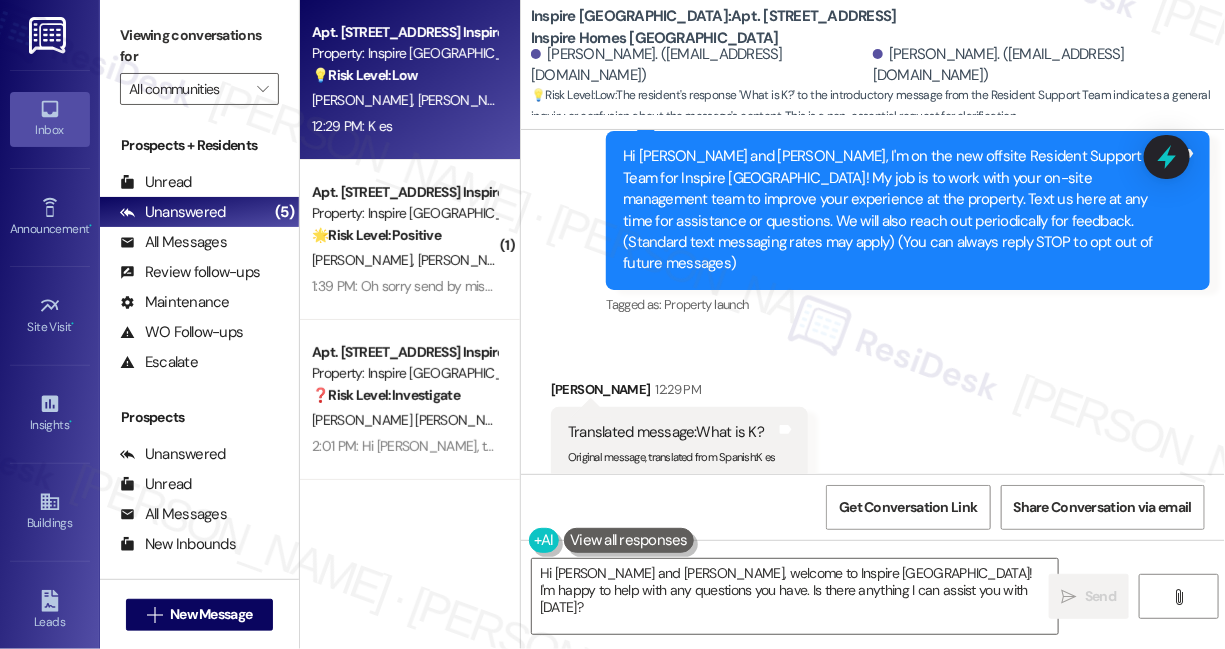 click on "Received via SMS Maria De Acosta 12:29 PM Translated message:  What is K? Original message, translated from   Spanish :  K es Translated from original message: K es Tags and notes" at bounding box center (873, 414) 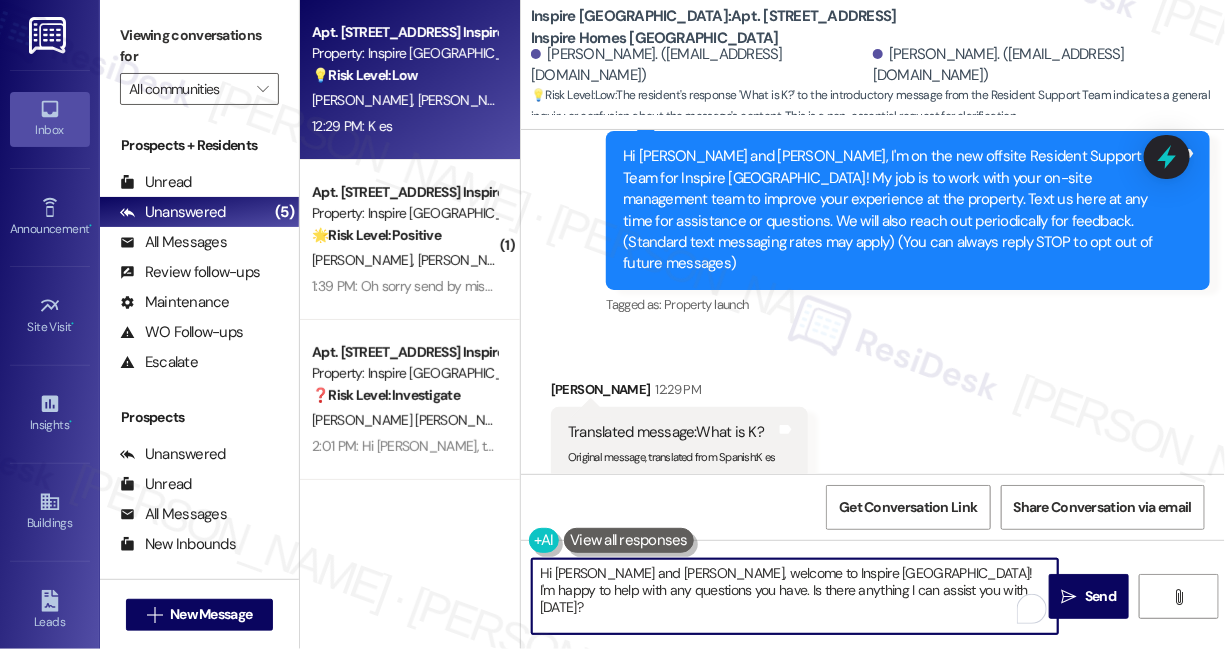 drag, startPoint x: 629, startPoint y: 569, endPoint x: 554, endPoint y: 568, distance: 75.00667 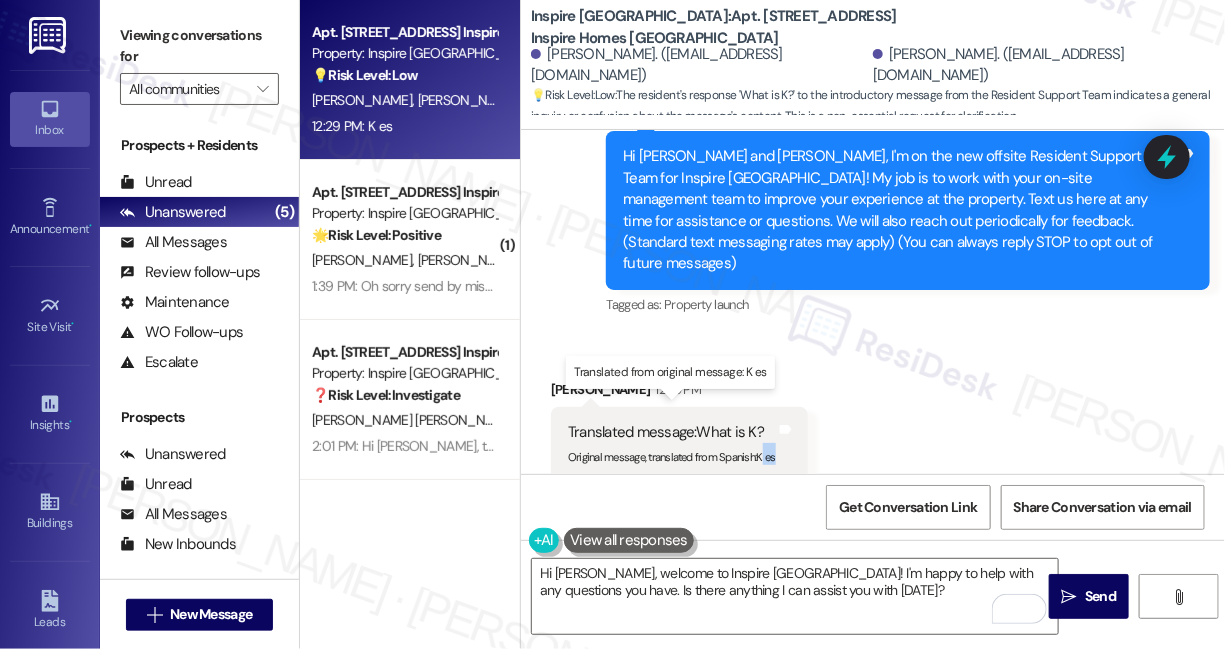 drag, startPoint x: 762, startPoint y: 440, endPoint x: 776, endPoint y: 438, distance: 14.142136 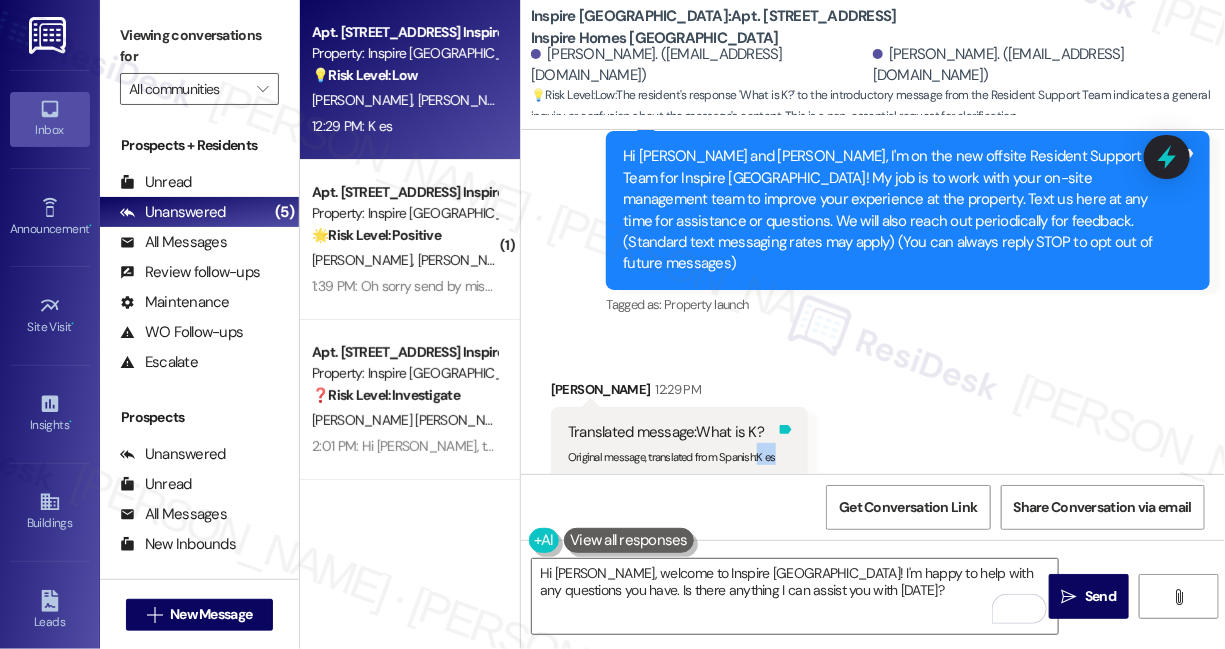 drag, startPoint x: 760, startPoint y: 435, endPoint x: 778, endPoint y: 435, distance: 18 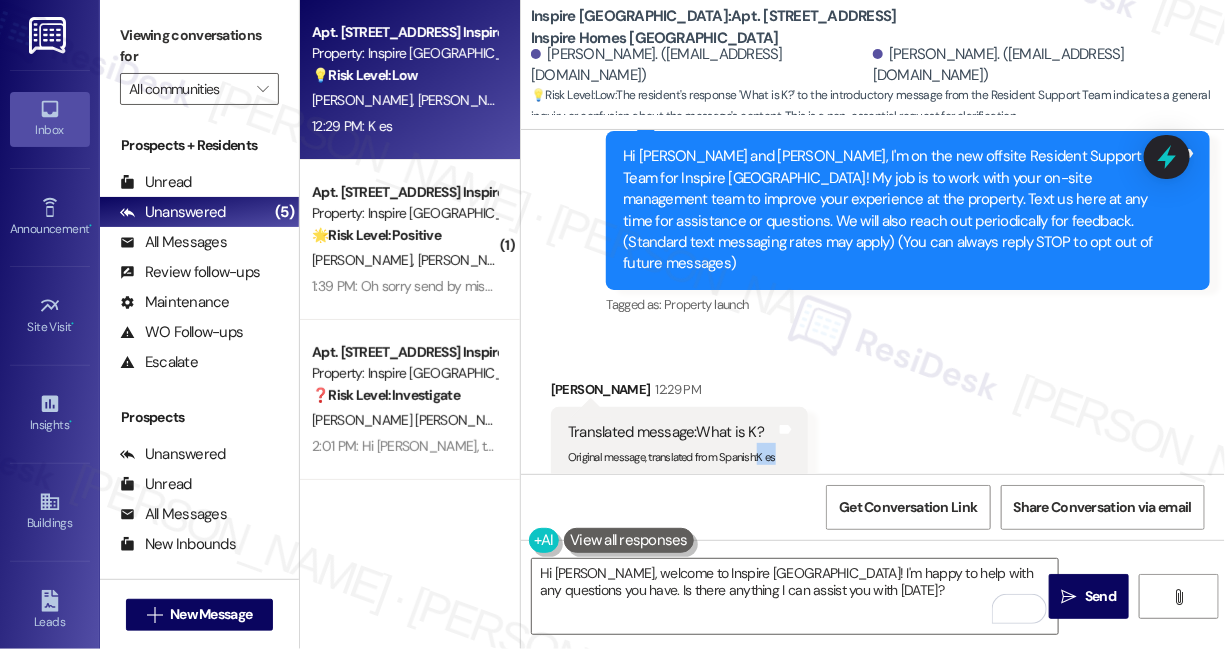 copy on "K es Translated from original message: K es Tags and notes" 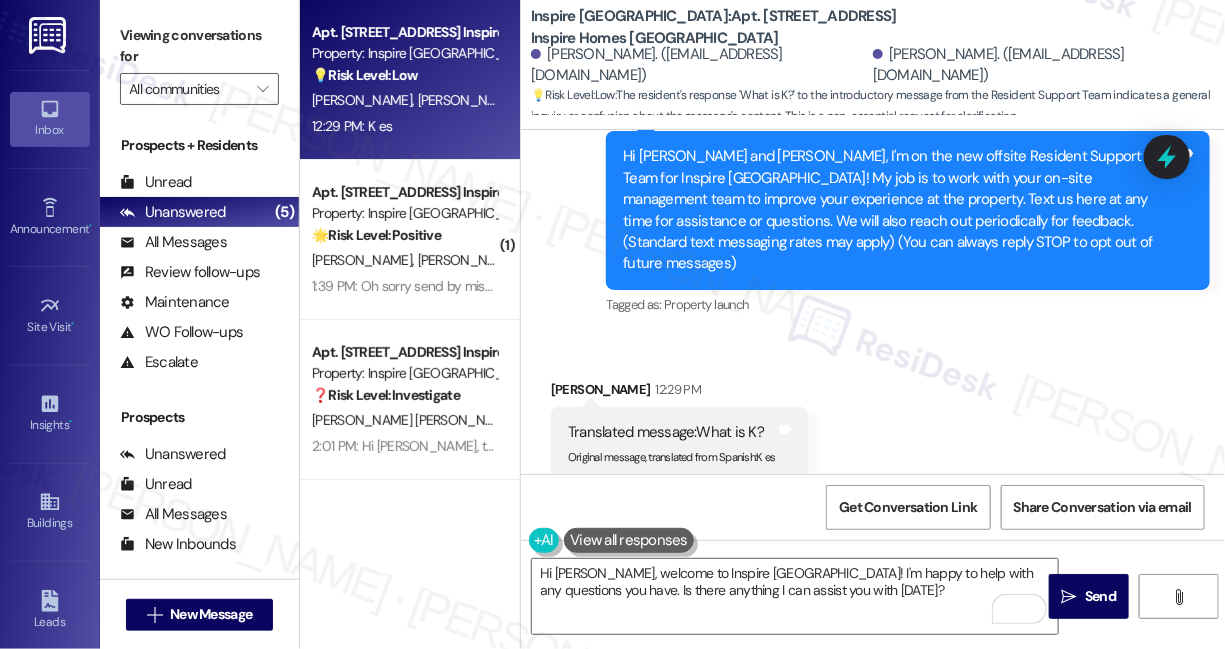 click on "Viewing conversations for" at bounding box center [199, 46] 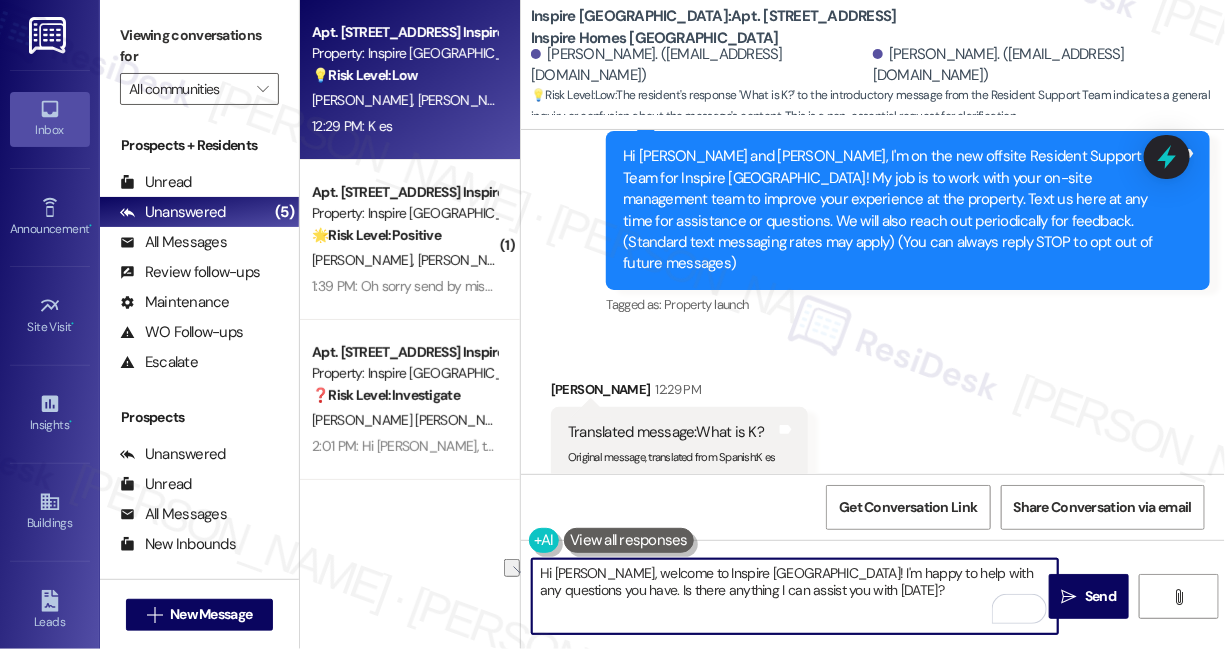 drag, startPoint x: 774, startPoint y: 572, endPoint x: 597, endPoint y: 568, distance: 177.0452 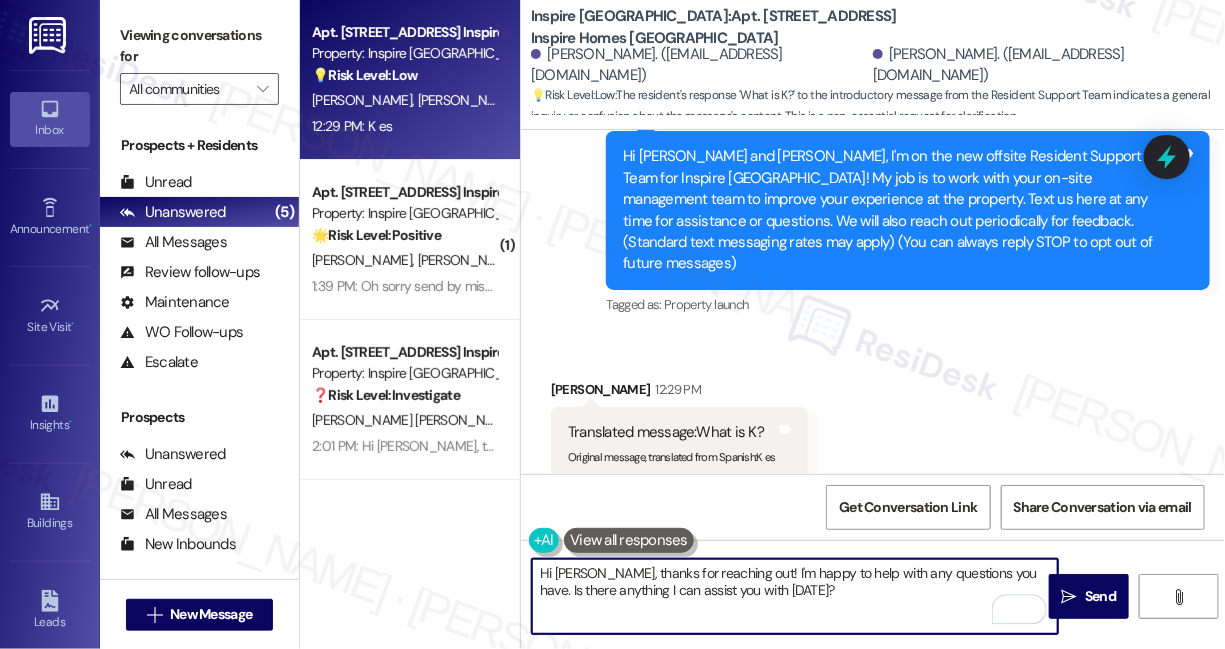 click on "Hi Maria, thanks for reaching out! I'm happy to help with any questions you have. Is there anything I can assist you with today?" at bounding box center (795, 596) 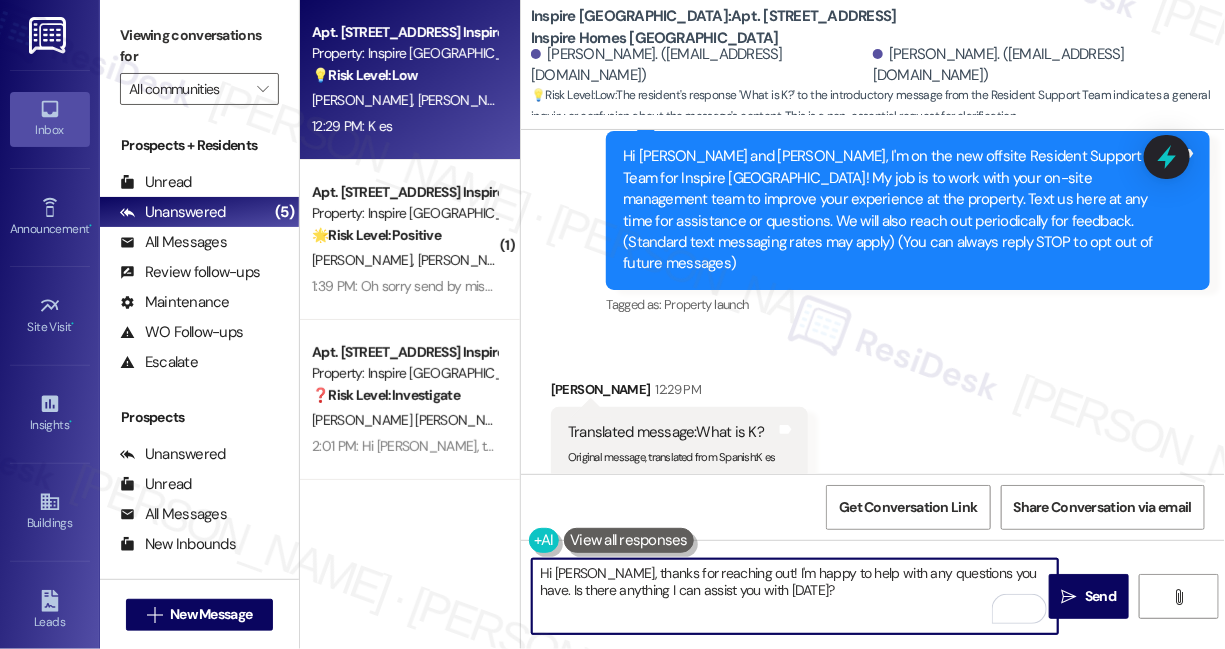 click on "Hi Maria, thanks for reaching out! I'm happy to help with any questions you have. Is there anything I can assist you with today?" at bounding box center [795, 596] 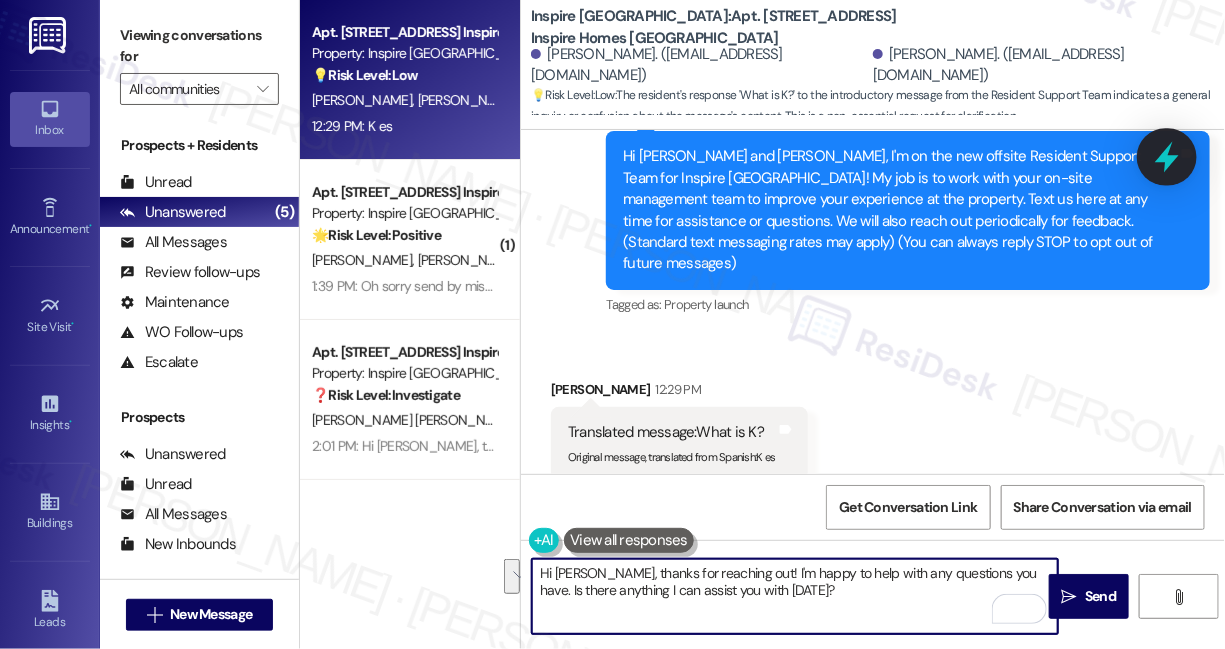 type on "Hi Maria, thanks for reaching out! I'm happy to help with any questions you have. Is there anything I can assist you with today?" 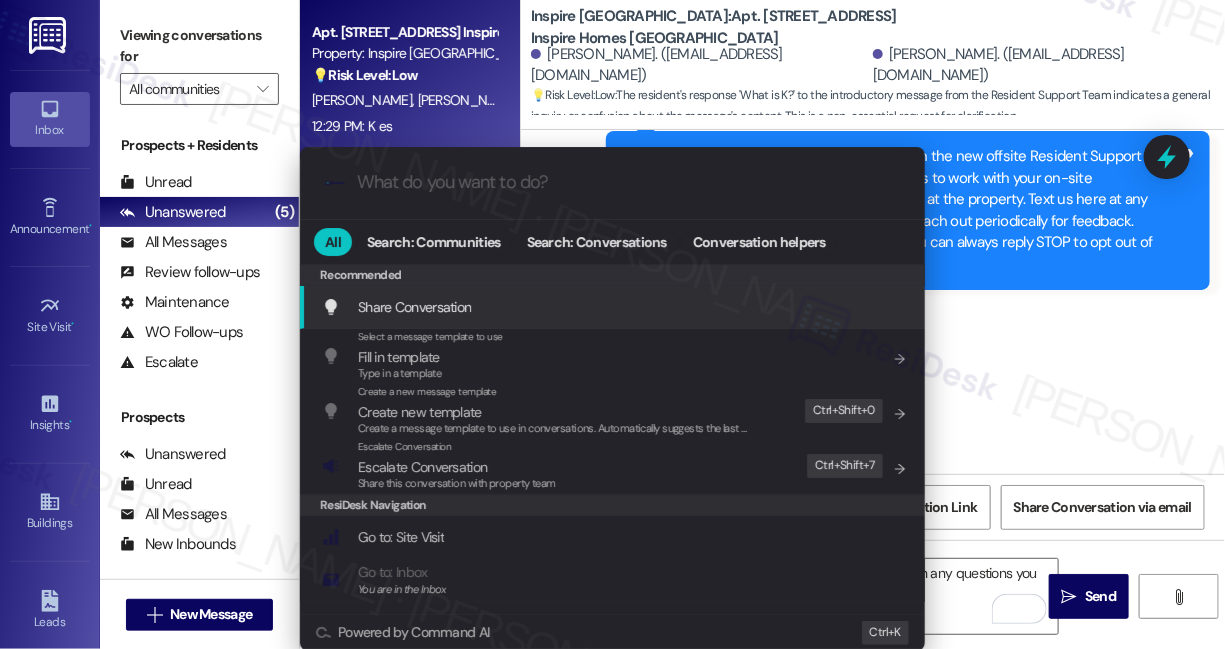 type on "s" 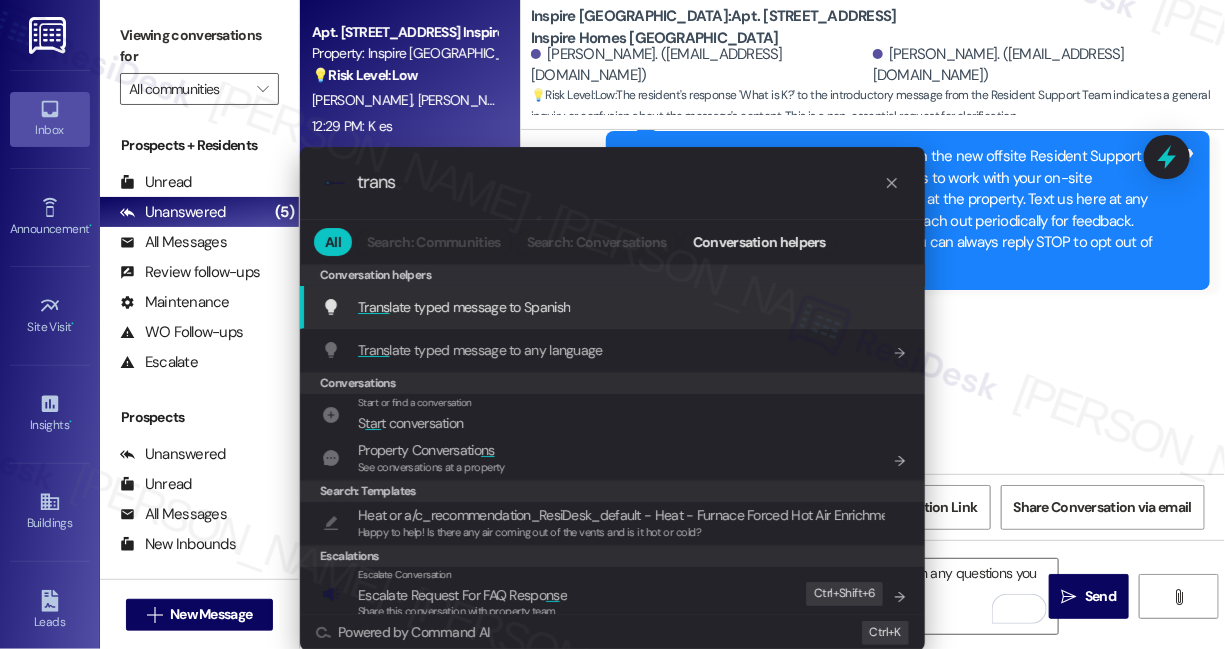 type on "trans" 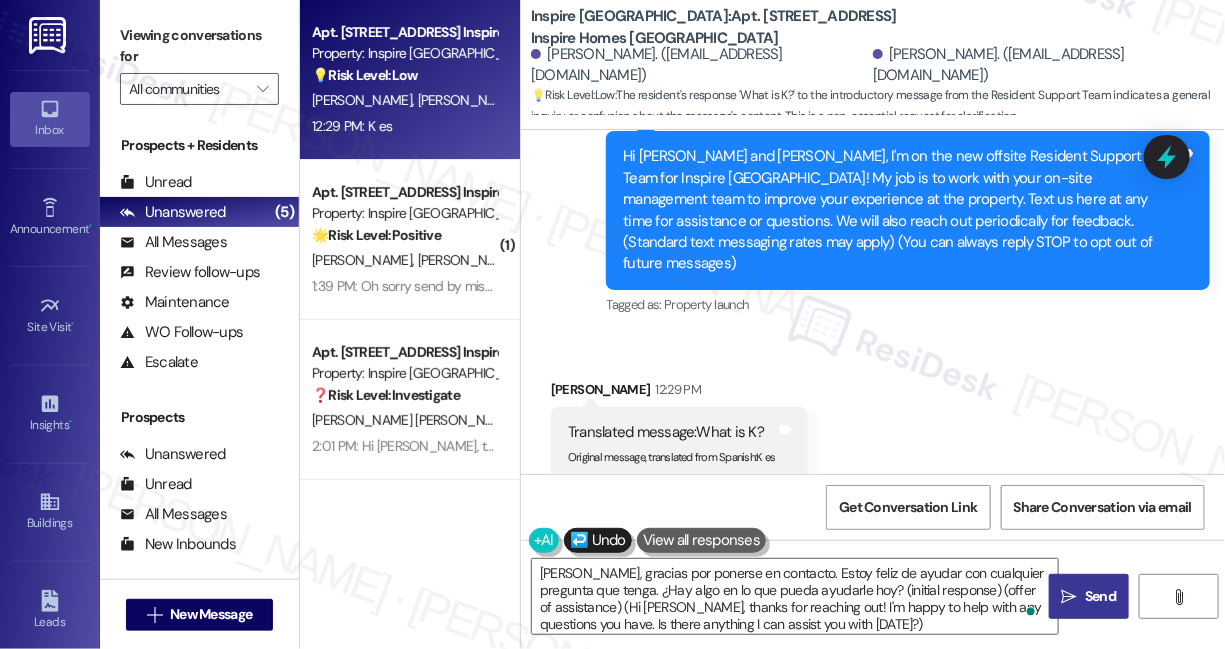 click on " Send" at bounding box center [1089, 596] 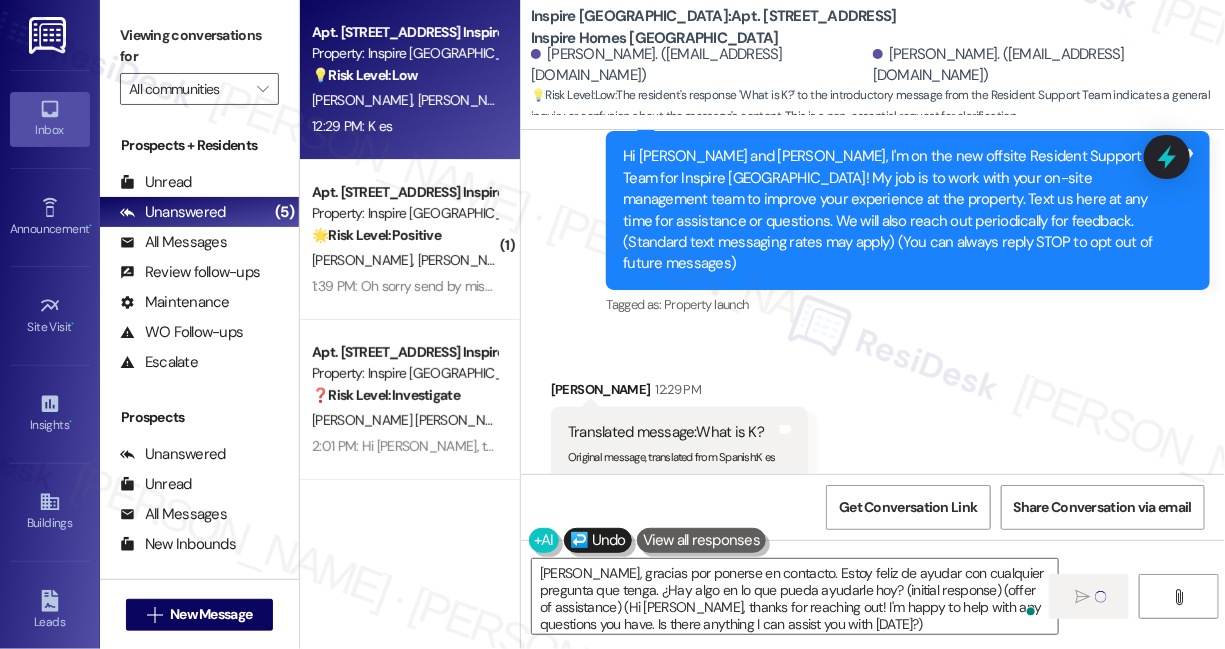 type on "Fetching suggested responses. Please feel free to read through the conversation in the meantime." 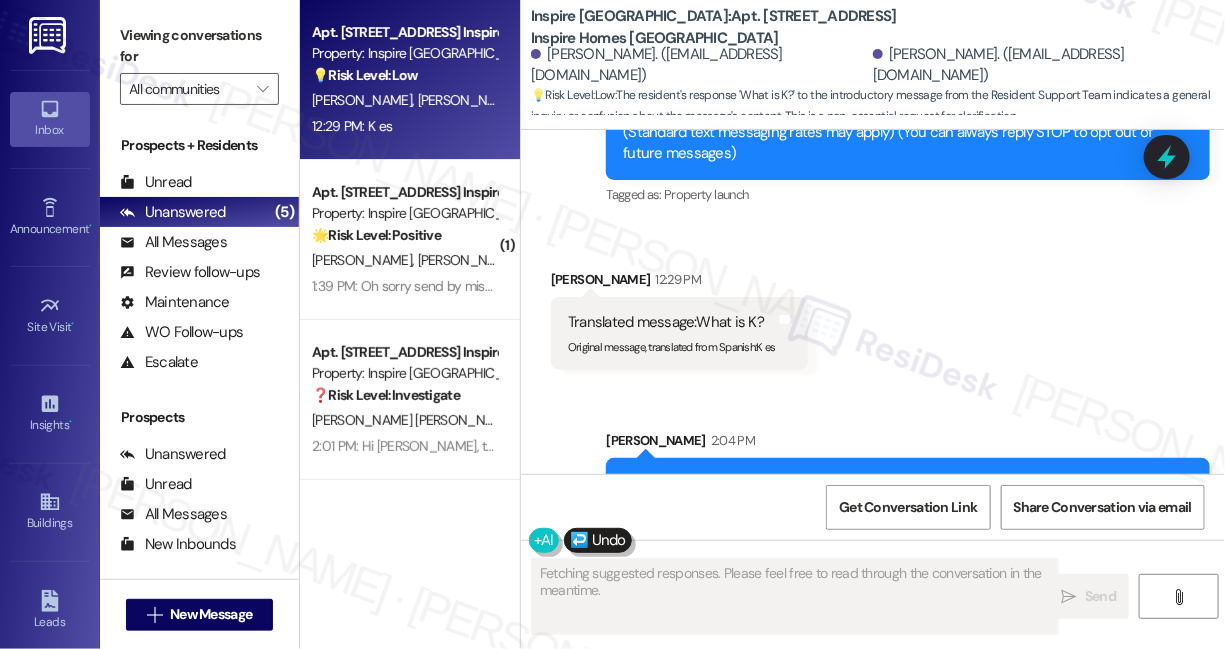 scroll, scrollTop: 449, scrollLeft: 0, axis: vertical 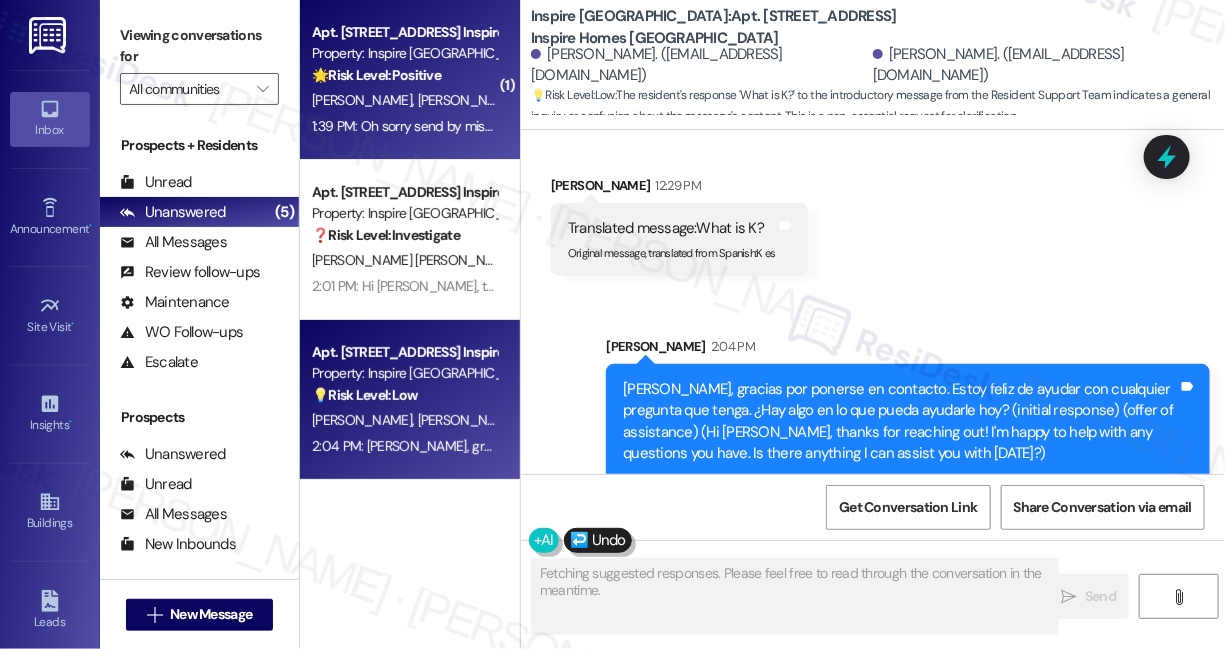 click on "1:39 PM: Oh sorry send by mistake. But glad to hear 🤦🏽‍♂️😄 1:39 PM: Oh sorry send by mistake. But glad to hear 🤦🏽‍♂️😄" at bounding box center [477, 126] 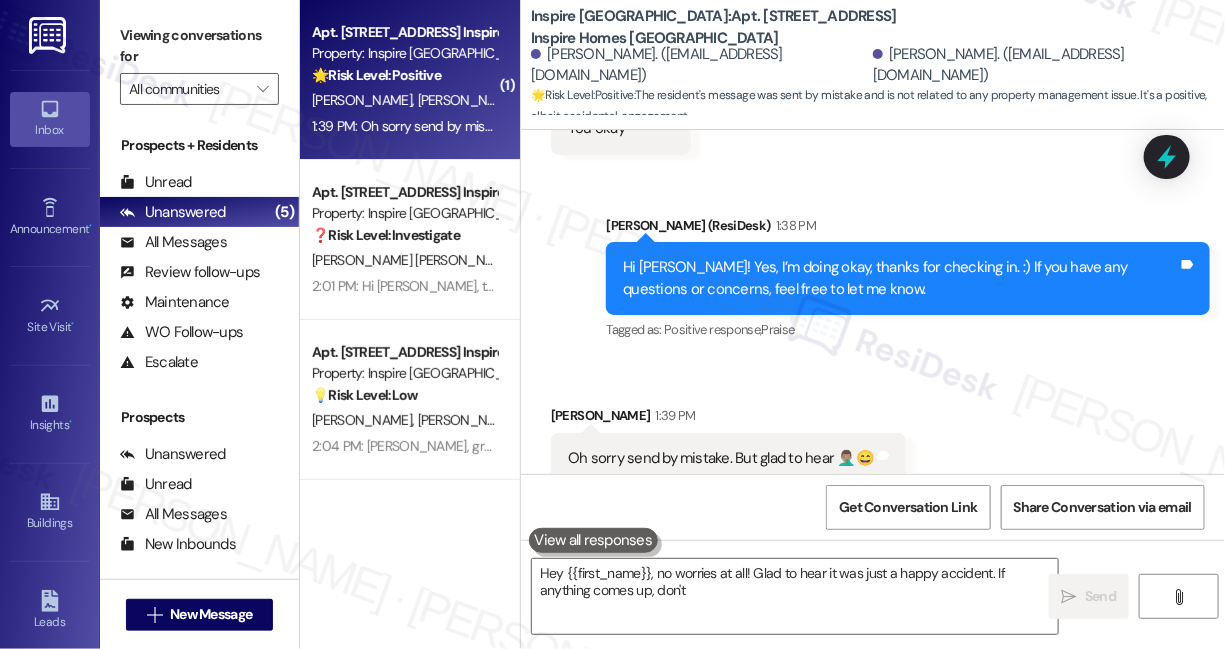 scroll, scrollTop: 553, scrollLeft: 0, axis: vertical 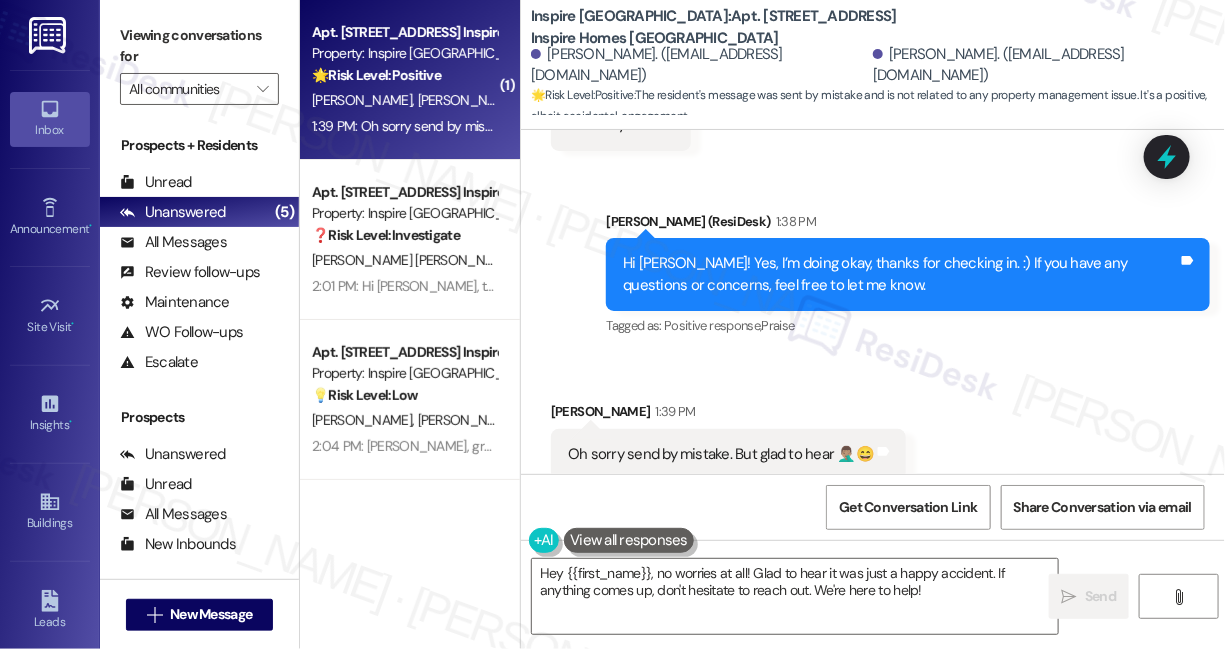 click on "Oh sorry send by mistake. But glad to hear 🤦🏽‍♂️😄 Tags and notes" at bounding box center (728, 454) 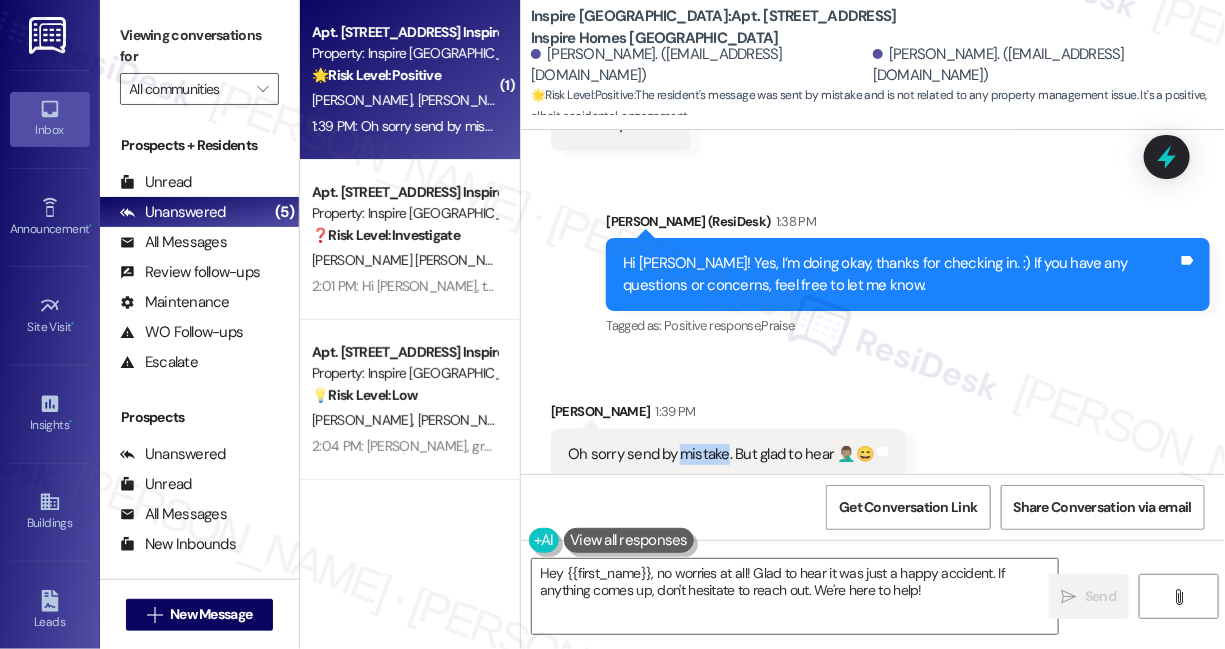 click on "Oh sorry send by mistake. But glad to hear 🤦🏽‍♂️😄 Tags and notes" at bounding box center (728, 454) 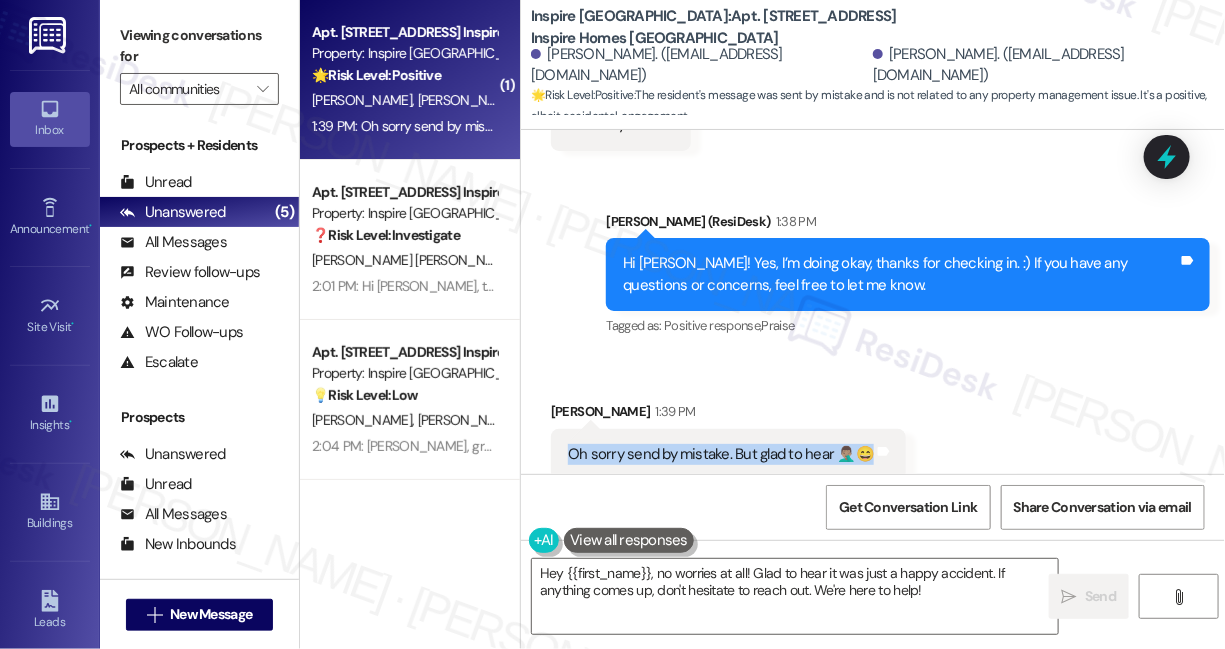 click on "Oh sorry send by mistake. But glad to hear 🤦🏽‍♂️😄 Tags and notes" at bounding box center [728, 454] 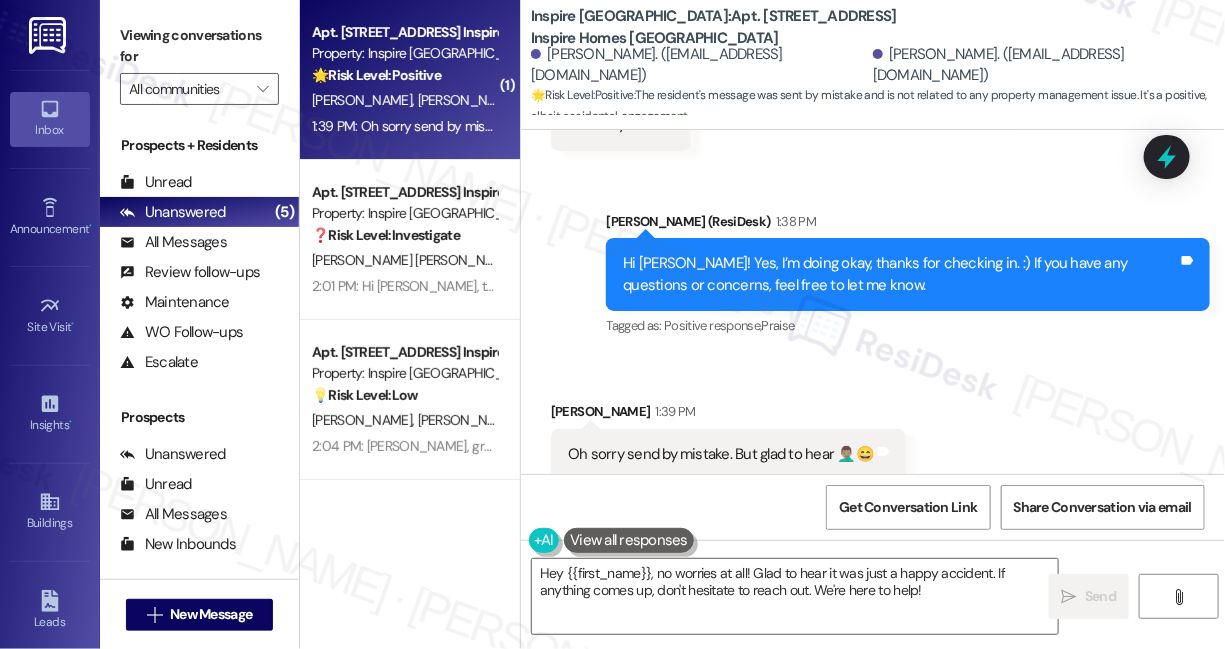 click on "Hi Gregory! Yes, I’m doing okay, thanks for checking in. :)  If you have any questions or concerns, feel free to let me know." at bounding box center [900, 274] 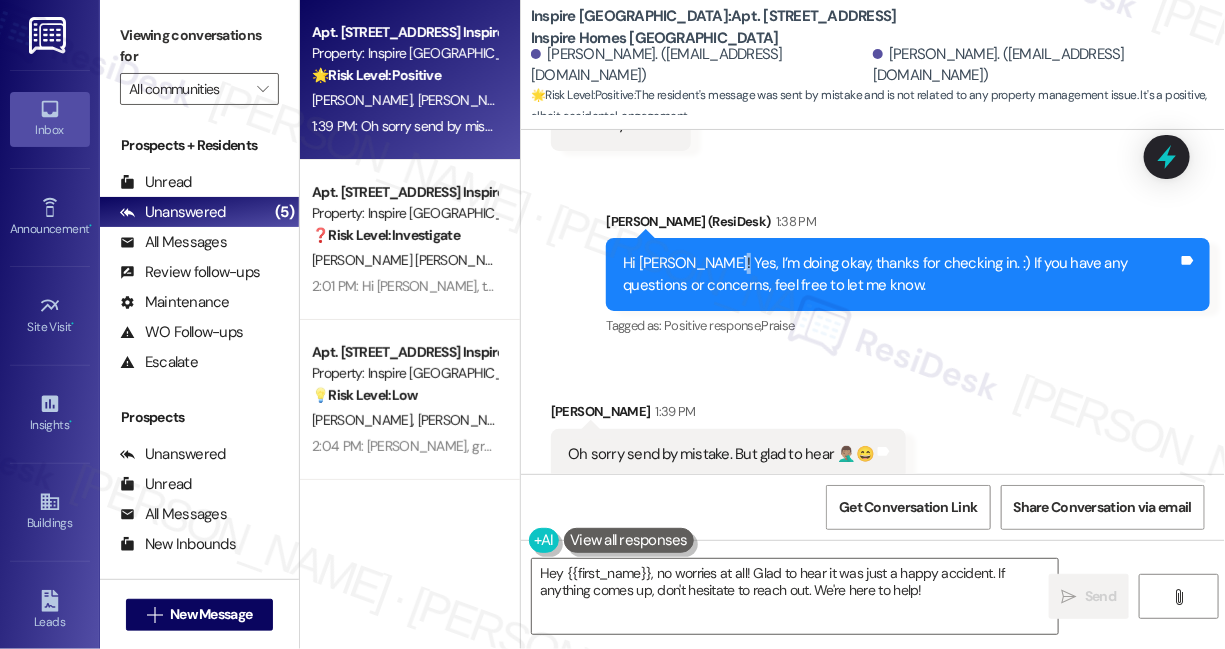 click on "Hi Gregory! Yes, I’m doing okay, thanks for checking in. :)  If you have any questions or concerns, feel free to let me know." at bounding box center (900, 274) 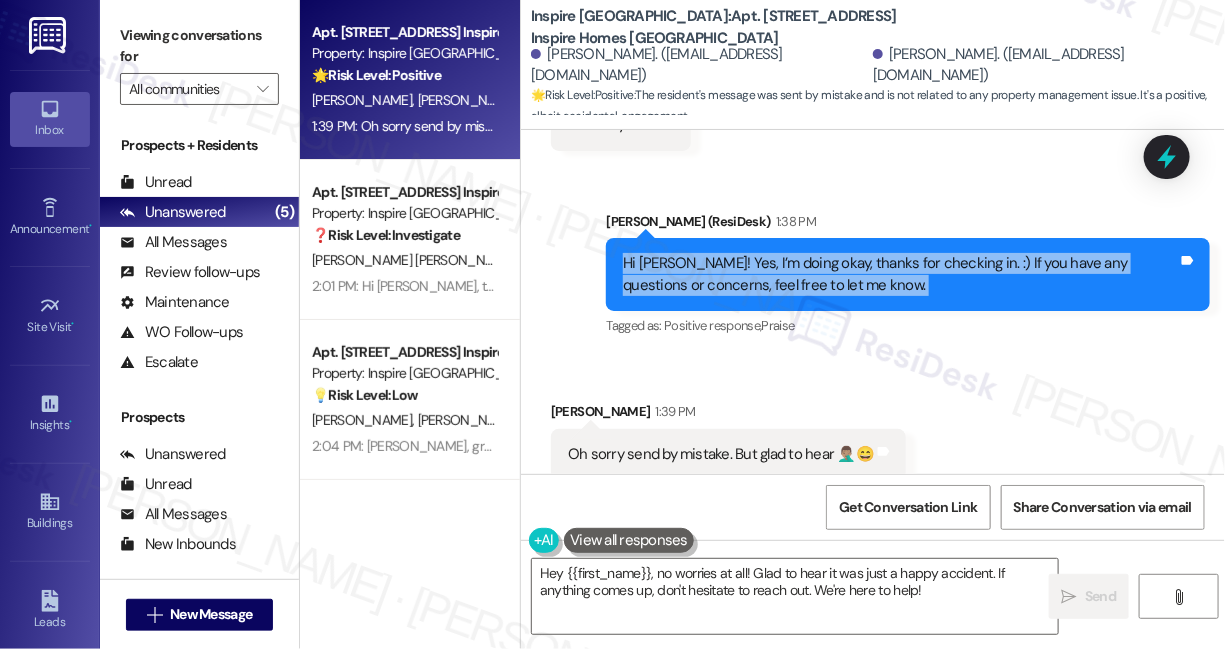 click on "Hi Gregory! Yes, I’m doing okay, thanks for checking in. :)  If you have any questions or concerns, feel free to let me know." at bounding box center (900, 274) 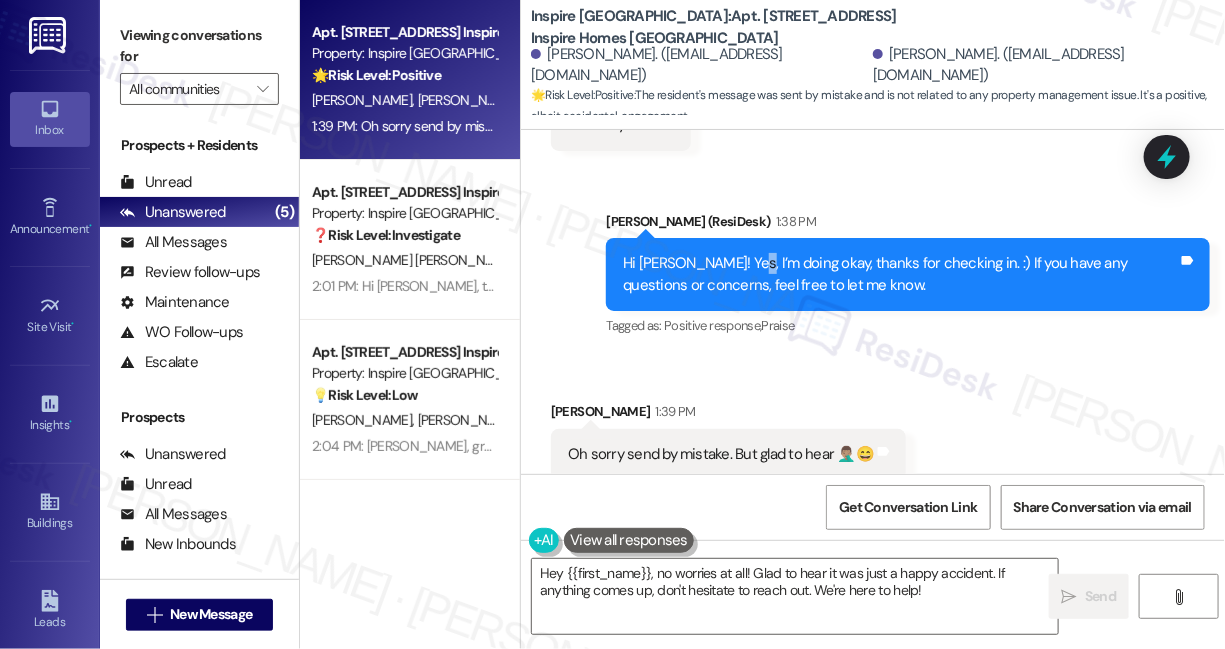 click on "Hi Gregory! Yes, I’m doing okay, thanks for checking in. :)  If you have any questions or concerns, feel free to let me know." at bounding box center (900, 274) 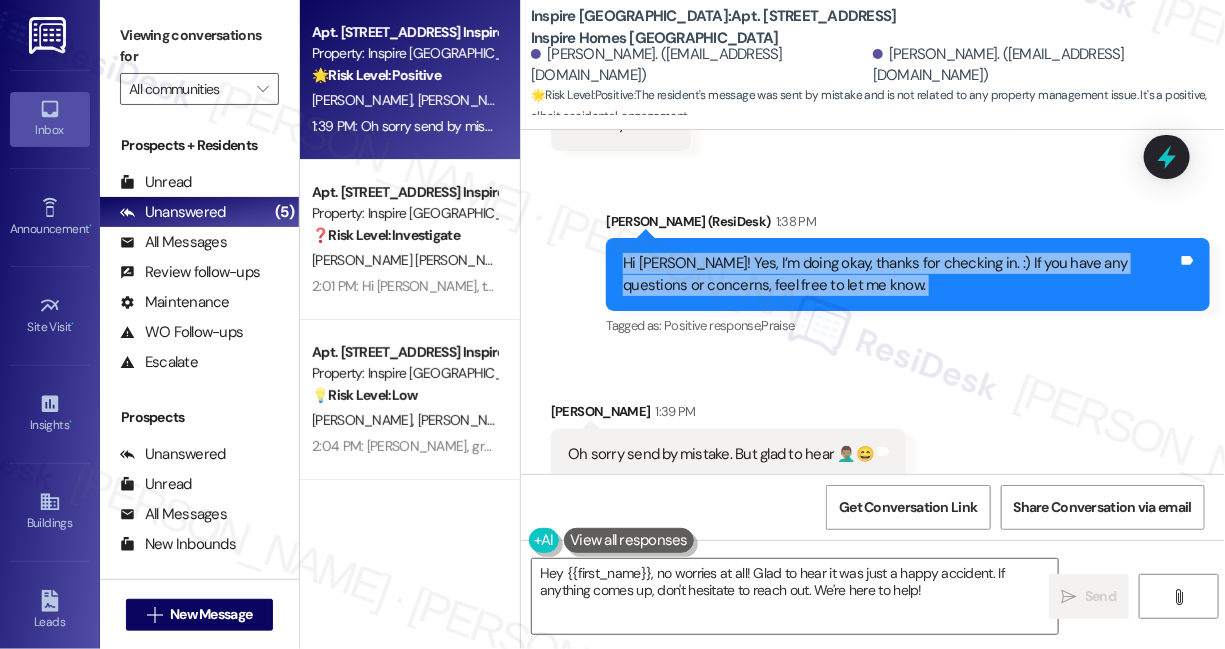 click on "Hi Gregory! Yes, I’m doing okay, thanks for checking in. :)  If you have any questions or concerns, feel free to let me know." at bounding box center [900, 274] 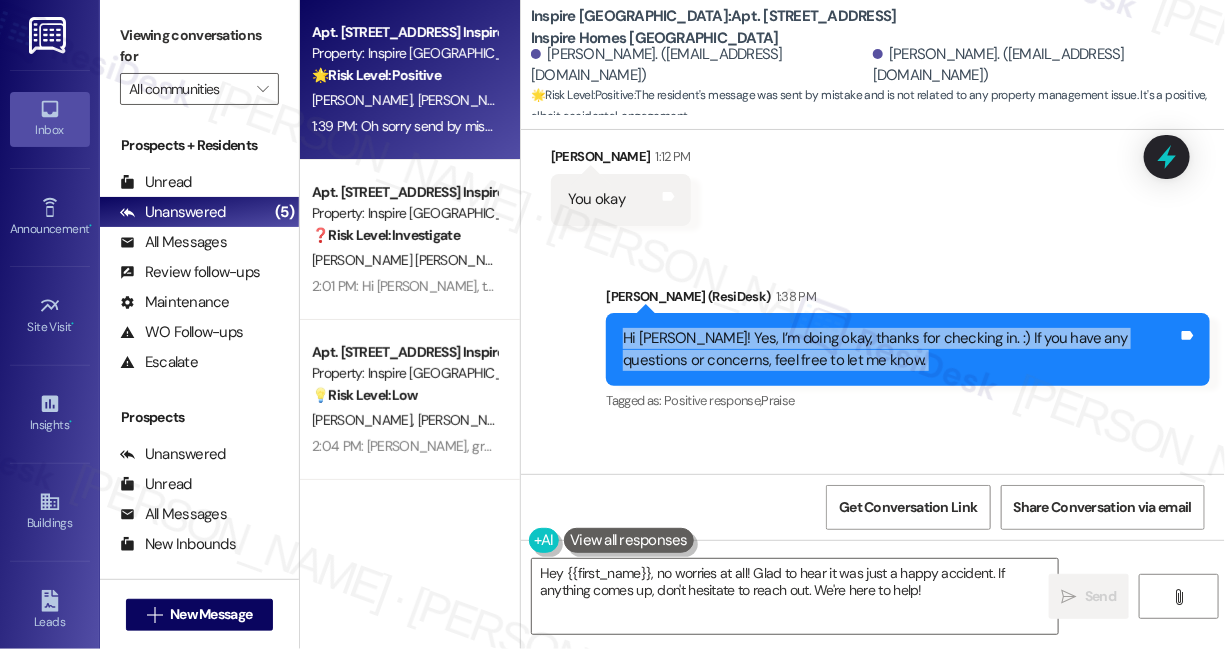scroll, scrollTop: 554, scrollLeft: 0, axis: vertical 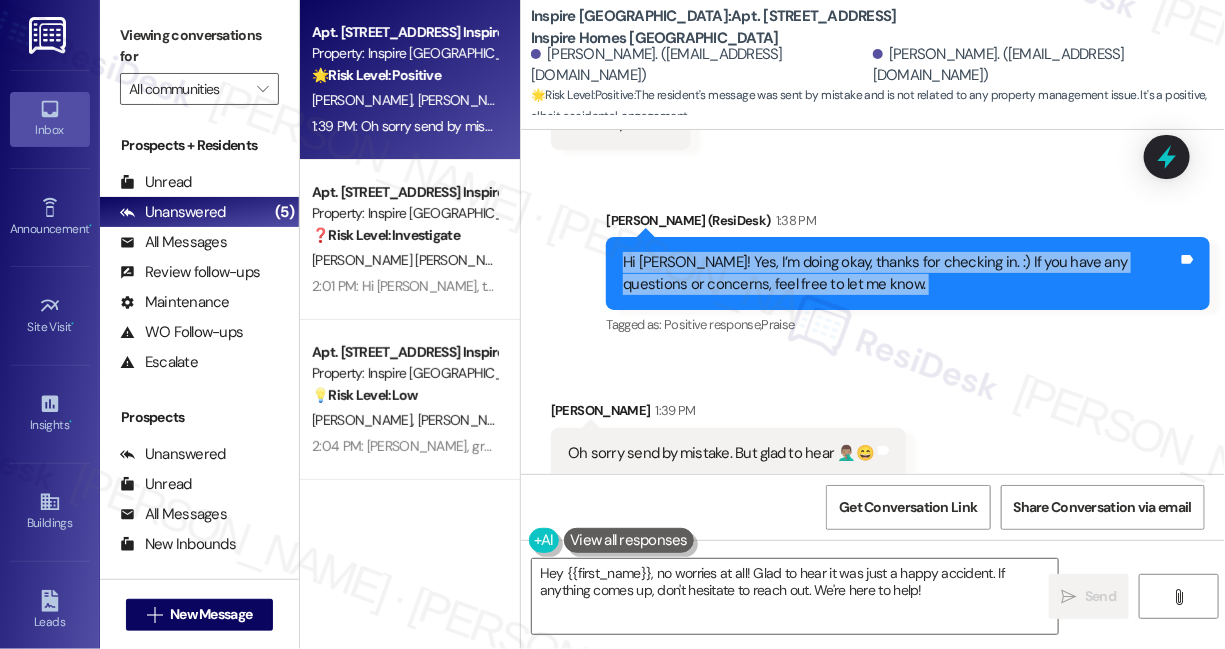 click on "Hi Gregory! Yes, I’m doing okay, thanks for checking in. :)  If you have any questions or concerns, feel free to let me know." at bounding box center [900, 273] 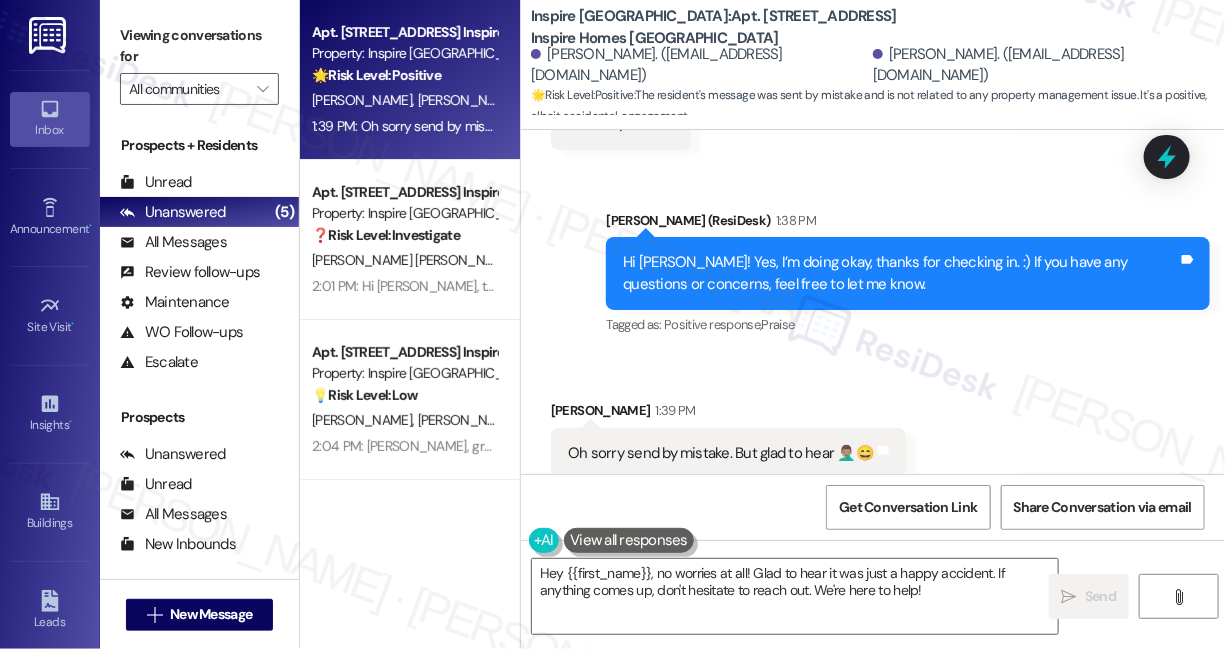 click on "Hi Gregory! Yes, I’m doing okay, thanks for checking in. :)  If you have any questions or concerns, feel free to let me know." at bounding box center [900, 273] 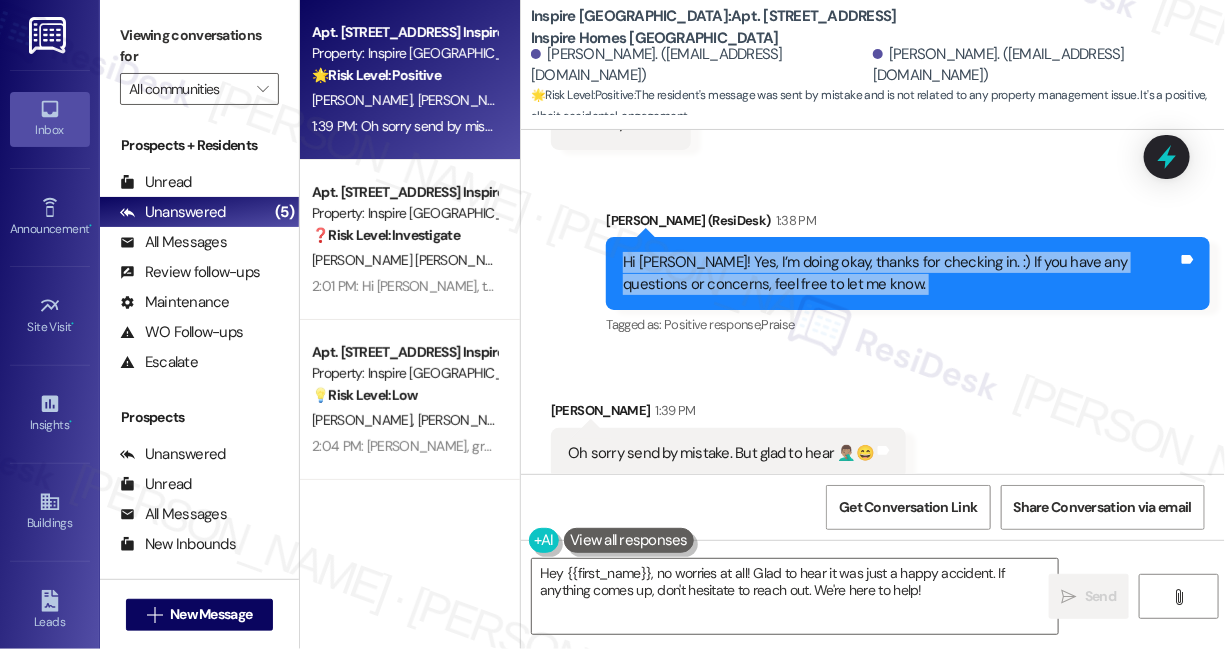 click on "Hi Gregory! Yes, I’m doing okay, thanks for checking in. :)  If you have any questions or concerns, feel free to let me know." at bounding box center [900, 273] 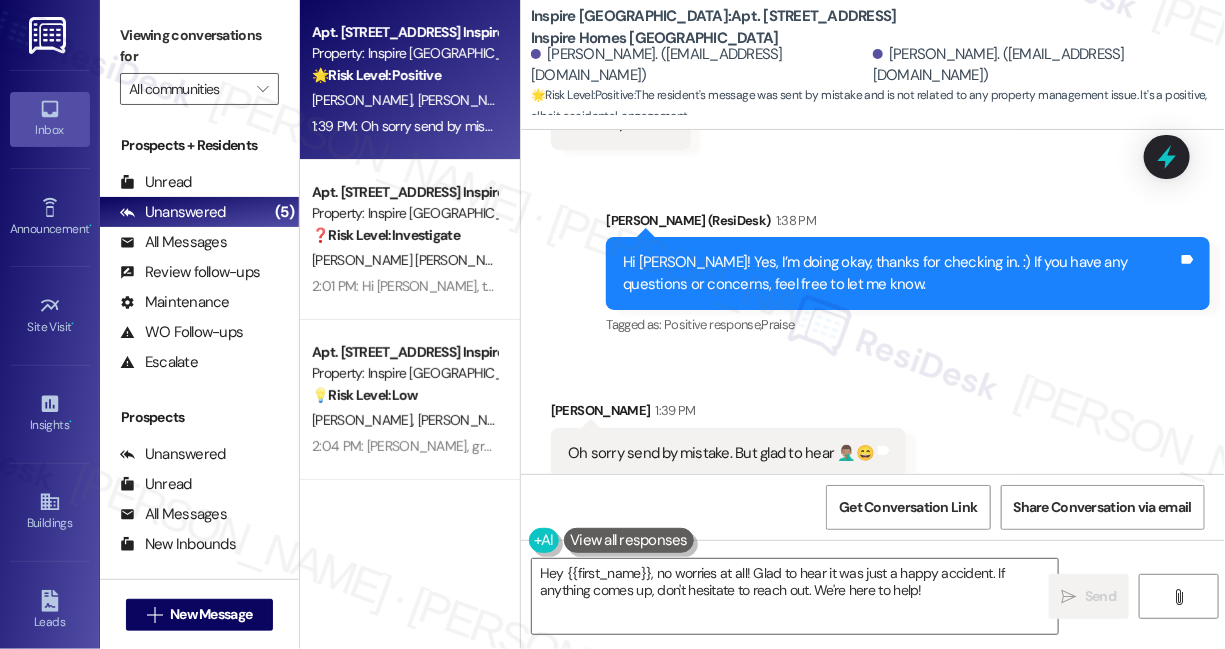 click on "Oh sorry send by mistake. But glad to hear 🤦🏽‍♂️😄" at bounding box center (721, 453) 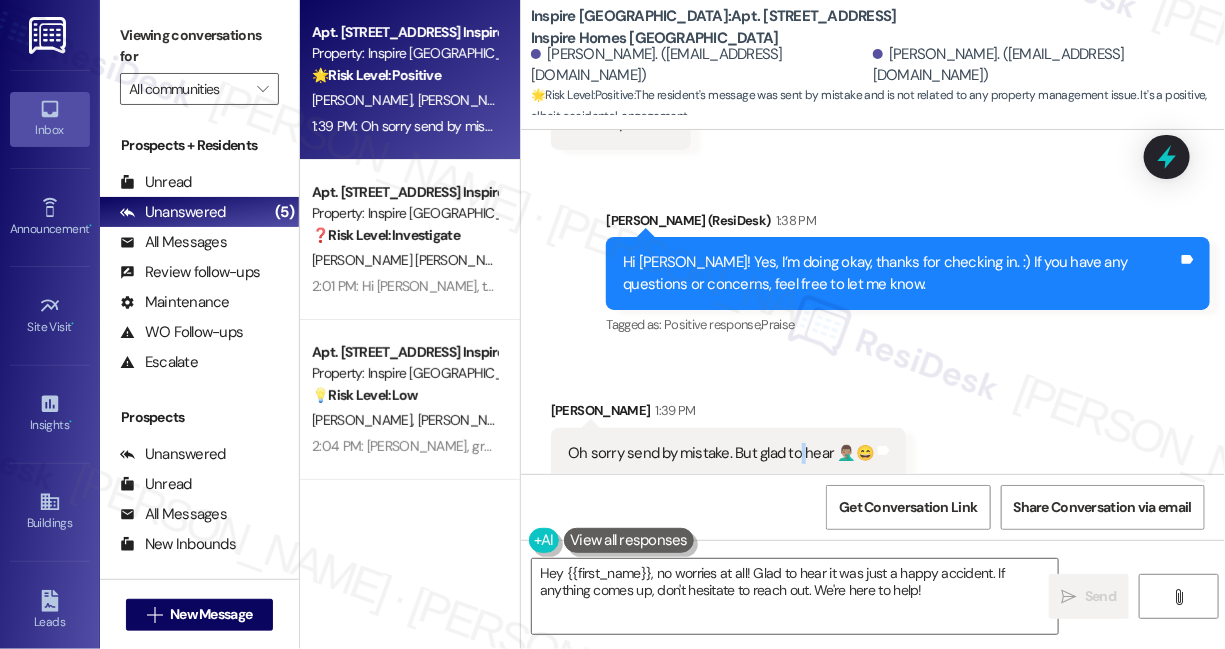 click on "Oh sorry send by mistake. But glad to hear 🤦🏽‍♂️😄" at bounding box center (721, 453) 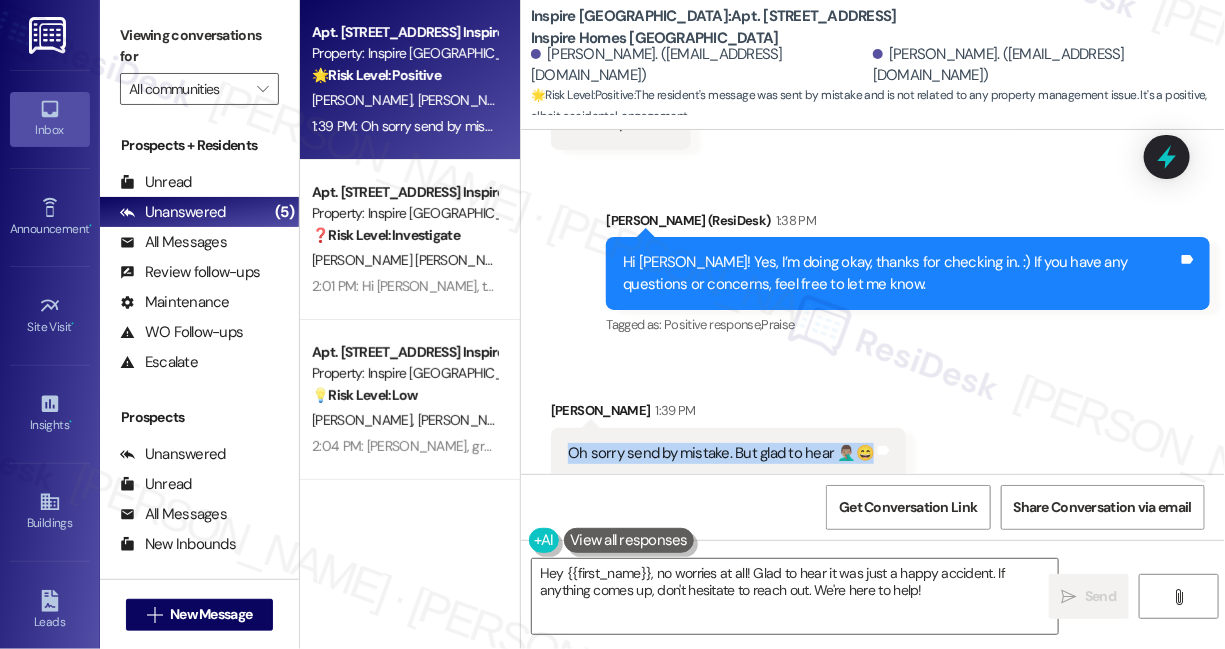 click on "Oh sorry send by mistake. But glad to hear 🤦🏽‍♂️😄" at bounding box center [721, 453] 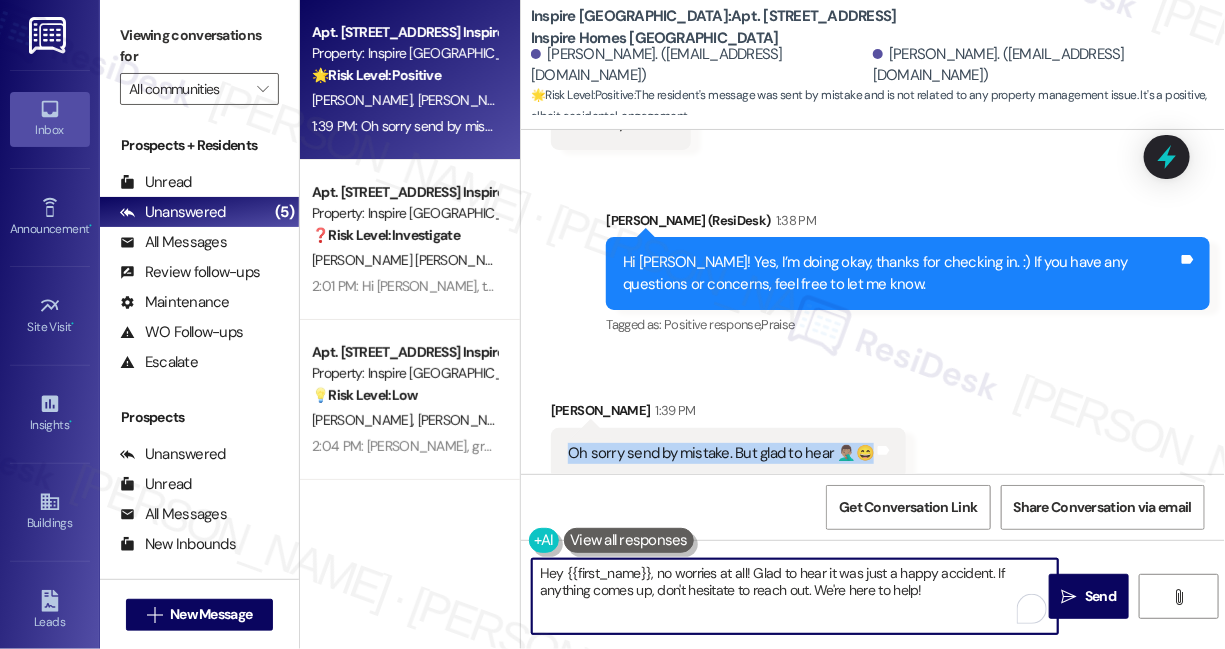 click on "Hey {{first_name}}, no worries at all! Glad to hear it was just a happy accident. If anything comes up, don't hesitate to reach out. We're here to help!" at bounding box center (795, 596) 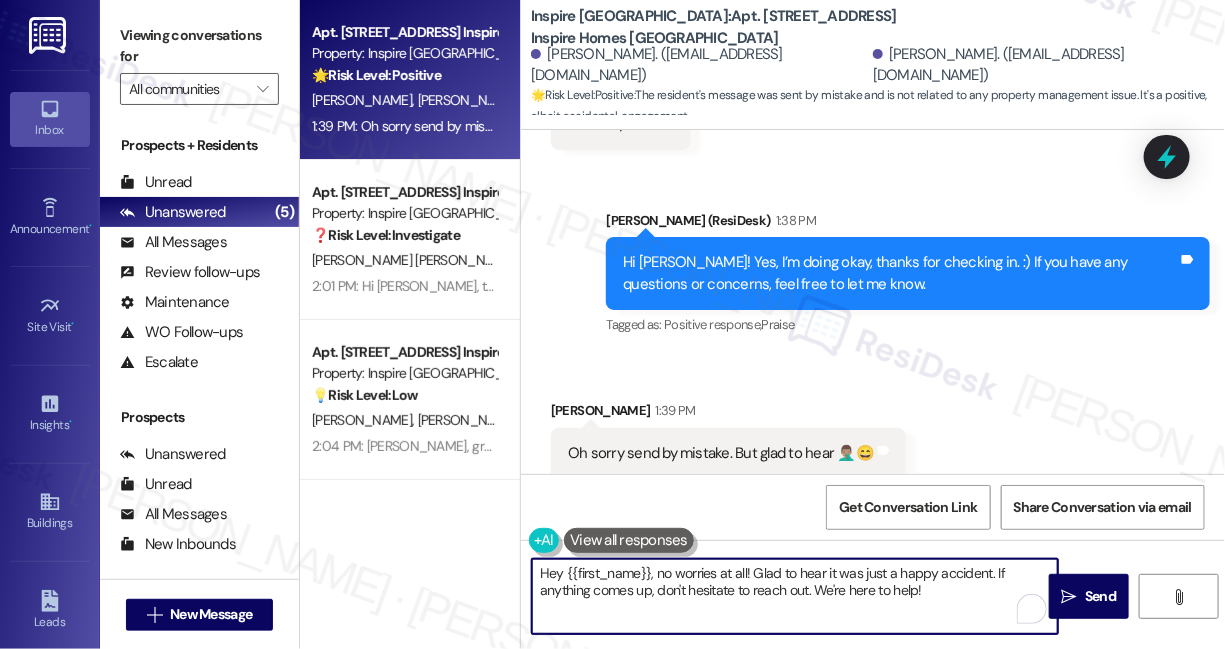 click on "Hey {{first_name}}, no worries at all! Glad to hear it was just a happy accident. If anything comes up, don't hesitate to reach out. We're here to help!" at bounding box center [795, 596] 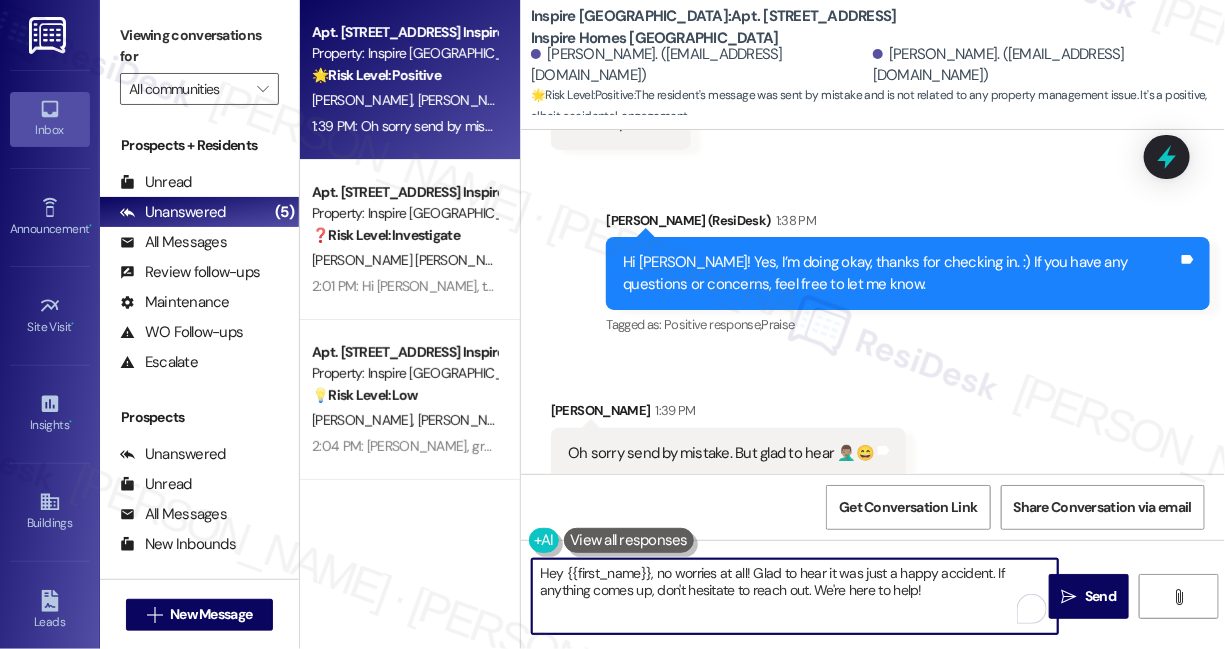 click on "Hey {{first_name}}, no worries at all! Glad to hear it was just a happy accident. If anything comes up, don't hesitate to reach out. We're here to help!" at bounding box center [795, 596] 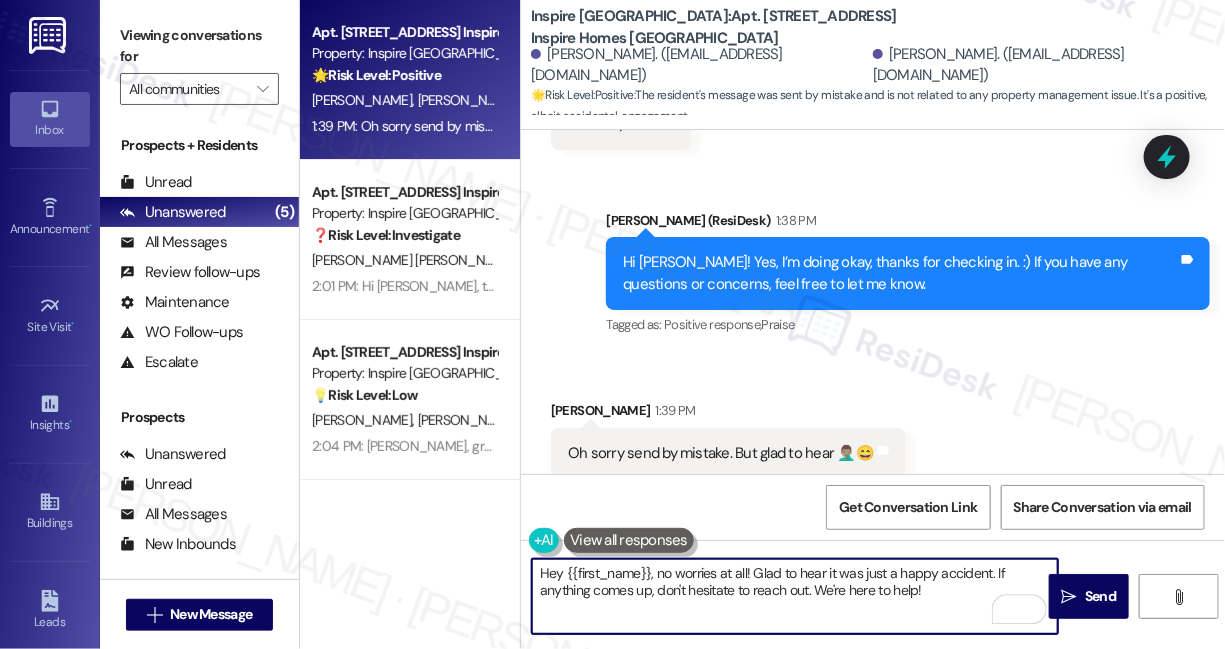 drag, startPoint x: 662, startPoint y: 573, endPoint x: 493, endPoint y: 552, distance: 170.29973 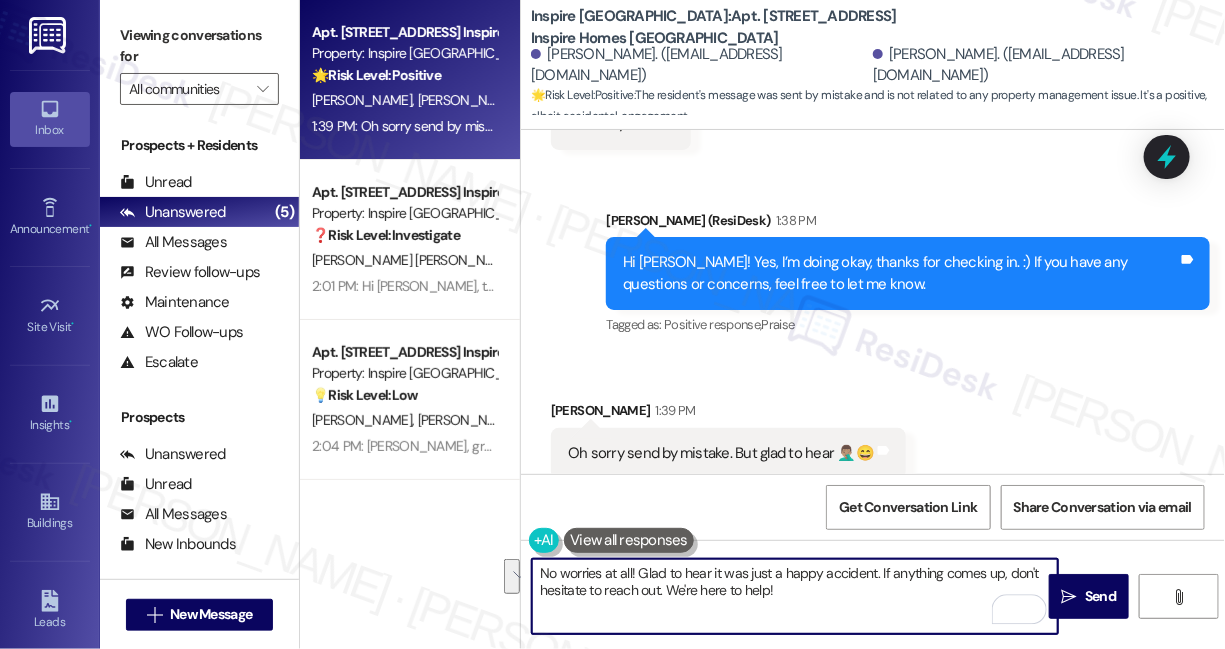 drag, startPoint x: 793, startPoint y: 588, endPoint x: 755, endPoint y: 561, distance: 46.615448 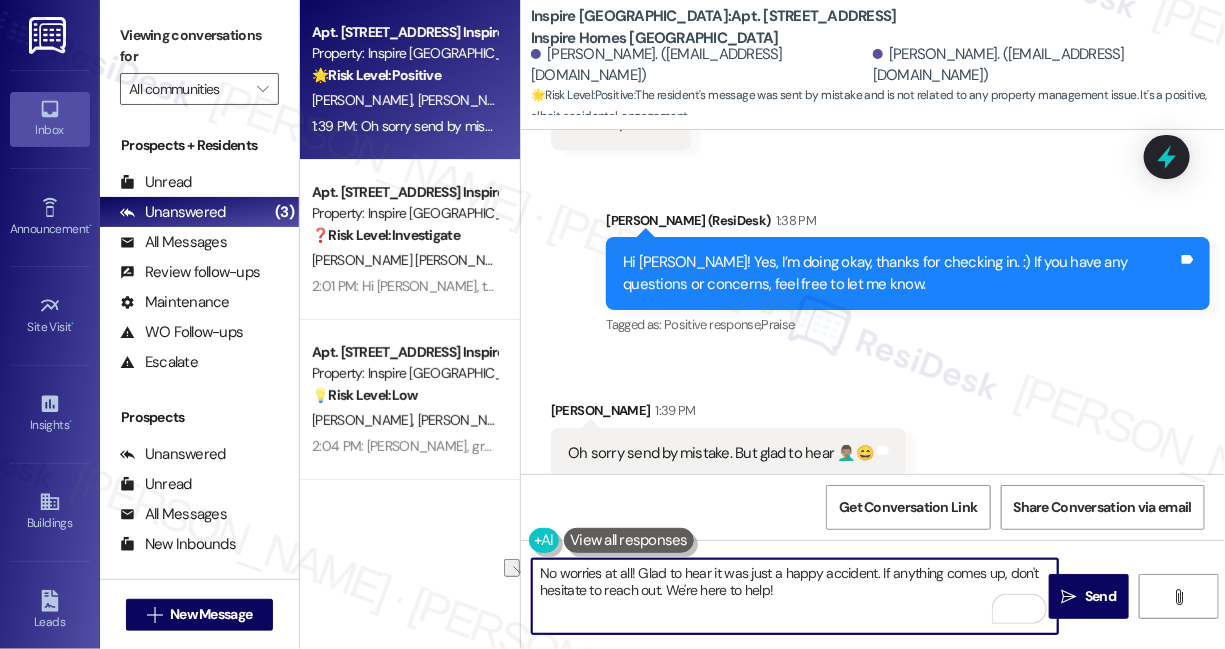 drag, startPoint x: 600, startPoint y: 572, endPoint x: 630, endPoint y: 567, distance: 30.413813 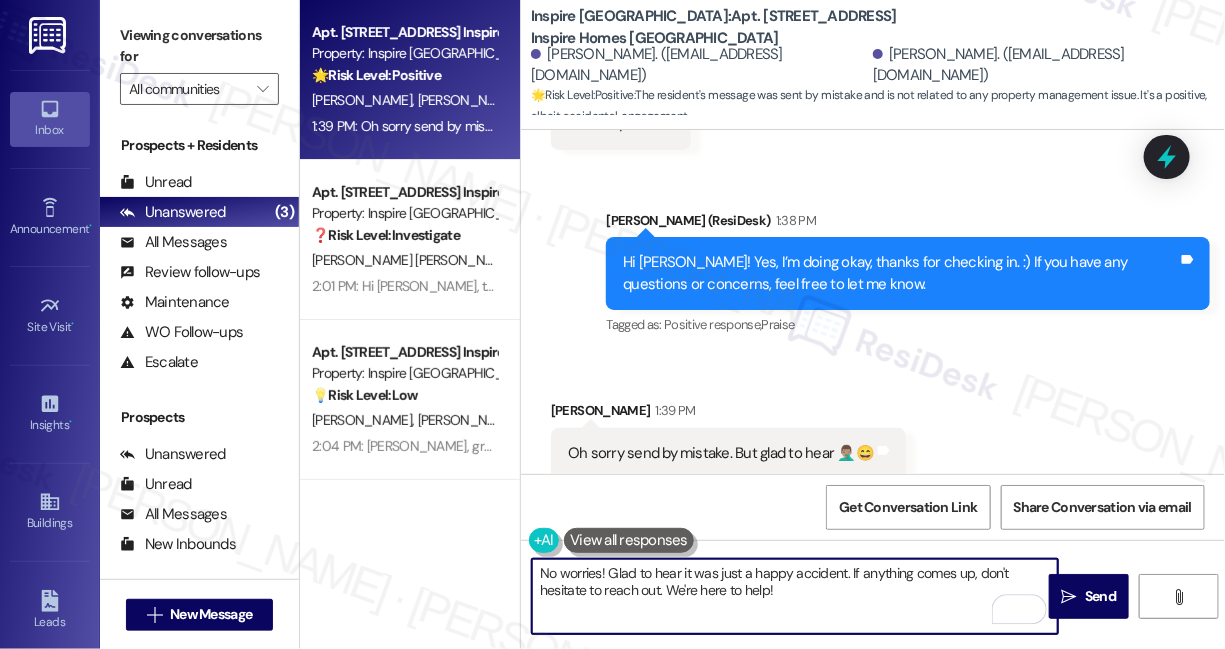 drag, startPoint x: 609, startPoint y: 574, endPoint x: 634, endPoint y: 570, distance: 25.317978 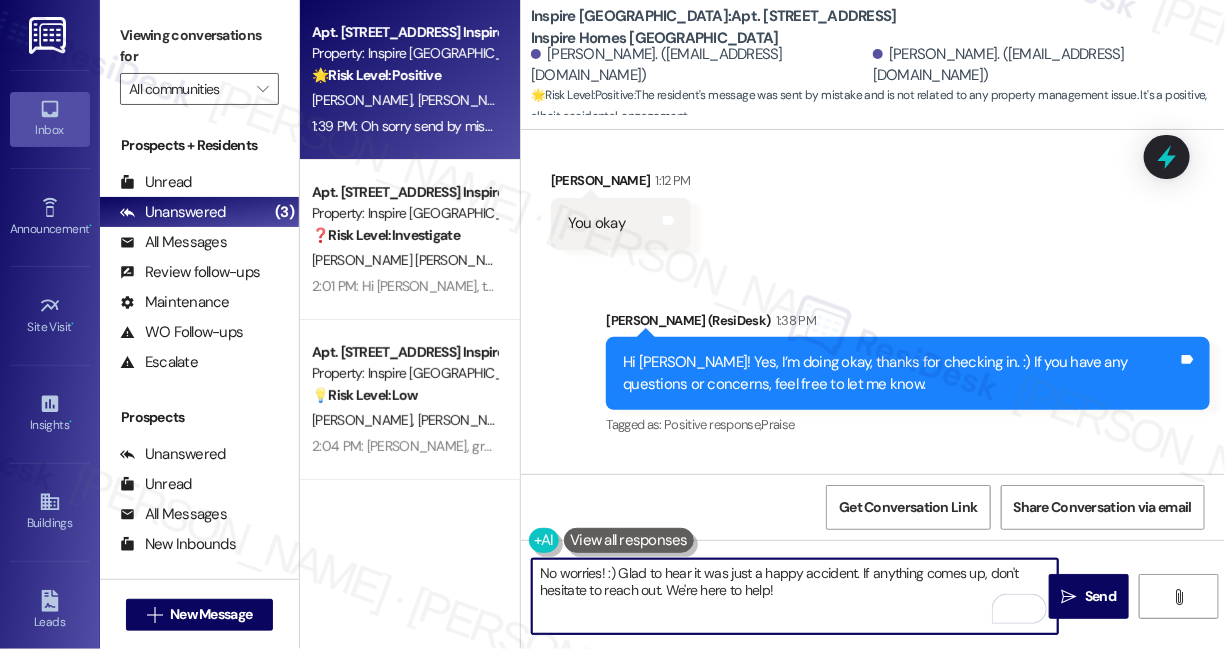 scroll, scrollTop: 463, scrollLeft: 0, axis: vertical 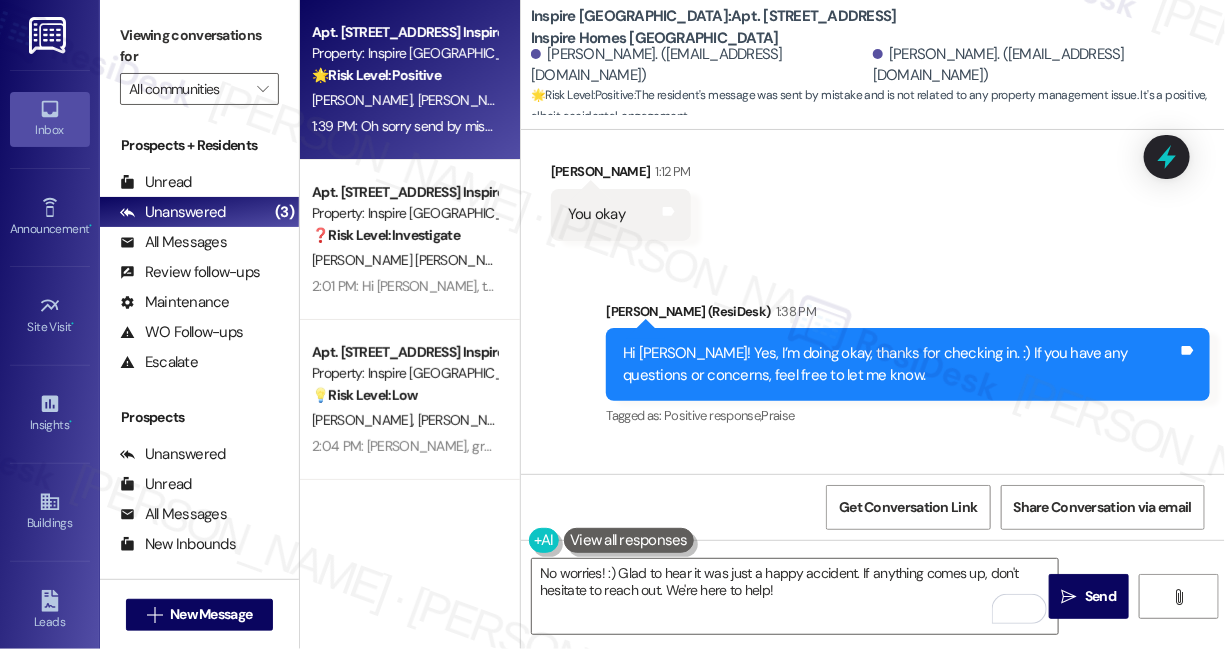 click on "Hi Gregory! Yes, I’m doing okay, thanks for checking in. :)  If you have any questions or concerns, feel free to let me know. Tags and notes" at bounding box center [908, 364] 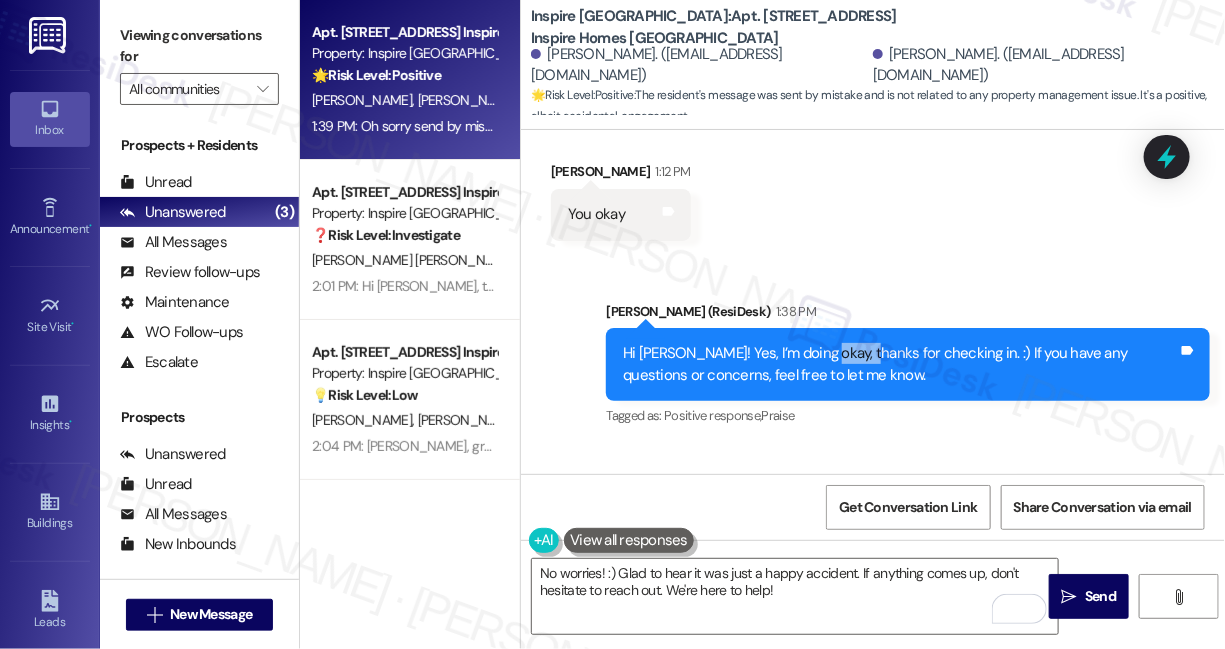 click on "Hi Gregory! Yes, I’m doing okay, thanks for checking in. :)  If you have any questions or concerns, feel free to let me know. Tags and notes" at bounding box center [908, 364] 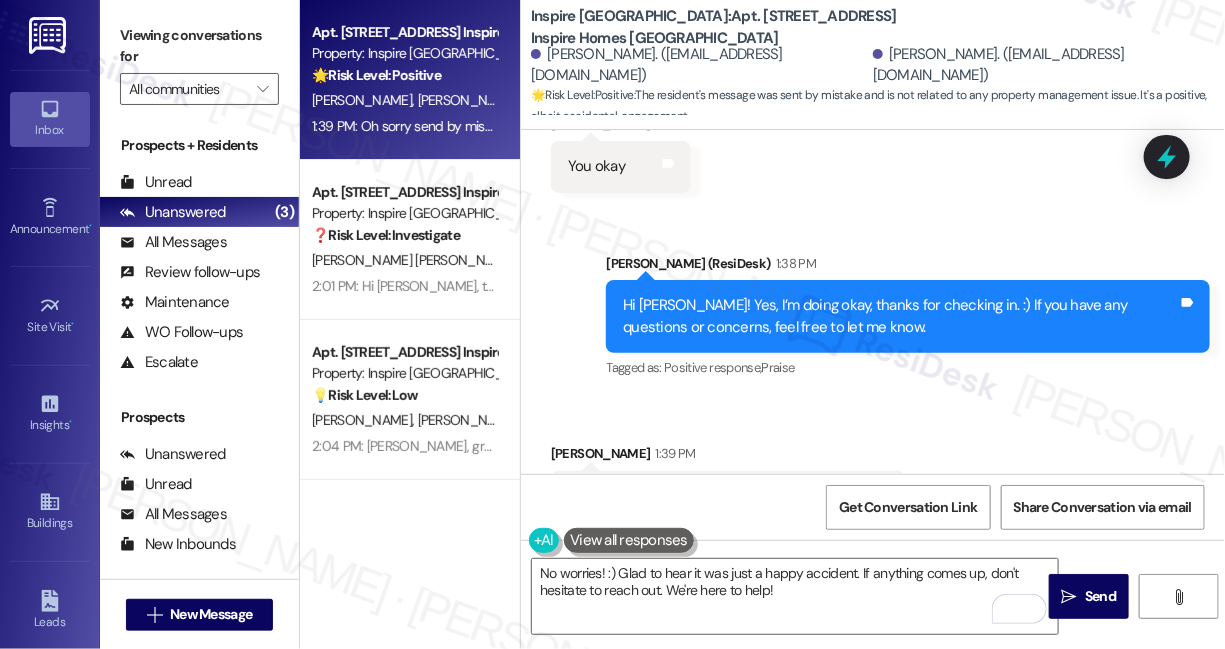 scroll, scrollTop: 554, scrollLeft: 0, axis: vertical 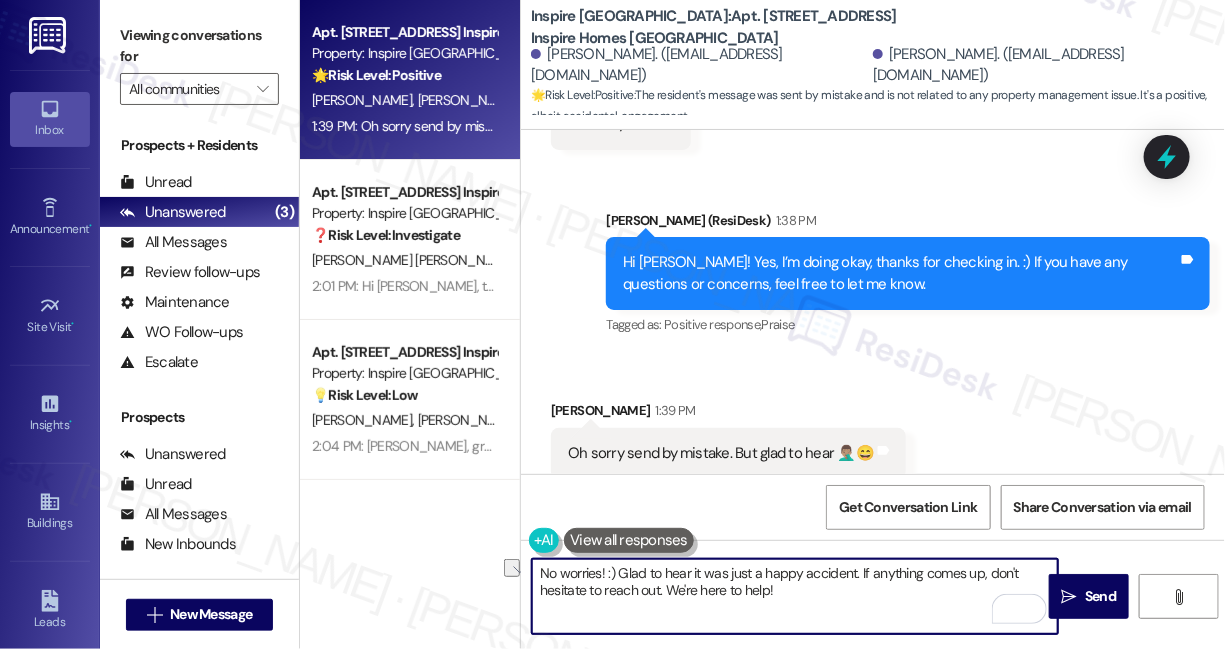 drag, startPoint x: 620, startPoint y: 576, endPoint x: 857, endPoint y: 576, distance: 237 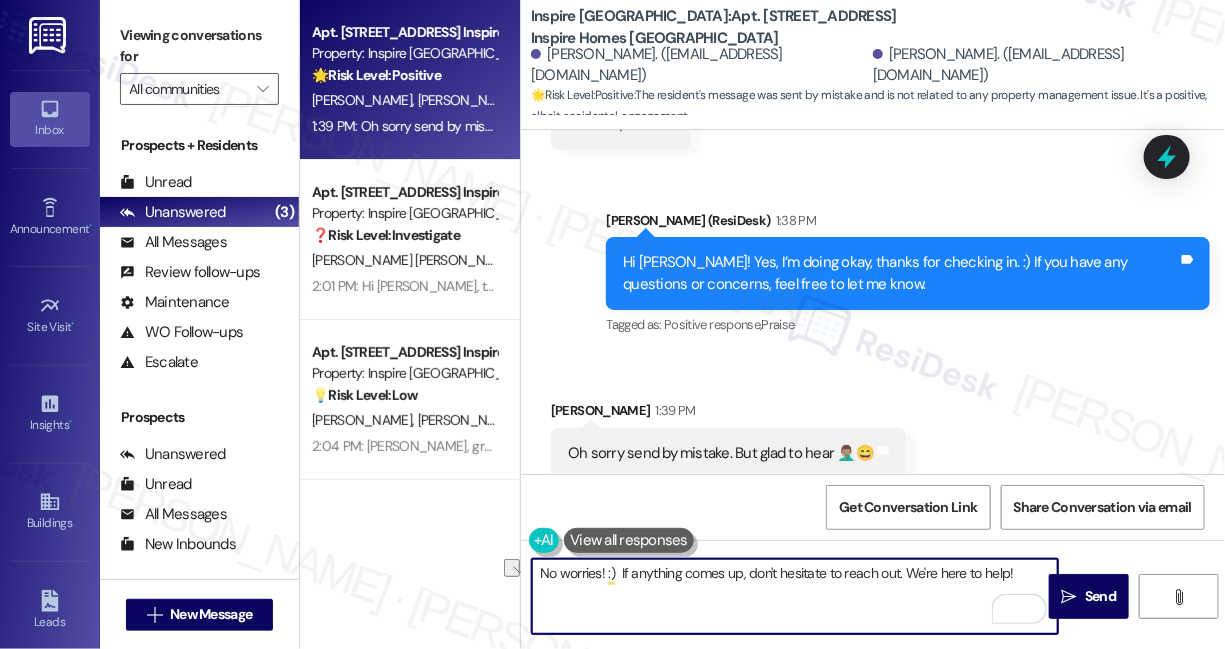 drag, startPoint x: 1018, startPoint y: 576, endPoint x: 917, endPoint y: 563, distance: 101.8332 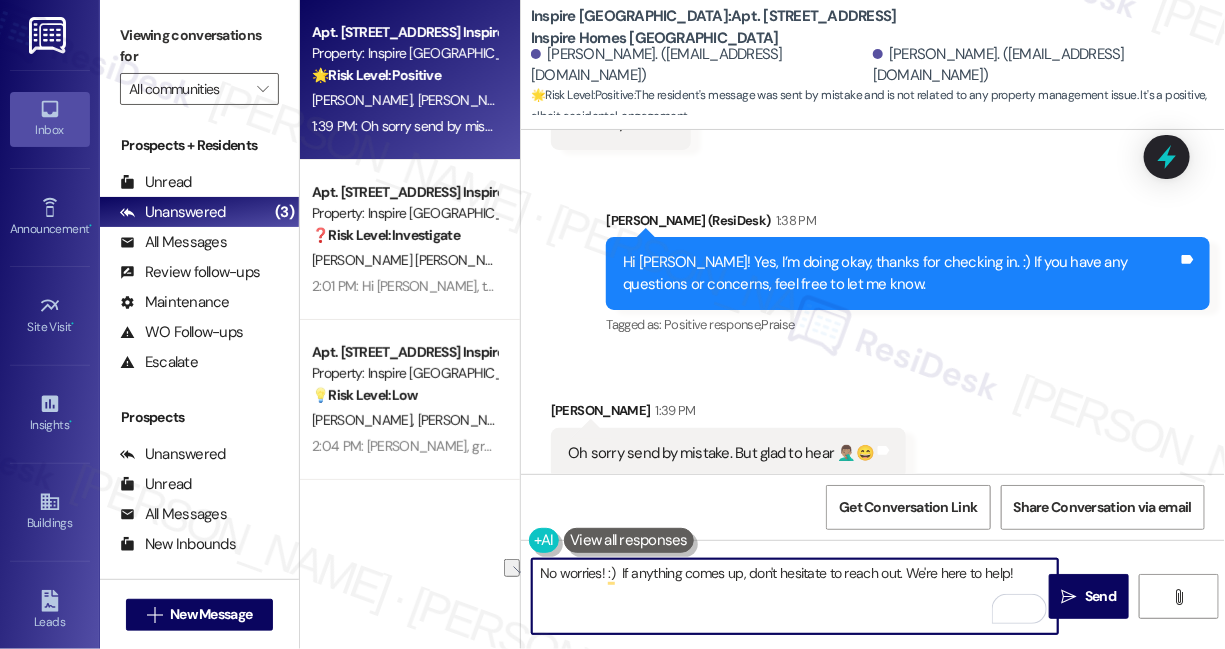 click on "No worries! :)  If anything comes up, don't hesitate to reach out. We're here to help!" at bounding box center (795, 596) 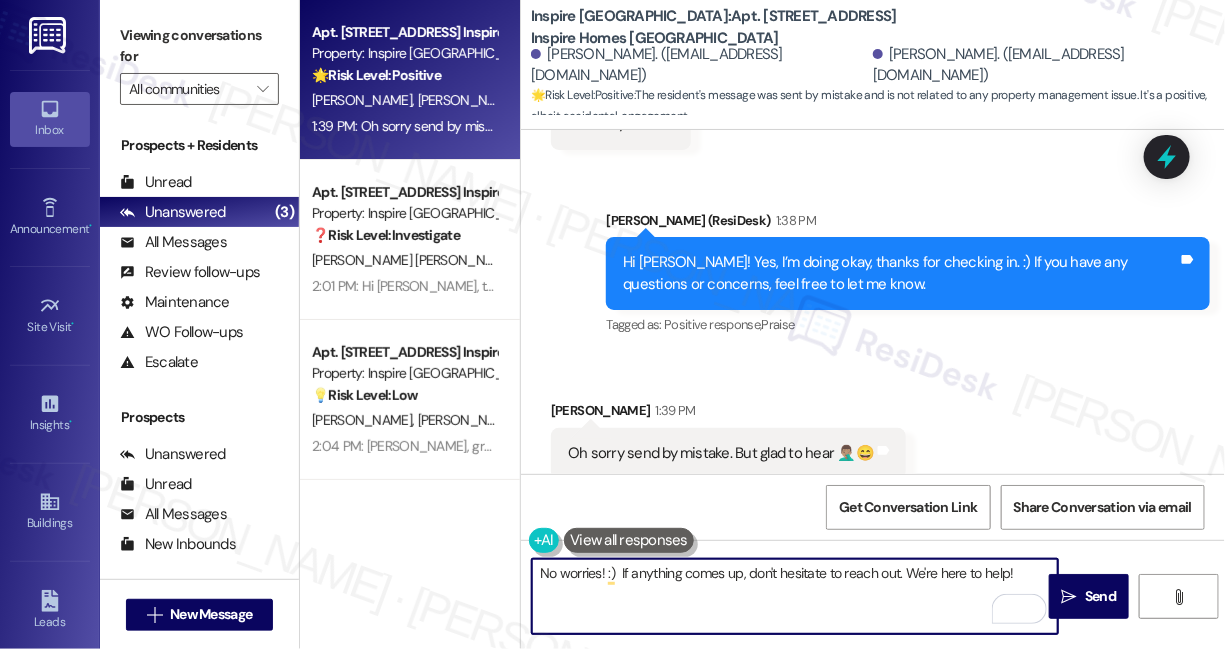 drag, startPoint x: 617, startPoint y: 566, endPoint x: 606, endPoint y: 566, distance: 11 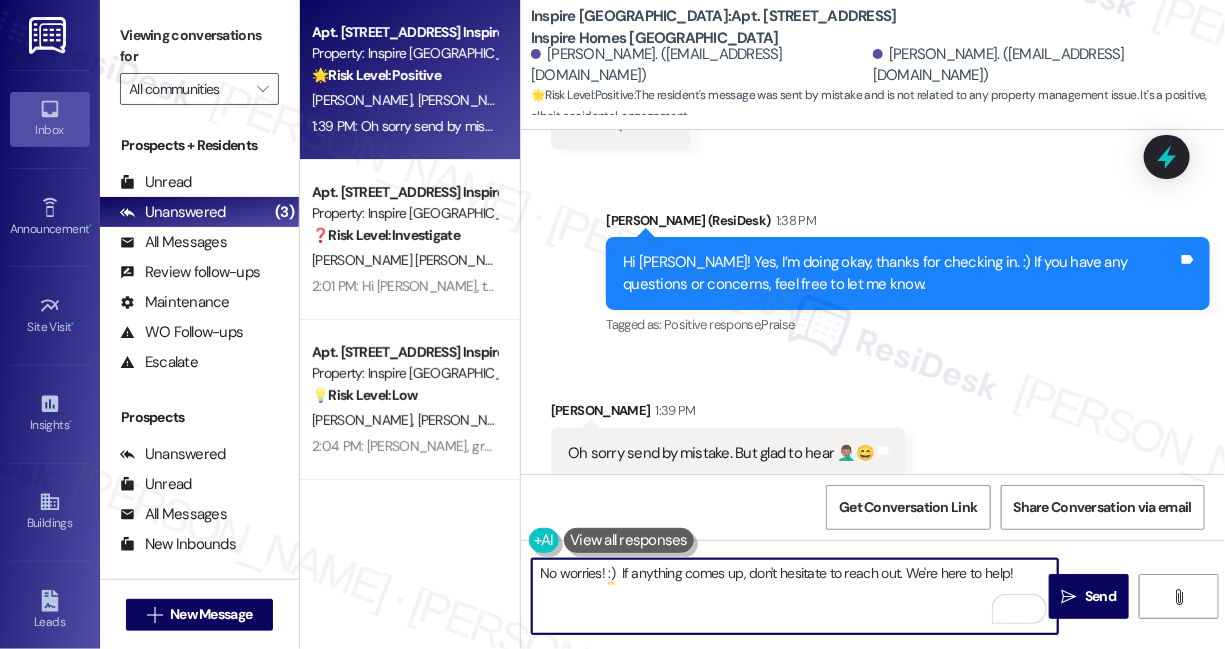 click on "No worries! :)  If anything comes up, don't hesitate to reach out. We're here to help!" at bounding box center [795, 596] 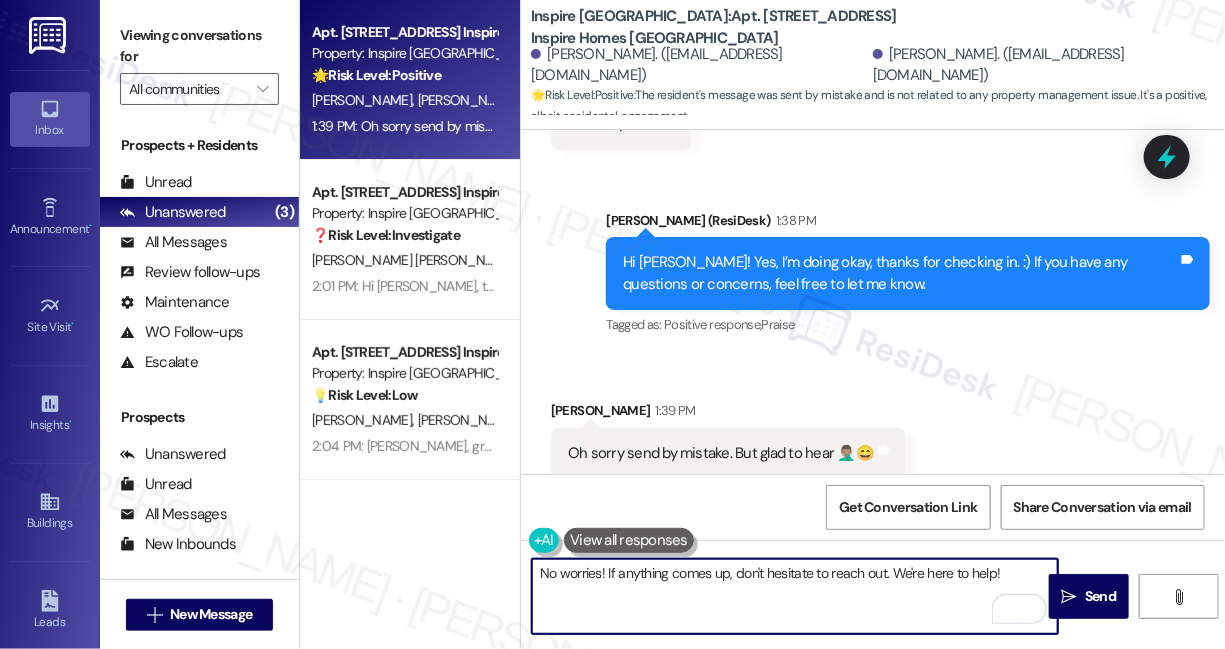 click on "No worries! If anything comes up, don't hesitate to reach out. We're here to help!" at bounding box center [795, 596] 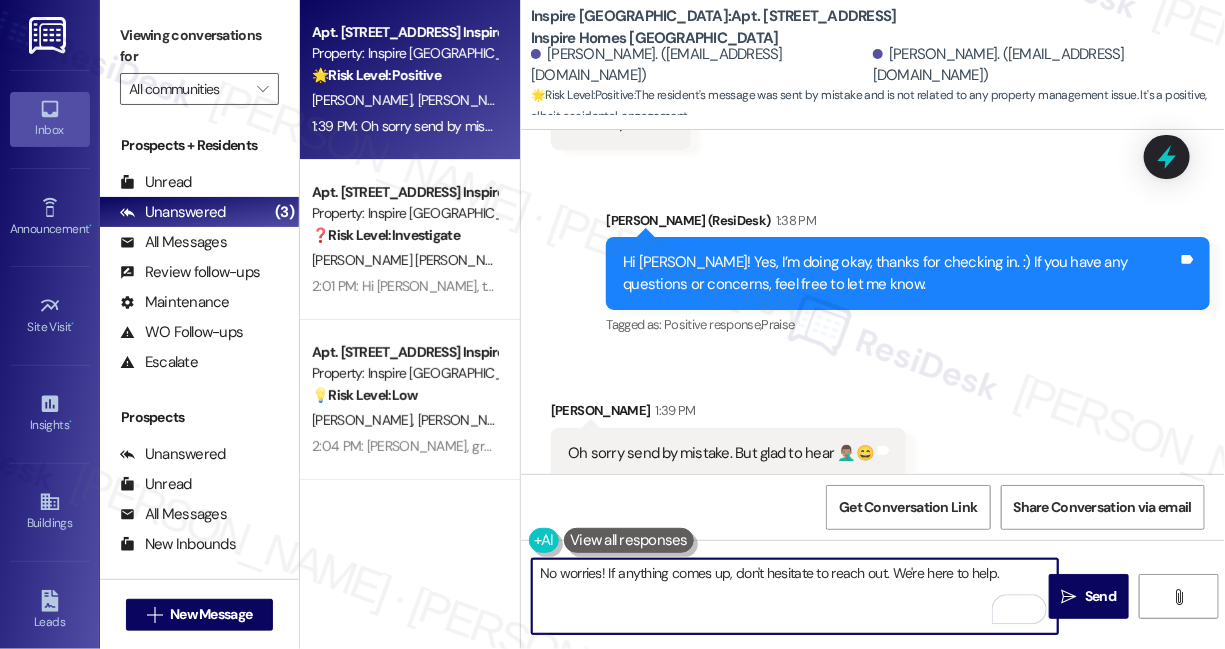 paste on ":)" 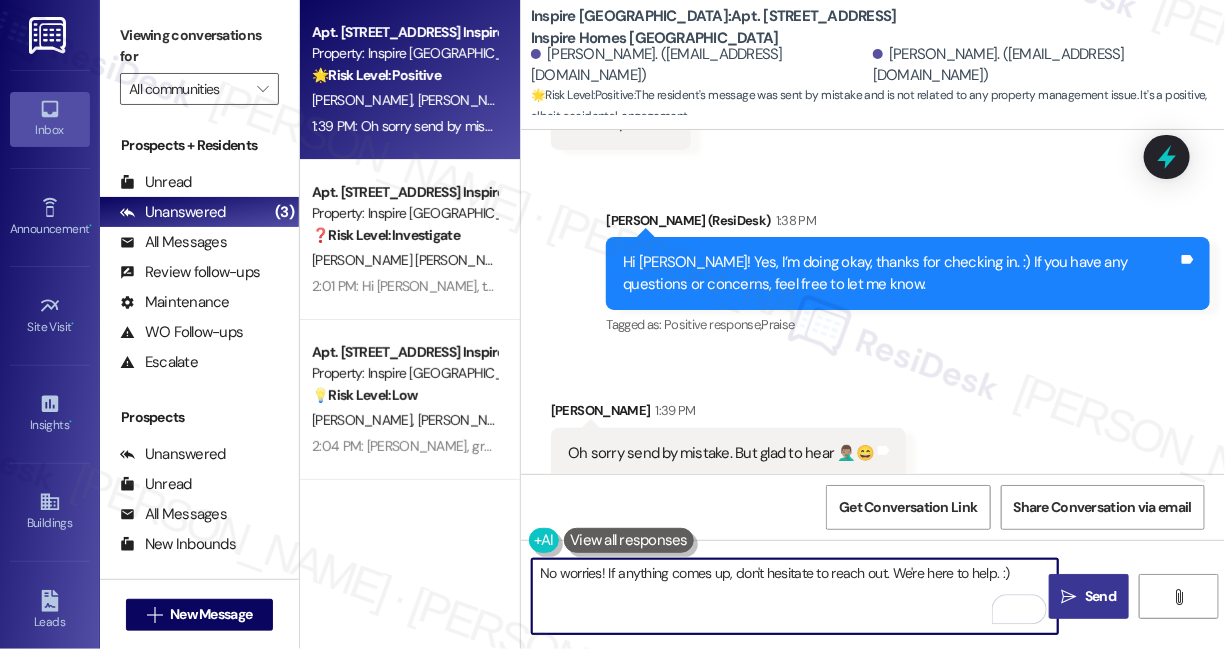 type on "No worries! If anything comes up, don't hesitate to reach out. We're here to help. :)" 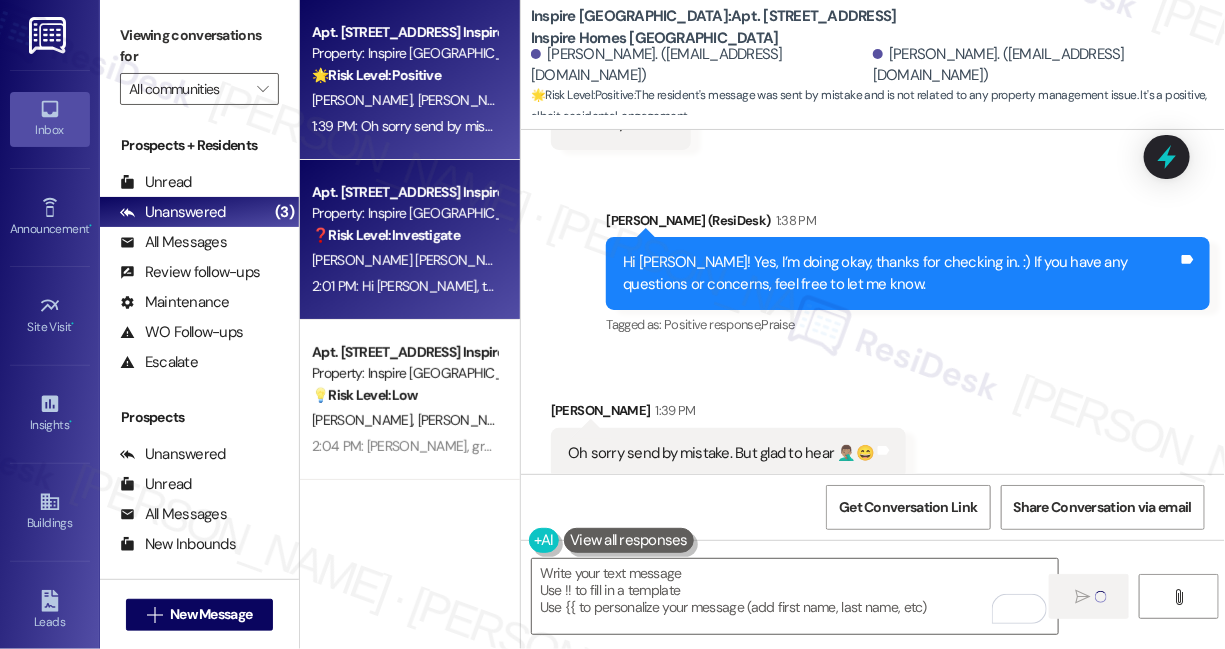 type on "Fetching suggested responses. Please feel free to read through the conversation in the meantime." 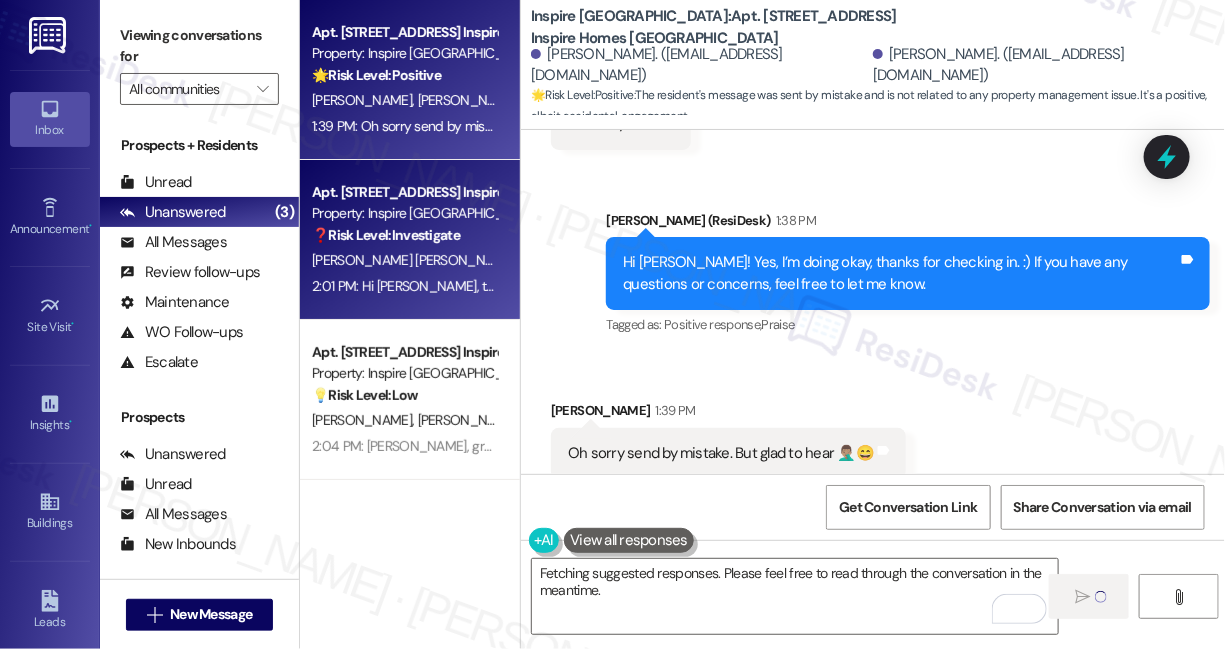 scroll, scrollTop: 553, scrollLeft: 0, axis: vertical 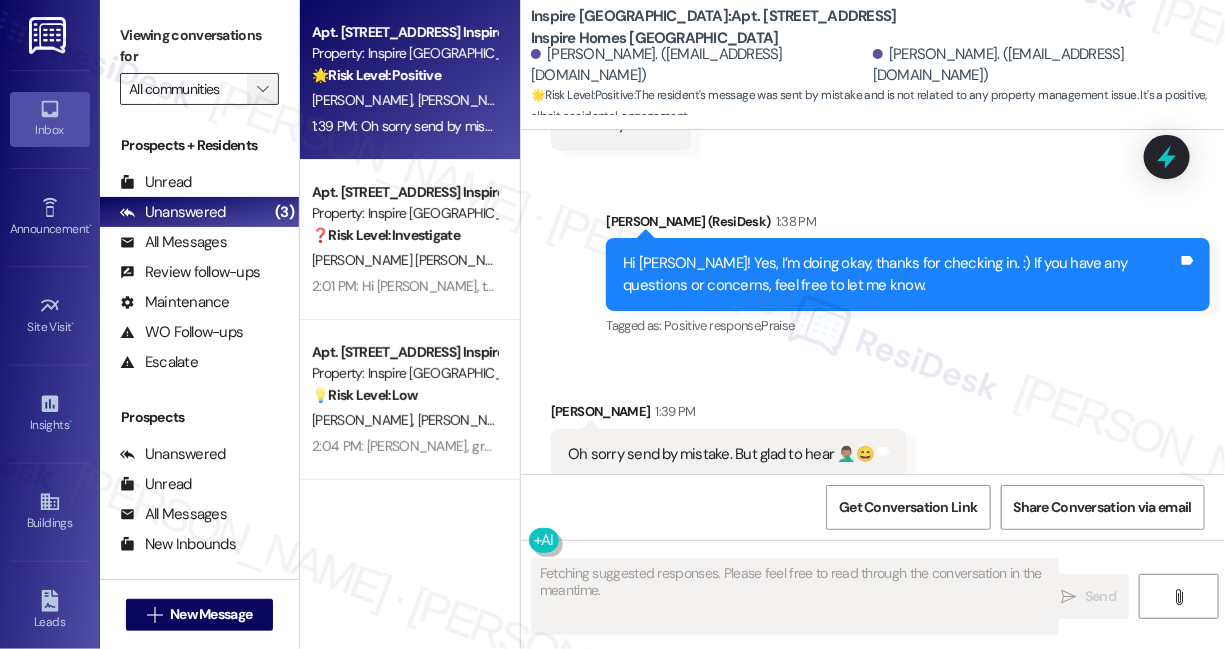 click on "" at bounding box center [263, 89] 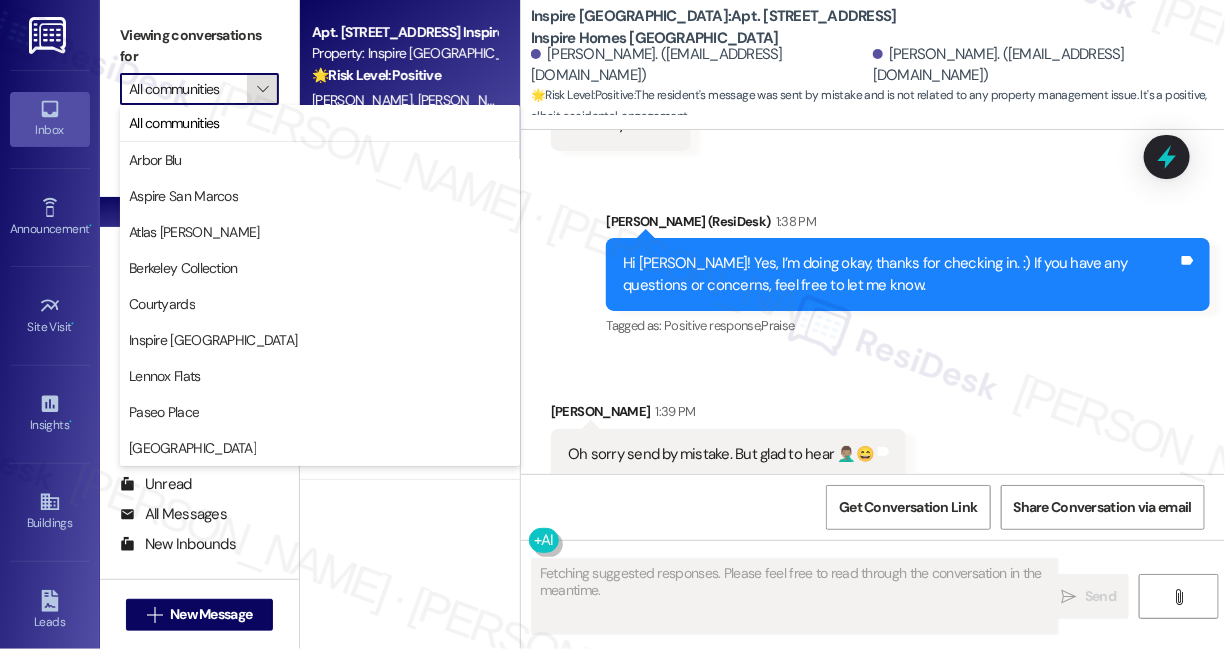 type 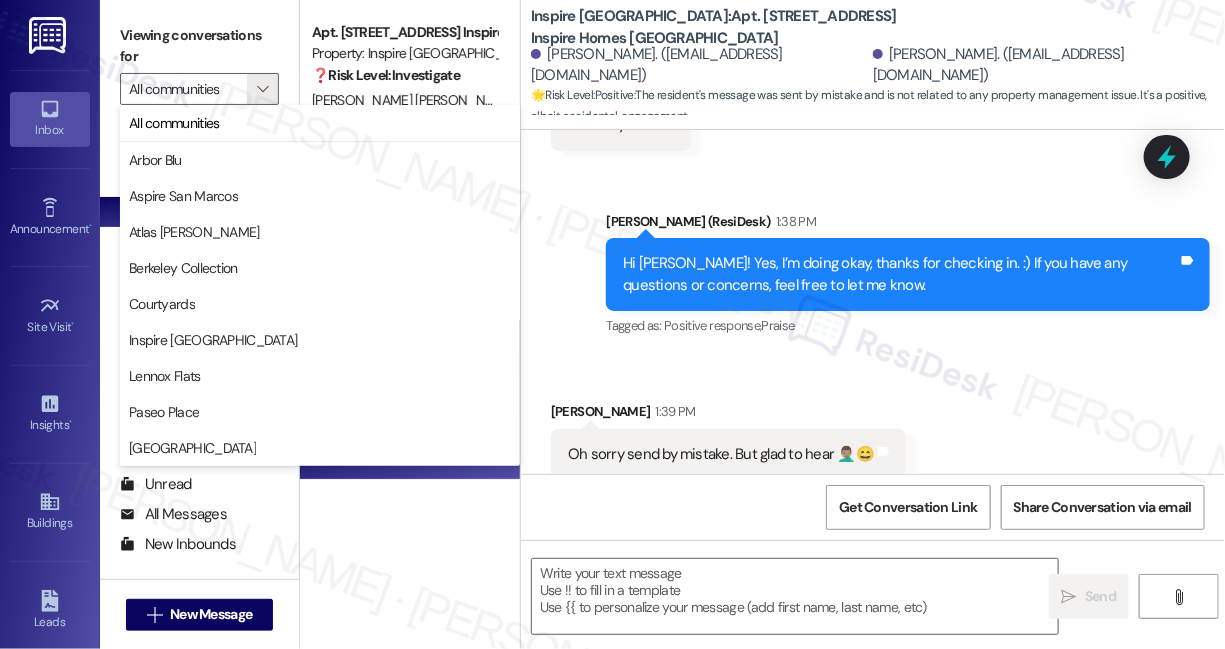 click on "Sent via SMS Sarah   (ResiDesk) 1:38 PM Hi Gregory! Yes, I’m doing okay, thanks for checking in. :)  If you have any questions or concerns, feel free to let me know. Tags and notes Tagged as:   Positive response ,  Click to highlight conversations about Positive response Praise Click to highlight conversations about Praise" at bounding box center (908, 276) 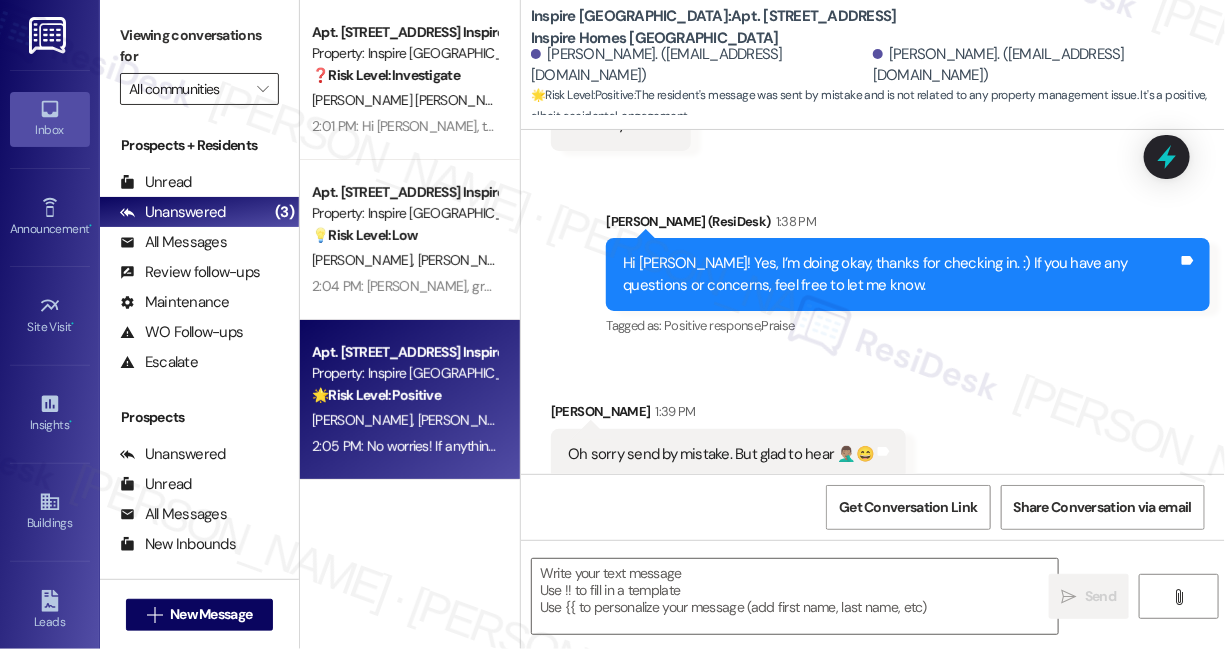 click on "All communities" at bounding box center (188, 89) 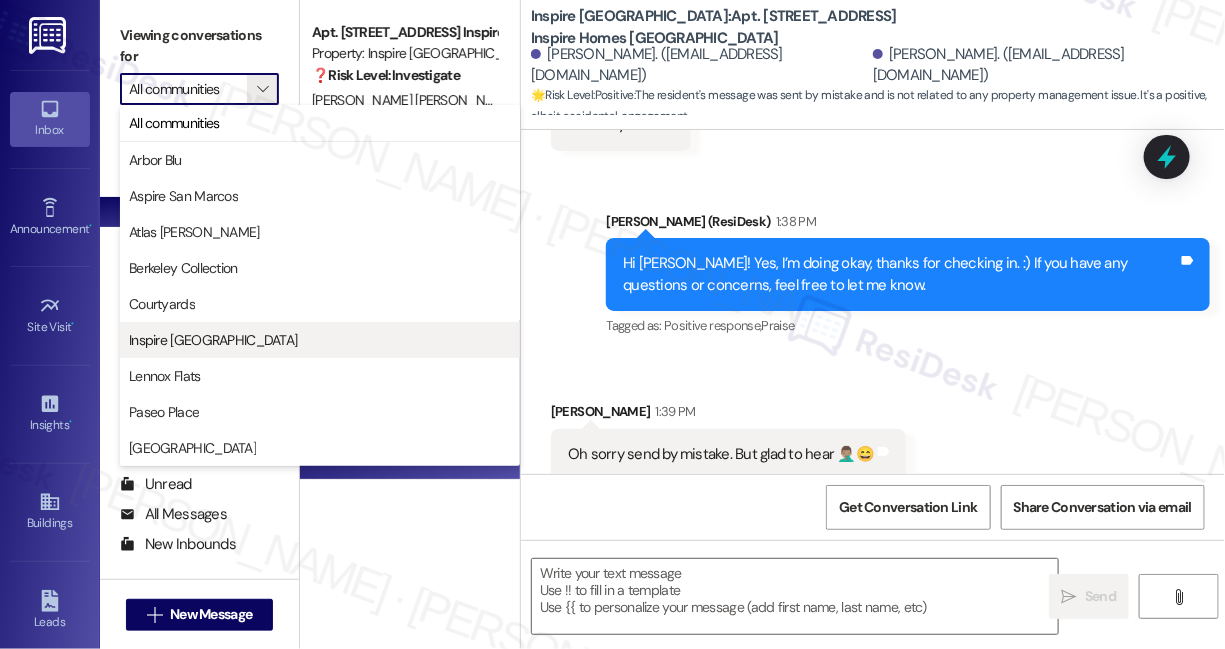 click on "Inspire [GEOGRAPHIC_DATA]" at bounding box center (213, 340) 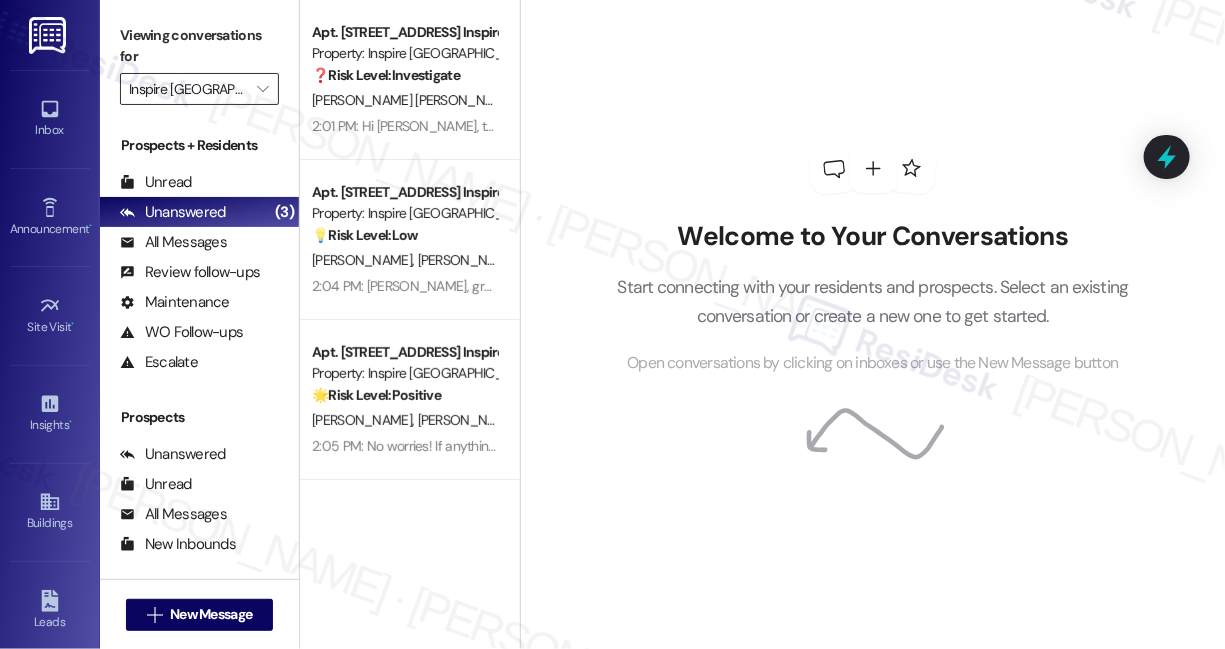 click on "Inspire [GEOGRAPHIC_DATA]" at bounding box center [188, 89] 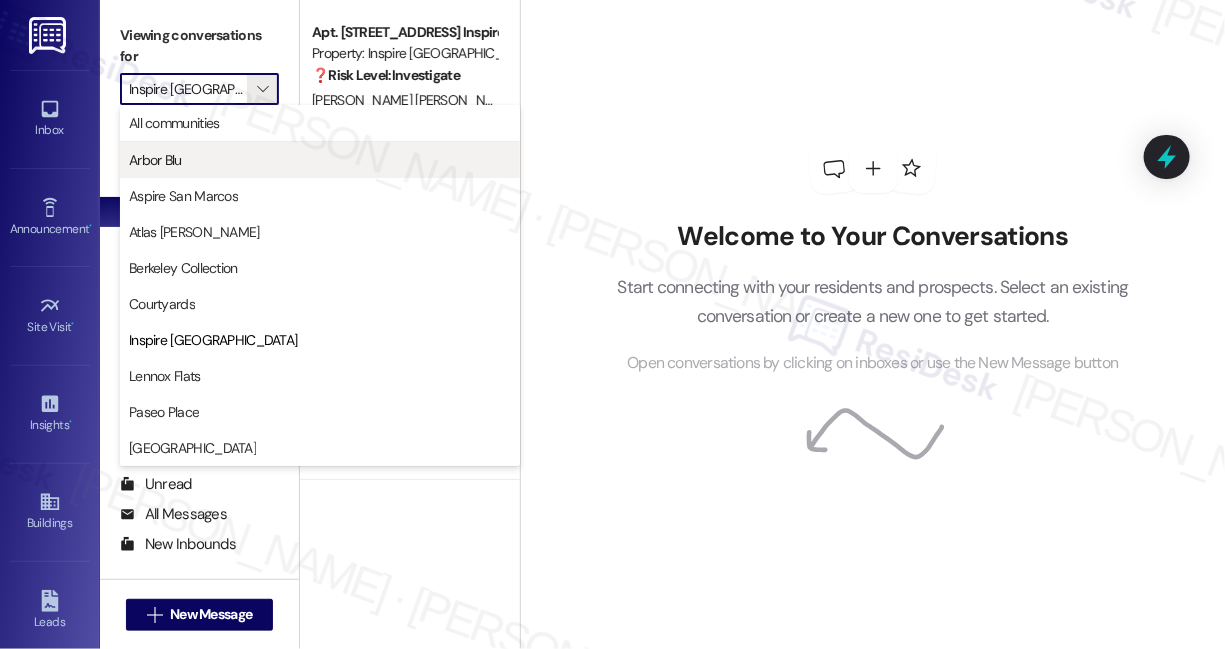 click on "Arbor Blu" at bounding box center [320, 160] 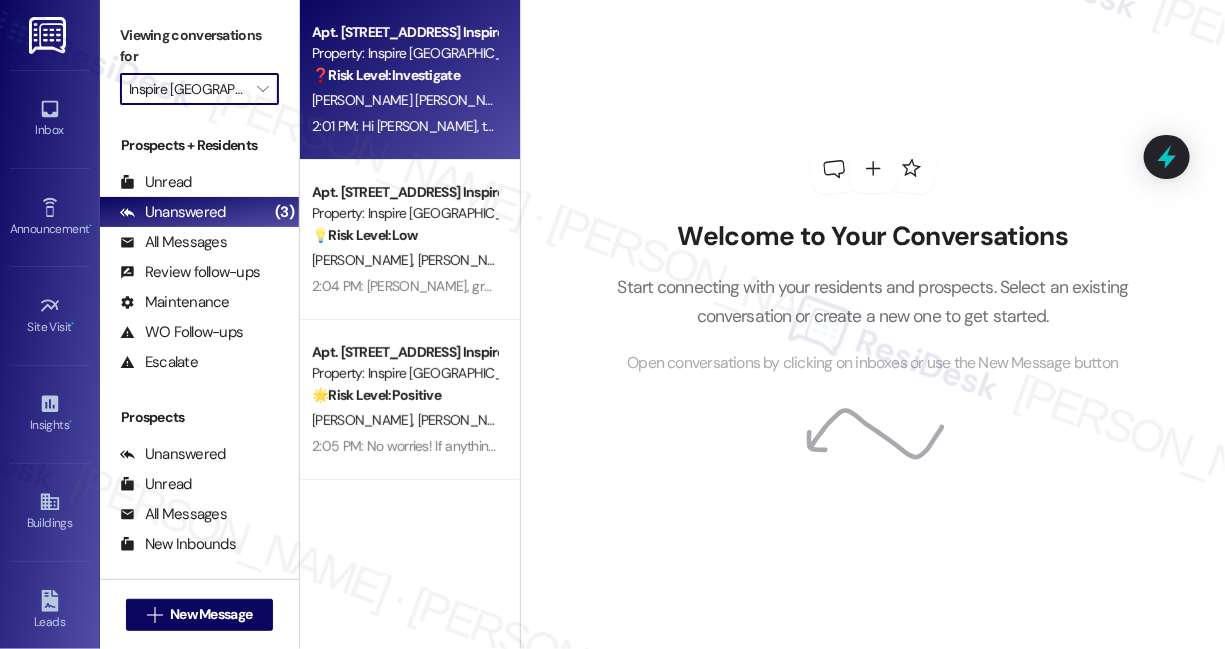 type on "Arbor Blu" 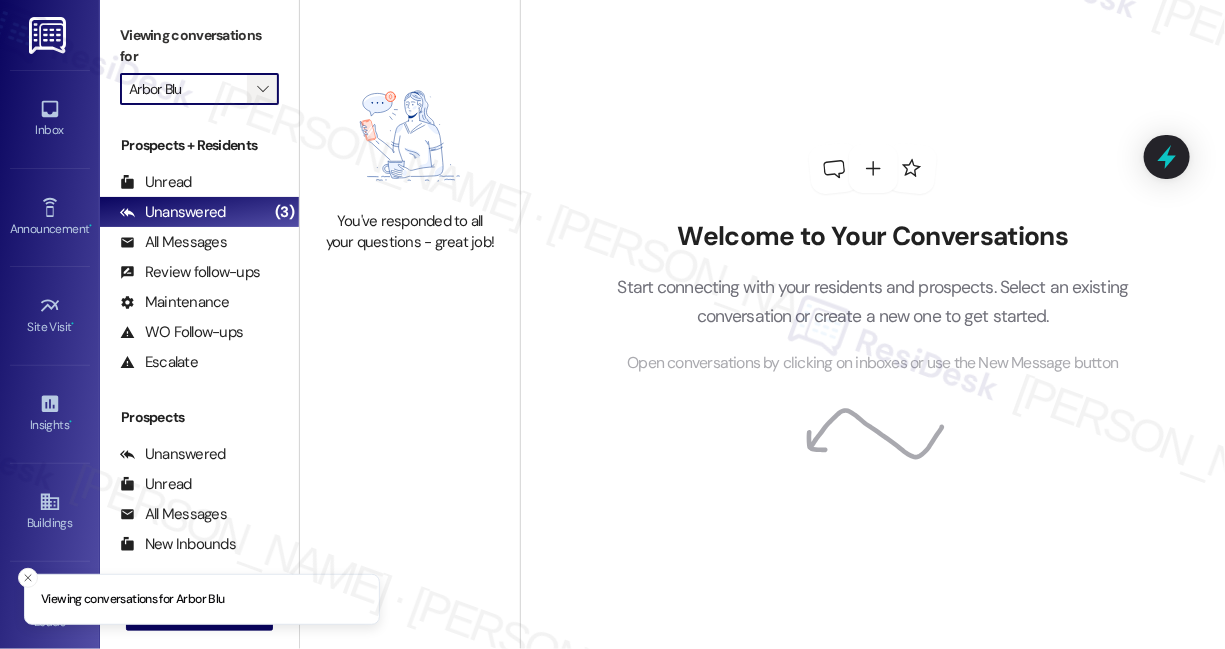 click on "" at bounding box center [263, 89] 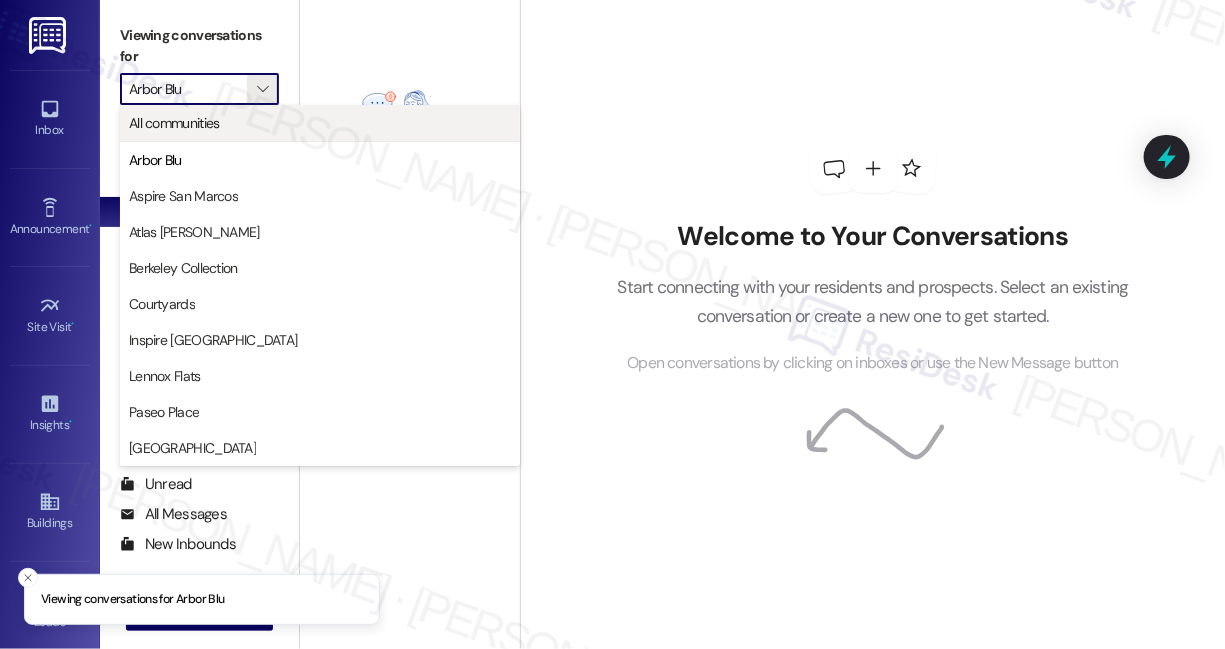 click on "All communities" at bounding box center (320, 123) 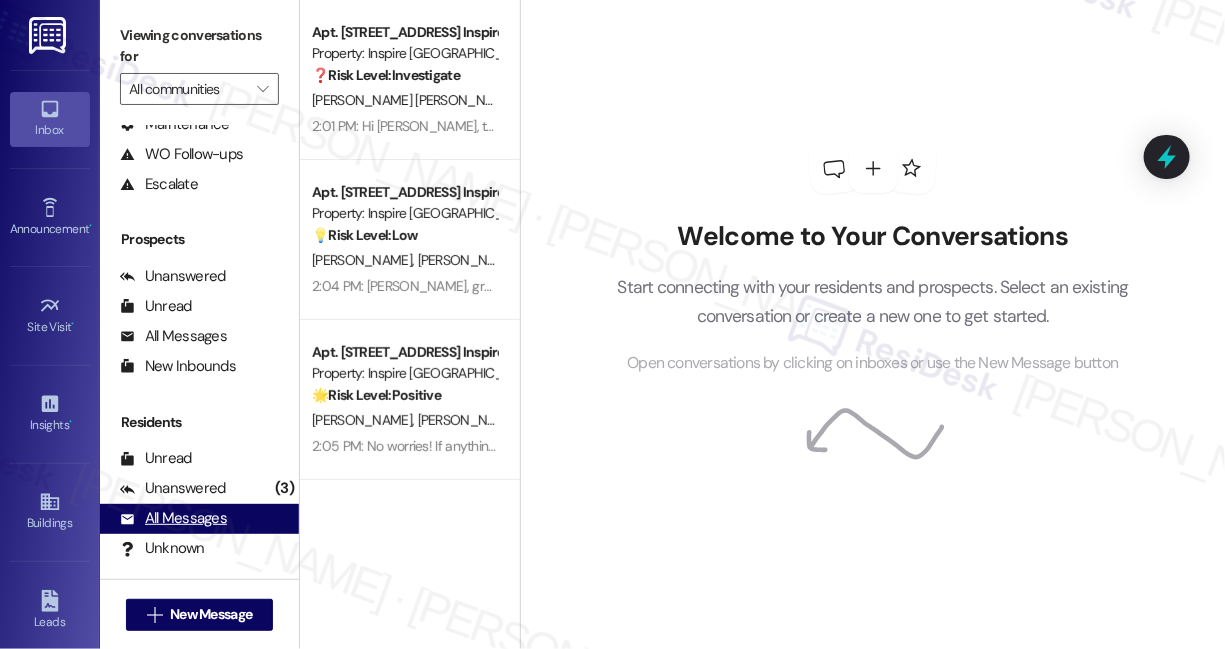 scroll, scrollTop: 250, scrollLeft: 0, axis: vertical 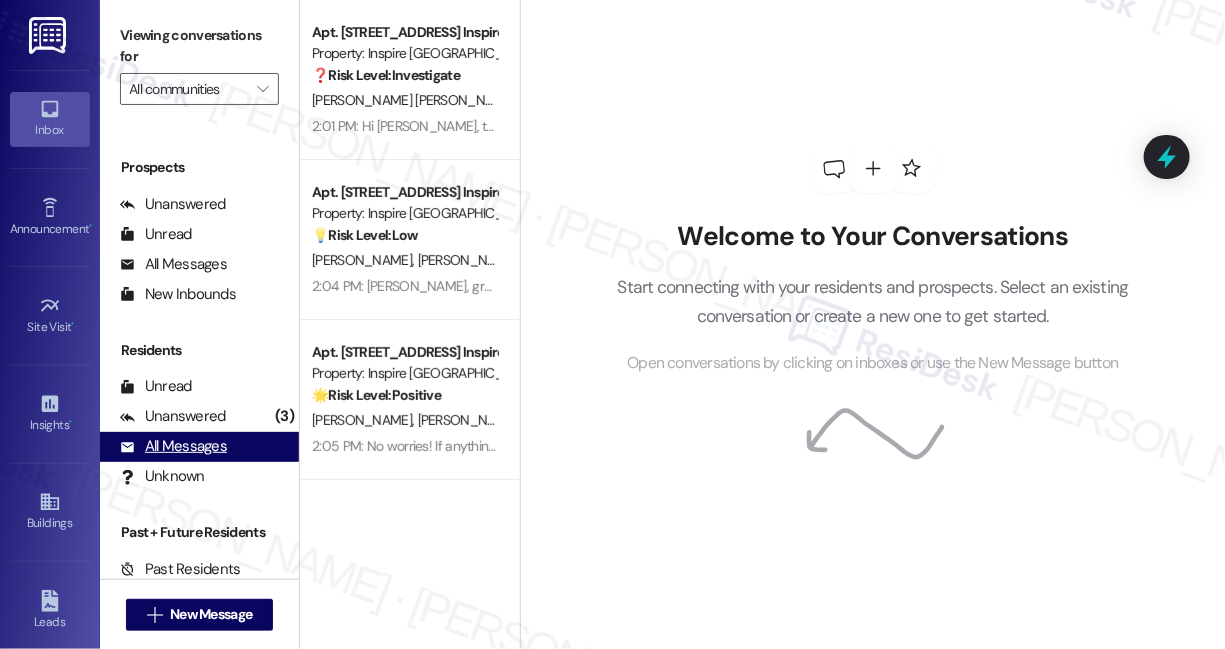 click on "All Messages" at bounding box center (173, 446) 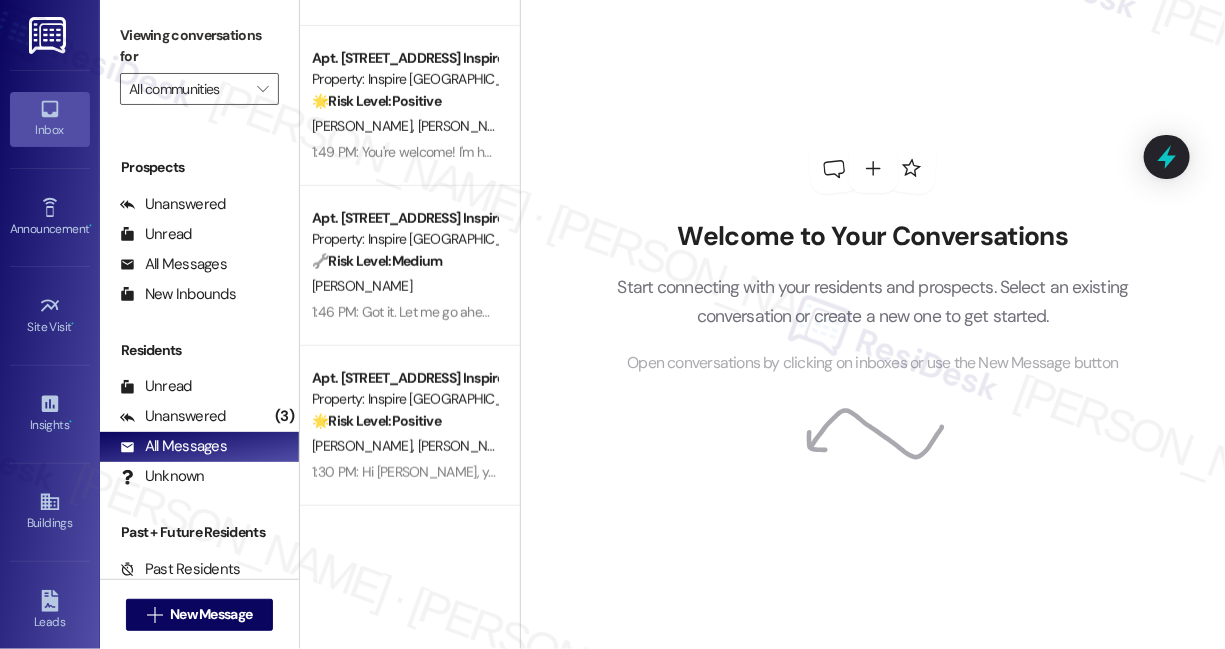 scroll, scrollTop: 0, scrollLeft: 0, axis: both 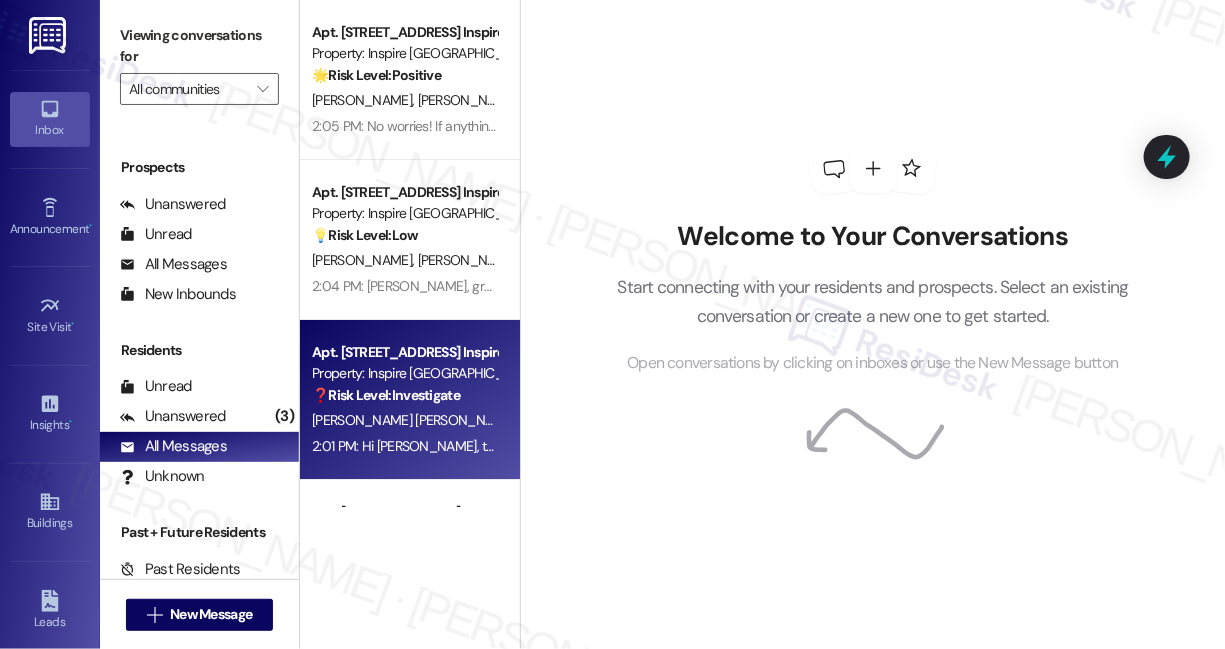 click on "❓  Risk Level:  Investigate" at bounding box center [386, 395] 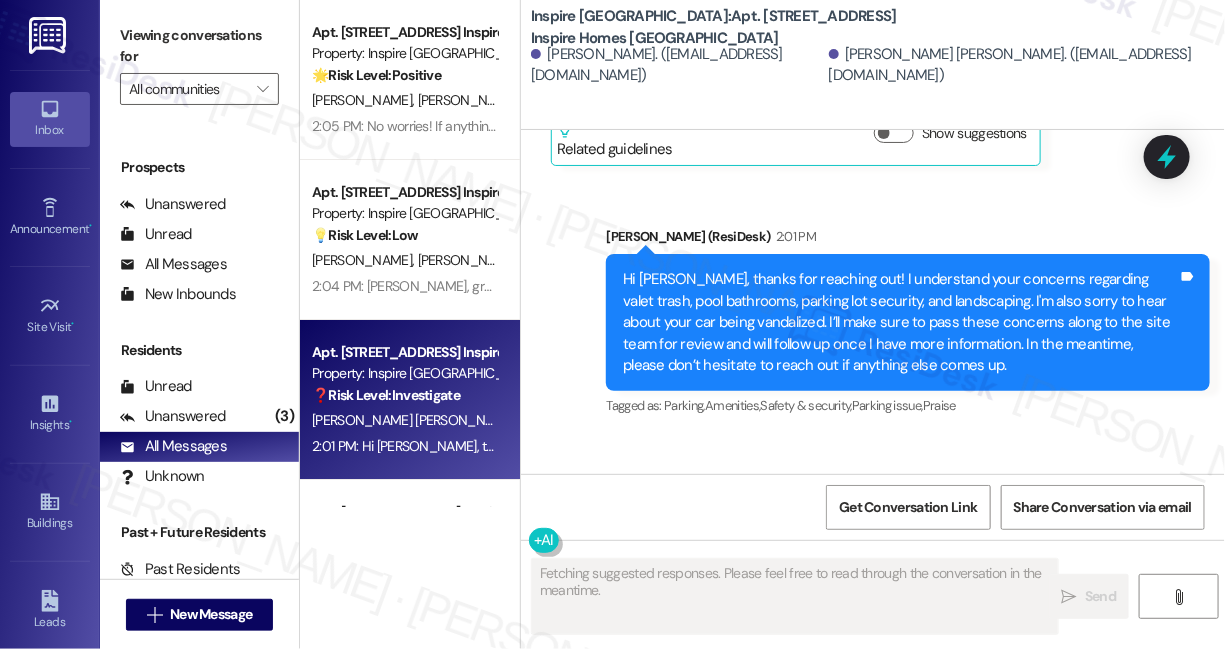 scroll, scrollTop: 1279, scrollLeft: 0, axis: vertical 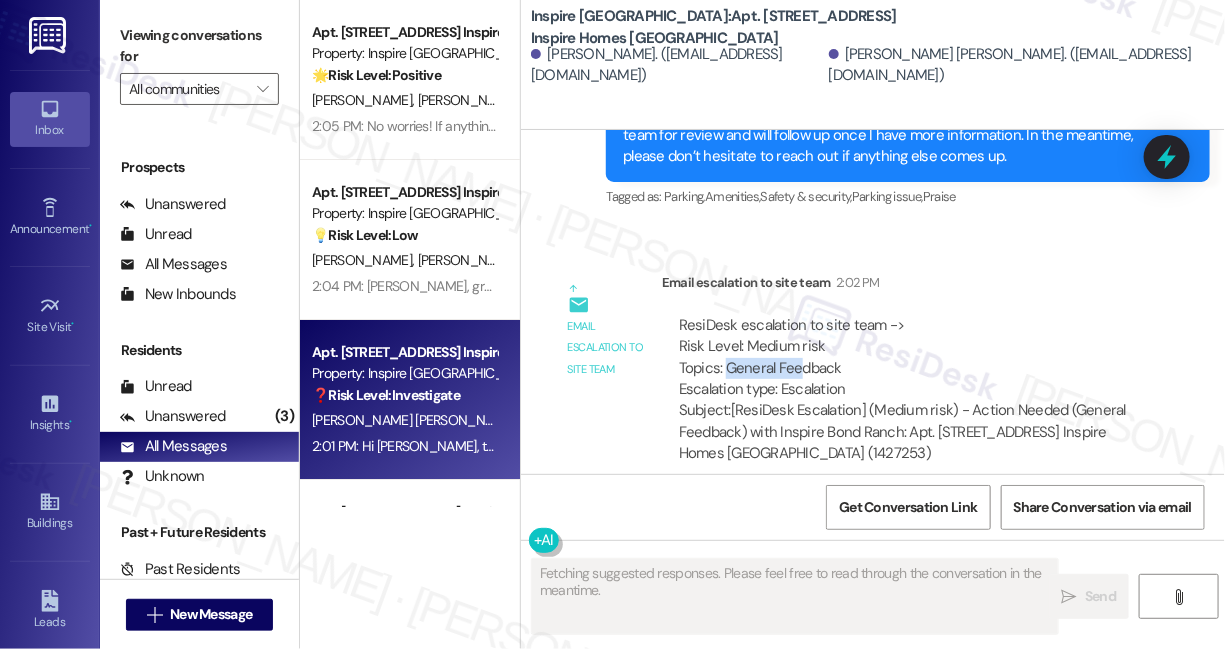 drag, startPoint x: 728, startPoint y: 344, endPoint x: 802, endPoint y: 349, distance: 74.168724 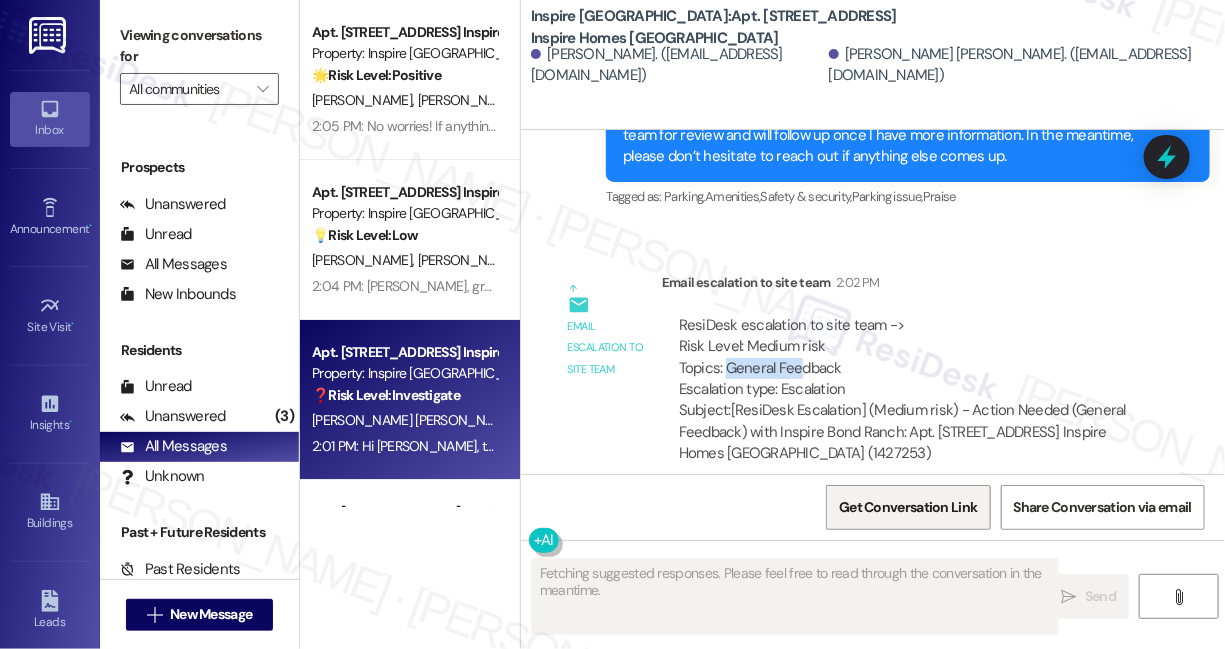 click on "Get Conversation Link" at bounding box center (908, 507) 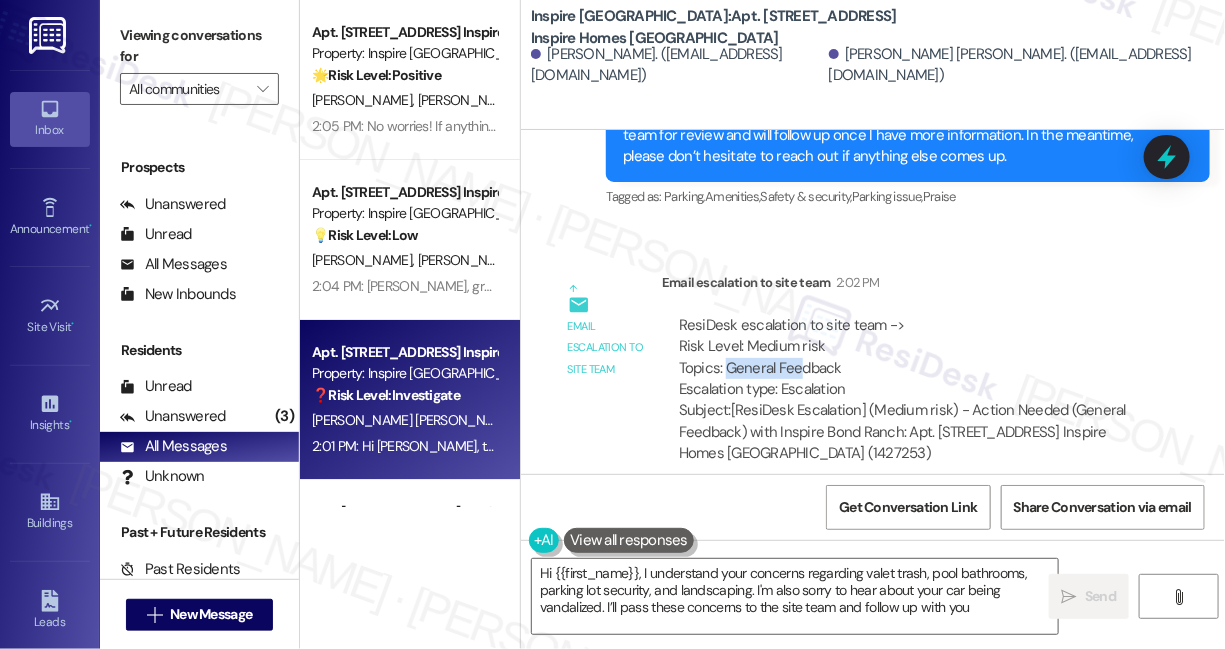 type on "Hi {{first_name}}, I understand your concerns regarding valet trash, pool bathrooms, parking lot security, and landscaping. I'm also sorry to hear about your car being vandalized. I’ll pass these concerns to the site team and follow up with you." 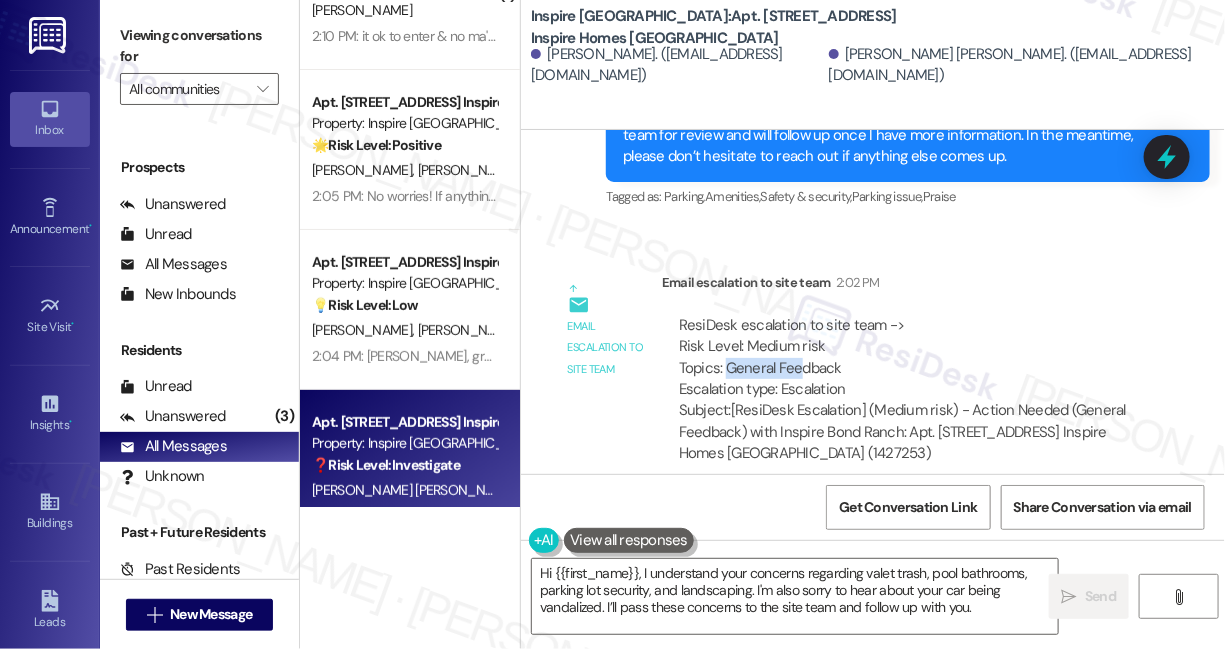 scroll, scrollTop: 0, scrollLeft: 0, axis: both 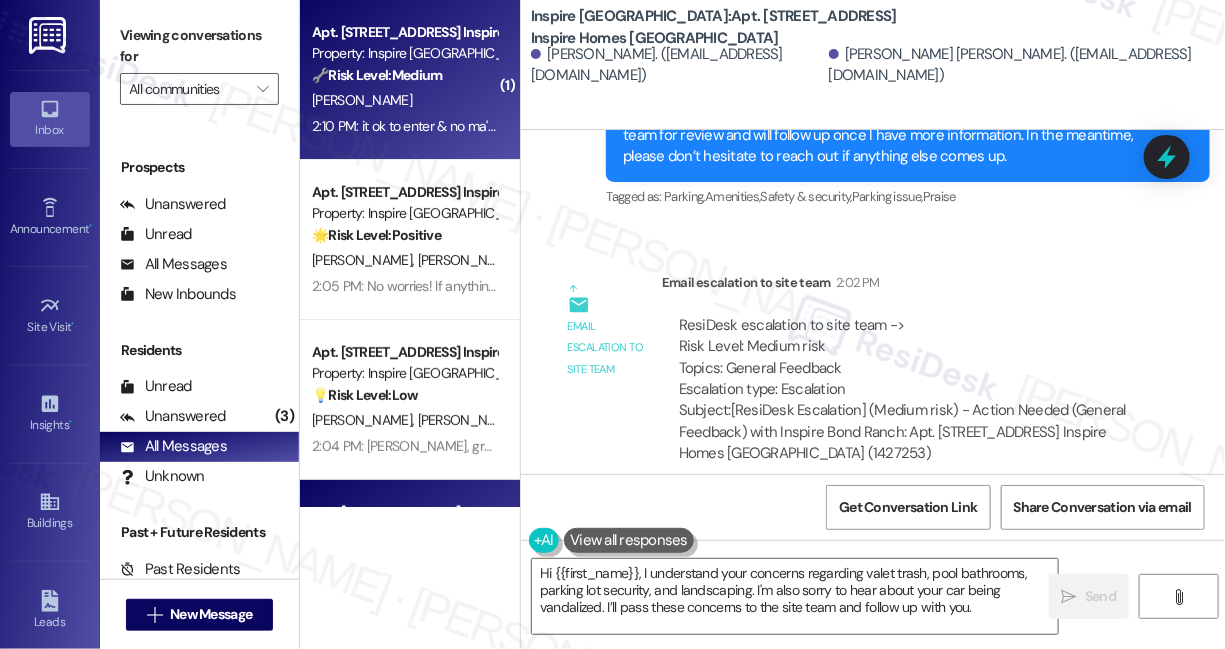 click on "2:10 PM: it ok to enter & no ma'am i do not have pets  2:10 PM: it ok to enter & no ma'am i do not have pets" at bounding box center [404, 126] 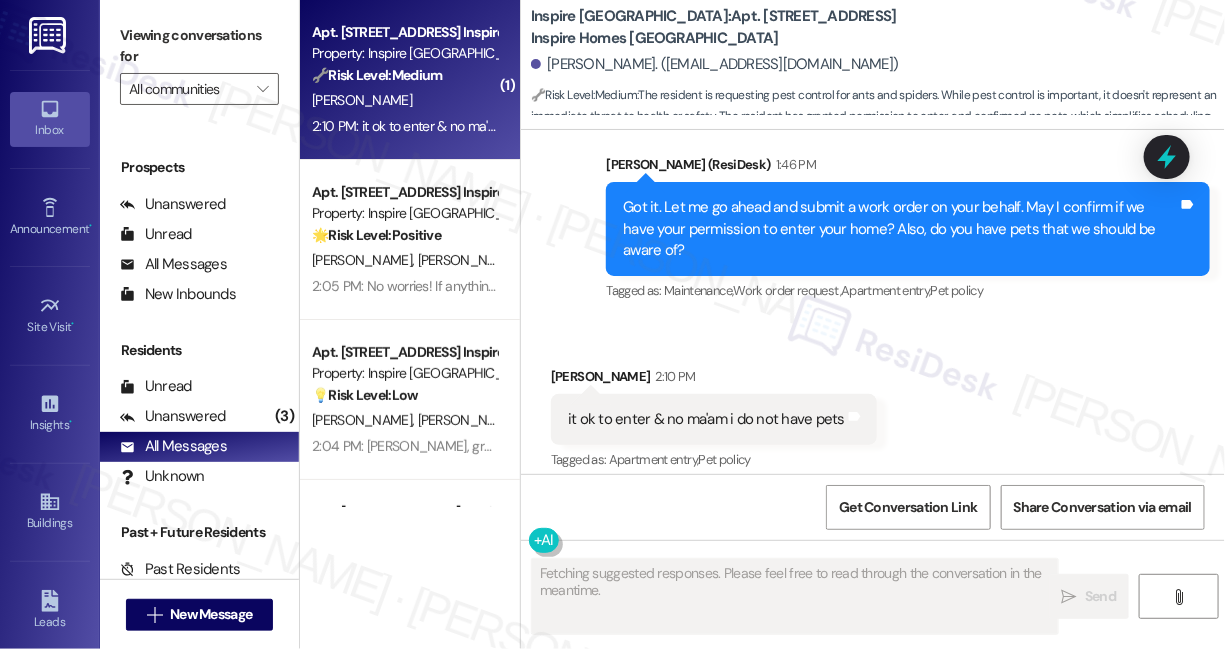 scroll, scrollTop: 1184, scrollLeft: 0, axis: vertical 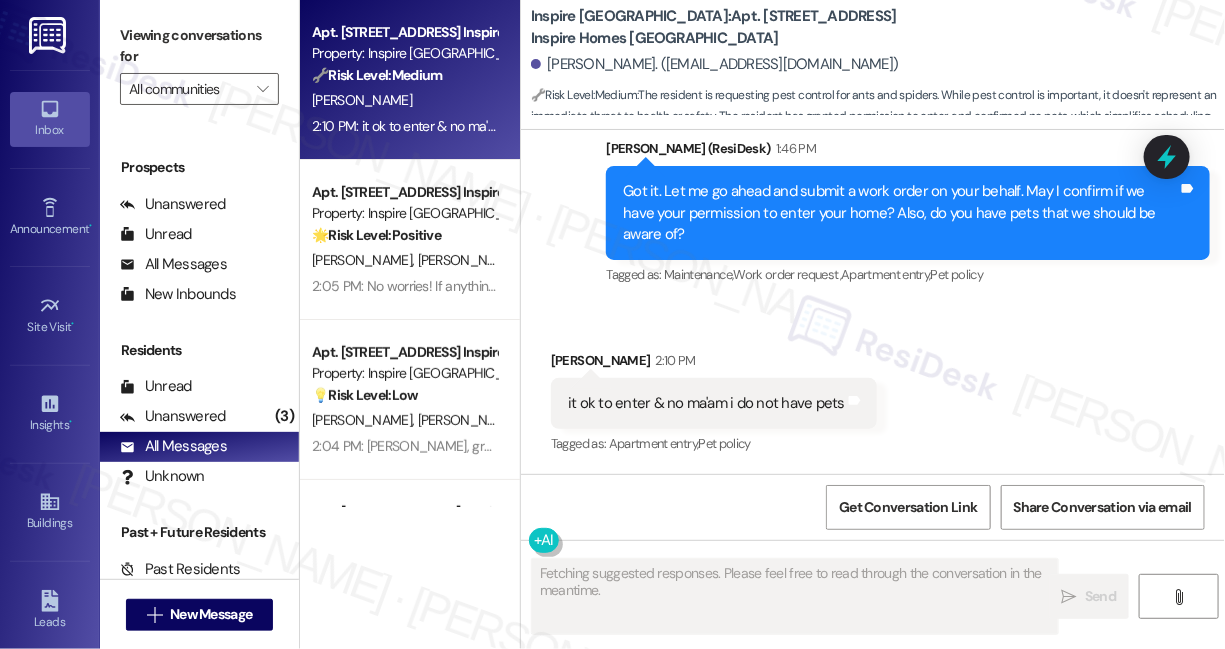 click on "it ok to enter & no ma'am i do not have pets" at bounding box center (706, 403) 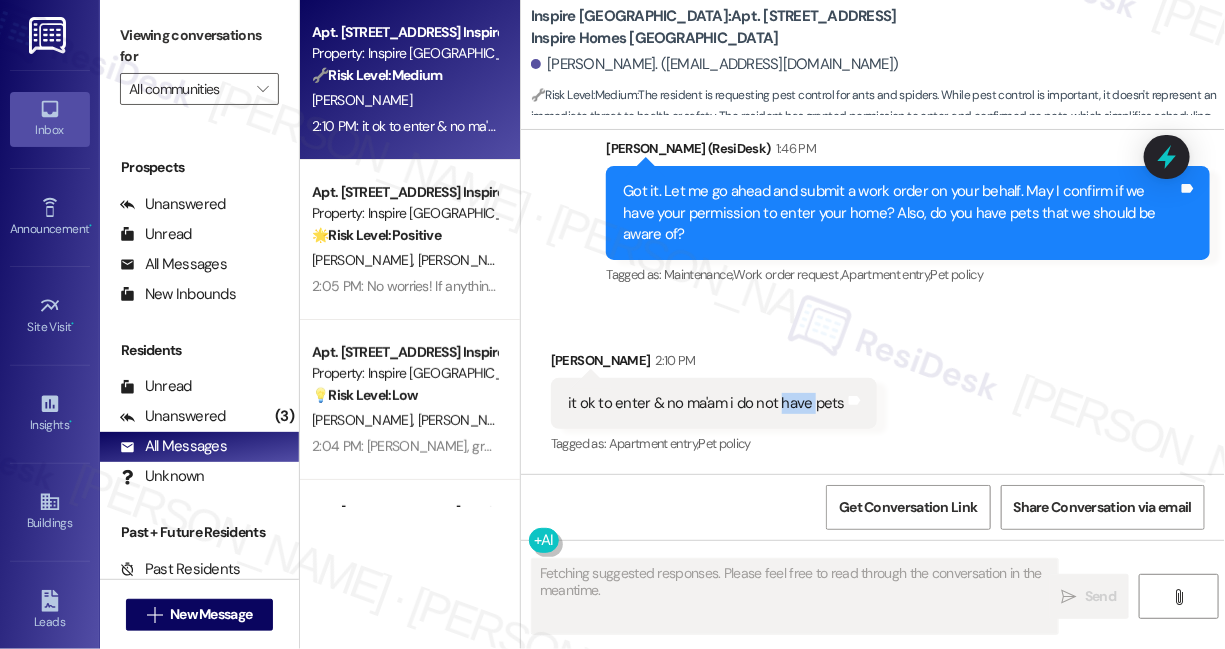 click on "it ok to enter & no ma'am i do not have pets" at bounding box center [706, 403] 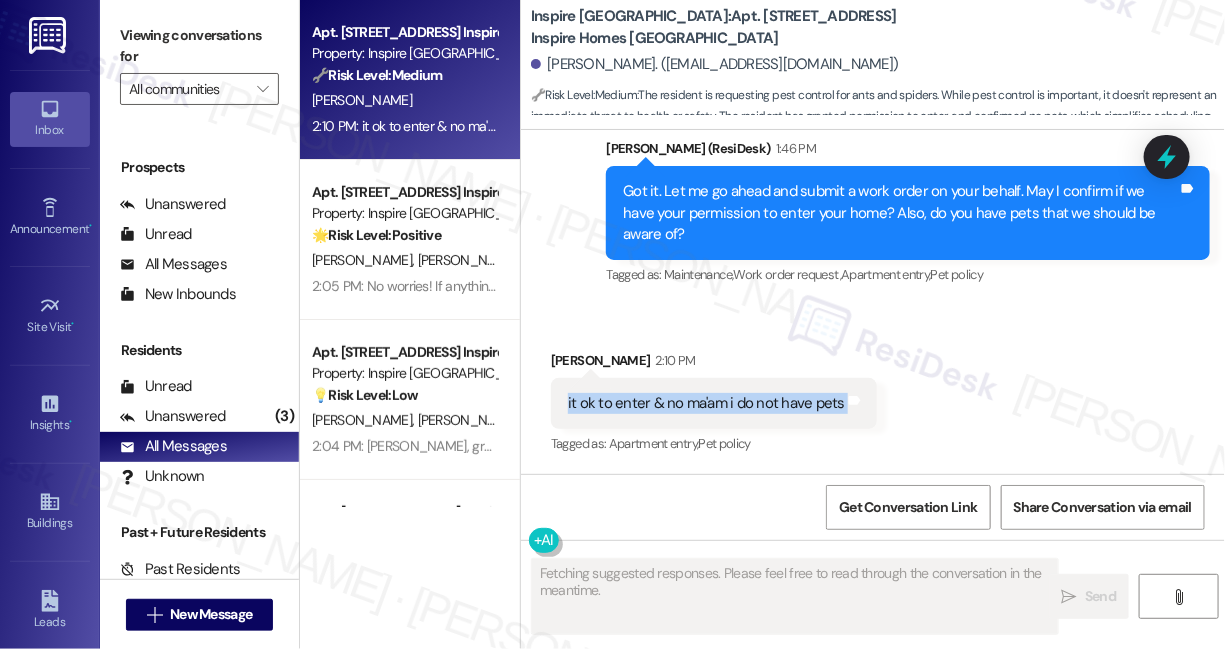 click on "it ok to enter & no ma'am i do not have pets" at bounding box center (706, 403) 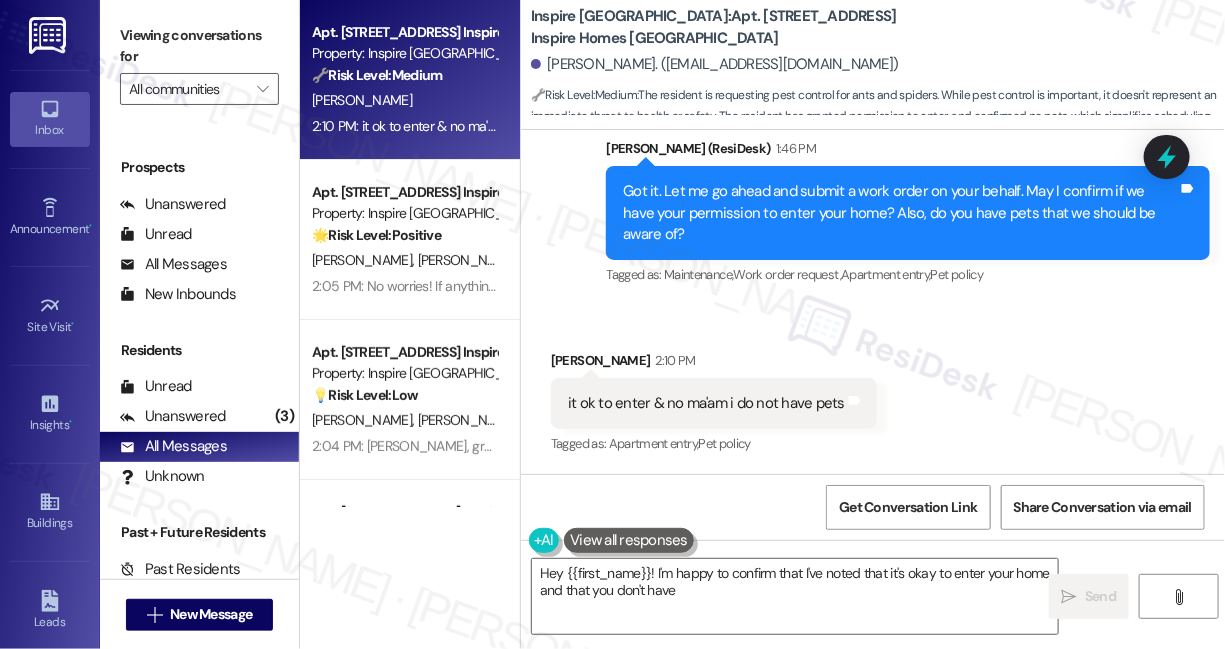 click on "Got it. Let me go ahead and submit a work order on your behalf. May I confirm if we have your permission to enter your home? Also, do you have pets that we should be aware of?" at bounding box center (900, 213) 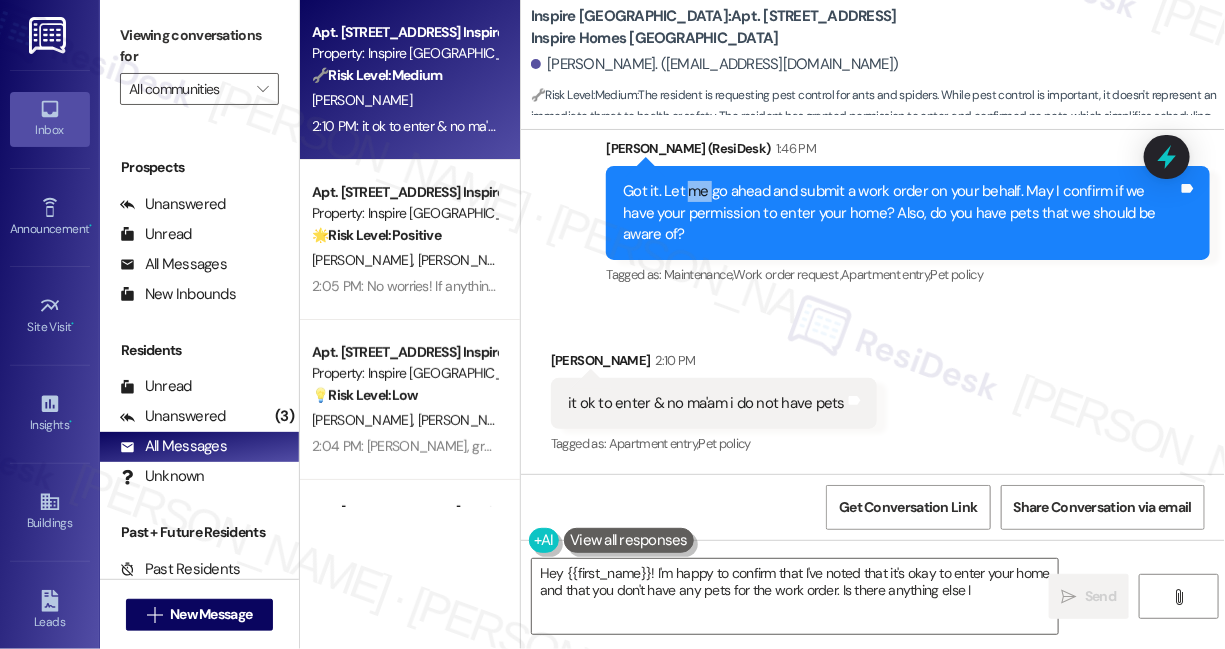 click on "Got it. Let me go ahead and submit a work order on your behalf. May I confirm if we have your permission to enter your home? Also, do you have pets that we should be aware of?" at bounding box center [900, 213] 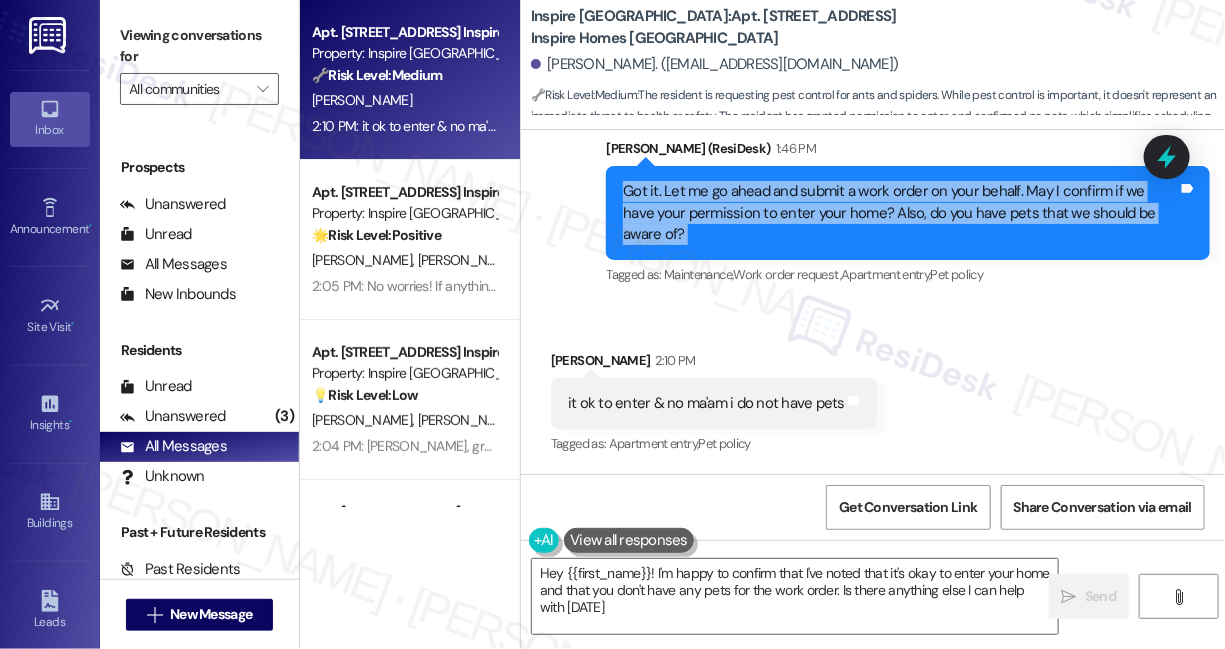 type on "Hey {{first_name}}! I'm happy to confirm that I've noted that it's okay to enter your home and that you don't have any pets for the work order. Is there anything else I can help with today?" 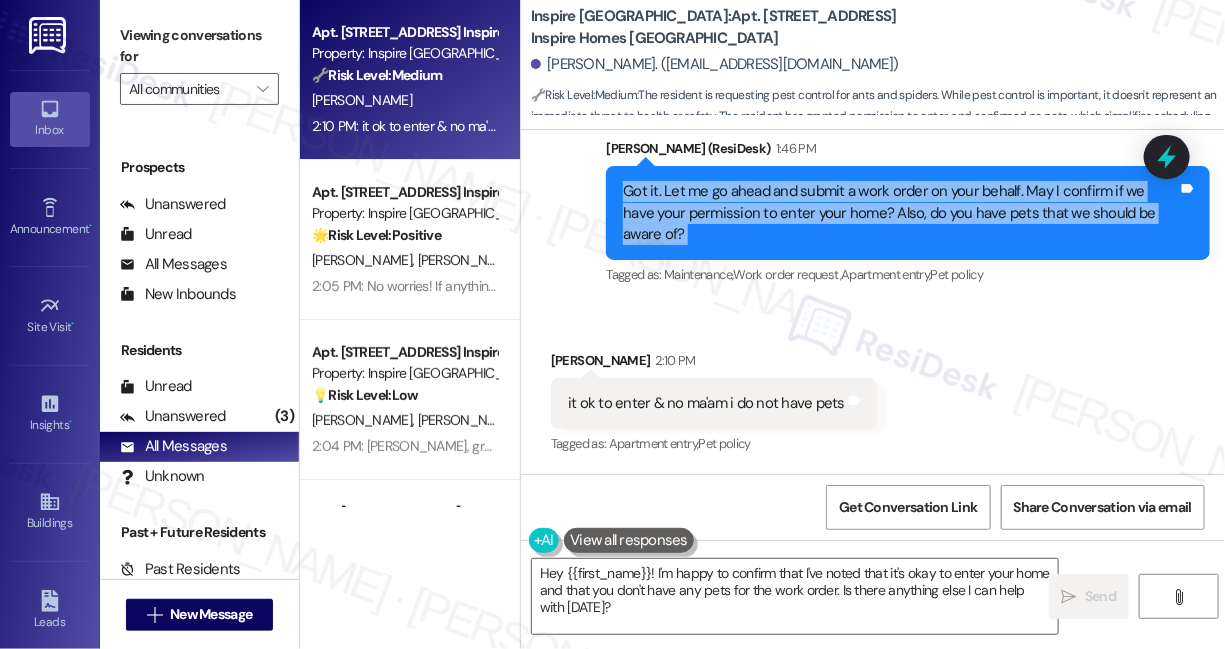 click on "Got it. Let me go ahead and submit a work order on your behalf. May I confirm if we have your permission to enter your home? Also, do you have pets that we should be aware of?" at bounding box center [900, 213] 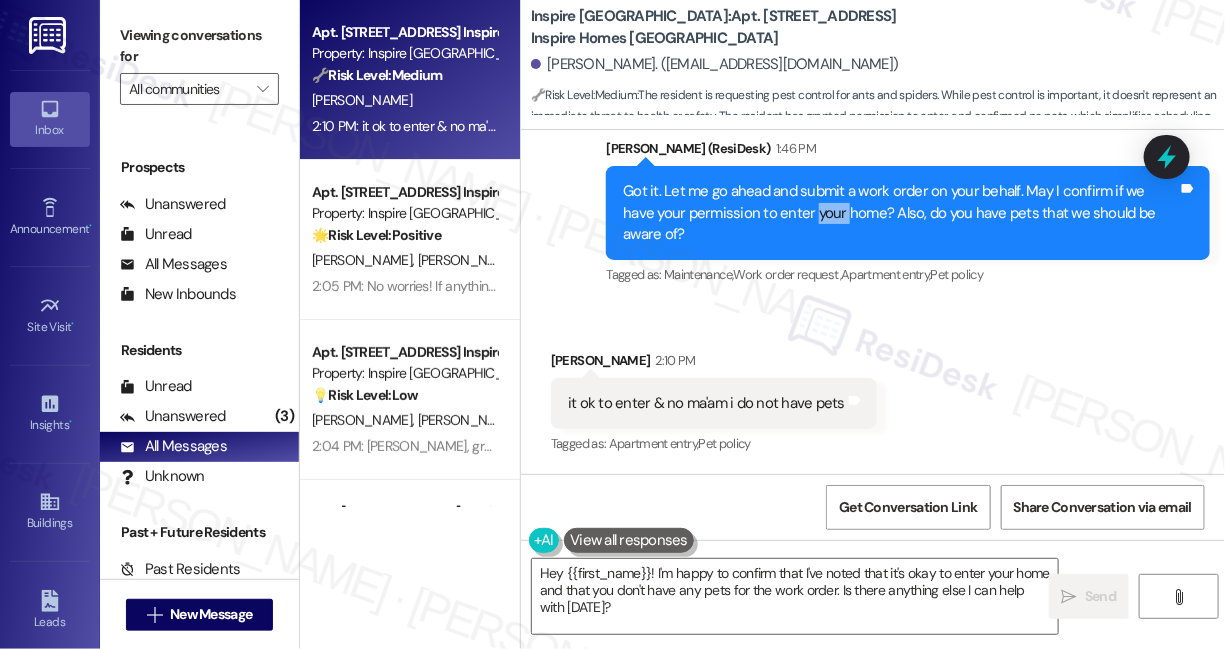 click on "Got it. Let me go ahead and submit a work order on your behalf. May I confirm if we have your permission to enter your home? Also, do you have pets that we should be aware of?" at bounding box center (900, 213) 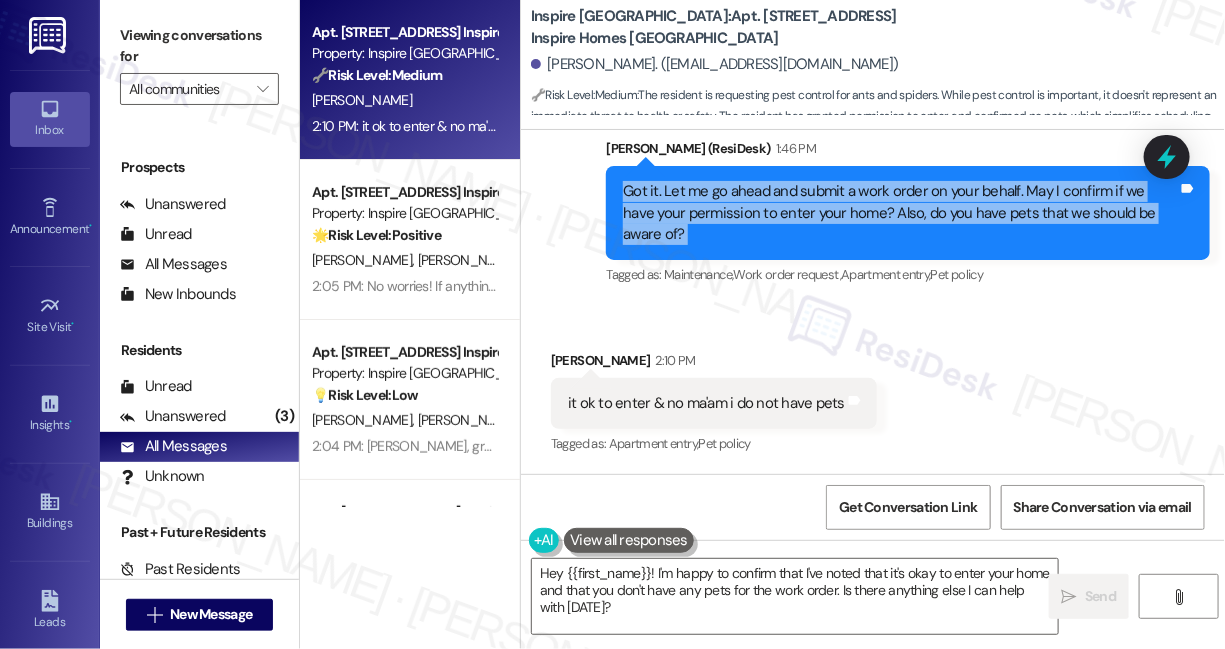 click on "Got it. Let me go ahead and submit a work order on your behalf. May I confirm if we have your permission to enter your home? Also, do you have pets that we should be aware of?" at bounding box center [900, 213] 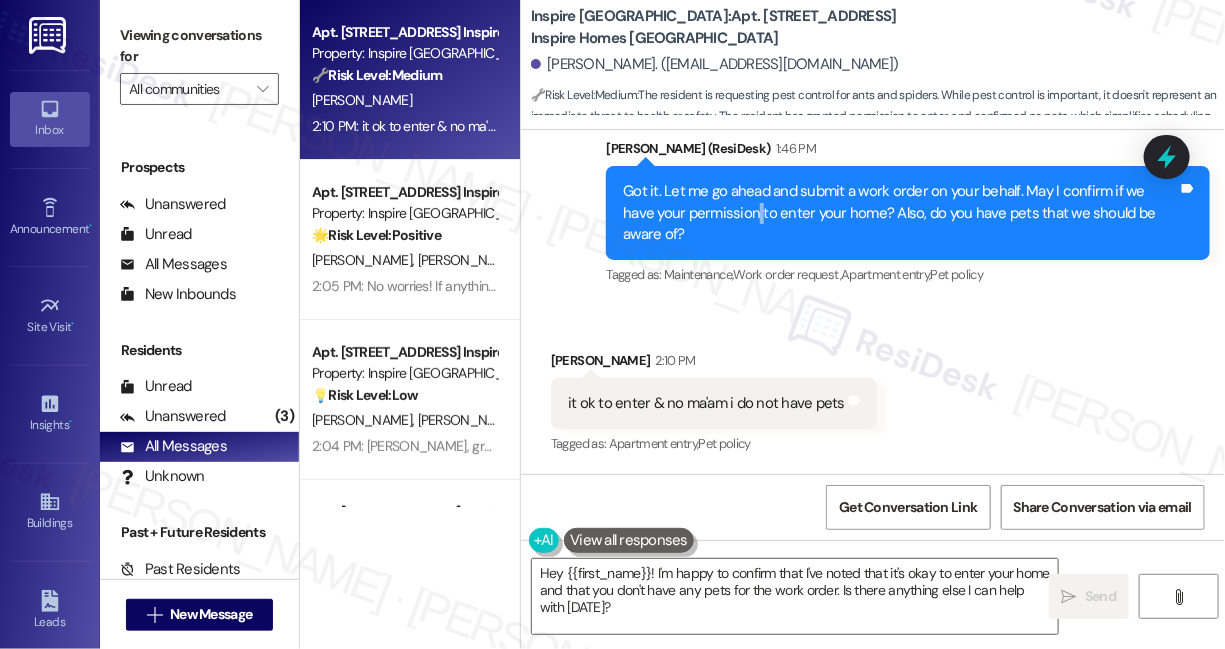 click on "Got it. Let me go ahead and submit a work order on your behalf. May I confirm if we have your permission to enter your home? Also, do you have pets that we should be aware of?" at bounding box center (900, 213) 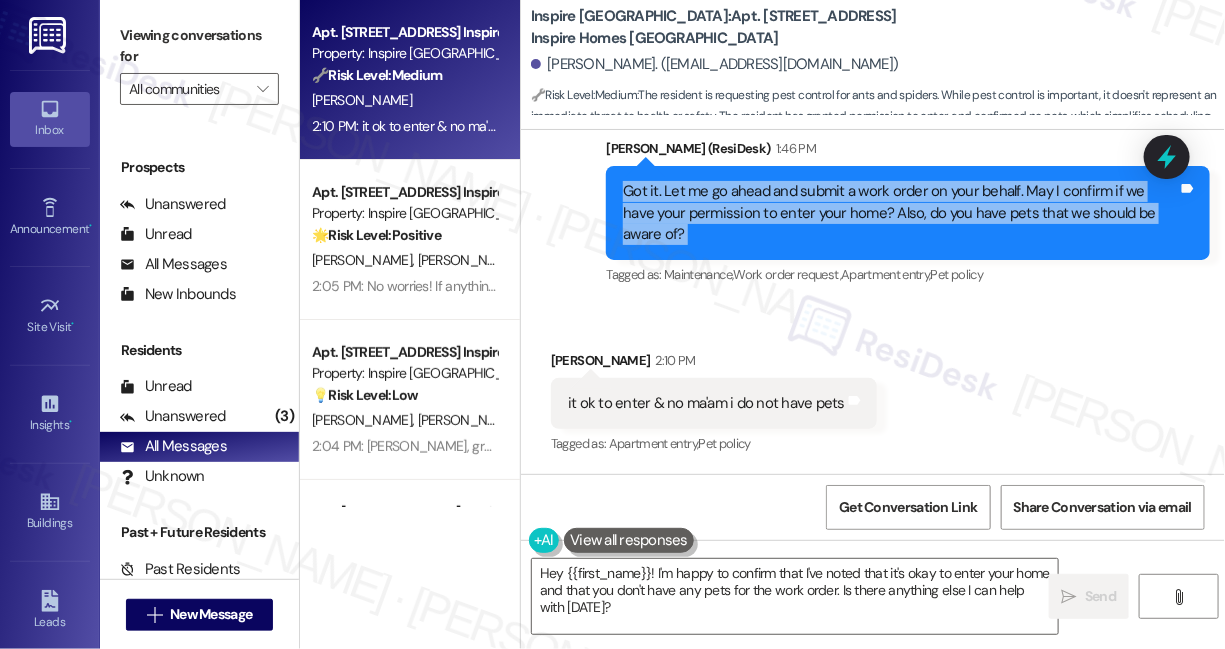 click on "Got it. Let me go ahead and submit a work order on your behalf. May I confirm if we have your permission to enter your home? Also, do you have pets that we should be aware of?" at bounding box center [900, 213] 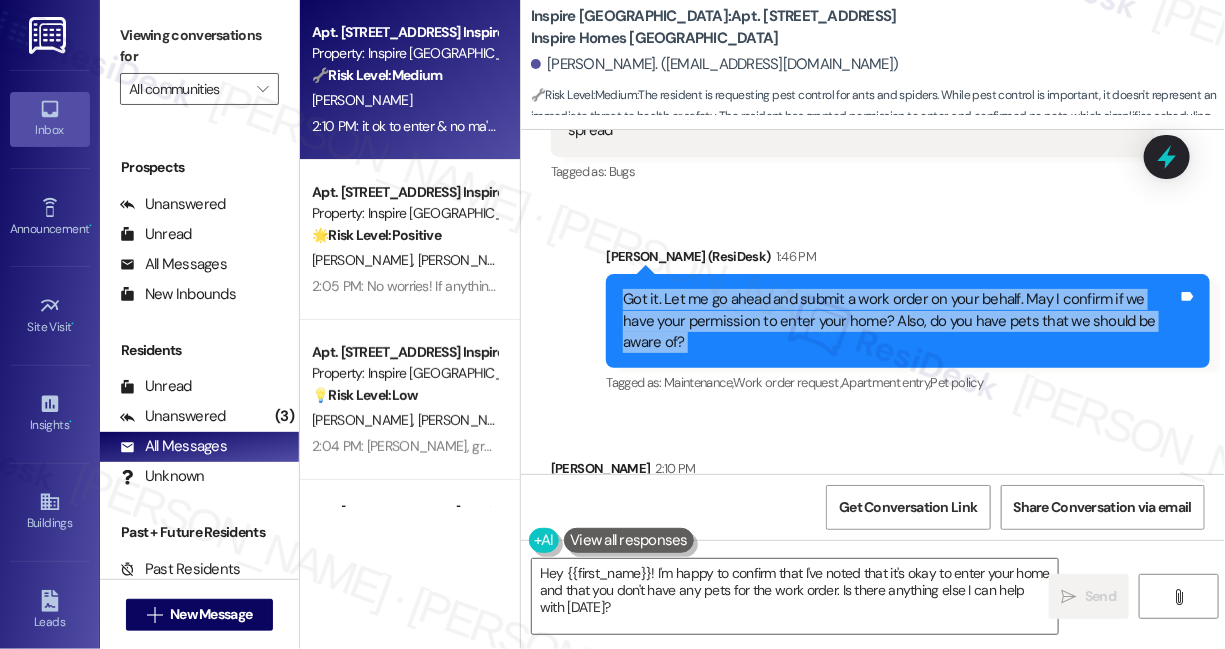 scroll, scrollTop: 1184, scrollLeft: 0, axis: vertical 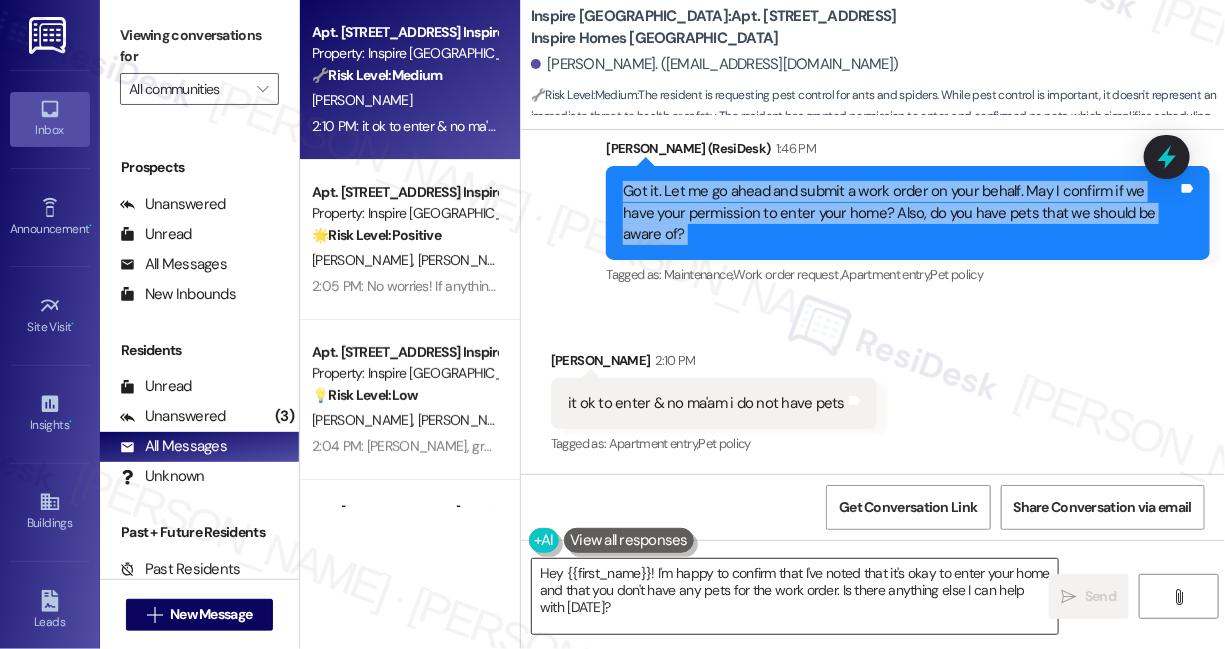 click on "Hey {{first_name}}! I'm happy to confirm that I've noted that it's okay to enter your home and that you don't have any pets for the work order. Is there anything else I can help with today?" at bounding box center [795, 596] 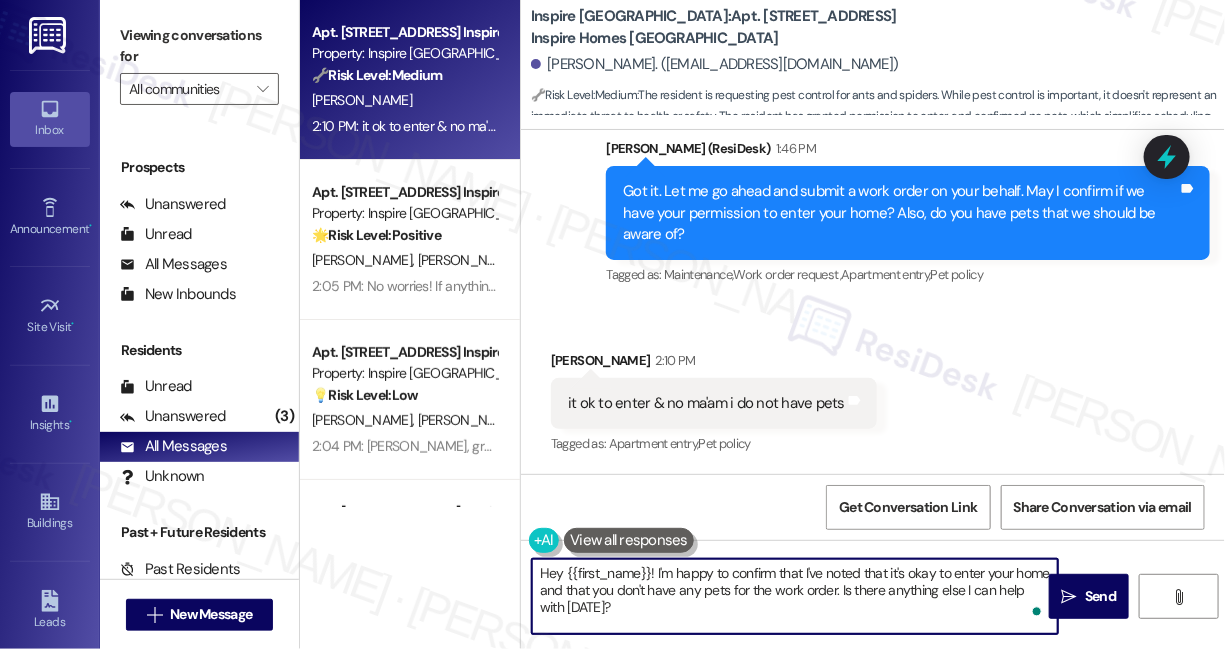 click on "Hey {{first_name}}! I'm happy to confirm that I've noted that it's okay to enter your home and that you don't have any pets for the work order. Is there anything else I can help with today?" at bounding box center (795, 596) 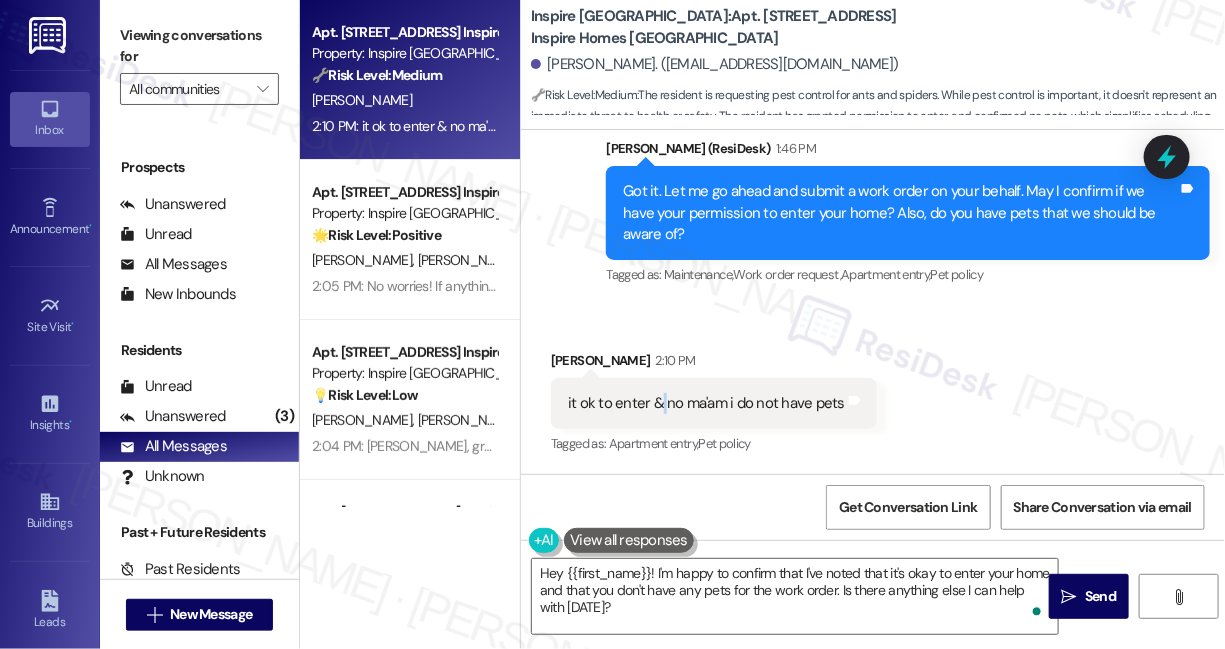 click on "it ok to enter & no ma'am i do not have pets" at bounding box center (706, 403) 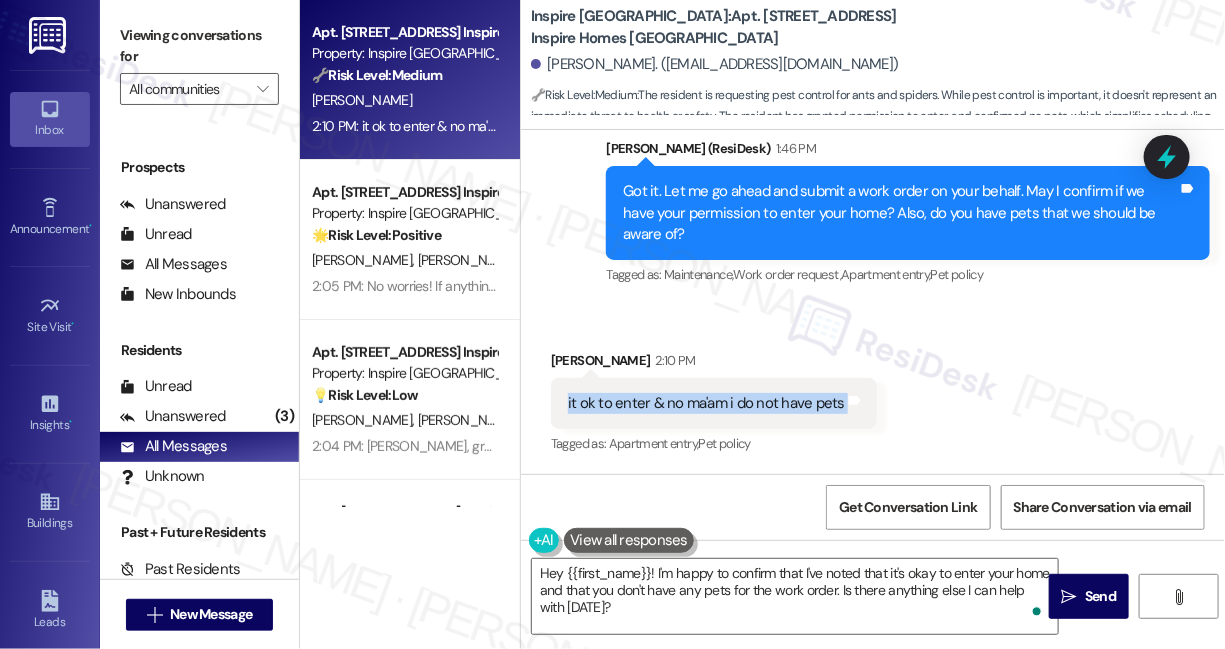 click on "it ok to enter & no ma'am i do not have pets" at bounding box center [706, 403] 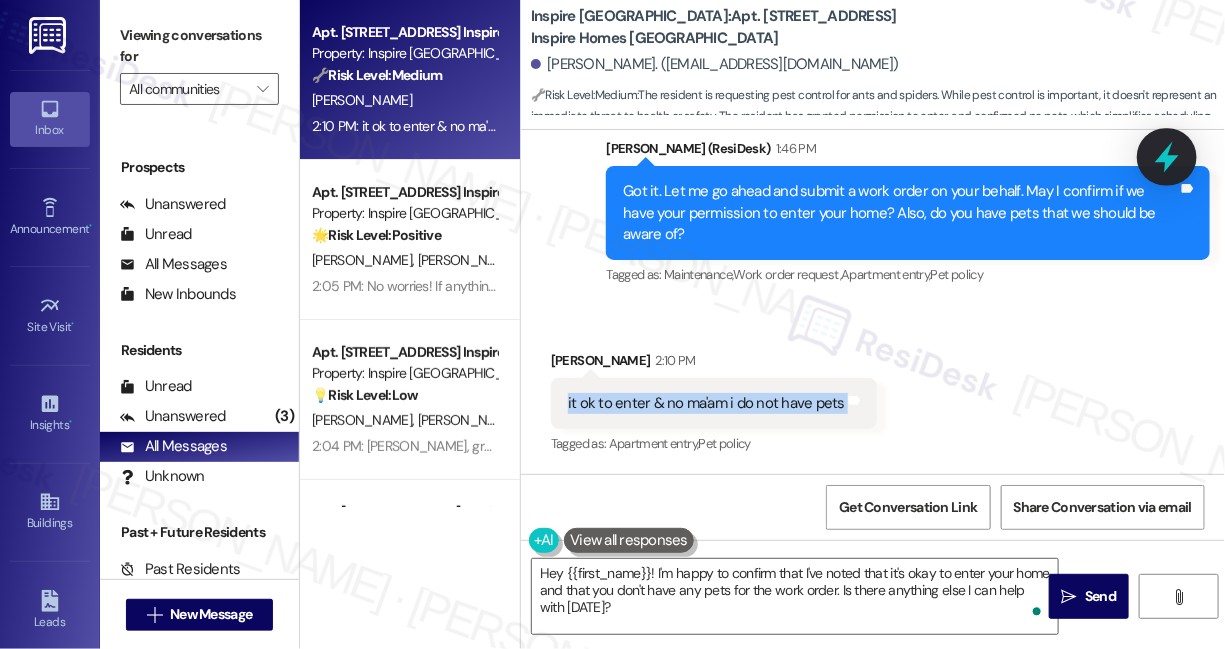 click 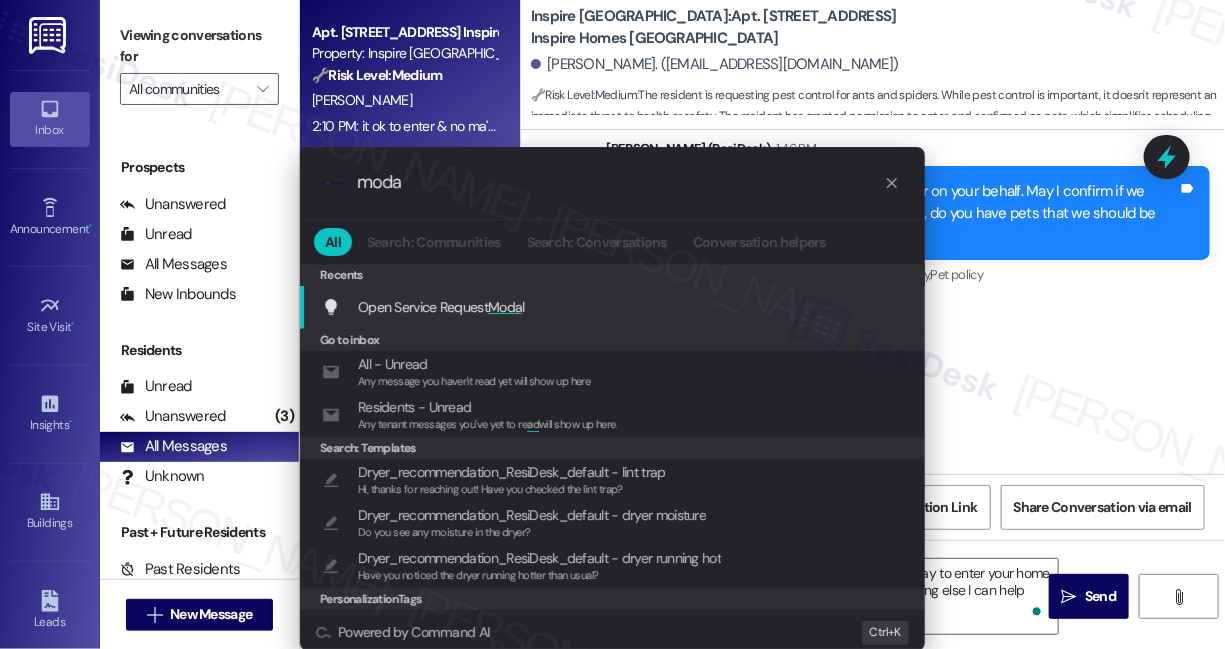 type on "moda" 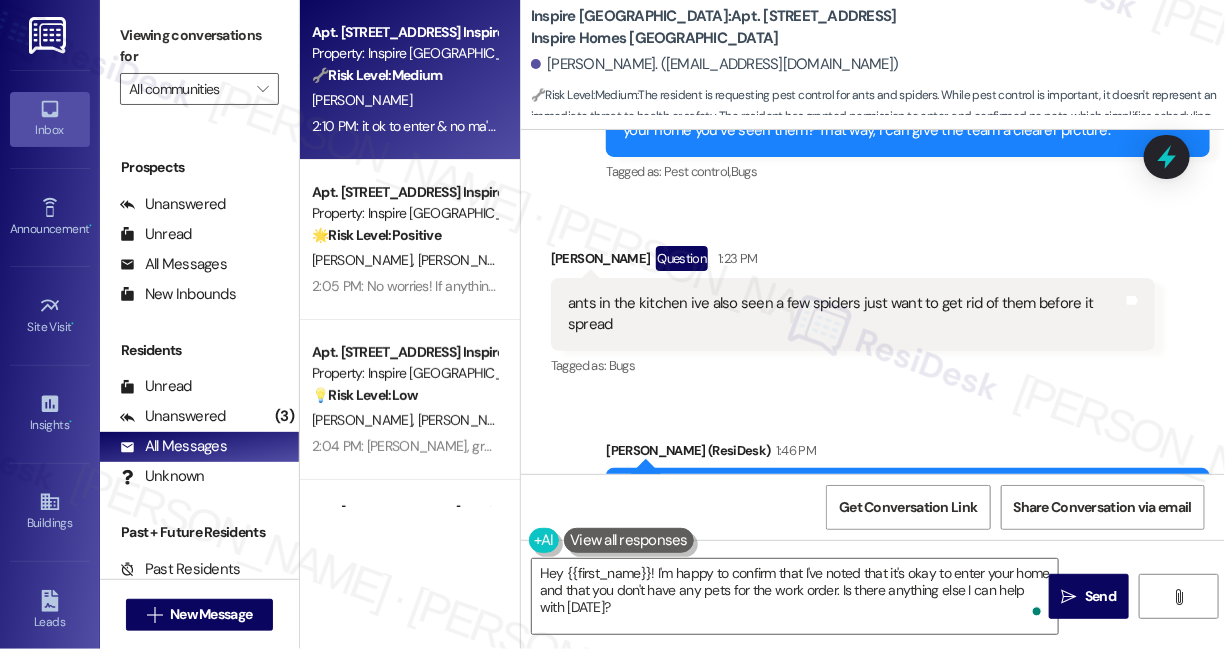 scroll, scrollTop: 912, scrollLeft: 0, axis: vertical 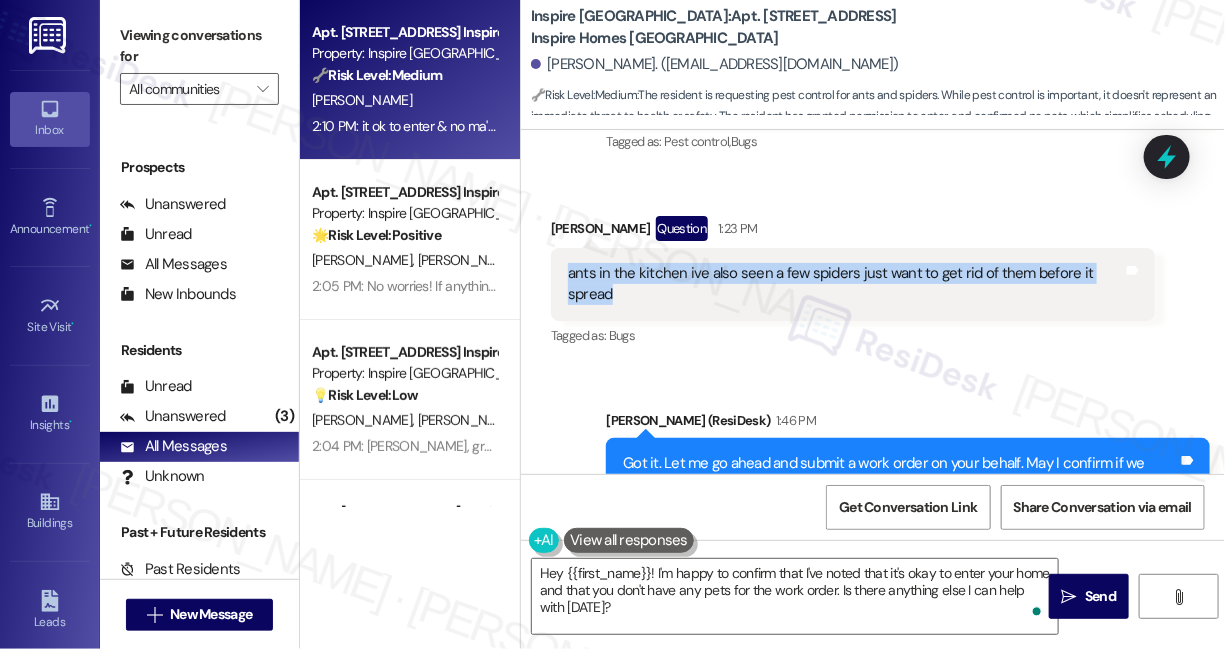 drag, startPoint x: 677, startPoint y: 302, endPoint x: 560, endPoint y: 267, distance: 122.12289 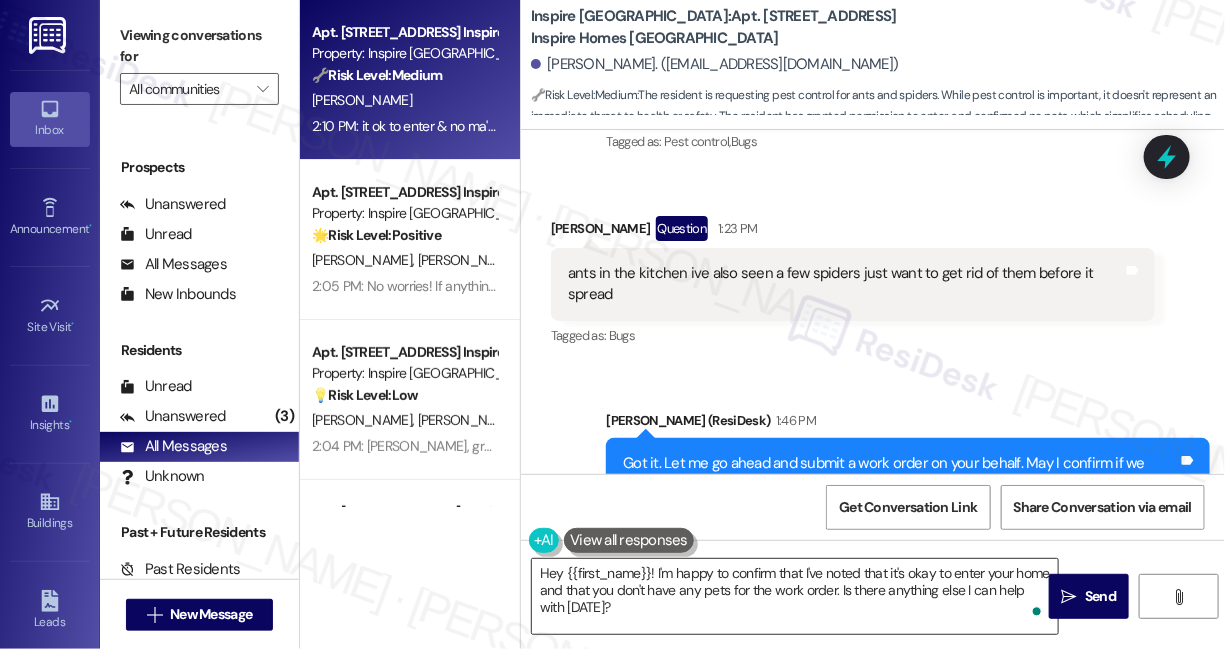click on "Hey {{first_name}}! I'm happy to confirm that I've noted that it's okay to enter your home and that you don't have any pets for the work order. Is there anything else I can help with today?" at bounding box center (795, 596) 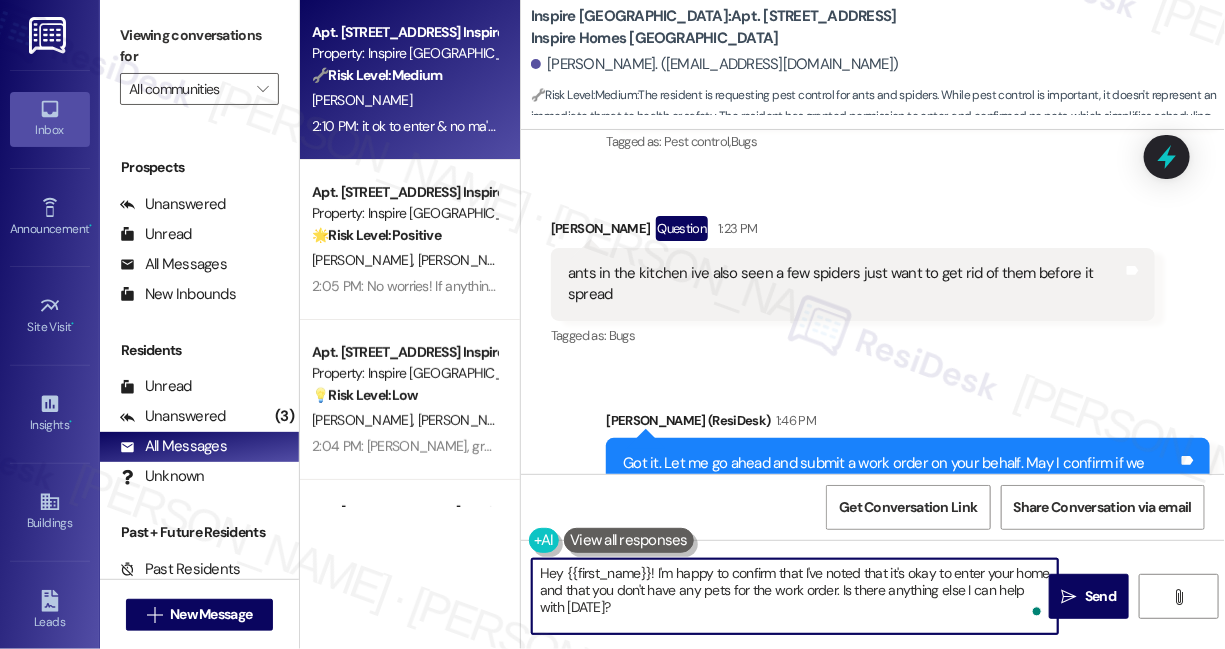 click on "Hey {{first_name}}! I'm happy to confirm that I've noted that it's okay to enter your home and that you don't have any pets for the work order. Is there anything else I can help with today?" at bounding box center [795, 596] 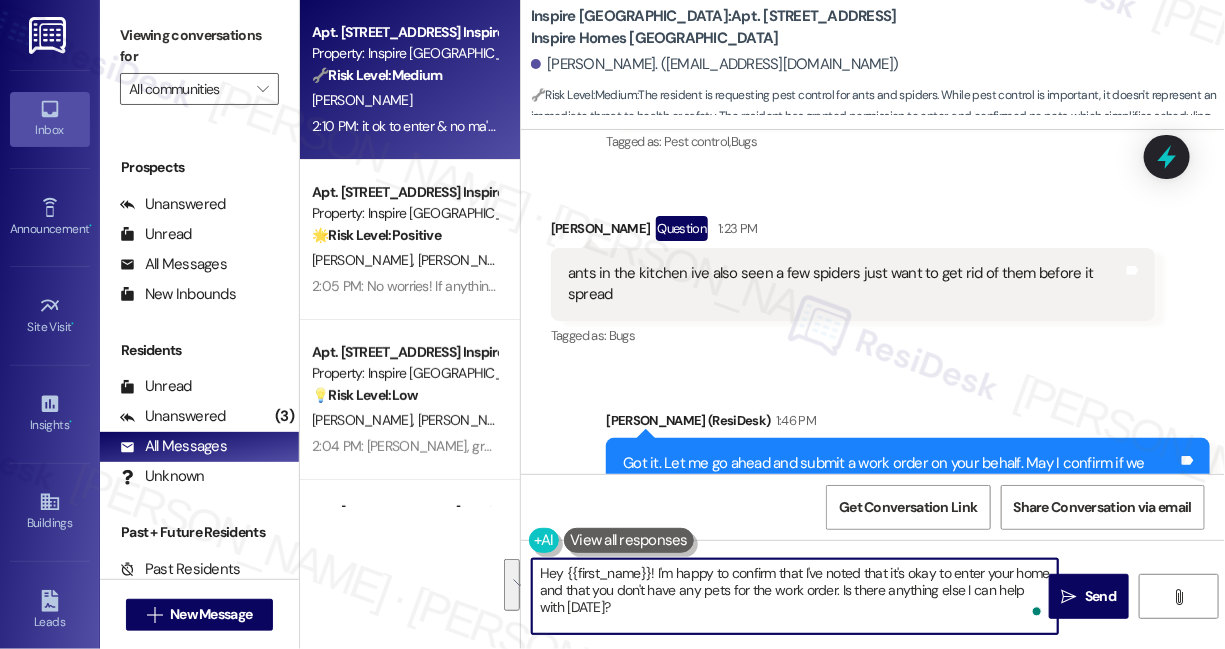 paste on "ants in the kitchen ive also seen a few spiders just want to get rid of them before it spread" 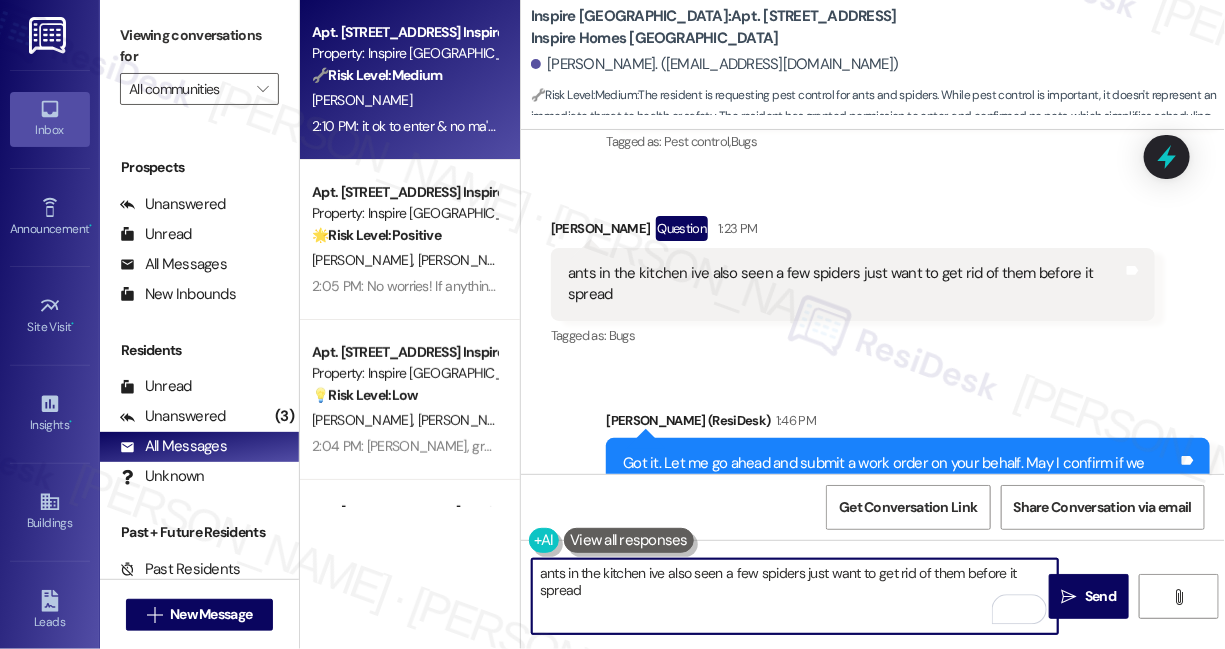 click on "ants in the kitchen ive also seen a few spiders just want to get rid of them before it spread" at bounding box center (795, 596) 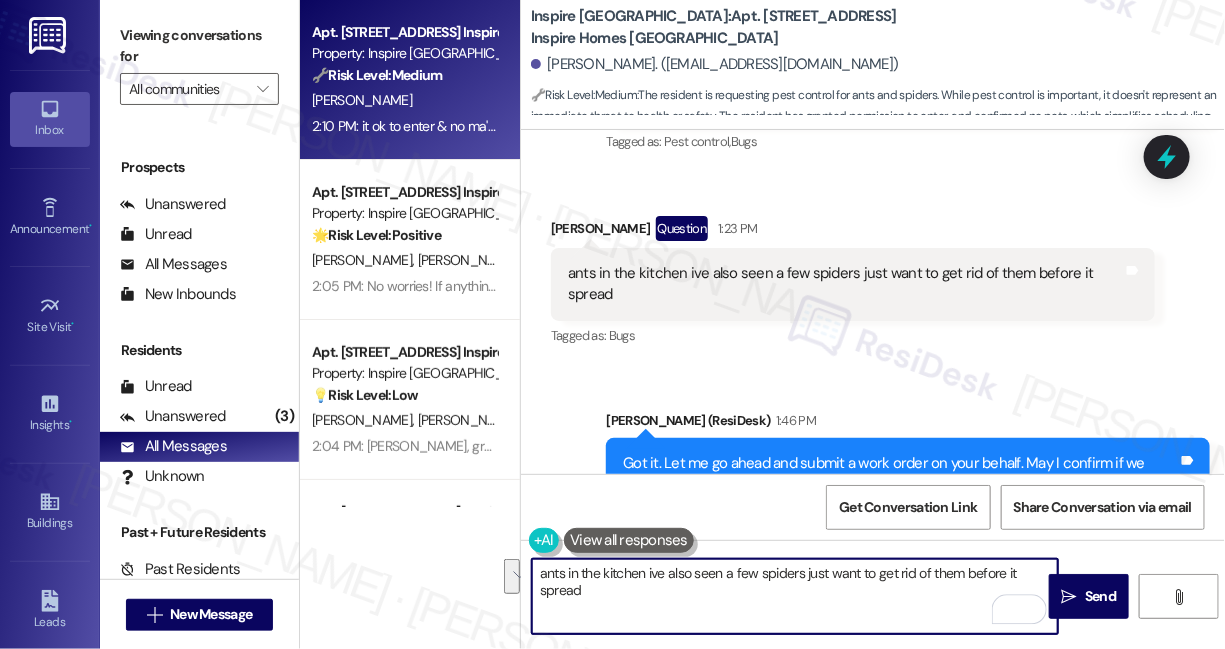 type on "ants in the kitchen ive also seen a few spiders just want to get rid of them before it spread" 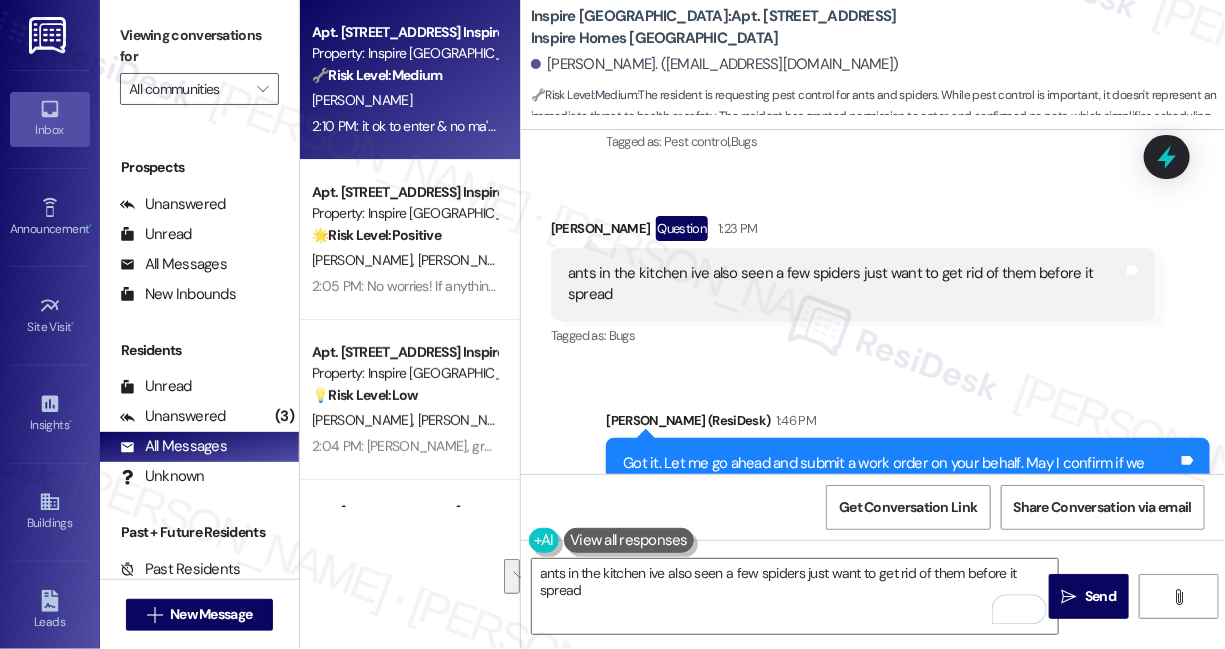 click on "Viewing conversations for" at bounding box center (199, 46) 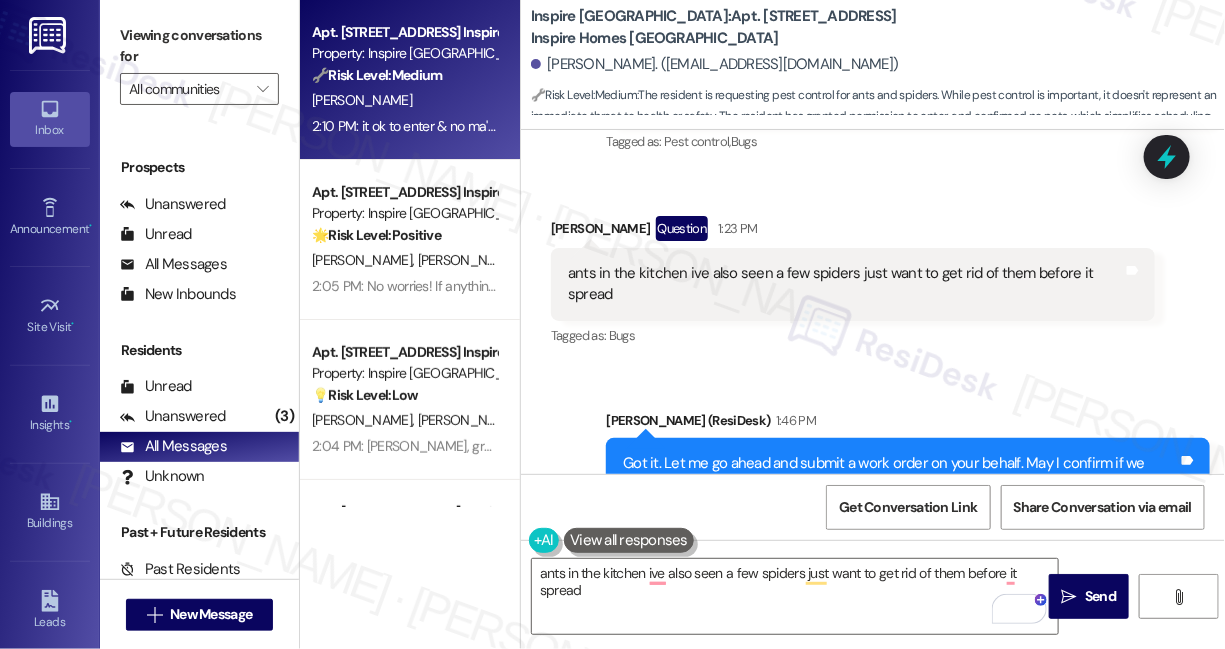 scroll, scrollTop: 1184, scrollLeft: 0, axis: vertical 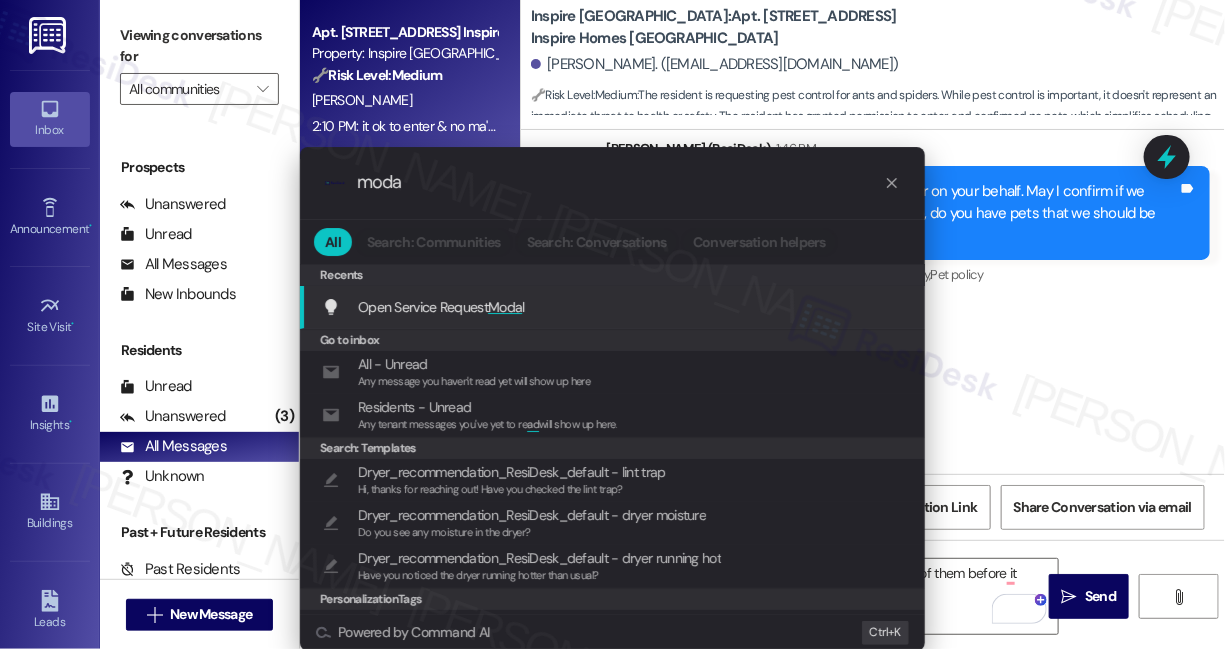 type on "moda" 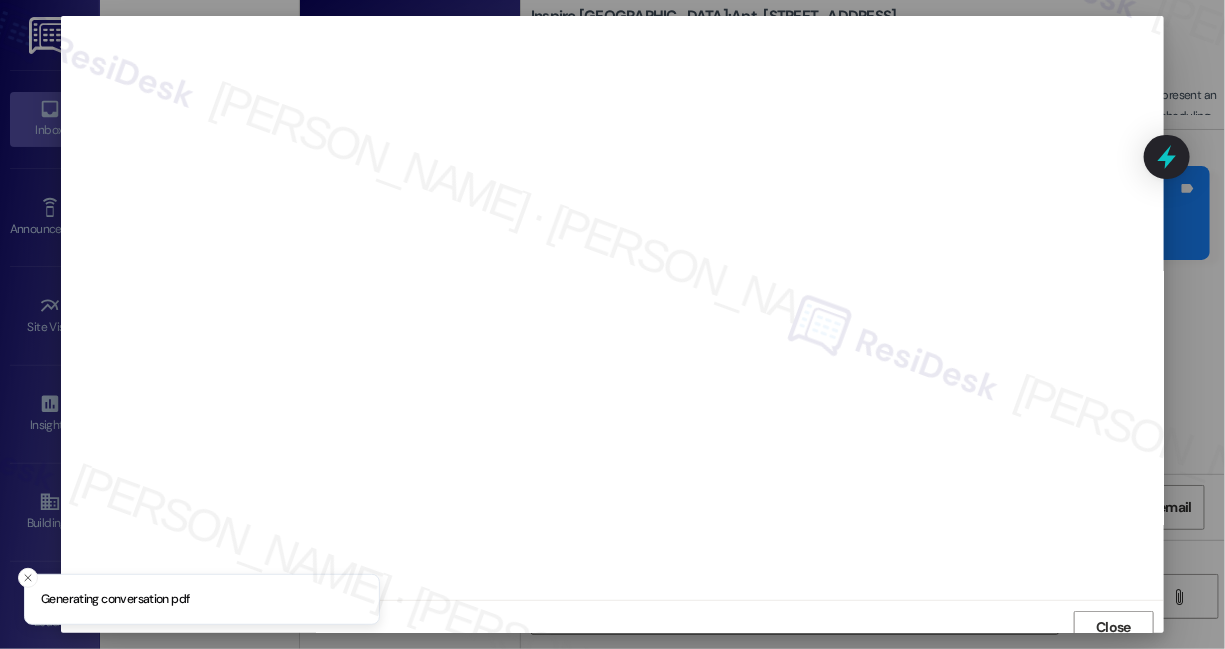 scroll, scrollTop: 10, scrollLeft: 0, axis: vertical 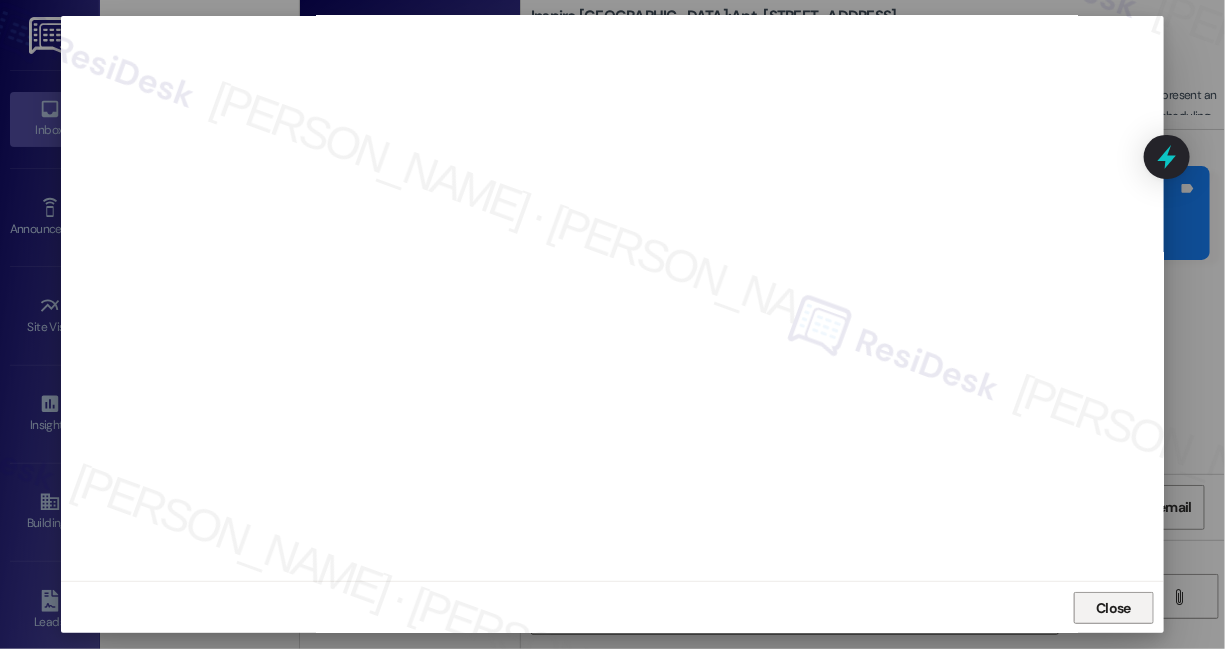 click on "Close" at bounding box center (1113, 608) 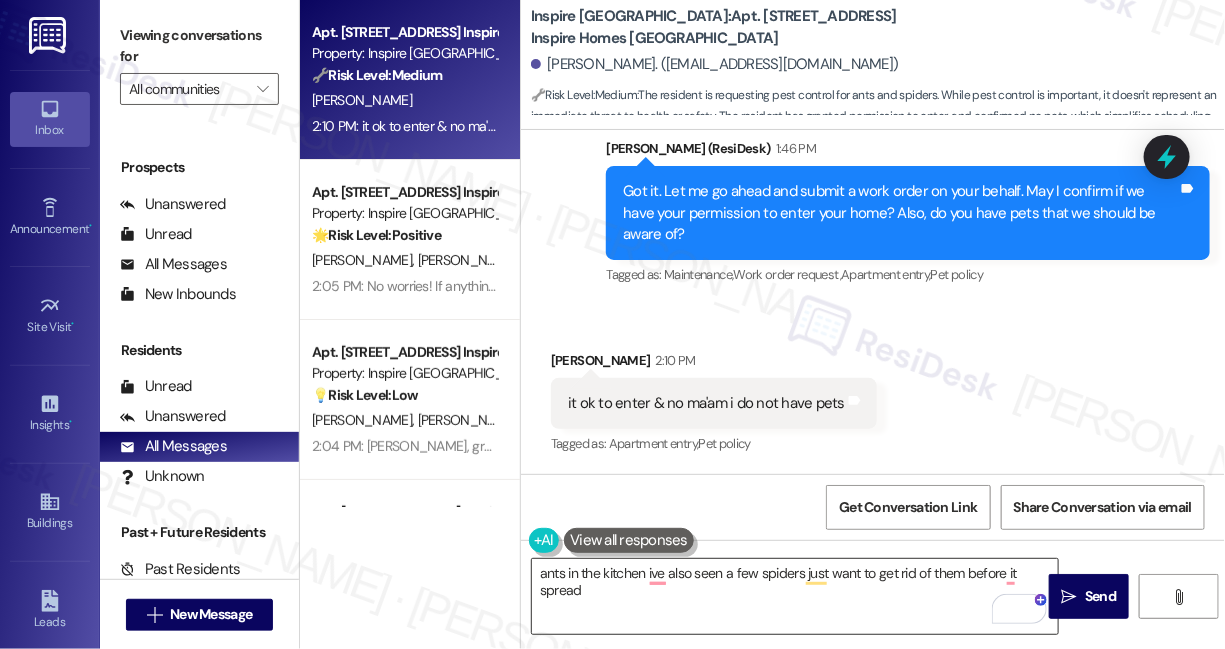 click on "ants in the kitchen ive also seen a few spiders just want to get rid of them before it spread" at bounding box center [795, 596] 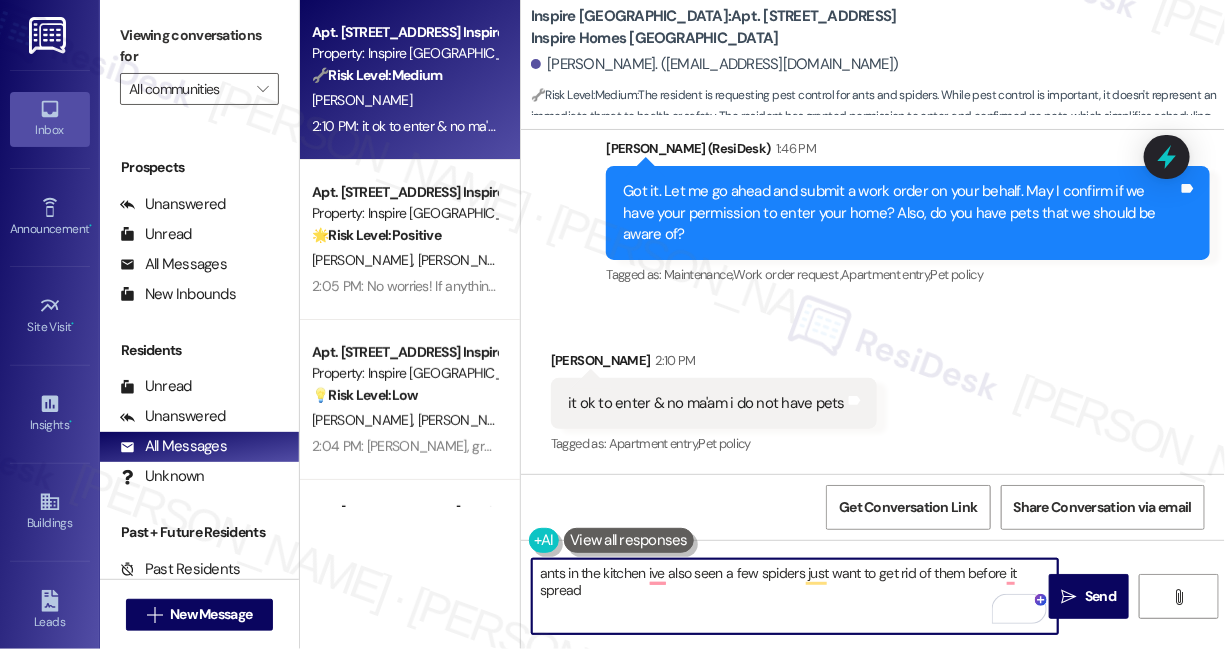 click on "ants in the kitchen ive also seen a few spiders just want to get rid of them before it spread" at bounding box center [795, 596] 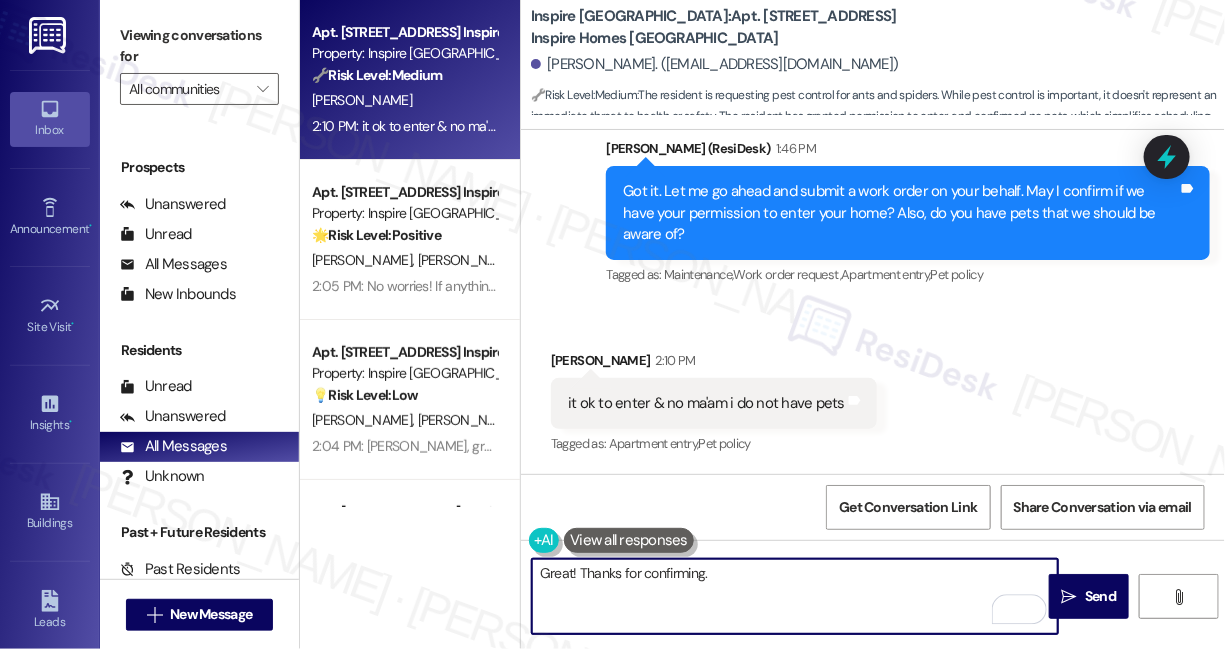 click on "Great! Thanks for confirming." at bounding box center (795, 596) 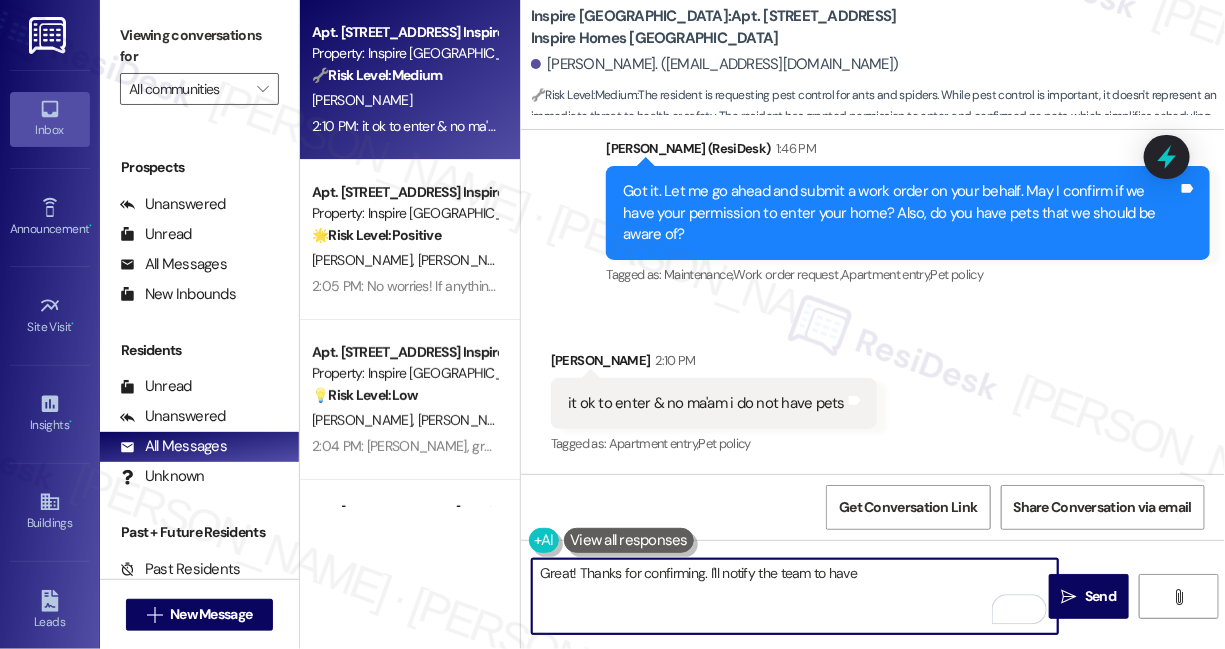 type on "Great! Thanks for confirming. I'll notify the team to have" 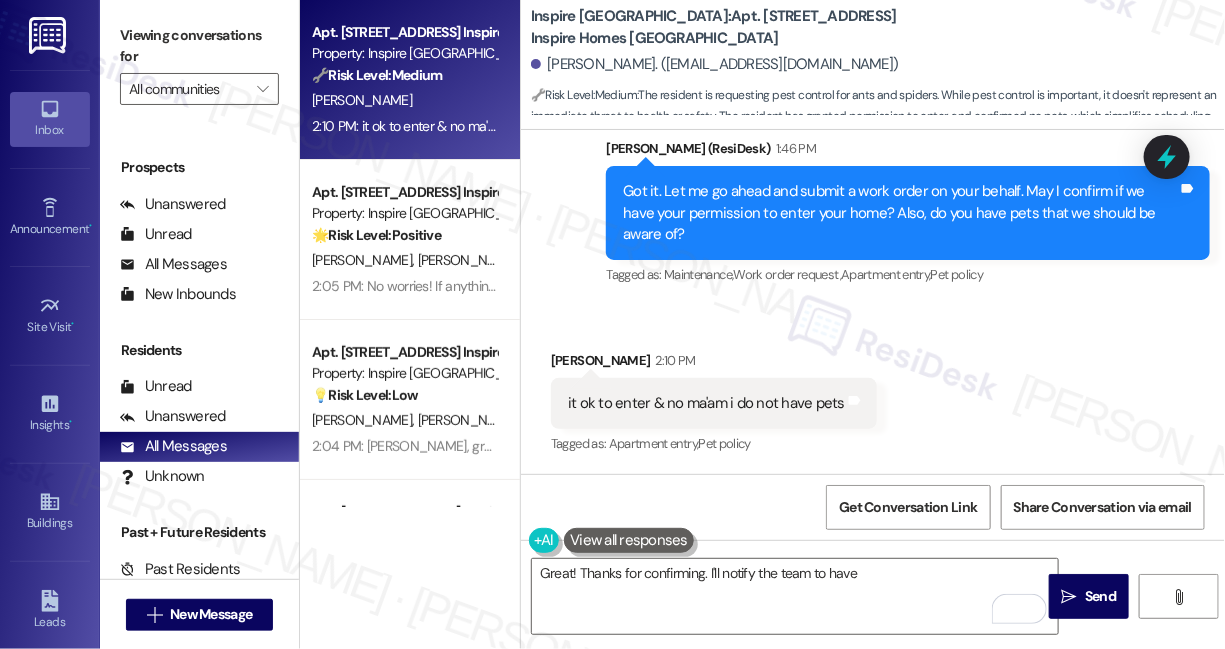 click on "Prospects + Residents Unread (0) Unread: Any message you haven't read yet will show up here Unanswered (0) Unanswered: ResiDesk identifies open questions and unanswered conversations so you can respond to them. All Messages (undefined) All Messages: This is your inbox. All of your tenant messages will show up here. Review follow-ups (undefined) Review follow-ups: ResiDesk identifies open review candidates and conversations so you can respond to them. Maintenance (undefined) Maintenance: ResiDesk identifies conversations around maintenance or work orders from the last 14 days so you can respond to them. WO Follow-ups (undefined) WO Follow-ups: ResiDesk identifies follow-ups around maintenance or work orders from the last 7 days so you can respond to them. Escalate (undefined) Escalate: ResiDesk identifies conversations that need to be escalated to the site team from the last 5 days so you can respond to them. Prospects Unanswered (0) Unread (0) All Messages (undefined) New Inbounds (0) Residents Unread (0) (0)" at bounding box center (199, 384) 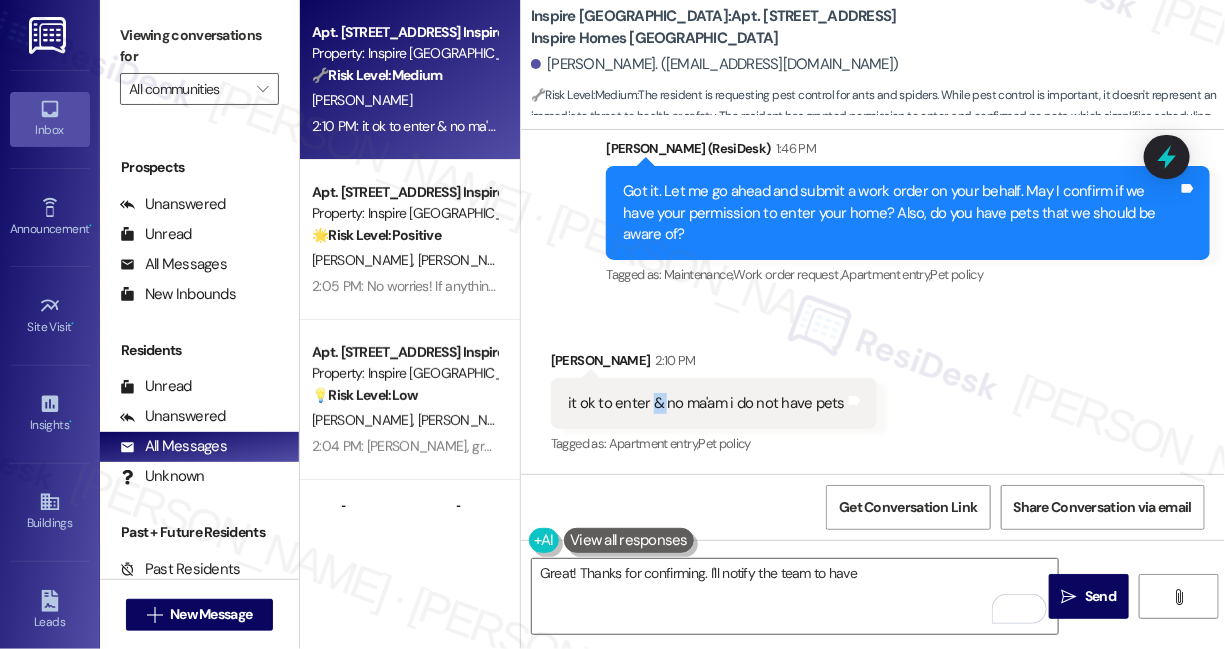 click on "it ok to enter & no ma'am i do not have pets  Tags and notes" at bounding box center (714, 403) 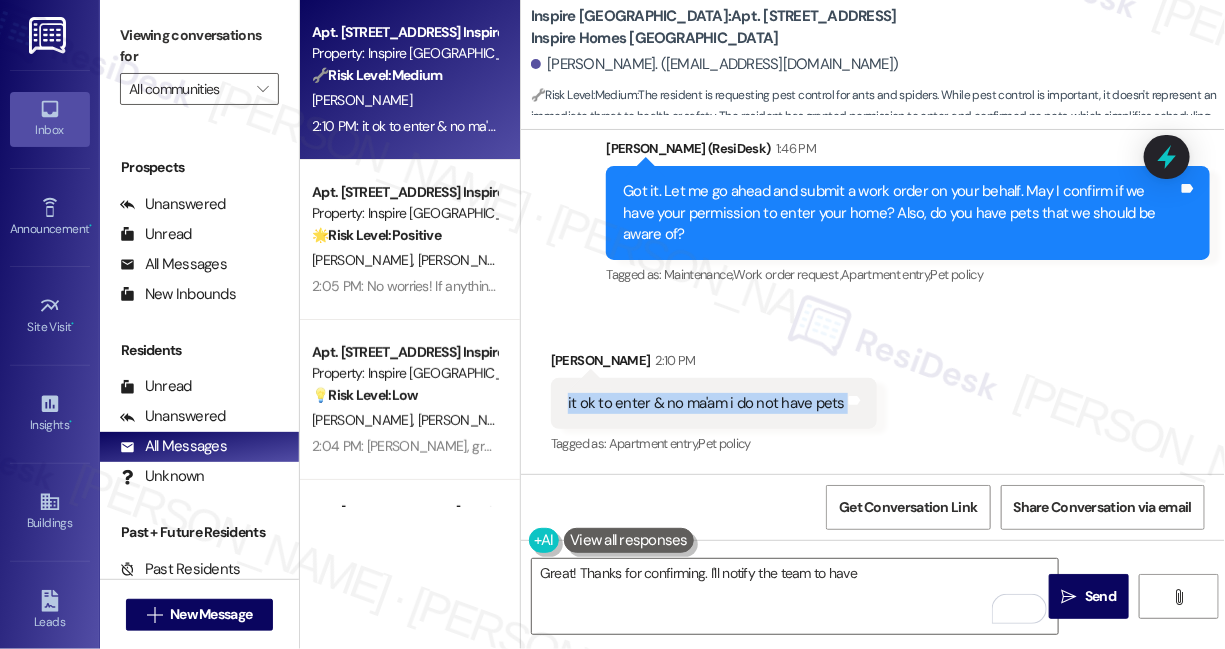 click on "it ok to enter & no ma'am i do not have pets  Tags and notes" at bounding box center (714, 403) 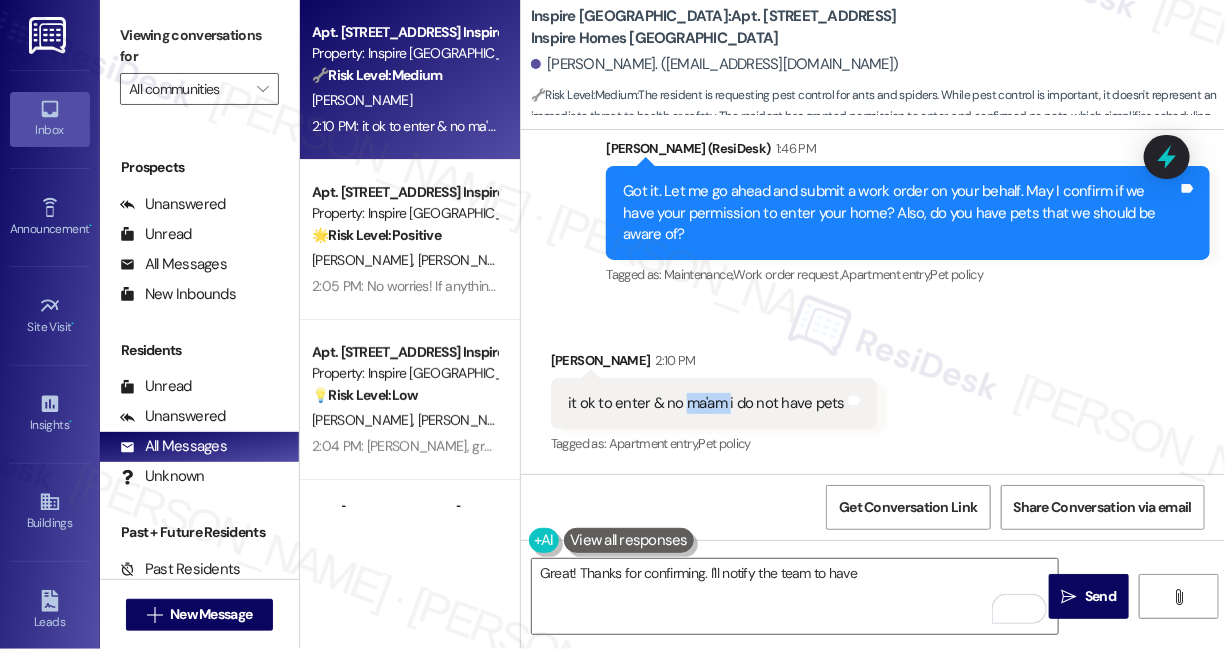 click on "it ok to enter & no ma'am i do not have pets  Tags and notes" at bounding box center [714, 403] 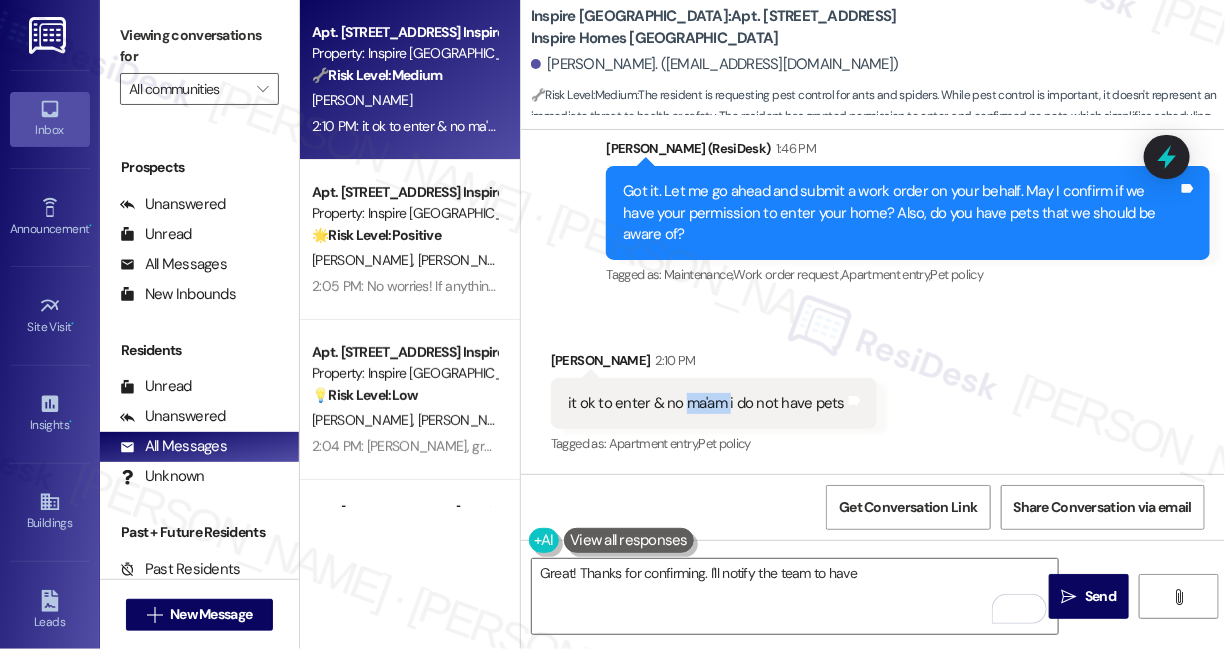 click 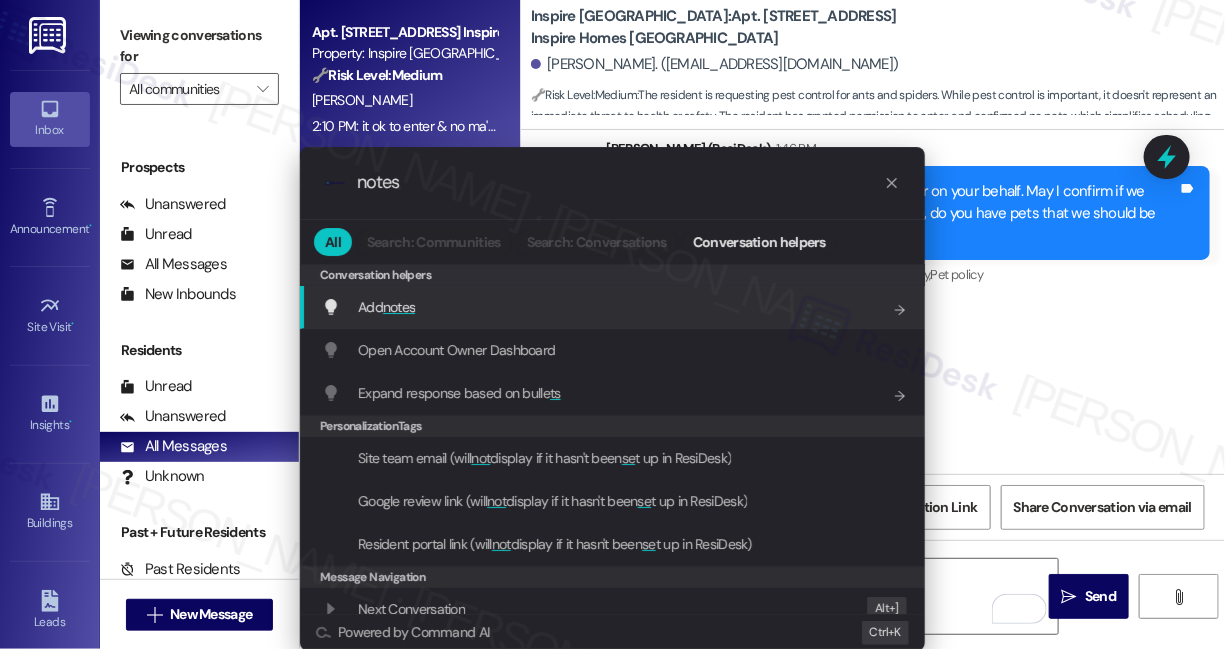 type on "notes" 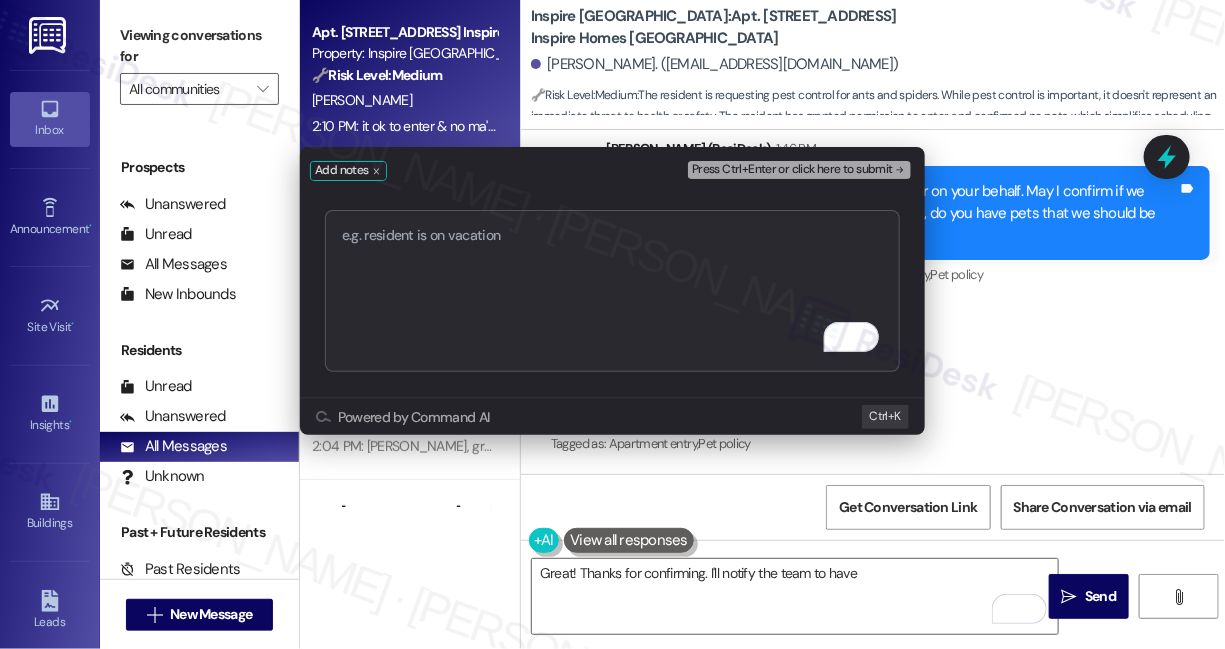 click on "Add notes Press Ctrl+Enter or click here to submit   Submit Powered by Command AI Ctrl+ K" at bounding box center (612, 324) 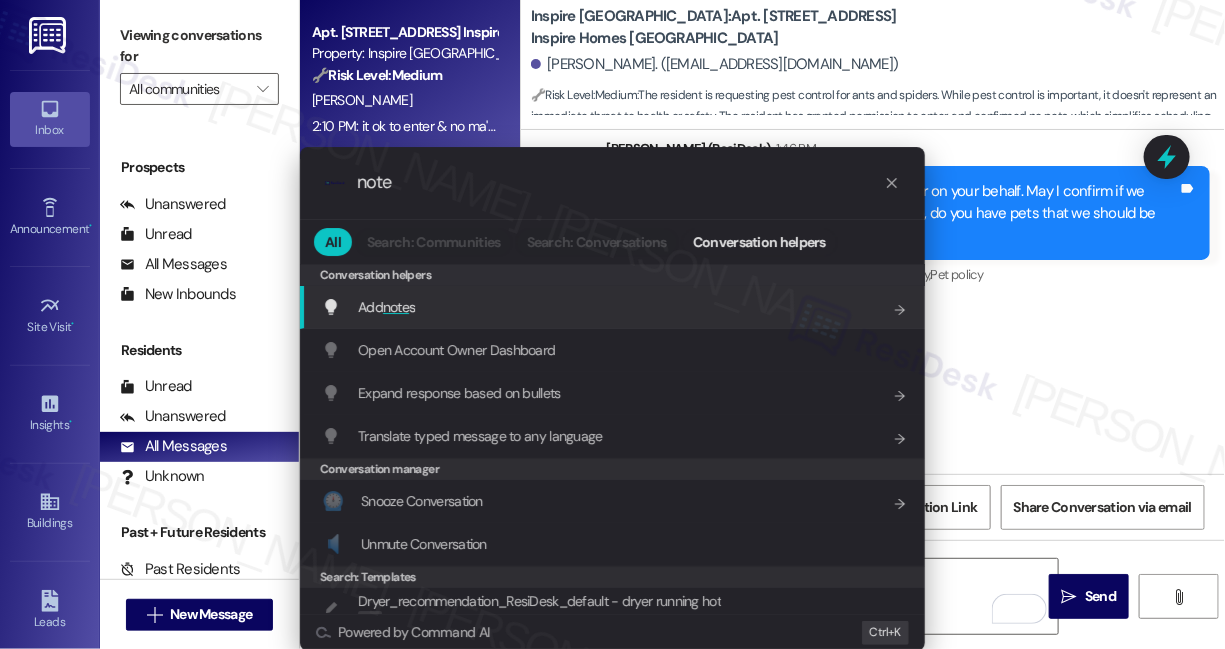 type on "note" 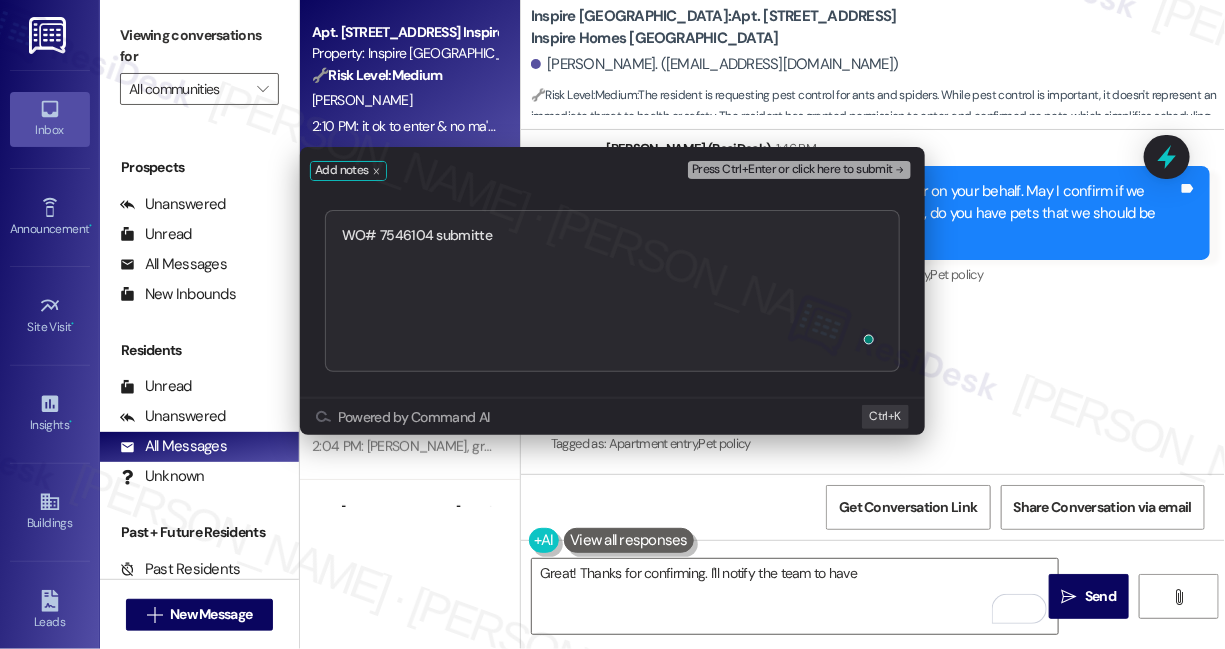 type on "WO# 7546104 submitted" 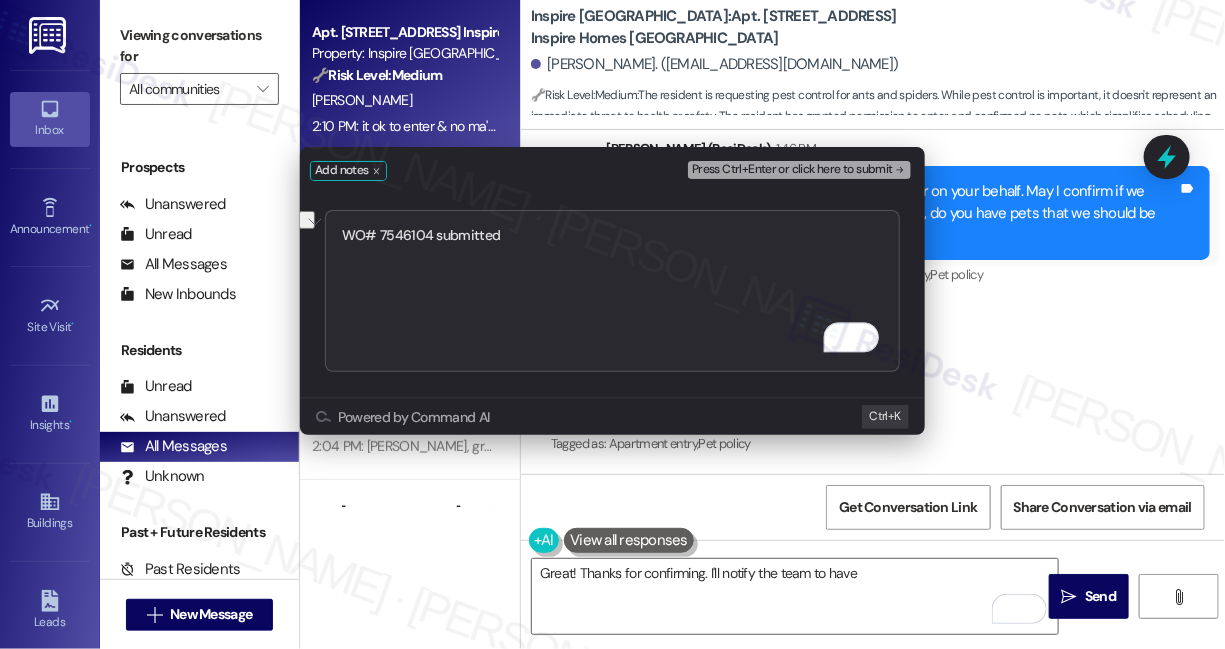 click on "WO# 7546104 submitted" at bounding box center [612, 291] 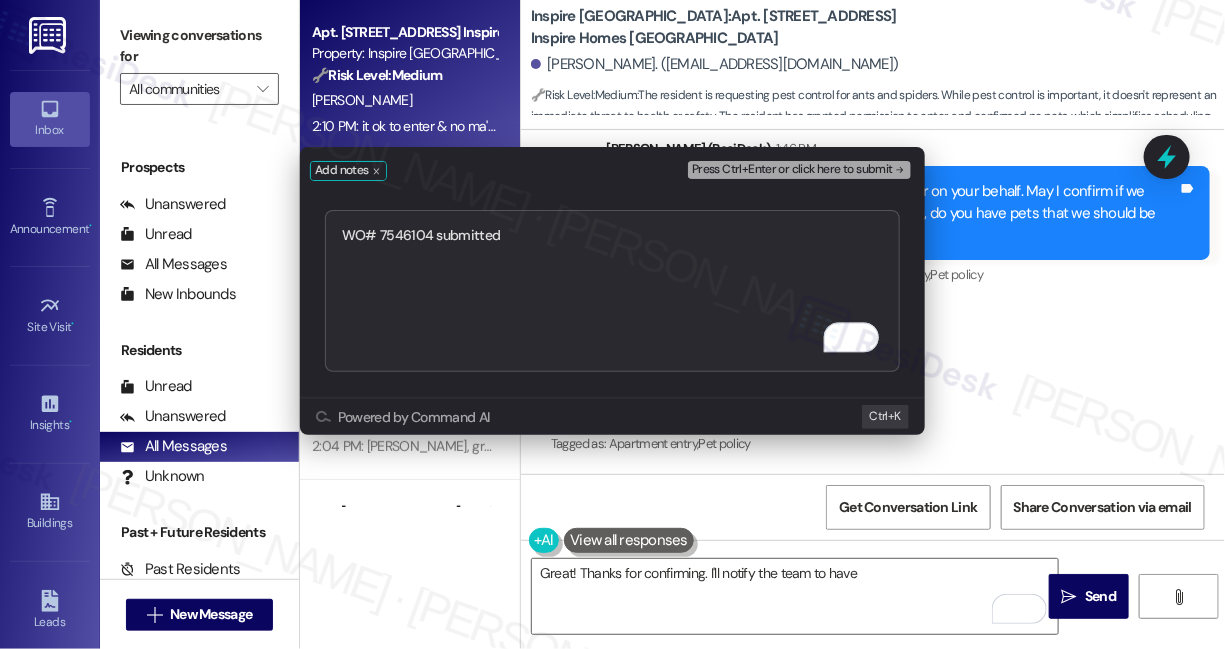 type on "WO# 7546104 submitted" 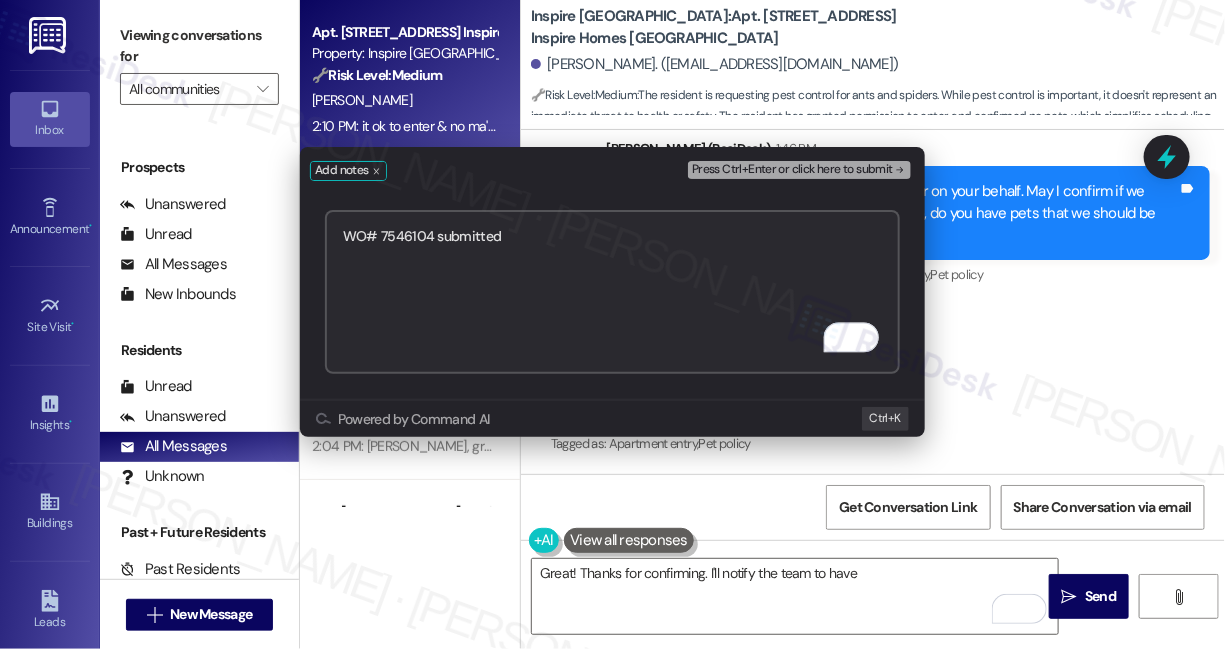click on "Press Ctrl+Enter or click here to submit" at bounding box center [792, 170] 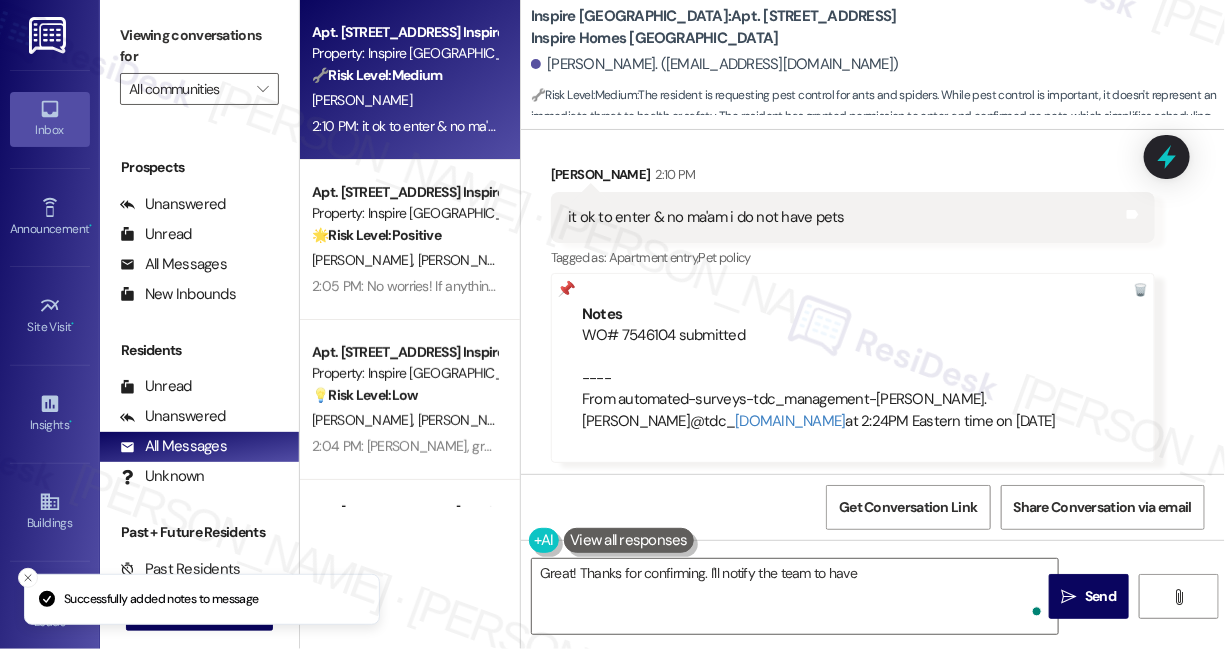 scroll, scrollTop: 1375, scrollLeft: 0, axis: vertical 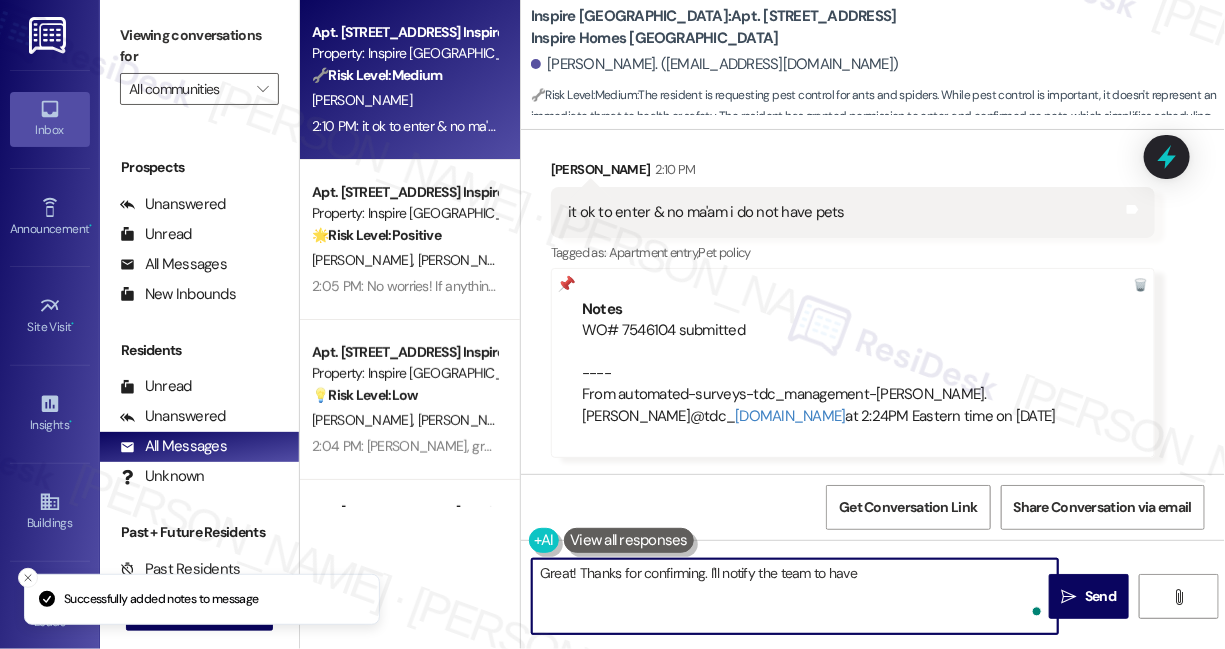 click on "Hey {{first_name}}! I'm happy to confirm that I've noted that it's okay to enter your home and that you don't have any pets for the work order. Is there anything else I can help with today?" at bounding box center [795, 596] 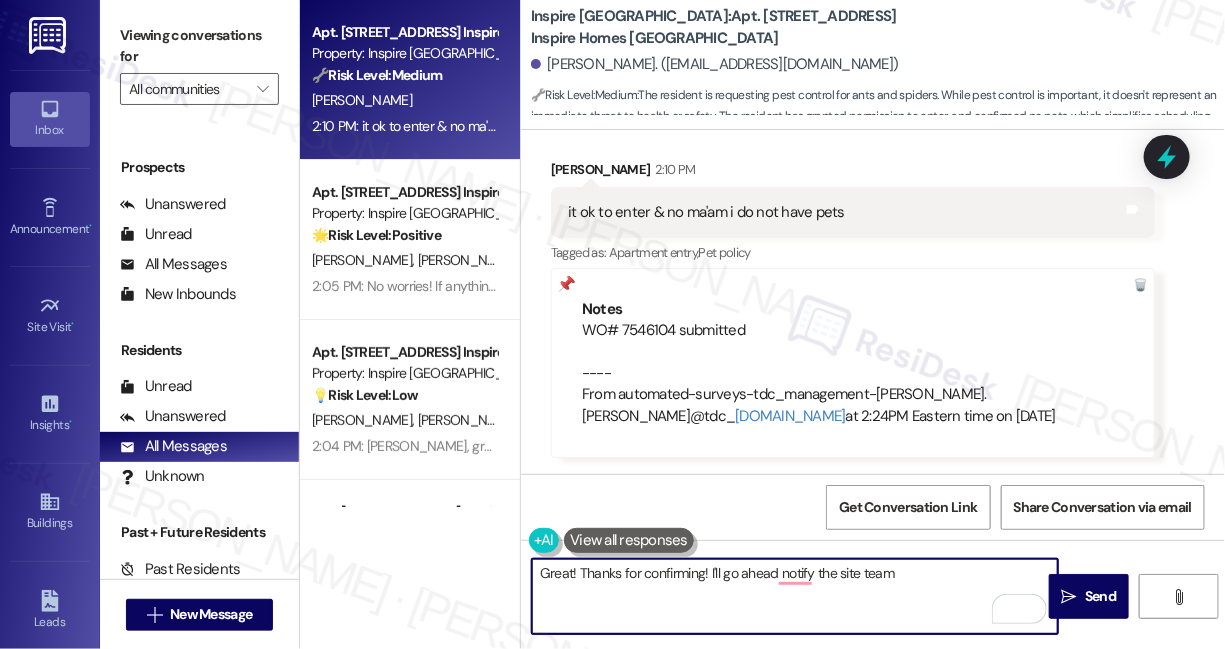 click on "Great! Thanks for confirming! I'll go ahead notify the site team" at bounding box center (795, 596) 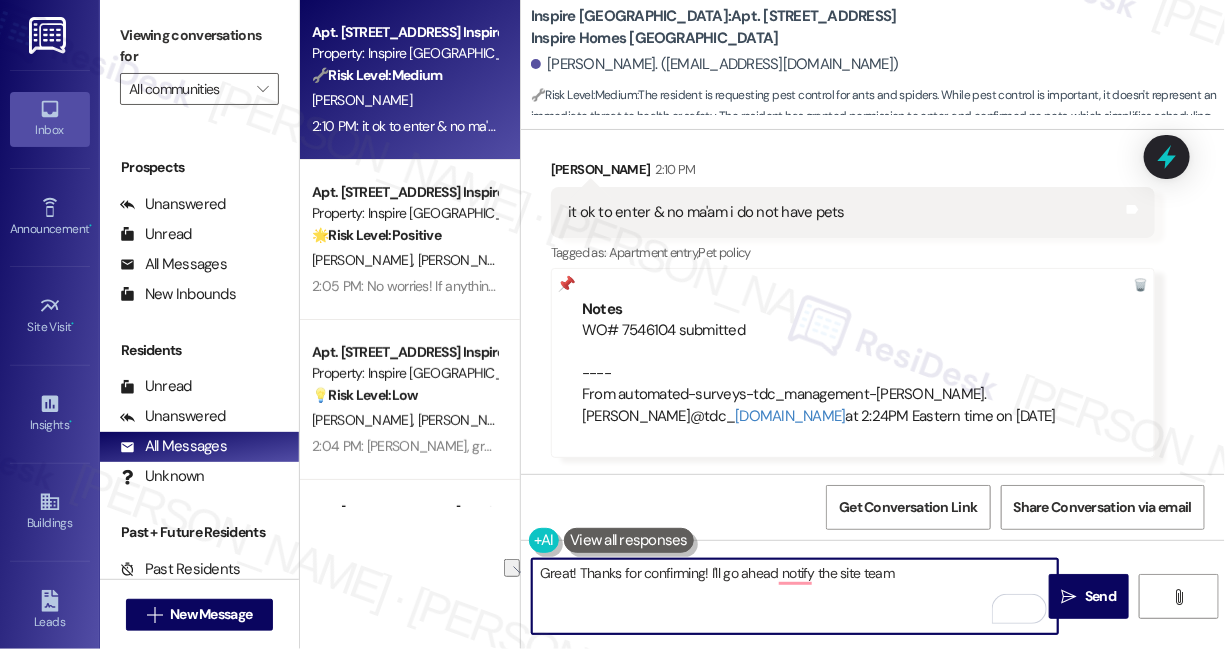 drag, startPoint x: 887, startPoint y: 576, endPoint x: 714, endPoint y: 582, distance: 173.10402 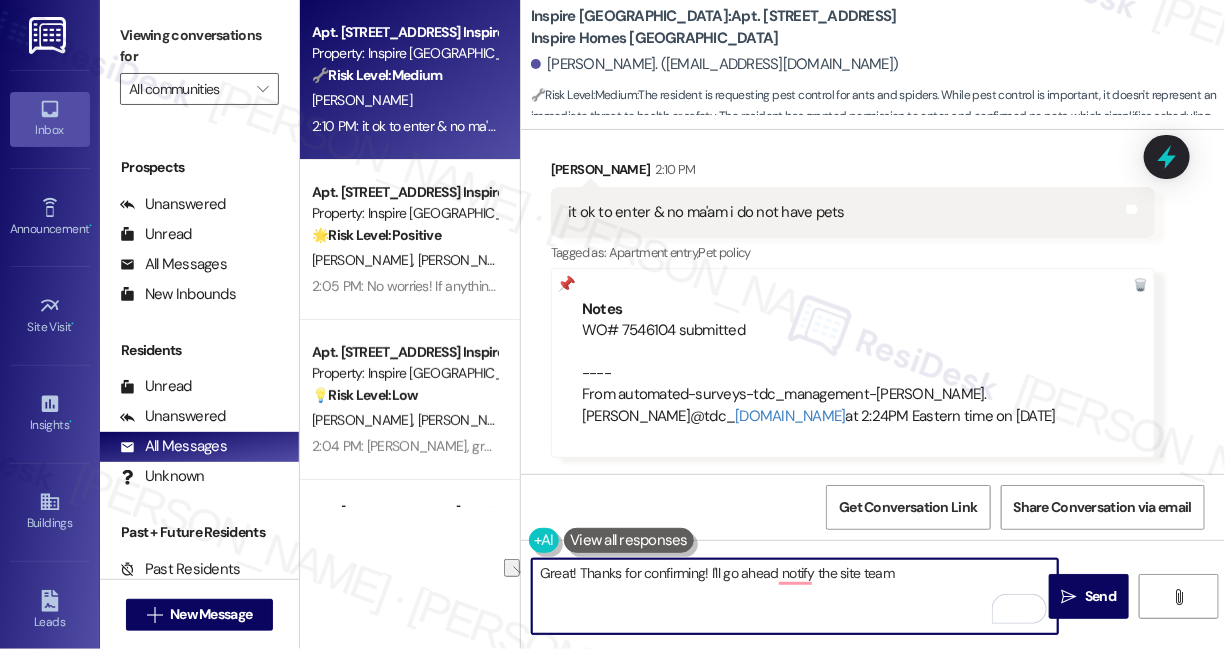 paste on "Hi Joe, I submitted a new WO for your dishwasher. I’ll also notify the site team today. i hope this will be fully resolved soon. If you have other questions or concerns, feel free to let us know!" 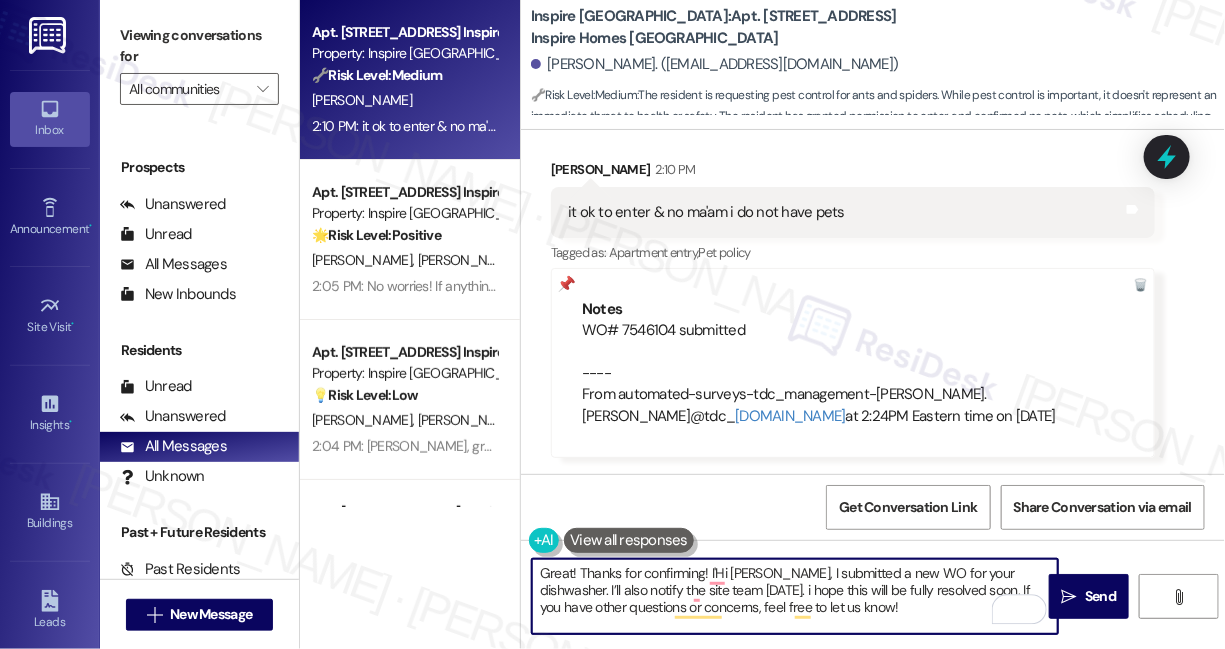 click on "Great! Thanks for confirming! I'Hi Joe, I submitted a new WO for your dishwasher. I’ll also notify the site team today. i hope this will be fully resolved soon. If you have other questions or concerns, feel free to let us know!" at bounding box center [795, 596] 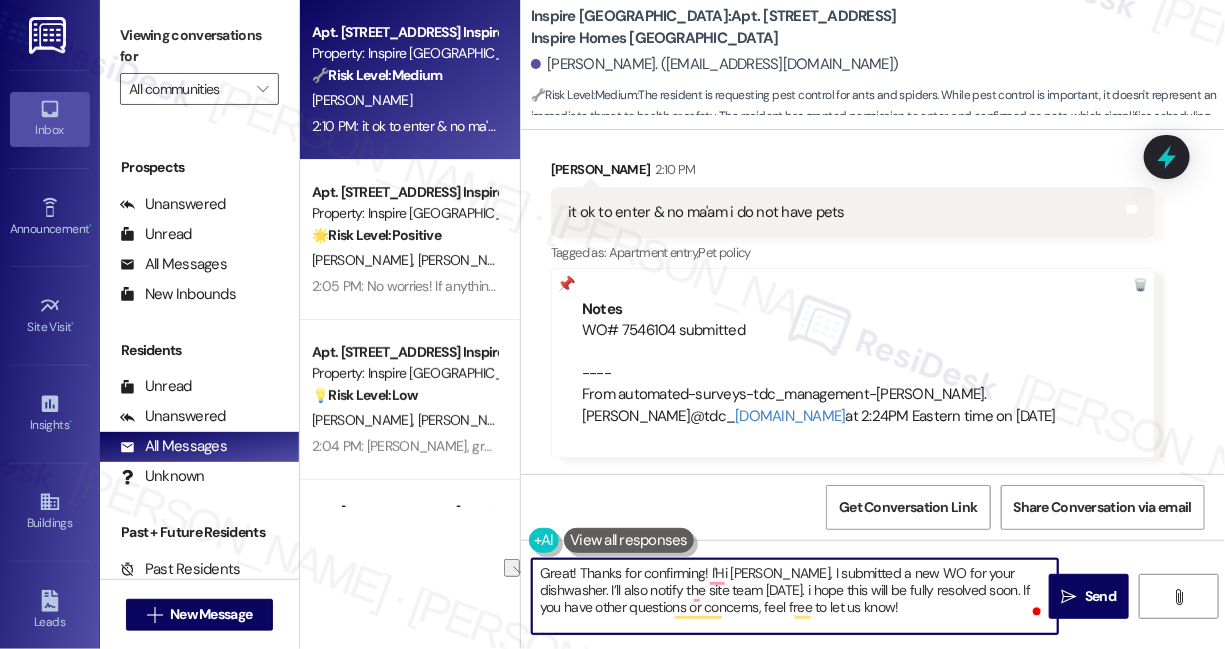 drag, startPoint x: 752, startPoint y: 573, endPoint x: 709, endPoint y: 576, distance: 43.104523 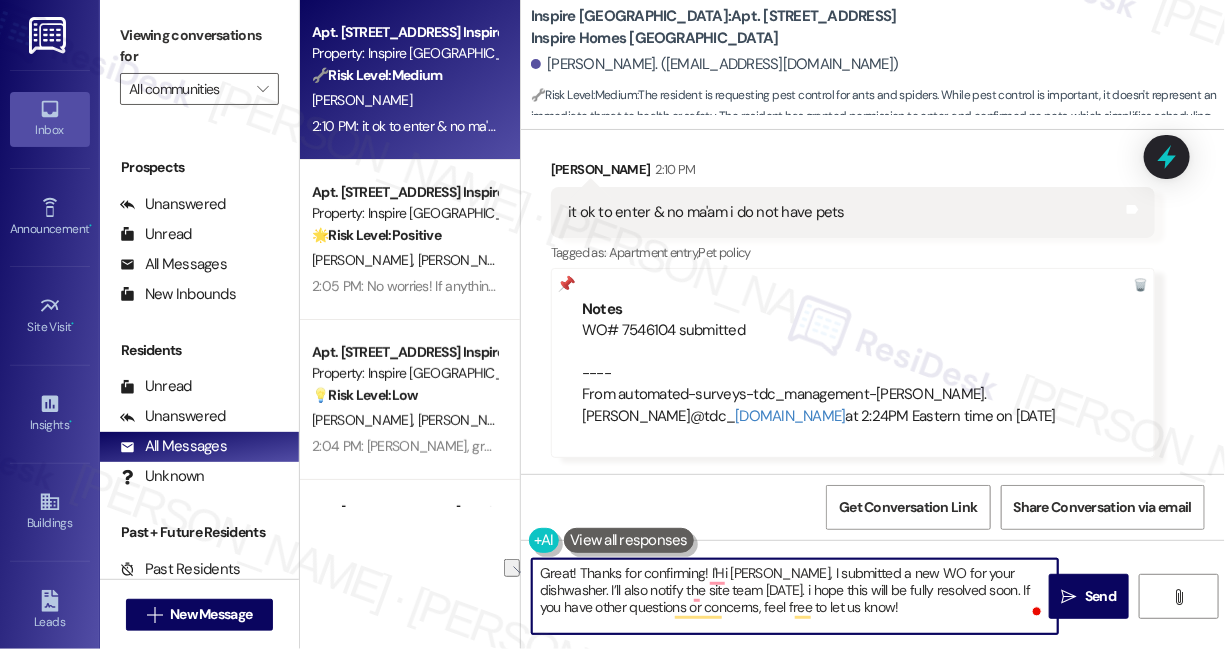 click on "Great! Thanks for confirming! I'Hi Joe, I submitted a new WO for your dishwasher. I’ll also notify the site team today. i hope this will be fully resolved soon. If you have other questions or concerns, feel free to let us know!" at bounding box center (795, 596) 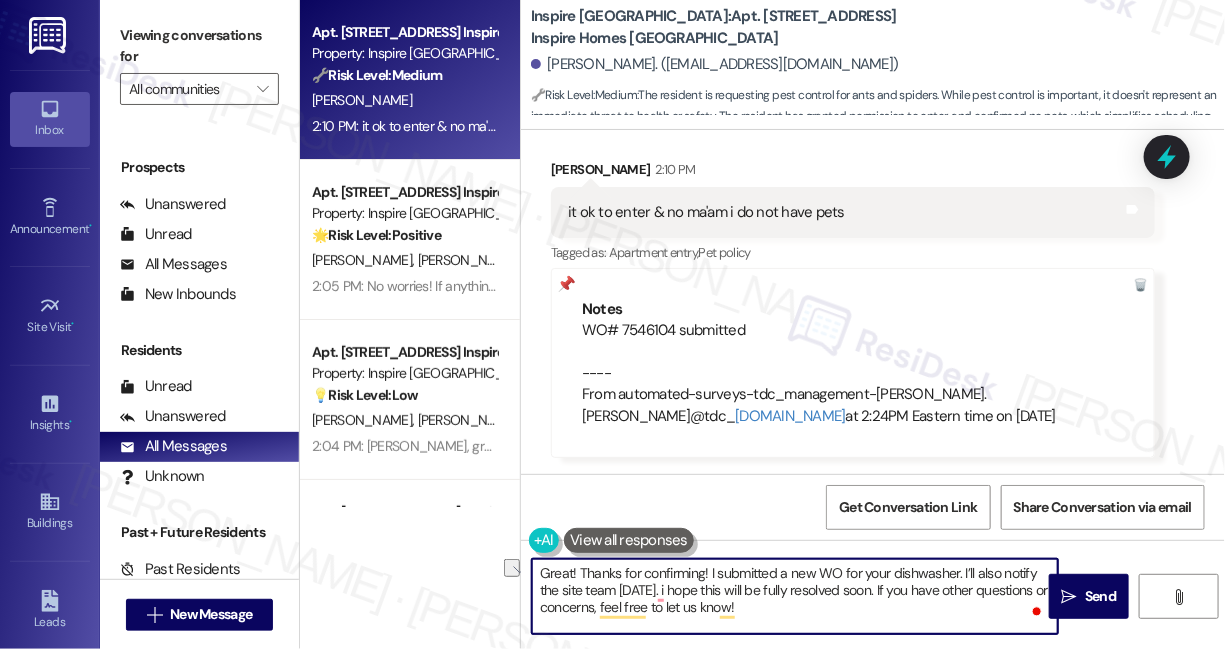 drag, startPoint x: 781, startPoint y: 575, endPoint x: 954, endPoint y: 560, distance: 173.64908 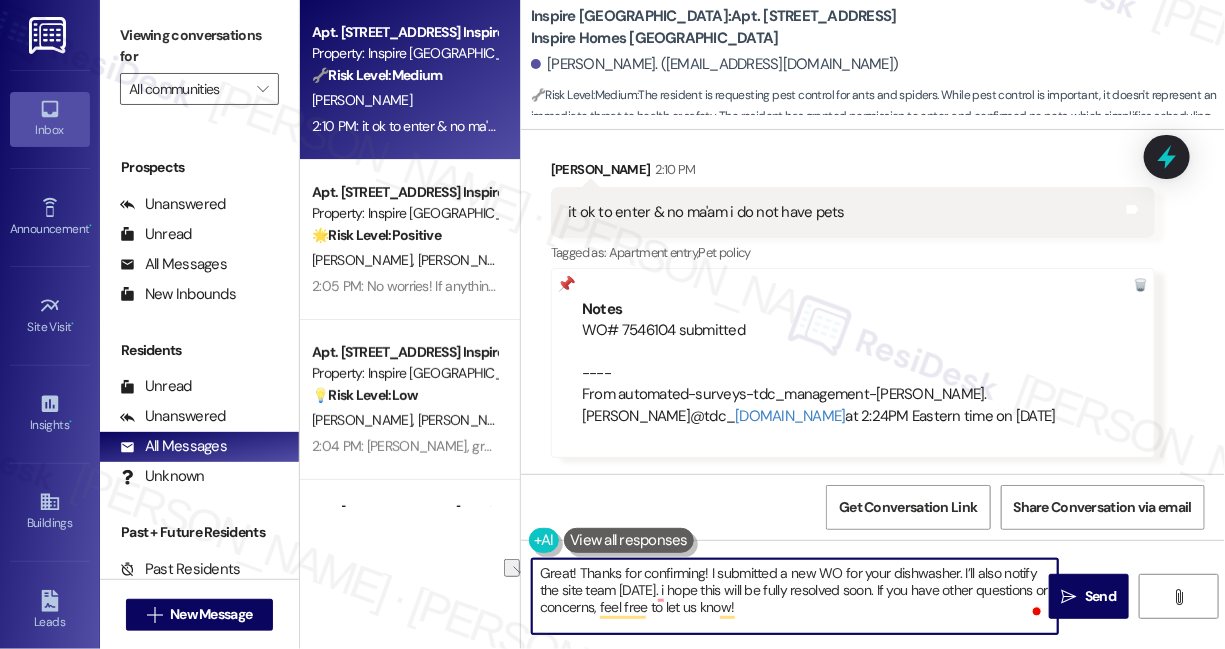 click on "Great! Thanks for confirming! I submitted a new WO for your dishwasher. I’ll also notify the site team today. i hope this will be fully resolved soon. If you have other questions or concerns, feel free to let us know!" at bounding box center (795, 596) 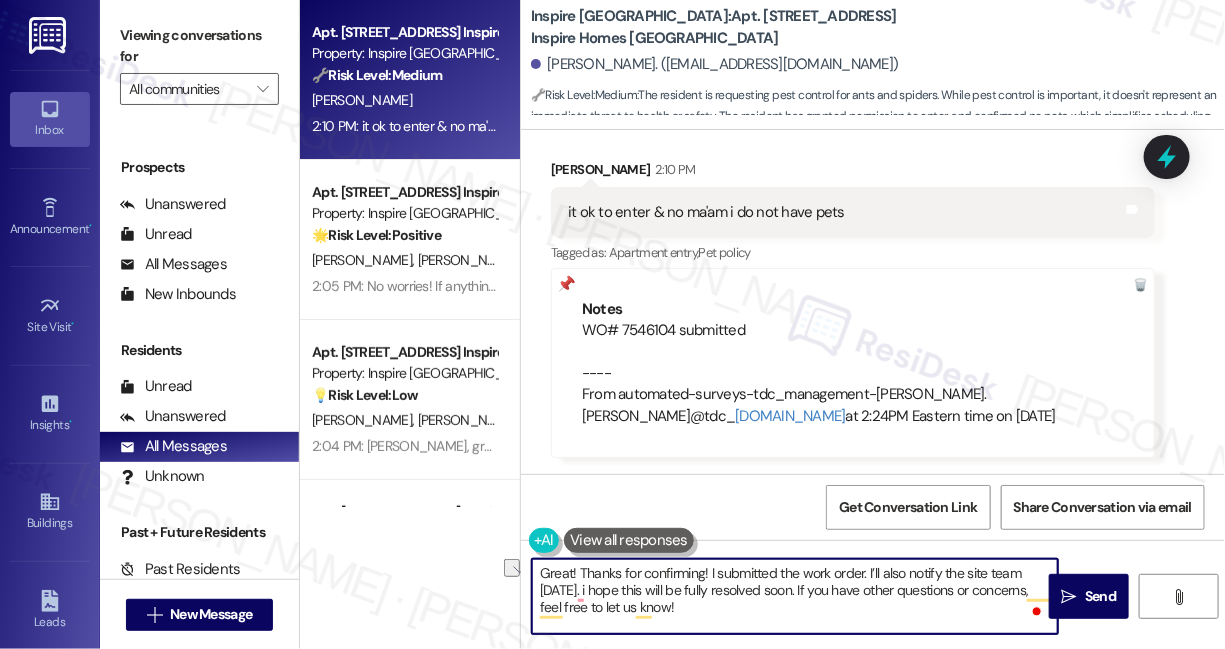 drag, startPoint x: 907, startPoint y: 570, endPoint x: 862, endPoint y: 570, distance: 45 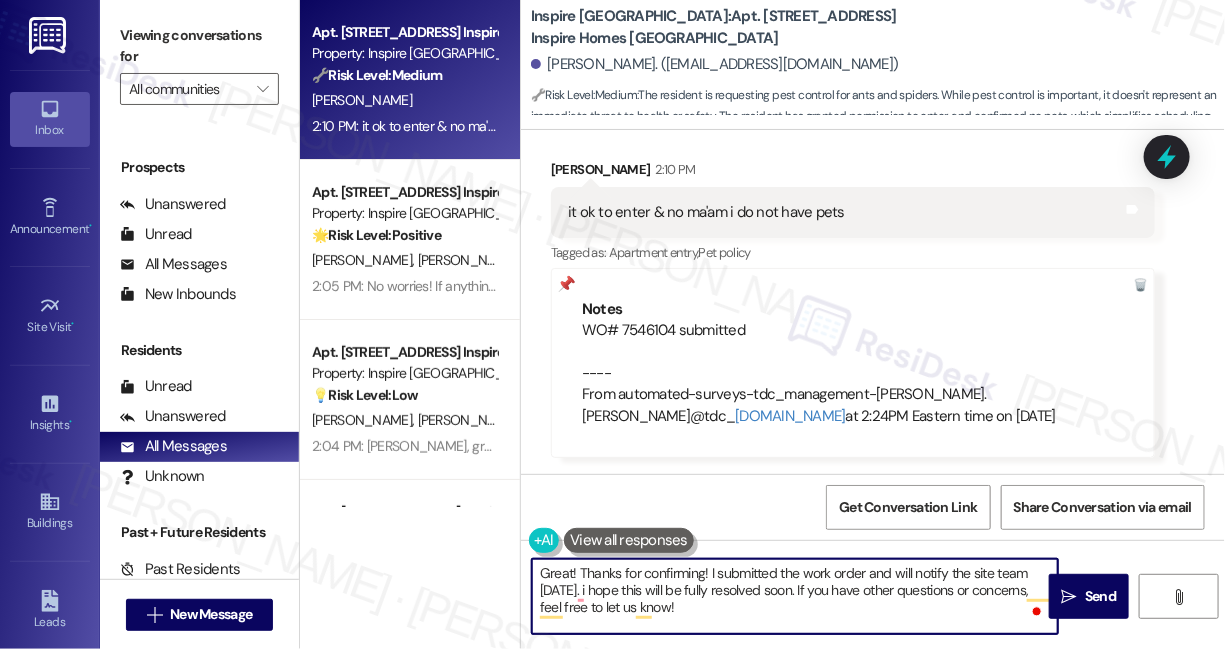 click on "Great! Thanks for confirming! I submitted the work order and will notify the site team today. i hope this will be fully resolved soon. If you have other questions or concerns, feel free to let us know!" at bounding box center (795, 596) 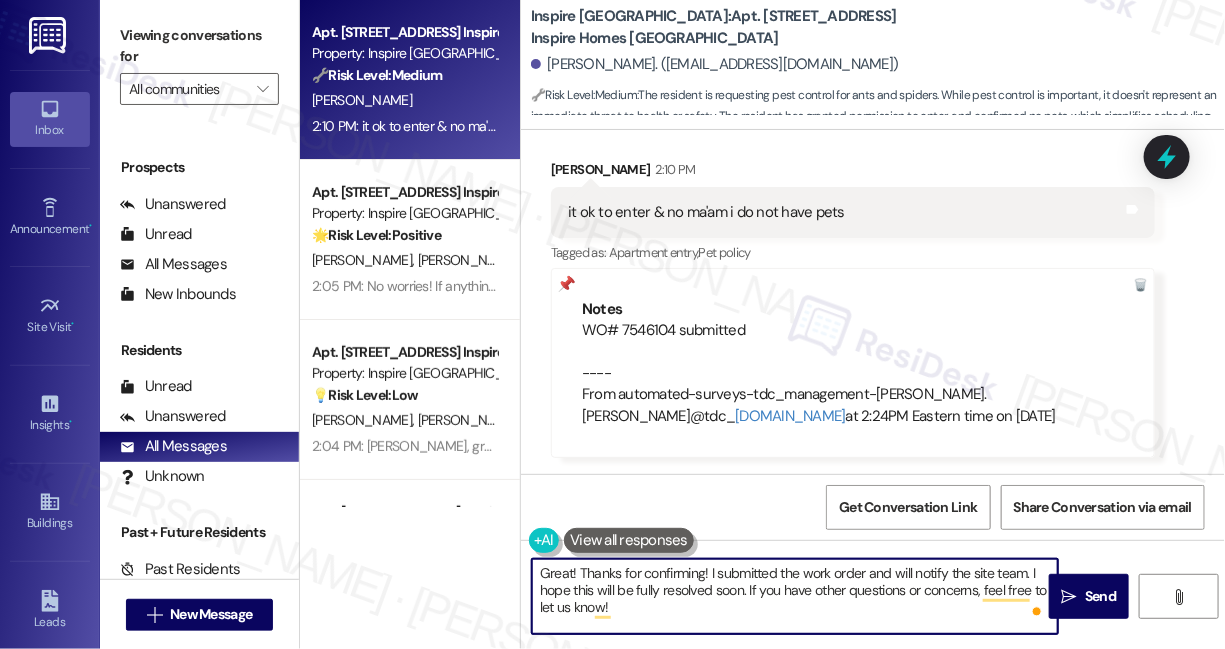 click on "Great! Thanks for confirming! I submitted the work order and will notify the site team. I hope this will be fully resolved soon. If you have other questions or concerns, feel free to let us know!" at bounding box center [795, 596] 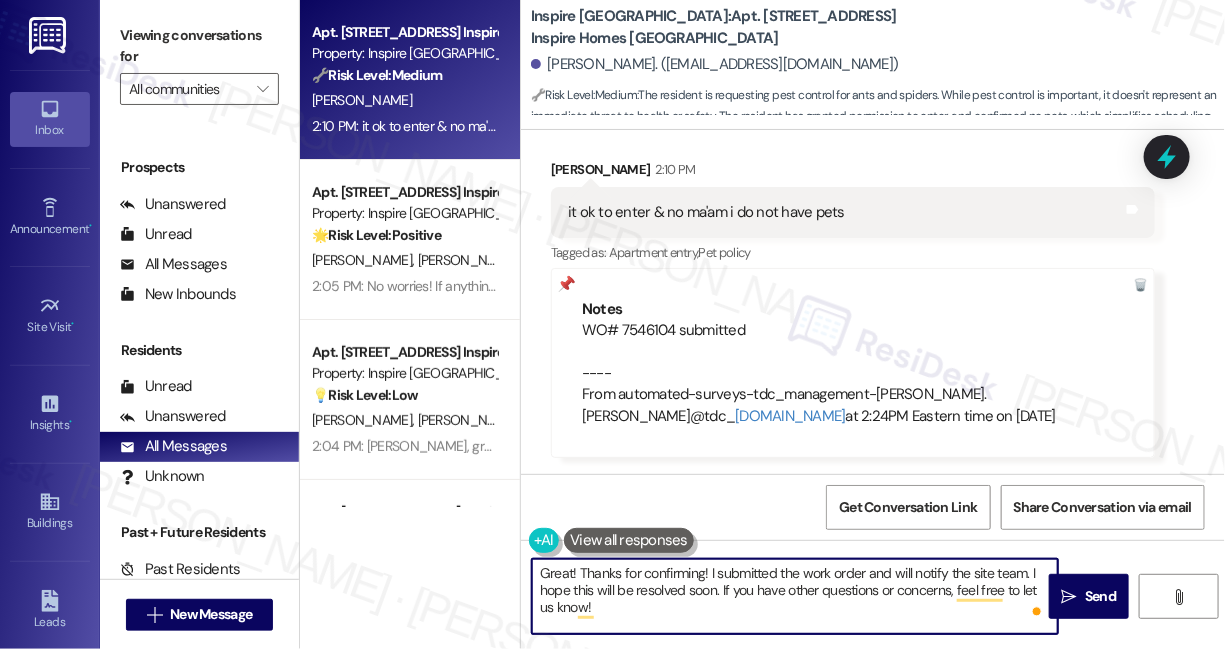 click on "Great! Thanks for confirming! I submitted the work order and will notify the site team. I hope this will be resolved soon. If you have other questions or concerns, feel free to let us know!" at bounding box center [795, 596] 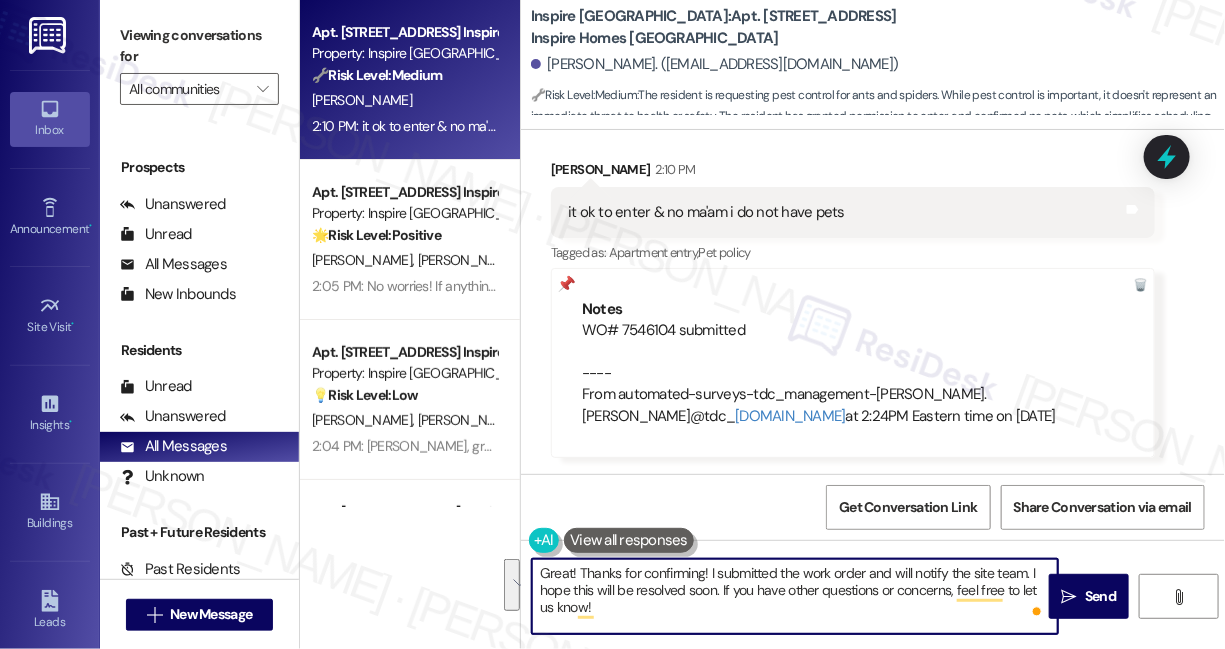 click on "Great! Thanks for confirming! I submitted the work order and will notify the site team. I hope this will be resolved soon. If you have other questions or concerns, feel free to let us know!" at bounding box center [795, 596] 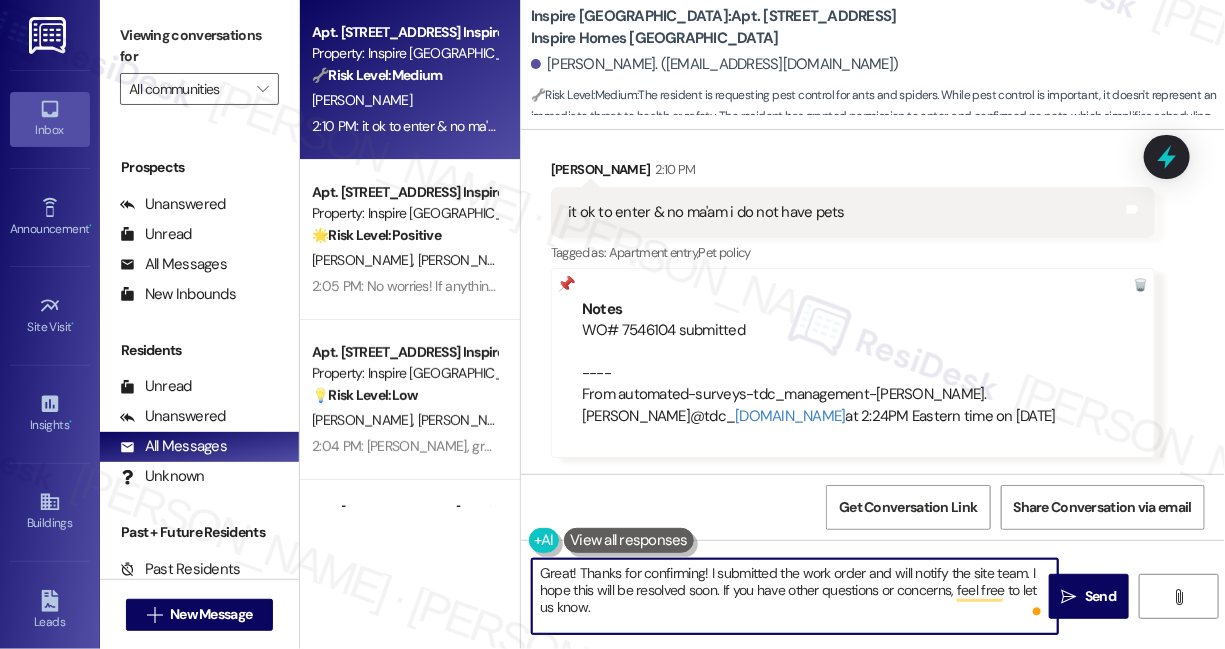click on "Great! Thanks for confirming! I submitted the work order and will notify the site team. I hope this will be resolved soon. If you have other questions or concerns, feel free to let us know." at bounding box center (795, 596) 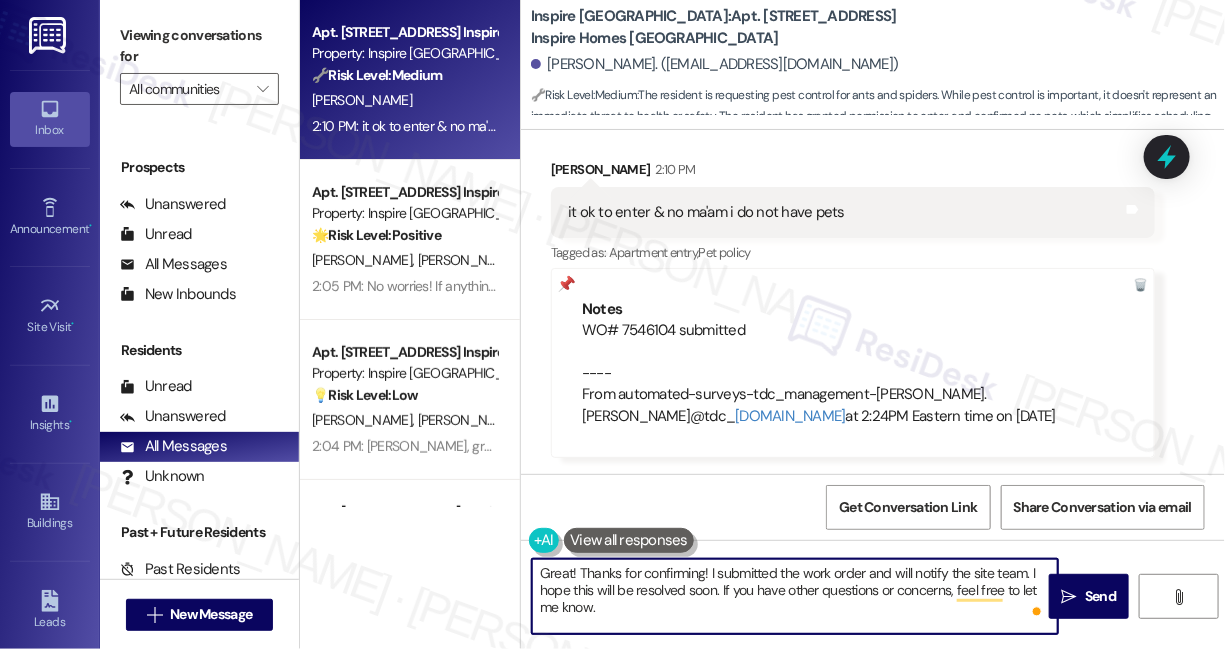 click on "Great! Thanks for confirming! I submitted the work order and will notify the site team. I hope this will be resolved soon. If you have other questions or concerns, feel free to let me know." at bounding box center (795, 596) 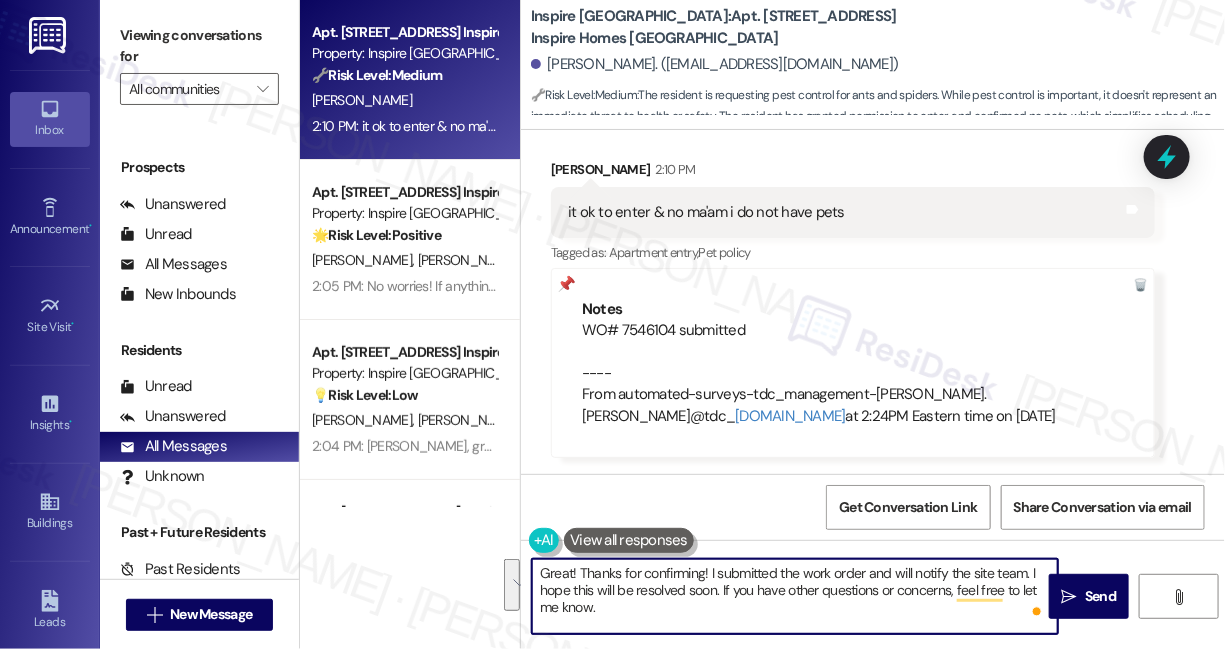click on "Great! Thanks for confirming! I submitted the work order and will notify the site team. I hope this will be resolved soon. If you have other questions or concerns, feel free to let me know." at bounding box center [795, 596] 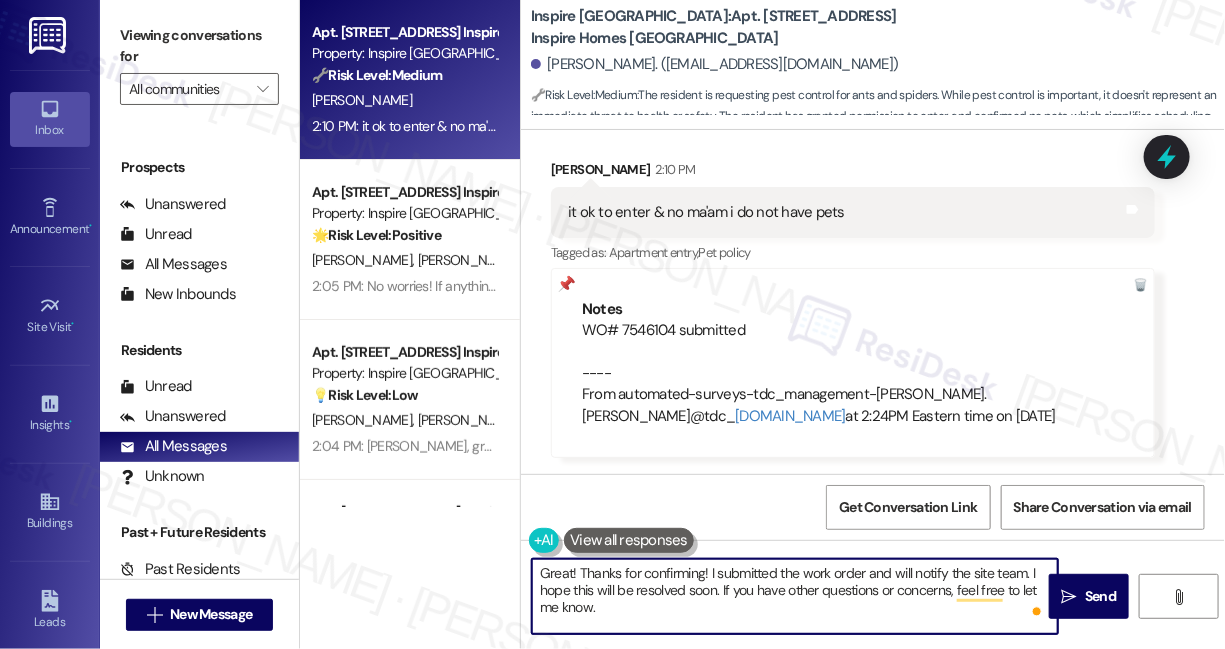 click on "Great! Thanks for confirming! I submitted the work order and will notify the site team. I hope this will be resolved soon. If you have other questions or concerns, feel free to let me know." at bounding box center (795, 596) 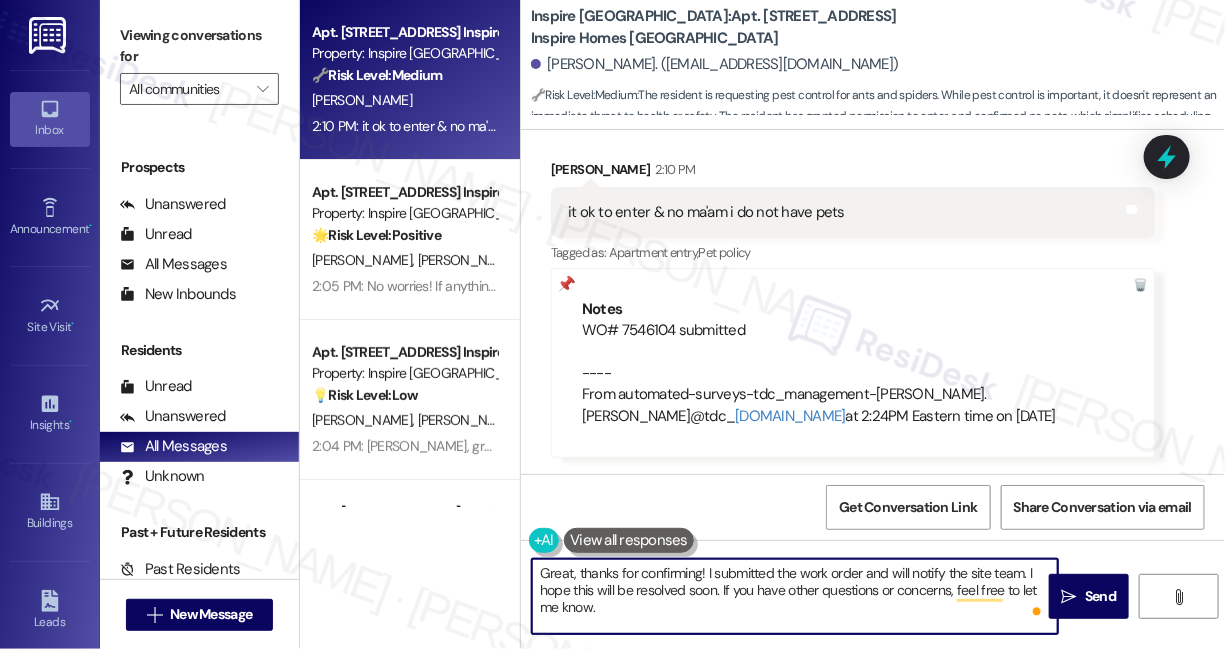 click on "Great, thanks for confirming! I submitted the work order and will notify the site team. I hope this will be resolved soon. If you have other questions or concerns, feel free to let me know." at bounding box center (795, 596) 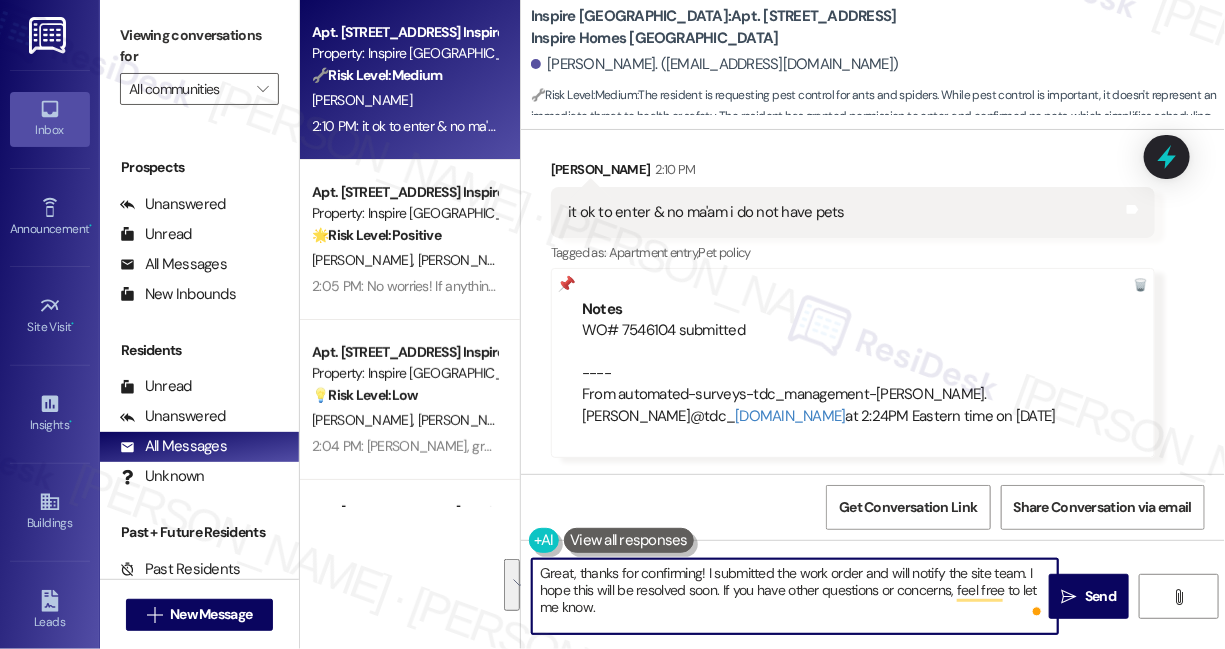 click on "Great, thanks for confirming! I submitted the work order and will notify the site team. I hope this will be resolved soon. If you have other questions or concerns, feel free to let me know." at bounding box center (795, 596) 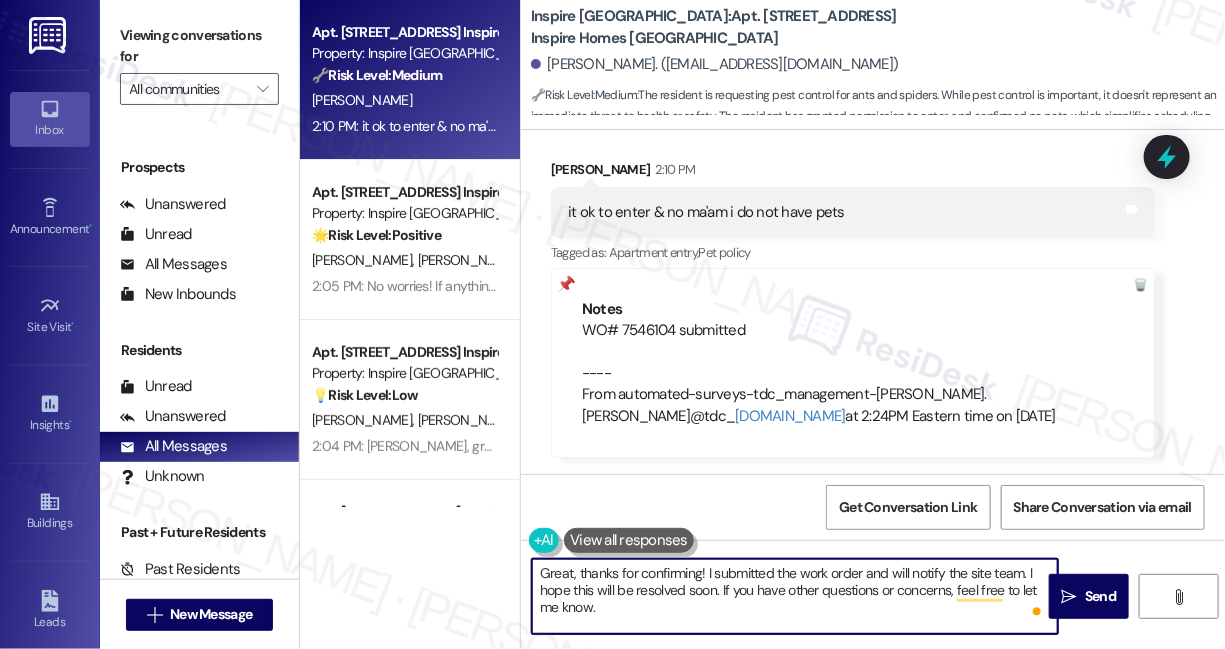 click on "Great, thanks for confirming! I submitted the work order and will notify the site team. I hope this will be resolved soon. If you have other questions or concerns, feel free to let me know." at bounding box center (795, 596) 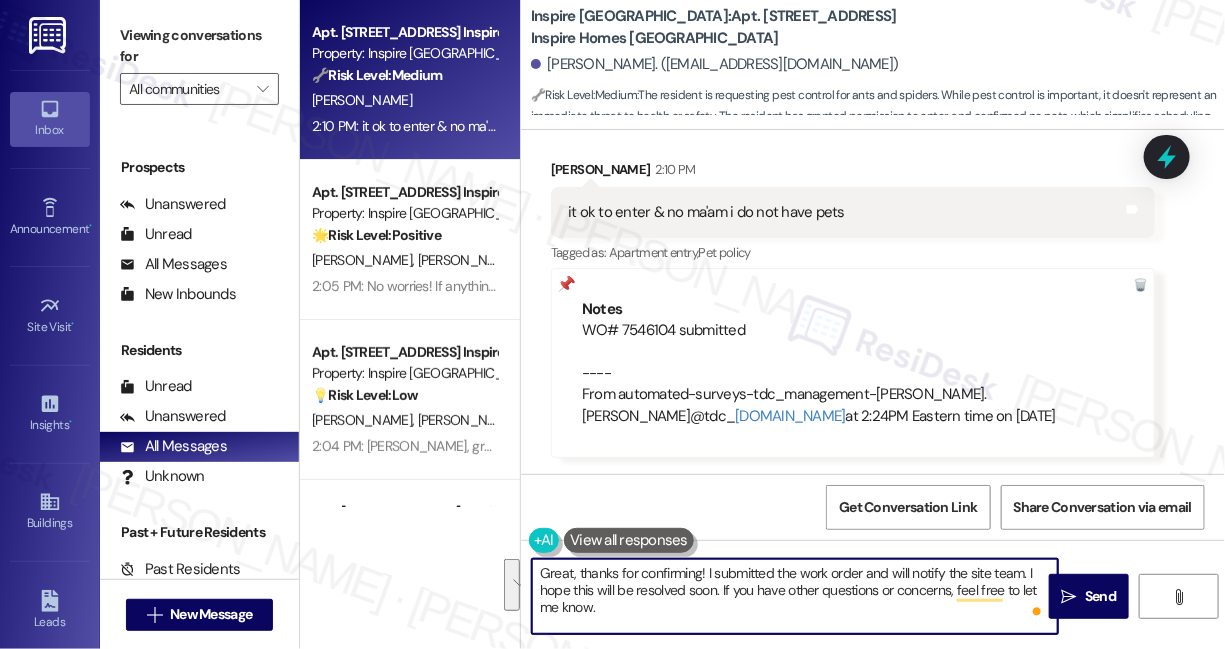 click on "Great, thanks for confirming! I submitted the work order and will notify the site team. I hope this will be resolved soon. If you have other questions or concerns, feel free to let me know." at bounding box center (795, 596) 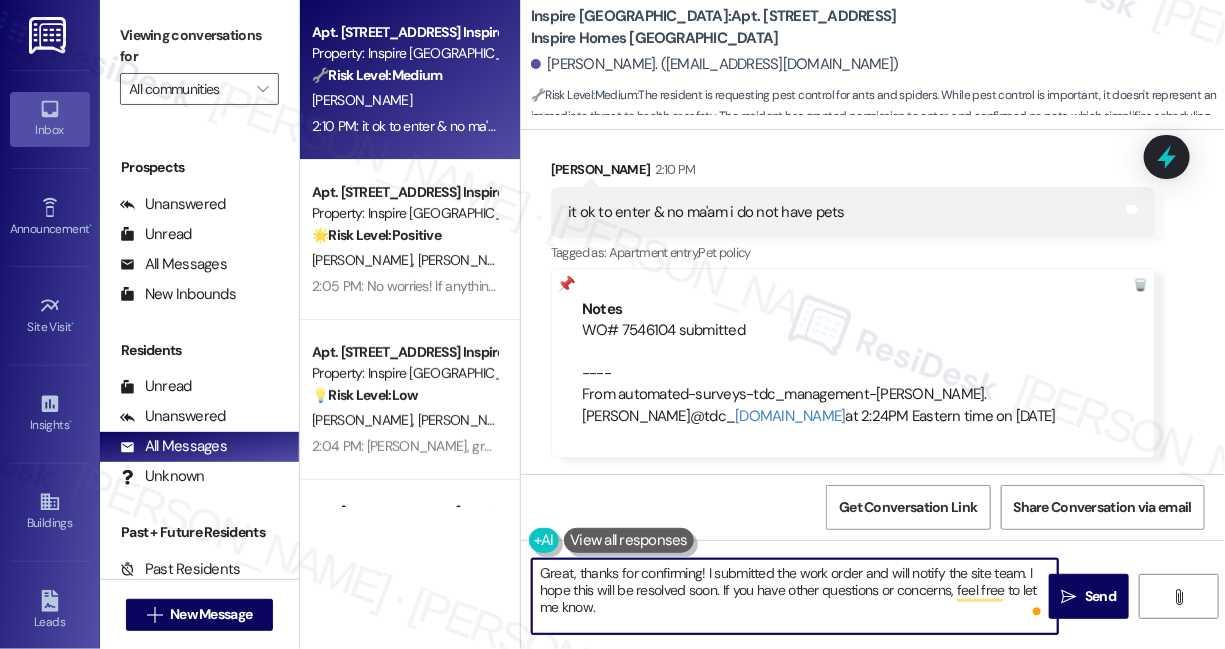 click on "Great, thanks for confirming! I submitted the work order and will notify the site team. I hope this will be resolved soon. If you have other questions or concerns, feel free to let me know." at bounding box center (795, 596) 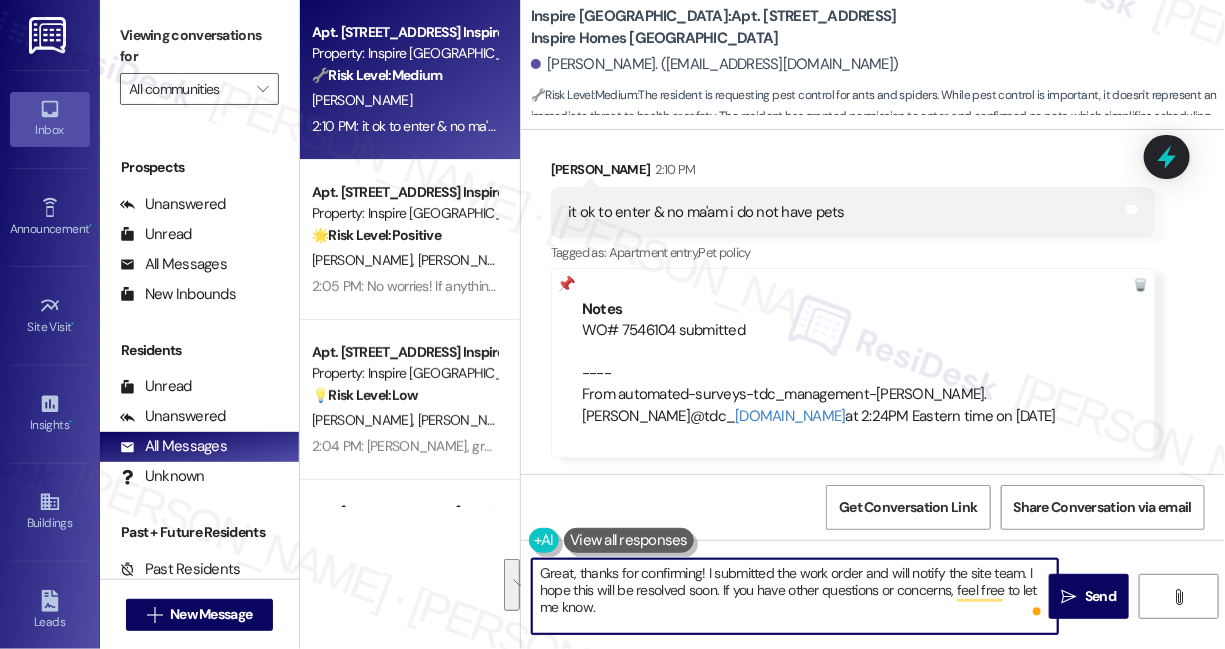 click on "Great, thanks for confirming! I submitted the work order and will notify the site team. I hope this will be resolved soon. If you have other questions or concerns, feel free to let me know." at bounding box center [795, 596] 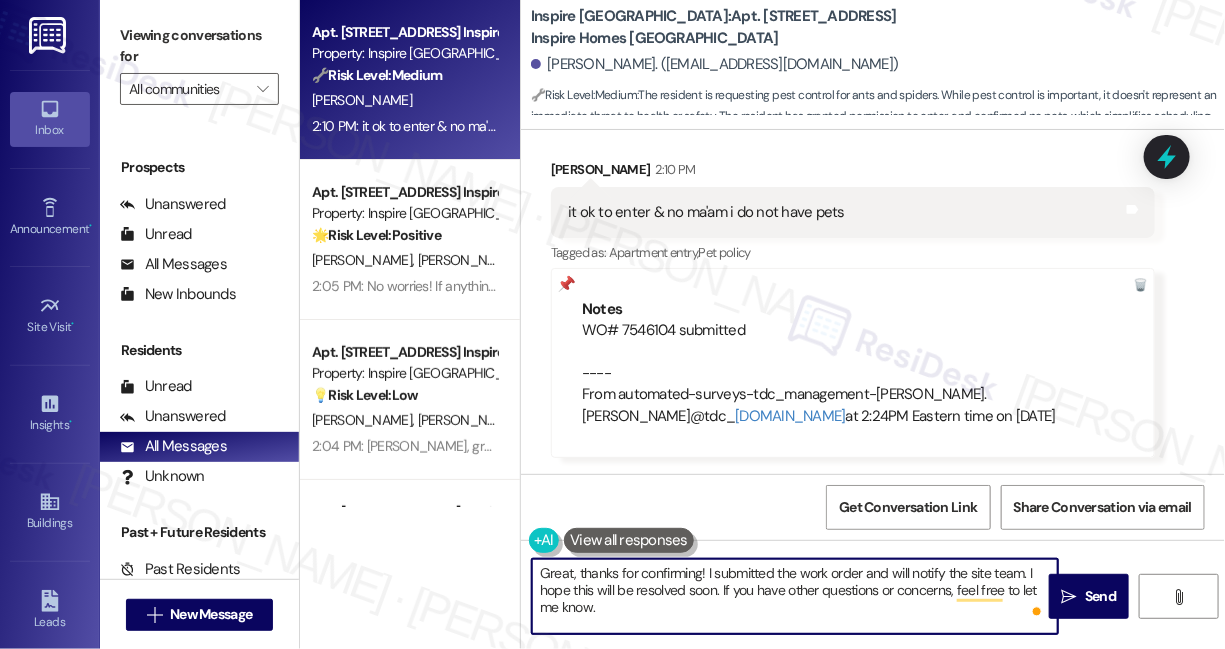 click on "Great, thanks for confirming! I submitted the work order and will notify the site team. I hope this will be resolved soon. If you have other questions or concerns, feel free to let me know." at bounding box center [795, 596] 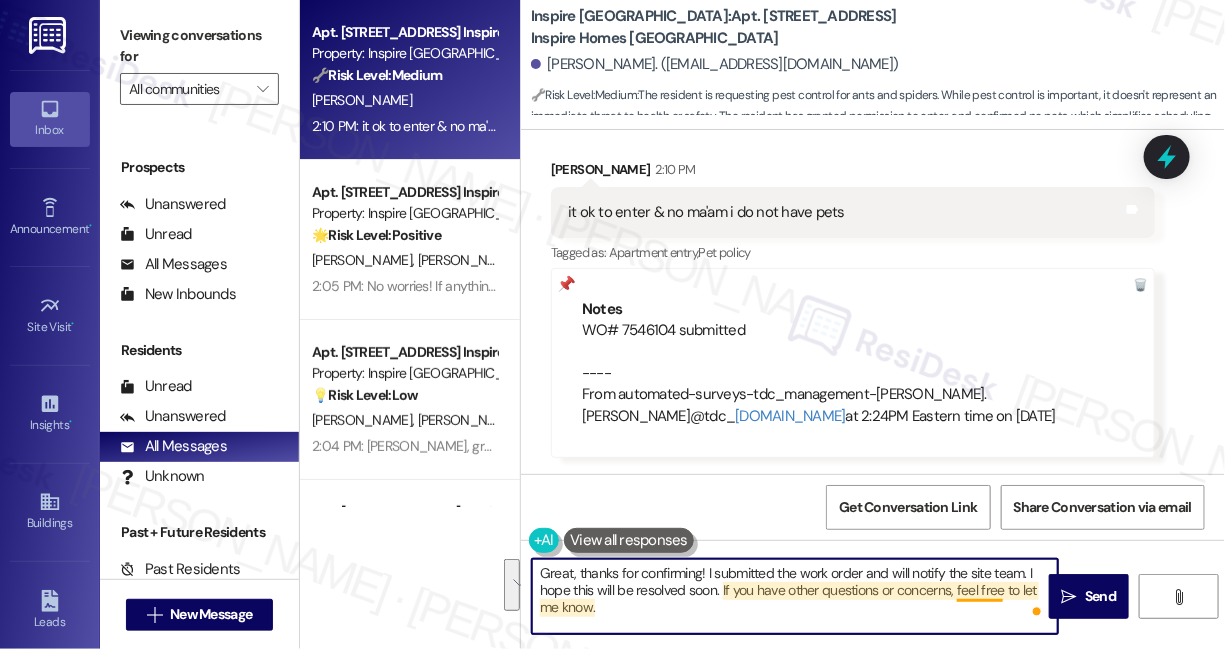 click on "Great, thanks for confirming! I submitted the work order and will notify the site team. I hope this will be resolved soon. If you have other questions or concerns, feel free to let me know." at bounding box center (795, 596) 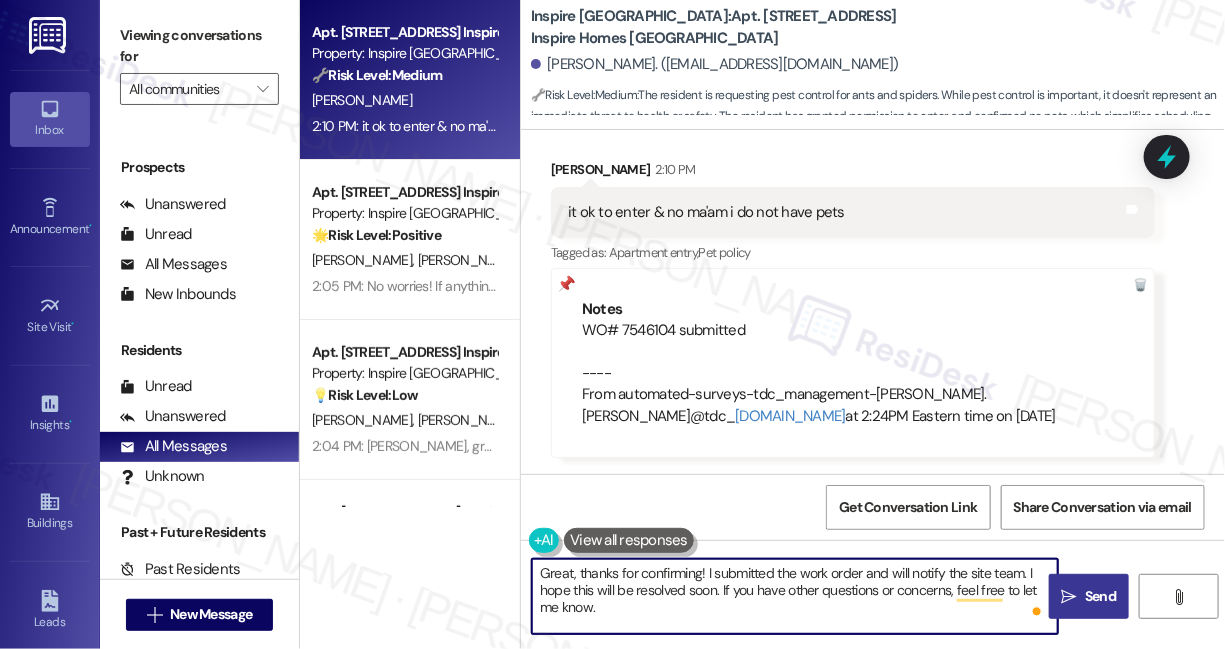 type on "Great, thanks for confirming! I submitted the work order and will notify the site team. I hope this will be resolved soon. If you have other questions or concerns, feel free to let me know." 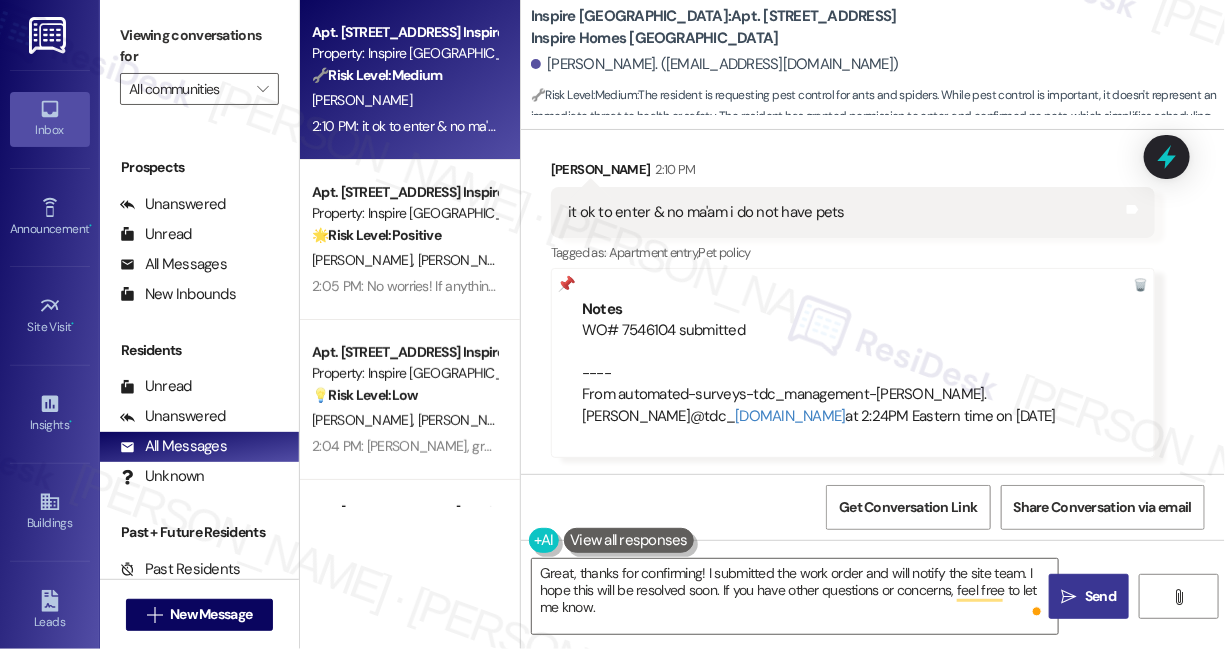 click on "" at bounding box center (1069, 597) 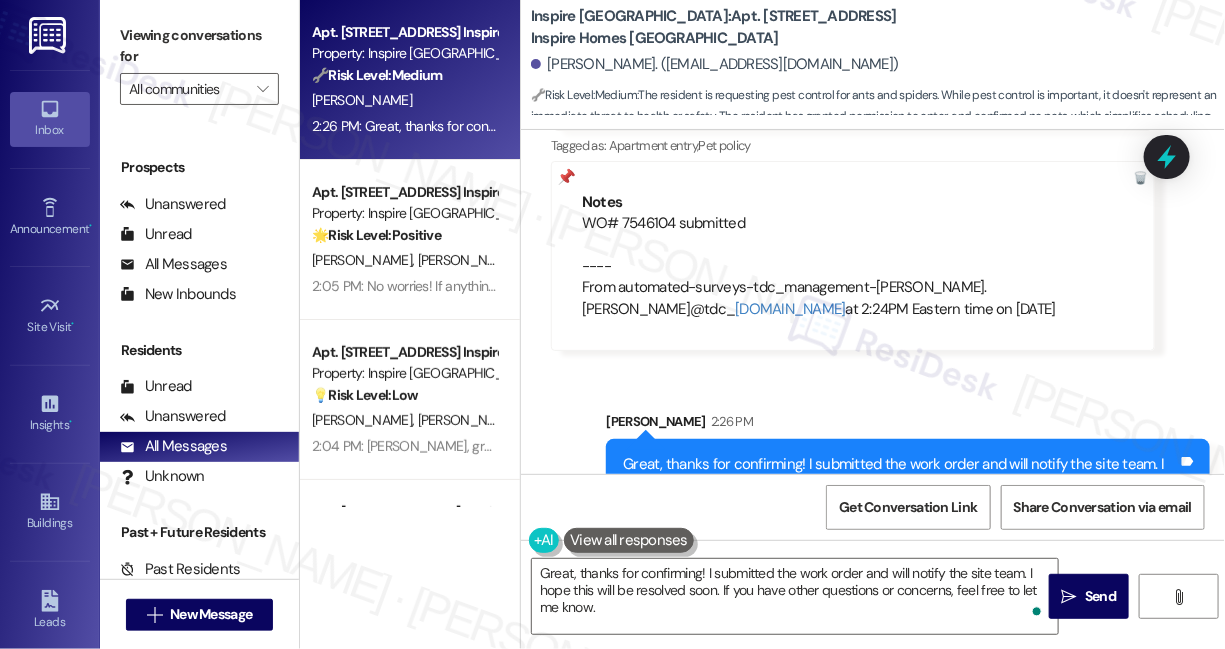 scroll, scrollTop: 1557, scrollLeft: 0, axis: vertical 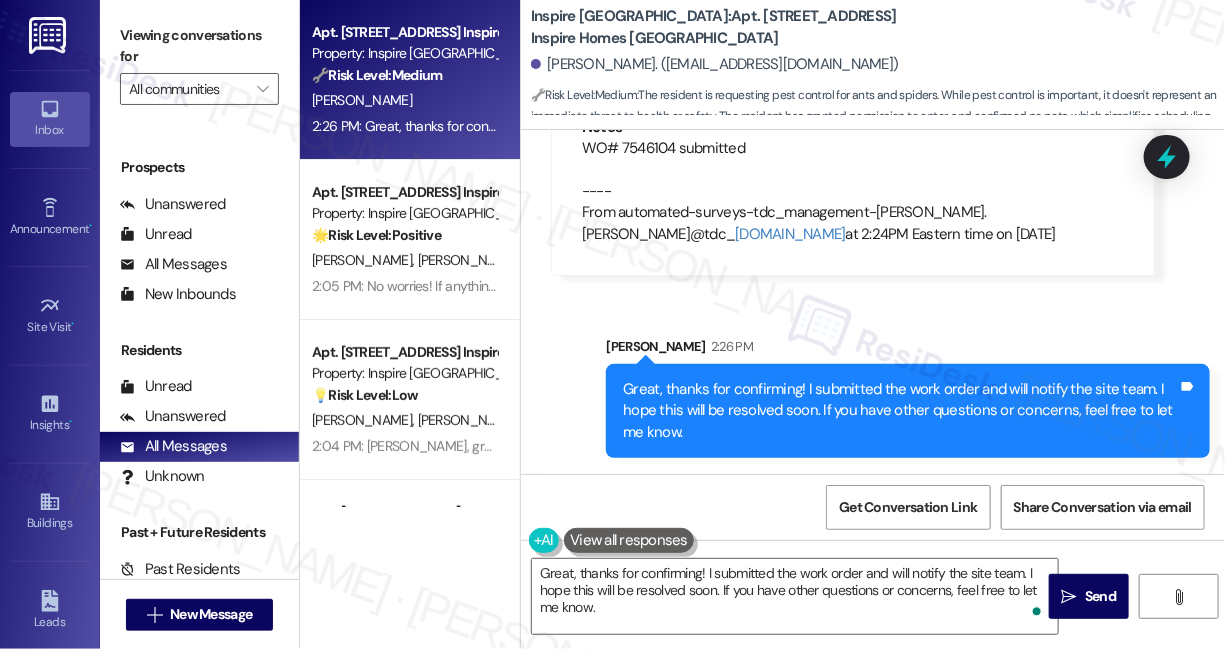 click on "Great, thanks for confirming! I submitted the work order and will notify the site team. I hope this will be resolved soon. If you have other questions or concerns, feel free to let me know." at bounding box center [900, 411] 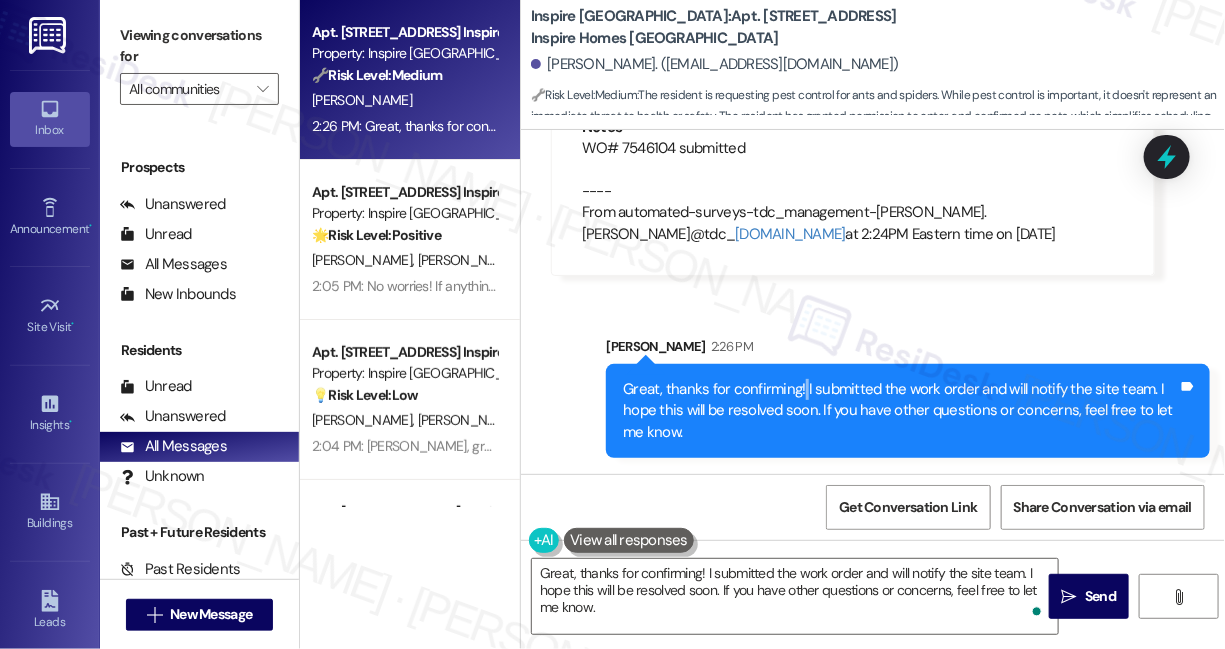 click on "Great, thanks for confirming! I submitted the work order and will notify the site team. I hope this will be resolved soon. If you have other questions or concerns, feel free to let me know." at bounding box center (900, 411) 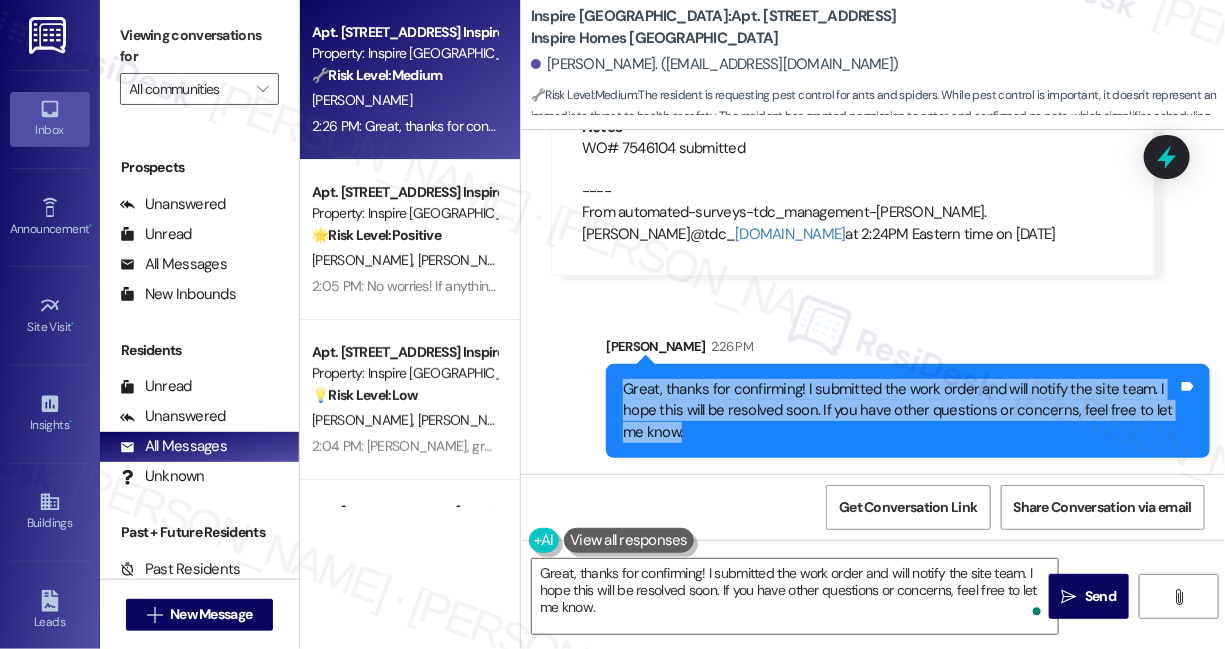 click on "Great, thanks for confirming! I submitted the work order and will notify the site team. I hope this will be resolved soon. If you have other questions or concerns, feel free to let me know." at bounding box center [900, 411] 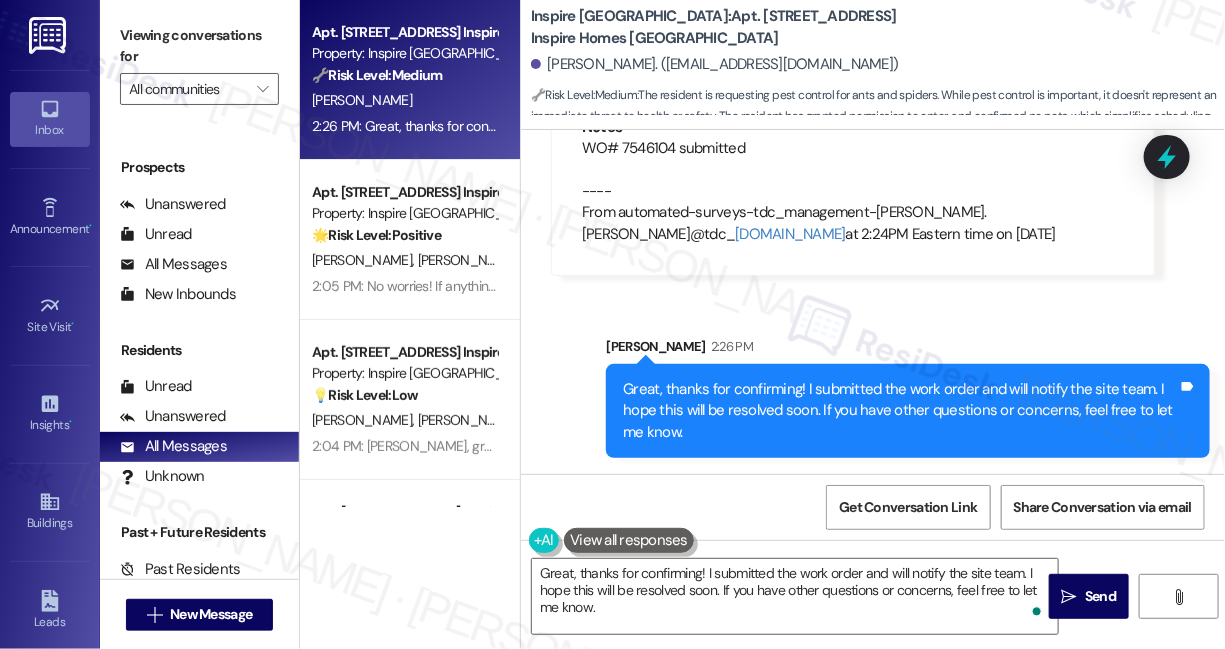 click on "Received via SMS Aeryal Johnson 2:10 PM it ok to enter & no ma'am i do not have pets  Tags and notes Tagged as:   Apartment entry ,  Click to highlight conversations about Apartment entry Pet policy Click to highlight conversations about Pet policy Notes WO# 7546104 submitted
----
From automated-surveys-tdc_management-katrina.lopez@tdc_ management.com  at 2:24PM Eastern time on 07/29/2025" at bounding box center [873, 111] 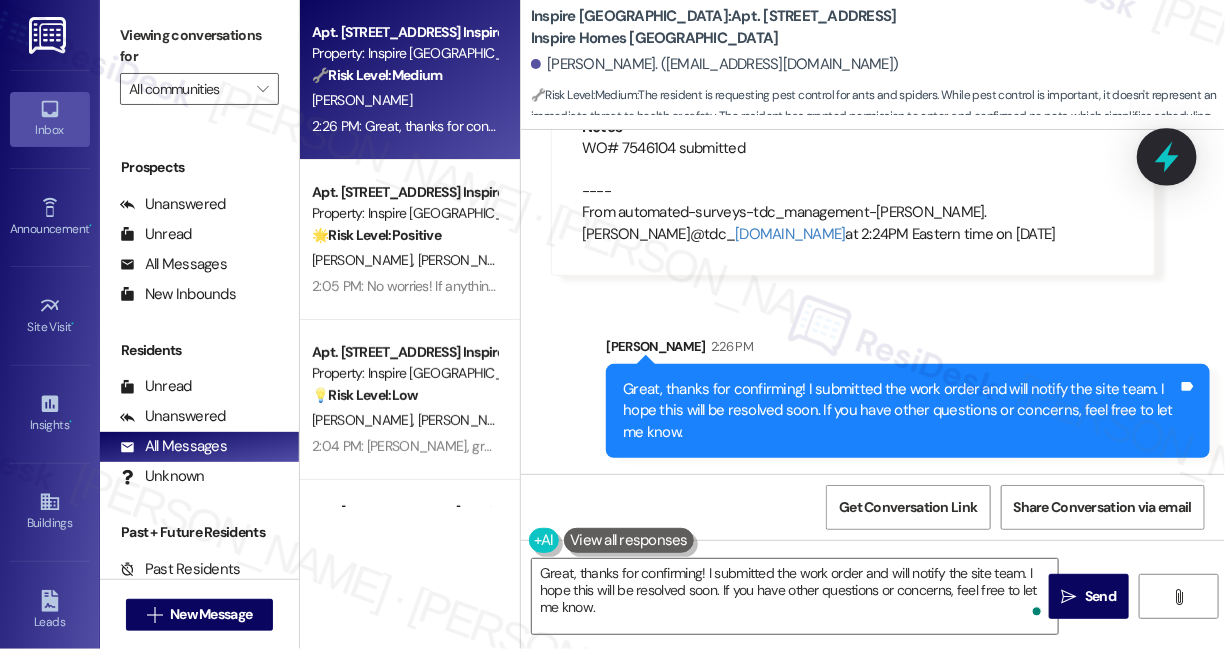 click 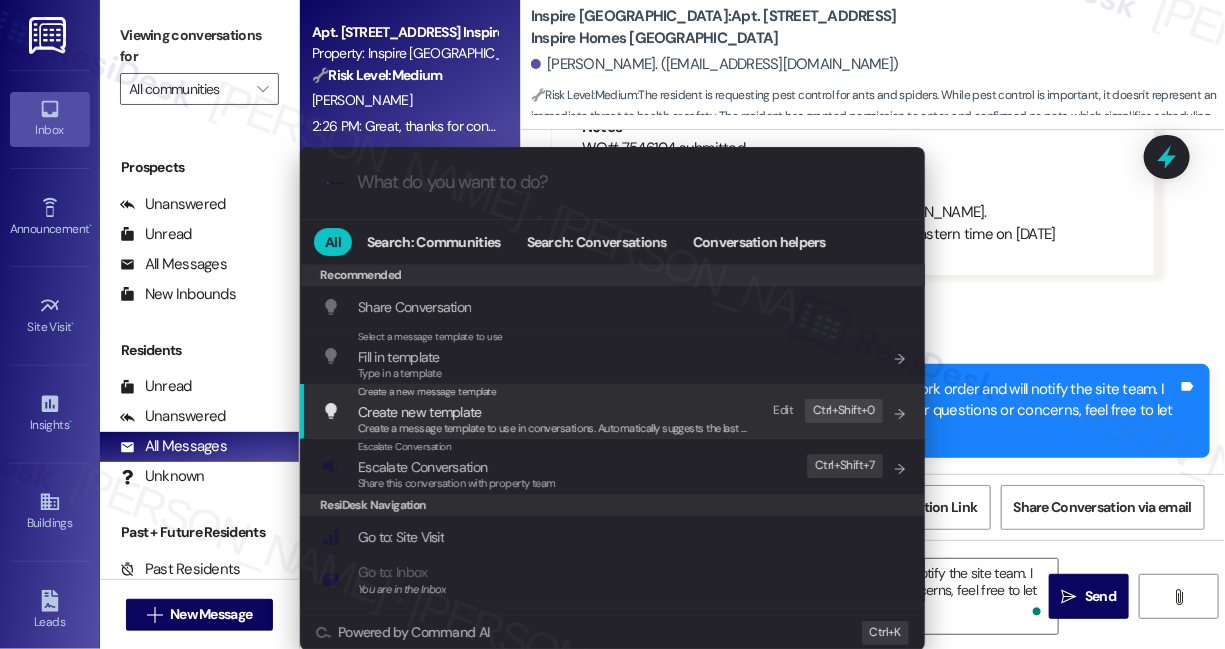 drag, startPoint x: 464, startPoint y: 472, endPoint x: 1065, endPoint y: 375, distance: 608.77747 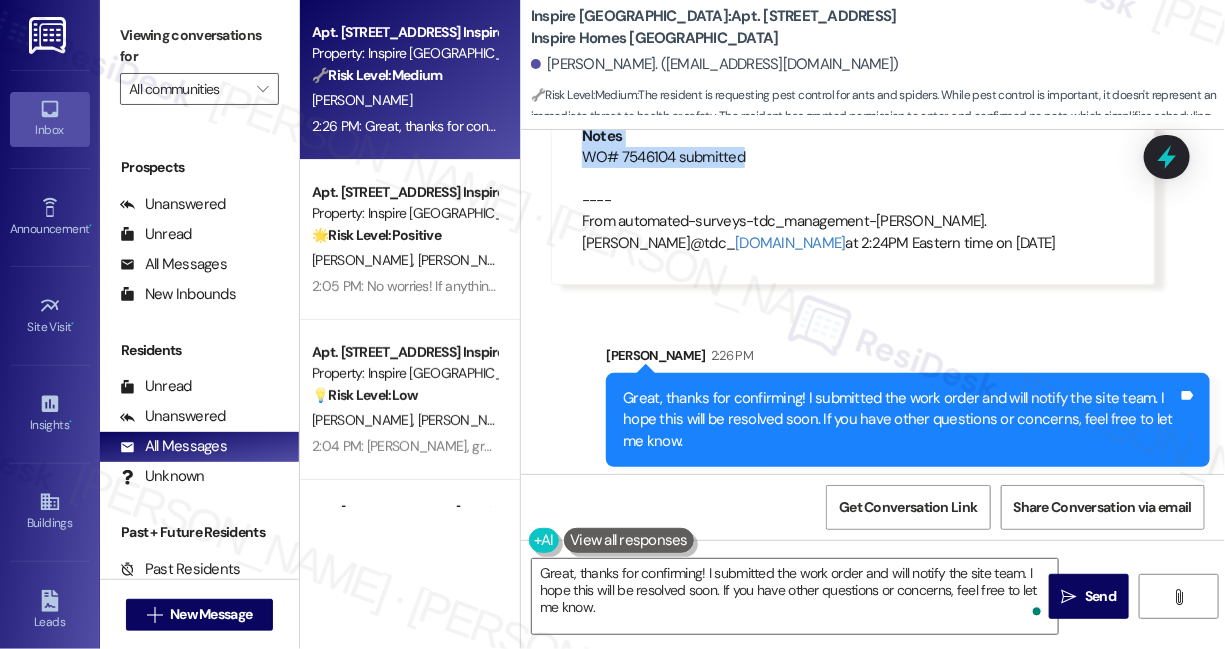 scroll, scrollTop: 1546, scrollLeft: 0, axis: vertical 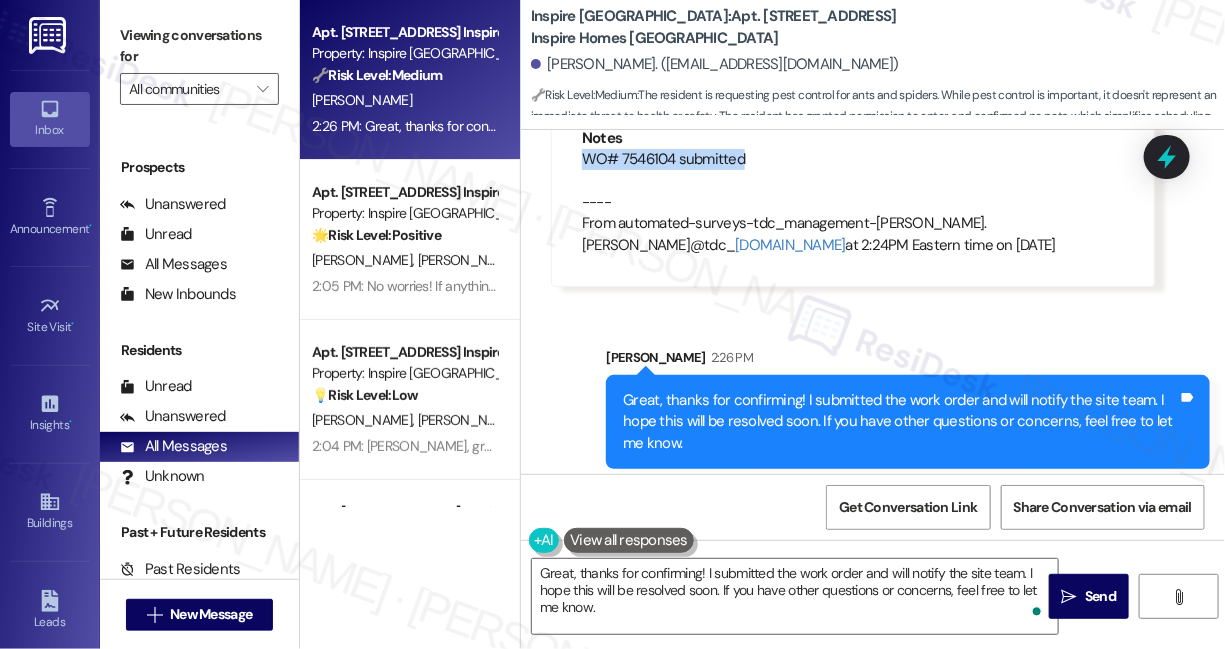 drag, startPoint x: 573, startPoint y: 145, endPoint x: 584, endPoint y: 160, distance: 18.601076 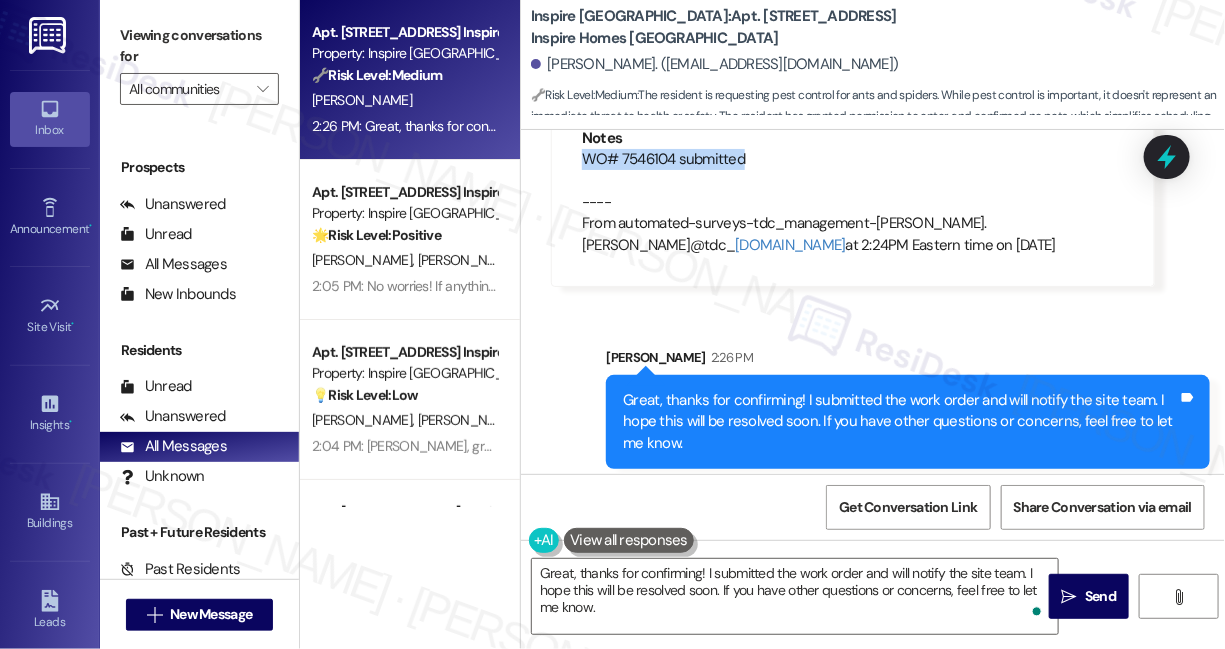 copy on "WO# 7546104 submitted" 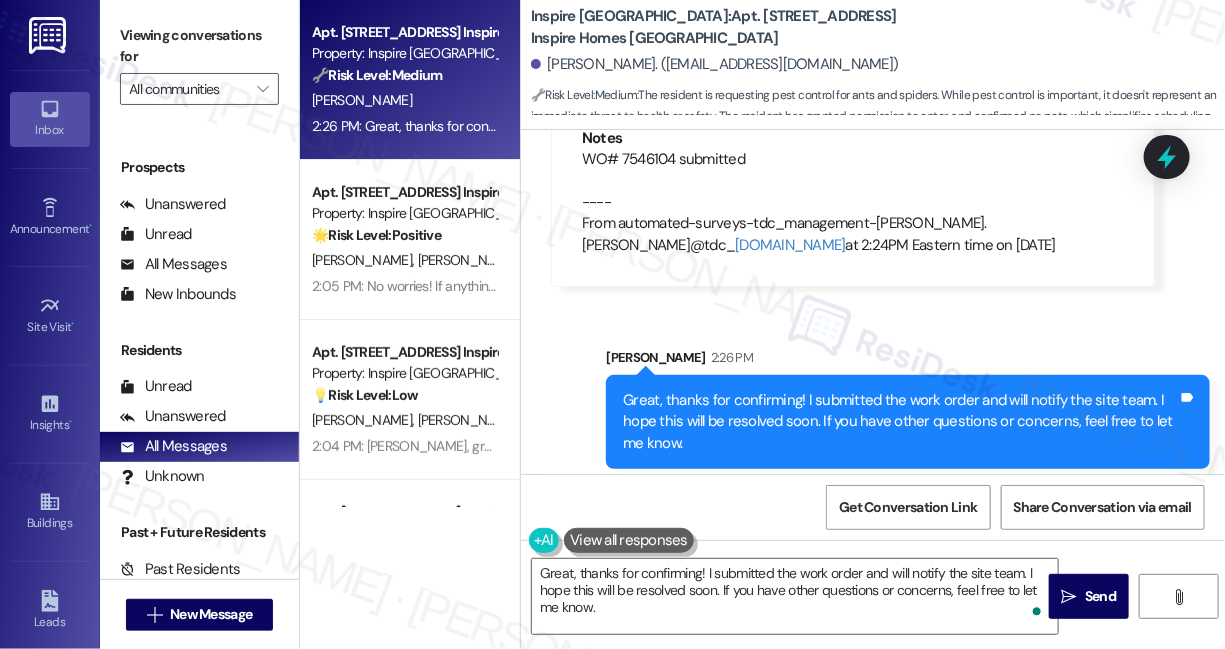 click on "Great, thanks for confirming! I submitted the work order and will notify the site team. I hope this will be resolved soon. If you have other questions or concerns, feel free to let me know." at bounding box center (900, 422) 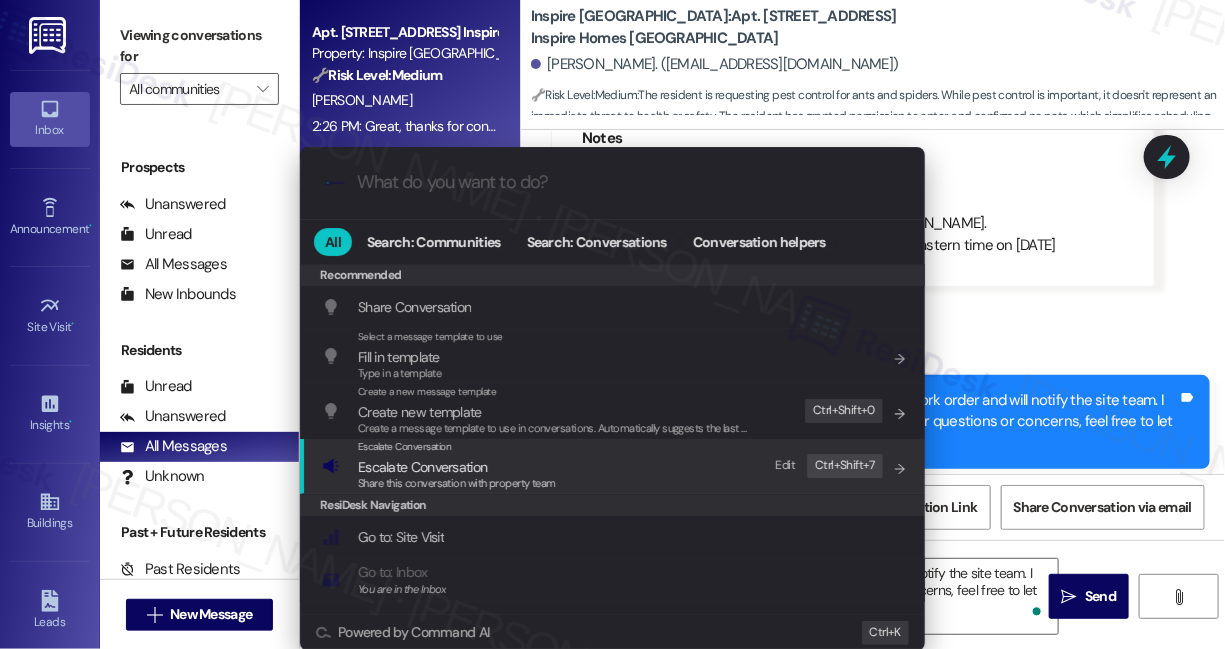 click on "Escalate Conversation Escalate Conversation Share this conversation with property team Edit Ctrl+ Shift+ 7" at bounding box center [614, 466] 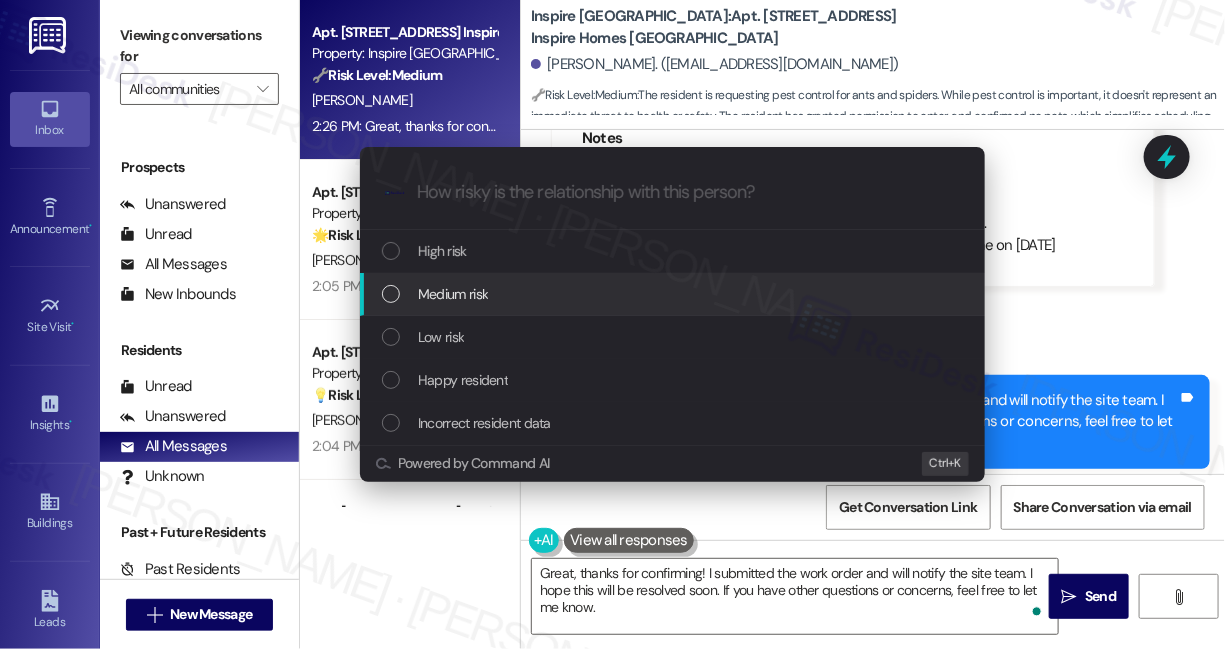 click on "Medium risk" at bounding box center [674, 294] 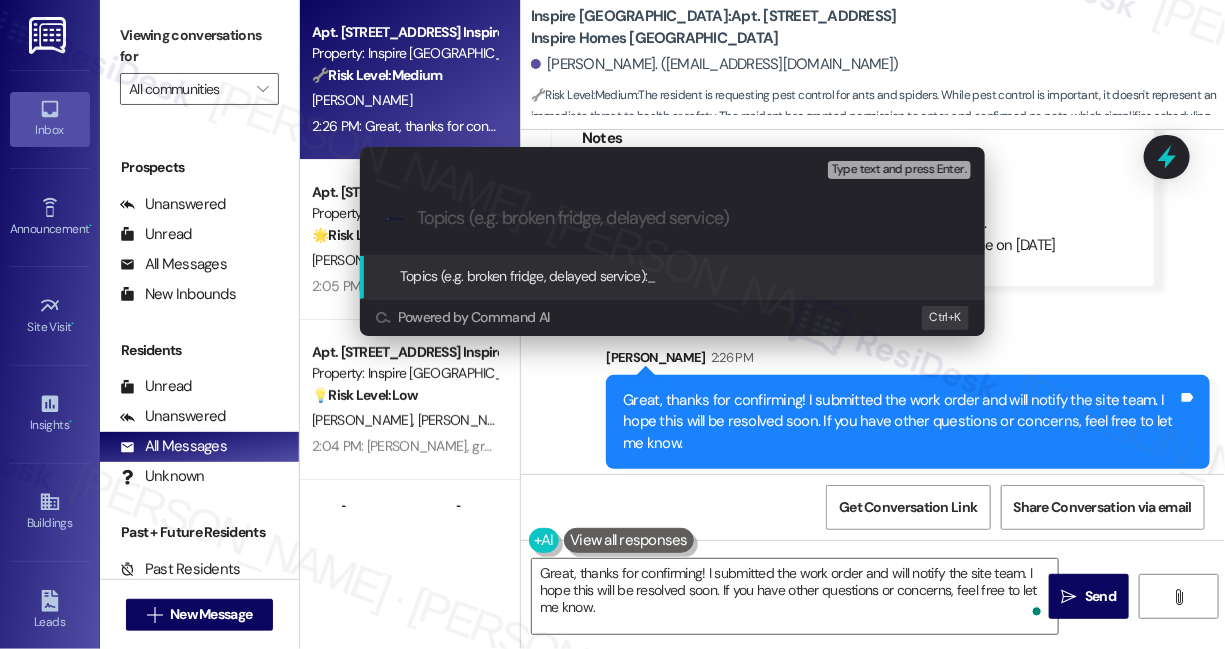 paste on "WO# 7546104 submitted" 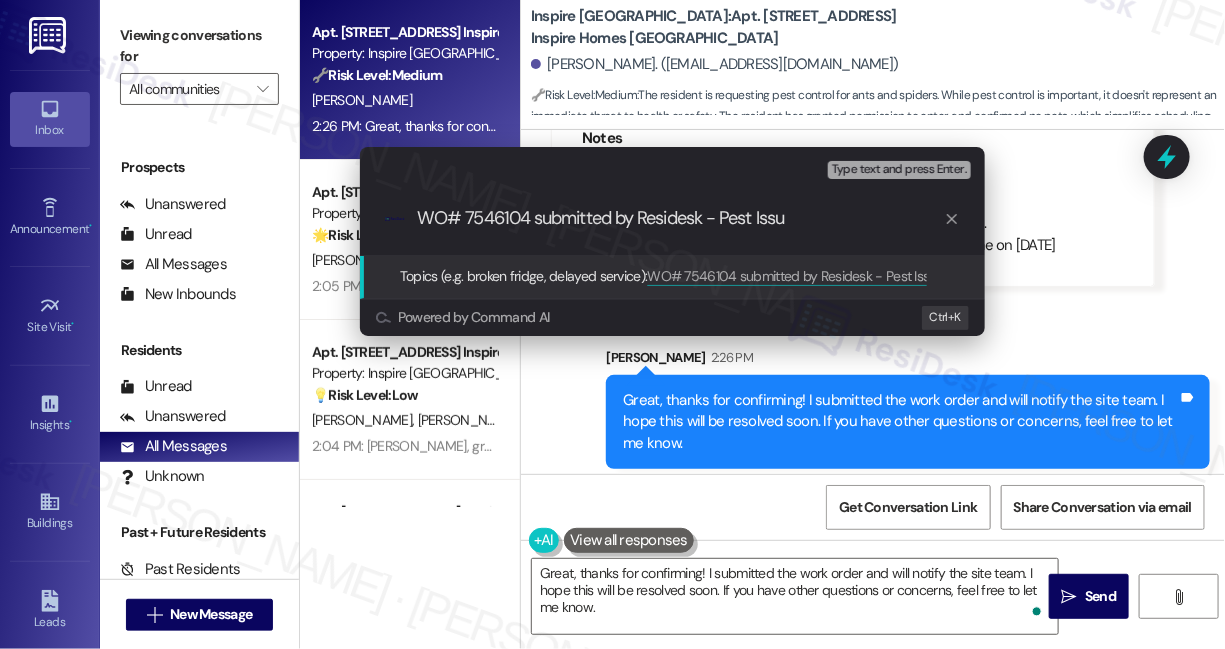 type on "WO# 7546104 submitted by Residesk - Pest Issue" 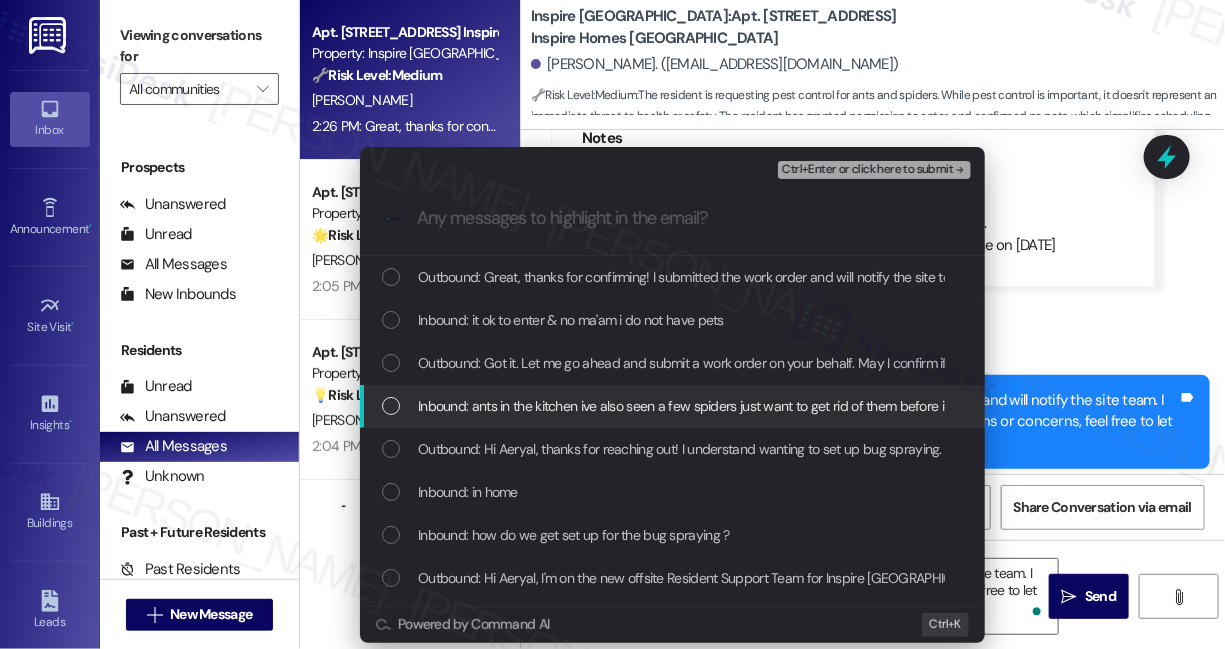 click on "Inbound: ants in the kitchen ive also seen a few spiders just want to get rid of them before it spread" at bounding box center [706, 406] 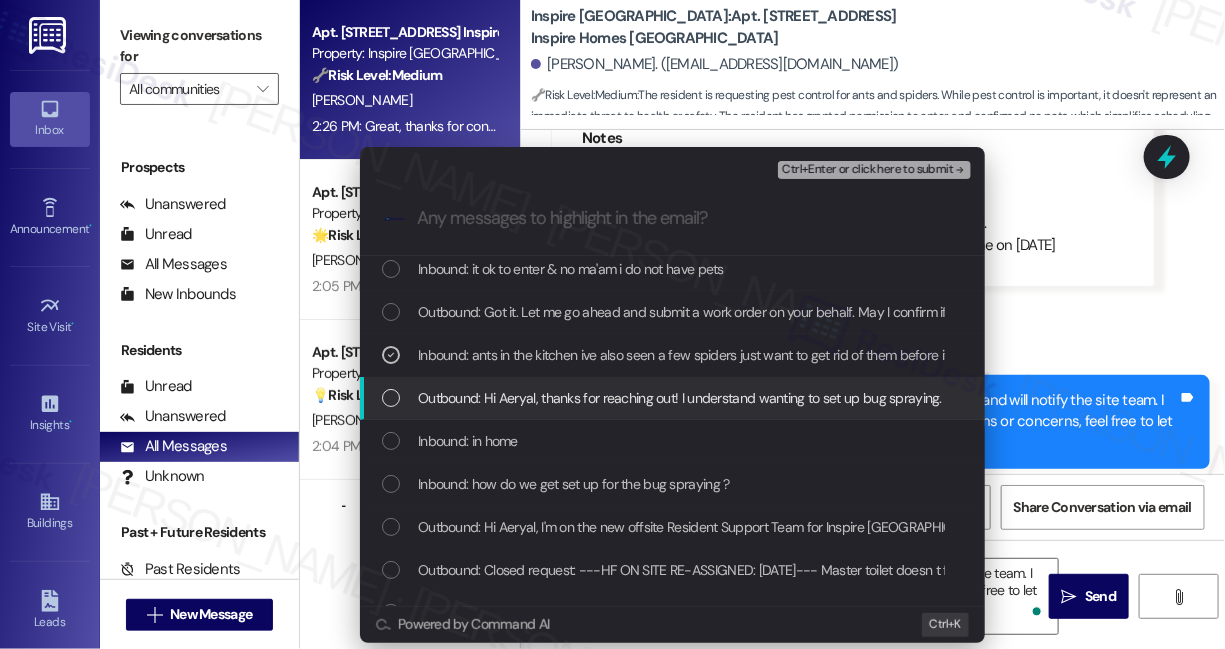 scroll, scrollTop: 80, scrollLeft: 0, axis: vertical 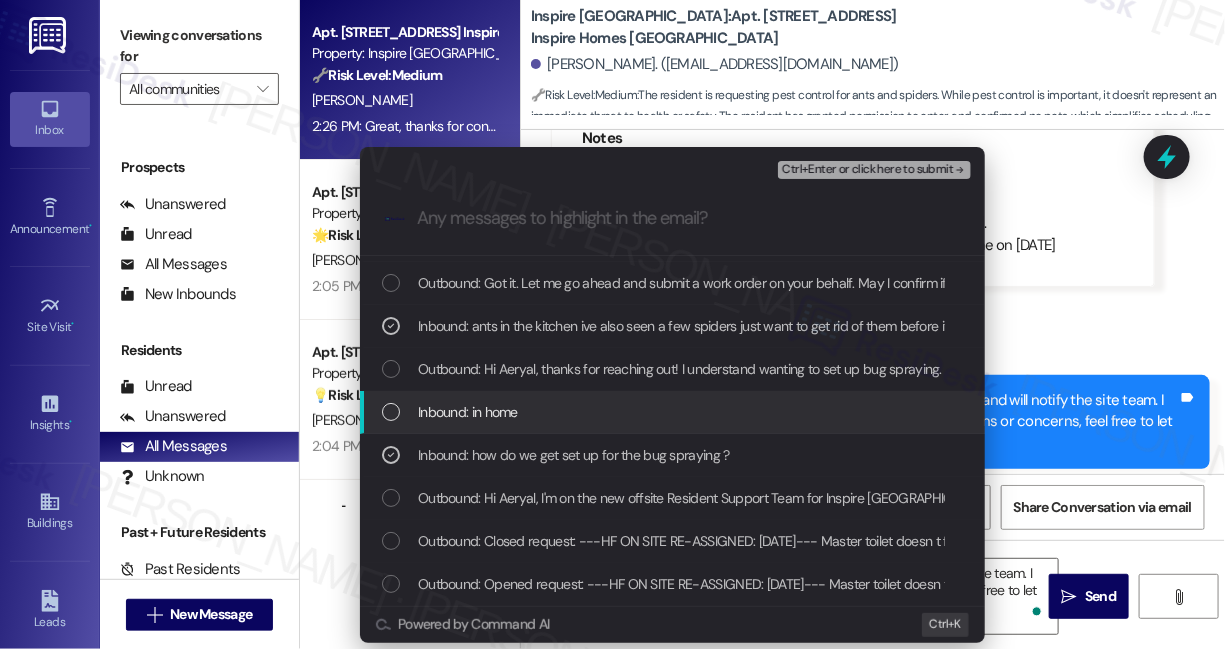click on "Inbound: in home" at bounding box center [674, 412] 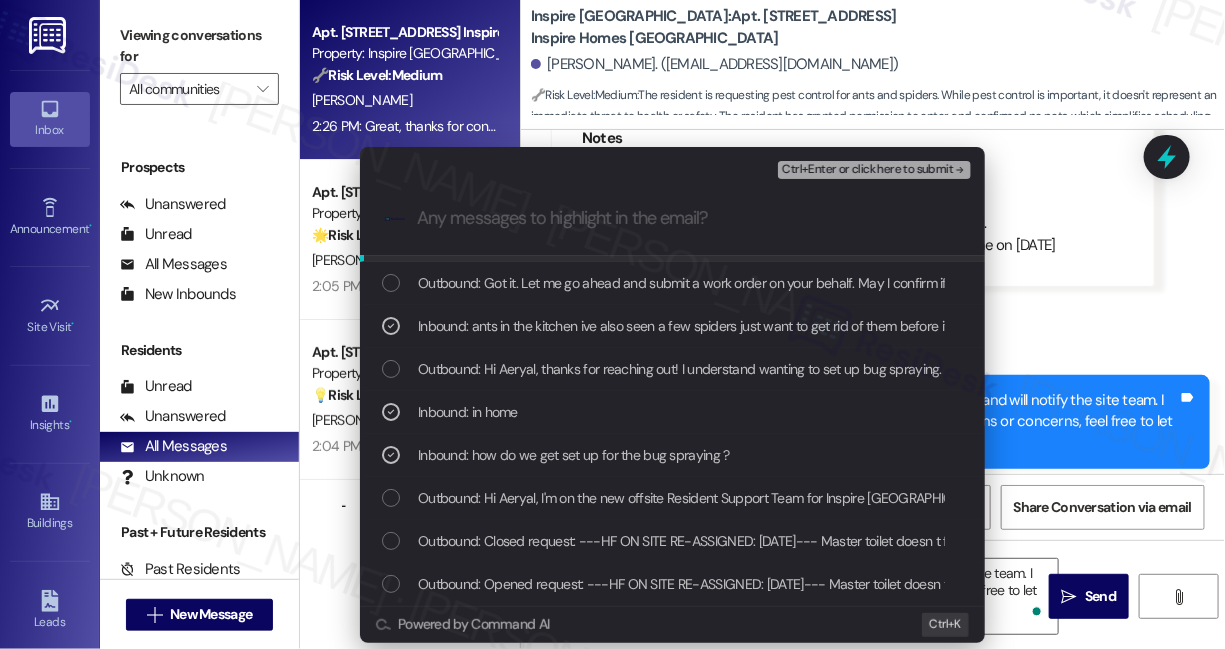 click on "Ctrl+Enter or click here to submit" at bounding box center (867, 170) 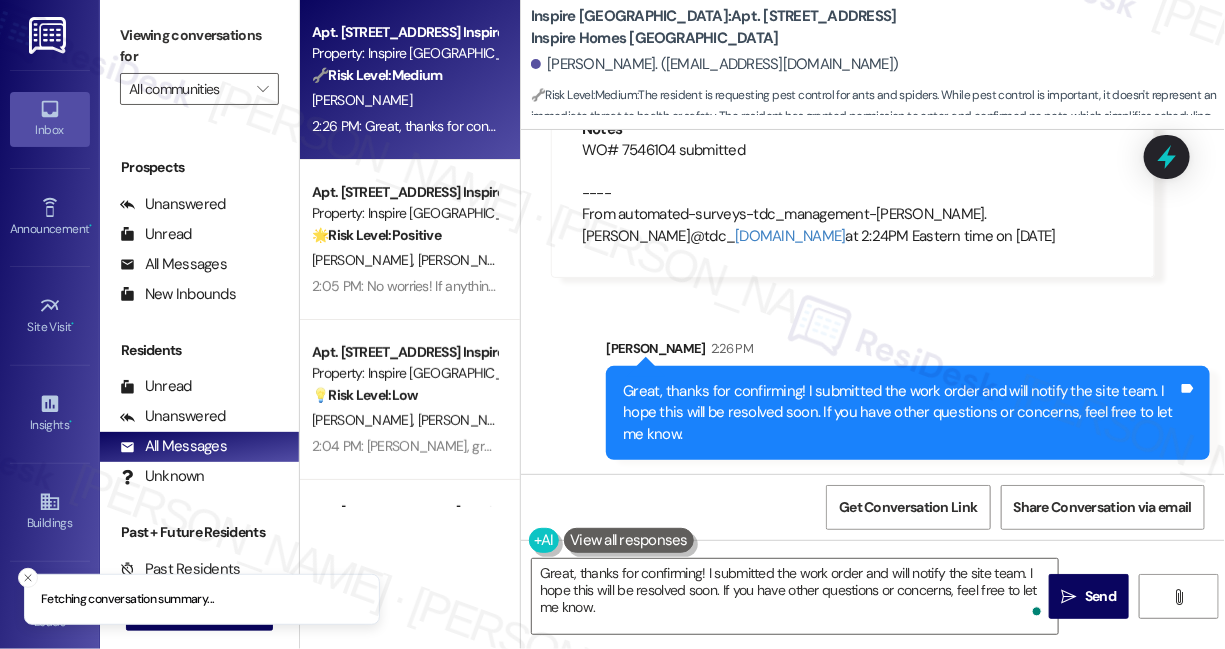 scroll, scrollTop: 1557, scrollLeft: 0, axis: vertical 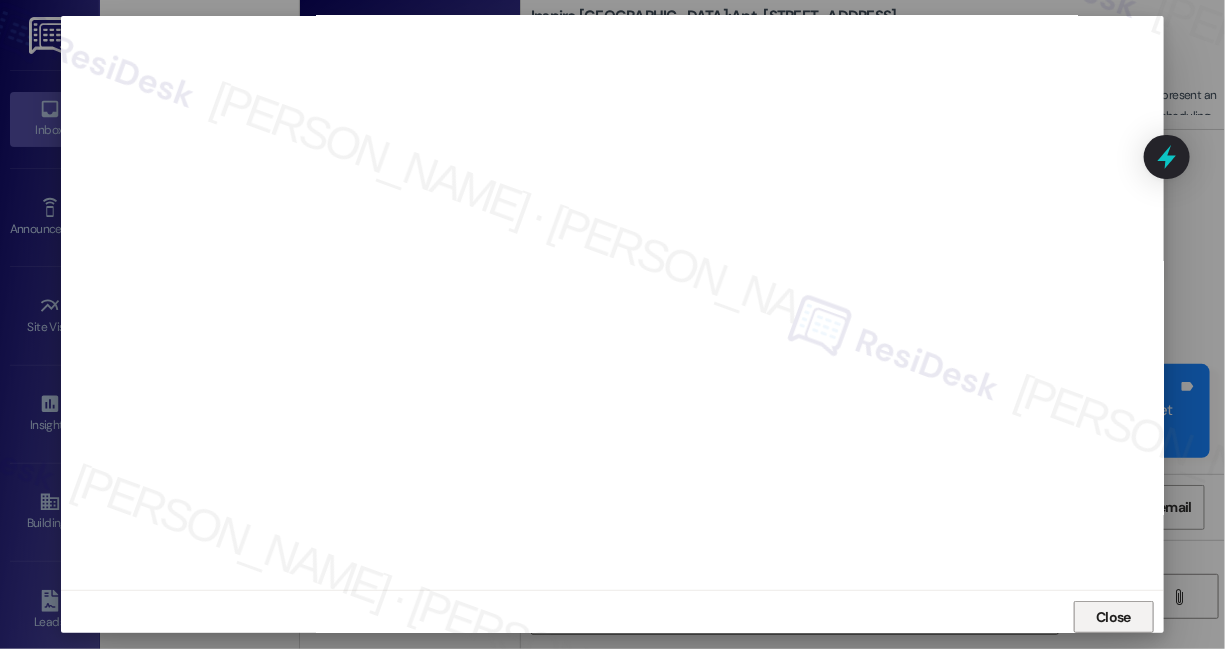 click on "Close" at bounding box center (1113, 617) 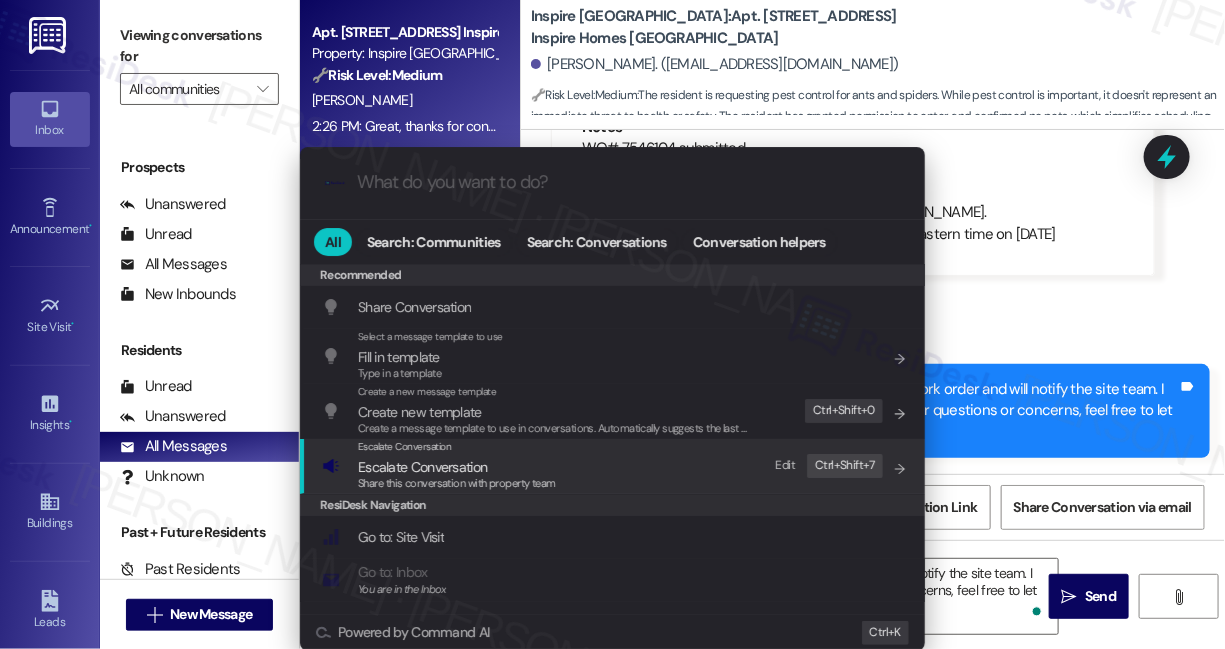 click on "Escalate Conversation" at bounding box center [457, 467] 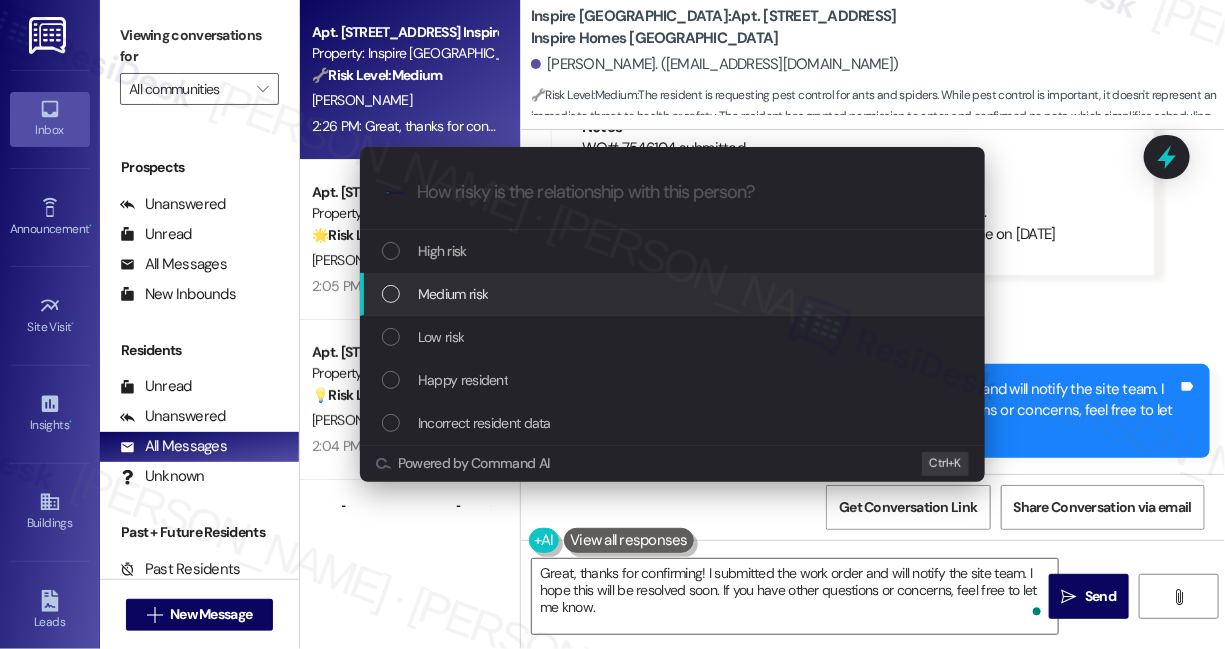 click on "Medium risk" at bounding box center (453, 294) 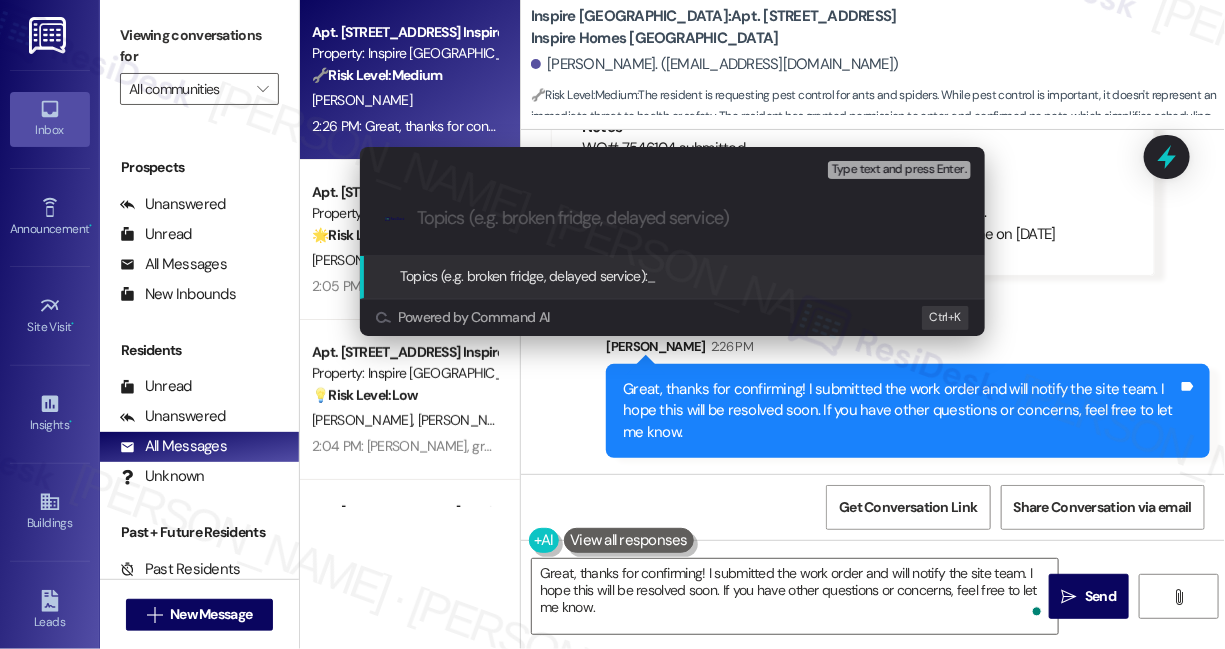 paste on "WO# 7546104 submitted by Residesk - Pest Issue" 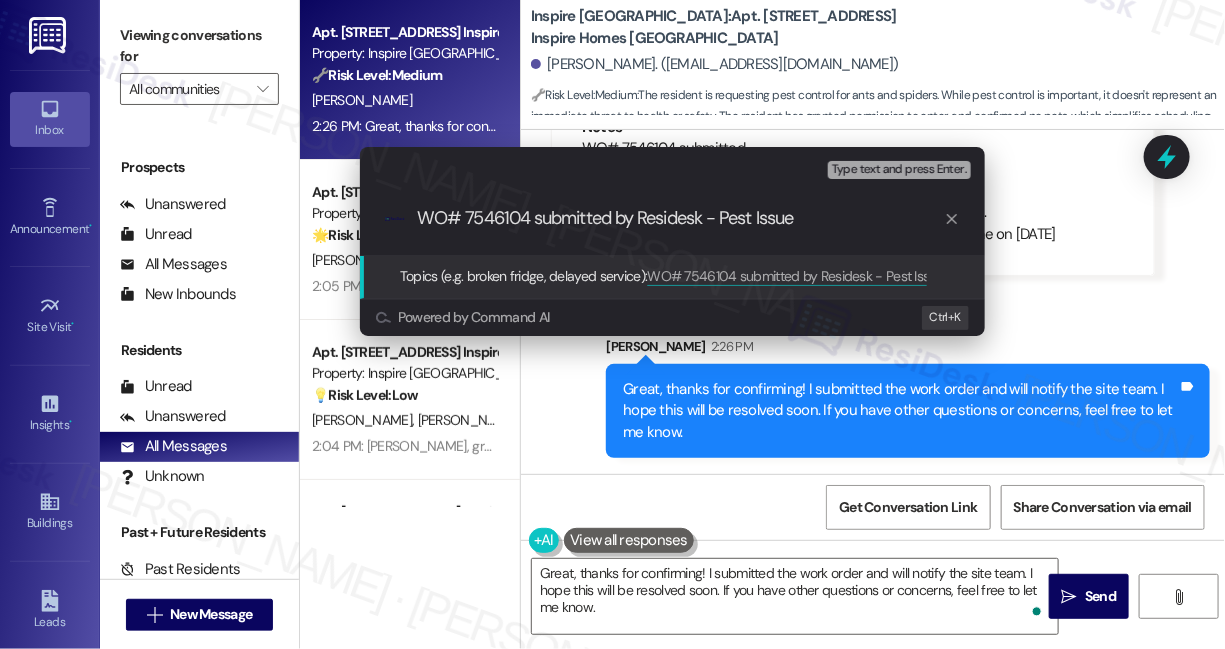 type 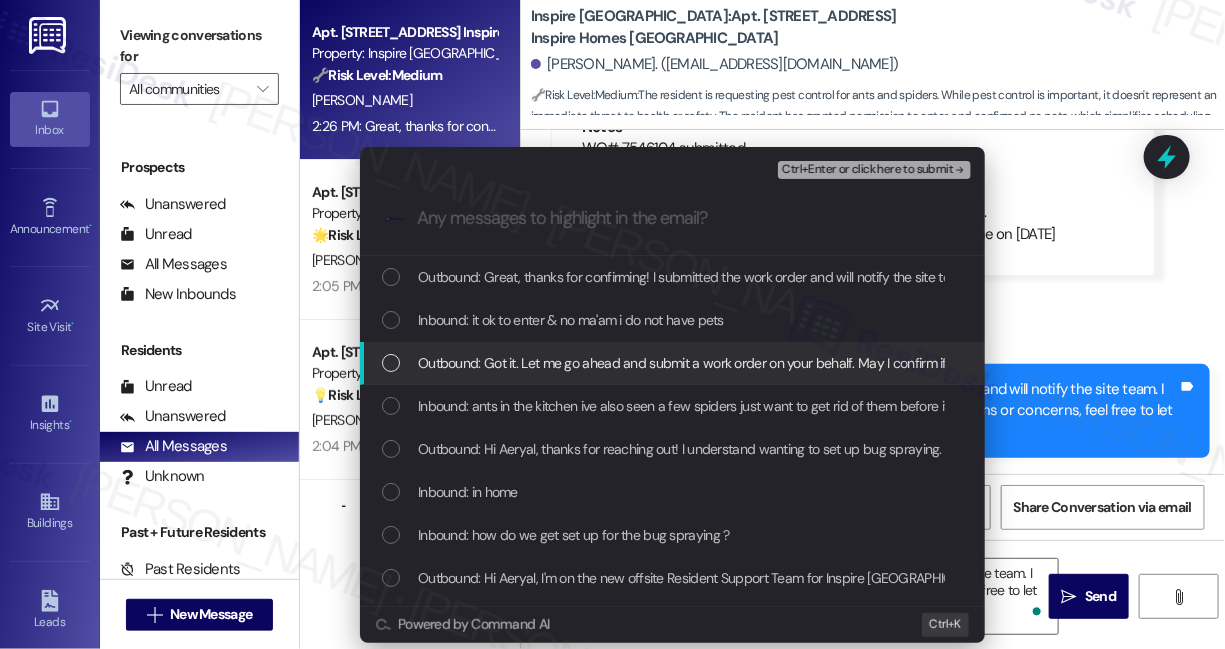 click on "Outbound: Got it. Let me go ahead and submit a work order on your behalf. May I confirm if we have your permission to enter your home? Also, do you have pets that we should be aware of?" at bounding box center [968, 363] 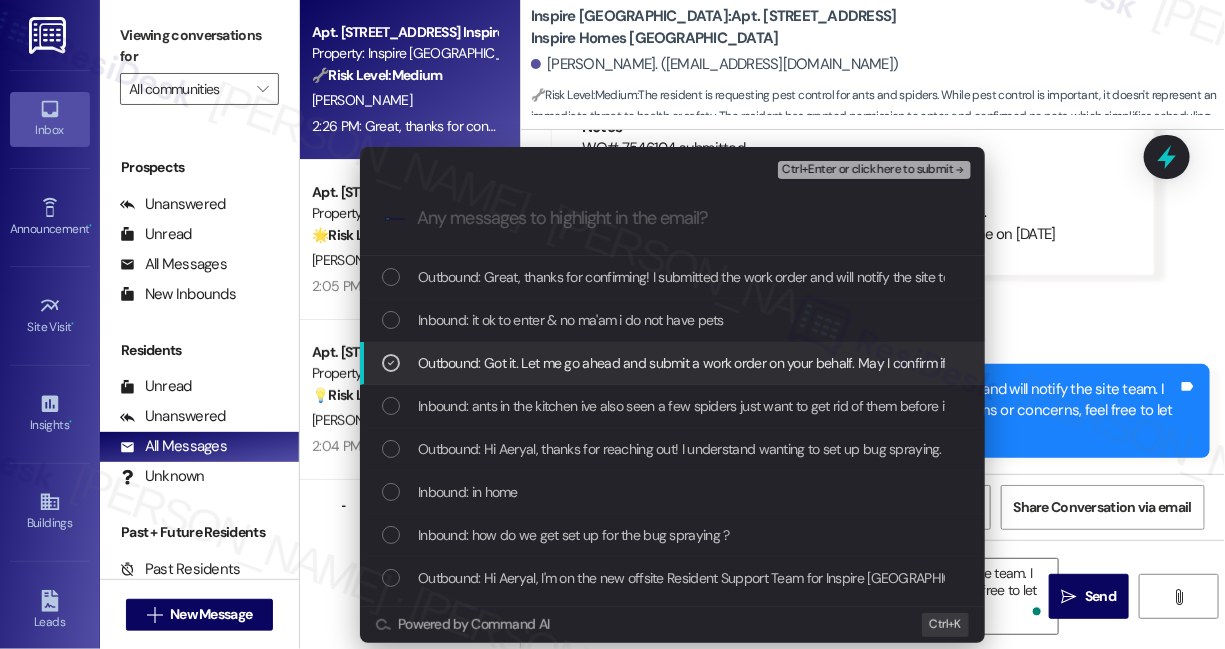 click on "Outbound: Got it. Let me go ahead and submit a work order on your behalf. May I confirm if we have your permission to enter your home? Also, do you have pets that we should be aware of?" at bounding box center (968, 363) 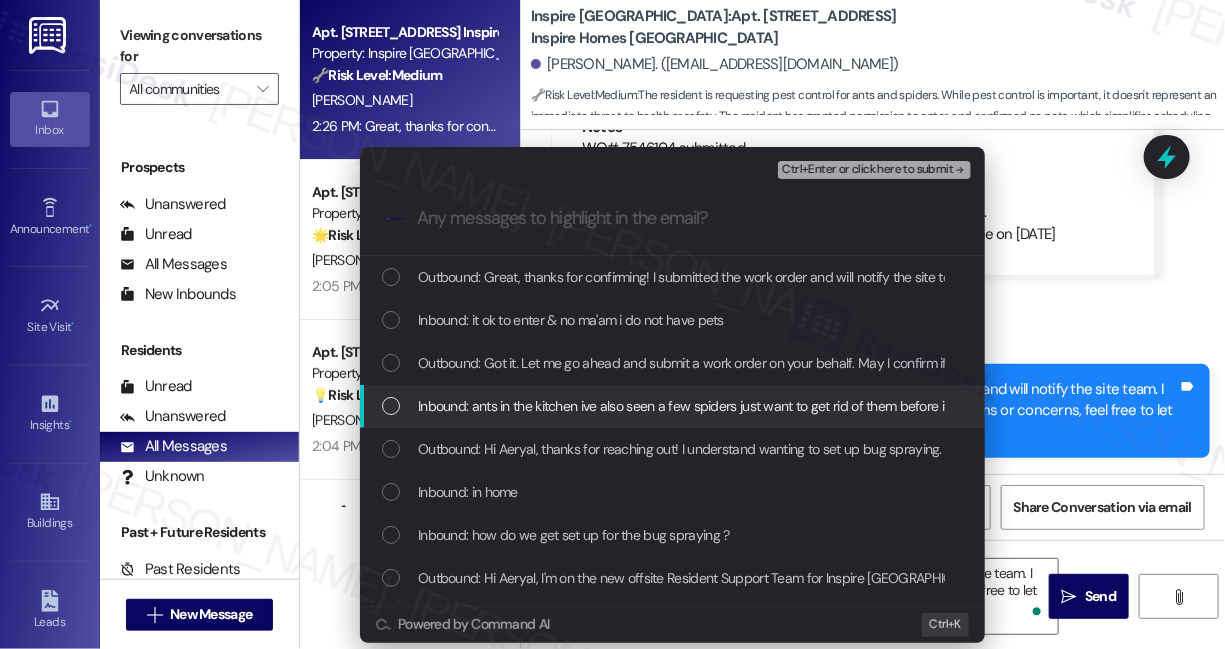 click on "Inbound: ants in the kitchen ive also seen a few spiders just want to get rid of them before it spread" at bounding box center [706, 406] 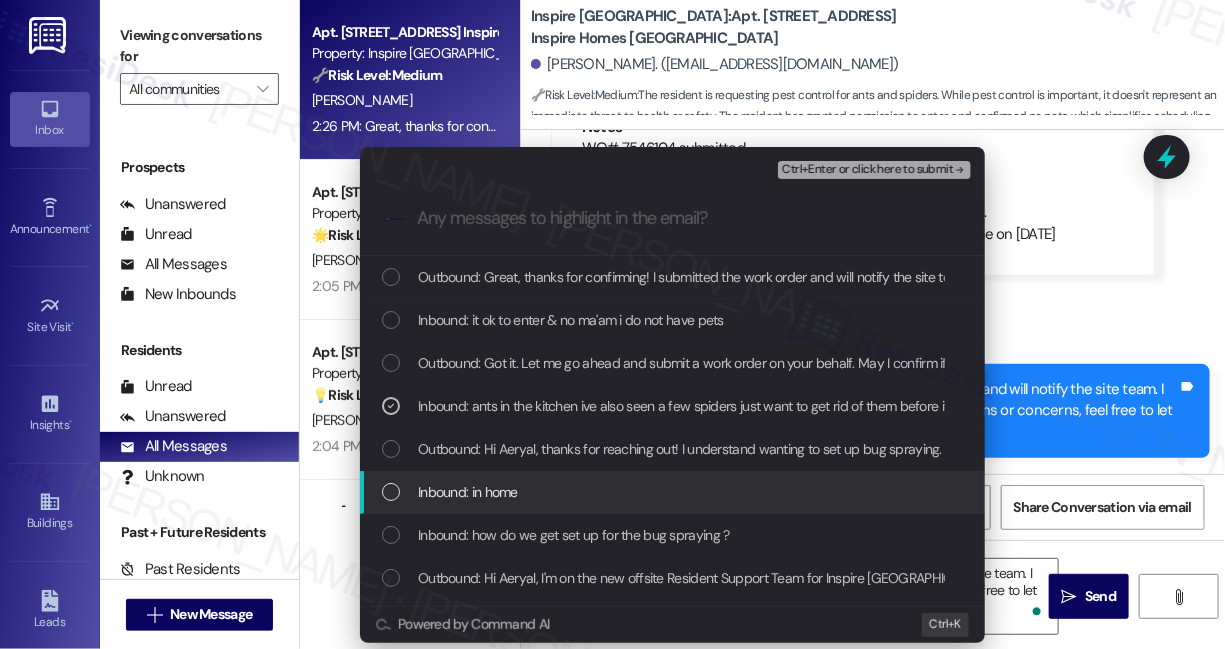 click on "Inbound: in home" at bounding box center [674, 492] 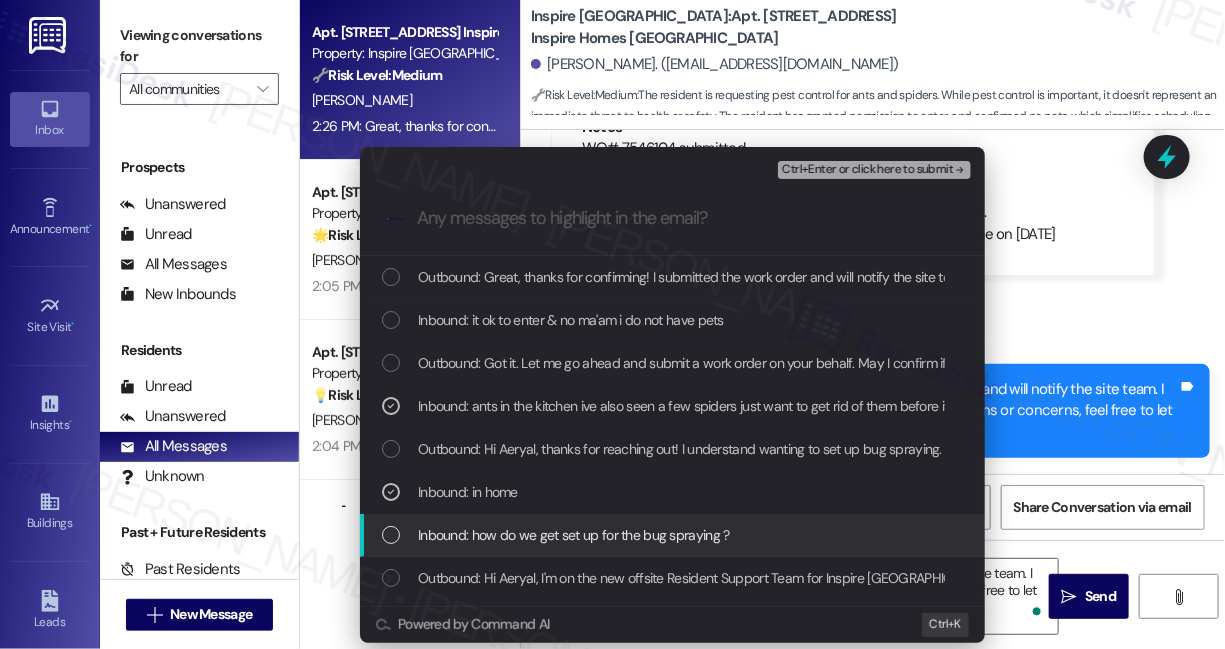 click on "Inbound: how do we get set up for the bug spraying ?" at bounding box center [574, 535] 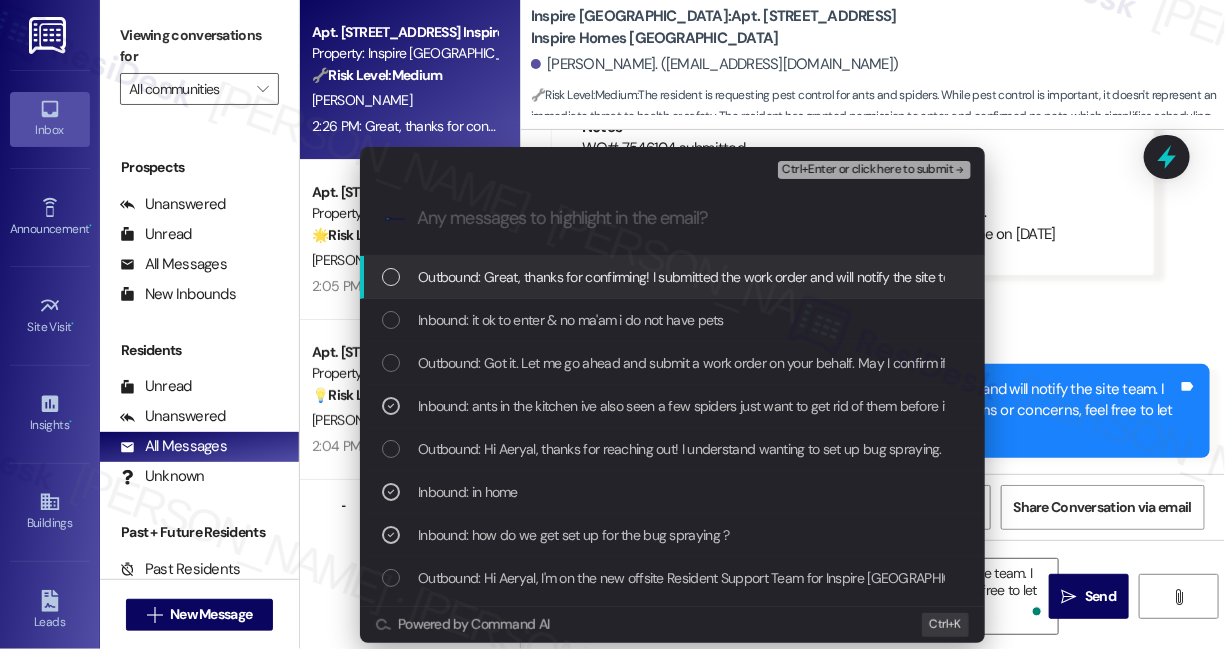 click on "Ctrl+Enter or click here to submit" at bounding box center (867, 170) 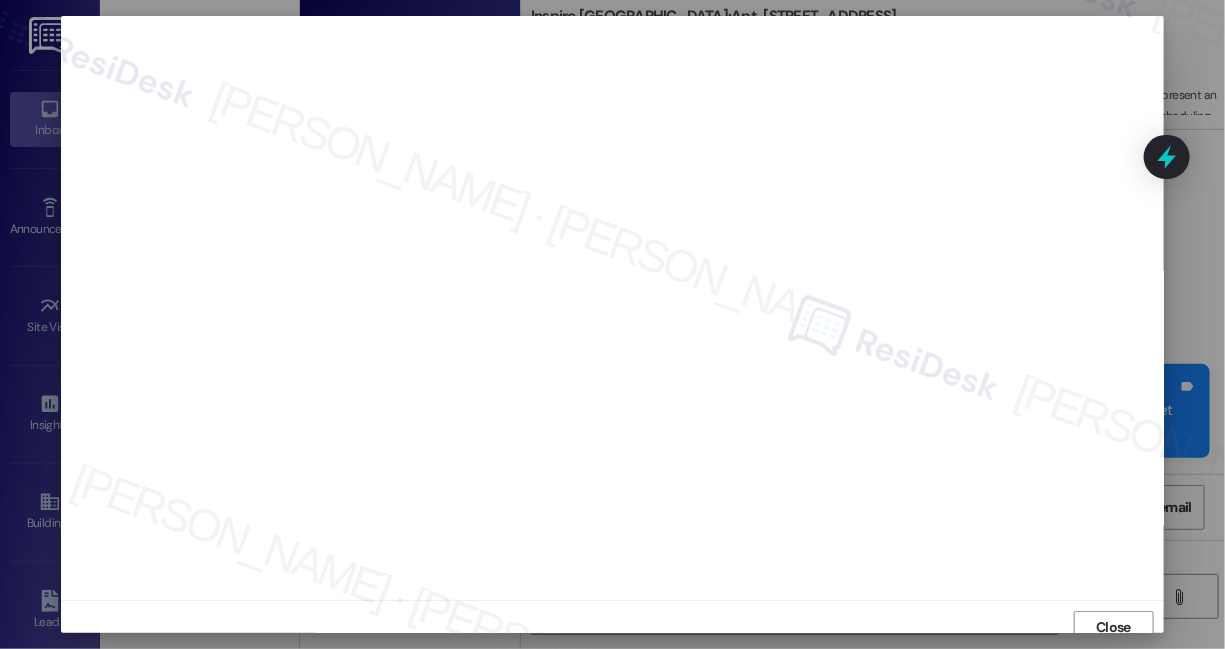scroll, scrollTop: 10, scrollLeft: 0, axis: vertical 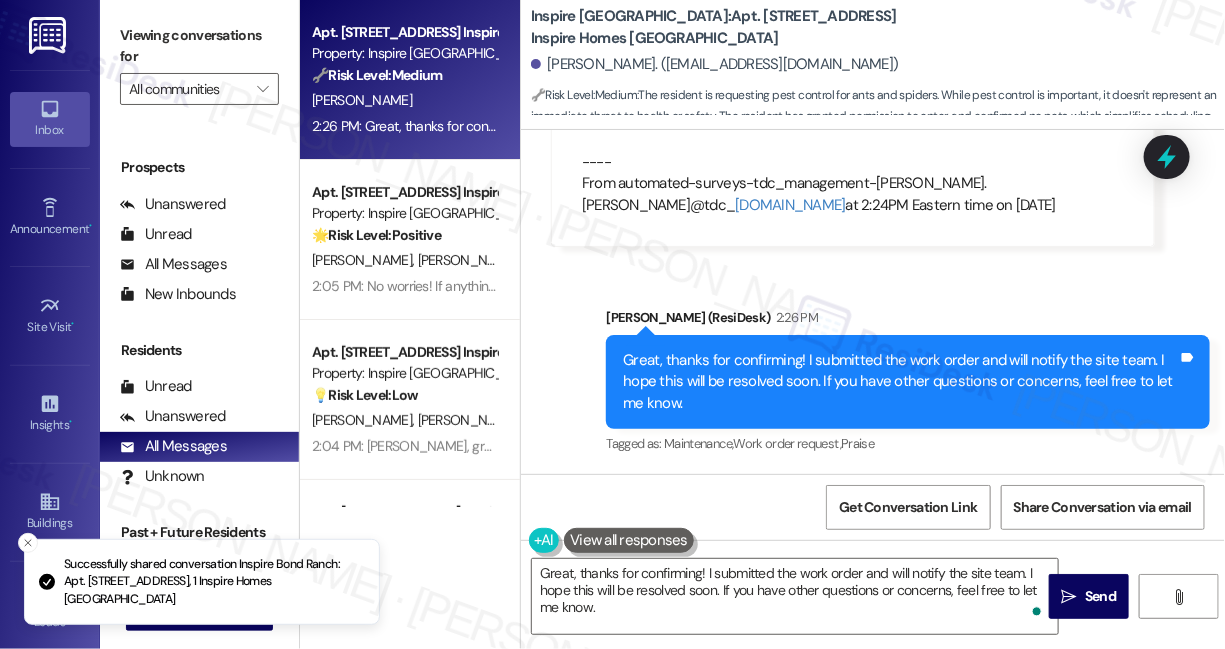 click on "Great, thanks for confirming! I submitted the work order and will notify the site team. I hope this will be resolved soon. If you have other questions or concerns, feel free to let me know." at bounding box center (900, 382) 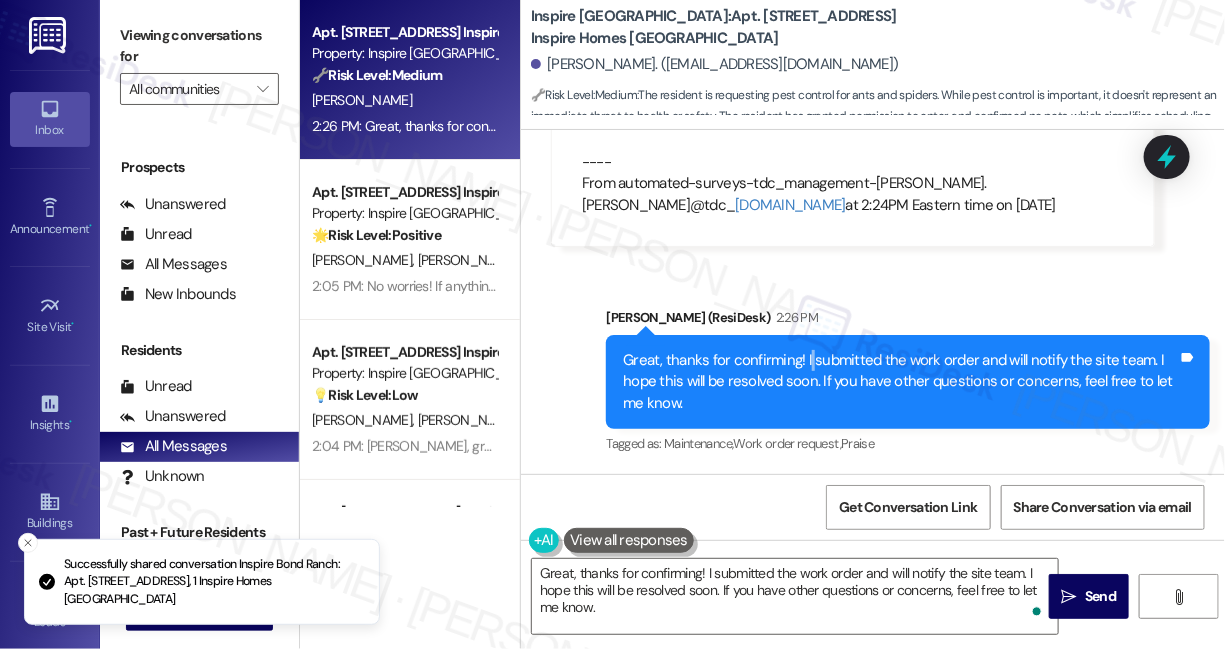 click on "Great, thanks for confirming! I submitted the work order and will notify the site team. I hope this will be resolved soon. If you have other questions or concerns, feel free to let me know." at bounding box center (900, 382) 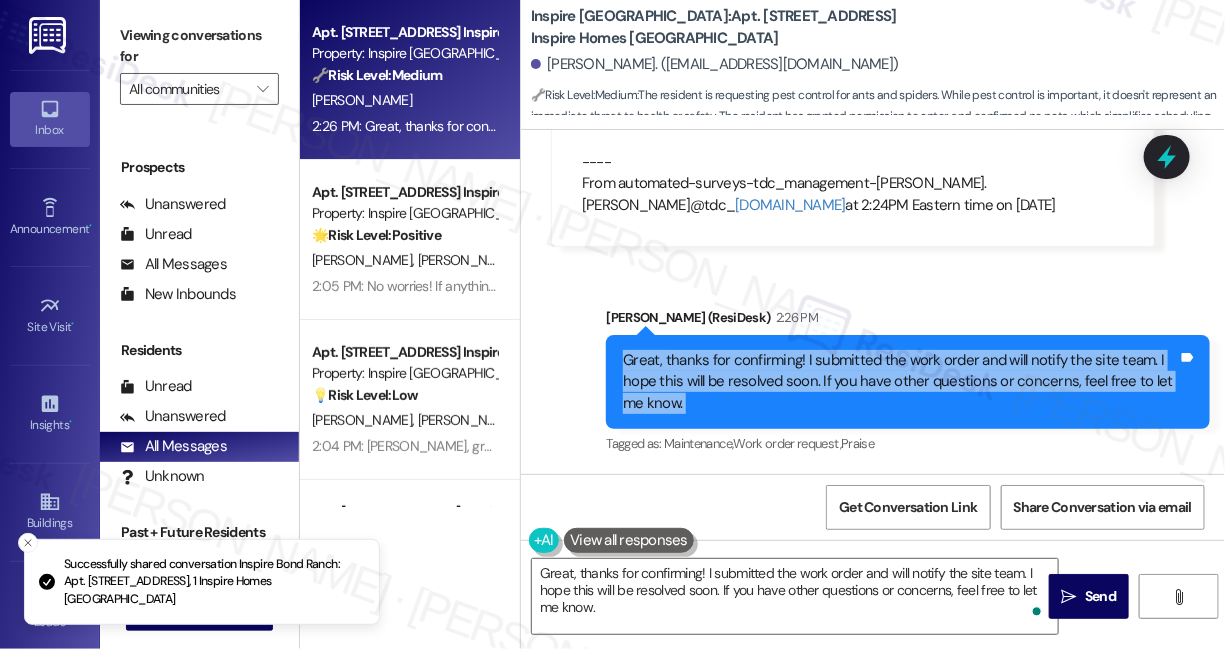 click on "Great, thanks for confirming! I submitted the work order and will notify the site team. I hope this will be resolved soon. If you have other questions or concerns, feel free to let me know." at bounding box center (900, 382) 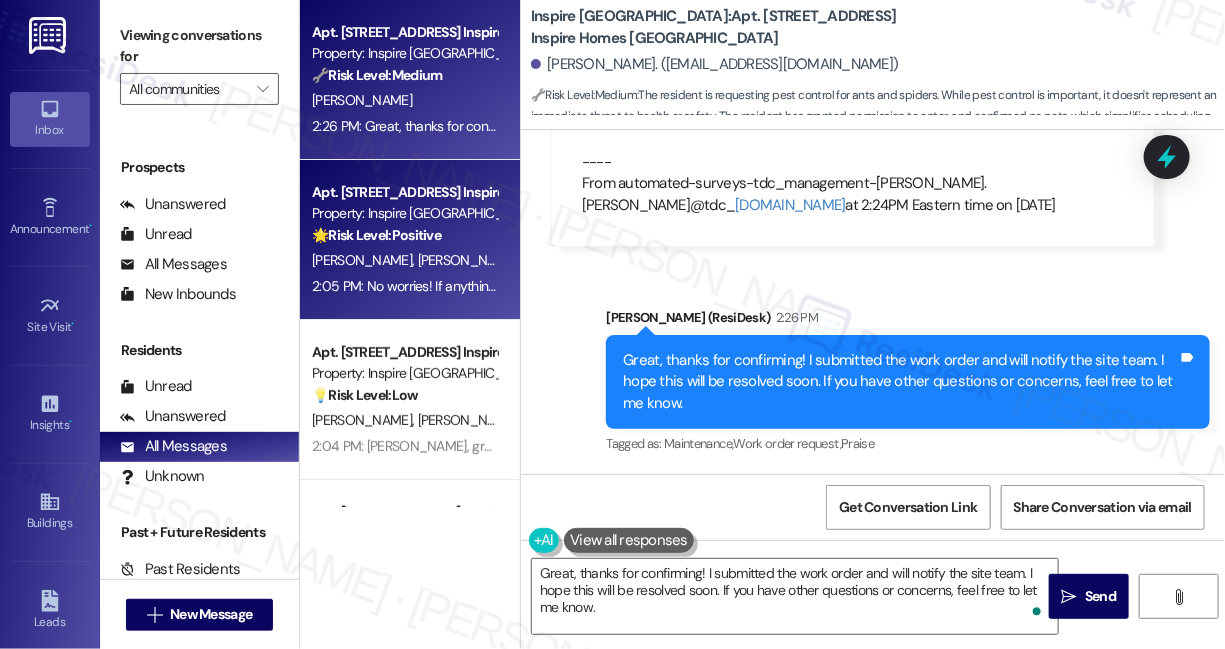 click on "🌟  Risk Level:  Positive The resident's message was sent by mistake and is not related to any property management issue. It's a positive, albeit accidental, engagement." at bounding box center (404, 235) 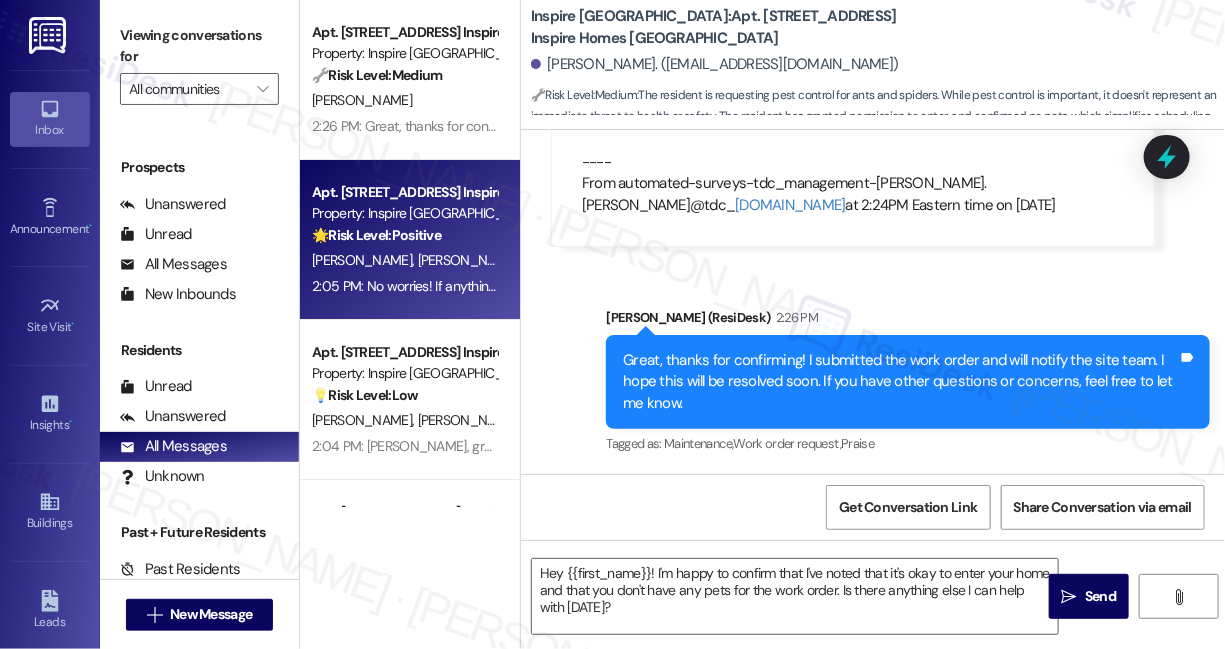 type on "Fetching suggested responses. Please feel free to read through the conversation in the meantime." 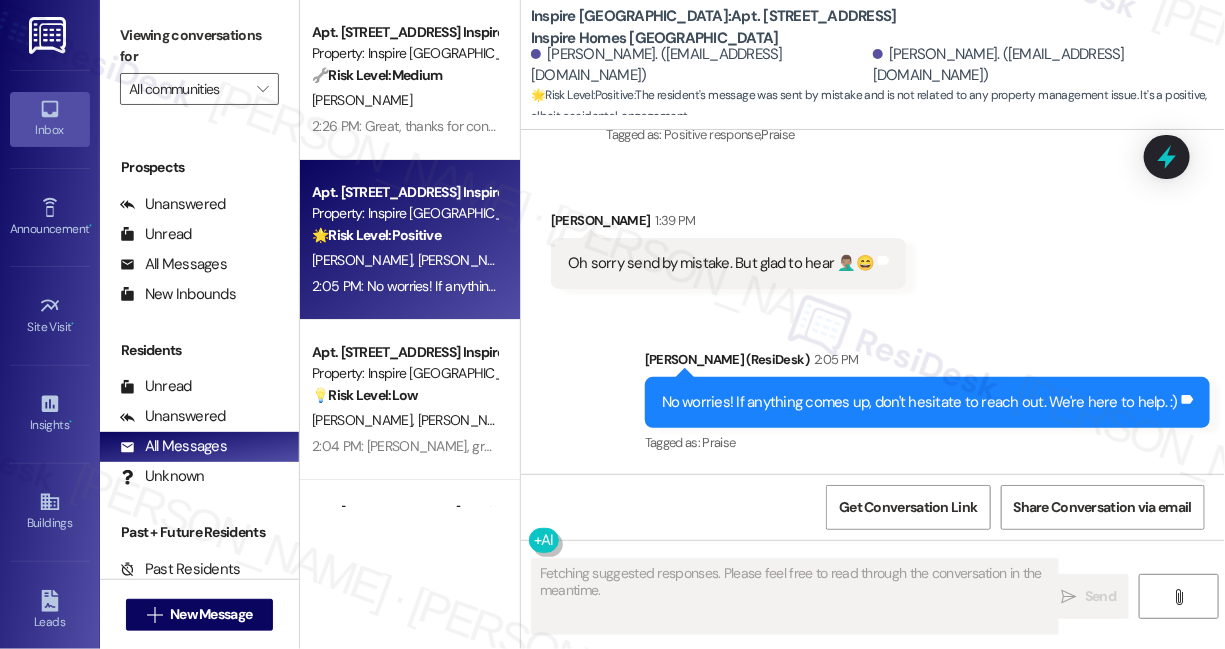 scroll, scrollTop: 722, scrollLeft: 0, axis: vertical 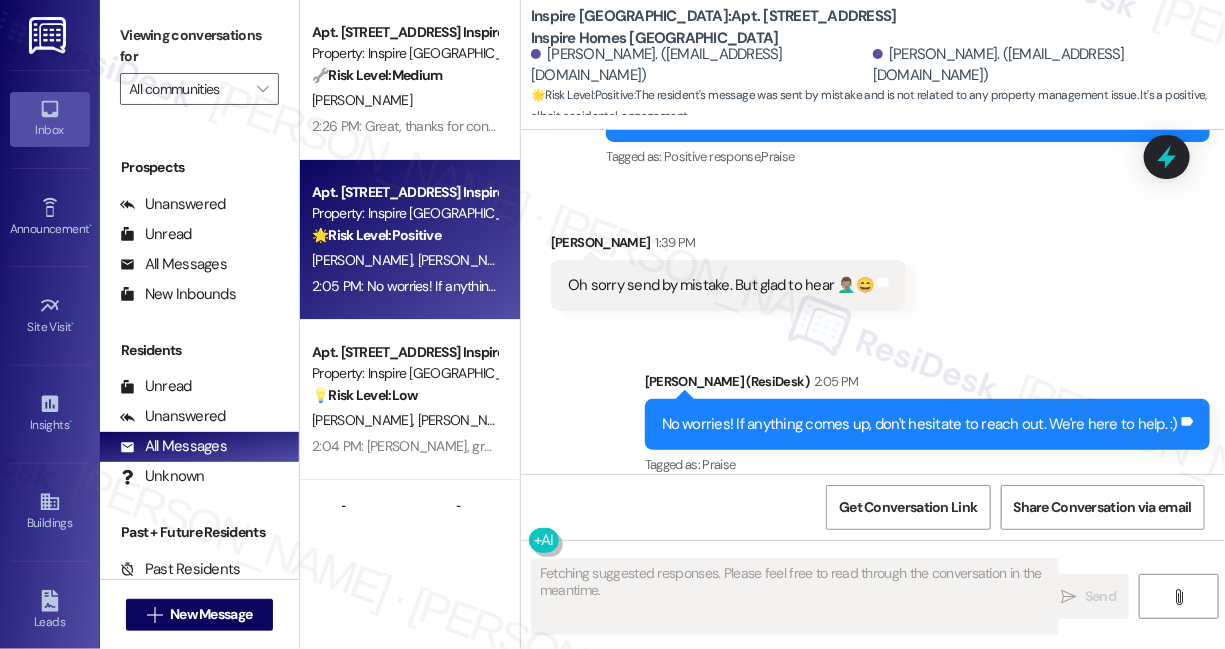 type 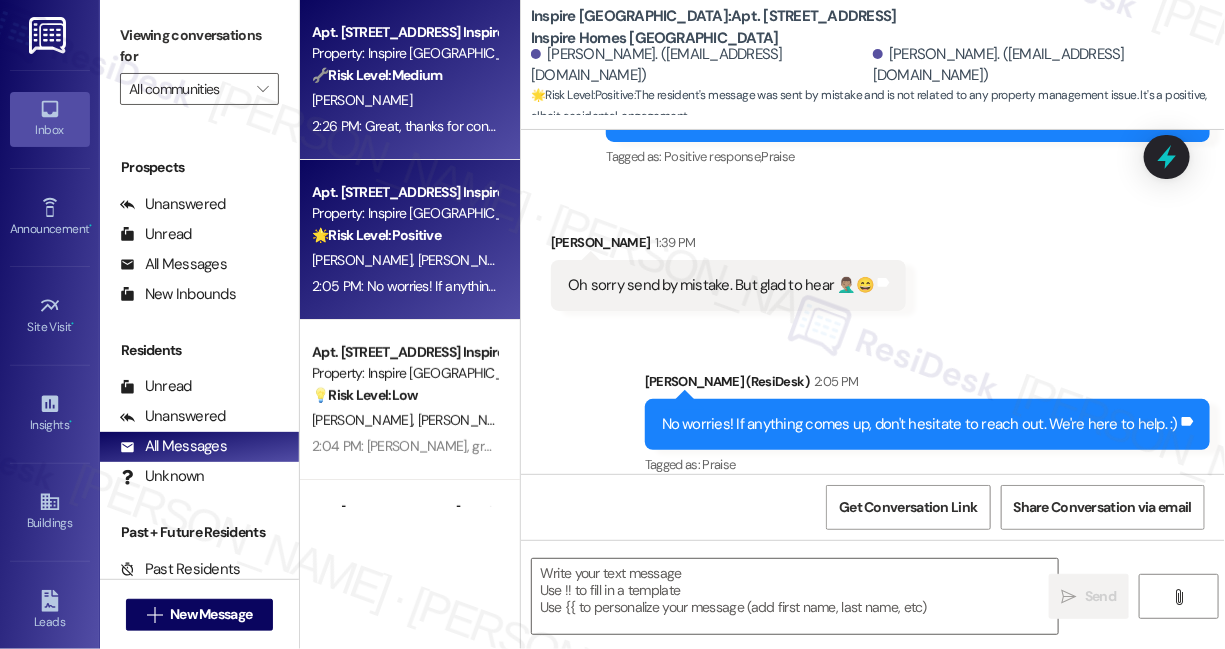 click on "2:26 PM: Great, thanks for confirming! I submitted the work order and will notify the site team. I hope this will be resolved soon. If you have other questions or concerns, feel free to let me know. 2:26 PM: Great, thanks for confirming! I submitted the work order and will notify the site team. I hope this will be resolved soon. If you have other questions or concerns, feel free to let me know." at bounding box center [864, 126] 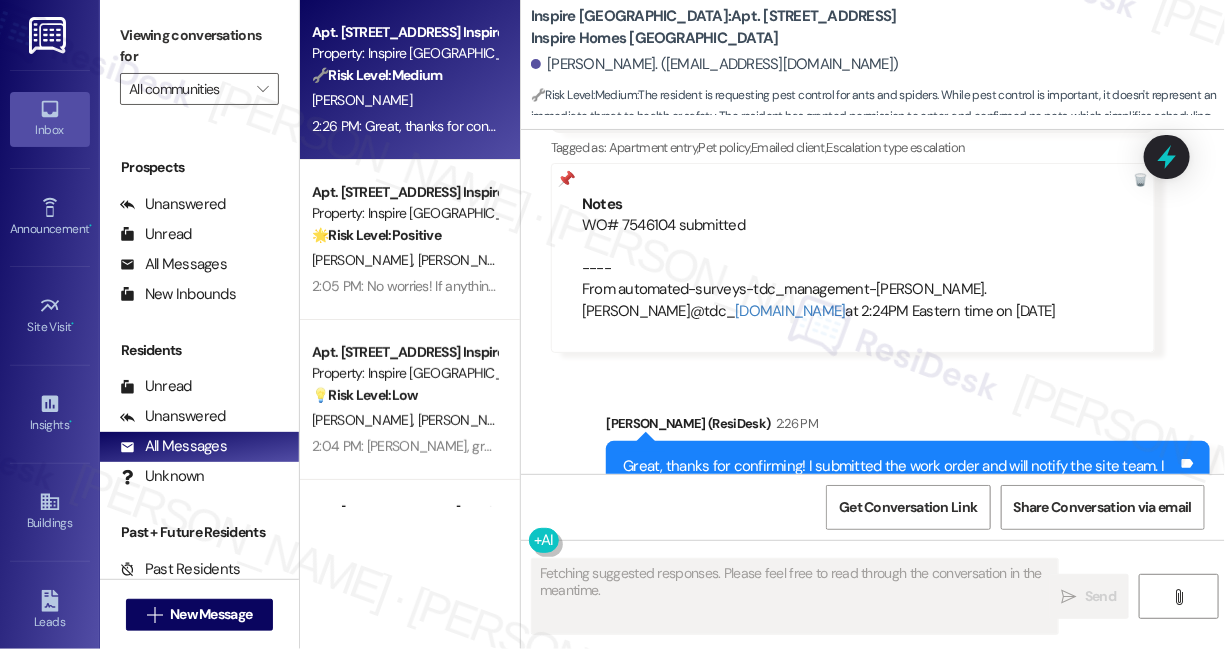scroll, scrollTop: 1854, scrollLeft: 0, axis: vertical 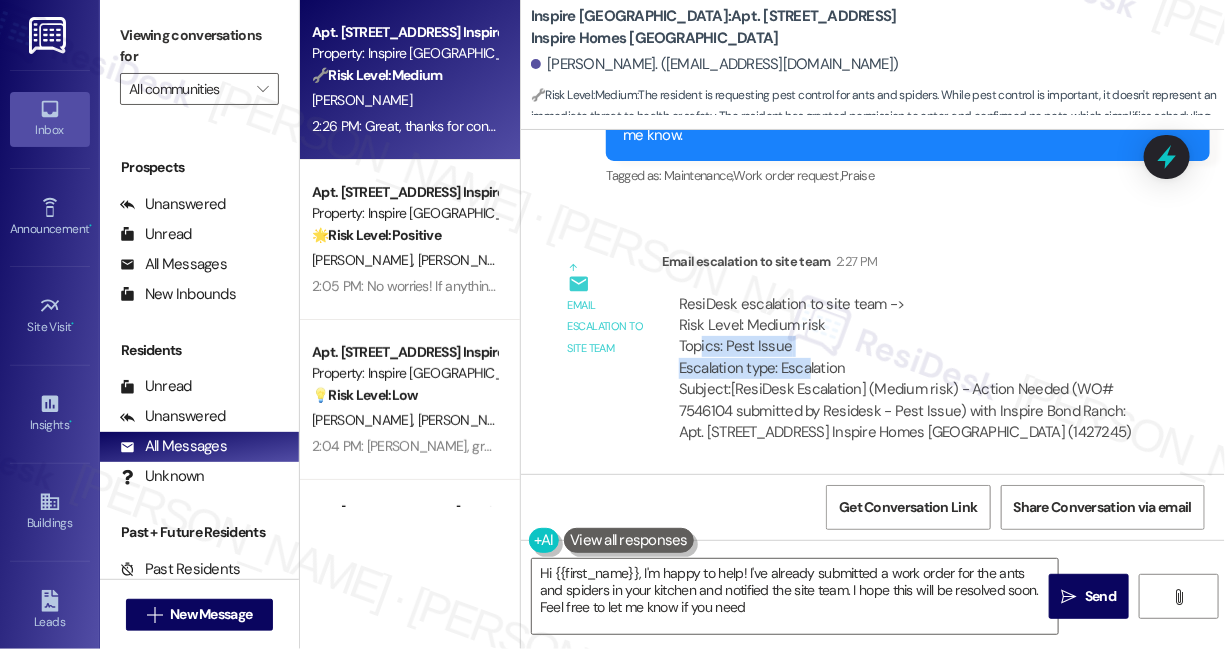 drag, startPoint x: 698, startPoint y: 345, endPoint x: 808, endPoint y: 363, distance: 111.463 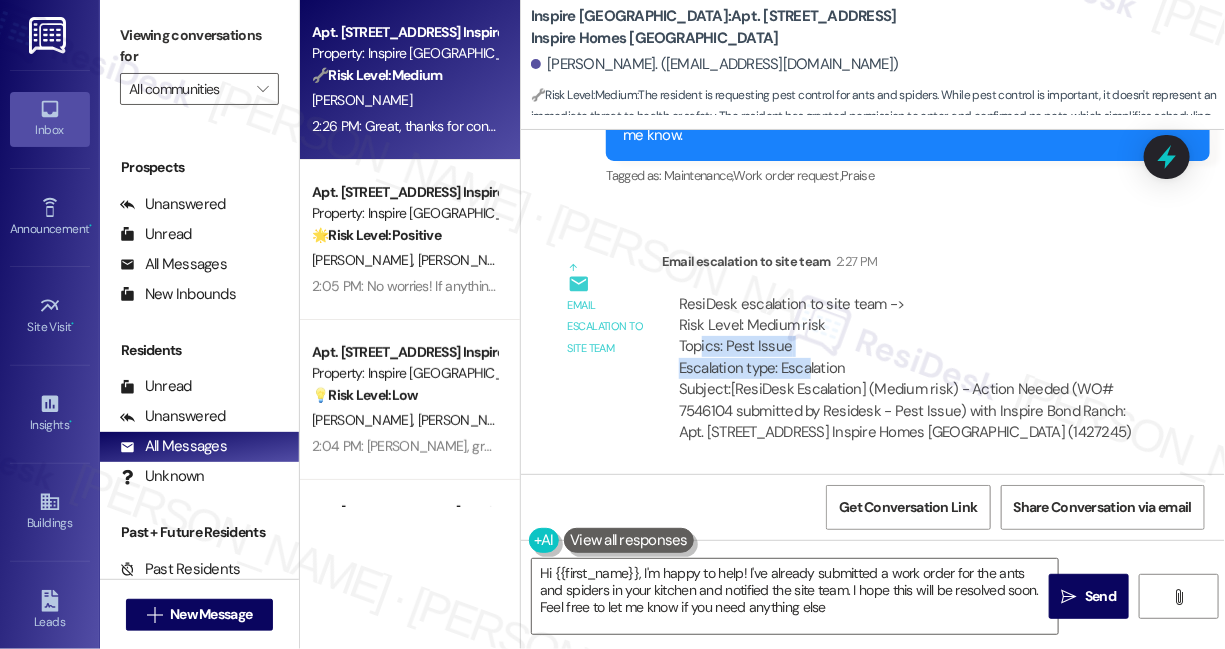 type on "Hi {{first_name}}, I'm happy to help! I've already submitted a work order for the ants and spiders in your kitchen and notified the site team. I hope this will be resolved soon. Feel free to let me know if you need anything else." 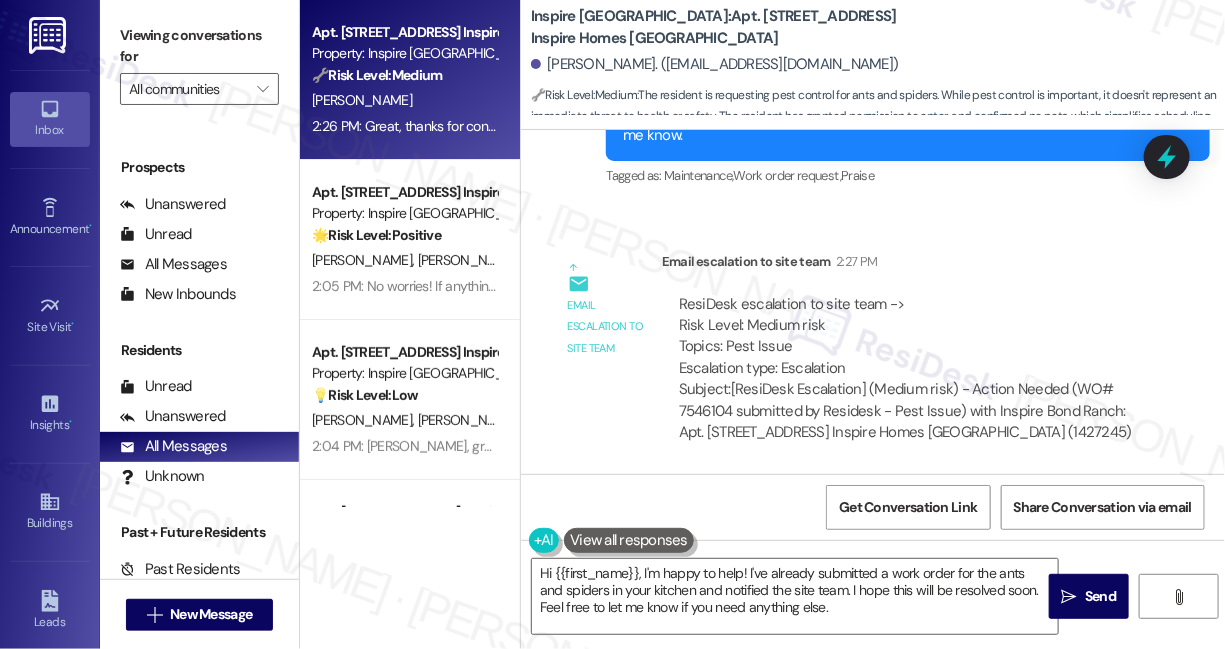 click on "Subject:  [ResiDesk Escalation] (Medium risk) - Action Needed (WO# 7546104 submitted by Residesk - Pest Issue) with Inspire Bond Ranch: Apt. 10033 Magnolia Bend Way, 1 Inspire Homes Bonds Ranch (1427245)" at bounding box center (908, 411) 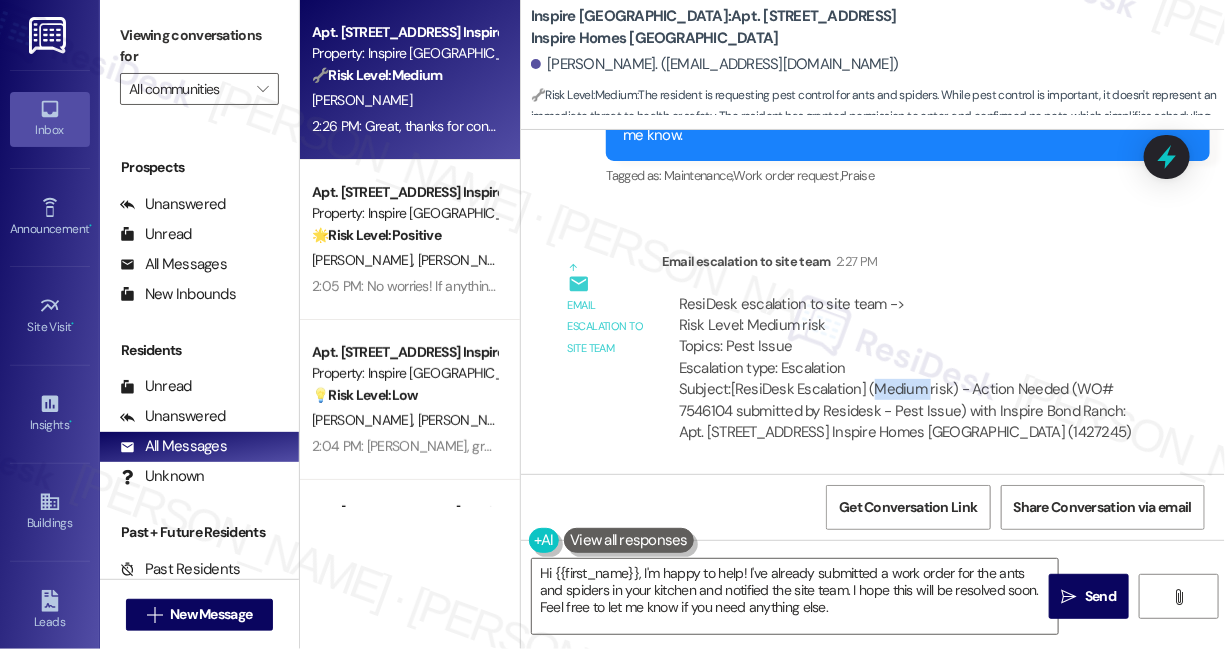 click on "Subject:  [ResiDesk Escalation] (Medium risk) - Action Needed (WO# 7546104 submitted by Residesk - Pest Issue) with Inspire Bond Ranch: Apt. 10033 Magnolia Bend Way, 1 Inspire Homes Bonds Ranch (1427245)" at bounding box center (908, 411) 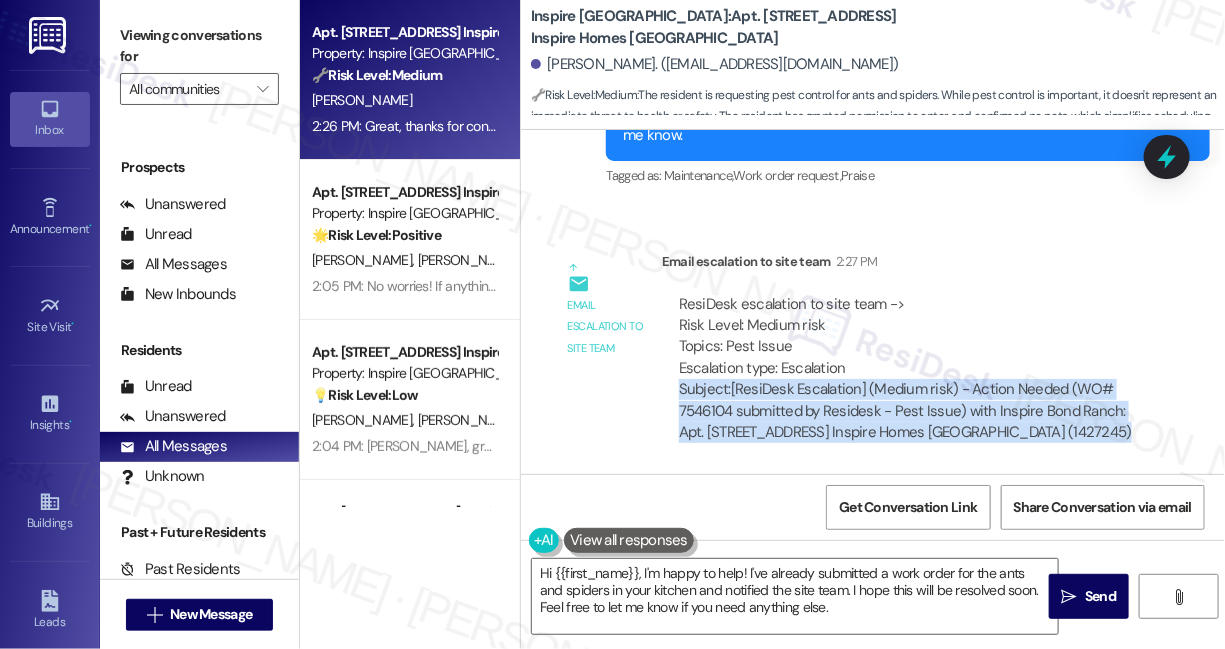 click on "Subject:  [ResiDesk Escalation] (Medium risk) - Action Needed (WO# 7546104 submitted by Residesk - Pest Issue) with Inspire Bond Ranch: Apt. 10033 Magnolia Bend Way, 1 Inspire Homes Bonds Ranch (1427245)" at bounding box center [908, 411] 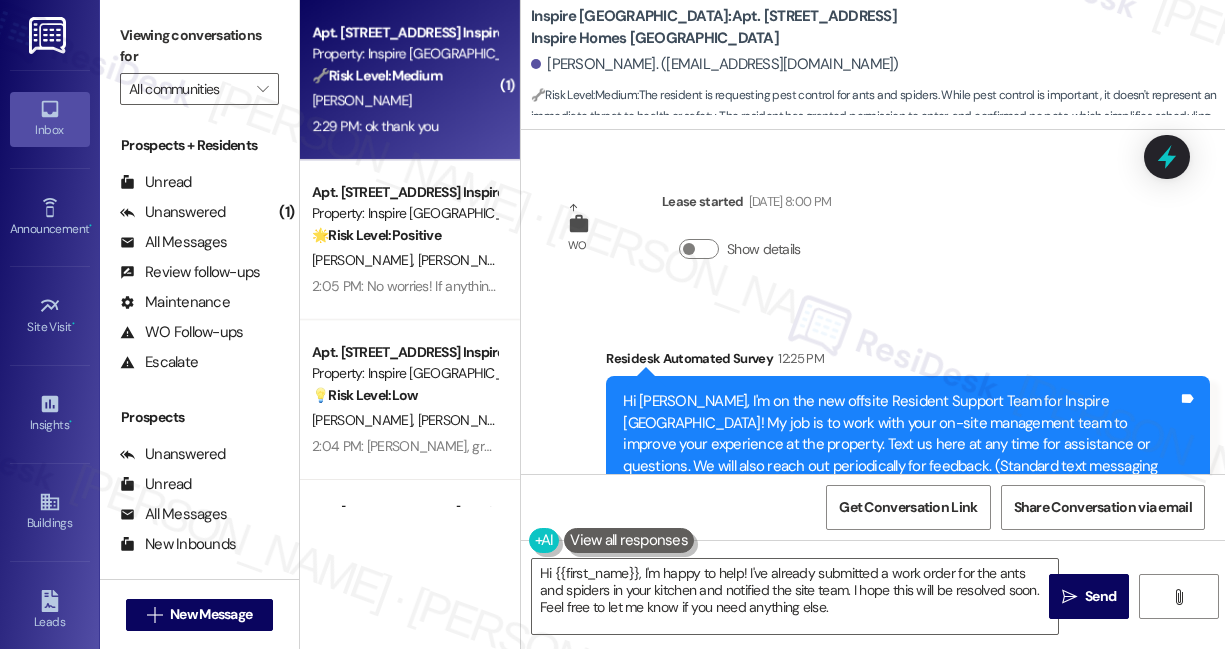 scroll, scrollTop: 0, scrollLeft: 0, axis: both 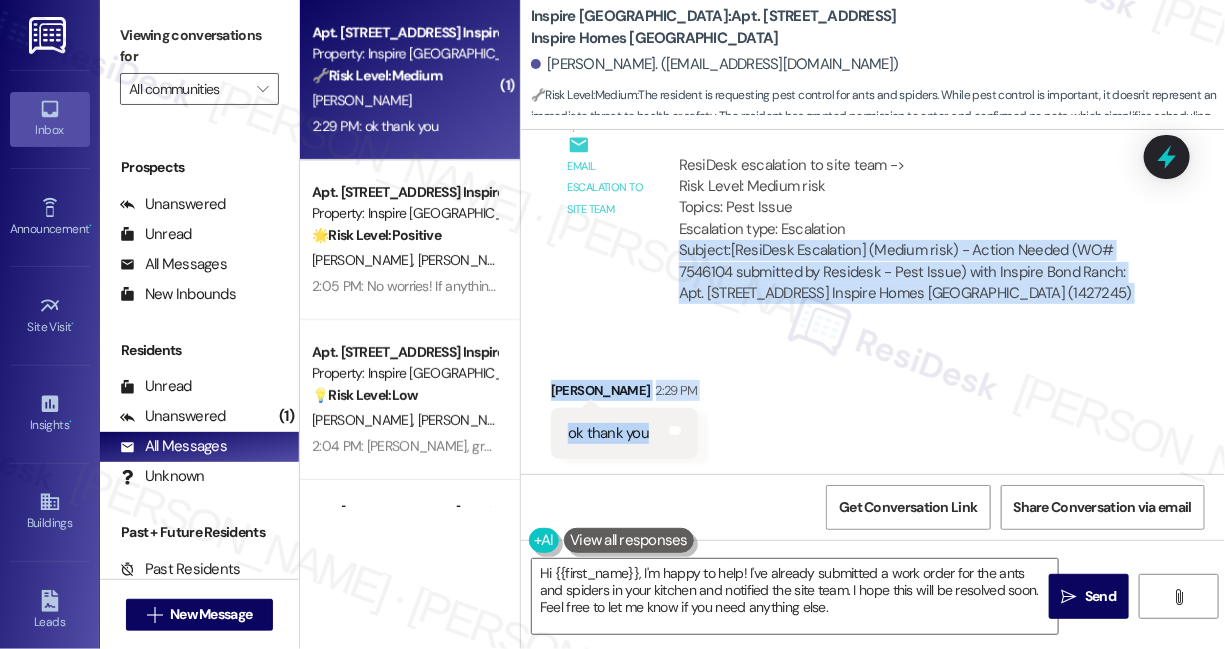 click on "Received via SMS [PERSON_NAME] 2:29 PM ok thank you  Tags and notes" at bounding box center (873, 404) 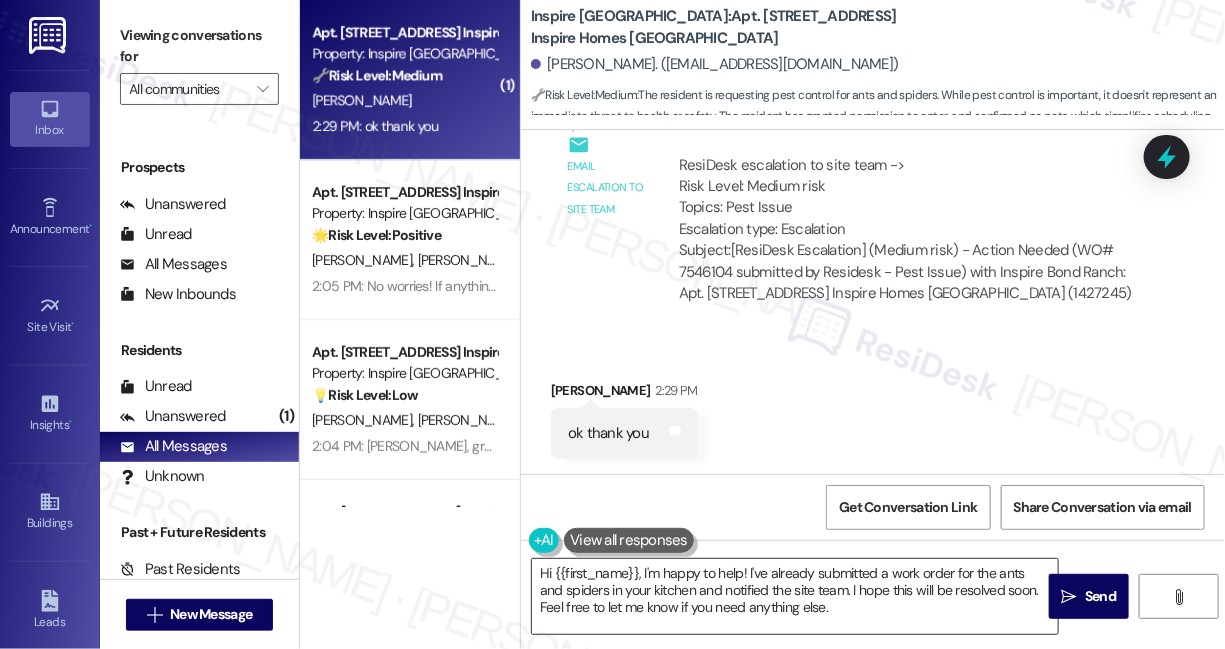 click on "Hi {{first_name}}, I'm happy to help! I've already submitted a work order for the ants and spiders in your kitchen and notified the site team. I hope this will be resolved soon. Feel free to let me know if you need anything else." at bounding box center [795, 596] 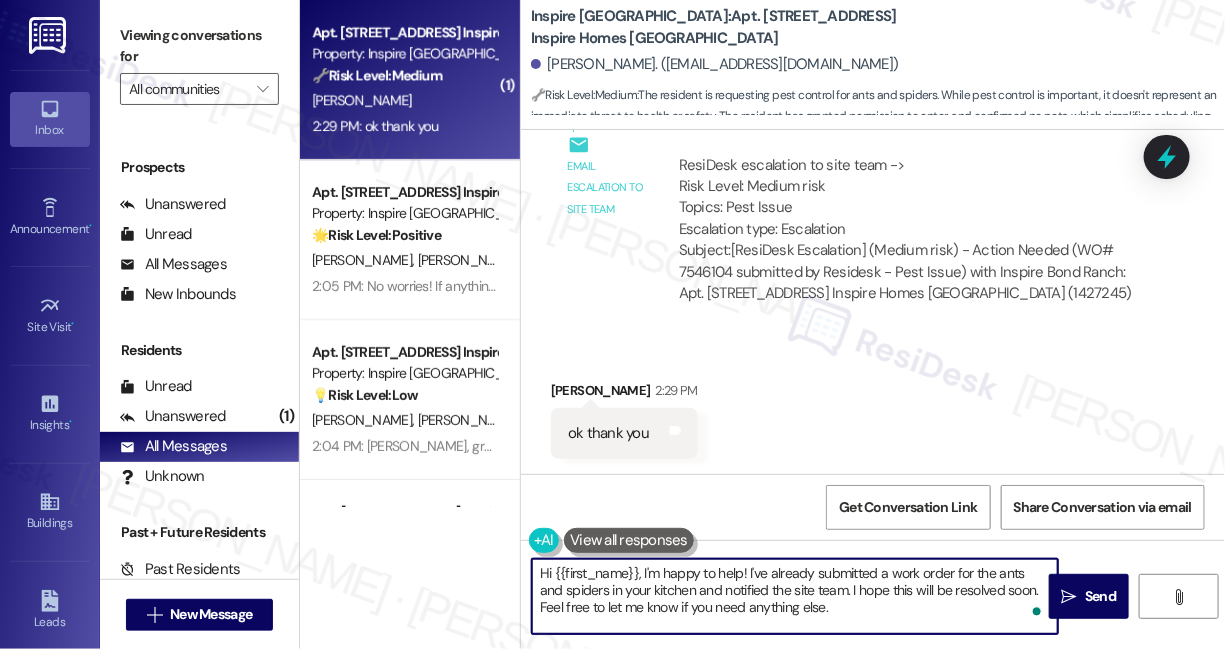 click on "Hi {{first_name}}, I'm happy to help! I've already submitted a work order for the ants and spiders in your kitchen and notified the site team. I hope this will be resolved soon. Feel free to let me know if you need anything else." at bounding box center [795, 596] 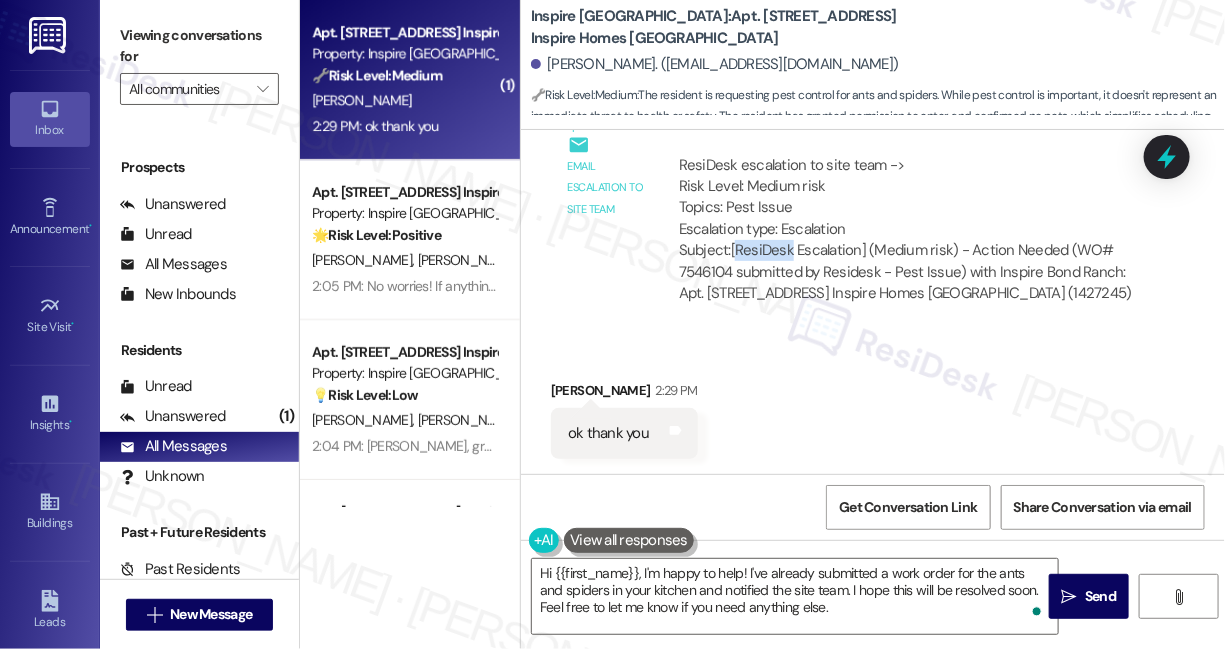 click on "Subject:  [ResiDesk Escalation] (Medium risk) - Action Needed (WO# 7546104 submitted by Residesk - Pest Issue) with Inspire [GEOGRAPHIC_DATA]: Apt. [STREET_ADDRESS] Inspire Homes [GEOGRAPHIC_DATA] (1427245)" at bounding box center [908, 272] 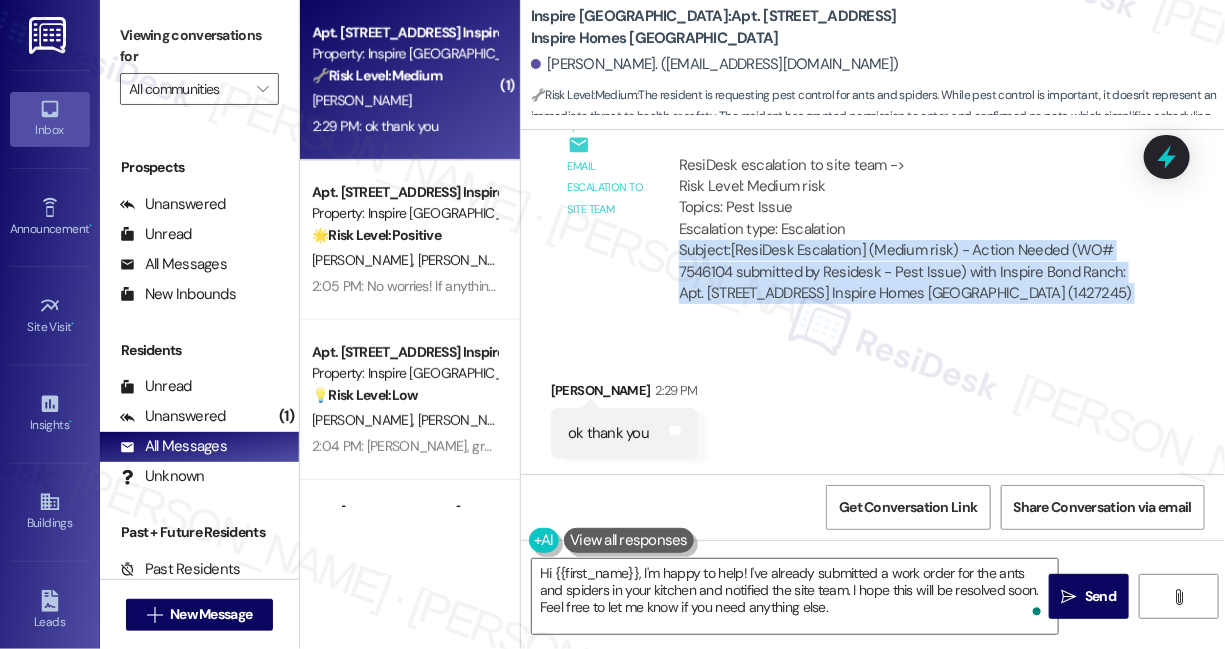 click on "Subject:  [ResiDesk Escalation] (Medium risk) - Action Needed (WO# 7546104 submitted by Residesk - Pest Issue) with Inspire [GEOGRAPHIC_DATA]: Apt. [STREET_ADDRESS] Inspire Homes [GEOGRAPHIC_DATA] (1427245)" at bounding box center (908, 272) 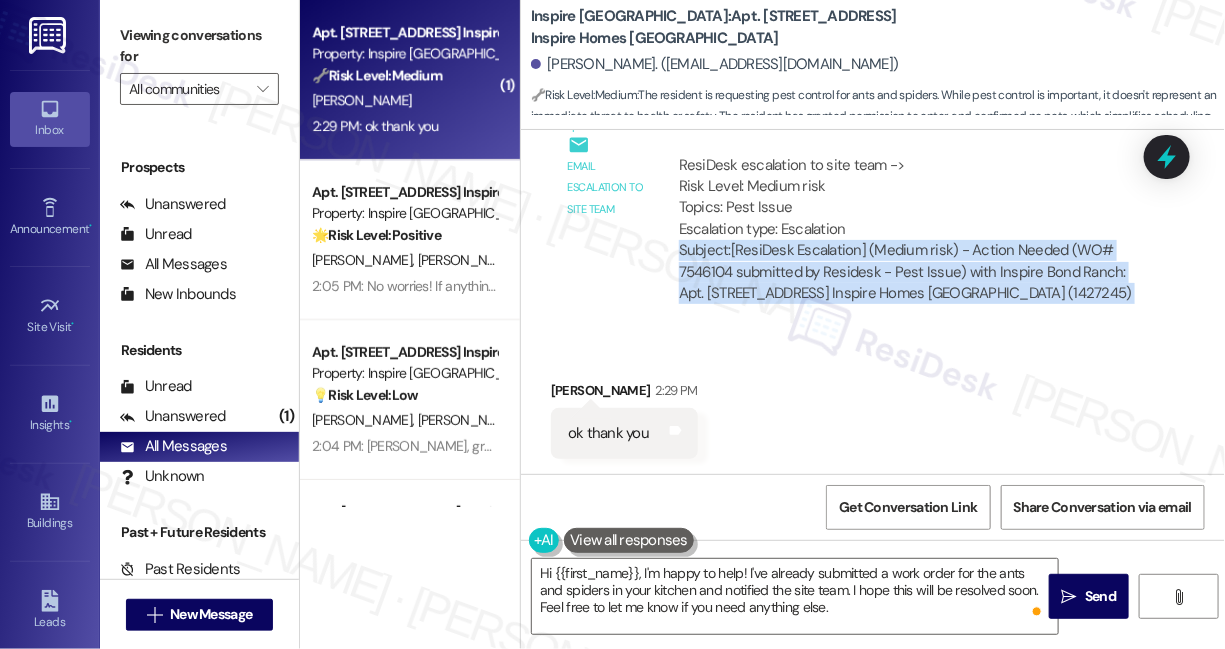 click on "Subject:  [ResiDesk Escalation] (Medium risk) - Action Needed (WO# 7546104 submitted by Residesk - Pest Issue) with Inspire [GEOGRAPHIC_DATA]: Apt. [STREET_ADDRESS] Inspire Homes [GEOGRAPHIC_DATA] (1427245)" at bounding box center [908, 272] 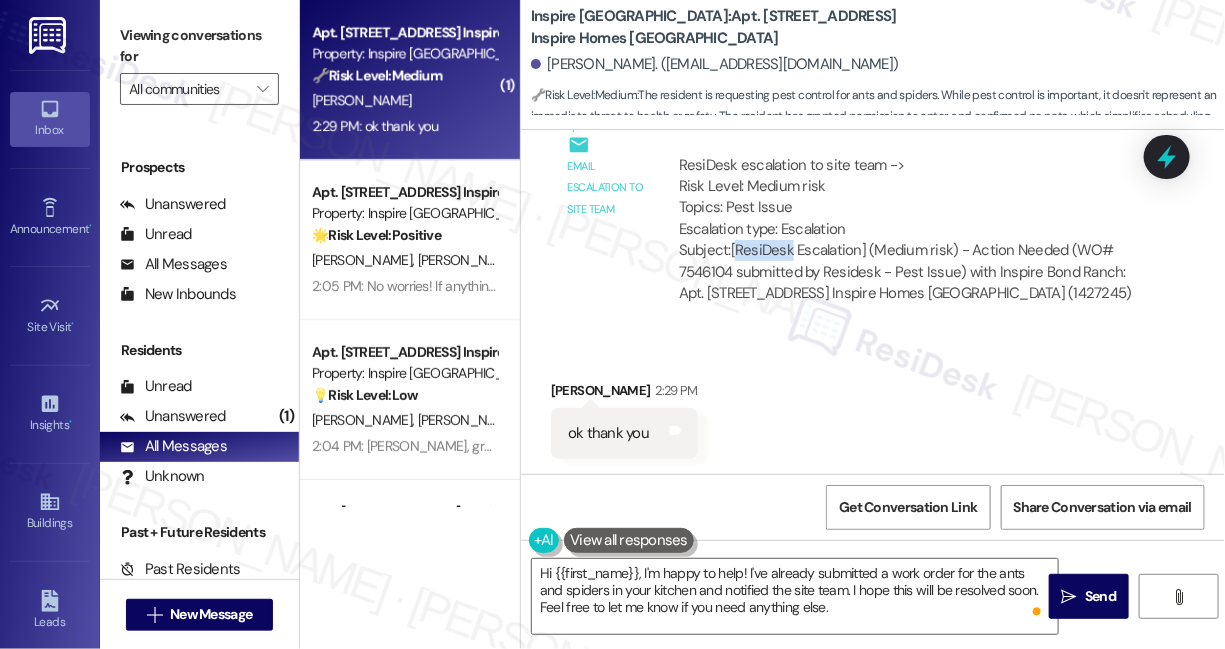 click on "Subject:  [ResiDesk Escalation] (Medium risk) - Action Needed (WO# 7546104 submitted by Residesk - Pest Issue) with Inspire [GEOGRAPHIC_DATA]: Apt. [STREET_ADDRESS] Inspire Homes [GEOGRAPHIC_DATA] (1427245)" at bounding box center (908, 272) 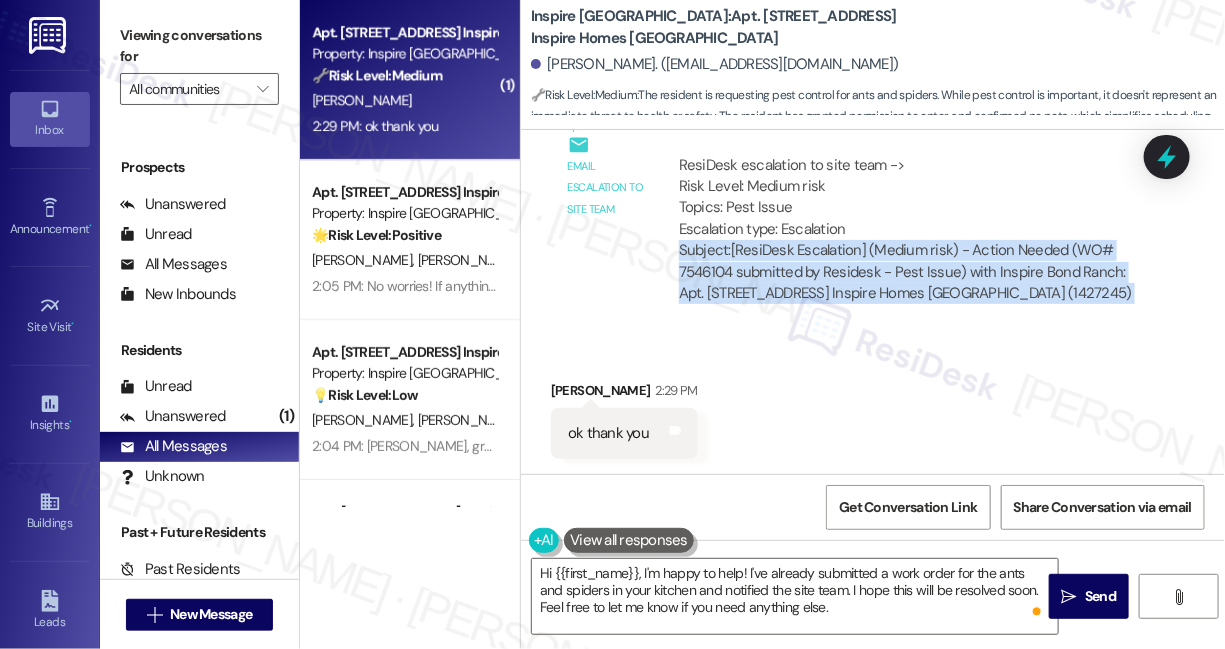 click on "Subject:  [ResiDesk Escalation] (Medium risk) - Action Needed (WO# 7546104 submitted by Residesk - Pest Issue) with Inspire [GEOGRAPHIC_DATA]: Apt. [STREET_ADDRESS] Inspire Homes [GEOGRAPHIC_DATA] (1427245)" at bounding box center [908, 272] 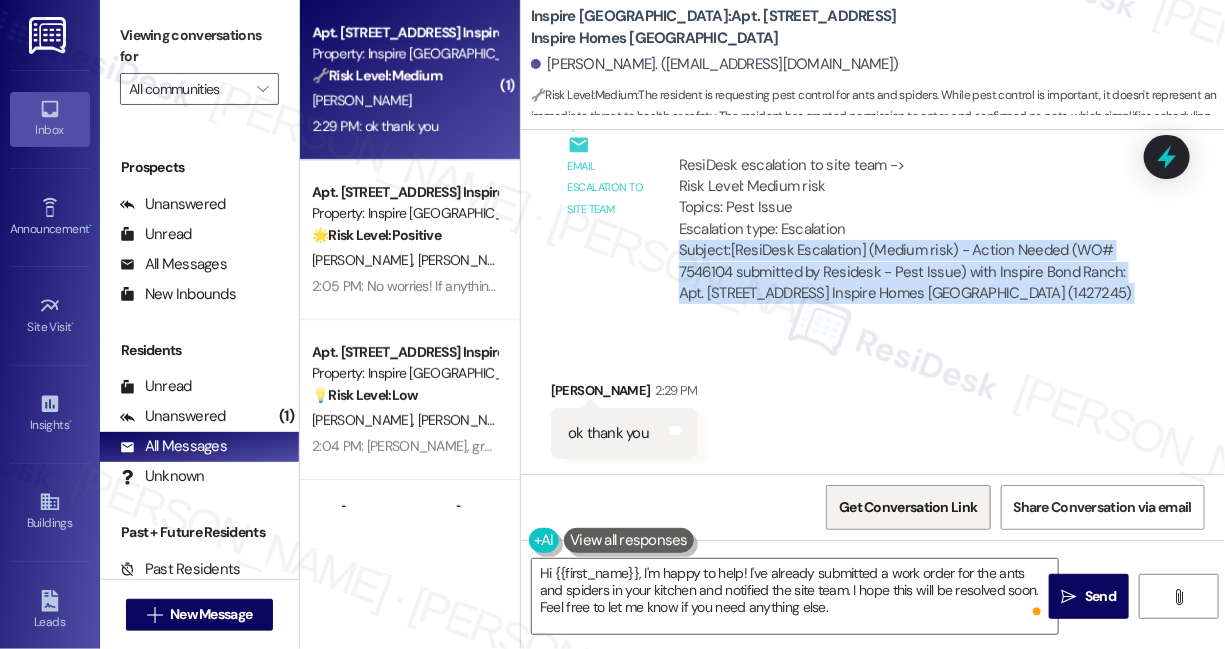 click on "Get Conversation Link" at bounding box center [908, 507] 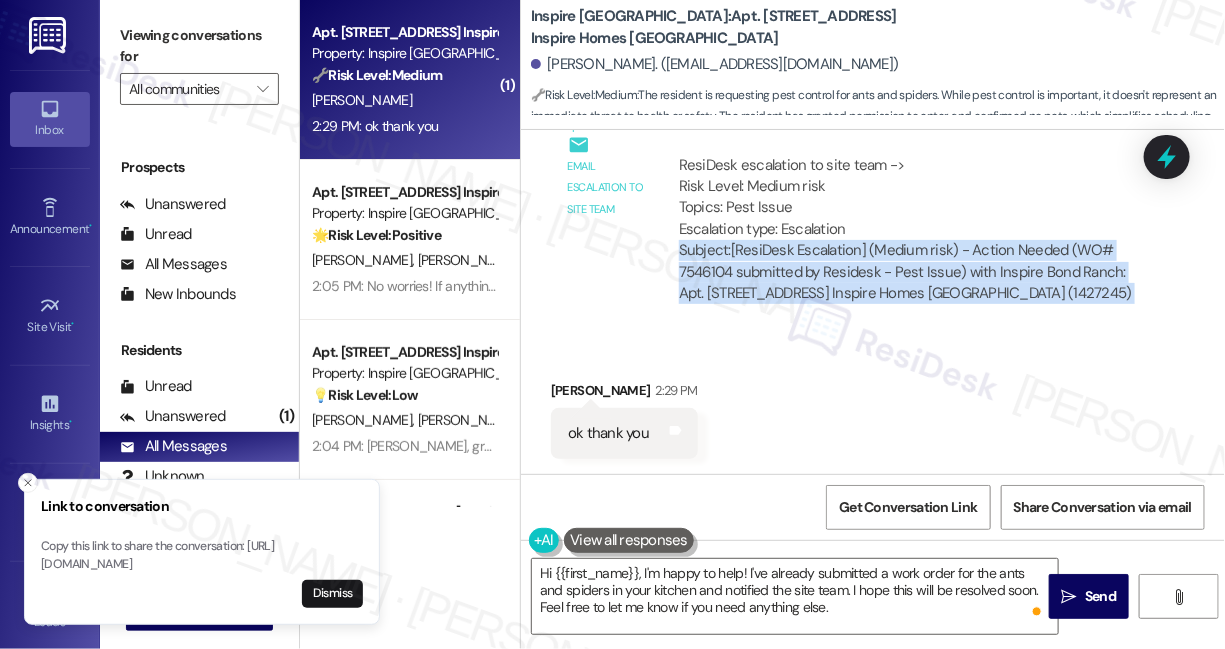 scroll, scrollTop: 1994, scrollLeft: 0, axis: vertical 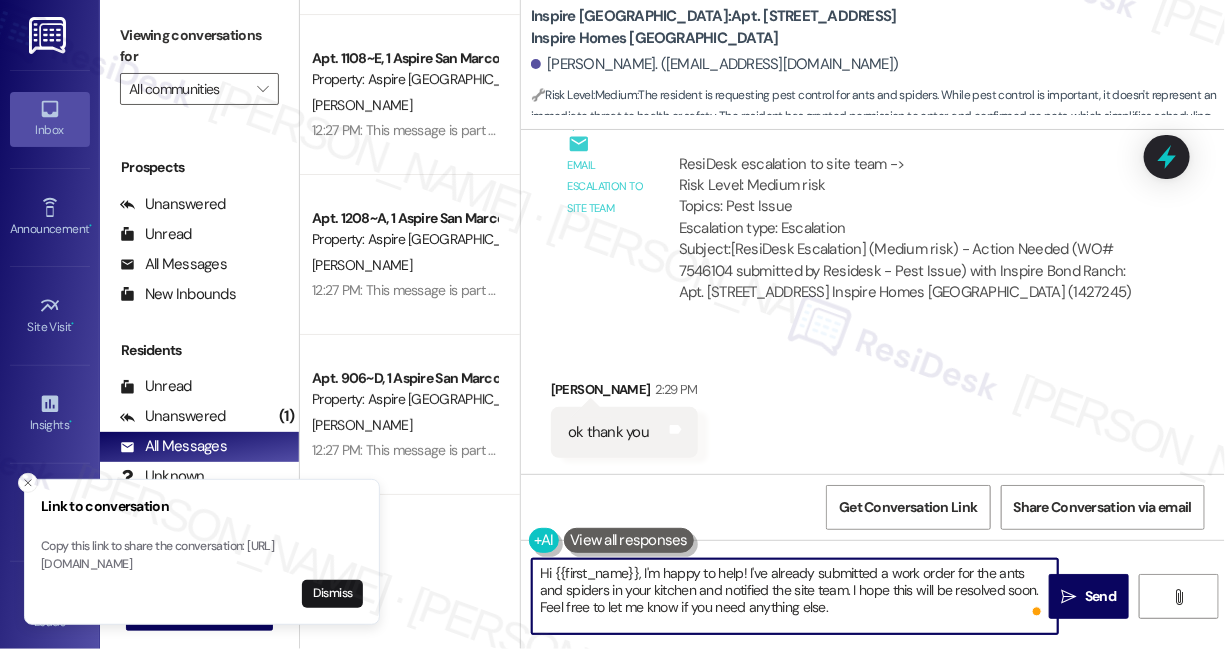 click on "Hi {{first_name}}, I'm happy to help! I've already submitted a work order for the ants and spiders in your kitchen and notified the site team. I hope this will be resolved soon. Feel free to let me know if you need anything else." at bounding box center [795, 596] 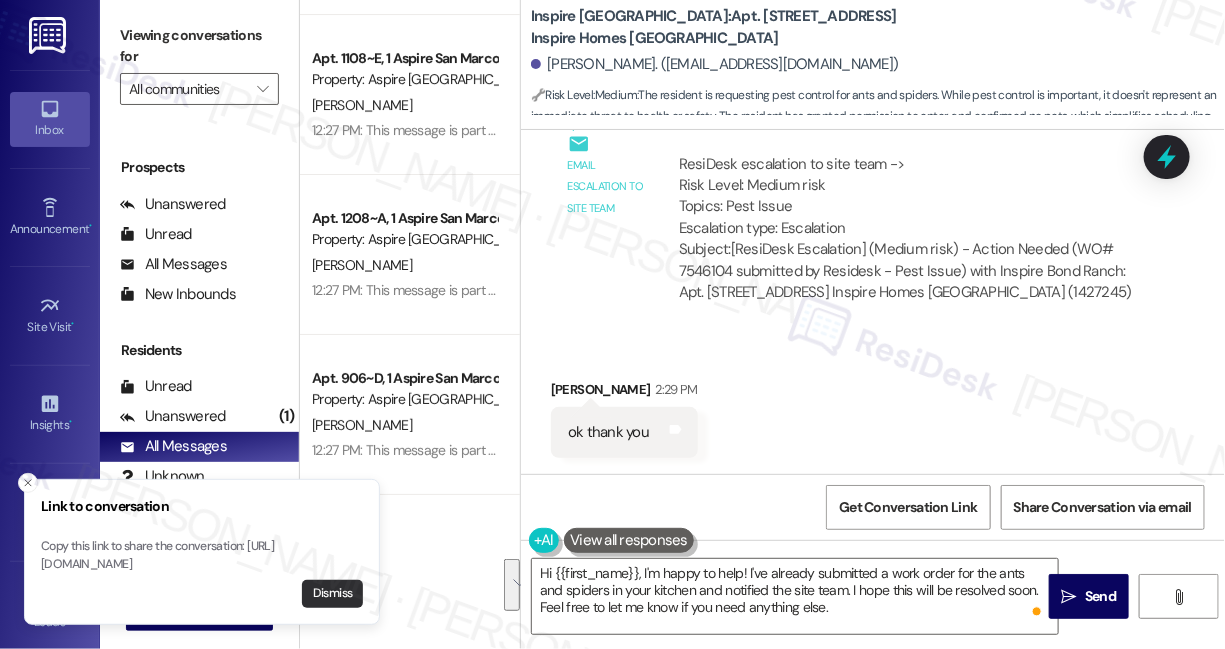 click on "Dismiss" at bounding box center (332, 594) 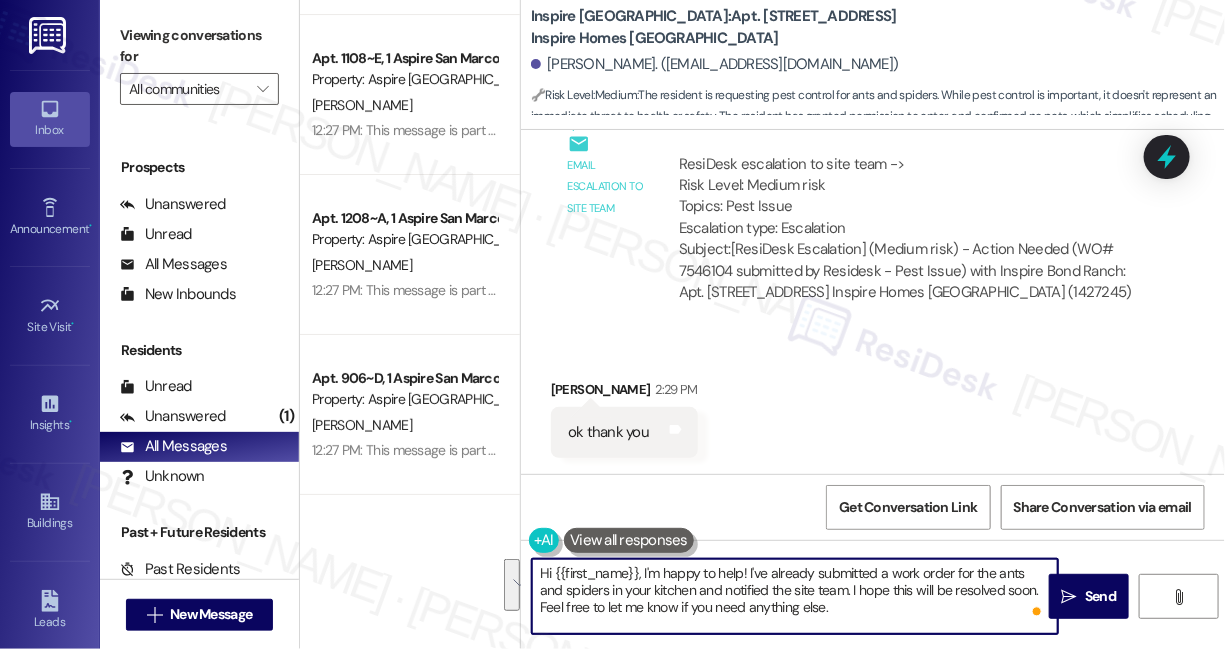 click on "Hi {{first_name}}, I'm happy to help! I've already submitted a work order for the ants and spiders in your kitchen and notified the site team. I hope this will be resolved soon. Feel free to let me know if you need anything else." at bounding box center (795, 596) 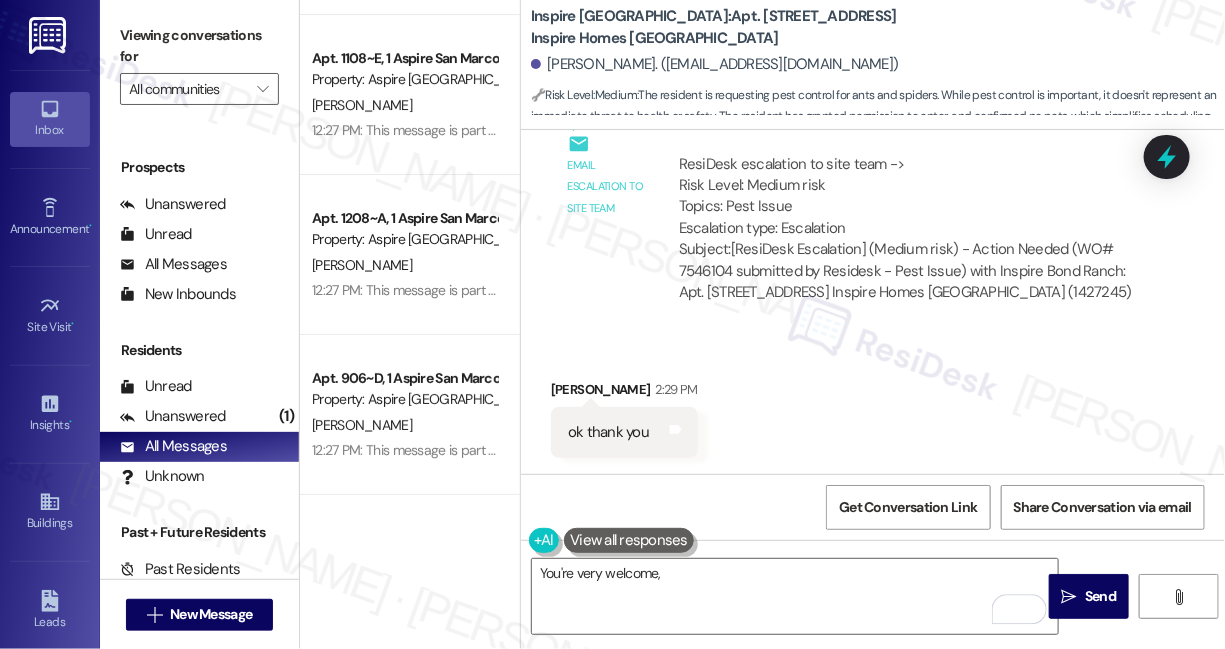 click on "[PERSON_NAME] 2:29 PM" at bounding box center (624, 393) 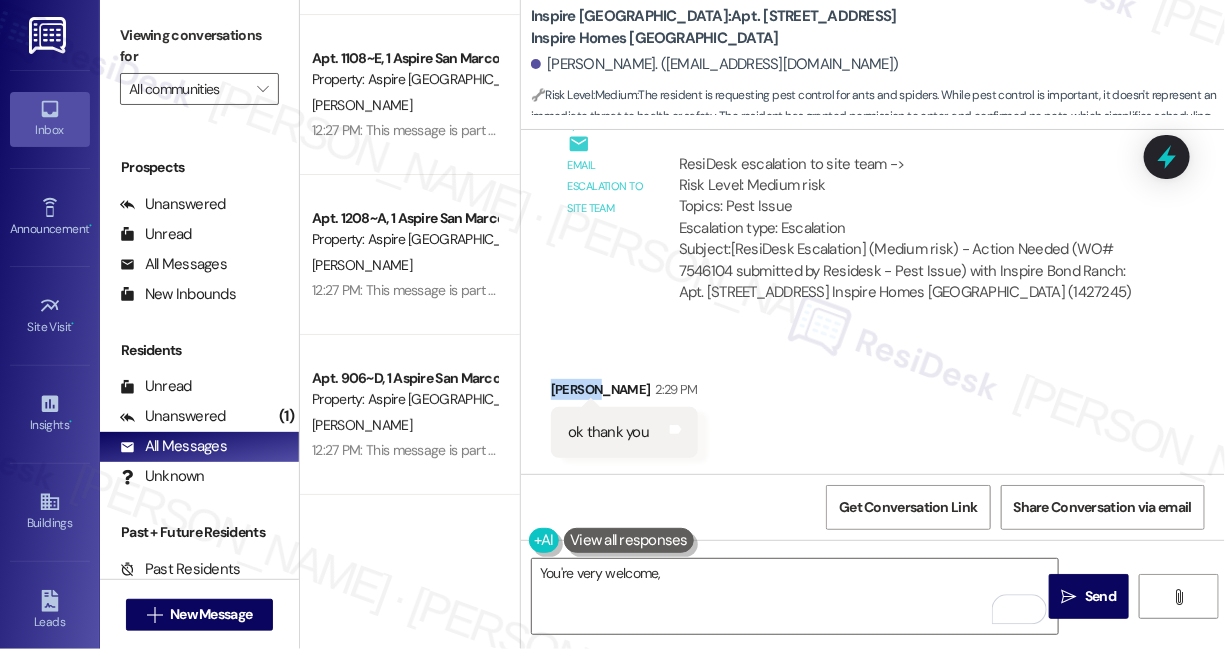 click on "[PERSON_NAME] 2:29 PM" at bounding box center (624, 393) 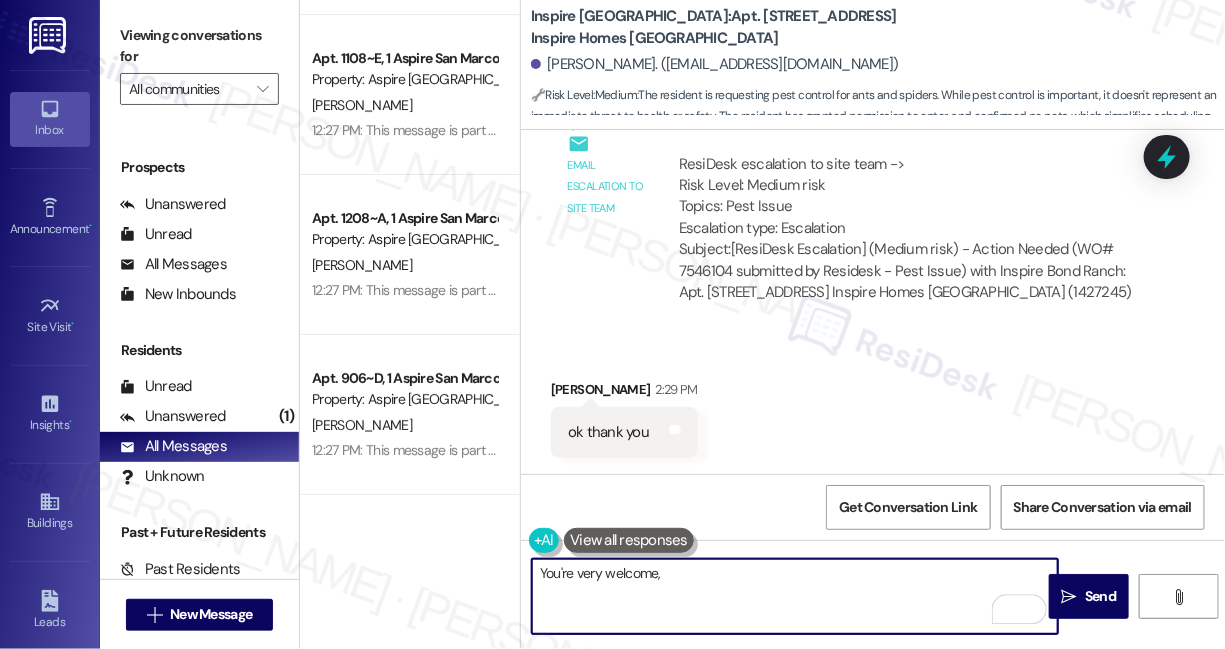 click on "You're very welcome," at bounding box center (795, 596) 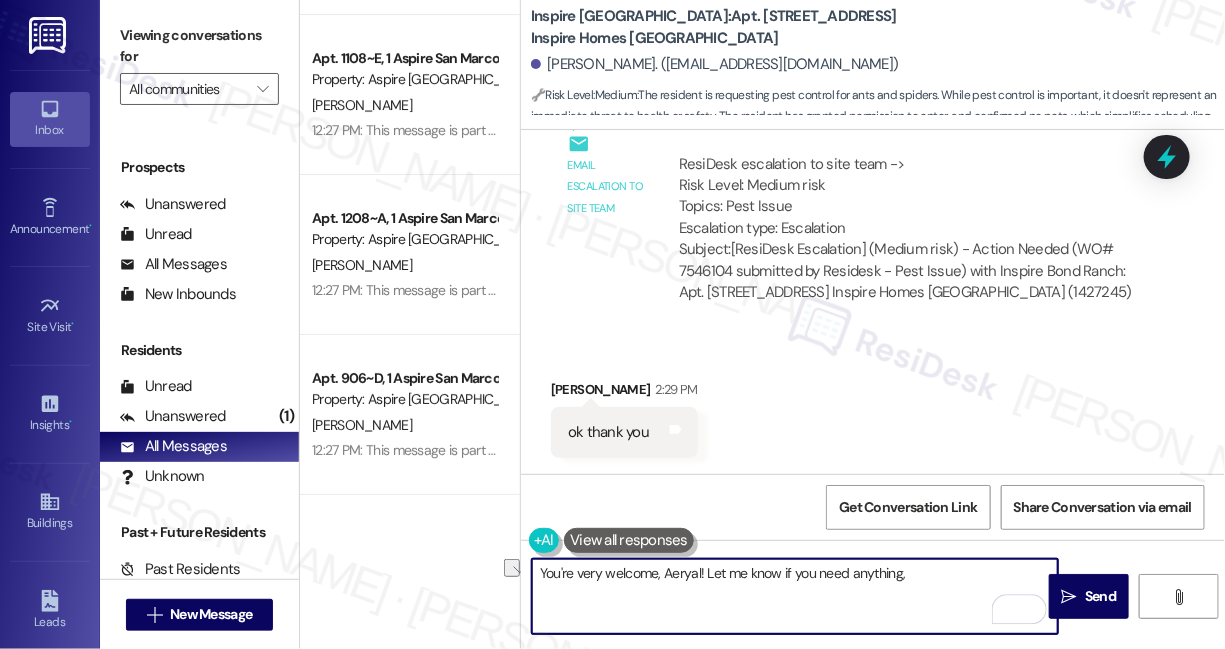 drag, startPoint x: 898, startPoint y: 575, endPoint x: 706, endPoint y: 573, distance: 192.01042 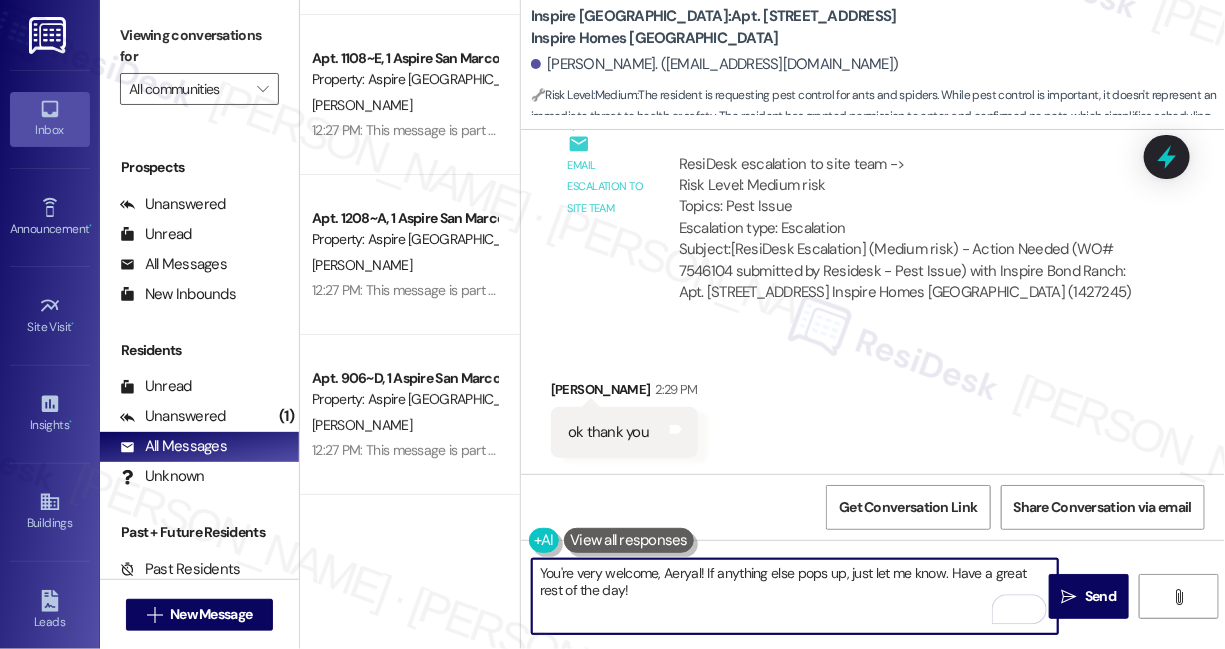 click on "You're very welcome, Aeryal! If anything else pops up, just let me know. Have a great rest of the day!" at bounding box center [795, 596] 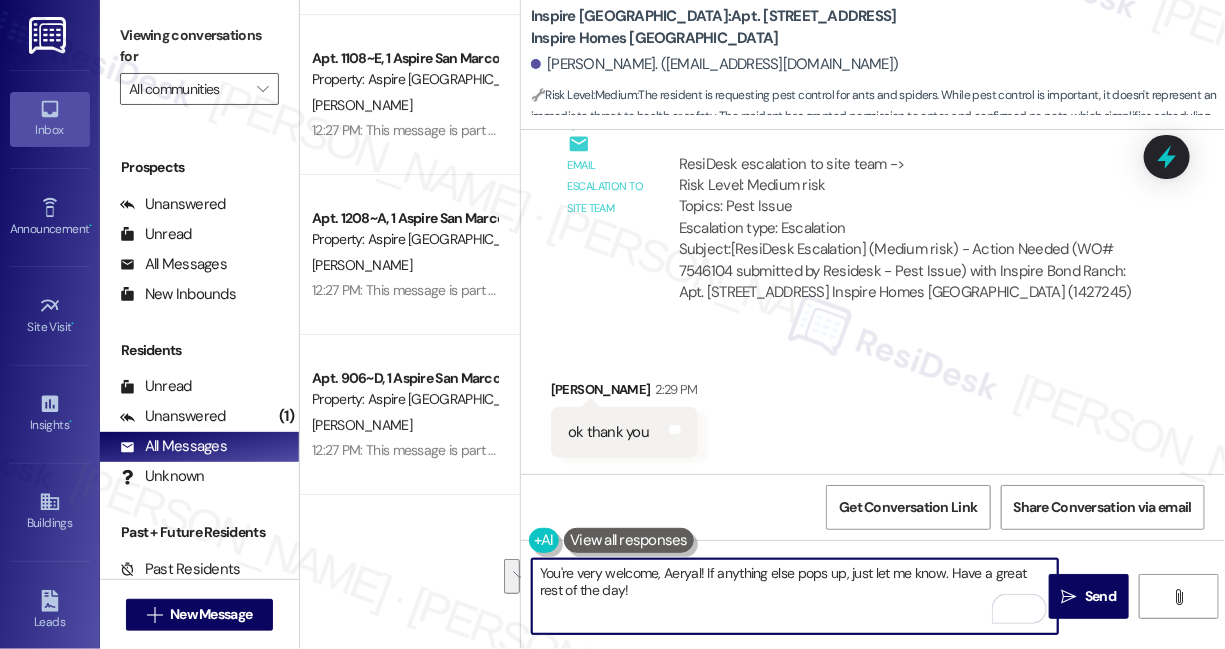 type on "You're very welcome, Aeryal! If anything else pops up, just let me know. Have a great rest of the day!" 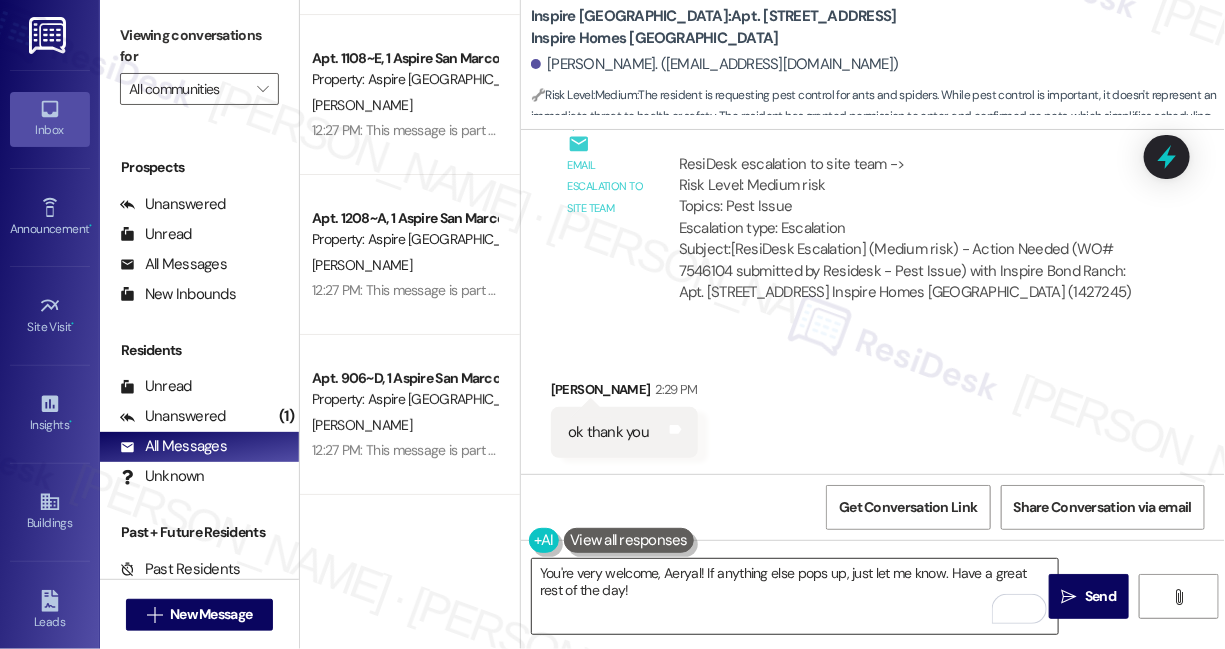 click on "You're very welcome, Aeryal! If anything else pops up, just let me know. Have a great rest of the day!" at bounding box center [795, 596] 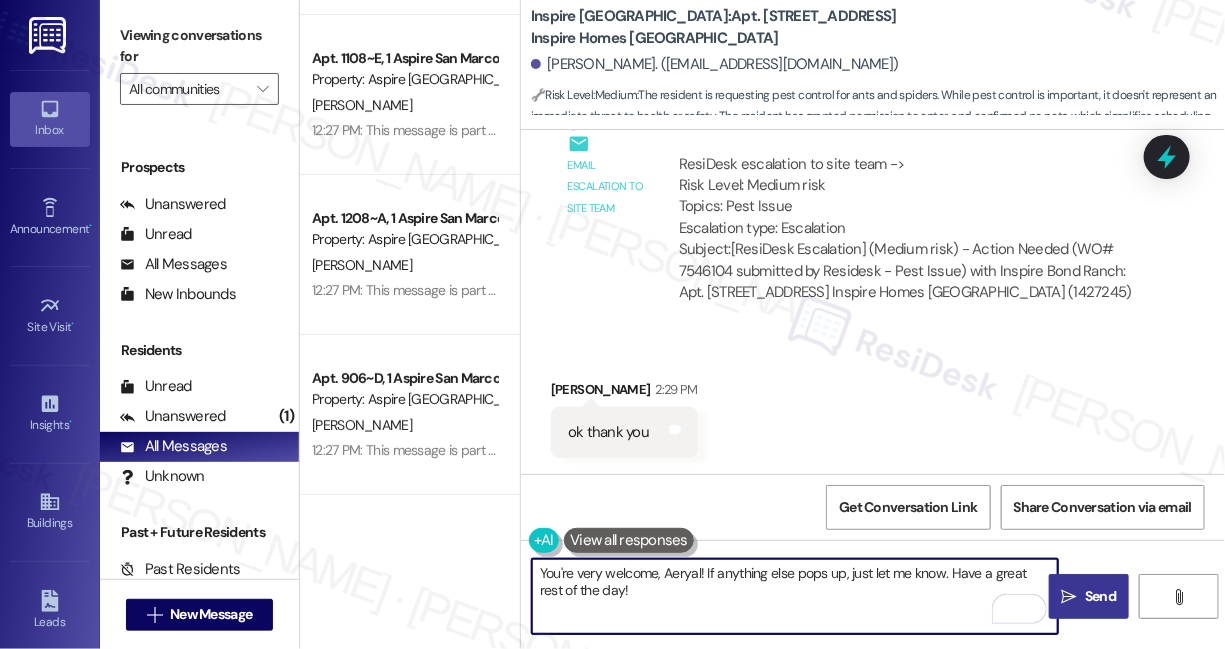 click on "" at bounding box center (1069, 597) 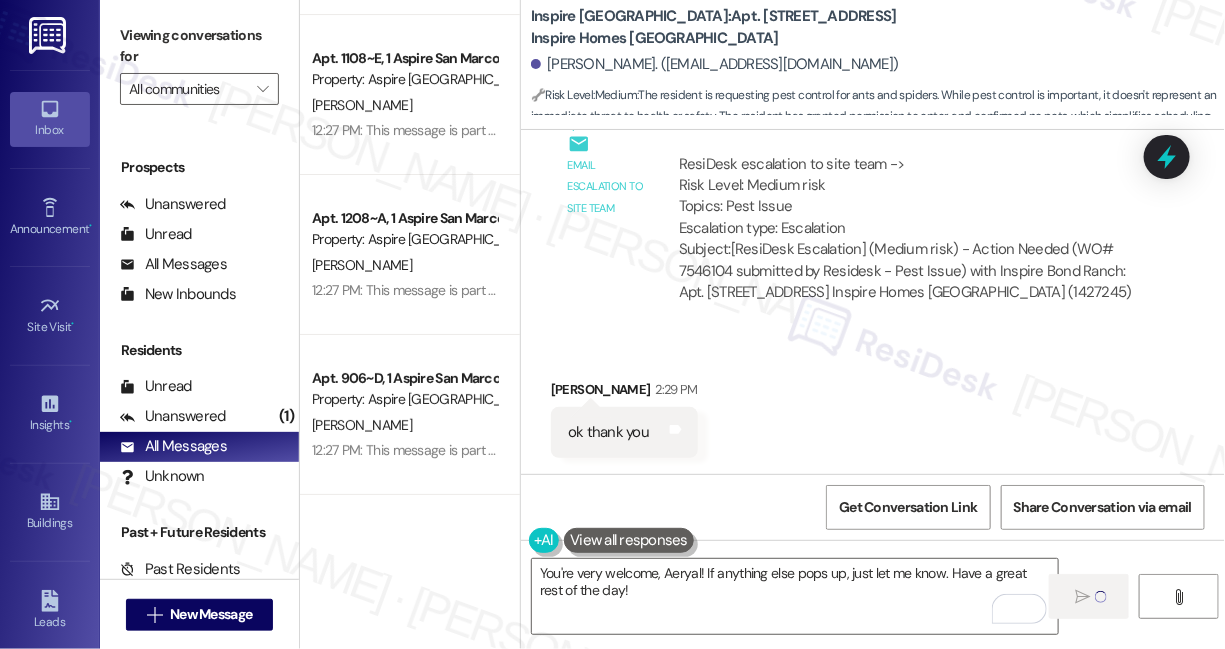 scroll, scrollTop: 1993, scrollLeft: 0, axis: vertical 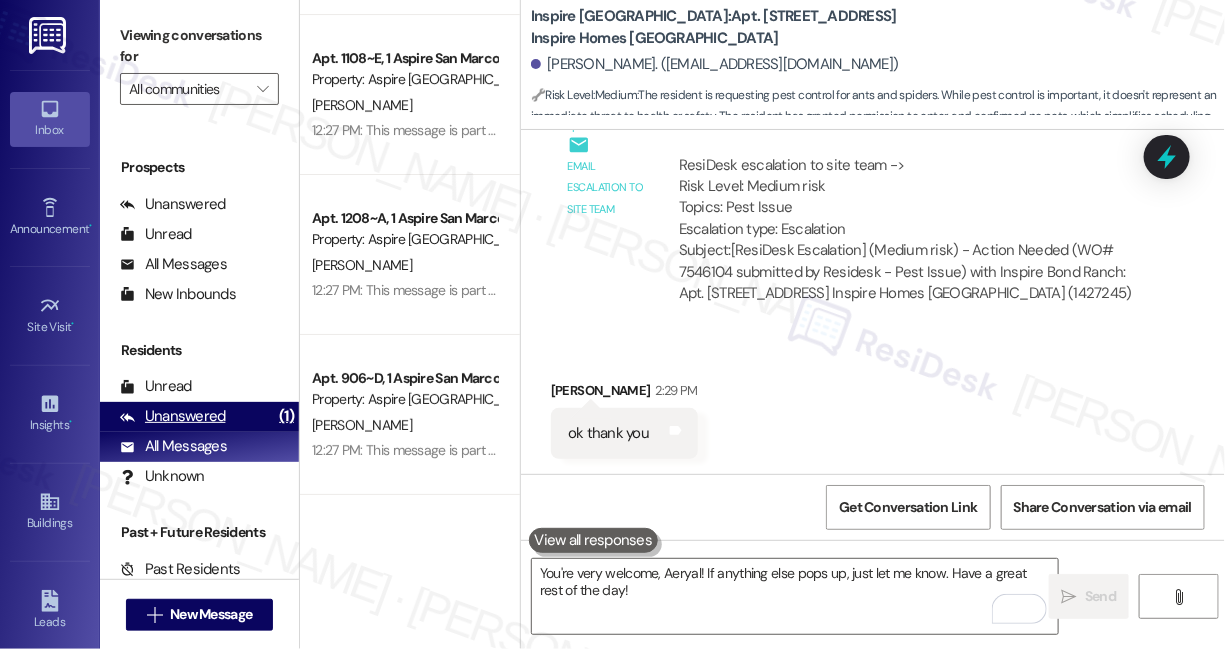 click on "Unanswered" at bounding box center (173, 416) 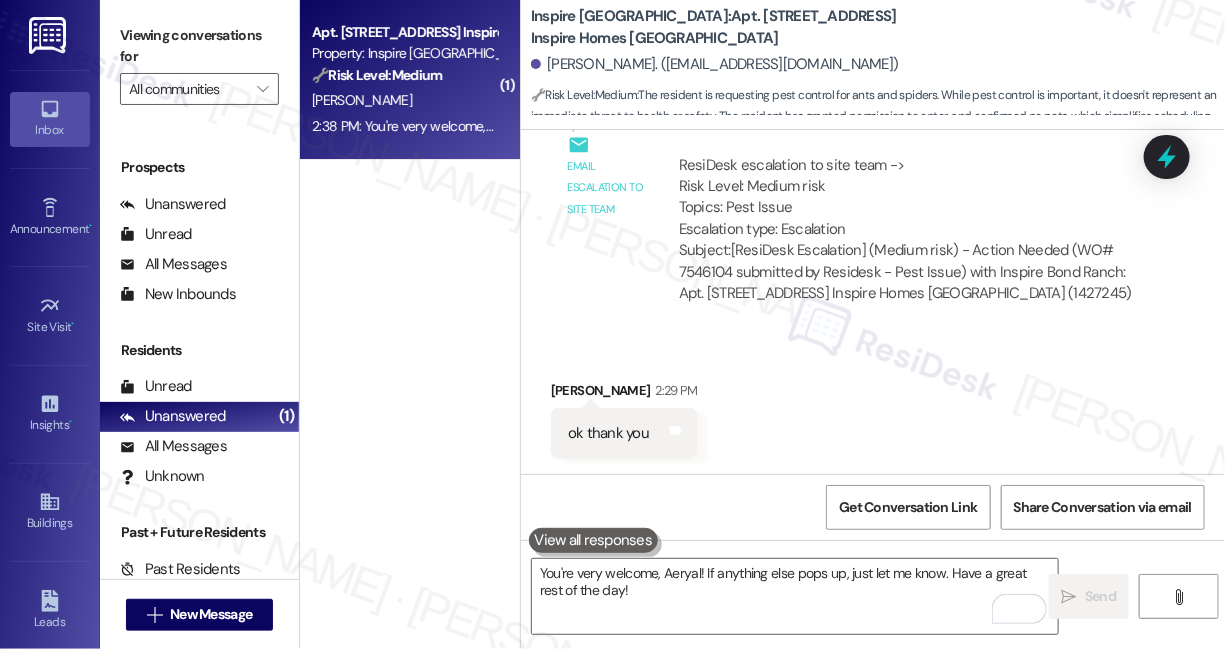 scroll, scrollTop: 0, scrollLeft: 0, axis: both 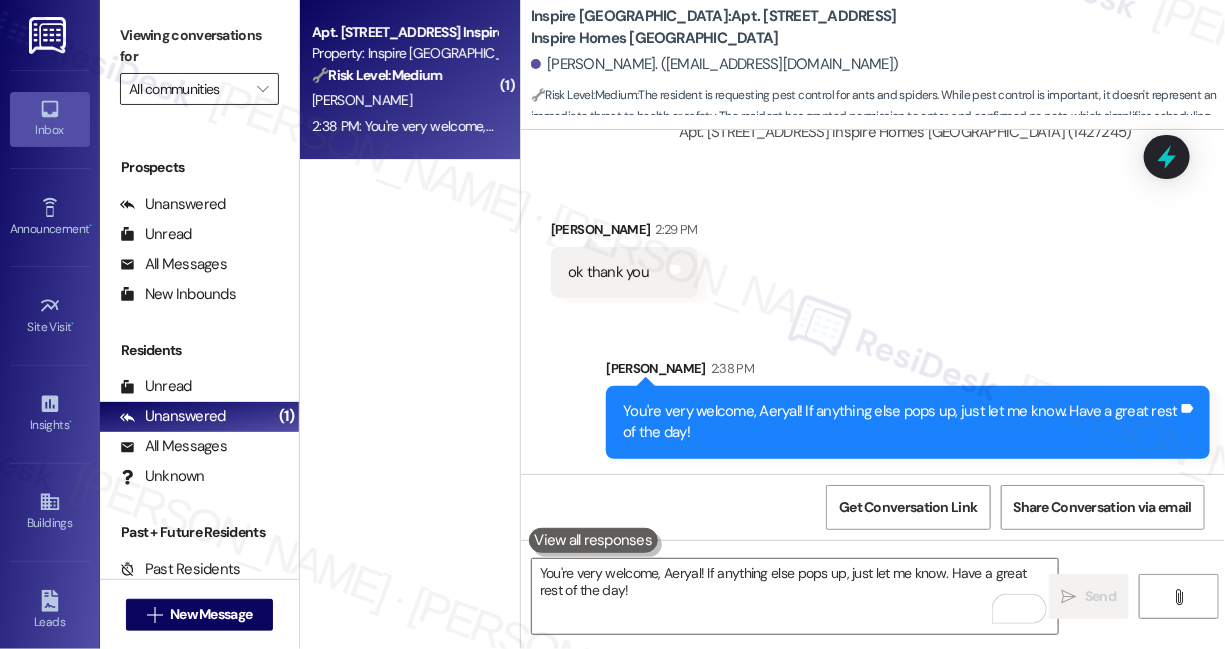click on "All communities" at bounding box center [188, 89] 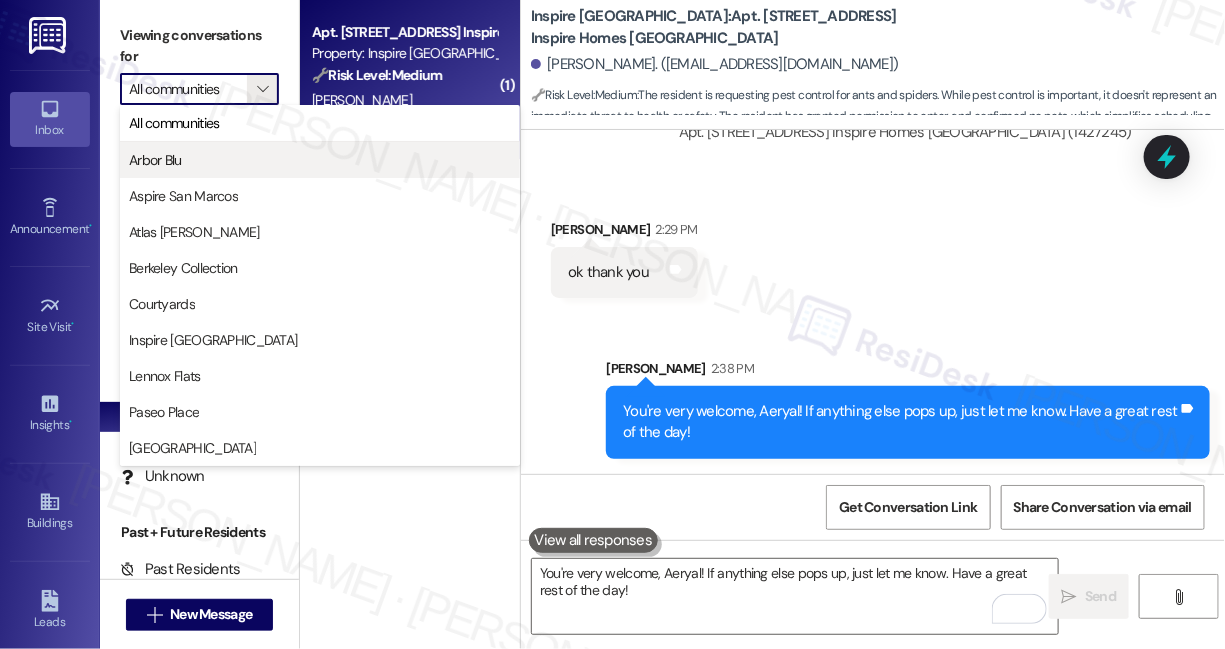 click on "Arbor Blu" at bounding box center (320, 160) 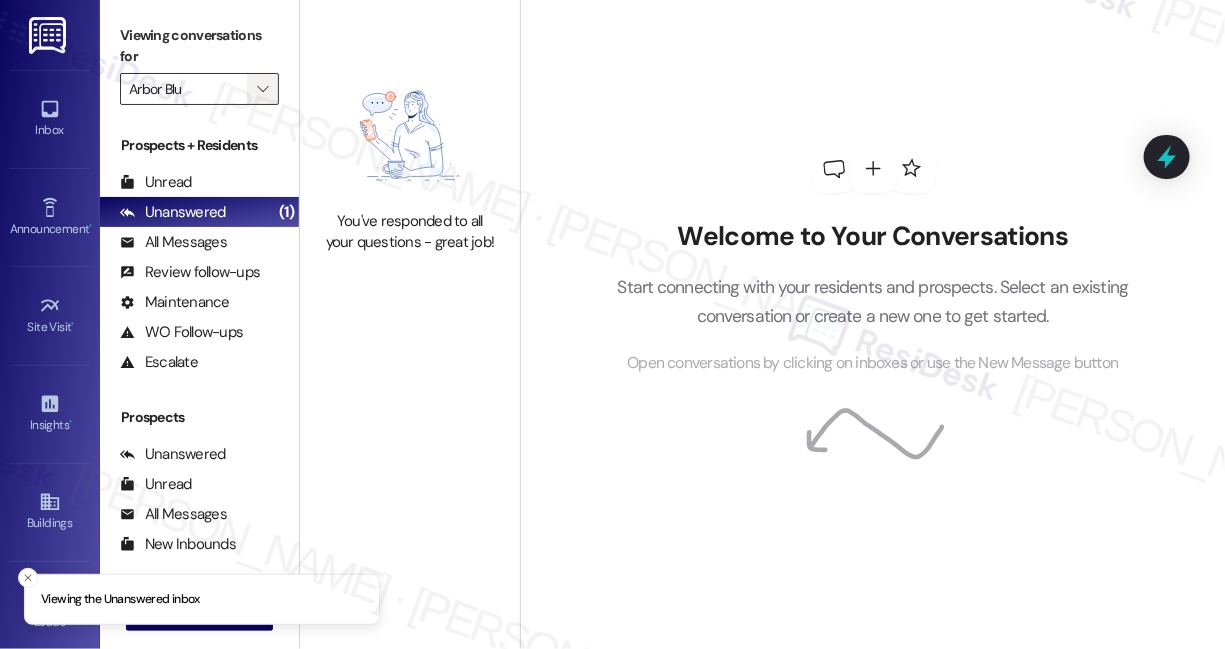 click on "" at bounding box center (263, 89) 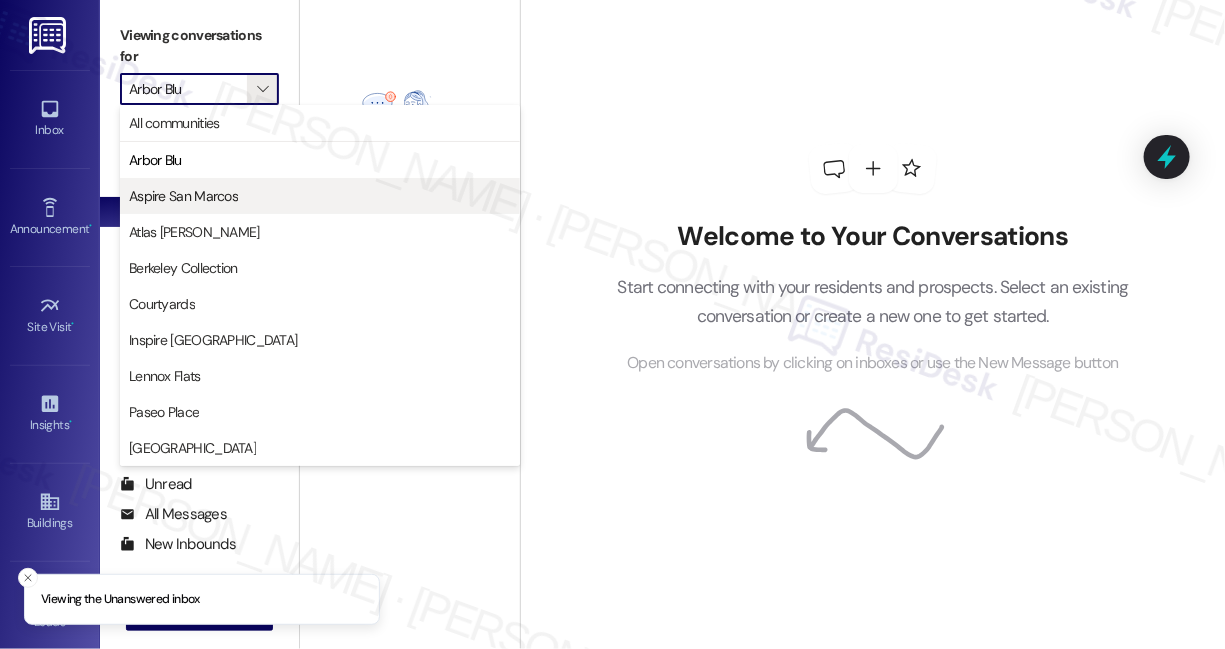 click on "Aspire San Marcos" at bounding box center [320, 196] 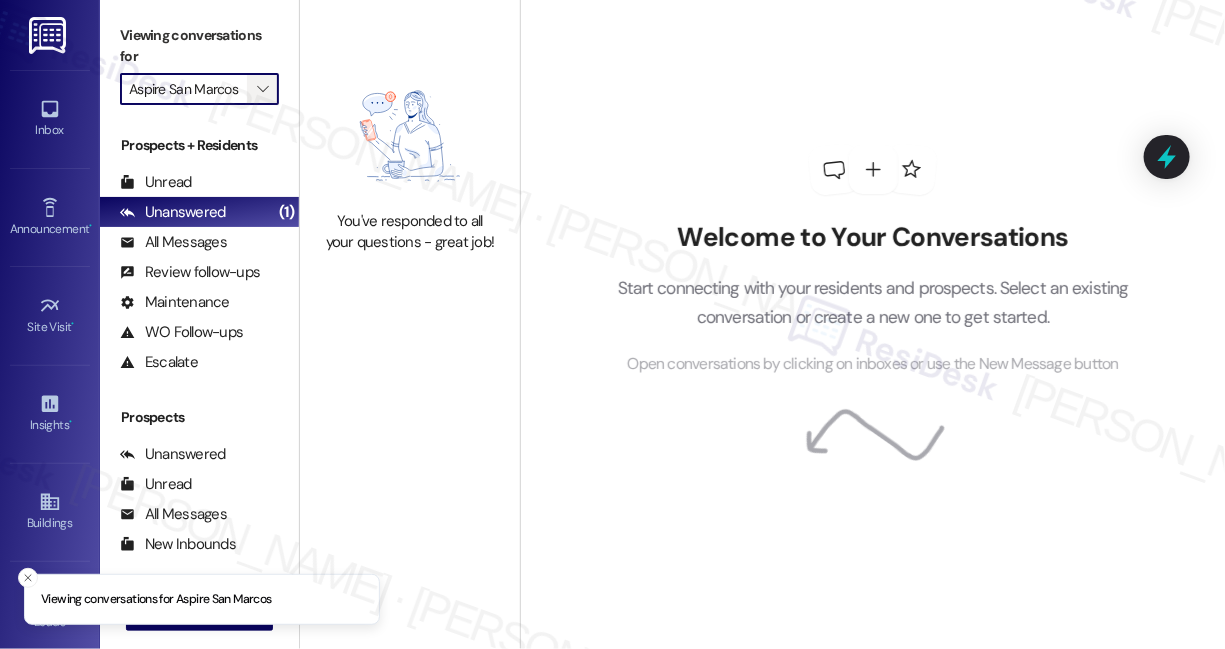 click on "" at bounding box center (262, 89) 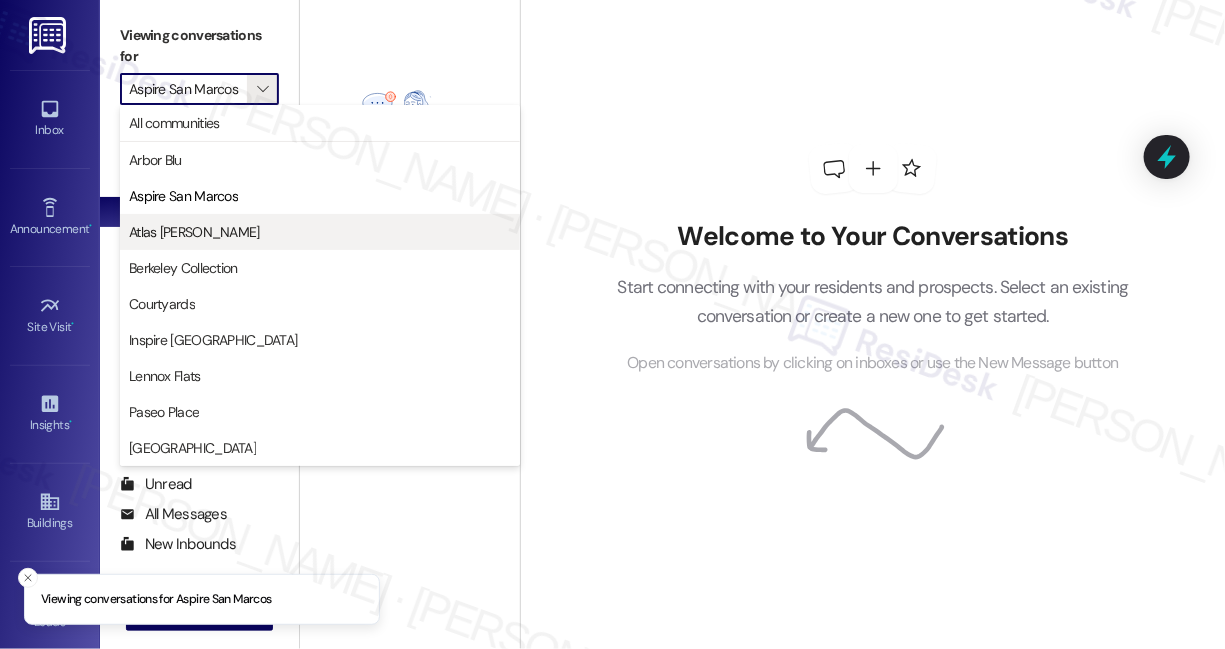 click on "Atlas [PERSON_NAME]" at bounding box center [320, 232] 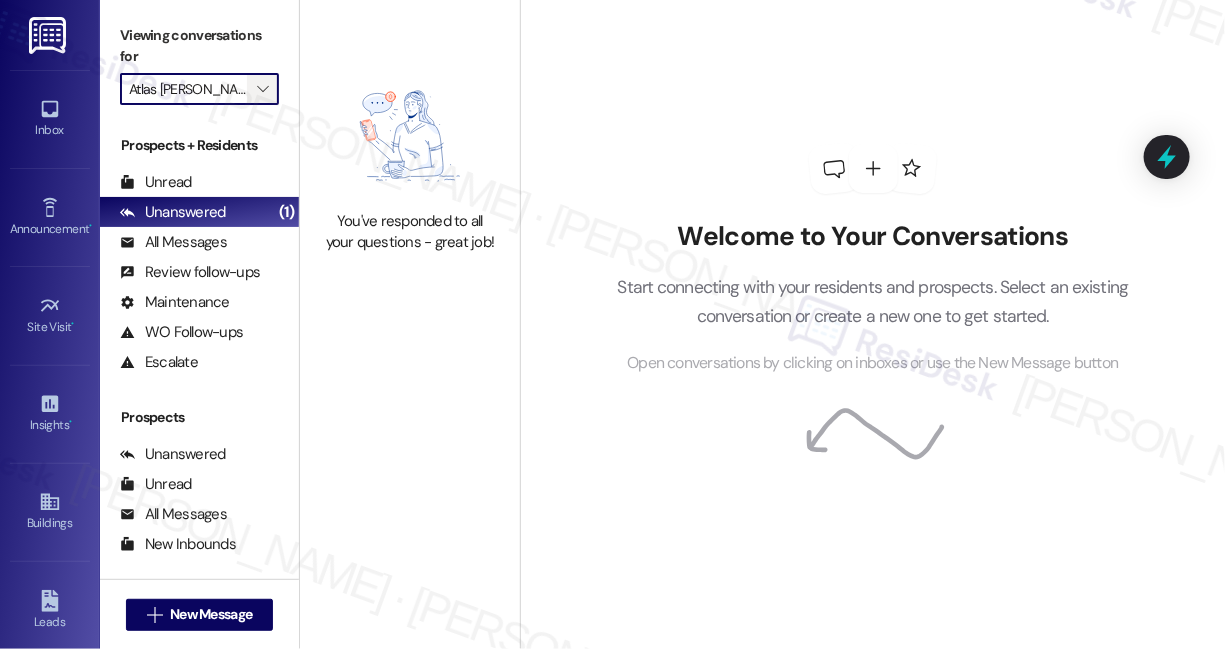 click on "" at bounding box center [262, 89] 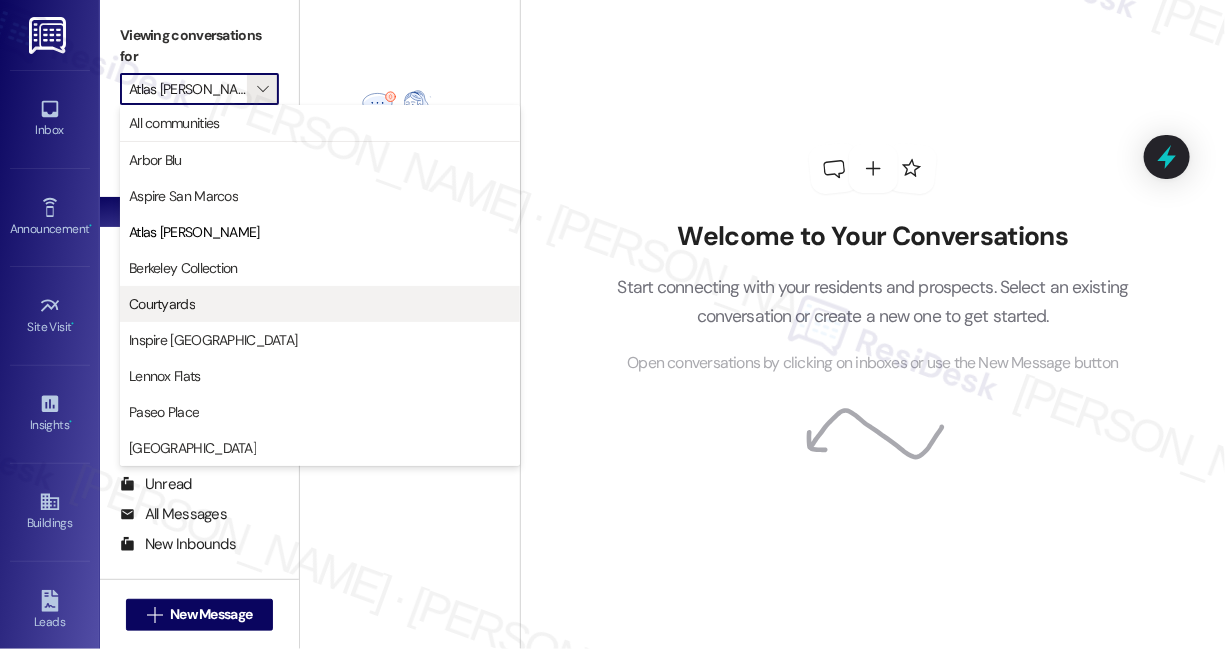 click on "Courtyards" at bounding box center (320, 304) 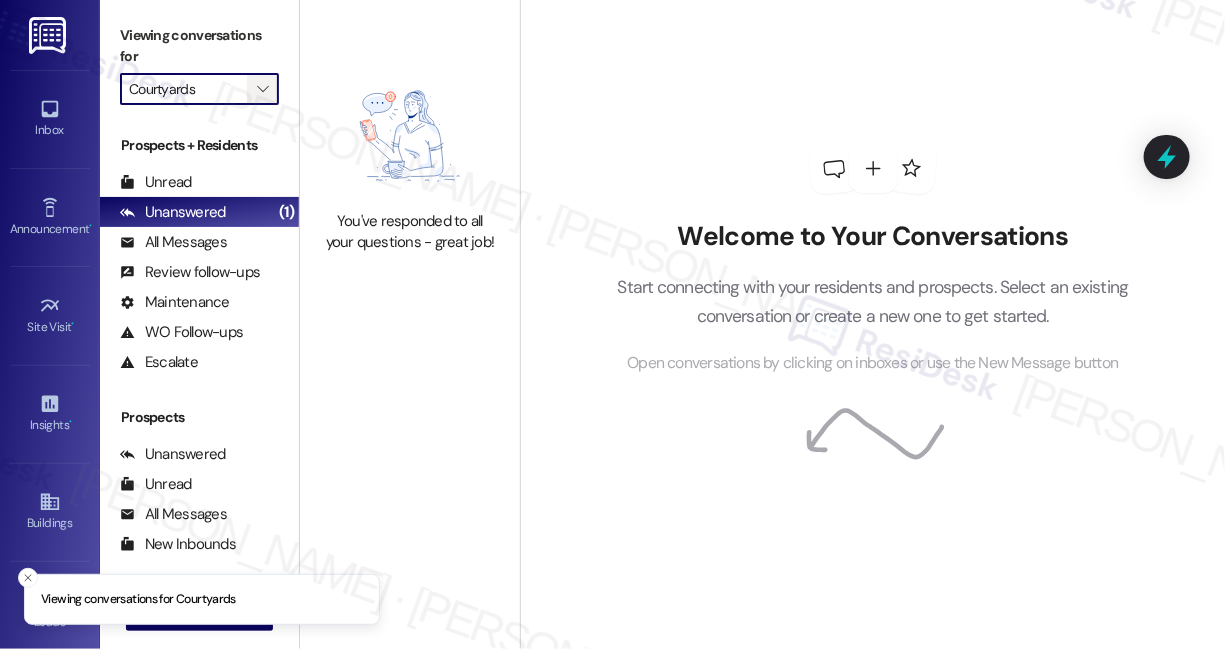 click on "" at bounding box center (262, 89) 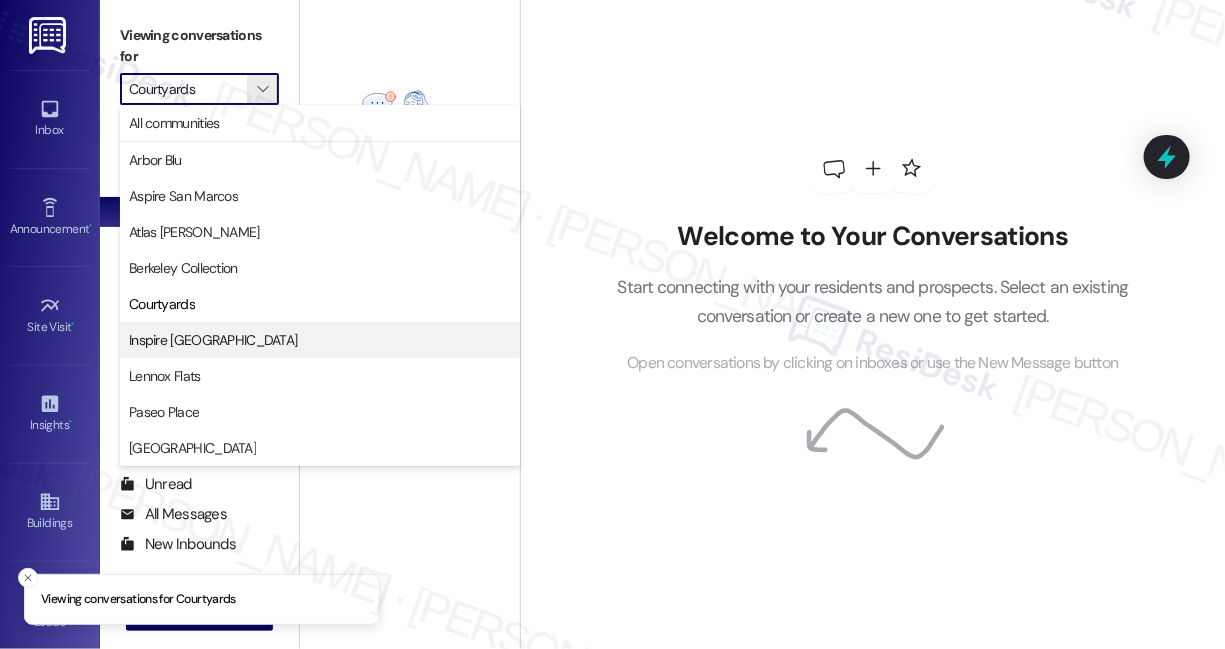 click on "Inspire [GEOGRAPHIC_DATA]" at bounding box center (320, 340) 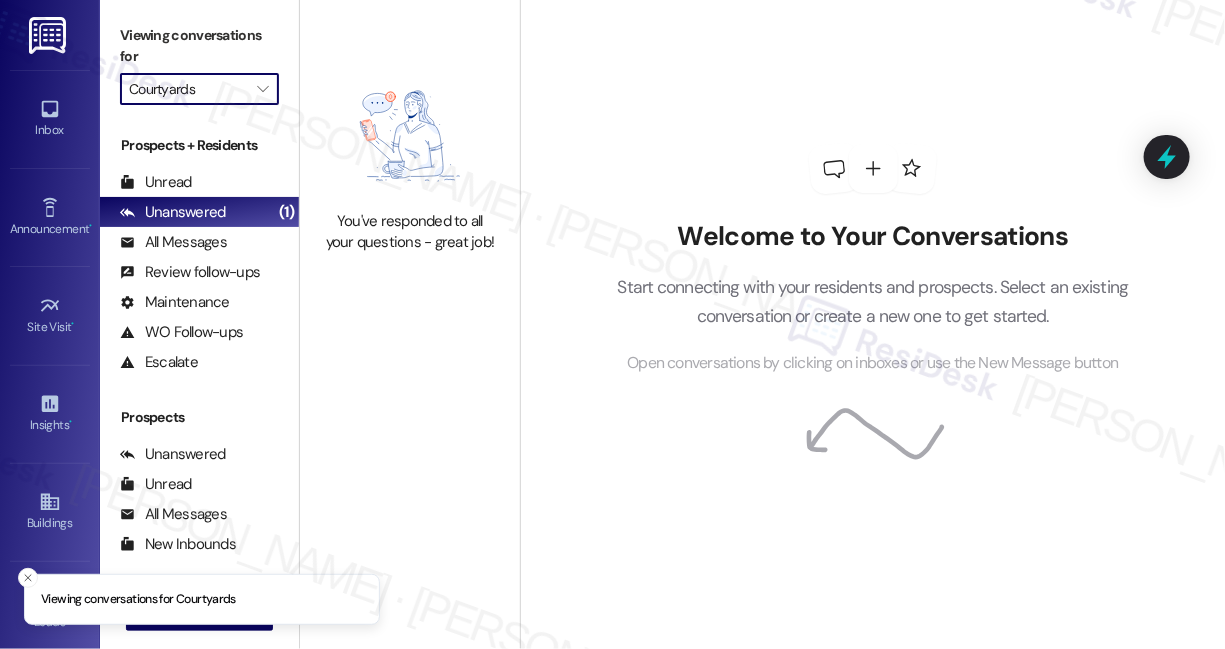 type on "Inspire [GEOGRAPHIC_DATA]" 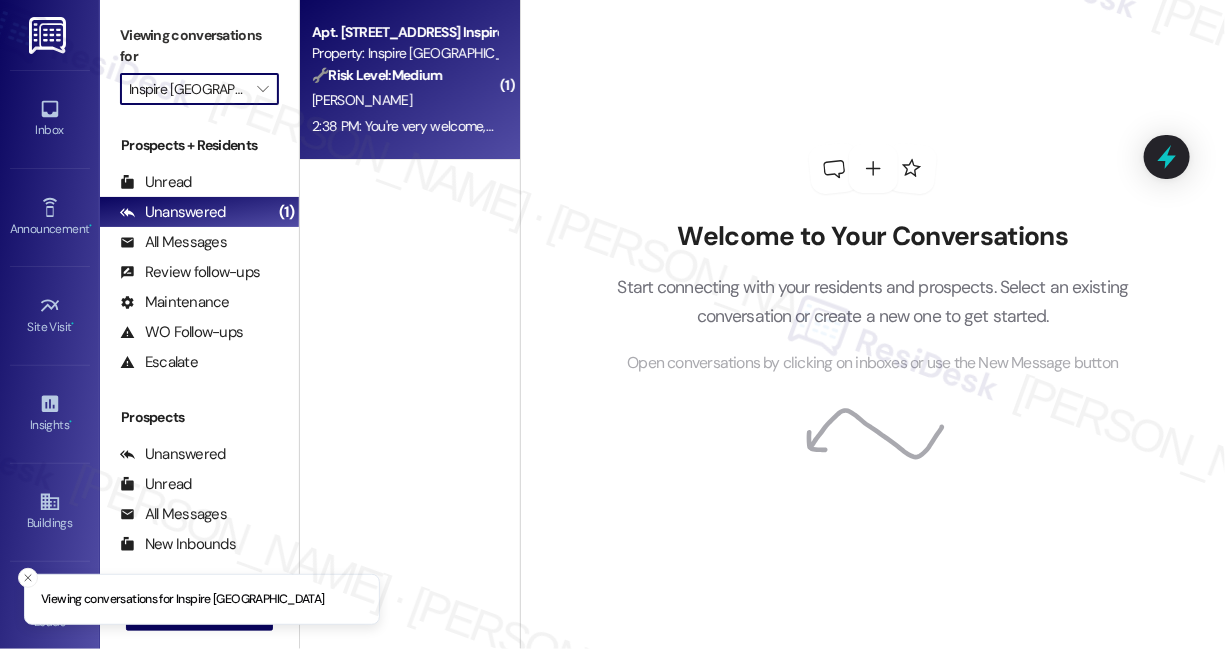 click on "2:38 PM: You're very welcome, [PERSON_NAME]! If anything else pops up, just let me know. Have a great rest of the day! 2:38 PM: You're very welcome, [PERSON_NAME]! If anything else pops up, just let me know. Have a great rest of the day!" at bounding box center [404, 126] 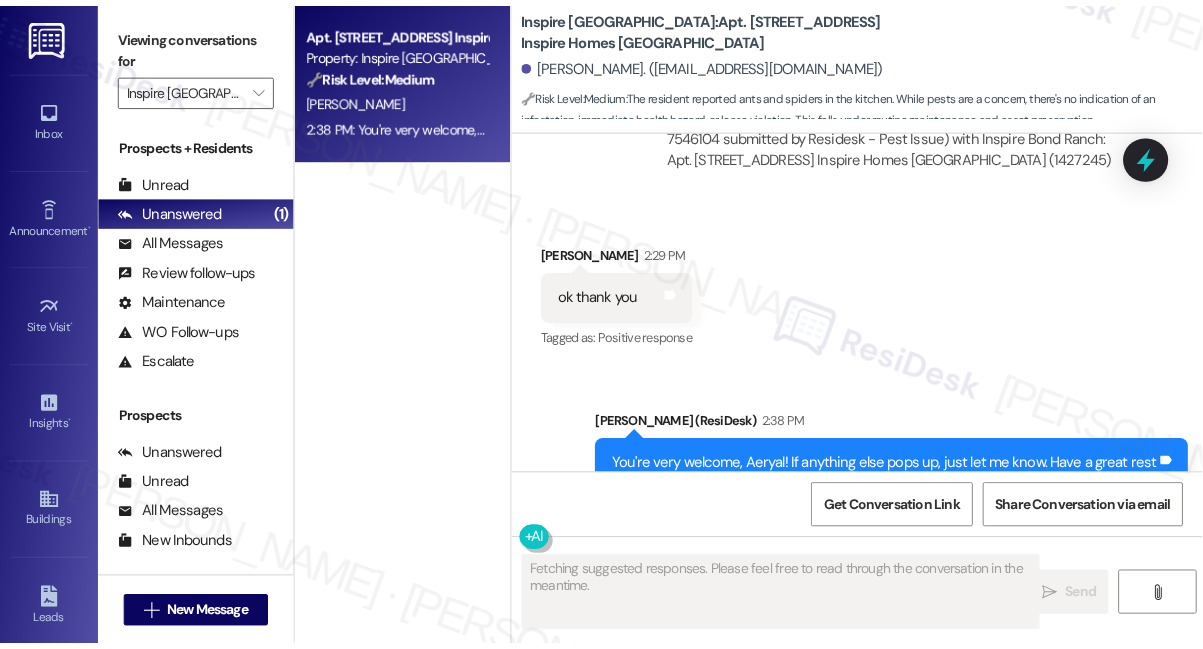 scroll, scrollTop: 2213, scrollLeft: 0, axis: vertical 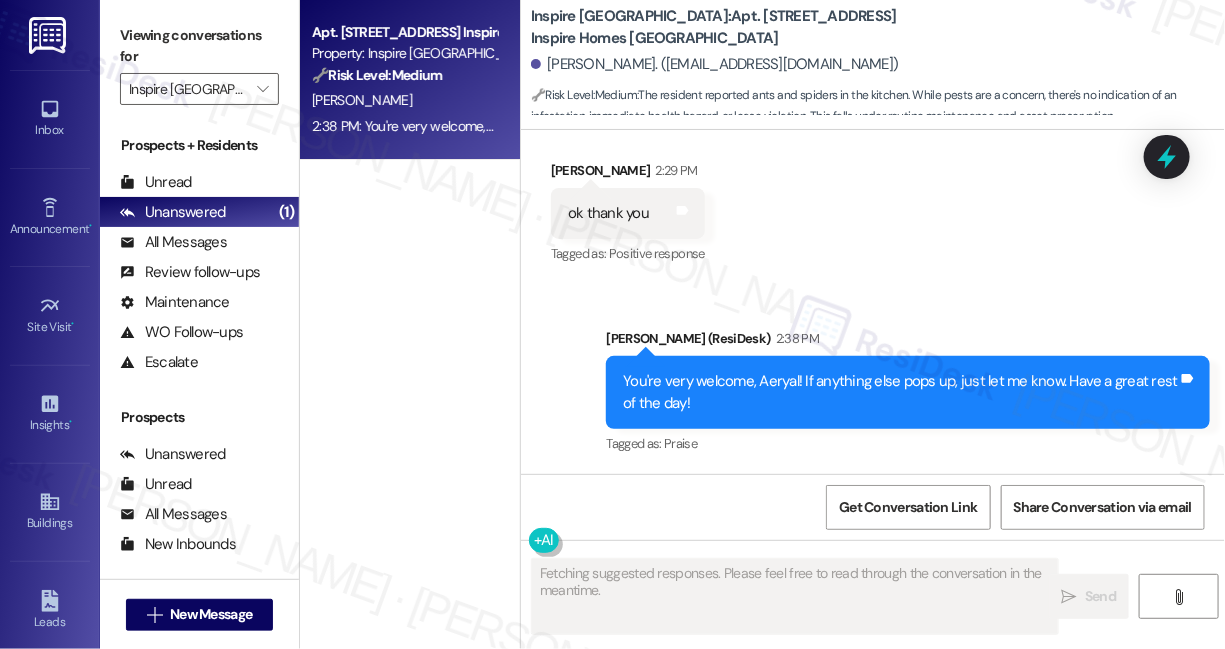 click on "You're very welcome, Aeryal! If anything else pops up, just let me know. Have a great rest of the day!" at bounding box center (900, 392) 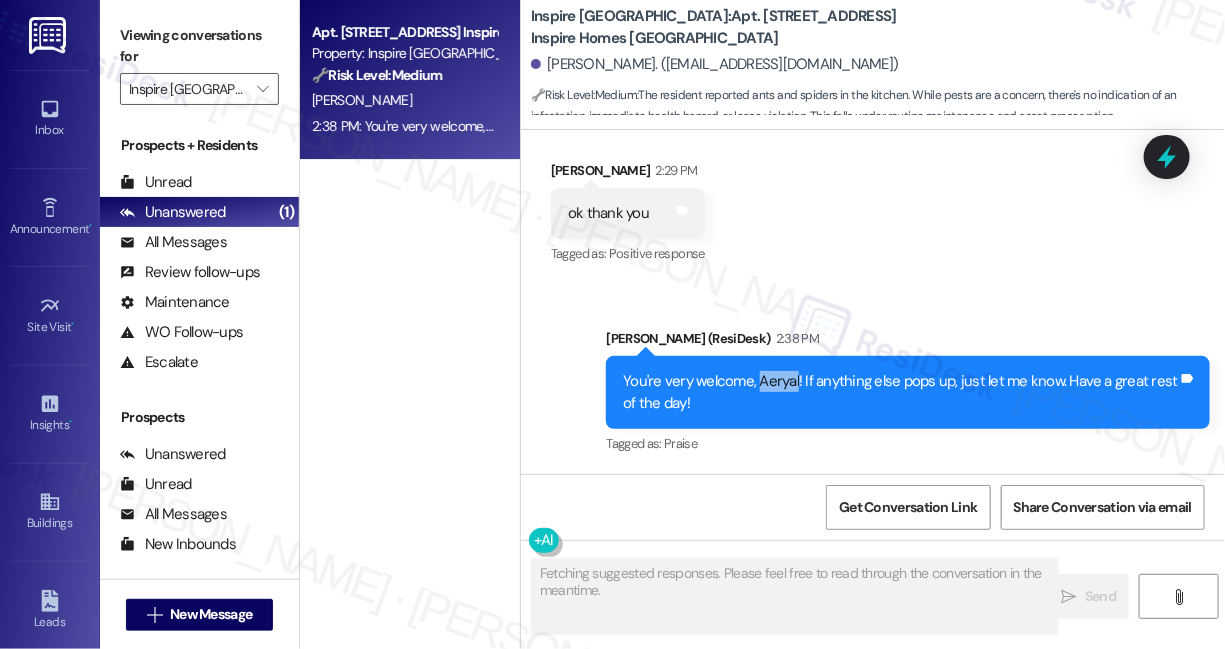 click on "You're very welcome, Aeryal! If anything else pops up, just let me know. Have a great rest of the day!" at bounding box center (900, 392) 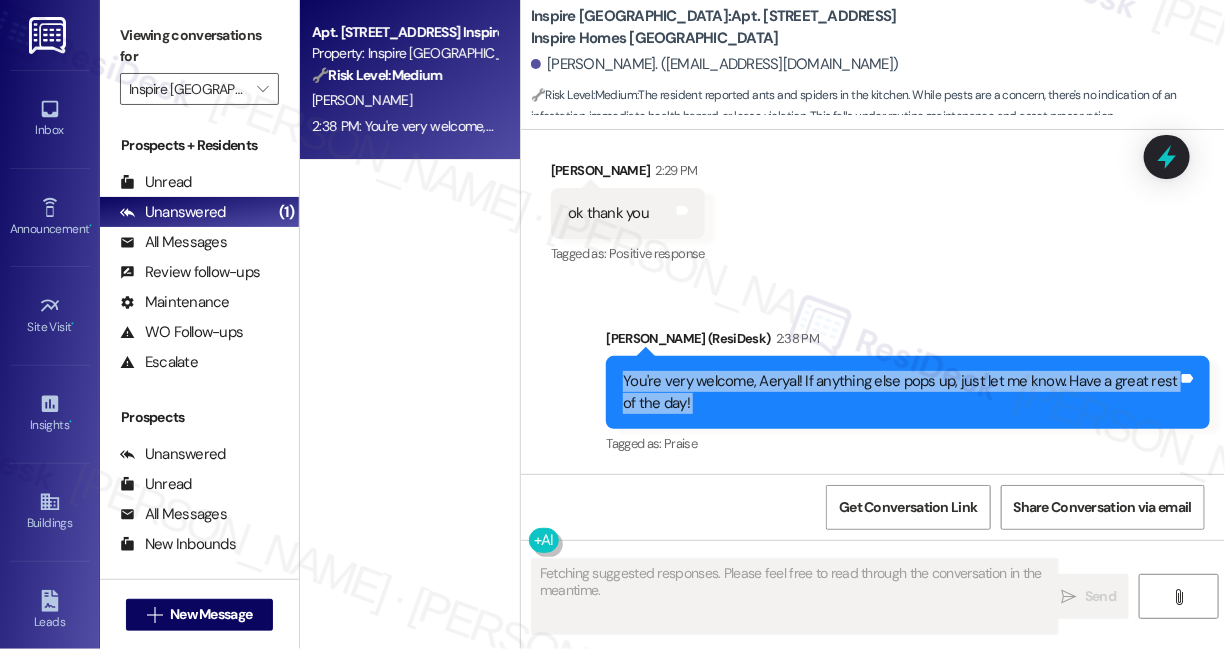 click on "You're very welcome, Aeryal! If anything else pops up, just let me know. Have a great rest of the day!" at bounding box center (900, 392) 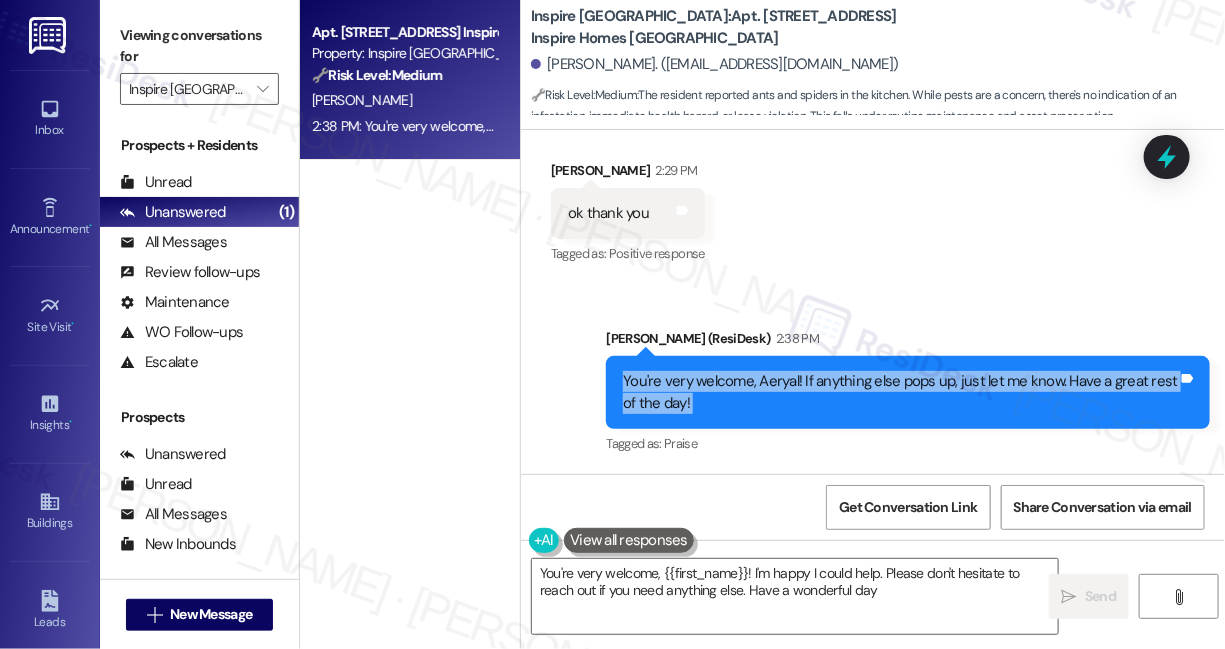 type on "You're very welcome, {{first_name}}! I'm happy I could help. Please don't hesitate to reach out if you need anything else. Have a wonderful day!" 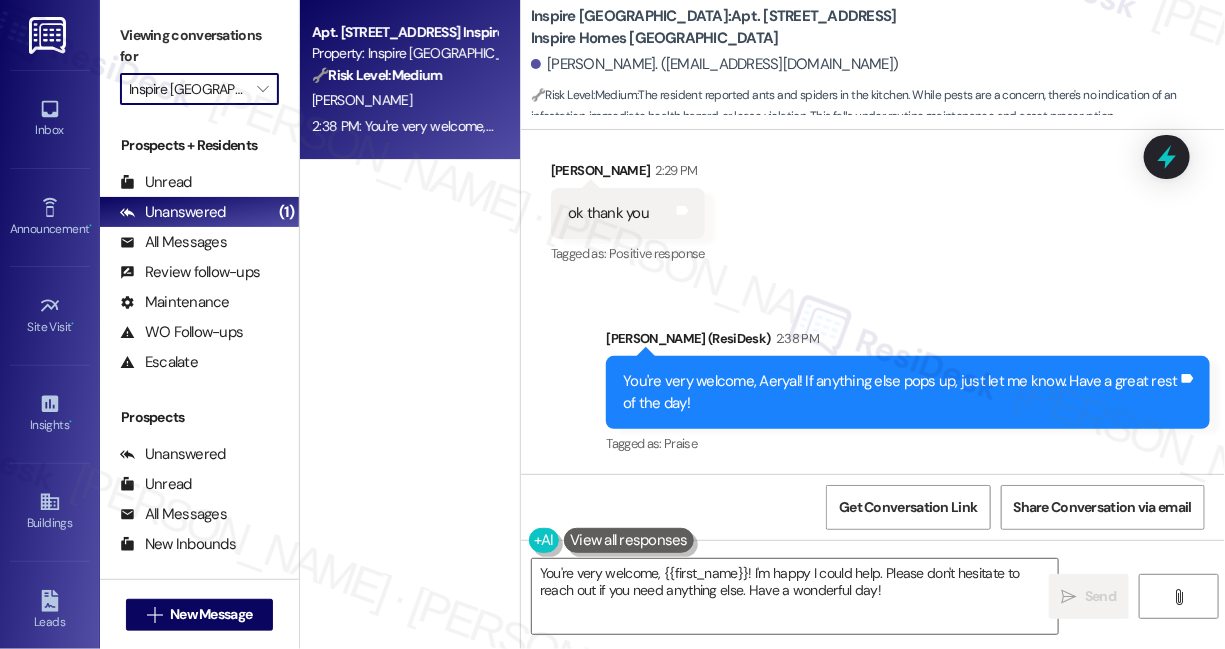 click on "Inspire [GEOGRAPHIC_DATA]" at bounding box center (188, 89) 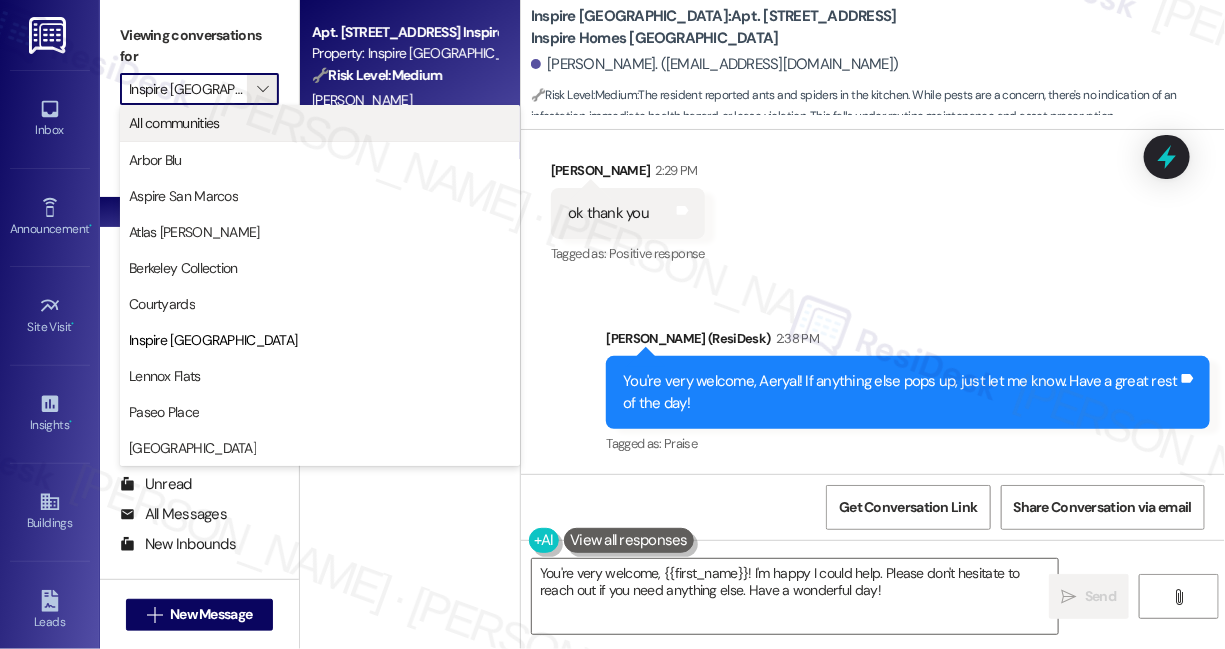 click on "All communities" at bounding box center [174, 123] 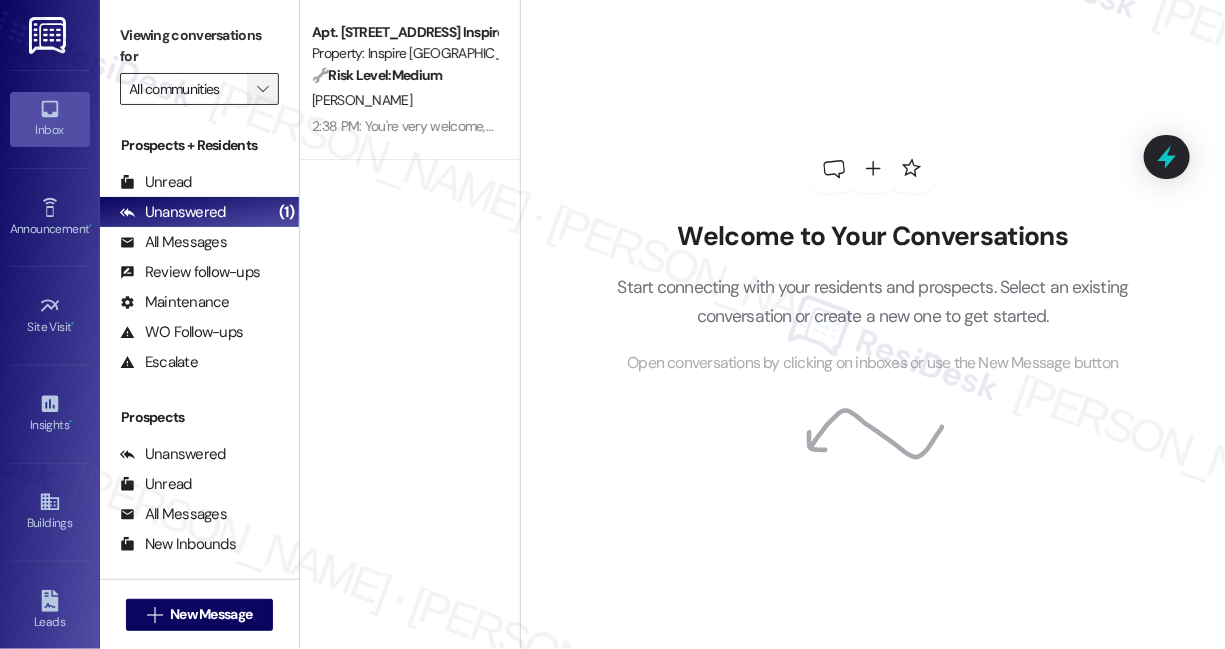 click on "" at bounding box center [262, 89] 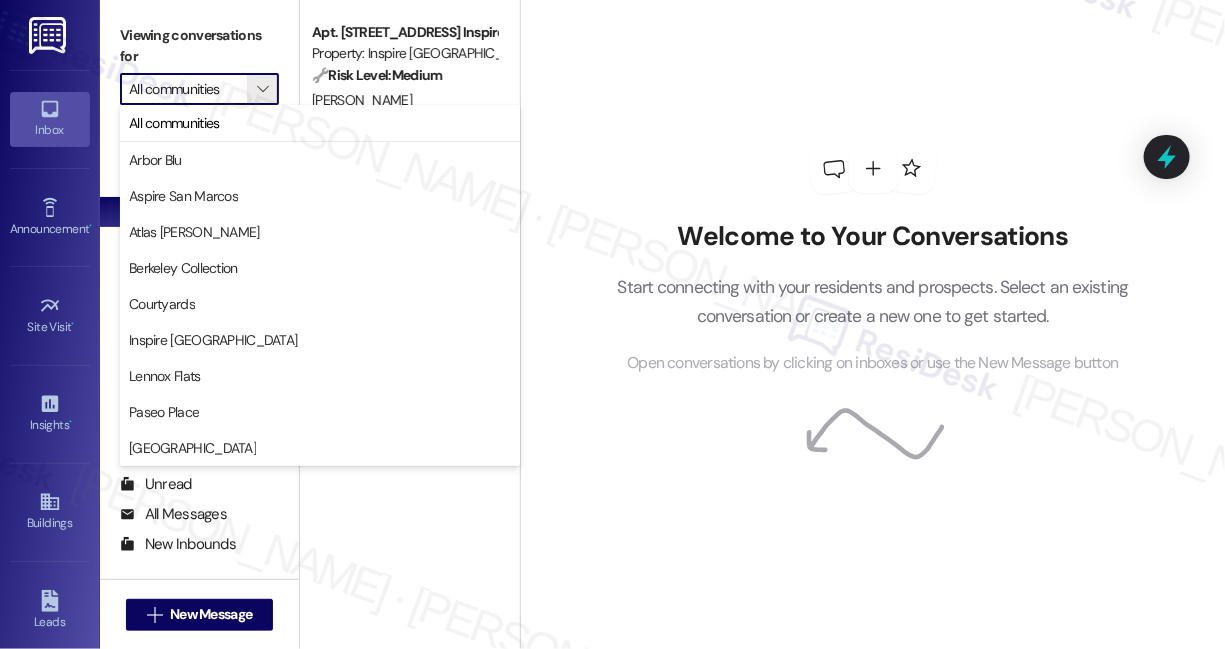 click on "Welcome to Your Conversations Start connecting with your residents and prospects. Select an existing conversation or create a new one to get started. Open conversations by clicking on inboxes or use the New Message button" at bounding box center [873, 259] 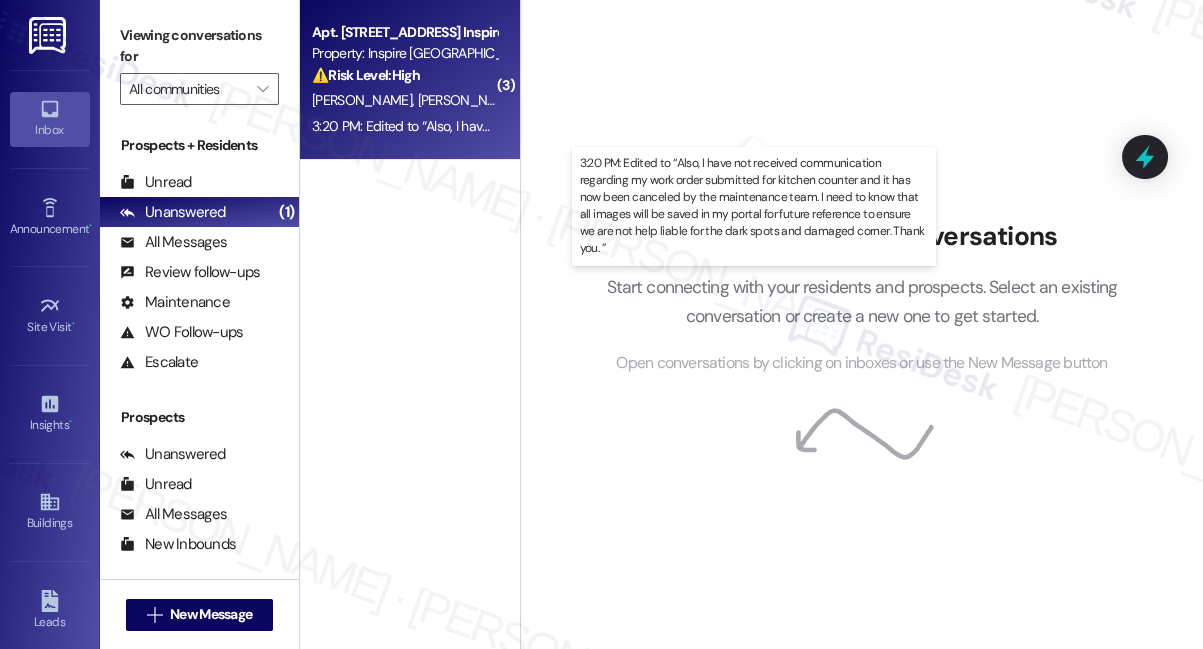 click on "3:20 PM: Edited to “Also, I have not received communication regarding my work order submitted for kitchen counter and it has now been canceled by the maintenance team. I need to know that all images will be saved in my portal for future reference to ensure we are not help liable for the dark spots and damaged corner.  Thank you. ” 3:20 PM: Edited to “Also, I have not received communication regarding my work order submitted for kitchen counter and it has now been canceled by the maintenance team. I need to know that all images will be saved in my portal for future reference to ensure we are not help liable for the dark spots and damaged corner.  Thank you. ”" at bounding box center [1282, 126] 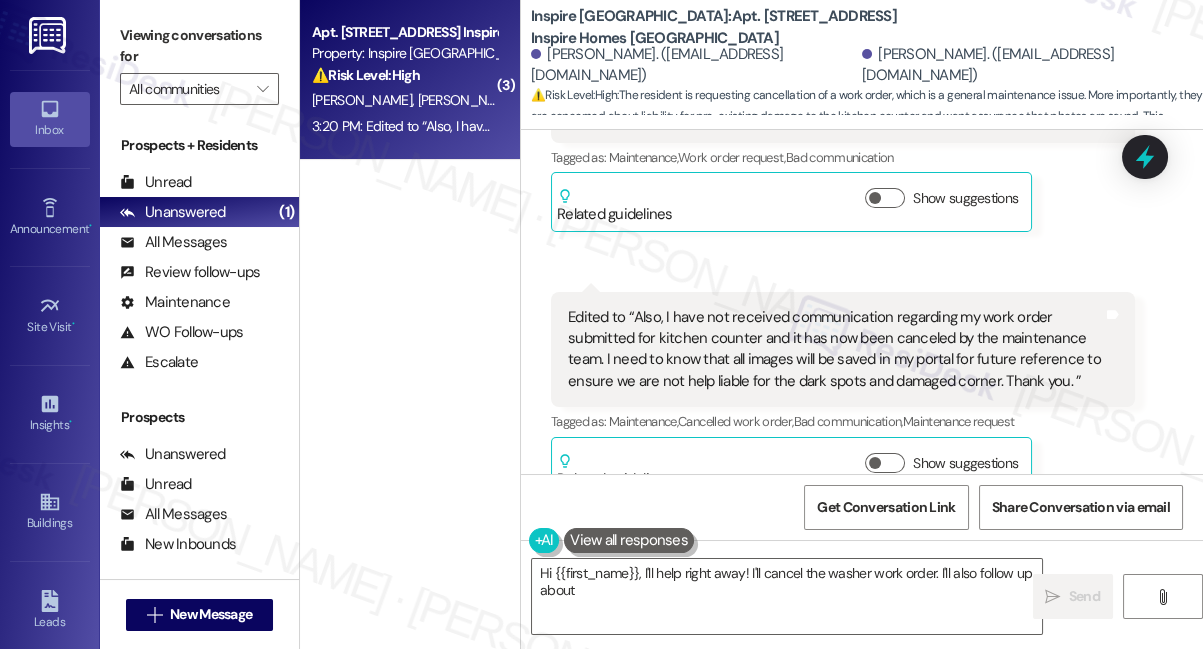 scroll, scrollTop: 1456, scrollLeft: 0, axis: vertical 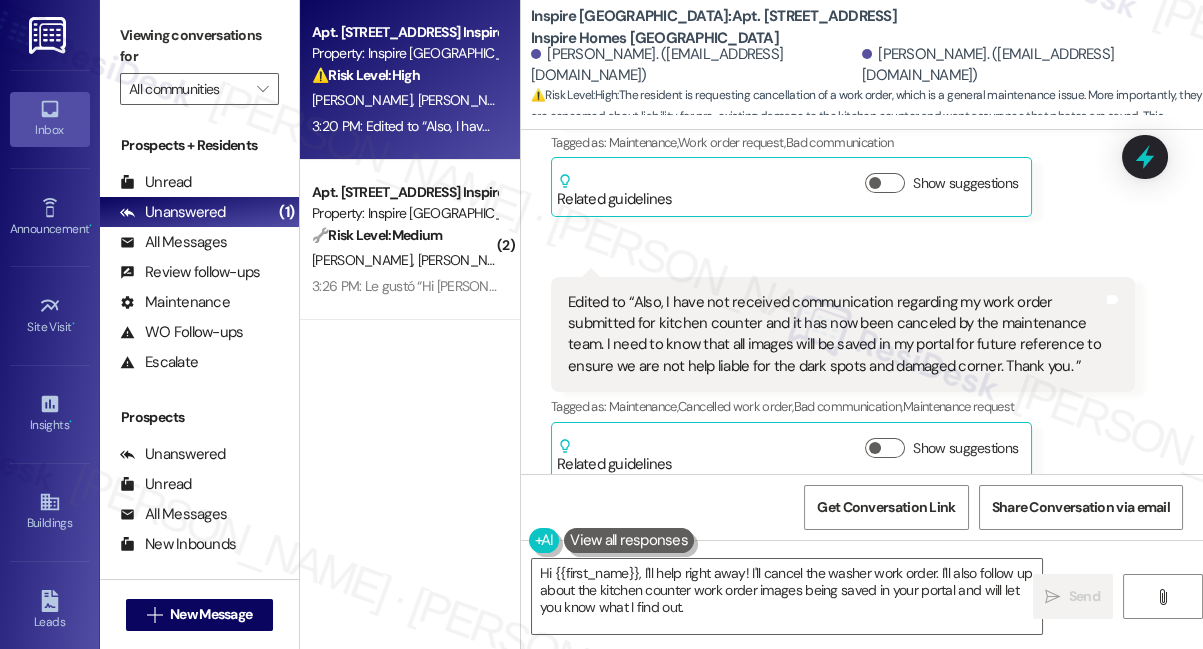 click on "Edited to “Also, I have not received communication regarding my work order submitted for kitchen counter and it has now been canceled by the maintenance team. I need to know that all images will be saved in my portal for future reference to ensure we are not help liable for the dark spots and damaged corner.  Thank you. ”" at bounding box center (835, 335) 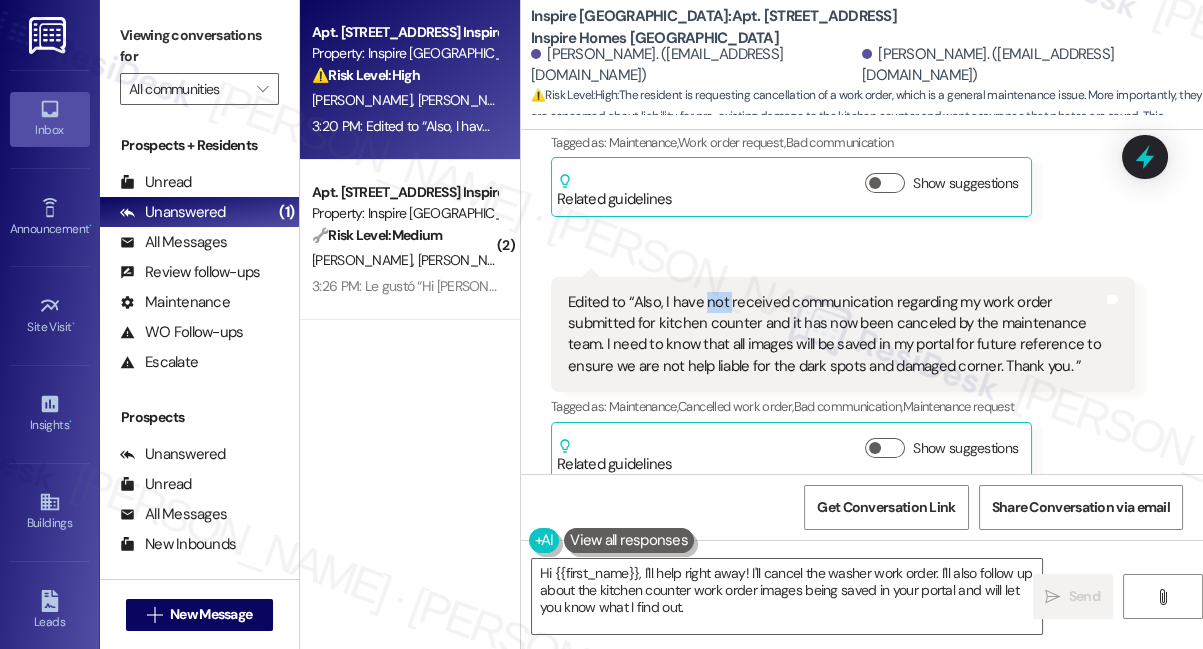 click on "Edited to “Also, I have not received communication regarding my work order submitted for kitchen counter and it has now been canceled by the maintenance team. I need to know that all images will be saved in my portal for future reference to ensure we are not help liable for the dark spots and damaged corner.  Thank you. ”" at bounding box center [835, 335] 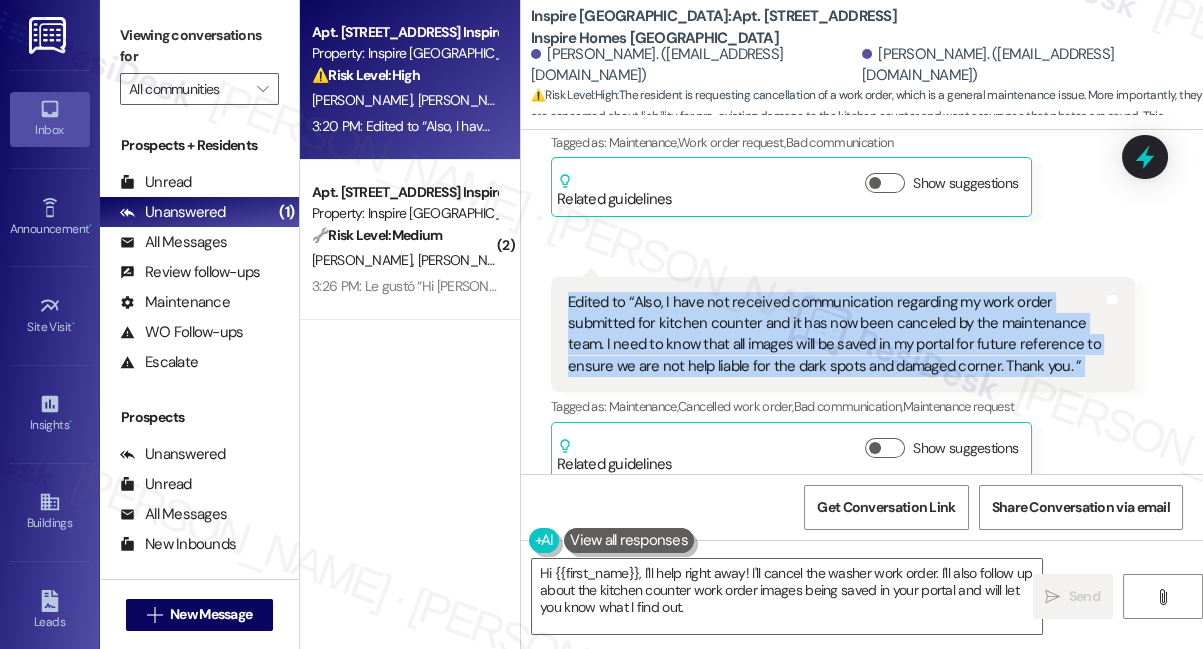 click on "Edited to “Also, I have not received communication regarding my work order submitted for kitchen counter and it has now been canceled by the maintenance team. I need to know that all images will be saved in my portal for future reference to ensure we are not help liable for the dark spots and damaged corner.  Thank you. ”" at bounding box center (835, 335) 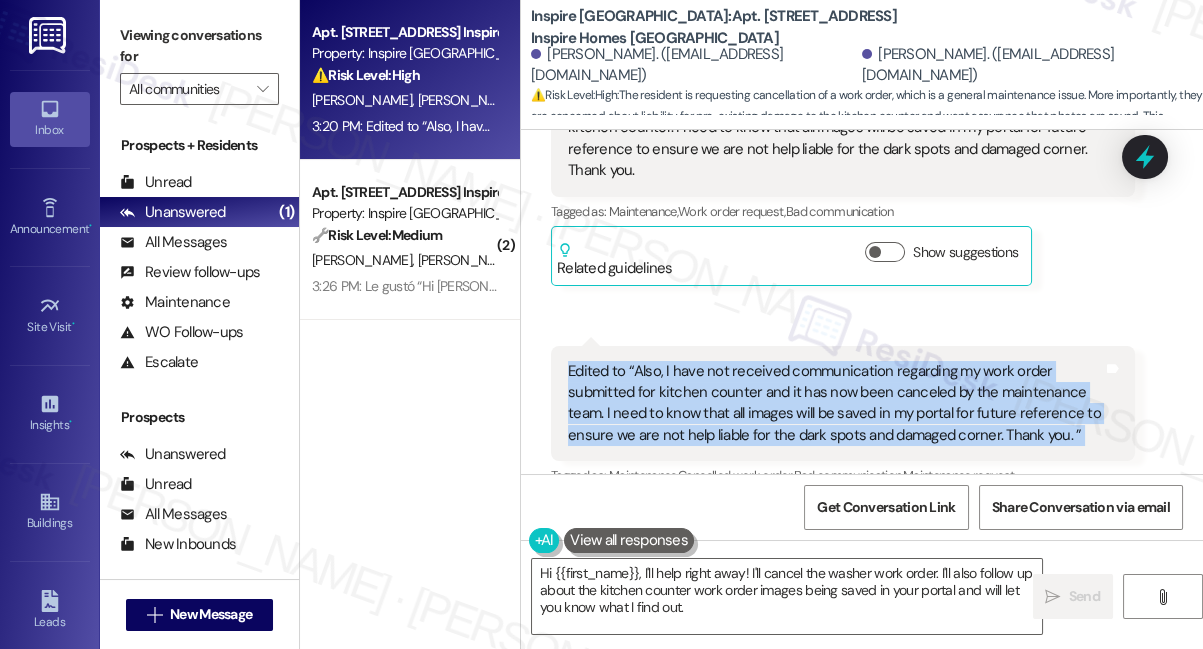 scroll, scrollTop: 1274, scrollLeft: 0, axis: vertical 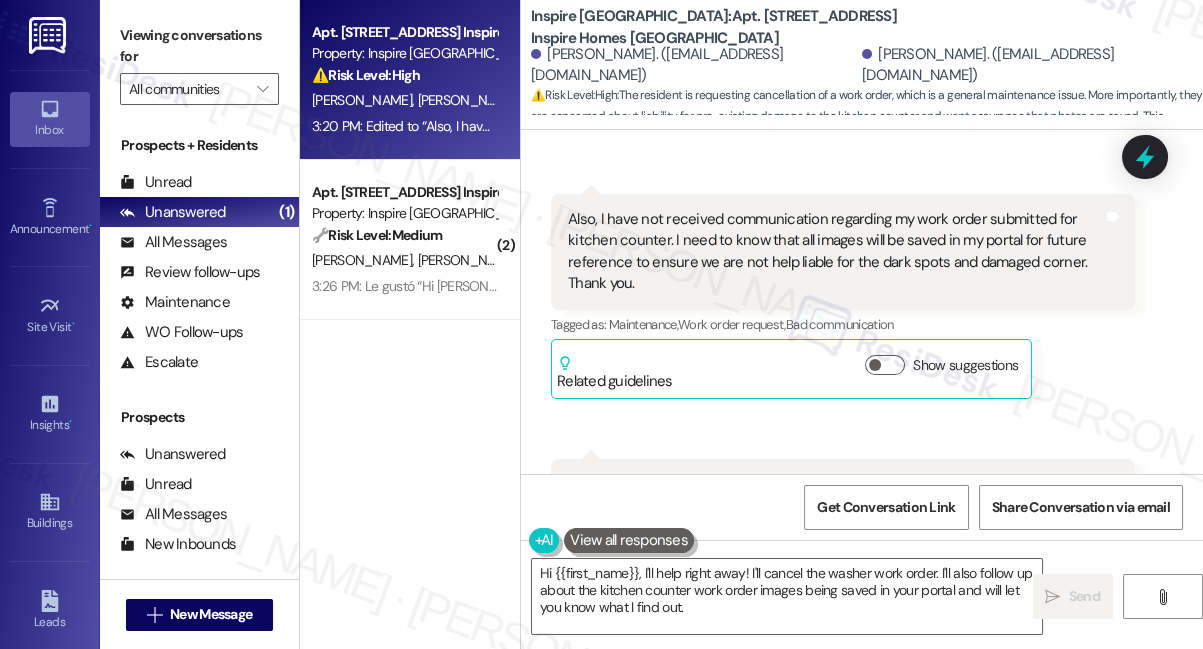 click on "Also, I have not received communication regarding my work order submitted for kitchen counter. I need to know that all images will be saved in my portal for future reference to ensure we are not help liable for the dark spots and damaged corner.  Thank you." at bounding box center (835, 252) 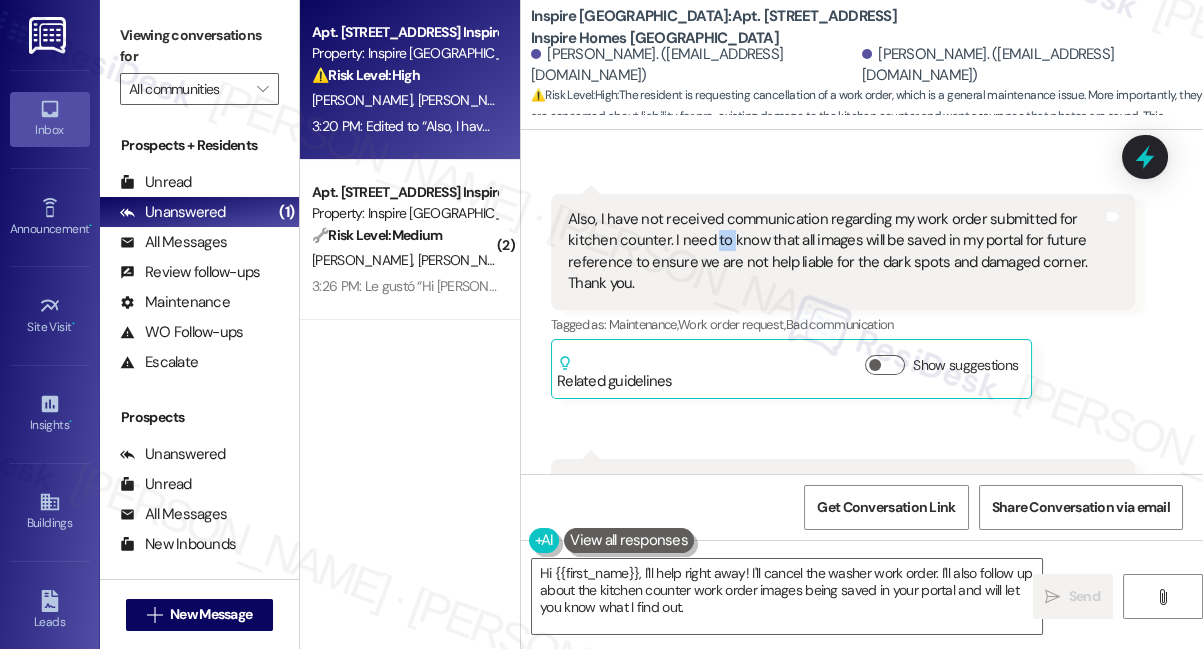 click on "Also, I have not received communication regarding my work order submitted for kitchen counter. I need to know that all images will be saved in my portal for future reference to ensure we are not help liable for the dark spots and damaged corner.  Thank you." at bounding box center [835, 252] 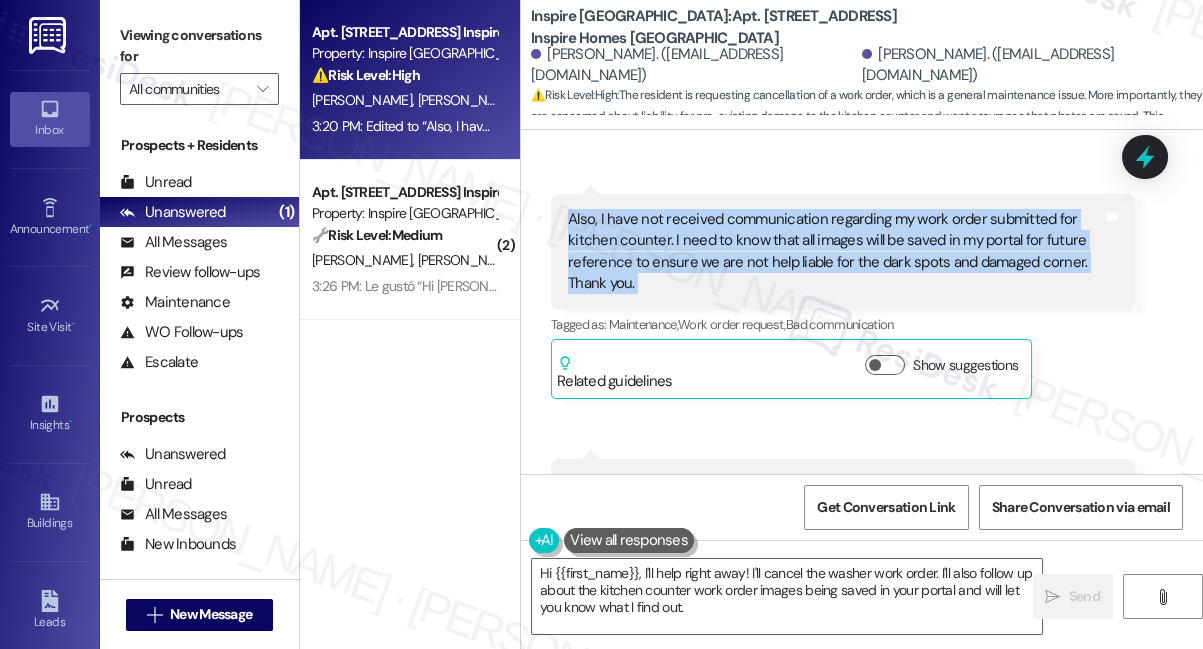 click on "Also, I have not received communication regarding my work order submitted for kitchen counter. I need to know that all images will be saved in my portal for future reference to ensure we are not help liable for the dark spots and damaged corner.  Thank you." at bounding box center [835, 252] 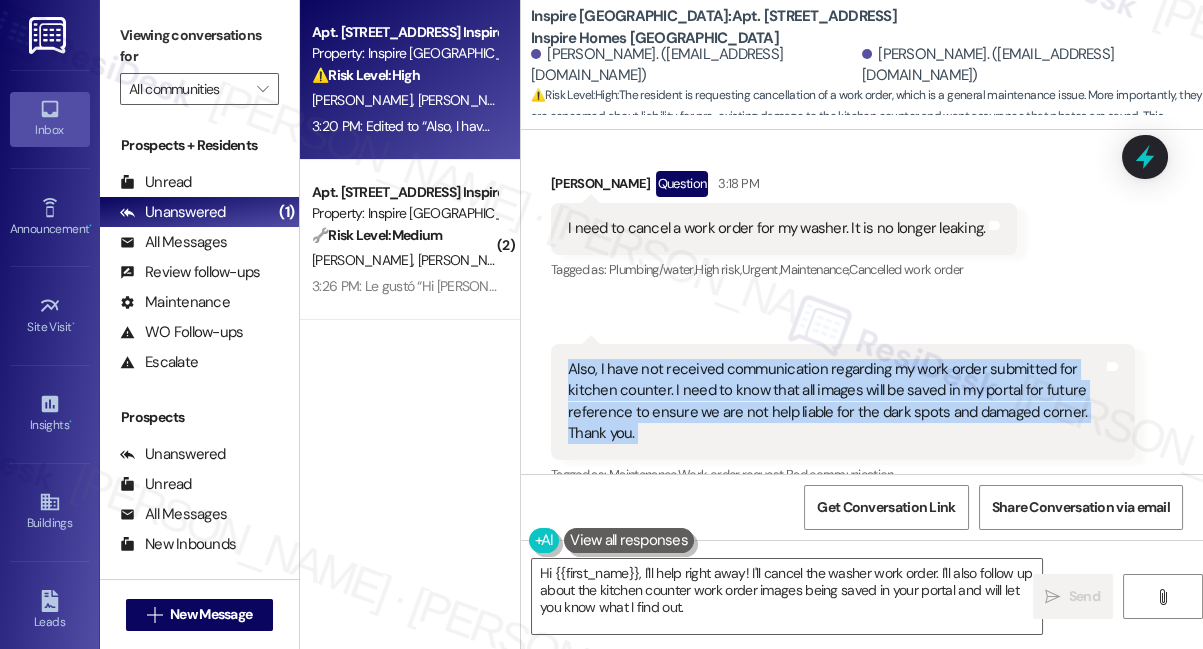 scroll, scrollTop: 1092, scrollLeft: 0, axis: vertical 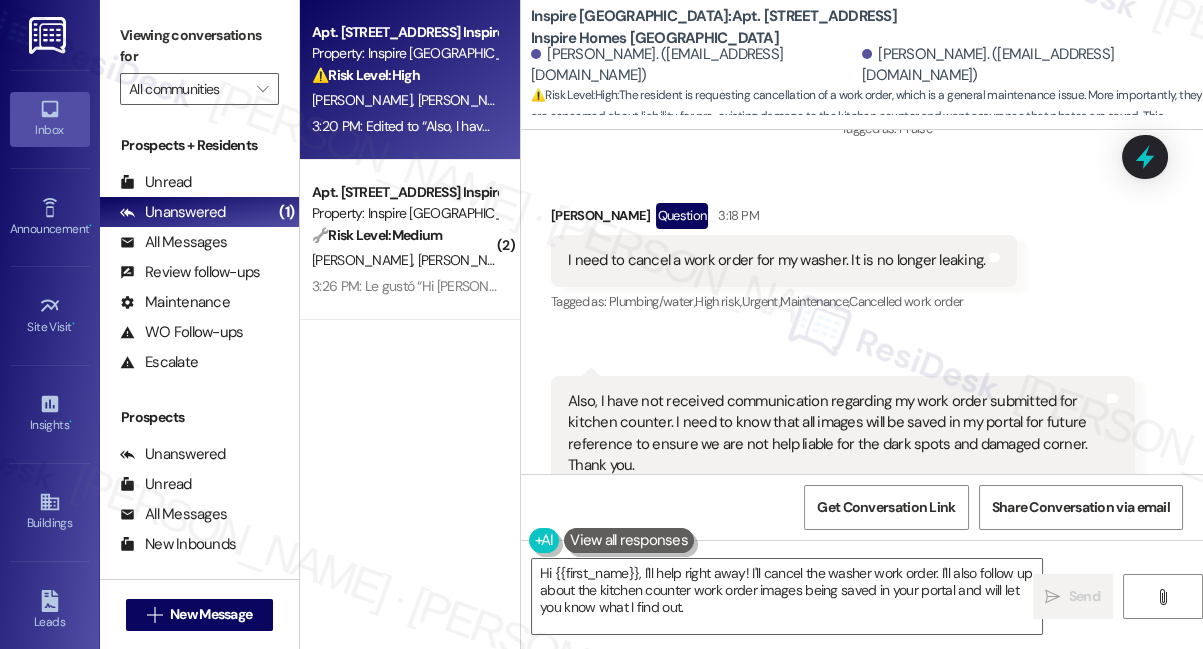 click on "I need to cancel a work order for my washer. It is no longer leaking." at bounding box center [776, 260] 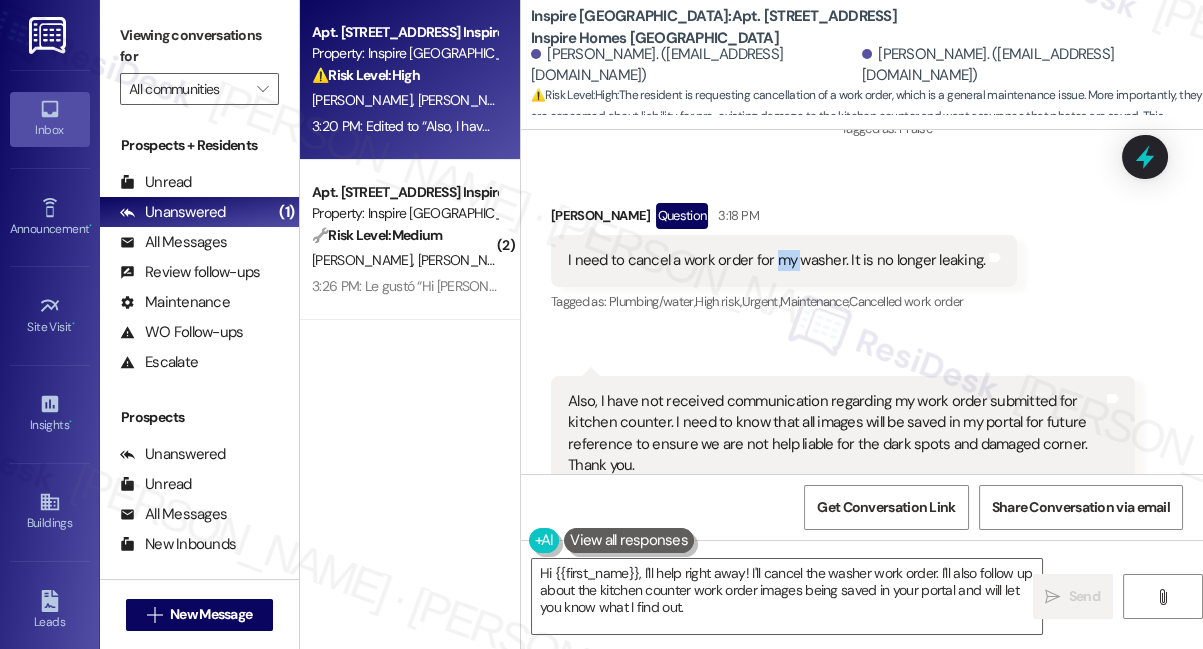 click on "I need to cancel a work order for my washer. It is no longer leaking." at bounding box center (776, 260) 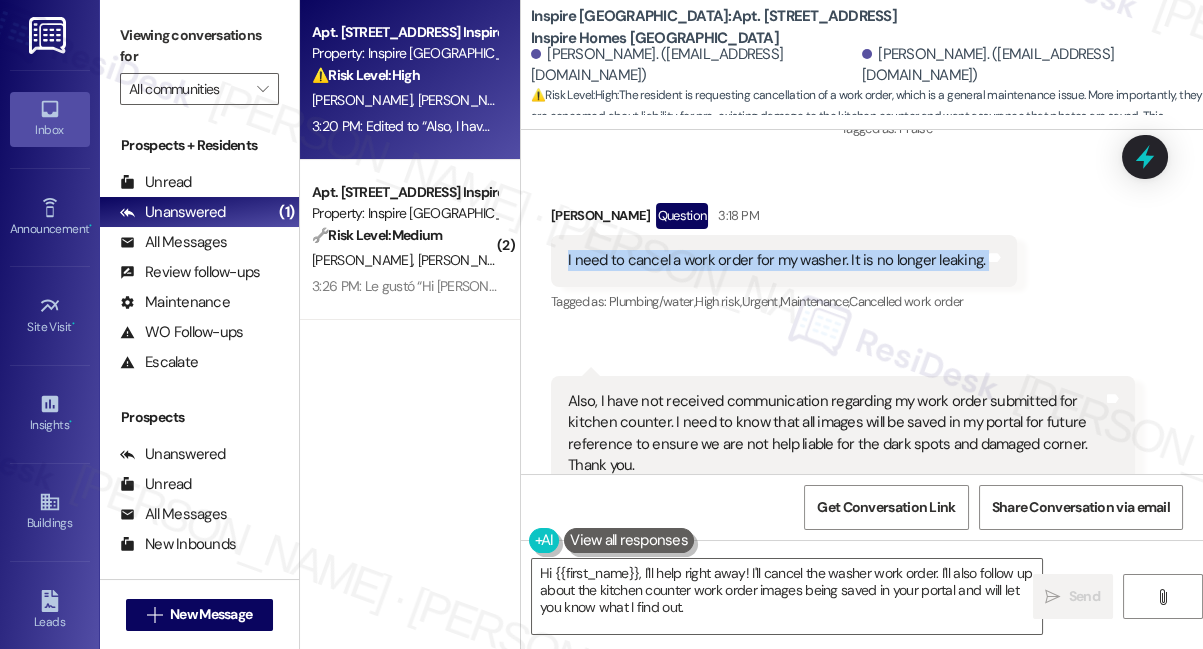 click on "I need to cancel a work order for my washer. It is no longer leaking." at bounding box center (776, 260) 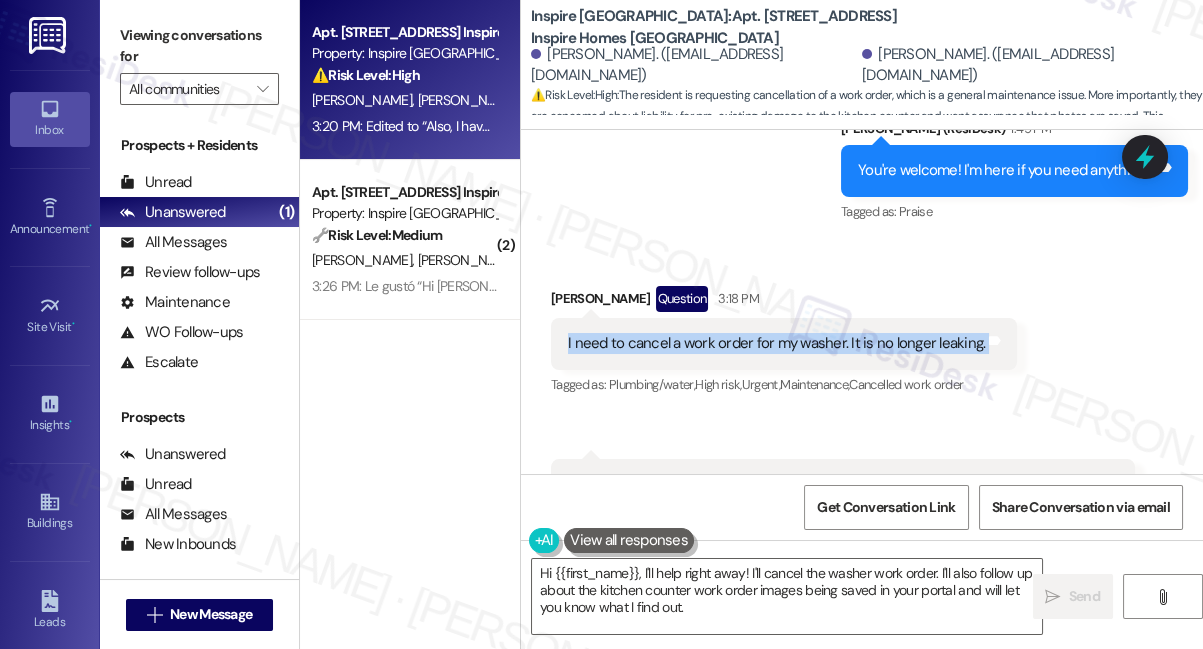 scroll, scrollTop: 910, scrollLeft: 0, axis: vertical 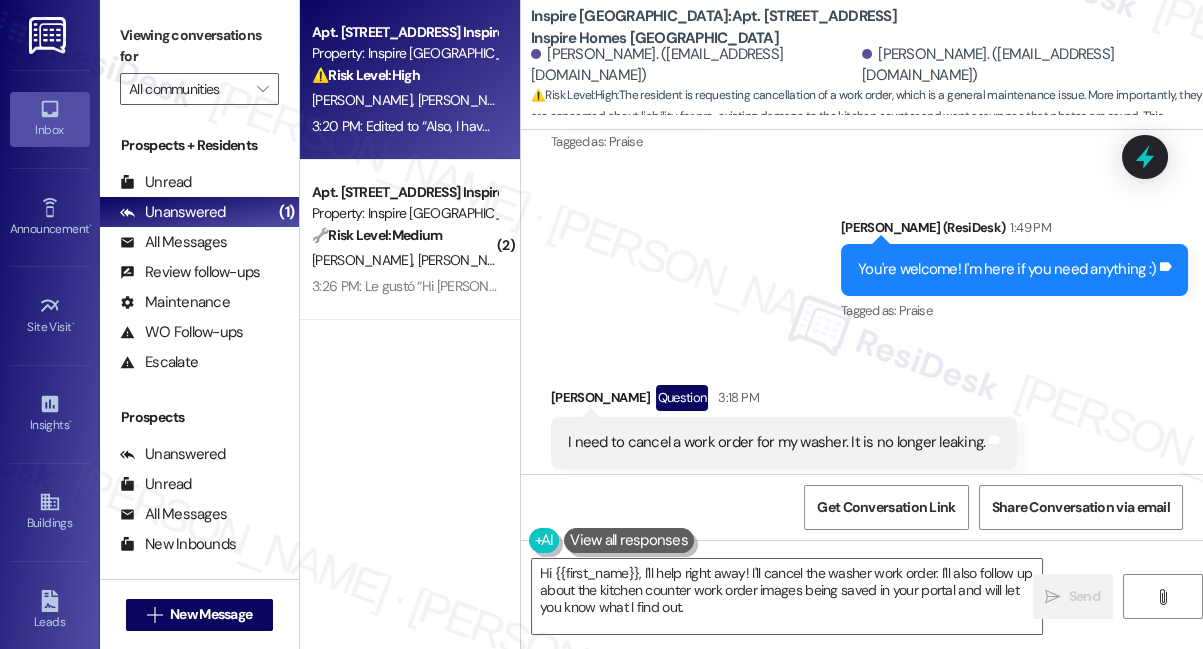 click on "You're welcome! I'm here if you need anything :)" at bounding box center (1007, 269) 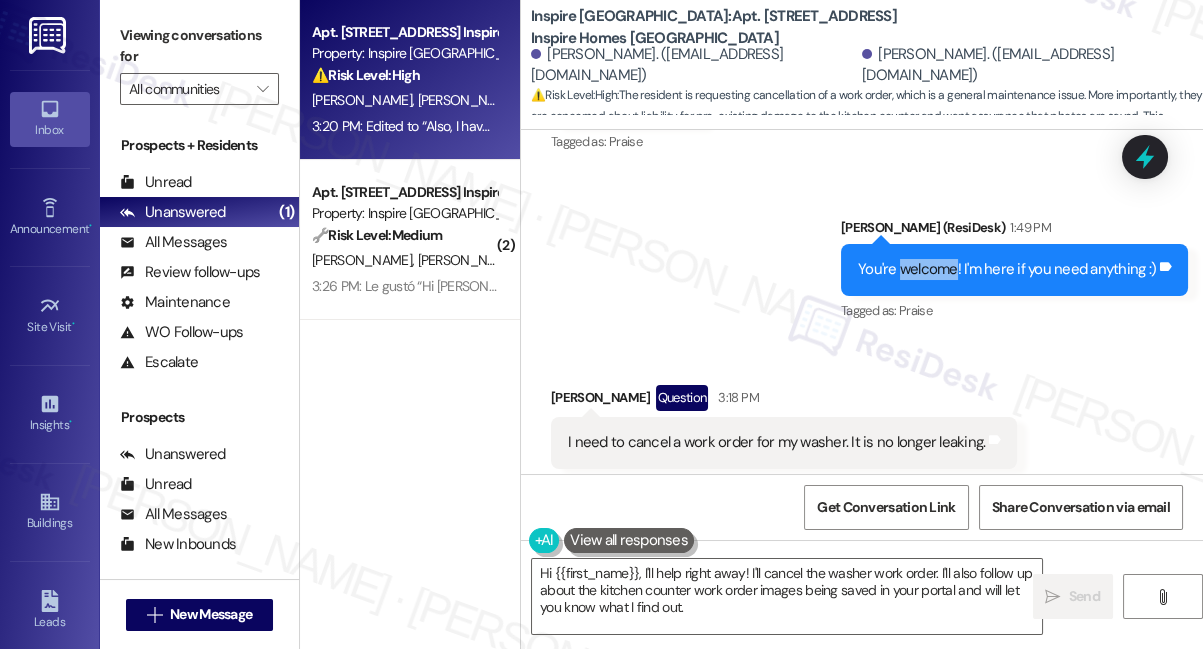 click on "You're welcome! I'm here if you need anything :)" at bounding box center [1007, 269] 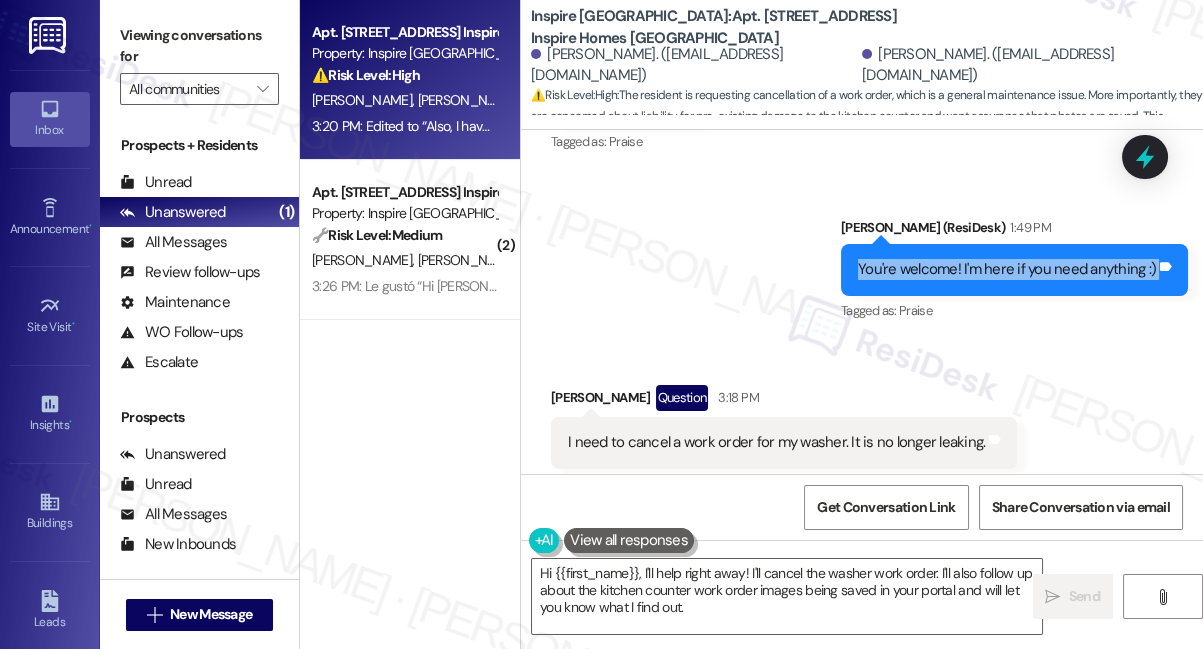 click on "You're welcome! I'm here if you need anything :)" at bounding box center (1007, 269) 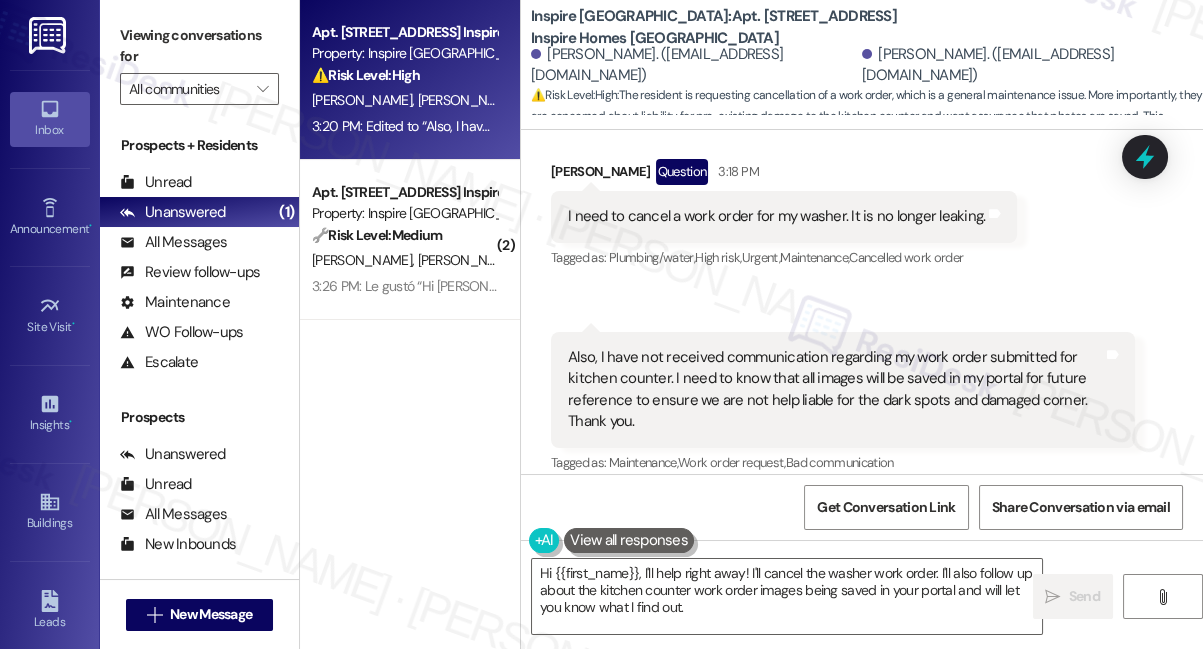 scroll, scrollTop: 1092, scrollLeft: 0, axis: vertical 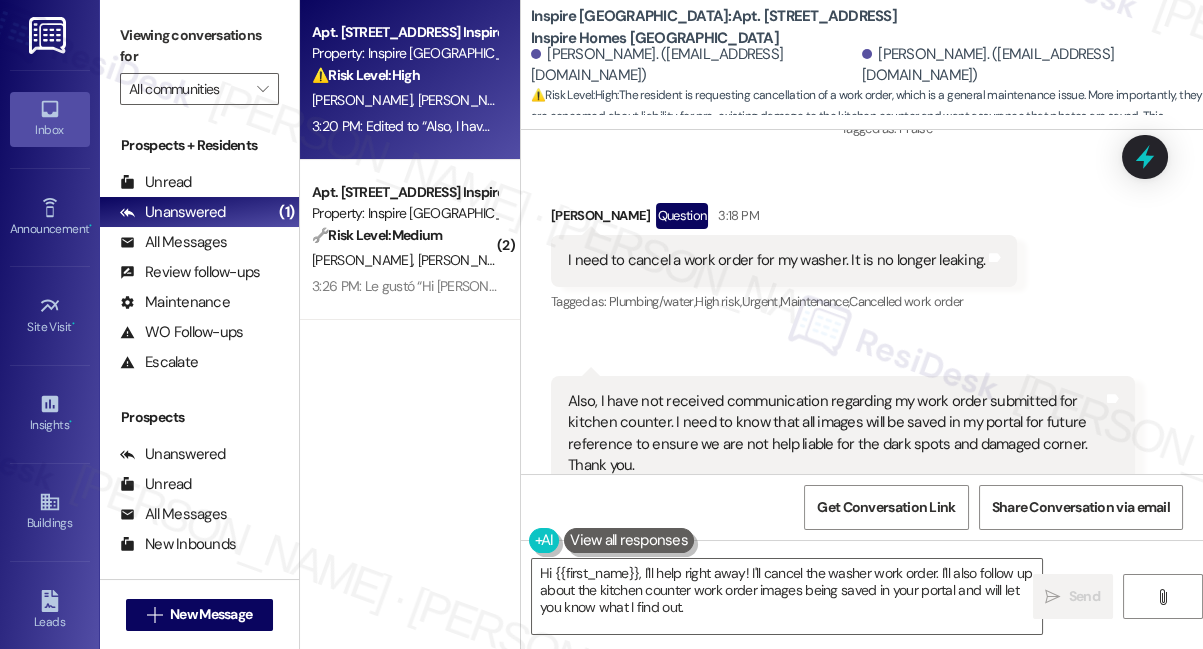 click on "I need to cancel a work order for my washer. It is no longer leaking." at bounding box center (776, 260) 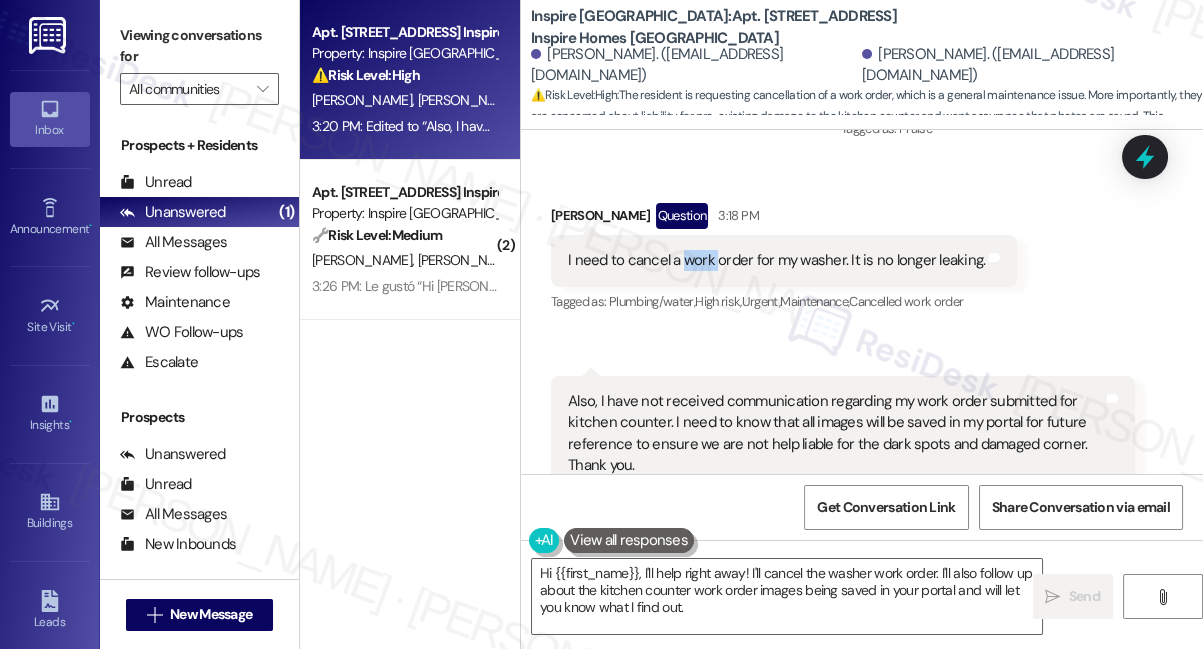 click on "I need to cancel a work order for my washer. It is no longer leaking." at bounding box center (776, 260) 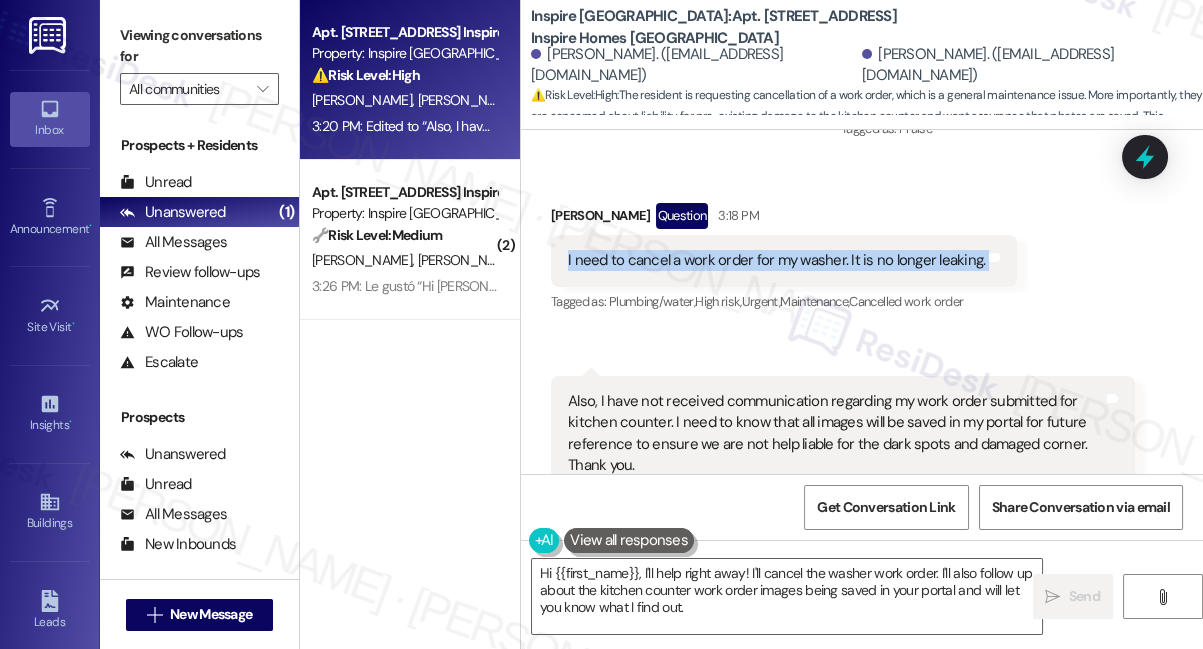 click on "I need to cancel a work order for my washer. It is no longer leaking." at bounding box center (776, 260) 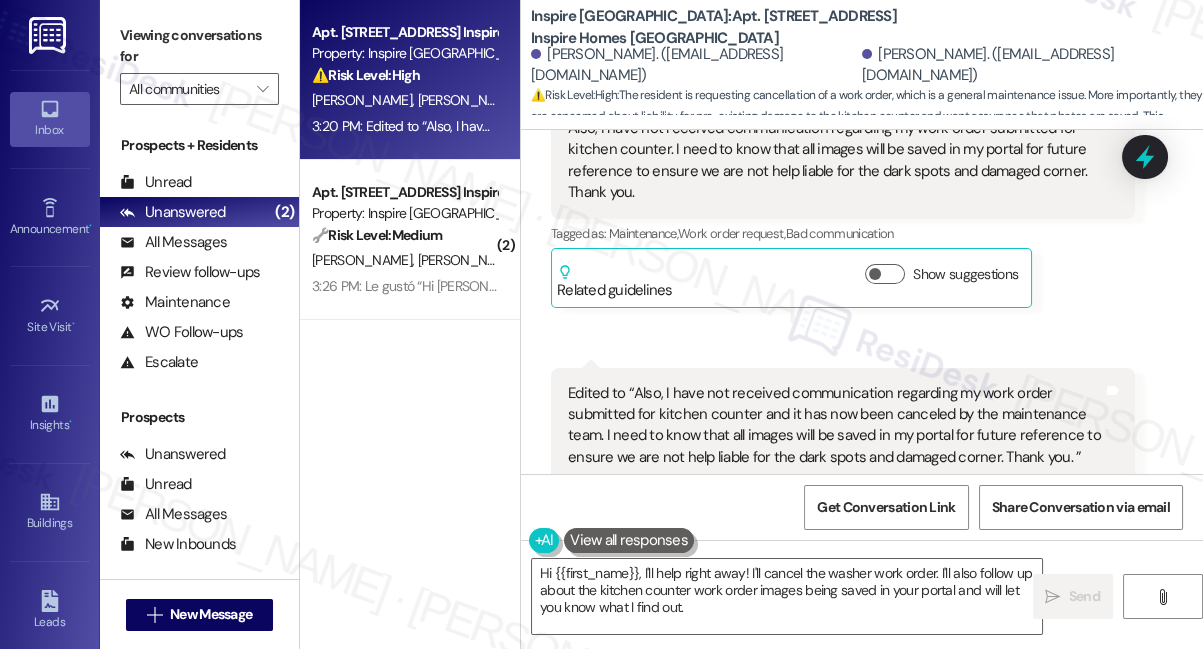 scroll, scrollTop: 1456, scrollLeft: 0, axis: vertical 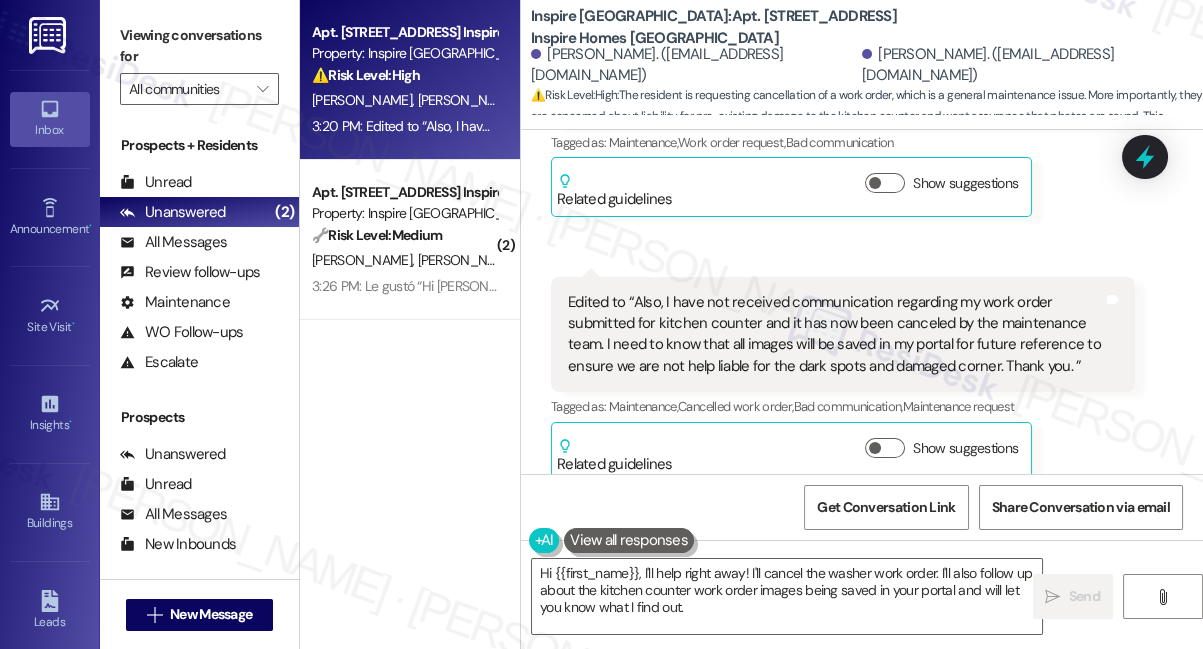click on "Edited to “Also, I have not received communication regarding my work order submitted for kitchen counter and it has now been canceled by the maintenance team. I need to know that all images will be saved in my portal for future reference to ensure we are not help liable for the dark spots and damaged corner.  Thank you. ”" at bounding box center [835, 335] 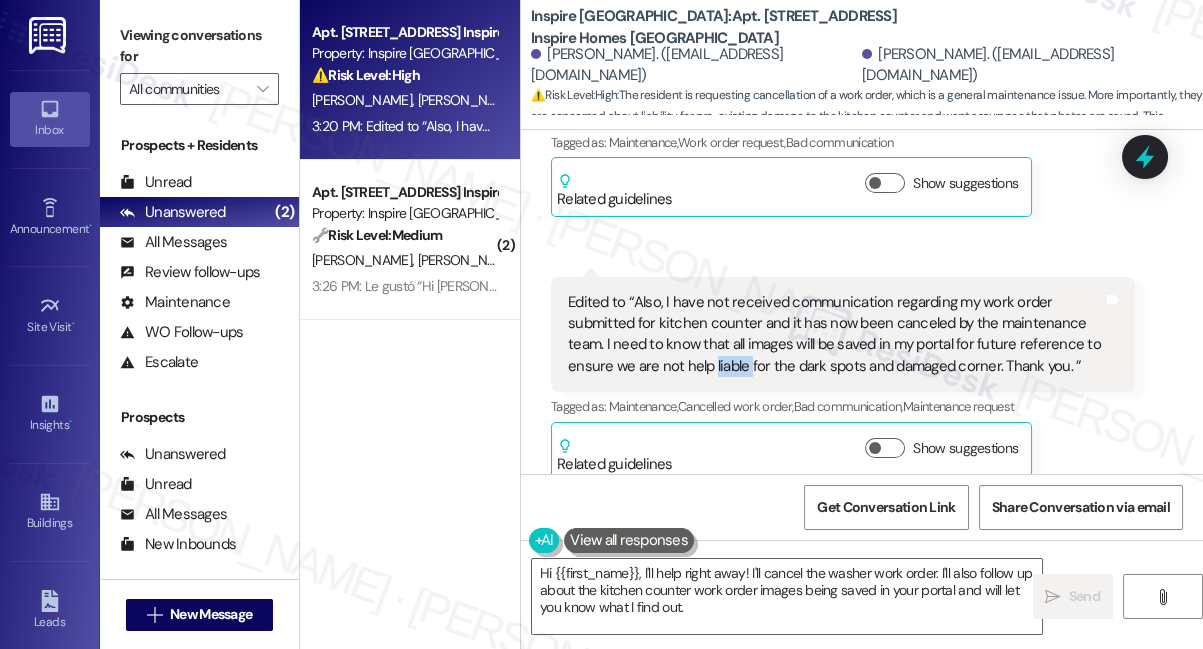 click on "Edited to “Also, I have not received communication regarding my work order submitted for kitchen counter and it has now been canceled by the maintenance team. I need to know that all images will be saved in my portal for future reference to ensure we are not help liable for the dark spots and damaged corner.  Thank you. ”" at bounding box center [835, 335] 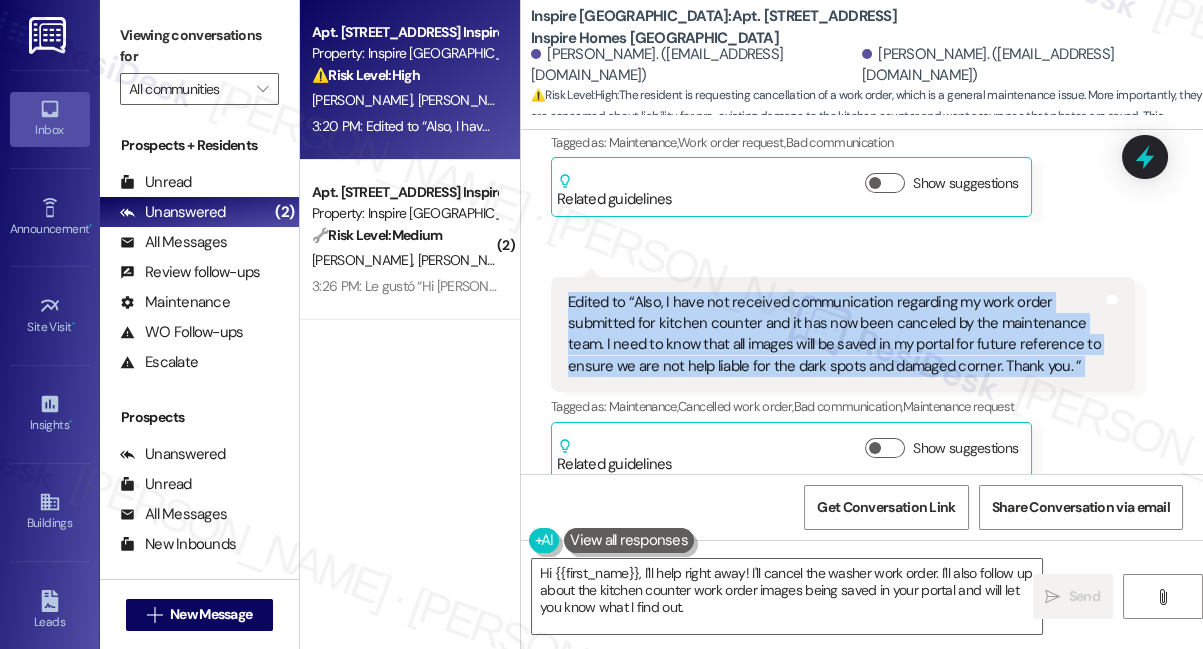 click on "Edited to “Also, I have not received communication regarding my work order submitted for kitchen counter and it has now been canceled by the maintenance team. I need to know that all images will be saved in my portal for future reference to ensure we are not help liable for the dark spots and damaged corner.  Thank you. ”" at bounding box center (835, 335) 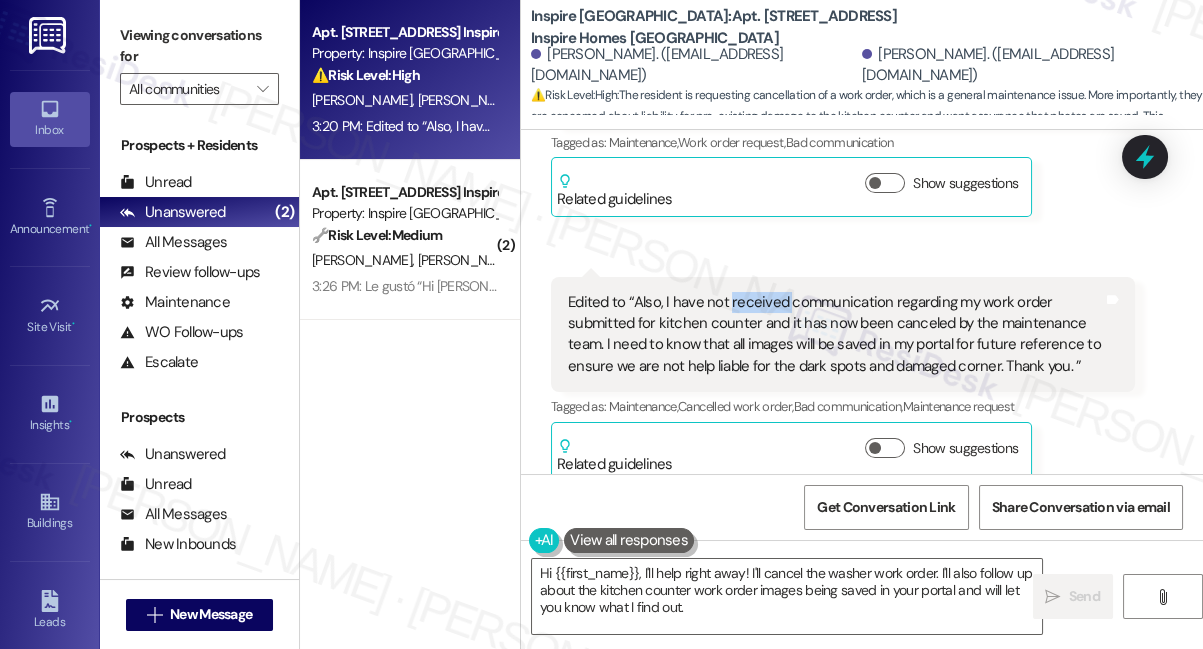 click on "Edited to “Also, I have not received communication regarding my work order submitted for kitchen counter and it has now been canceled by the maintenance team. I need to know that all images will be saved in my portal for future reference to ensure we are not help liable for the dark spots and damaged corner.  Thank you. ”" at bounding box center [835, 335] 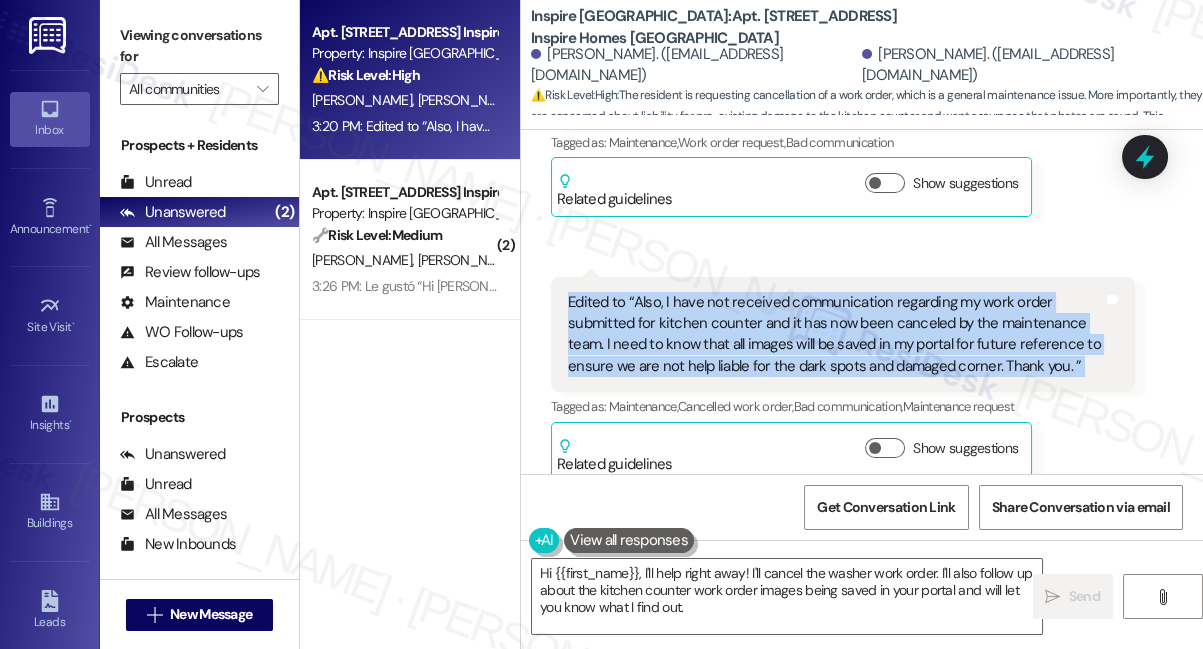 click on "Edited to “Also, I have not received communication regarding my work order submitted for kitchen counter and it has now been canceled by the maintenance team. I need to know that all images will be saved in my portal for future reference to ensure we are not help liable for the dark spots and damaged corner.  Thank you. ”" at bounding box center (835, 335) 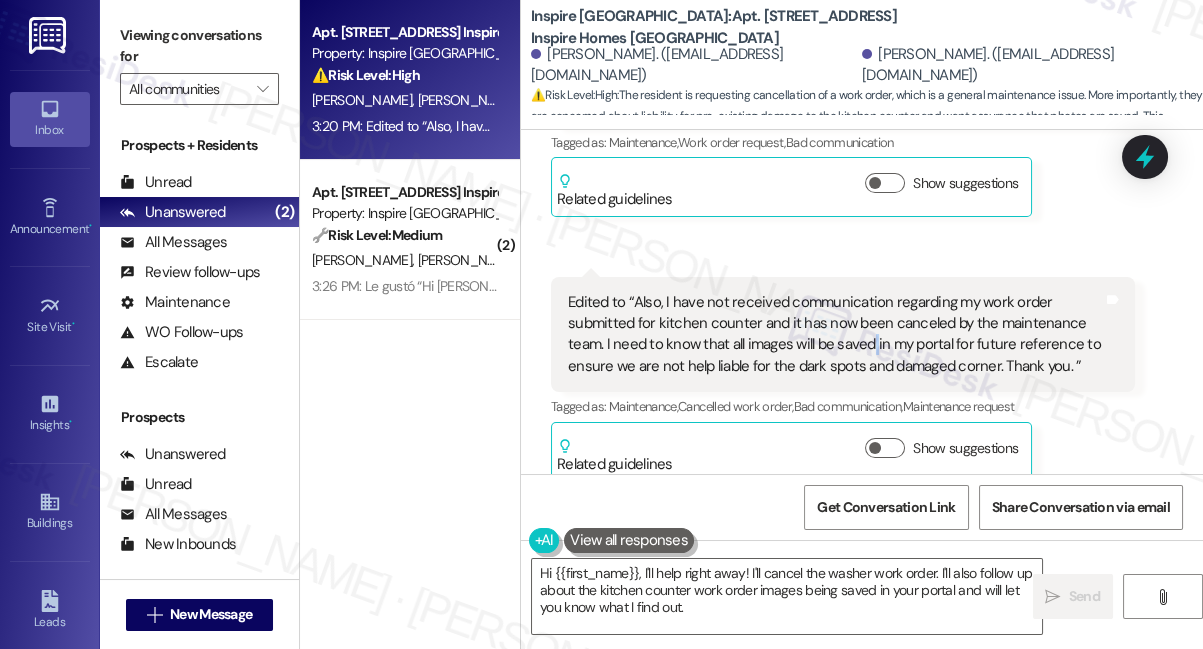 click on "Edited to “Also, I have not received communication regarding my work order submitted for kitchen counter and it has now been canceled by the maintenance team. I need to know that all images will be saved in my portal for future reference to ensure we are not help liable for the dark spots and damaged corner.  Thank you. ”" at bounding box center (835, 335) 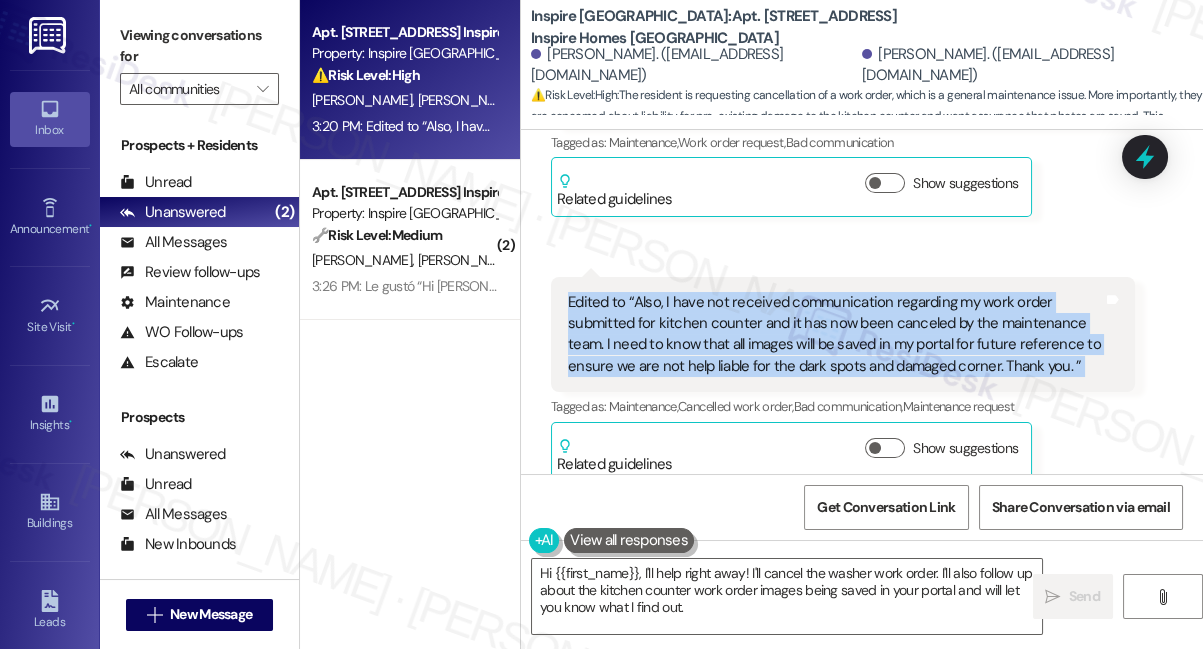 click on "Edited to “Also, I have not received communication regarding my work order submitted for kitchen counter and it has now been canceled by the maintenance team. I need to know that all images will be saved in my portal for future reference to ensure we are not help liable for the dark spots and damaged corner.  Thank you. ”" at bounding box center [835, 335] 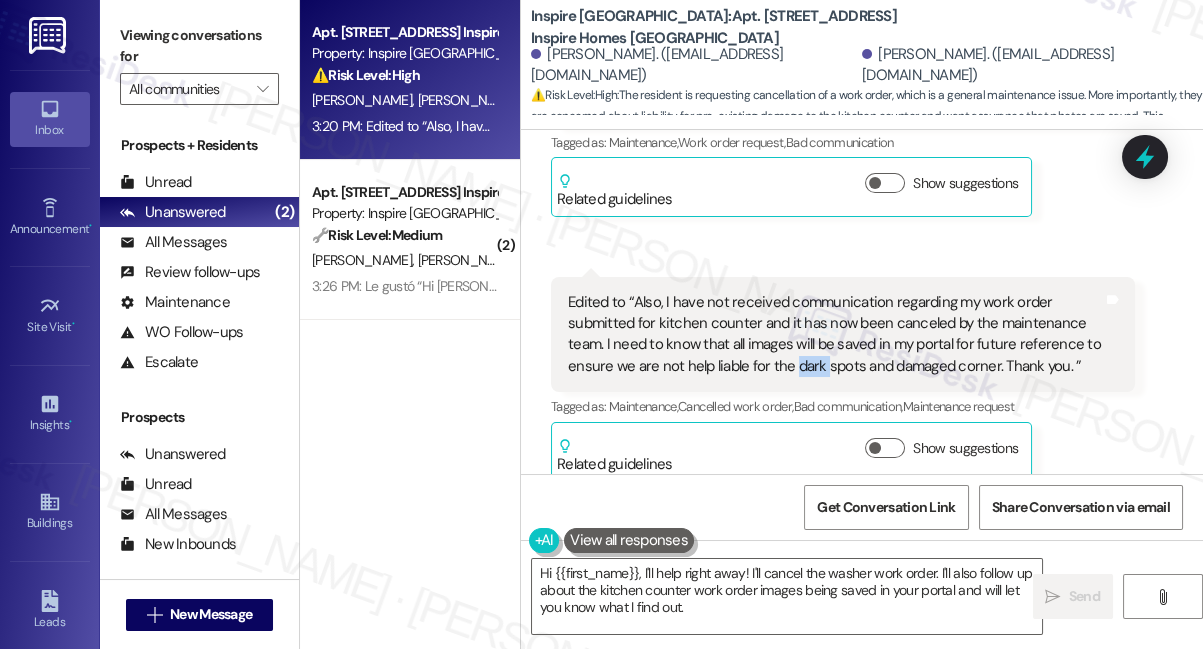 click on "Edited to “Also, I have not received communication regarding my work order submitted for kitchen counter and it has now been canceled by the maintenance team. I need to know that all images will be saved in my portal for future reference to ensure we are not help liable for the dark spots and damaged corner.  Thank you. ”" at bounding box center [835, 335] 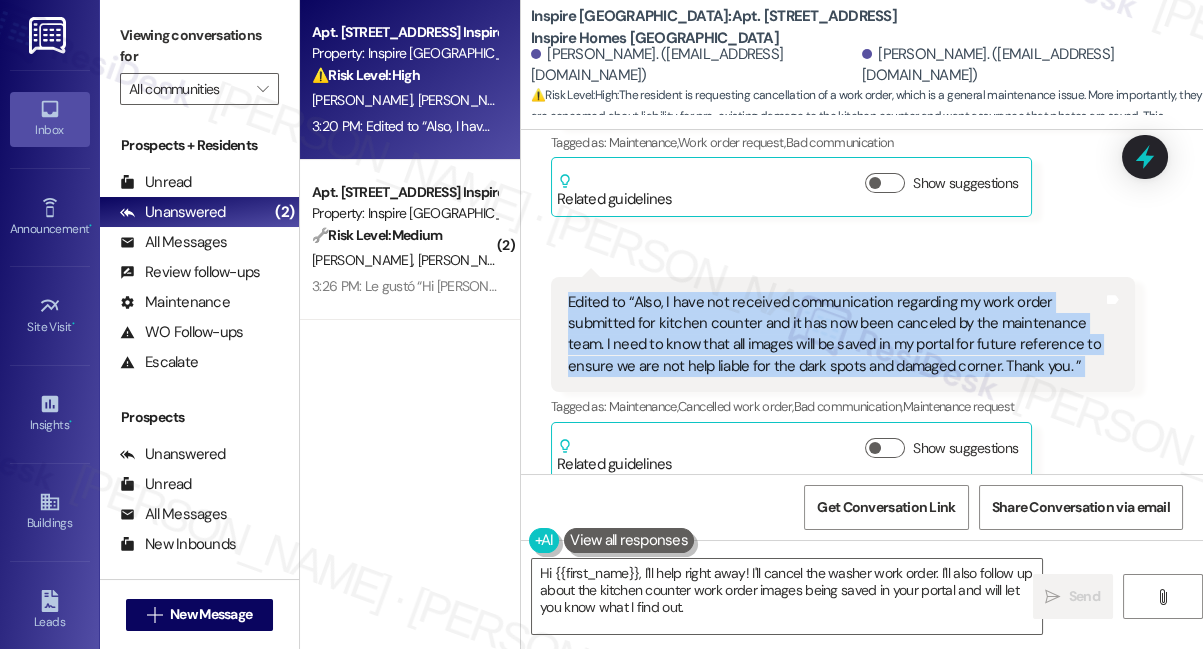 click on "Edited to “Also, I have not received communication regarding my work order submitted for kitchen counter and it has now been canceled by the maintenance team. I need to know that all images will be saved in my portal for future reference to ensure we are not help liable for the dark spots and damaged corner.  Thank you. ”" at bounding box center (835, 335) 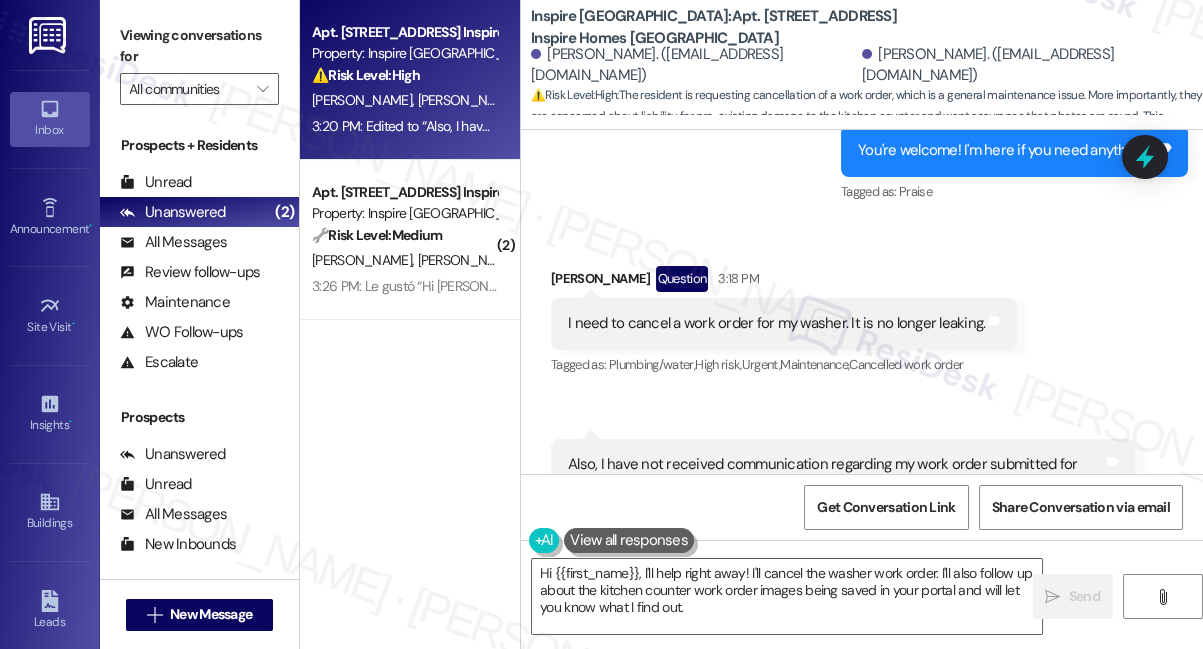 scroll, scrollTop: 1002, scrollLeft: 0, axis: vertical 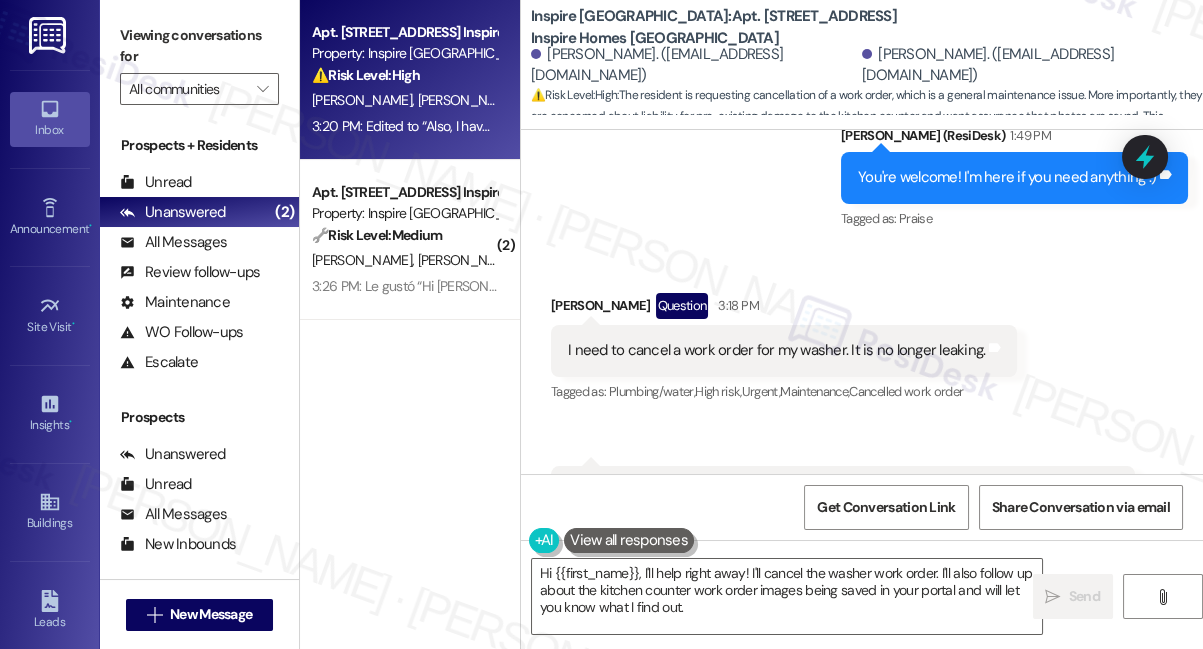 click on "I need to cancel a work order for my washer. It is no longer leaking." at bounding box center (776, 350) 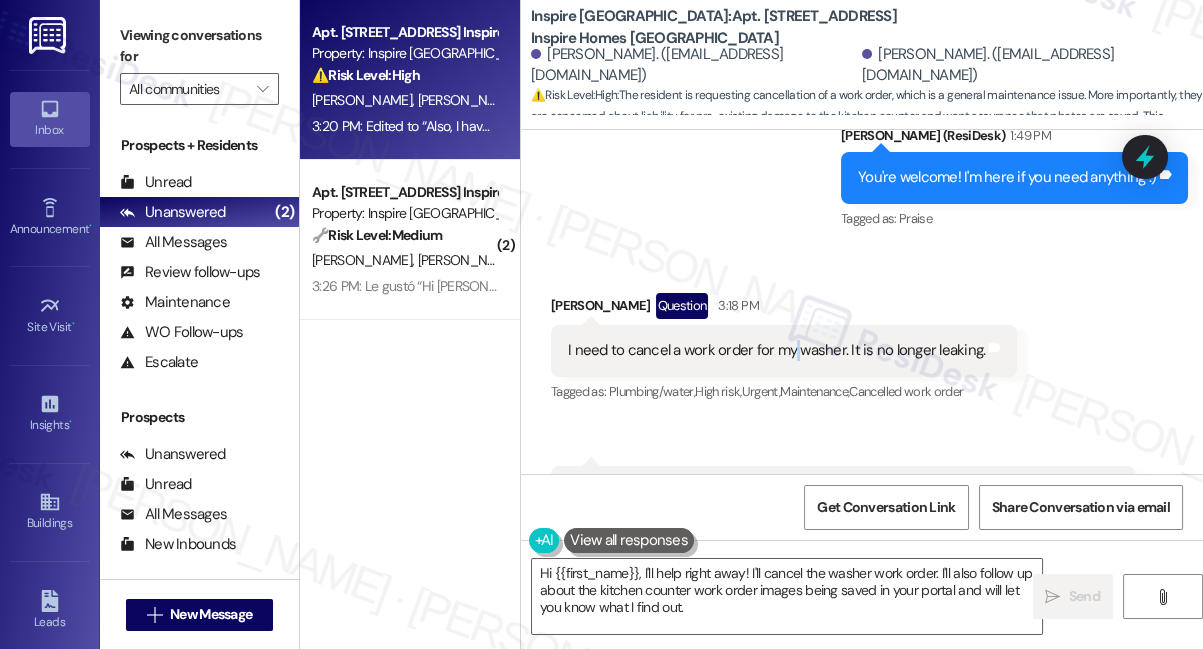click on "I need to cancel a work order for my washer. It is no longer leaking." at bounding box center [776, 350] 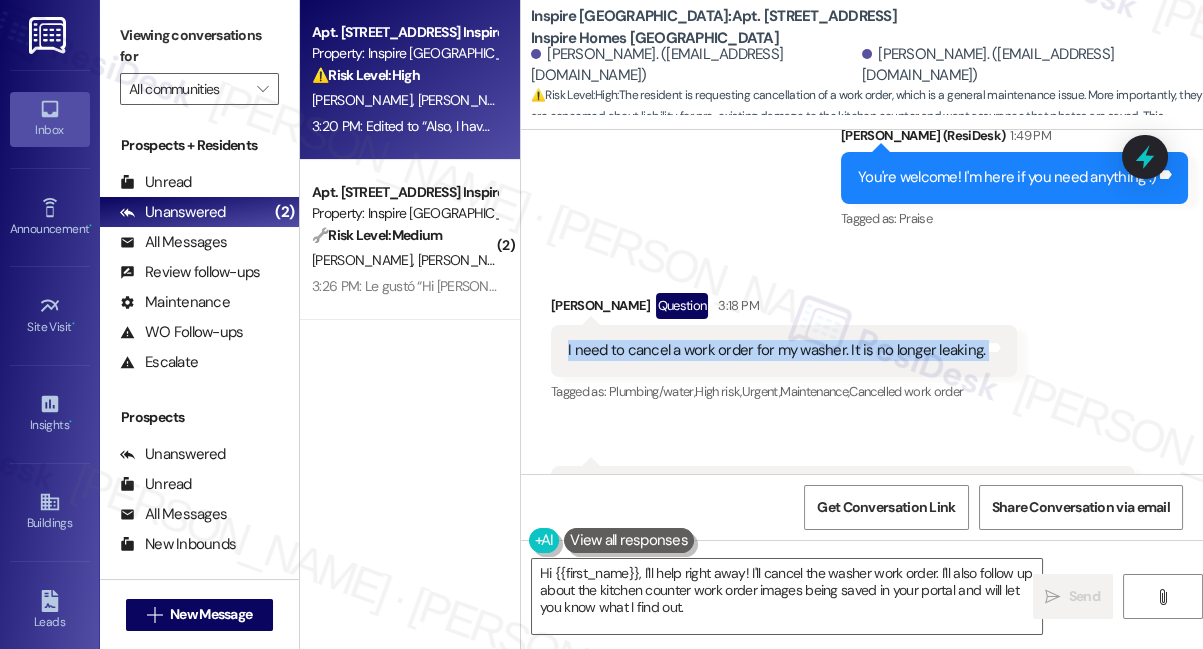 click on "I need to cancel a work order for my washer. It is no longer leaking." at bounding box center [776, 350] 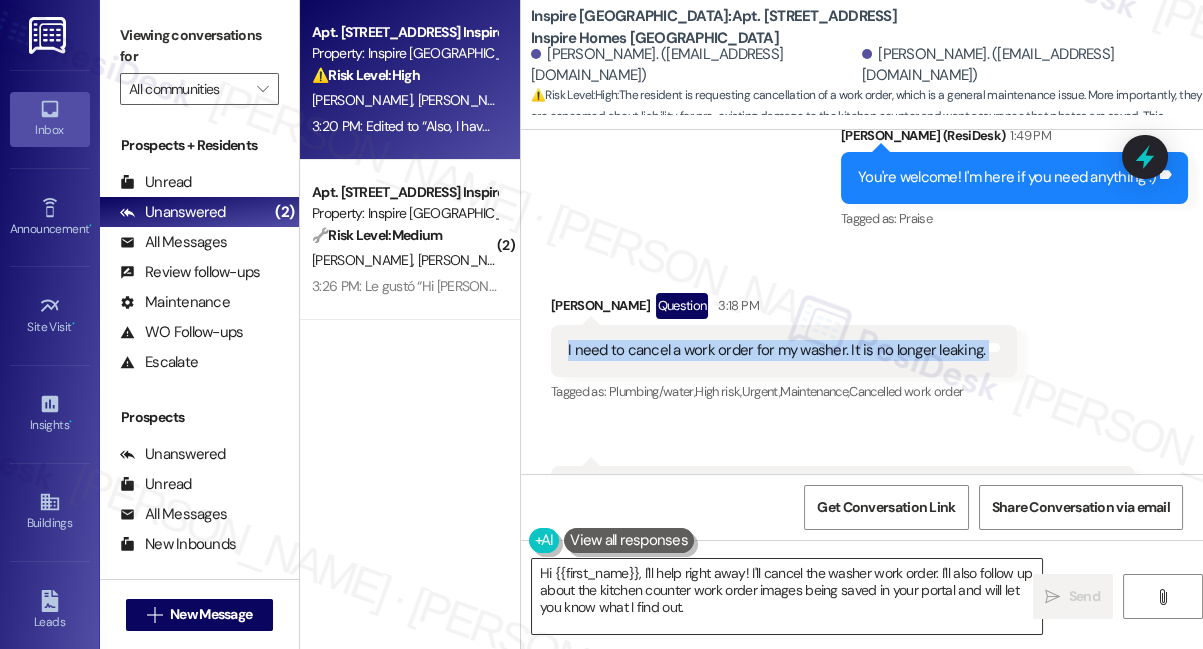 drag, startPoint x: 760, startPoint y: 572, endPoint x: 779, endPoint y: 566, distance: 19.924858 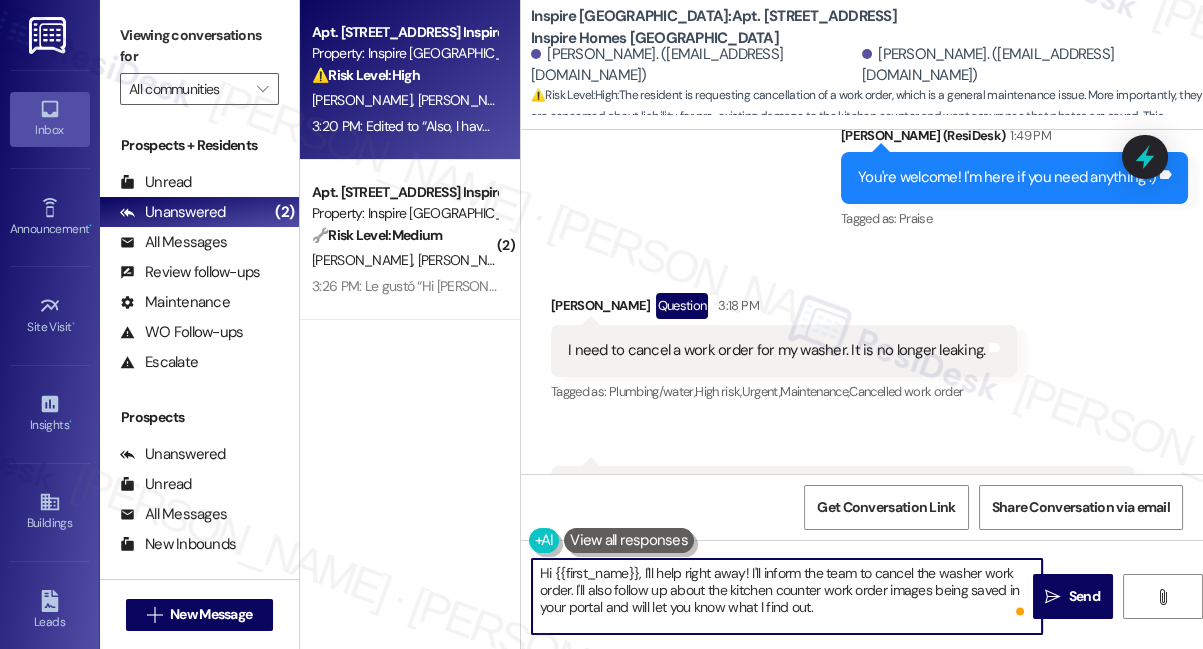 scroll, scrollTop: 1456, scrollLeft: 0, axis: vertical 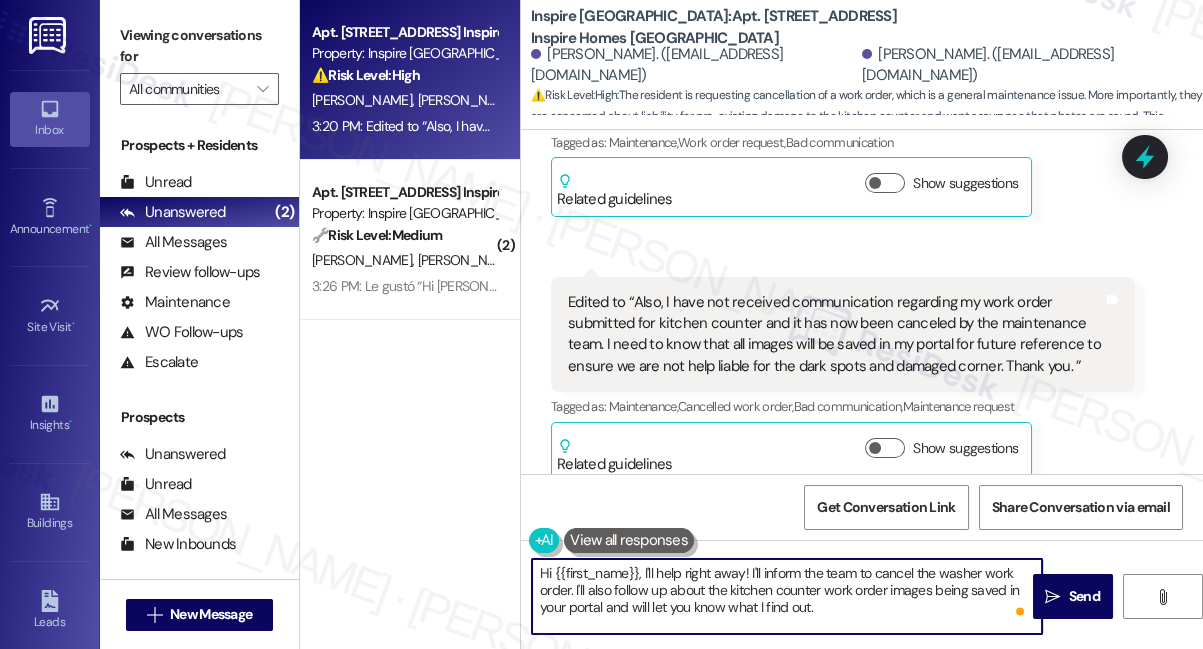 type on "Hi {{first_name}}, I'll help right away! I'll inform the team to cancel the washer work order. I'll also follow up about the kitchen counter work order images being saved in your portal and will let you know what I find out." 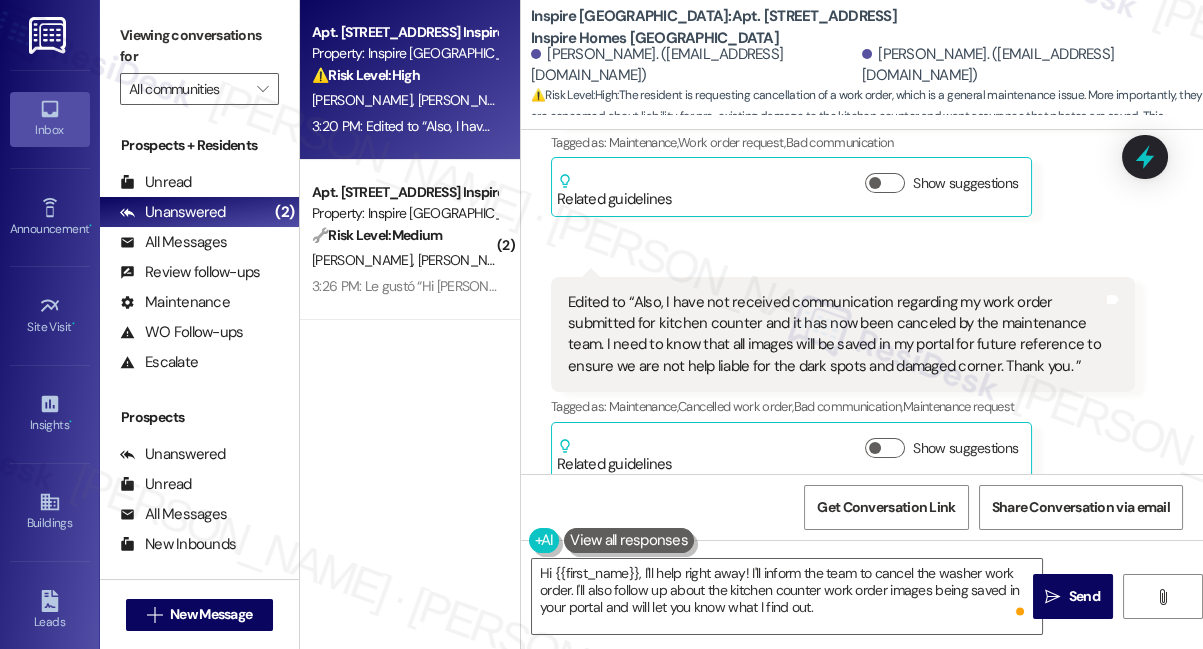 click on "Edited to “Also, I have not received communication regarding my work order submitted for kitchen counter and it has now been canceled by the maintenance team. I need to know that all images will be saved in my portal for future reference to ensure we are not help liable for the dark spots and damaged corner.  Thank you. ”" at bounding box center [835, 335] 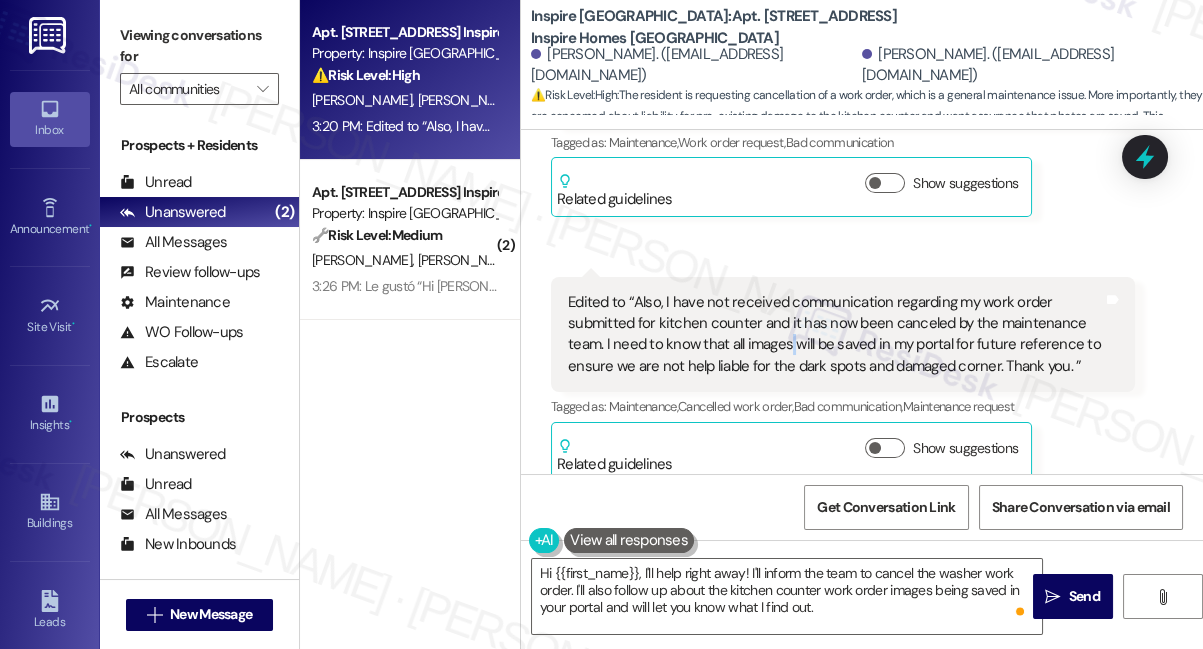 click on "Edited to “Also, I have not received communication regarding my work order submitted for kitchen counter and it has now been canceled by the maintenance team. I need to know that all images will be saved in my portal for future reference to ensure we are not help liable for the dark spots and damaged corner.  Thank you. ”" at bounding box center (835, 335) 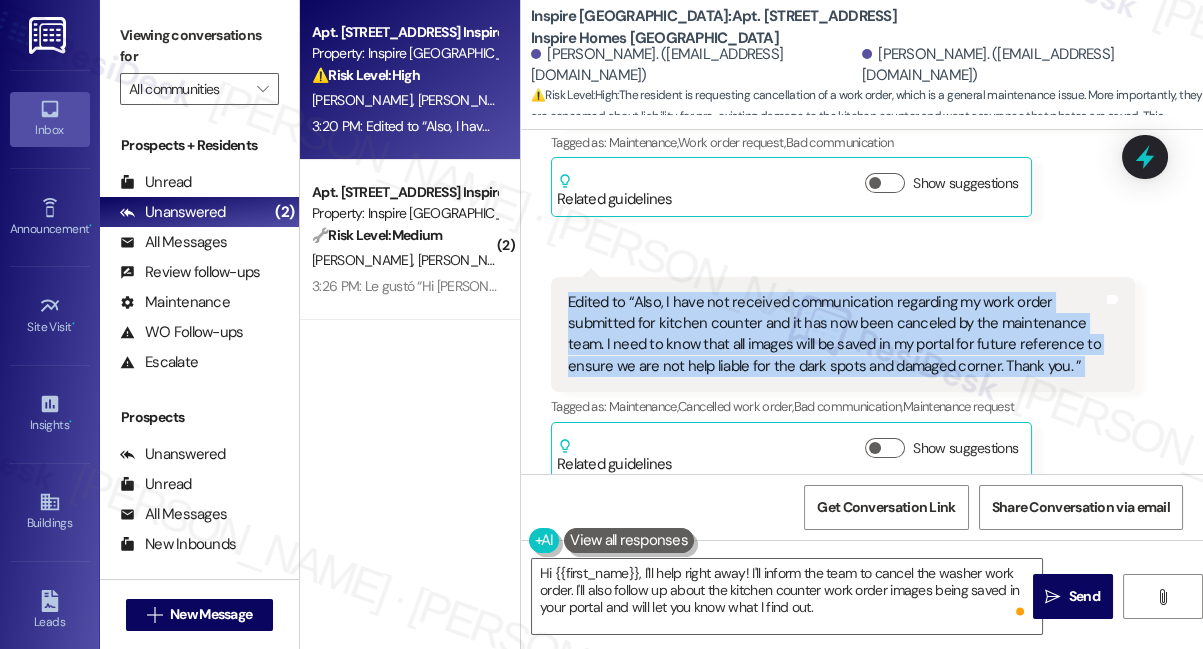 click on "Edited to “Also, I have not received communication regarding my work order submitted for kitchen counter and it has now been canceled by the maintenance team. I need to know that all images will be saved in my portal for future reference to ensure we are not help liable for the dark spots and damaged corner.  Thank you. ”" at bounding box center [835, 335] 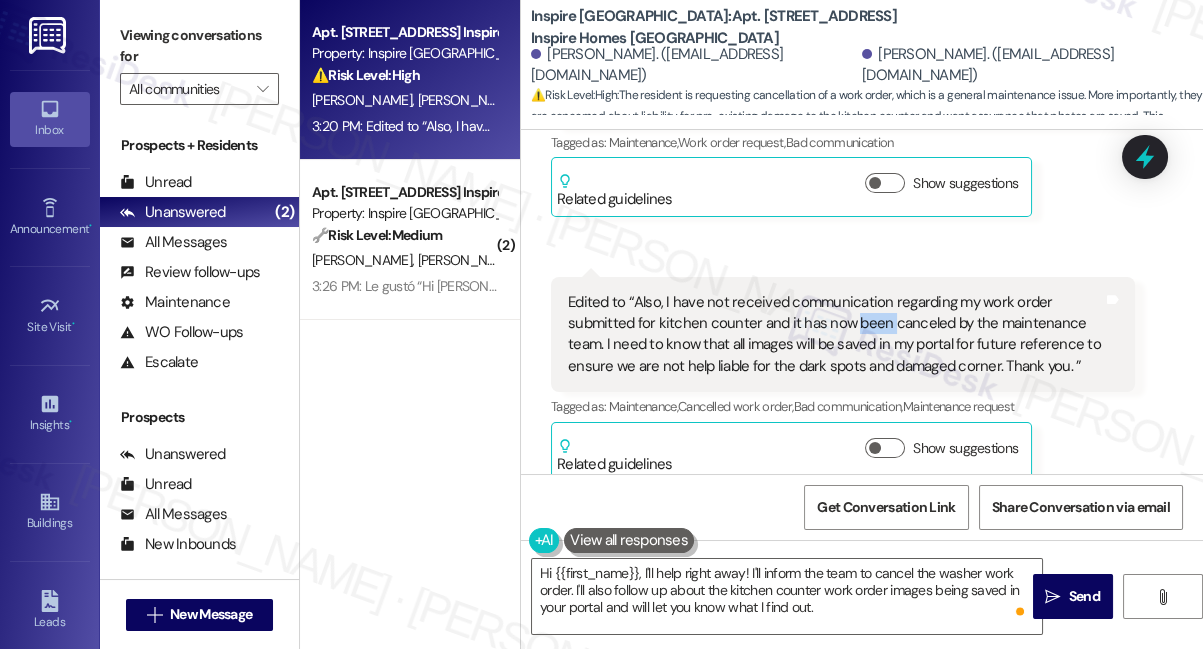 click on "Edited to “Also, I have not received communication regarding my work order submitted for kitchen counter and it has now been canceled by the maintenance team. I need to know that all images will be saved in my portal for future reference to ensure we are not help liable for the dark spots and damaged corner.  Thank you. ”" at bounding box center (835, 335) 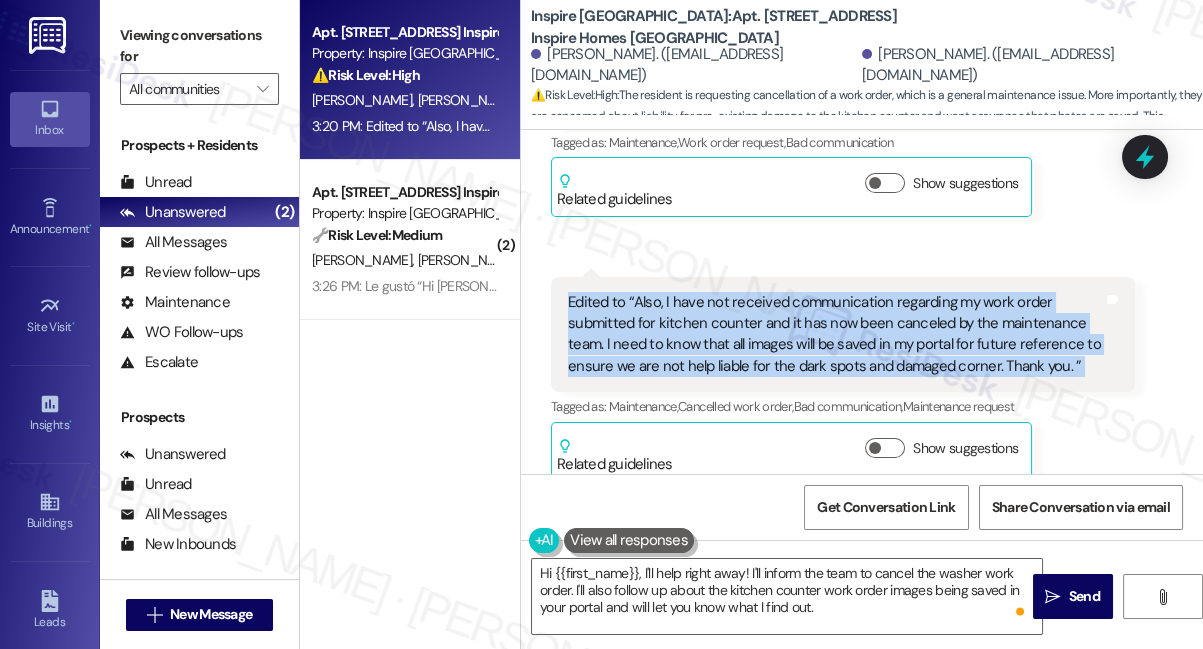 click on "Edited to “Also, I have not received communication regarding my work order submitted for kitchen counter and it has now been canceled by the maintenance team. I need to know that all images will be saved in my portal for future reference to ensure we are not help liable for the dark spots and damaged corner.  Thank you. ”" at bounding box center [835, 335] 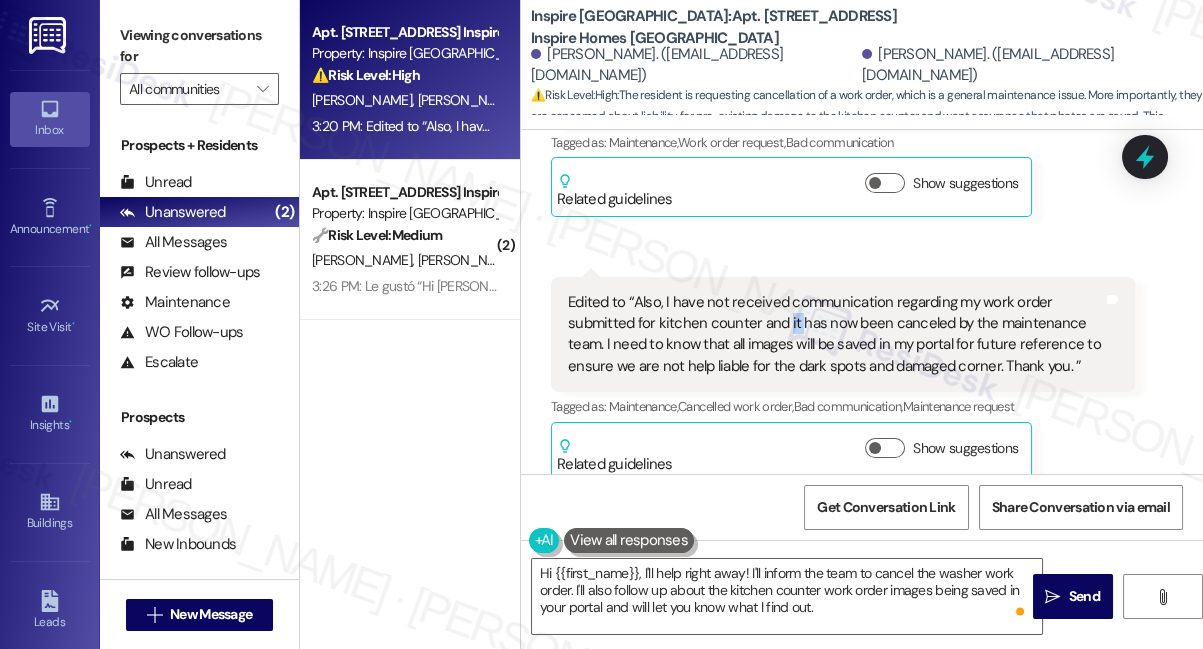 click on "Edited to “Also, I have not received communication regarding my work order submitted for kitchen counter and it has now been canceled by the maintenance team. I need to know that all images will be saved in my portal for future reference to ensure we are not help liable for the dark spots and damaged corner.  Thank you. ”" at bounding box center [835, 335] 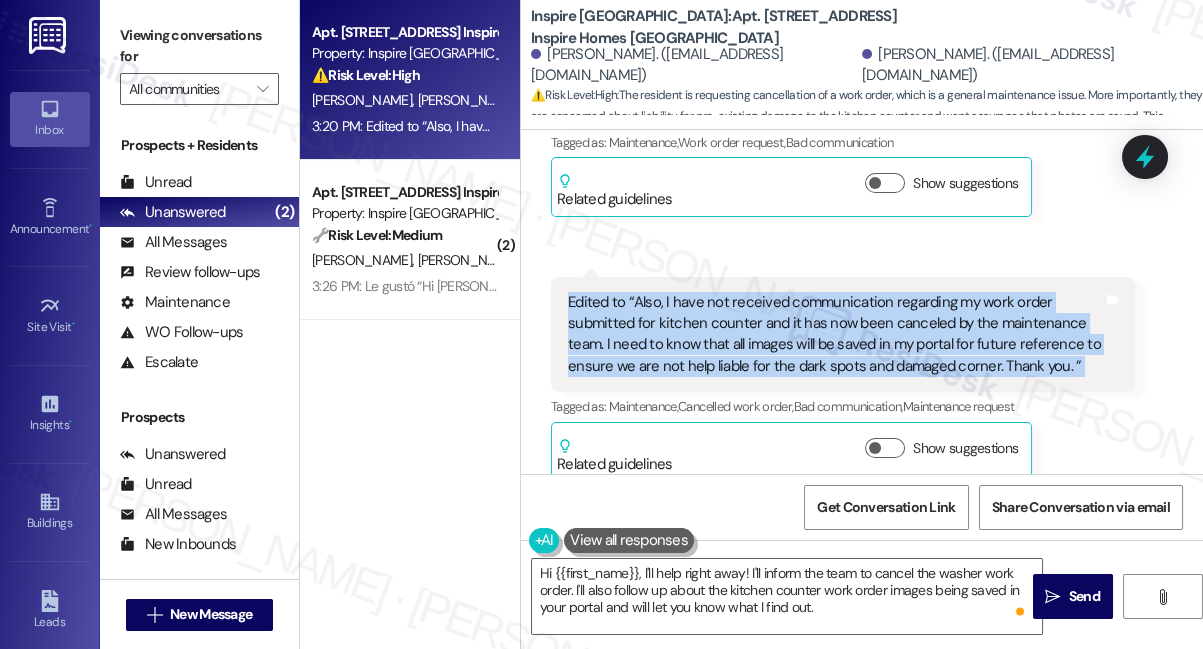 click on "Edited to “Also, I have not received communication regarding my work order submitted for kitchen counter and it has now been canceled by the maintenance team. I need to know that all images will be saved in my portal for future reference to ensure we are not help liable for the dark spots and damaged corner.  Thank you. ”" at bounding box center [835, 335] 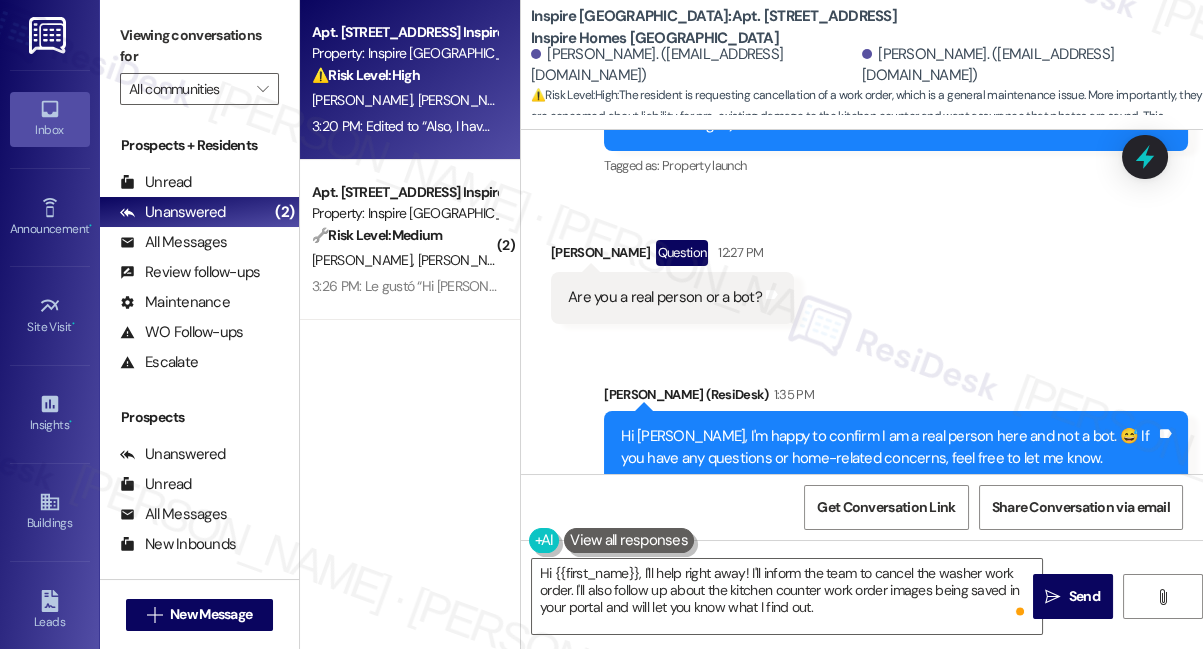 scroll, scrollTop: 547, scrollLeft: 0, axis: vertical 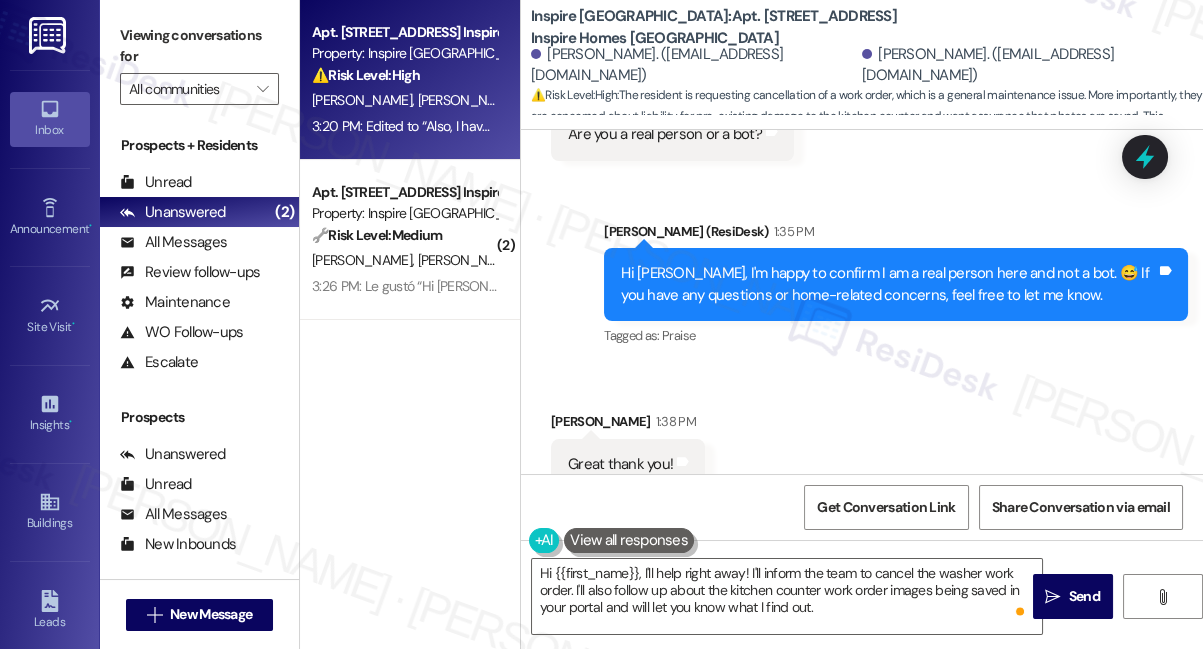 click on "Hi [PERSON_NAME], I'm happy to confirm I am a real person here and not a bot. 😅 If you have any questions or home-related concerns, feel free to let me know." at bounding box center [888, 284] 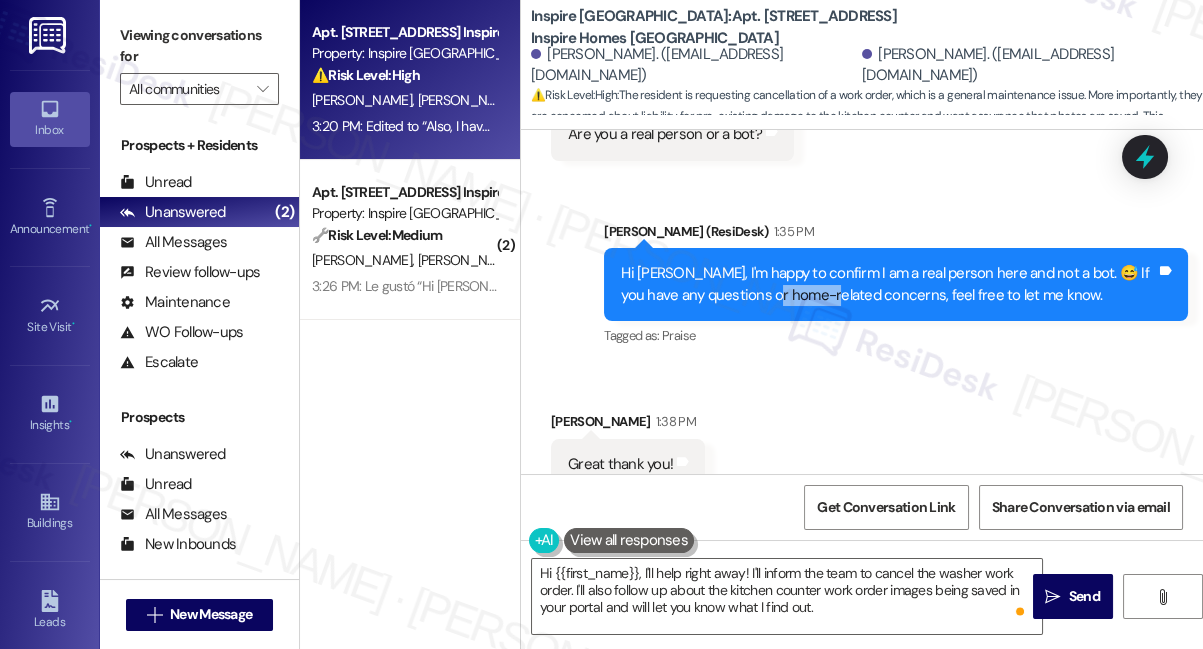click on "Hi [PERSON_NAME], I'm happy to confirm I am a real person here and not a bot. 😅 If you have any questions or home-related concerns, feel free to let me know." at bounding box center [888, 284] 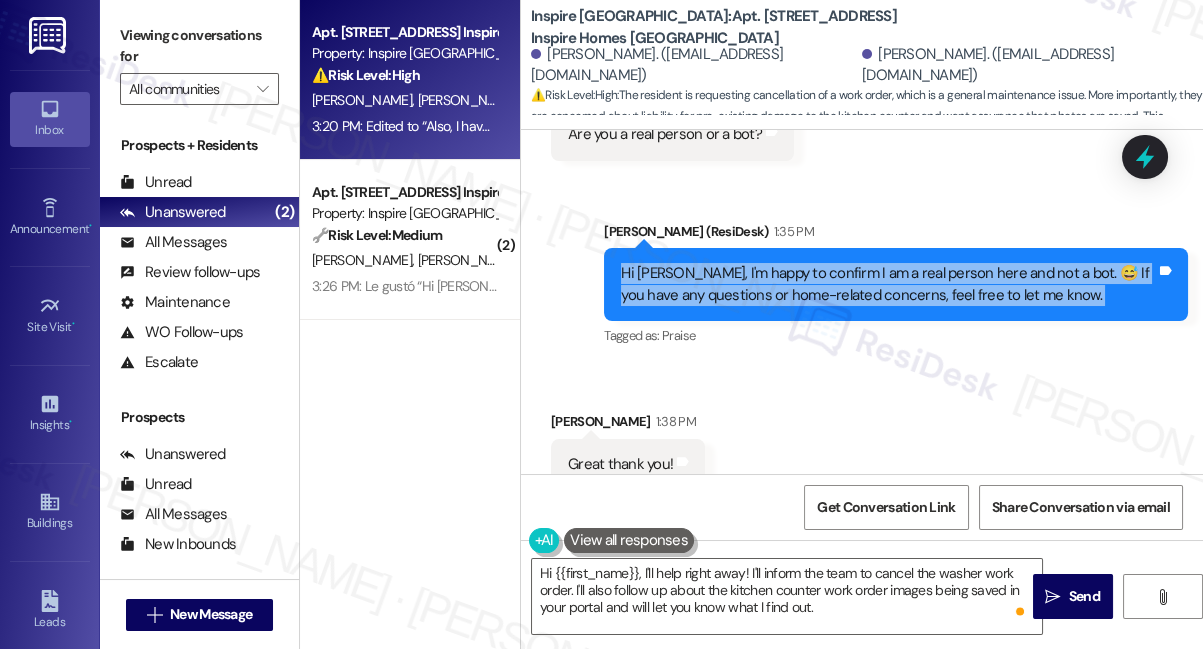 click on "Hi [PERSON_NAME], I'm happy to confirm I am a real person here and not a bot. 😅 If you have any questions or home-related concerns, feel free to let me know." at bounding box center [888, 284] 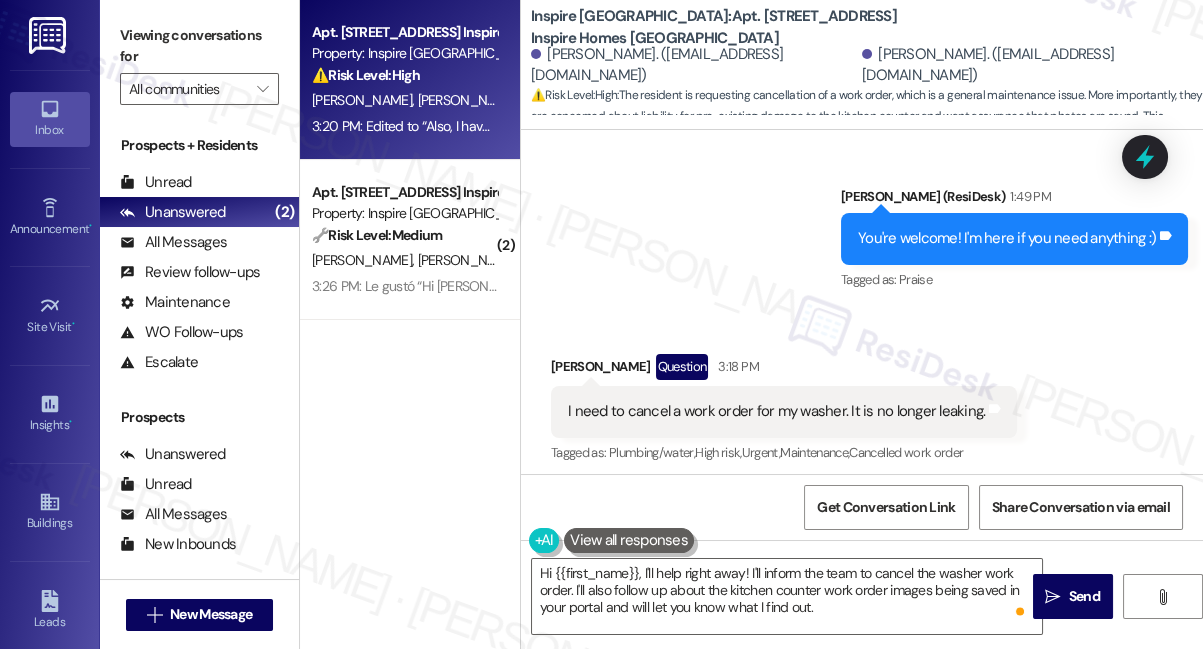 scroll, scrollTop: 1093, scrollLeft: 0, axis: vertical 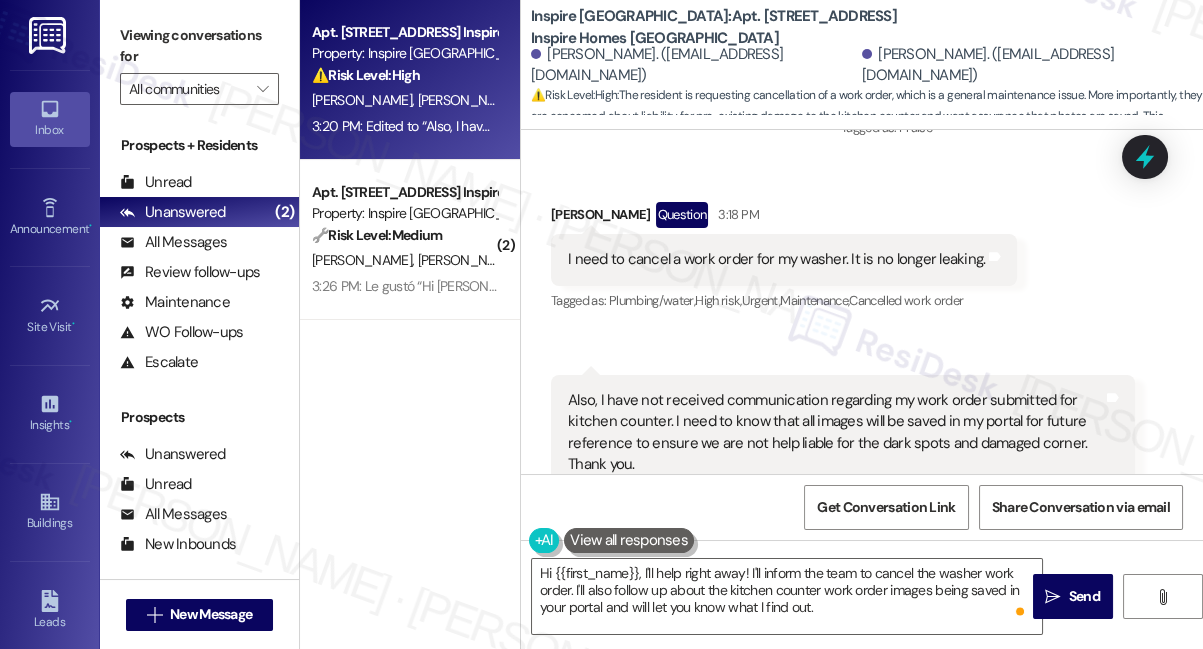 click on "I need to cancel a work order for my washer. It is no longer leaking.  Tags and notes" at bounding box center [784, 259] 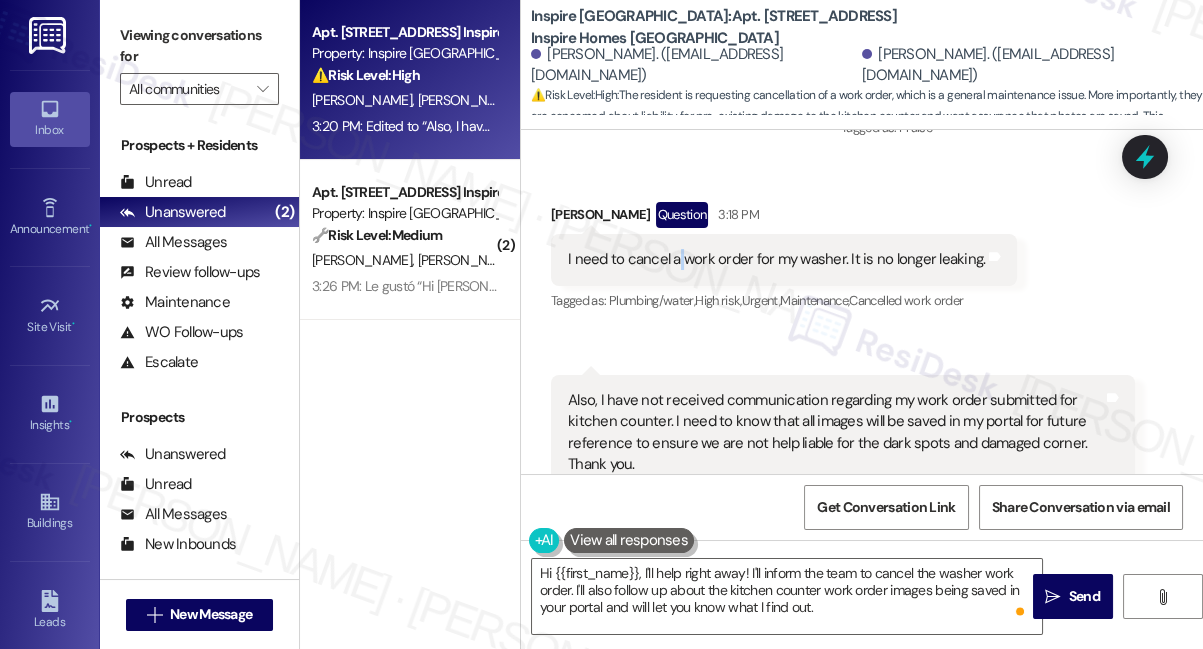 click on "I need to cancel a work order for my washer. It is no longer leaking." at bounding box center (776, 259) 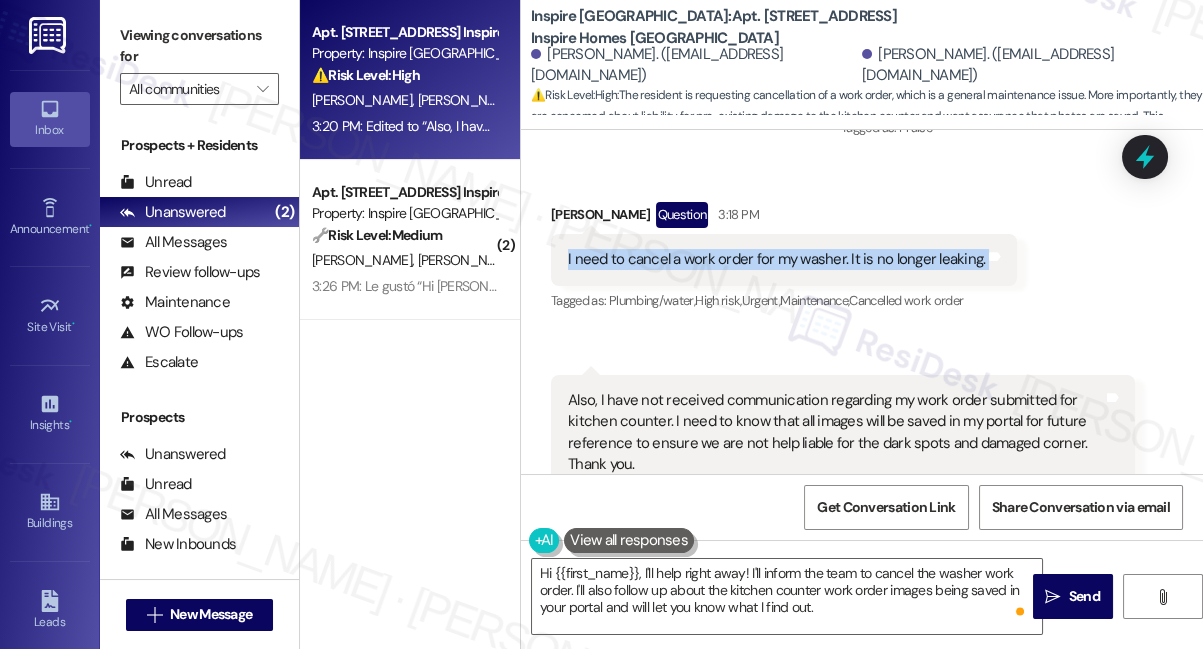 click on "I need to cancel a work order for my washer. It is no longer leaking." at bounding box center (776, 259) 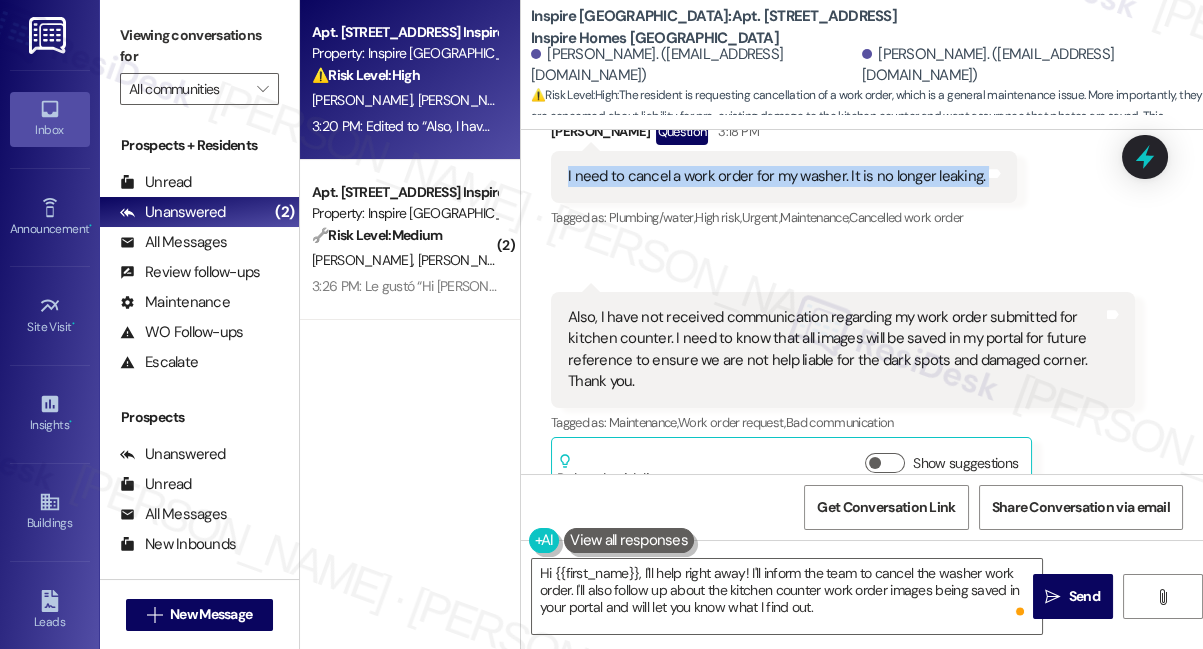 scroll, scrollTop: 1274, scrollLeft: 0, axis: vertical 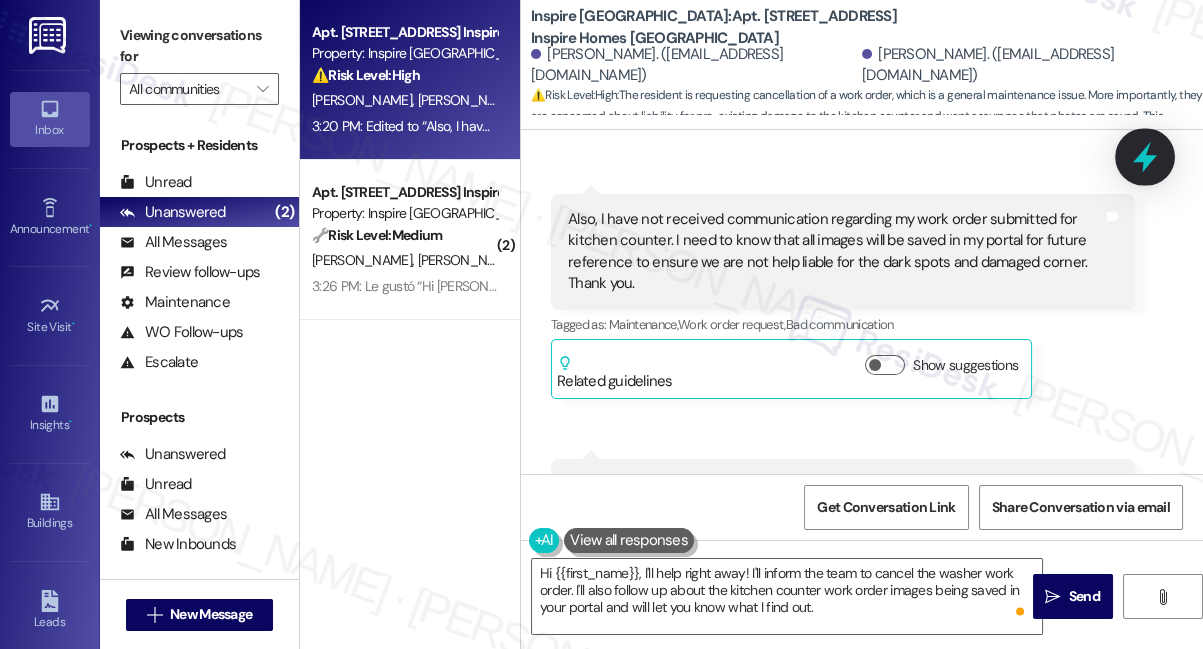 click 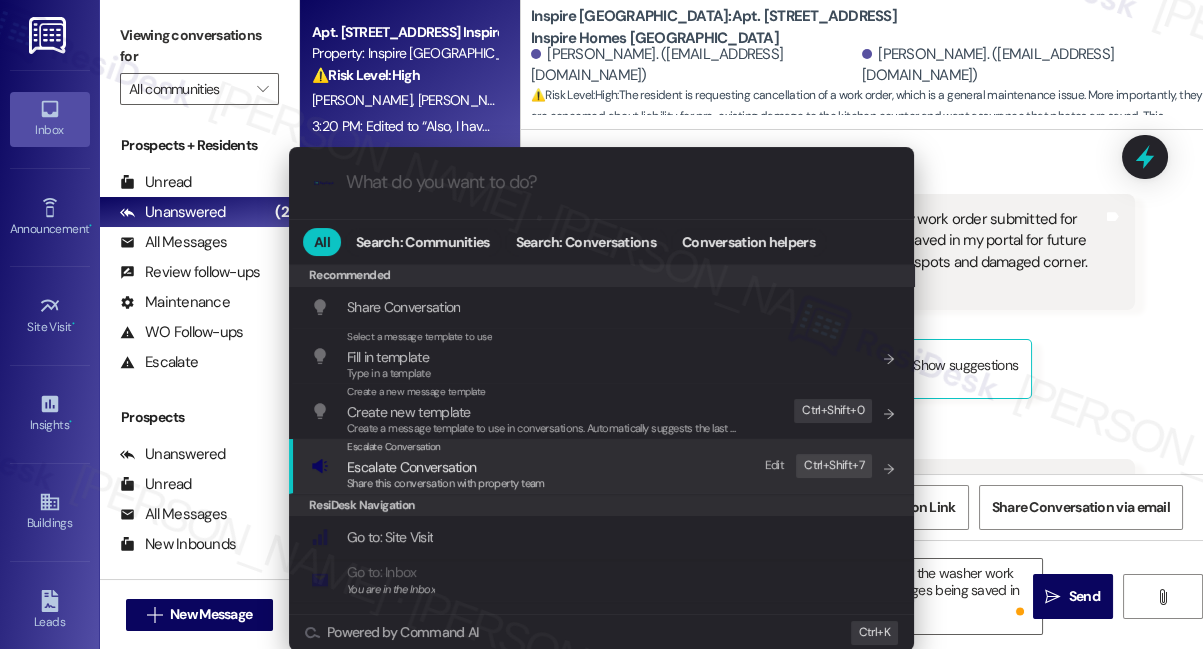 click on "Share this conversation with property team" at bounding box center [446, 483] 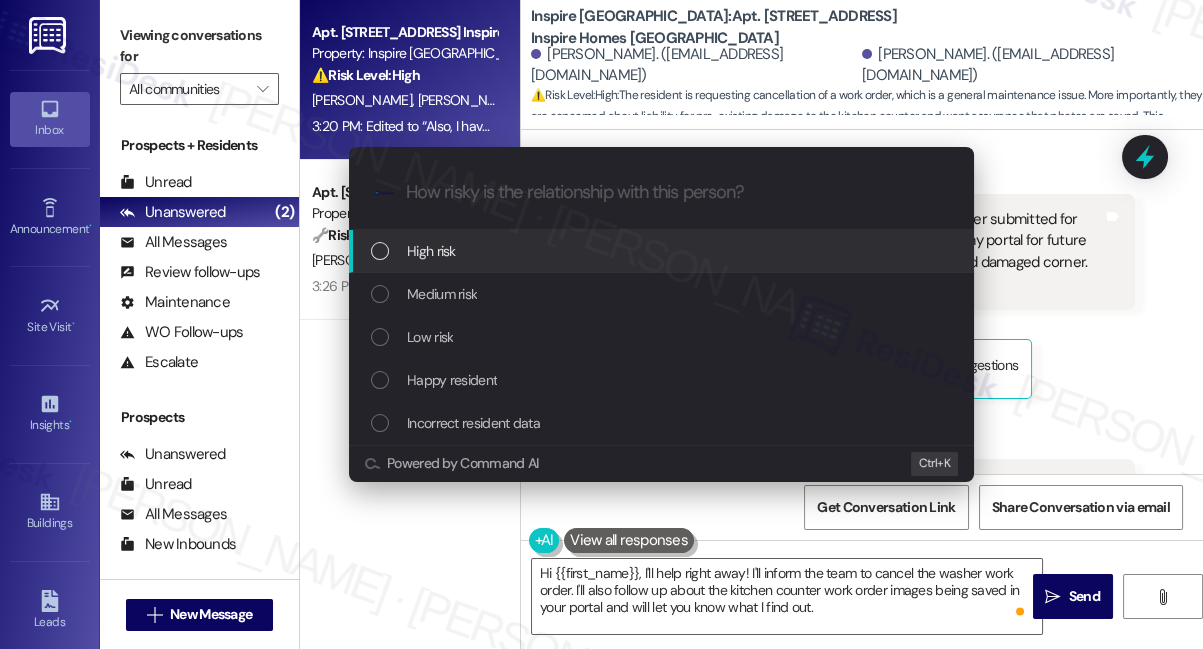 drag, startPoint x: 920, startPoint y: 155, endPoint x: 950, endPoint y: 151, distance: 30.265491 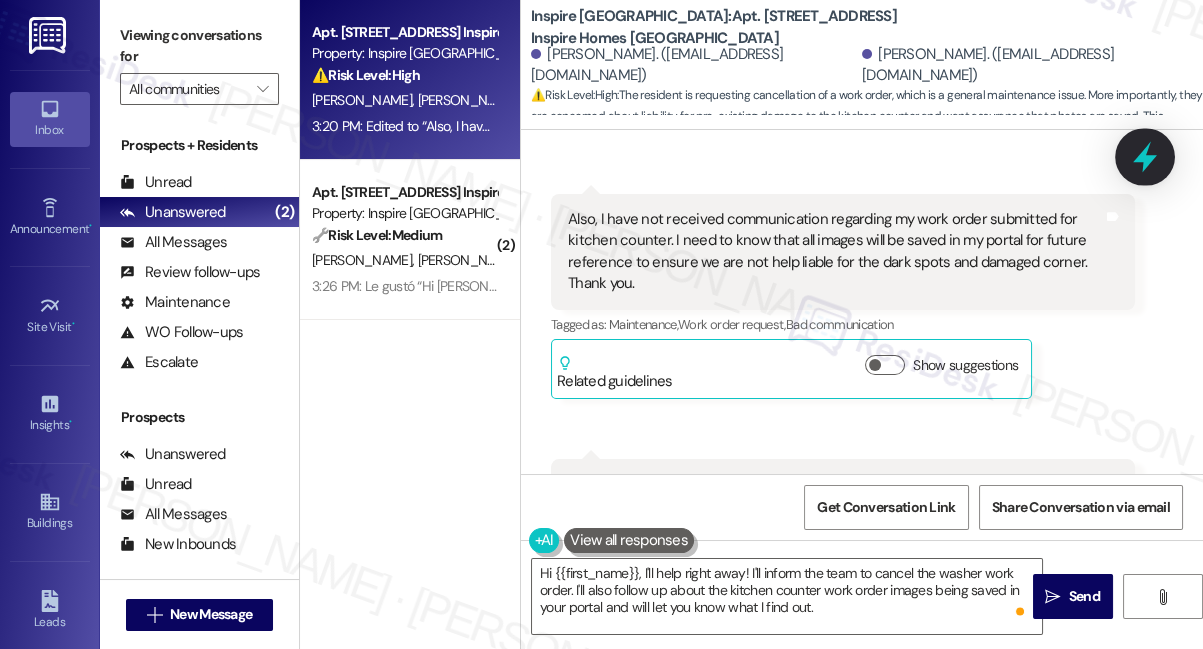 click 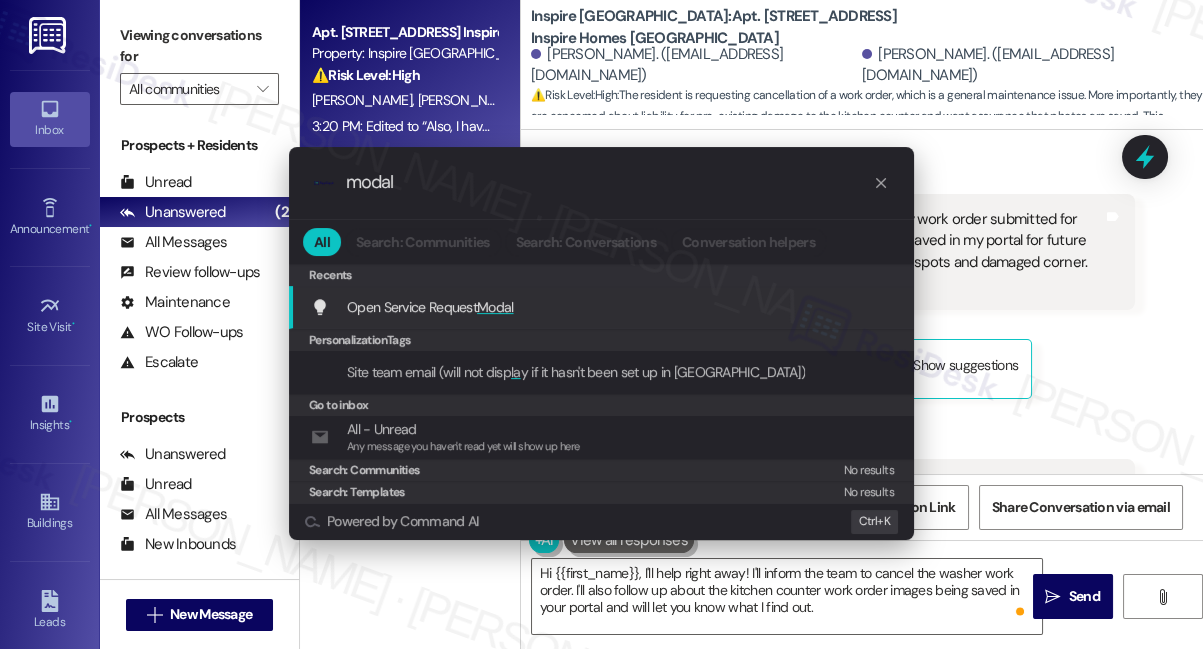 click on "Modal" at bounding box center [495, 307] 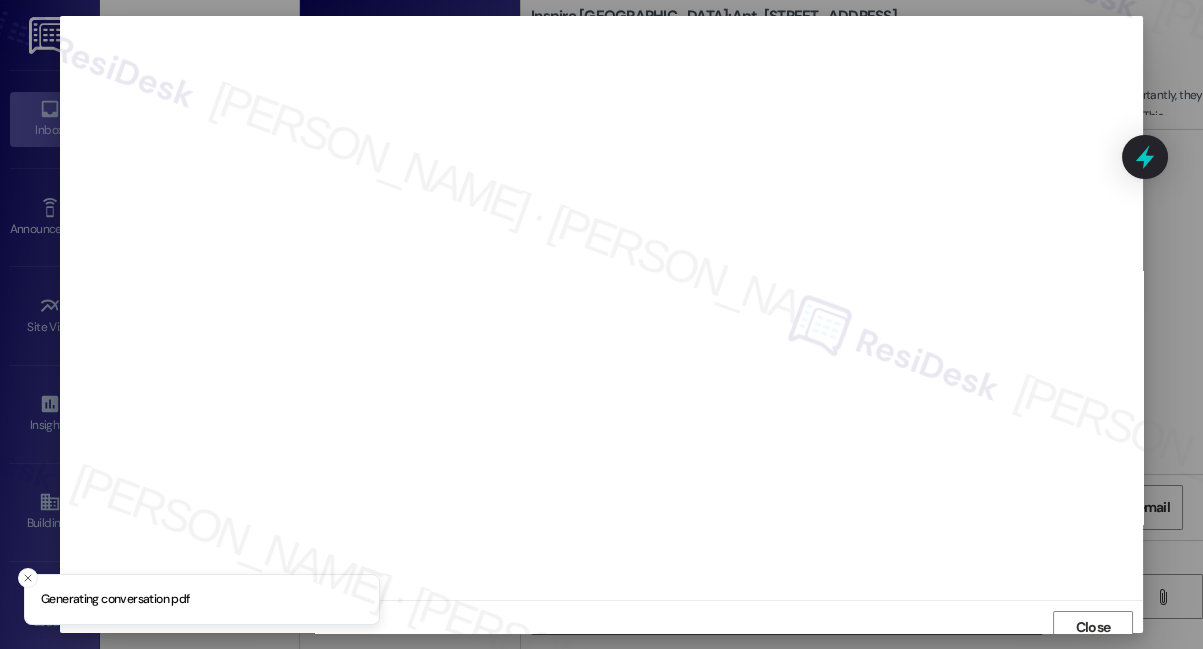 scroll, scrollTop: 10, scrollLeft: 0, axis: vertical 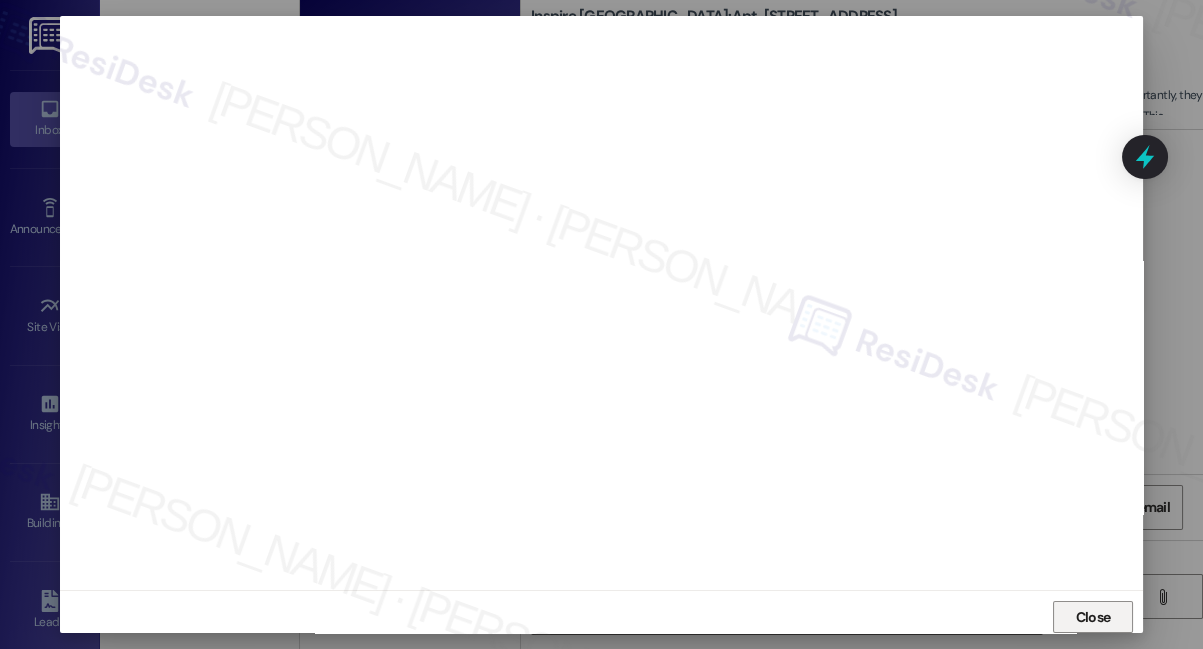 click on "Close" at bounding box center [1093, 617] 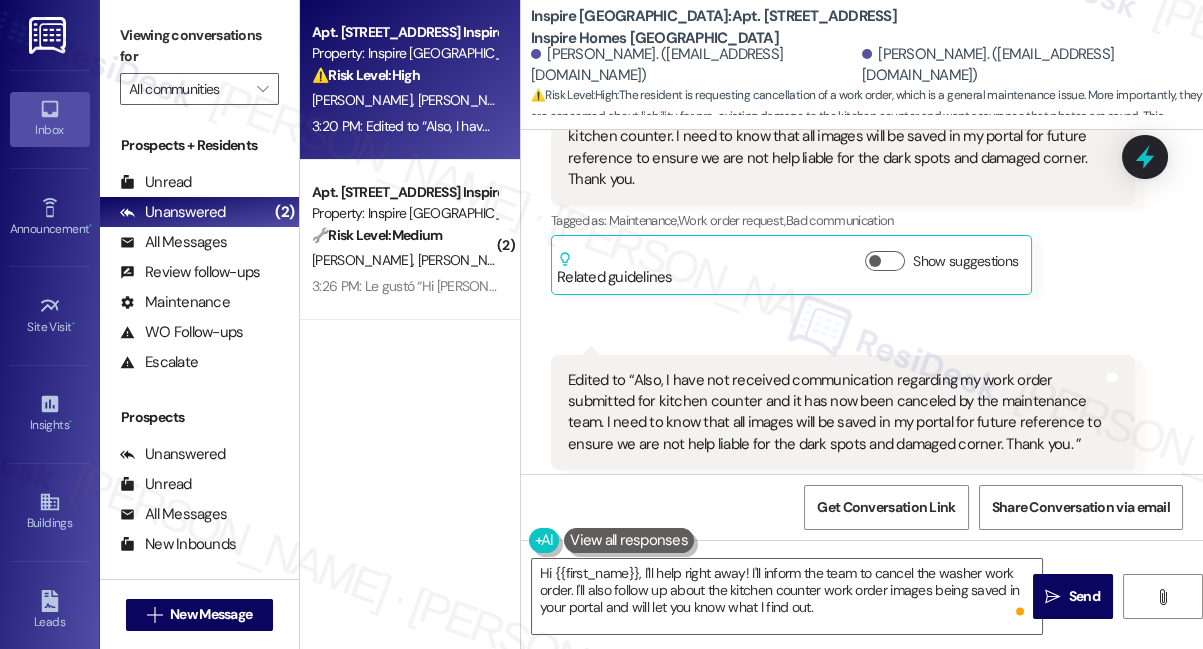 scroll, scrollTop: 1456, scrollLeft: 0, axis: vertical 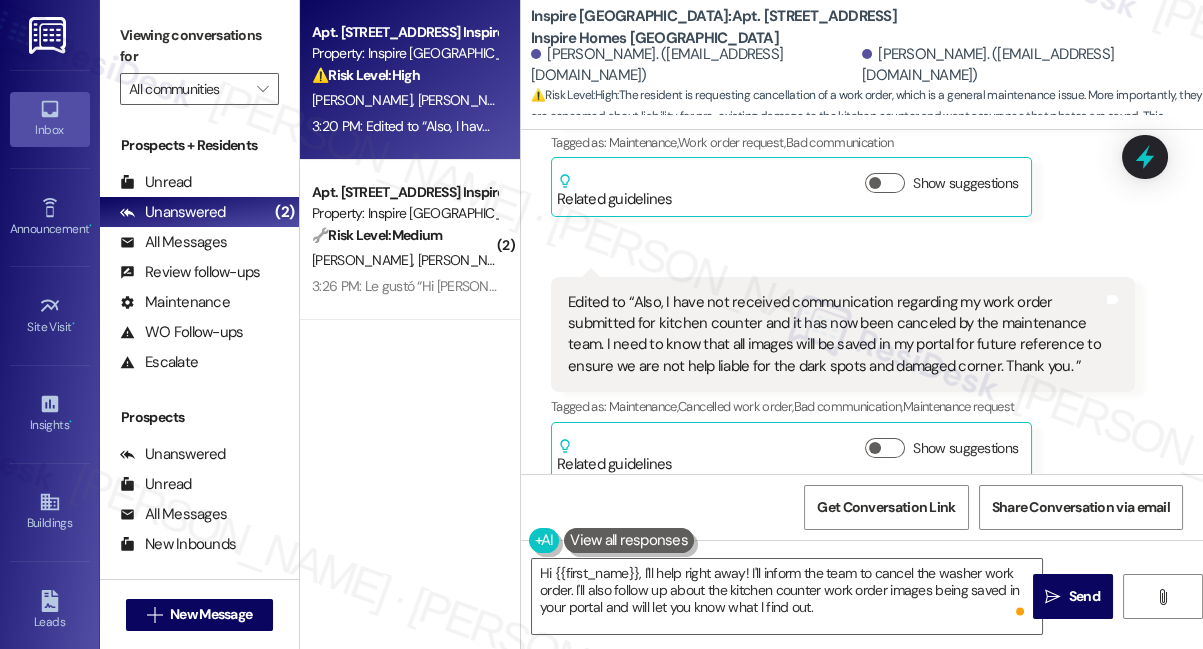 click on "Edited to “Also, I have not received communication regarding my work order submitted for kitchen counter and it has now been canceled by the maintenance team. I need to know that all images will be saved in my portal for future reference to ensure we are not help liable for the dark spots and damaged corner.  Thank you. ” Tags and notes" at bounding box center (843, 335) 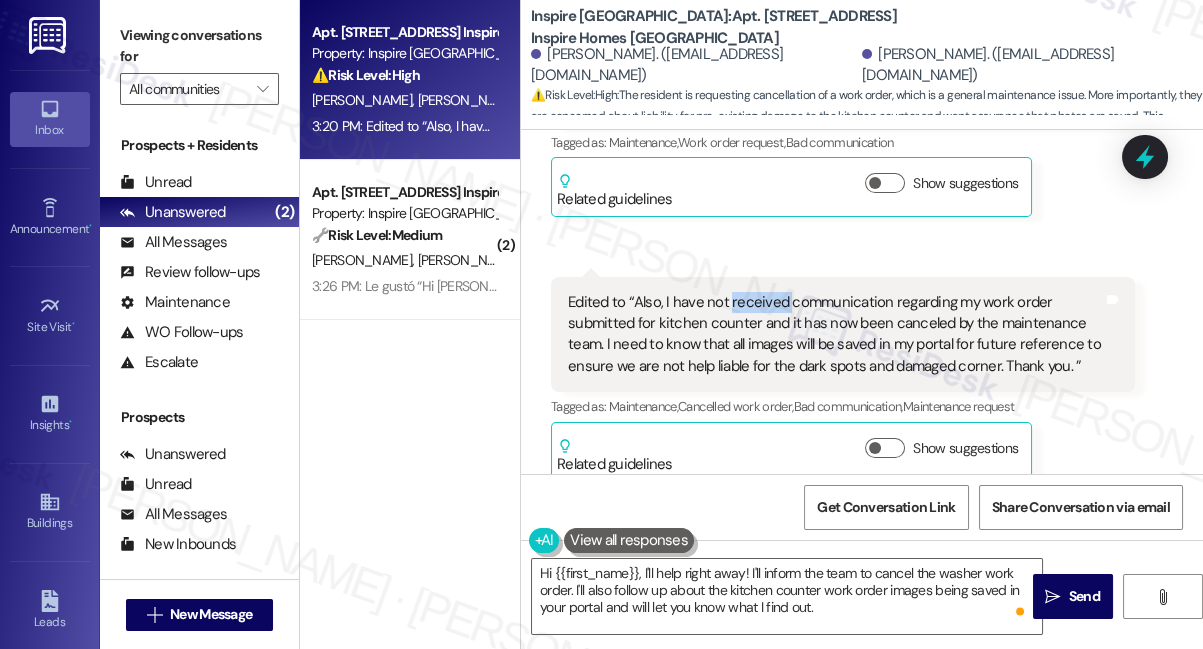 click on "Edited to “Also, I have not received communication regarding my work order submitted for kitchen counter and it has now been canceled by the maintenance team. I need to know that all images will be saved in my portal for future reference to ensure we are not help liable for the dark spots and damaged corner.  Thank you. ” Tags and notes" at bounding box center (843, 335) 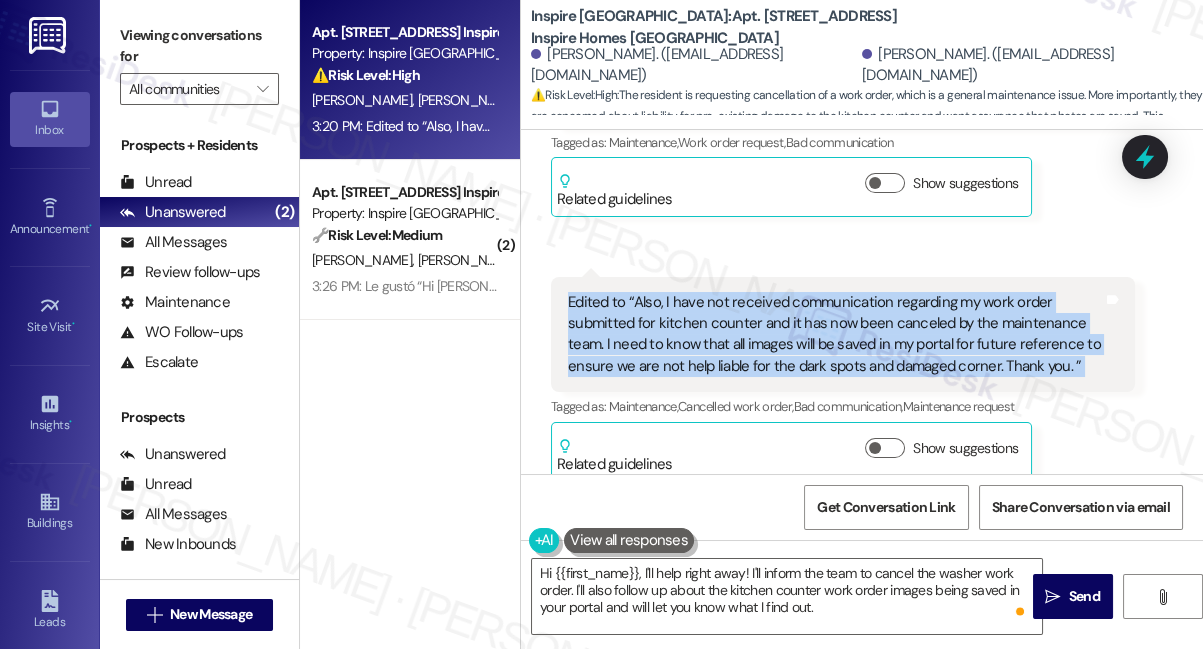 click on "Edited to “Also, I have not received communication regarding my work order submitted for kitchen counter and it has now been canceled by the maintenance team. I need to know that all images will be saved in my portal for future reference to ensure we are not help liable for the dark spots and damaged corner.  Thank you. ” Tags and notes" at bounding box center [843, 335] 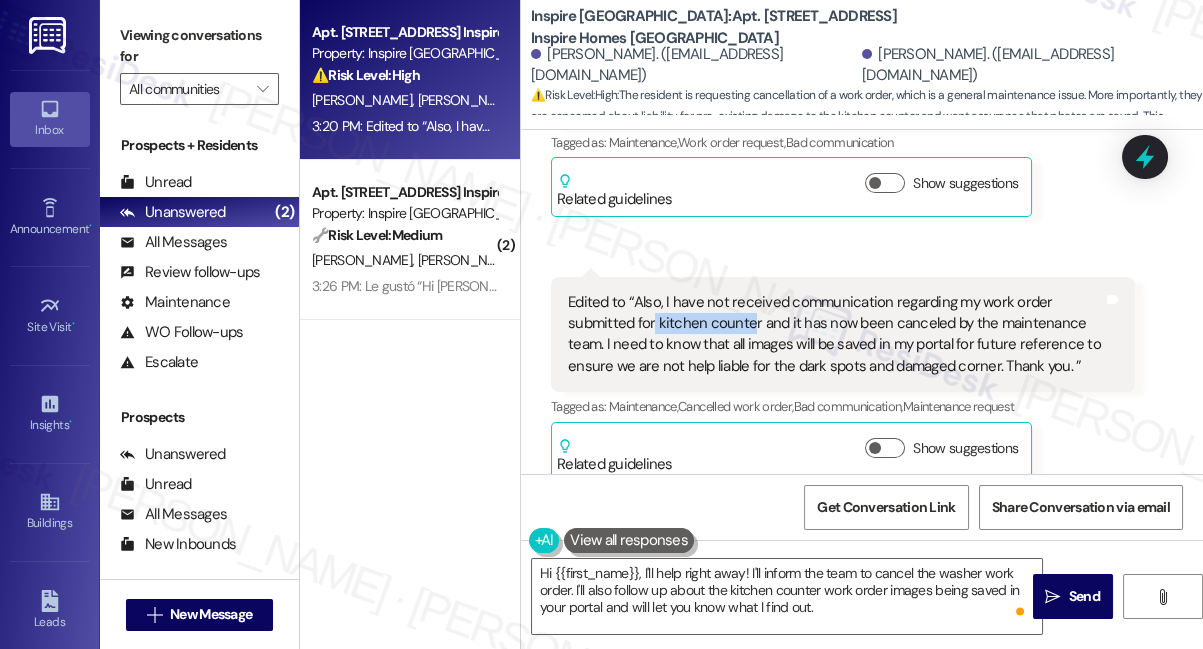 drag, startPoint x: 653, startPoint y: 302, endPoint x: 749, endPoint y: 297, distance: 96.13012 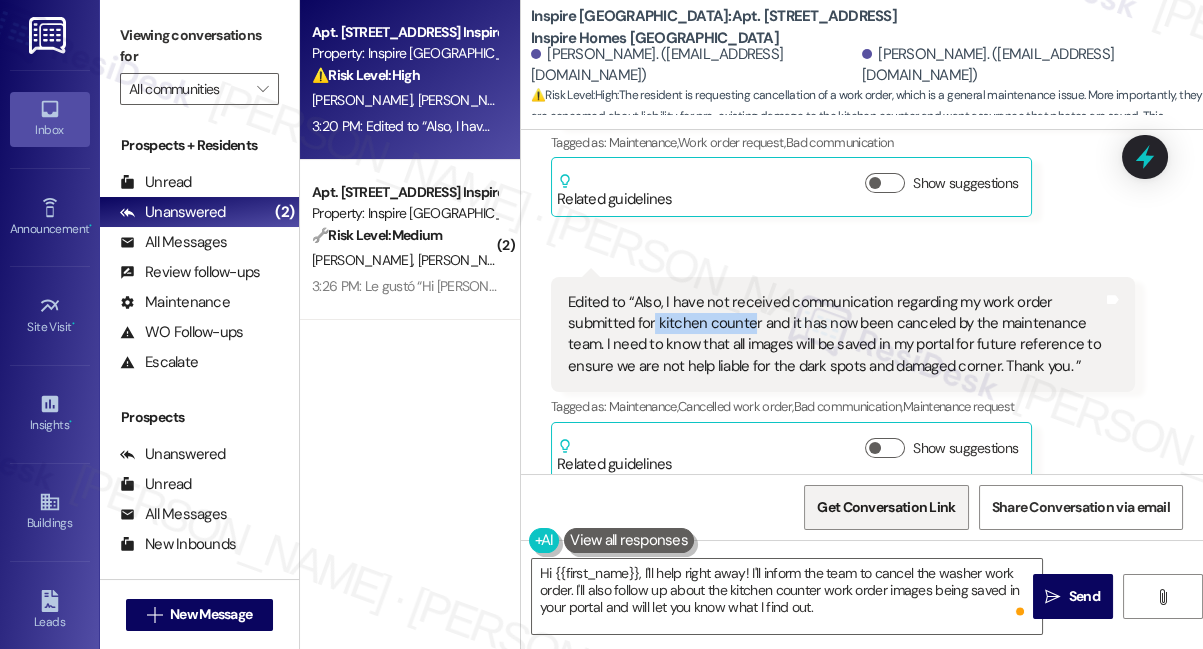 click on "Get Conversation Link" at bounding box center [886, 507] 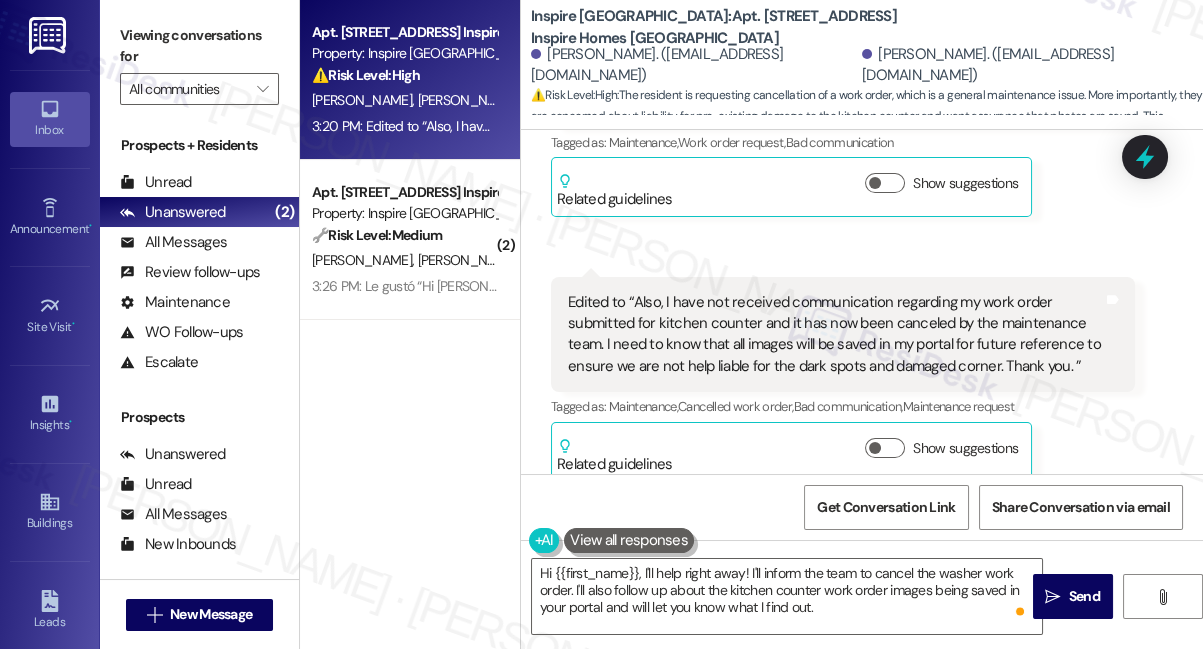 click on "Edited to “Also, I have not received communication regarding my work order submitted for kitchen counter and it has now been canceled by the maintenance team. I need to know that all images will be saved in my portal for future reference to ensure we are not help liable for the dark spots and damaged corner.  Thank you. ”" at bounding box center [835, 335] 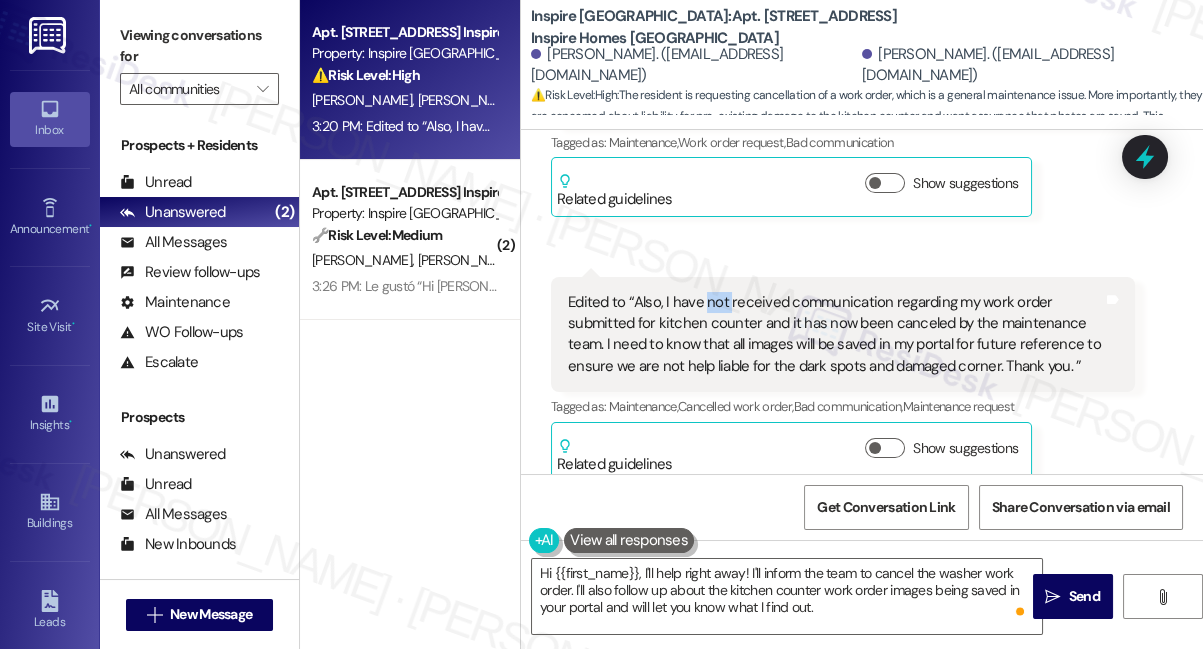 click on "Edited to “Also, I have not received communication regarding my work order submitted for kitchen counter and it has now been canceled by the maintenance team. I need to know that all images will be saved in my portal for future reference to ensure we are not help liable for the dark spots and damaged corner.  Thank you. ”" at bounding box center (835, 335) 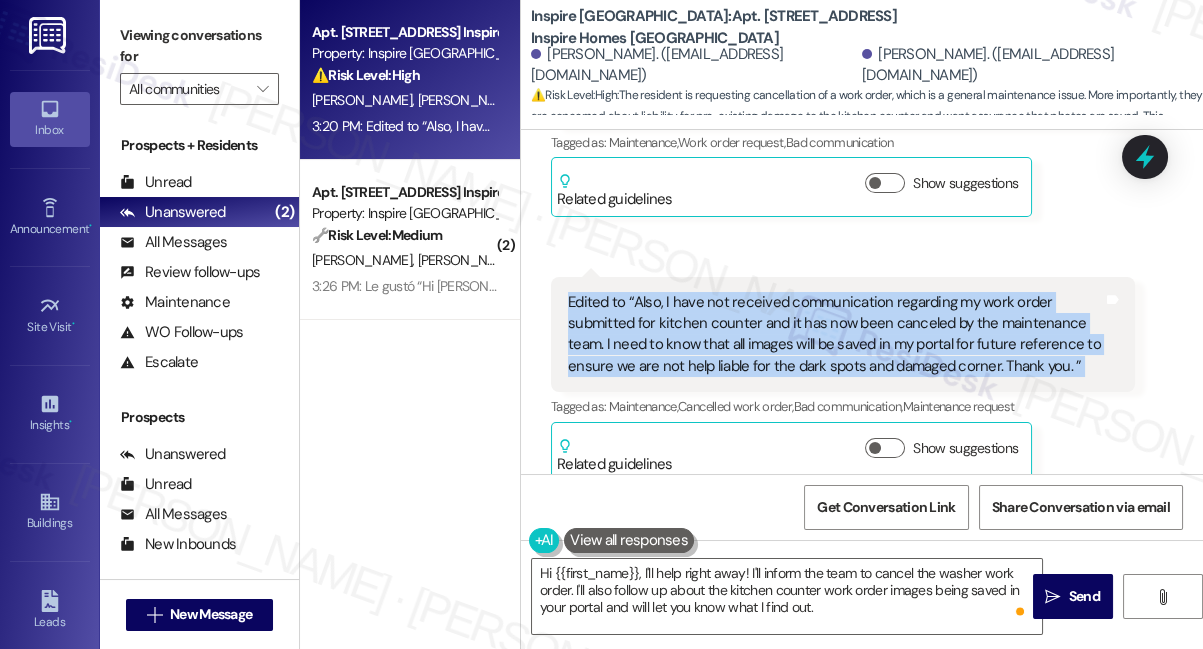click on "Edited to “Also, I have not received communication regarding my work order submitted for kitchen counter and it has now been canceled by the maintenance team. I need to know that all images will be saved in my portal for future reference to ensure we are not help liable for the dark spots and damaged corner.  Thank you. ”" at bounding box center [835, 335] 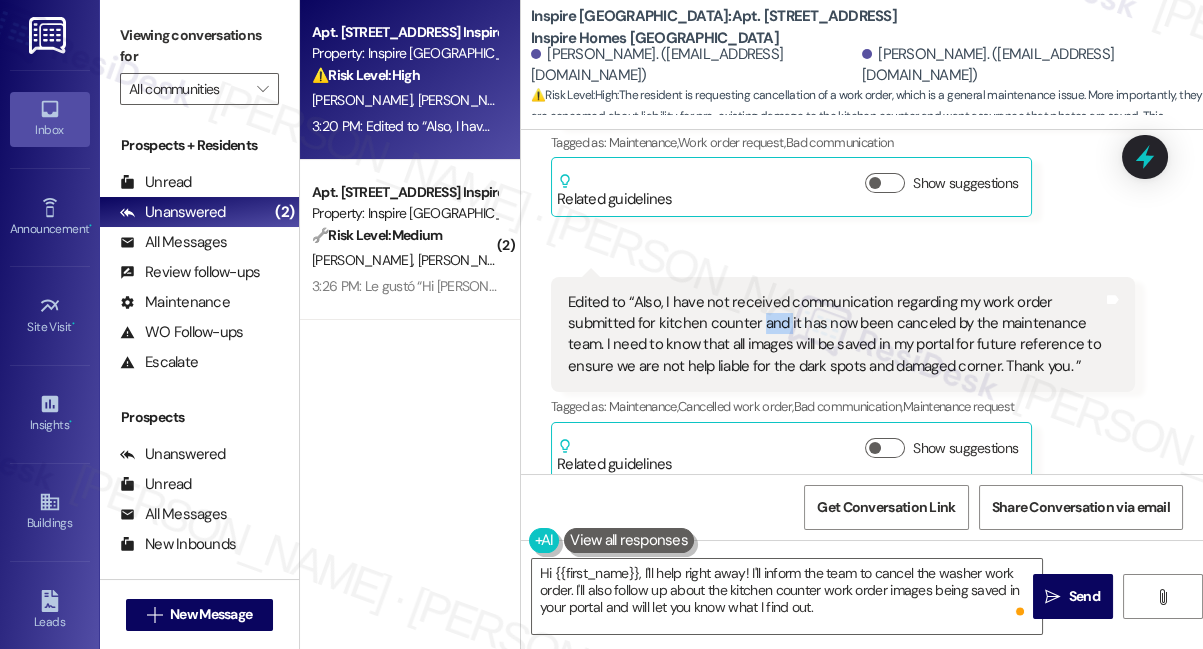 click on "Edited to “Also, I have not received communication regarding my work order submitted for kitchen counter and it has now been canceled by the maintenance team. I need to know that all images will be saved in my portal for future reference to ensure we are not help liable for the dark spots and damaged corner.  Thank you. ”" at bounding box center (835, 335) 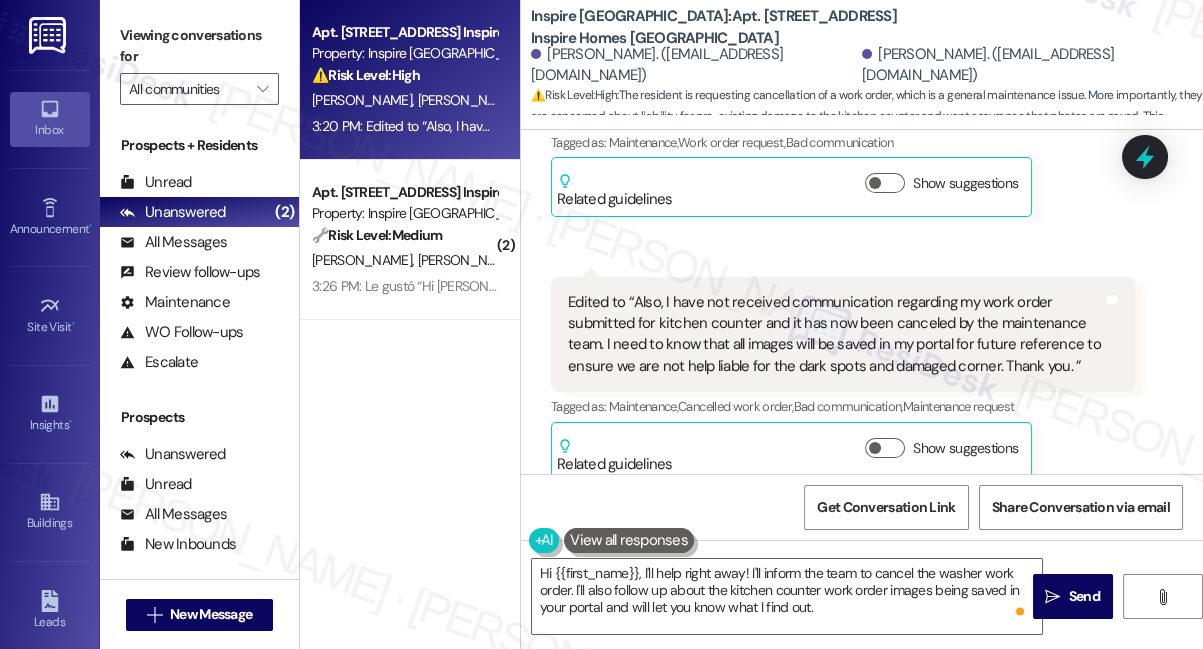 click on "Edited to “Also, I have not received communication regarding my work order submitted for kitchen counter and it has now been canceled by the maintenance team. I need to know that all images will be saved in my portal for future reference to ensure we are not help liable for the dark spots and damaged corner.  Thank you. ”" at bounding box center (835, 335) 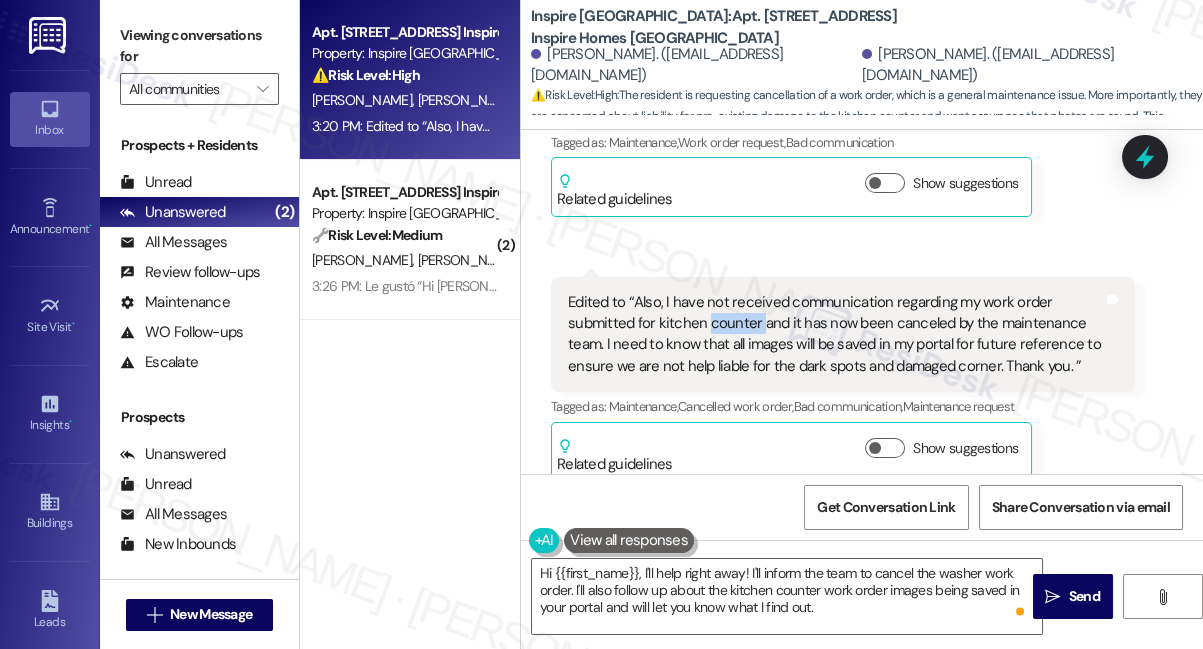 click on "Edited to “Also, I have not received communication regarding my work order submitted for kitchen counter and it has now been canceled by the maintenance team. I need to know that all images will be saved in my portal for future reference to ensure we are not help liable for the dark spots and damaged corner.  Thank you. ”" at bounding box center [835, 335] 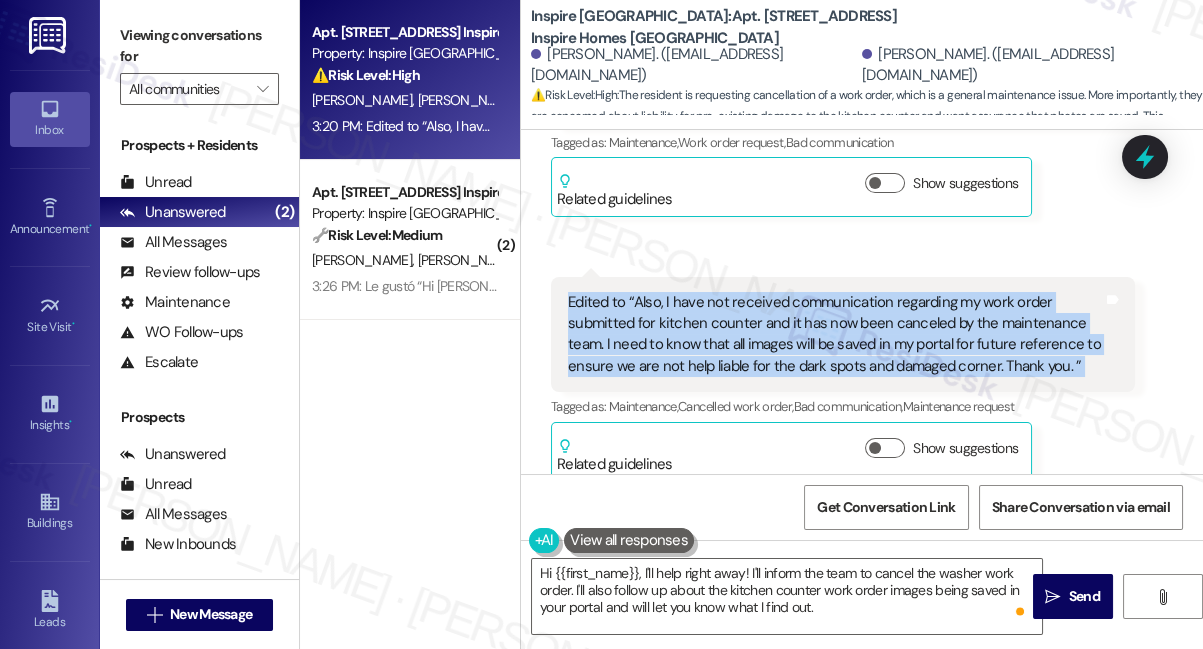click on "Edited to “Also, I have not received communication regarding my work order submitted for kitchen counter and it has now been canceled by the maintenance team. I need to know that all images will be saved in my portal for future reference to ensure we are not help liable for the dark spots and damaged corner.  Thank you. ”" at bounding box center (835, 335) 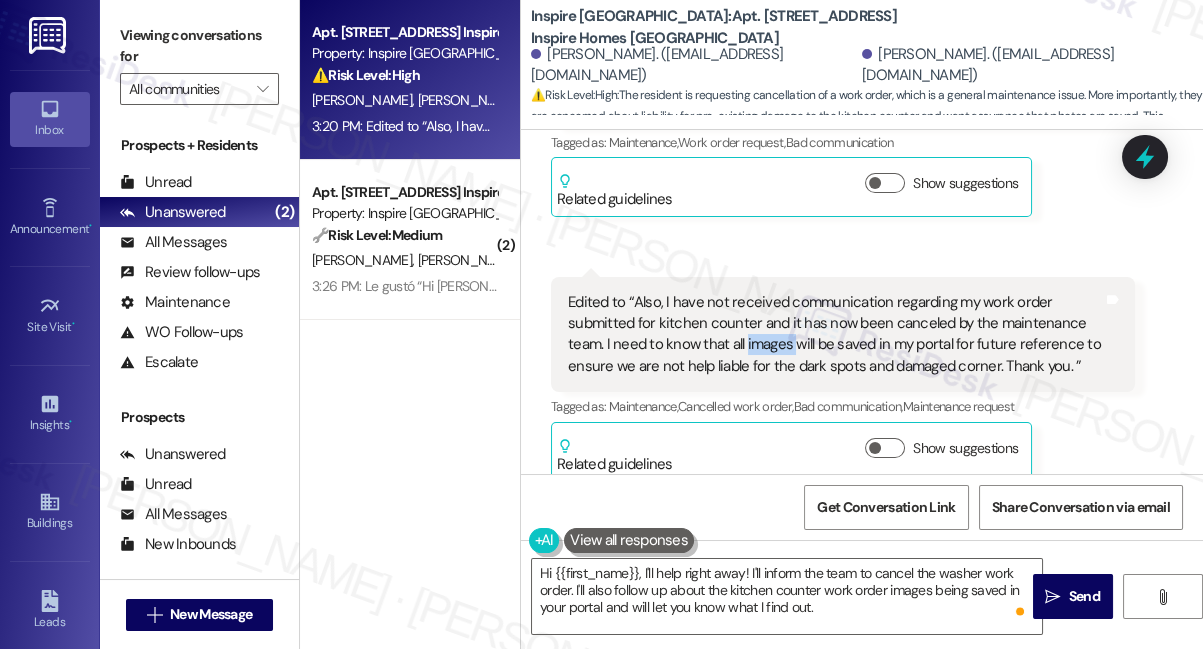 click on "Edited to “Also, I have not received communication regarding my work order submitted for kitchen counter and it has now been canceled by the maintenance team. I need to know that all images will be saved in my portal for future reference to ensure we are not help liable for the dark spots and damaged corner.  Thank you. ”" at bounding box center [835, 335] 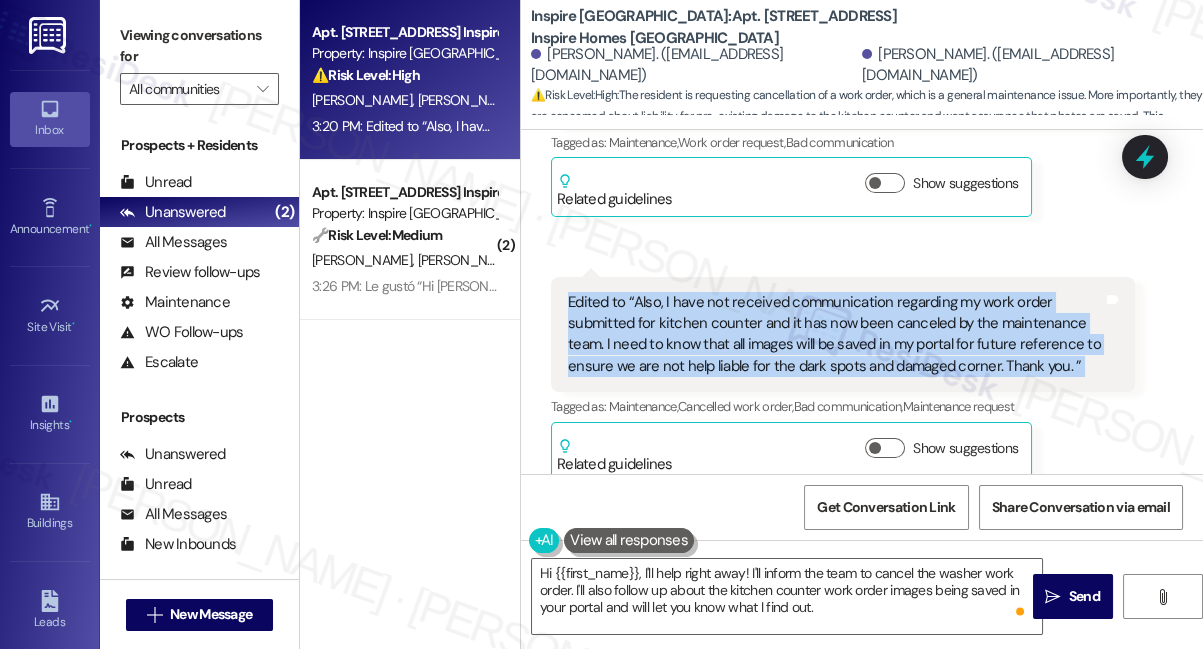 click on "Edited to “Also, I have not received communication regarding my work order submitted for kitchen counter and it has now been canceled by the maintenance team. I need to know that all images will be saved in my portal for future reference to ensure we are not help liable for the dark spots and damaged corner.  Thank you. ”" at bounding box center [835, 335] 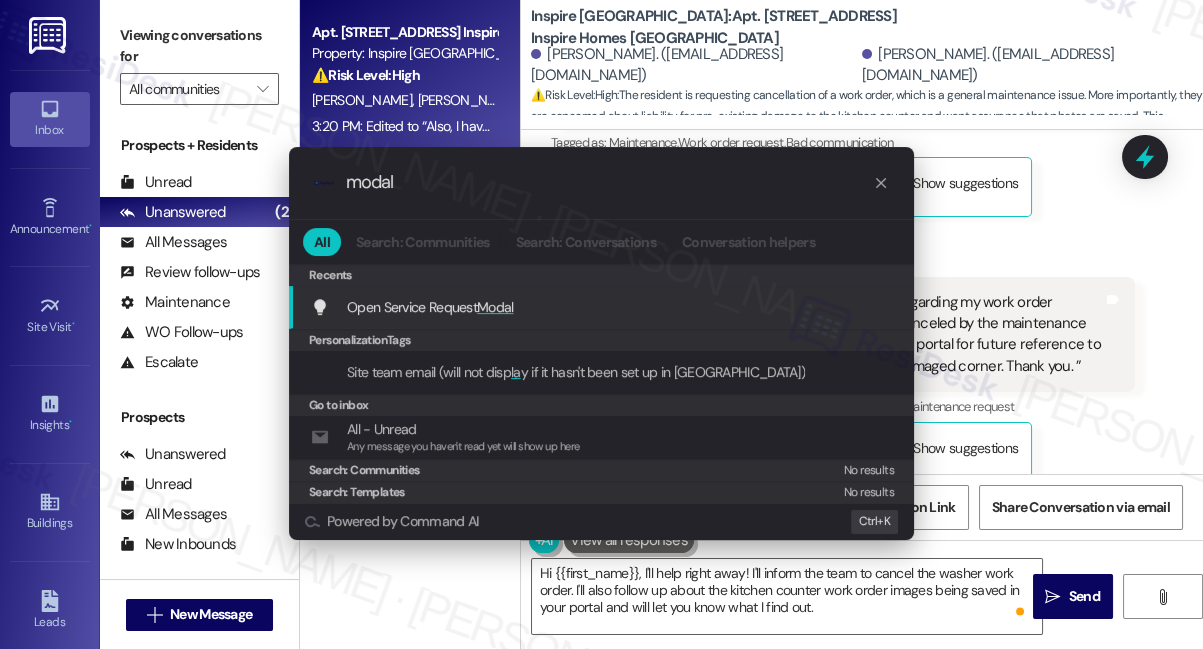 type on "modal" 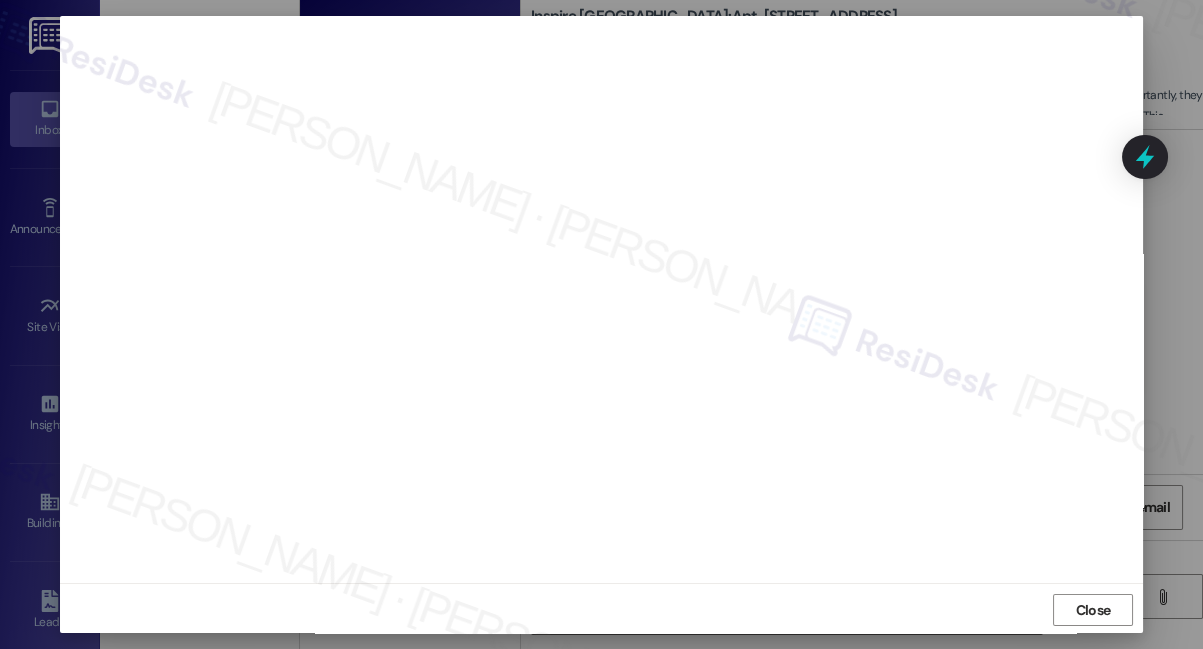 scroll, scrollTop: 19, scrollLeft: 0, axis: vertical 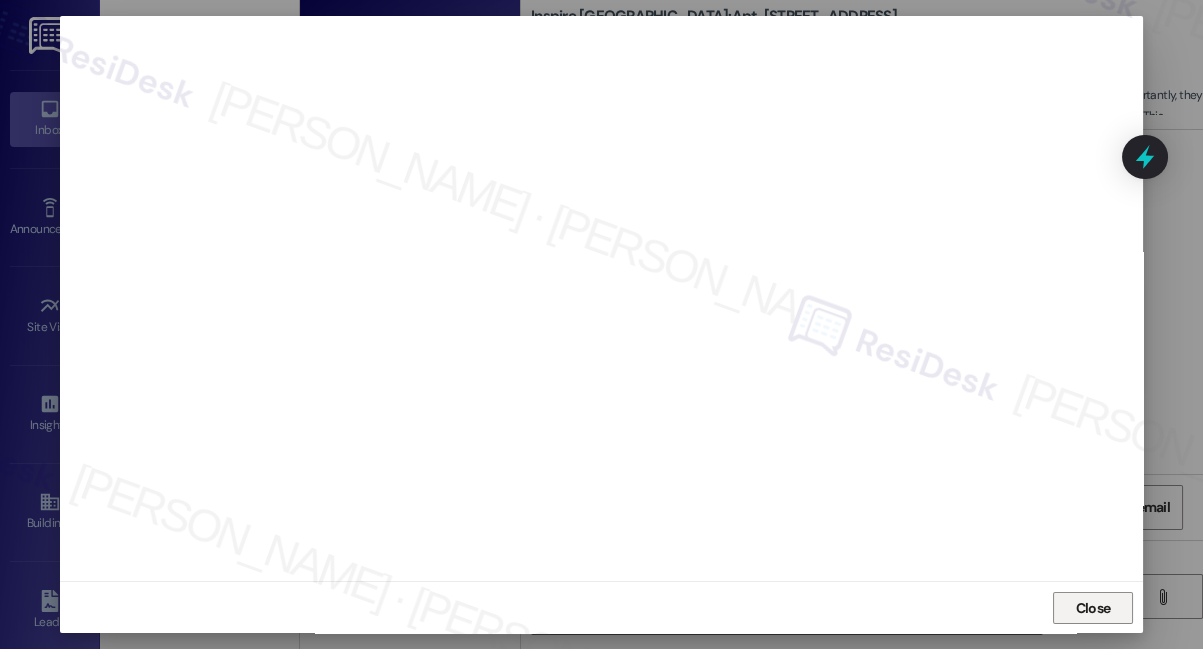 click on "Close" at bounding box center (1093, 608) 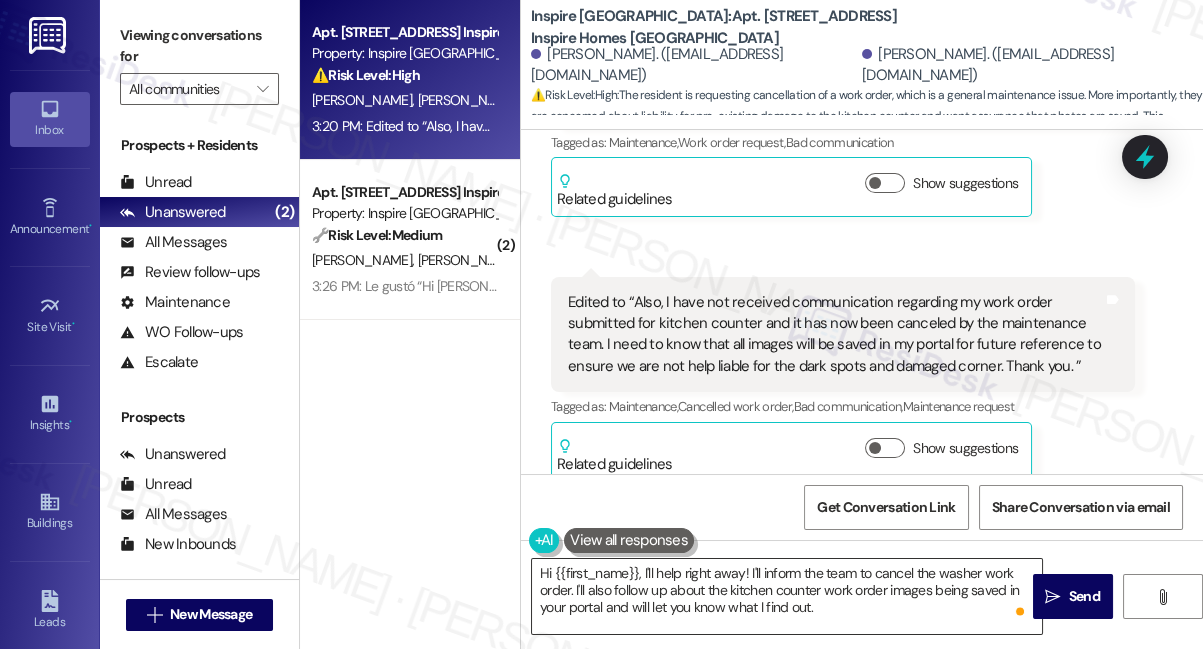 click on "Hi {{first_name}}, I'll help right away! I'll inform the team to cancel the washer work order. I'll also follow up about the kitchen counter work order images being saved in your portal and will let you know what I find out." at bounding box center [787, 596] 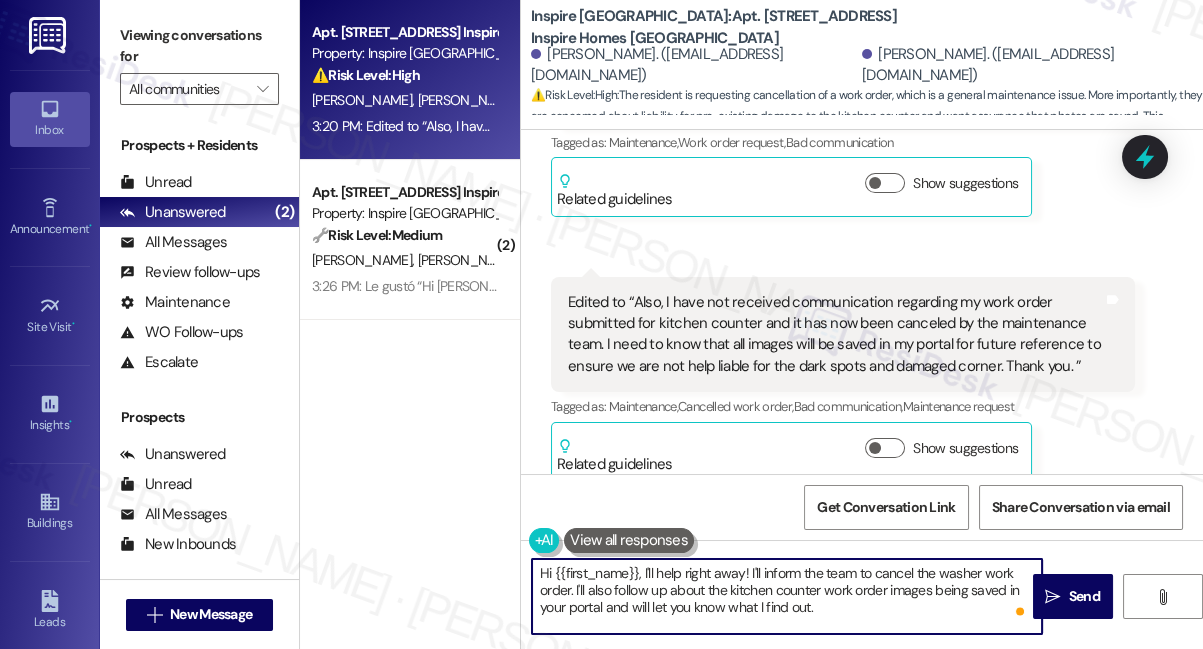 click on "Hi {{first_name}}, I'll help right away! I'll inform the team to cancel the washer work order. I'll also follow up about the kitchen counter work order images being saved in your portal and will let you know what I find out." at bounding box center (787, 596) 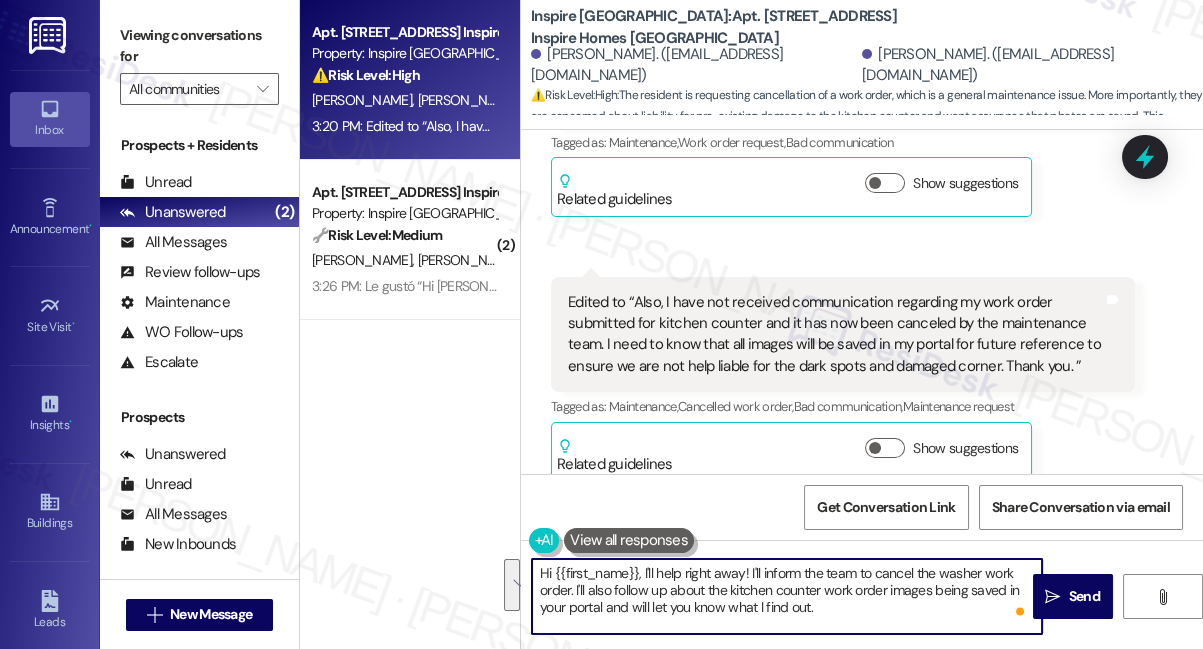 click on "Hi {{first_name}}, I'll help right away! I'll inform the team to cancel the washer work order. I'll also follow up about the kitchen counter work order images being saved in your portal and will let you know what I find out." at bounding box center (787, 596) 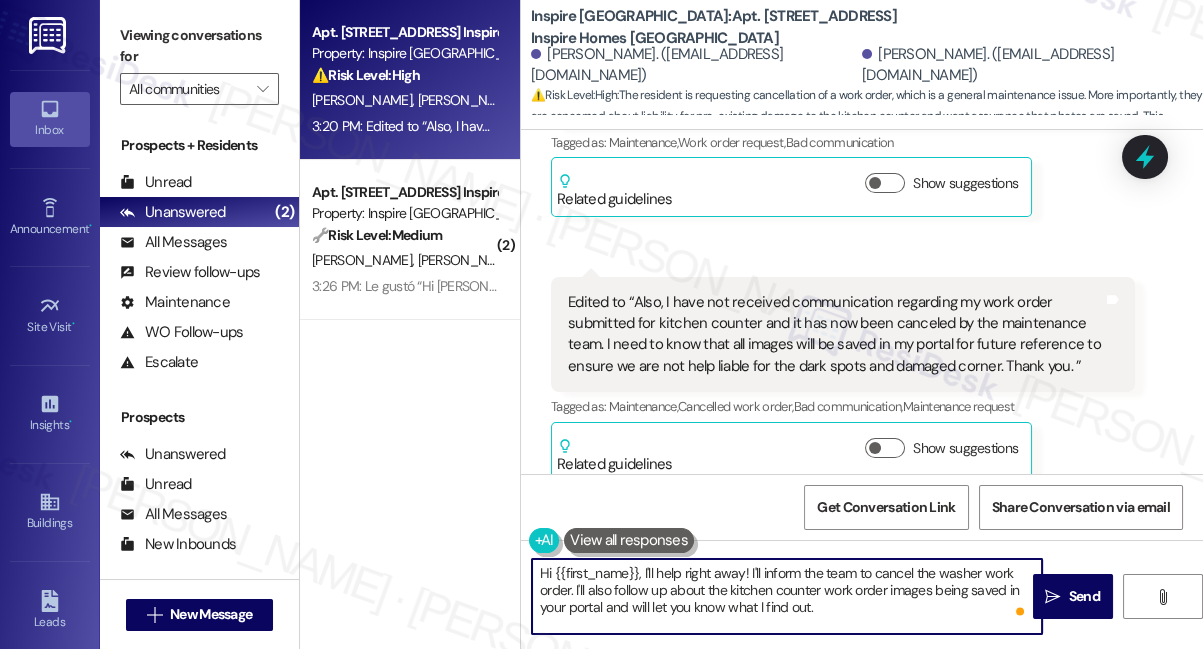 click on "Hi {{first_name}}, I'll help right away! I'll inform the team to cancel the washer work order. I'll also follow up about the kitchen counter work order images being saved in your portal and will let you know what I find out." at bounding box center [787, 596] 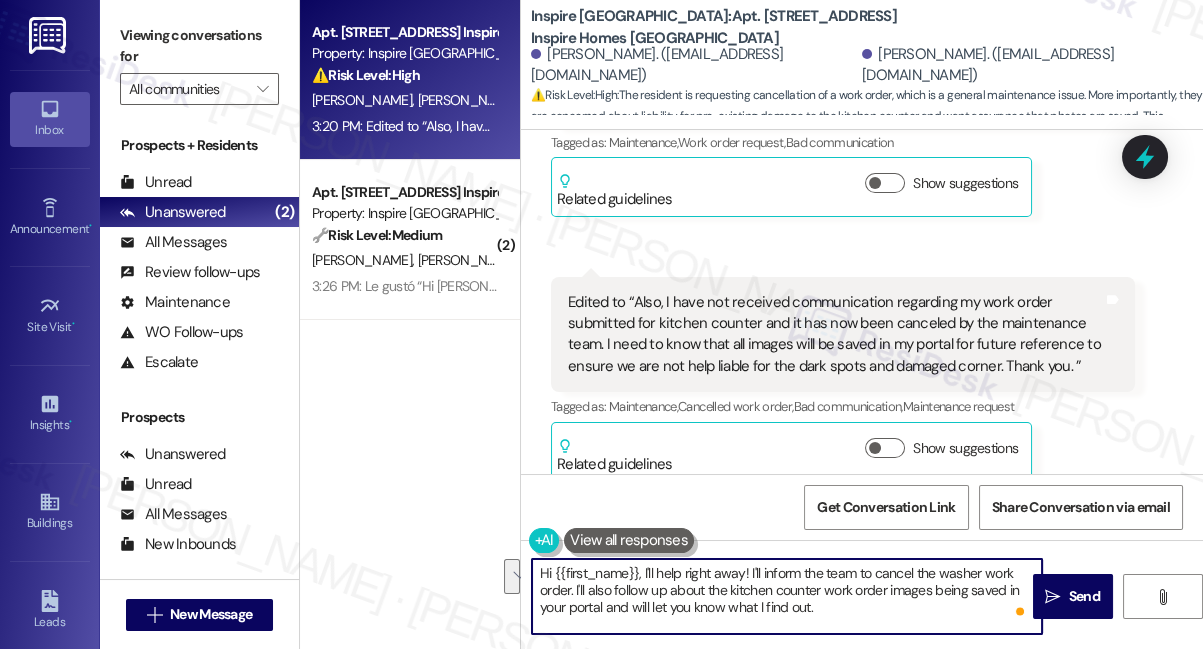 drag, startPoint x: 841, startPoint y: 609, endPoint x: 709, endPoint y: 595, distance: 132.74034 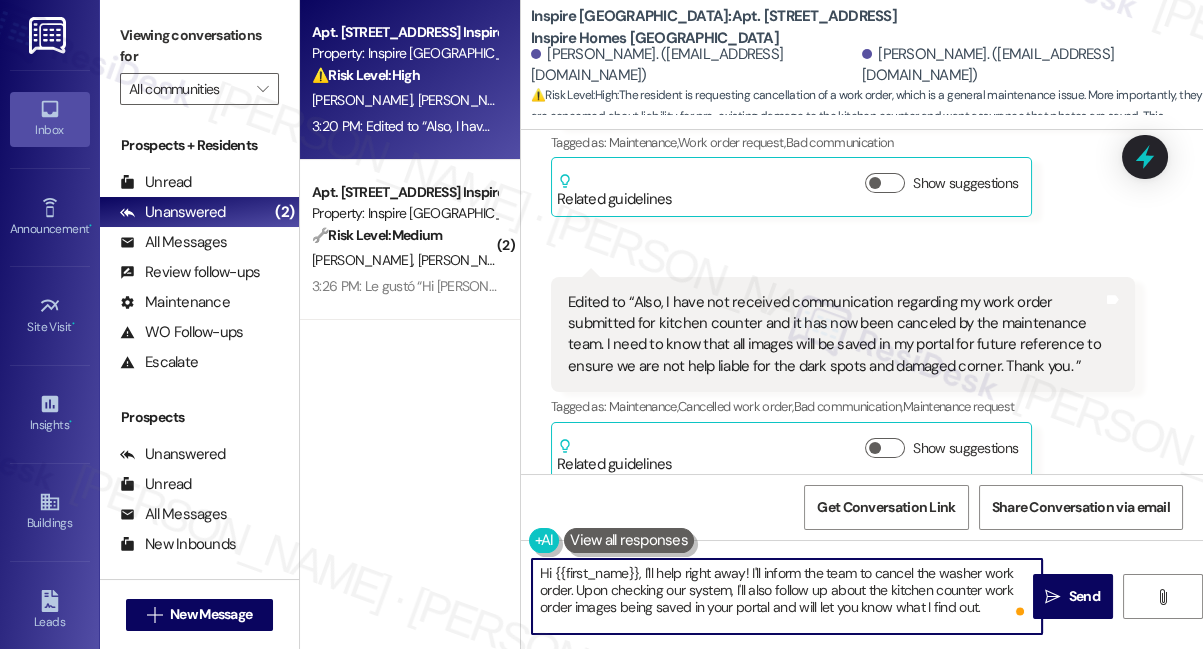 paste on "Per Joseph from construction team, direct this work order to him directly. I am requesting to replace slab of counter on kitchen island due to stain and corner that is painted. Please see photos." 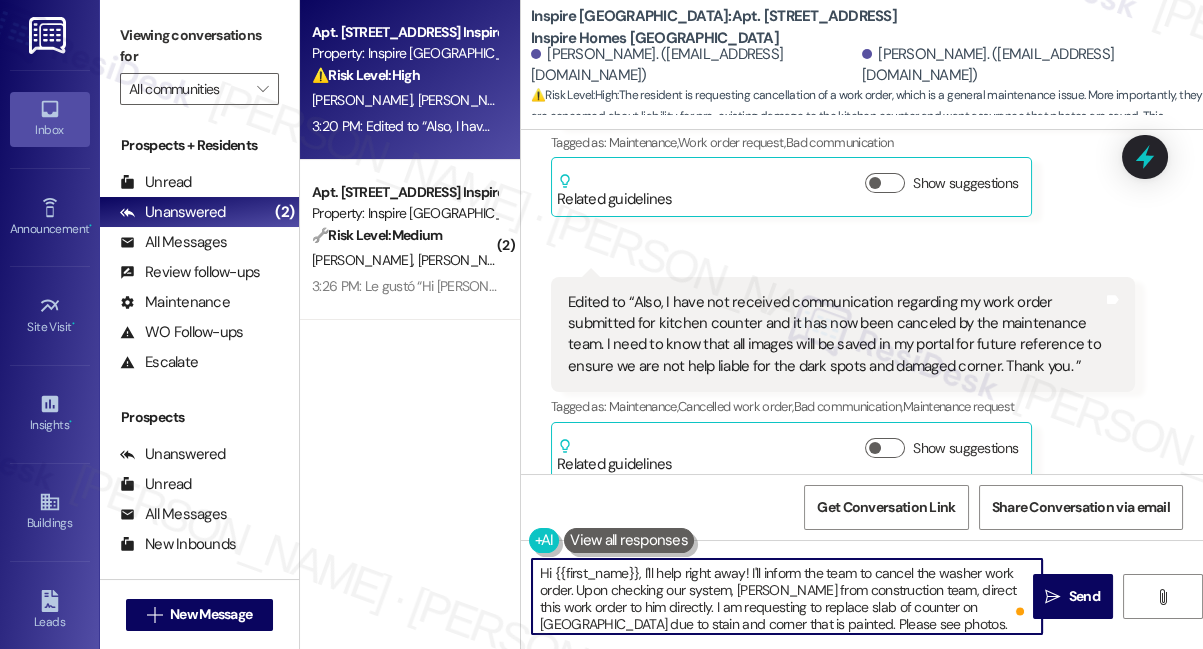 scroll, scrollTop: 34, scrollLeft: 0, axis: vertical 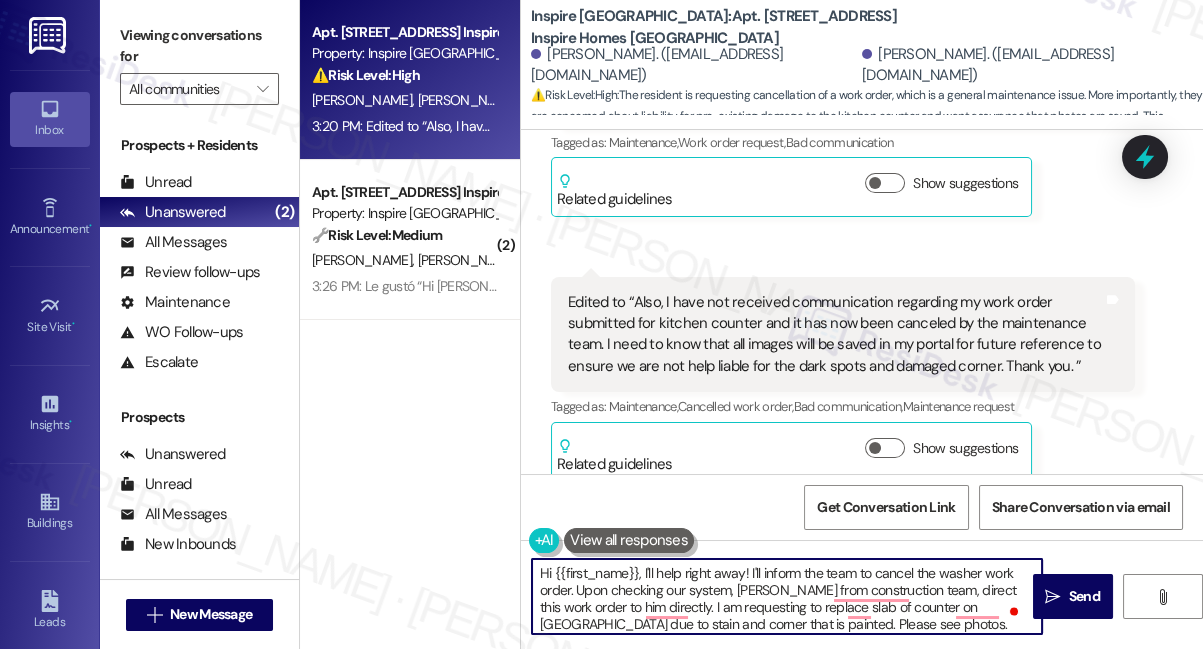 click on "Hi {{first_name}}, I'll help right away! I'll inform the team to cancel the washer work order. Upon checking our system, Per Joseph from construction team, direct this work order to him directly. I am requesting to replace slab of counter on kitchen island due to stain and corner that is painted. Please see photos.
I'll also follow up about the kitchen counter work order images being saved in your portal and will let you know what I find out." at bounding box center (787, 596) 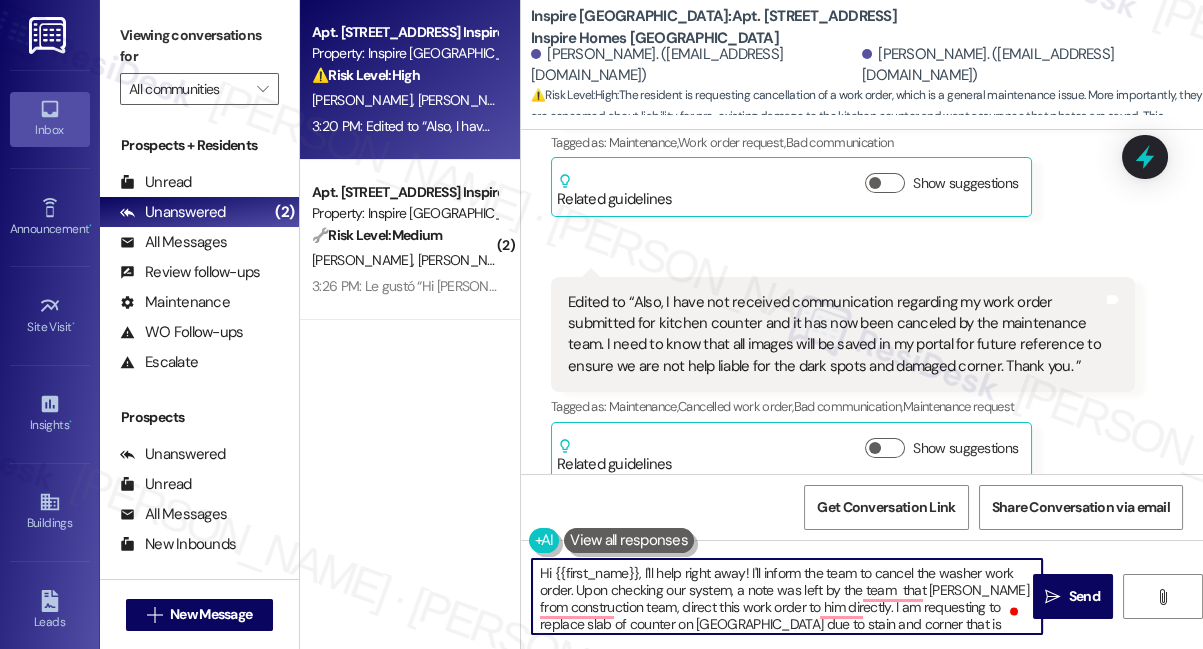 click on "Hi {{first_name}}, I'll help right away! I'll inform the team to cancel the washer work order. Upon checking our system, a note was left by the team  that Per Joseph from construction team, direct this work order to him directly. I am requesting to replace slab of counter on kitchen island due to stain and corner that is painted. Please see photos.
I'll also follow up about the kitchen counter work order images being saved in your portal and will let you know what I find out." at bounding box center (787, 596) 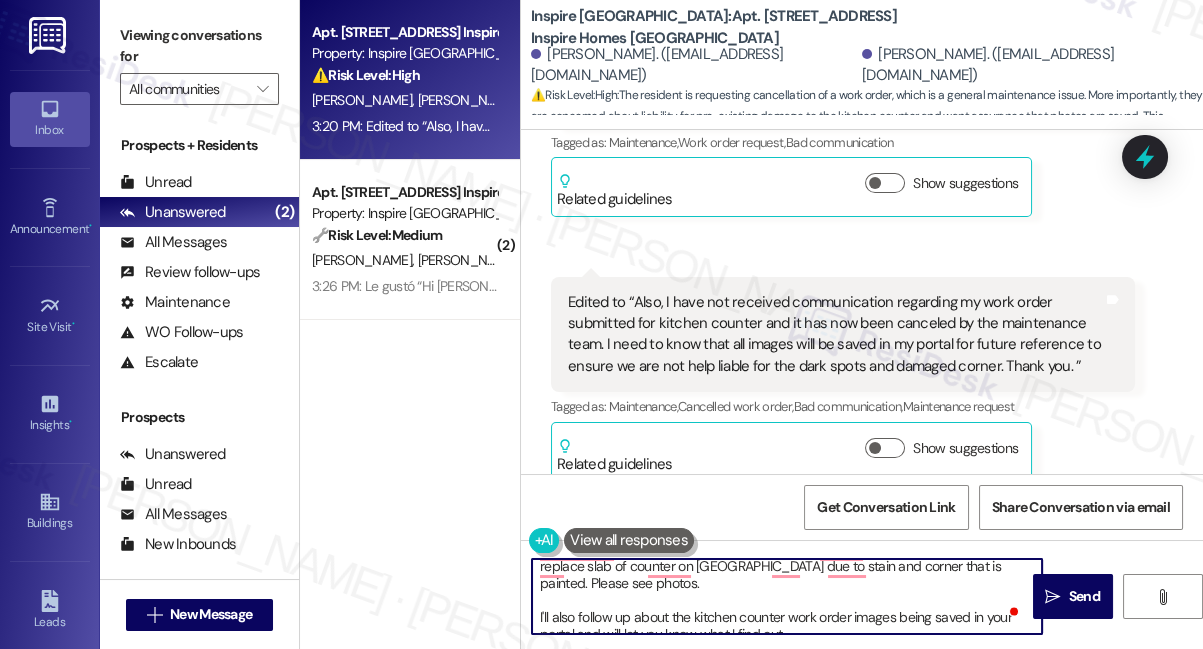 scroll, scrollTop: 73, scrollLeft: 0, axis: vertical 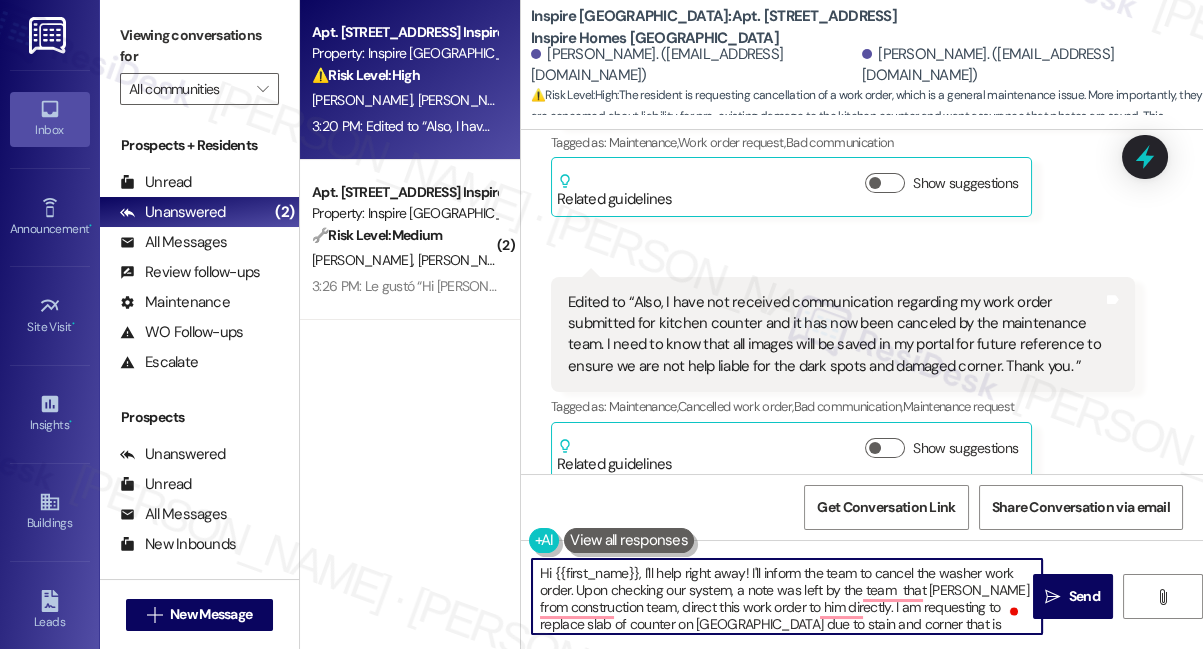 click on "Hi {{first_name}}, I'll help right away! I'll inform the team to cancel the washer work order. Upon checking our system, a note was left by the team  that Per Joseph from construction team, direct this work order to him directly. I am requesting to replace slab of counter on kitchen island due to stain and corner that is painted. Please see photos.
I'll also follow up about the kitchen counter work order images being saved in your portal and will let you know what I find out." at bounding box center [787, 596] 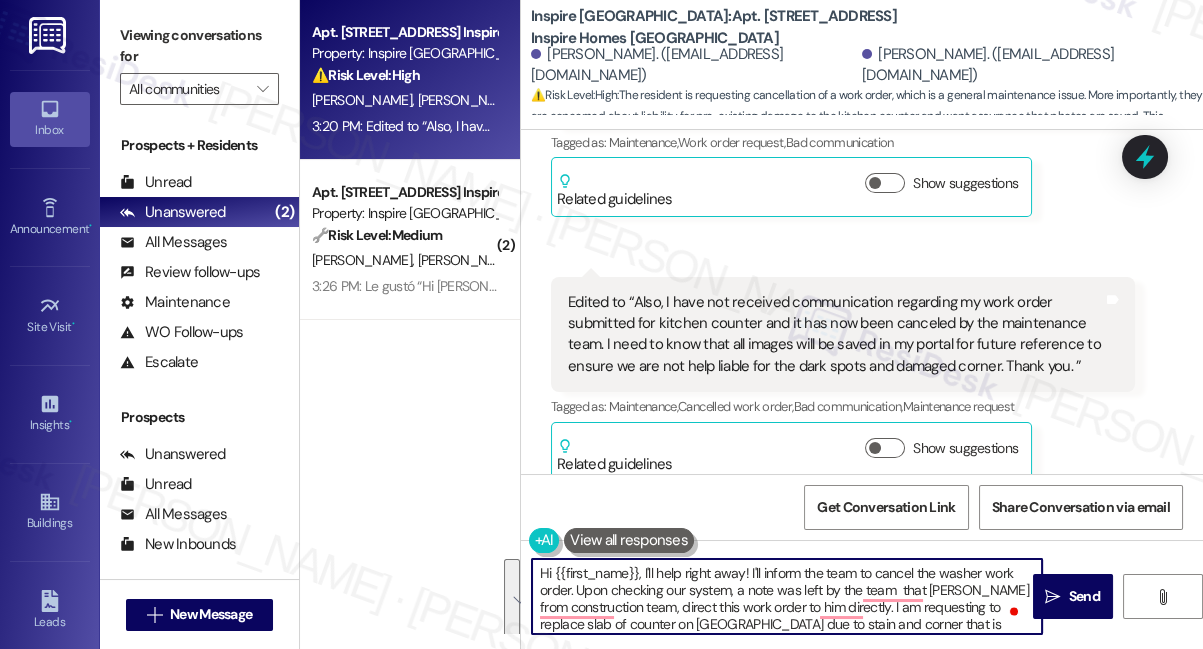 type on "Hi {{first_name}}, I'll help right away! I'll inform the team to cancel the washer work order. Upon checking our system, a note was left by the team  that Per Joseph from construction team, direct this work order to him directly. I am requesting to replace slab of counter on kitchen island due to stain and corner that is painted. Please see photos.
I'll also follow up about the kitchen counter work order images being saved in your portal and will let you know what I find out." 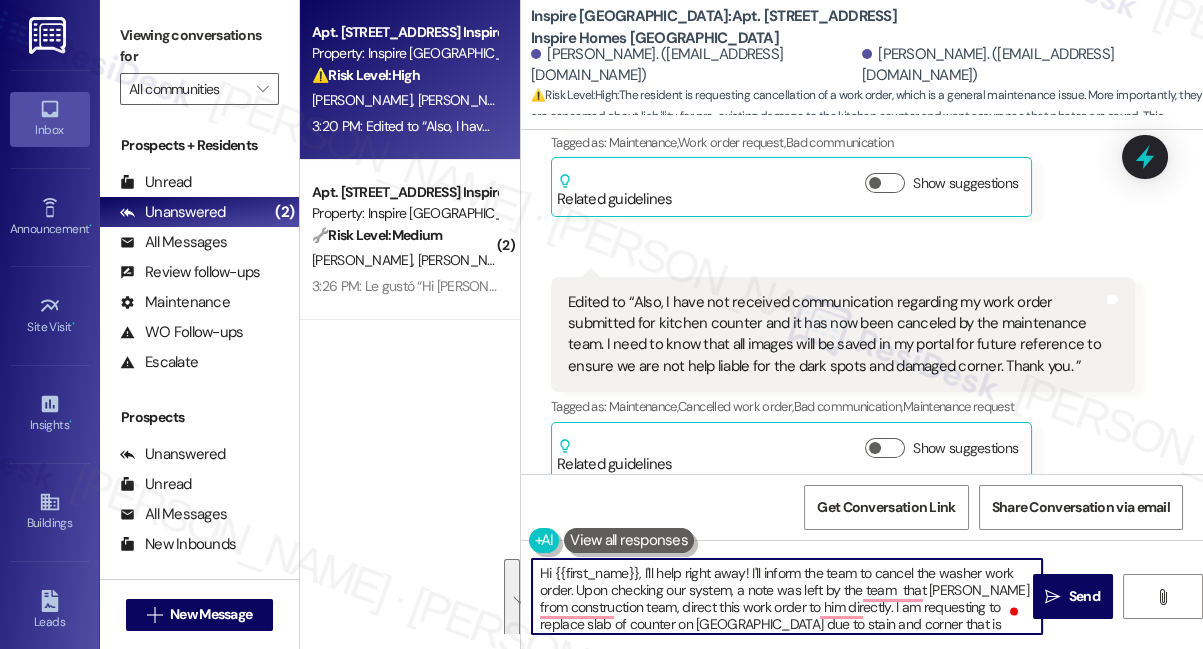 click on "Hi {{first_name}}, I'll help right away! I'll inform the team to cancel the washer work order. Upon checking our system, a note was left by the team  that Per Joseph from construction team, direct this work order to him directly. I am requesting to replace slab of counter on kitchen island due to stain and corner that is painted. Please see photos.
I'll also follow up about the kitchen counter work order images being saved in your portal and will let you know what I find out." at bounding box center [787, 596] 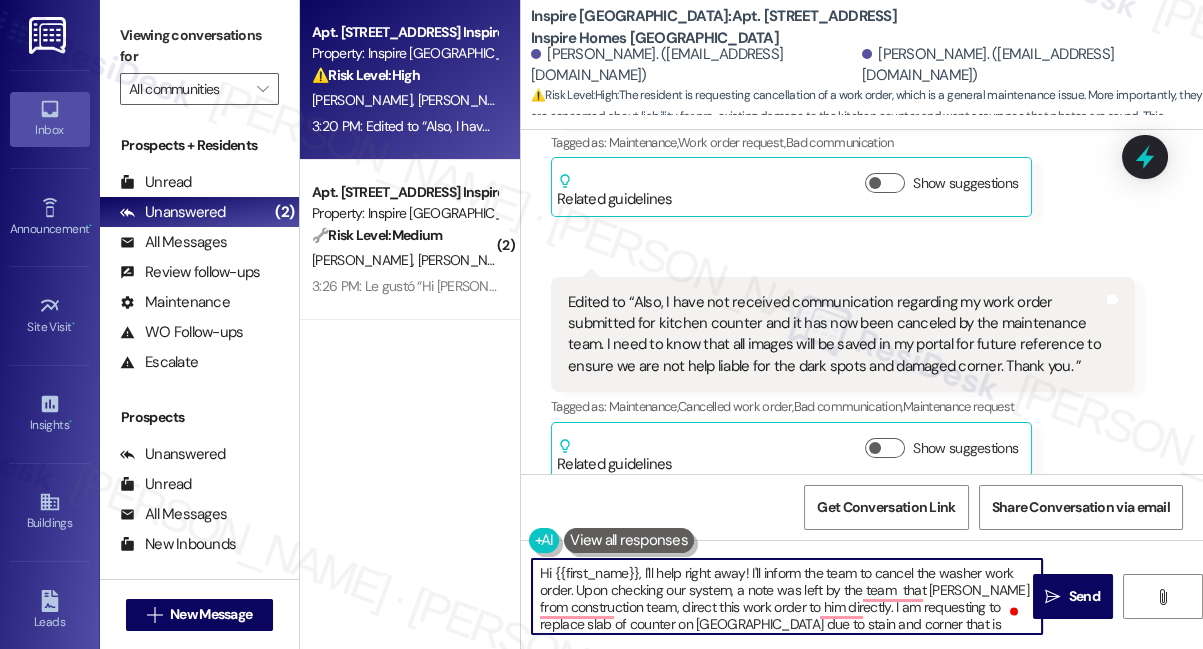 scroll, scrollTop: 51, scrollLeft: 0, axis: vertical 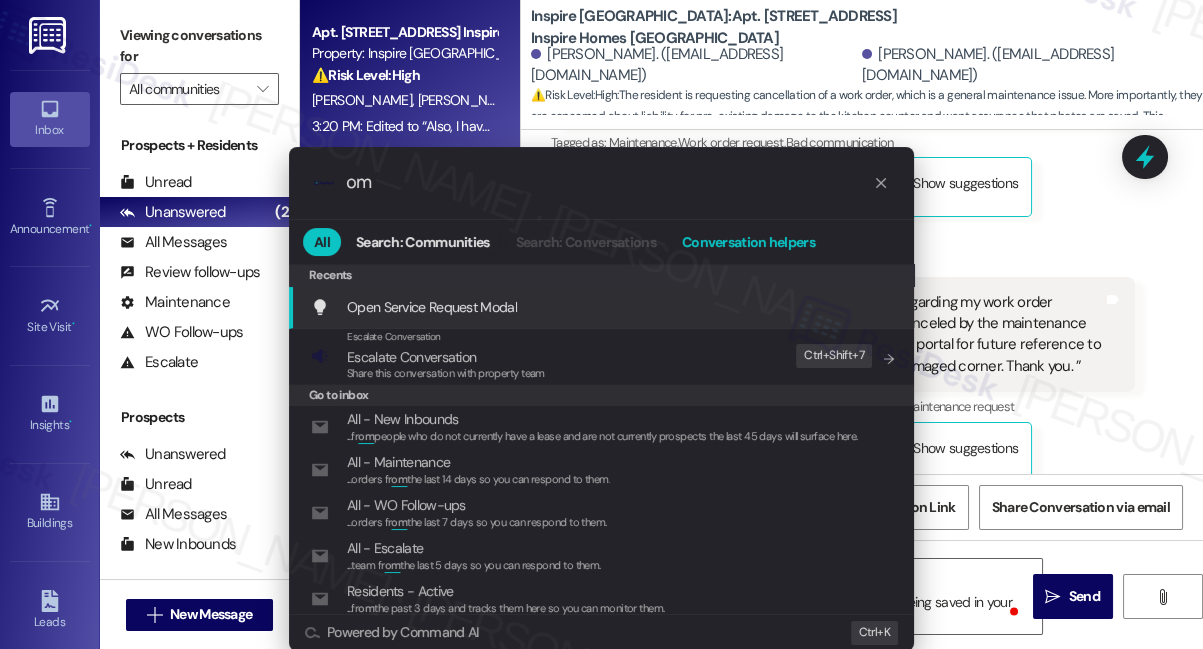 type on "o" 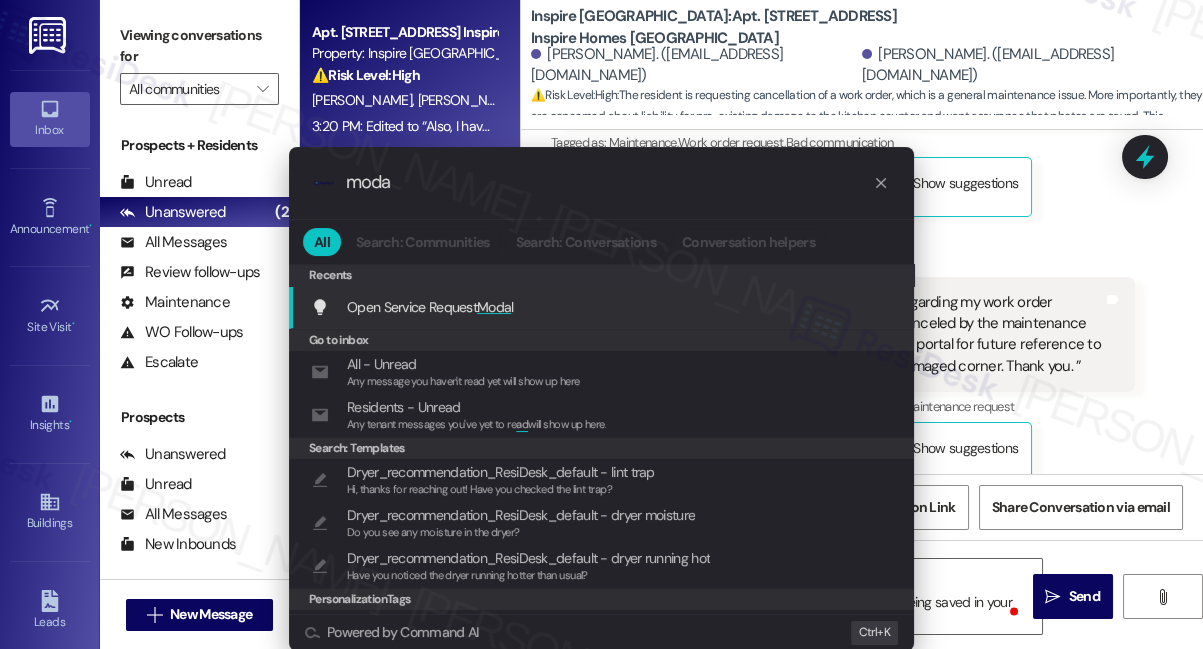 type on "moda" 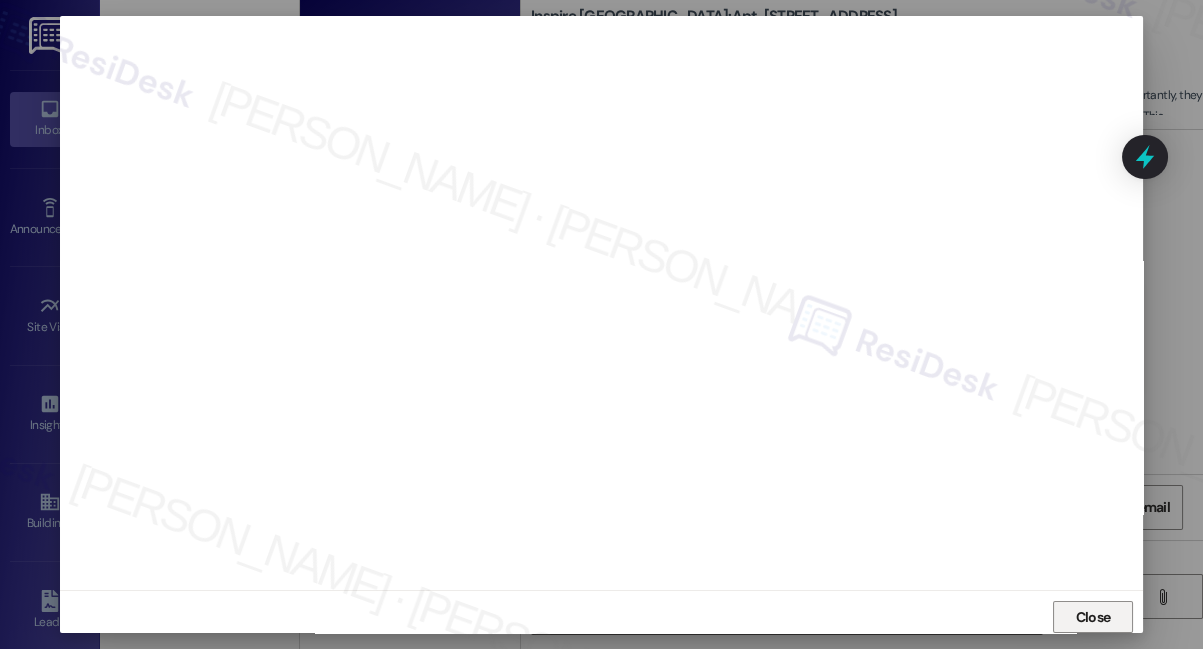 click on "Close" at bounding box center [1093, 617] 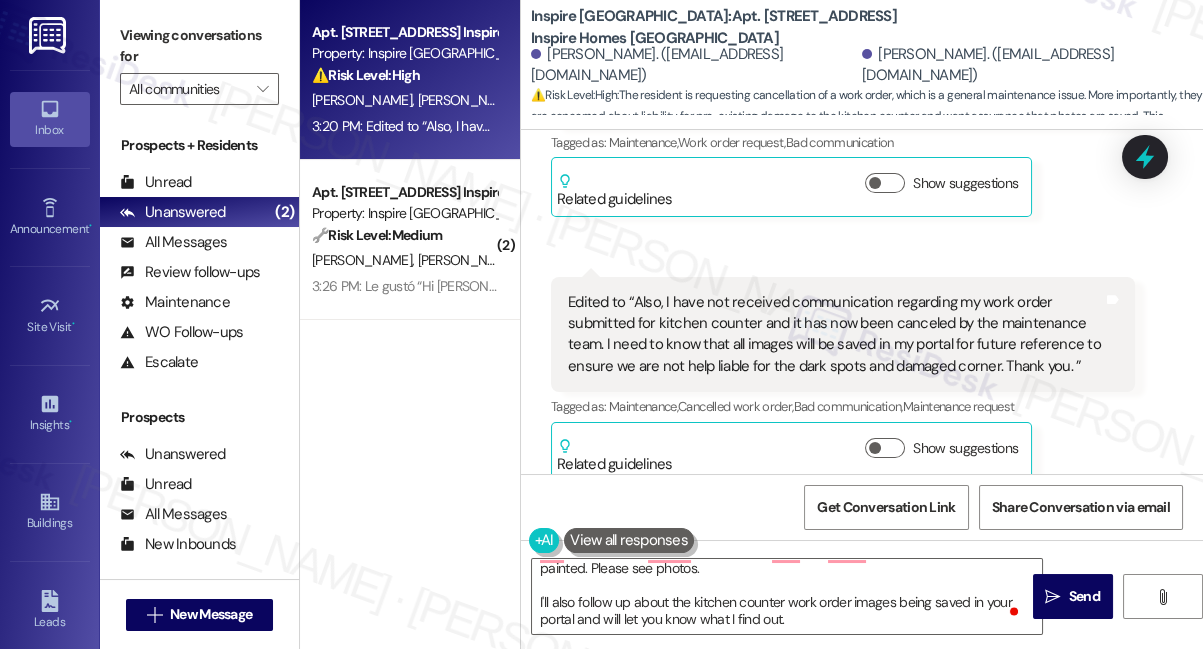 scroll, scrollTop: 10, scrollLeft: 0, axis: vertical 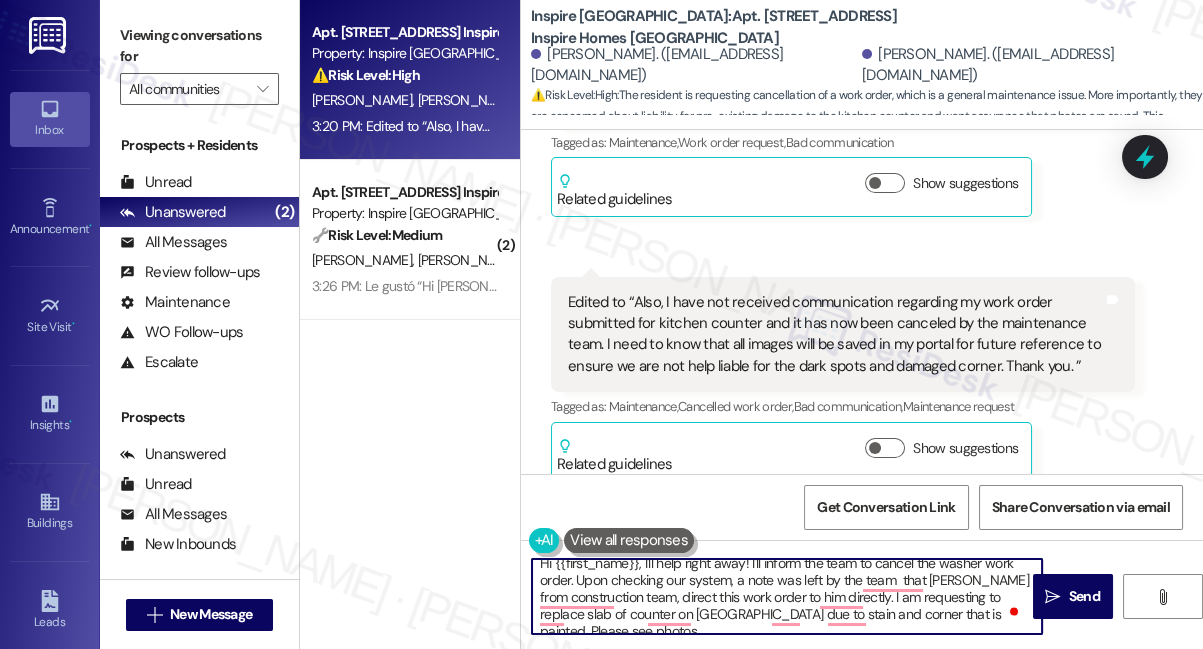 click on "Hi {{first_name}}, I'll help right away! I'll inform the team to cancel the washer work order. Upon checking our system, a note was left by the team  that Per Joseph from construction team, direct this work order to him directly. I am requesting to replace slab of counter on kitchen island due to stain and corner that is painted. Please see photos.
I'll also follow up about the kitchen counter work order images being saved in your portal and will let you know what I find out." at bounding box center [787, 596] 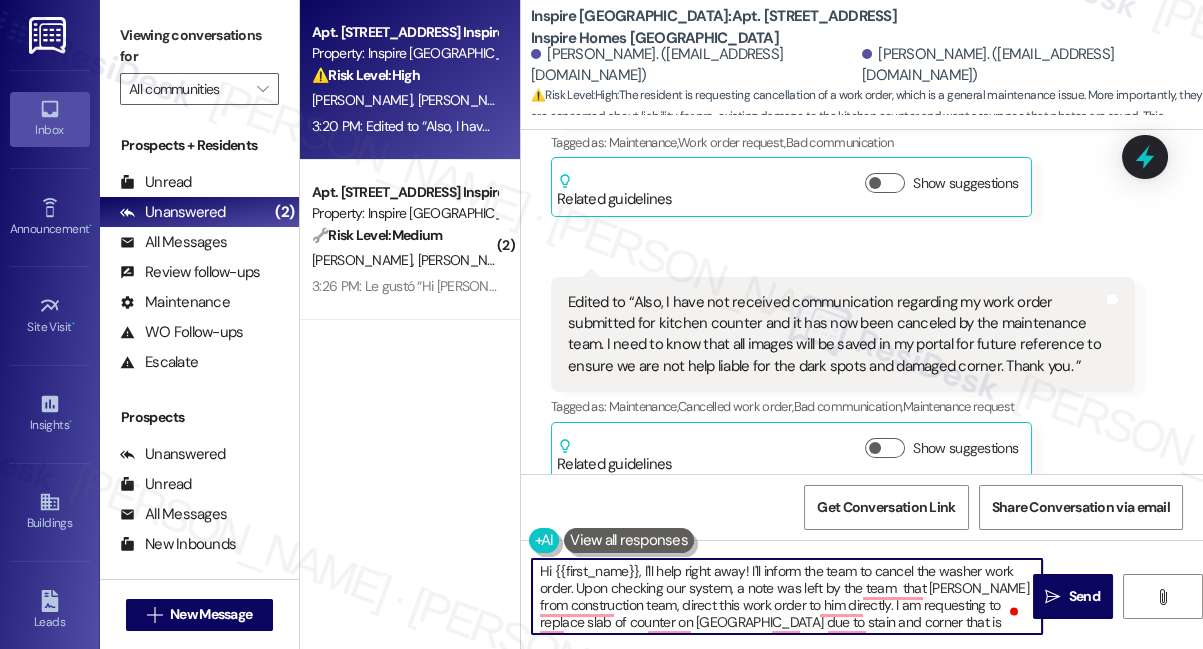 scroll, scrollTop: 0, scrollLeft: 0, axis: both 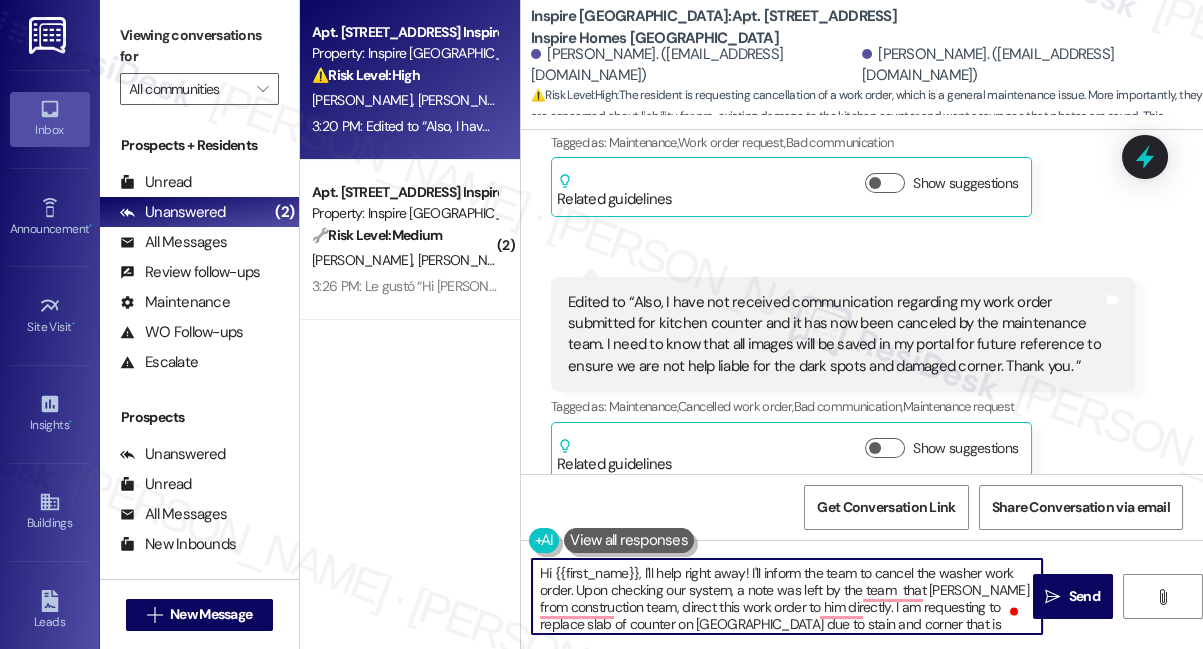 click on "Hi {{first_name}}, I'll help right away! I'll inform the team to cancel the washer work order. Upon checking our system, a note was left by the team  that Per Joseph from construction team, direct this work order to him directly. I am requesting to replace slab of counter on kitchen island due to stain and corner that is painted. Please see photos.
I'll also follow up about the kitchen counter work order images being saved in your portal and will let you know what I find out." at bounding box center (787, 596) 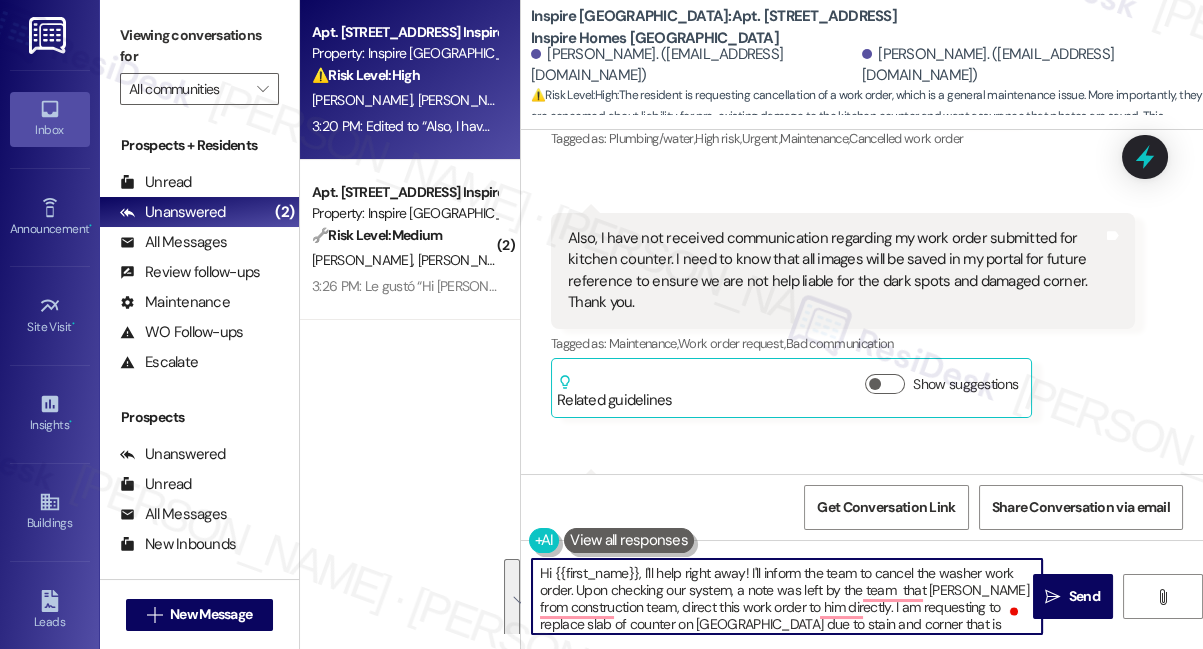 scroll, scrollTop: 1456, scrollLeft: 0, axis: vertical 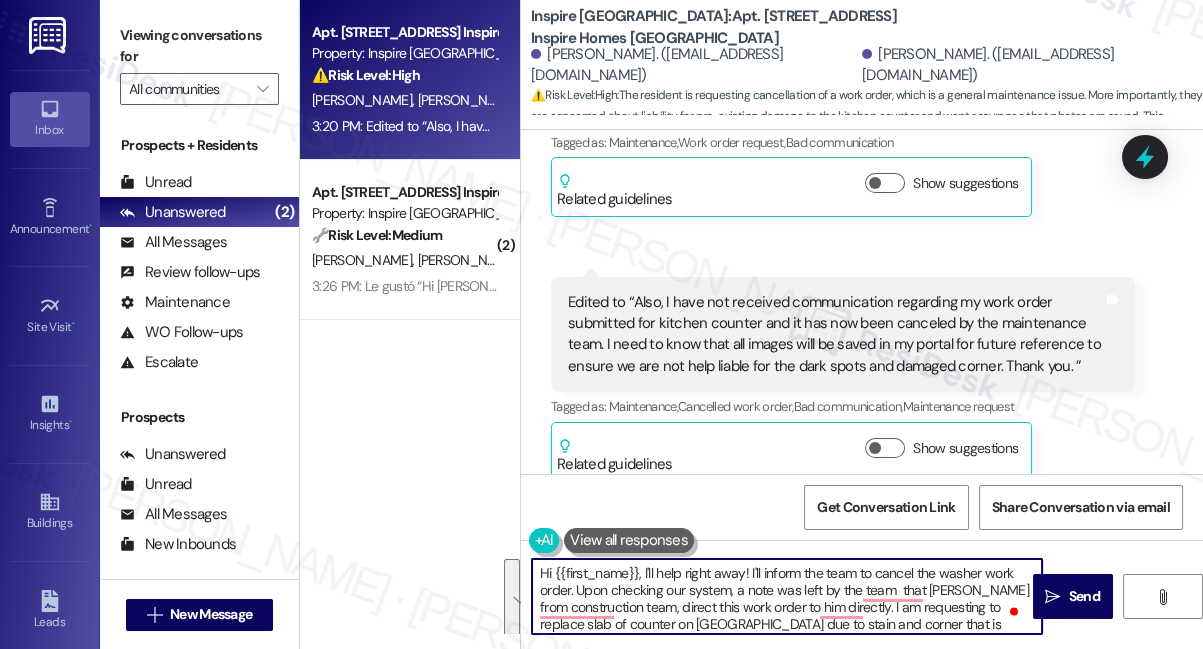 click on "Hi {{first_name}}, I'll help right away! I'll inform the team to cancel the washer work order. Upon checking our system, a note was left by the team  that Per Joseph from construction team, direct this work order to him directly. I am requesting to replace slab of counter on kitchen island due to stain and corner that is painted. Please see photos.
I'll also follow up about the kitchen counter work order images being saved in your portal and will let you know what I find out." at bounding box center [787, 596] 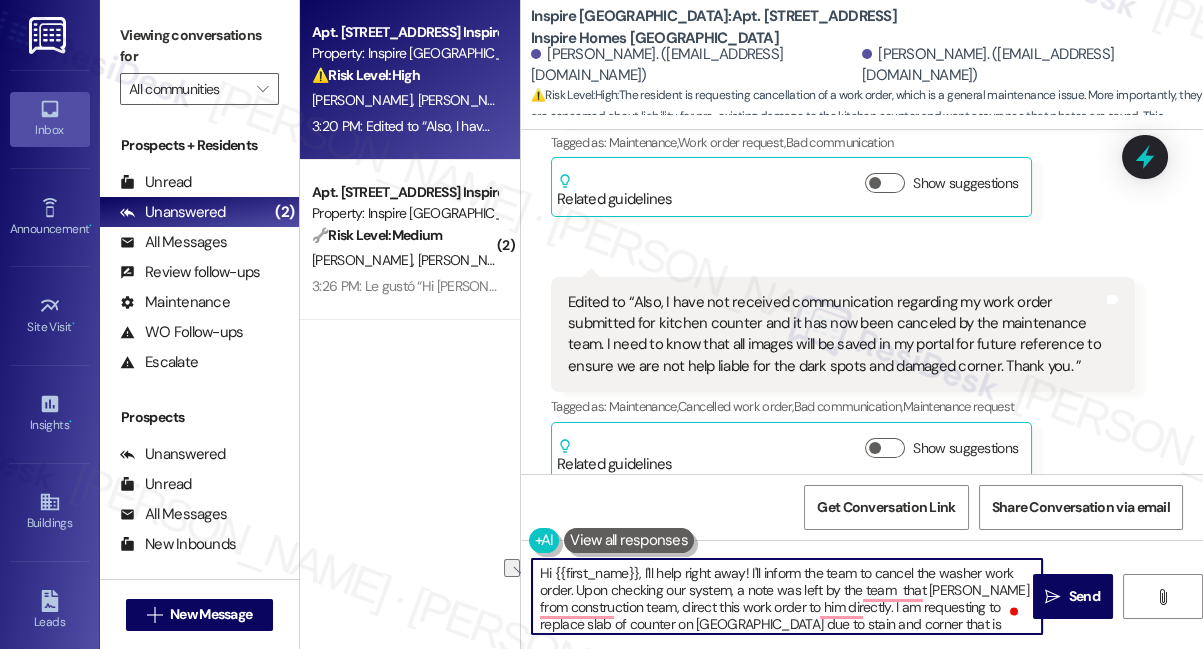 drag, startPoint x: 748, startPoint y: 573, endPoint x: 453, endPoint y: 562, distance: 295.20502 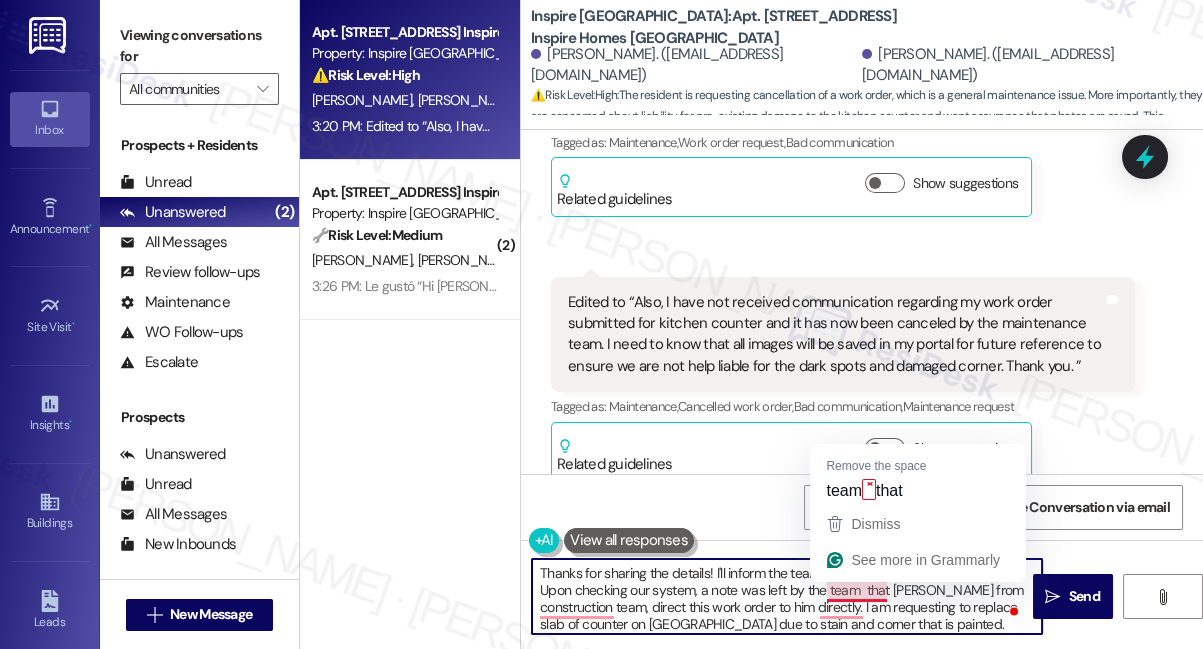 click on "Thanks for sharing the details! I'll inform the team to cancel the washer work order. Upon checking our system, a note was left by the team  that Per Joseph from construction team, direct this work order to him directly. I am requesting to replace slab of counter on kitchen island due to stain and corner that is painted. Please see photos.
I'll also follow up about the kitchen counter work order images being saved in your portal and will let you know what I find out." at bounding box center [787, 596] 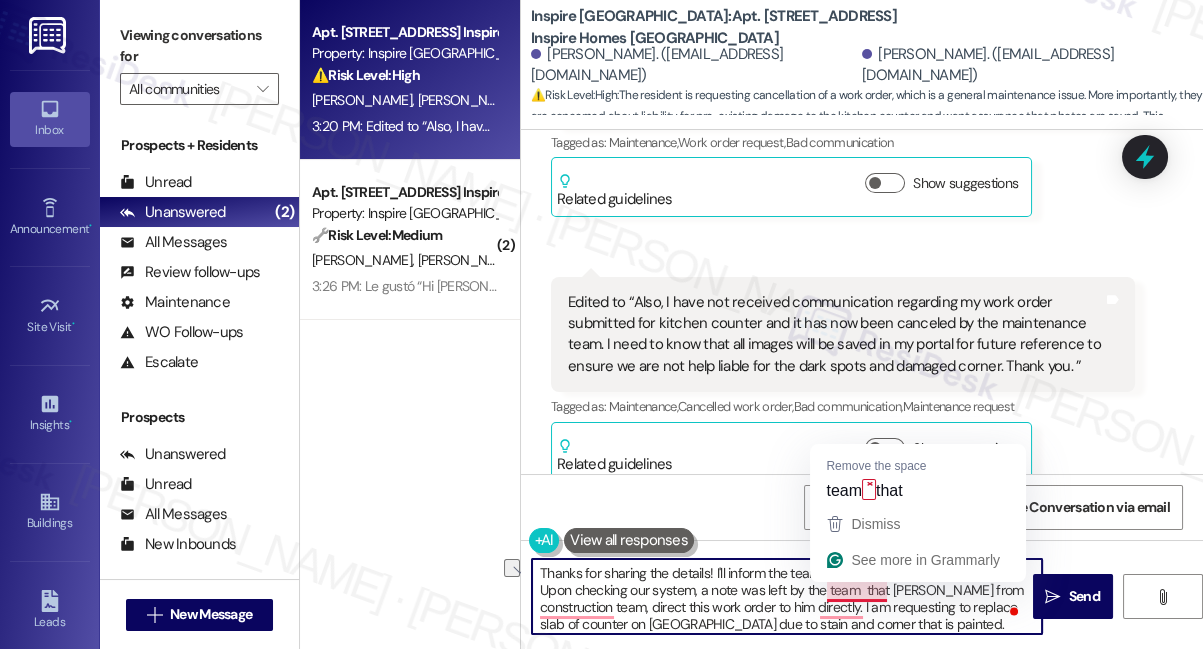 drag, startPoint x: 909, startPoint y: 591, endPoint x: 862, endPoint y: 596, distance: 47.26521 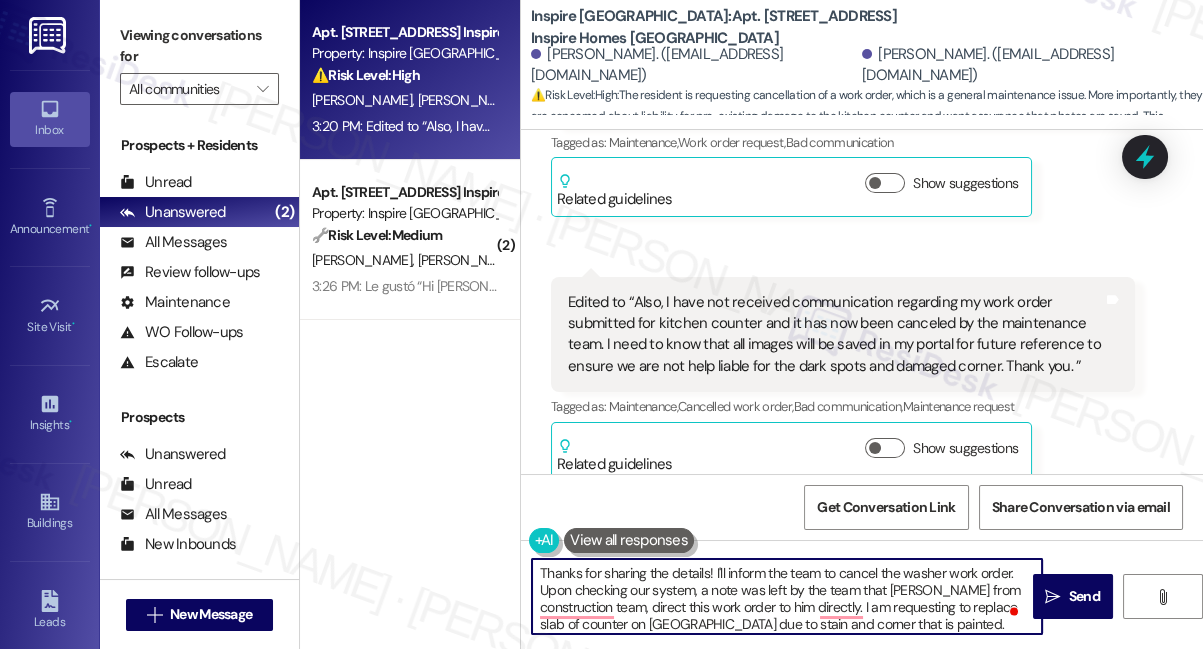 click on "Thanks for sharing the details! I'll inform the team to cancel the washer work order. Upon checking our system, a note was left by the team that Per Joseph from construction team, direct this work order to him directly. I am requesting to replace slab of counter on kitchen island due to stain and corner that is painted. Please see photos.
I'll also follow up about the kitchen counter work order images being saved in your portal and will let you know what I find out." at bounding box center (787, 596) 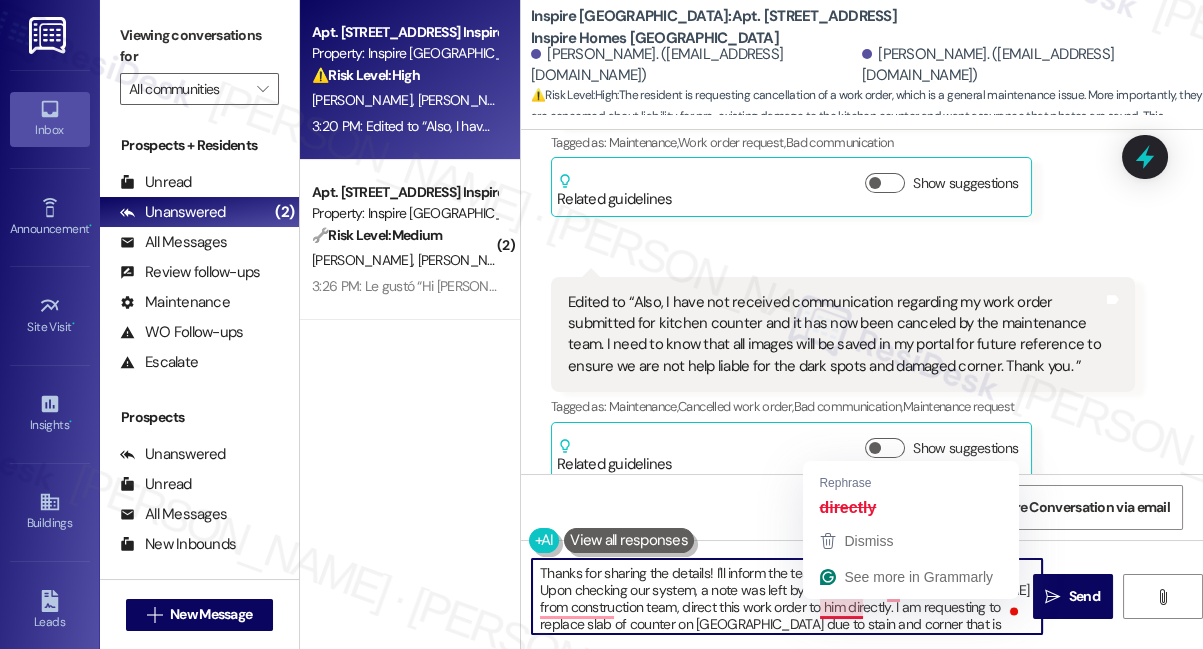 scroll, scrollTop: 48, scrollLeft: 0, axis: vertical 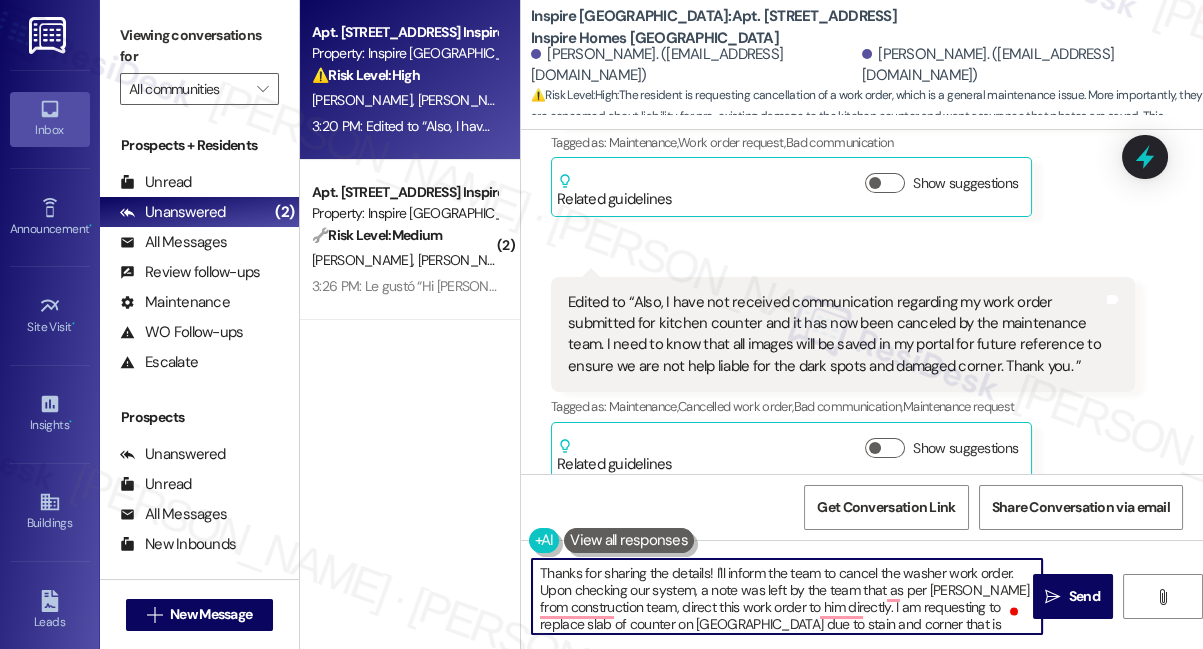 click on "Thanks for sharing the details! I'll inform the team to cancel the washer work order. Upon checking our system, a note was left by the team that as per Joseph from construction team, direct this work order to him directly. I am requesting to replace slab of counter on kitchen island due to stain and corner that is painted. Please see photos.
I'll also follow up about the kitchen counter work order images being saved in your portal and will let you know what I find out." at bounding box center [787, 596] 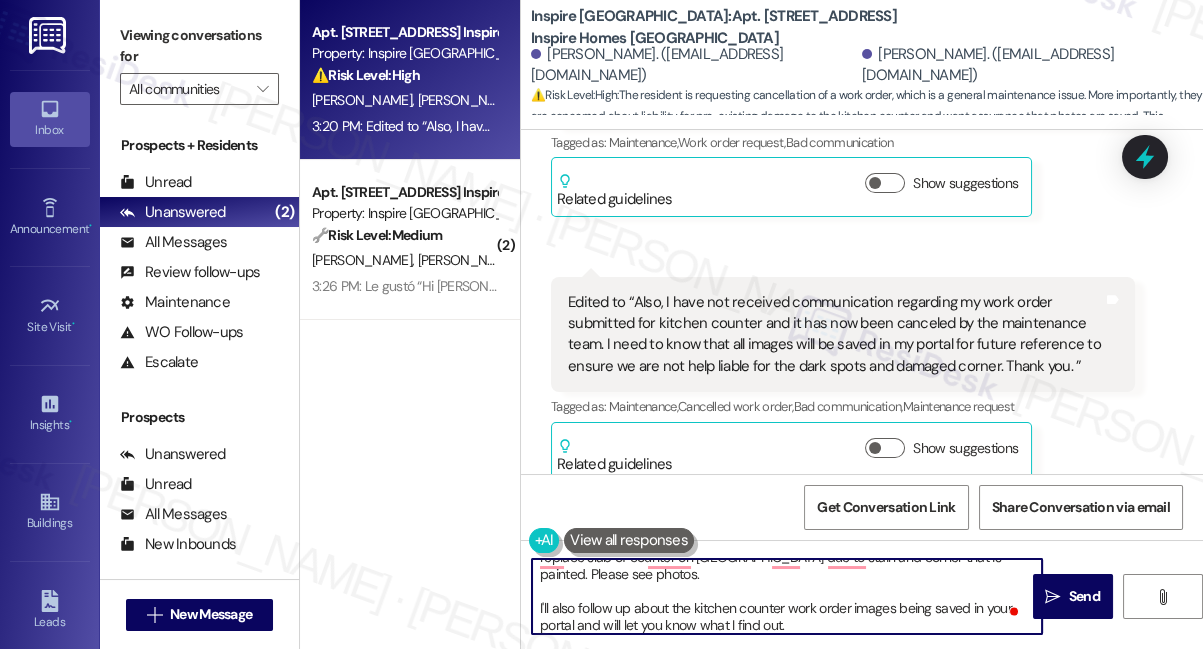 type on "Thanks for sharing the details! I'll inform the team to cancel the washer work order. Upon checking our system, a note was left by the team that as per Joseph from construction team, direct this work order to him directly. I am requesting to replace slab of counter on kitchen island due to stain and corner that is painted. Please see photos.
I'll also follow up about the kitchen counter work order images being saved in your portal and will let you know what I find out." 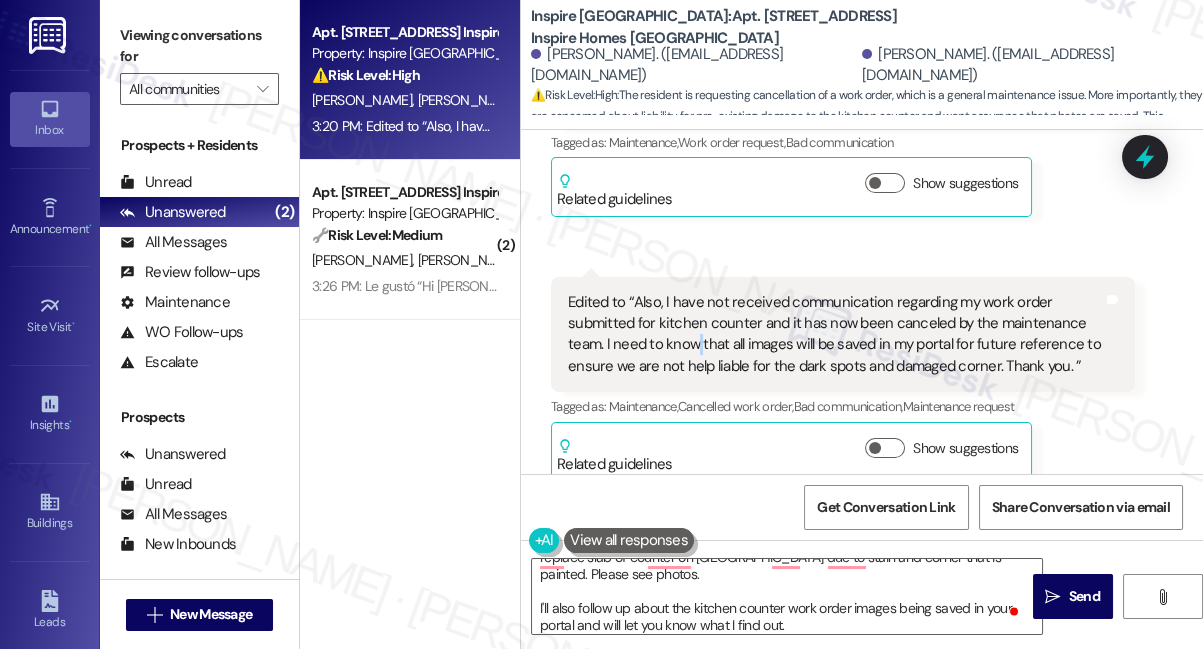 click on "Edited to “Also, I have not received communication regarding my work order submitted for kitchen counter and it has now been canceled by the maintenance team. I need to know that all images will be saved in my portal for future reference to ensure we are not help liable for the dark spots and damaged corner.  Thank you. ”" at bounding box center [835, 335] 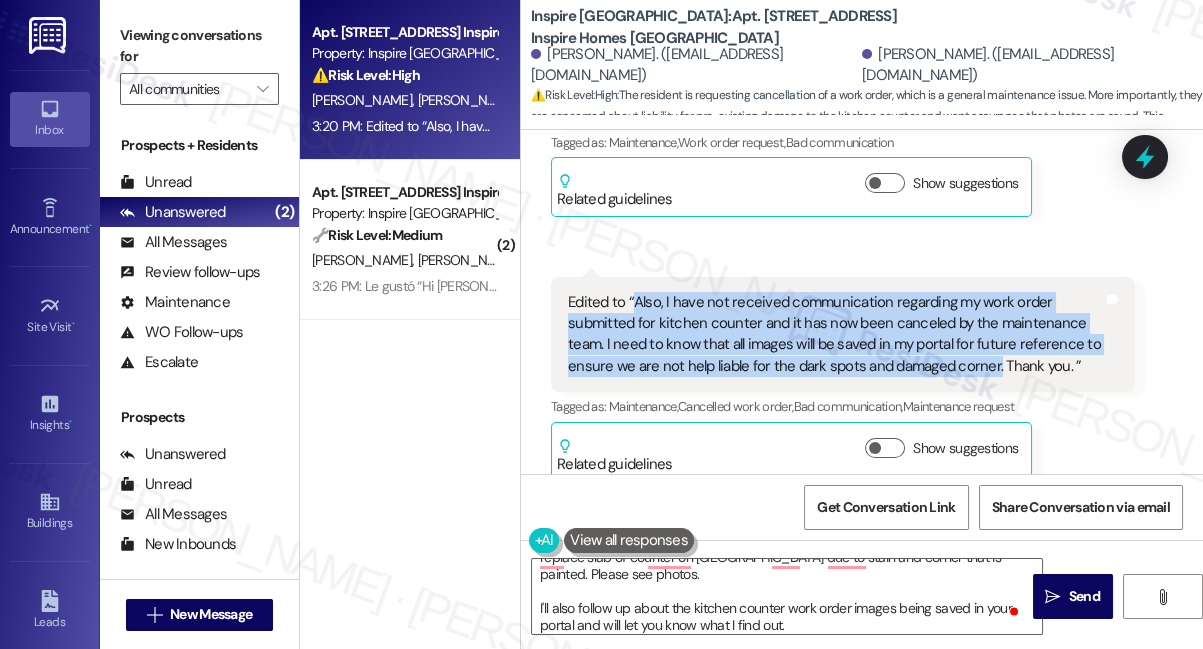 drag, startPoint x: 637, startPoint y: 280, endPoint x: 993, endPoint y: 343, distance: 361.53146 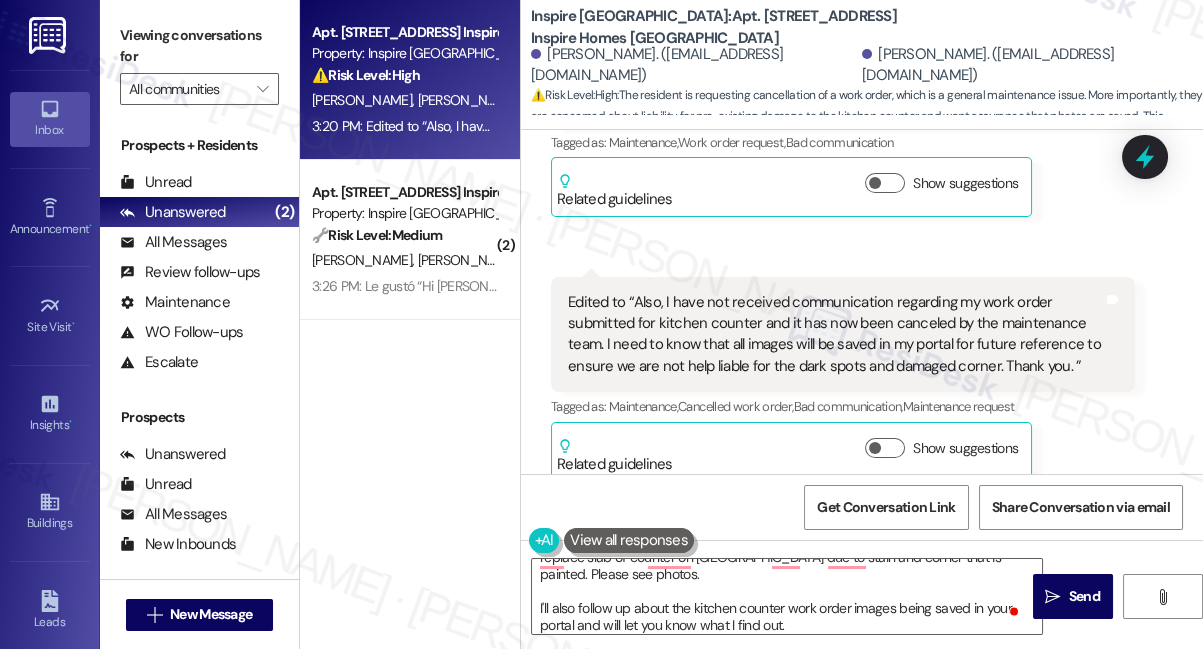 click on "Viewing conversations for" at bounding box center (199, 46) 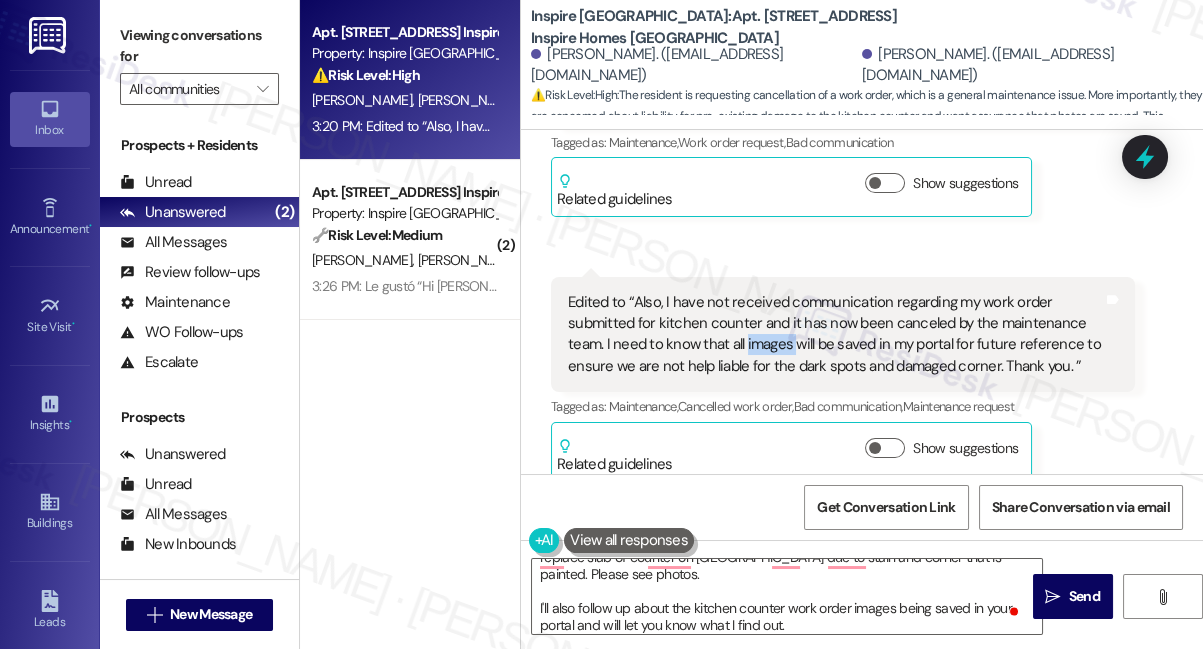 click on "Edited to “Also, I have not received communication regarding my work order submitted for kitchen counter and it has now been canceled by the maintenance team. I need to know that all images will be saved in my portal for future reference to ensure we are not help liable for the dark spots and damaged corner.  Thank you. ”" at bounding box center [835, 335] 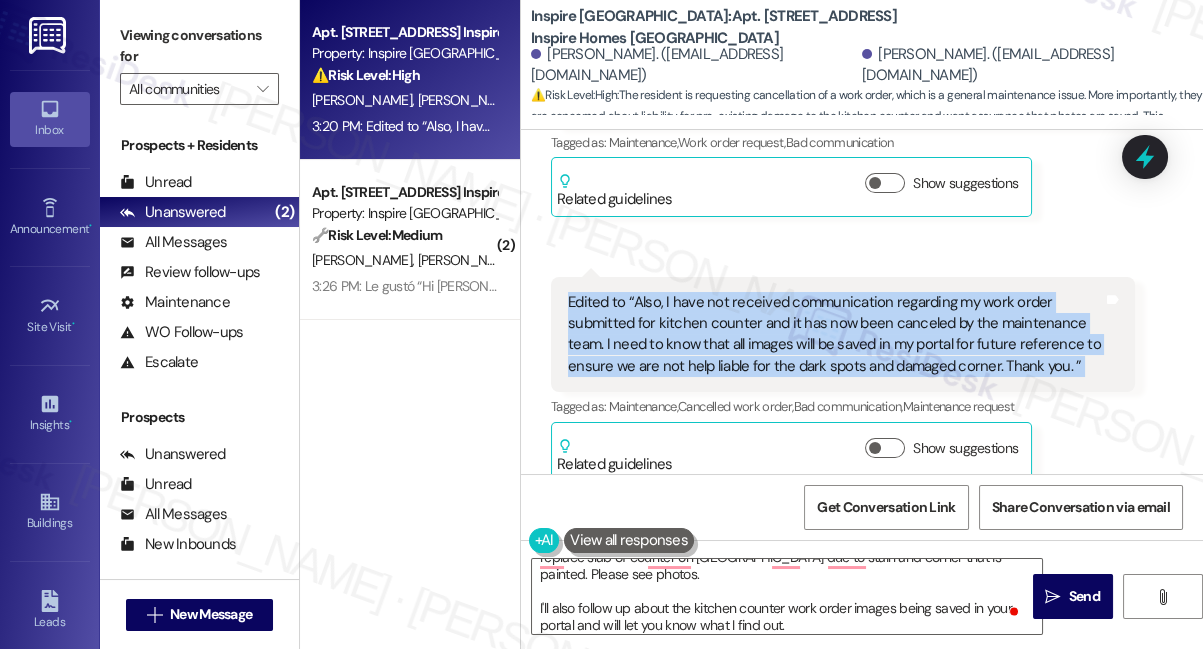 click on "Edited to “Also, I have not received communication regarding my work order submitted for kitchen counter and it has now been canceled by the maintenance team. I need to know that all images will be saved in my portal for future reference to ensure we are not help liable for the dark spots and damaged corner.  Thank you. ”" at bounding box center (835, 335) 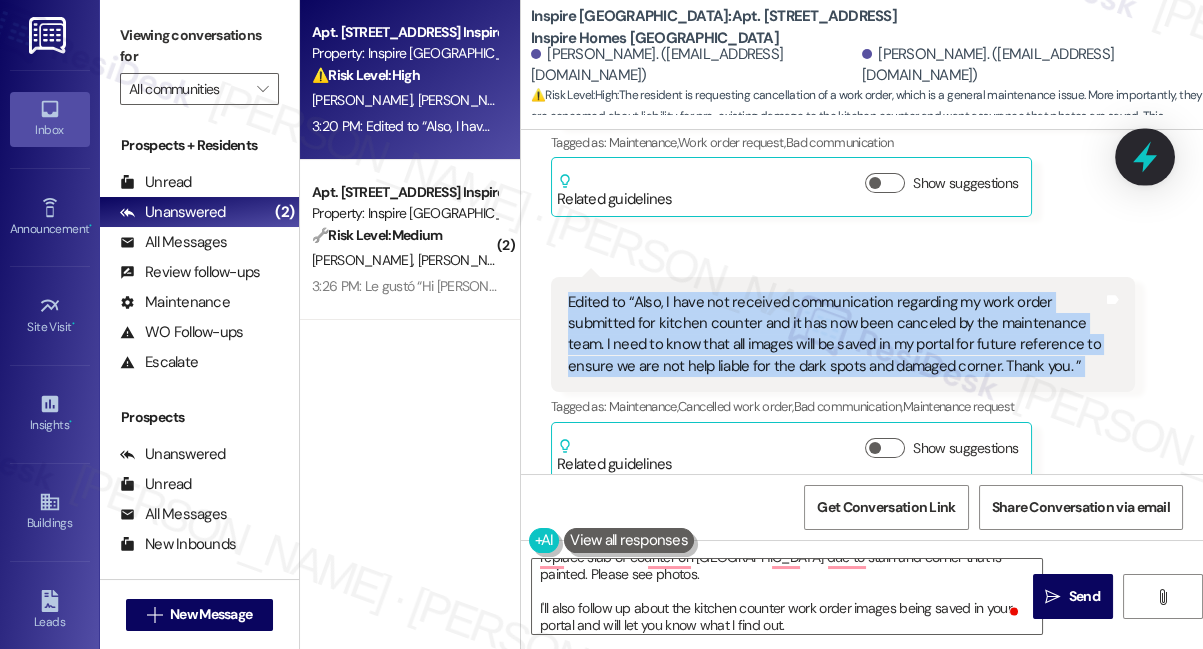 click at bounding box center (1145, 156) 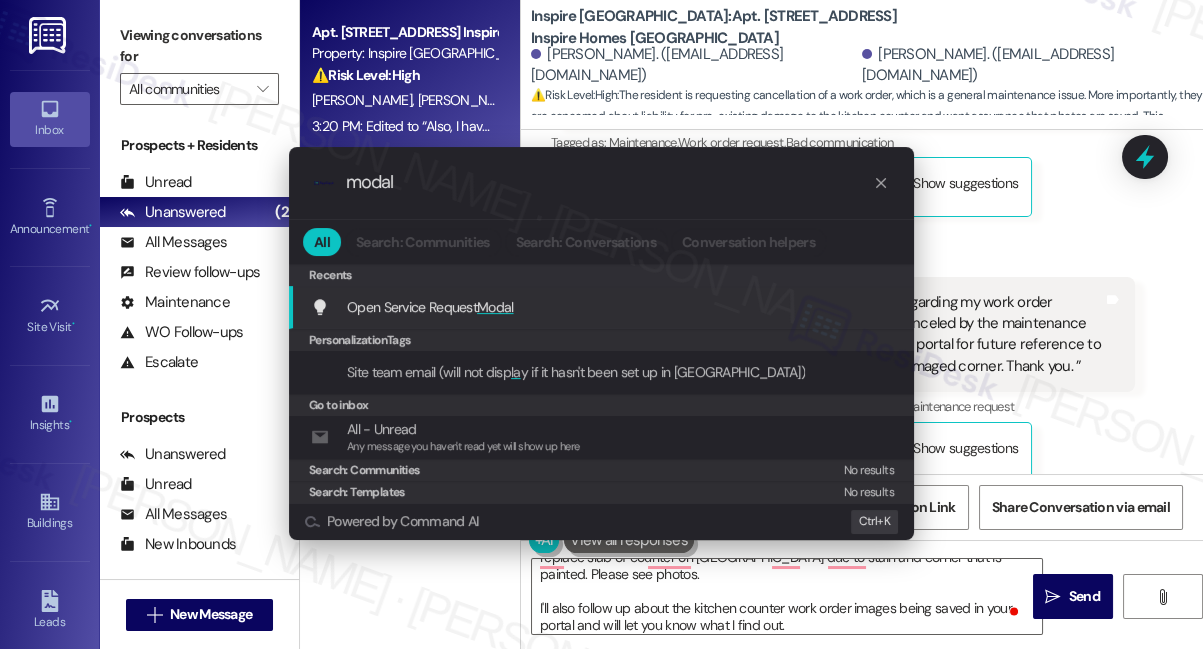 type on "modal" 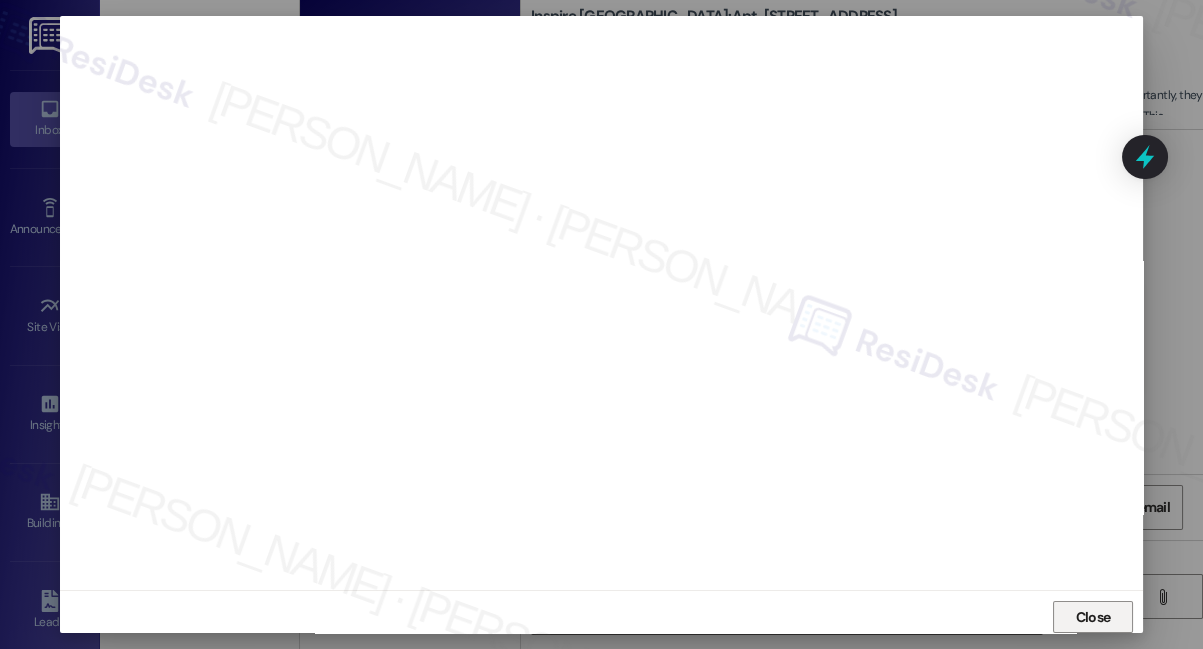click on "Close" at bounding box center (1093, 617) 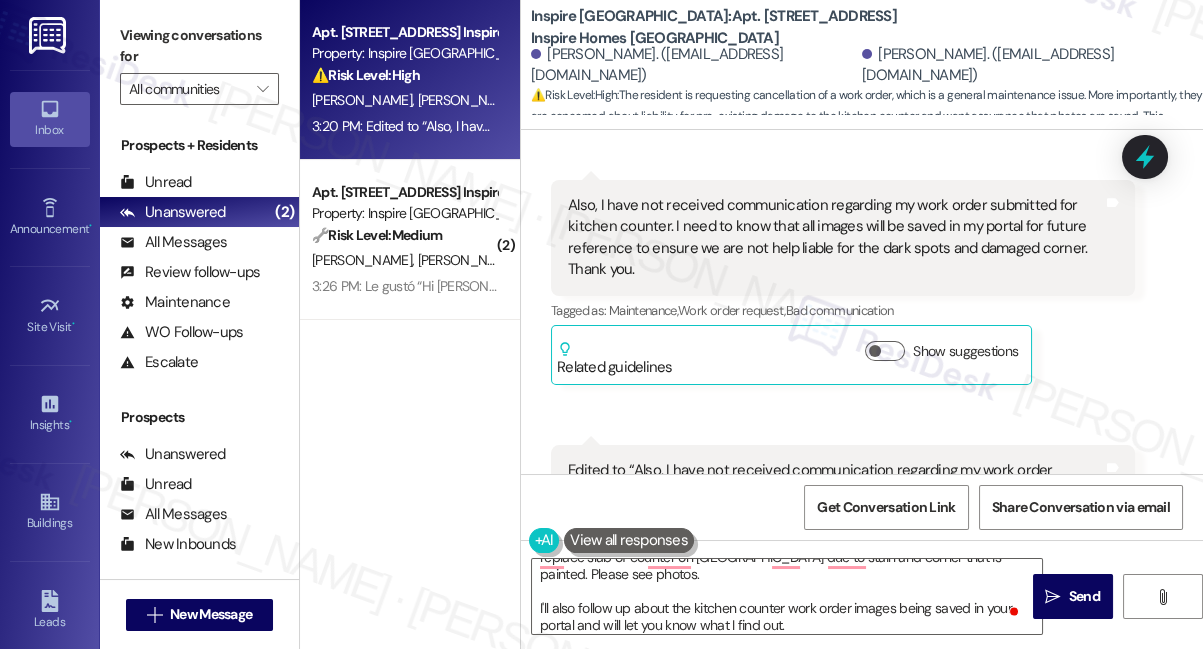 scroll, scrollTop: 1093, scrollLeft: 0, axis: vertical 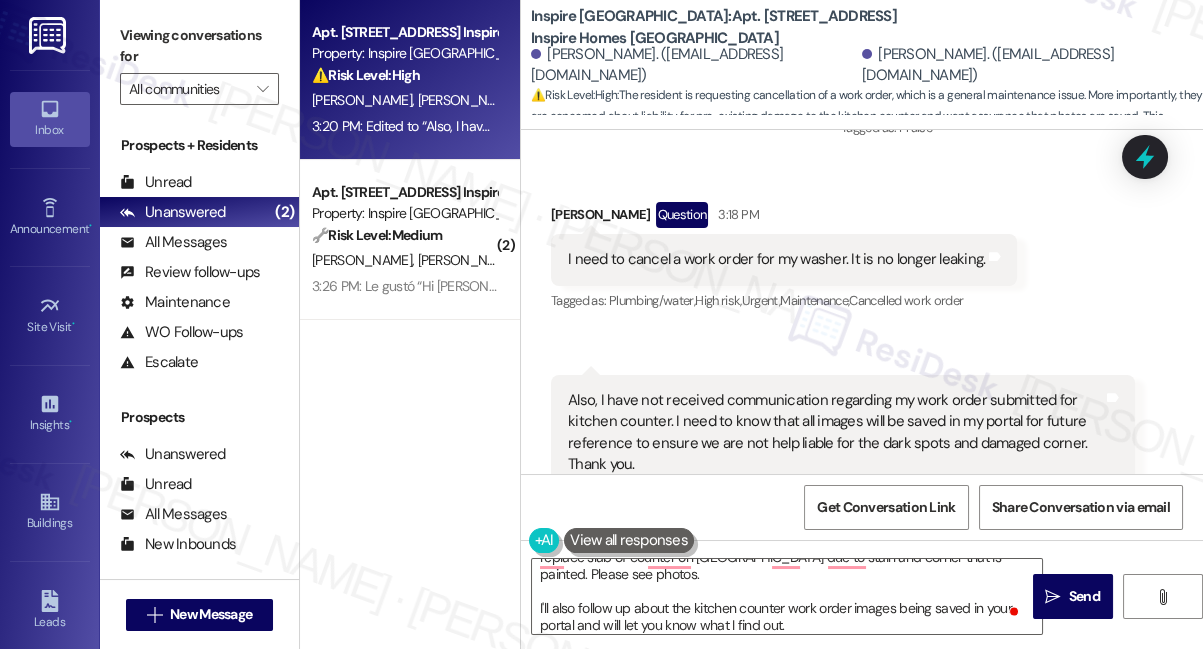 click on "I need to cancel a work order for my washer. It is no longer leaking.  Tags and notes" at bounding box center [784, 259] 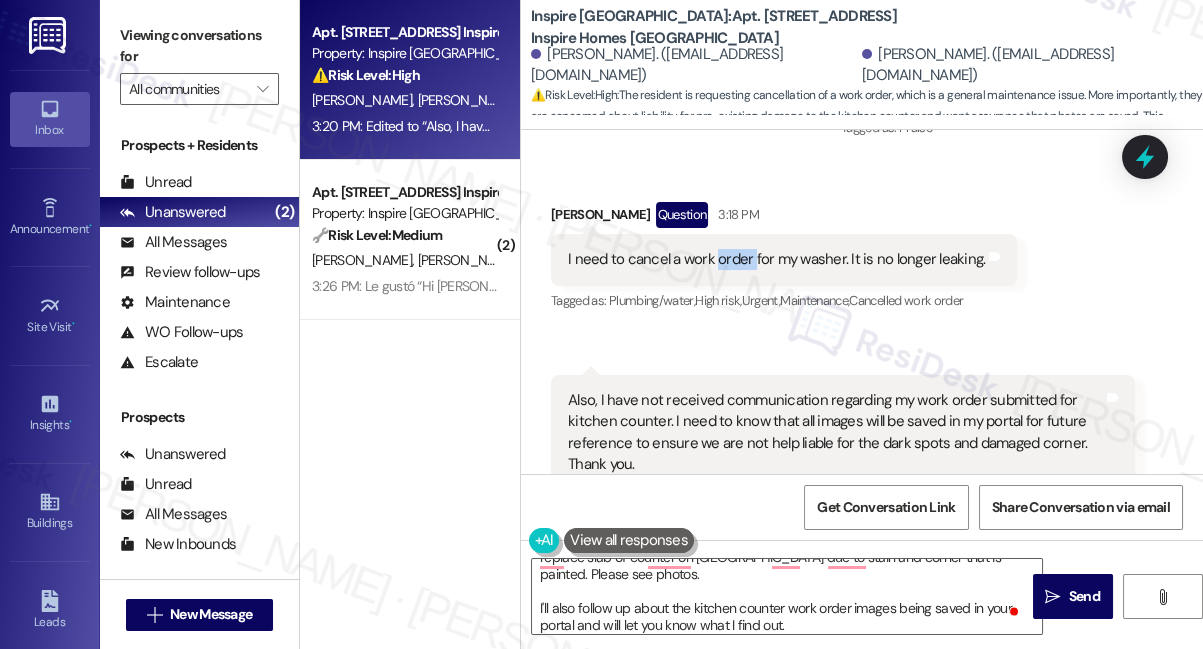 click on "I need to cancel a work order for my washer. It is no longer leaking.  Tags and notes" at bounding box center (784, 259) 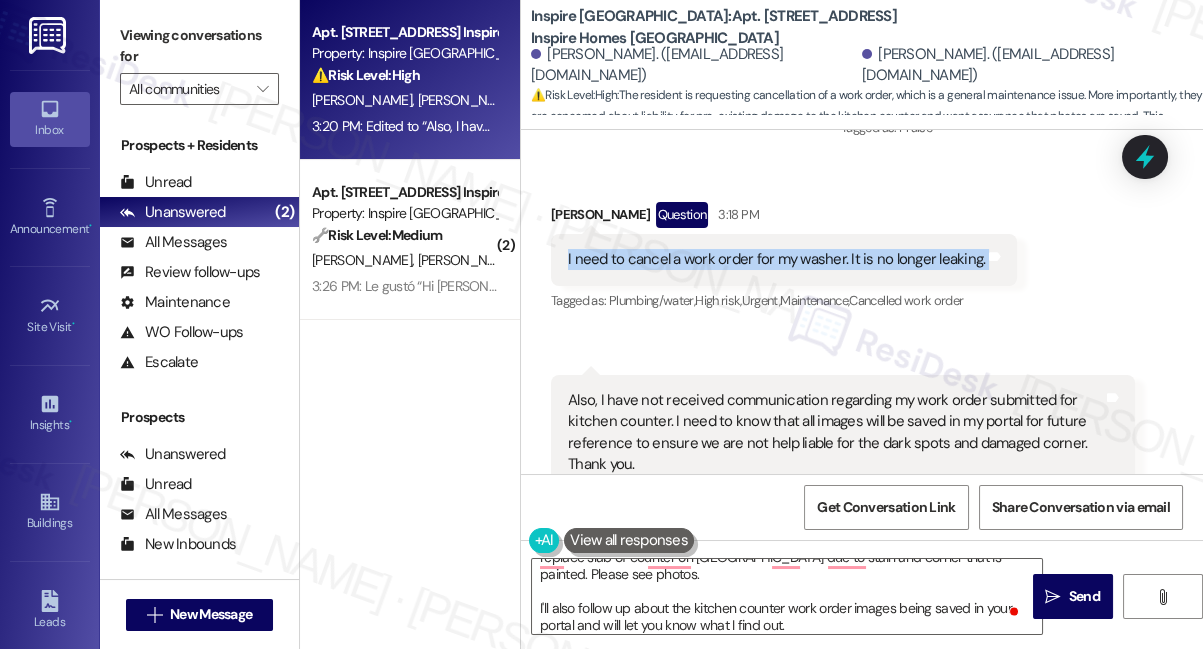 click on "I need to cancel a work order for my washer. It is no longer leaking.  Tags and notes" at bounding box center [784, 259] 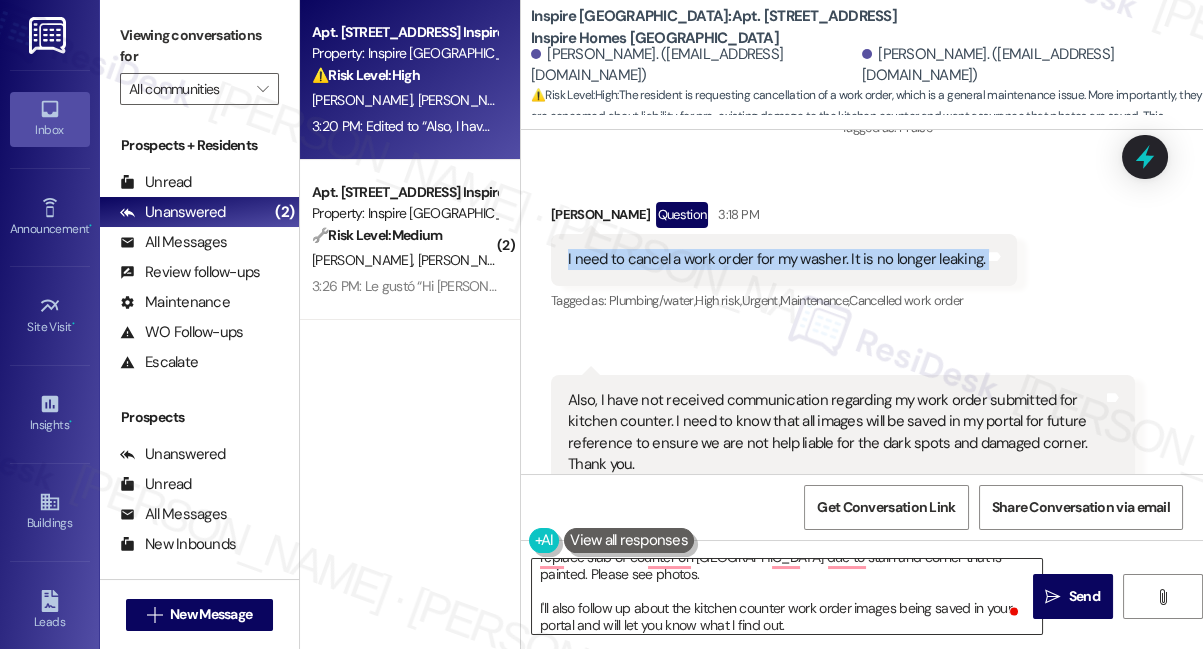 scroll, scrollTop: 29, scrollLeft: 0, axis: vertical 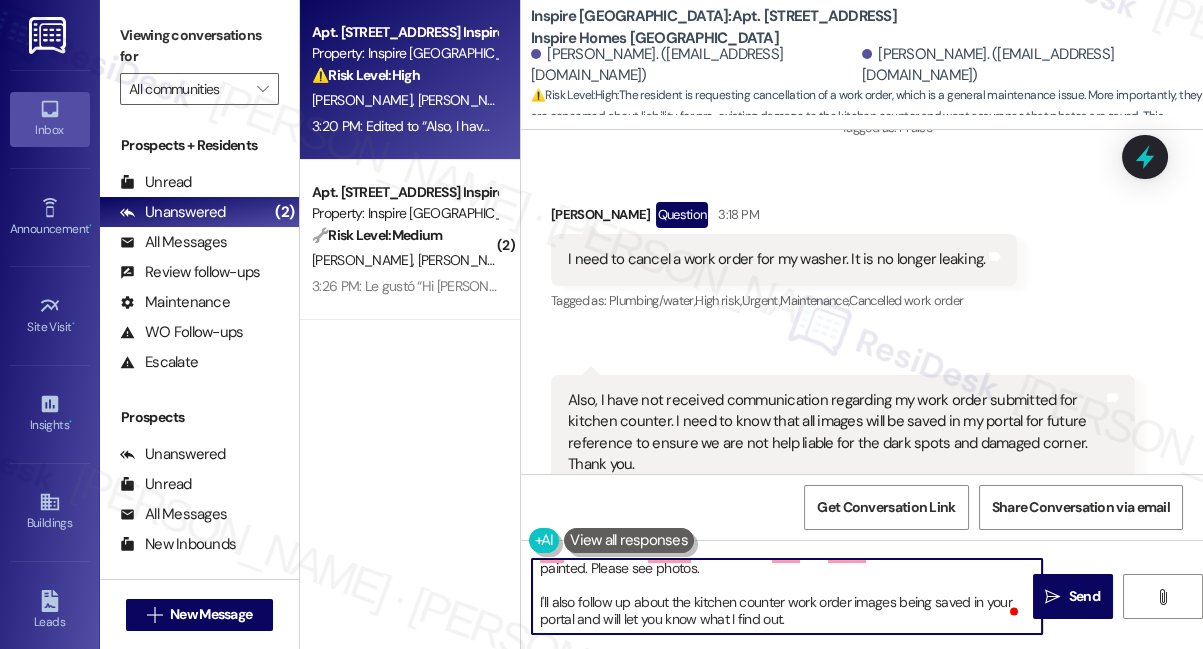 drag, startPoint x: 541, startPoint y: 589, endPoint x: 677, endPoint y: 579, distance: 136.36716 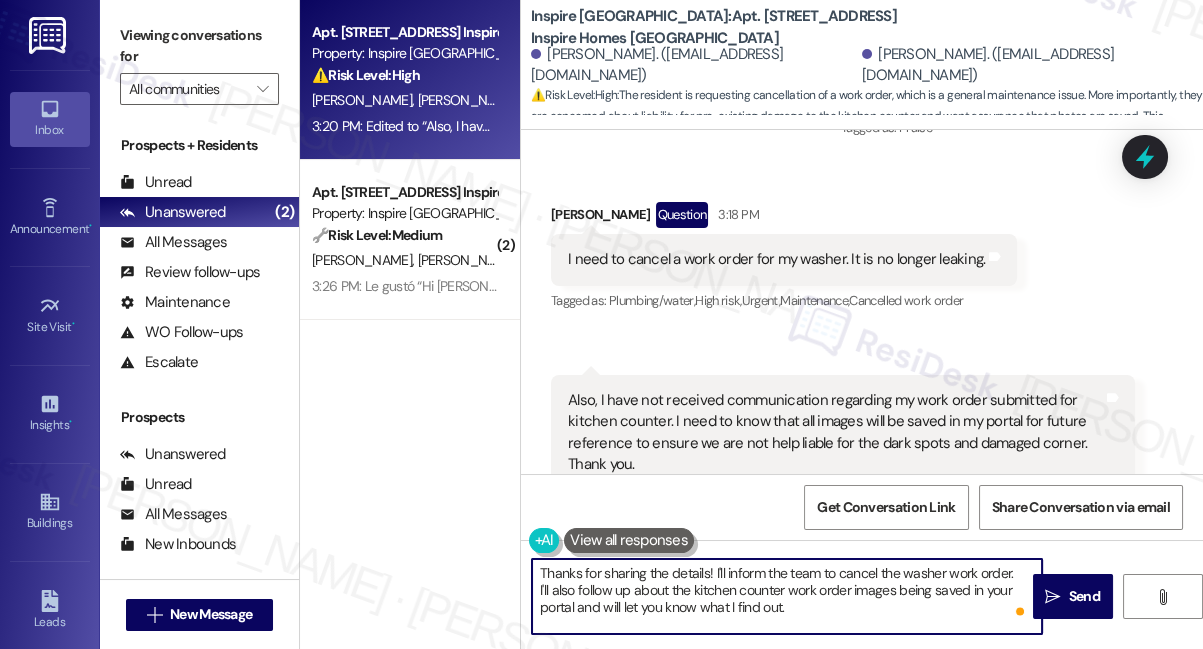 scroll, scrollTop: 0, scrollLeft: 0, axis: both 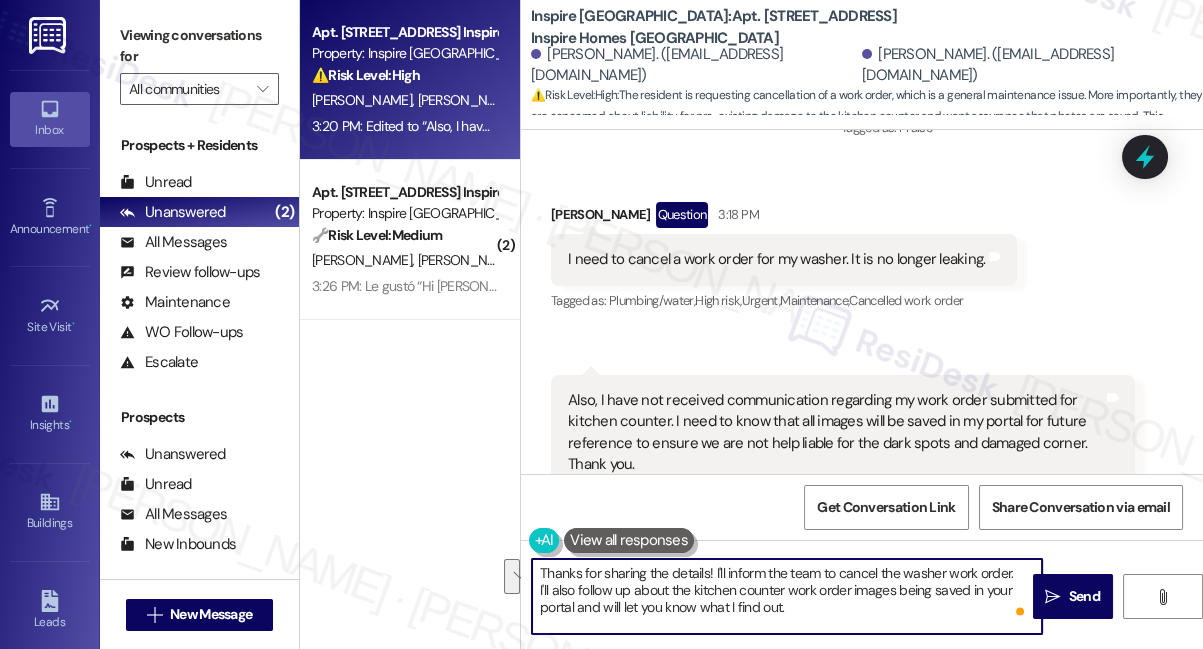 click on "Thanks for sharing the details! I'll inform the team to cancel the washer work order.
I'll also follow up about the kitchen counter work order images being saved in your portal and will let you know what I find out." at bounding box center (787, 596) 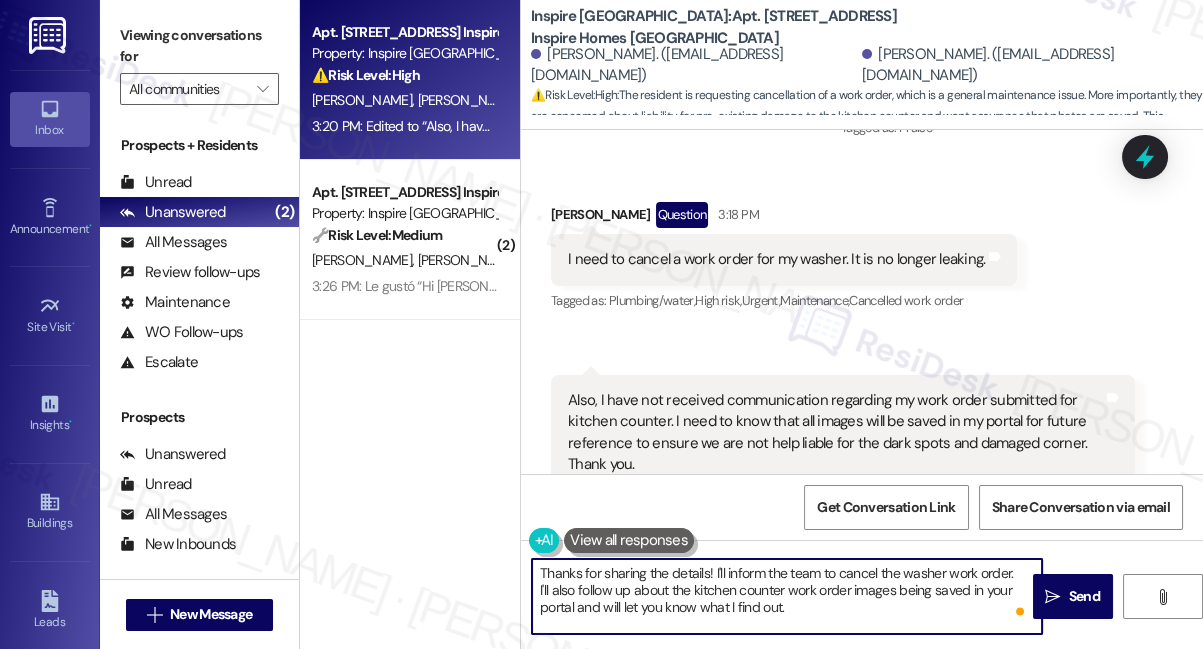 click on "Thanks for sharing the details! I'll inform the team to cancel the washer work order.
I'll also follow up about the kitchen counter work order images being saved in your portal and will let you know what I find out." at bounding box center (787, 596) 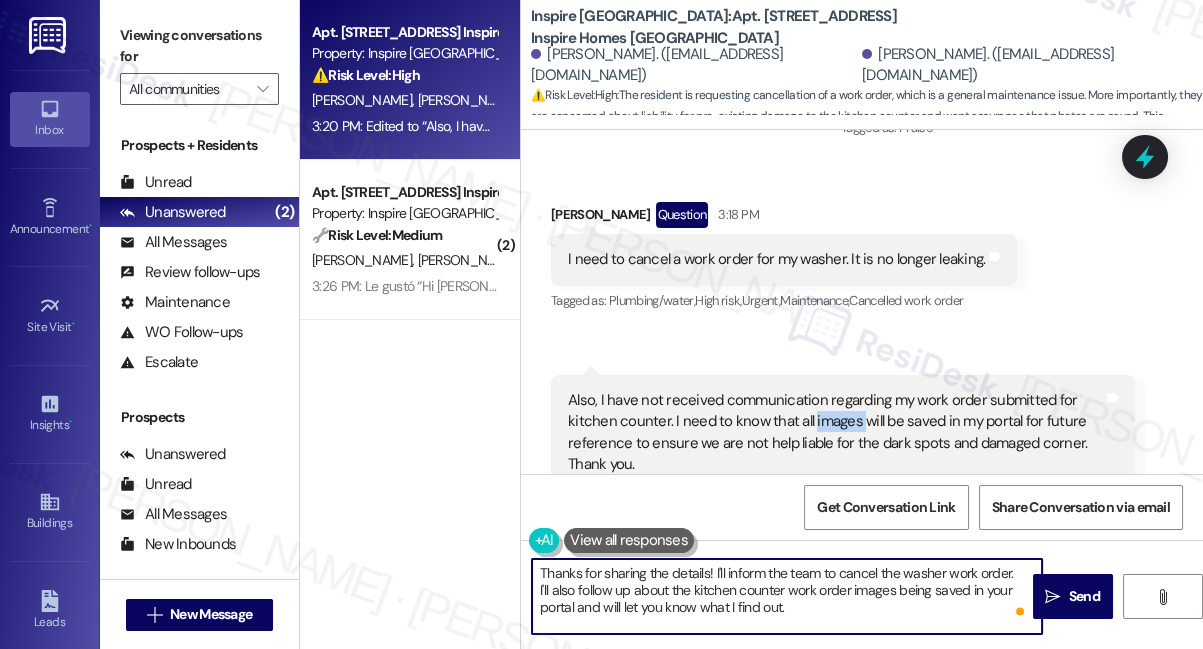 click on "Also, I have not received communication regarding my work order submitted for kitchen counter. I need to know that all images will be saved in my portal for future reference to ensure we are not help liable for the dark spots and damaged corner.  Thank you." at bounding box center [835, 433] 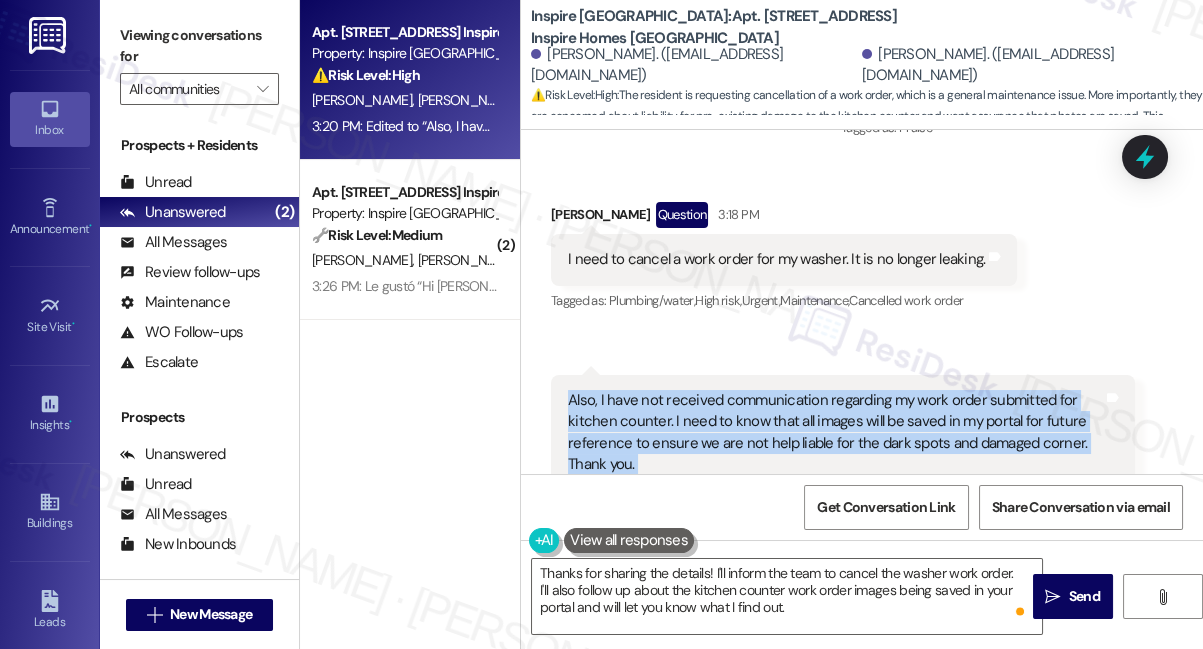 click on "Also, I have not received communication regarding my work order submitted for kitchen counter. I need to know that all images will be saved in my portal for future reference to ensure we are not help liable for the dark spots and damaged corner.  Thank you." at bounding box center (835, 433) 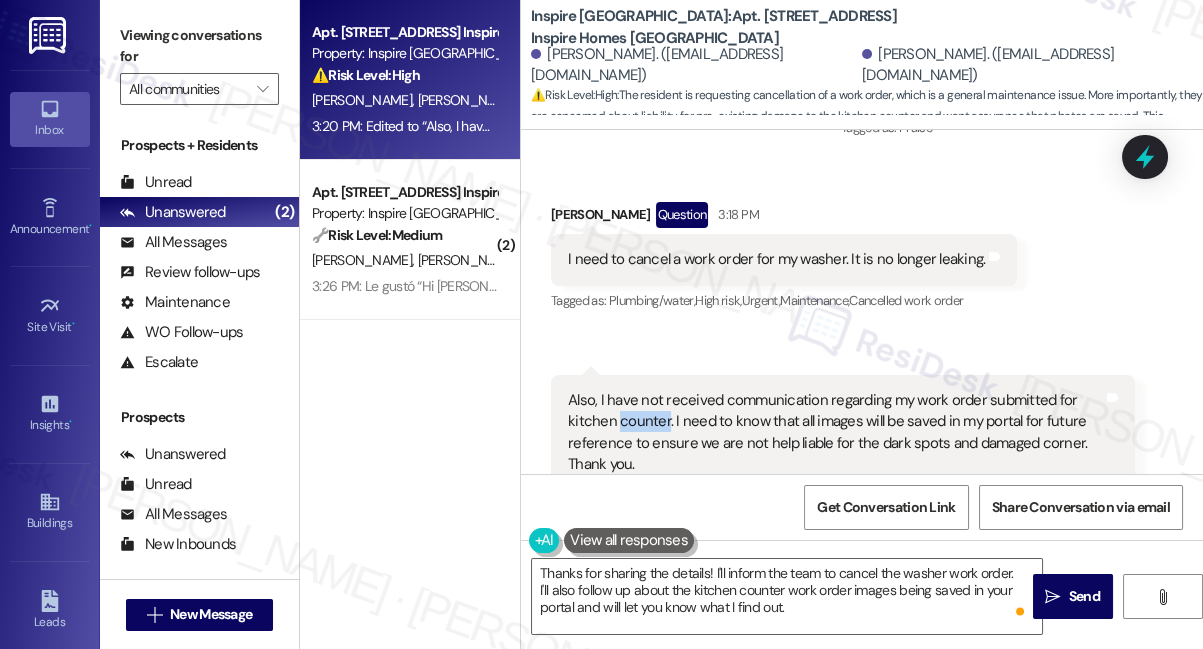 click on "Also, I have not received communication regarding my work order submitted for kitchen counter. I need to know that all images will be saved in my portal for future reference to ensure we are not help liable for the dark spots and damaged corner.  Thank you." at bounding box center [835, 433] 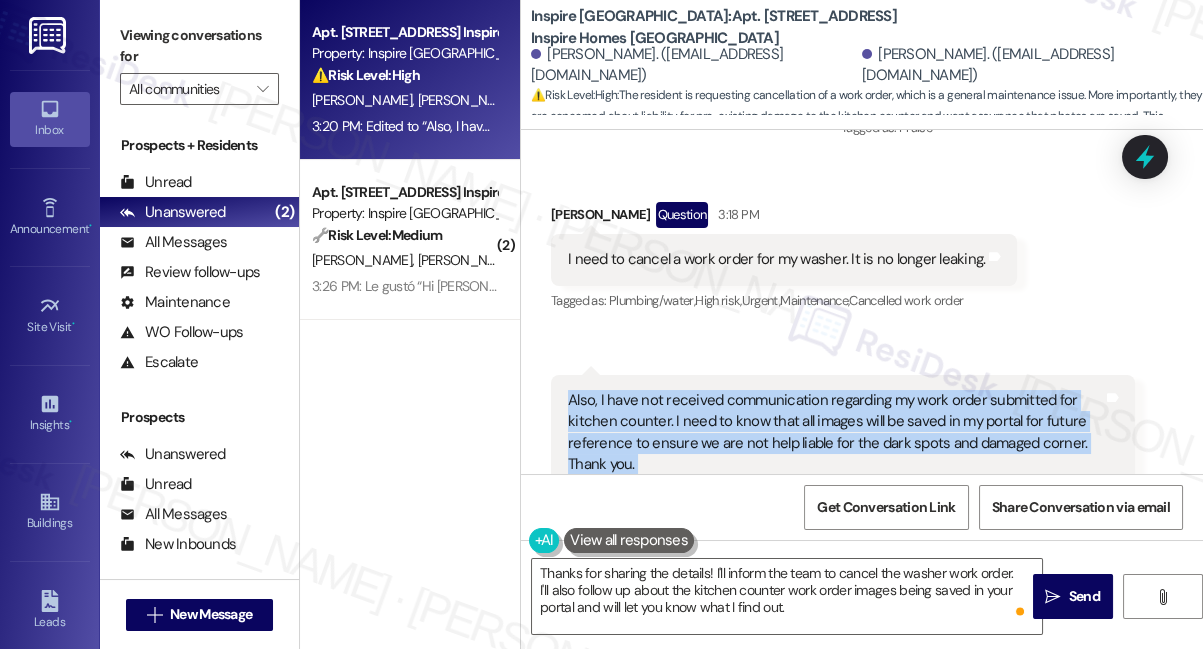 click on "Also, I have not received communication regarding my work order submitted for kitchen counter. I need to know that all images will be saved in my portal for future reference to ensure we are not help liable for the dark spots and damaged corner.  Thank you." at bounding box center [835, 433] 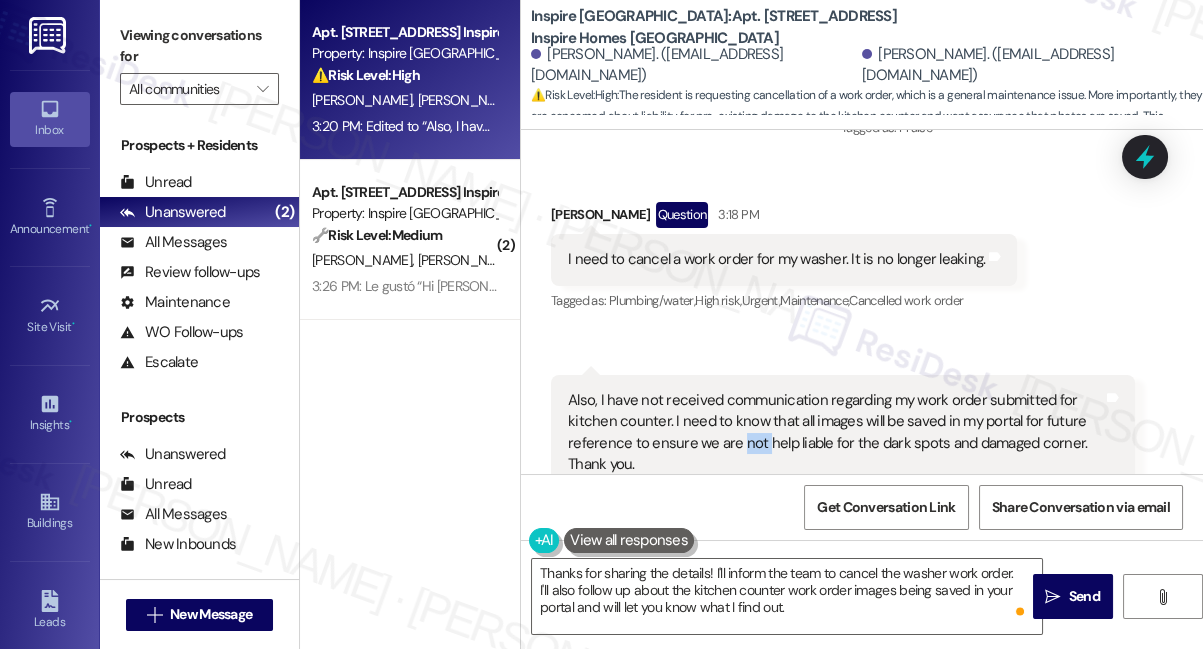 click on "Also, I have not received communication regarding my work order submitted for kitchen counter. I need to know that all images will be saved in my portal for future reference to ensure we are not help liable for the dark spots and damaged corner.  Thank you." at bounding box center (835, 433) 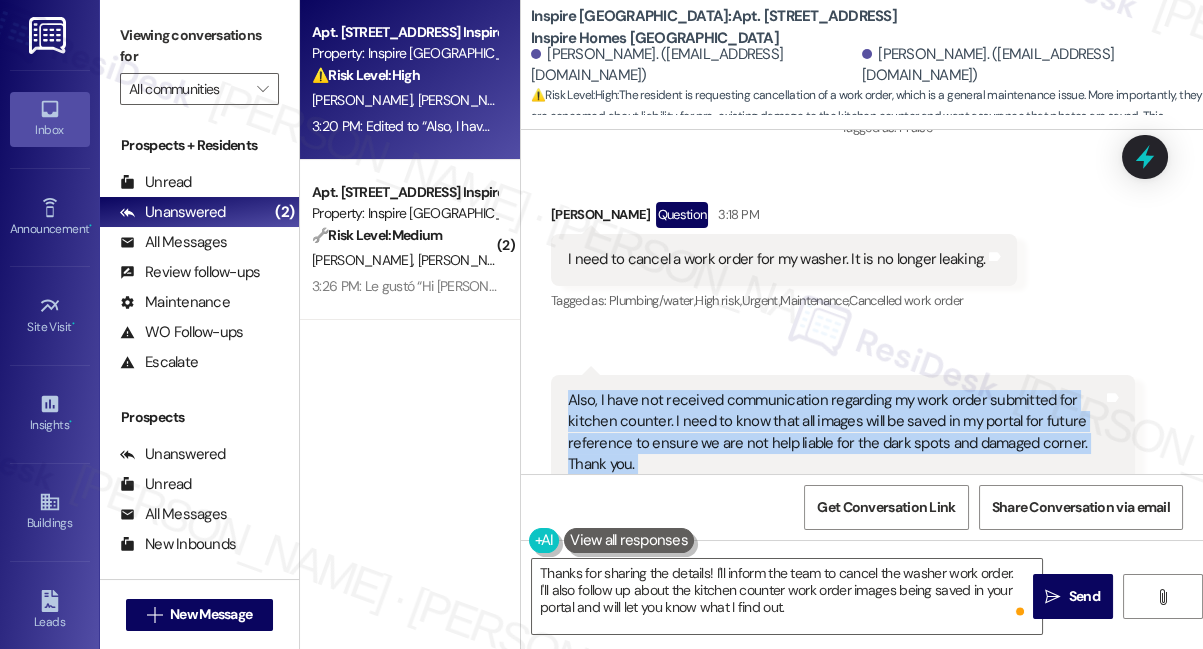 click on "Also, I have not received communication regarding my work order submitted for kitchen counter. I need to know that all images will be saved in my portal for future reference to ensure we are not help liable for the dark spots and damaged corner.  Thank you." at bounding box center (835, 433) 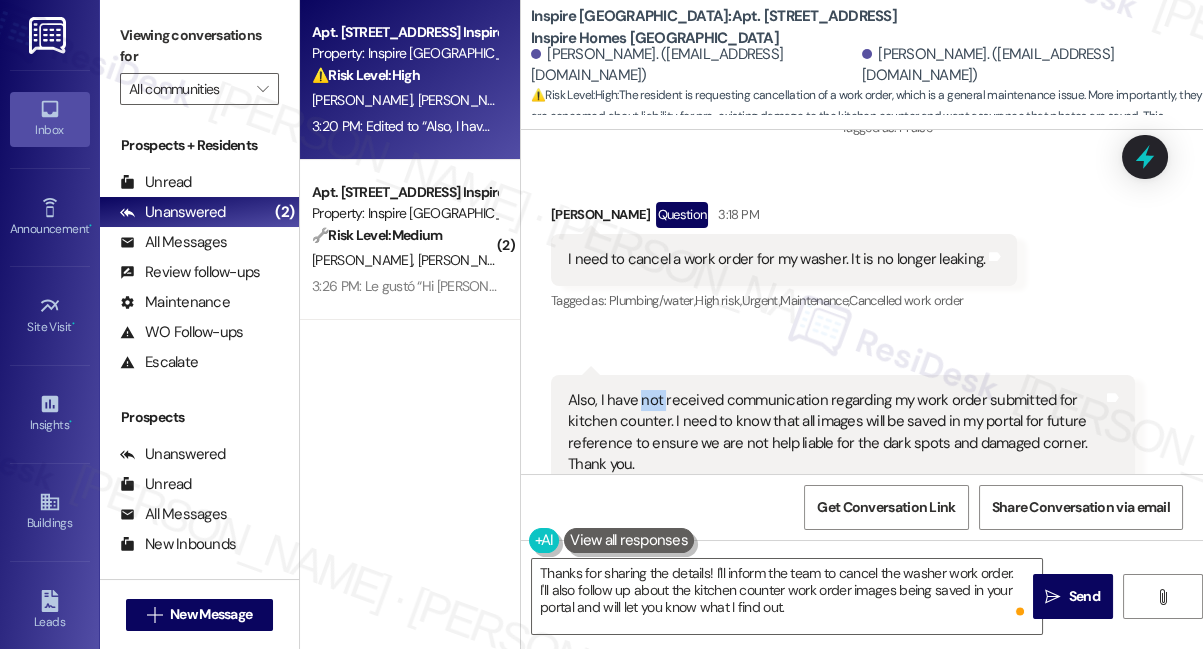 click on "Also, I have not received communication regarding my work order submitted for kitchen counter. I need to know that all images will be saved in my portal for future reference to ensure we are not help liable for the dark spots and damaged corner.  Thank you." at bounding box center (835, 433) 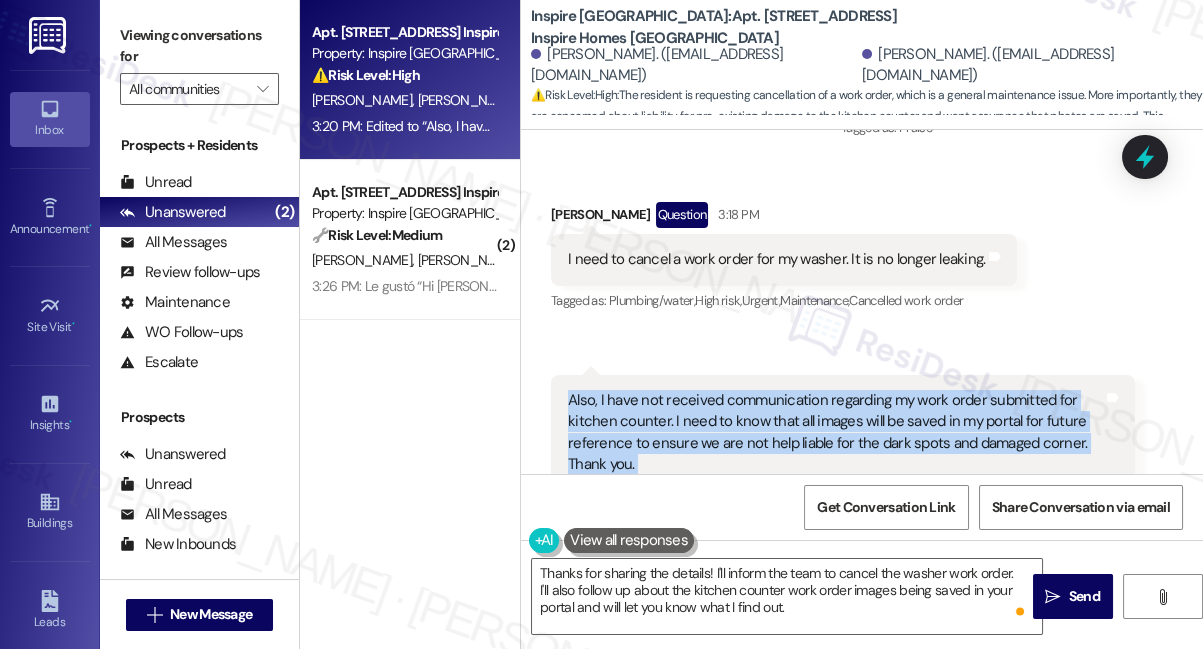 click on "Also, I have not received communication regarding my work order submitted for kitchen counter. I need to know that all images will be saved in my portal for future reference to ensure we are not help liable for the dark spots and damaged corner.  Thank you." at bounding box center (835, 433) 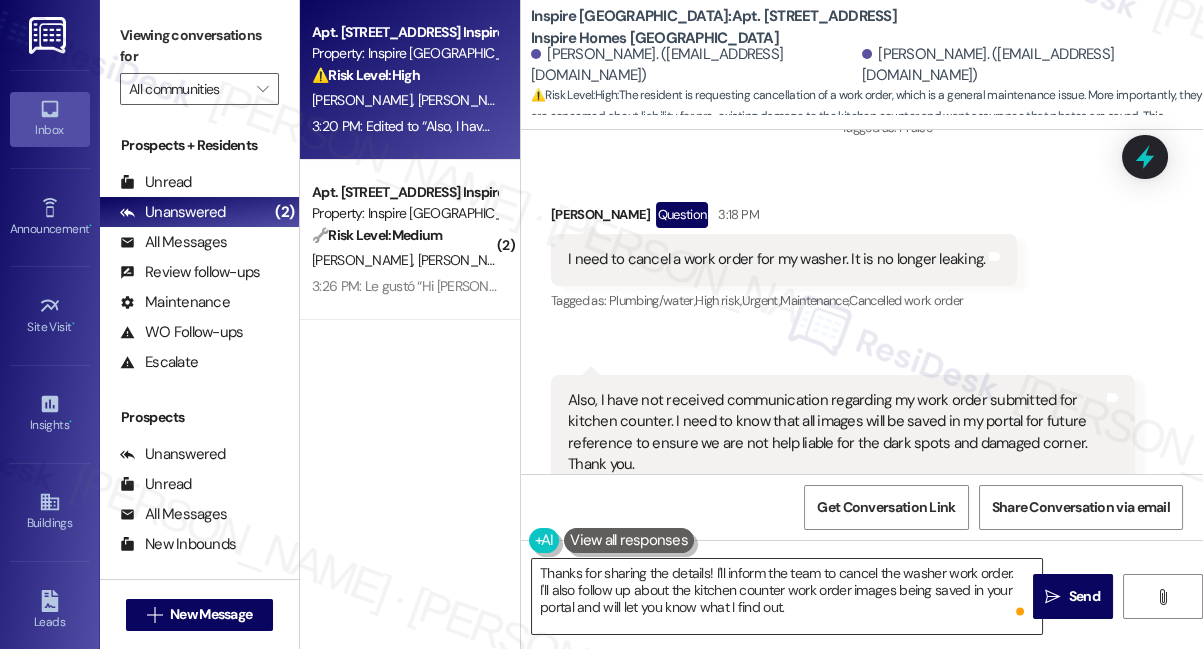 click on "Thanks for sharing the details! I'll inform the team to cancel the washer work order.
I'll also follow up about the kitchen counter work order images being saved in your portal and will let you know what I find out." at bounding box center (787, 596) 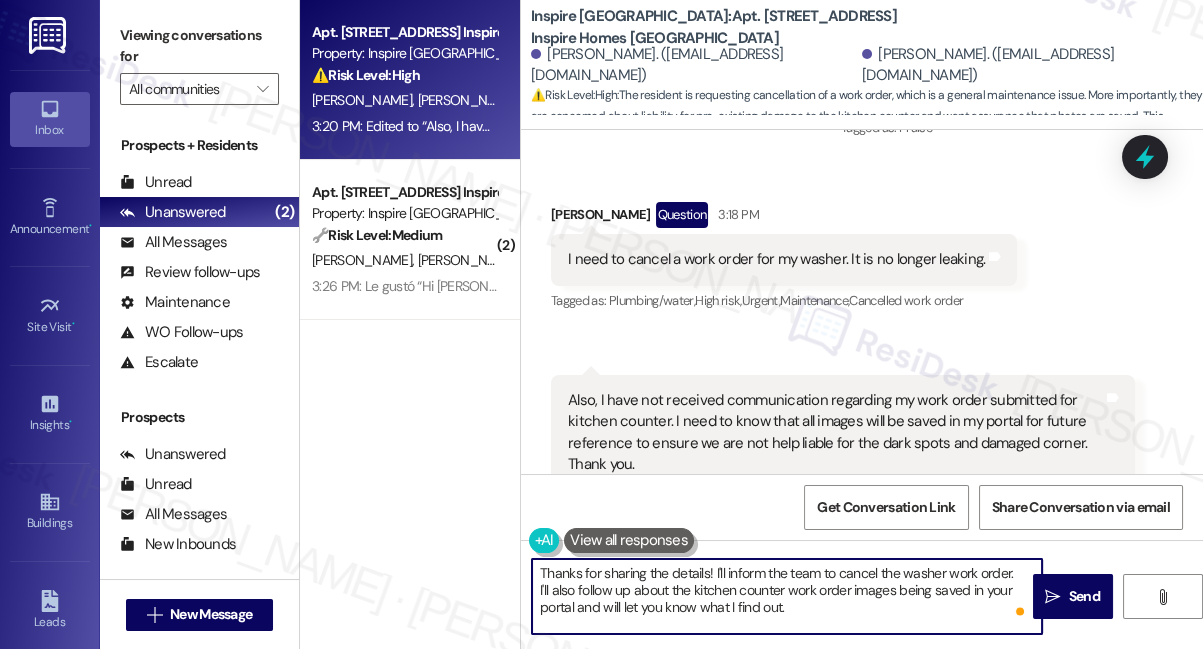 click on "Thanks for sharing the details! I'll inform the team to cancel the washer work order.
I'll also follow up about the kitchen counter work order images being saved in your portal and will let you know what I find out." at bounding box center [787, 596] 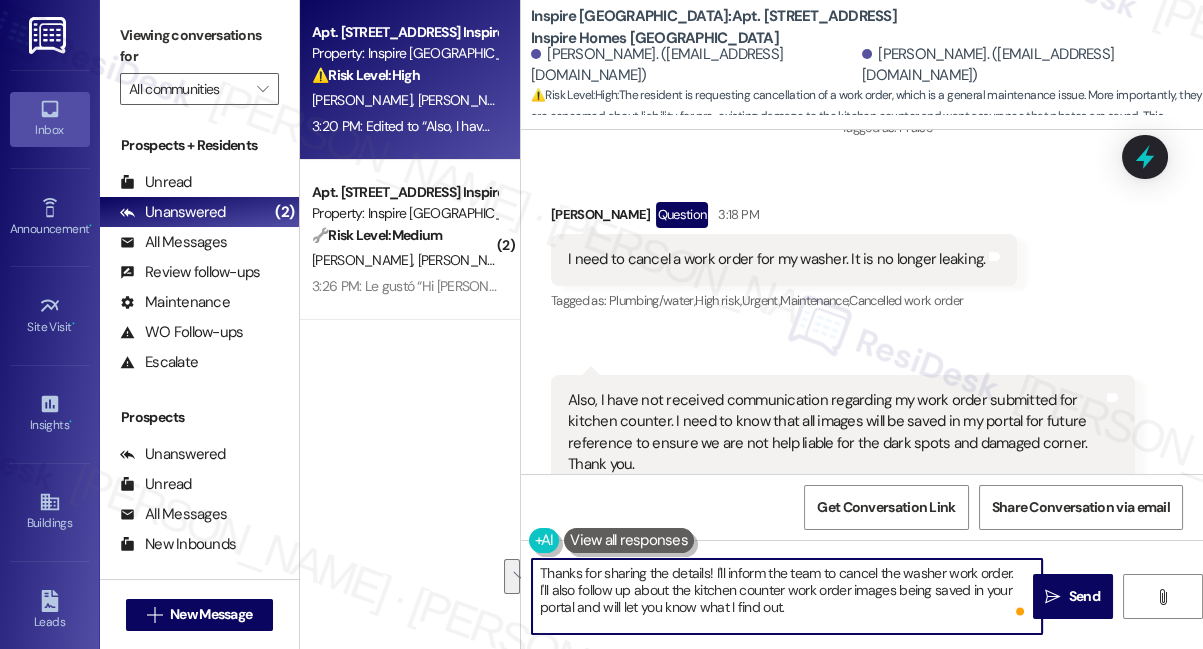 click on "Thanks for sharing the details! I'll inform the team to cancel the washer work order.
I'll also follow up about the kitchen counter work order images being saved in your portal and will let you know what I find out." at bounding box center (787, 596) 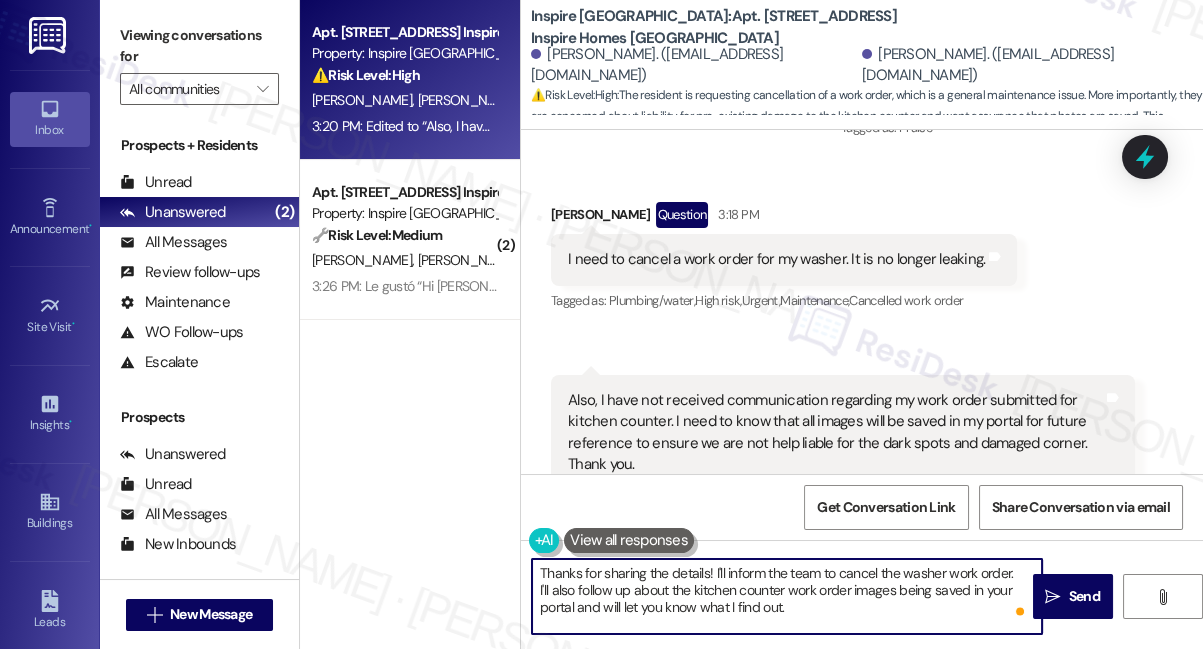 click on "Thanks for sharing the details! I'll inform the team to cancel the washer work order.
I'll also follow up about the kitchen counter work order images being saved in your portal and will let you know what I find out." at bounding box center [787, 596] 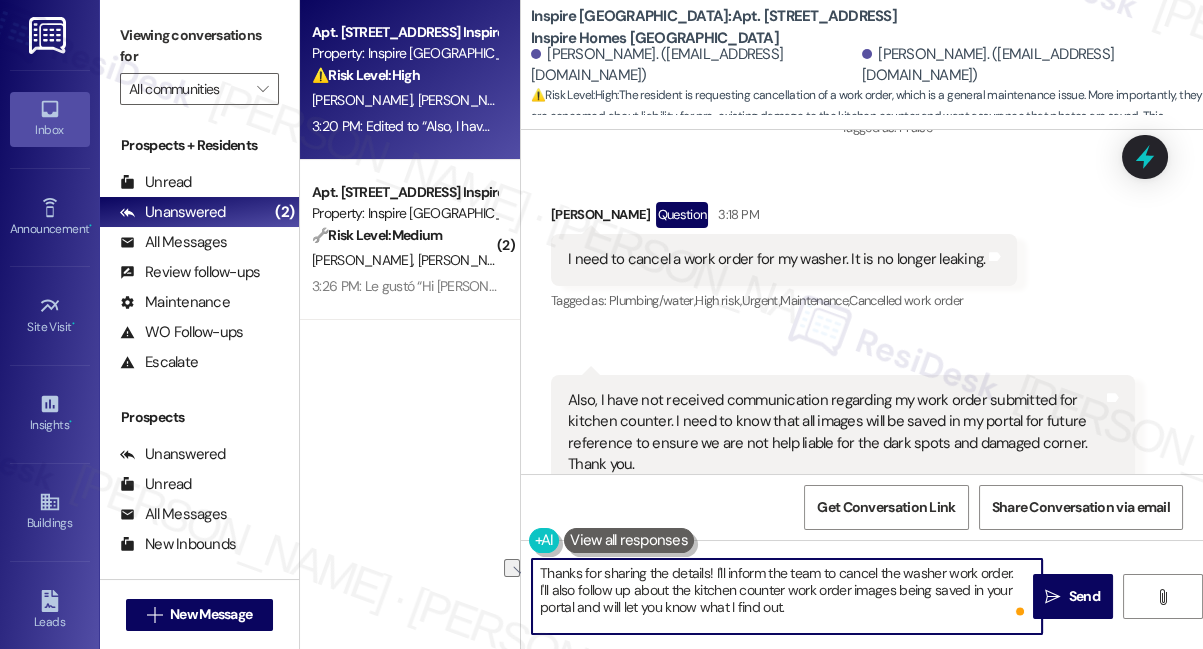 click on "Thanks for sharing the details! I'll inform the team to cancel the washer work order.
I'll also follow up about the kitchen counter work order images being saved in your portal and will let you know what I find out." at bounding box center (787, 596) 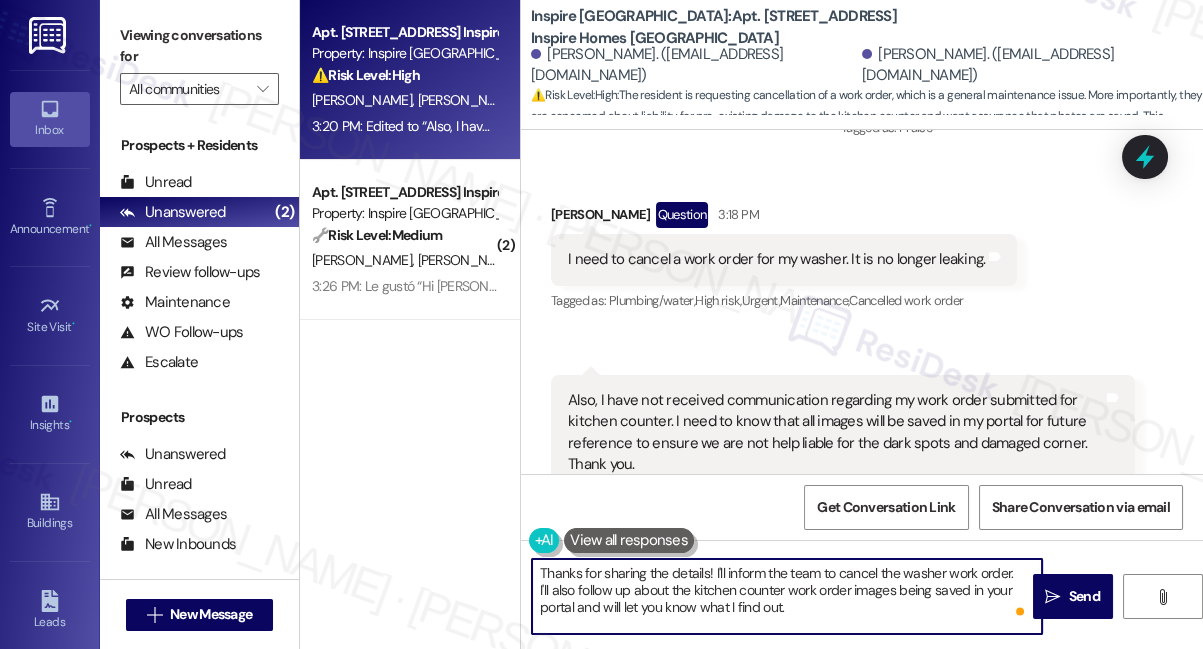 click on "Thanks for sharing the details! I'll inform the team to cancel the washer work order.
I'll also follow up about the kitchen counter work order images being saved in your portal and will let you know what I find out." at bounding box center (787, 596) 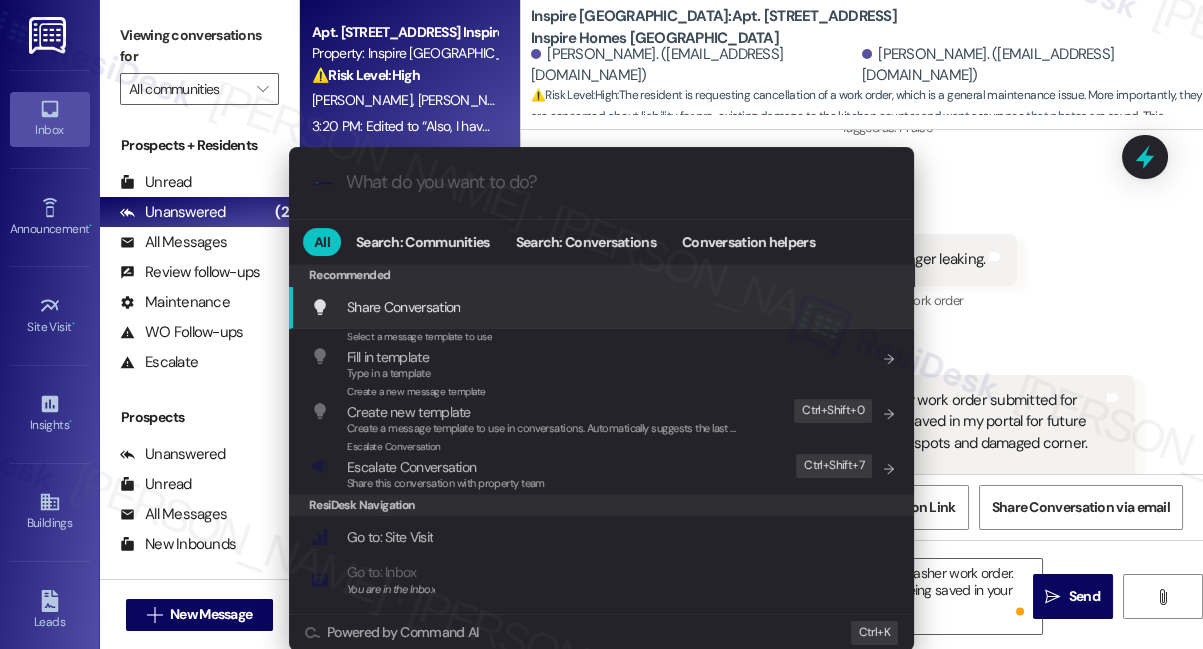 click at bounding box center (617, 182) 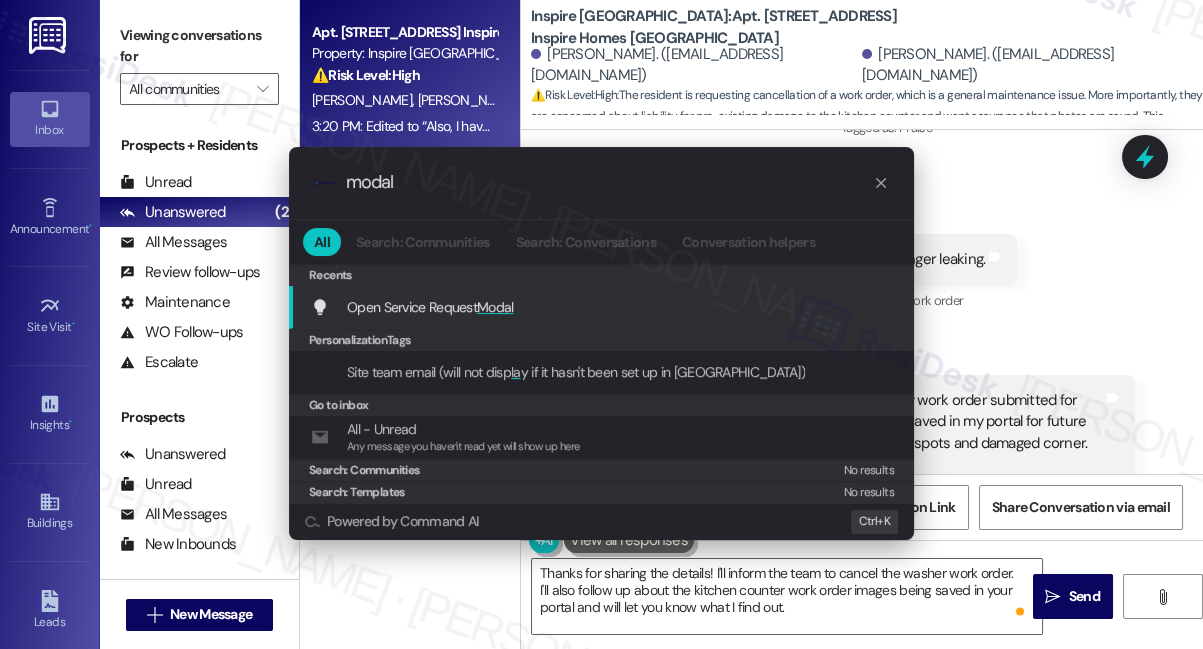 type on "modal" 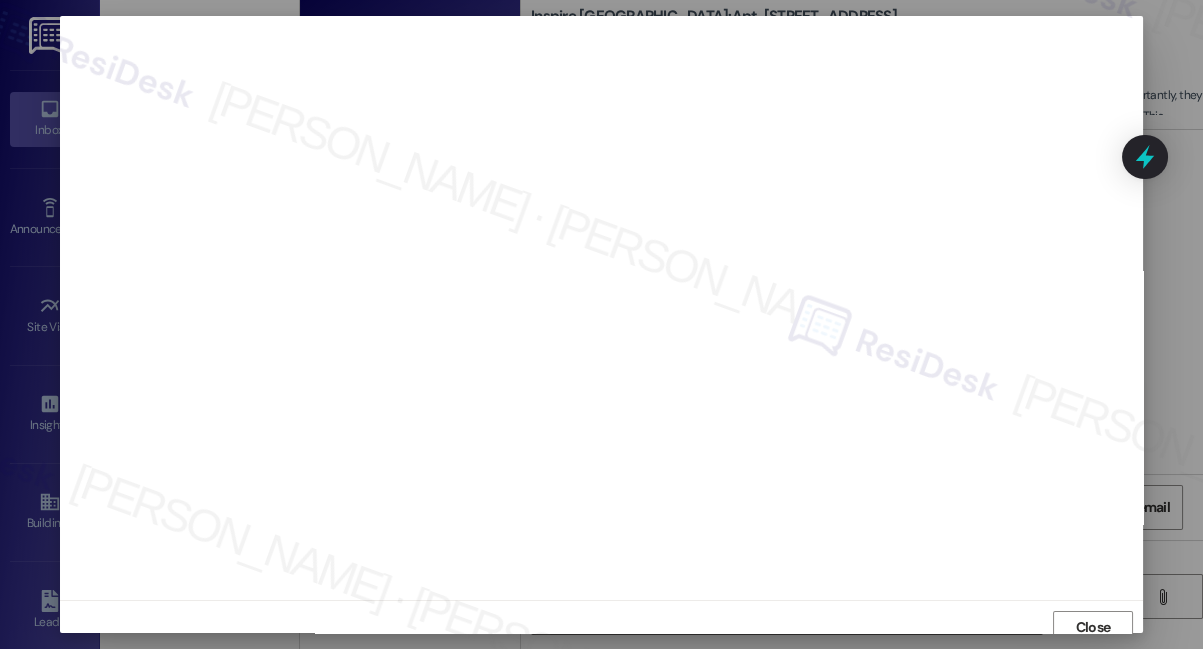 scroll, scrollTop: 10, scrollLeft: 0, axis: vertical 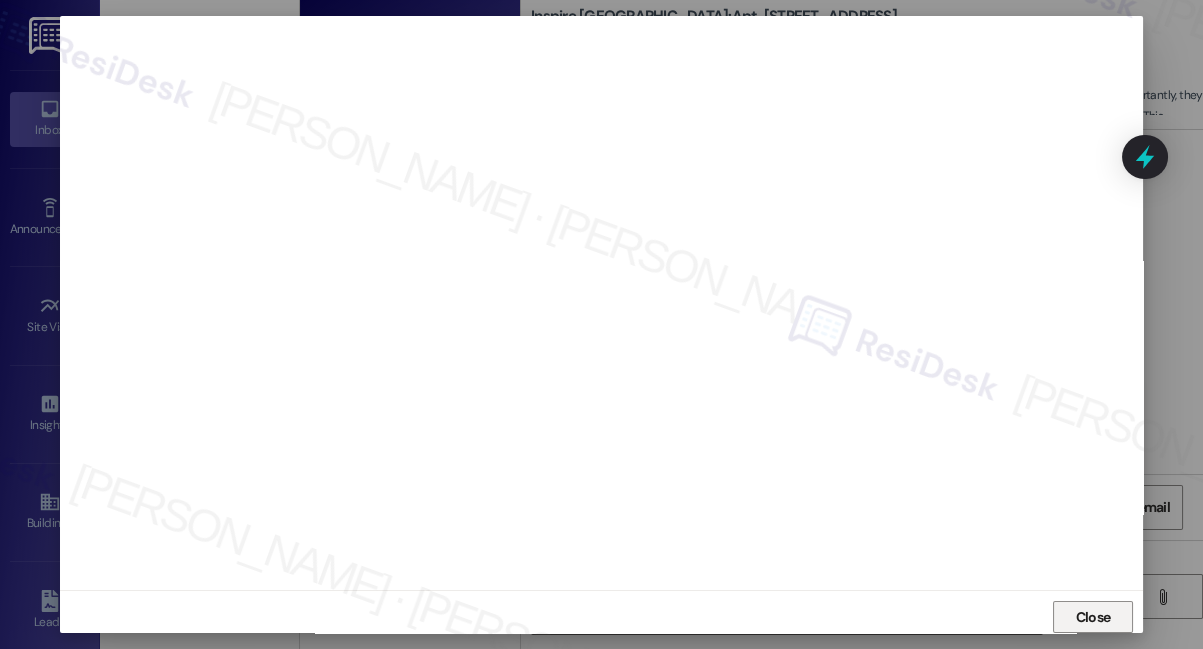 click on "Close" at bounding box center [1093, 617] 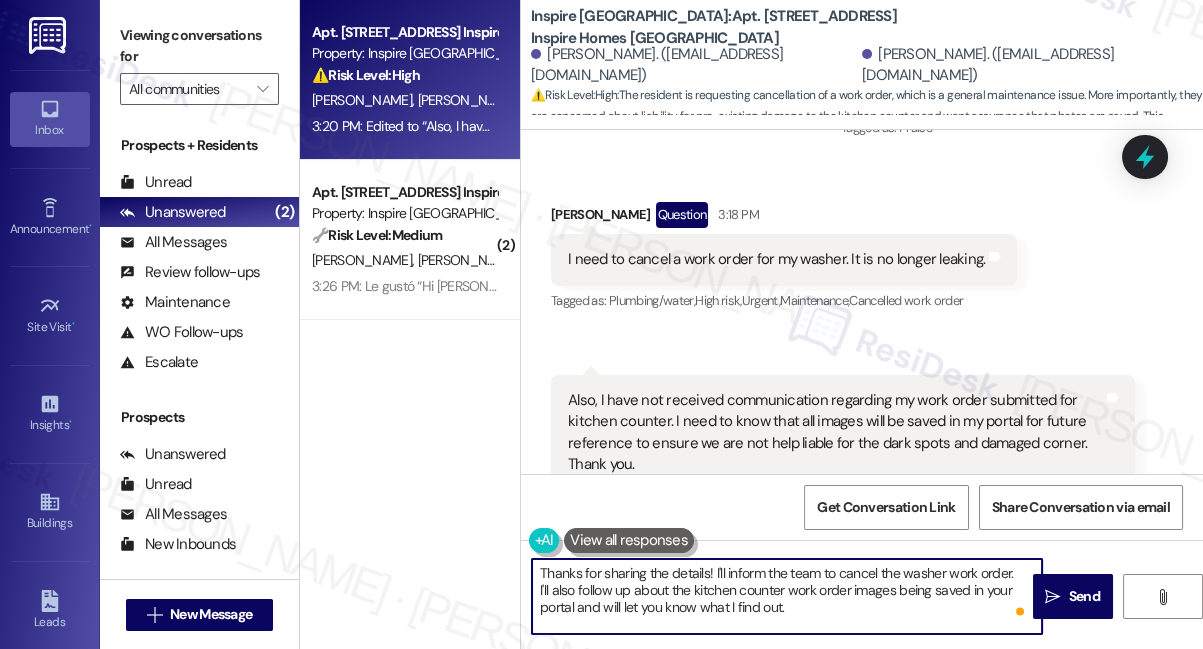 click on "Thanks for sharing the details! I'll inform the team to cancel the washer work order.
I'll also follow up about the kitchen counter work order images being saved in your portal and will let you know what I find out." at bounding box center [787, 596] 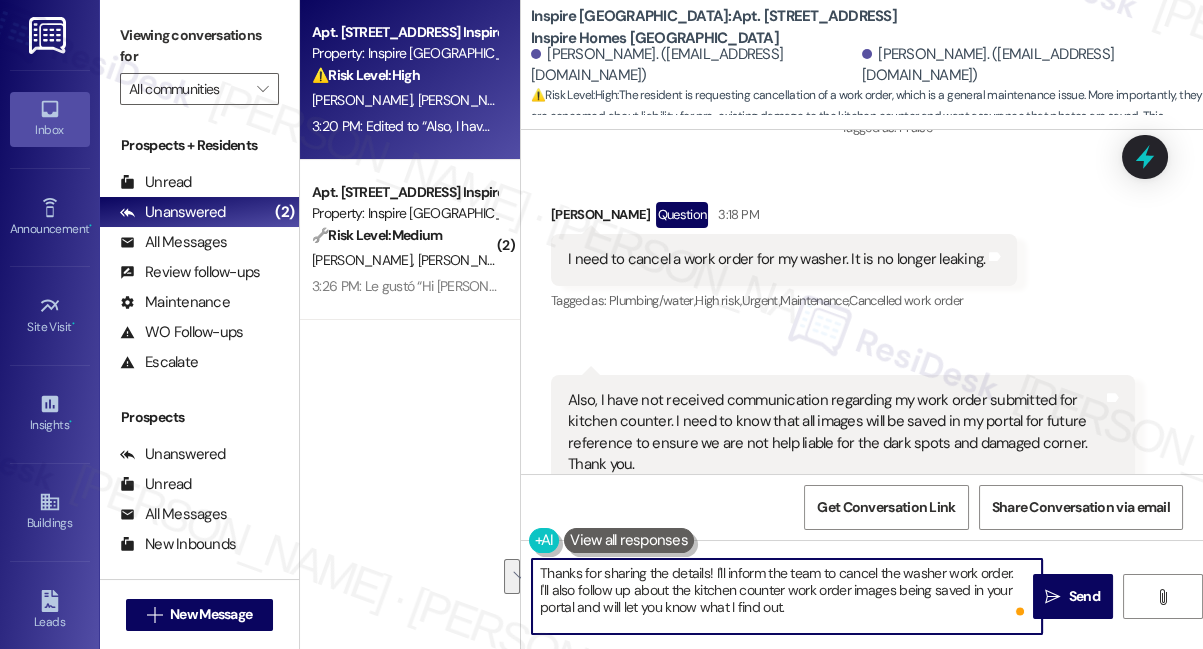 click on "Thanks for sharing the details! I'll inform the team to cancel the washer work order.
I'll also follow up about the kitchen counter work order images being saved in your portal and will let you know what I find out." at bounding box center [787, 596] 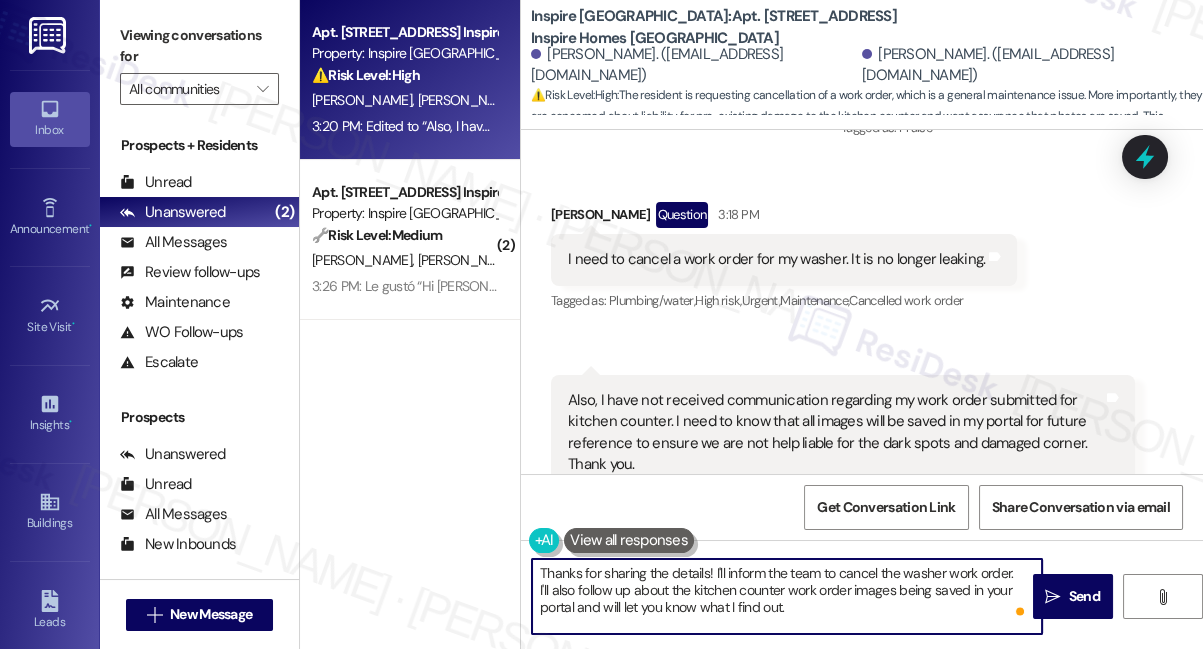click on "Thanks for sharing the details! I'll inform the team to cancel the washer work order.
I'll also follow up about the kitchen counter work order images being saved in your portal and will let you know what I find out." at bounding box center [787, 596] 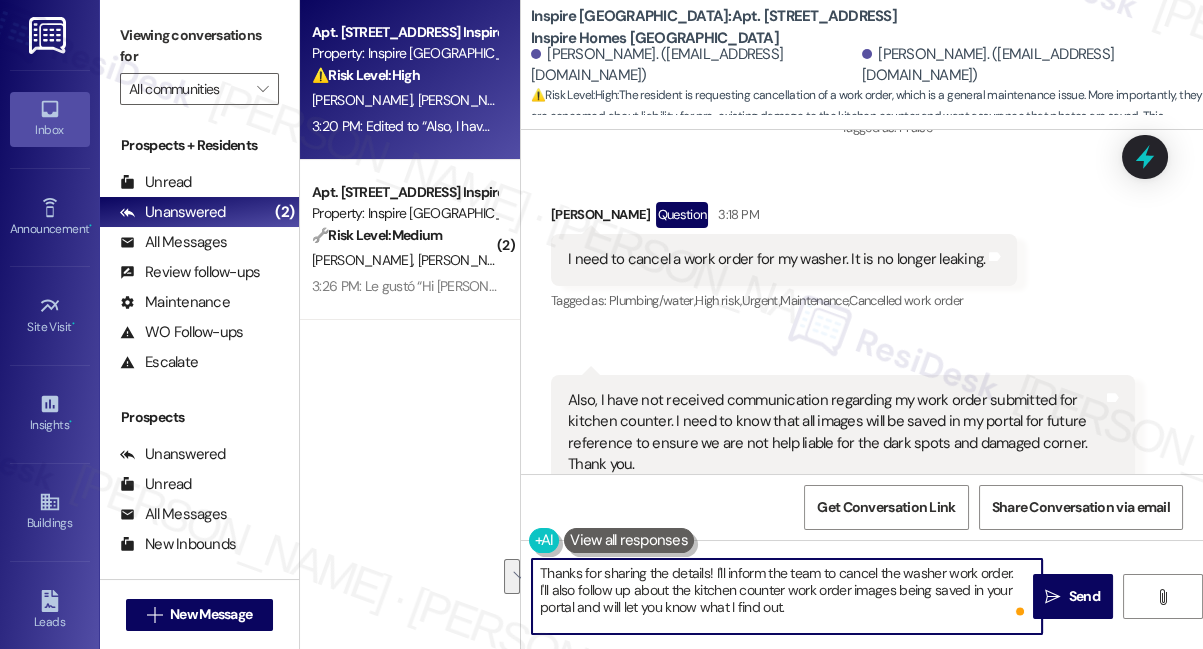 click on "Thanks for sharing the details! I'll inform the team to cancel the washer work order.
I'll also follow up about the kitchen counter work order images being saved in your portal and will let you know what I find out." at bounding box center [787, 596] 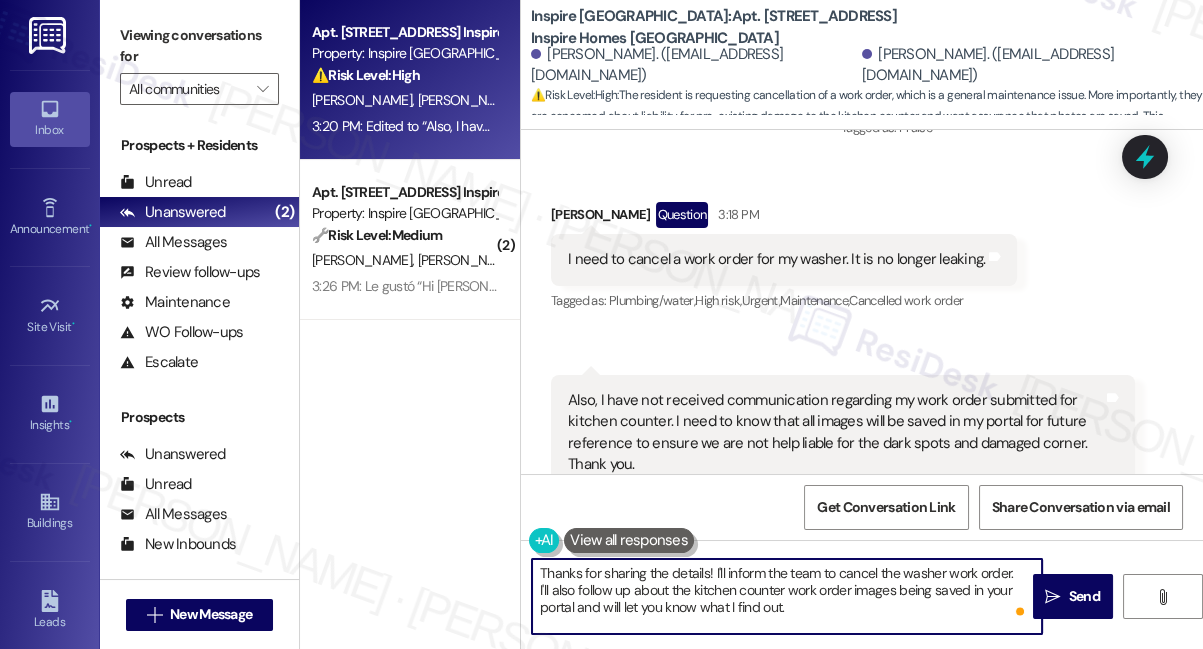 click on "Thanks for sharing the details! I'll inform the team to cancel the washer work order.
I'll also follow up about the kitchen counter work order images being saved in your portal and will let you know what I find out." at bounding box center [787, 596] 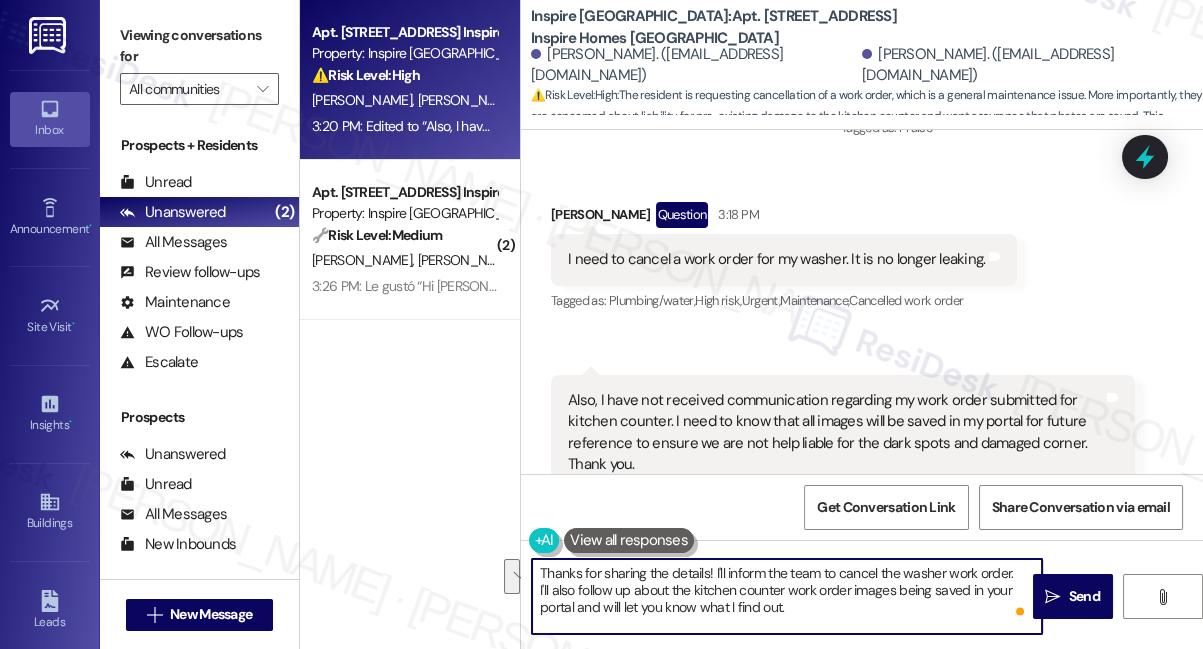 click on "Thanks for sharing the details! I'll inform the team to cancel the washer work order.
I'll also follow up about the kitchen counter work order images being saved in your portal and will let you know what I find out." at bounding box center (787, 596) 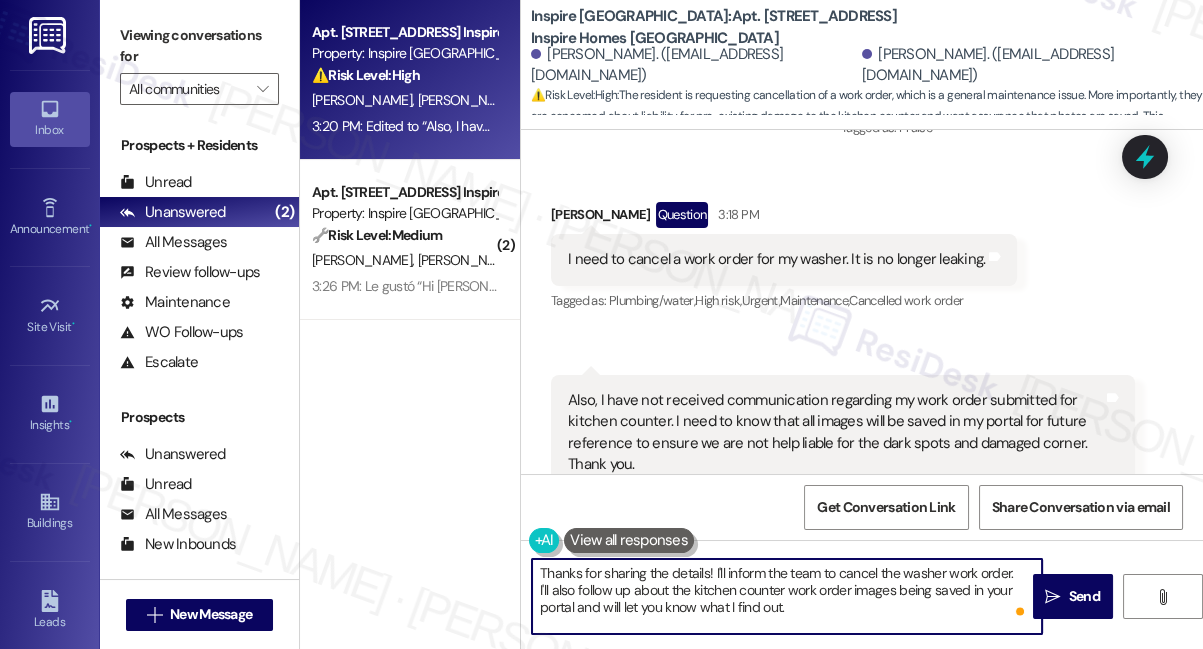 drag, startPoint x: 810, startPoint y: 593, endPoint x: 786, endPoint y: 572, distance: 31.890438 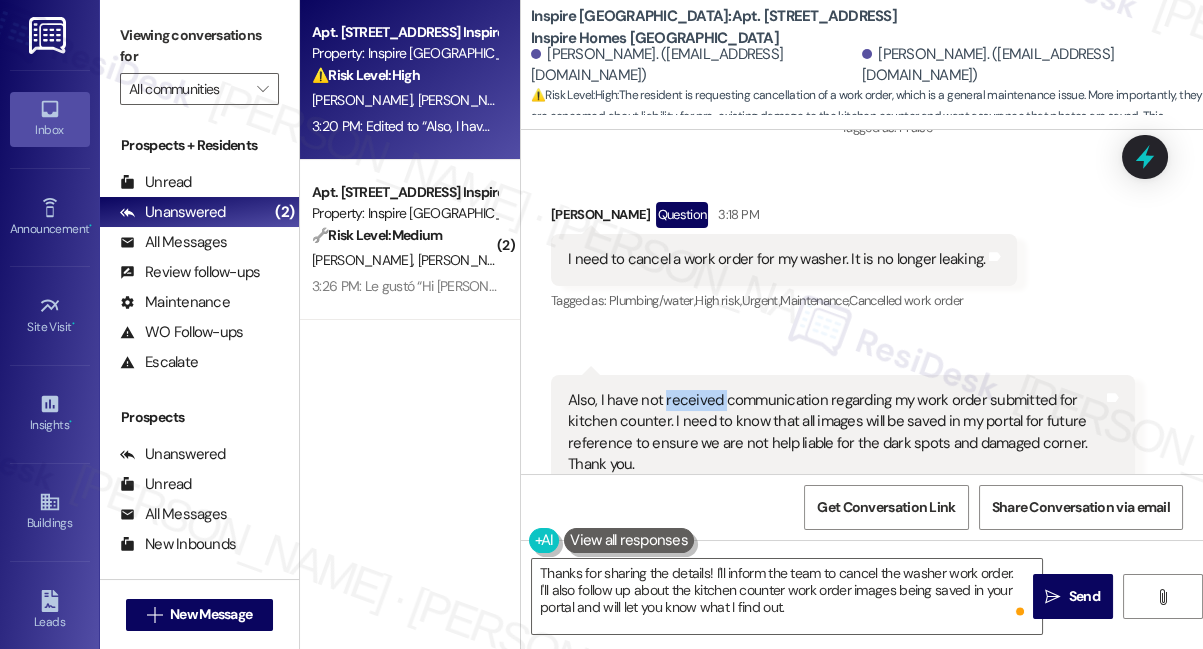 click on "Received via SMS 3:19 PM Alexis Anaya Question 3:19 PM Also, I have not received communication regarding my work order submitted for kitchen counter. I need to know that all images will be saved in my portal for future reference to ensure we are not help liable for the dark spots and damaged corner.  Thank you.  Tags and notes Tagged as:   Maintenance ,  Click to highlight conversations about Maintenance Work order request ,  Click to highlight conversations about Work order request Bad communication Click to highlight conversations about Bad communication  Related guidelines Show suggestions" at bounding box center (843, 477) 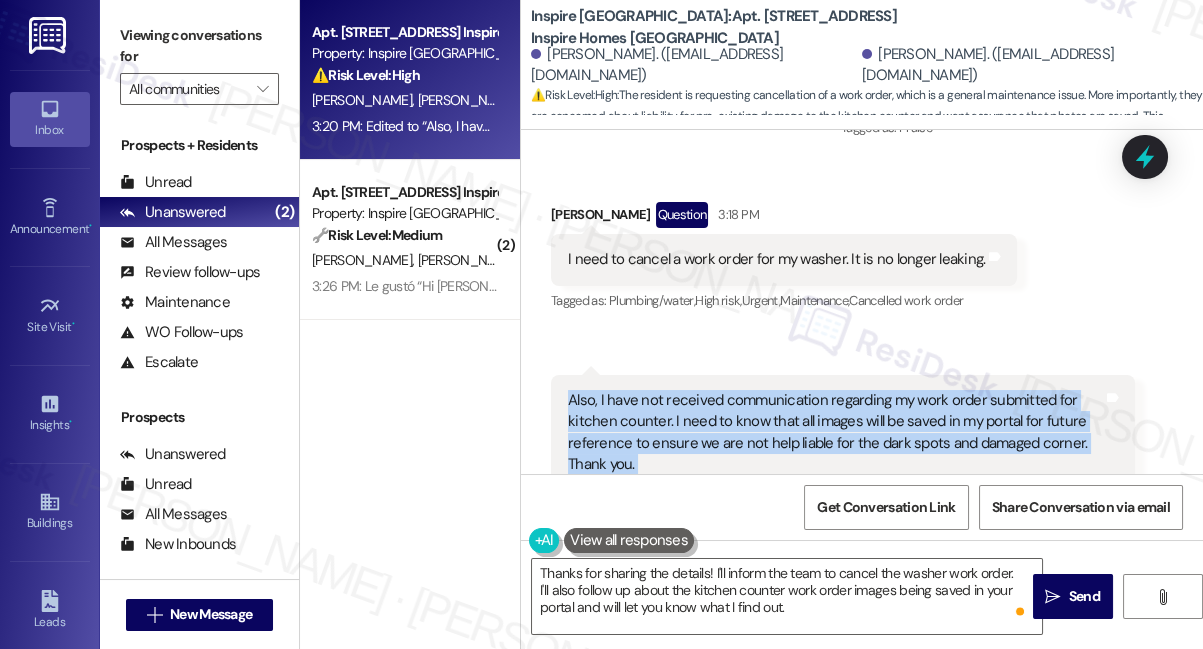 click on "Received via SMS 3:19 PM Alexis Anaya Question 3:19 PM Also, I have not received communication regarding my work order submitted for kitchen counter. I need to know that all images will be saved in my portal for future reference to ensure we are not help liable for the dark spots and damaged corner.  Thank you.  Tags and notes Tagged as:   Maintenance ,  Click to highlight conversations about Maintenance Work order request ,  Click to highlight conversations about Work order request Bad communication Click to highlight conversations about Bad communication  Related guidelines Show suggestions" at bounding box center (843, 477) 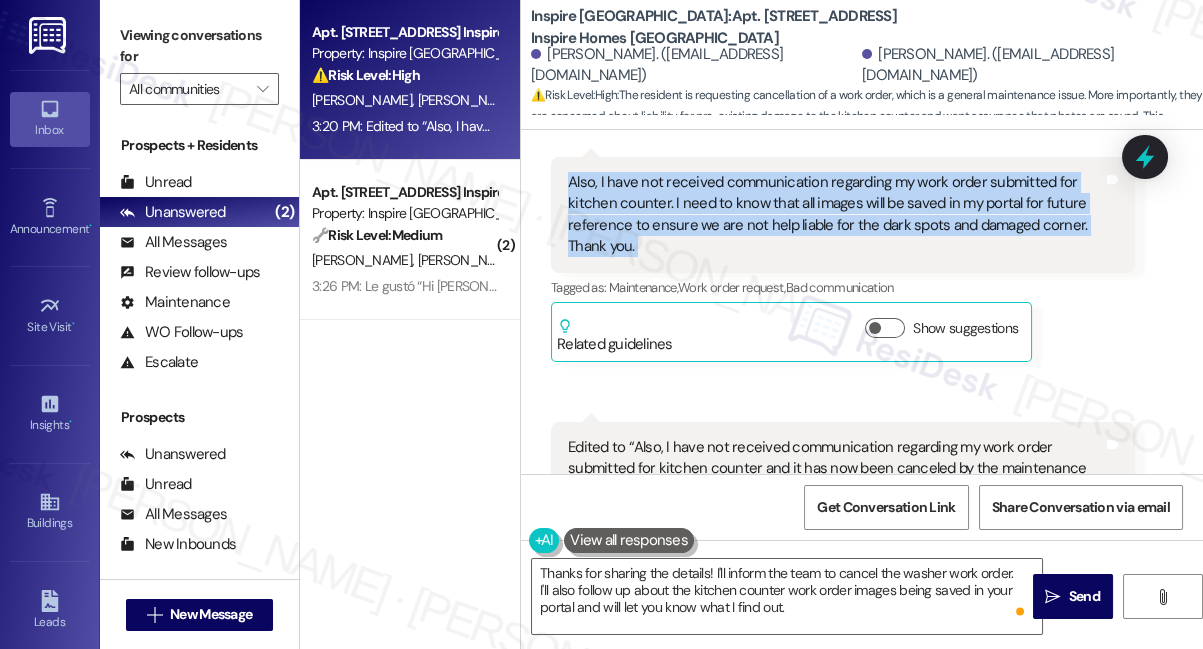 scroll, scrollTop: 1456, scrollLeft: 0, axis: vertical 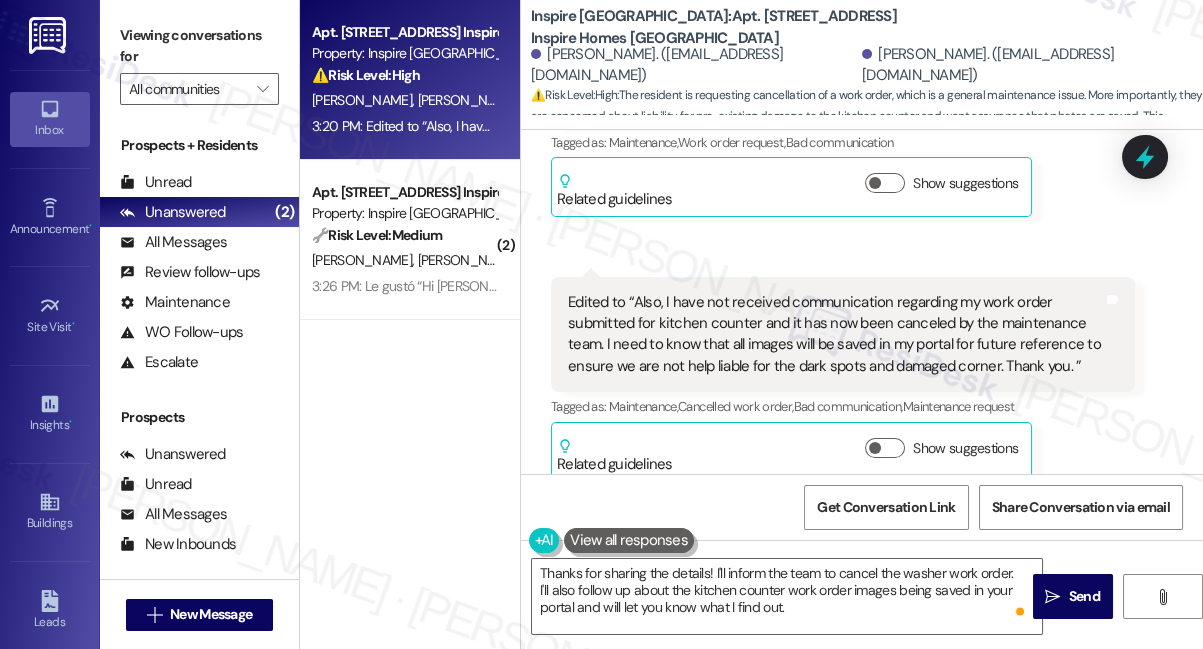 click on "Edited to “Also, I have not received communication regarding my work order submitted for kitchen counter and it has now been canceled by the maintenance team. I need to know that all images will be saved in my portal for future reference to ensure we are not help liable for the dark spots and damaged corner.  Thank you. ”" at bounding box center (835, 335) 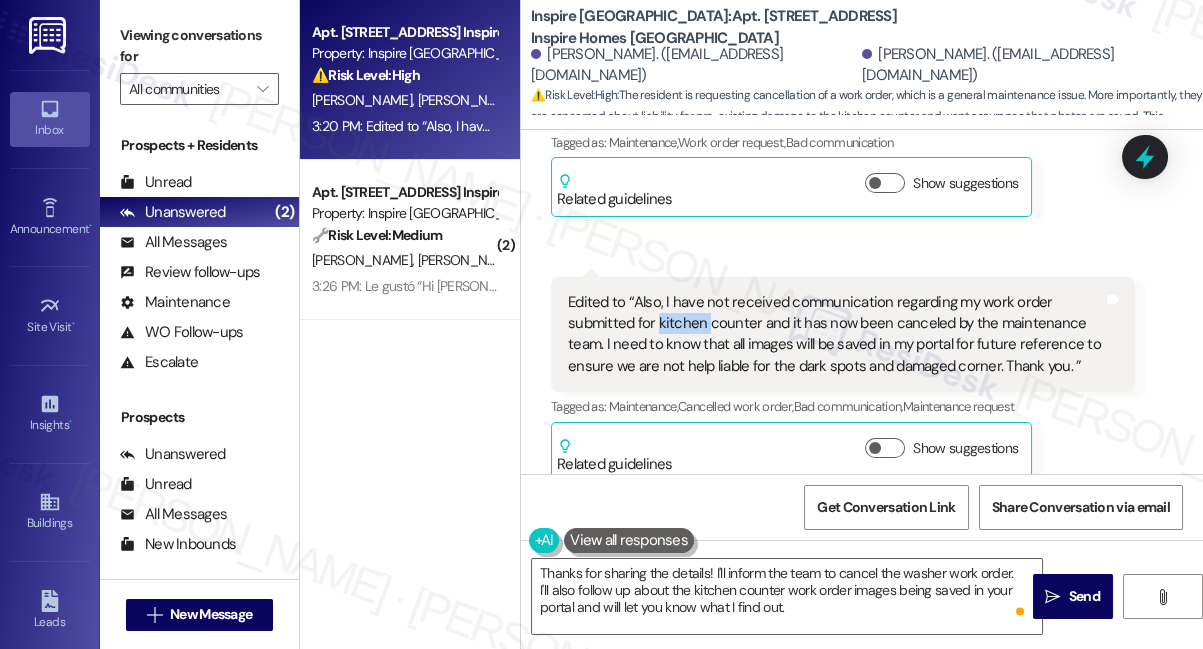 click on "Edited to “Also, I have not received communication regarding my work order submitted for kitchen counter and it has now been canceled by the maintenance team. I need to know that all images will be saved in my portal for future reference to ensure we are not help liable for the dark spots and damaged corner.  Thank you. ”" at bounding box center (835, 335) 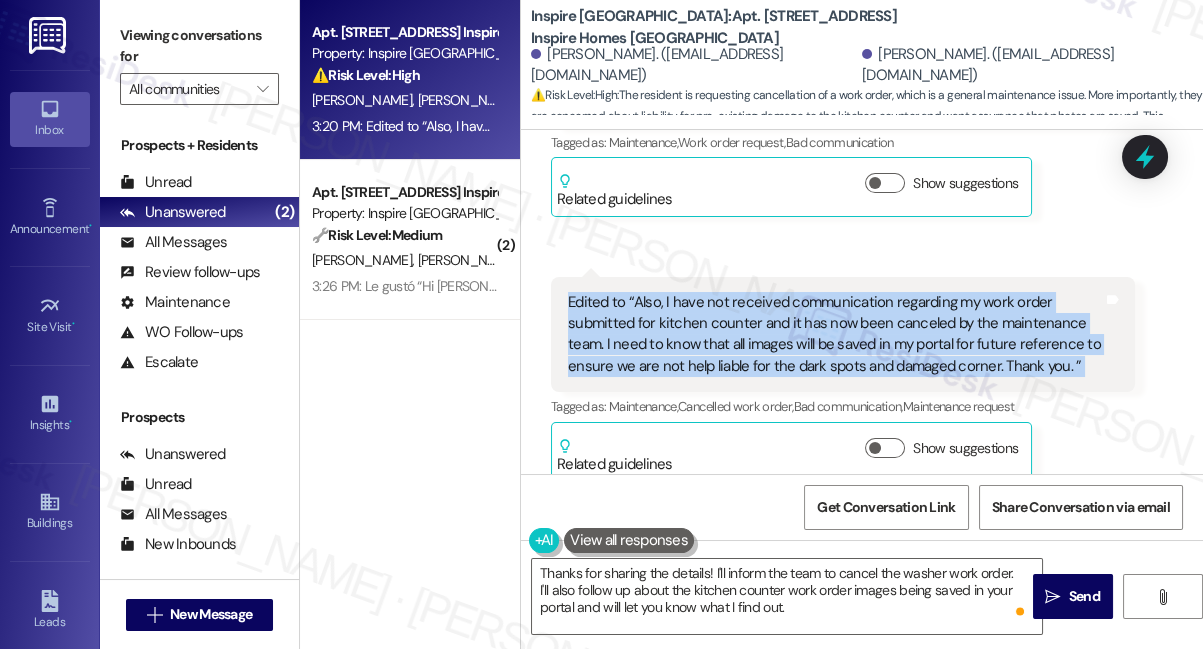 click on "Edited to “Also, I have not received communication regarding my work order submitted for kitchen counter and it has now been canceled by the maintenance team. I need to know that all images will be saved in my portal for future reference to ensure we are not help liable for the dark spots and damaged corner.  Thank you. ”" at bounding box center [835, 335] 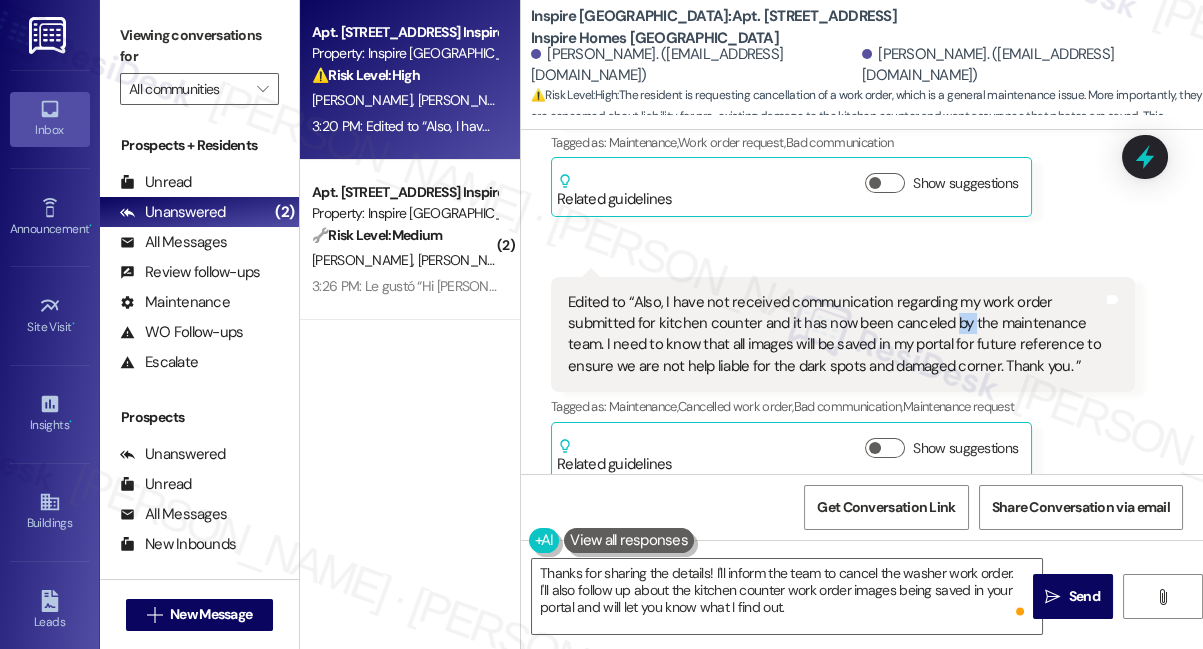 click on "Edited to “Also, I have not received communication regarding my work order submitted for kitchen counter and it has now been canceled by the maintenance team. I need to know that all images will be saved in my portal for future reference to ensure we are not help liable for the dark spots and damaged corner.  Thank you. ”" at bounding box center (835, 335) 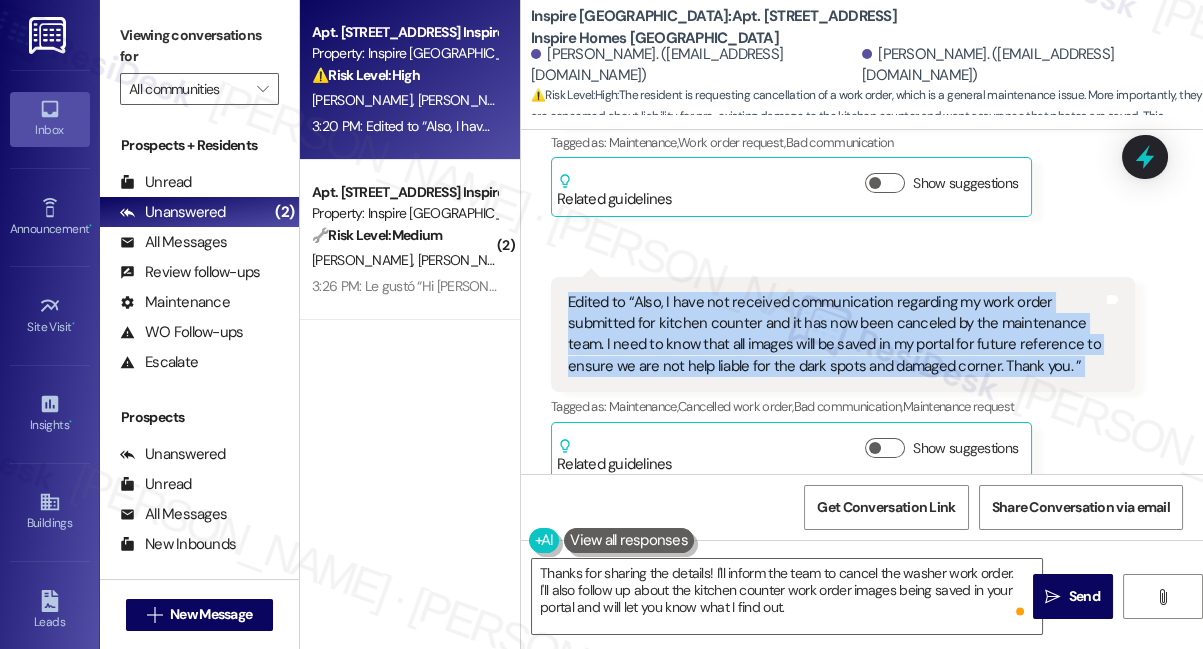 click on "Edited to “Also, I have not received communication regarding my work order submitted for kitchen counter and it has now been canceled by the maintenance team. I need to know that all images will be saved in my portal for future reference to ensure we are not help liable for the dark spots and damaged corner.  Thank you. ”" at bounding box center [835, 335] 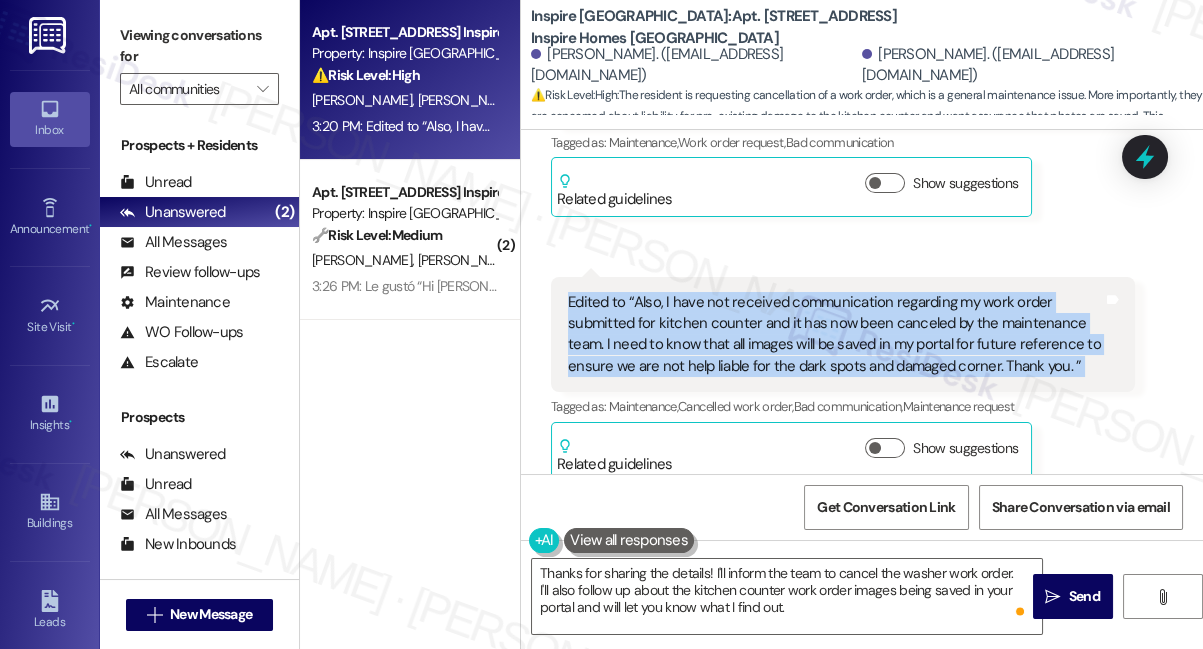 click on "Edited to “Also, I have not received communication regarding my work order submitted for kitchen counter and it has now been canceled by the maintenance team. I need to know that all images will be saved in my portal for future reference to ensure we are not help liable for the dark spots and damaged corner.  Thank you. ”" at bounding box center [835, 335] 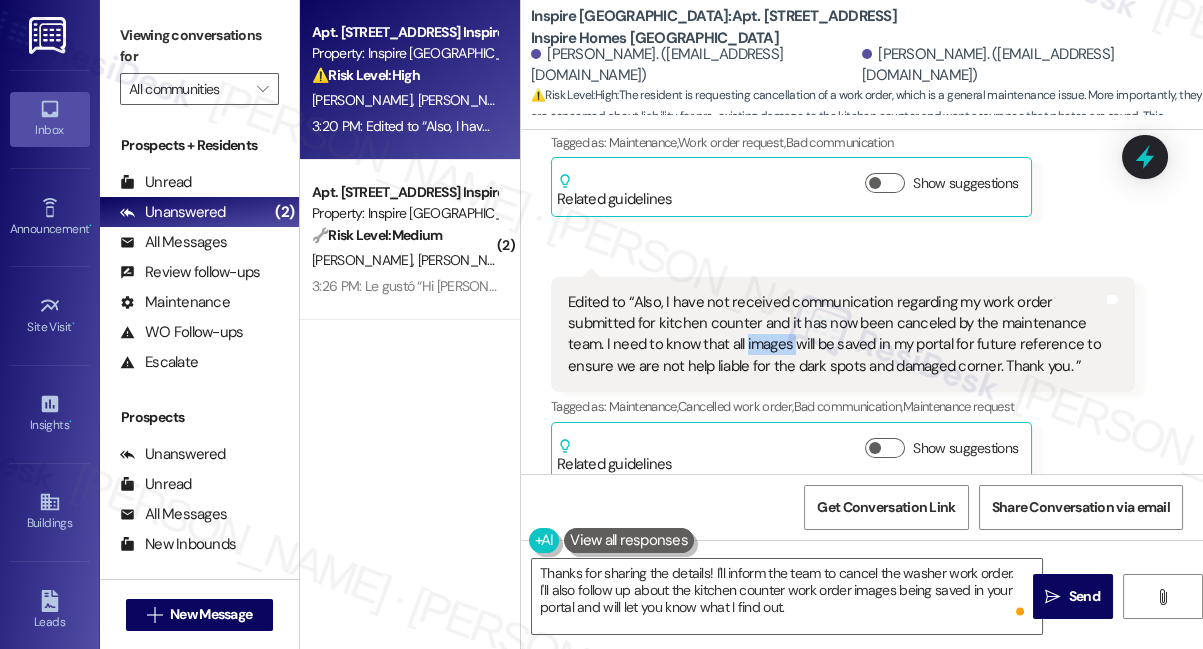 click on "Edited to “Also, I have not received communication regarding my work order submitted for kitchen counter and it has now been canceled by the maintenance team. I need to know that all images will be saved in my portal for future reference to ensure we are not help liable for the dark spots and damaged corner.  Thank you. ”" at bounding box center [835, 335] 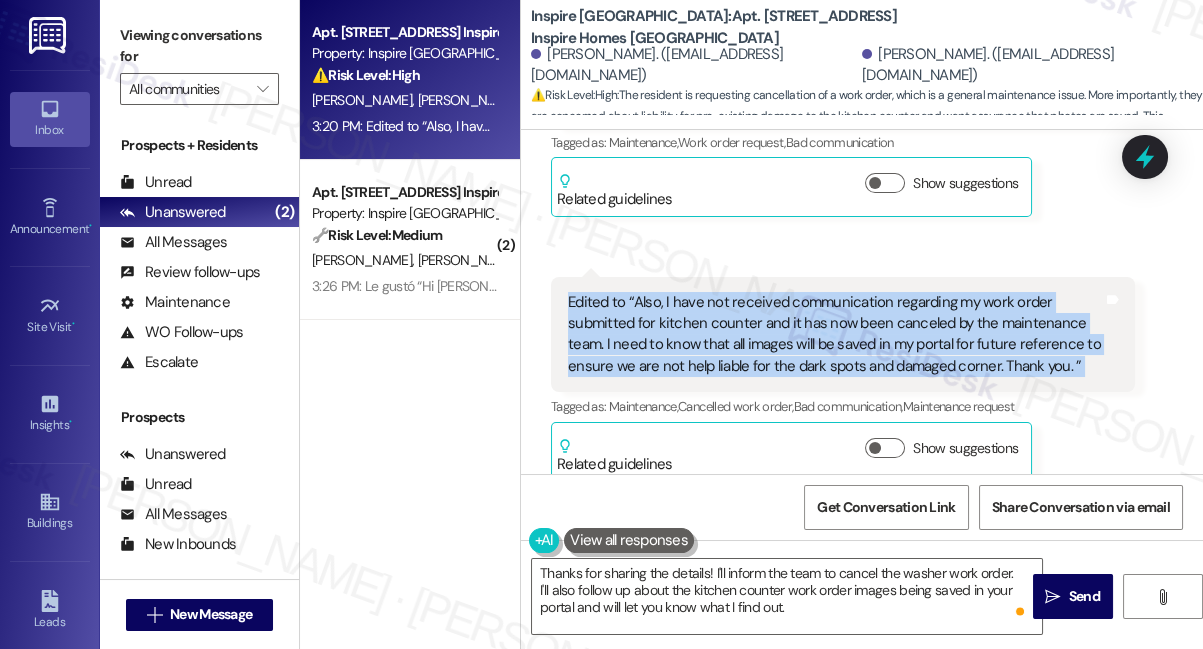 click on "Edited to “Also, I have not received communication regarding my work order submitted for kitchen counter and it has now been canceled by the maintenance team. I need to know that all images will be saved in my portal for future reference to ensure we are not help liable for the dark spots and damaged corner.  Thank you. ”" at bounding box center (835, 335) 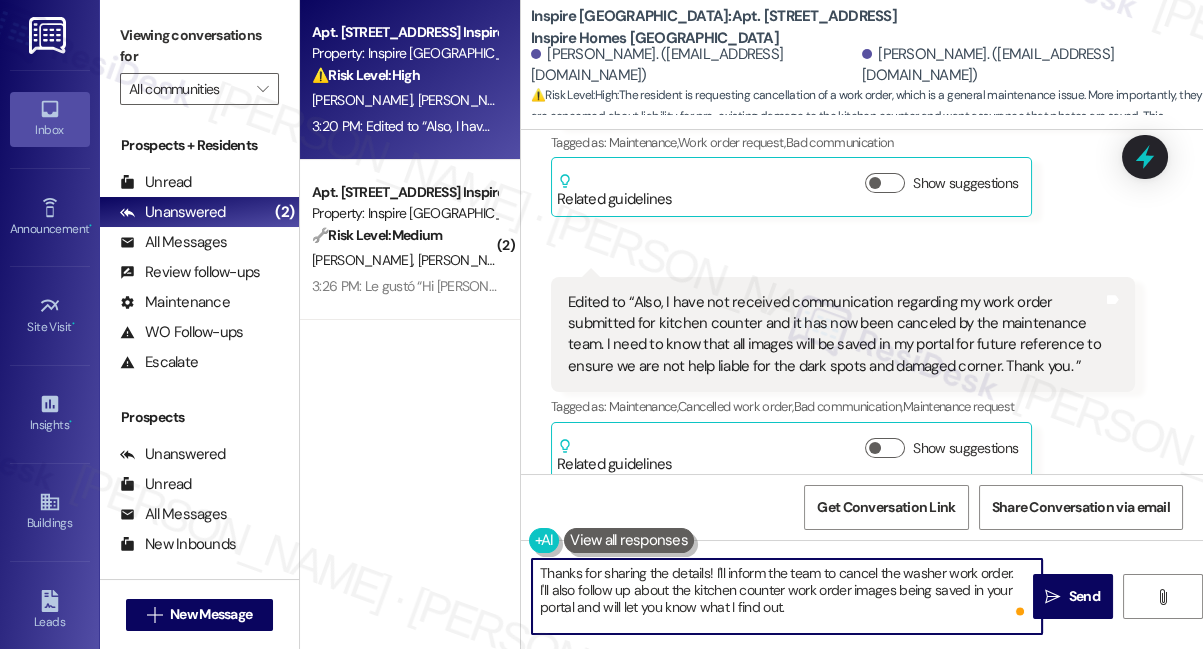 click on "Thanks for sharing the details! I'll inform the team to cancel the washer work order.
I'll also follow up about the kitchen counter work order images being saved in your portal and will let you know what I find out." at bounding box center (787, 596) 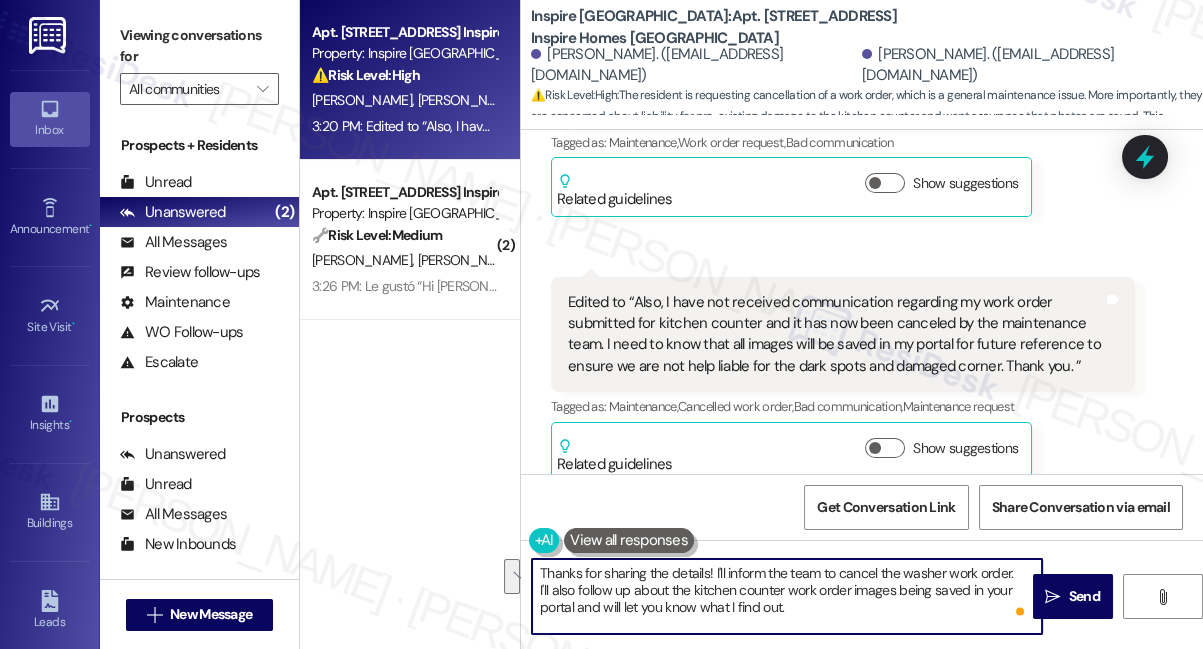 click on "Thanks for sharing the details! I'll inform the team to cancel the washer work order.
I'll also follow up about the kitchen counter work order images being saved in your portal and will let you know what I find out." at bounding box center [787, 596] 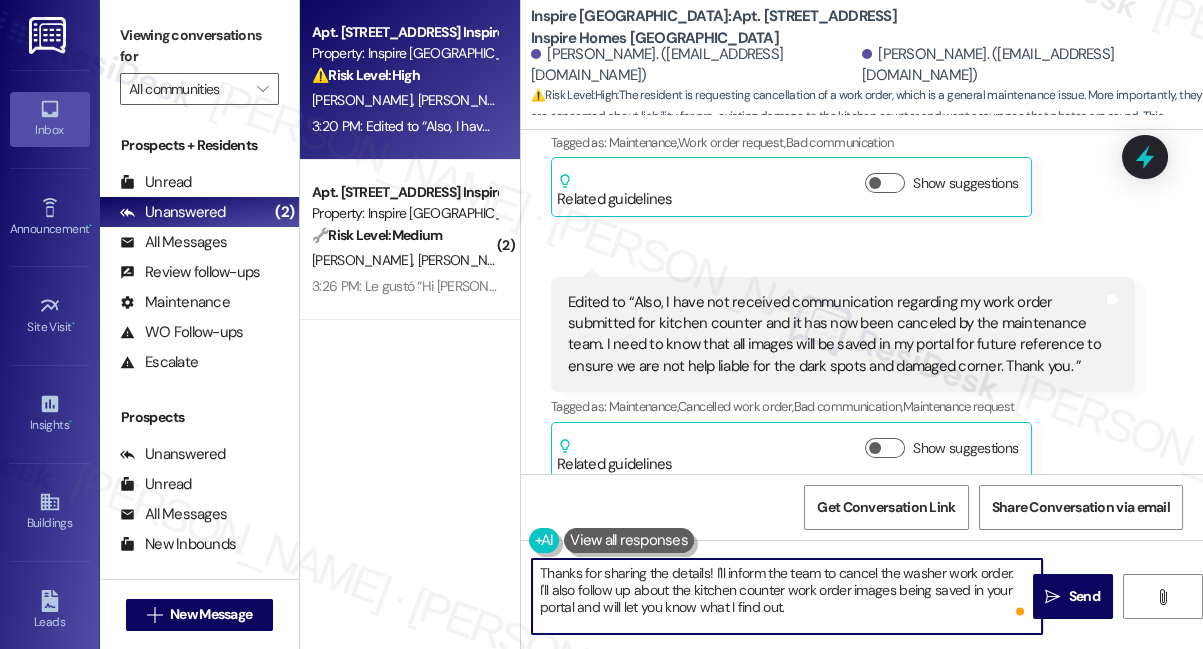 drag, startPoint x: 708, startPoint y: 571, endPoint x: 756, endPoint y: 582, distance: 49.24429 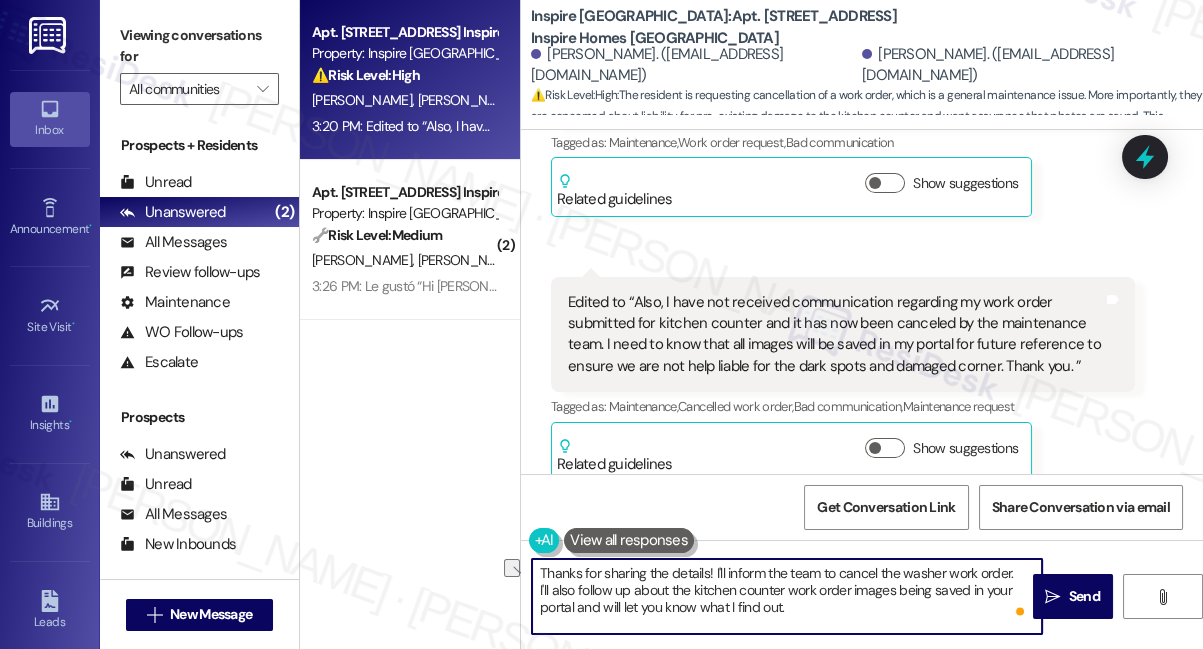 click on "Thanks for sharing the details! I'll inform the team to cancel the washer work order.
I'll also follow up about the kitchen counter work order images being saved in your portal and will let you know what I find out." at bounding box center [787, 596] 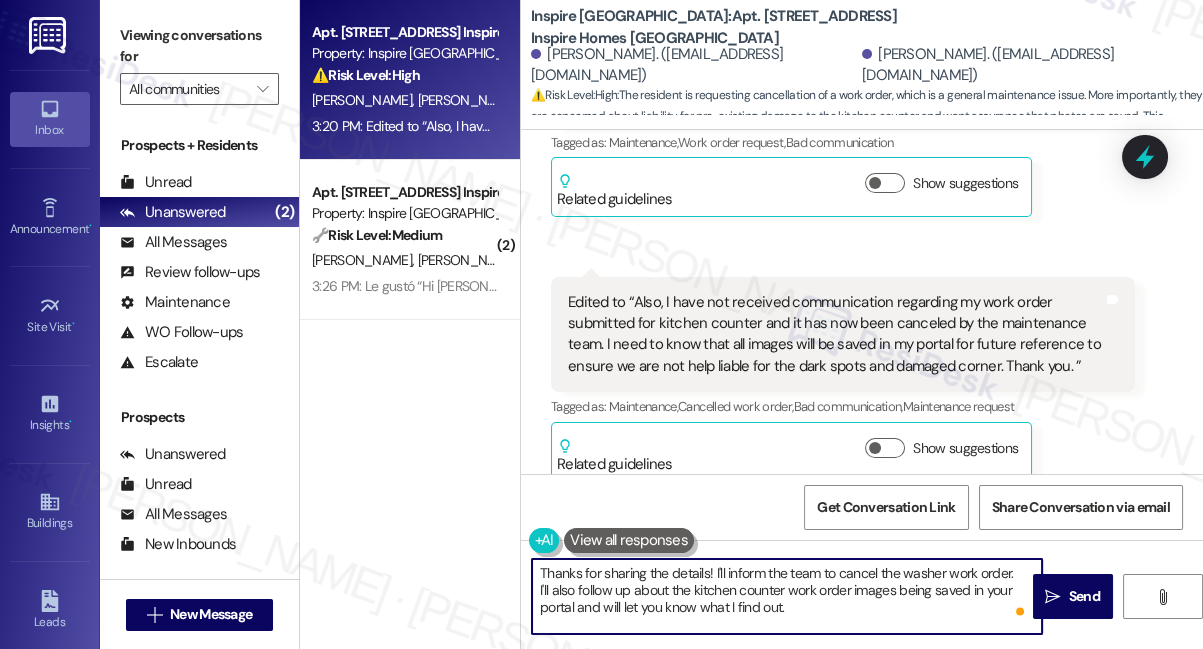 drag, startPoint x: 893, startPoint y: 569, endPoint x: 909, endPoint y: 592, distance: 28.01785 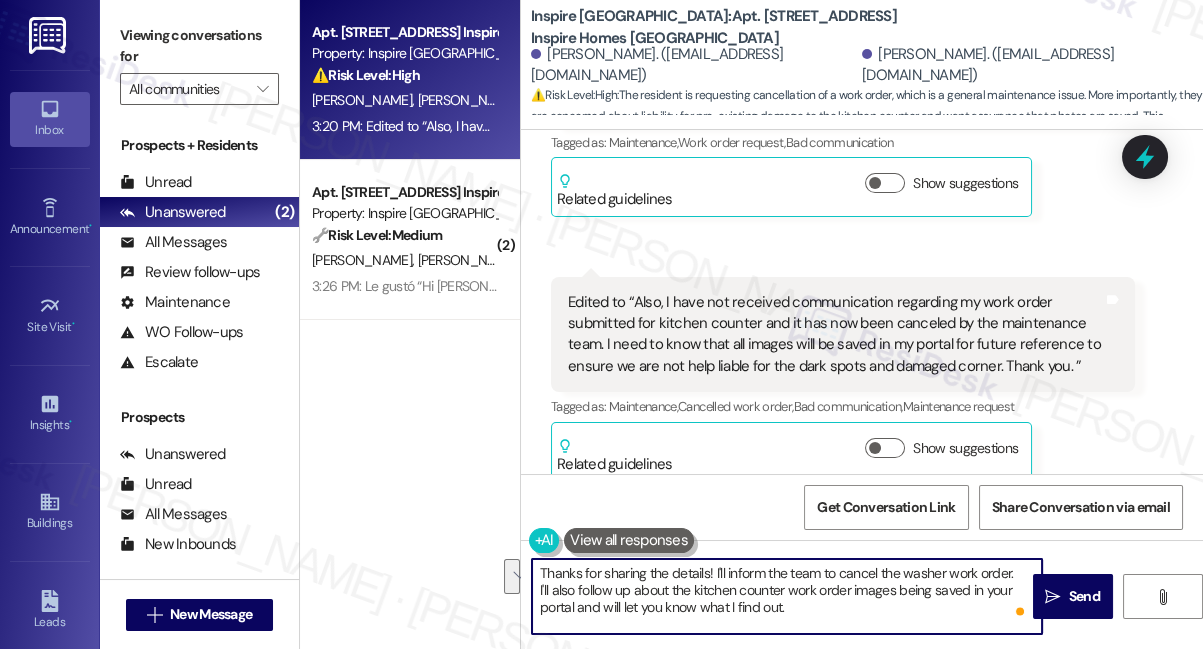 click on "Thanks for sharing the details! I'll inform the team to cancel the washer work order.
I'll also follow up about the kitchen counter work order images being saved in your portal and will let you know what I find out." at bounding box center [787, 596] 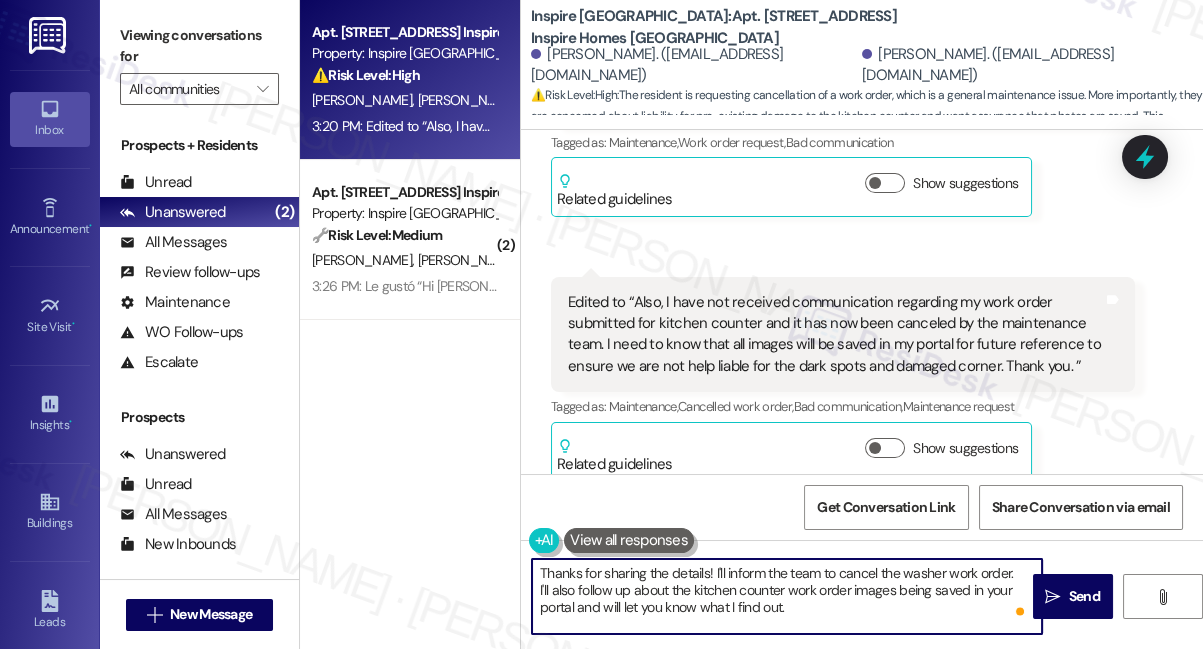 click on "Thanks for sharing the details! I'll inform the team to cancel the washer work order.
I'll also follow up about the kitchen counter work order images being saved in your portal and will let you know what I find out." at bounding box center [787, 596] 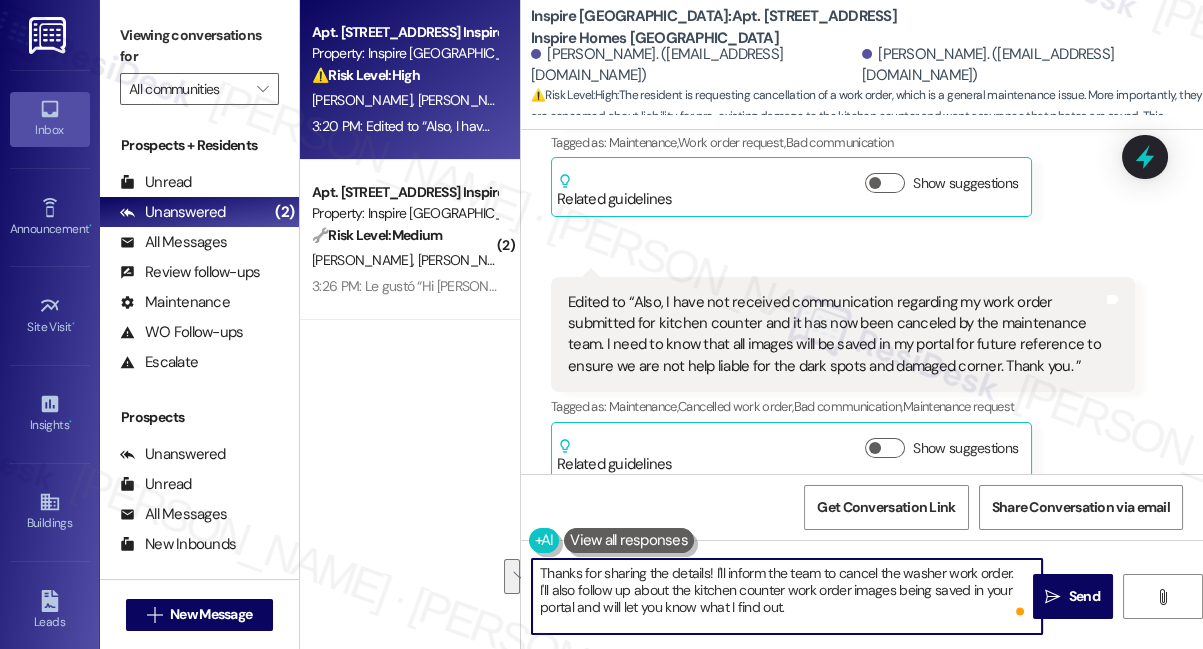 click on "Thanks for sharing the details! I'll inform the team to cancel the washer work order.
I'll also follow up about the kitchen counter work order images being saved in your portal and will let you know what I find out." at bounding box center [787, 596] 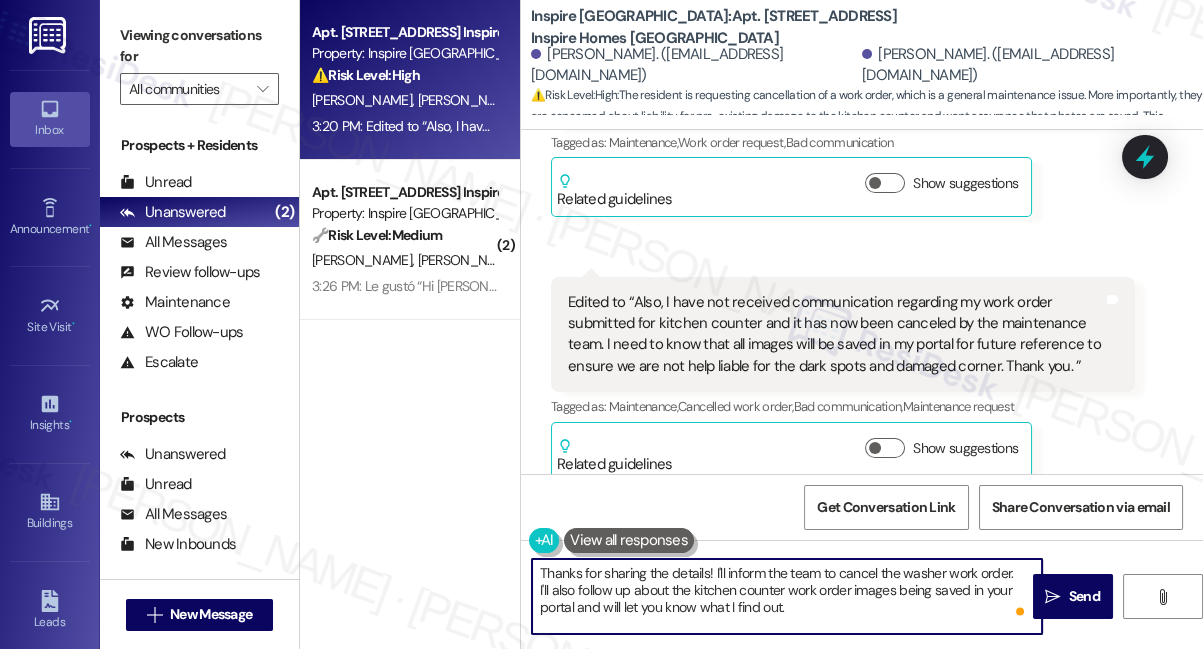 click on "Thanks for sharing the details! I'll inform the team to cancel the washer work order.
I'll also follow up about the kitchen counter work order images being saved in your portal and will let you know what I find out." at bounding box center (787, 596) 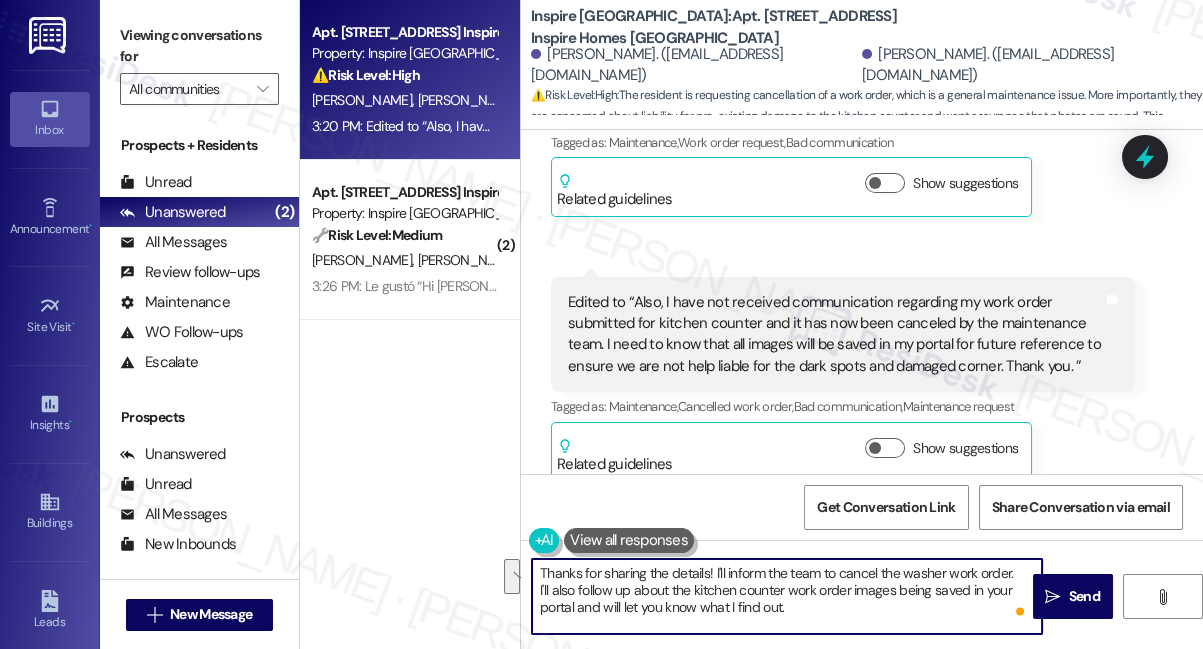 drag, startPoint x: 853, startPoint y: 591, endPoint x: 576, endPoint y: 611, distance: 277.72107 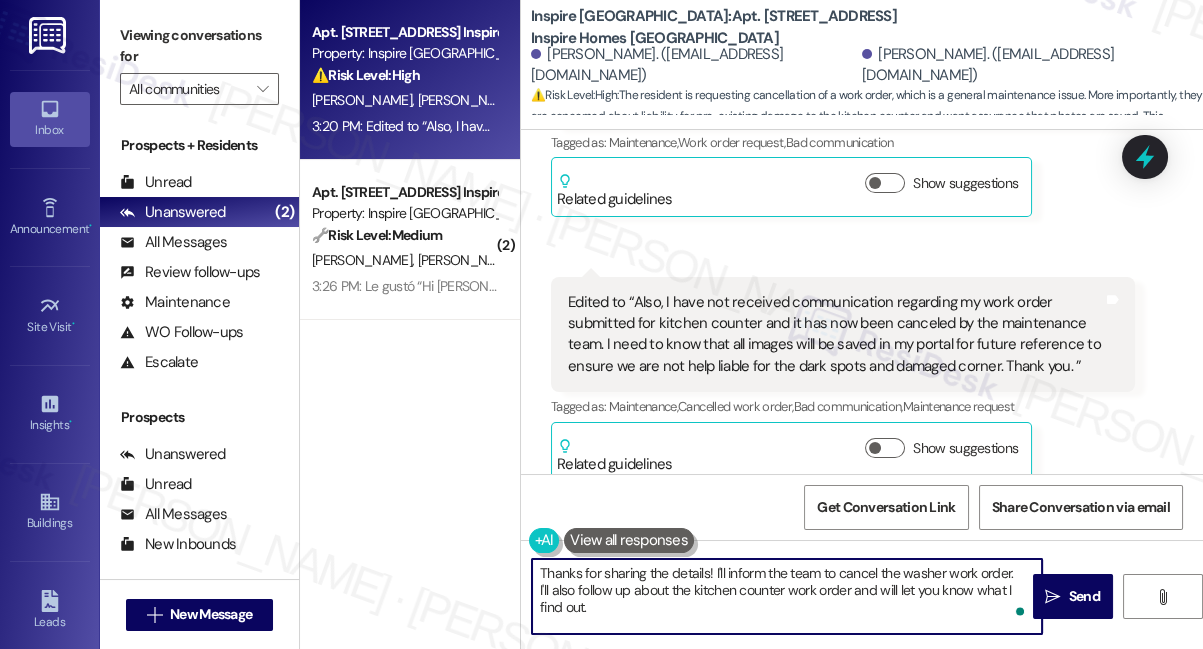 click on "Thanks for sharing the details! I'll inform the team to cancel the washer work order.
I'll also follow up about the kitchen counter work order and will let you know what I find out." at bounding box center [787, 596] 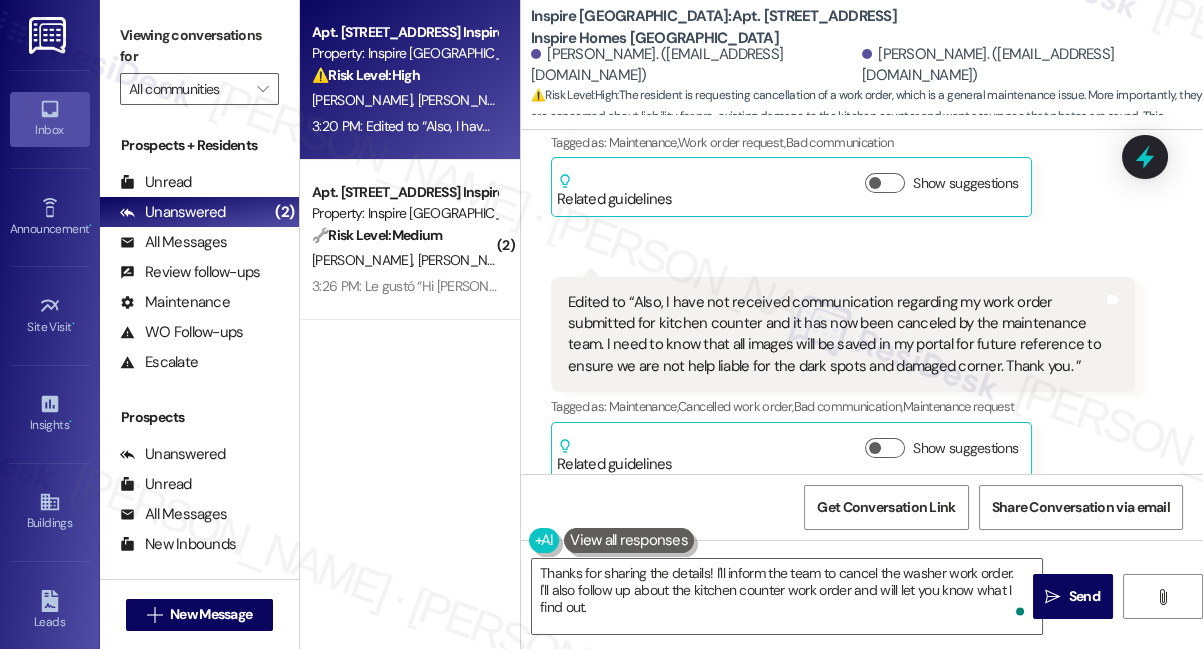 click on "Edited to “Also, I have not received communication regarding my work order submitted for kitchen counter and it has now been canceled by the maintenance team. I need to know that all images will be saved in my portal for future reference to ensure we are not help liable for the dark spots and damaged corner.  Thank you. ”" at bounding box center (835, 335) 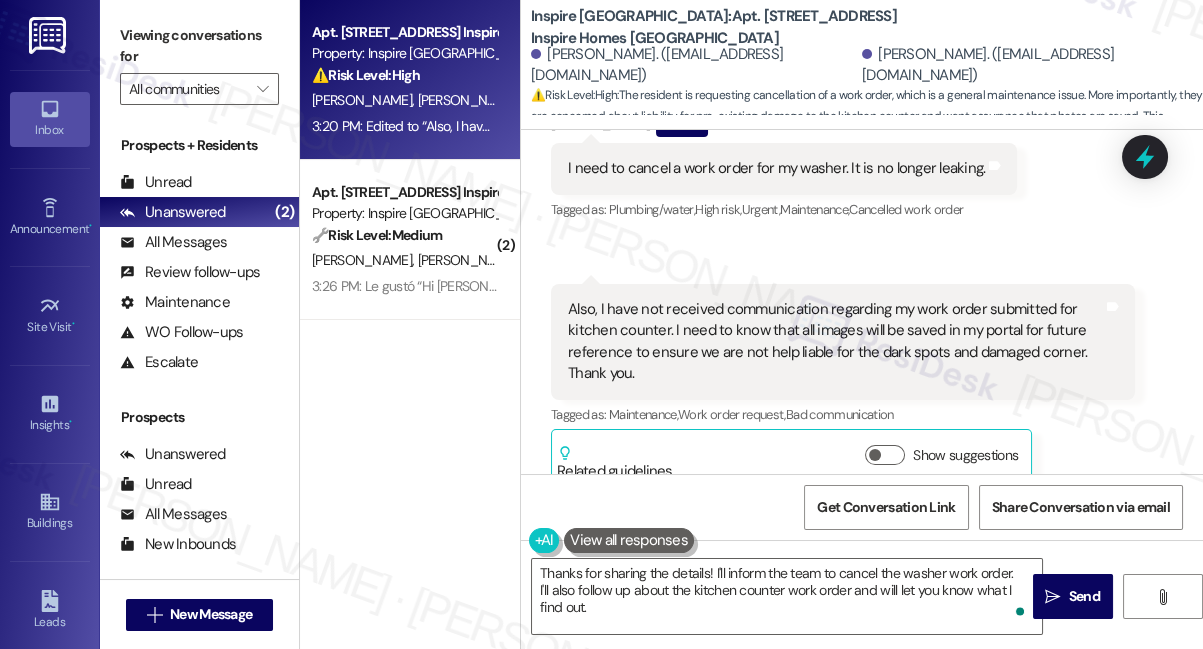 click on "Also, I have not received communication regarding my work order submitted for kitchen counter. I need to know that all images will be saved in my portal for future reference to ensure we are not help liable for the dark spots and damaged corner.  Thank you." at bounding box center [835, 342] 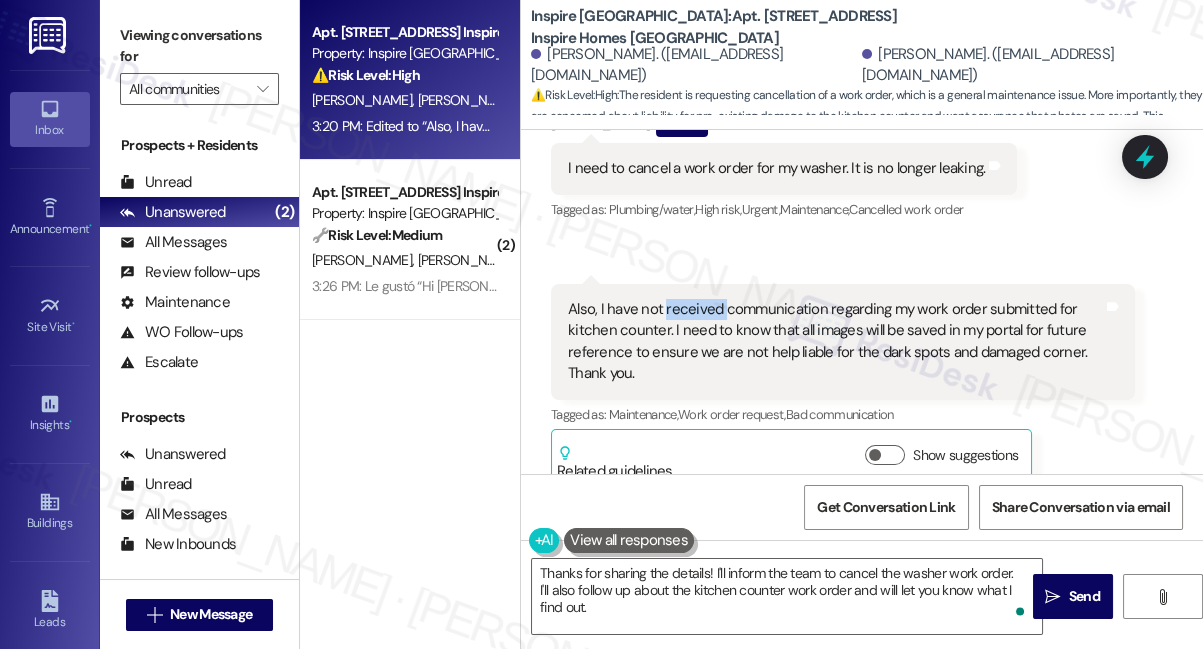 click on "Also, I have not received communication regarding my work order submitted for kitchen counter. I need to know that all images will be saved in my portal for future reference to ensure we are not help liable for the dark spots and damaged corner.  Thank you." at bounding box center (835, 342) 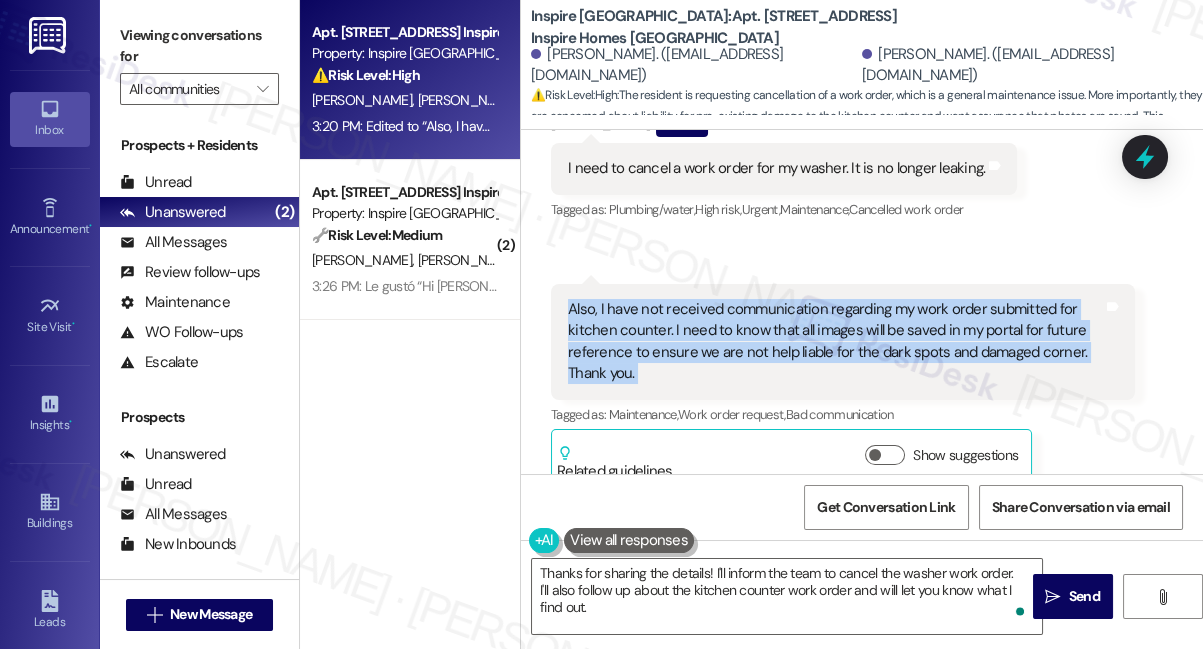 click on "Also, I have not received communication regarding my work order submitted for kitchen counter. I need to know that all images will be saved in my portal for future reference to ensure we are not help liable for the dark spots and damaged corner.  Thank you." at bounding box center (835, 342) 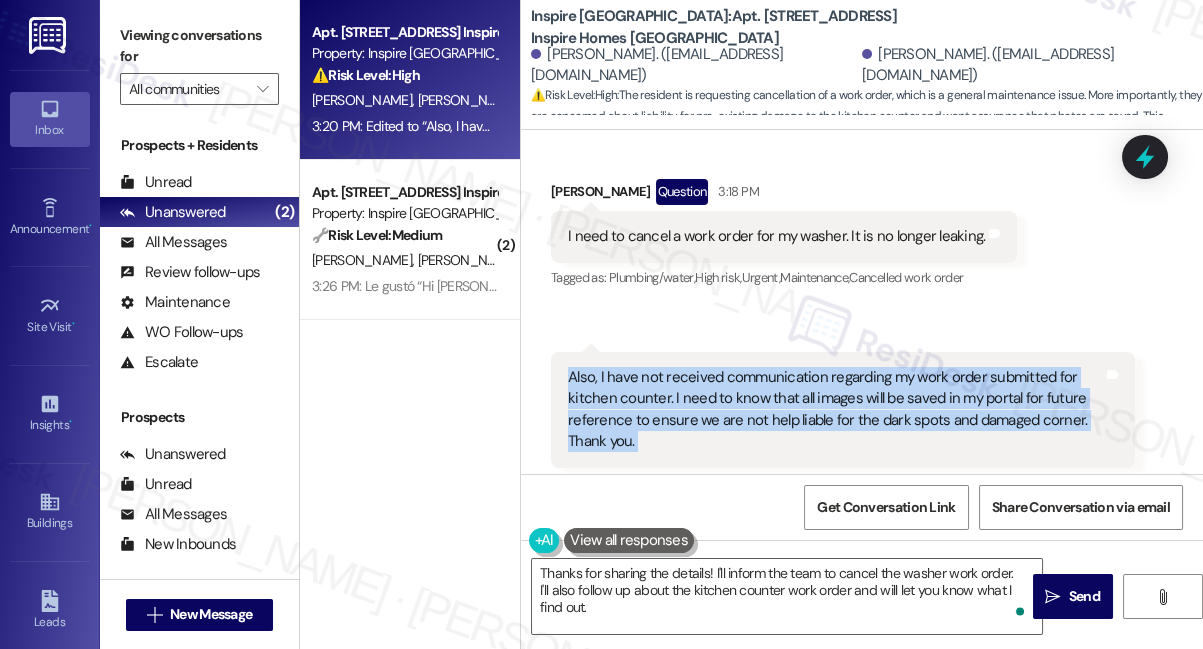 scroll, scrollTop: 1002, scrollLeft: 0, axis: vertical 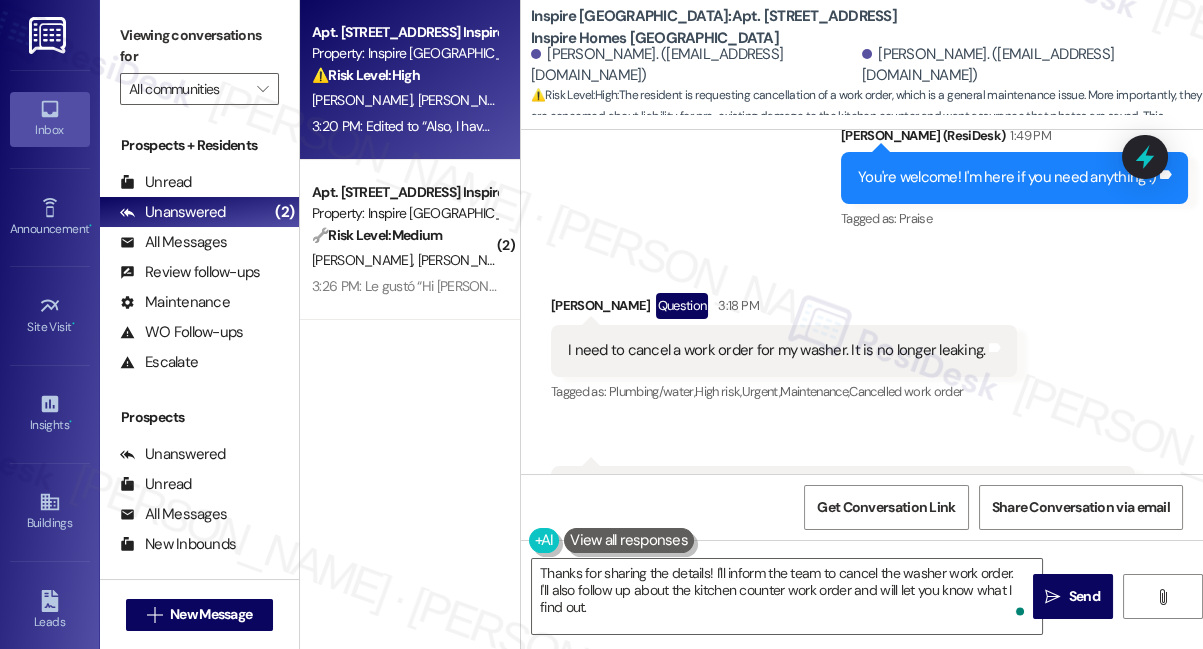 click on "I need to cancel a work order for my washer. It is no longer leaking." at bounding box center (776, 350) 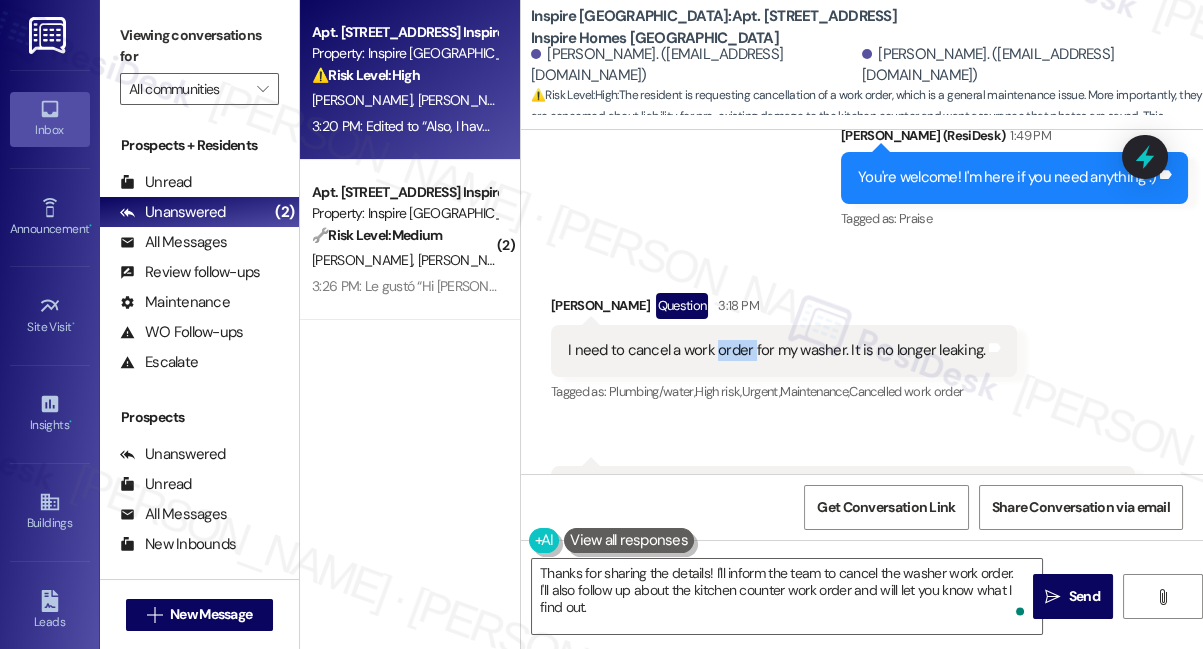 click on "I need to cancel a work order for my washer. It is no longer leaking." at bounding box center (776, 350) 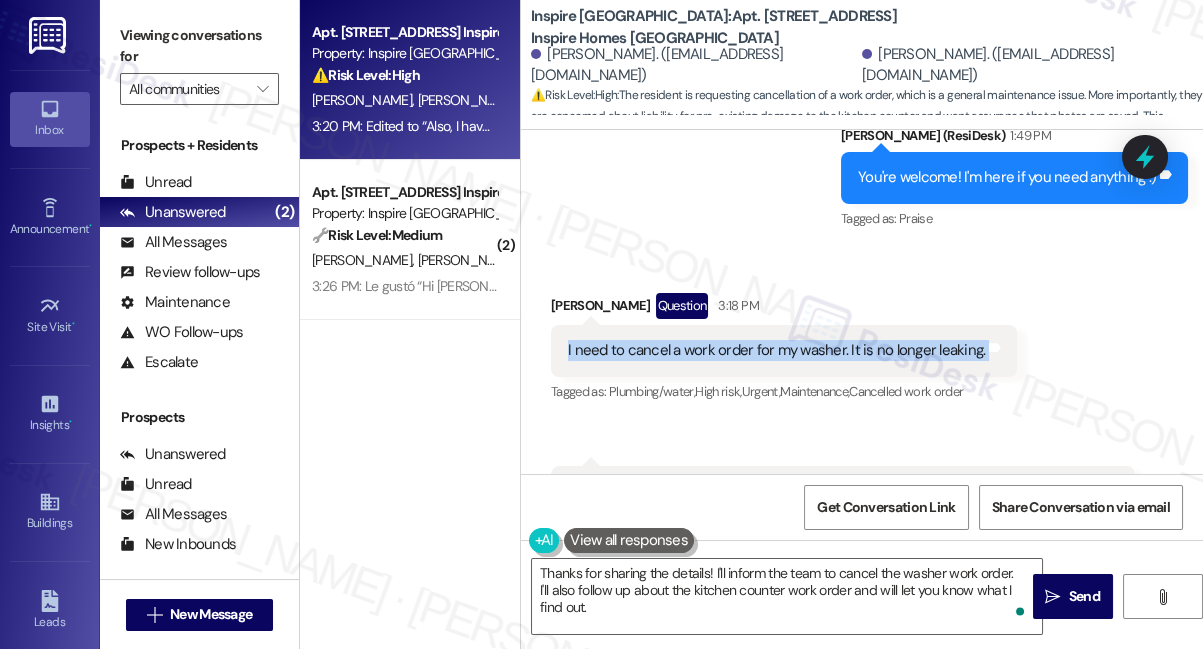 click on "I need to cancel a work order for my washer. It is no longer leaking." at bounding box center [776, 350] 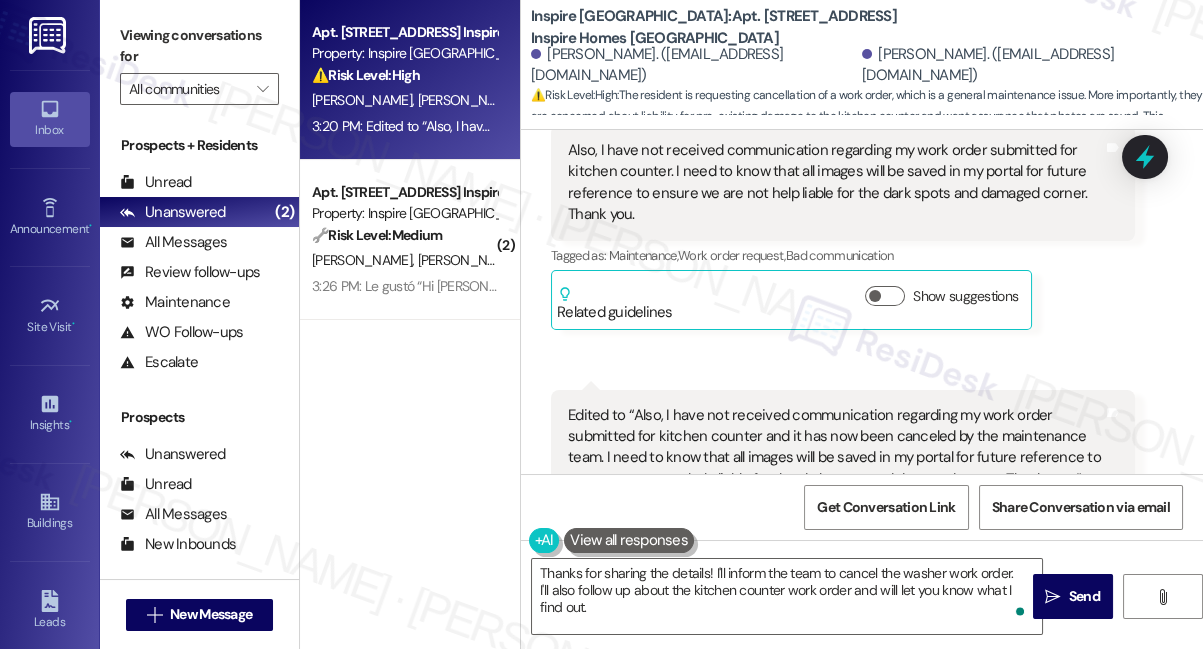 scroll, scrollTop: 1456, scrollLeft: 0, axis: vertical 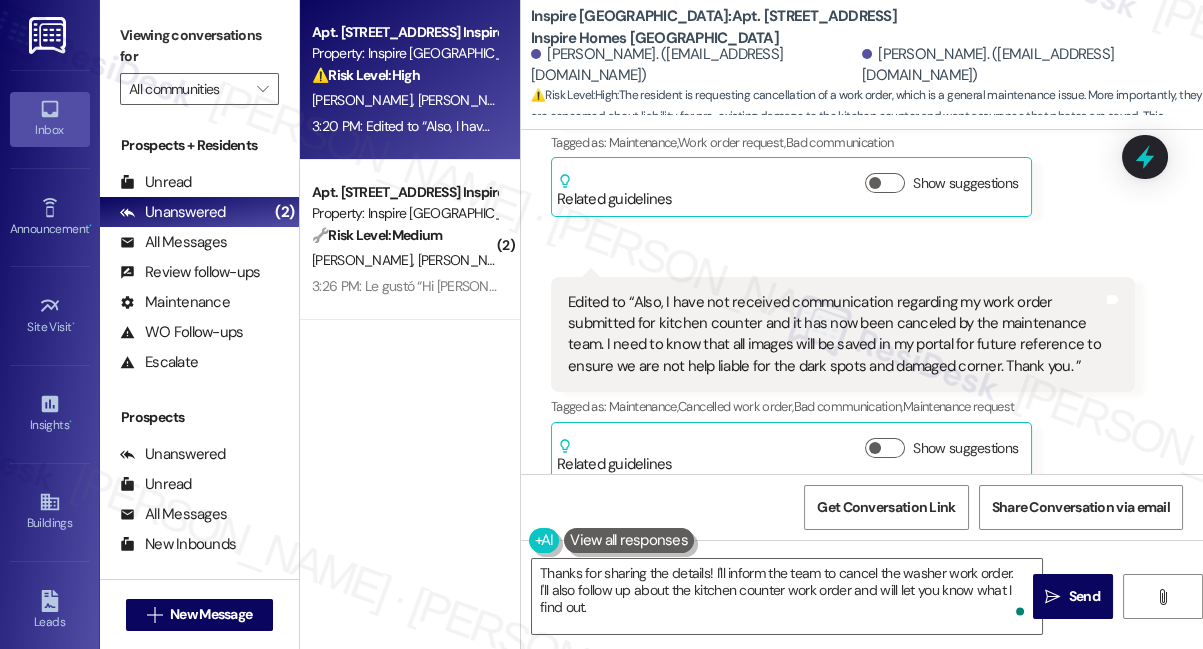 click on "Edited to “Also, I have not received communication regarding my work order submitted for kitchen counter and it has now been canceled by the maintenance team. I need to know that all images will be saved in my portal for future reference to ensure we are not help liable for the dark spots and damaged corner.  Thank you. ”" at bounding box center (835, 335) 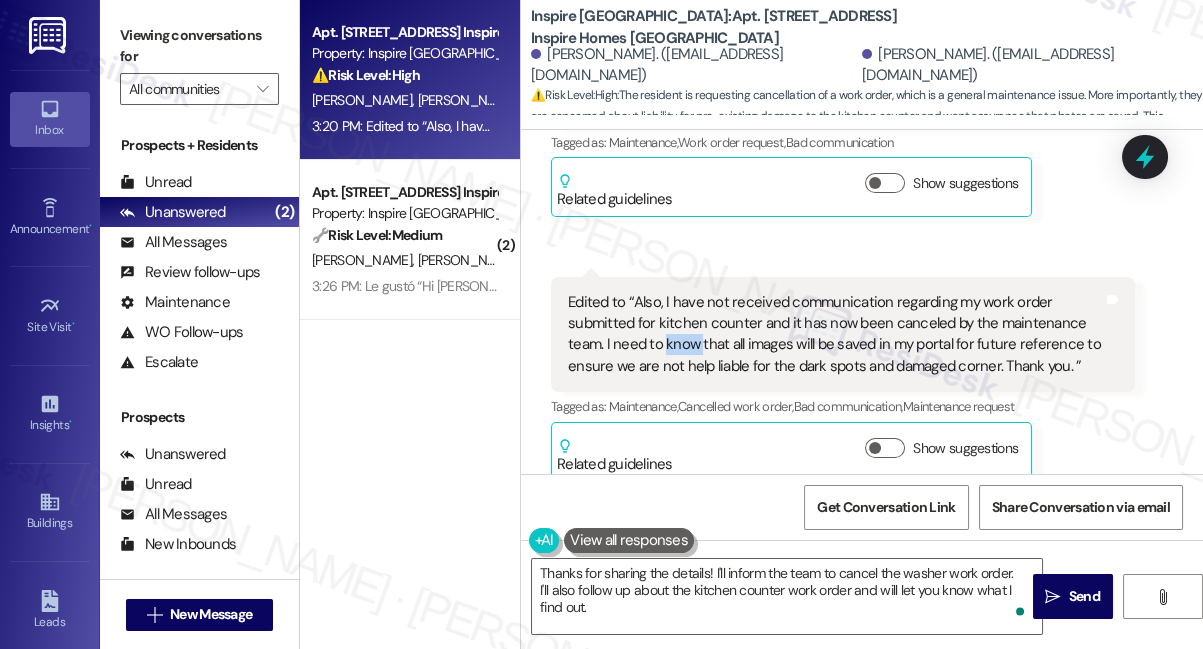 click on "Edited to “Also, I have not received communication regarding my work order submitted for kitchen counter and it has now been canceled by the maintenance team. I need to know that all images will be saved in my portal for future reference to ensure we are not help liable for the dark spots and damaged corner.  Thank you. ”" at bounding box center (835, 335) 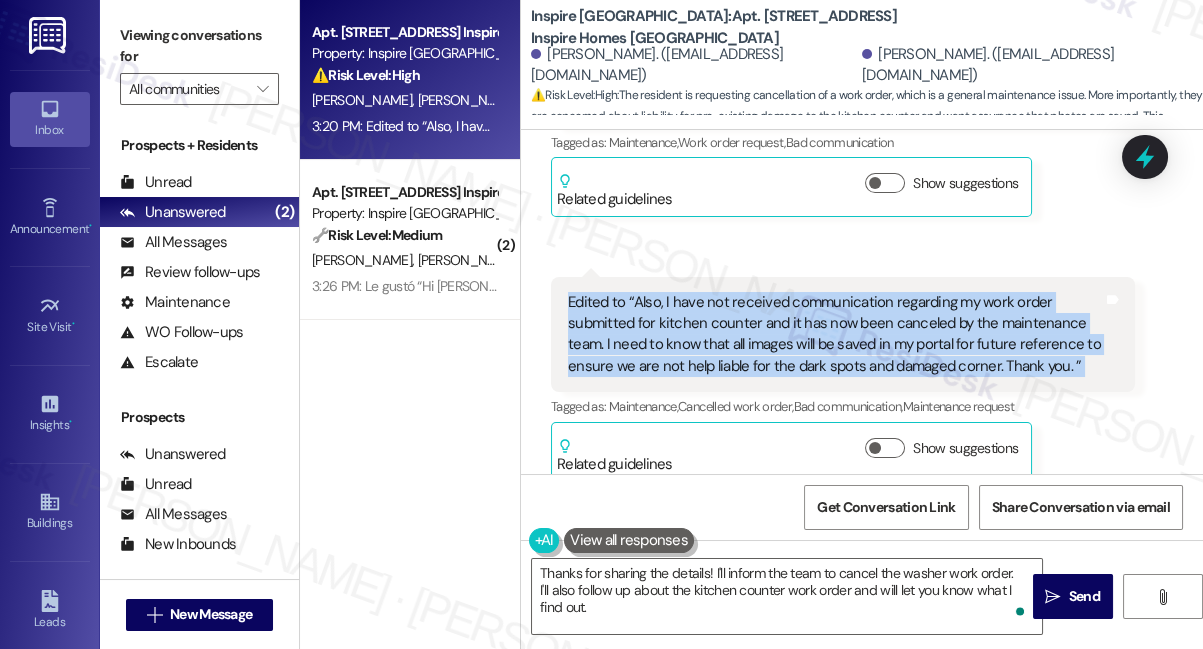 click on "Edited to “Also, I have not received communication regarding my work order submitted for kitchen counter and it has now been canceled by the maintenance team. I need to know that all images will be saved in my portal for future reference to ensure we are not help liable for the dark spots and damaged corner.  Thank you. ”" at bounding box center (835, 335) 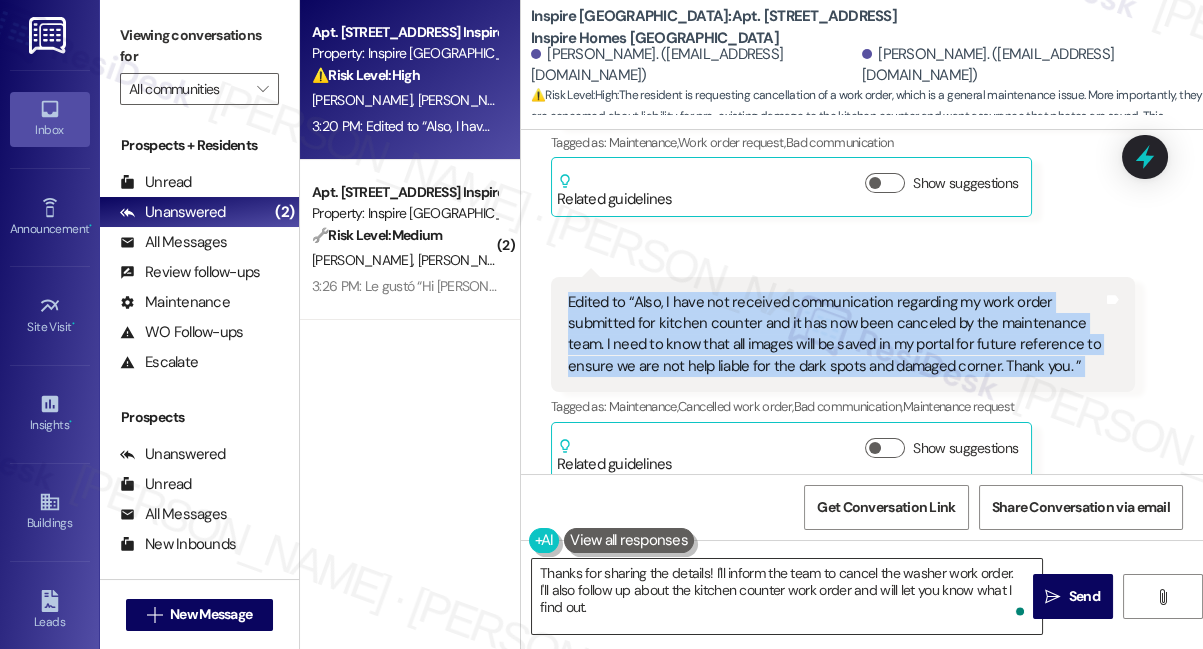 click on "Thanks for sharing the details! I'll inform the team to cancel the washer work order.
I'll also follow up about the kitchen counter work order and will let you know what I find out." at bounding box center (787, 596) 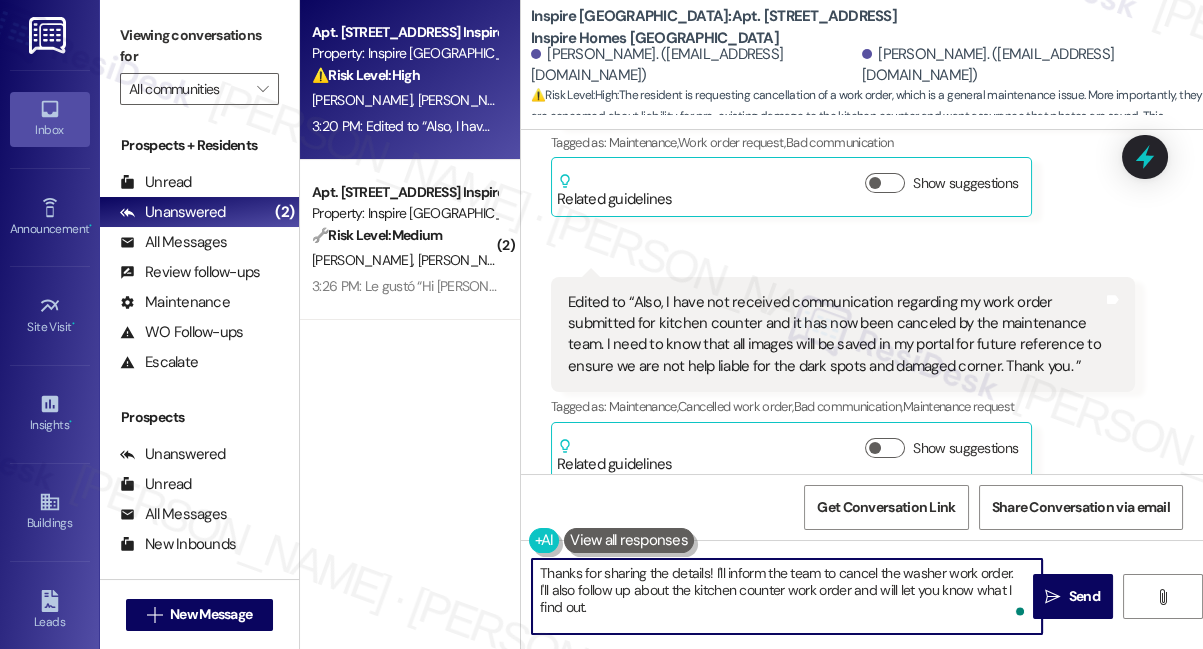 click on "Thanks for sharing the details! I'll inform the team to cancel the washer work order.
I'll also follow up about the kitchen counter work order and will let you know what I find out." at bounding box center (787, 596) 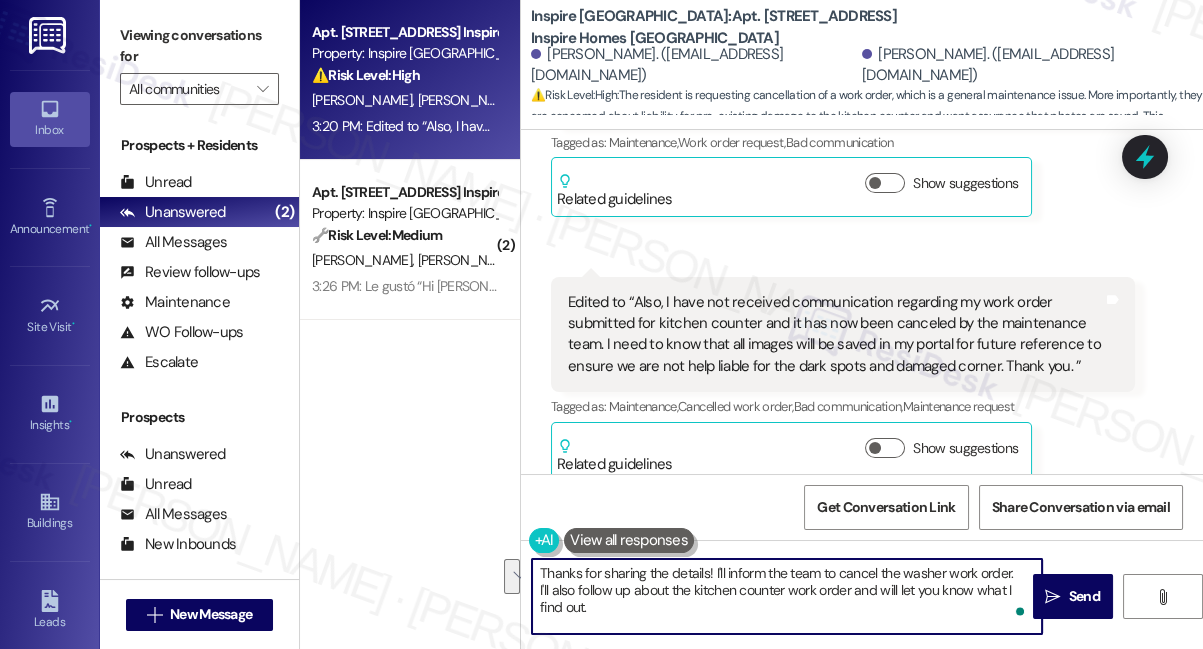 click on "Thanks for sharing the details! I'll inform the team to cancel the washer work order.
I'll also follow up about the kitchen counter work order and will let you know what I find out." at bounding box center [787, 596] 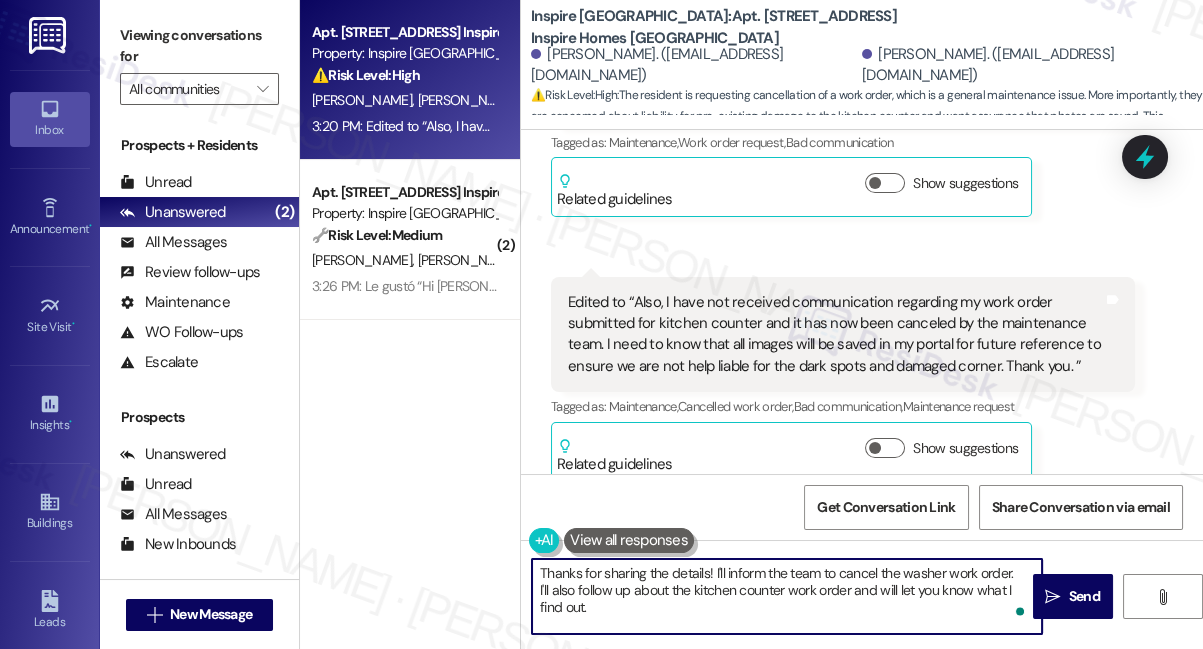 click on "Thanks for sharing the details! I'll inform the team to cancel the washer work order.
I'll also follow up about the kitchen counter work order and will let you know what I find out." at bounding box center [787, 596] 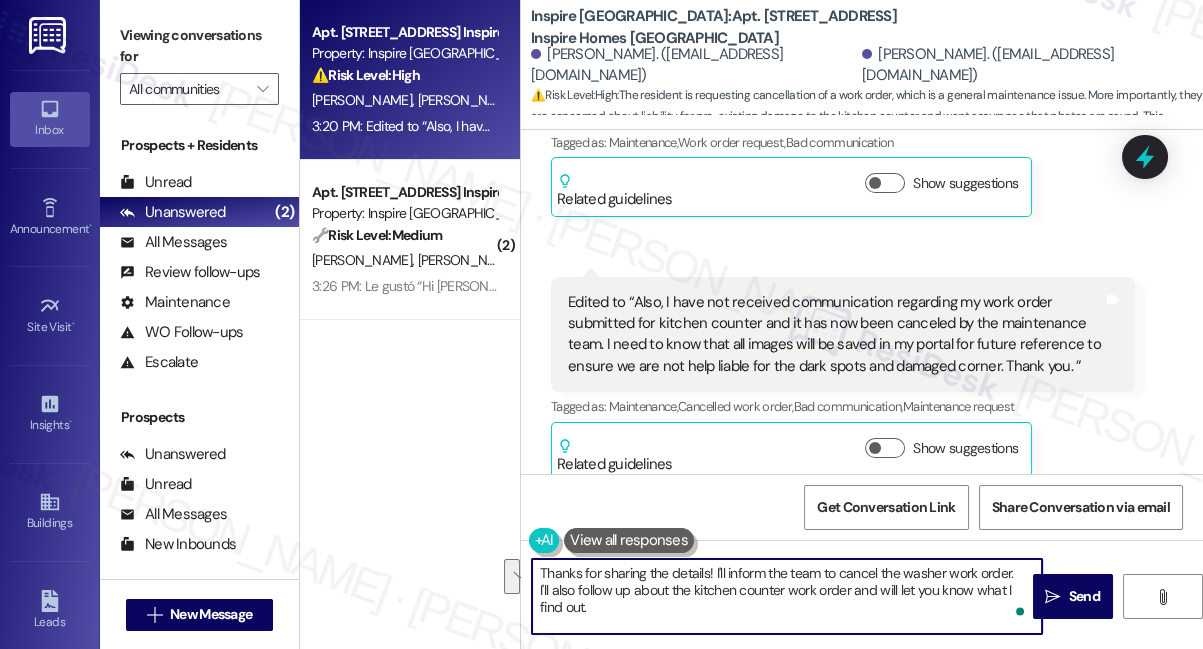 click on "Thanks for sharing the details! I'll inform the team to cancel the washer work order.
I'll also follow up about the kitchen counter work order and will let you know what I find out." at bounding box center (787, 596) 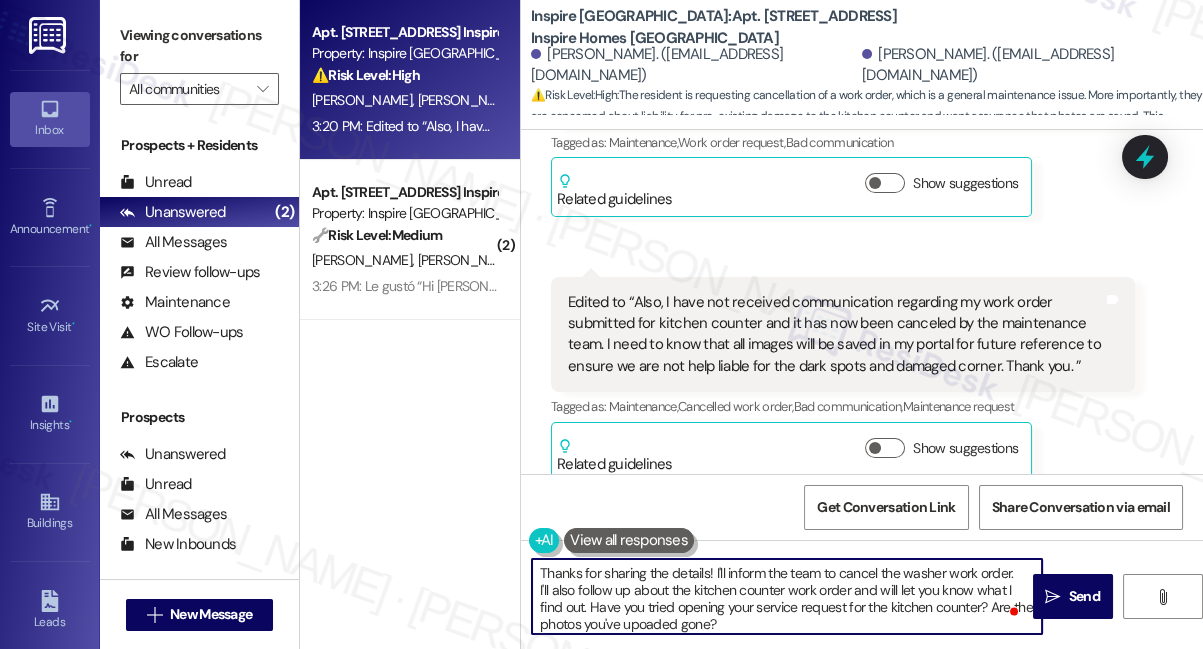 scroll, scrollTop: 5, scrollLeft: 0, axis: vertical 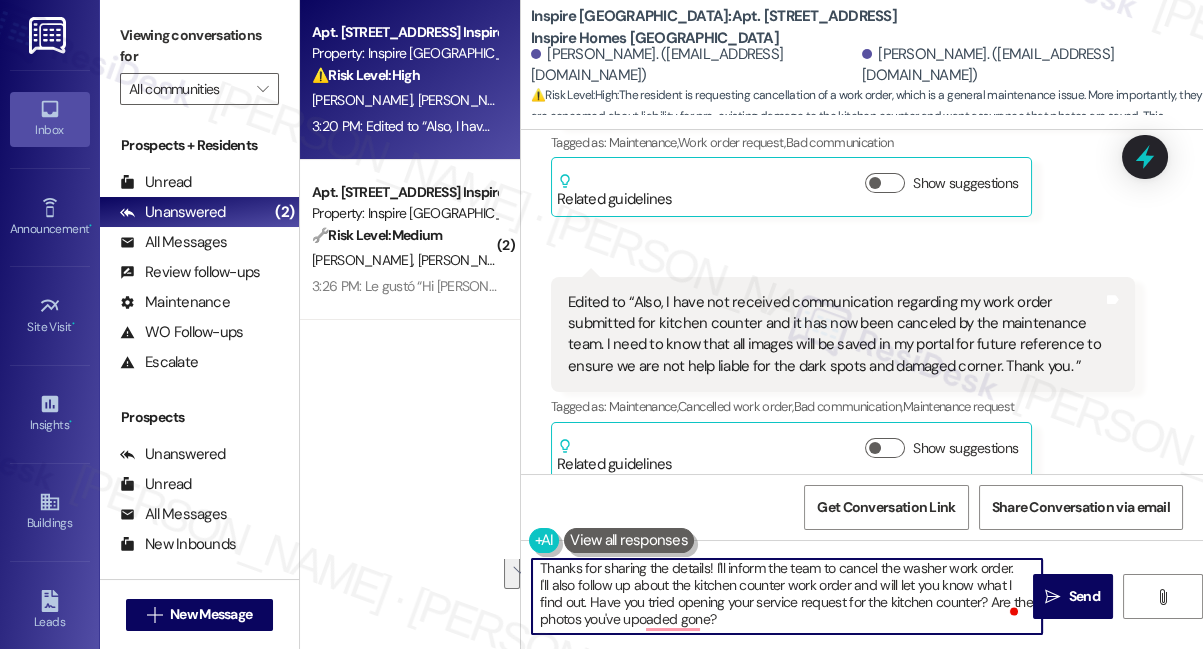 drag, startPoint x: 760, startPoint y: 623, endPoint x: 588, endPoint y: 607, distance: 172.74258 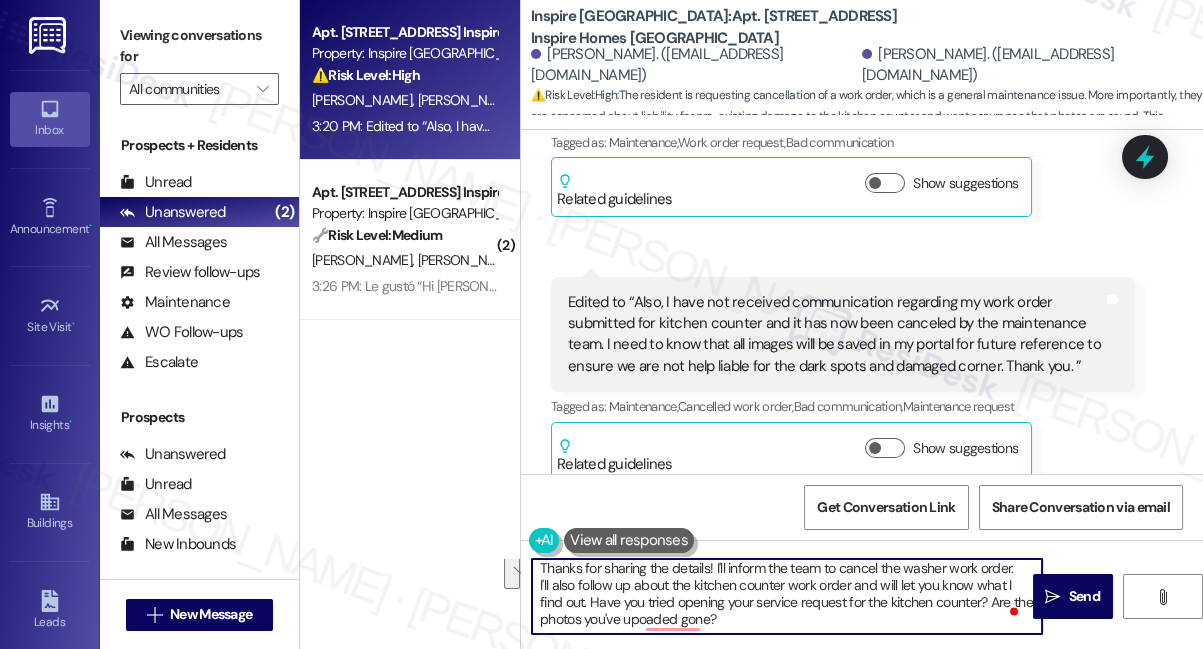 click on "Thanks for sharing the details! I'll inform the team to cancel the washer work order.
I'll also follow up about the kitchen counter work order and will let you know what I find out. Have you tried opening your service request for the kitchen counter? Are the photos you've upoaded gone?" at bounding box center (787, 596) 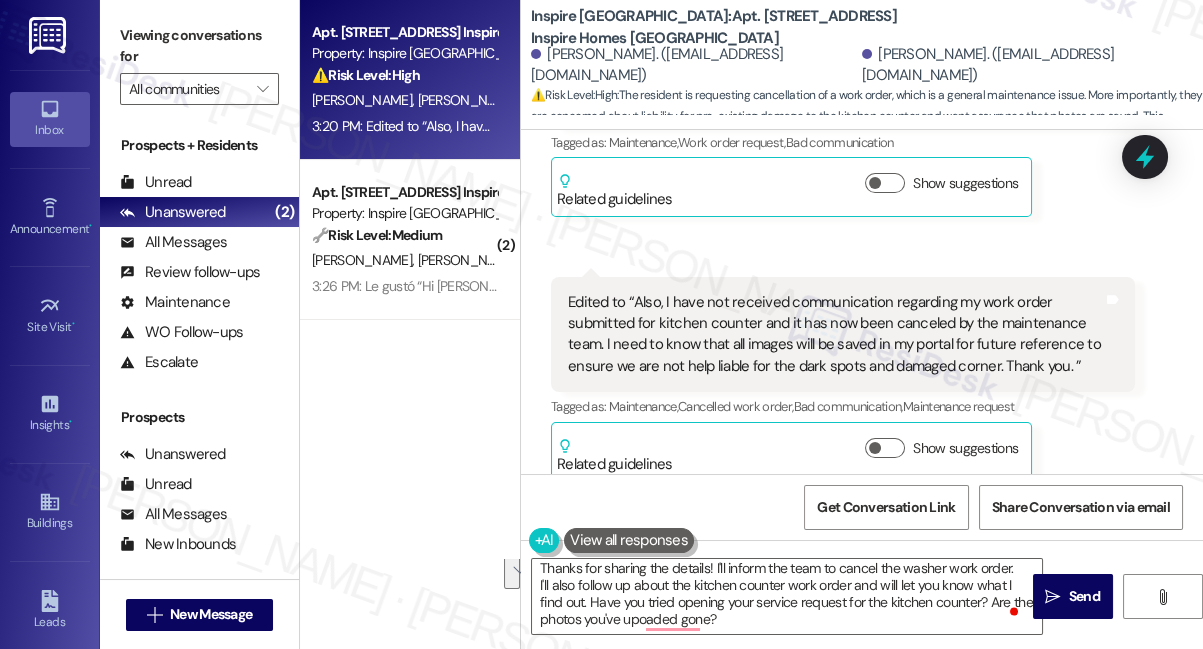 click on "Viewing conversations for" at bounding box center (199, 46) 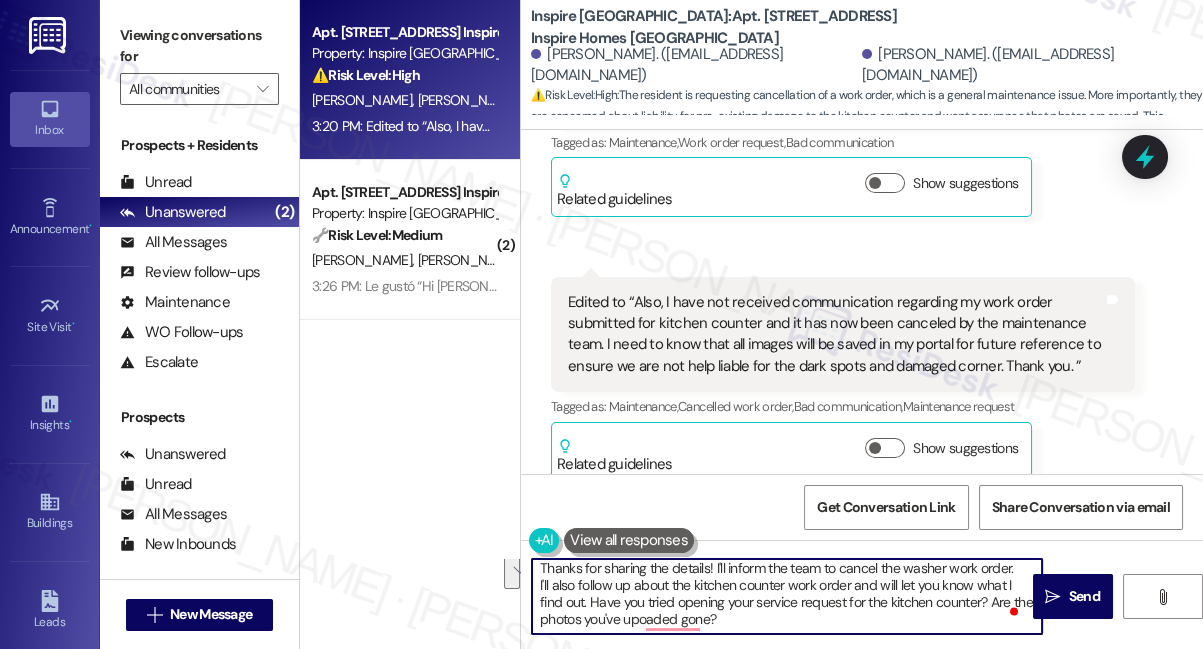 drag, startPoint x: 780, startPoint y: 616, endPoint x: 591, endPoint y: 601, distance: 189.5943 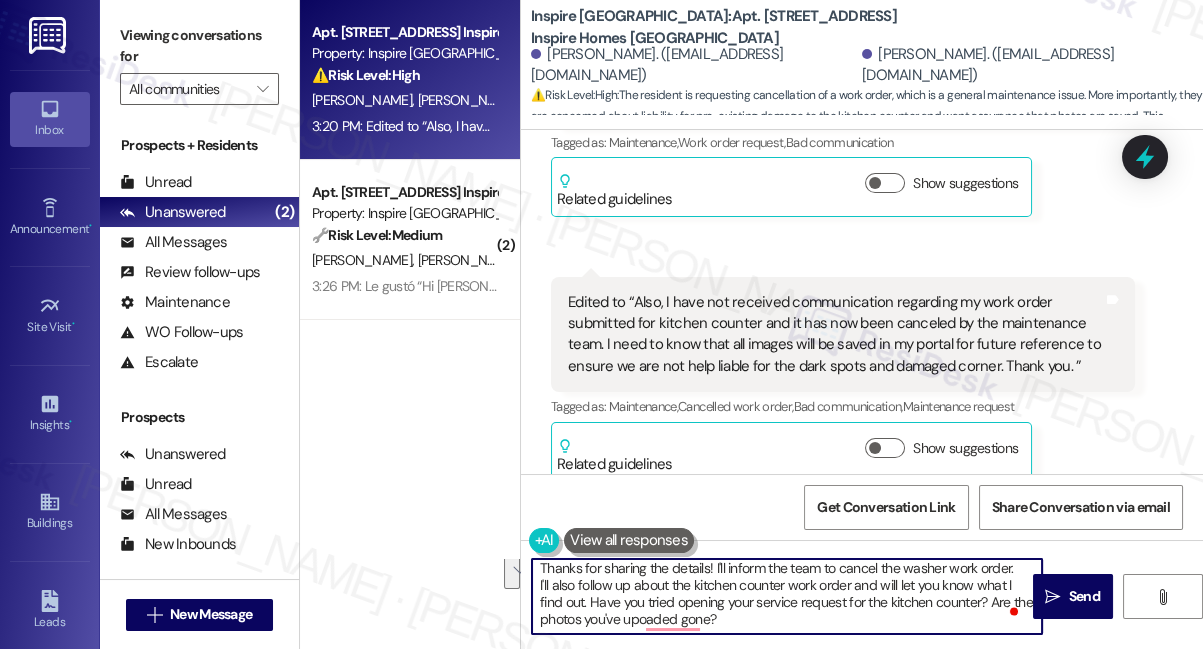 click on "Thanks for sharing the details! I'll inform the team to cancel the washer work order.
I'll also follow up about the kitchen counter work order and will let you know what I find out. Have you tried opening your service request for the kitchen counter? Are the photos you've upoaded gone?" at bounding box center (787, 596) 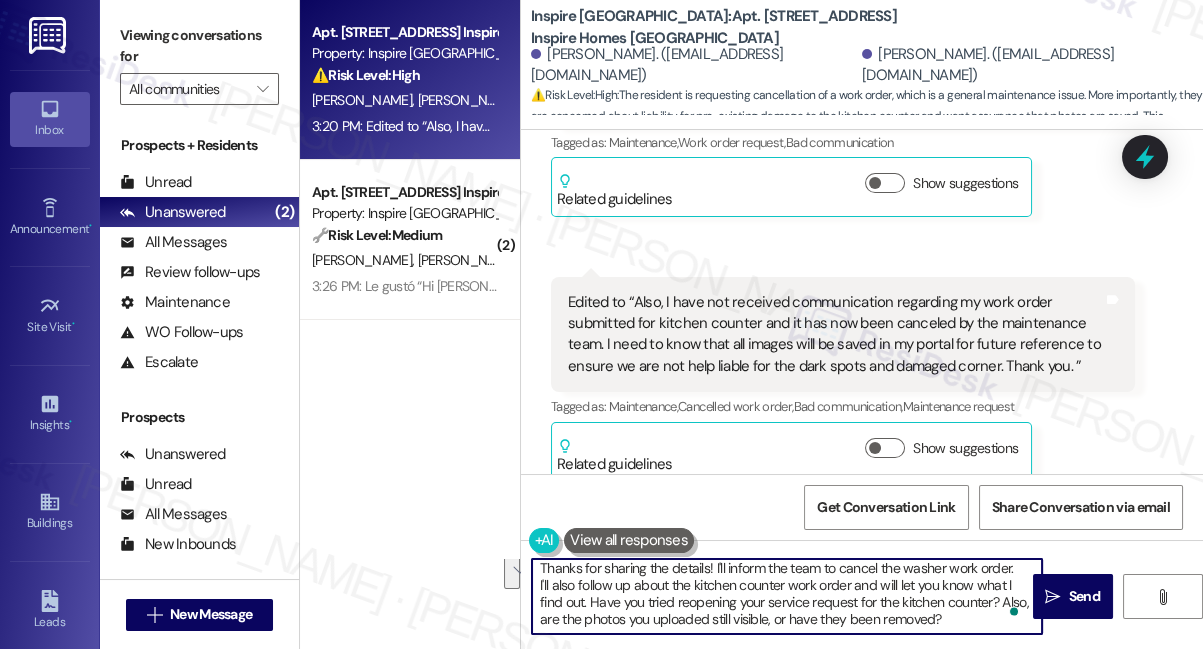 scroll, scrollTop: 34, scrollLeft: 0, axis: vertical 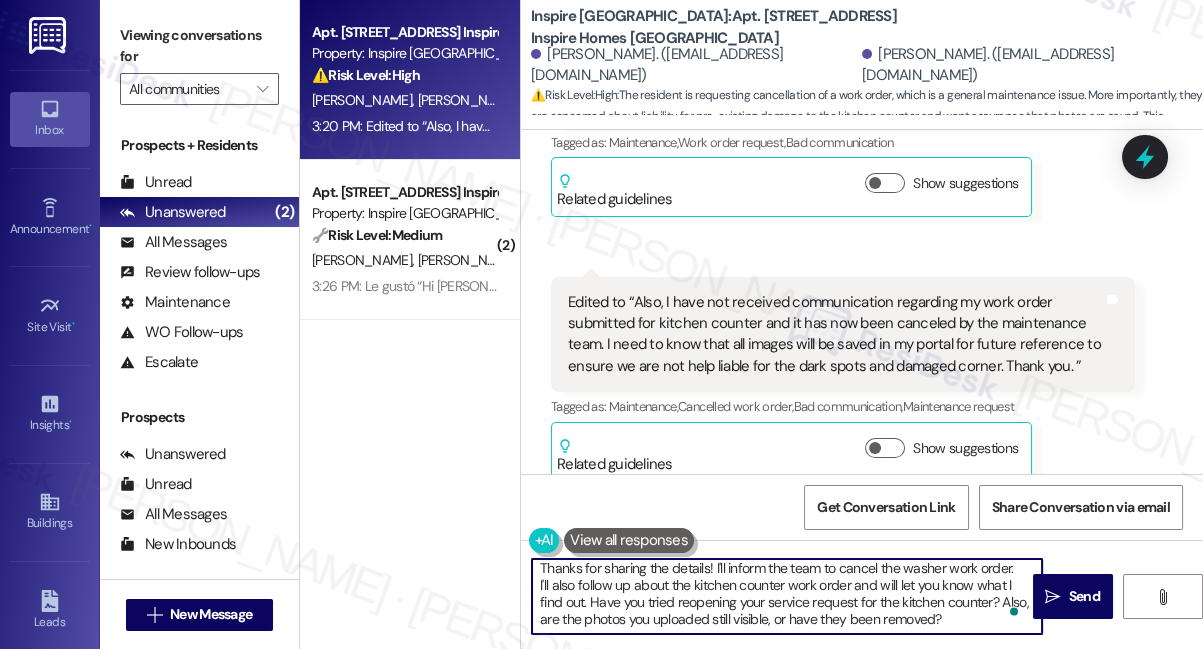 click on "Thanks for sharing the details! I'll inform the team to cancel the washer work order.
I'll also follow up about the kitchen counter work order and will let you know what I find out. Have you tried reopening your service request for the kitchen counter? Also, are the photos you uploaded still visible, or have they been removed?" at bounding box center [787, 596] 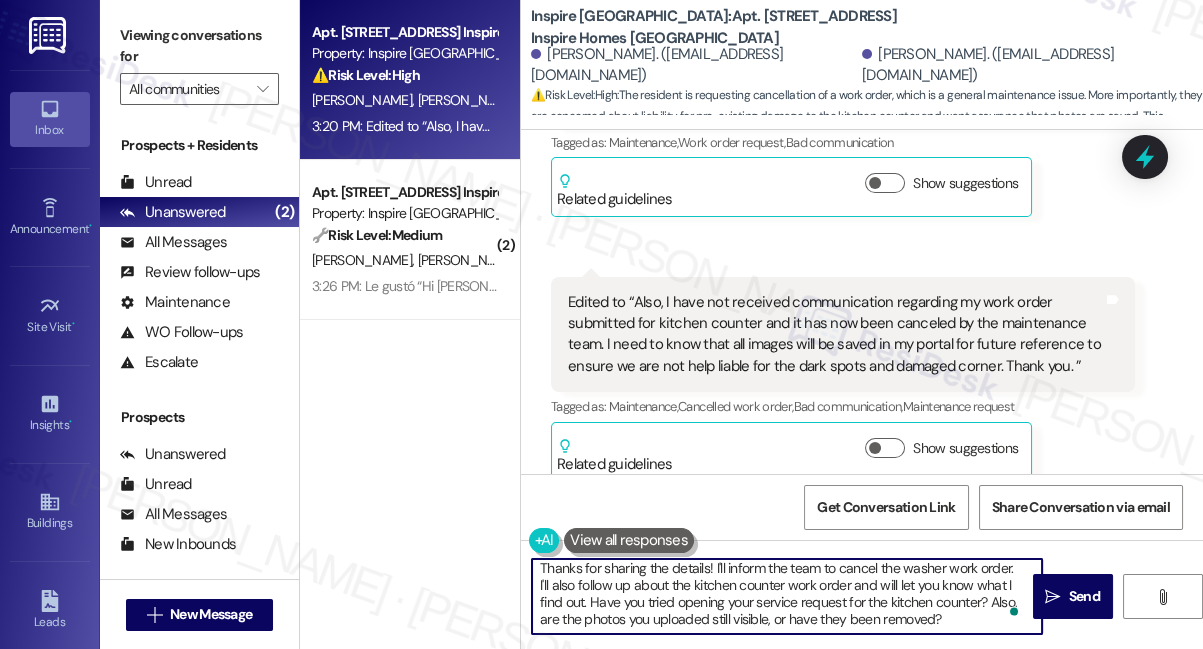 click on "Thanks for sharing the details! I'll inform the team to cancel the washer work order.
I'll also follow up about the kitchen counter work order and will let you know what I find out. Have you tried opening your service request for the kitchen counter? Also, are the photos you uploaded still visible, or have they been removed?" at bounding box center (787, 596) 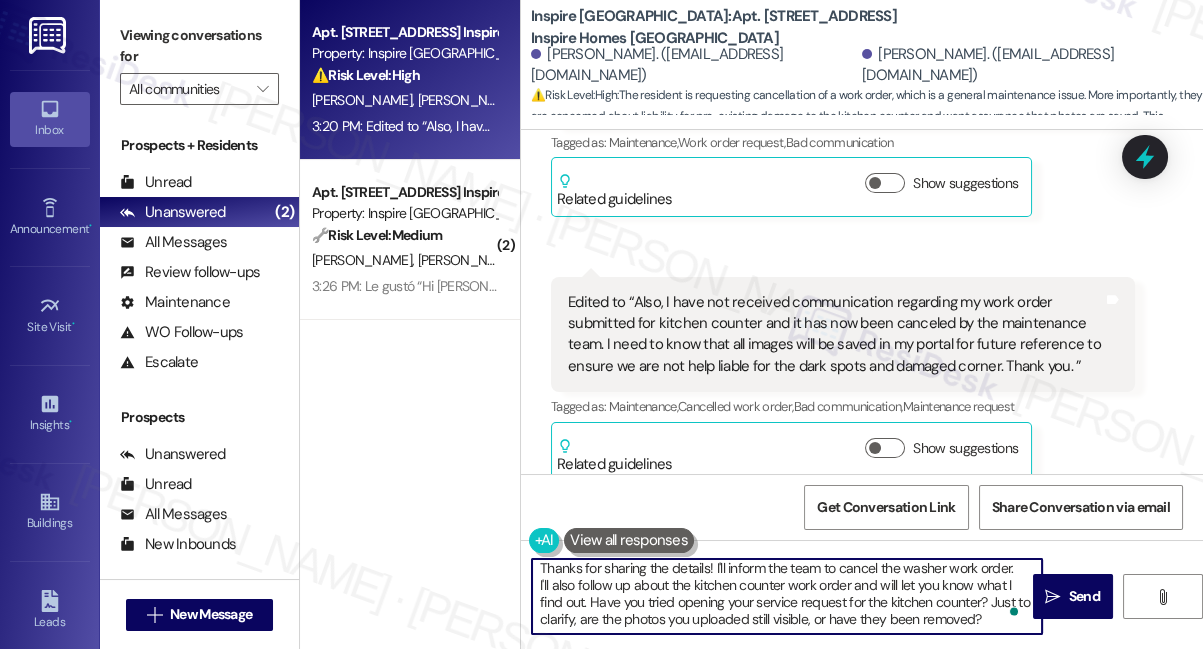 scroll, scrollTop: 5, scrollLeft: 0, axis: vertical 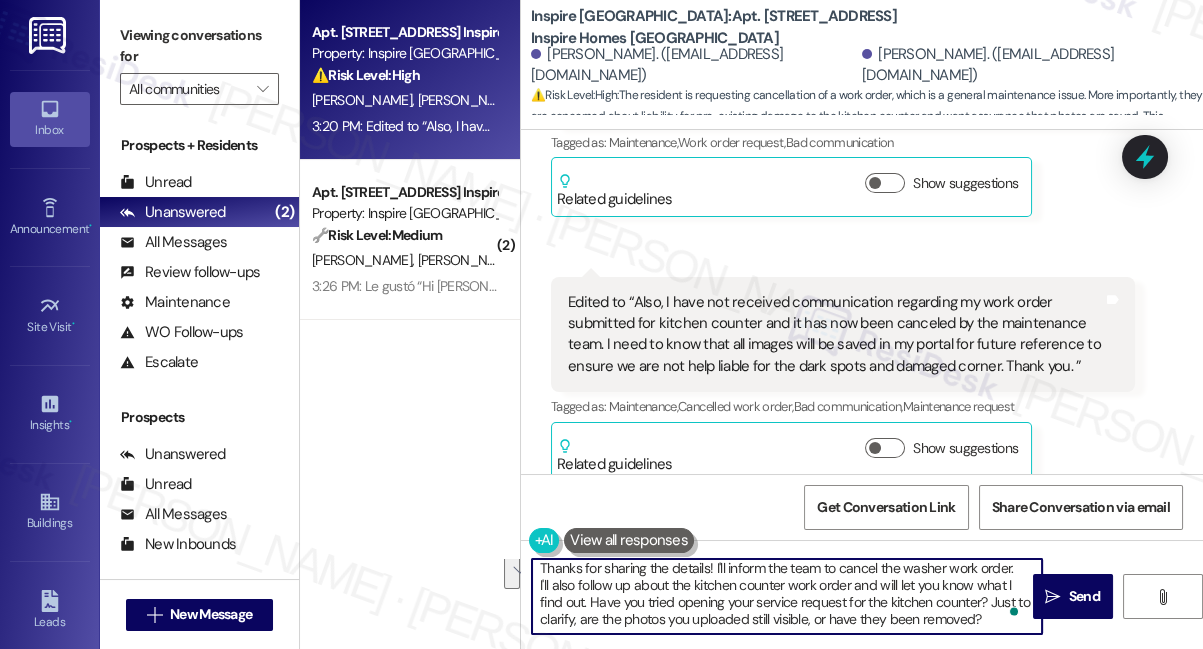 drag, startPoint x: 568, startPoint y: 585, endPoint x: 814, endPoint y: 594, distance: 246.16458 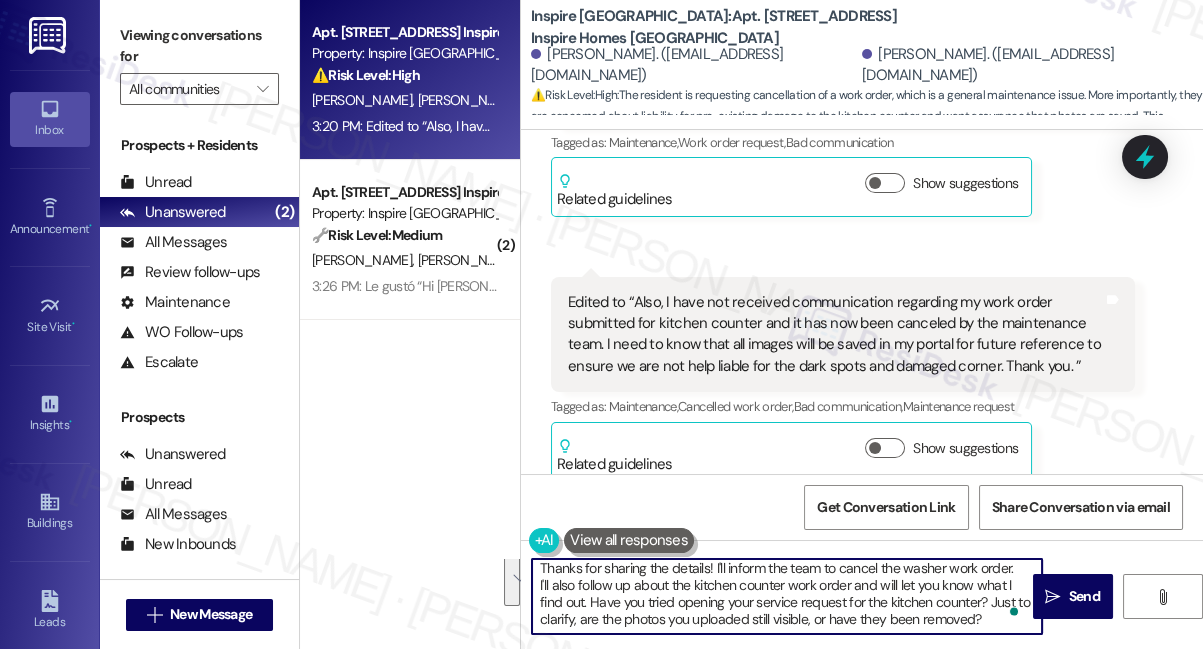 click on "Thanks for sharing the details! I'll inform the team to cancel the washer work order.
I'll also follow up about the kitchen counter work order and will let you know what I find out. Have you tried opening your service request for the kitchen counter? Just to clarify, are the photos you uploaded still visible, or have they been removed?" at bounding box center [787, 596] 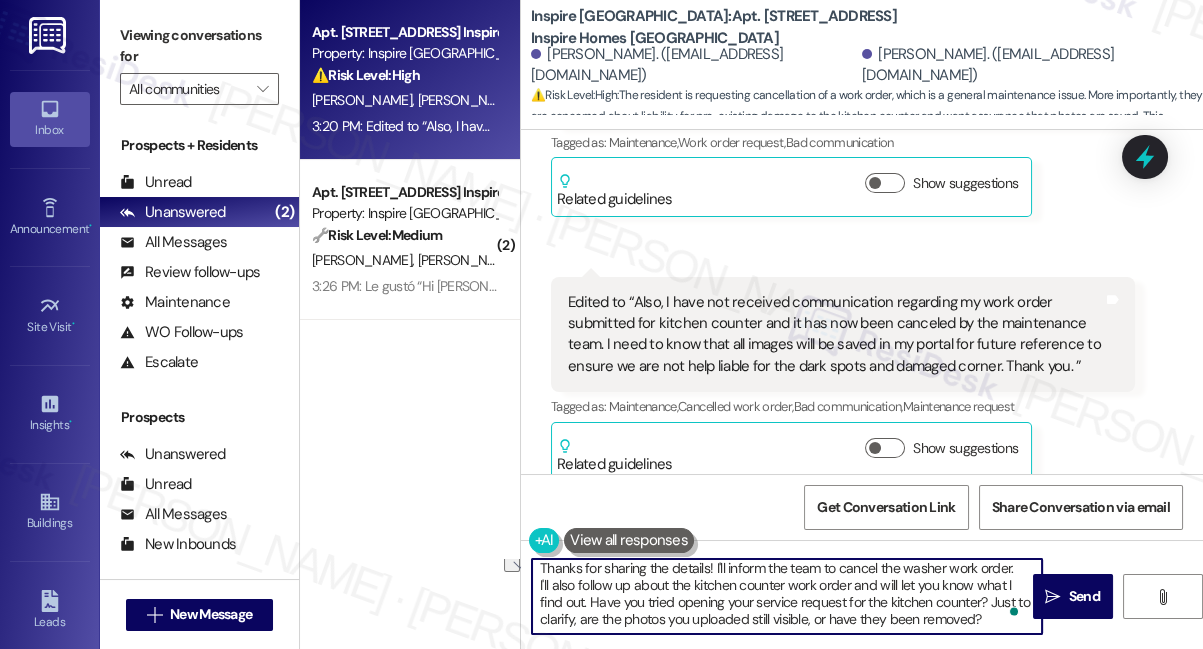 drag, startPoint x: 591, startPoint y: 600, endPoint x: 805, endPoint y: 606, distance: 214.08409 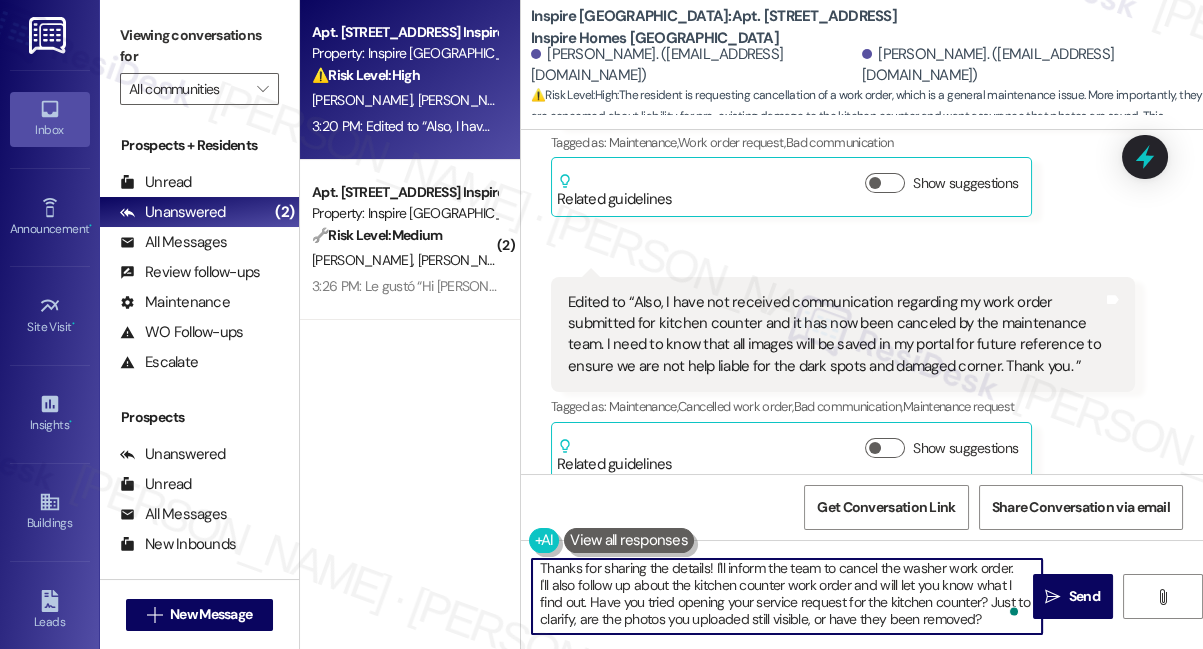 click on "Thanks for sharing the details! I'll inform the team to cancel the washer work order.
I'll also follow up about the kitchen counter work order and will let you know what I find out. Have you tried opening your service request for the kitchen counter? Just to clarify, are the photos you uploaded still visible, or have they been removed?" at bounding box center [787, 596] 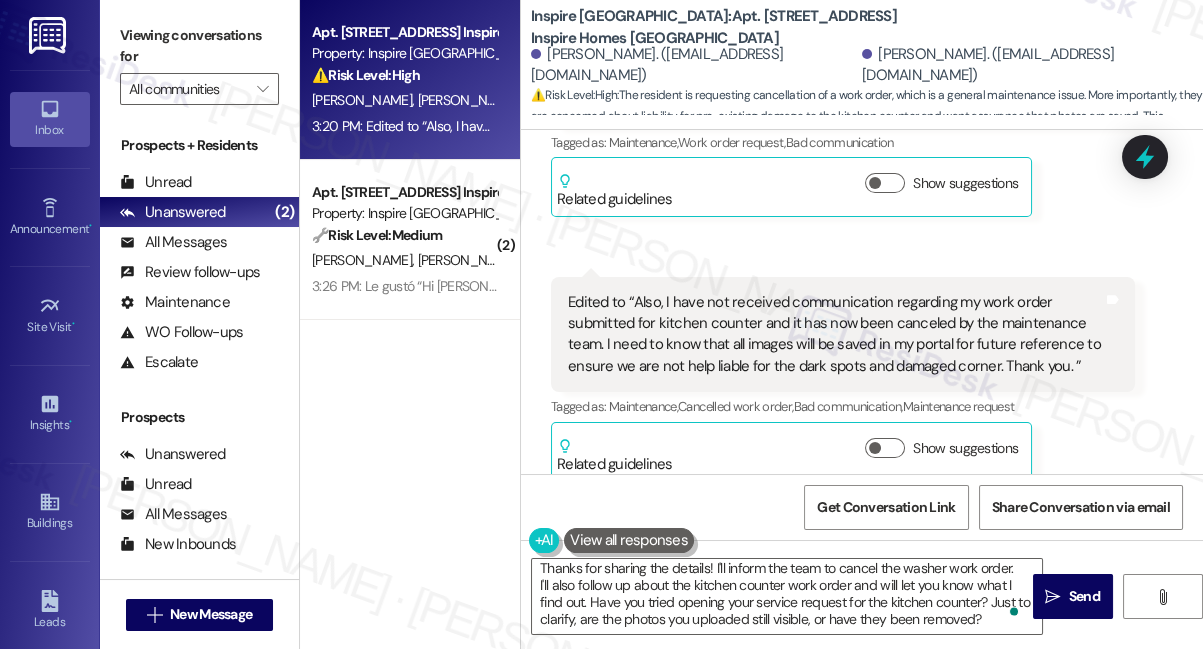 click on "Edited to “Also, I have not received communication regarding my work order submitted for kitchen counter and it has now been canceled by the maintenance team. I need to know that all images will be saved in my portal for future reference to ensure we are not help liable for the dark spots and damaged corner.  Thank you. ”" at bounding box center [835, 335] 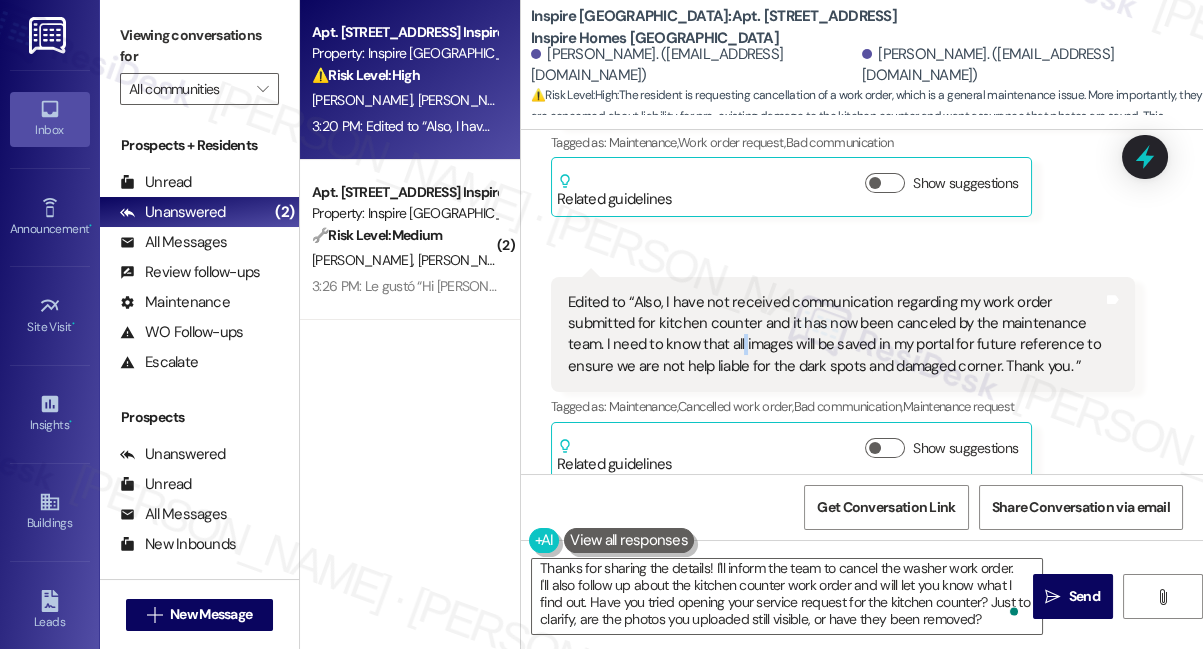 click on "Edited to “Also, I have not received communication regarding my work order submitted for kitchen counter and it has now been canceled by the maintenance team. I need to know that all images will be saved in my portal for future reference to ensure we are not help liable for the dark spots and damaged corner.  Thank you. ”" at bounding box center (835, 335) 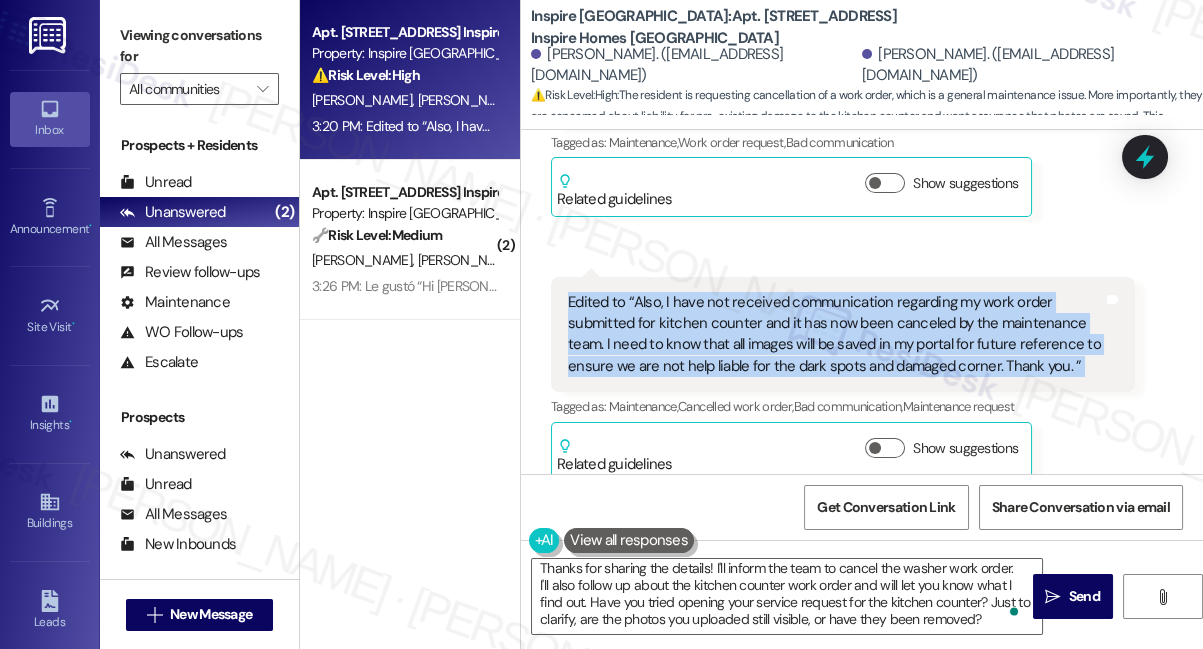 click on "Edited to “Also, I have not received communication regarding my work order submitted for kitchen counter and it has now been canceled by the maintenance team. I need to know that all images will be saved in my portal for future reference to ensure we are not help liable for the dark spots and damaged corner.  Thank you. ”" at bounding box center [835, 335] 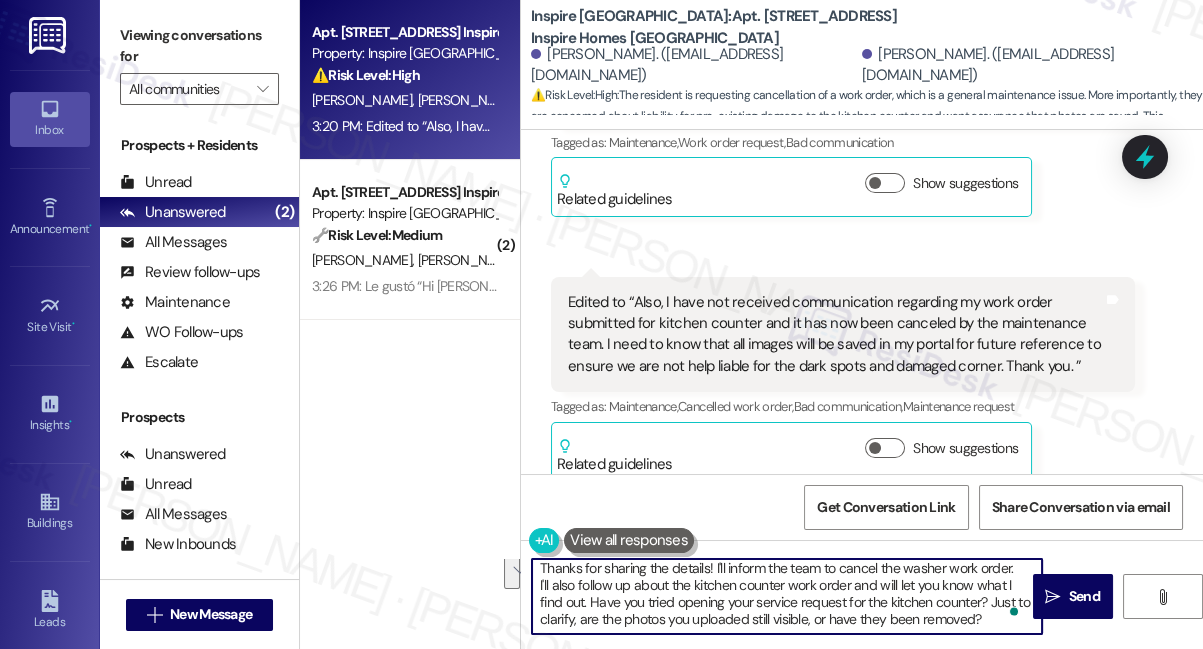 drag, startPoint x: 538, startPoint y: 585, endPoint x: 589, endPoint y: 595, distance: 51.971146 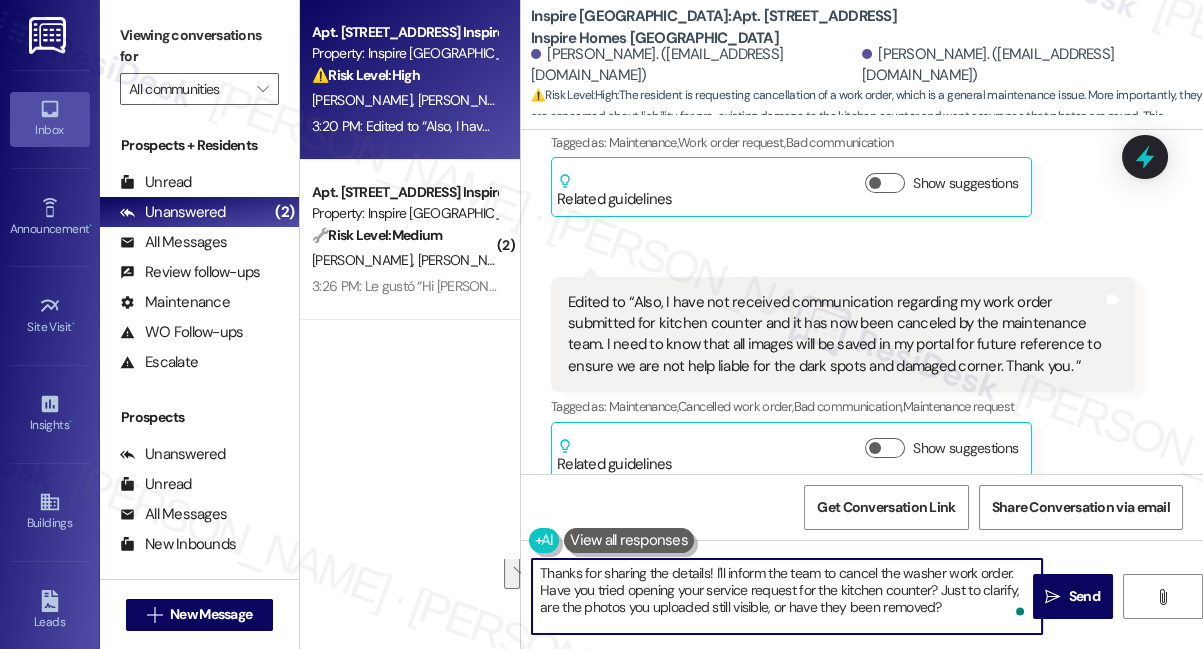 scroll, scrollTop: 0, scrollLeft: 0, axis: both 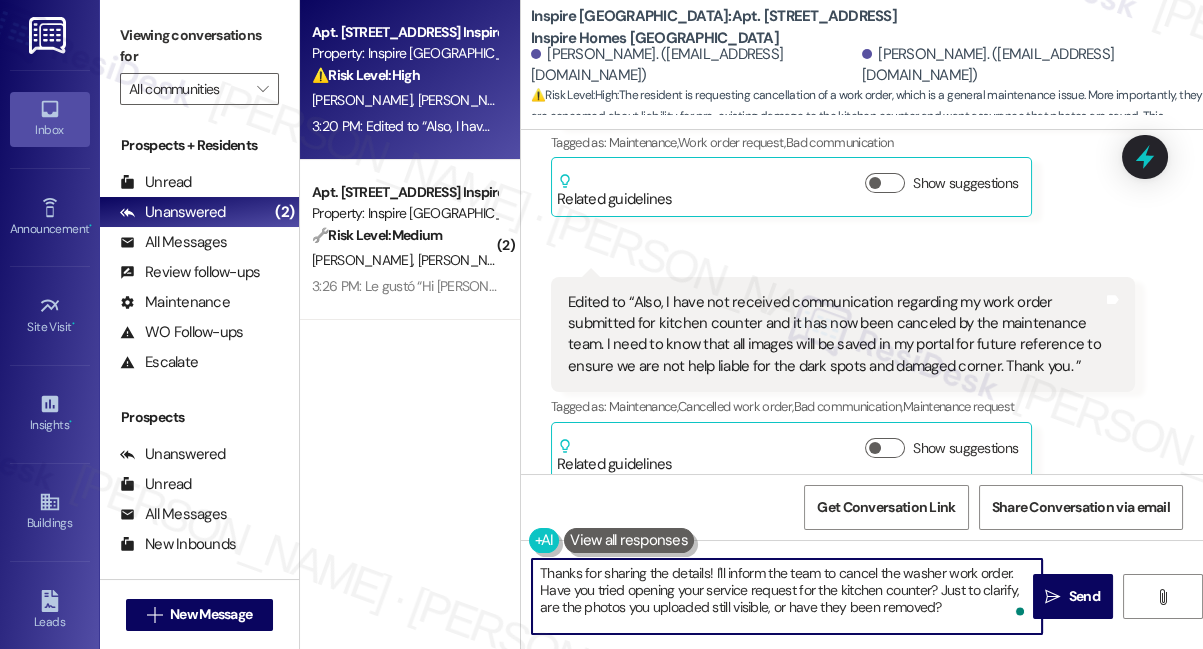 click on "Thanks for sharing the details! I'll inform the team to cancel the washer work order.
Have you tried opening your service request for the kitchen counter? Just to clarify, are the photos you uploaded still visible, or have they been removed?" at bounding box center [787, 596] 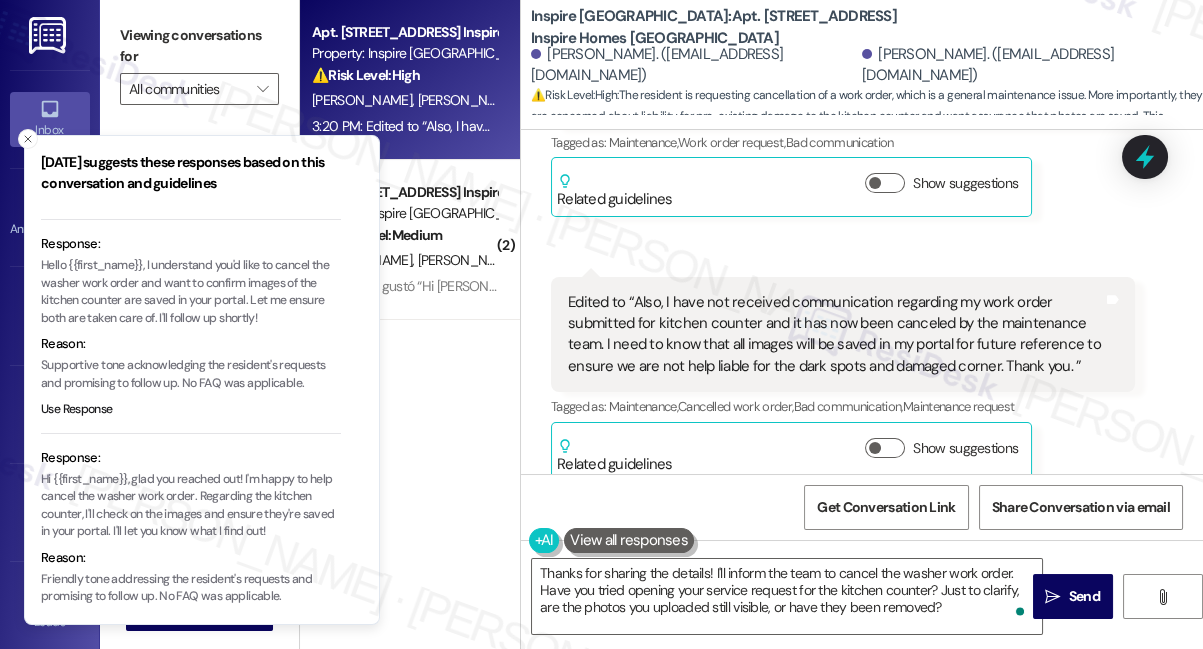 scroll, scrollTop: 272, scrollLeft: 0, axis: vertical 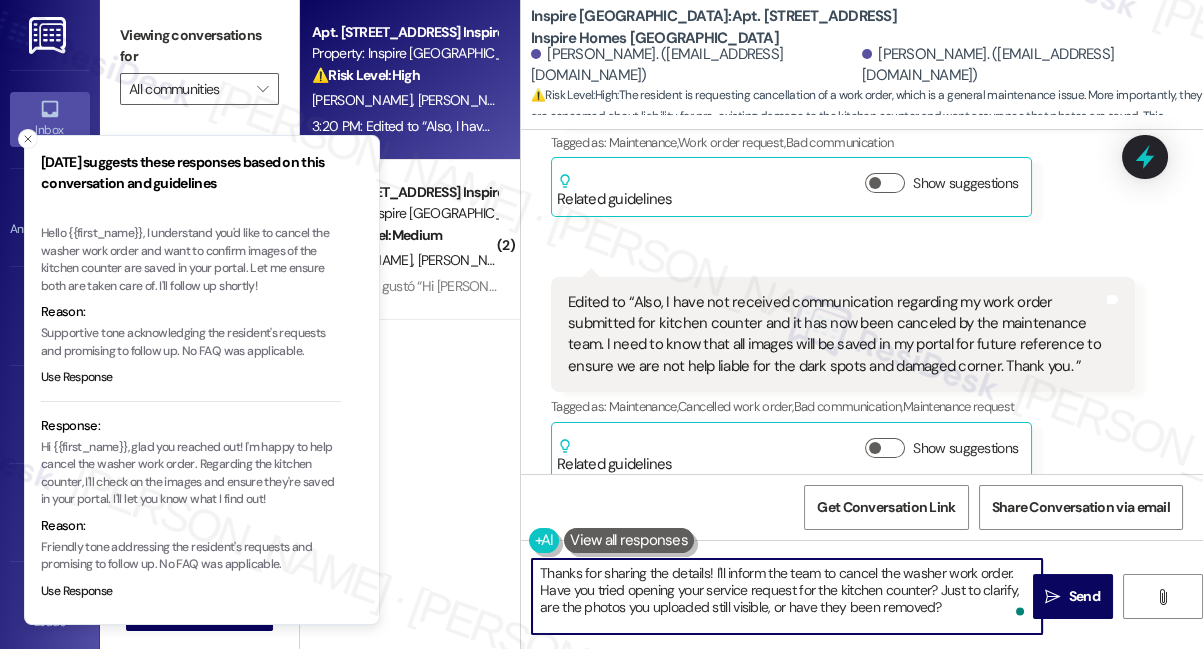 click on "Thanks for sharing the details! I'll inform the team to cancel the washer work order.
Have you tried opening your service request for the kitchen counter? Just to clarify, are the photos you uploaded still visible, or have they been removed?" at bounding box center (787, 596) 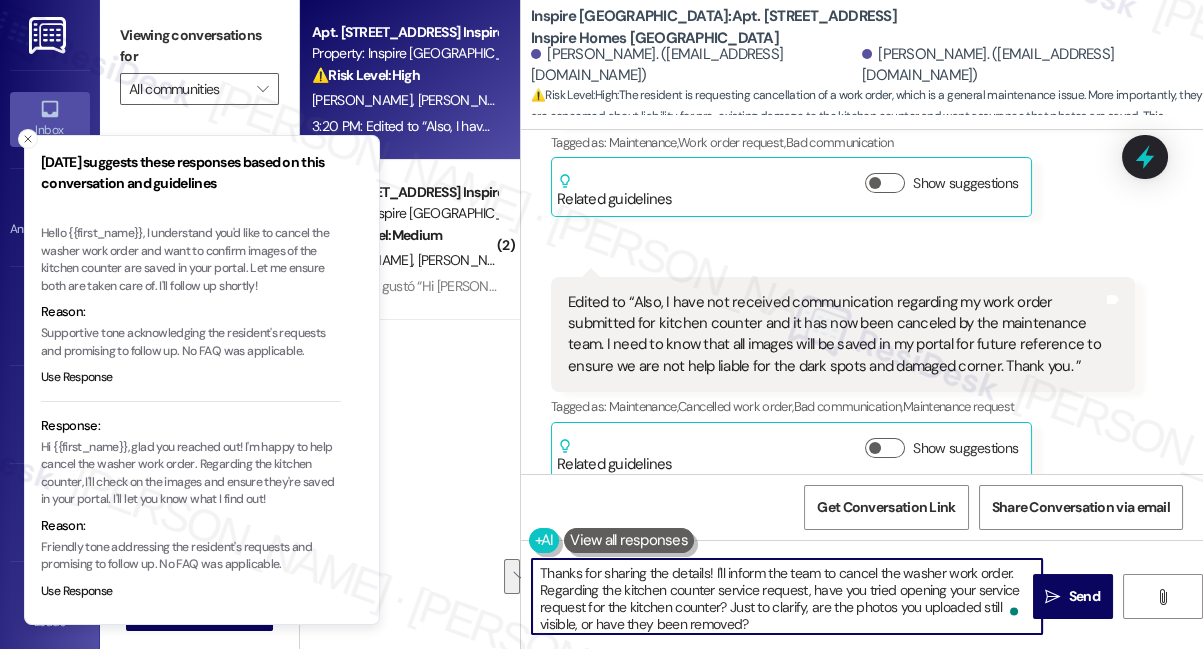 drag, startPoint x: 948, startPoint y: 587, endPoint x: 720, endPoint y: 607, distance: 228.87552 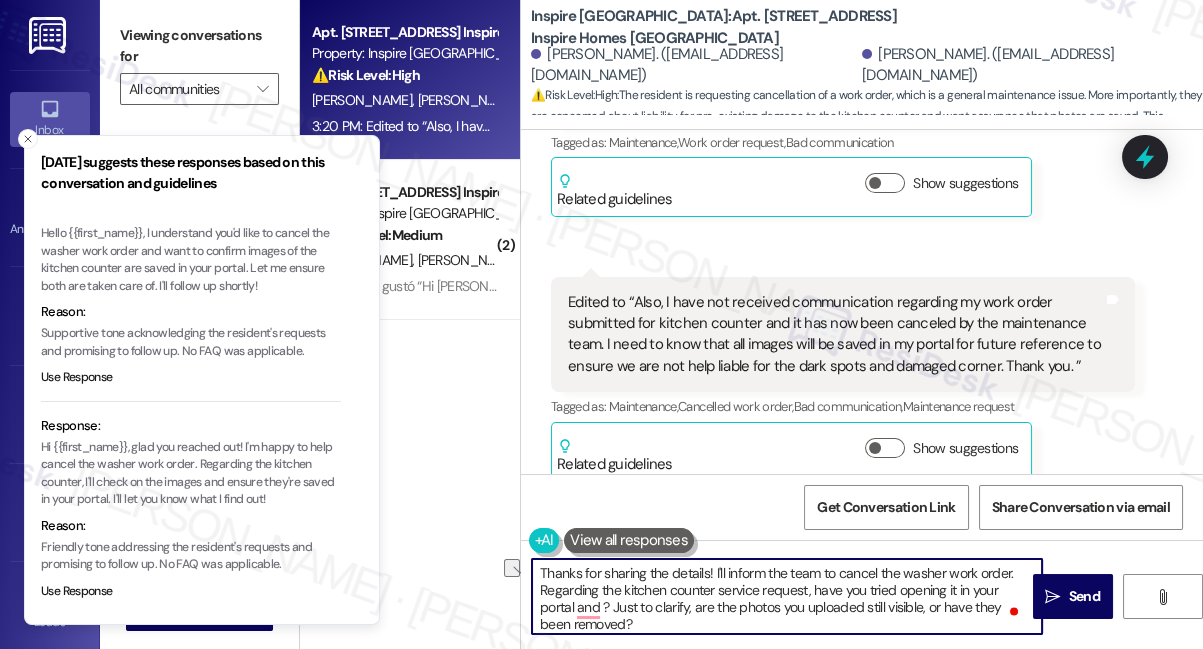 drag, startPoint x: 708, startPoint y: 608, endPoint x: 602, endPoint y: 610, distance: 106.01887 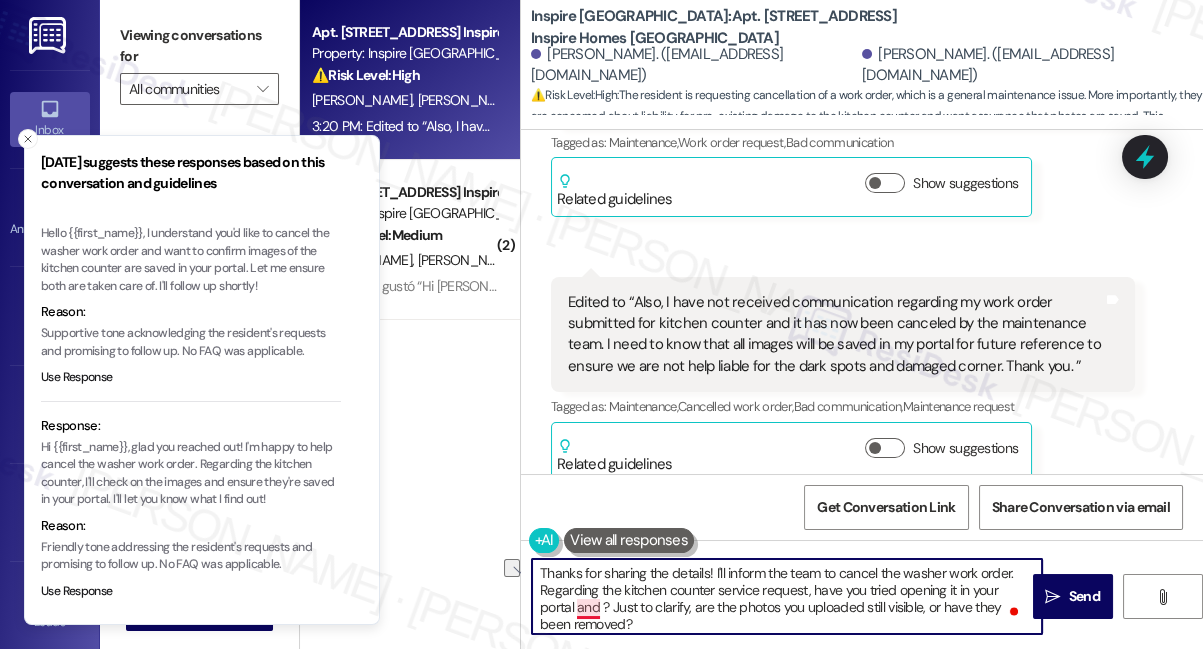 type on "Thanks for sharing the details! I'll inform the team to cancel the washer work order.
Regarding the kitchen counter service request, have you tried opening it in your portal and c the photos you uploaded still visible, or have they been removed?" 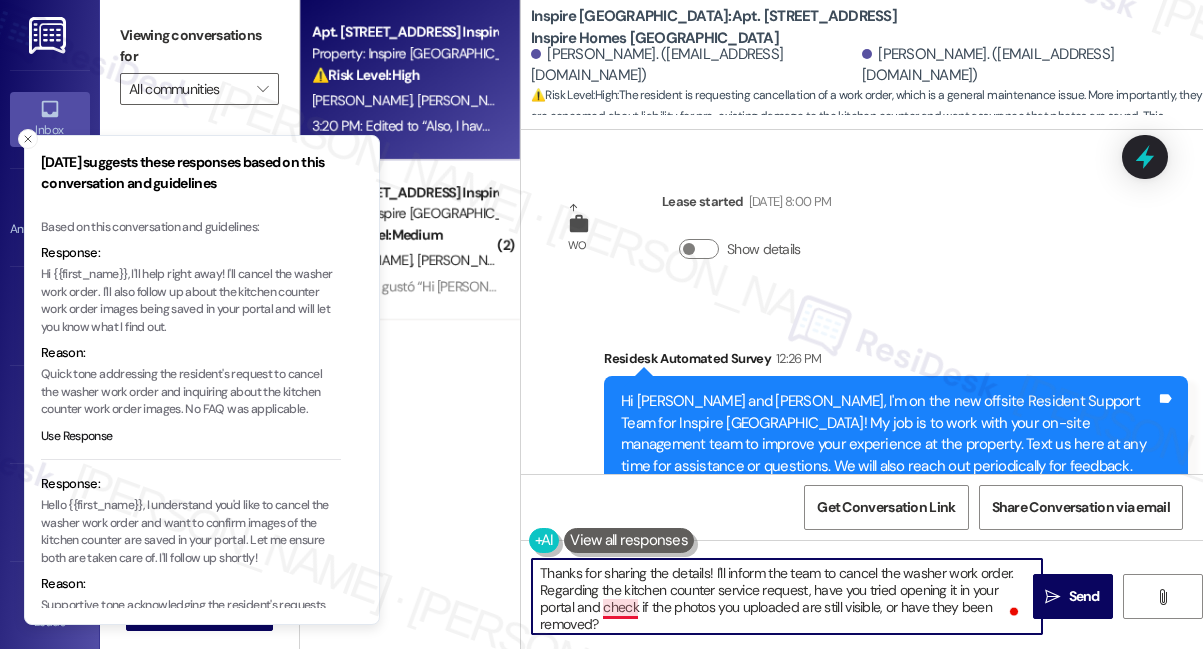 scroll, scrollTop: 0, scrollLeft: 0, axis: both 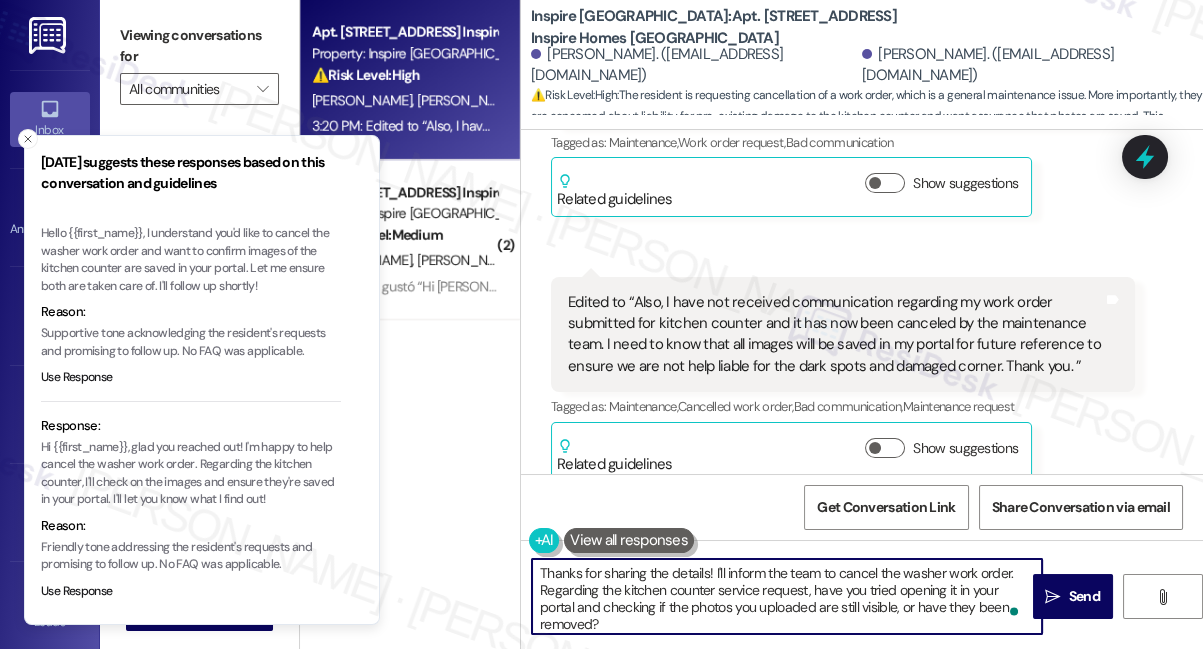 click on "Thanks for sharing the details! I'll inform the team to cancel the washer work order.
Regarding the kitchen counter service request, have you tried opening it in your portal and checking if the photos you uploaded are still visible, or have they been removed?" at bounding box center [787, 596] 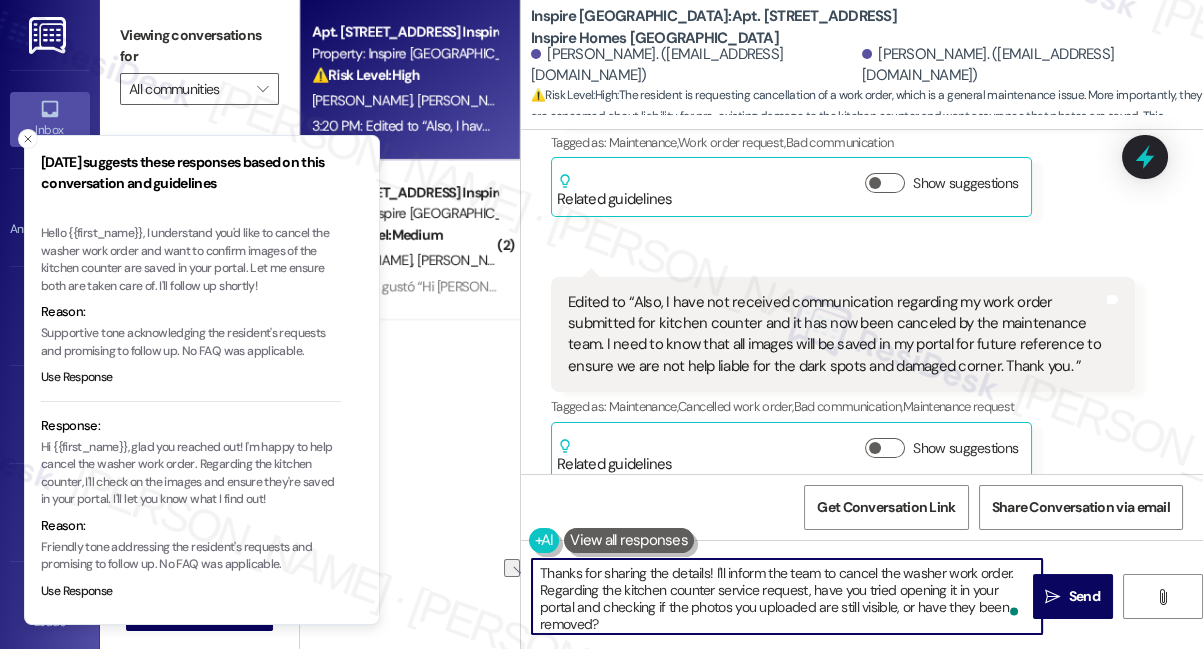 click on "Thanks for sharing the details! I'll inform the team to cancel the washer work order.
Regarding the kitchen counter service request, have you tried opening it in your portal and checking if the photos you uploaded are still visible, or have they been removed?" at bounding box center [787, 596] 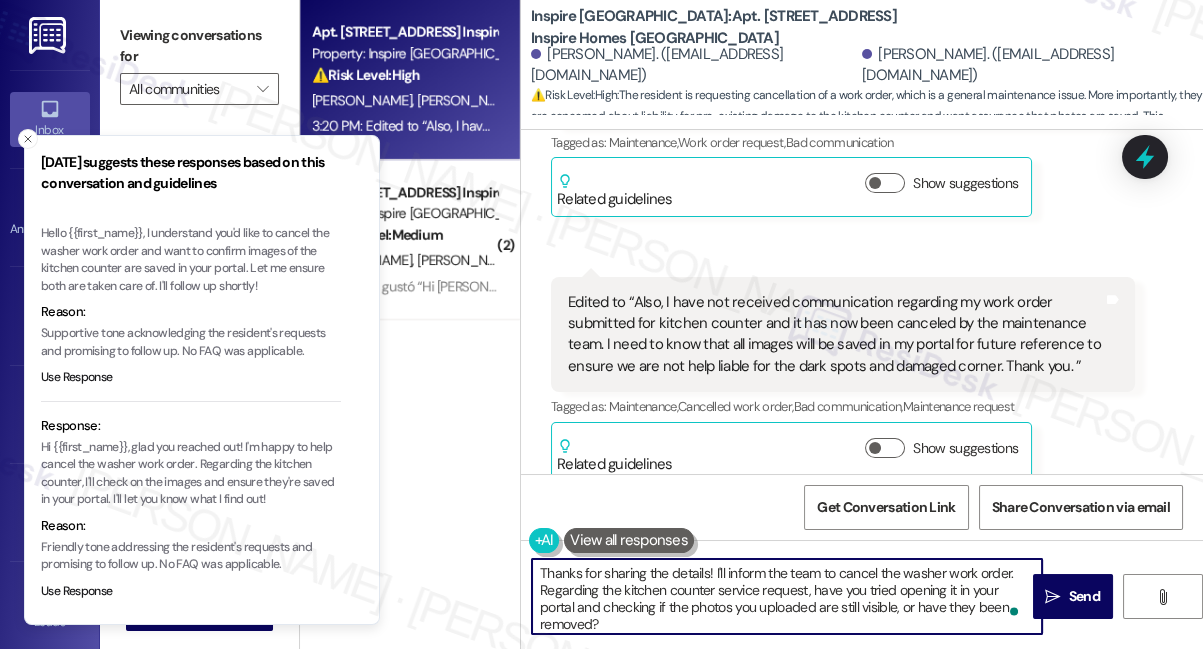 click on "Thanks for sharing the details! I'll inform the team to cancel the washer work order.
Regarding the kitchen counter service request, have you tried opening it in your portal and checking if the photos you uploaded are still visible, or have they been removed?" at bounding box center (787, 596) 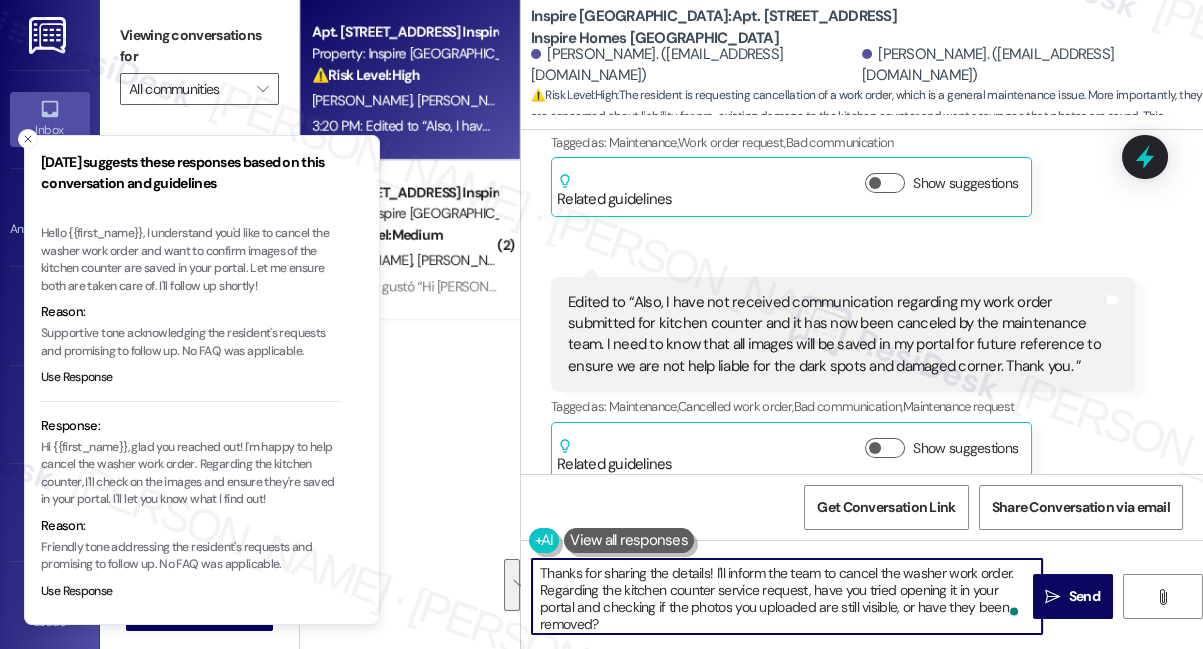 click on "Thanks for sharing the details! I'll inform the team to cancel the washer work order.
Regarding the kitchen counter service request, have you tried opening it in your portal and checking if the photos you uploaded are still visible, or have they been removed?" at bounding box center [787, 596] 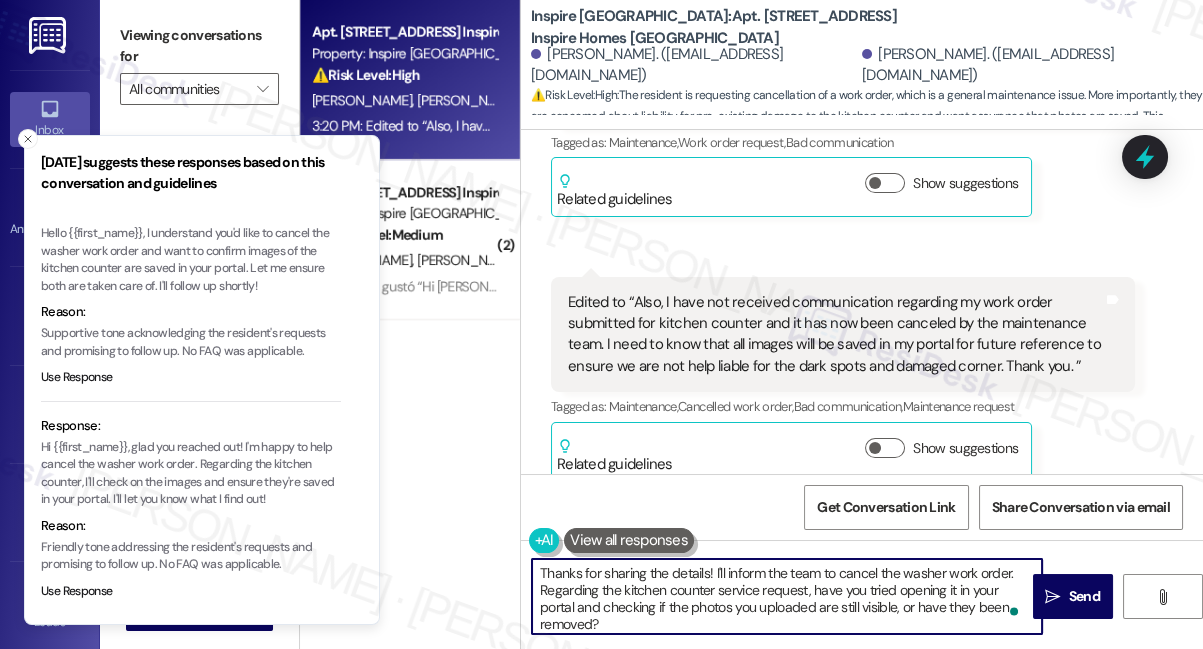 click on "Thanks for sharing the details! I'll inform the team to cancel the washer work order.
Regarding the kitchen counter service request, have you tried opening it in your portal and checking if the photos you uploaded are still visible, or have they been removed?" at bounding box center (787, 596) 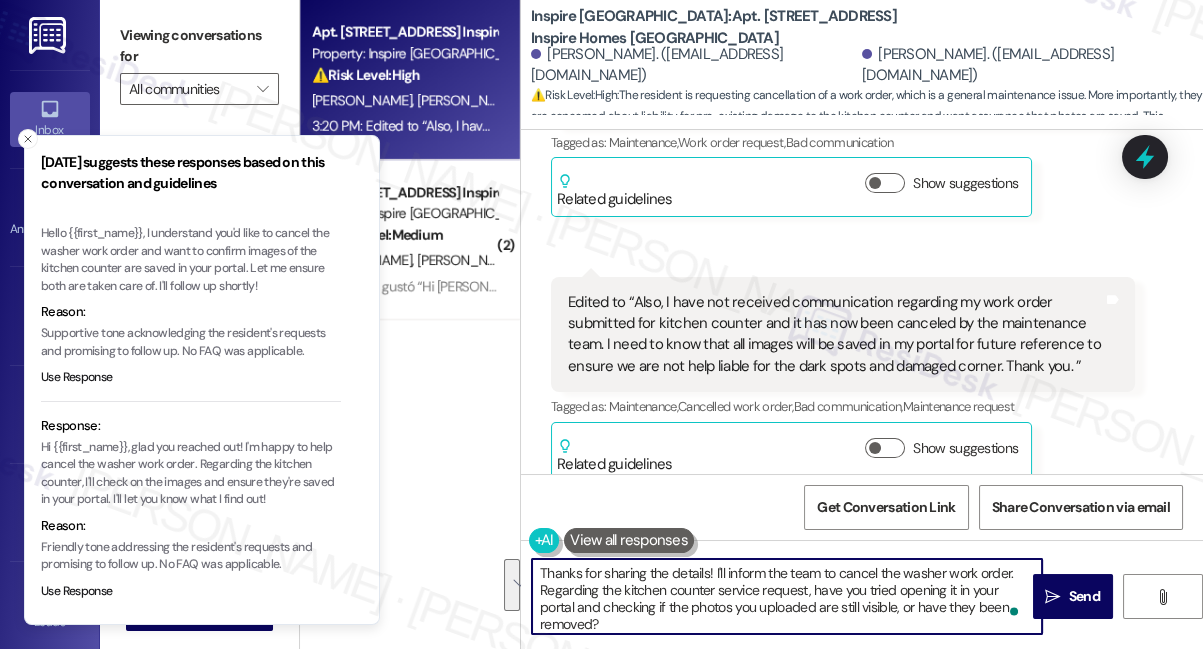 click on "Thanks for sharing the details! I'll inform the team to cancel the washer work order.
Regarding the kitchen counter service request, have you tried opening it in your portal and checking if the photos you uploaded are still visible, or have they been removed?" at bounding box center (787, 596) 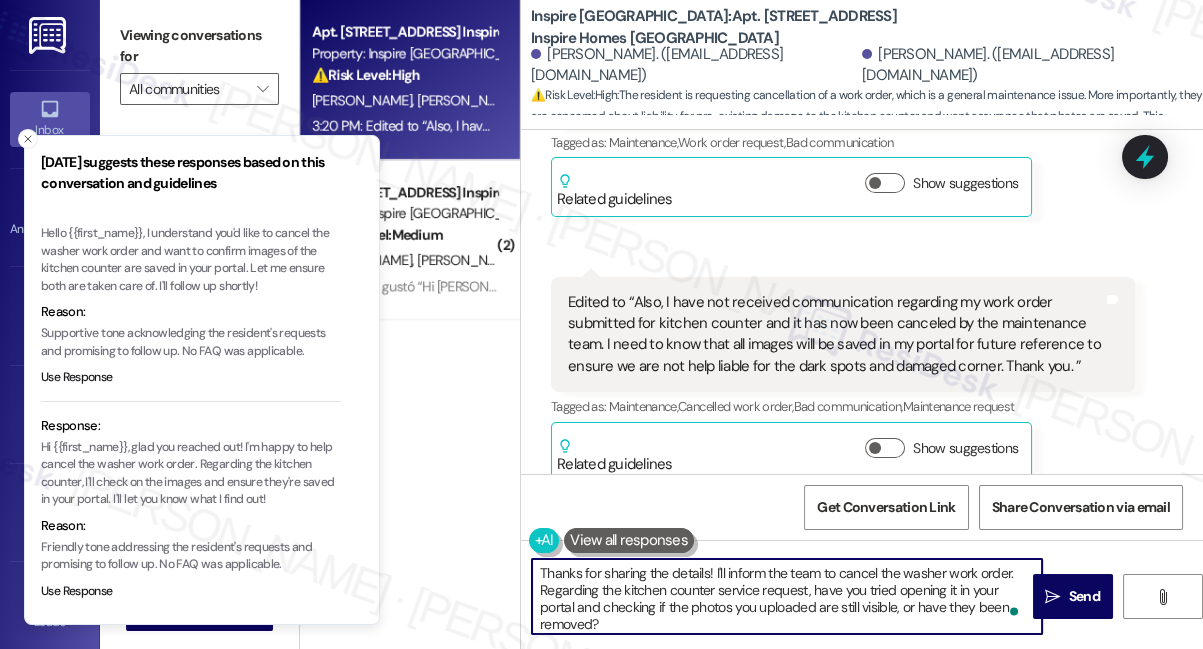click on "Thanks for sharing the details! I'll inform the team to cancel the washer work order.
Regarding the kitchen counter service request, have you tried opening it in your portal and checking if the photos you uploaded are still visible, or have they been removed?" at bounding box center [787, 596] 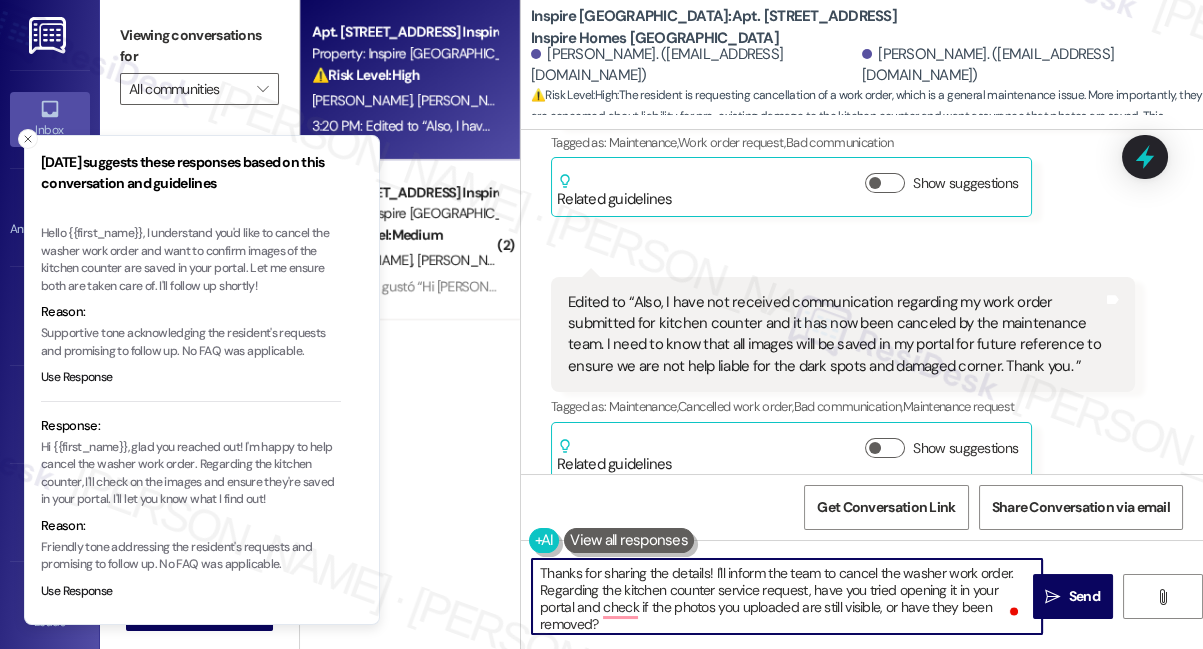 click on "Thanks for sharing the details! I'll inform the team to cancel the washer work order.
Regarding the kitchen counter service request, have you tried opening it in your portal and check if the photos you uploaded are still visible, or have they been removed?" at bounding box center (787, 596) 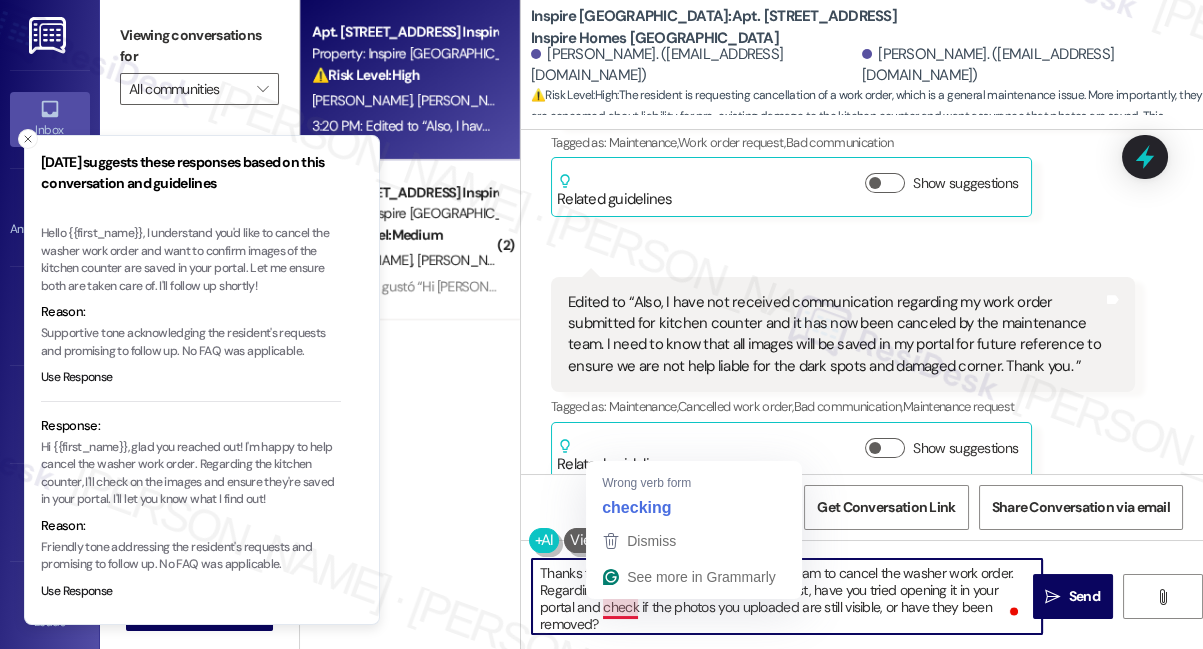 click on "Thanks for sharing the details! I'll inform the team to cancel the washer work order.
Regarding the kitchen counter service request, have you tried opening it in your portal and check if the photos you uploaded are still visible, or have they been removed?" at bounding box center [787, 596] 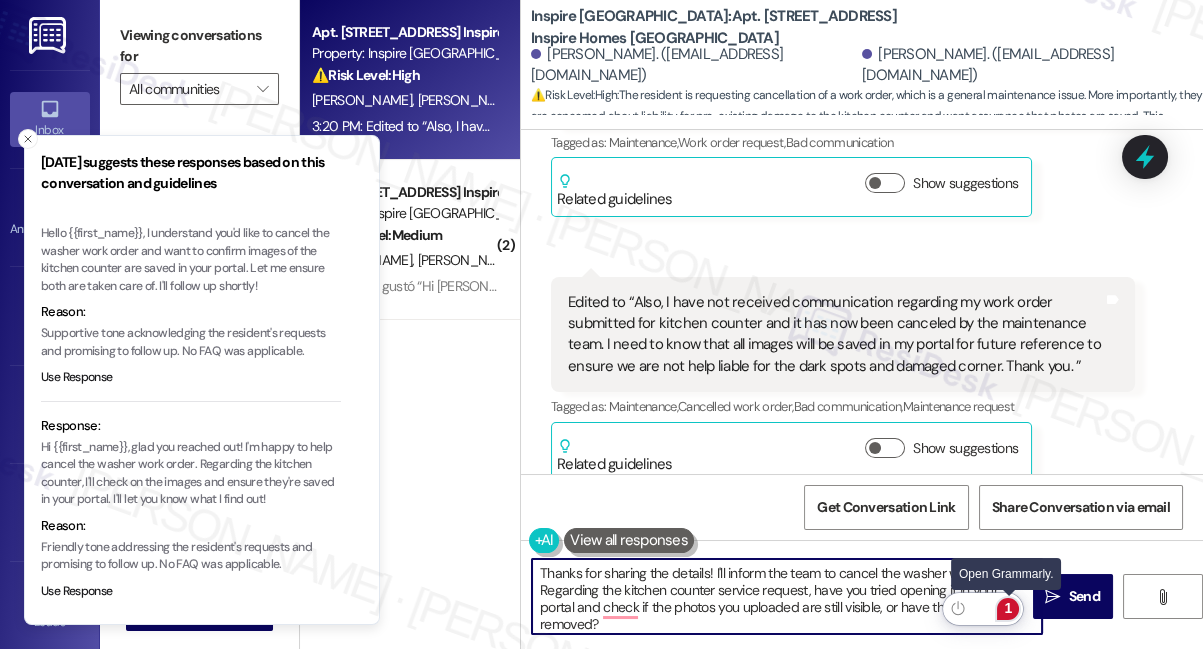 click on "1" 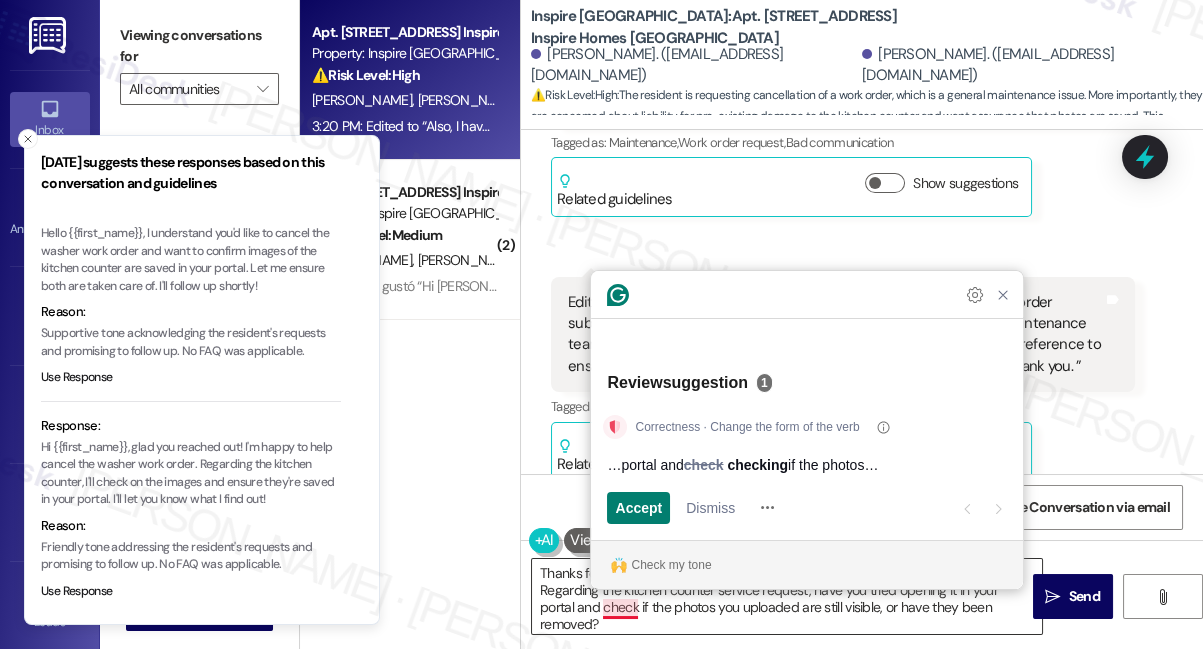 click on "Thanks for sharing the details! I'll inform the team to cancel the washer work order.
Regarding the kitchen counter service request, have you tried opening it in your portal and check if the photos you uploaded are still visible, or have they been removed?" at bounding box center [787, 596] 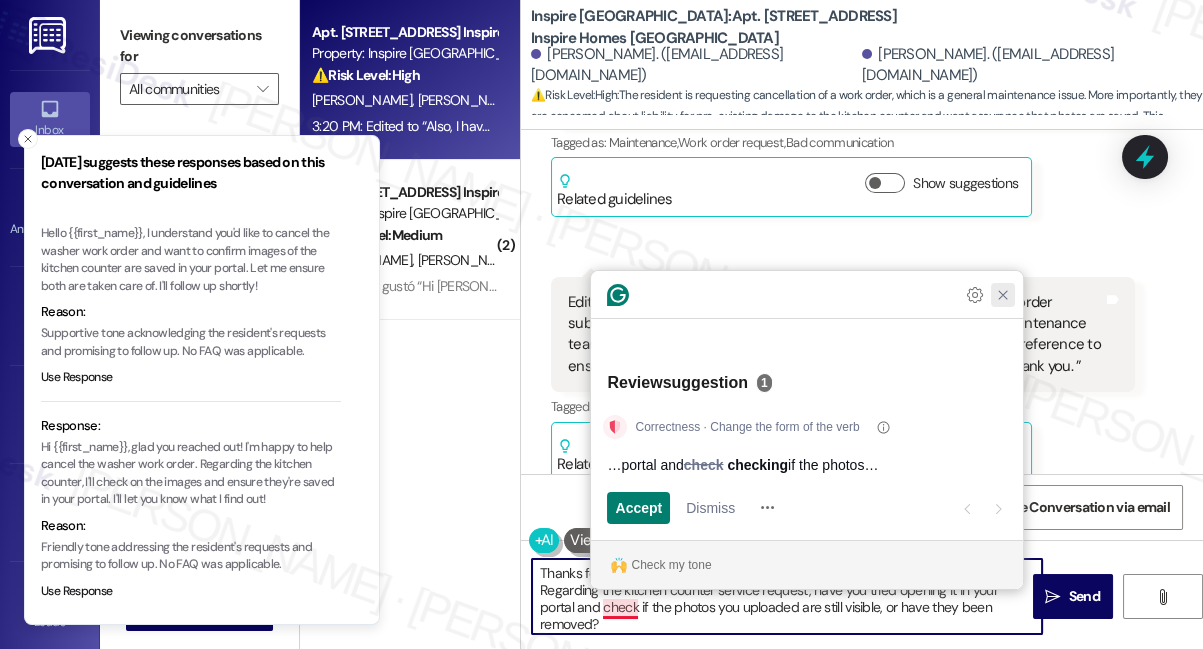 click 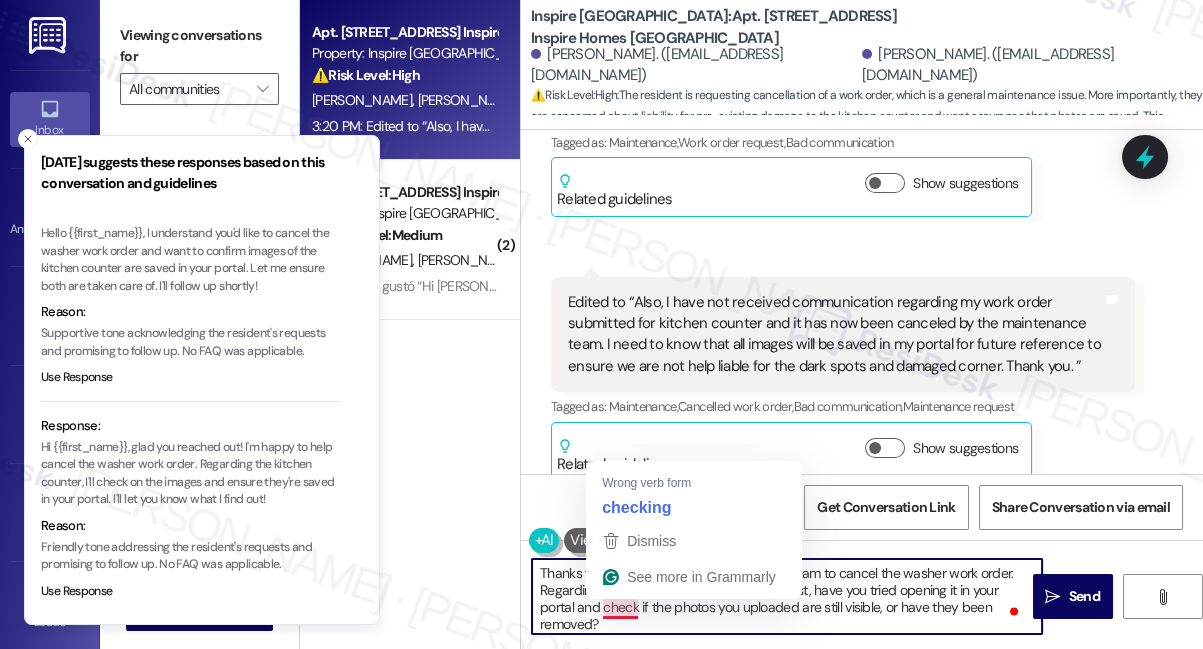 click on "Thanks for sharing the details! I'll inform the team to cancel the washer work order.
Regarding the kitchen counter service request, have you tried opening it in your portal and check if the photos you uploaded are still visible, or have they been removed?" at bounding box center (787, 596) 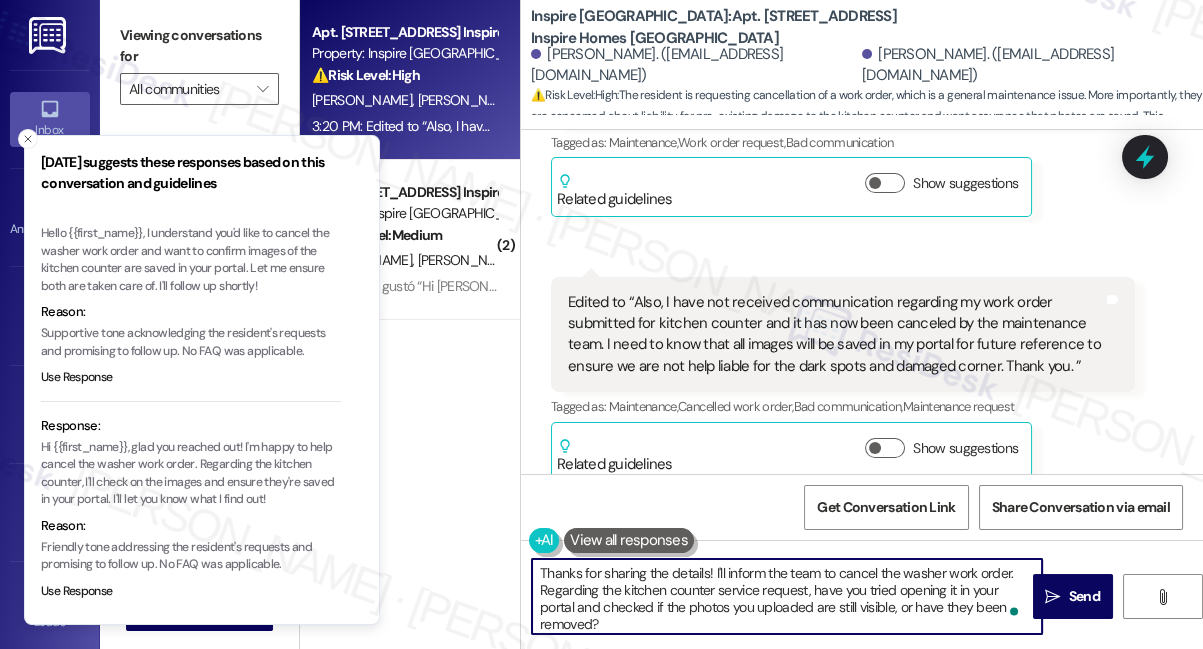 click on "Thanks for sharing the details! I'll inform the team to cancel the washer work order.
Regarding the kitchen counter service request, have you tried opening it in your portal and checked if the photos you uploaded are still visible, or have they been removed?" at bounding box center (787, 596) 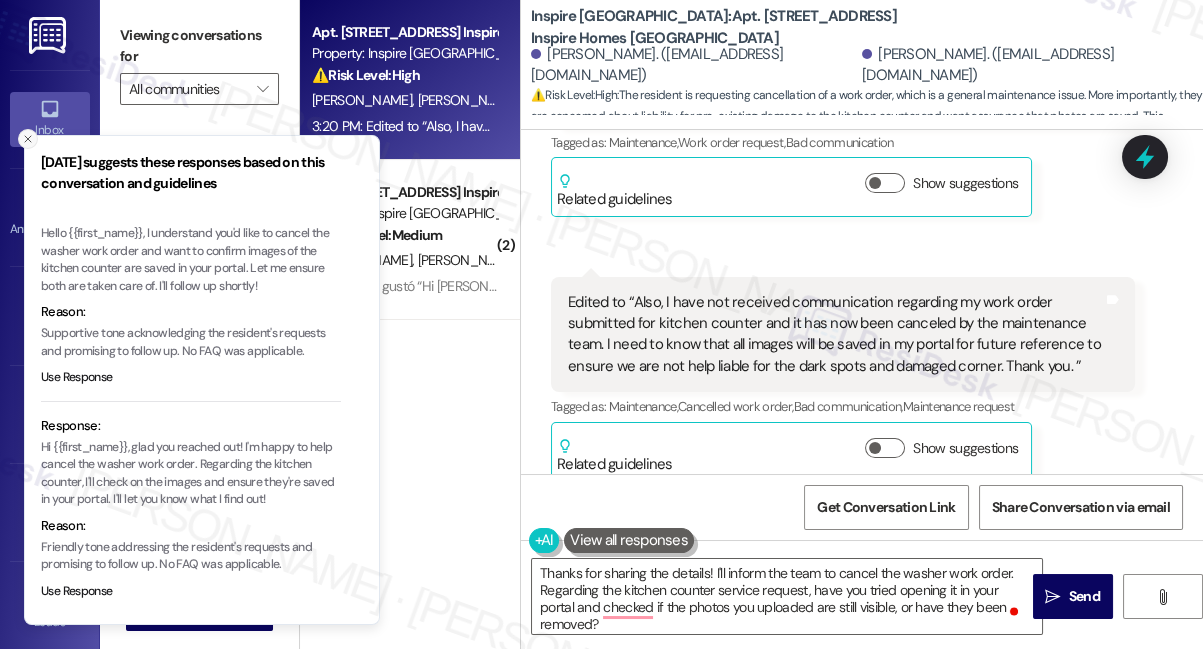 click at bounding box center (28, 139) 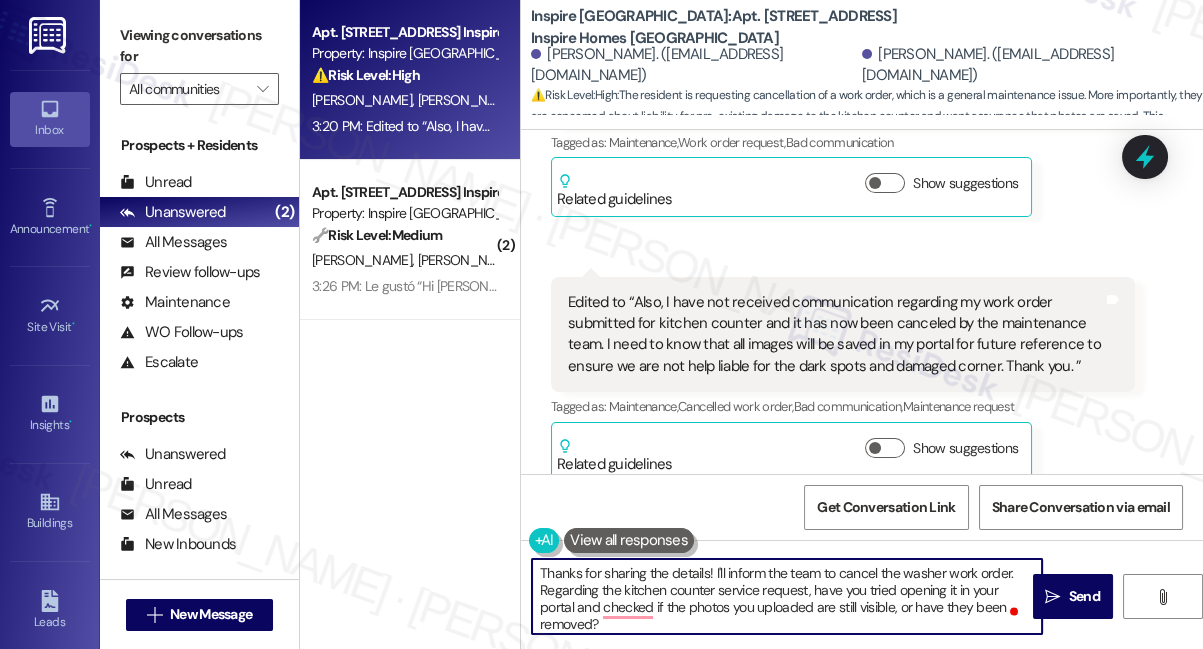 click on "Thanks for sharing the details! I'll inform the team to cancel the washer work order.
Regarding the kitchen counter service request, have you tried opening it in your portal and checked if the photos you uploaded are still visible, or have they been removed?" at bounding box center [787, 596] 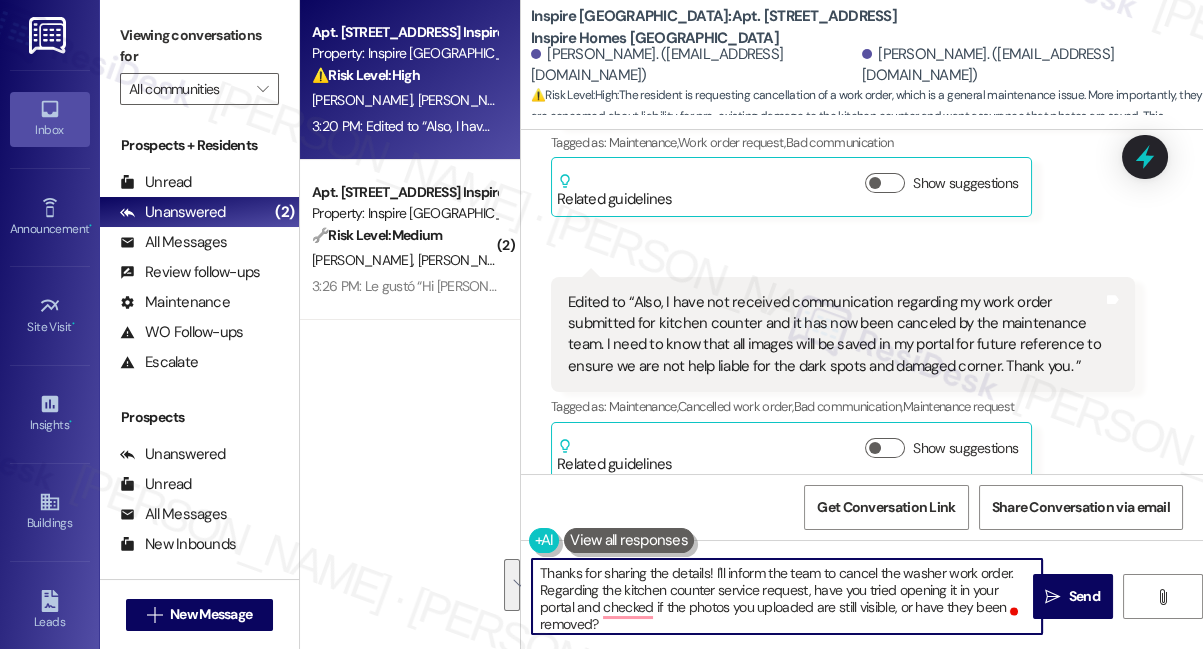 click on "Thanks for sharing the details! I'll inform the team to cancel the washer work order.
Regarding the kitchen counter service request, have you tried opening it in your portal and checked if the photos you uploaded are still visible, or have they been removed?" at bounding box center [787, 596] 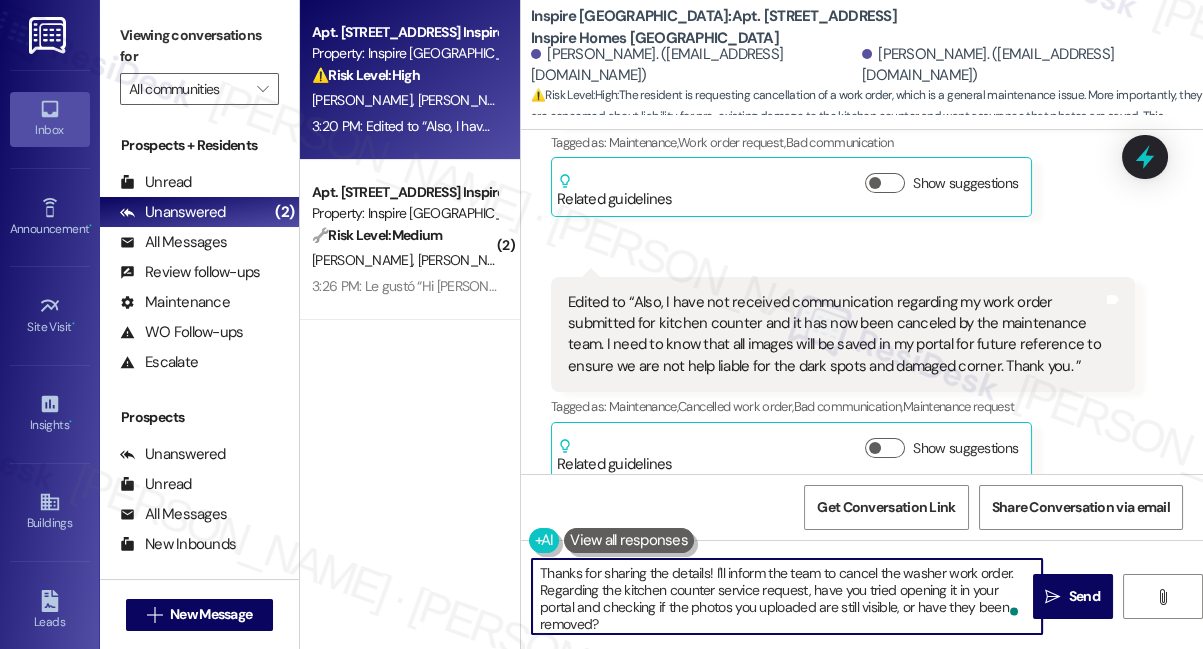 click on "Thanks for sharing the details! I'll inform the team to cancel the washer work order.
Regarding the kitchen counter service request, have you tried opening it in your portal and checking if the photos you uploaded are still visible, or have they been removed?" at bounding box center (787, 596) 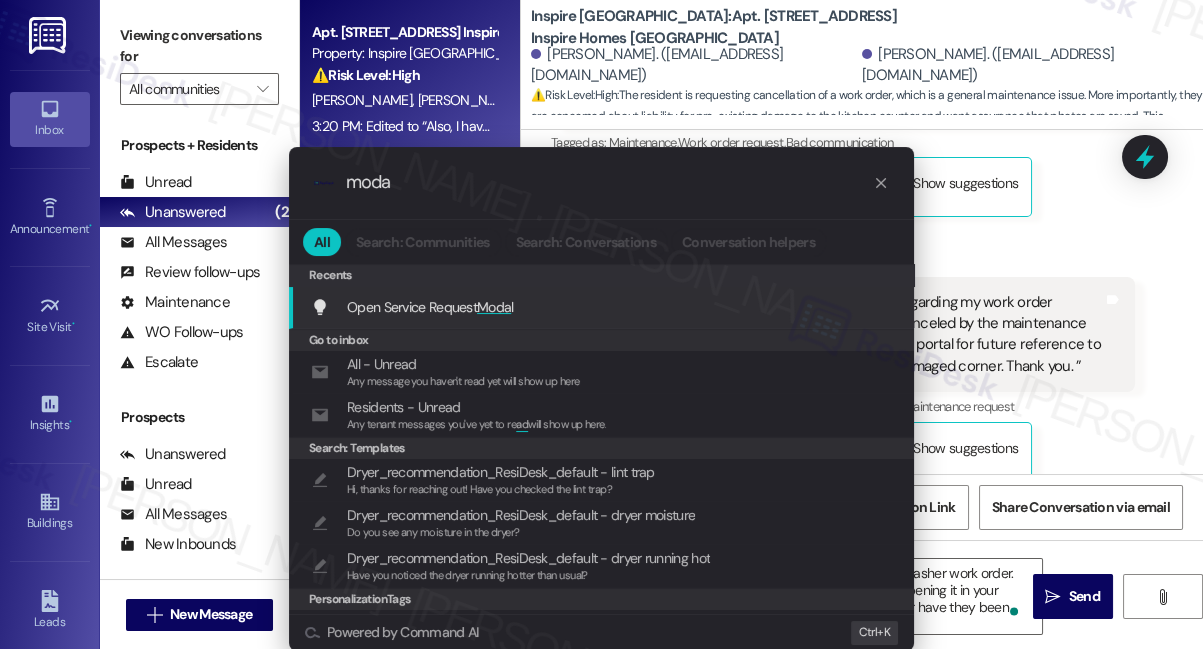 type on "moda" 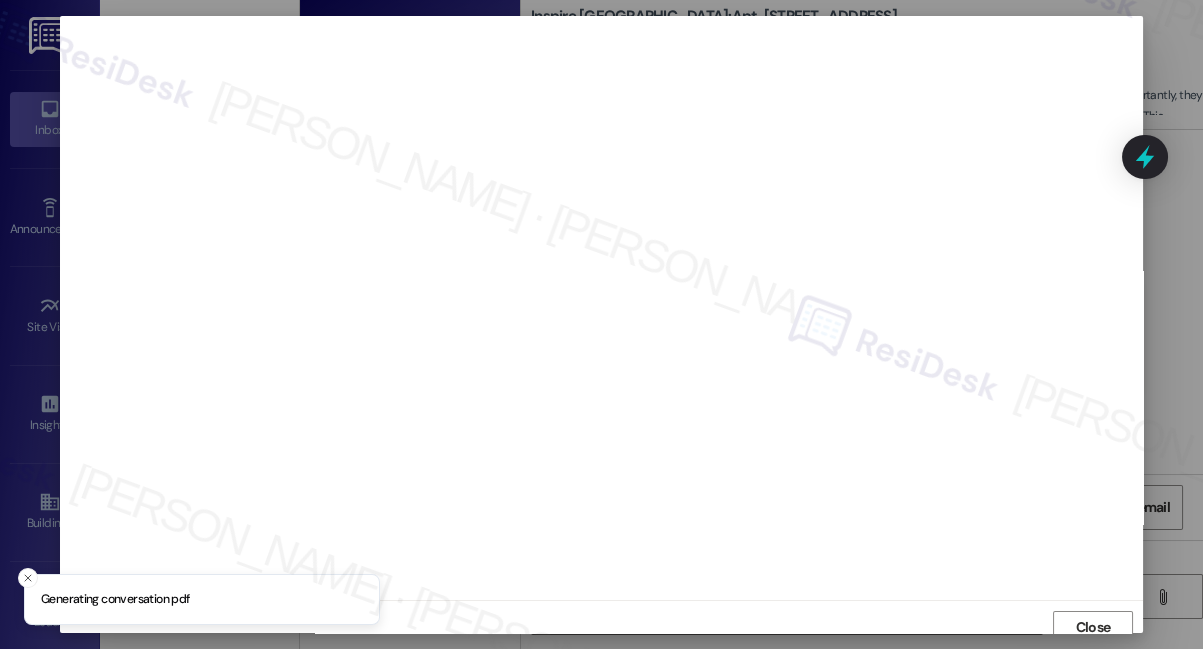 scroll, scrollTop: 10, scrollLeft: 0, axis: vertical 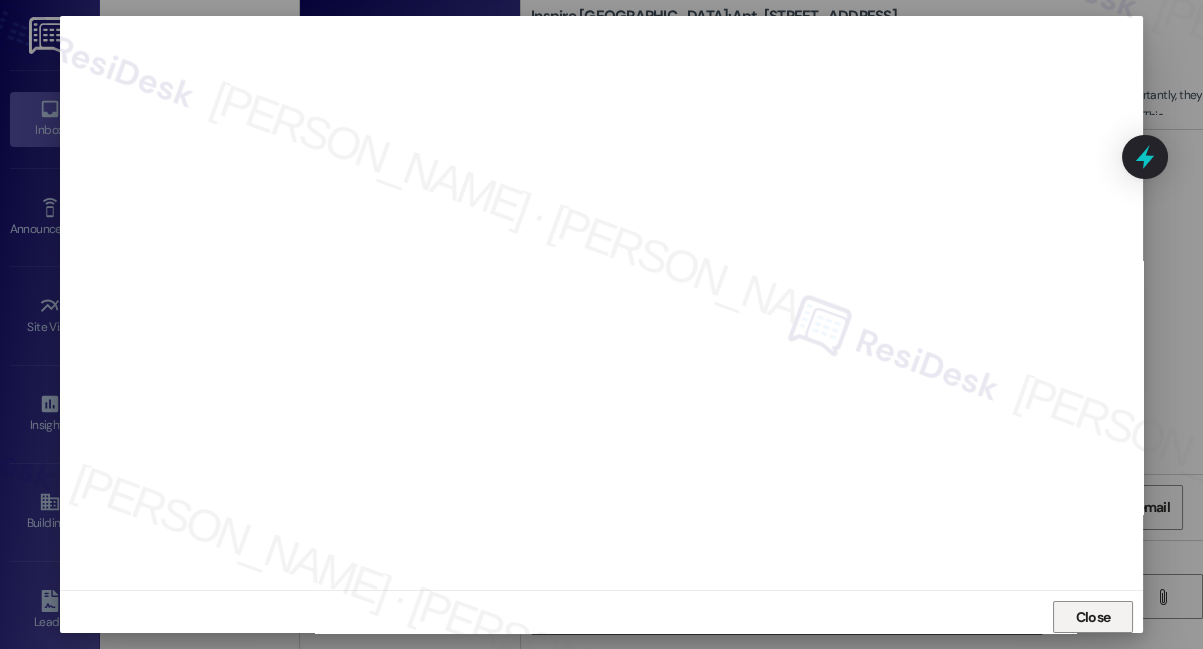 click on "Close" at bounding box center (1093, 617) 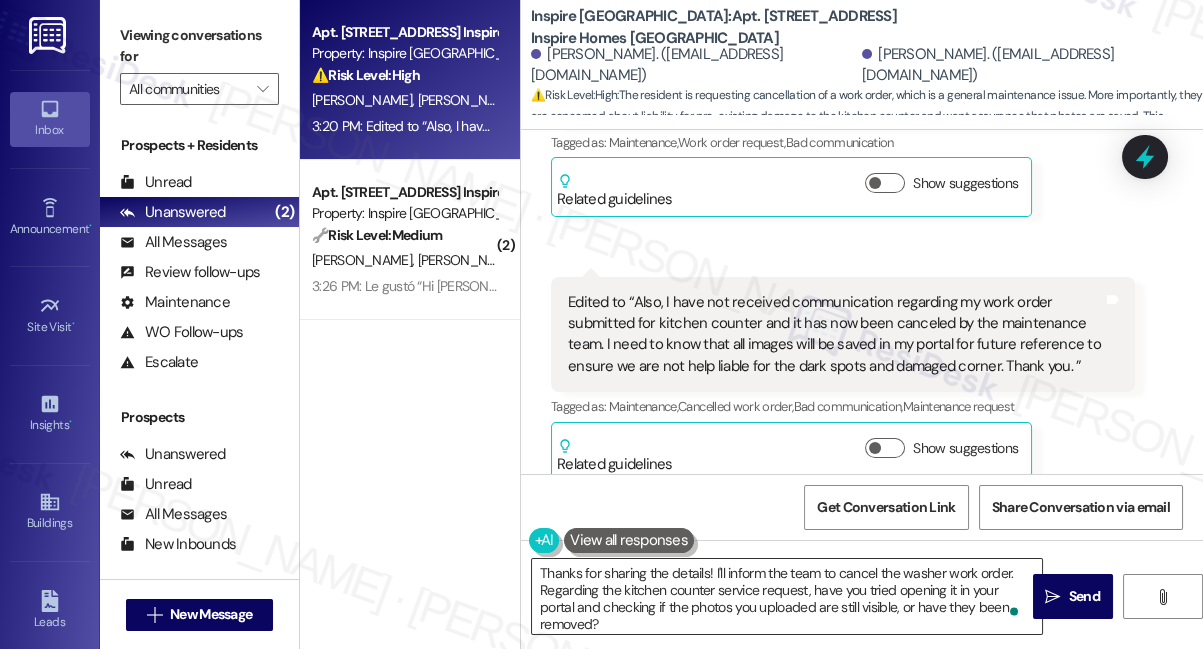 click on "Thanks for sharing the details! I'll inform the team to cancel the washer work order.
Regarding the kitchen counter service request, have you tried opening it in your portal and checking if the photos you uploaded are still visible, or have they been removed?" at bounding box center [787, 596] 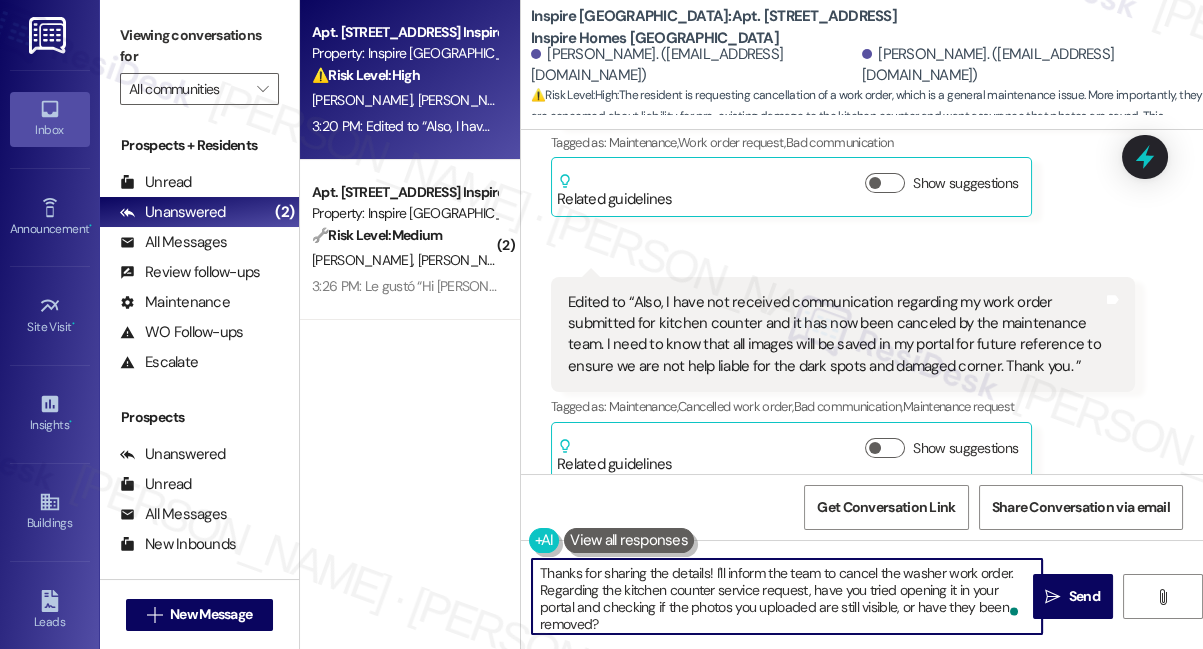 click on "Thanks for sharing the details! I'll inform the team to cancel the washer work order.
Regarding the kitchen counter service request, have you tried opening it in your portal and checking if the photos you uploaded are still visible, or have they been removed?" at bounding box center (787, 596) 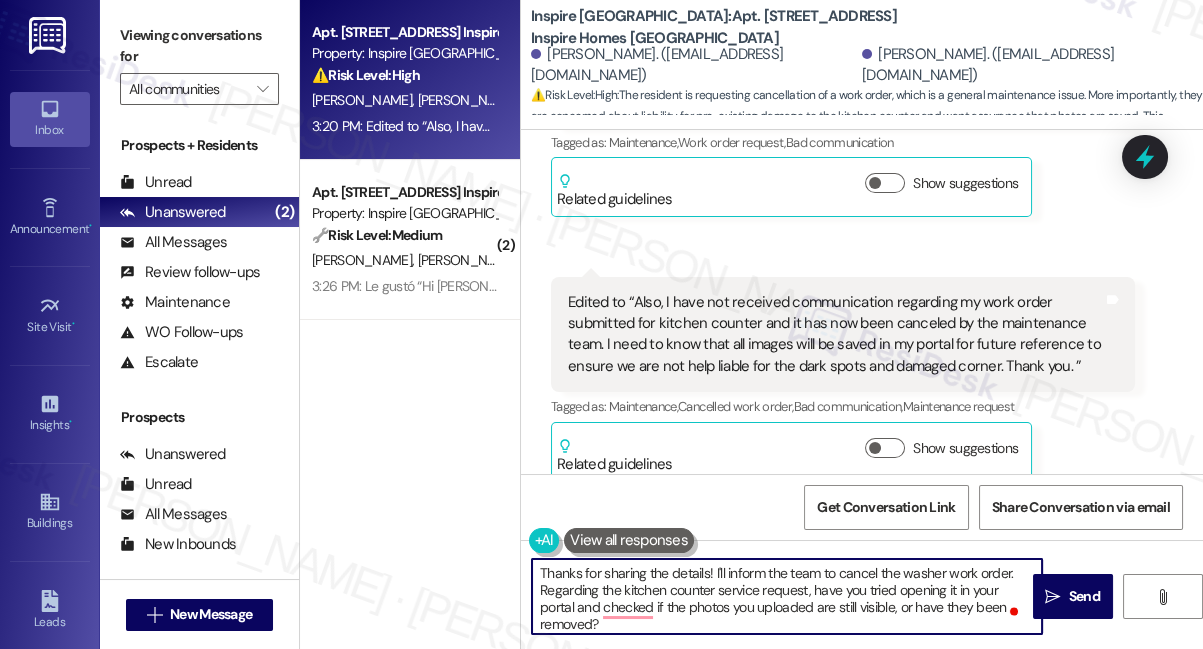 click on "Thanks for sharing the details! I'll inform the team to cancel the washer work order.
Regarding the kitchen counter service request, have you tried opening it in your portal and checked if the photos you uploaded are still visible, or have they been removed?" at bounding box center [787, 596] 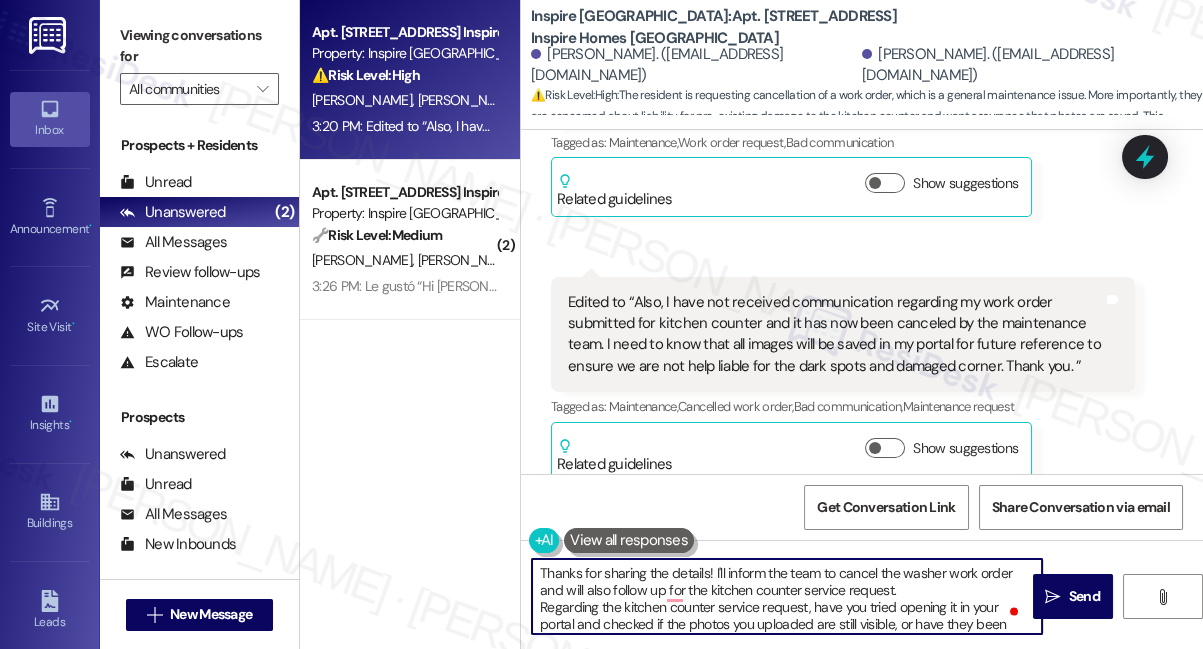 click on "Thanks for sharing the details! I'll inform the team to cancel the washer work order and will also follow up for the kitchen counter service request.
Regarding the kitchen counter service request, have you tried opening it in your portal and checked if the photos you uploaded are still visible, or have they been removed?" at bounding box center [787, 596] 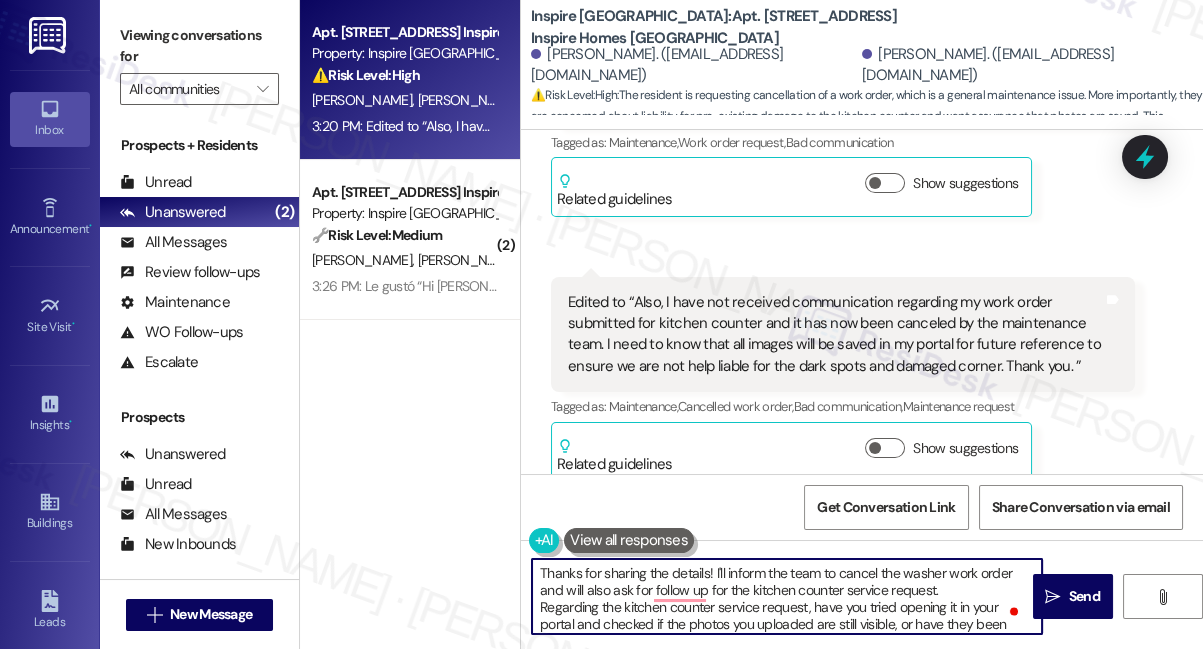 click on "Thanks for sharing the details! I'll inform the team to cancel the washer work order and will also ask for follow up for the kitchen counter service request.
Regarding the kitchen counter service request, have you tried opening it in your portal and checked if the photos you uploaded are still visible, or have they been removed?" at bounding box center [787, 596] 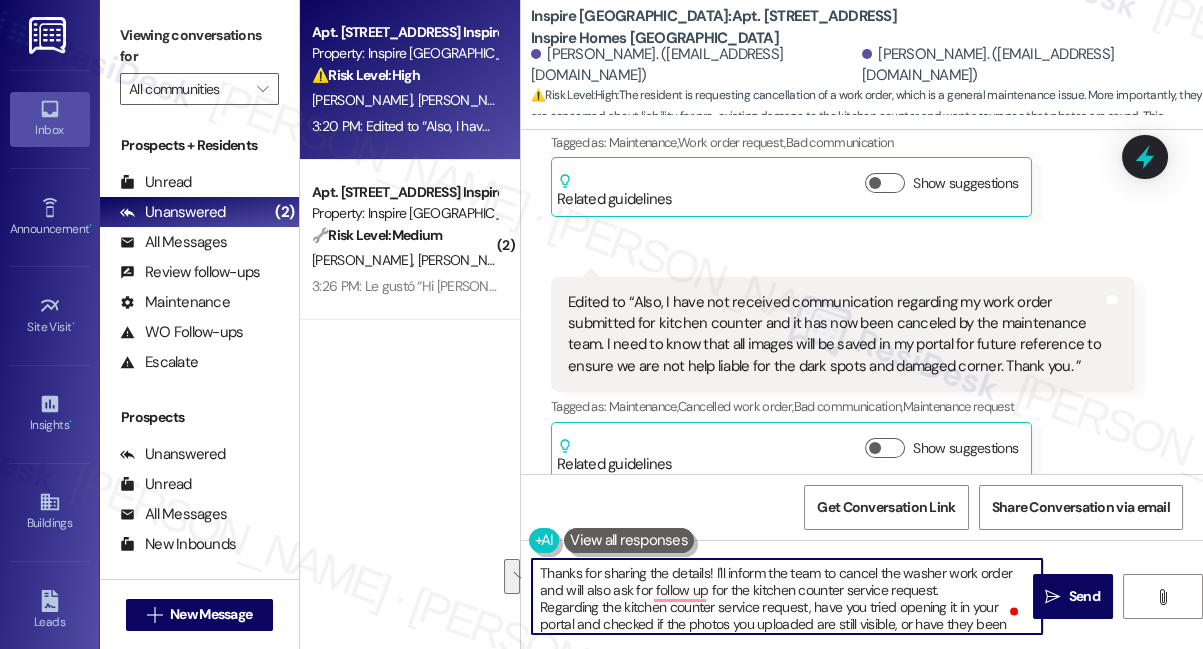 drag, startPoint x: 957, startPoint y: 594, endPoint x: 526, endPoint y: 573, distance: 431.5113 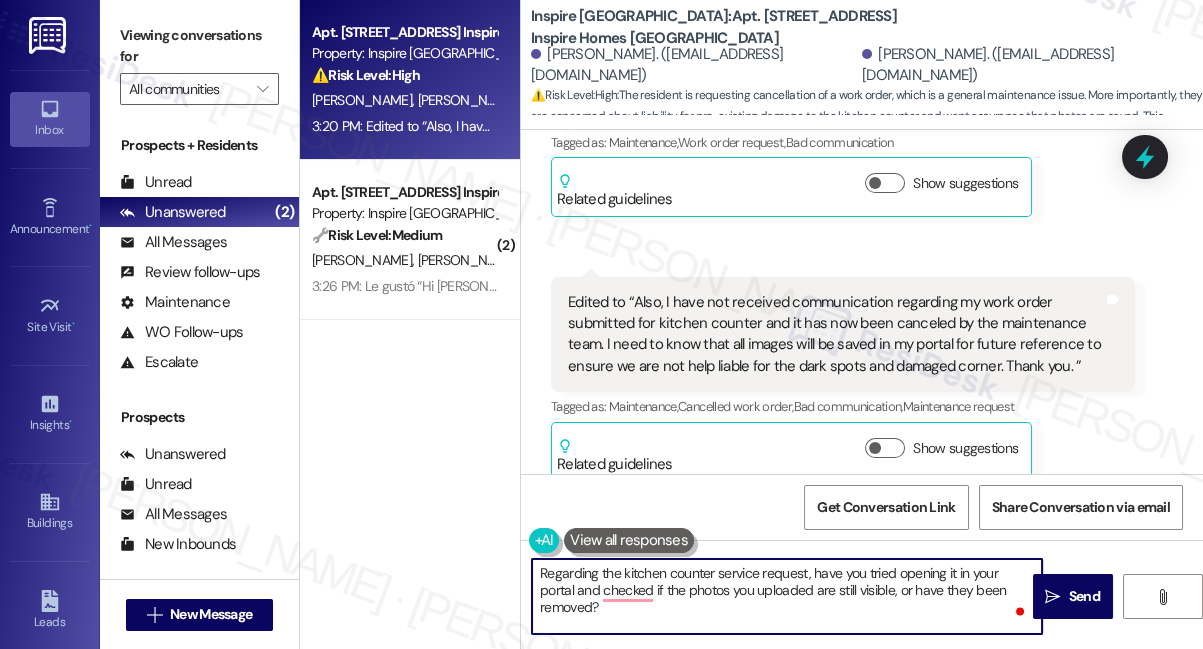 click on "Regarding the kitchen counter service request, have you tried opening it in your portal and checked if the photos you uploaded are still visible, or have they been removed?" at bounding box center (787, 596) 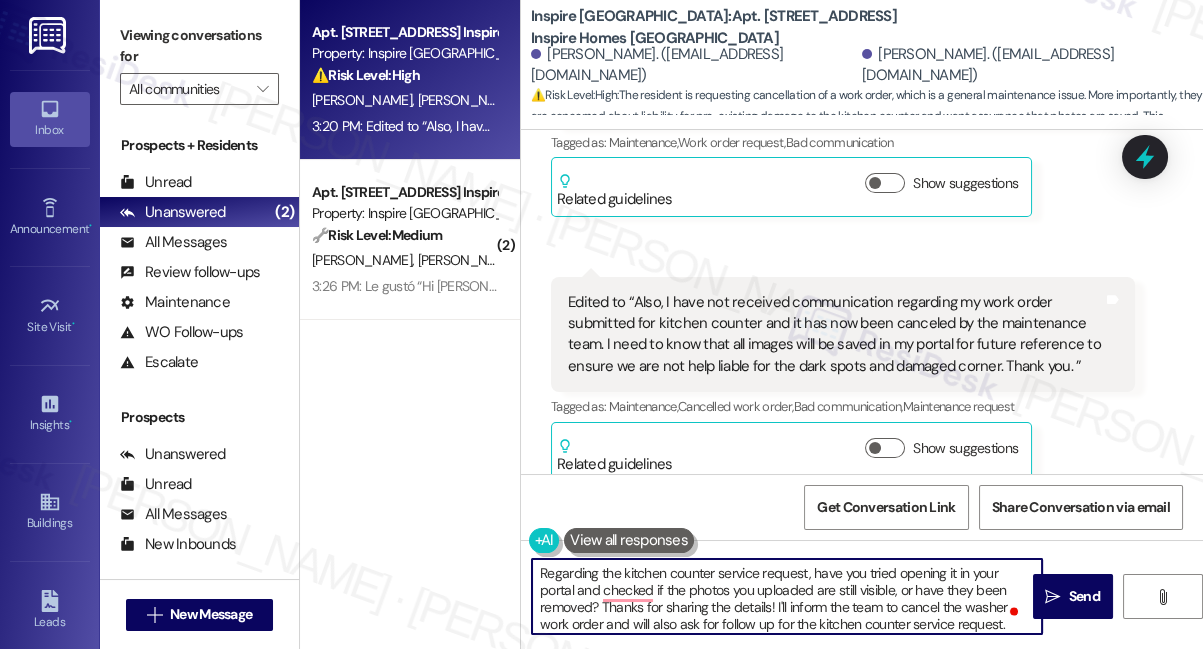 drag, startPoint x: 597, startPoint y: 606, endPoint x: 514, endPoint y: 575, distance: 88.60023 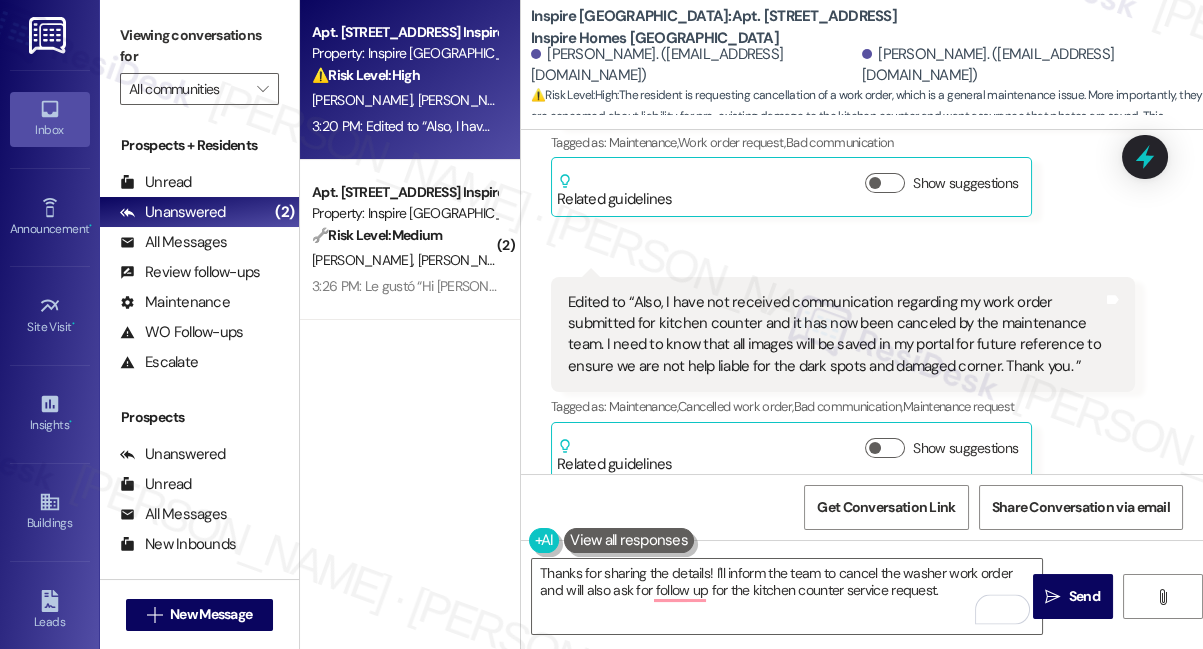 click on "Viewing conversations for All communities " at bounding box center (199, 62) 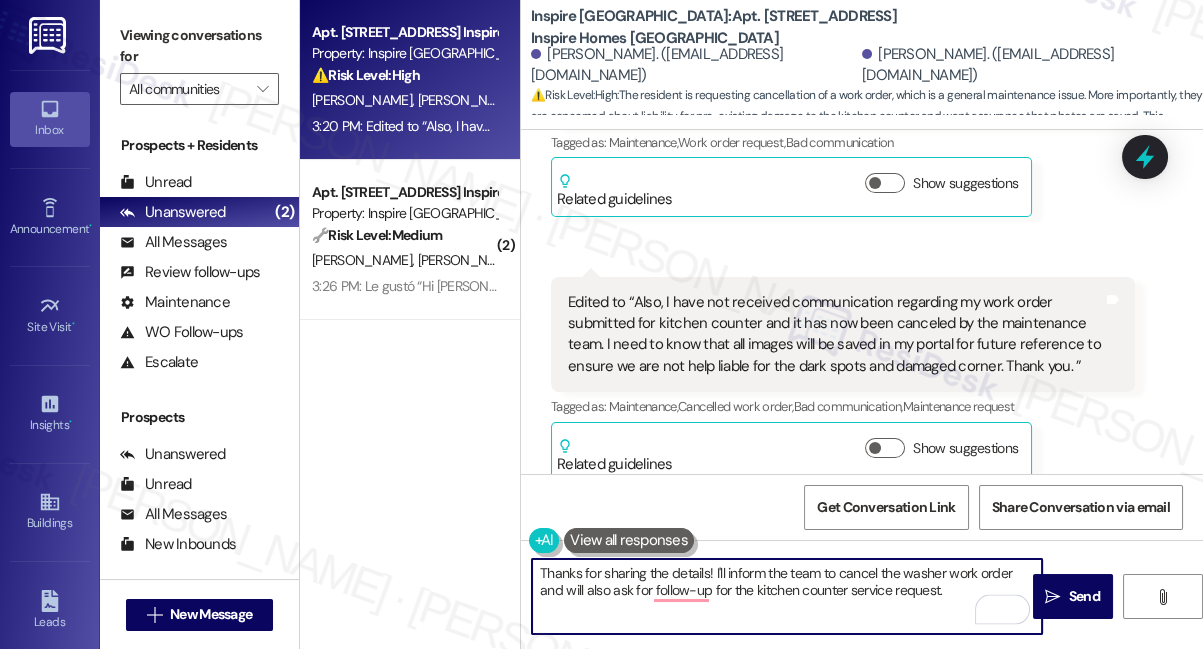 click on "Thanks for sharing the details! I'll inform the team to cancel the washer work order and will also ask for follow-up for the kitchen counter service request." at bounding box center (787, 596) 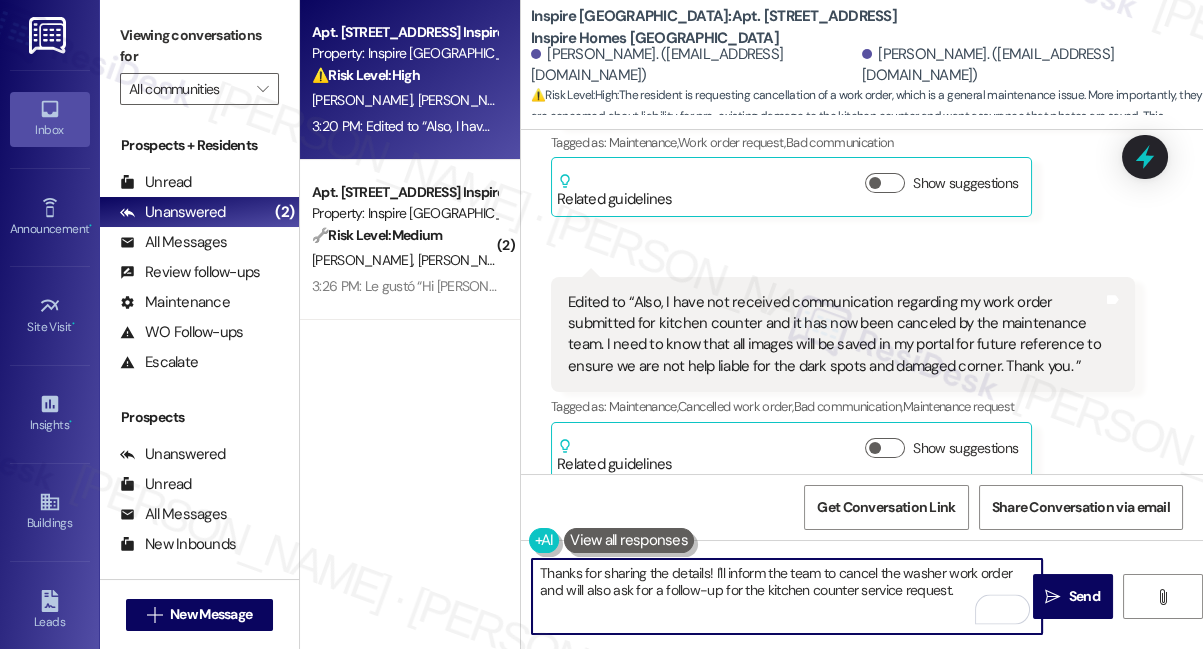 click on "Thanks for sharing the details! I'll inform the team to cancel the washer work order and will also ask for a follow-up for the kitchen counter service request." at bounding box center [787, 596] 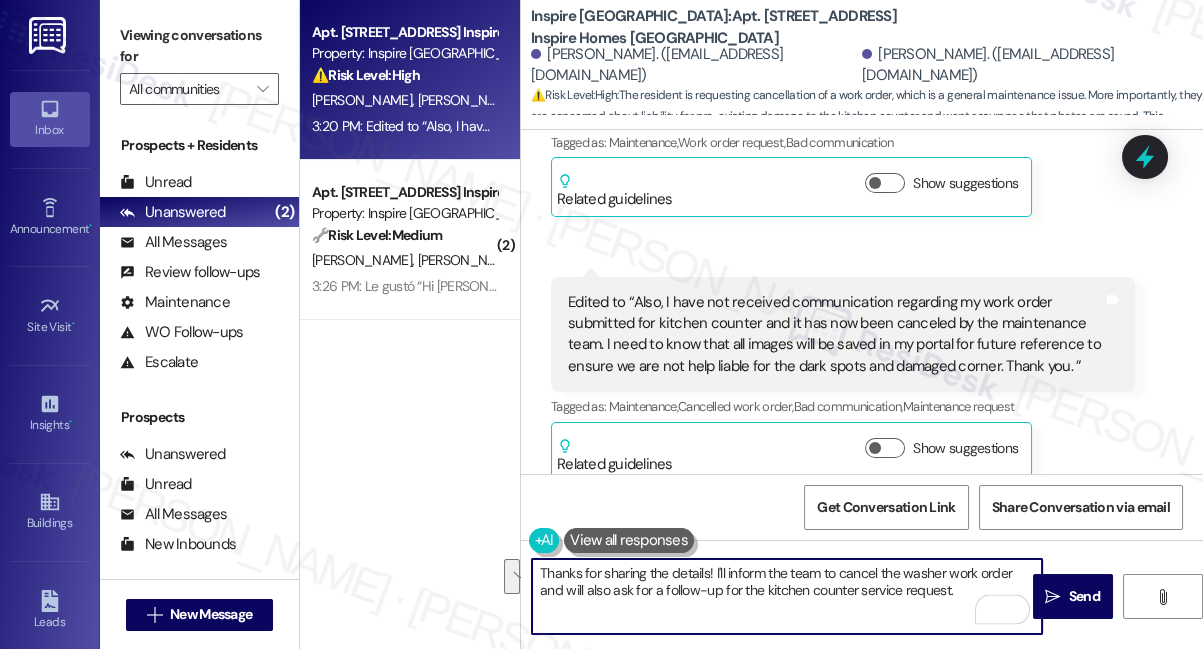 click on "Thanks for sharing the details! I'll inform the team to cancel the washer work order and will also ask for a follow-up for the kitchen counter service request." at bounding box center [787, 596] 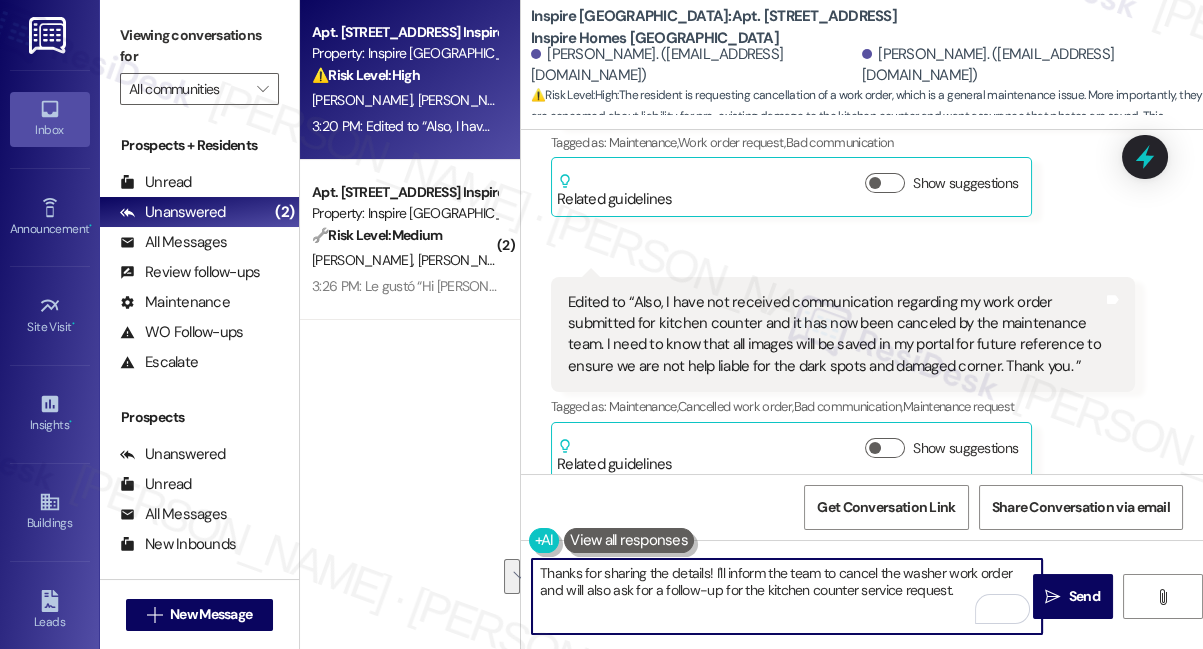 click on "Thanks for sharing the details! I'll inform the team to cancel the washer work order and will also ask for a follow-up for the kitchen counter service request." at bounding box center (787, 596) 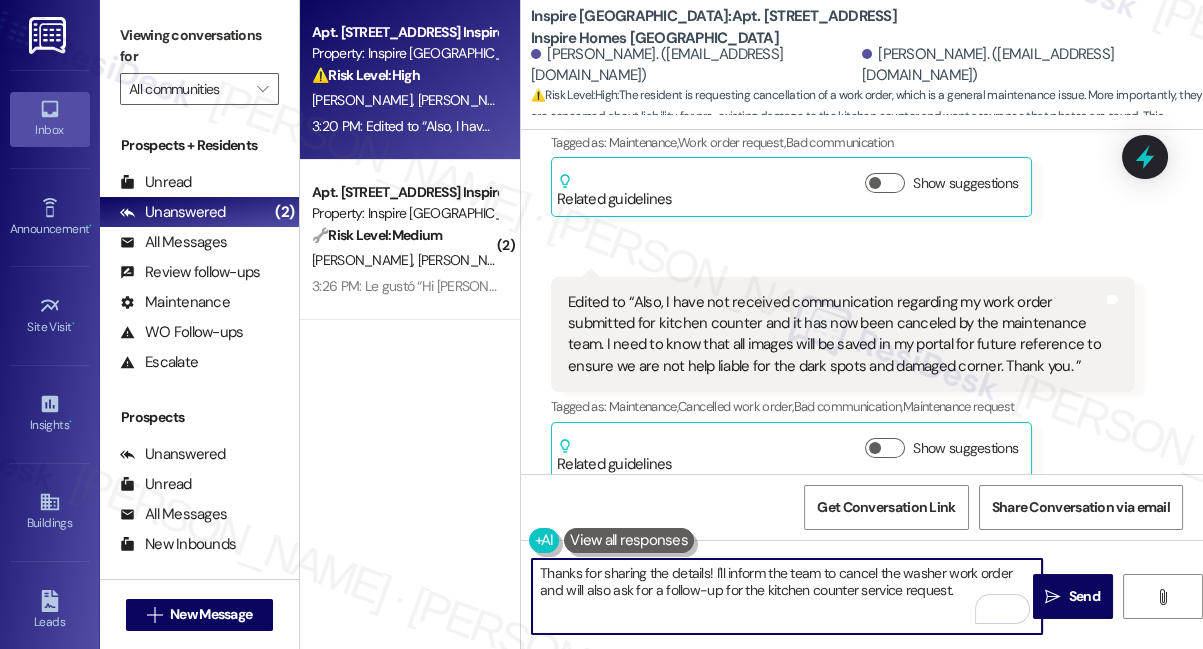 click on "Thanks for sharing the details! I'll inform the team to cancel the washer work order and will also ask for a follow-up for the kitchen counter service request." at bounding box center (787, 596) 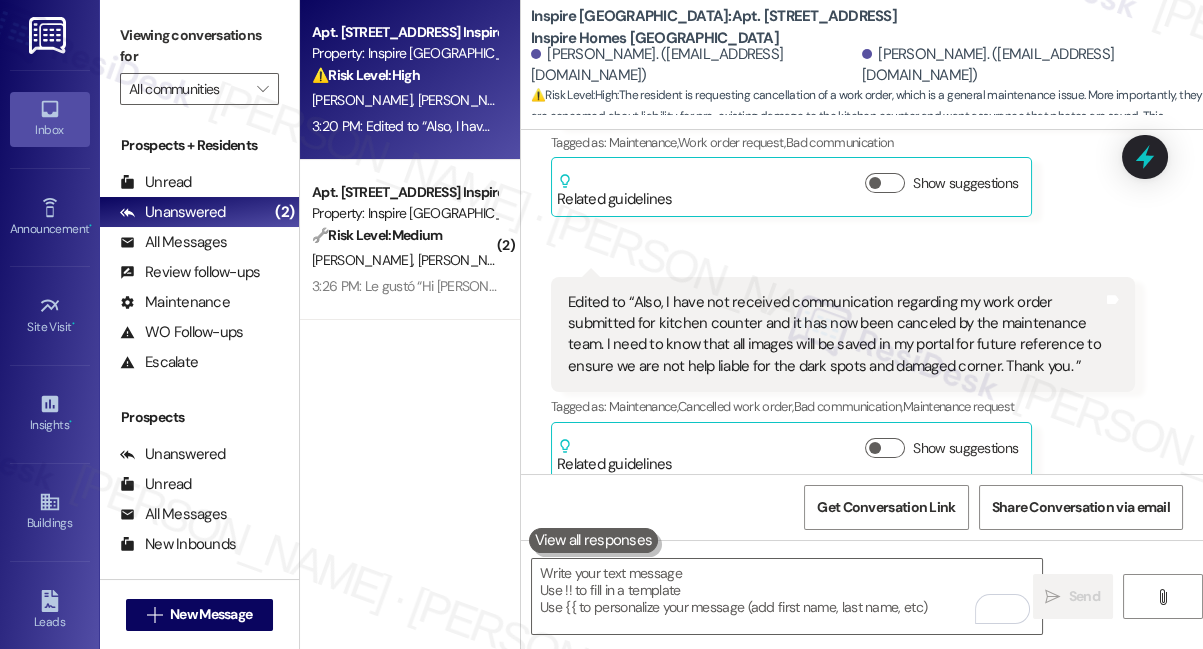 click on "Viewing conversations for All communities " at bounding box center (199, 62) 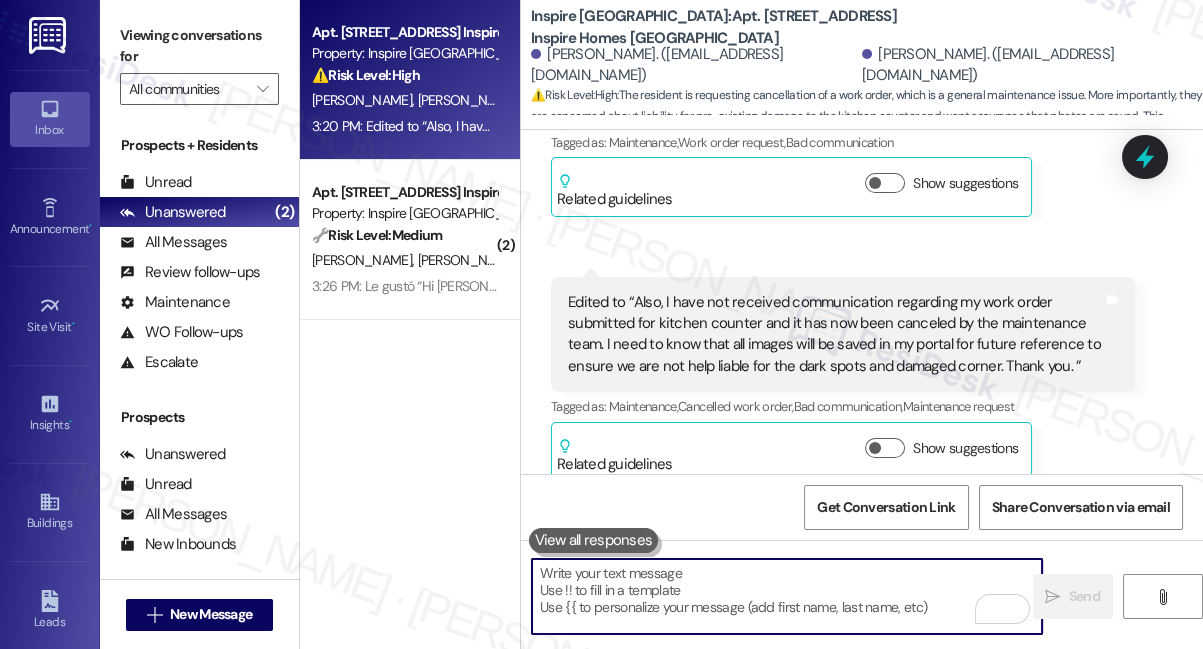 click at bounding box center [787, 596] 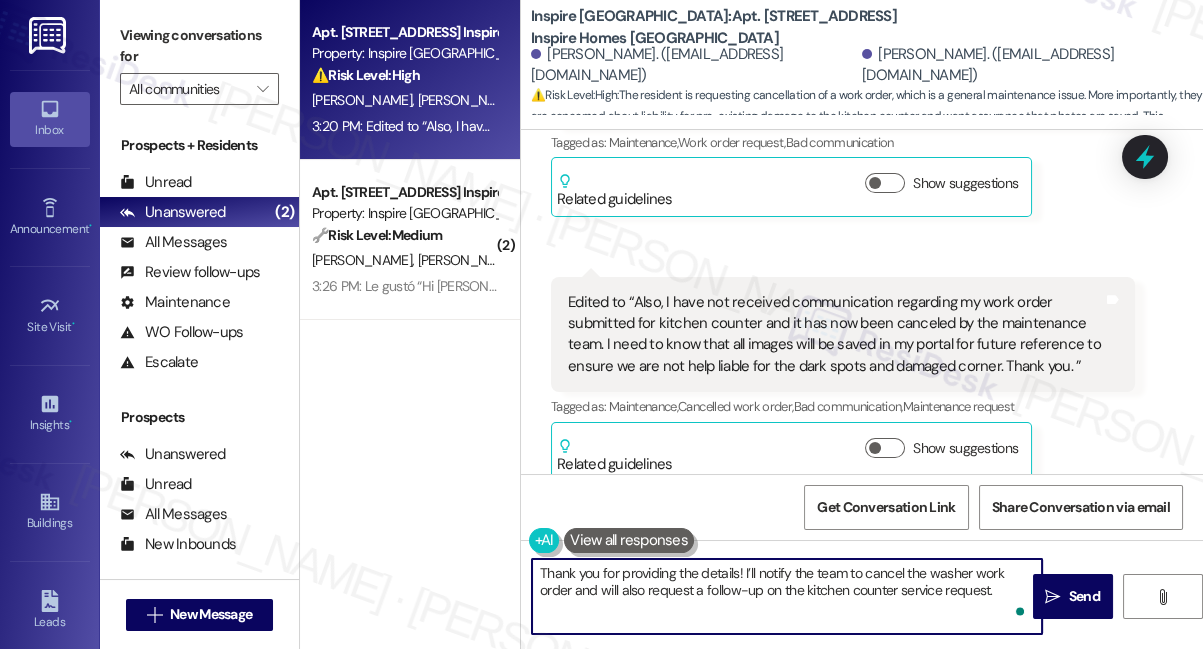 click on "Thank you for providing the details! I’ll notify the team to cancel the washer work order and will also request a follow-up on the kitchen counter service request." at bounding box center (787, 596) 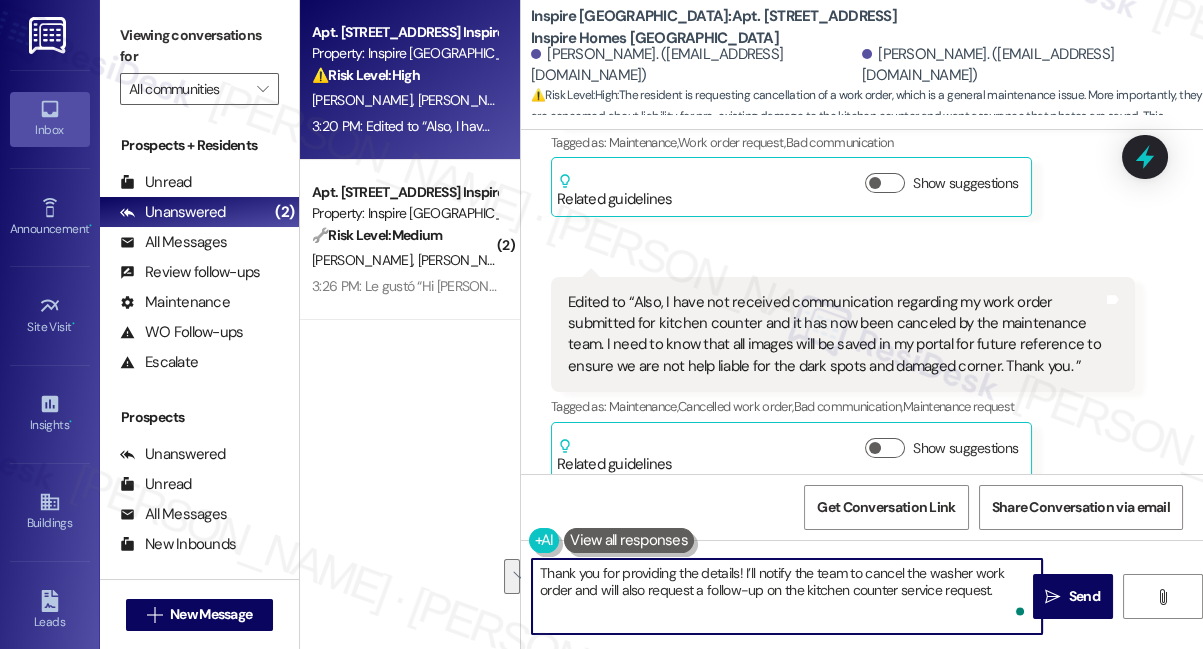 click on "Thank you for providing the details! I’ll notify the team to cancel the washer work order and will also request a follow-up on the kitchen counter service request." at bounding box center [787, 596] 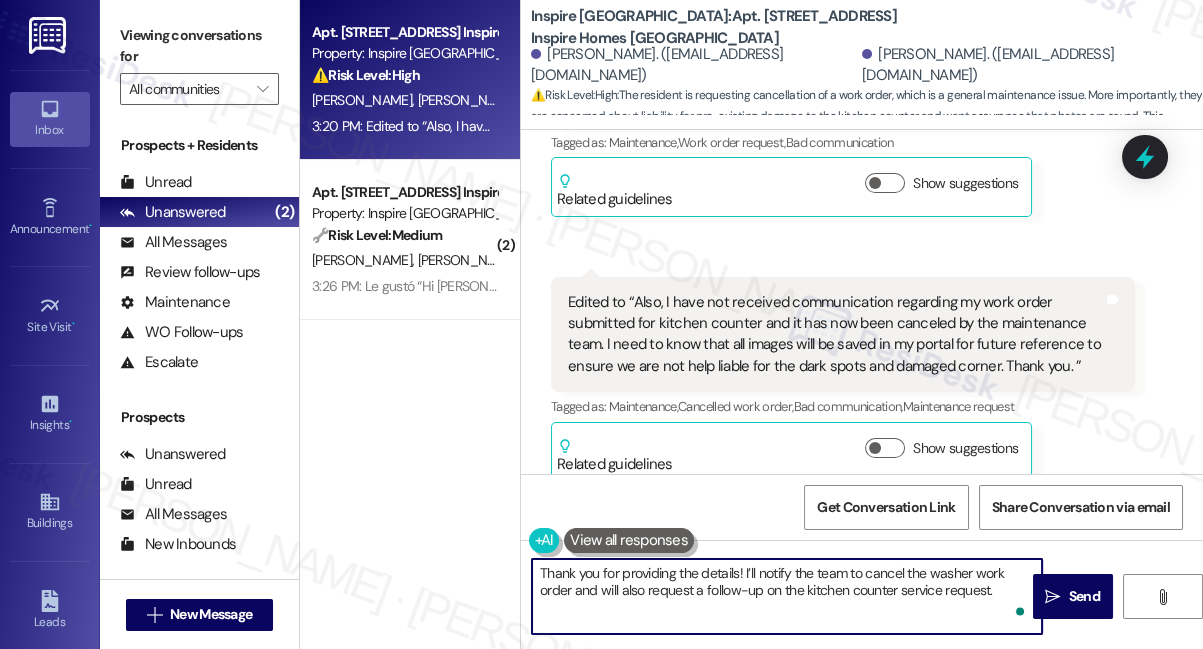 click on "Thank you for providing the details! I’ll notify the team to cancel the washer work order and will also request a follow-up on the kitchen counter service request." at bounding box center (787, 596) 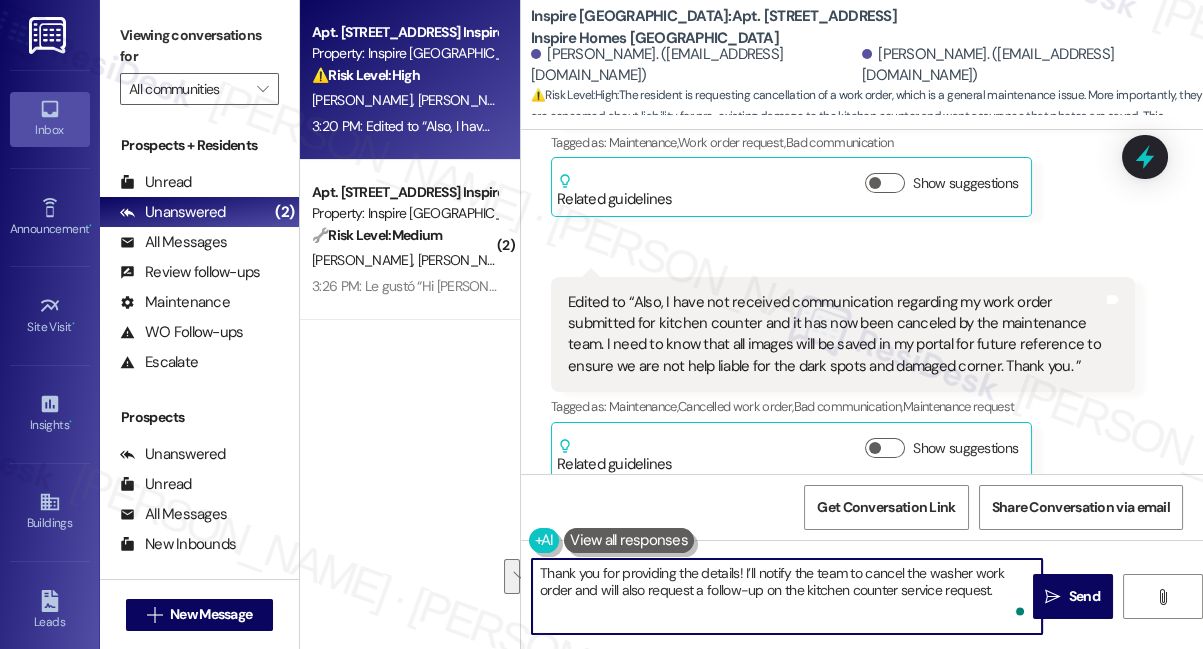 click on "Thank you for providing the details! I’ll notify the team to cancel the washer work order and will also request a follow-up on the kitchen counter service request." at bounding box center [787, 596] 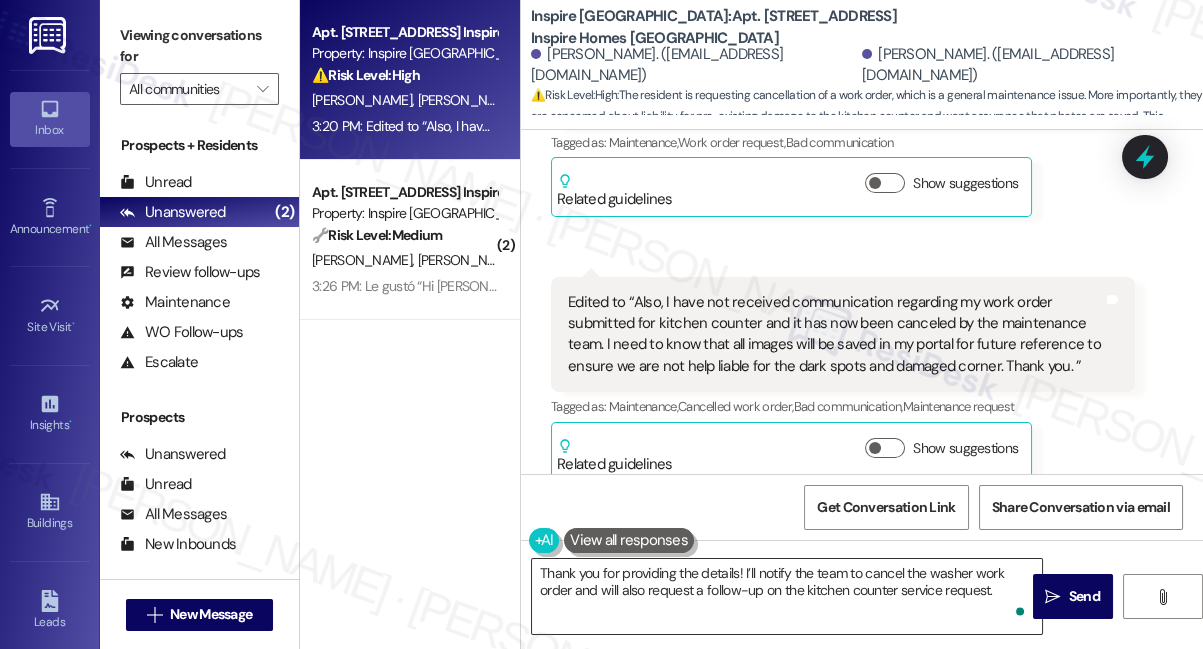 drag, startPoint x: 1063, startPoint y: 587, endPoint x: 859, endPoint y: 587, distance: 204 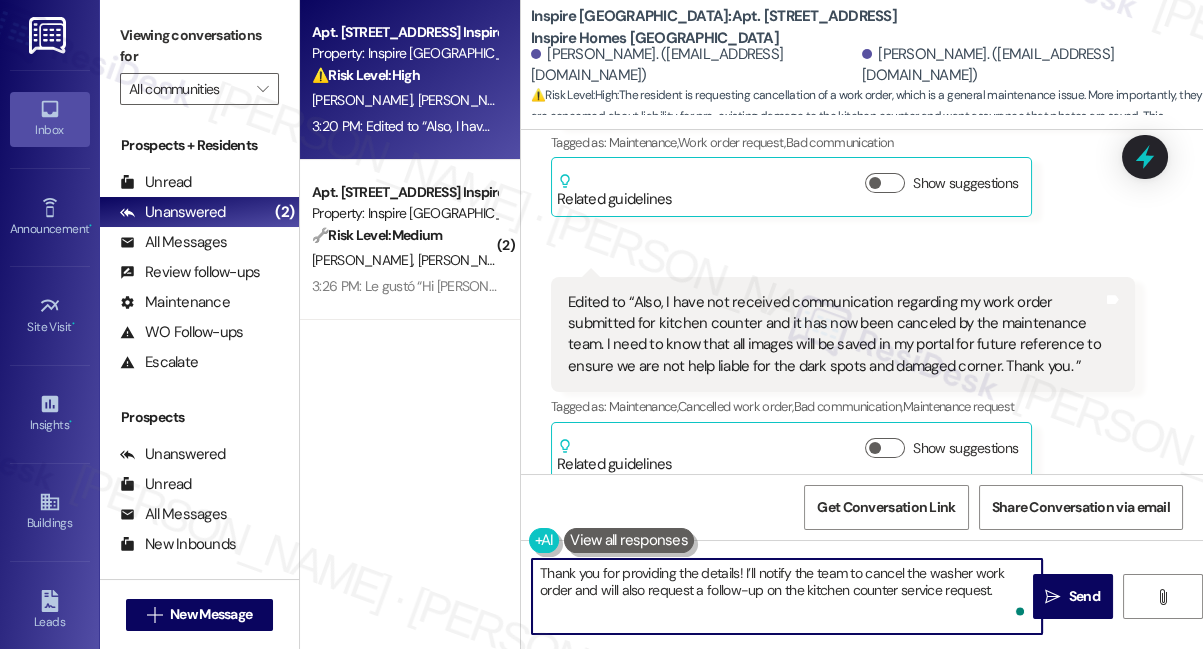 click on "Thank you for providing the details! I’ll notify the team to cancel the washer work order and will also request a follow-up on the kitchen counter service request." at bounding box center (787, 596) 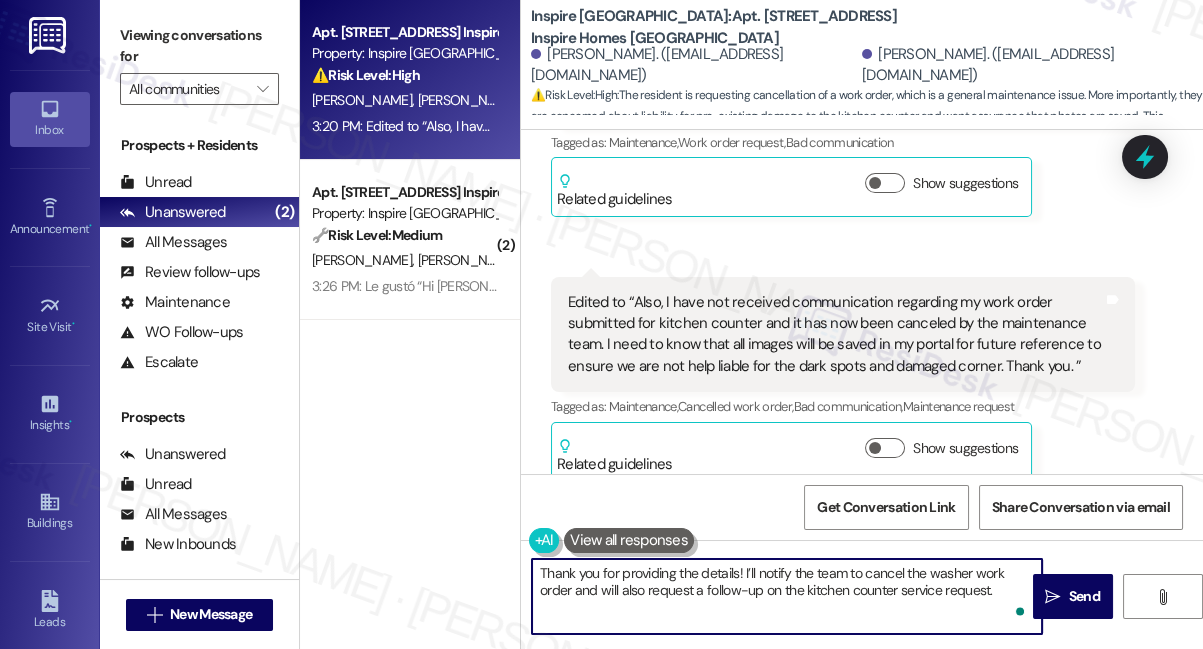click on "Thank you for providing the details! I’ll notify the team to cancel the washer work order and will also request a follow-up on the kitchen counter service request." at bounding box center (787, 596) 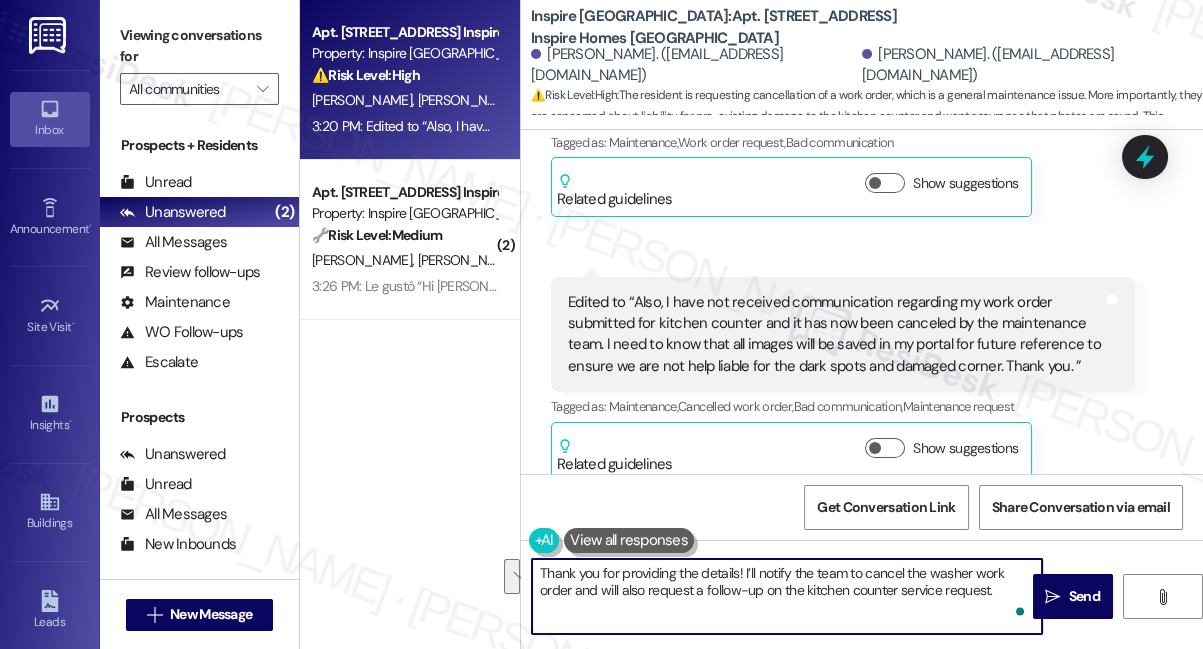click on "Thank you for providing the details! I’ll notify the team to cancel the washer work order and will also request a follow-up on the kitchen counter service request." at bounding box center [787, 596] 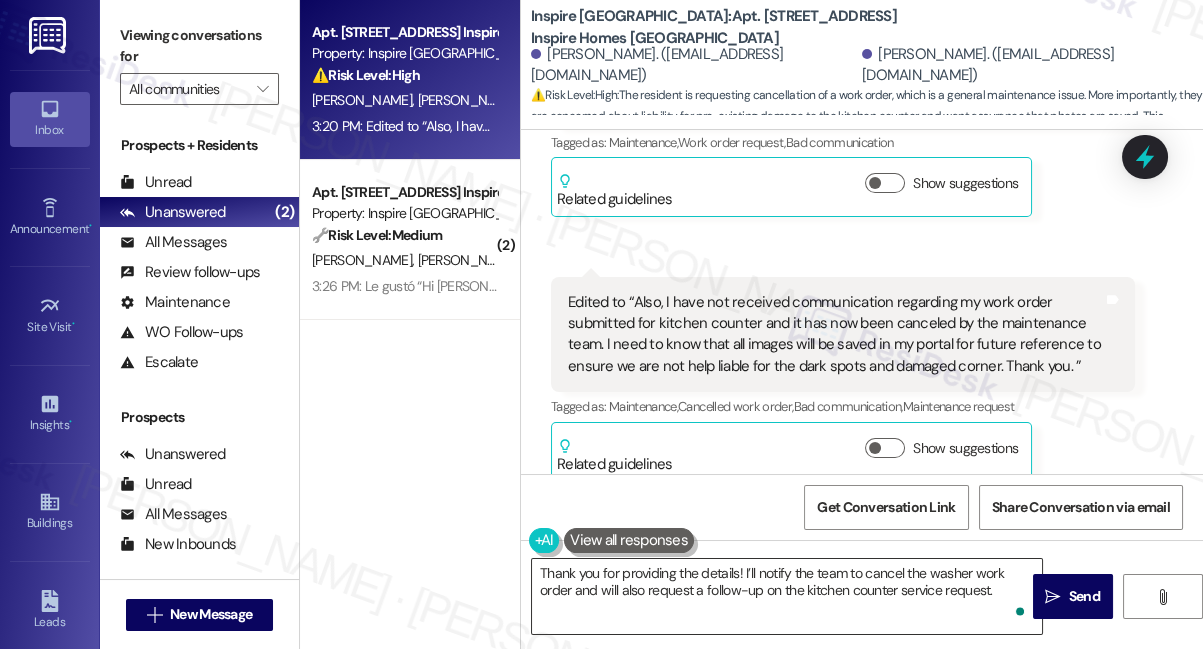 drag, startPoint x: 1054, startPoint y: 593, endPoint x: 786, endPoint y: 579, distance: 268.36542 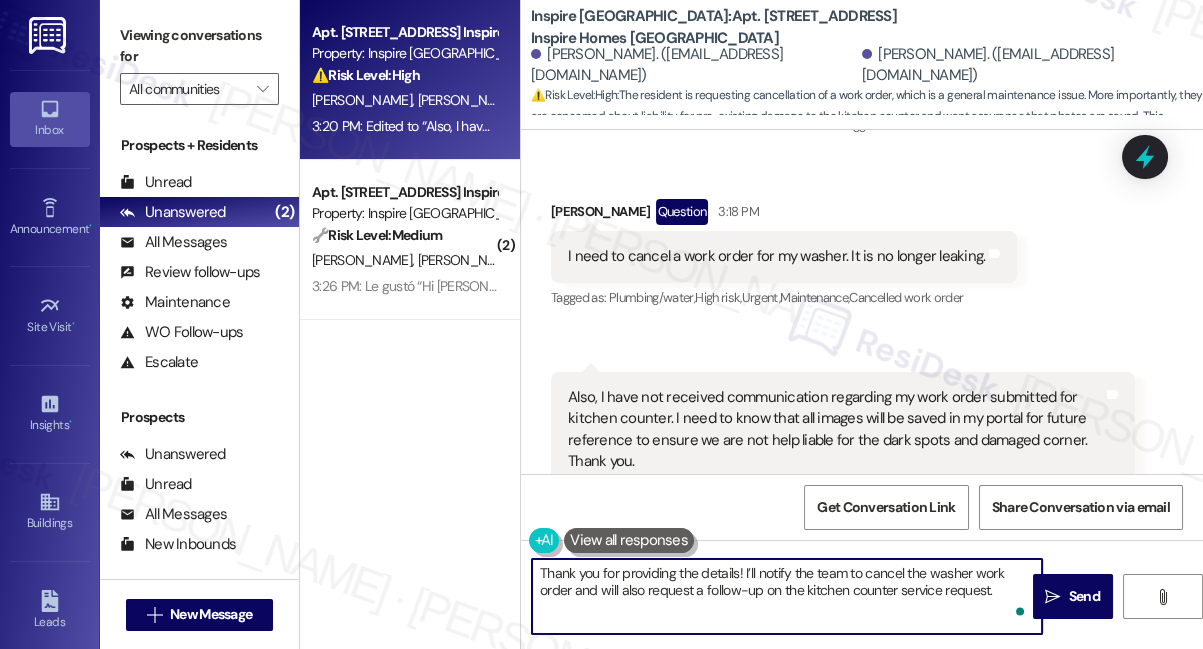 scroll, scrollTop: 1093, scrollLeft: 0, axis: vertical 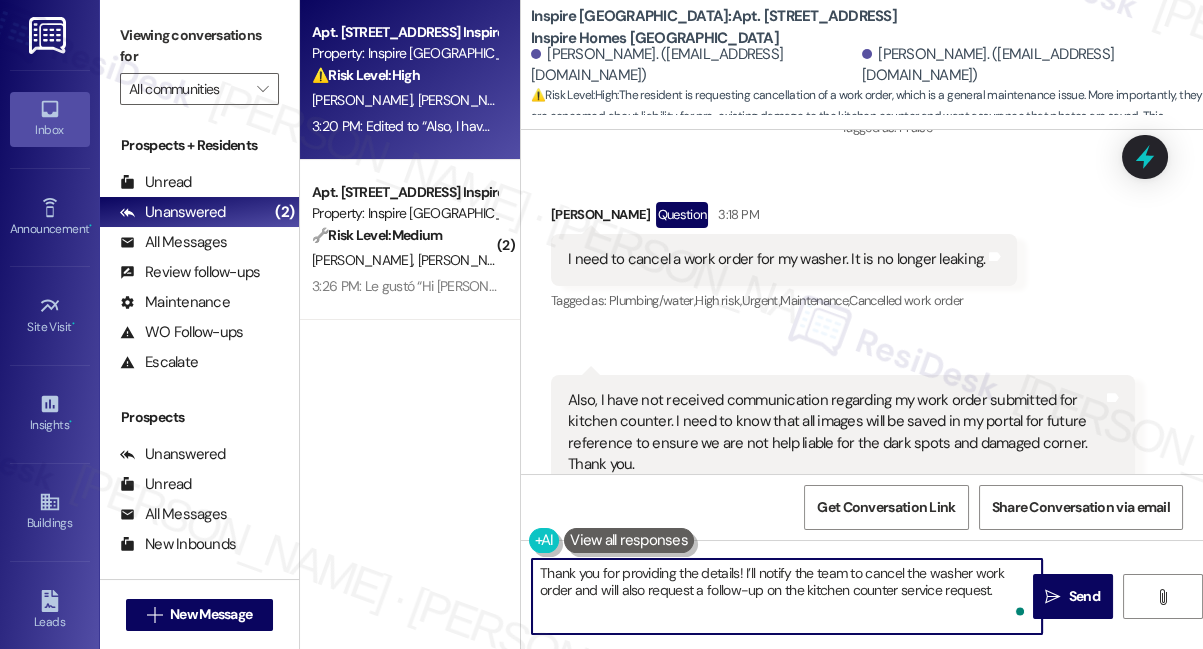 click on "Thank you for providing the details! I’ll notify the team to cancel the washer work order and will also request a follow-up on the kitchen counter service request." at bounding box center (787, 596) 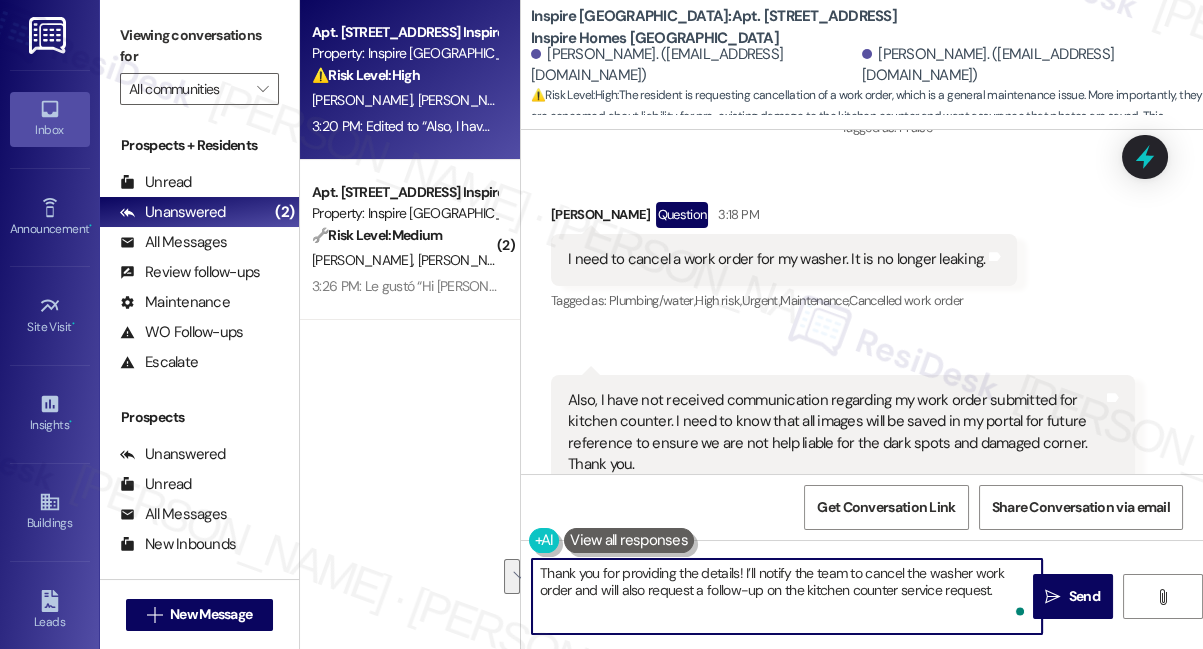 click on "Thank you for providing the details! I’ll notify the team to cancel the washer work order and will also request a follow-up on the kitchen counter service request." at bounding box center (787, 596) 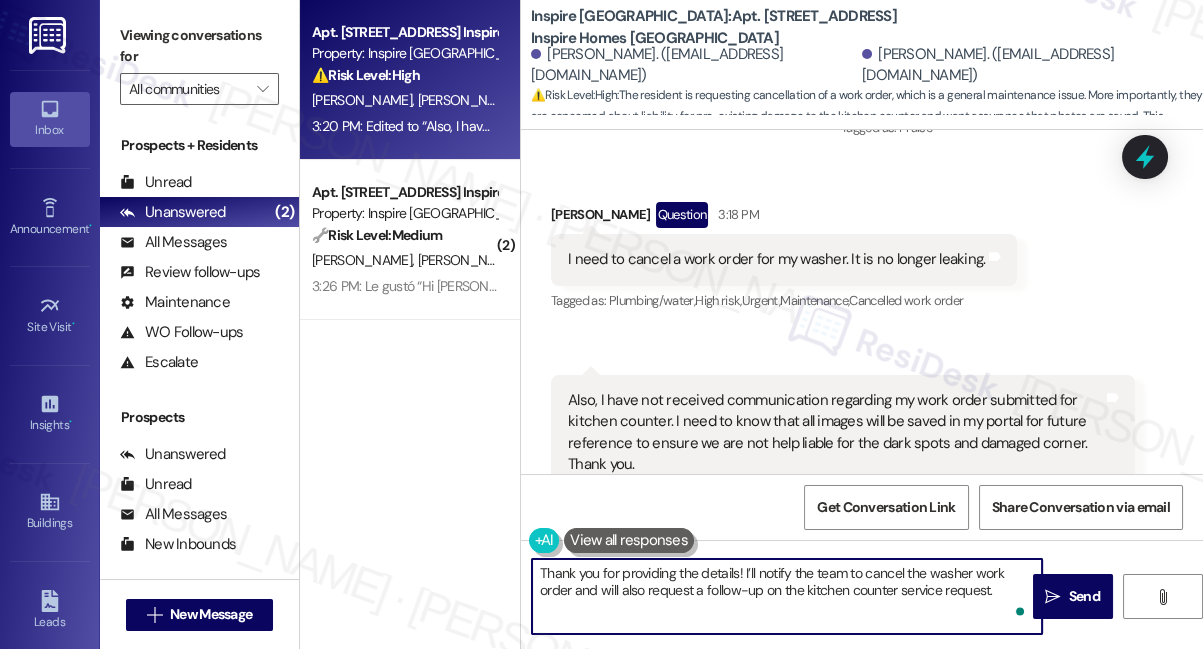 drag, startPoint x: 755, startPoint y: 571, endPoint x: 769, endPoint y: 566, distance: 14.866069 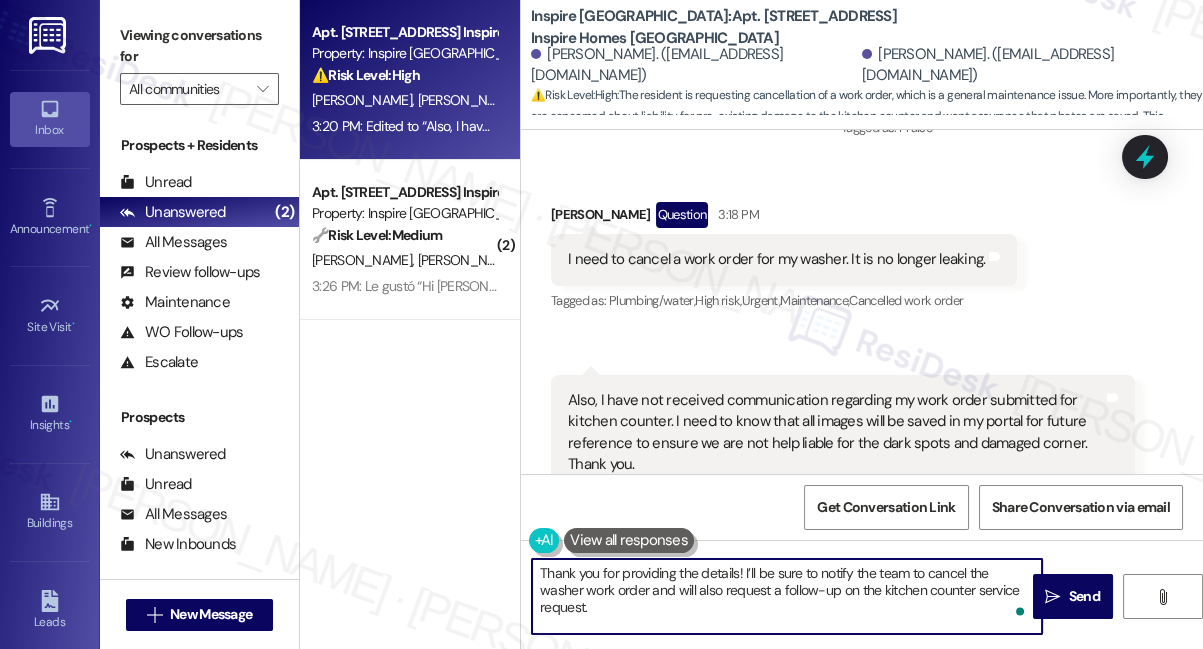 click on "Thank you for providing the details! I’ll be sure to notify the team to cancel the washer work order and will also request a follow-up on the kitchen counter service request." at bounding box center (787, 596) 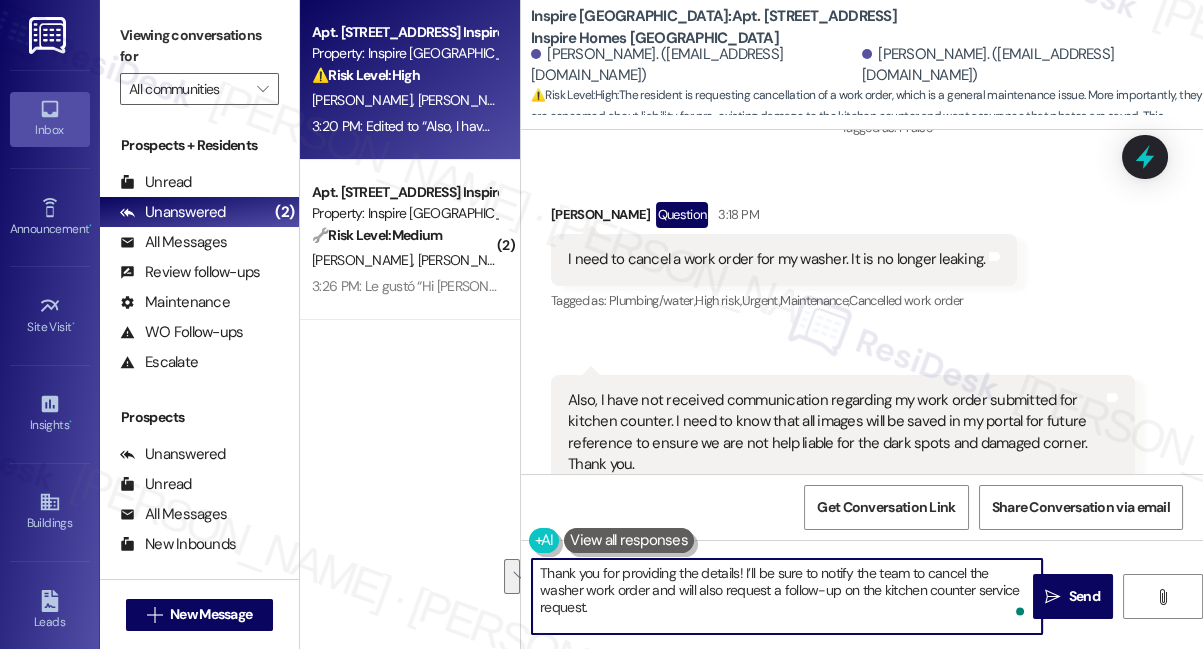 click on "Thank you for providing the details! I’ll be sure to notify the team to cancel the washer work order and will also request a follow-up on the kitchen counter service request." at bounding box center (787, 596) 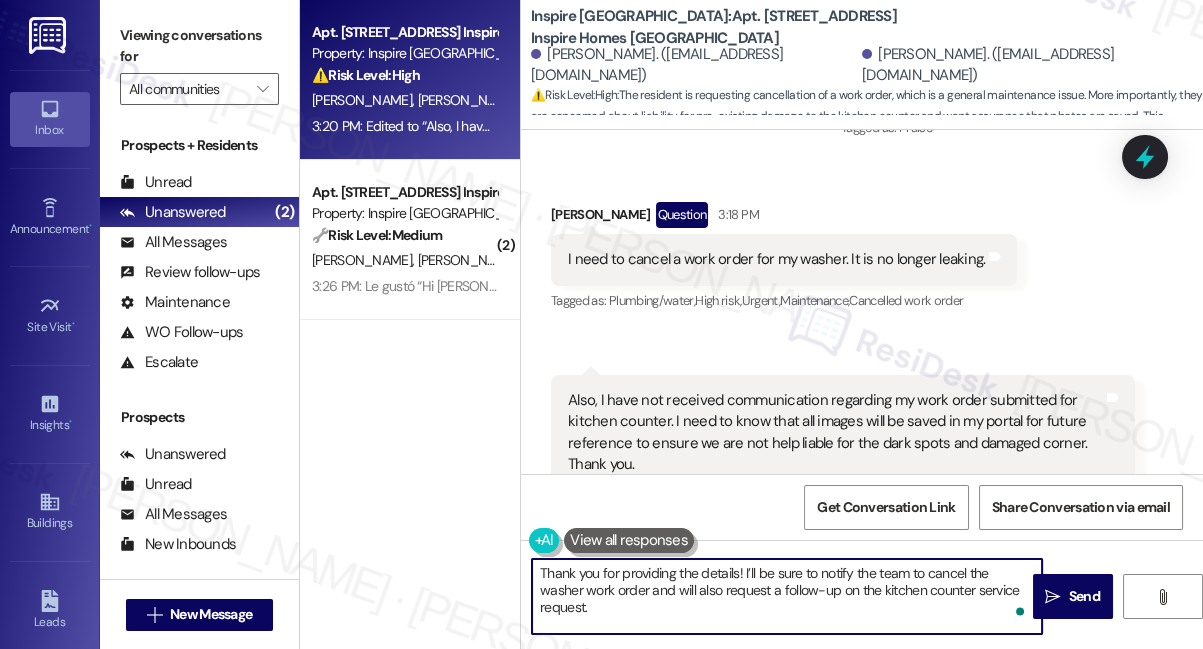 click on "Thank you for providing the details! I’ll be sure to notify the team to cancel the washer work order and will also request a follow-up on the kitchen counter service request." at bounding box center (787, 596) 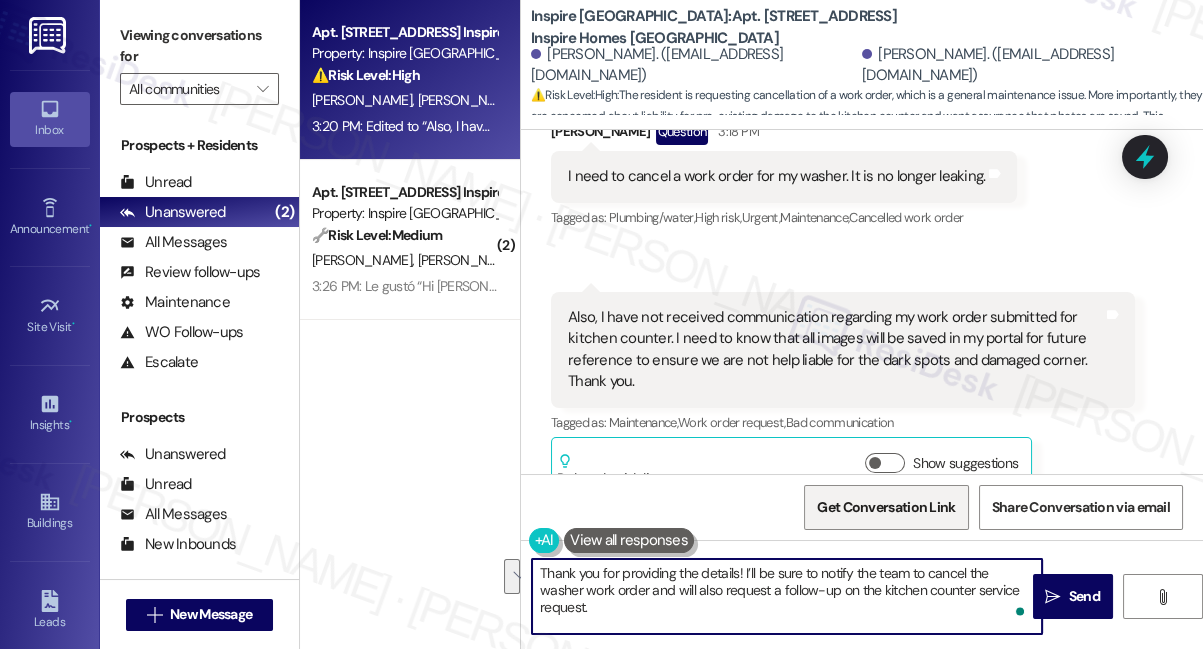 scroll, scrollTop: 1274, scrollLeft: 0, axis: vertical 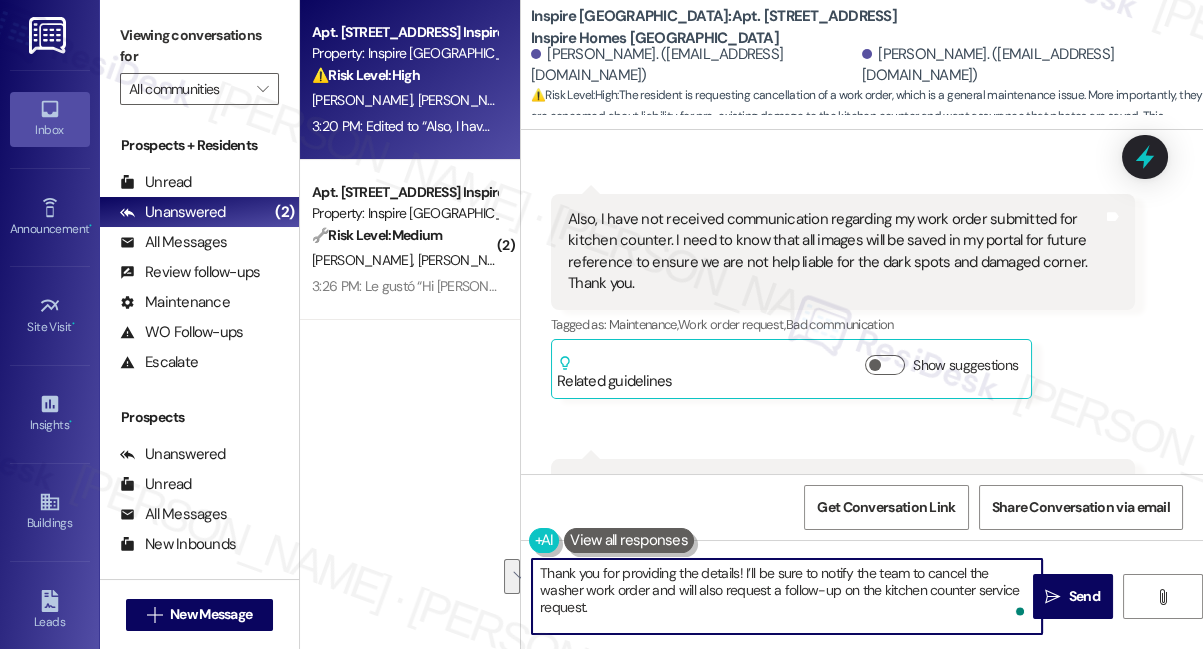 click on "Thank you for providing the details! I’ll be sure to notify the team to cancel the washer work order and will also request a follow-up on the kitchen counter service request." at bounding box center [787, 596] 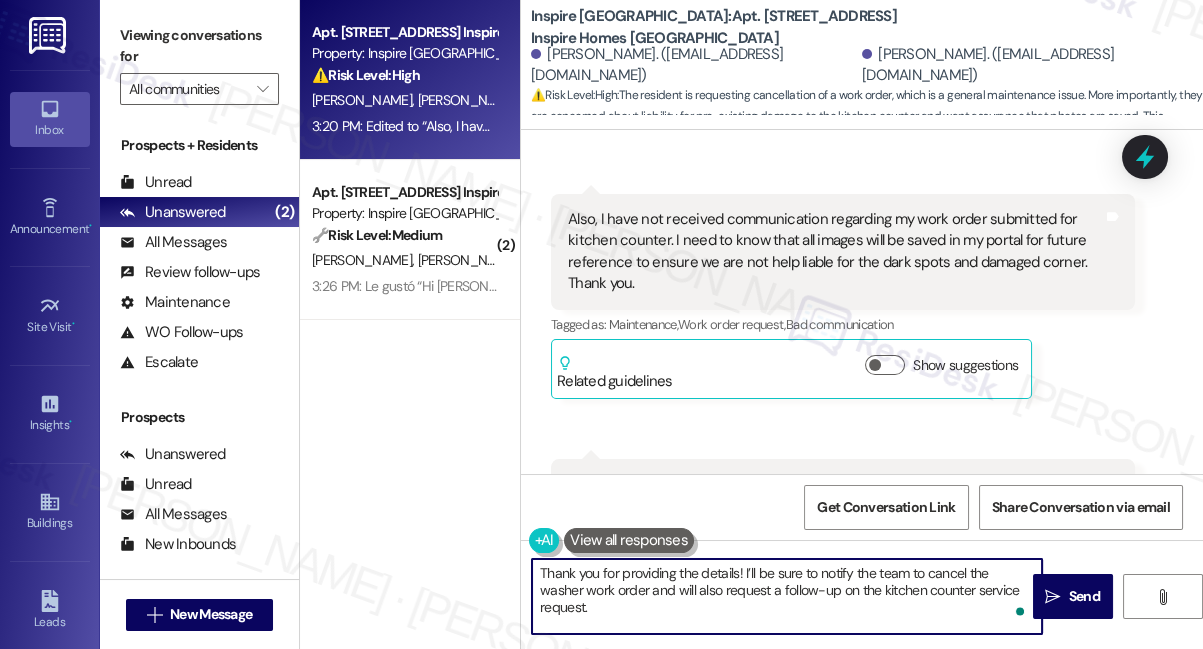 click on "Thank you for providing the details! I’ll be sure to notify the team to cancel the washer work order and will also request a follow-up on the kitchen counter service request." at bounding box center (787, 596) 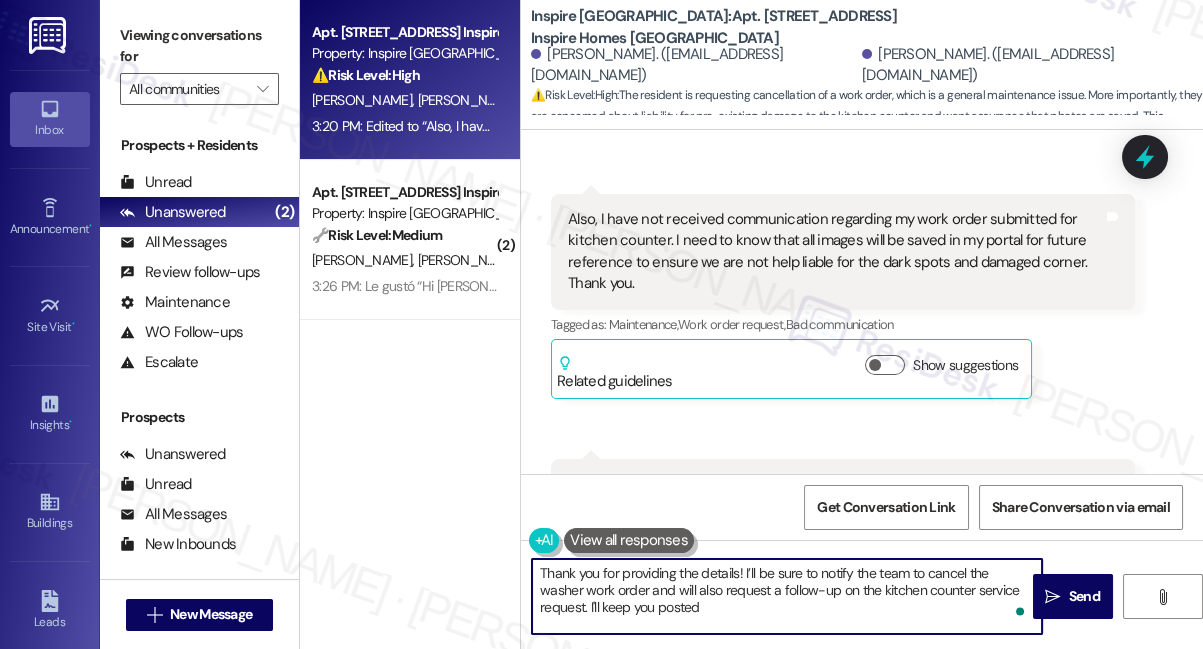 click on "Thank you for providing the details! I’ll be sure to notify the team to cancel the washer work order and will also request a follow-up on the kitchen counter service request. I'll keep you posted" at bounding box center [787, 596] 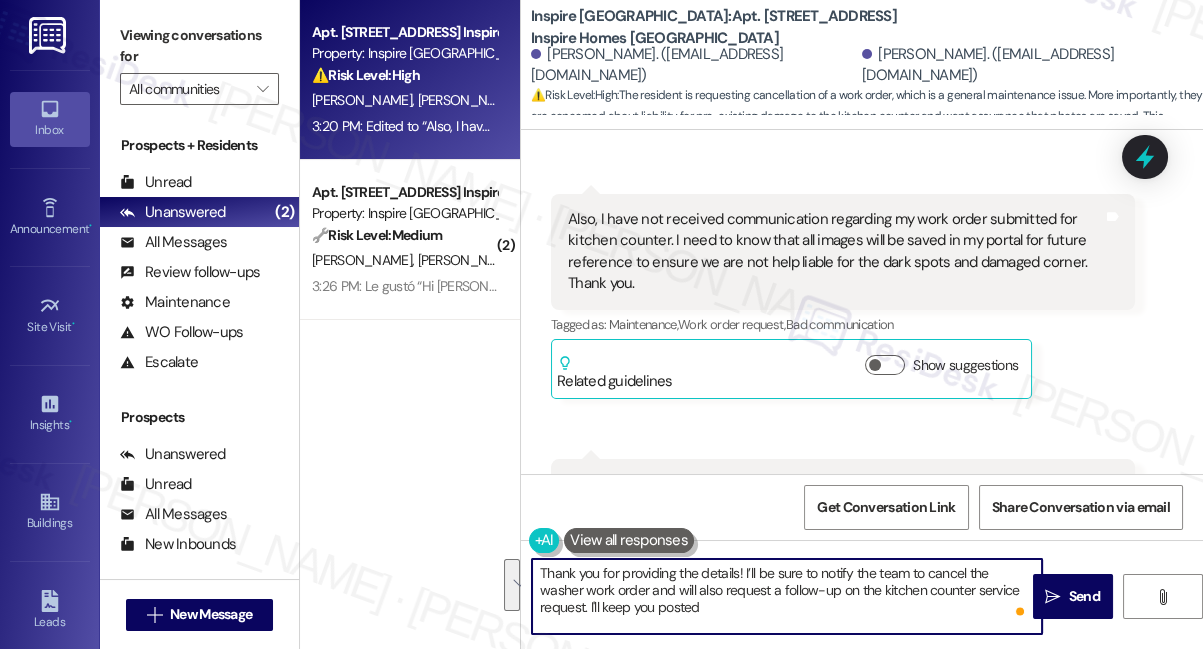 click on "Thank you for providing the details! I’ll be sure to notify the team to cancel the washer work order and will also request a follow-up on the kitchen counter service request. I'll keep you posted" at bounding box center [787, 596] 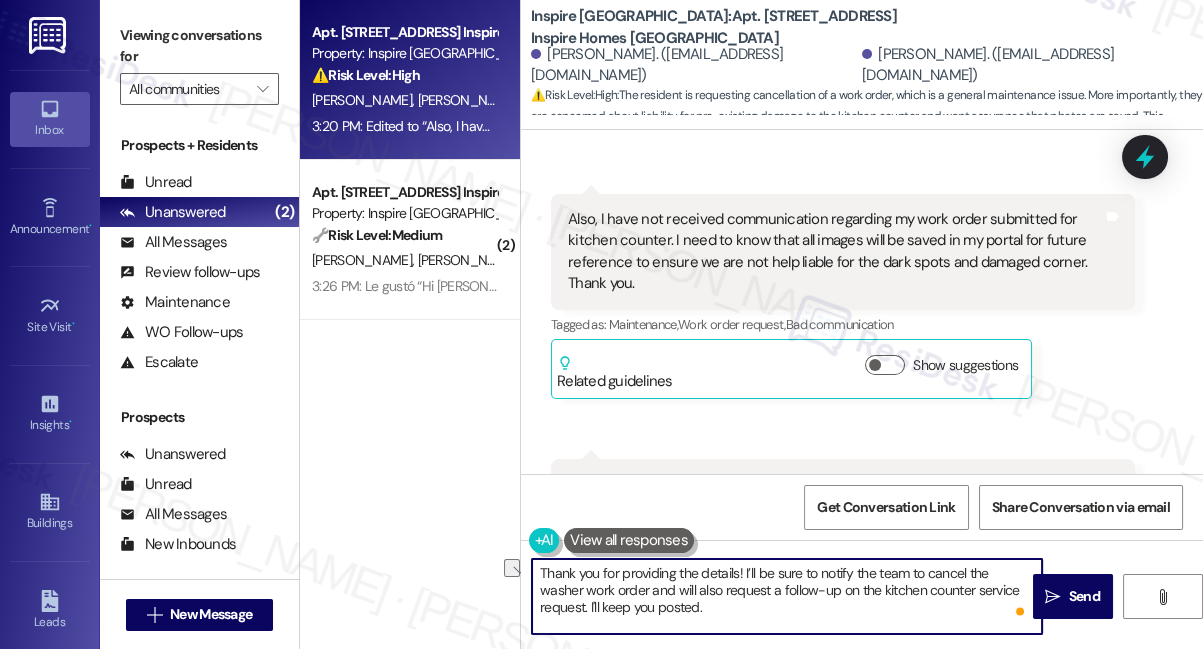 drag, startPoint x: 754, startPoint y: 570, endPoint x: 802, endPoint y: 570, distance: 48 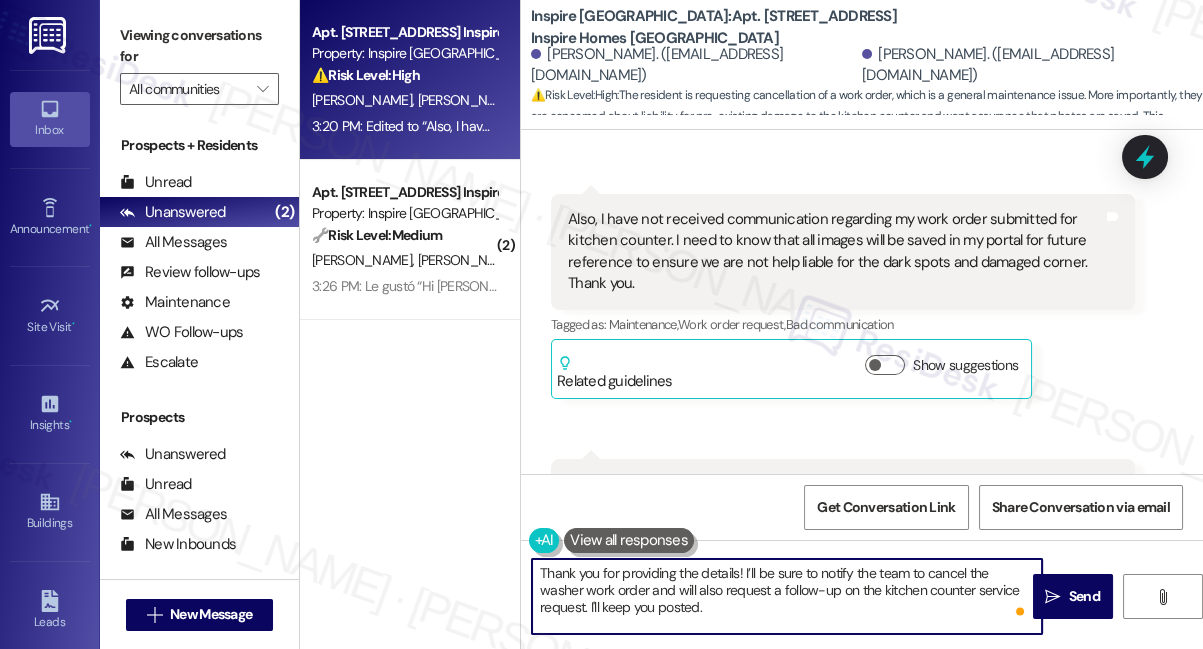 click on "Thank you for providing the details! I’ll be sure to notify the team to cancel the washer work order and will also request a follow-up on the kitchen counter service request. I'll keep you posted." at bounding box center [787, 596] 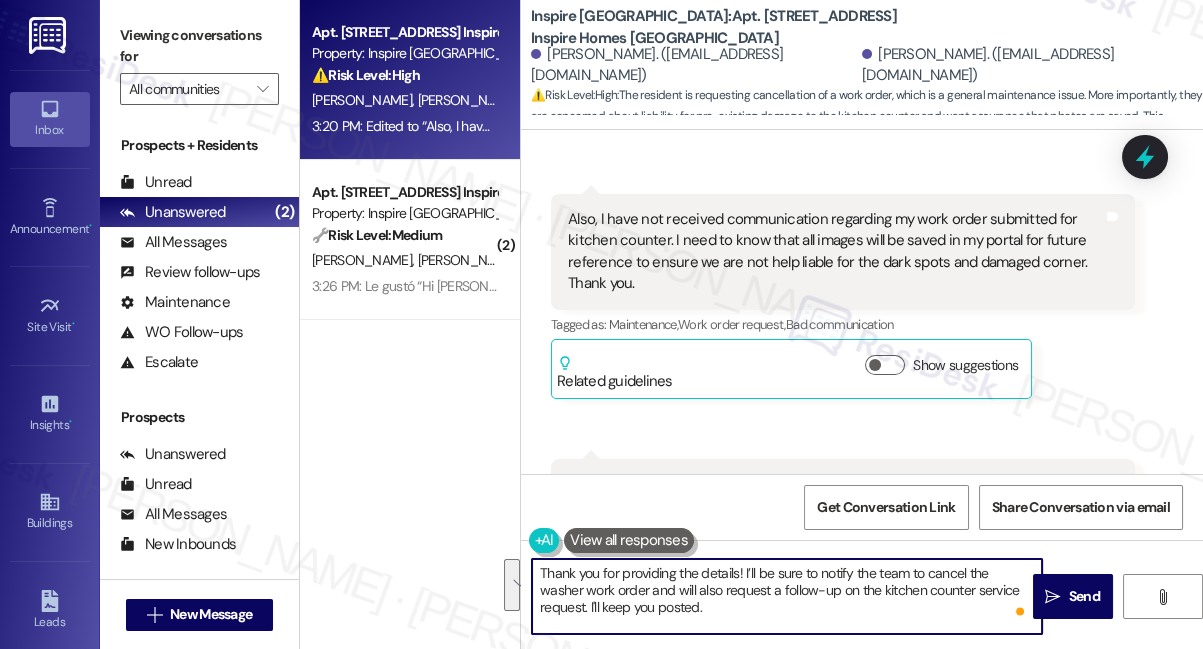 click on "Thank you for providing the details! I’ll be sure to notify the team to cancel the washer work order and will also request a follow-up on the kitchen counter service request. I'll keep you posted." at bounding box center (787, 596) 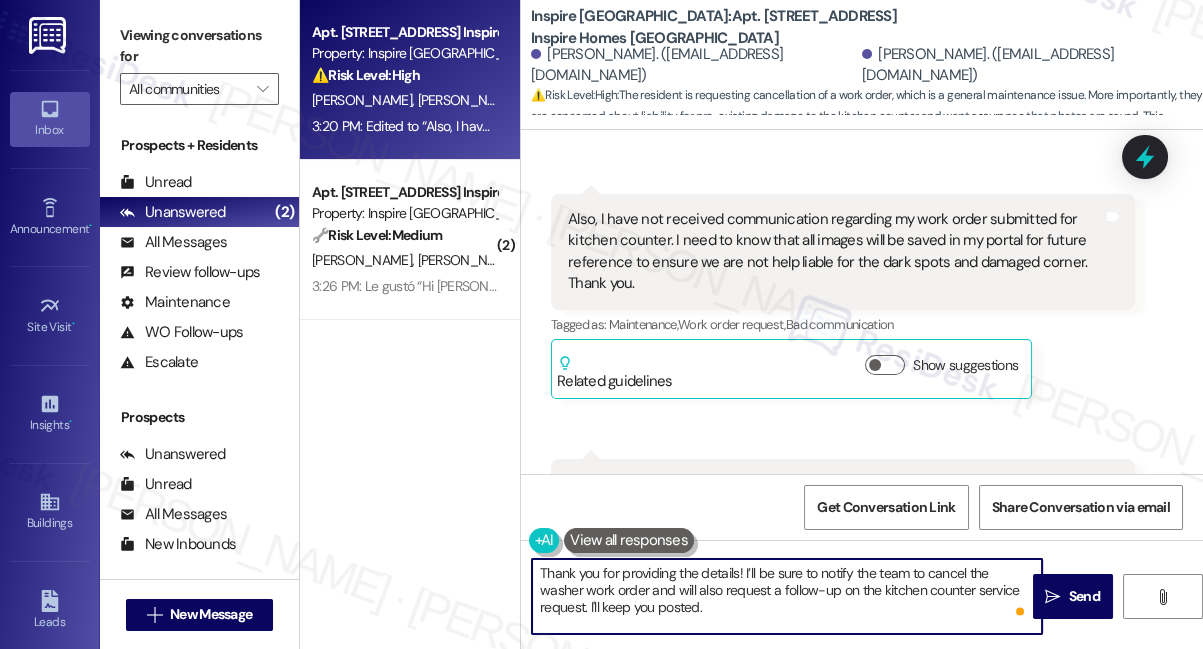click on "Thank you for providing the details! I’ll be sure to notify the team to cancel the washer work order and will also request a follow-up on the kitchen counter service request. I'll keep you posted." at bounding box center (787, 596) 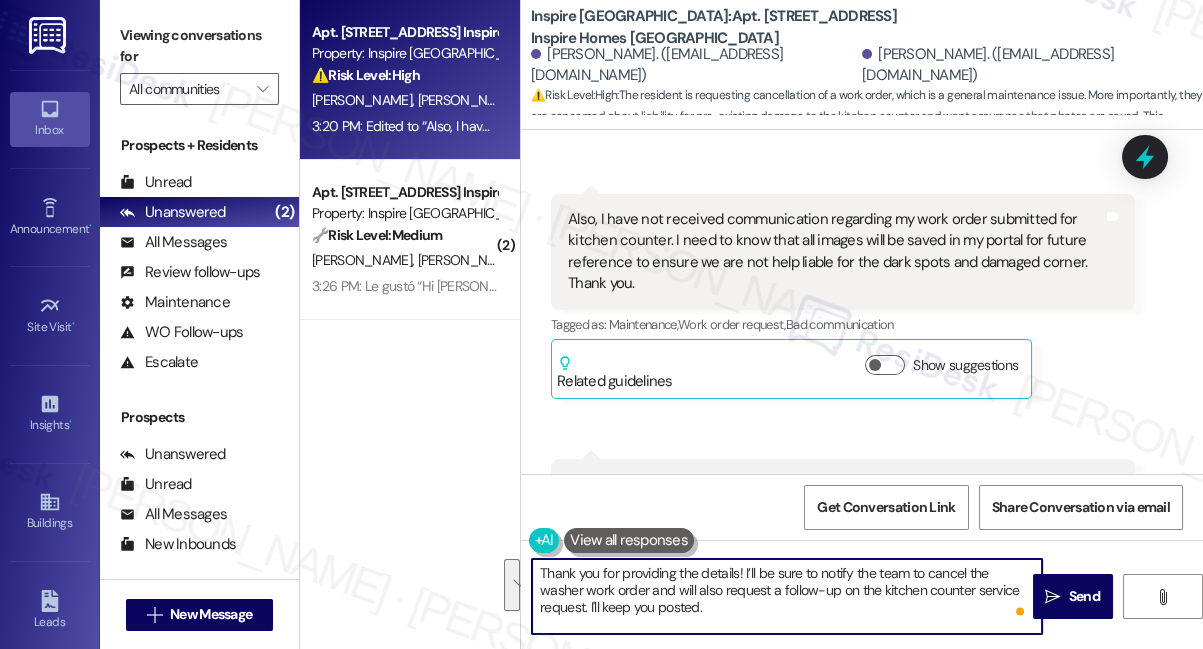 click on "Thank you for providing the details! I’ll be sure to notify the team to cancel the washer work order and will also request a follow-up on the kitchen counter service request. I'll keep you posted." at bounding box center [787, 596] 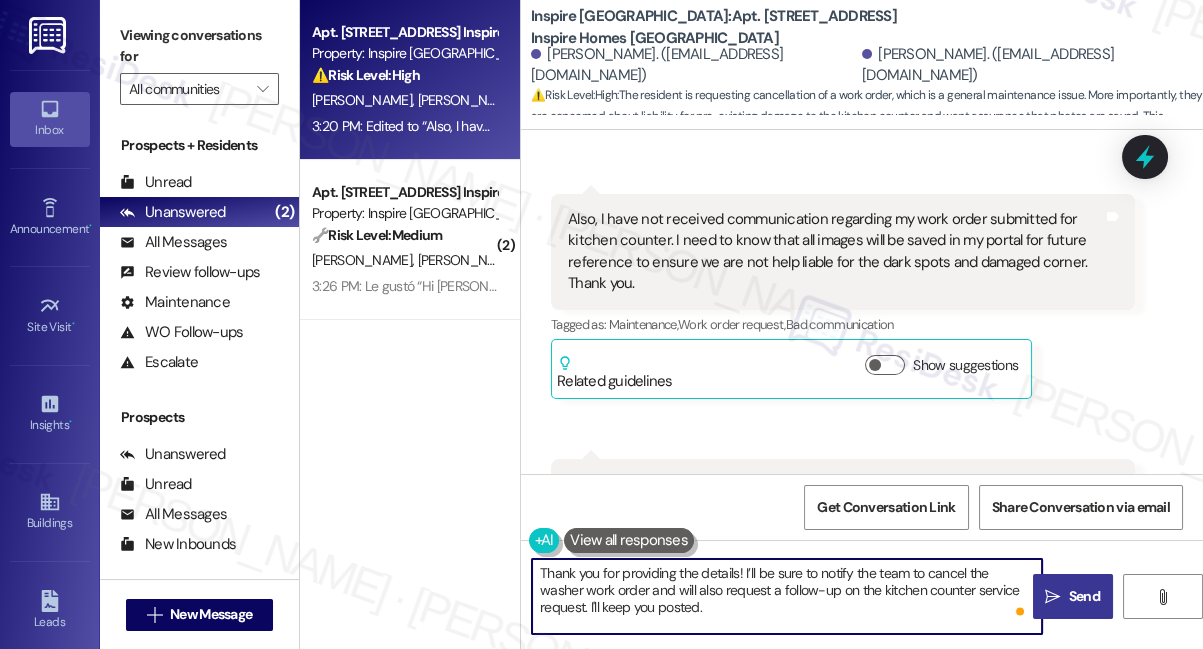 type on "Thank you for providing the details! I’ll be sure to notify the team to cancel the washer work order and will also request a follow-up on the kitchen counter service request. I'll keep you posted." 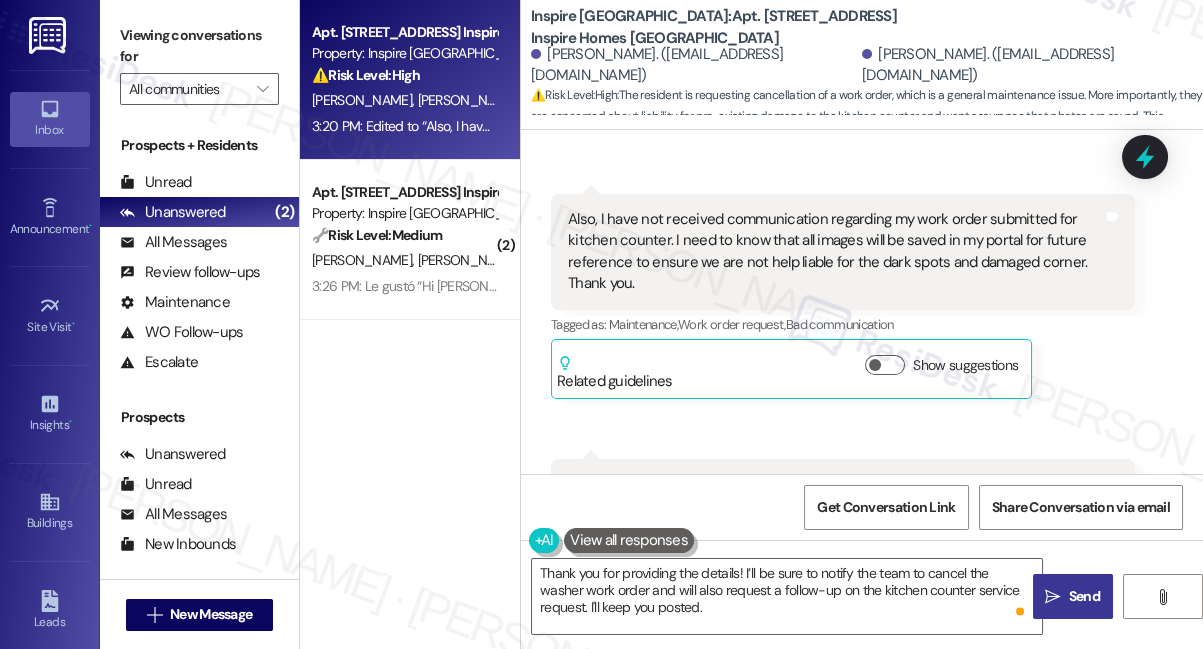 click on "" at bounding box center [1052, 597] 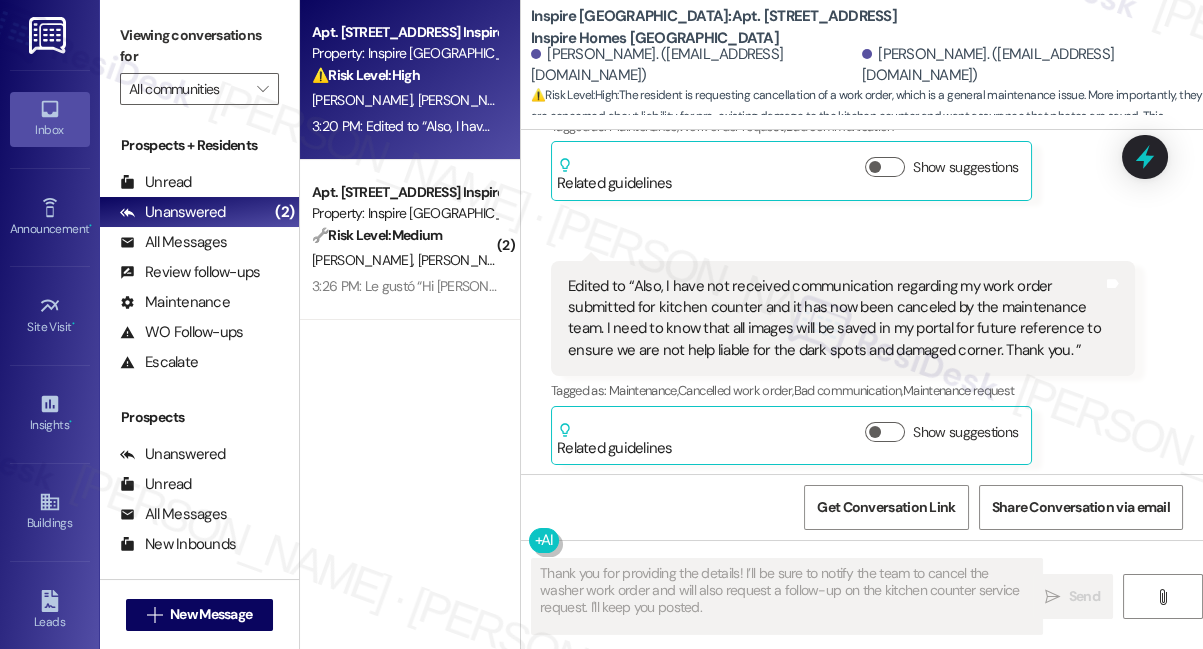 scroll, scrollTop: 1639, scrollLeft: 0, axis: vertical 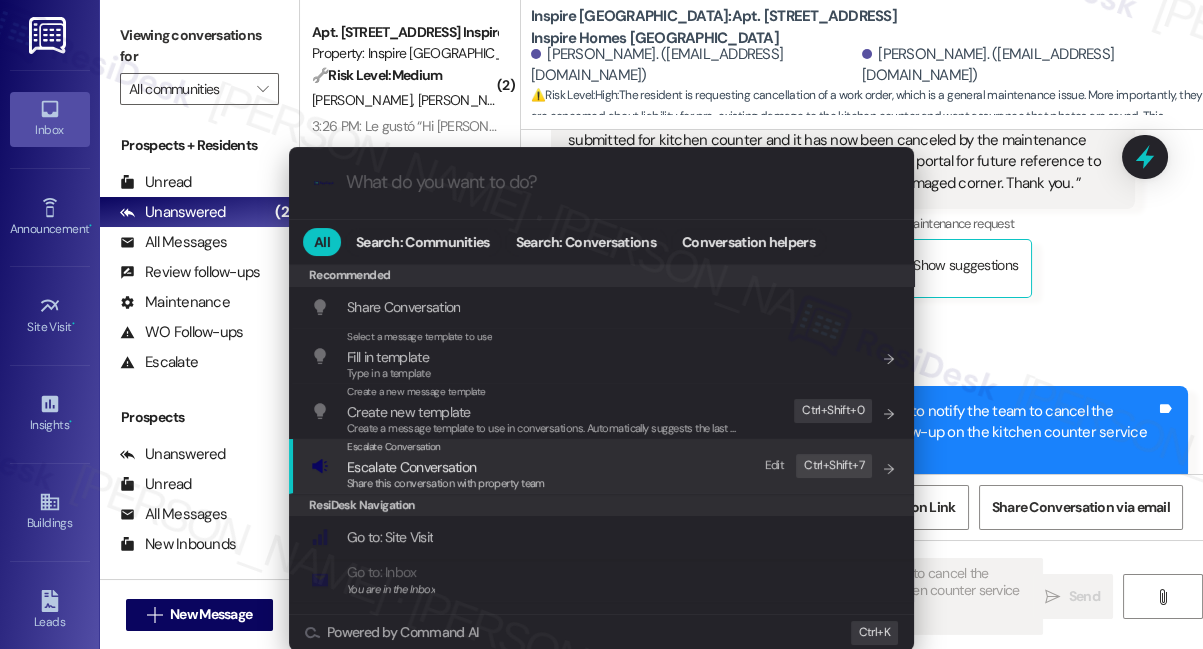 click on "Share this conversation with property team" at bounding box center (446, 483) 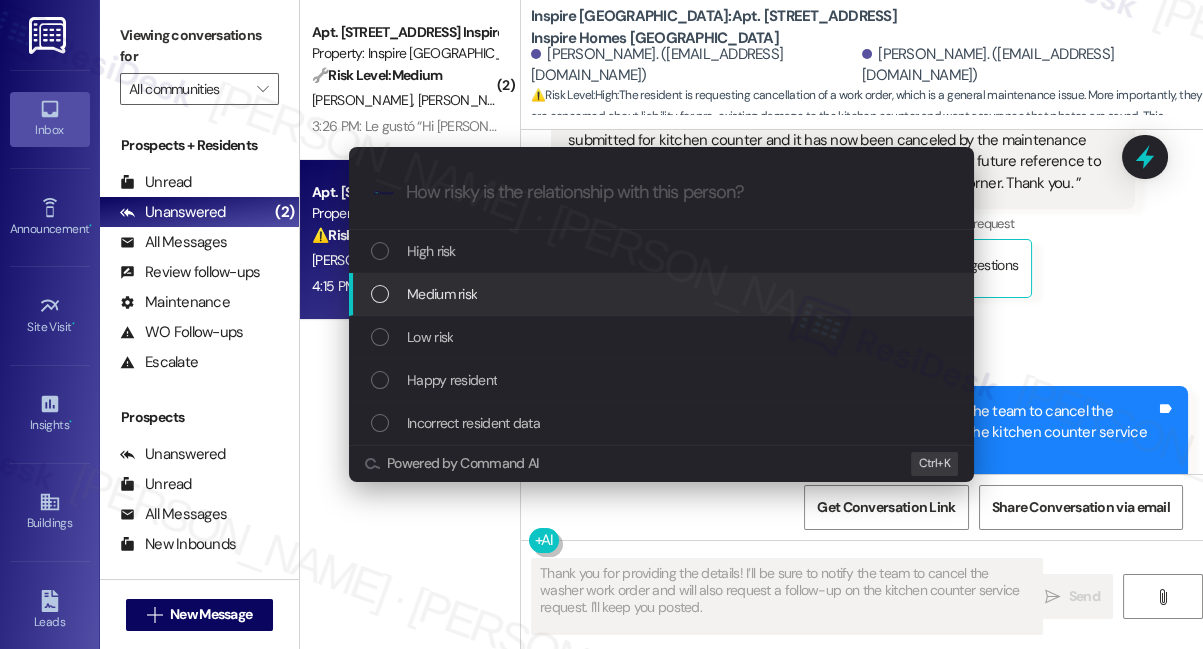click on "Medium risk" at bounding box center (661, 294) 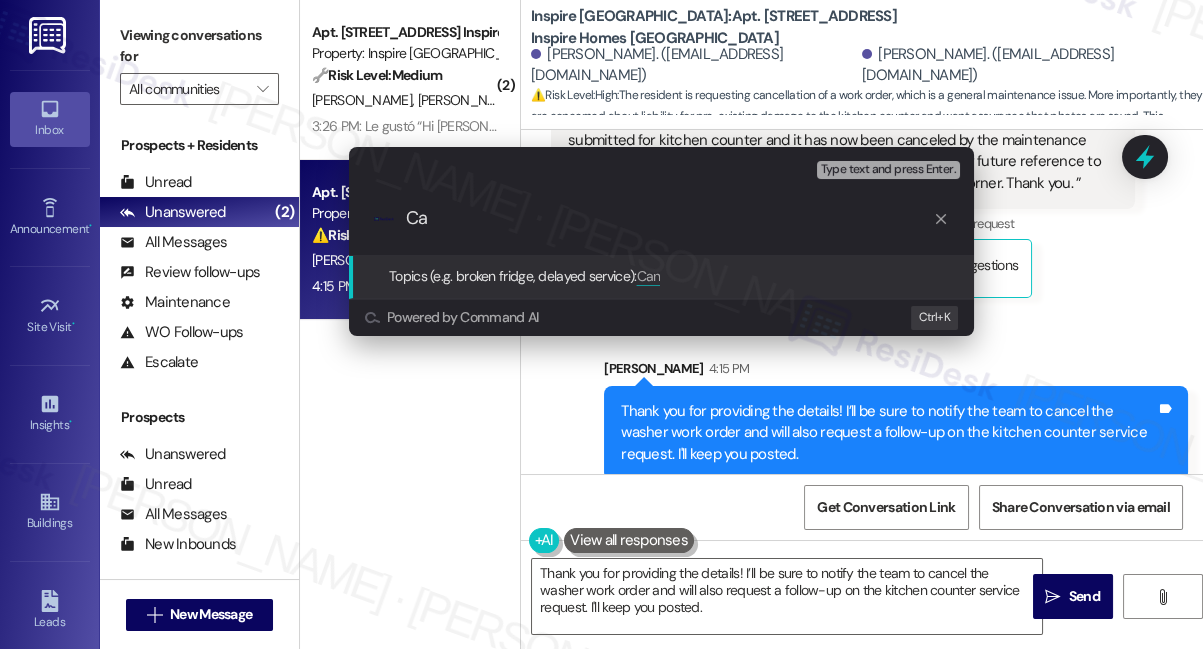 type on "C" 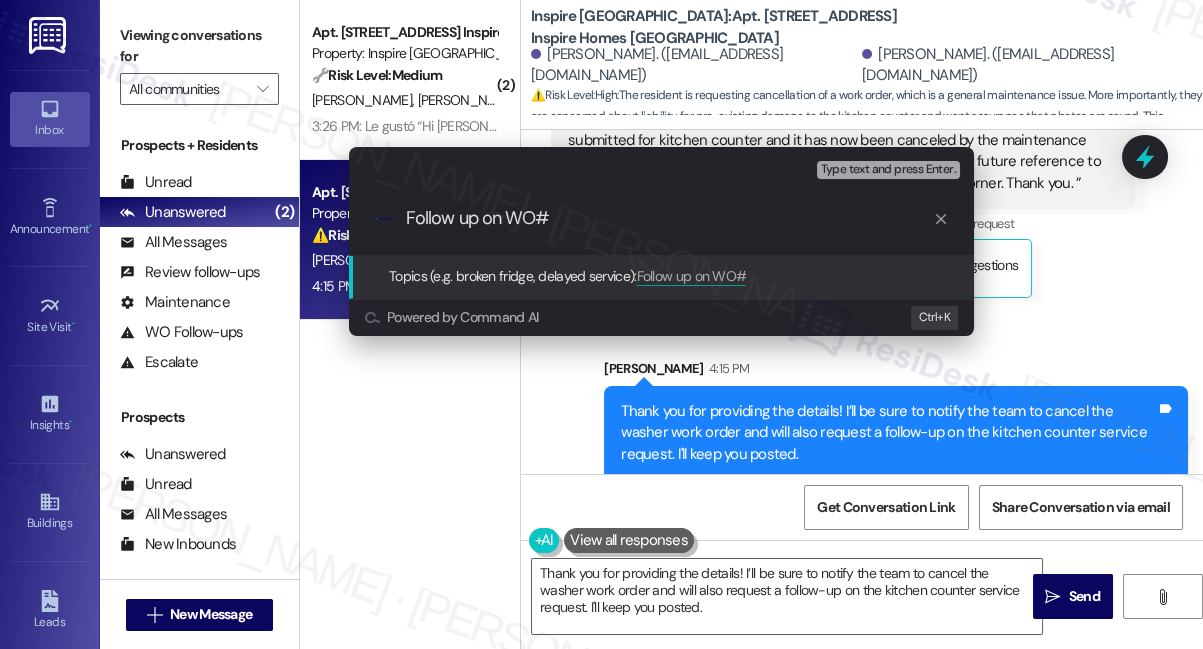 click on "Escalate Conversation Medium risk Topics (e.g. broken fridge, delayed service) Any messages to highlight in the email? Type text and press Enter. .cls-1{fill:#0a055f;}.cls-2{fill:#0cc4c4;} resideskLogoBlueOrange Follow up on WO# Topics (e.g. broken fridge, delayed service):  Follow up on WO# Powered by Command AI Ctrl+ K" at bounding box center (601, 324) 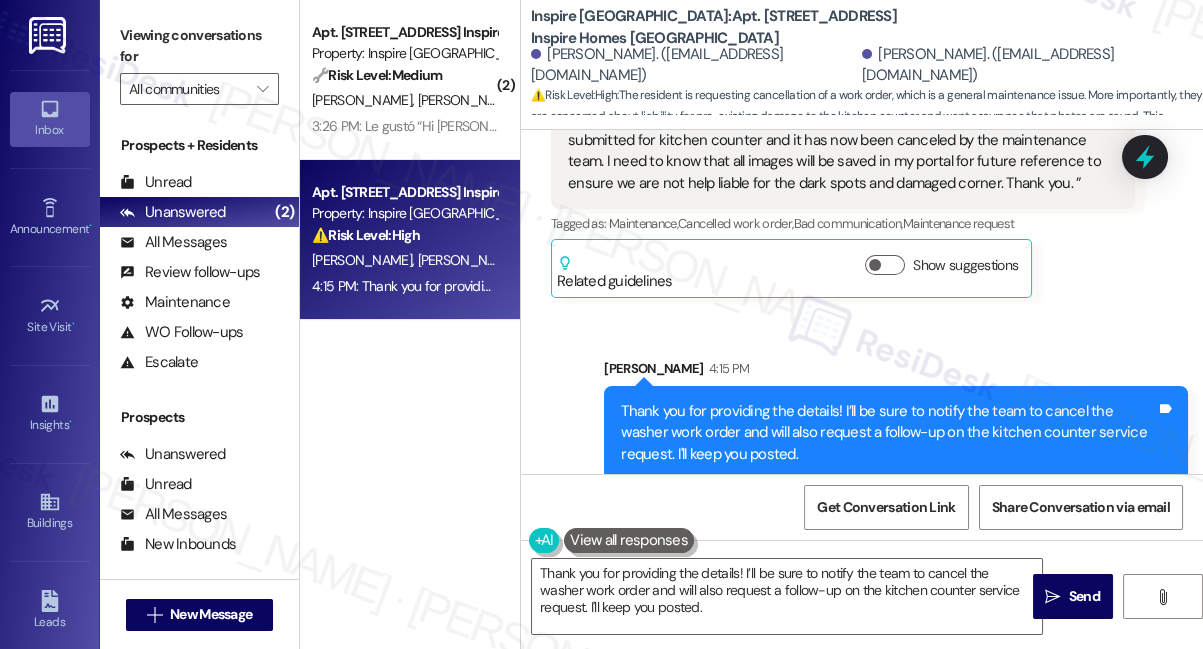 click on "Viewing conversations for" at bounding box center (199, 46) 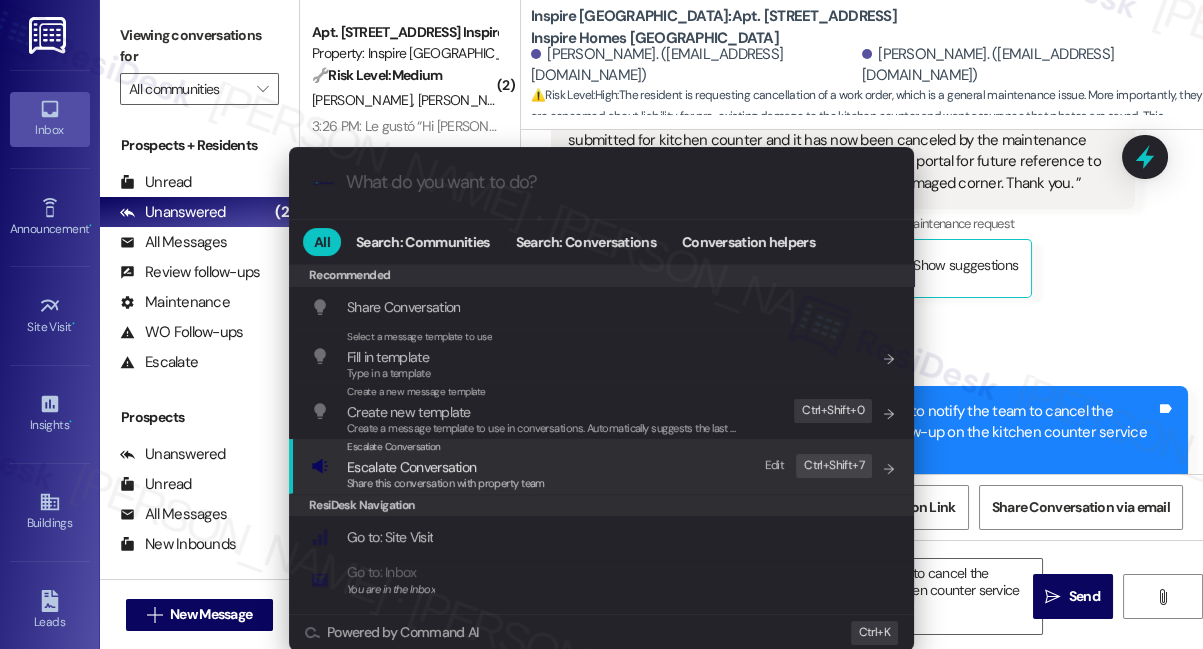 click on "Escalate Conversation Escalate Conversation Share this conversation with property team Edit Ctrl+ Shift+ 7" at bounding box center (603, 466) 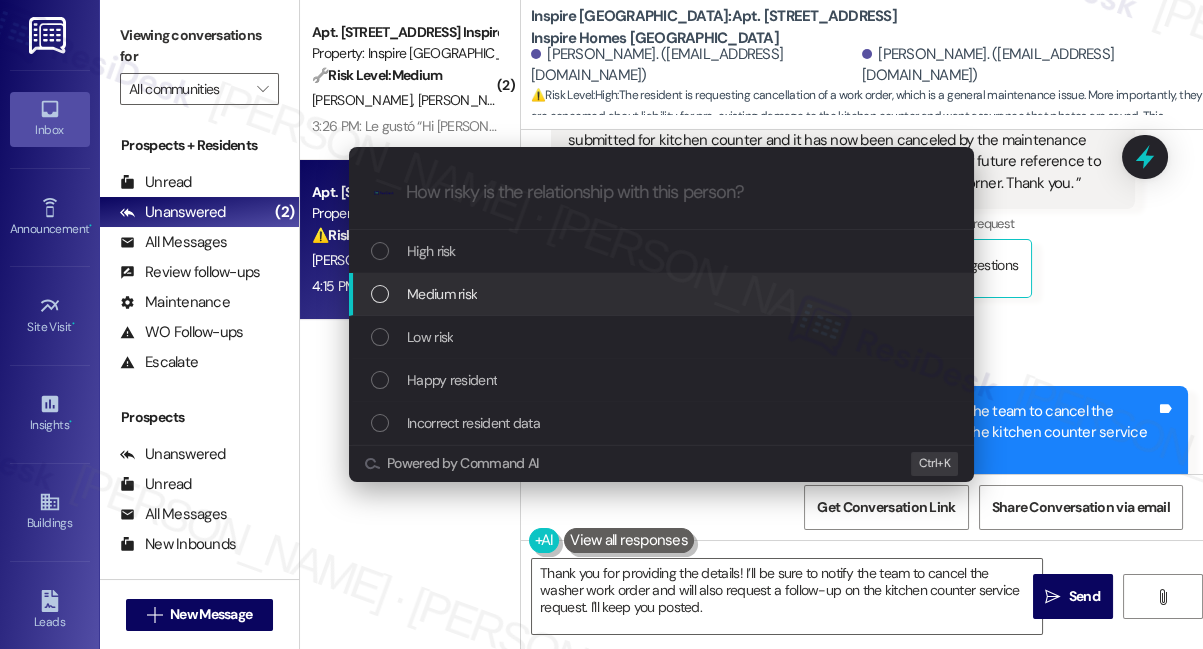 click on "Medium risk" at bounding box center [663, 294] 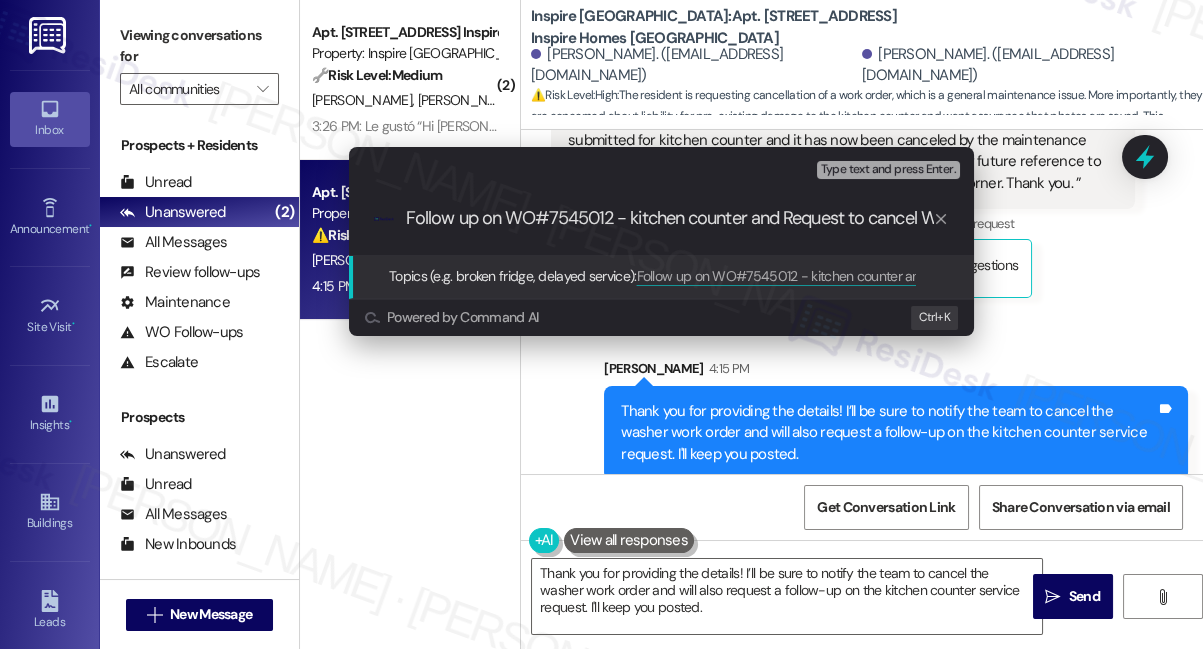 scroll, scrollTop: 0, scrollLeft: 173, axis: horizontal 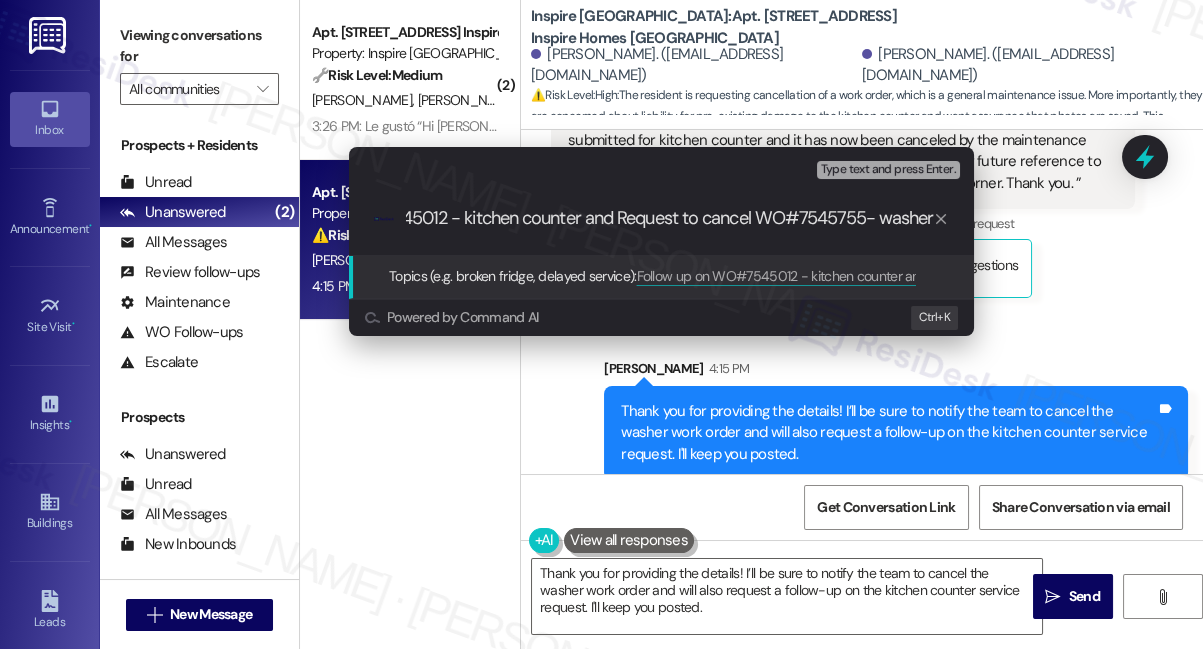 drag, startPoint x: 536, startPoint y: 216, endPoint x: 933, endPoint y: 222, distance: 397.04535 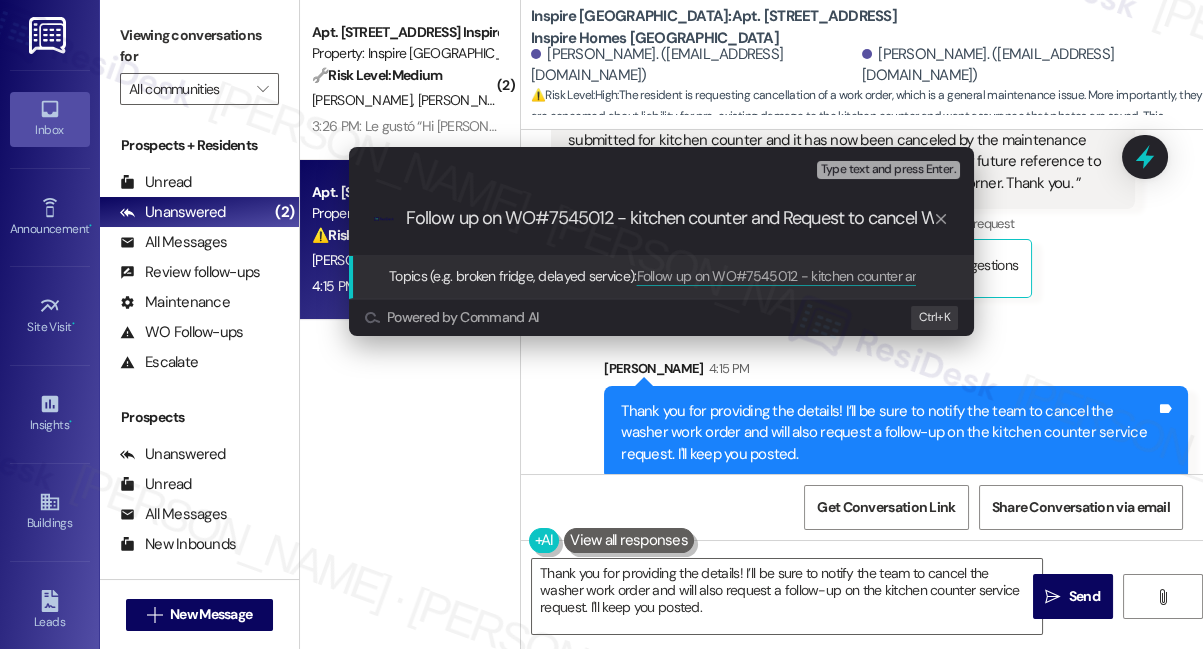 click on "Follow up on WO#7545012 - kitchen counter and Request to cancel WO#7545755- washer" at bounding box center [669, 218] 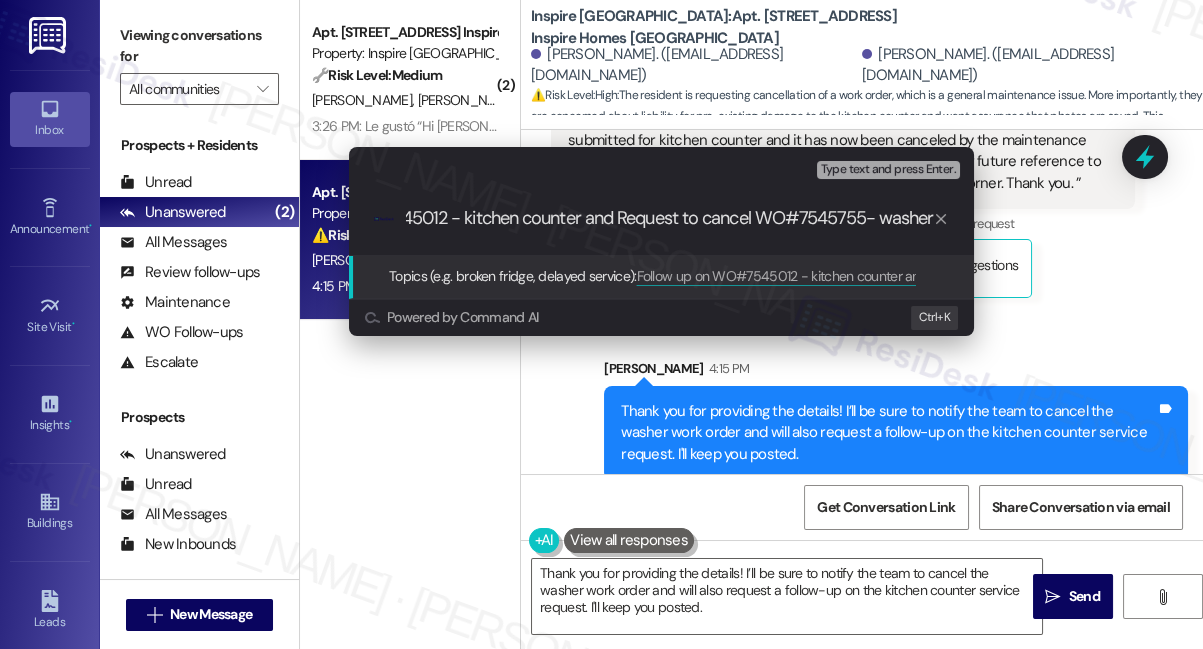 drag, startPoint x: 635, startPoint y: 214, endPoint x: 1097, endPoint y: 219, distance: 462.02707 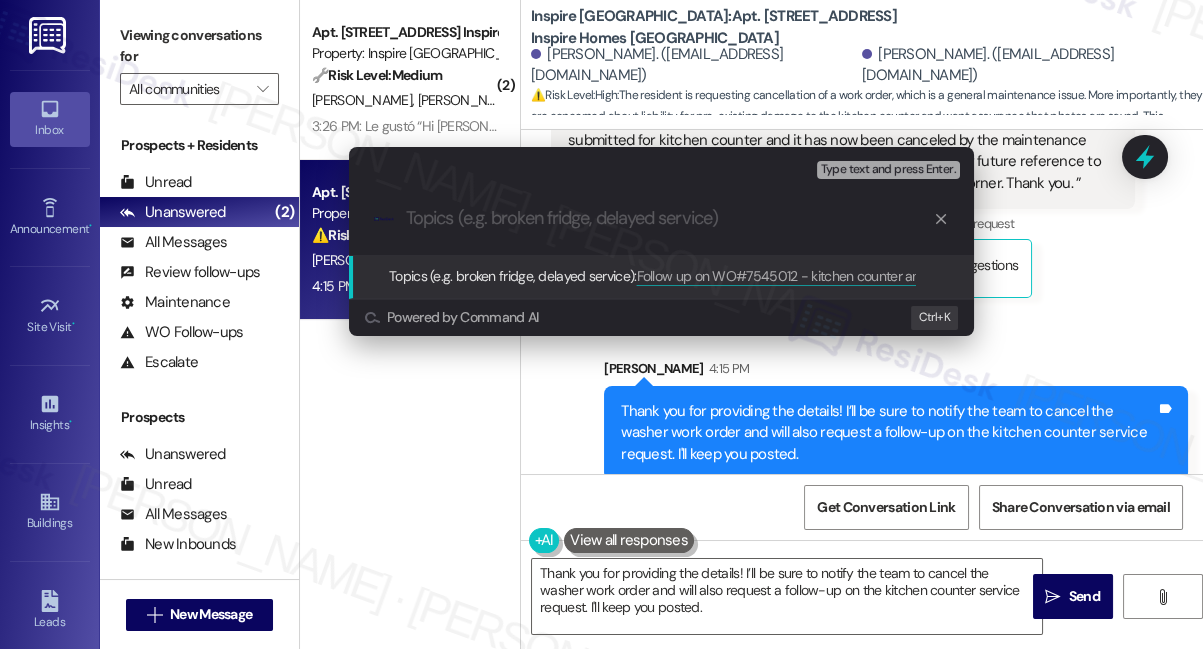 scroll, scrollTop: 0, scrollLeft: 0, axis: both 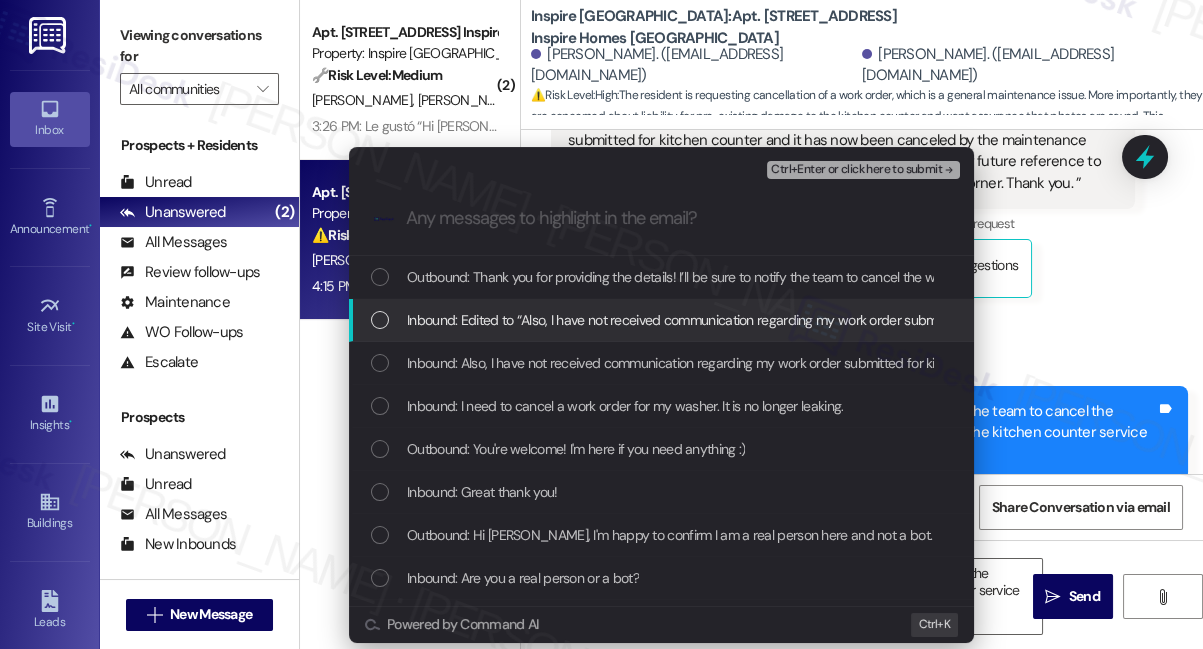 click on "Inbound: Edited to “Also, I have not received communication regarding my work order submitted for kitchen counter and it has now been canceled by the maintenance team. I need to know that all images will be saved in my portal for future reference to ensure we are not help liable for the dark spots and damaged corner.  Thank you. ”" at bounding box center [1377, 320] 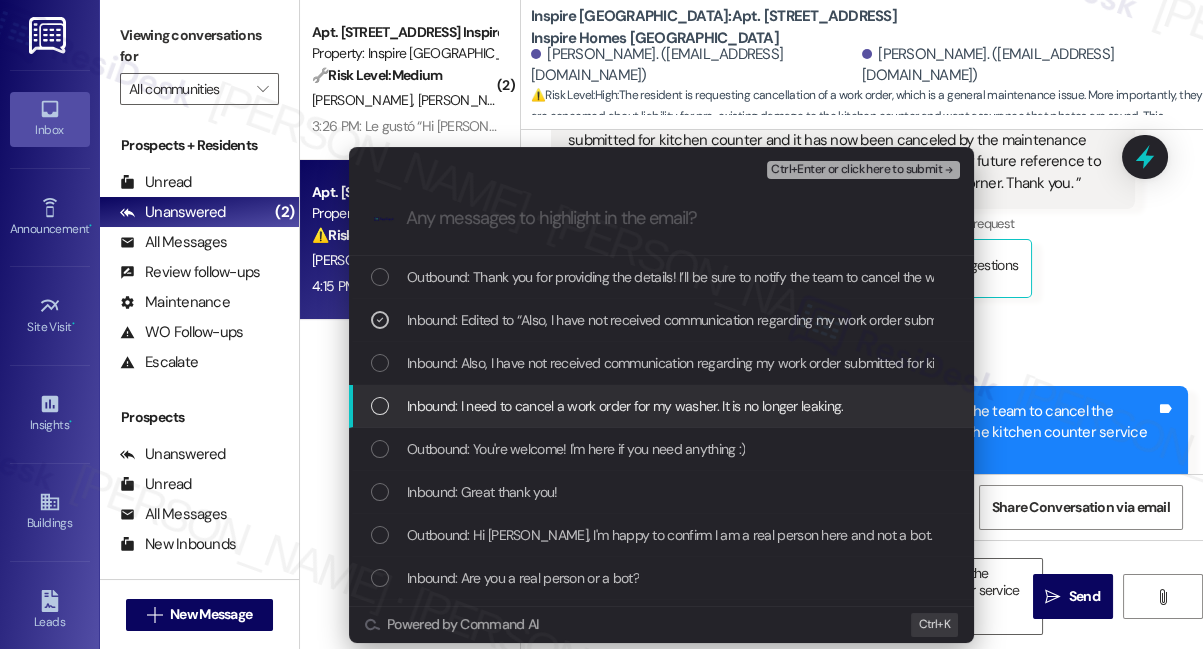 click on "Inbound: I need to cancel a work order for my washer. It is no longer leaking." at bounding box center (625, 406) 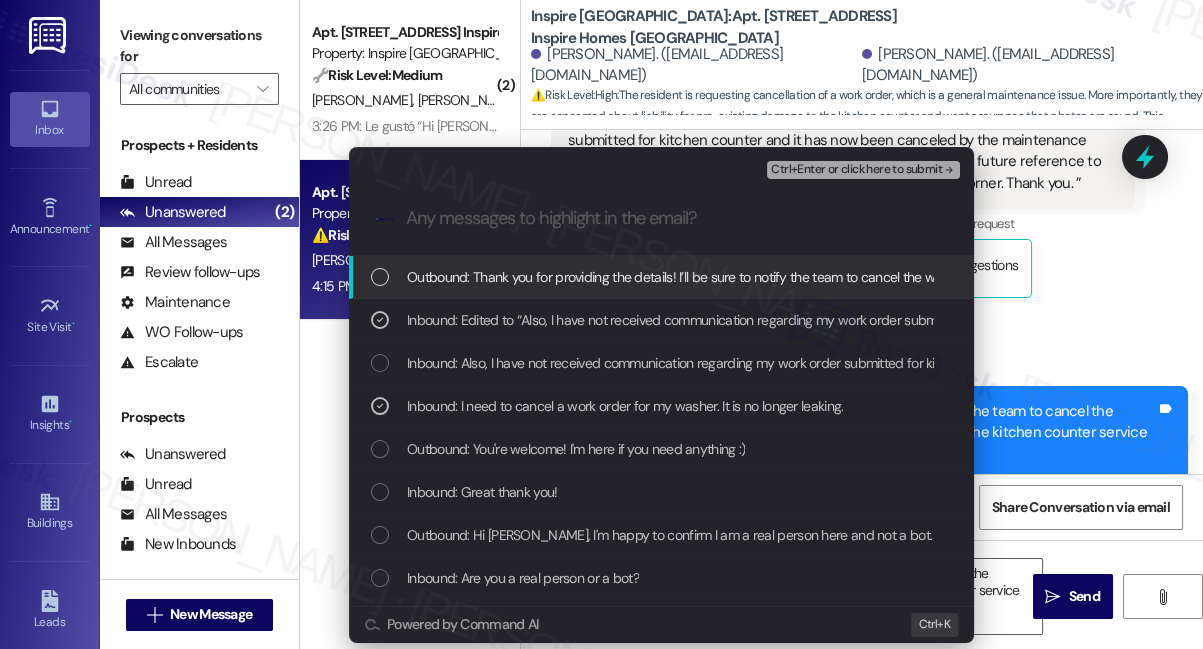 click on "Ctrl+Enter or click here to submit" at bounding box center (856, 170) 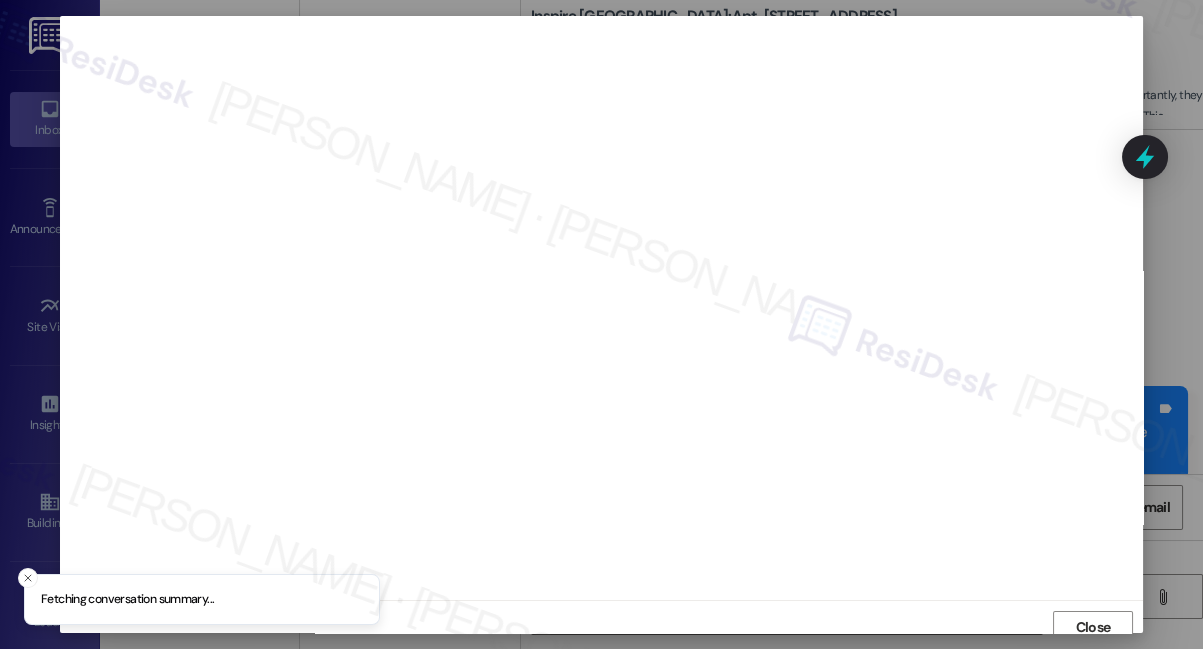scroll, scrollTop: 10, scrollLeft: 0, axis: vertical 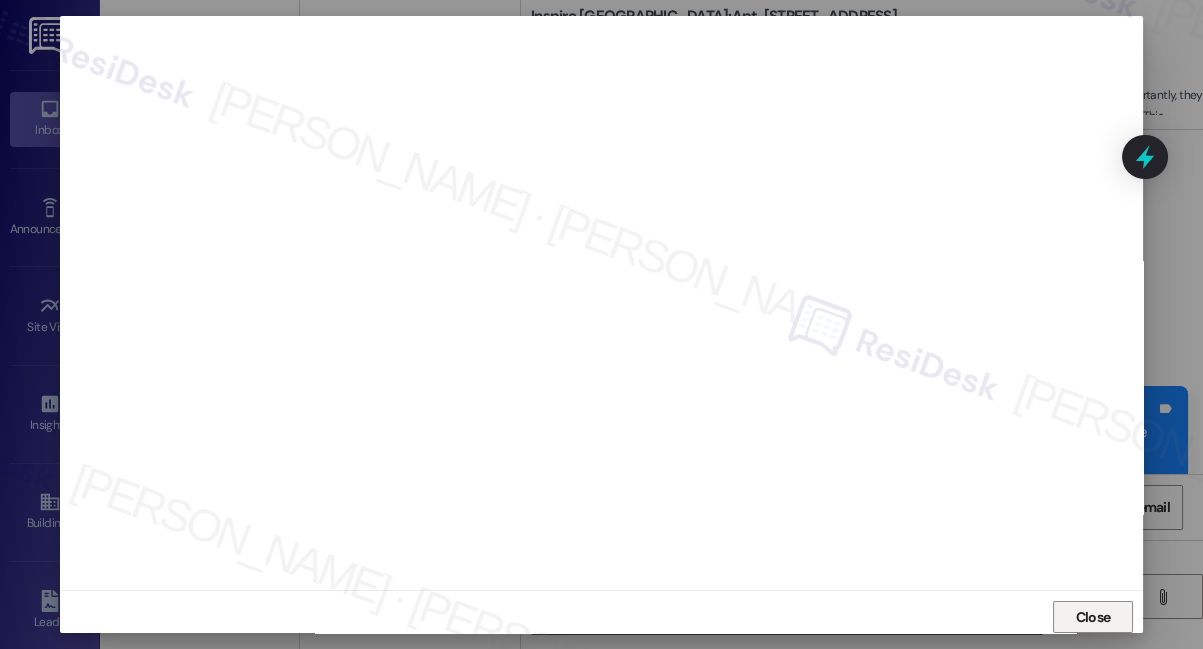 click on "Close" at bounding box center (1093, 617) 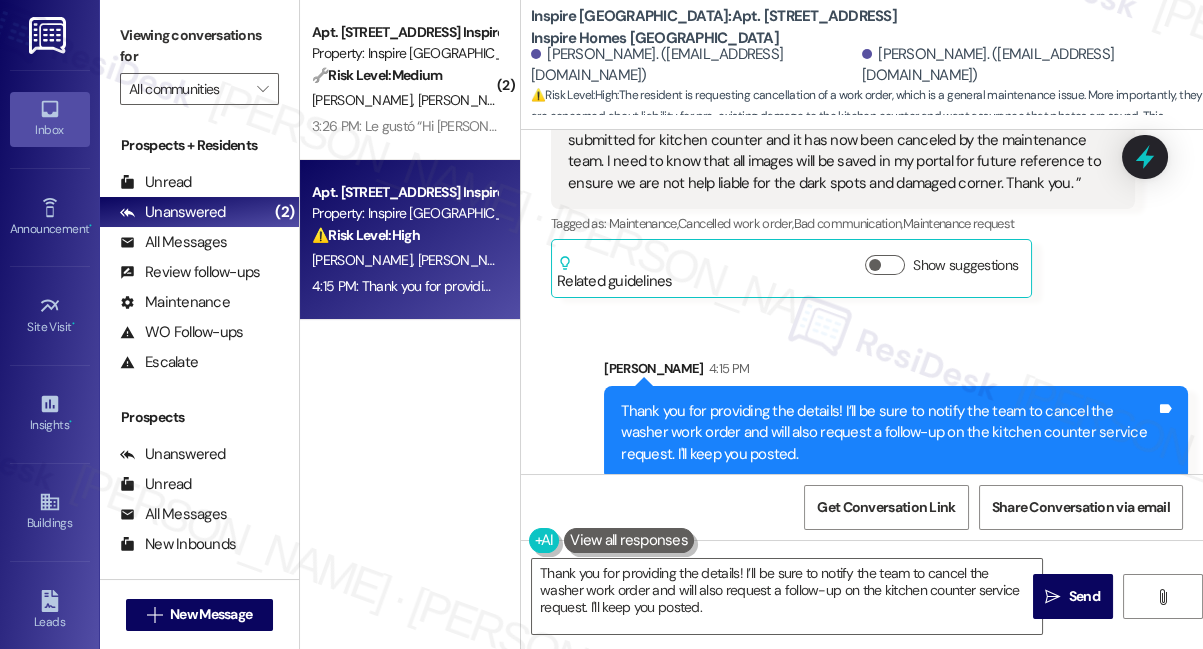 click on "Related guidelines Show suggestions" at bounding box center (791, 268) 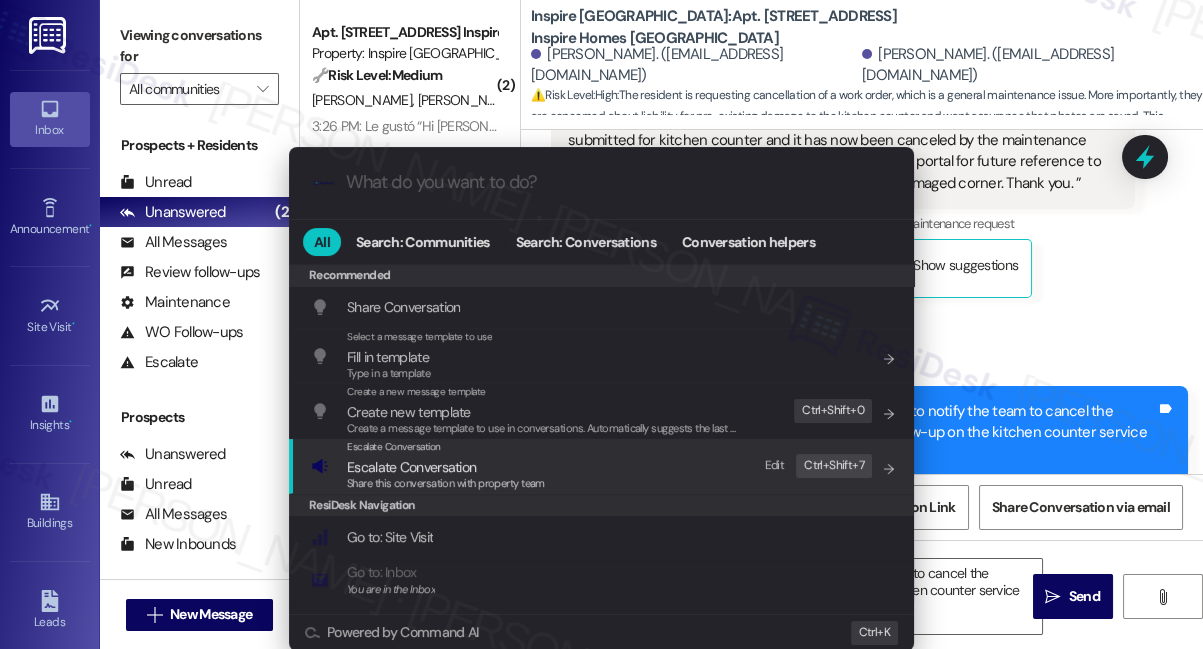 click on "Escalate Conversation Escalate Conversation Share this conversation with property team Edit Ctrl+ Shift+ 7" at bounding box center [603, 466] 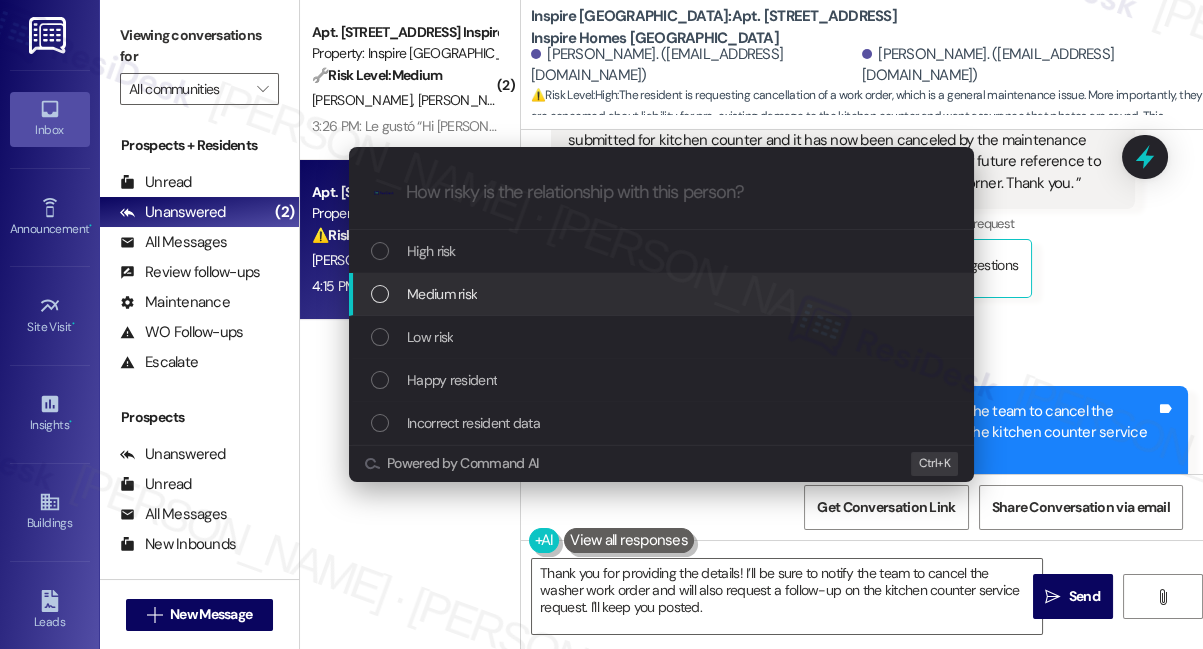 click on "Medium risk" at bounding box center [442, 294] 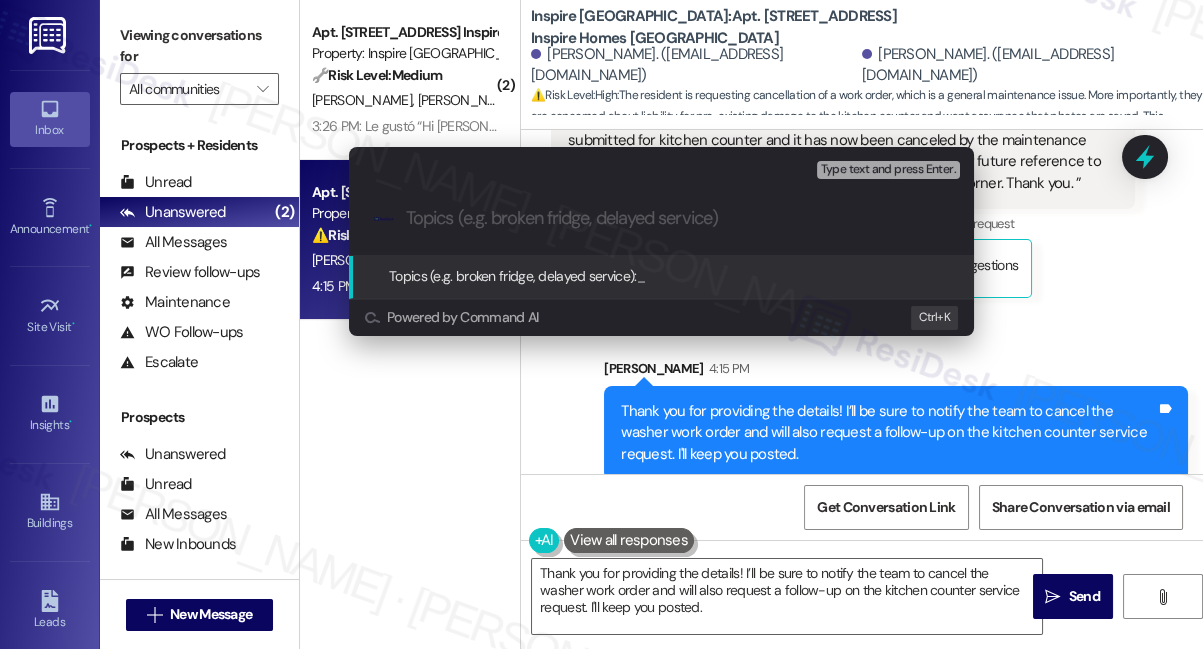 paste on "Follow up on WO#7545012 - kitchen counter and Request to cancel WO#7545755- washer" 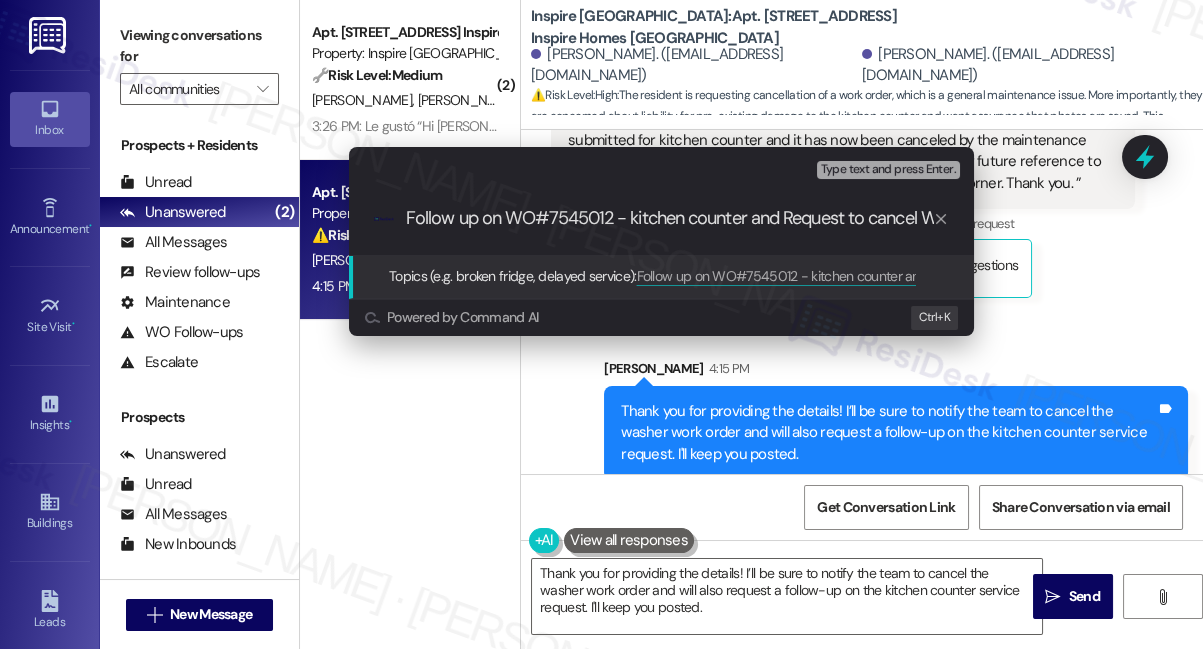 scroll, scrollTop: 0, scrollLeft: 170, axis: horizontal 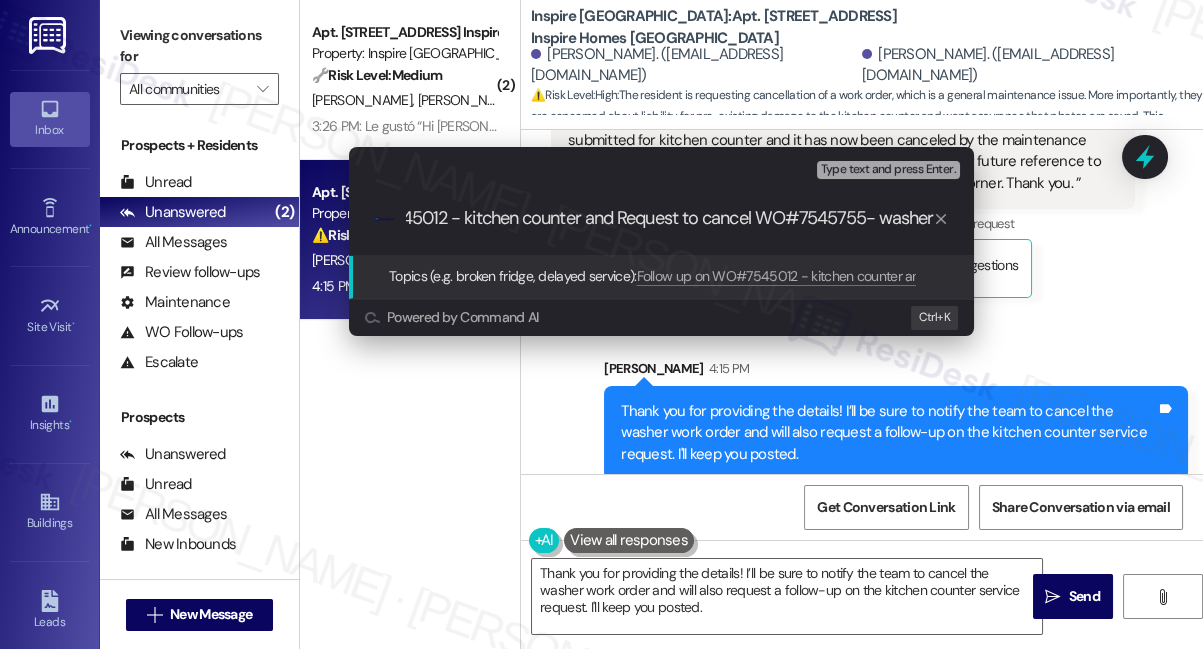 type 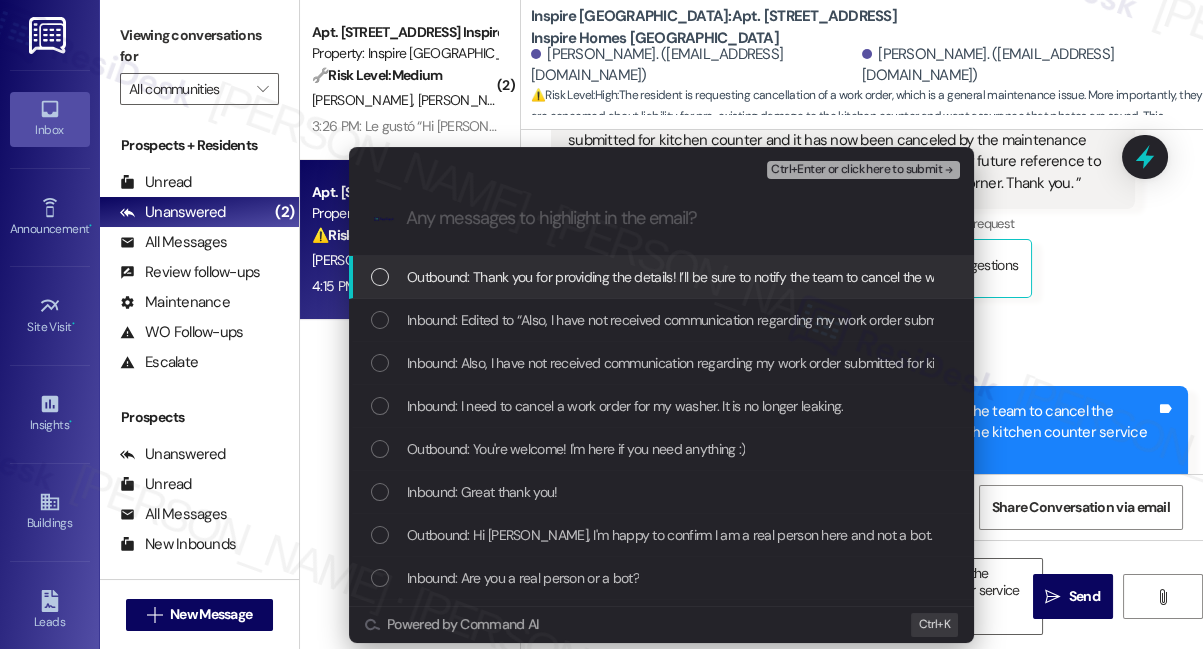 scroll, scrollTop: 0, scrollLeft: 0, axis: both 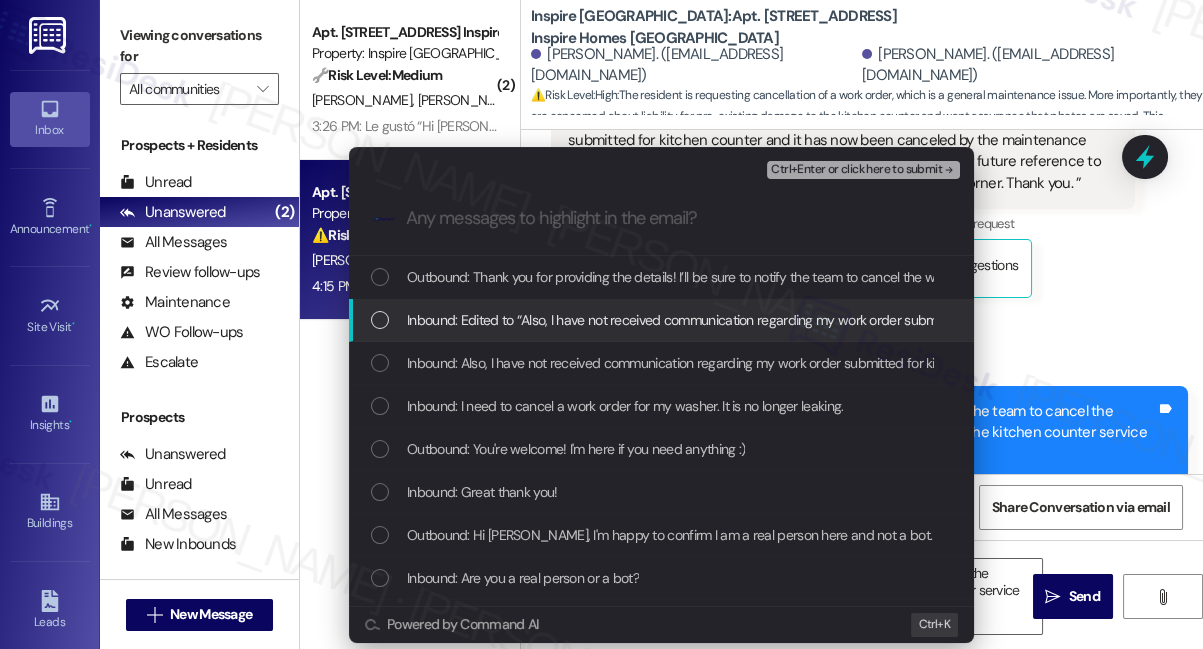 click on "Inbound: Edited to “Also, I have not received communication regarding my work order submitted for kitchen counter and it has now been canceled by the maintenance team. I need to know that all images will be saved in my portal for future reference to ensure we are not help liable for the dark spots and damaged corner.  Thank you. ”" at bounding box center [1377, 320] 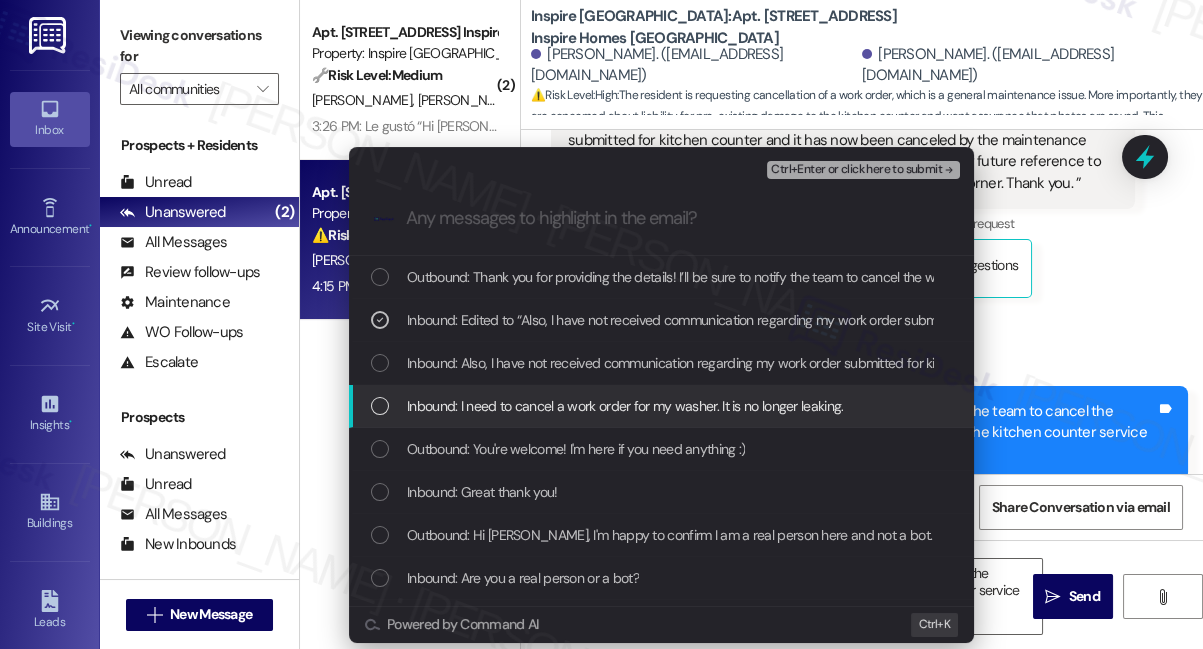 click on "Inbound: I need to cancel a work order for my washer. It is no longer leaking." at bounding box center (625, 406) 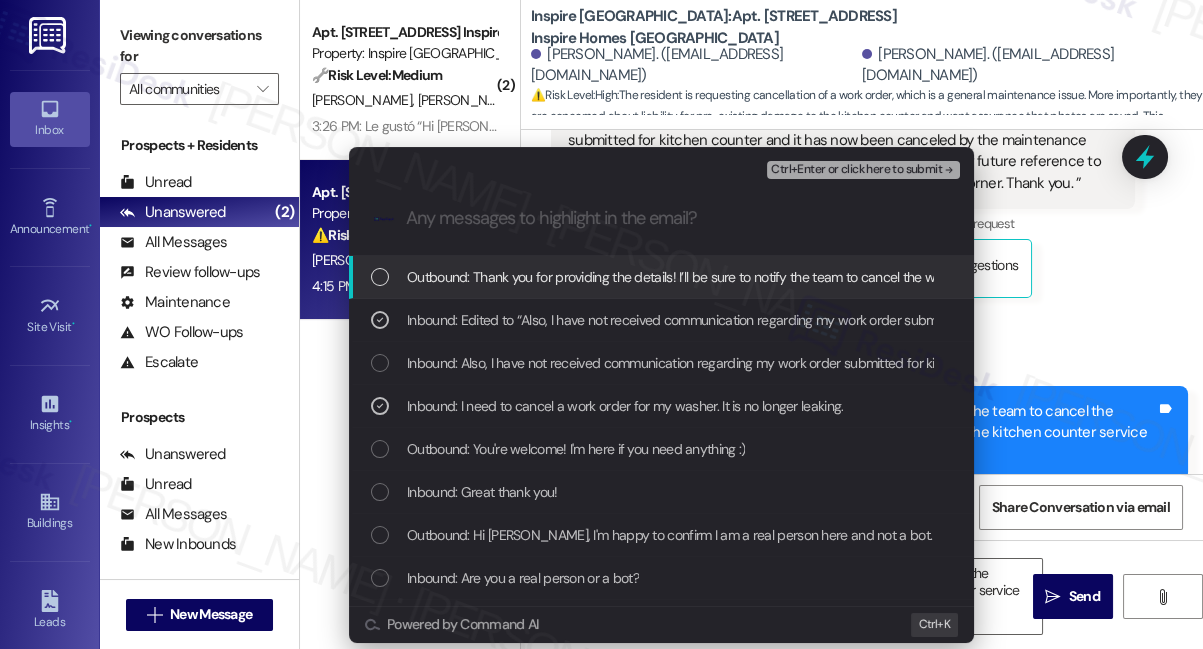 click on "Ctrl+Enter or click here to submit" at bounding box center [863, 170] 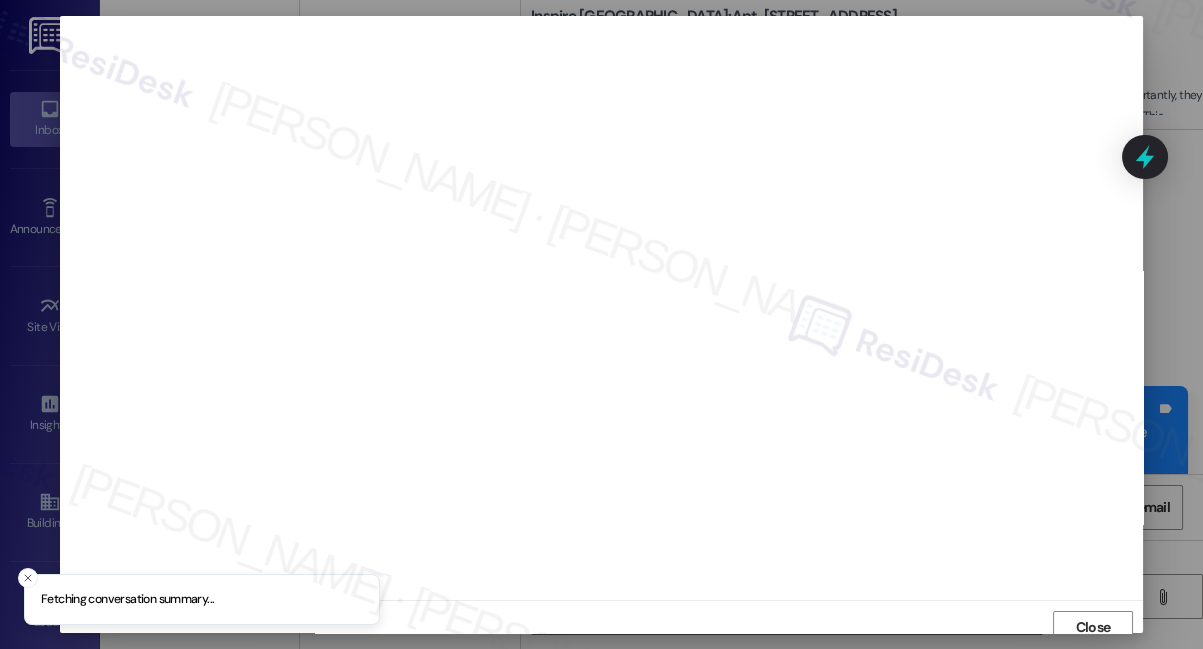 scroll, scrollTop: 10, scrollLeft: 0, axis: vertical 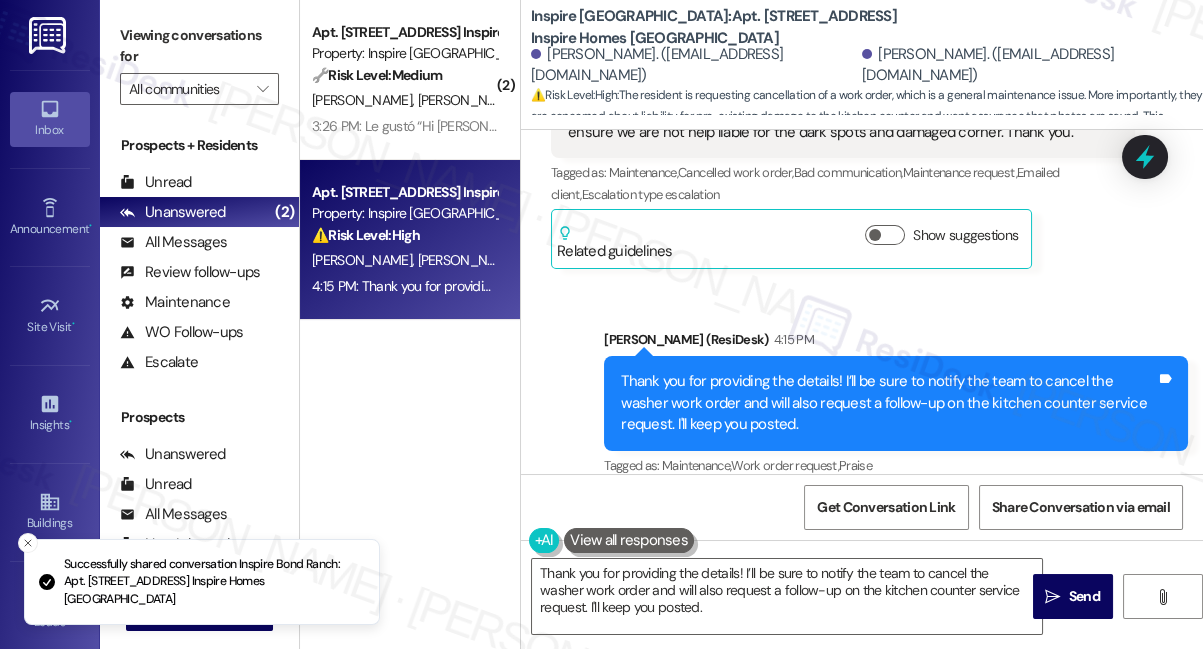 click on "Thank you for providing the details! I’ll be sure to notify the team to cancel the washer work order and will also request a follow-up on the kitchen counter service request. I'll keep you posted. Tags and notes" at bounding box center (896, 403) 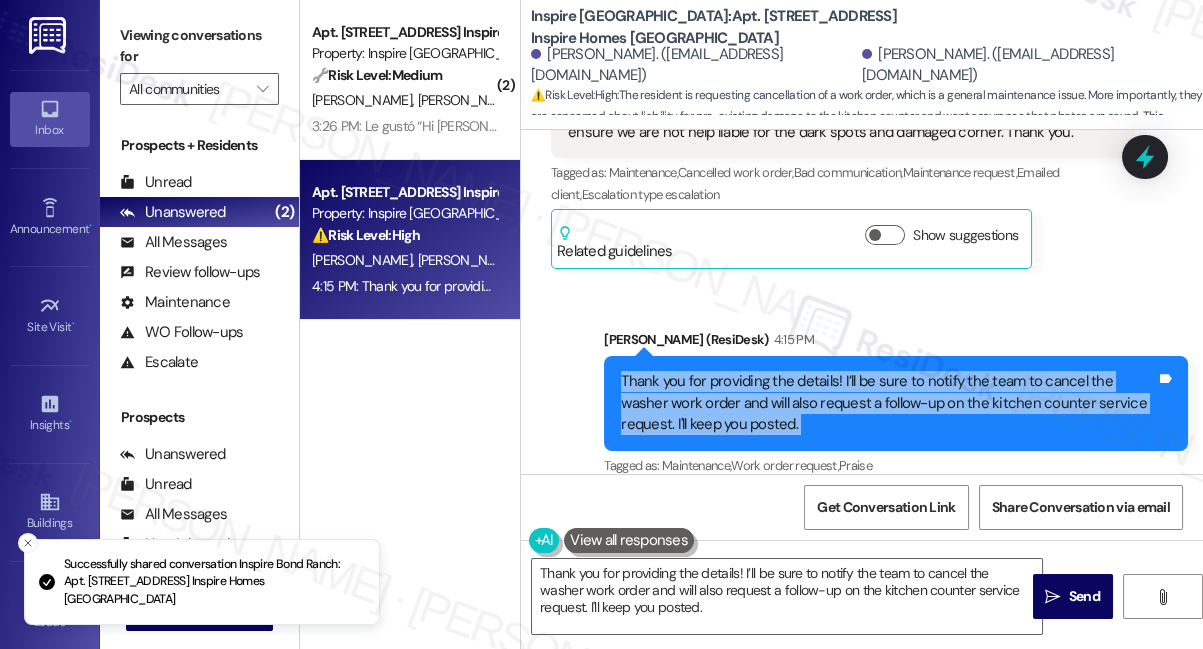 click on "Thank you for providing the details! I’ll be sure to notify the team to cancel the washer work order and will also request a follow-up on the kitchen counter service request. I'll keep you posted. Tags and notes" at bounding box center (896, 403) 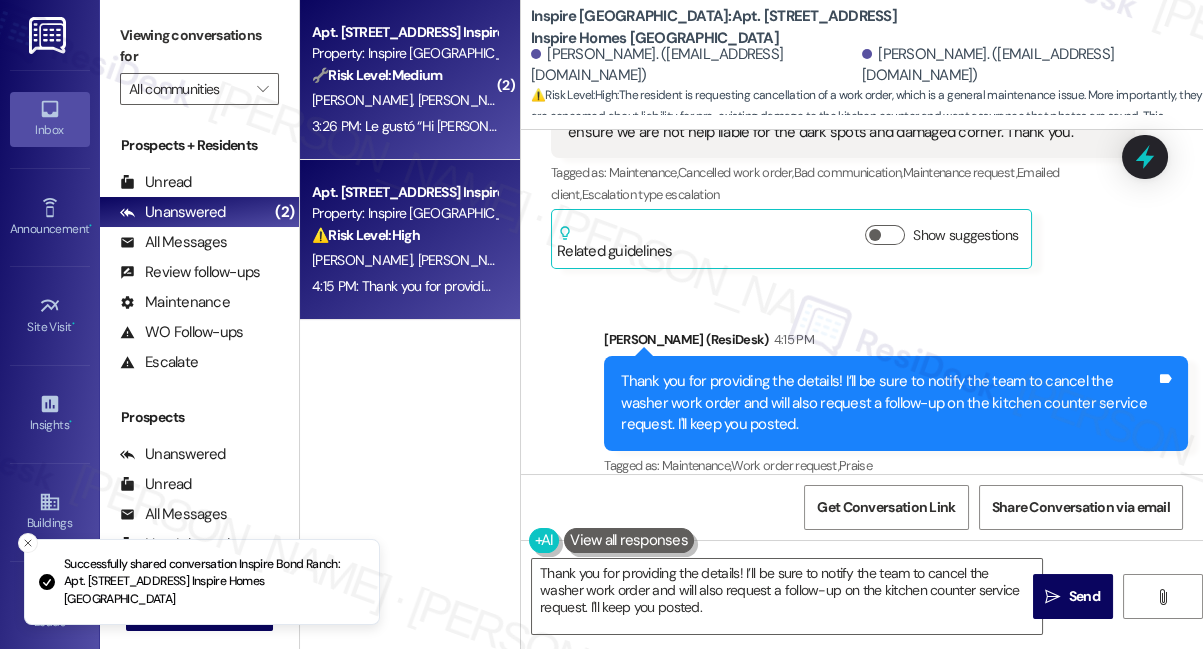 click on "[PERSON_NAME]" at bounding box center (468, 100) 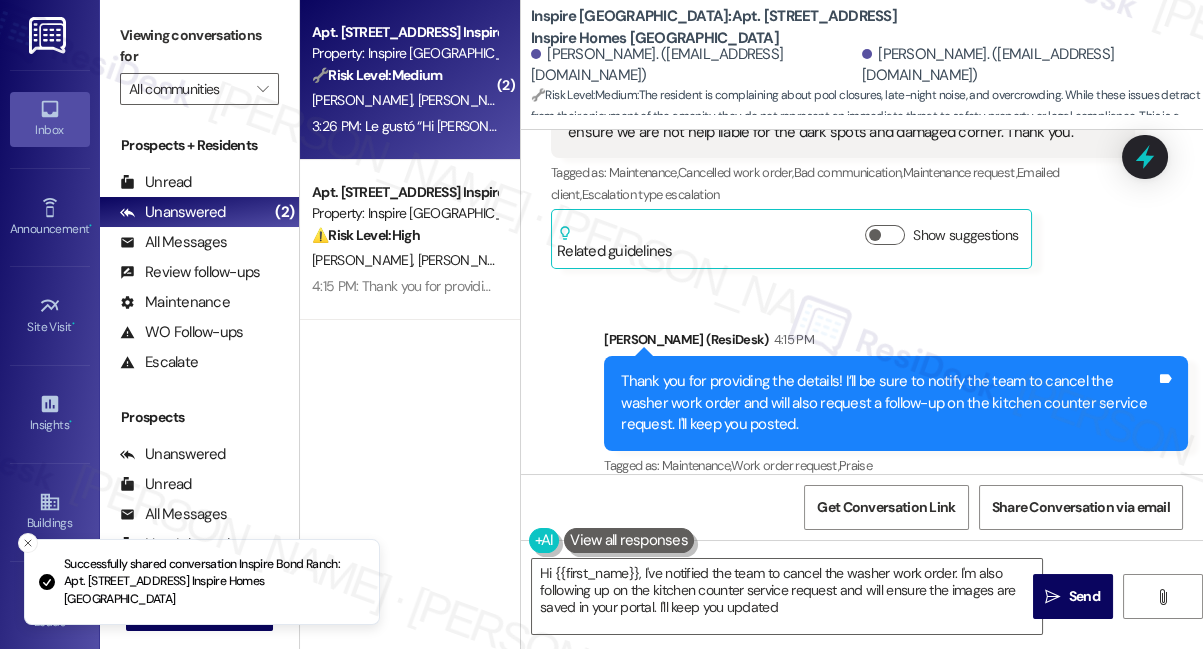 scroll, scrollTop: 529, scrollLeft: 0, axis: vertical 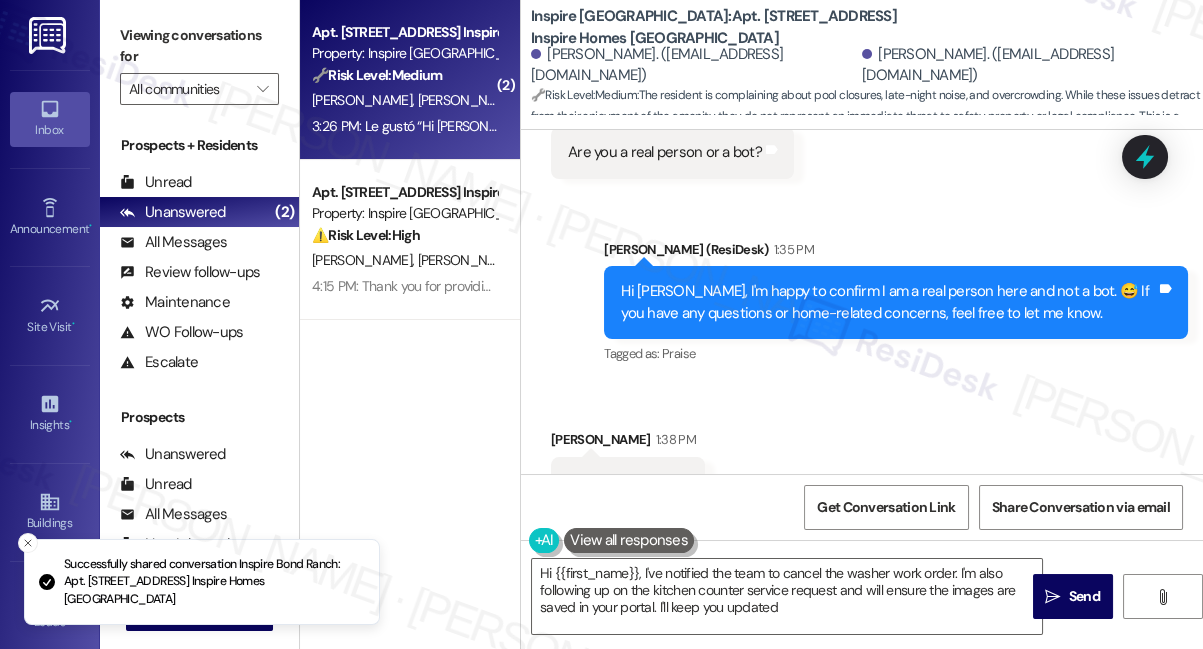 type on "Hi {{first_name}}, I've notified the team to cancel the washer work order. I'm also following up on the kitchen counter service request and will ensure the images are saved in your portal. I'll keep you updated!" 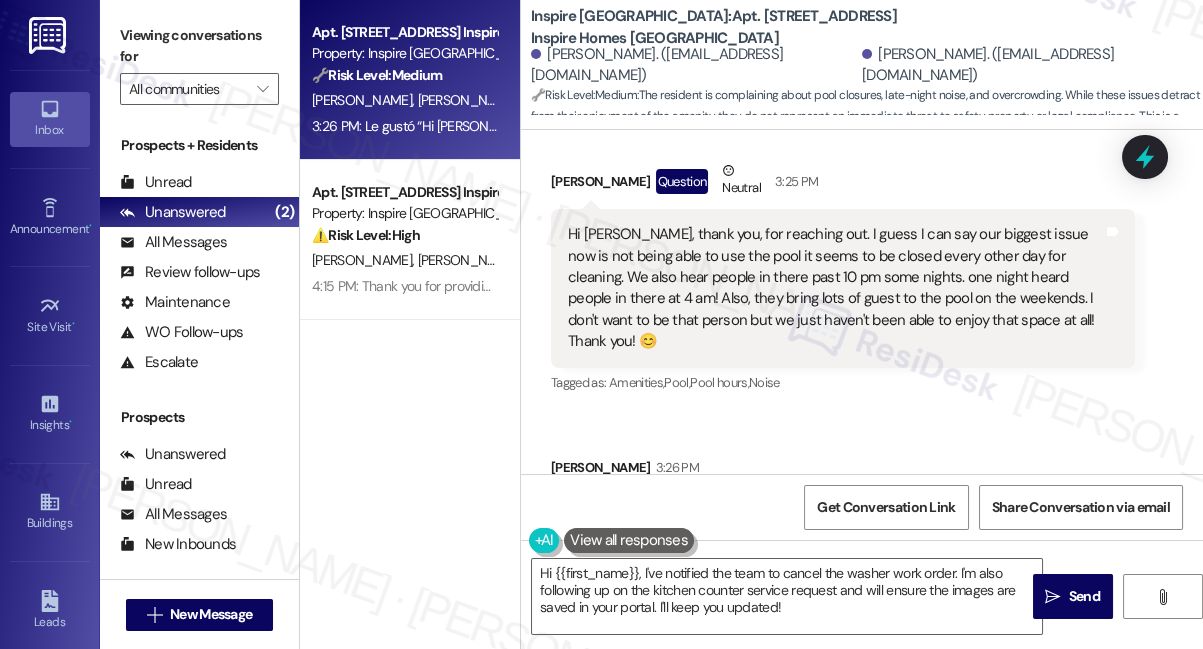 scroll, scrollTop: 347, scrollLeft: 0, axis: vertical 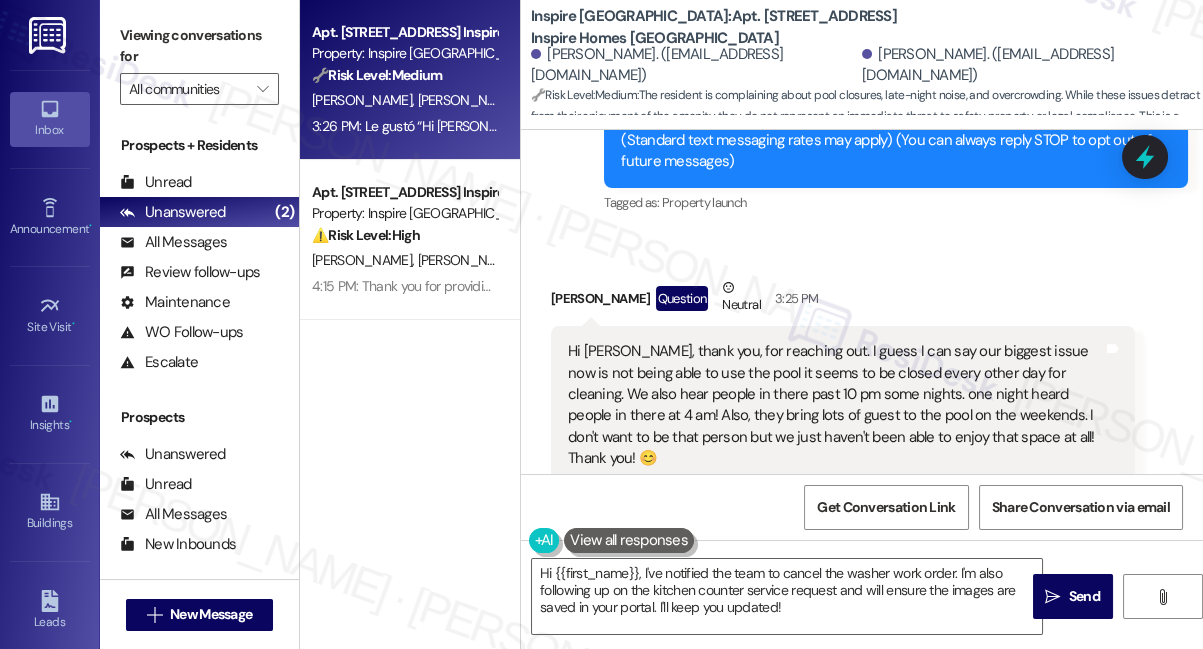 click on "Hi [PERSON_NAME], thank you, for reaching out. I guess I can say our biggest issue now is not being able to use the pool it seems to be closed every other day for cleaning. We also hear people in there past 10 pm some nights. one night heard people in there at 4 am! Also, they bring lots of guest to the pool on the weekends. I  don't want to be that person but we just haven't been able to enjoy that space at all! Thank you! 😊" at bounding box center (835, 405) 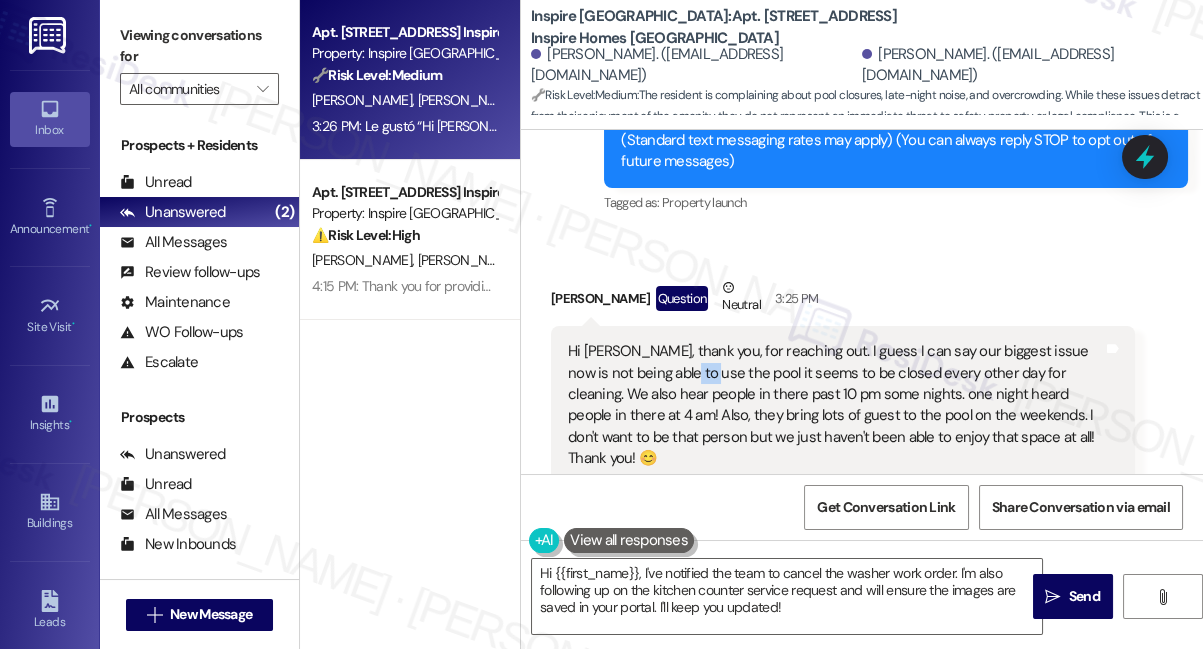 click on "Hi [PERSON_NAME], thank you, for reaching out. I guess I can say our biggest issue now is not being able to use the pool it seems to be closed every other day for cleaning. We also hear people in there past 10 pm some nights. one night heard people in there at 4 am! Also, they bring lots of guest to the pool on the weekends. I  don't want to be that person but we just haven't been able to enjoy that space at all! Thank you! 😊" at bounding box center [835, 405] 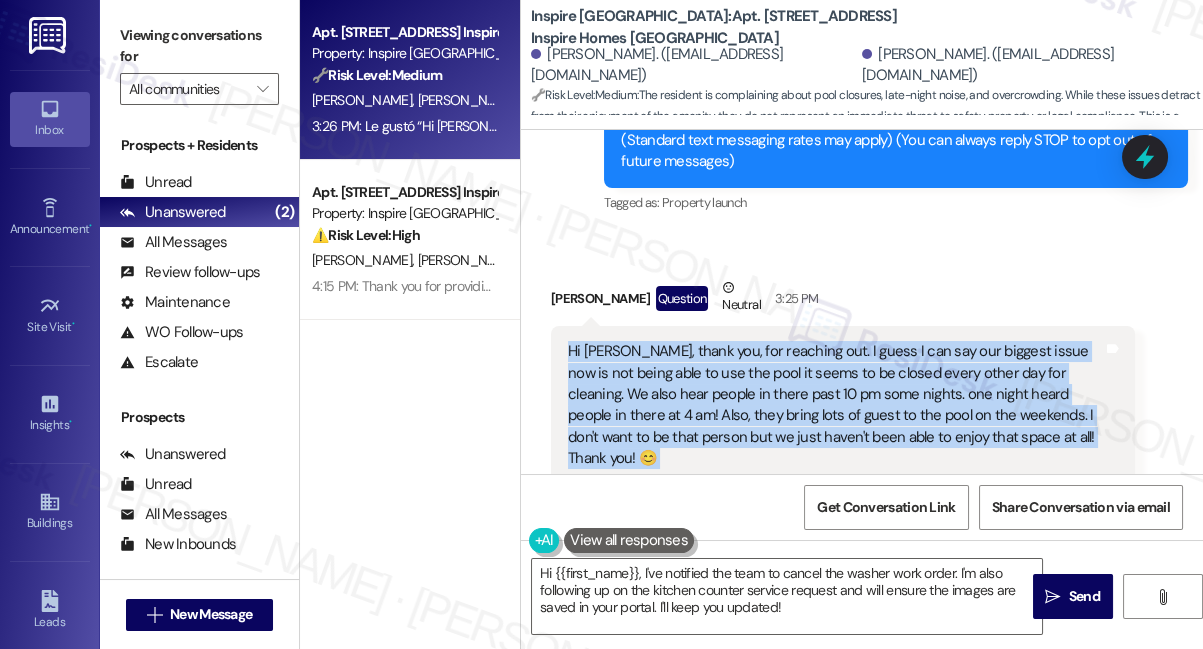 click on "Hi [PERSON_NAME], thank you, for reaching out. I guess I can say our biggest issue now is not being able to use the pool it seems to be closed every other day for cleaning. We also hear people in there past 10 pm some nights. one night heard people in there at 4 am! Also, they bring lots of guest to the pool on the weekends. I  don't want to be that person but we just haven't been able to enjoy that space at all! Thank you! 😊" at bounding box center (835, 405) 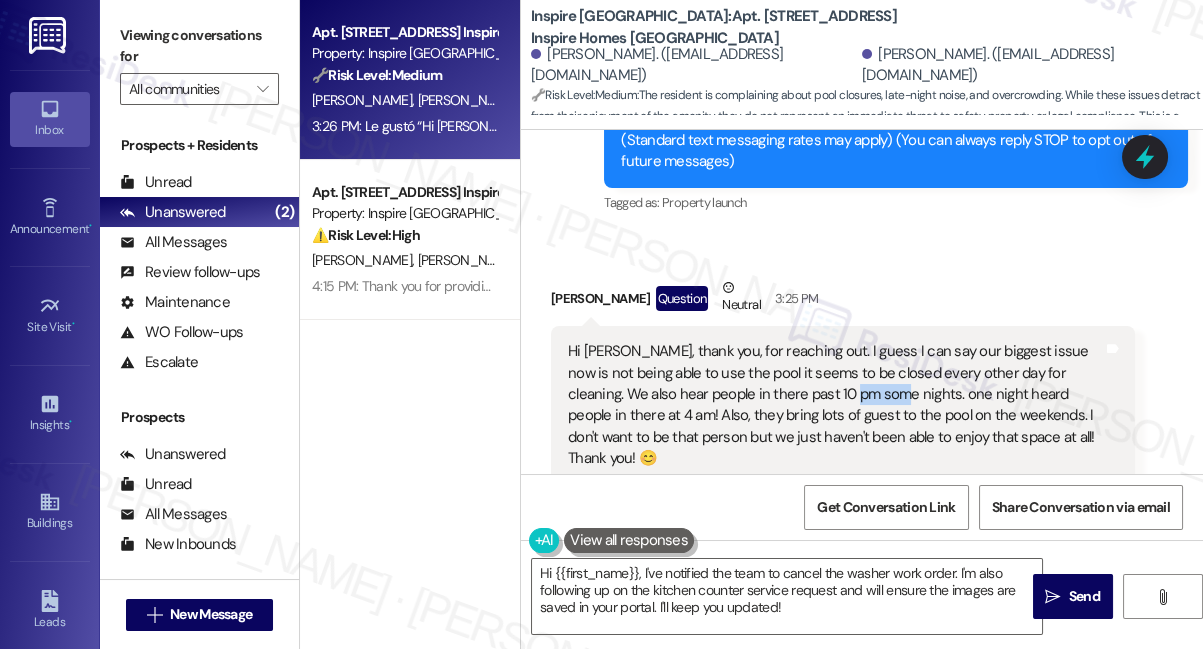 click on "Hi [PERSON_NAME], thank you, for reaching out. I guess I can say our biggest issue now is not being able to use the pool it seems to be closed every other day for cleaning. We also hear people in there past 10 pm some nights. one night heard people in there at 4 am! Also, they bring lots of guest to the pool on the weekends. I  don't want to be that person but we just haven't been able to enjoy that space at all! Thank you! 😊" at bounding box center [835, 405] 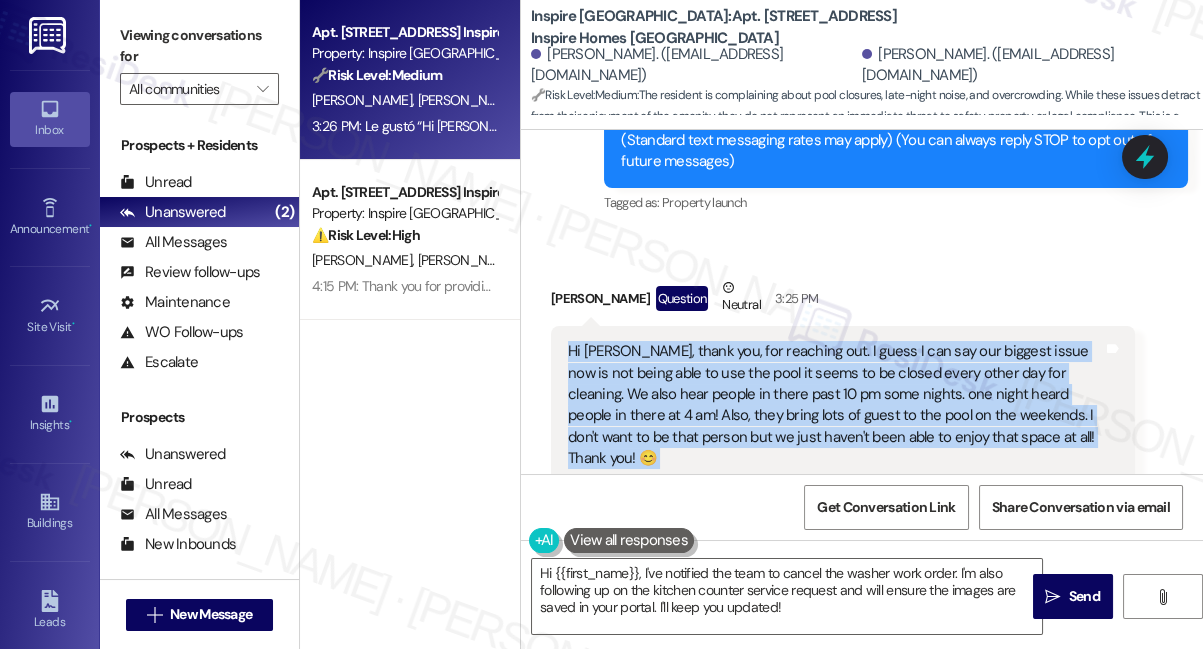 click on "Hi [PERSON_NAME], thank you, for reaching out. I guess I can say our biggest issue now is not being able to use the pool it seems to be closed every other day for cleaning. We also hear people in there past 10 pm some nights. one night heard people in there at 4 am! Also, they bring lots of guest to the pool on the weekends. I  don't want to be that person but we just haven't been able to enjoy that space at all! Thank you! 😊" at bounding box center (835, 405) 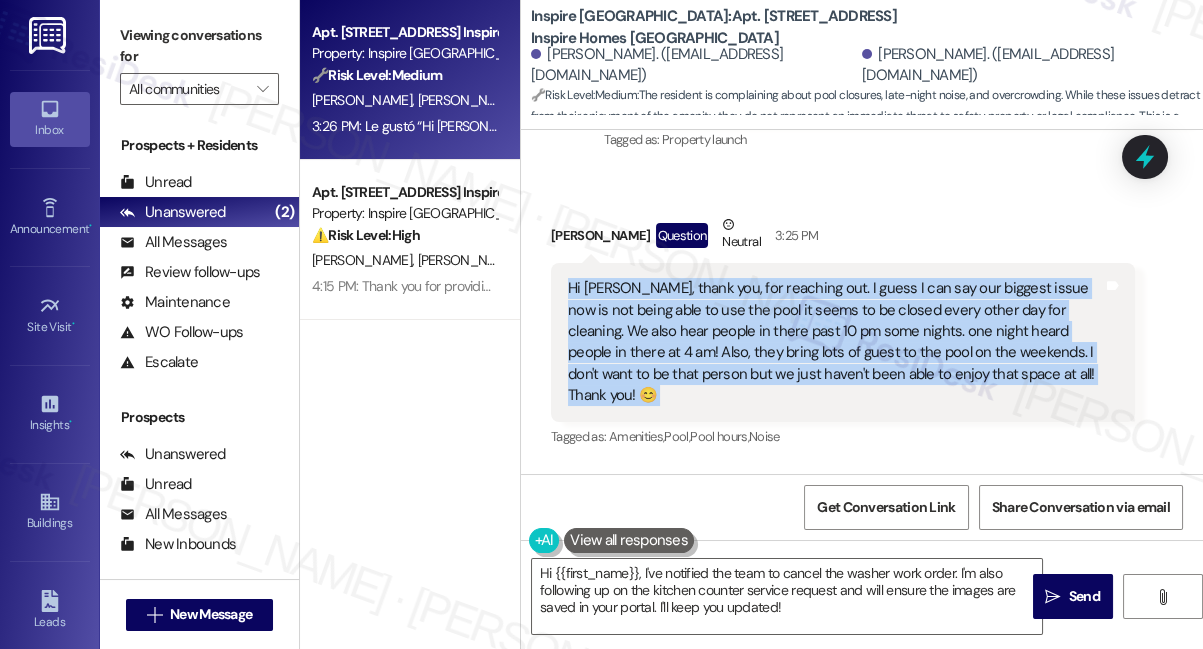 scroll, scrollTop: 529, scrollLeft: 0, axis: vertical 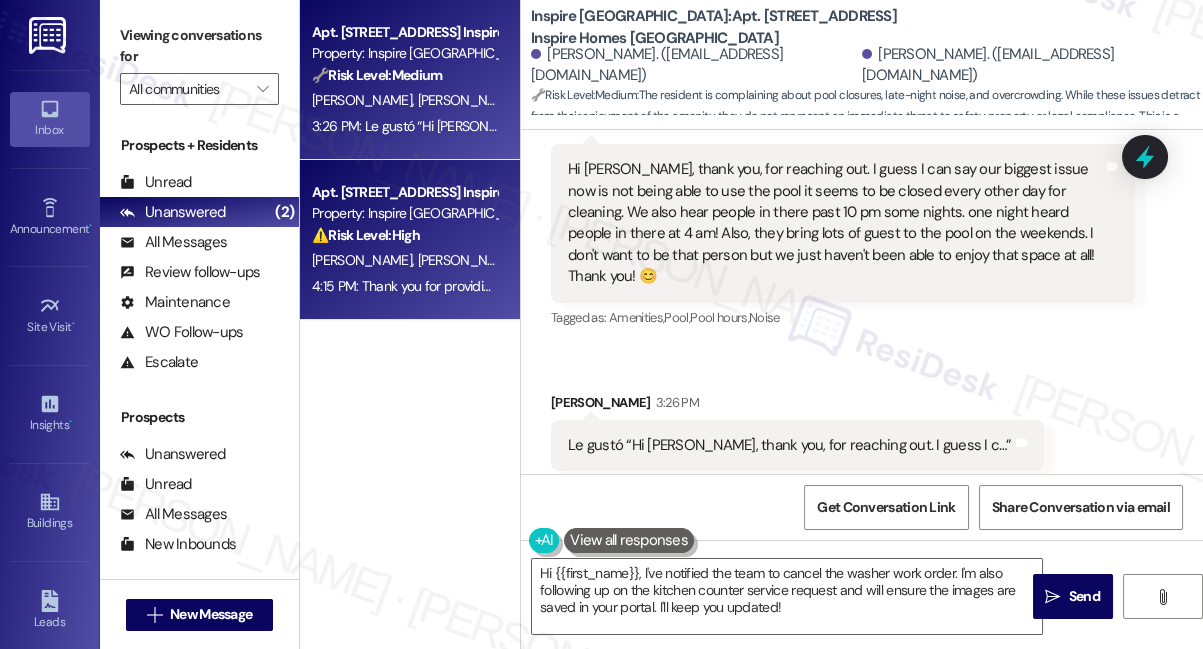 click on "Apt. 1512 Fallen Acorn Dr, 1 Inspire Homes Bonds Ranch Property: Inspire Bond Ranch ⚠️  Risk Level:  High The resident is requesting cancellation of a work order, which is a general maintenance issue. More importantly, they are concerned about liability for pre-existing damage to the kitchen counter and want assurance that photos are saved. This concern about liability and documentation elevates the priority. A. Anaya A. Anaya 4:15 PM: Thank you for providing the details! I’ll be sure to notify the team to cancel the washer work order and will also request a follow-up on the kitchen counter service request. I'll keep you posted. 4:15 PM: Thank you for providing the details! I’ll be sure to notify the team to cancel the washer work order and will also request a follow-up on the kitchen counter service request. I'll keep you posted." at bounding box center (410, 240) 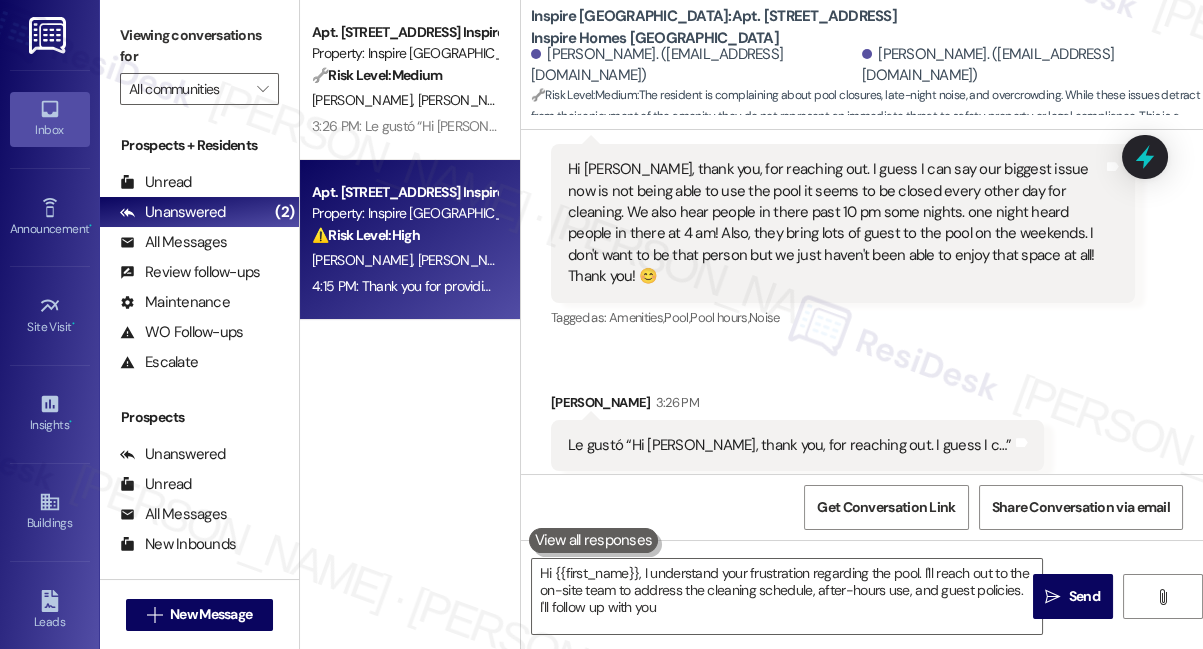 type on "Hi {{first_name}}, I understand your frustration regarding the pool. I'll reach out to the on-site team to address the cleaning schedule, after-hours use, and guest policies. I'll follow up with you as" 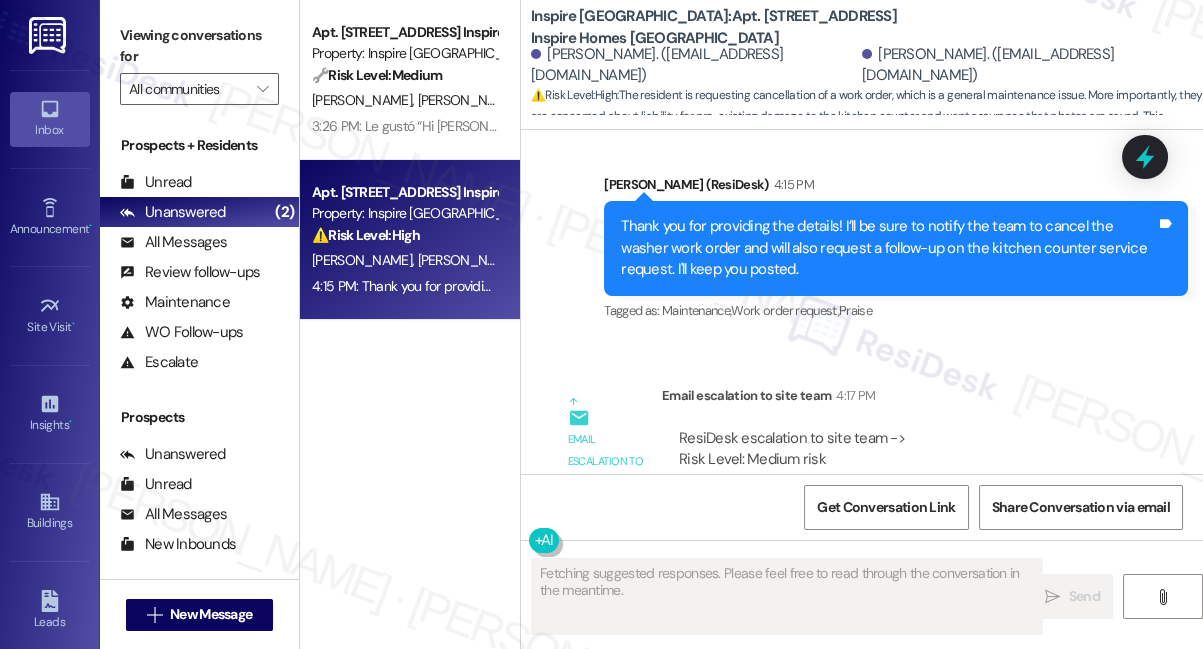 scroll, scrollTop: 2000, scrollLeft: 0, axis: vertical 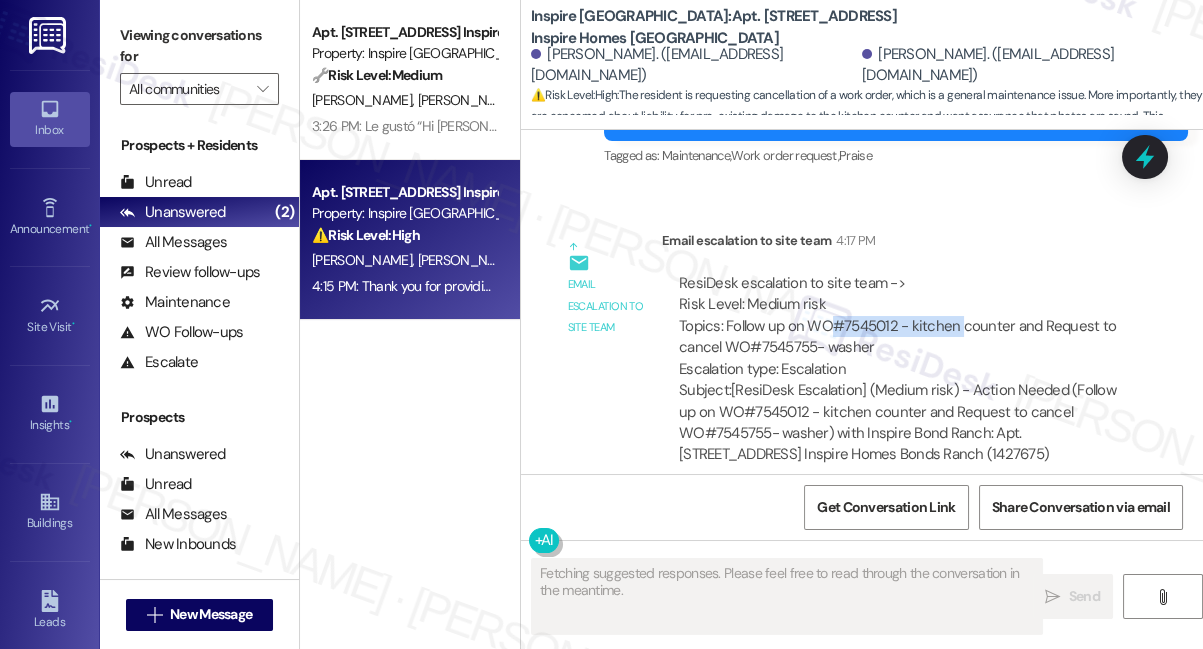 drag, startPoint x: 824, startPoint y: 300, endPoint x: 960, endPoint y: 314, distance: 136.71869 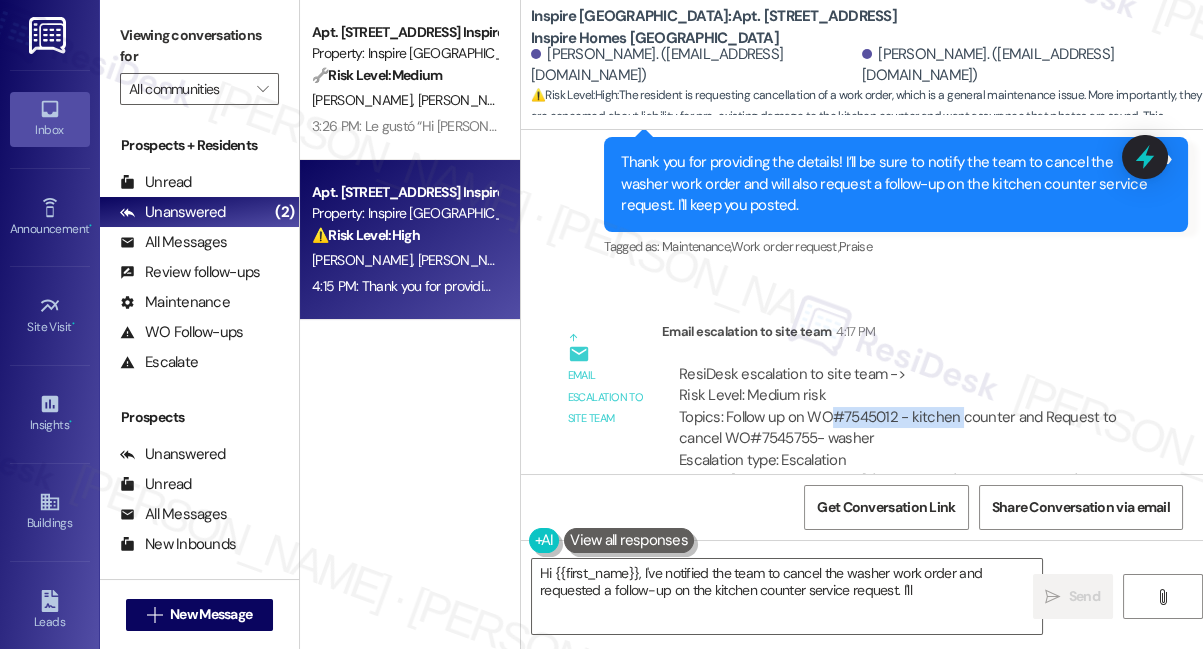 scroll, scrollTop: 2000, scrollLeft: 0, axis: vertical 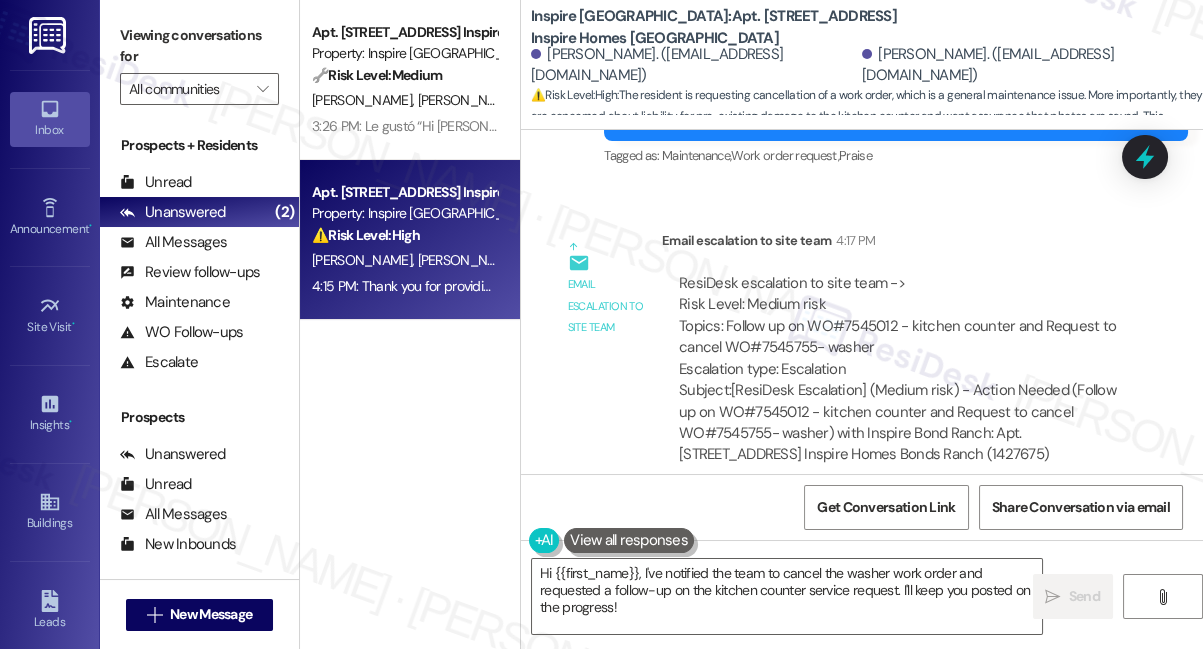 click on "Viewing conversations for" at bounding box center [199, 46] 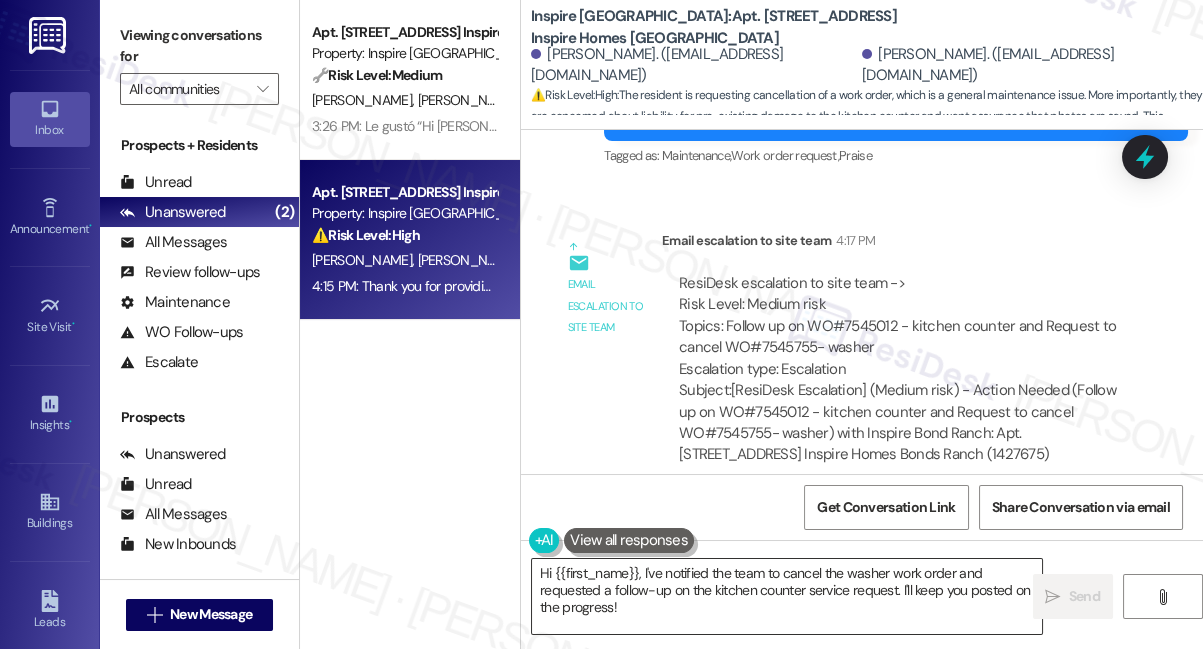 click on "Hi {{first_name}}, I've notified the team to cancel the washer work order and requested a follow-up on the kitchen counter service request. I'll keep you posted on the progress!" at bounding box center (787, 596) 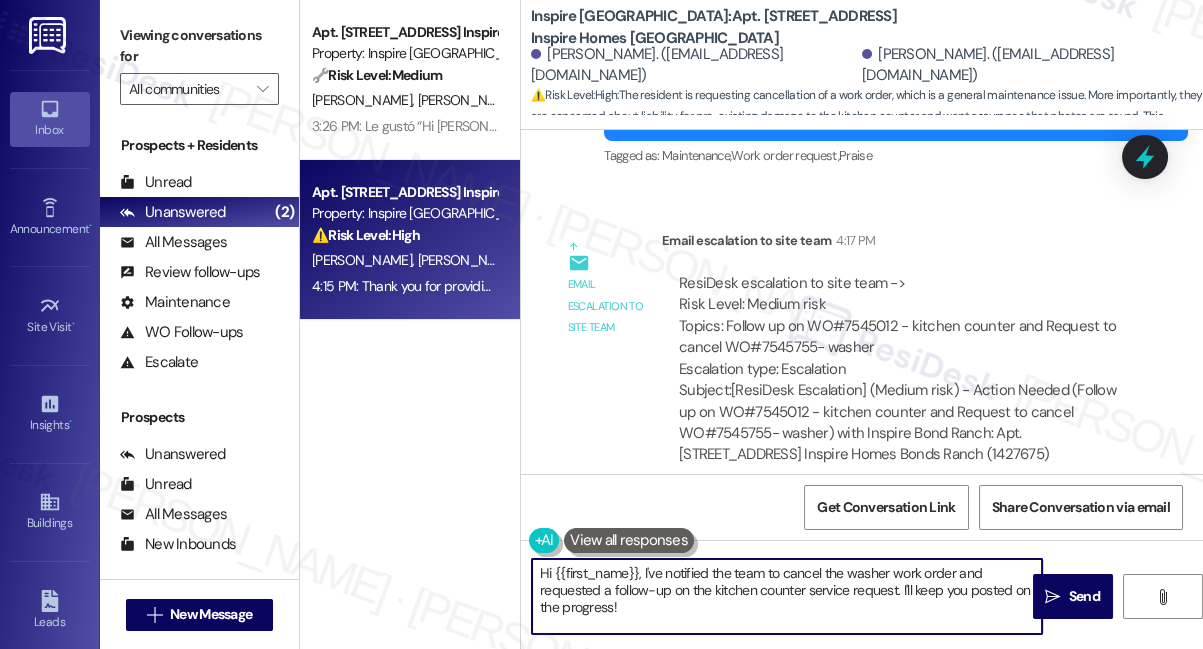 click on "Hi {{first_name}}, I've notified the team to cancel the washer work order and requested a follow-up on the kitchen counter service request. I'll keep you posted on the progress!" at bounding box center [787, 596] 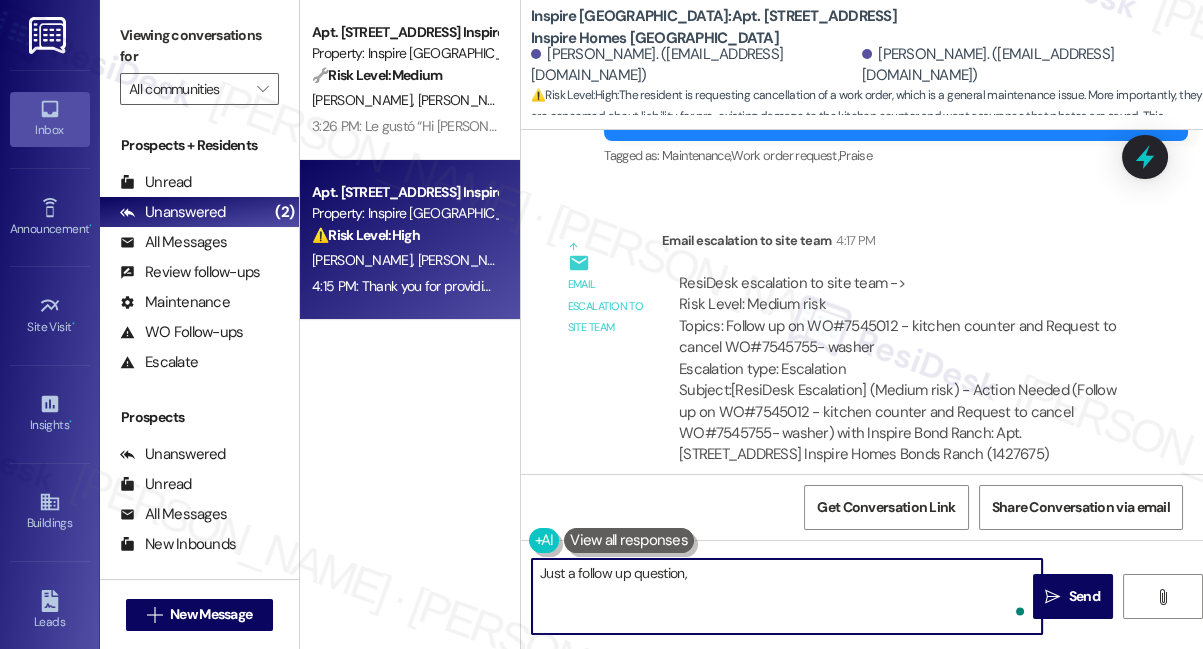 paste on "Regarding the kitchen counter service request, have you tried opening it in your portal and checked if the photos you uploaded are still visible, or have they been removed?" 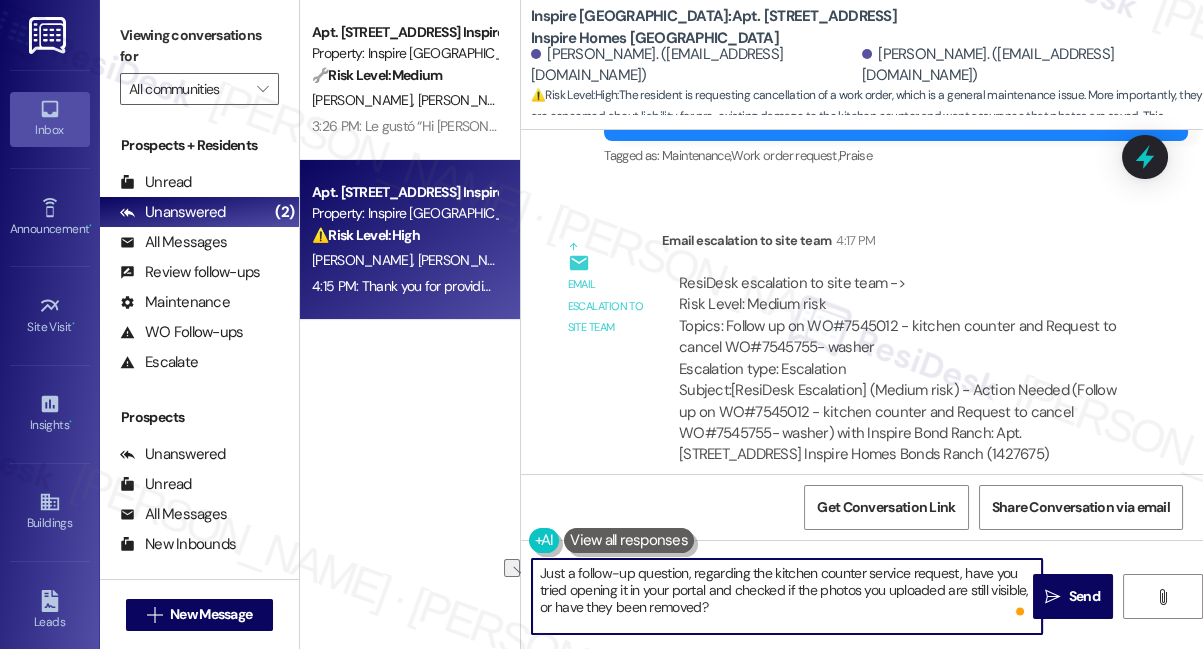 drag, startPoint x: 866, startPoint y: 575, endPoint x: 956, endPoint y: 569, distance: 90.199776 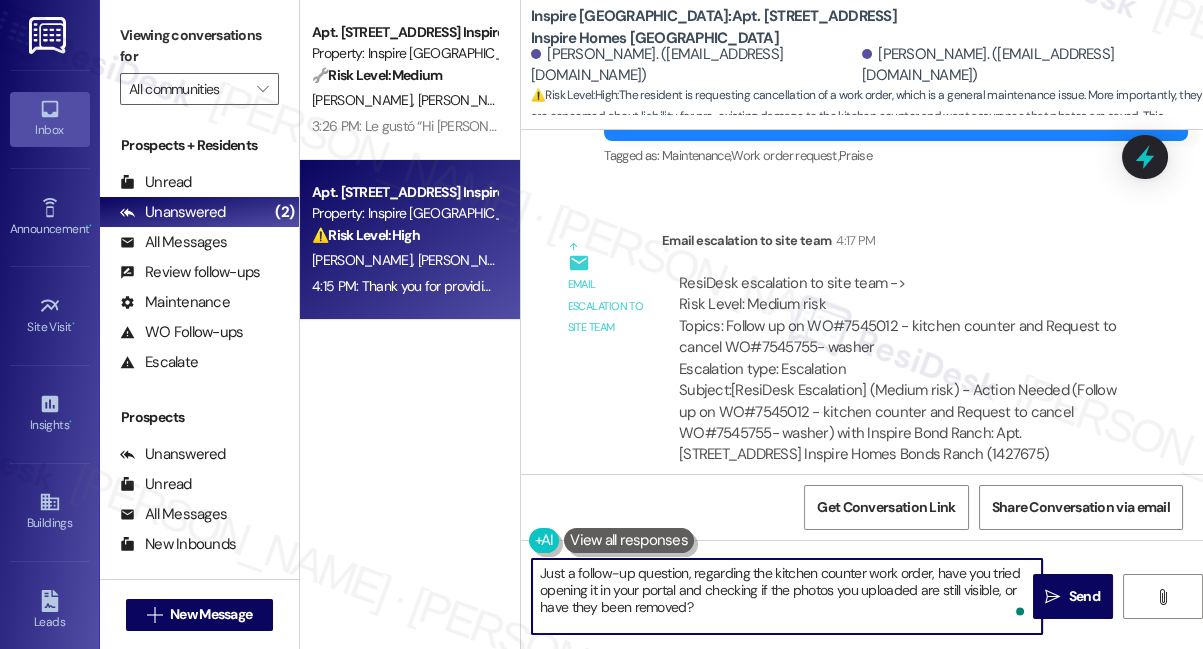click on "Just a follow-up question, regarding the kitchen counter work order, have you tried opening it in your portal and checking if the photos you uploaded are still visible, or have they been removed?" at bounding box center (787, 596) 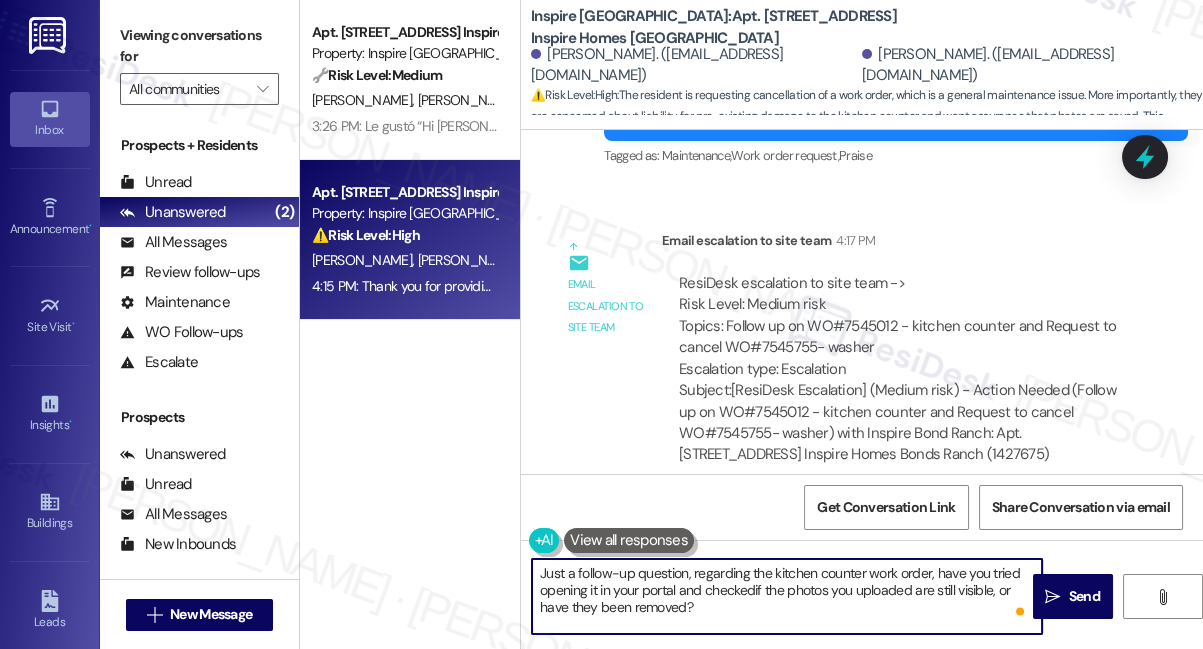 type on "Just a follow-up question, regarding the kitchen counter work order, have you tried opening it in your portal and checked if the photos you uploaded are still visible, or have they been removed?" 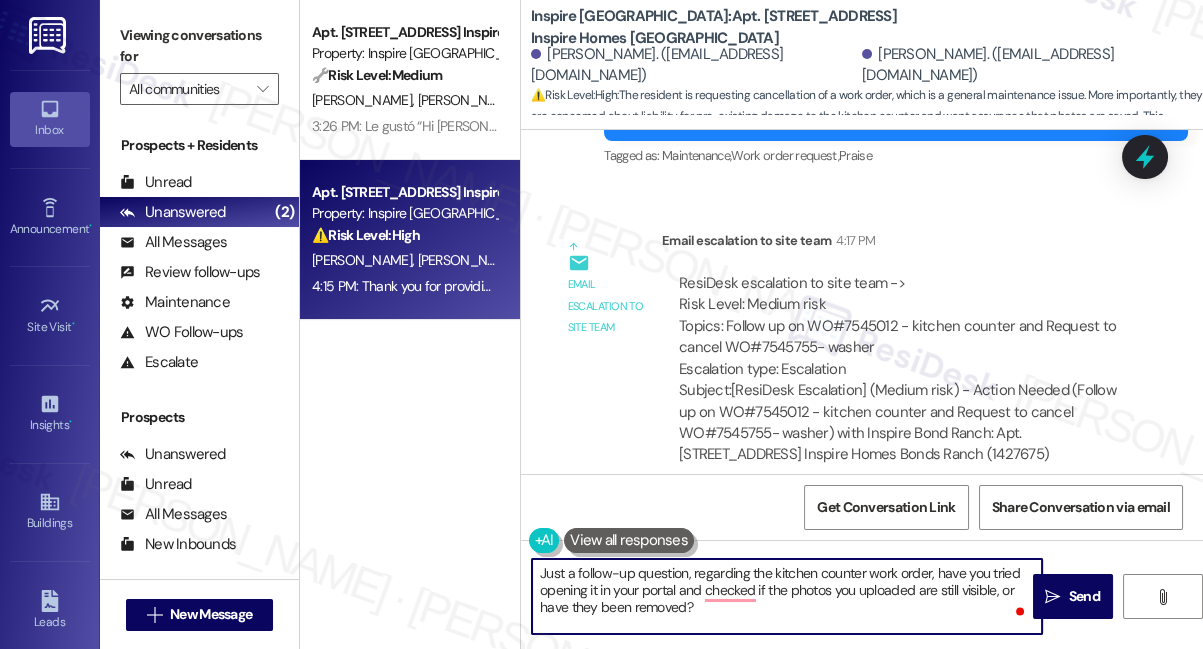 click on "ResiDesk escalation to site team ->
Risk Level: Medium risk
Topics: Follow up on WO#7545012 - kitchen counter and Request to cancel WO#7545755- washer
Escalation type: Escalation" at bounding box center [898, 326] 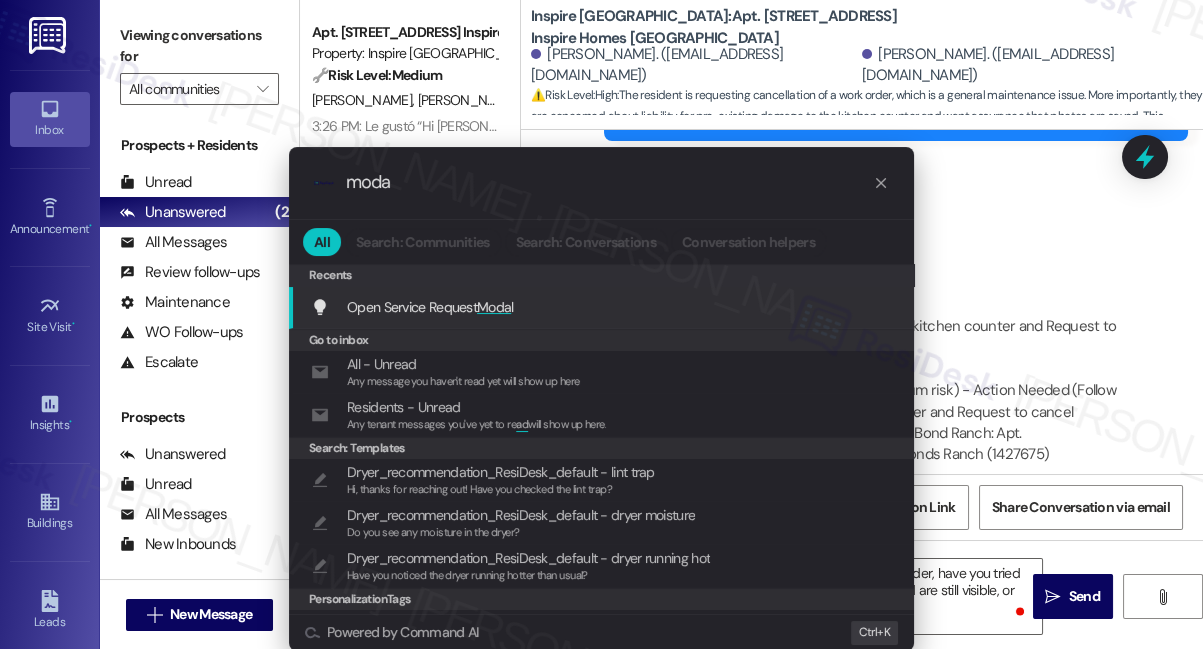 type on "moda" 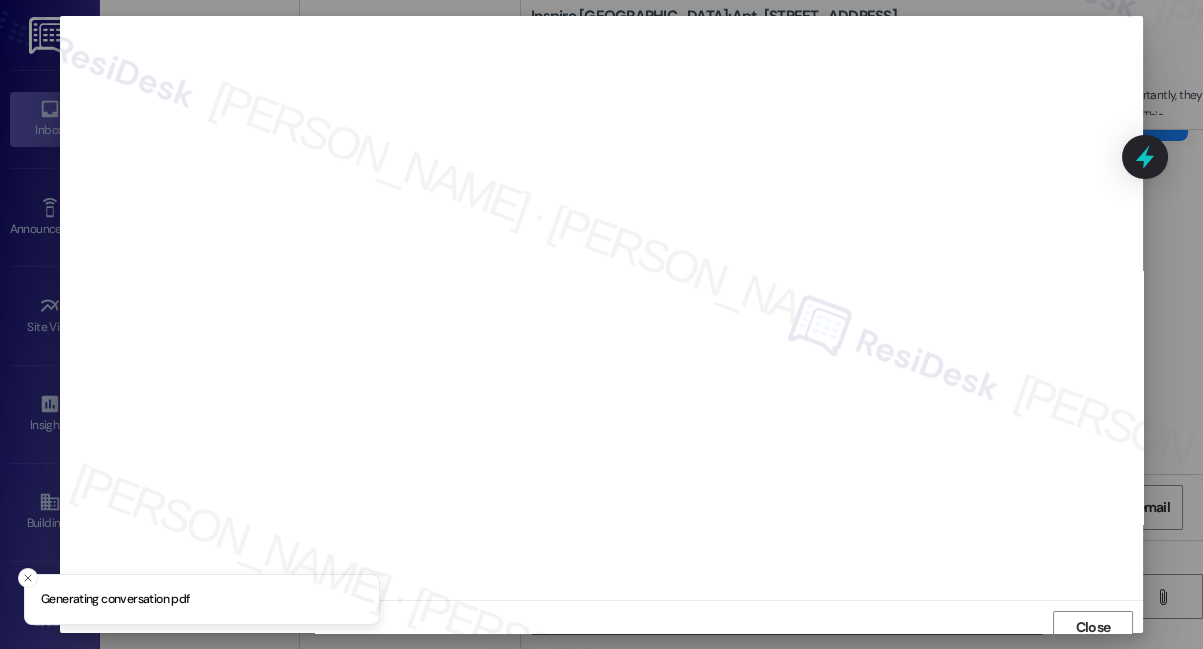 scroll, scrollTop: 10, scrollLeft: 0, axis: vertical 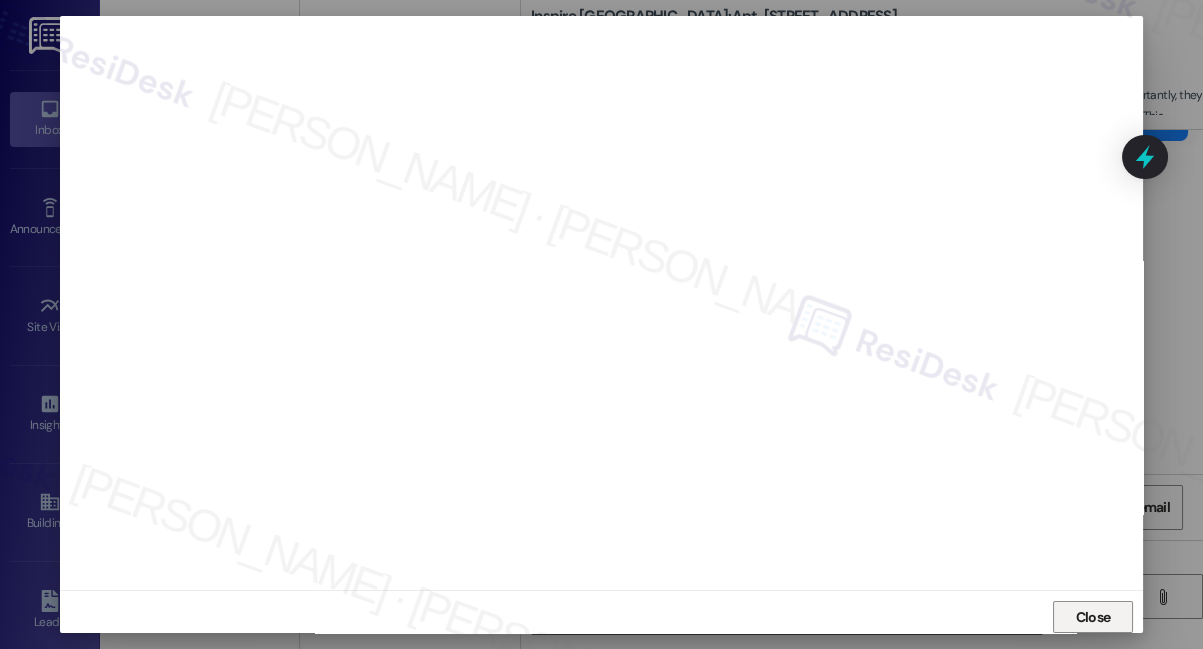 click on "Close" at bounding box center (1093, 617) 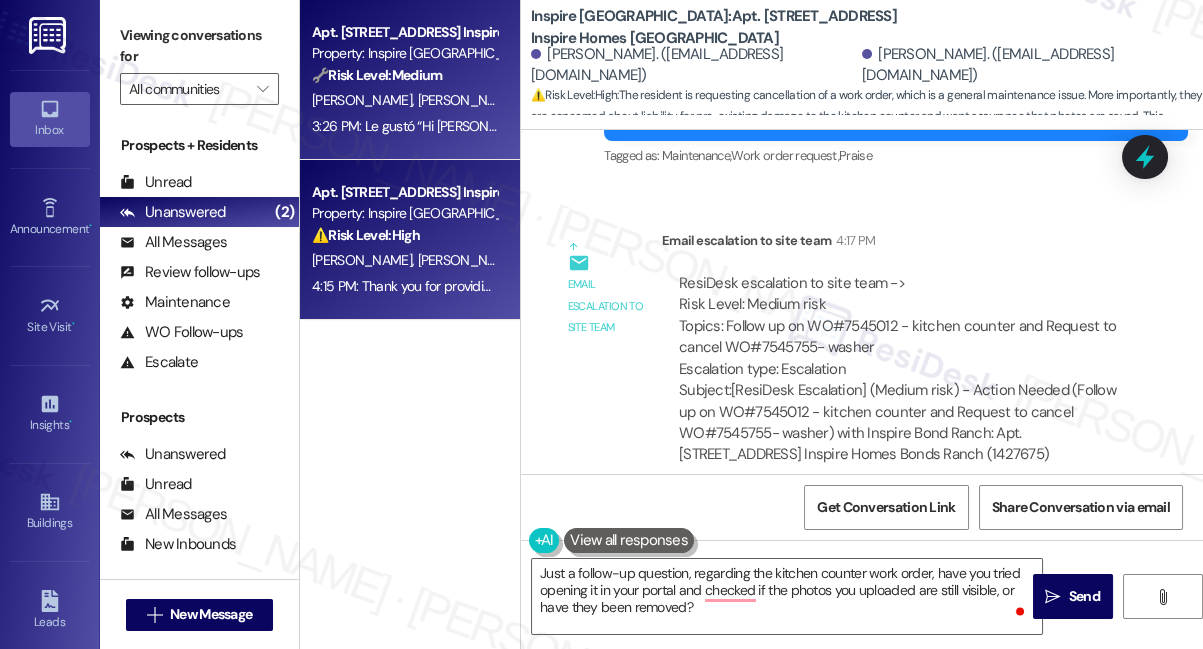 click on "A. Bejines Q. Bejines" at bounding box center (404, 100) 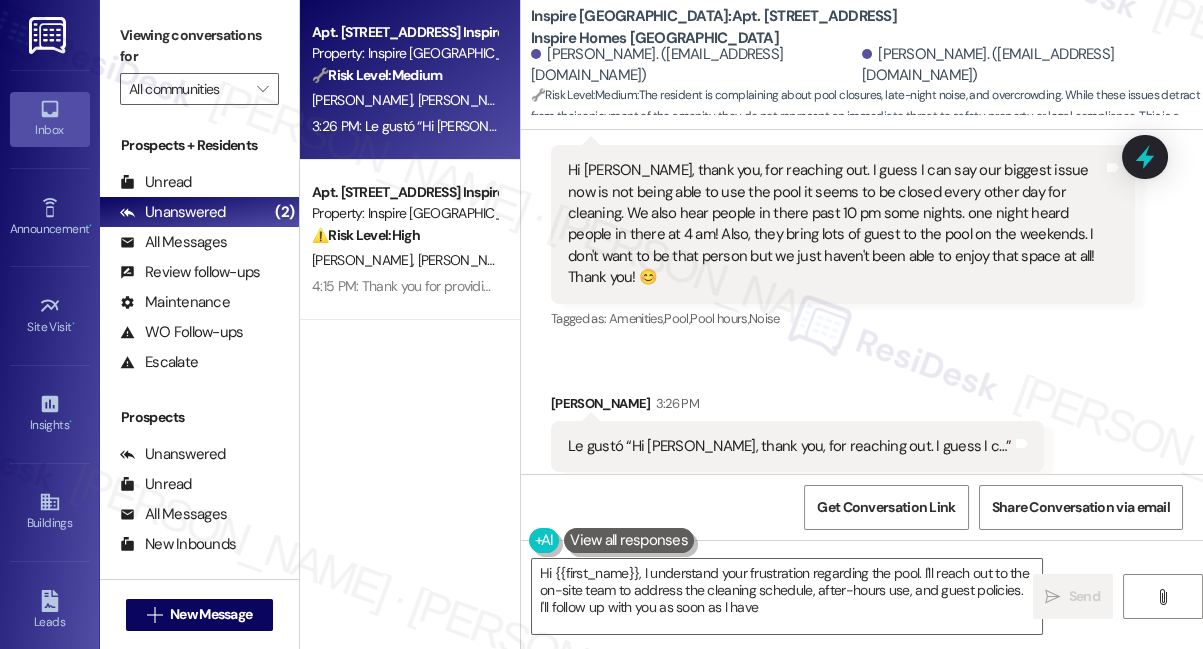 scroll, scrollTop: 528, scrollLeft: 0, axis: vertical 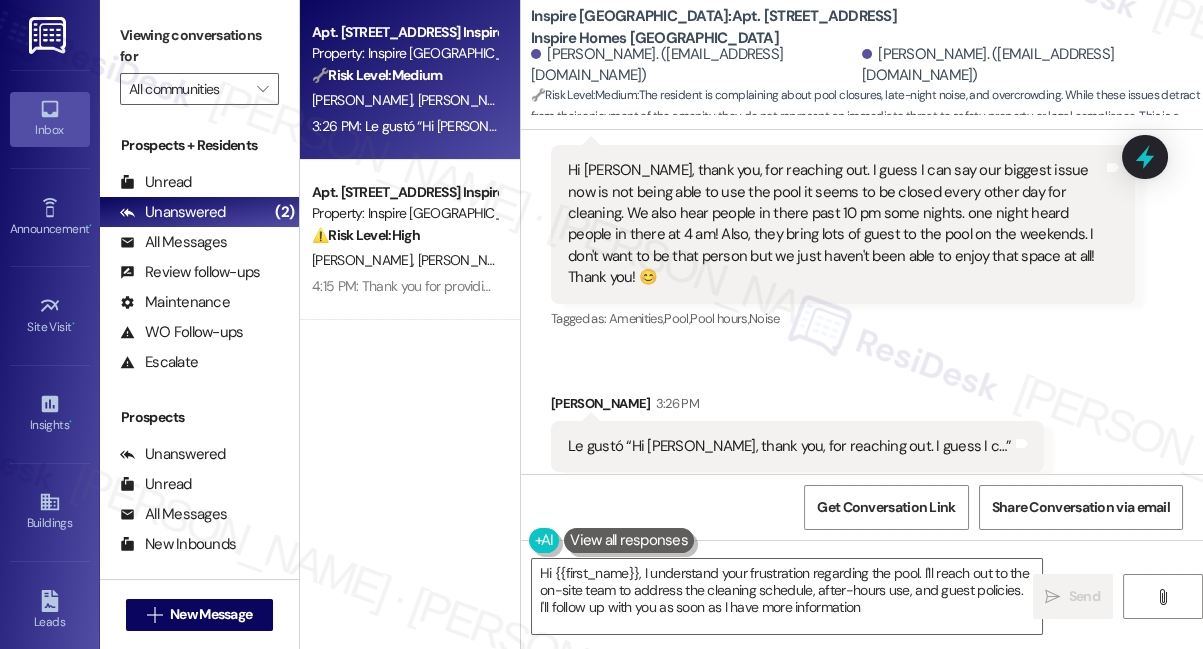 type on "Hi {{first_name}}, I understand your frustration regarding the pool. I'll reach out to the on-site team to address the cleaning schedule, after-hours use, and guest policies. I'll follow up with you as soon as I have more information!" 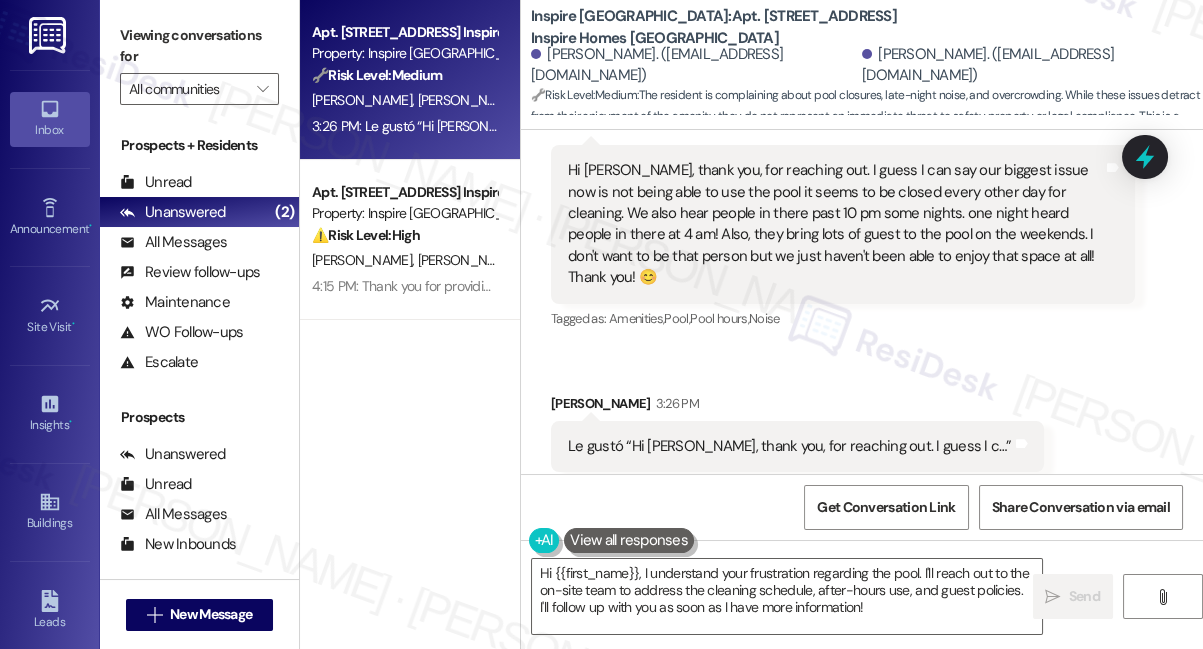 click on "Hi [PERSON_NAME], thank you, for reaching out. I guess I can say our biggest issue now is not being able to use the pool it seems to be closed every other day for cleaning. We also hear people in there past 10 pm some nights. one night heard people in there at 4 am! Also, they bring lots of guest to the pool on the weekends. I  don't want to be that person but we just haven't been able to enjoy that space at all! Thank you! 😊" at bounding box center [835, 224] 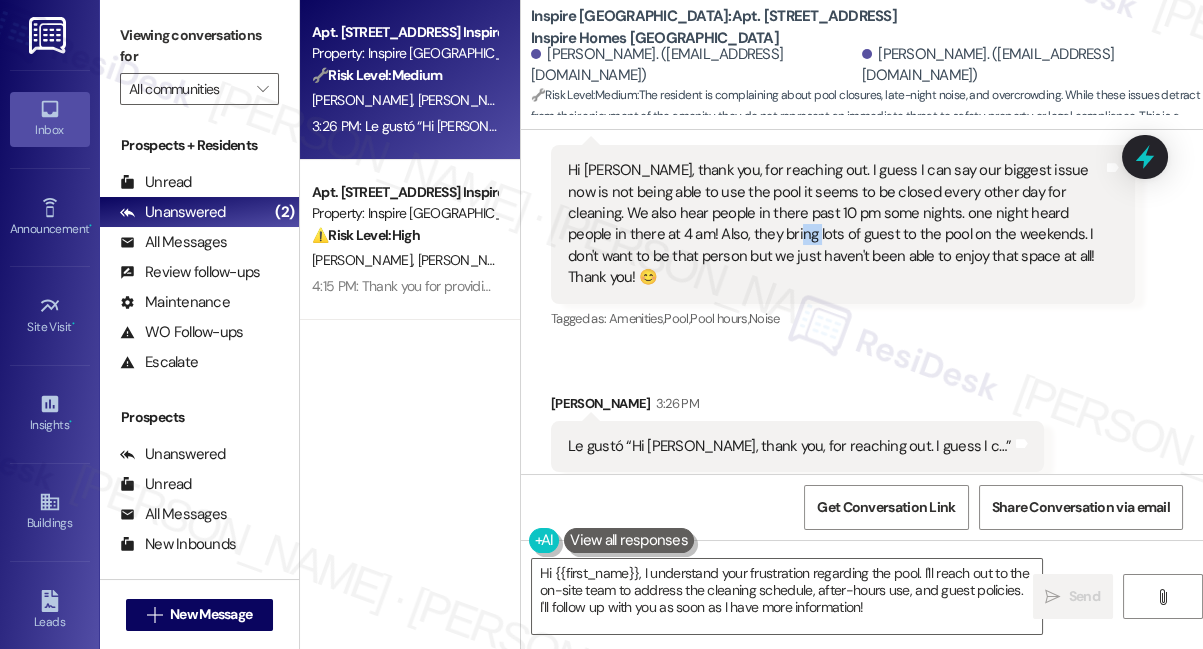 click on "Hi [PERSON_NAME], thank you, for reaching out. I guess I can say our biggest issue now is not being able to use the pool it seems to be closed every other day for cleaning. We also hear people in there past 10 pm some nights. one night heard people in there at 4 am! Also, they bring lots of guest to the pool on the weekends. I  don't want to be that person but we just haven't been able to enjoy that space at all! Thank you! 😊" at bounding box center [835, 224] 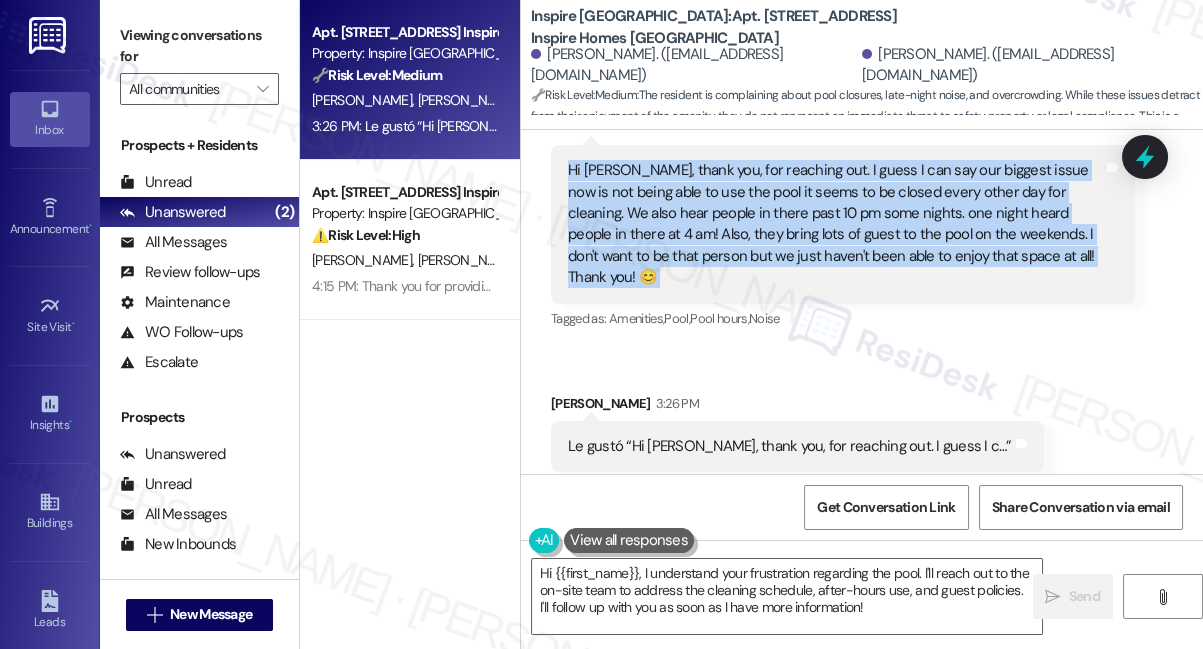 click on "Hi [PERSON_NAME], thank you, for reaching out. I guess I can say our biggest issue now is not being able to use the pool it seems to be closed every other day for cleaning. We also hear people in there past 10 pm some nights. one night heard people in there at 4 am! Also, they bring lots of guest to the pool on the weekends. I  don't want to be that person but we just haven't been able to enjoy that space at all! Thank you! 😊" at bounding box center [835, 224] 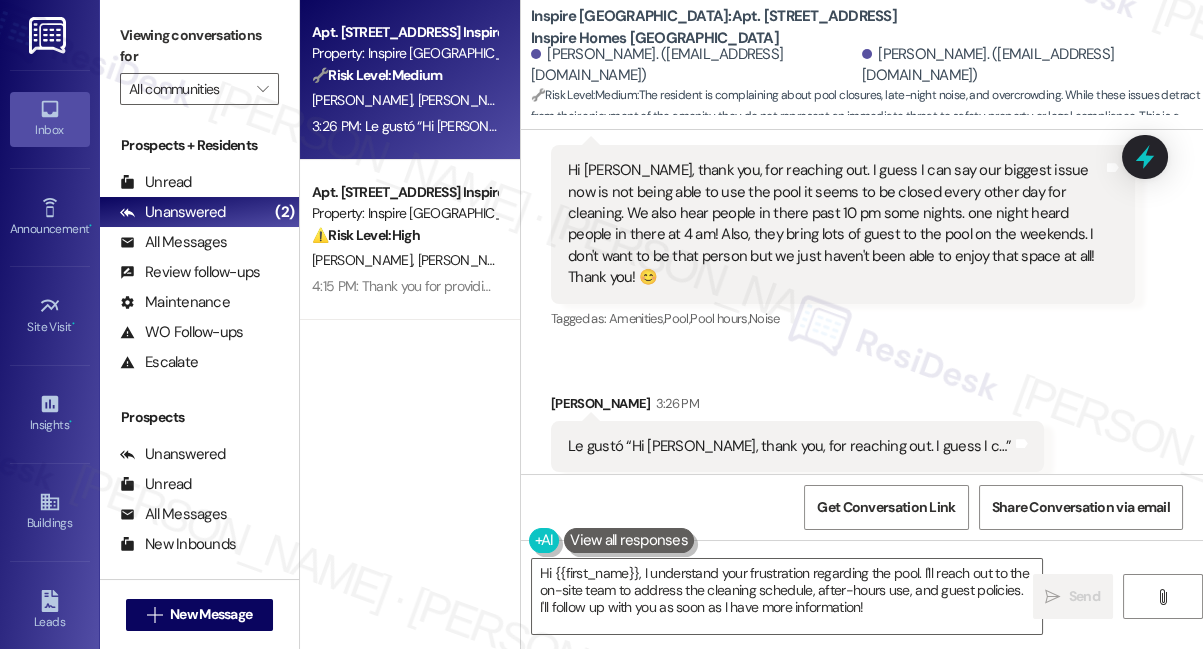 click on "Viewing conversations for" at bounding box center (199, 46) 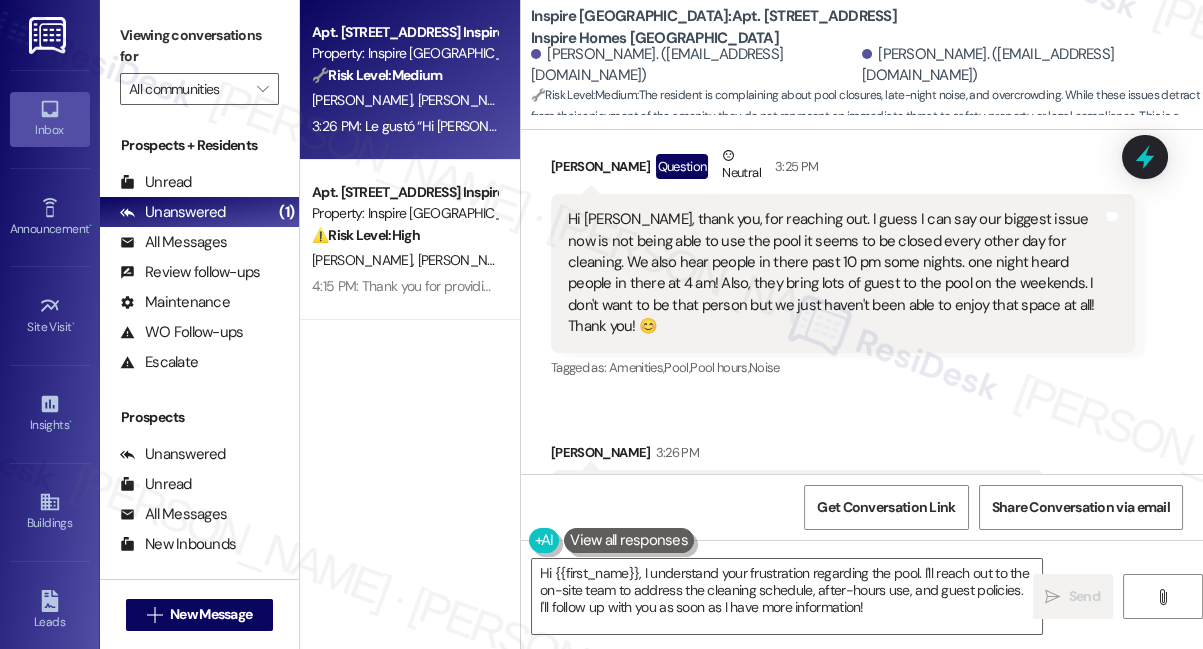 scroll, scrollTop: 437, scrollLeft: 0, axis: vertical 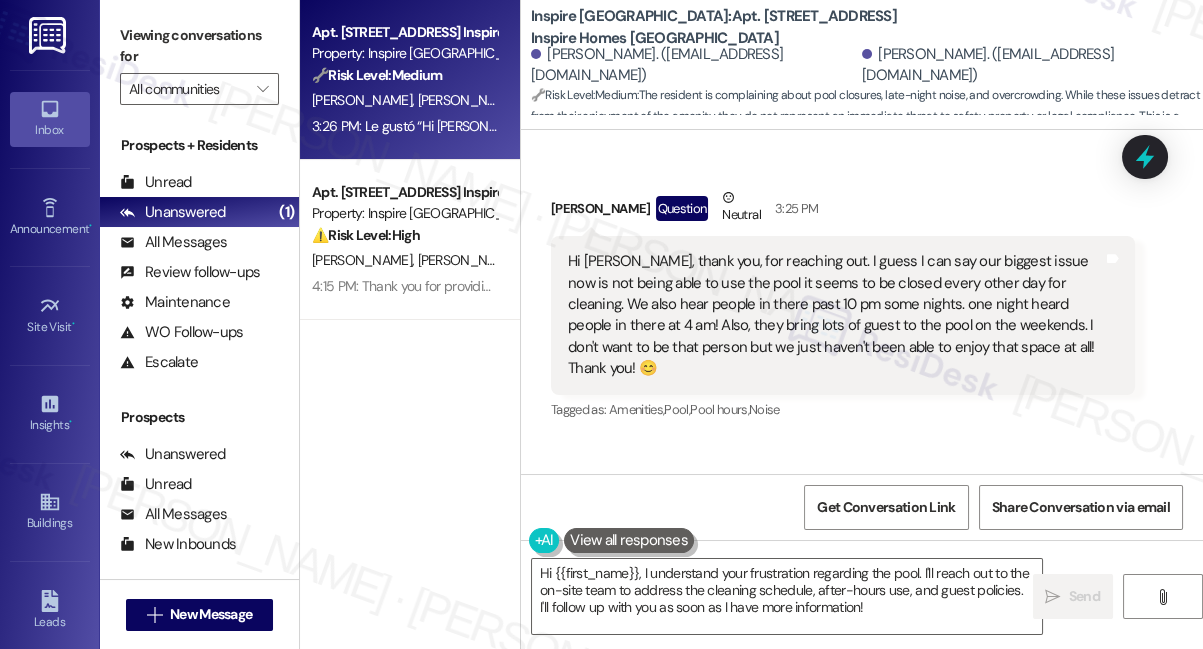 click on "Hi [PERSON_NAME], thank you, for reaching out. I guess I can say our biggest issue now is not being able to use the pool it seems to be closed every other day for cleaning. We also hear people in there past 10 pm some nights. one night heard people in there at 4 am! Also, they bring lots of guest to the pool on the weekends. I  don't want to be that person but we just haven't been able to enjoy that space at all! Thank you! 😊" at bounding box center (835, 315) 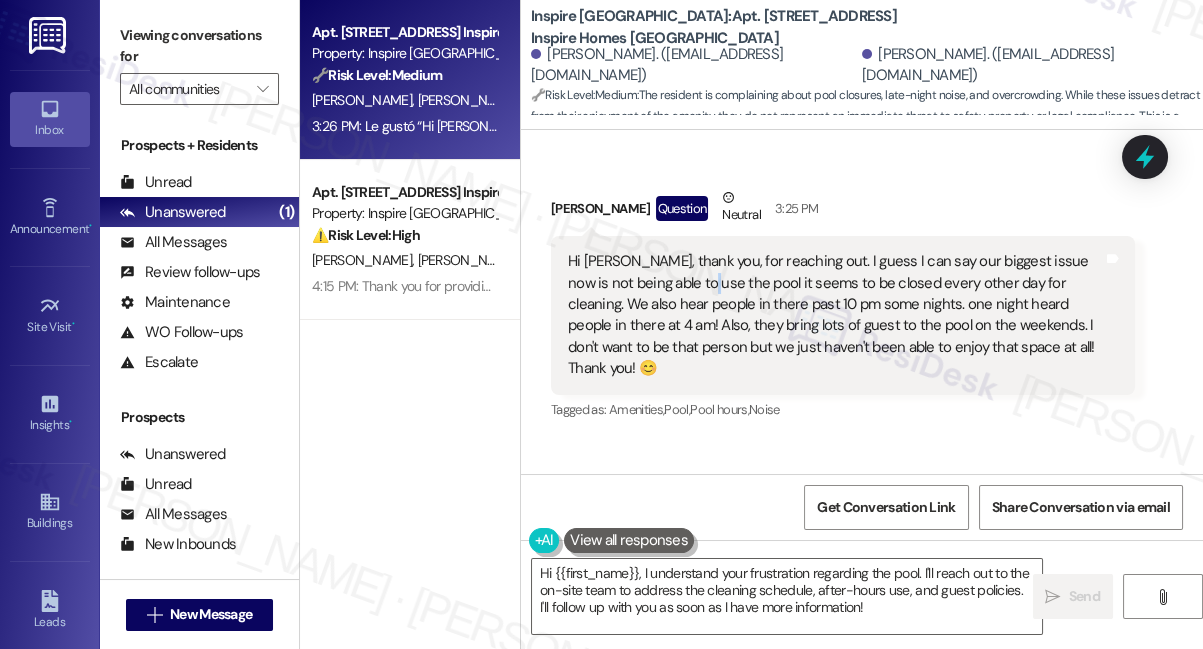 click on "Hi [PERSON_NAME], thank you, for reaching out. I guess I can say our biggest issue now is not being able to use the pool it seems to be closed every other day for cleaning. We also hear people in there past 10 pm some nights. one night heard people in there at 4 am! Also, they bring lots of guest to the pool on the weekends. I  don't want to be that person but we just haven't been able to enjoy that space at all! Thank you! 😊" at bounding box center (835, 315) 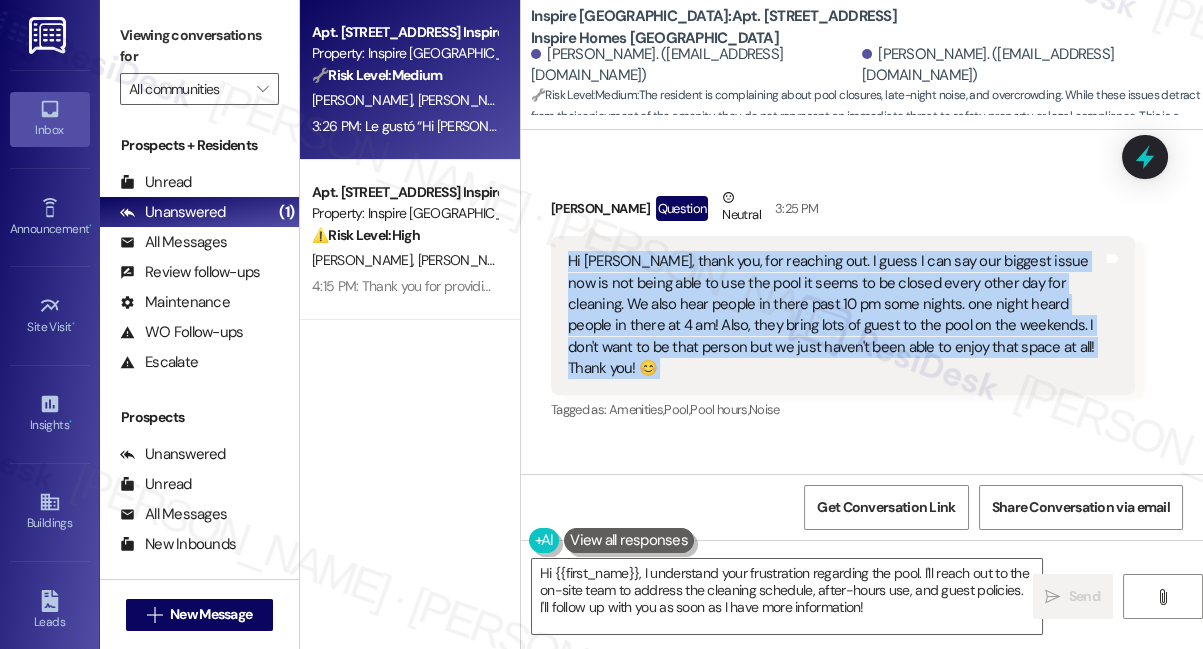 click on "Hi [PERSON_NAME], thank you, for reaching out. I guess I can say our biggest issue now is not being able to use the pool it seems to be closed every other day for cleaning. We also hear people in there past 10 pm some nights. one night heard people in there at 4 am! Also, they bring lots of guest to the pool on the weekends. I  don't want to be that person but we just haven't been able to enjoy that space at all! Thank you! 😊" at bounding box center (835, 315) 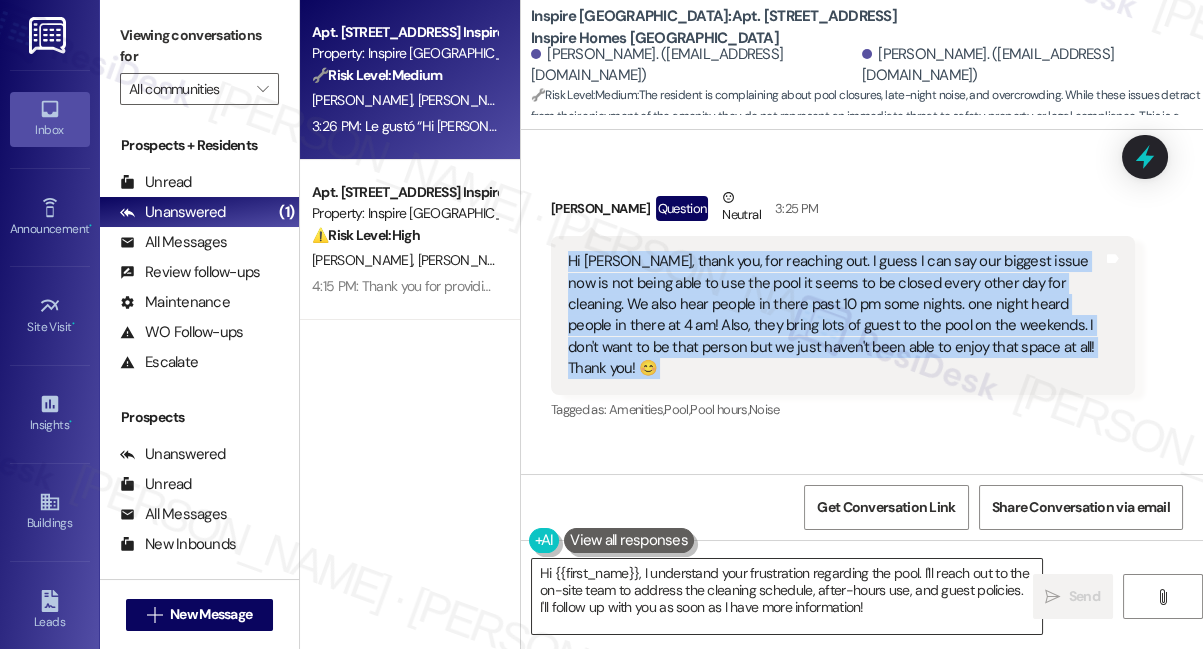 click on "Hi {{first_name}}, I understand your frustration regarding the pool. I'll reach out to the on-site team to address the cleaning schedule, after-hours use, and guest policies. I'll follow up with you as soon as I have more information!" at bounding box center (787, 596) 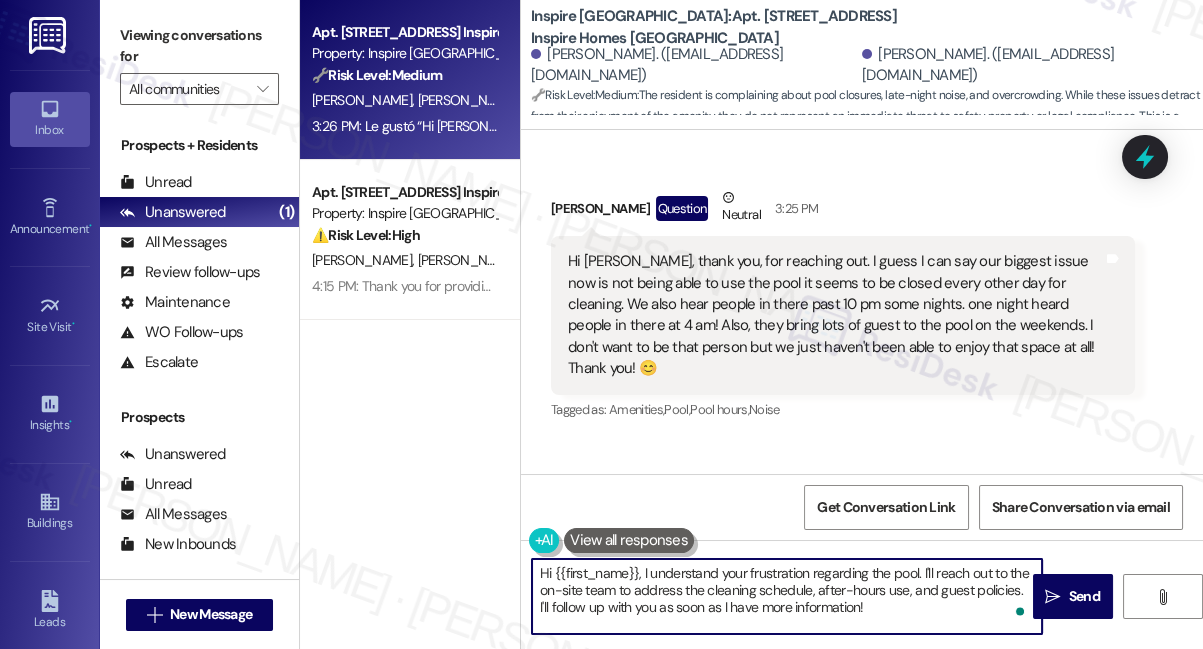 click on "Hi [PERSON_NAME], thank you, for reaching out. I guess I can say our biggest issue now is not being able to use the pool it seems to be closed every other day for cleaning. We also hear people in there past 10 pm some nights. one night heard people in there at 4 am! Also, they bring lots of guest to the pool on the weekends. I  don't want to be that person but we just haven't been able to enjoy that space at all! Thank you! 😊" at bounding box center (835, 315) 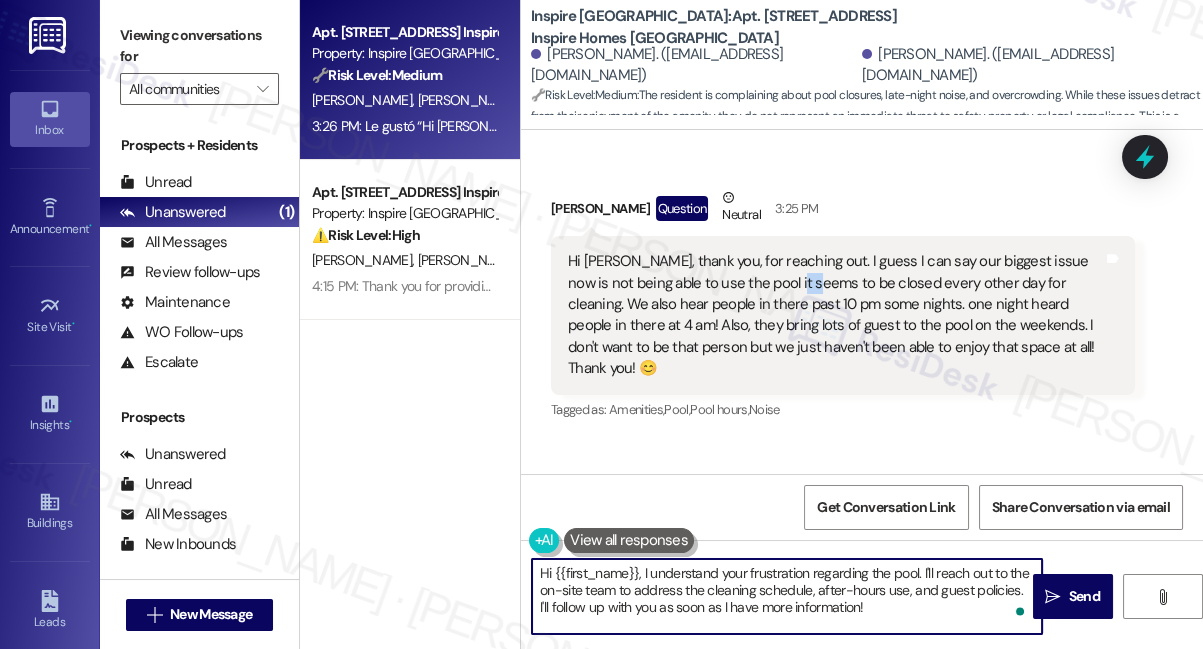 click on "Hi [PERSON_NAME], thank you, for reaching out. I guess I can say our biggest issue now is not being able to use the pool it seems to be closed every other day for cleaning. We also hear people in there past 10 pm some nights. one night heard people in there at 4 am! Also, they bring lots of guest to the pool on the weekends. I  don't want to be that person but we just haven't been able to enjoy that space at all! Thank you! 😊" at bounding box center [835, 315] 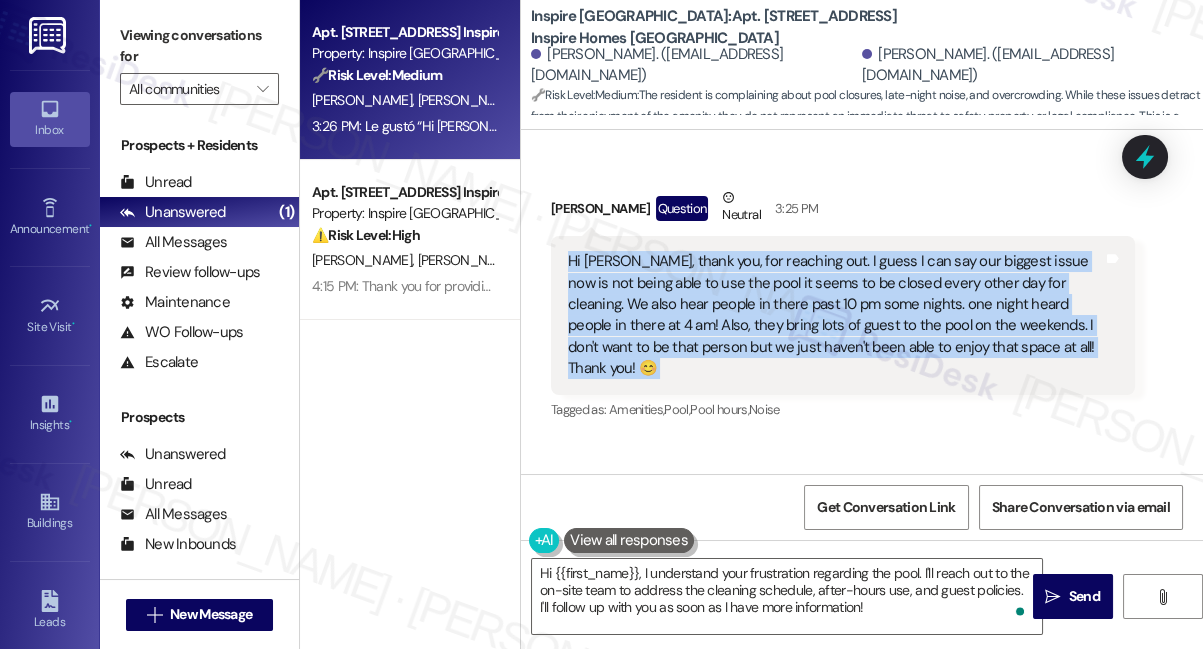 click on "Hi [PERSON_NAME], thank you, for reaching out. I guess I can say our biggest issue now is not being able to use the pool it seems to be closed every other day for cleaning. We also hear people in there past 10 pm some nights. one night heard people in there at 4 am! Also, they bring lots of guest to the pool on the weekends. I  don't want to be that person but we just haven't been able to enjoy that space at all! Thank you! 😊" at bounding box center [835, 315] 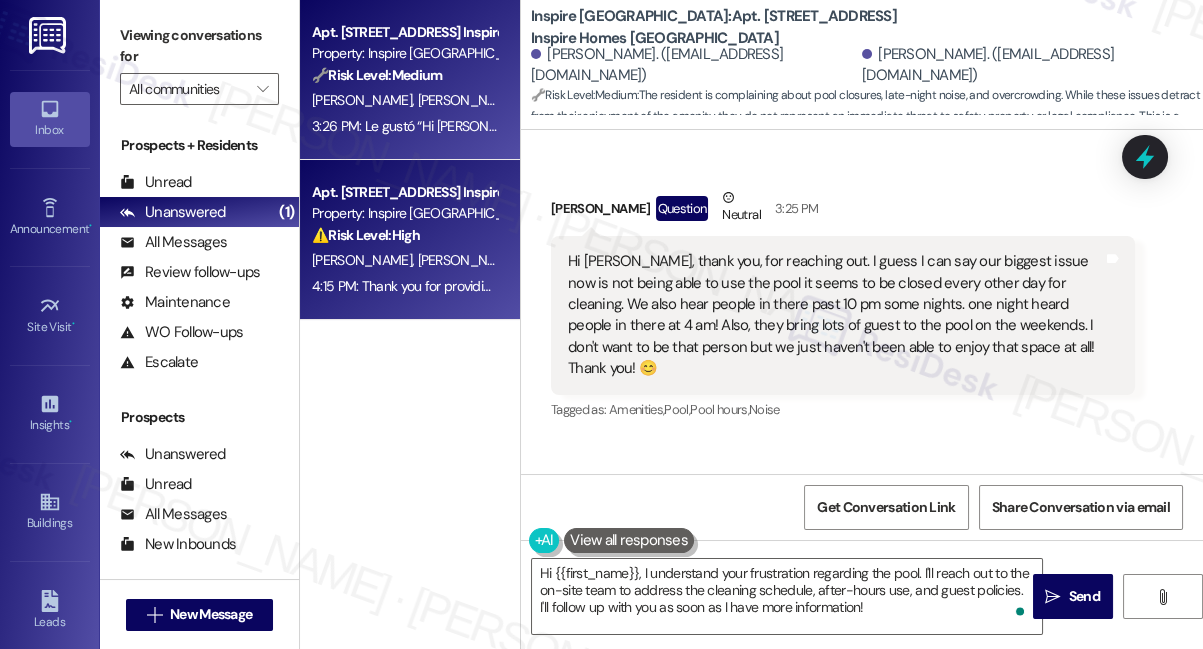 click on "4:15 PM: Thank you for providing the details! I’ll be sure to notify the team to cancel the washer work order and will also request a follow-up on the kitchen counter service request. I'll keep you posted. 4:15 PM: Thank you for providing the details! I’ll be sure to notify the team to cancel the washer work order and will also request a follow-up on the kitchen counter service request. I'll keep you posted." at bounding box center [885, 286] 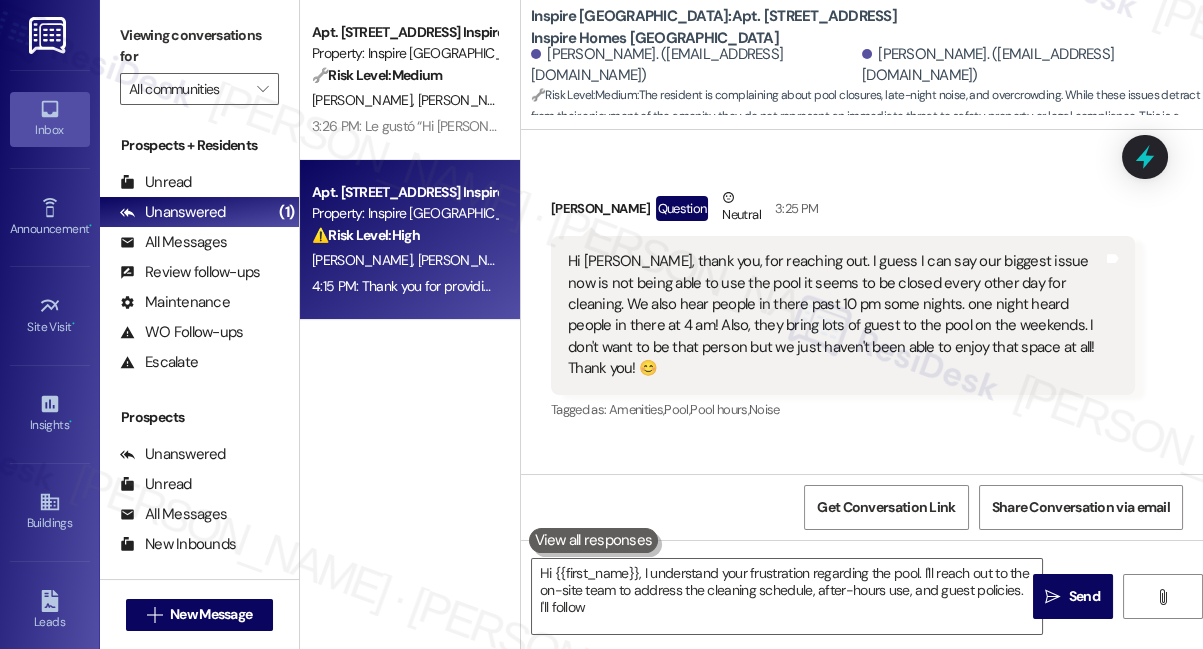 type on "Hi {{first_name}}, I understand your frustration regarding the pool. I'll reach out to the on-site team to address the cleaning schedule, after-hours use, and guest policies. I'll follow" 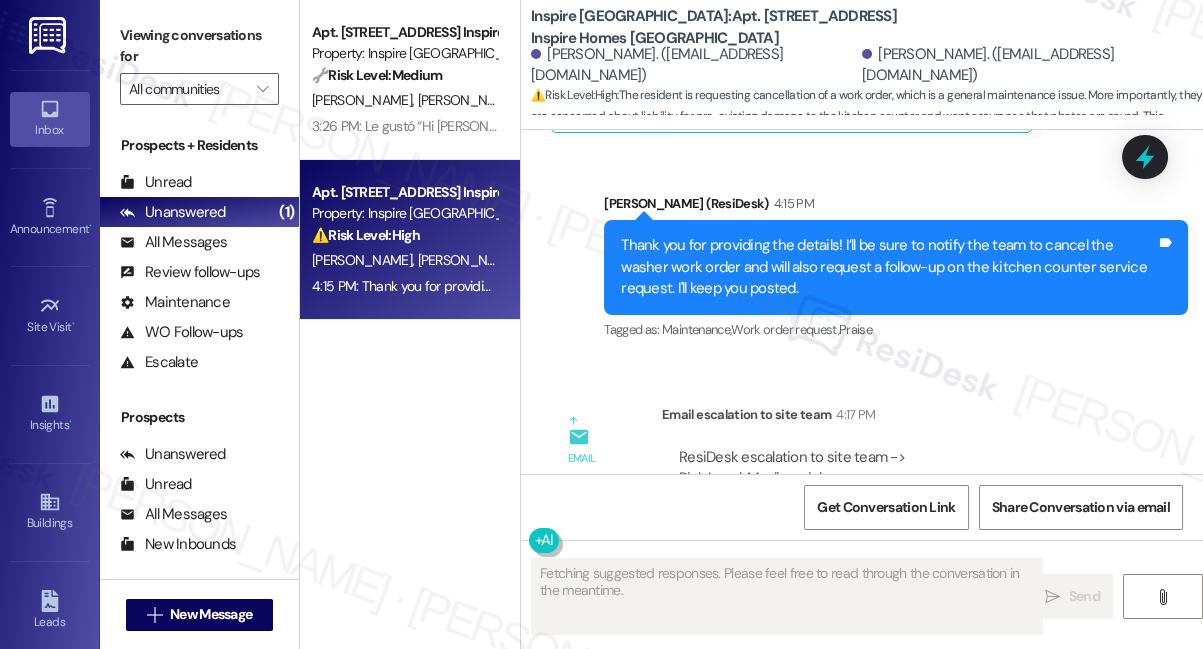 scroll, scrollTop: 2000, scrollLeft: 0, axis: vertical 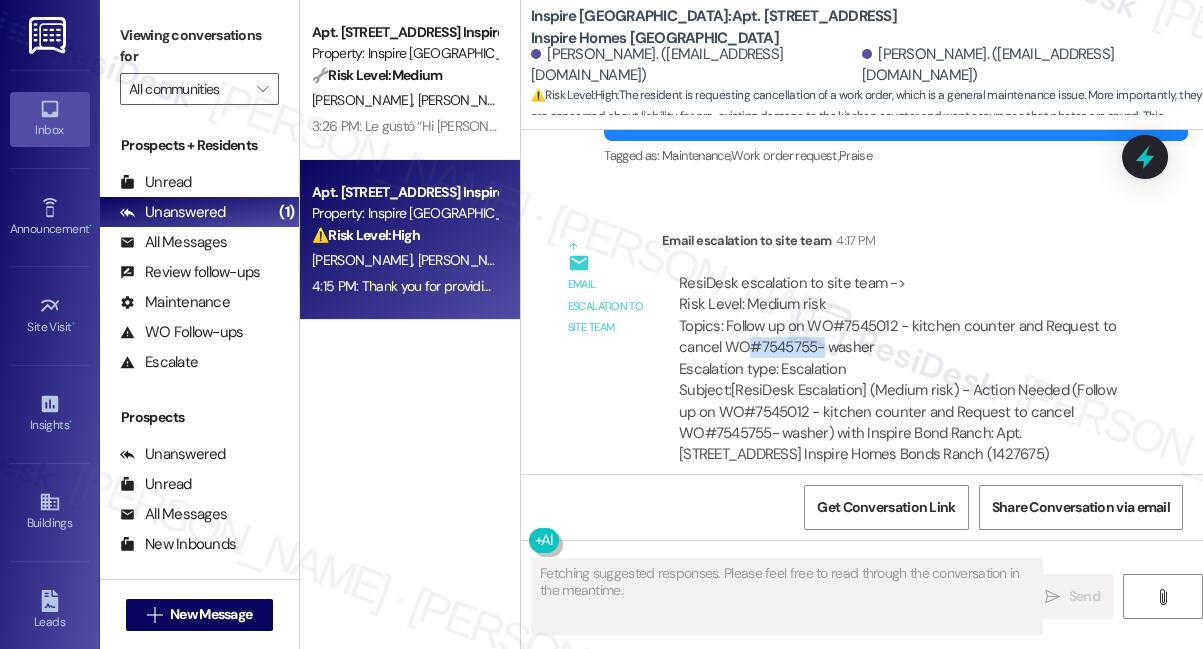 drag, startPoint x: 752, startPoint y: 316, endPoint x: 819, endPoint y: 317, distance: 67.00746 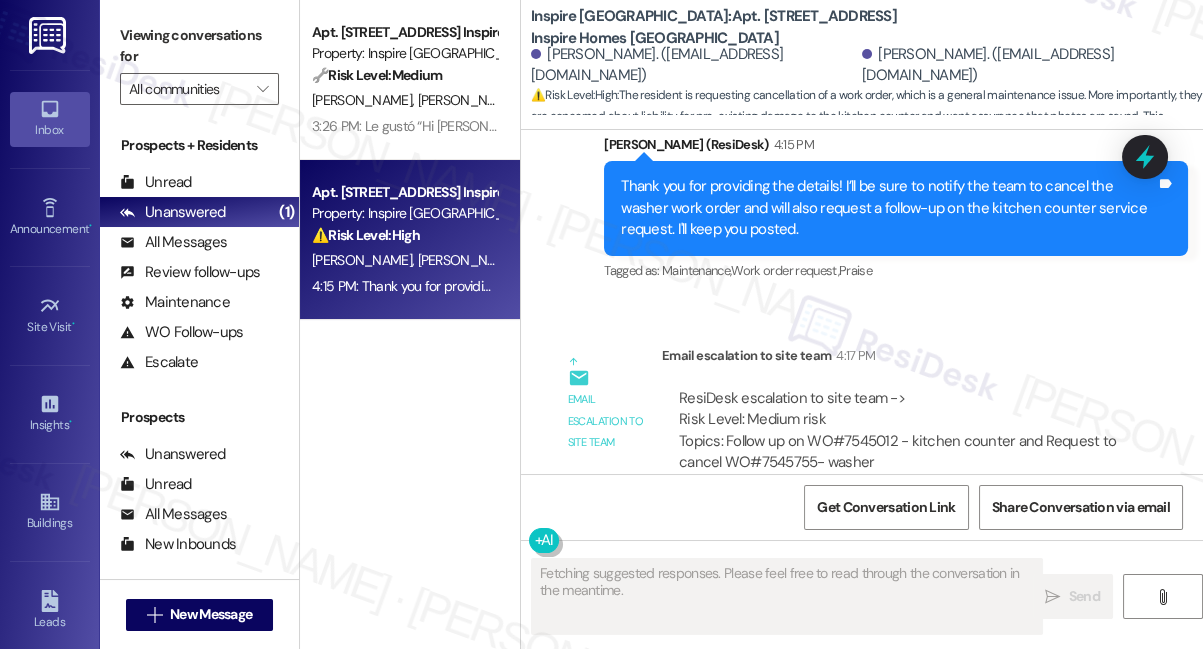 scroll, scrollTop: 1728, scrollLeft: 0, axis: vertical 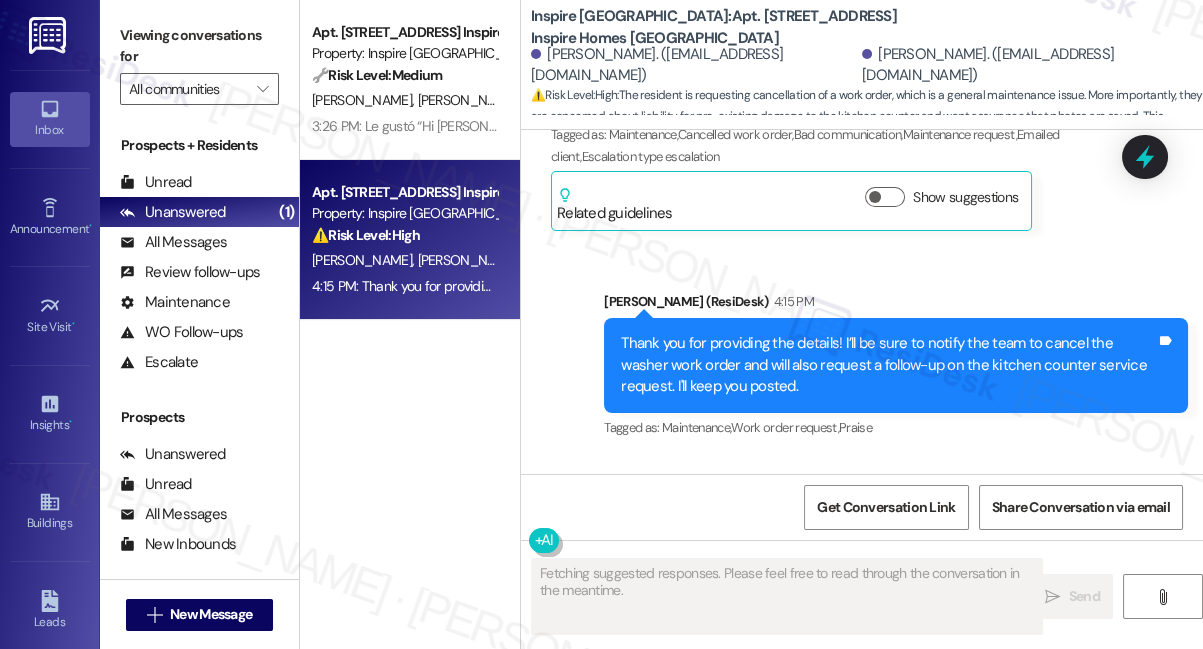 click on "Thank you for providing the details! I’ll be sure to notify the team to cancel the washer work order and will also request a follow-up on the kitchen counter service request. I'll keep you posted." at bounding box center (888, 365) 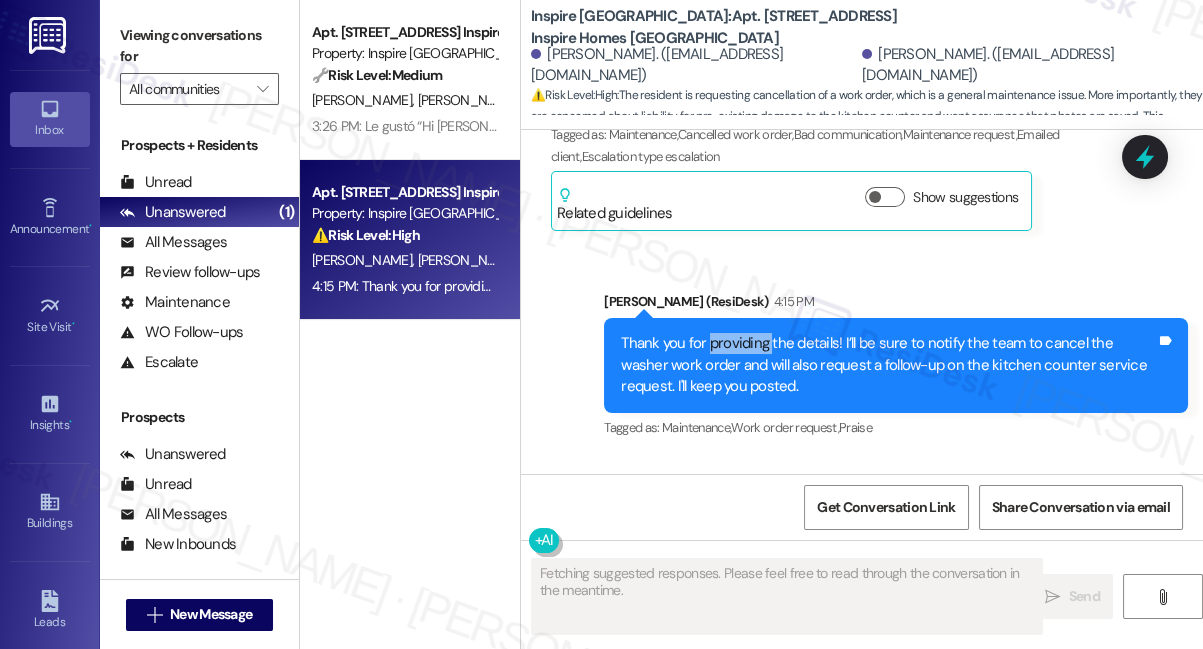 click on "Thank you for providing the details! I’ll be sure to notify the team to cancel the washer work order and will also request a follow-up on the kitchen counter service request. I'll keep you posted." at bounding box center (888, 365) 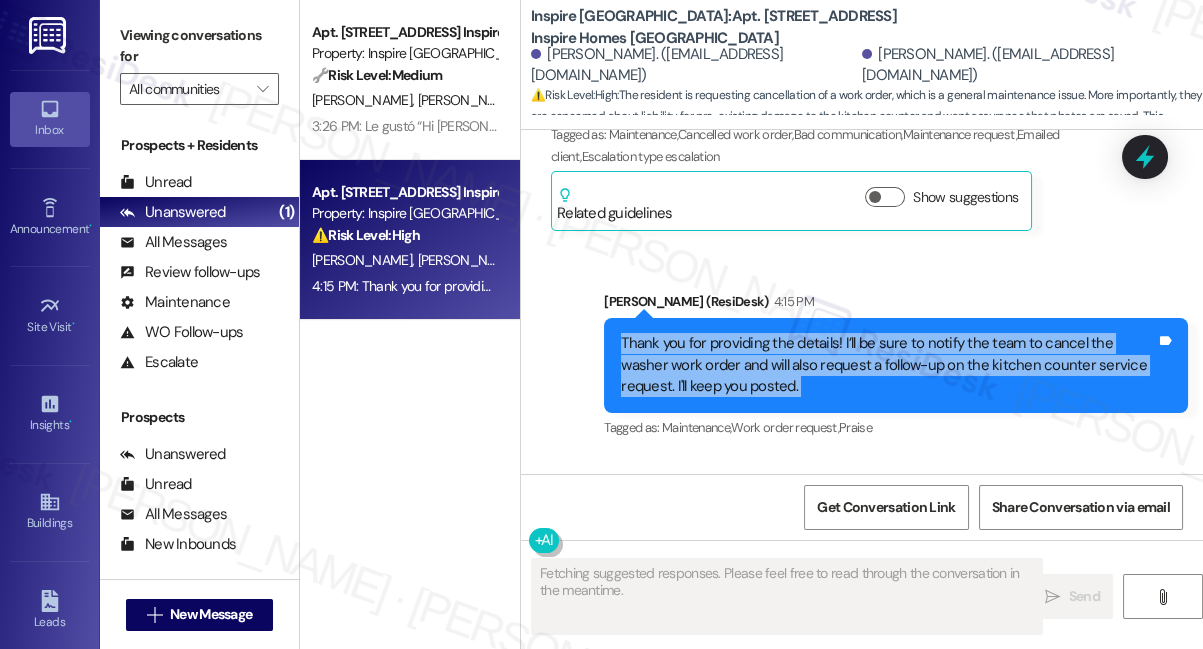 click on "Thank you for providing the details! I’ll be sure to notify the team to cancel the washer work order and will also request a follow-up on the kitchen counter service request. I'll keep you posted." at bounding box center (888, 365) 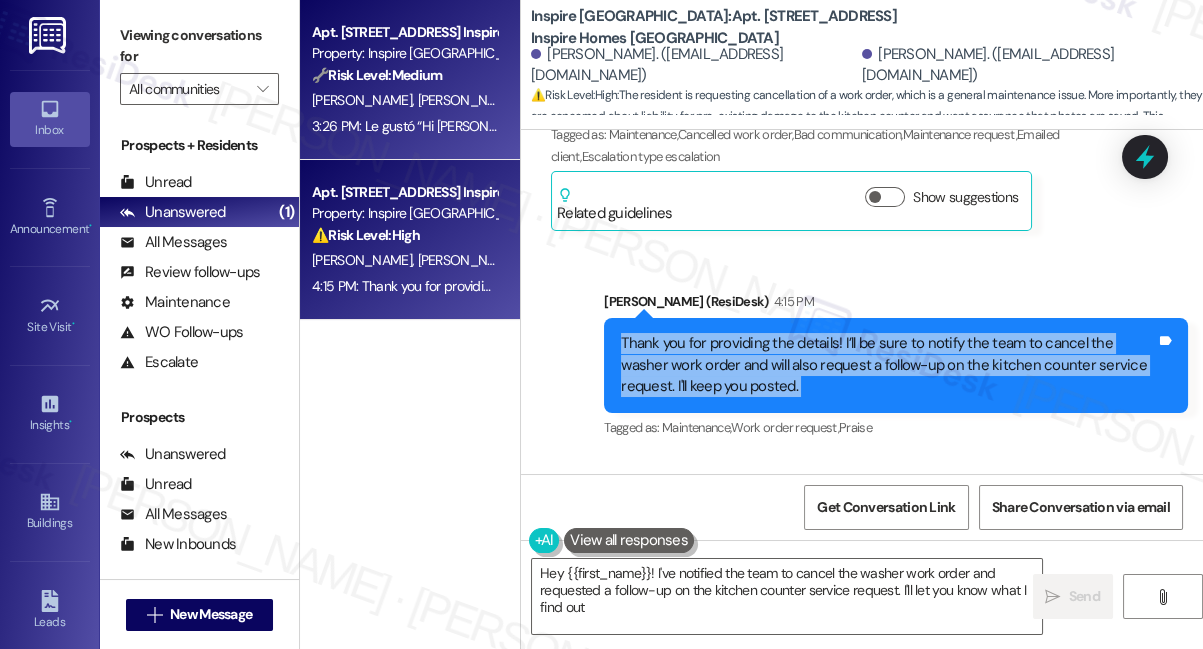type on "Hey {{first_name}}! I've notified the team to cancel the washer work order and requested a follow-up on the kitchen counter service request. I'll let you know what I find out!" 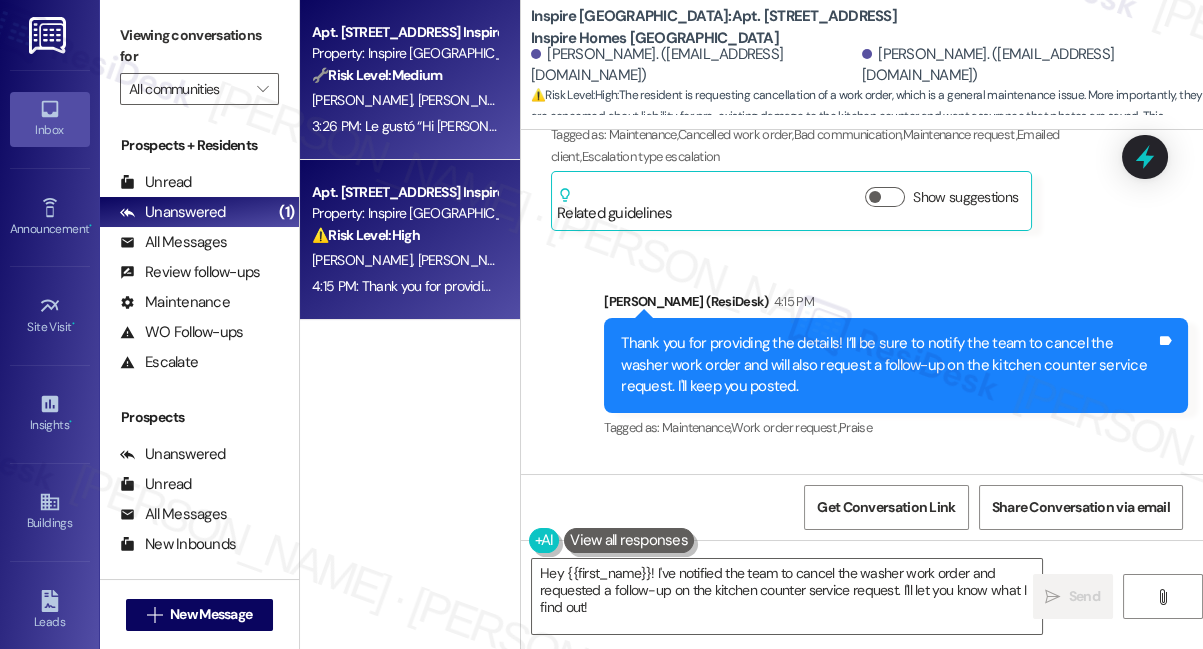 click on "A. Bejines Q. Bejines" at bounding box center (404, 100) 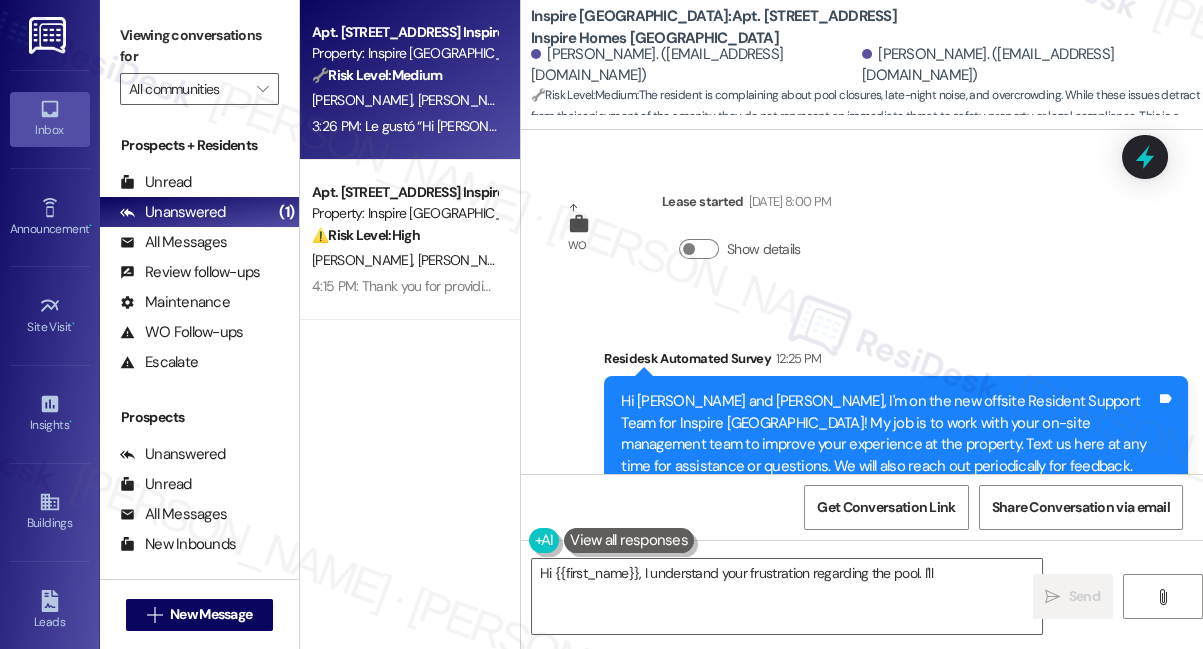 type on "Hi {{first_name}}, I understand your frustration regarding the pool. I'll reach" 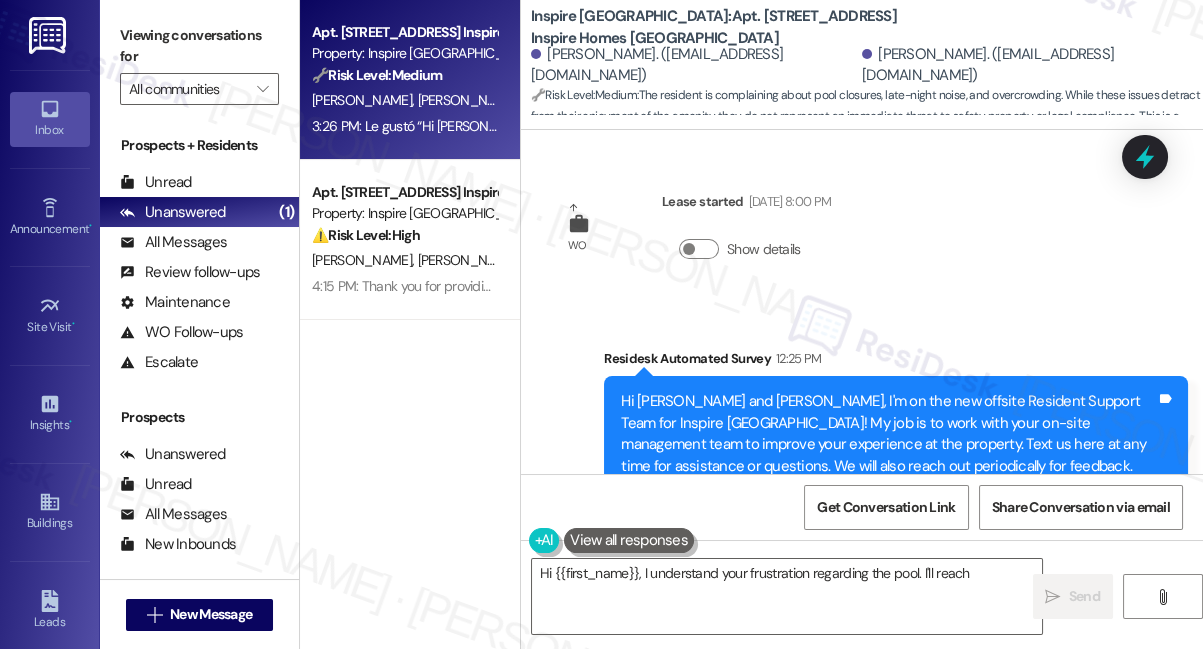 scroll, scrollTop: 23, scrollLeft: 0, axis: vertical 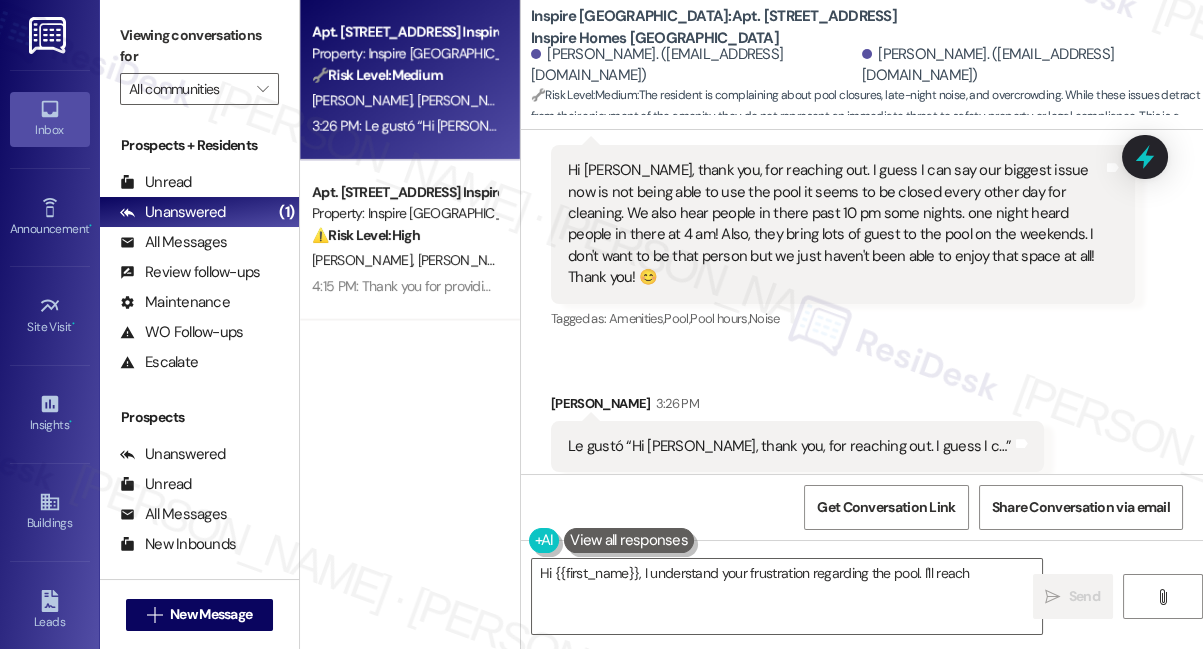 click on "Hi [PERSON_NAME], thank you, for reaching out. I guess I can say our biggest issue now is not being able to use the pool it seems to be closed every other day for cleaning. We also hear people in there past 10 pm some nights. one night heard people in there at 4 am! Also, they bring lots of guest to the pool on the weekends. I  don't want to be that person but we just haven't been able to enjoy that space at all! Thank you! 😊" at bounding box center [835, 224] 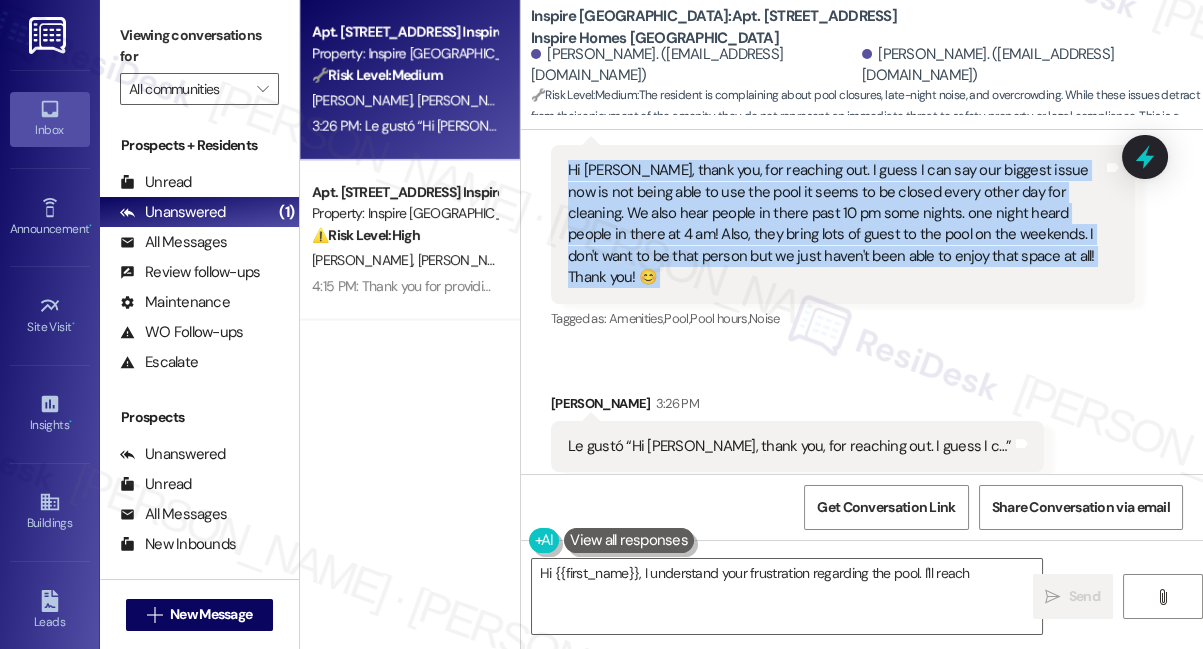 click on "Hi [PERSON_NAME], thank you, for reaching out. I guess I can say our biggest issue now is not being able to use the pool it seems to be closed every other day for cleaning. We also hear people in there past 10 pm some nights. one night heard people in there at 4 am! Also, they bring lots of guest to the pool on the weekends. I  don't want to be that person but we just haven't been able to enjoy that space at all! Thank you! 😊" at bounding box center (835, 224) 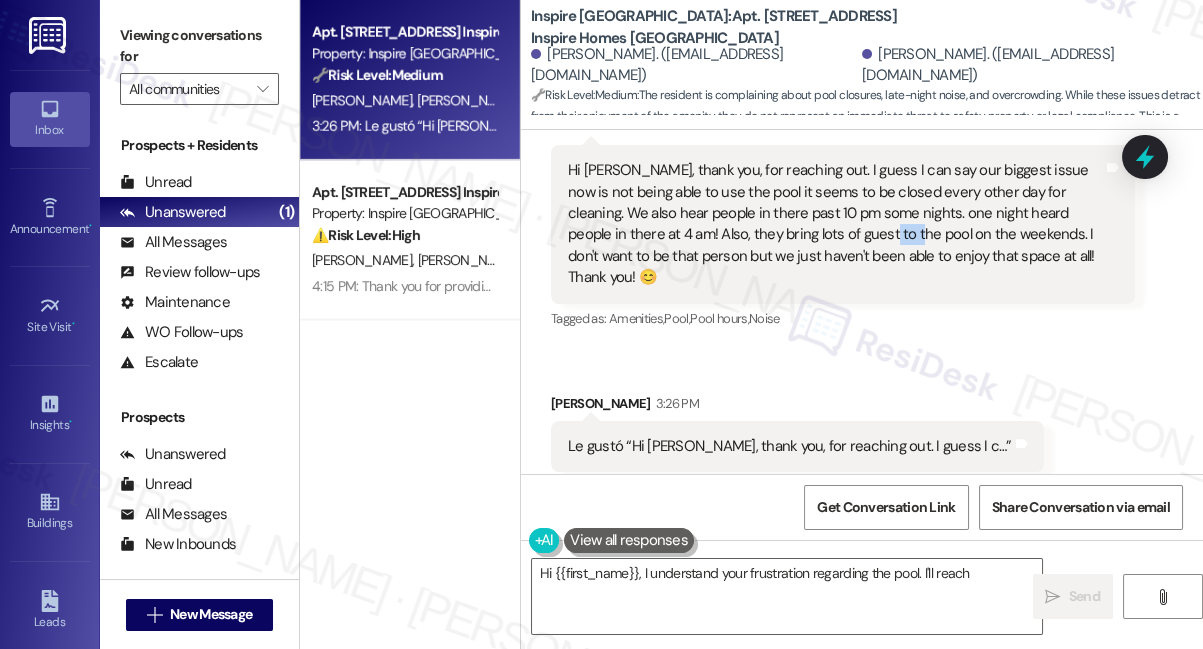 click on "Hi [PERSON_NAME], thank you, for reaching out. I guess I can say our biggest issue now is not being able to use the pool it seems to be closed every other day for cleaning. We also hear people in there past 10 pm some nights. one night heard people in there at 4 am! Also, they bring lots of guest to the pool on the weekends. I  don't want to be that person but we just haven't been able to enjoy that space at all! Thank you! 😊" at bounding box center [835, 224] 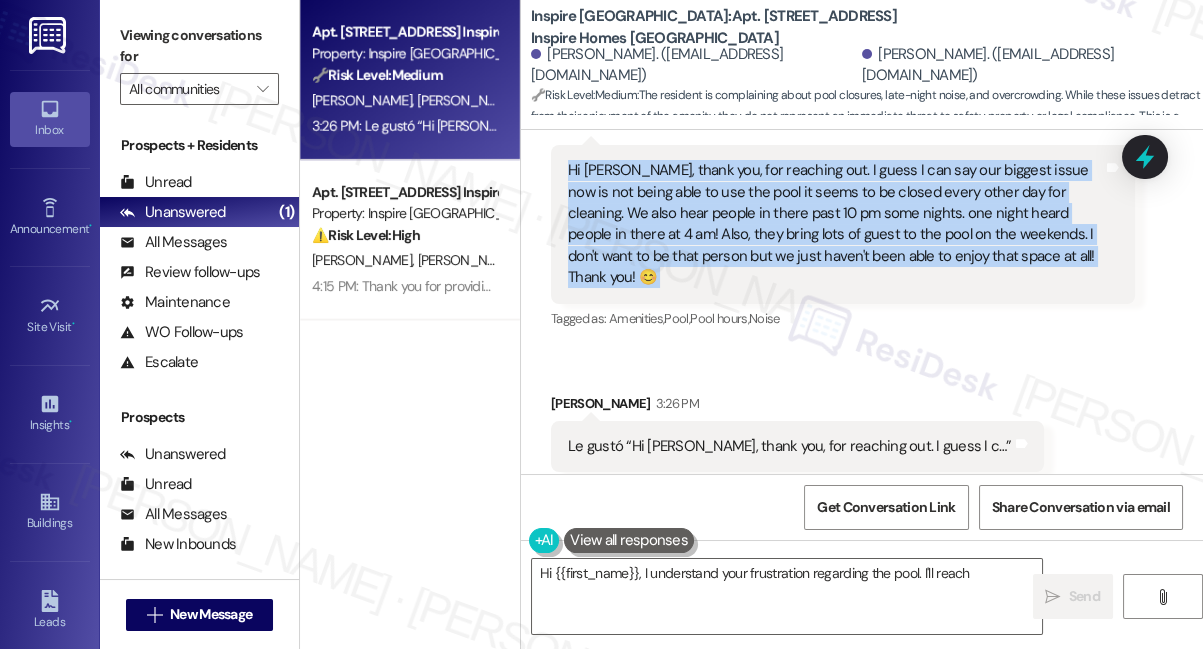 click on "Hi [PERSON_NAME], thank you, for reaching out. I guess I can say our biggest issue now is not being able to use the pool it seems to be closed every other day for cleaning. We also hear people in there past 10 pm some nights. one night heard people in there at 4 am! Also, they bring lots of guest to the pool on the weekends. I  don't want to be that person but we just haven't been able to enjoy that space at all! Thank you! 😊" at bounding box center (835, 224) 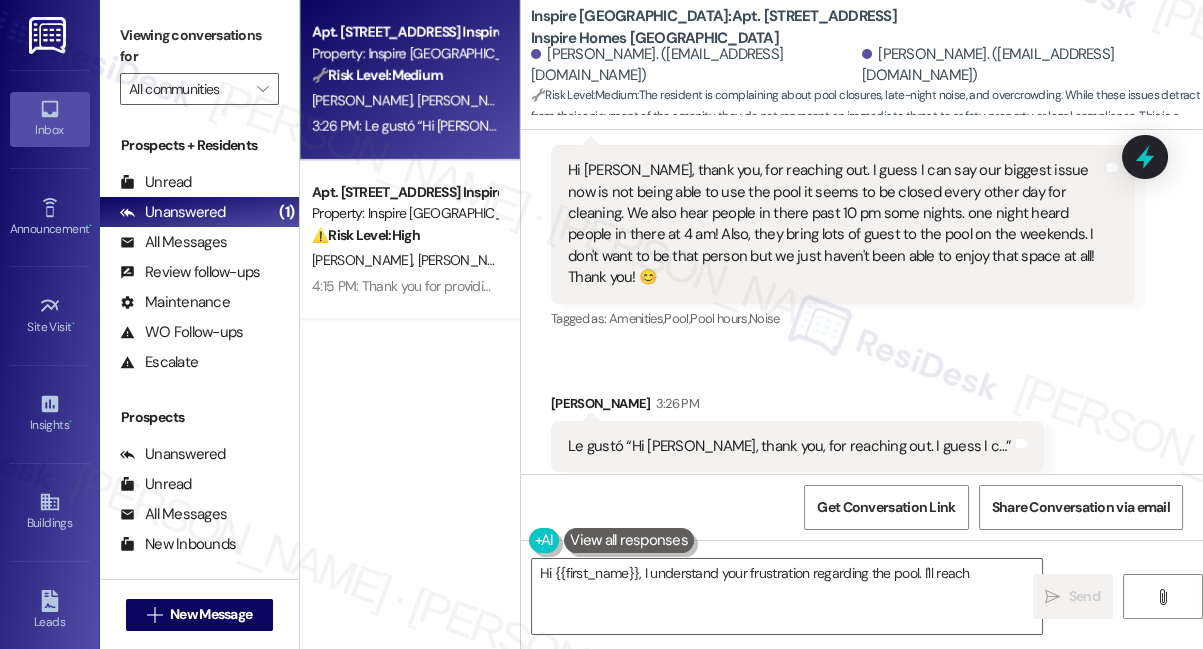 click on "Viewing conversations for" at bounding box center [199, 46] 